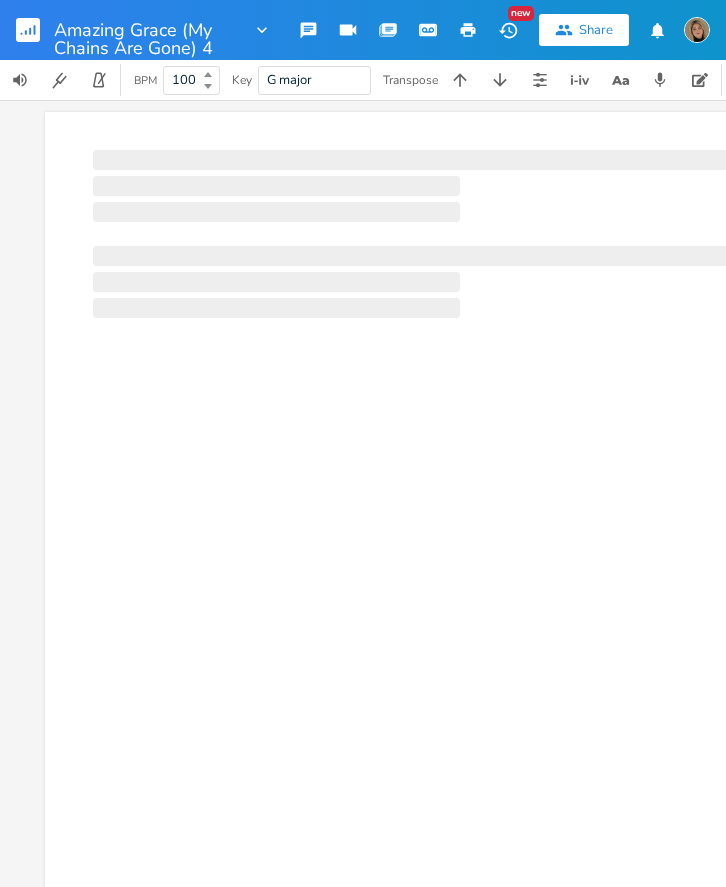 scroll, scrollTop: 0, scrollLeft: 0, axis: both 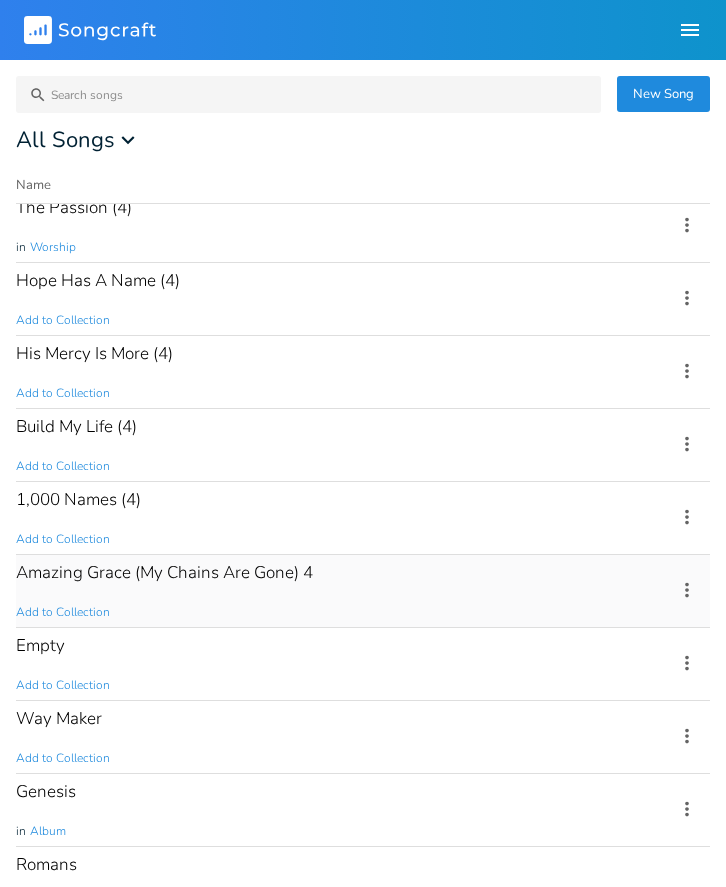 click on "Amazing Grace (My Chains Are Gone) 4" at bounding box center (164, 572) 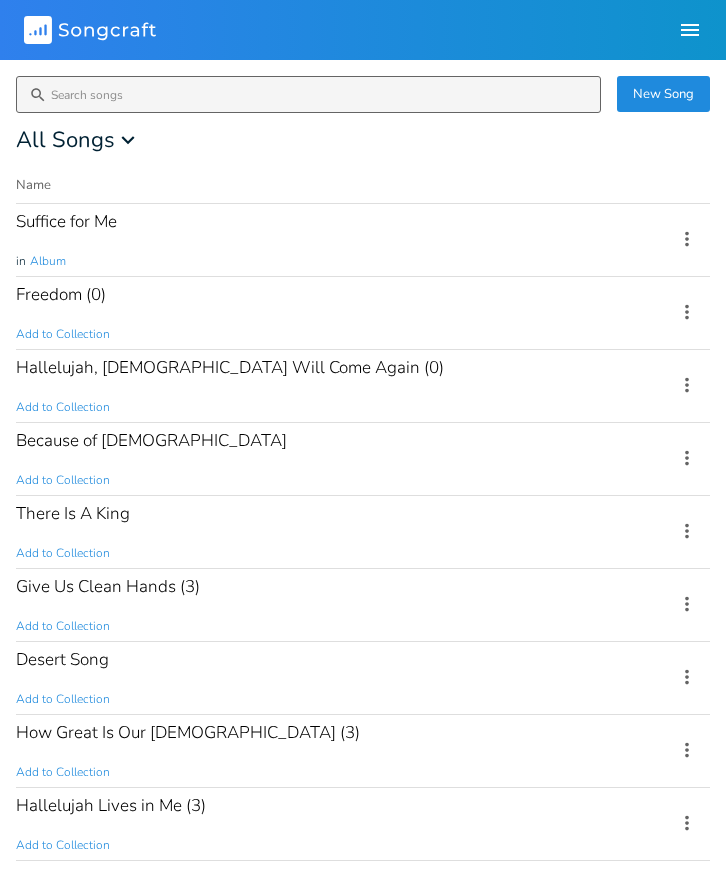 click at bounding box center (308, 94) 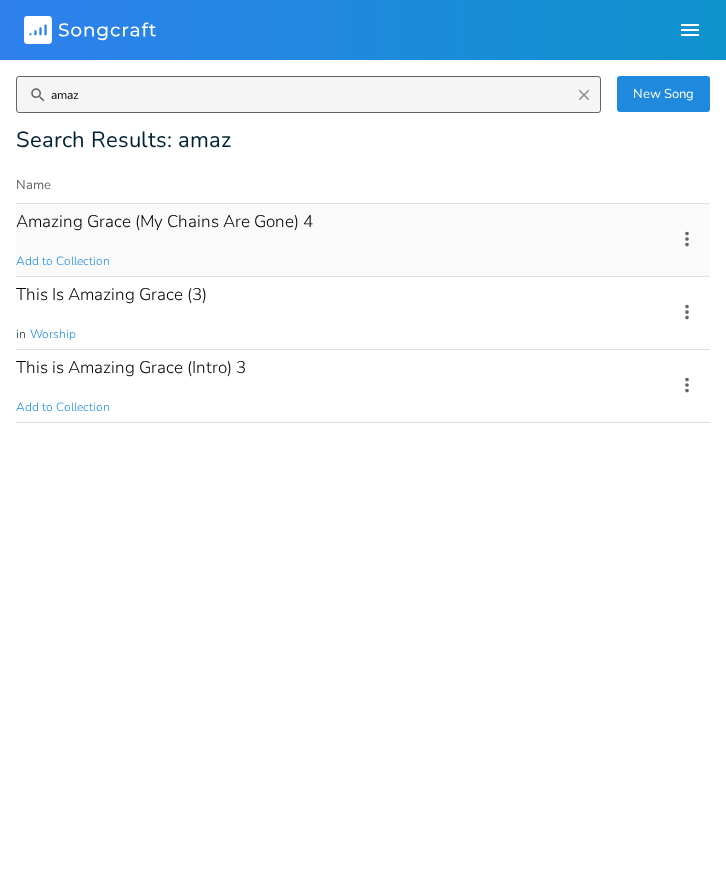 type on "amaz" 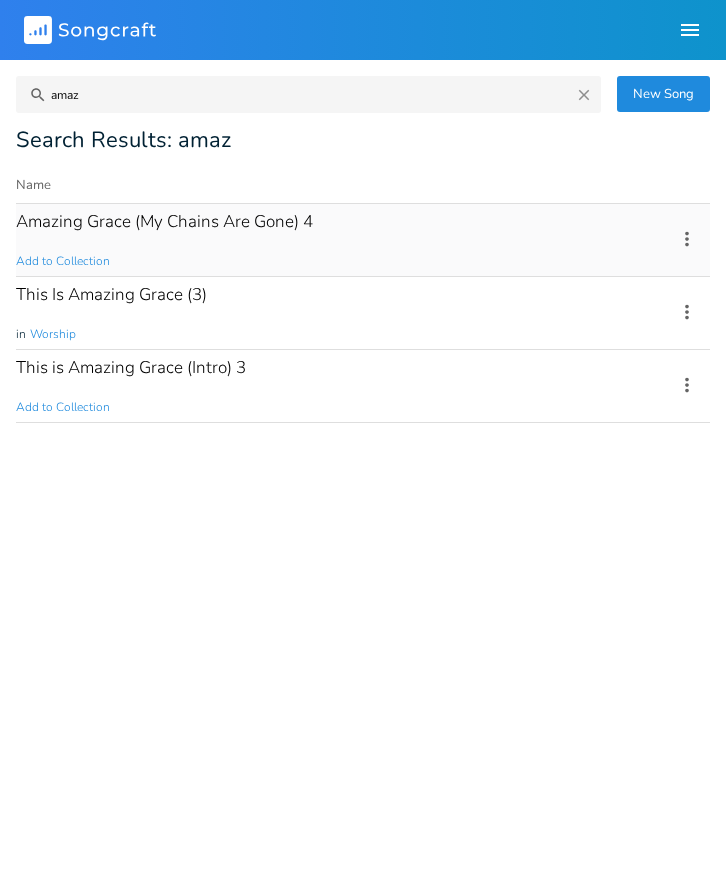 click on "Amazing Grace (My Chains Are Gone) 4" at bounding box center (164, 221) 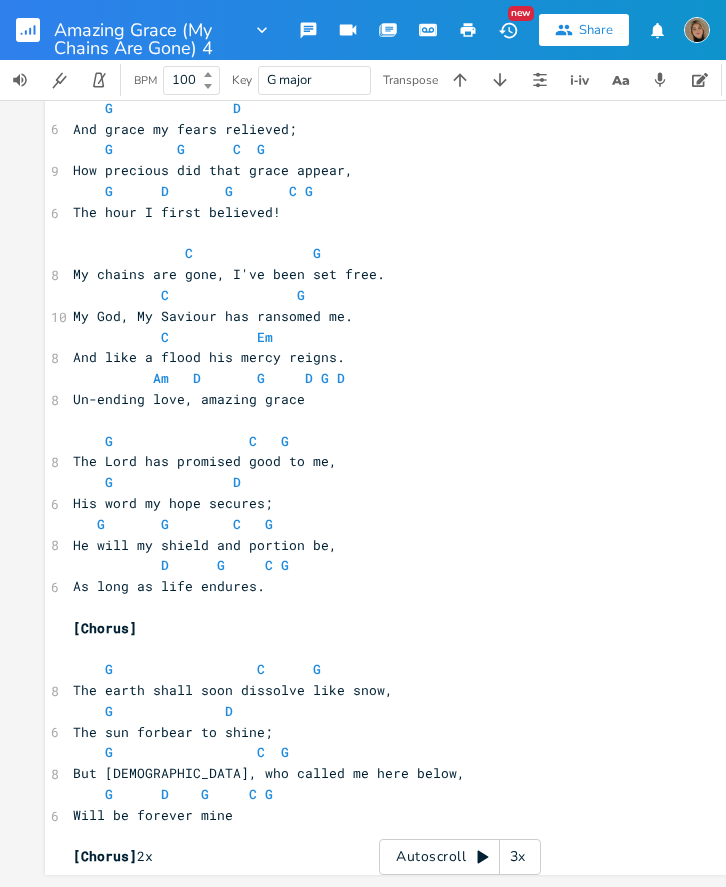 scroll, scrollTop: 0, scrollLeft: 0, axis: both 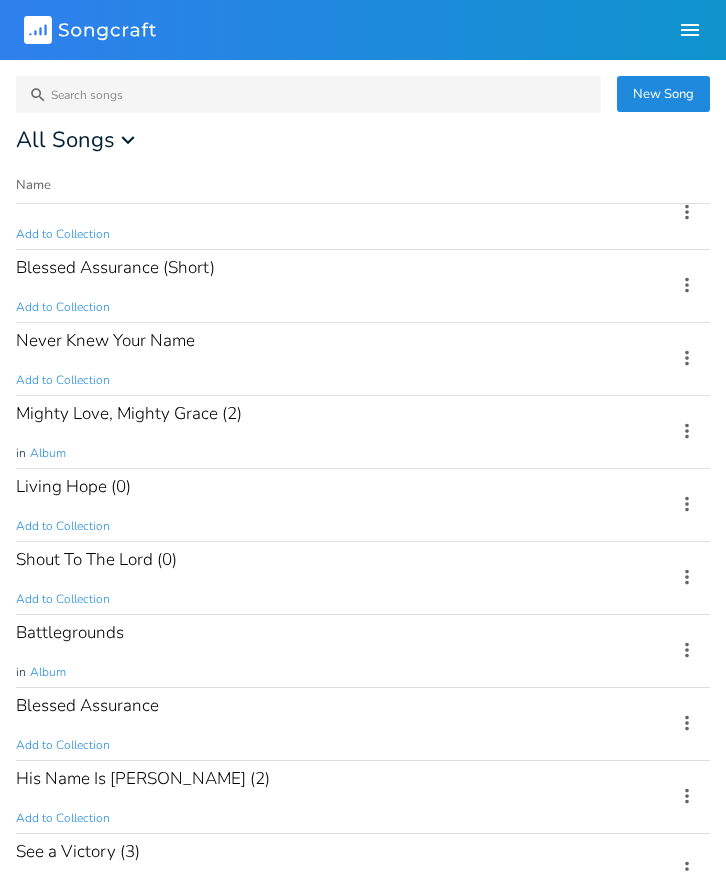 click on "Living Hope (0) Add to Collection" at bounding box center (334, 505) 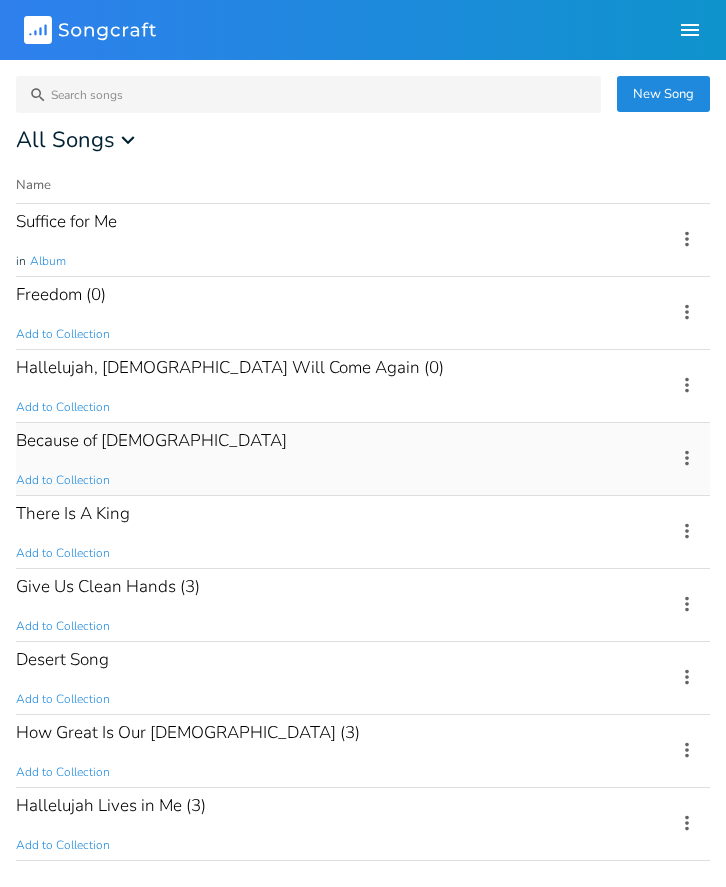 click on "Because of [DEMOGRAPHIC_DATA] Add to Collection" at bounding box center (334, 459) 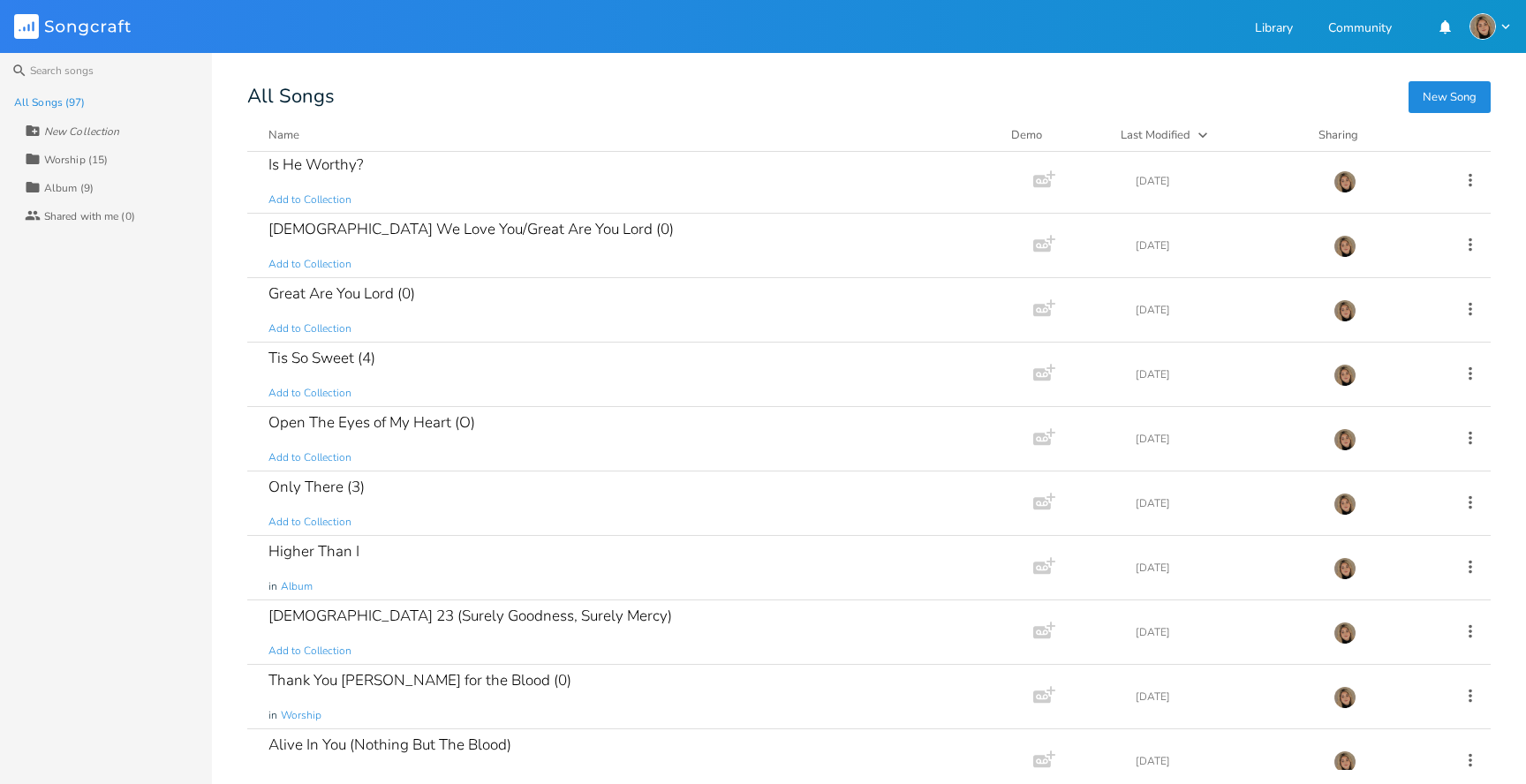 scroll, scrollTop: 3164, scrollLeft: 0, axis: vertical 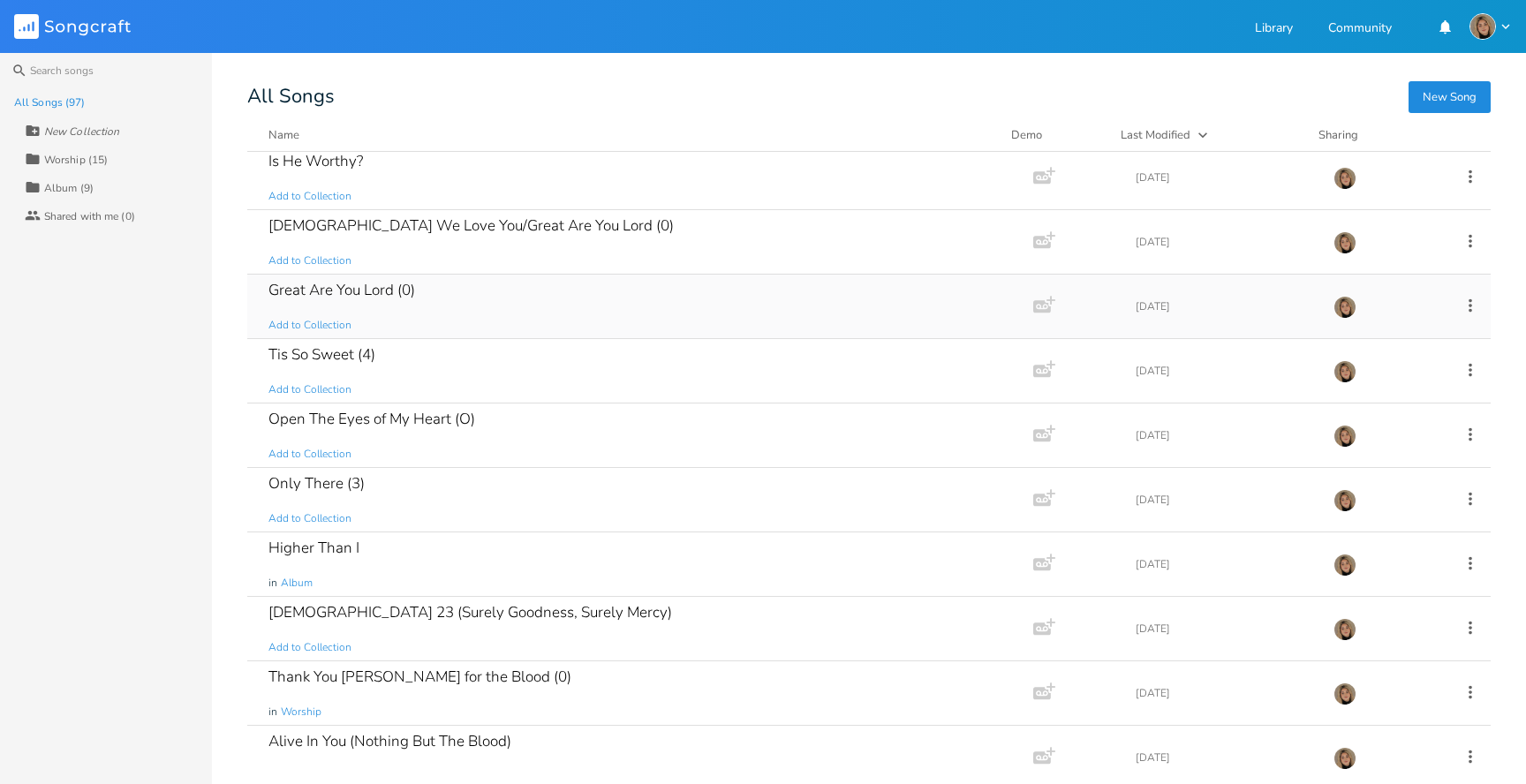 click on "Great Are You Lord (0) Add to Collection" at bounding box center (637, 306) 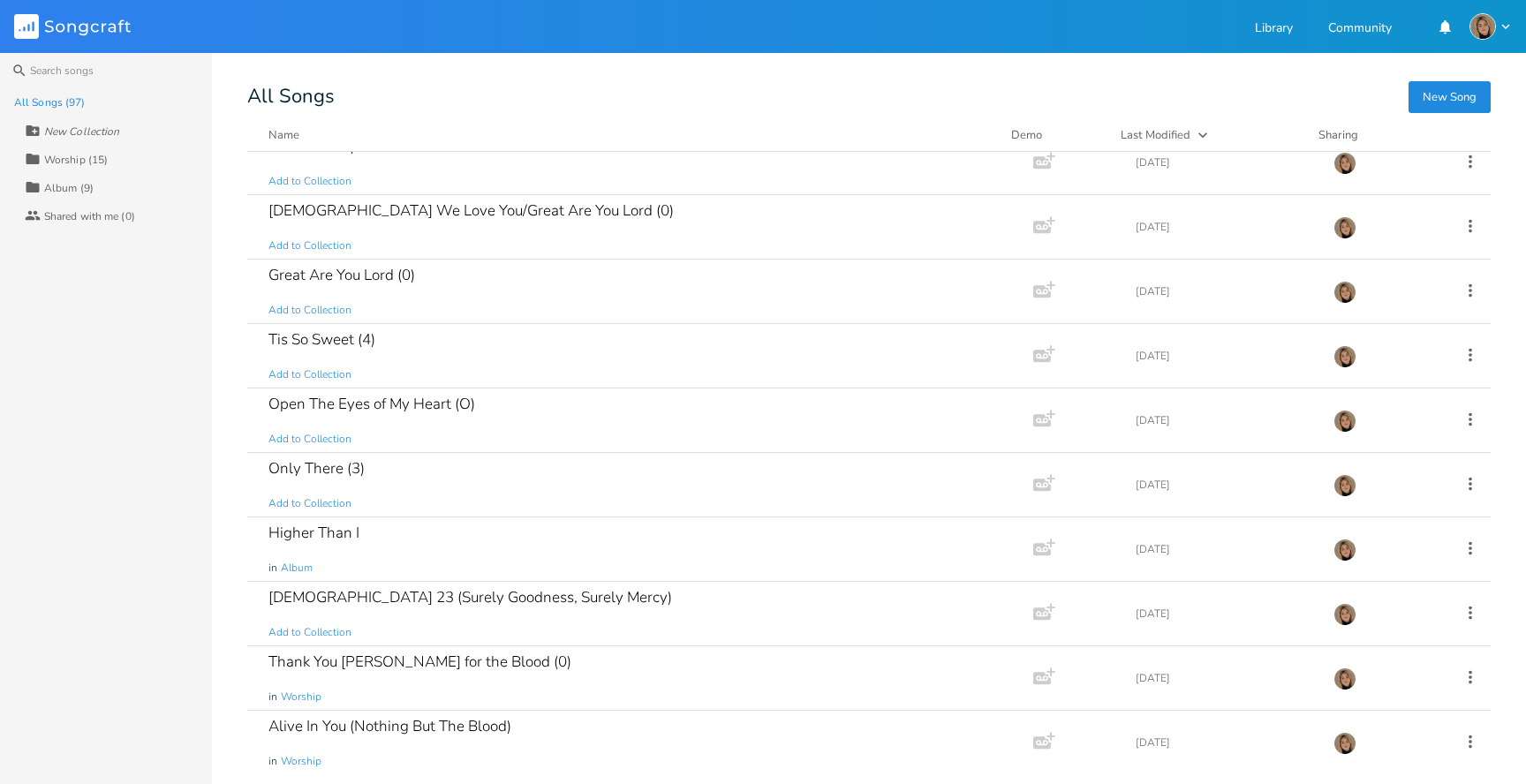 scroll, scrollTop: 3161, scrollLeft: 0, axis: vertical 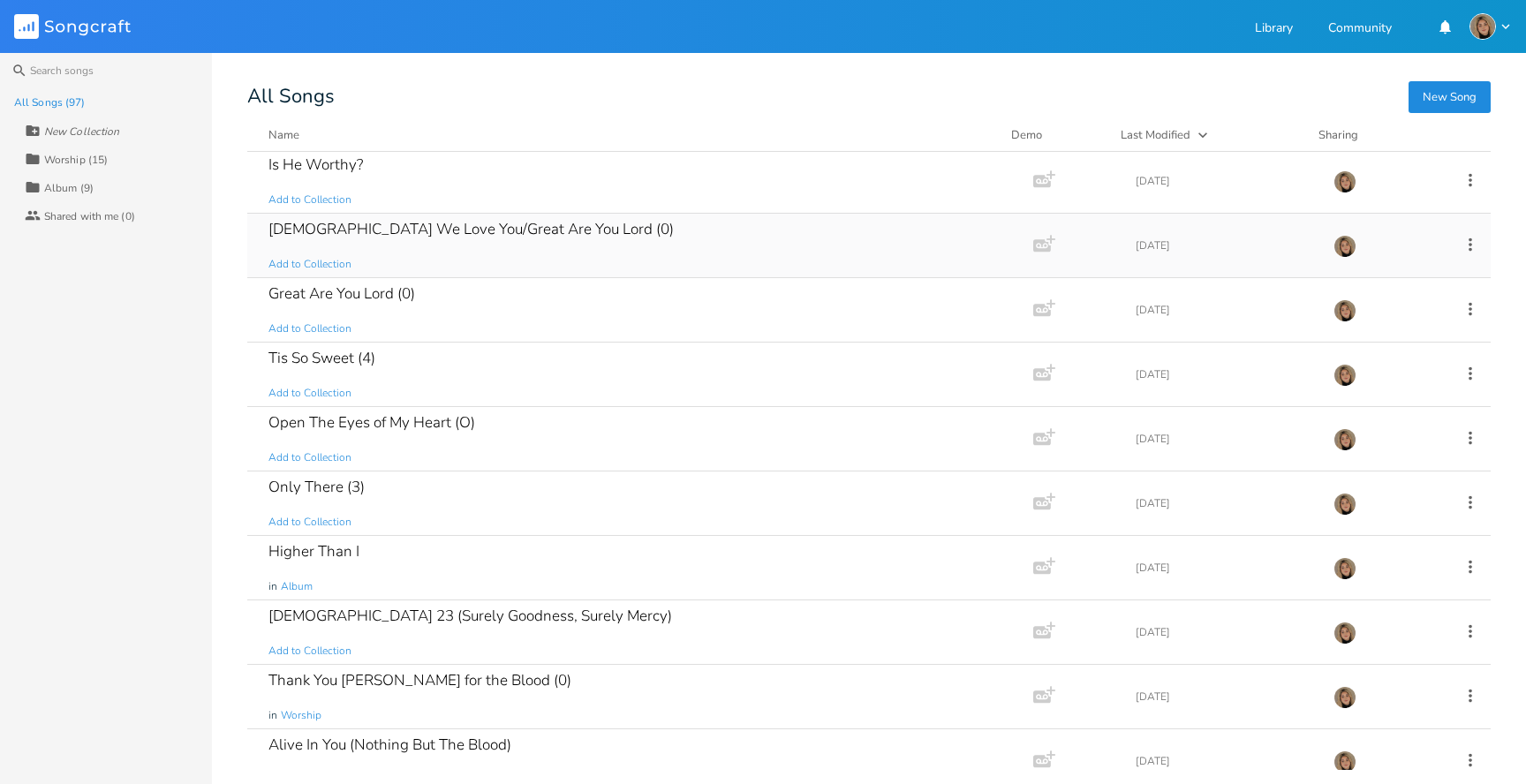 click on "[DEMOGRAPHIC_DATA] We Love You/Great Are You Lord (0) Add to Collection" at bounding box center [637, 245] 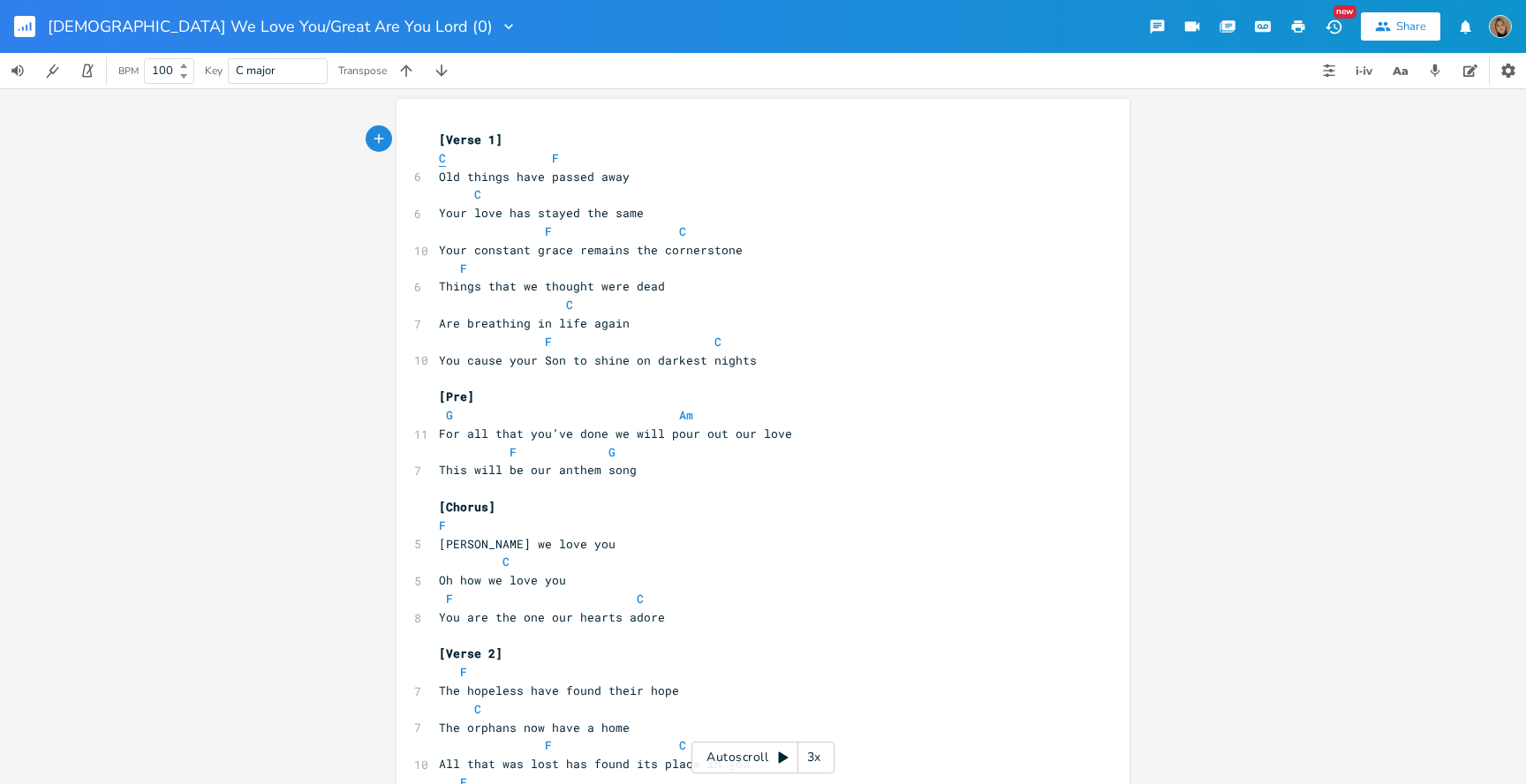 click on "C" at bounding box center (442, 158) 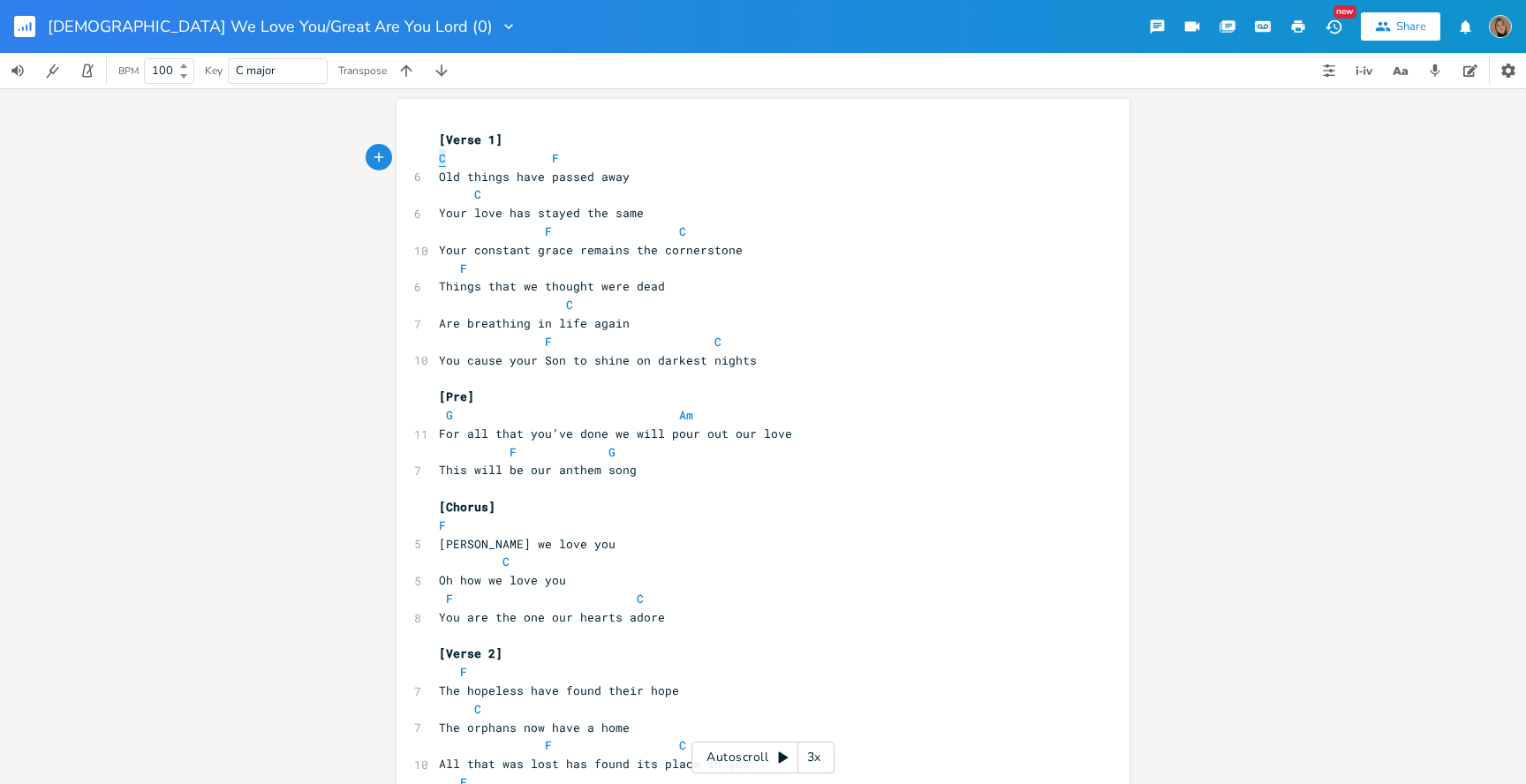 click on "C" at bounding box center (442, 158) 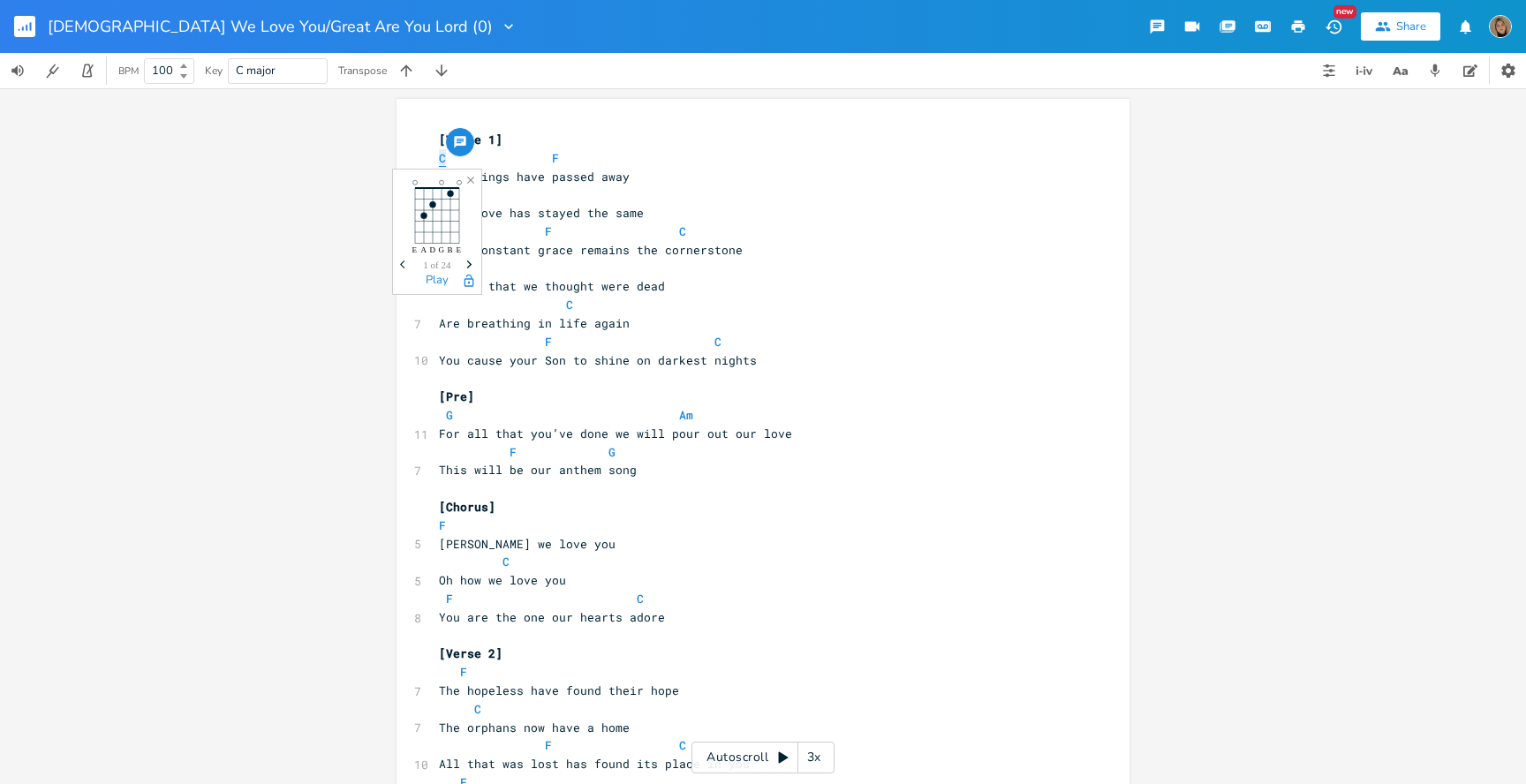 click on "C" at bounding box center [442, 158] 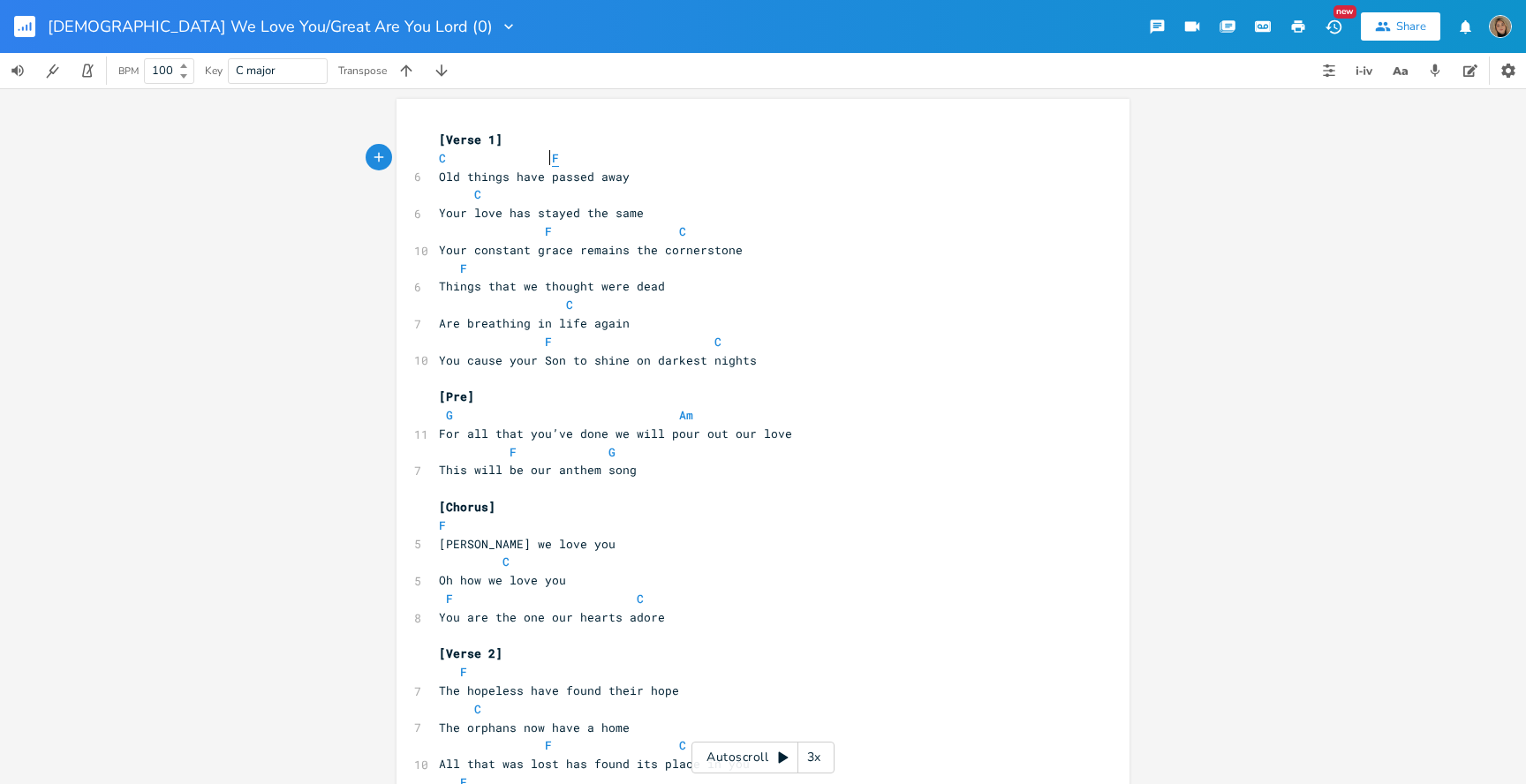 click on "F" at bounding box center (555, 158) 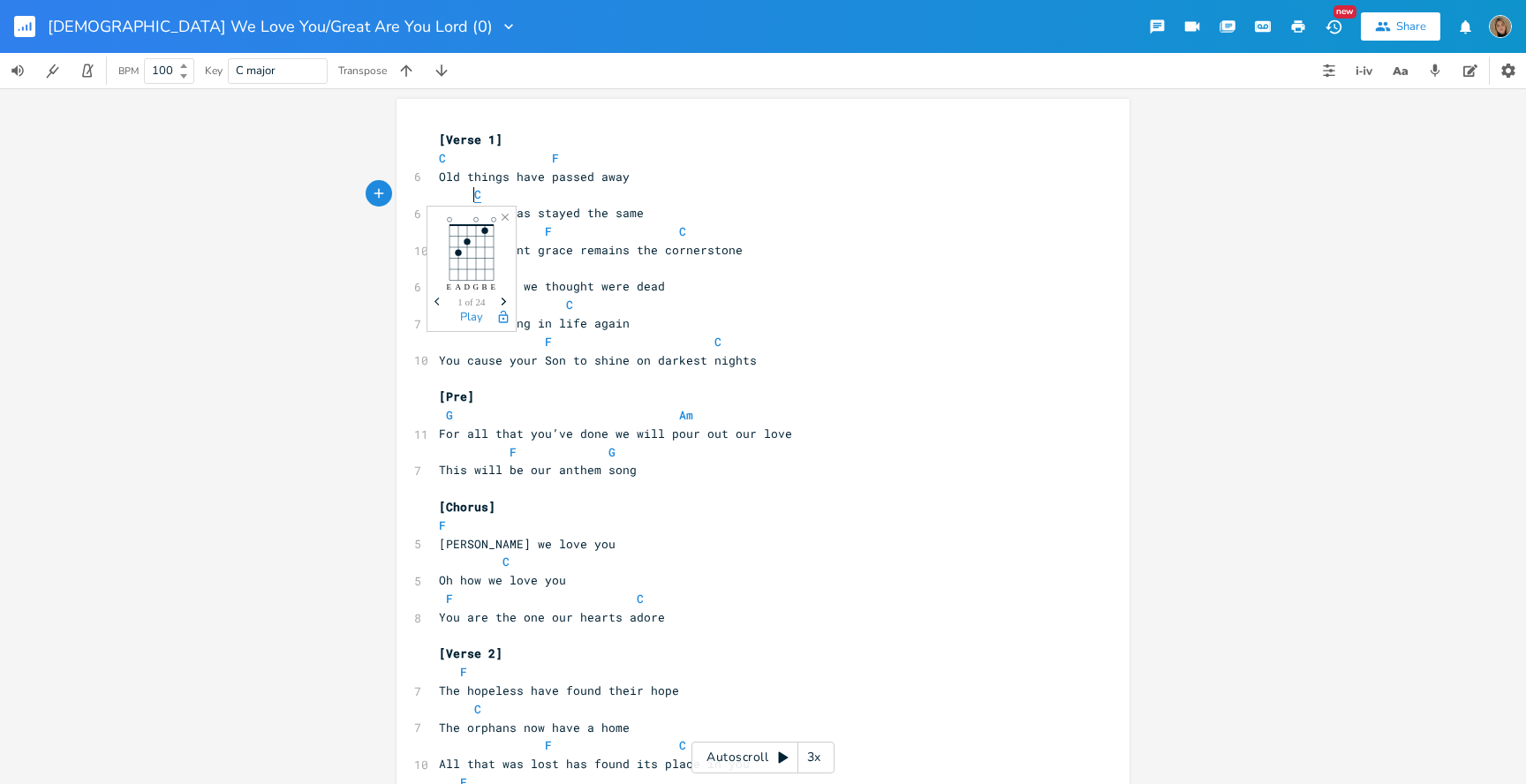 click on "C" at bounding box center [478, 194] 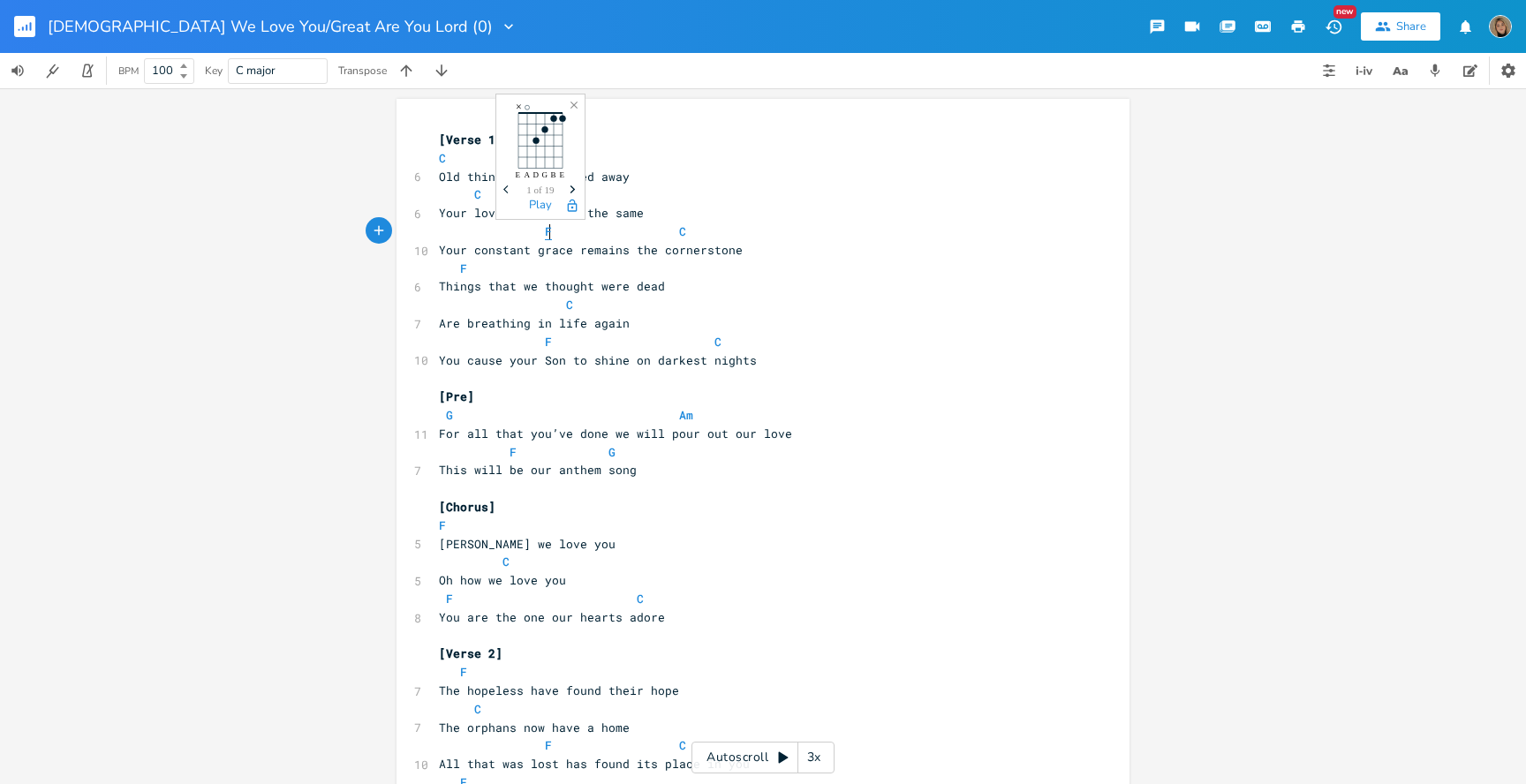 click on "F" at bounding box center [548, 231] 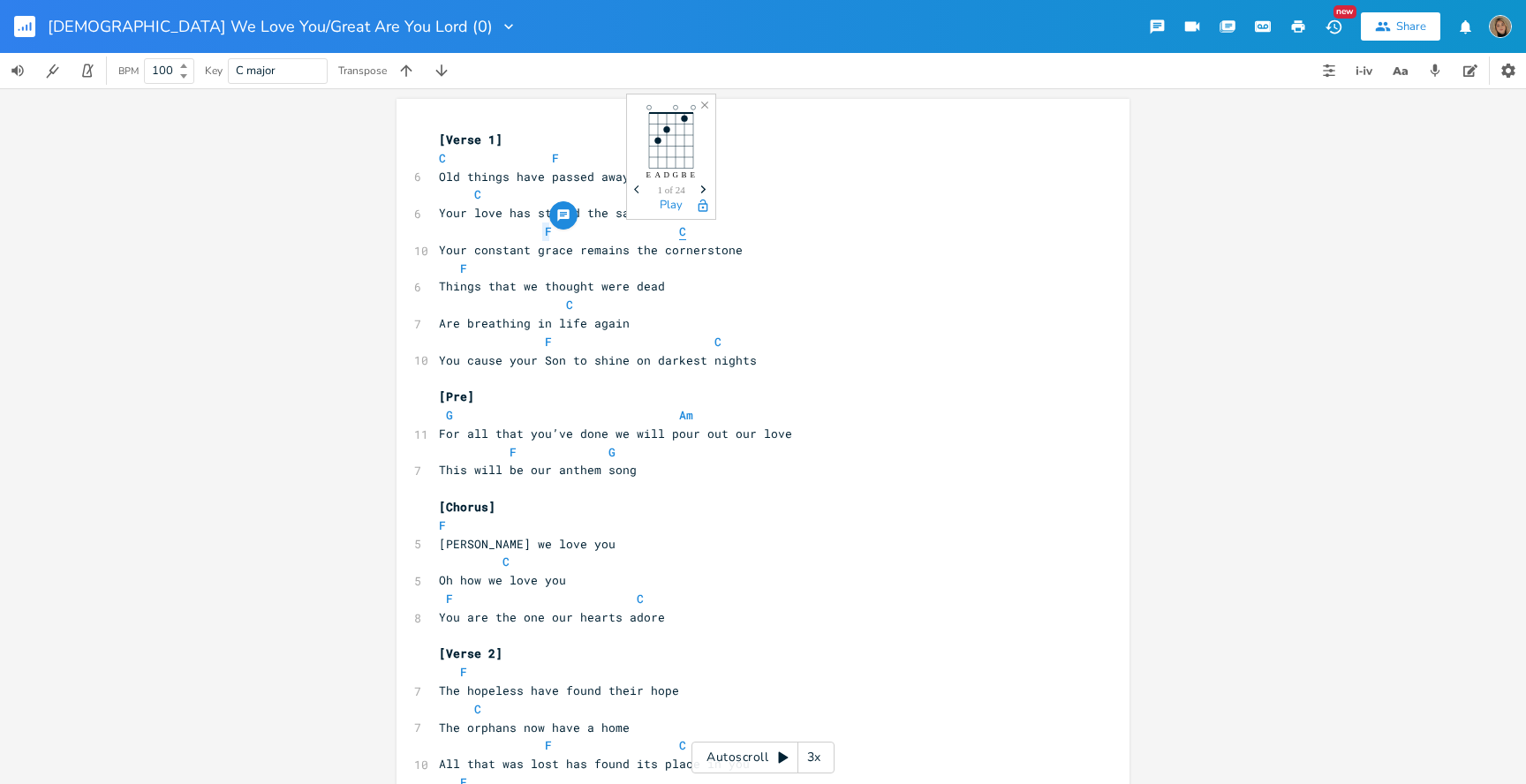 click on "C" at bounding box center [683, 231] 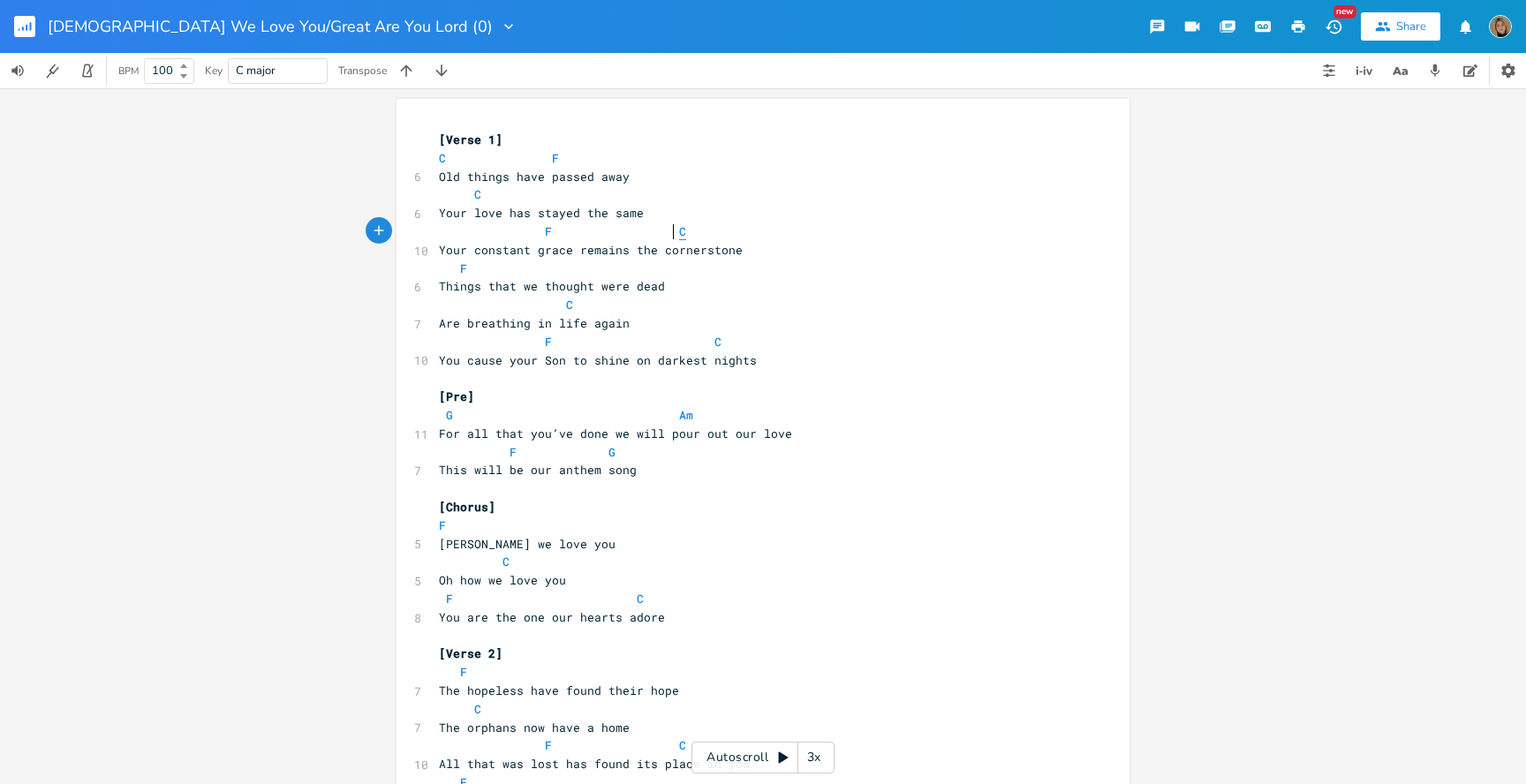 type on "C" 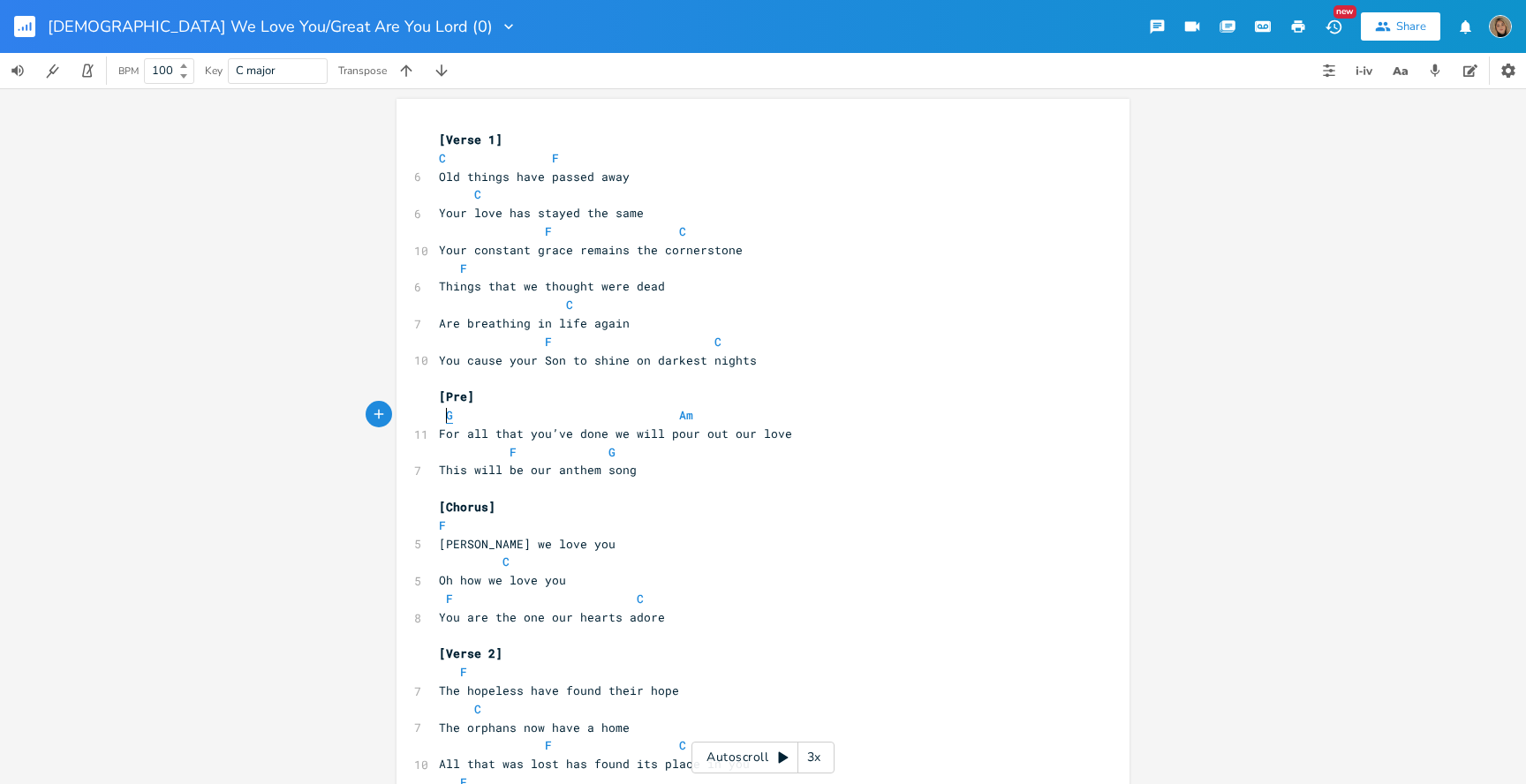 click on "G" at bounding box center (449, 415) 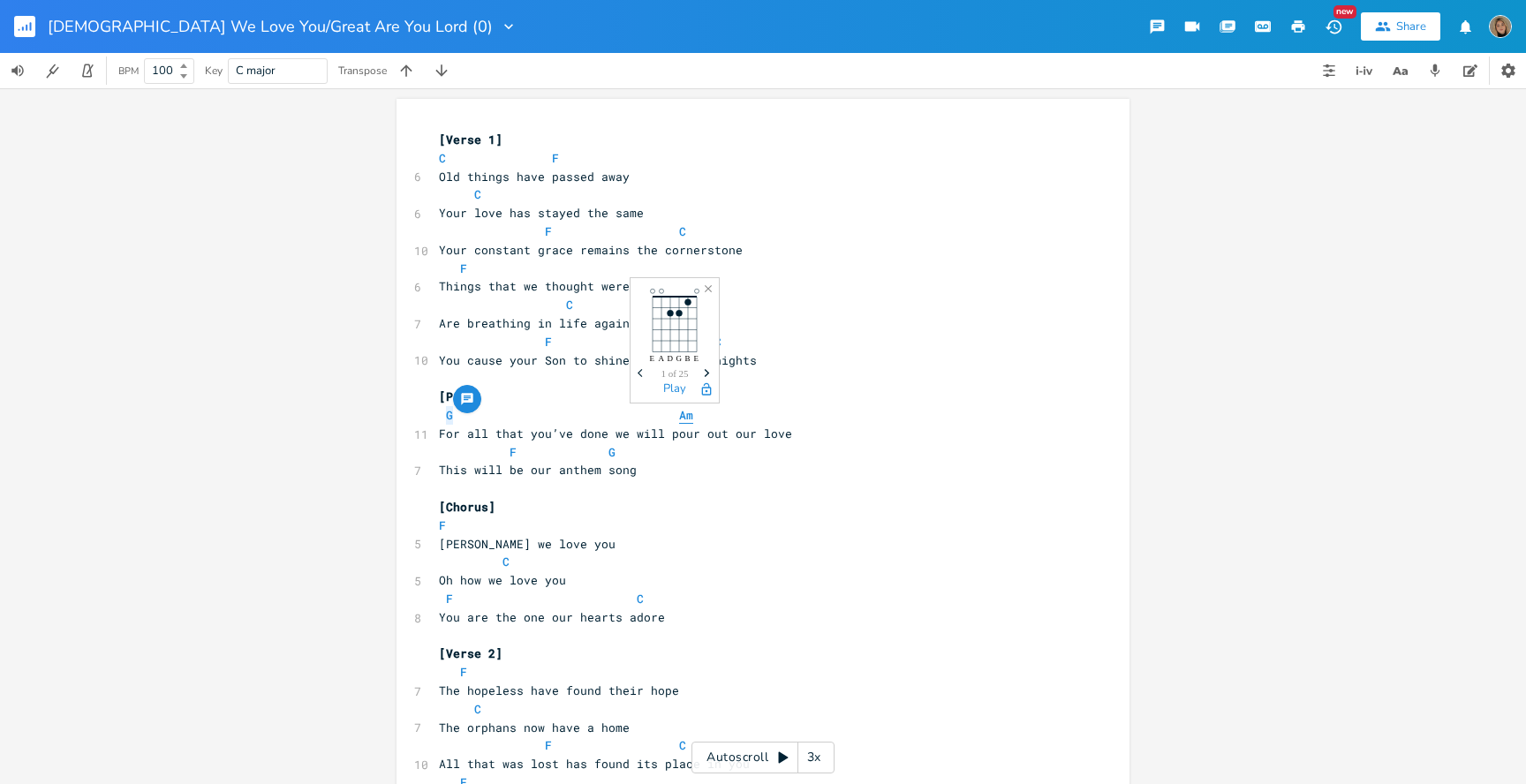 click on "Am" at bounding box center (686, 415) 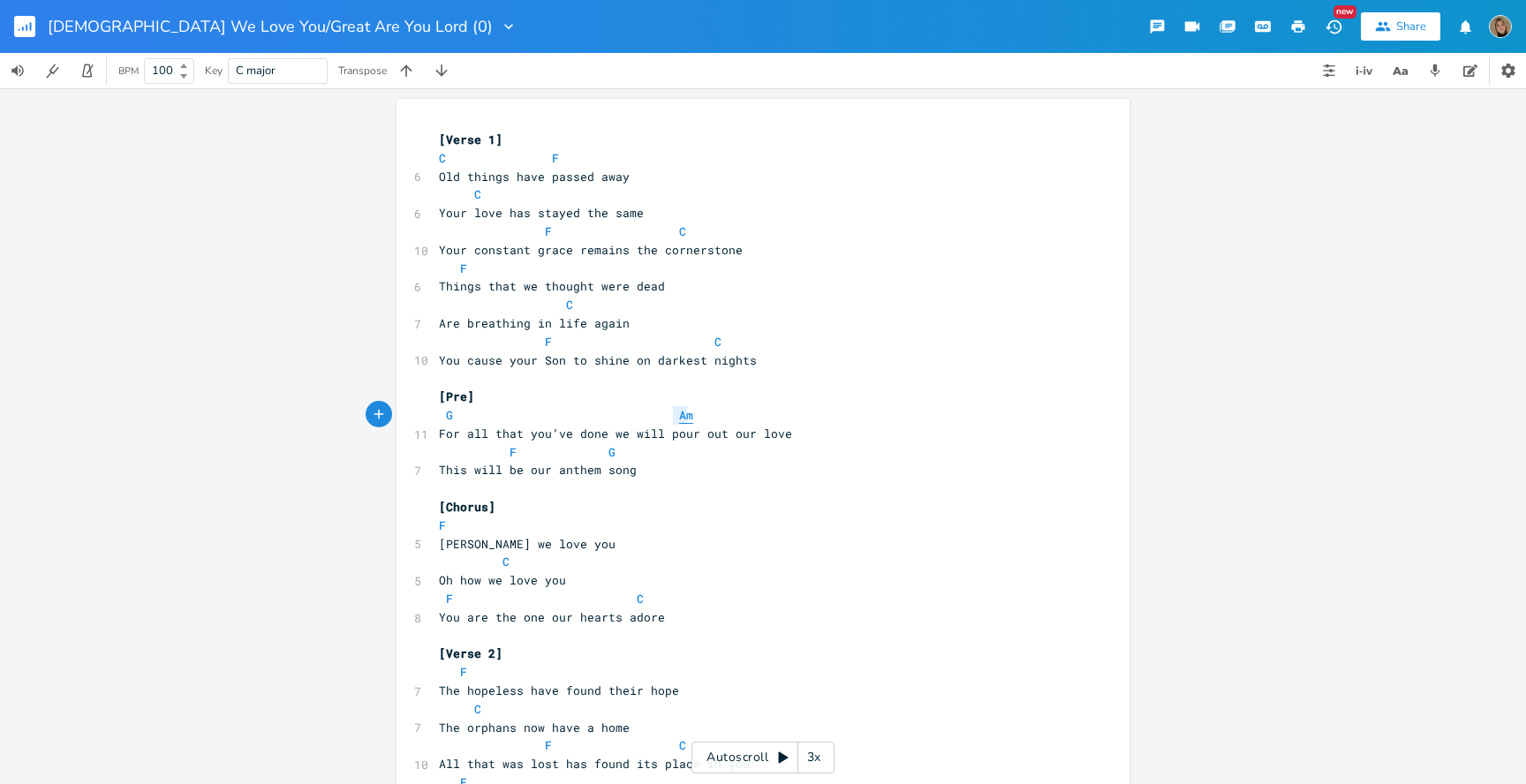 click on "Am" at bounding box center (686, 415) 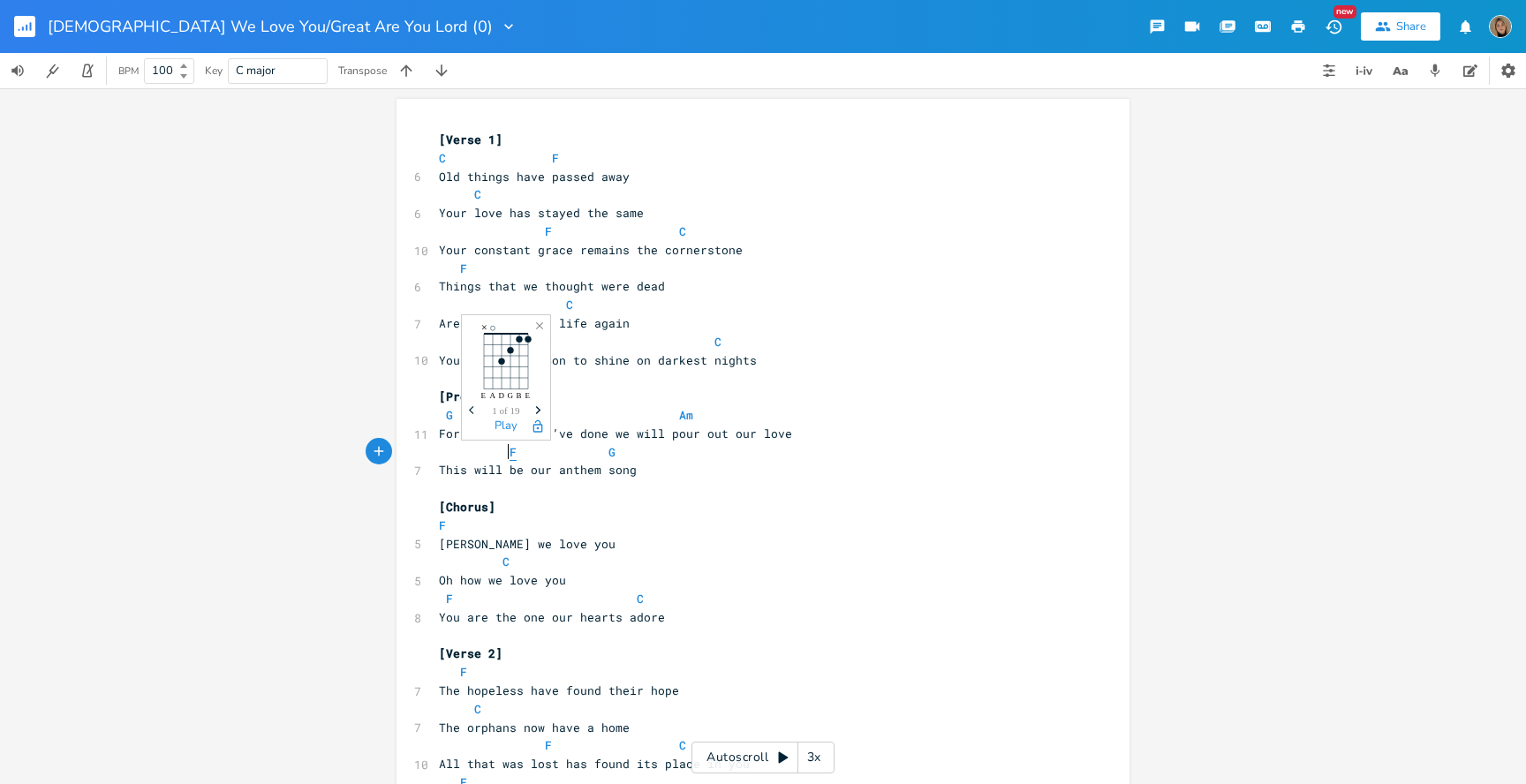 click on "F" at bounding box center (513, 452) 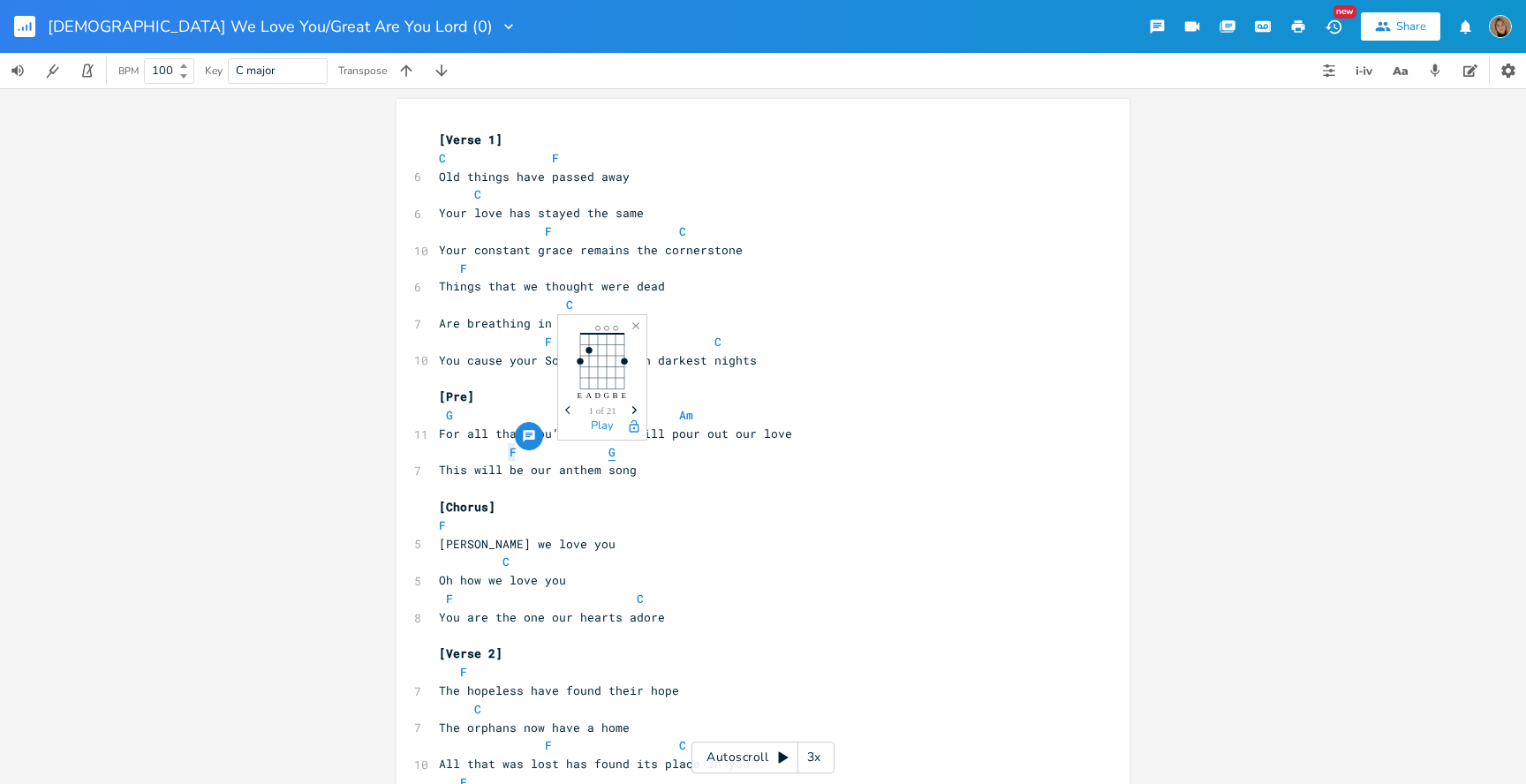click on "G" at bounding box center (612, 452) 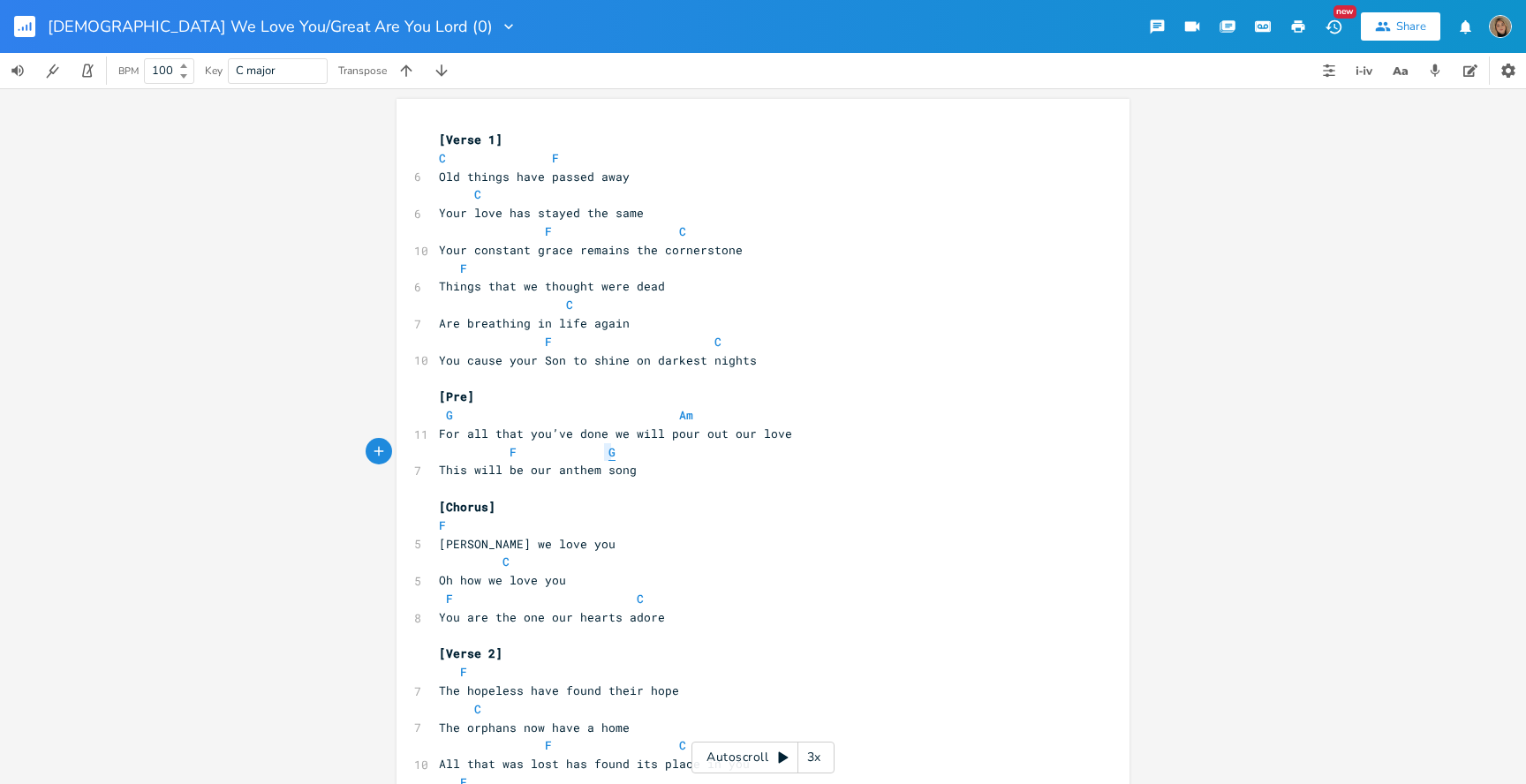 click on "G" at bounding box center [612, 452] 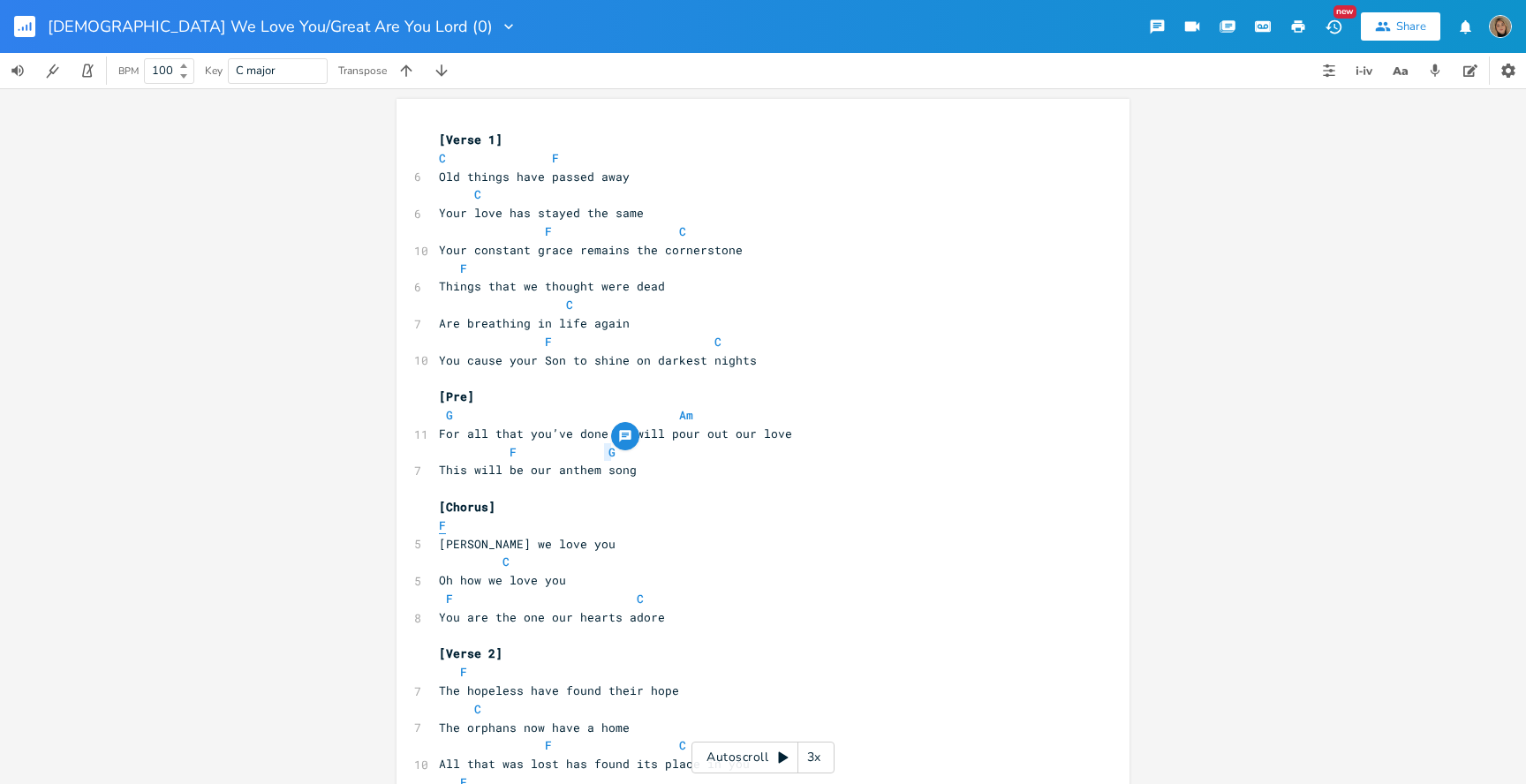 click on "F" at bounding box center (442, 525) 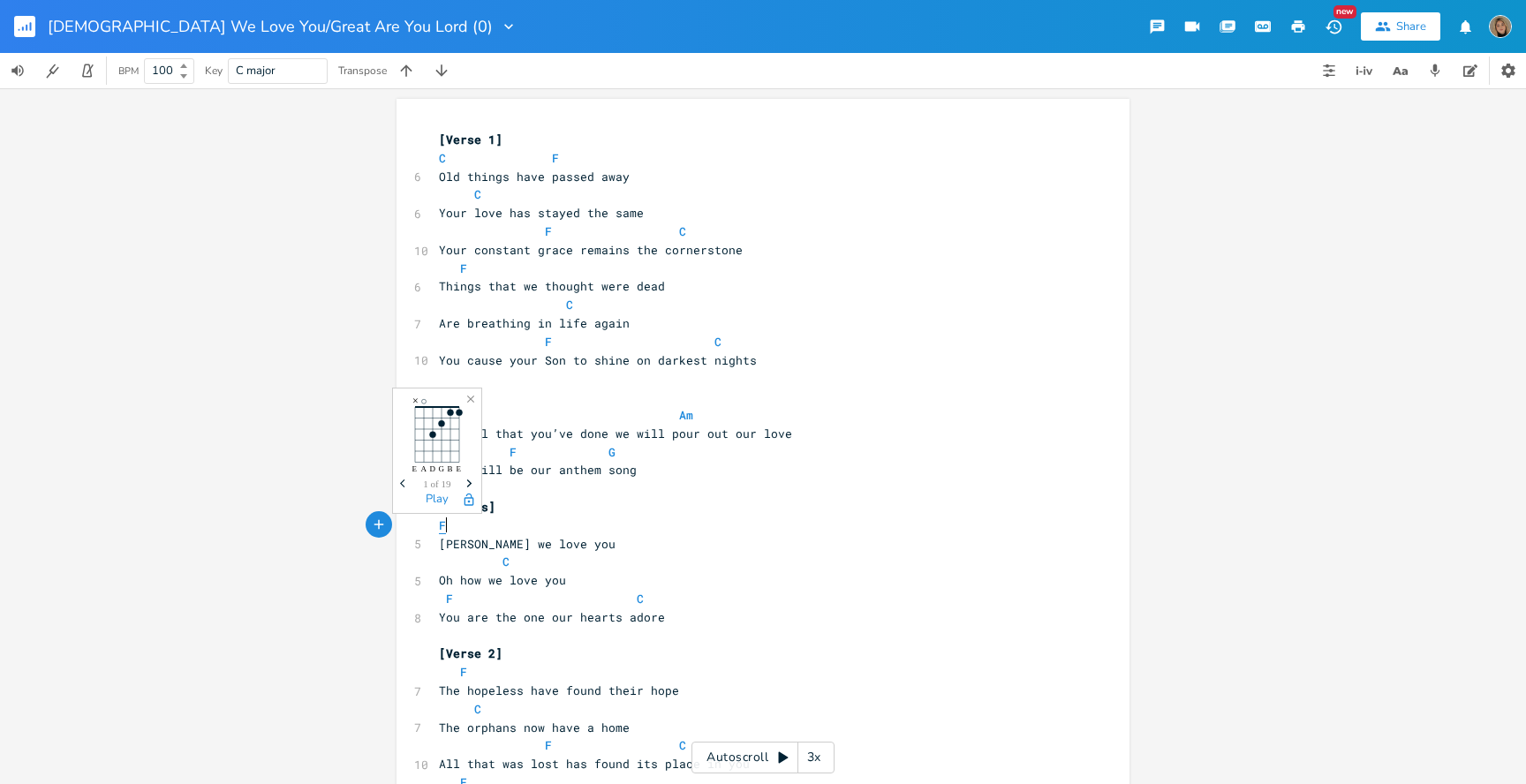 type on "F" 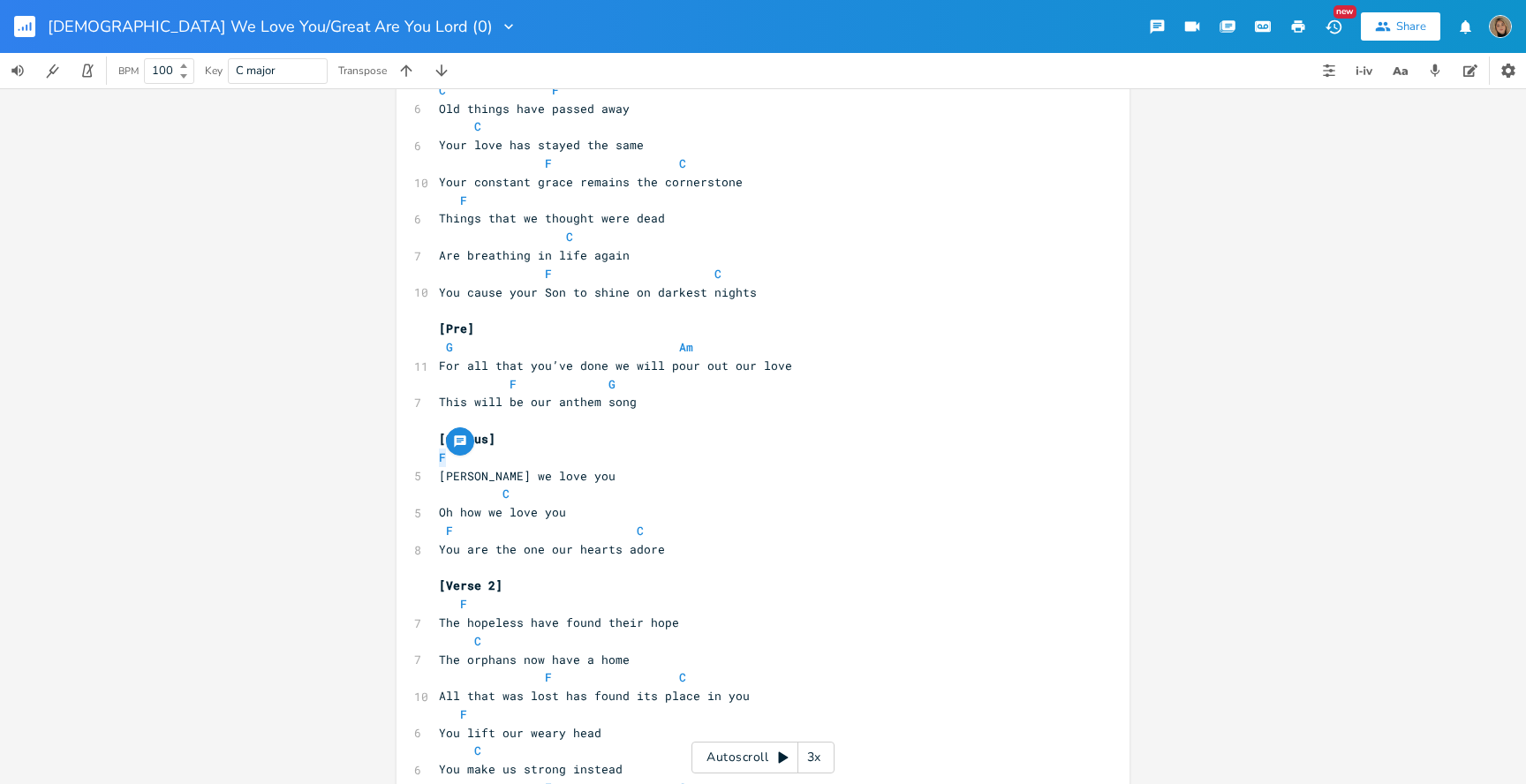 scroll, scrollTop: 89, scrollLeft: 0, axis: vertical 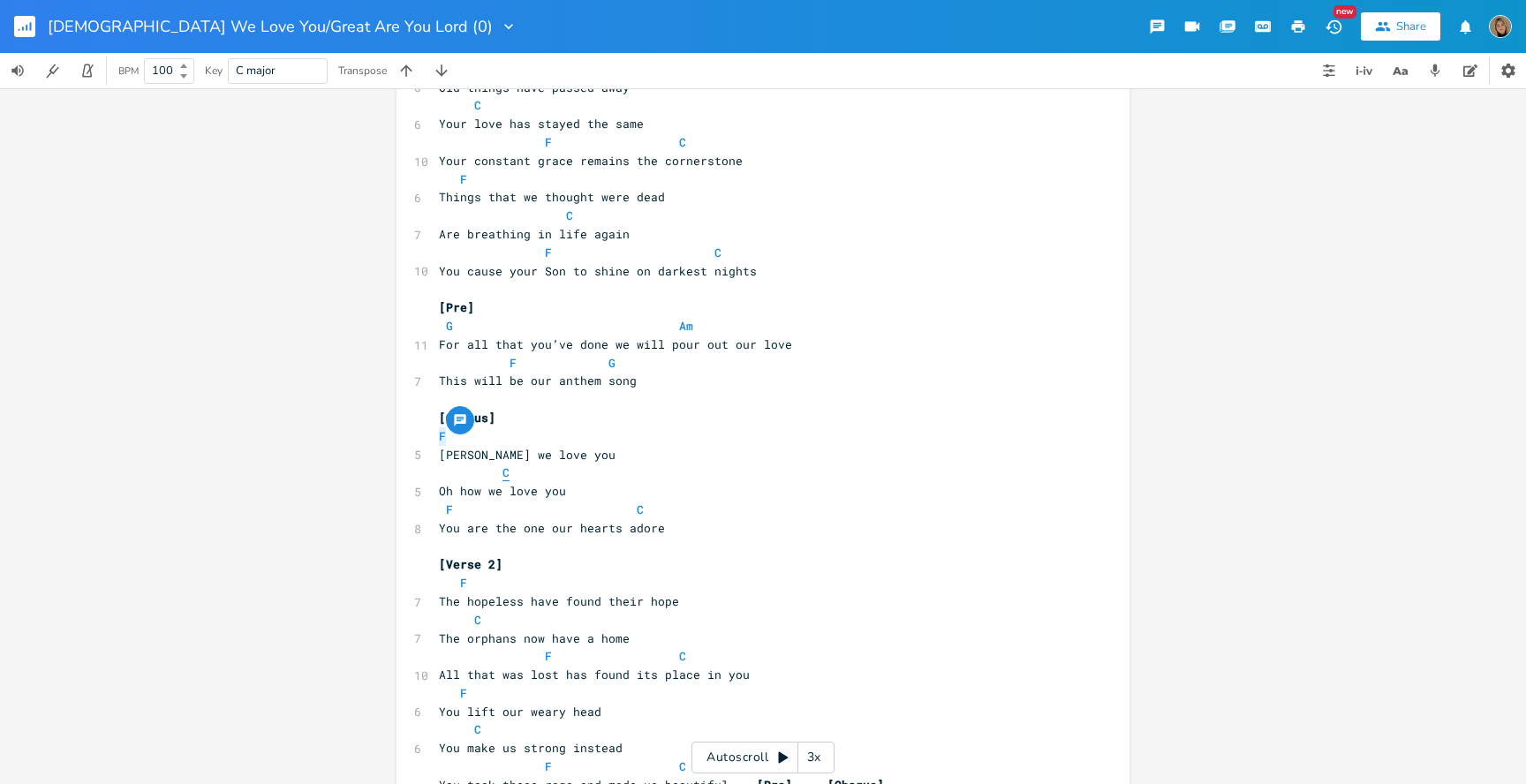 click on "C" at bounding box center (506, 472) 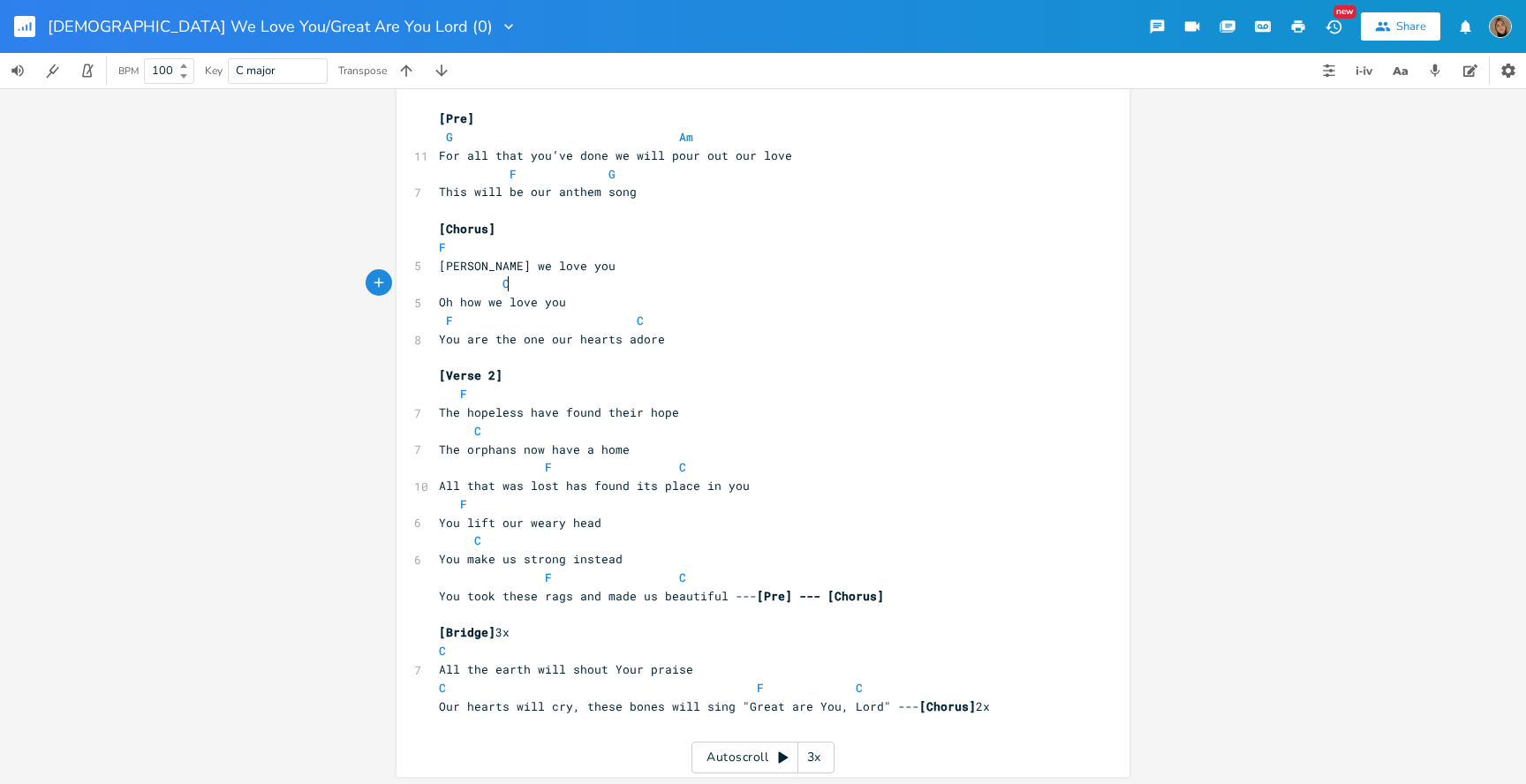 scroll, scrollTop: 282, scrollLeft: 0, axis: vertical 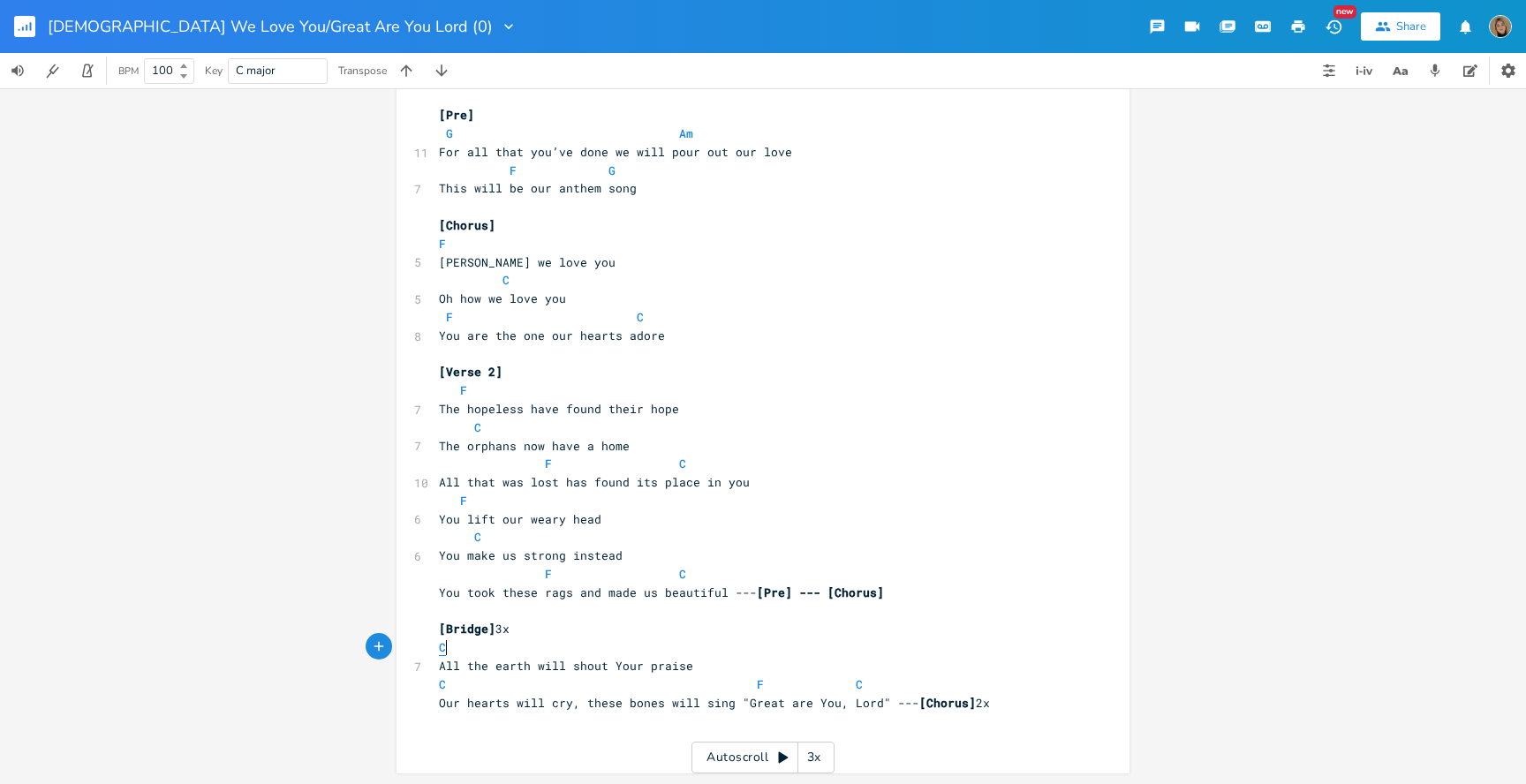 click on "C" at bounding box center (442, 647) 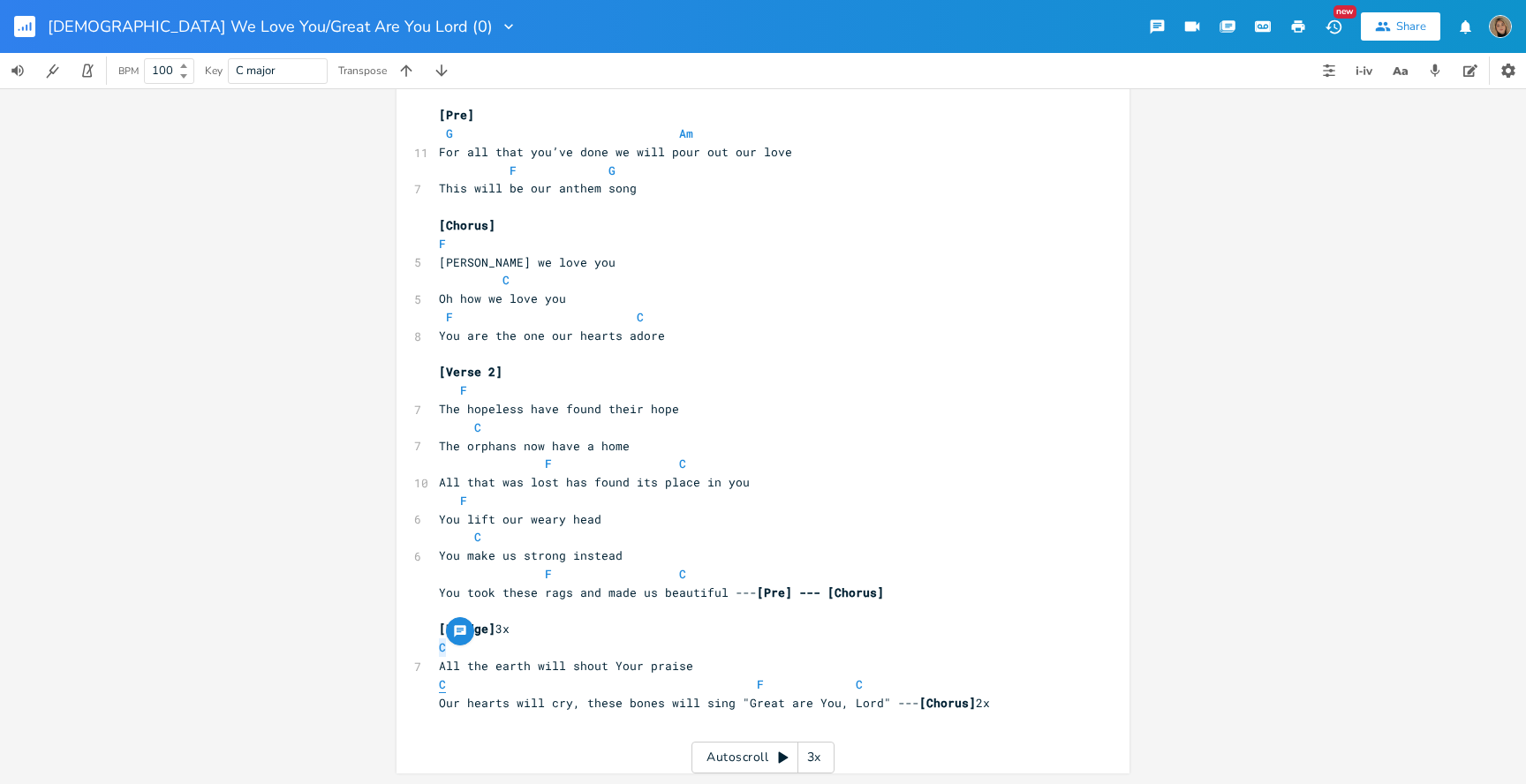 click on "C" at bounding box center [442, 684] 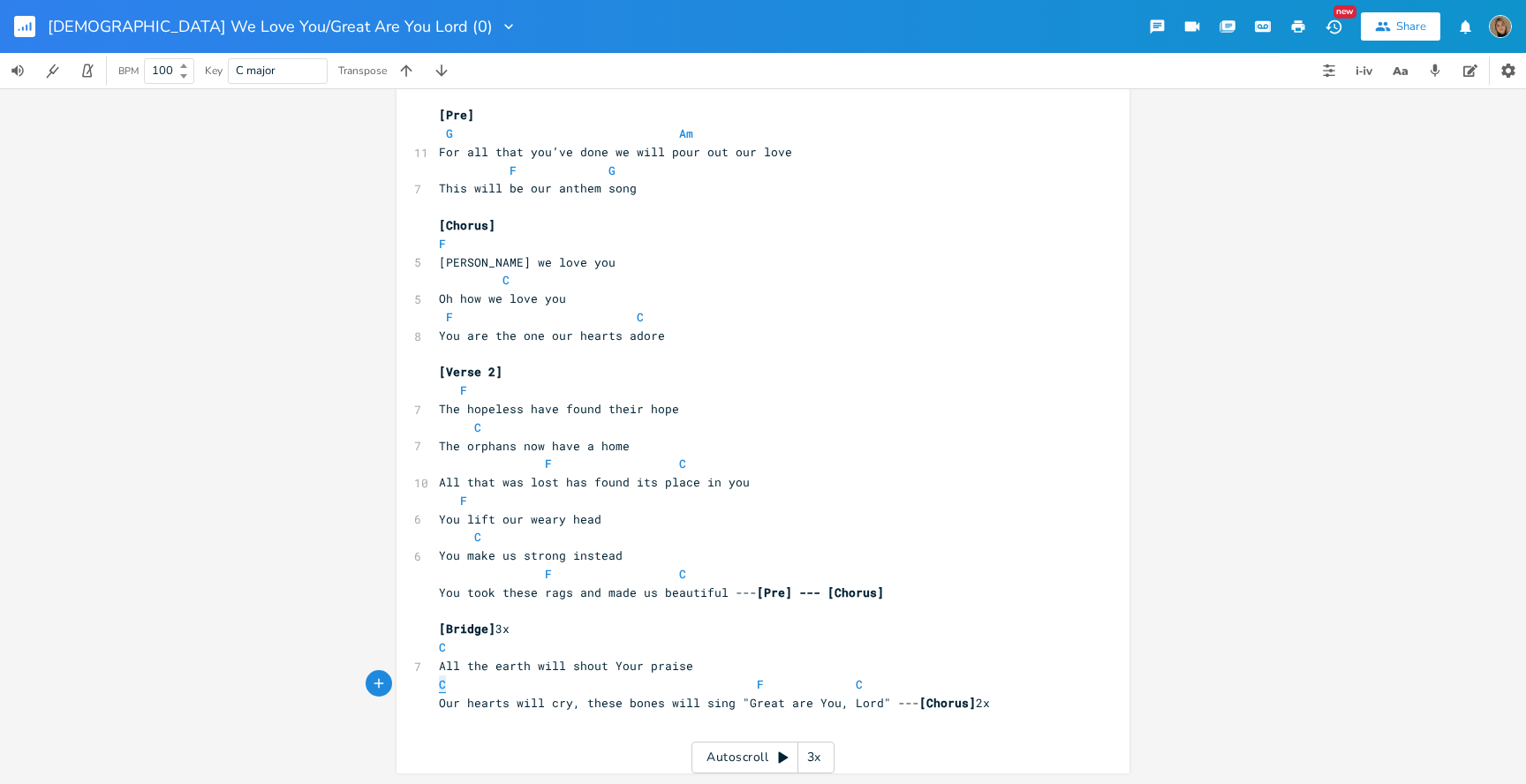 click on "C" at bounding box center [442, 684] 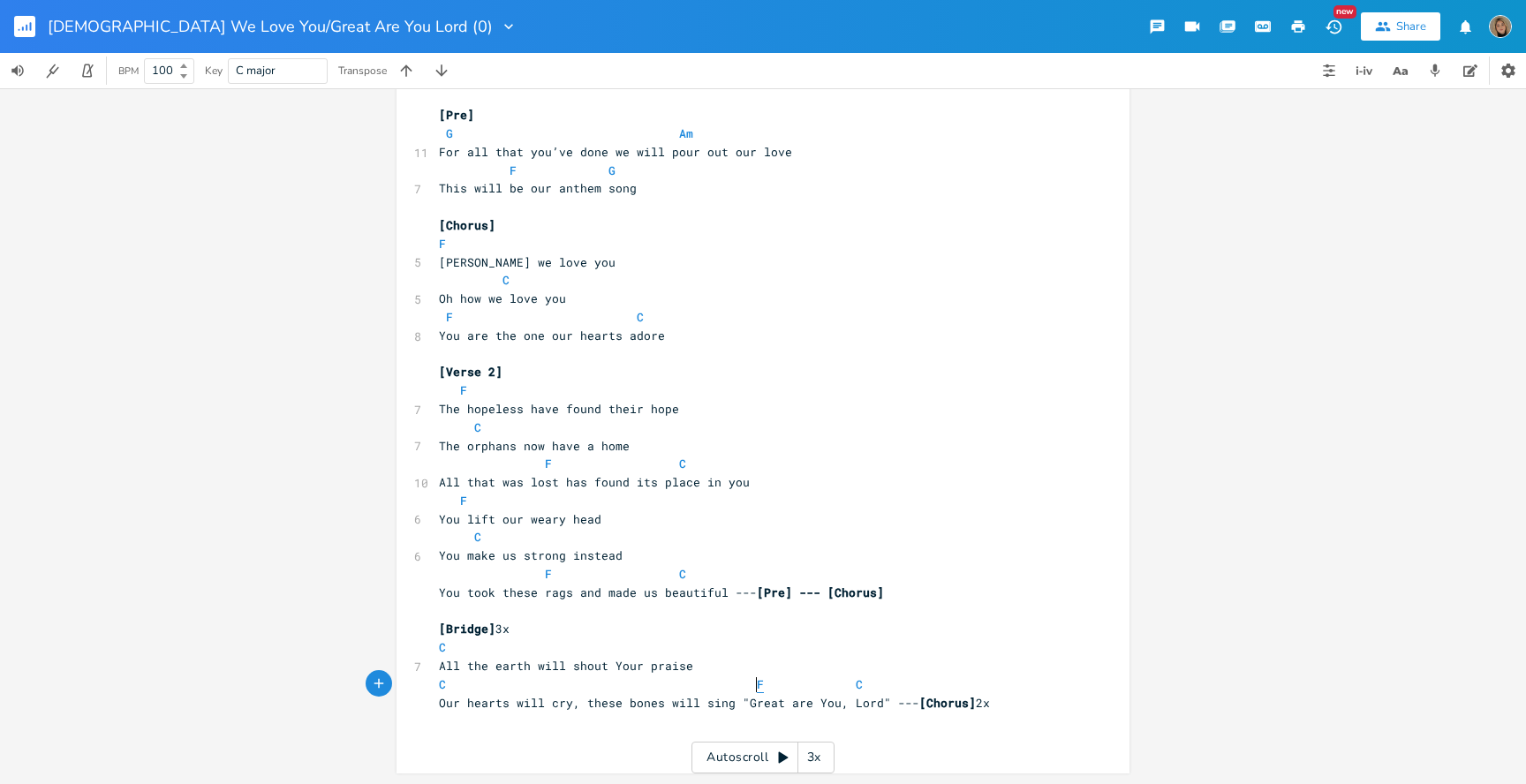 click on "F" at bounding box center [760, 684] 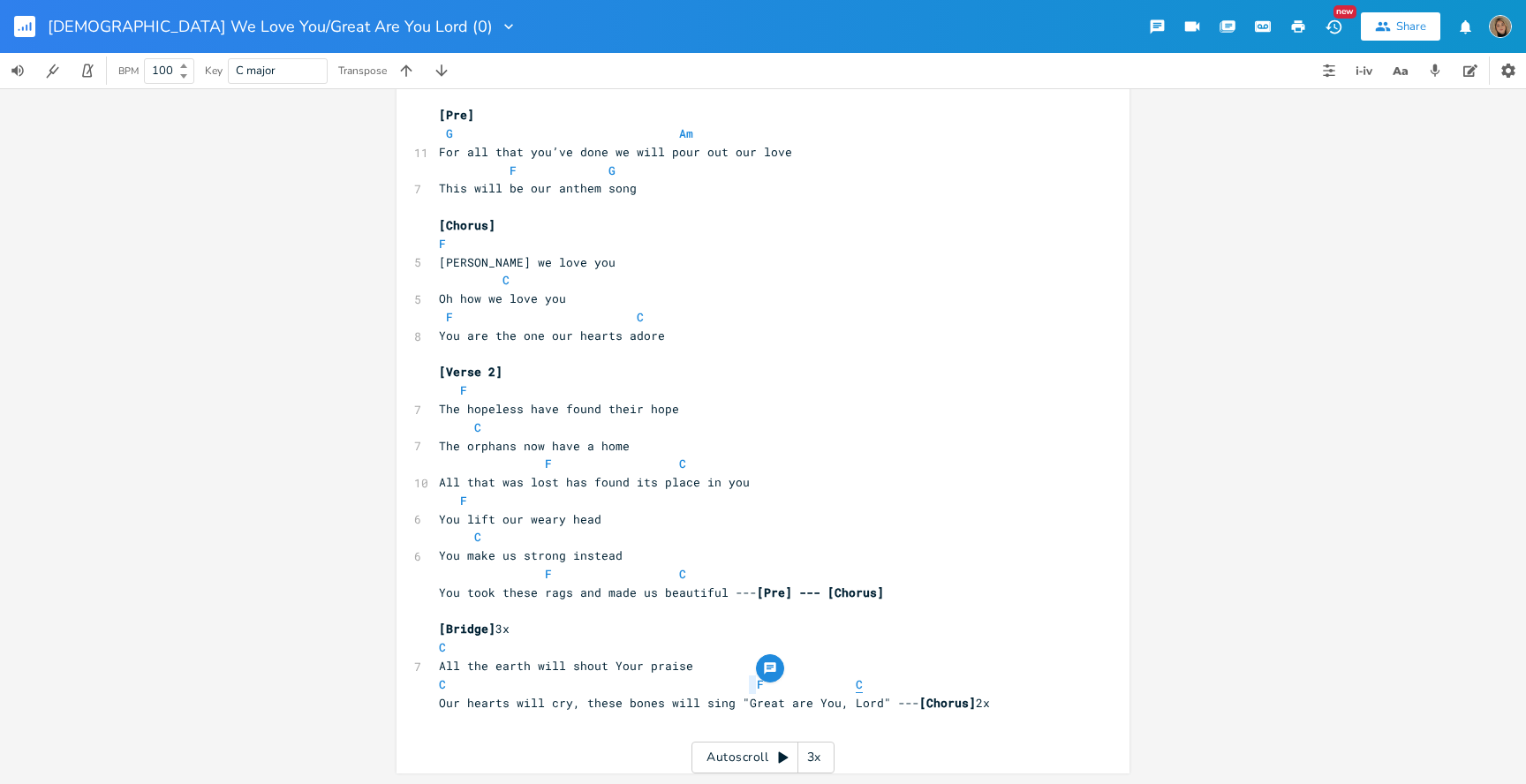 click on "C" at bounding box center (859, 684) 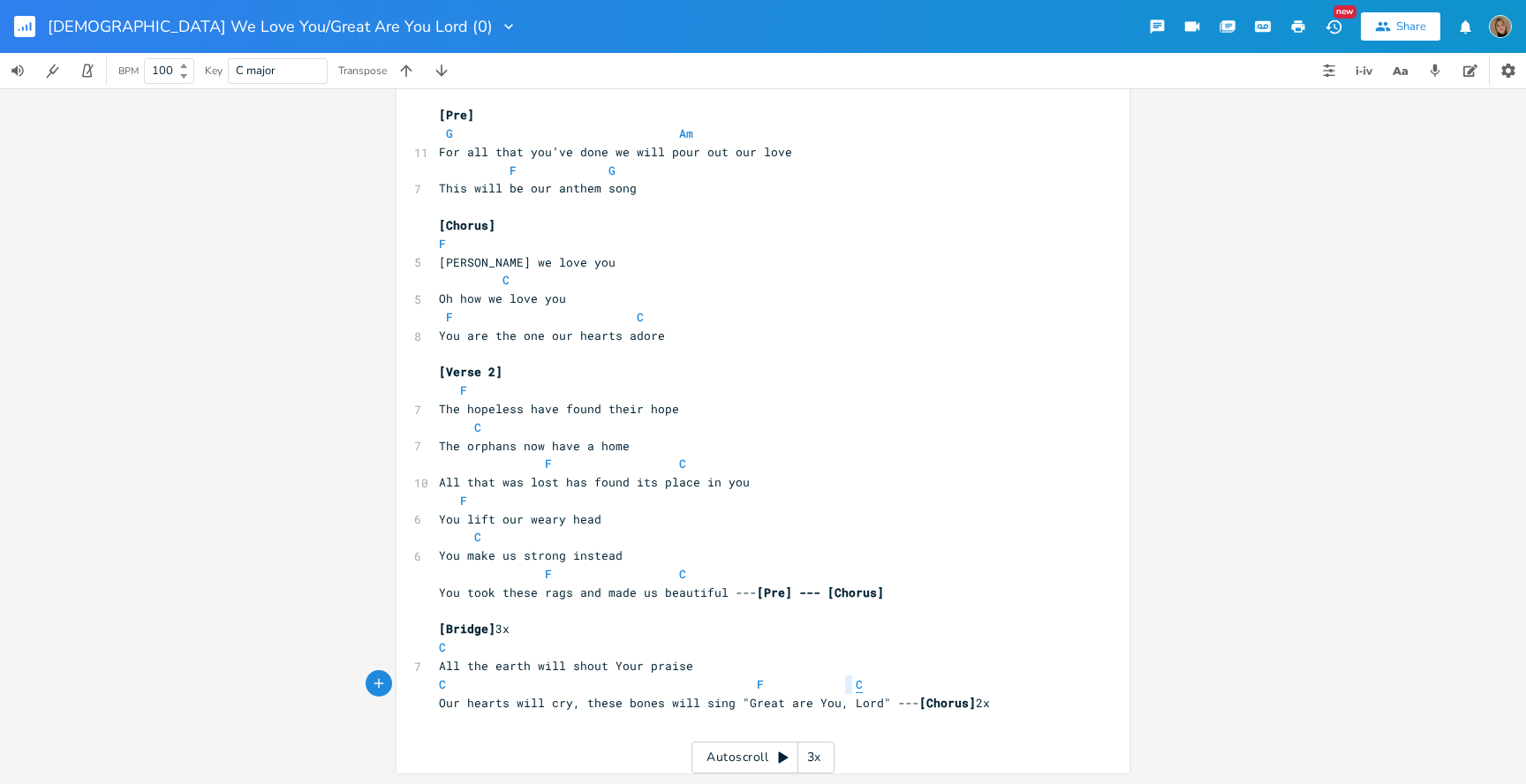 click on "C" at bounding box center [859, 684] 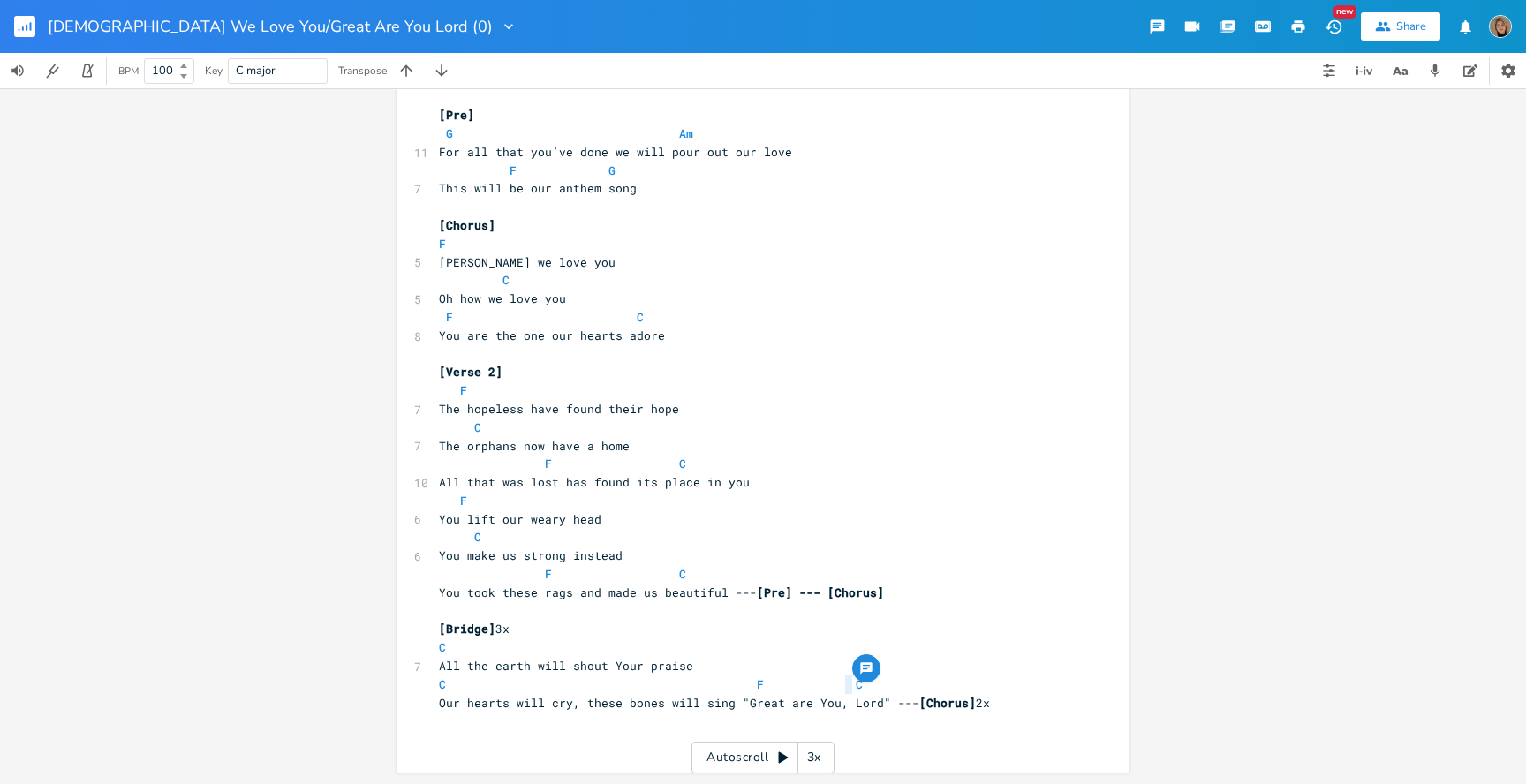scroll, scrollTop: 0, scrollLeft: 0, axis: both 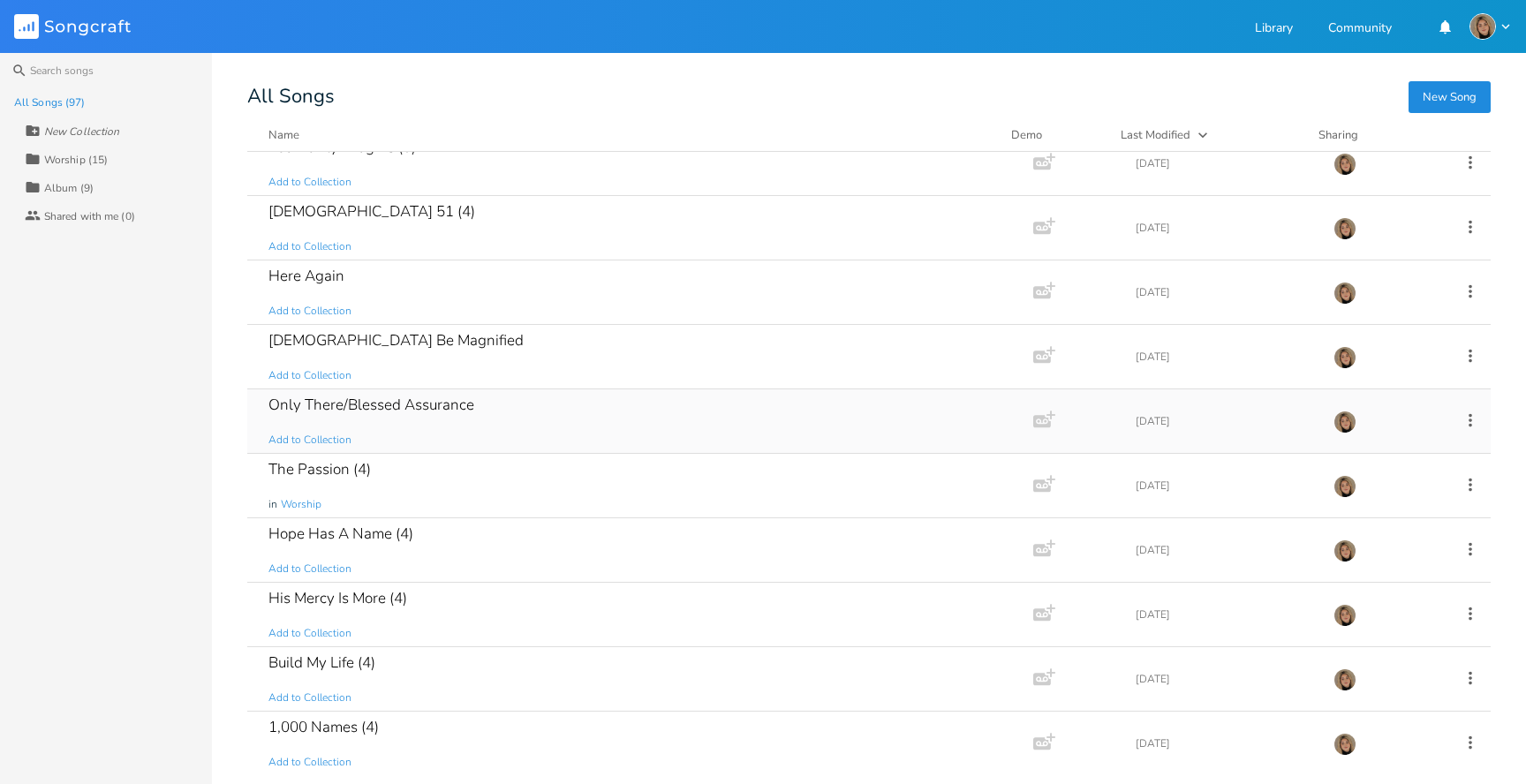 click on "Only There/Blessed Assurance" at bounding box center [371, 404] 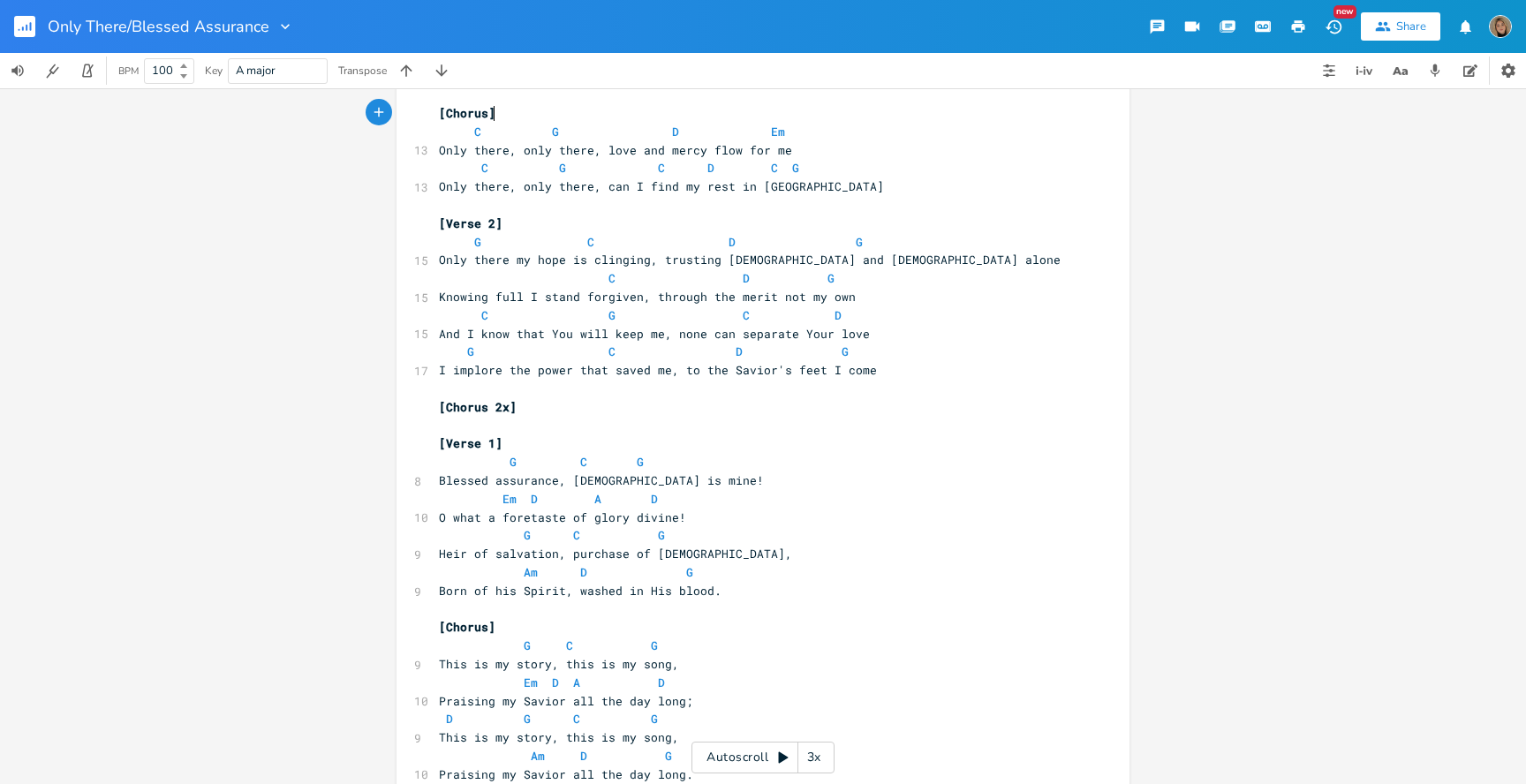 scroll, scrollTop: 0, scrollLeft: 0, axis: both 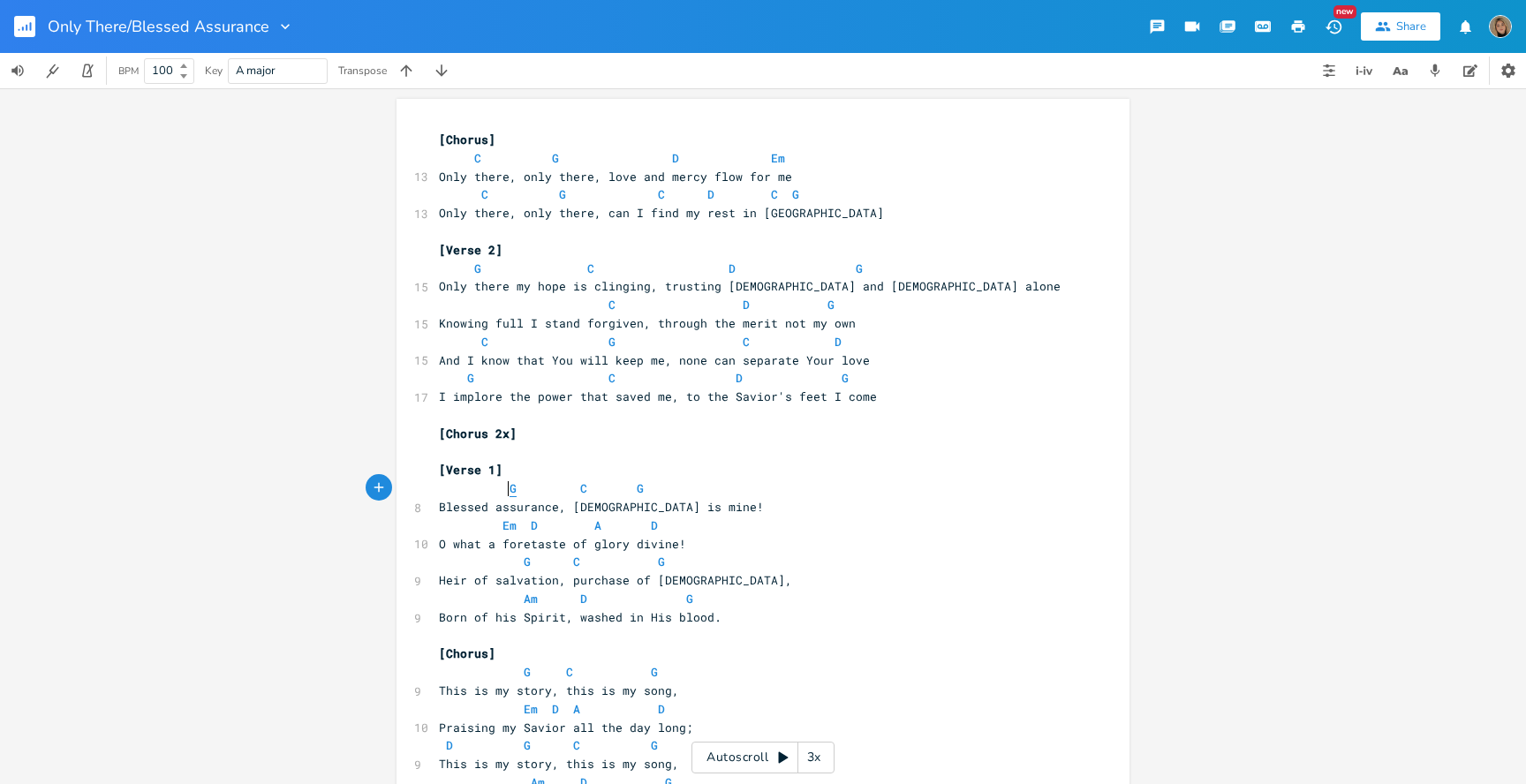 click on "G" at bounding box center [513, 488] 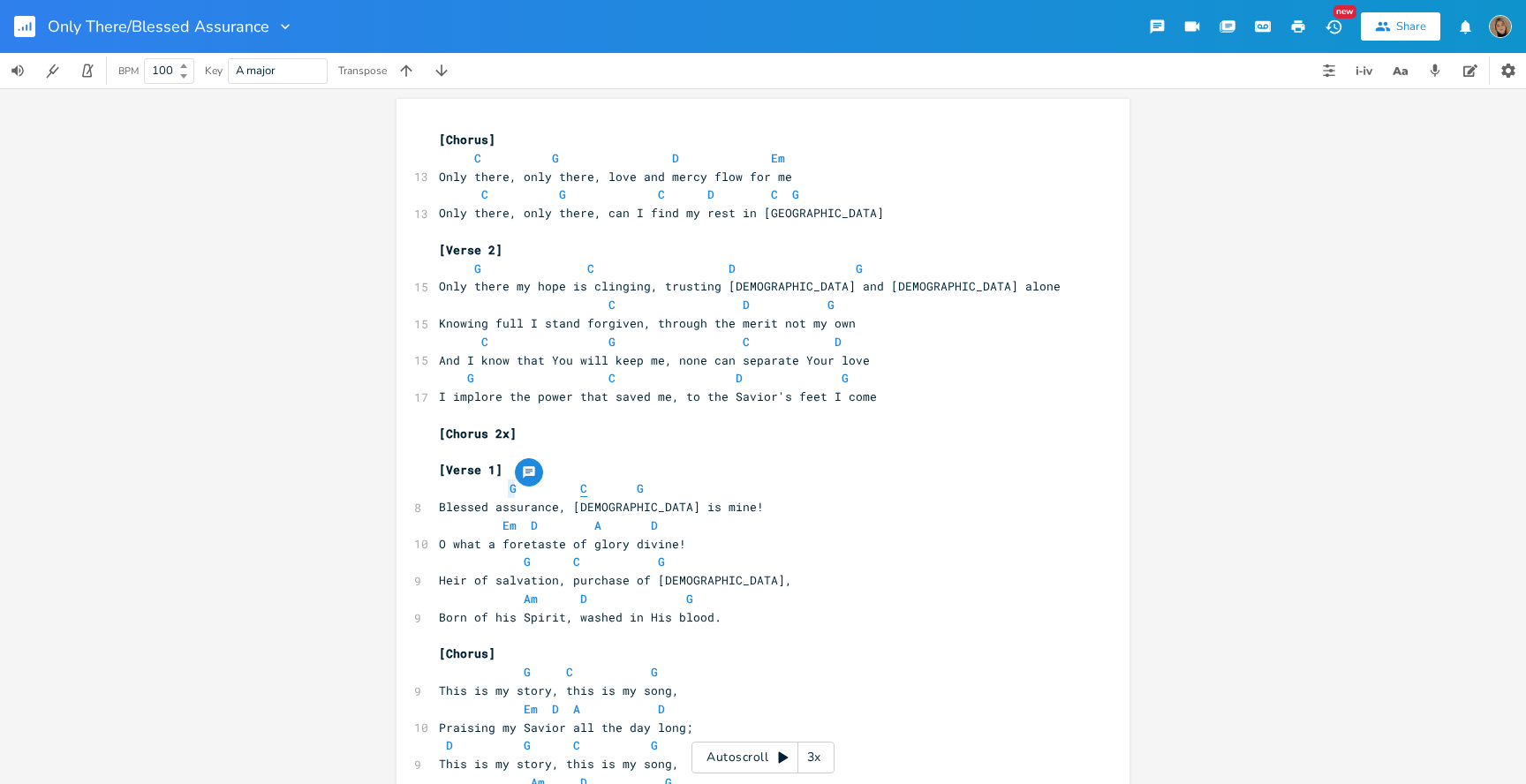 click on "C" at bounding box center [584, 488] 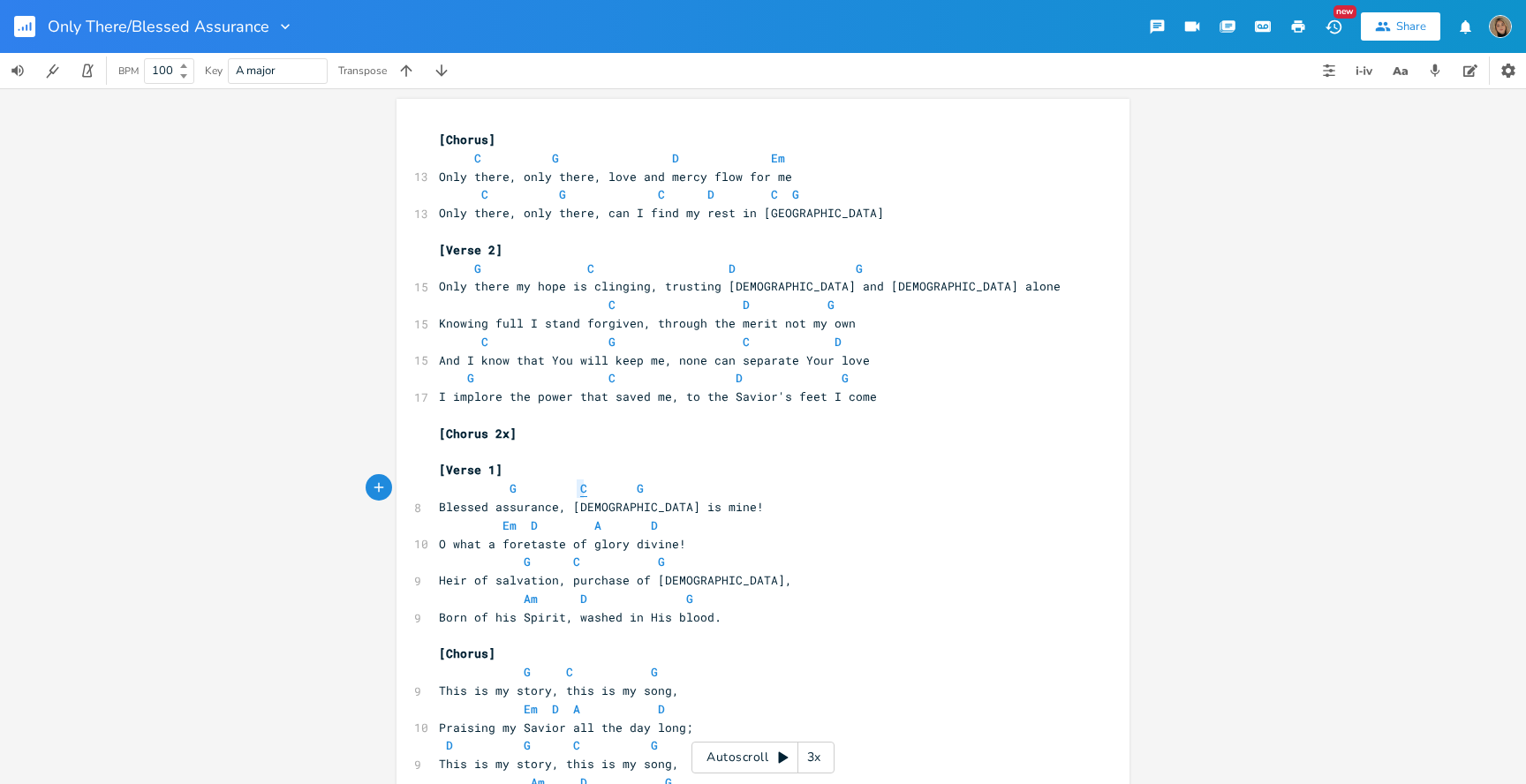click on "C" at bounding box center [584, 488] 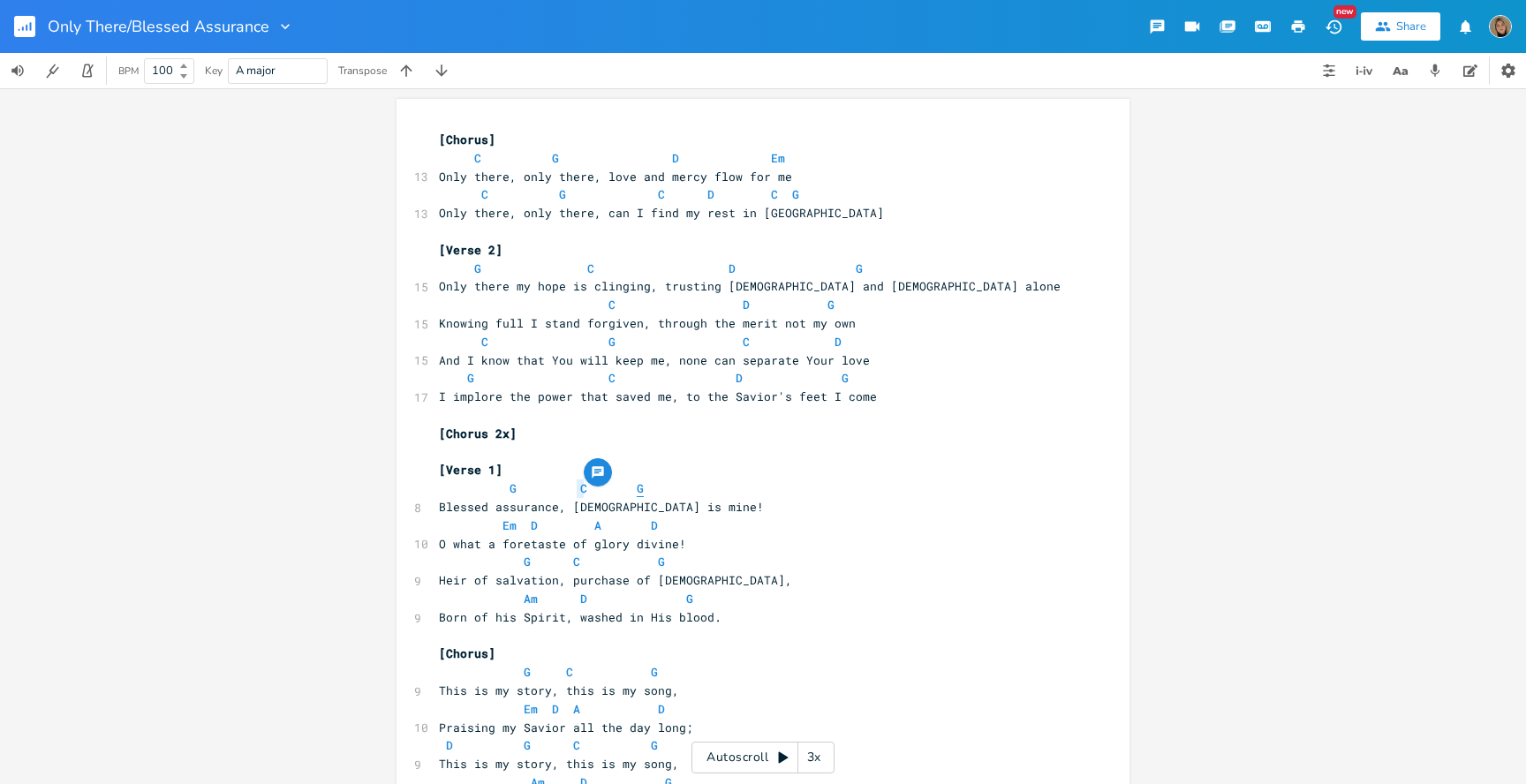 click on "G" at bounding box center [640, 488] 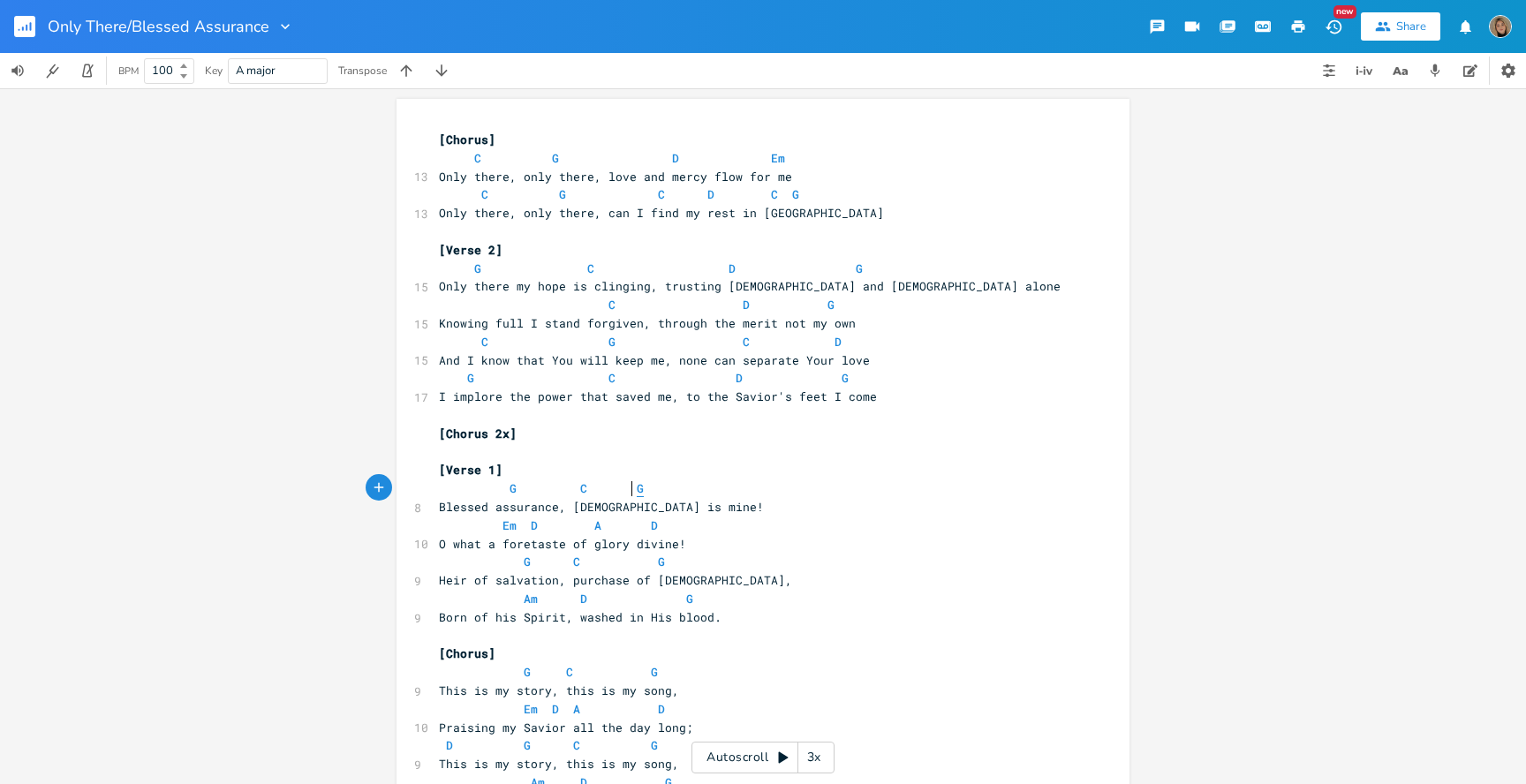 click on "G" at bounding box center (640, 488) 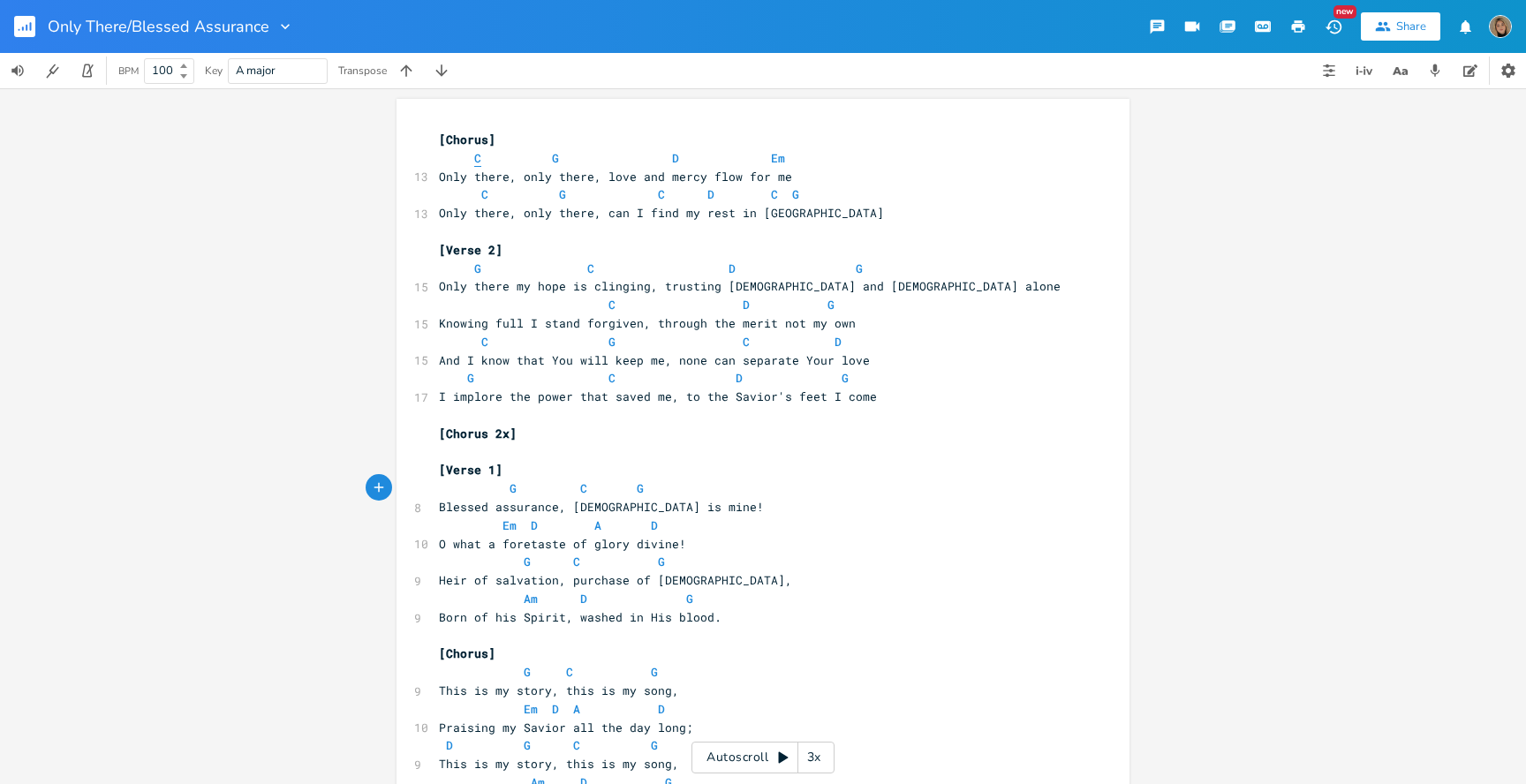 click on "C" at bounding box center (478, 158) 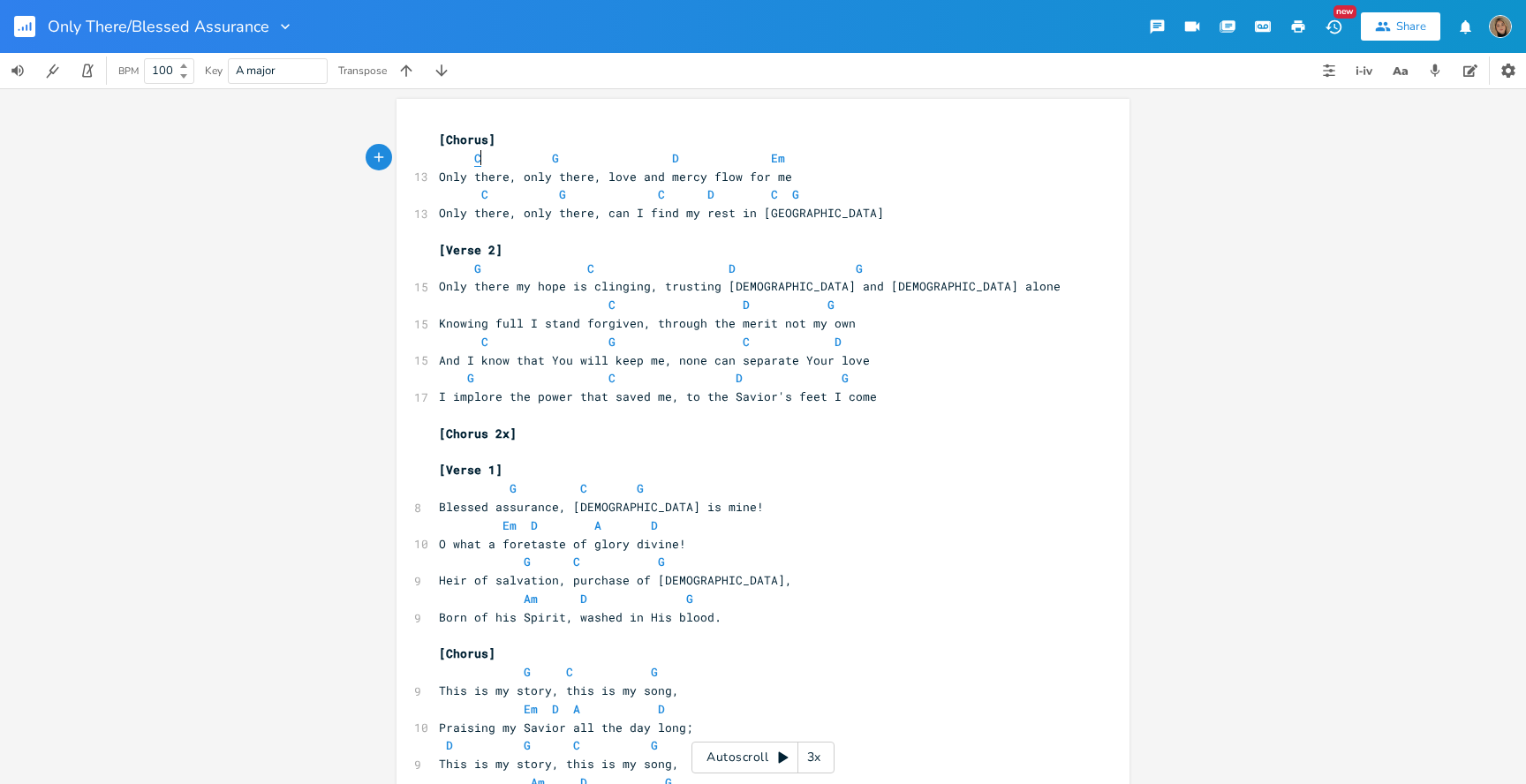 type on "C" 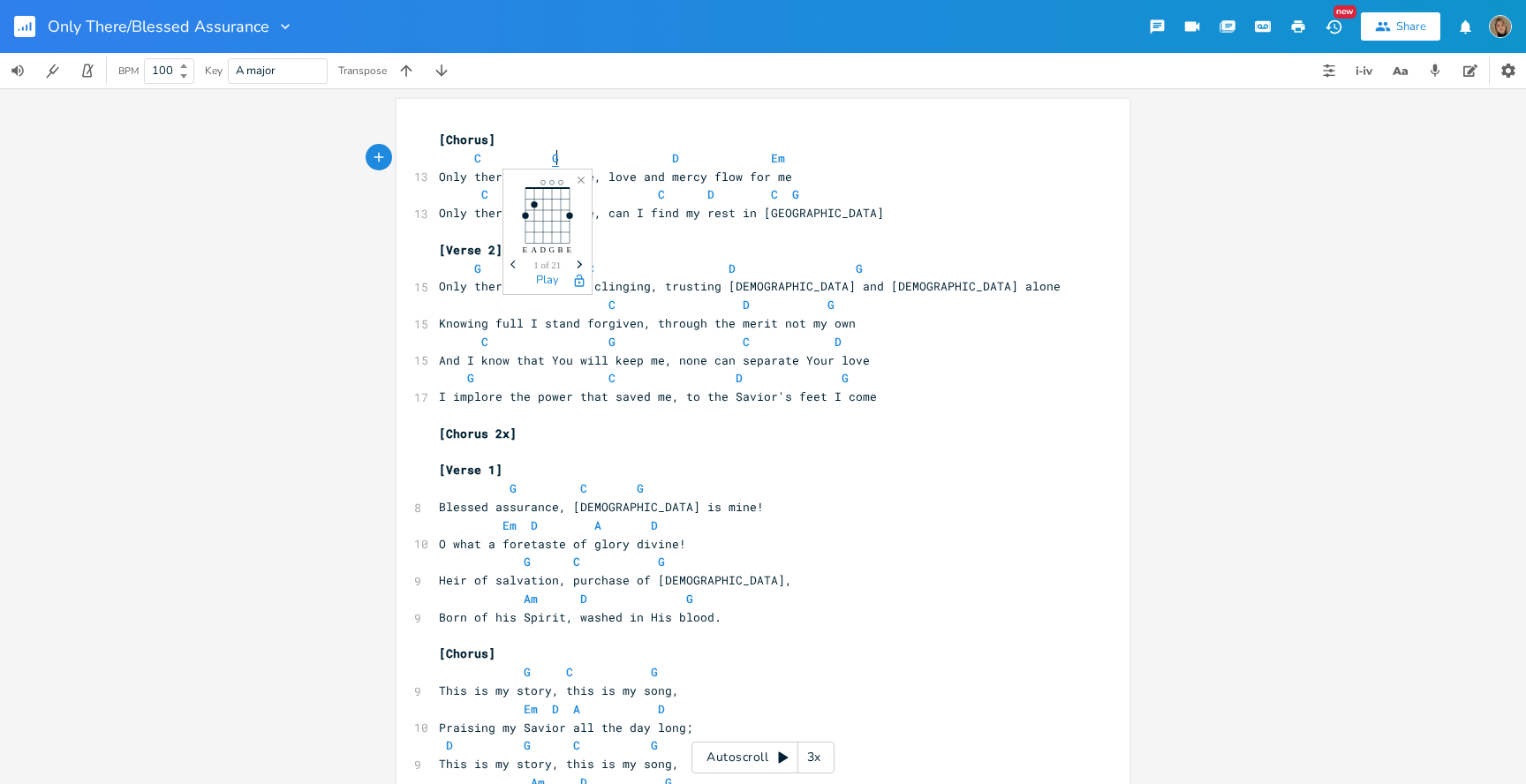 click on "G" at bounding box center (555, 158) 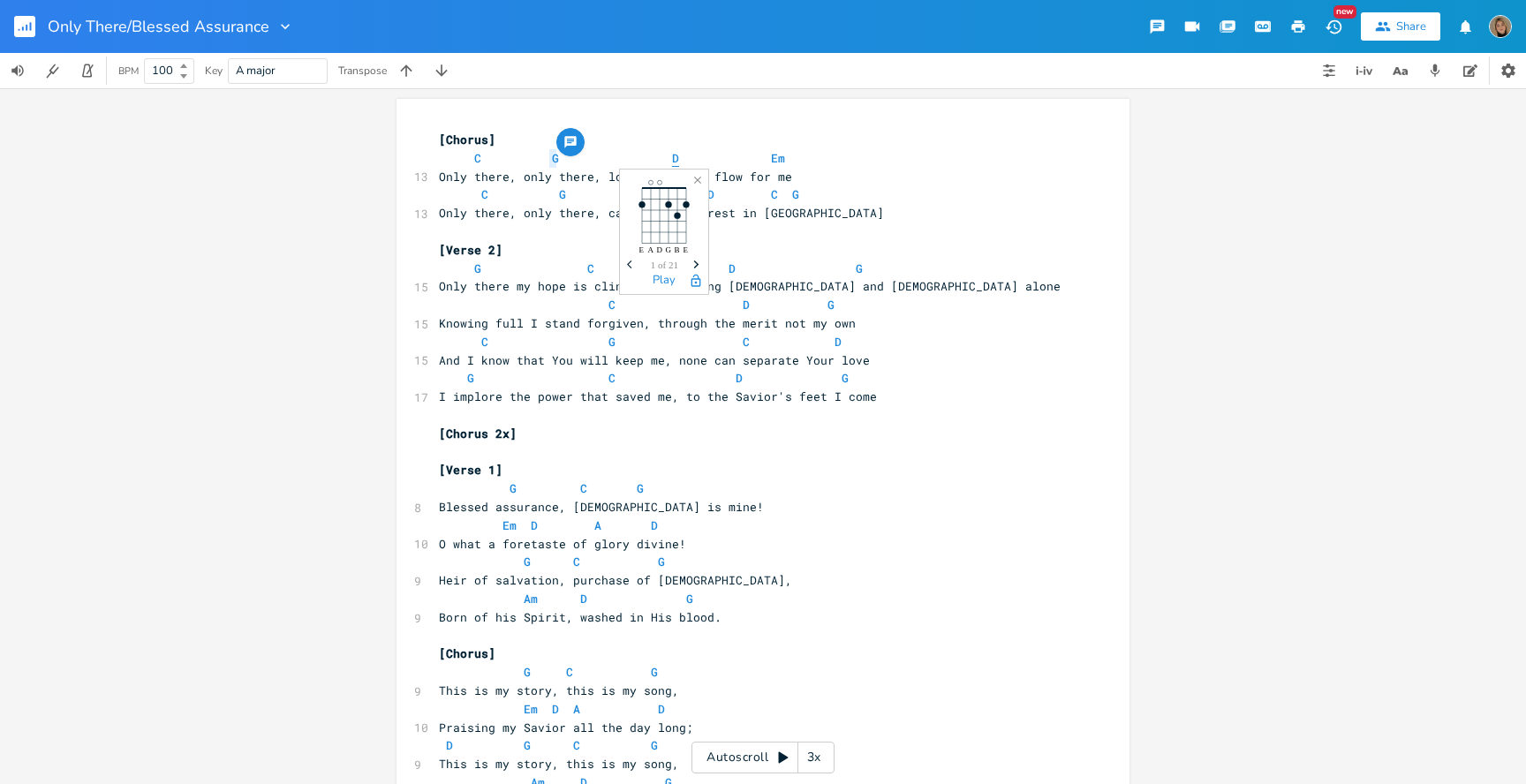 click on "D" at bounding box center (676, 158) 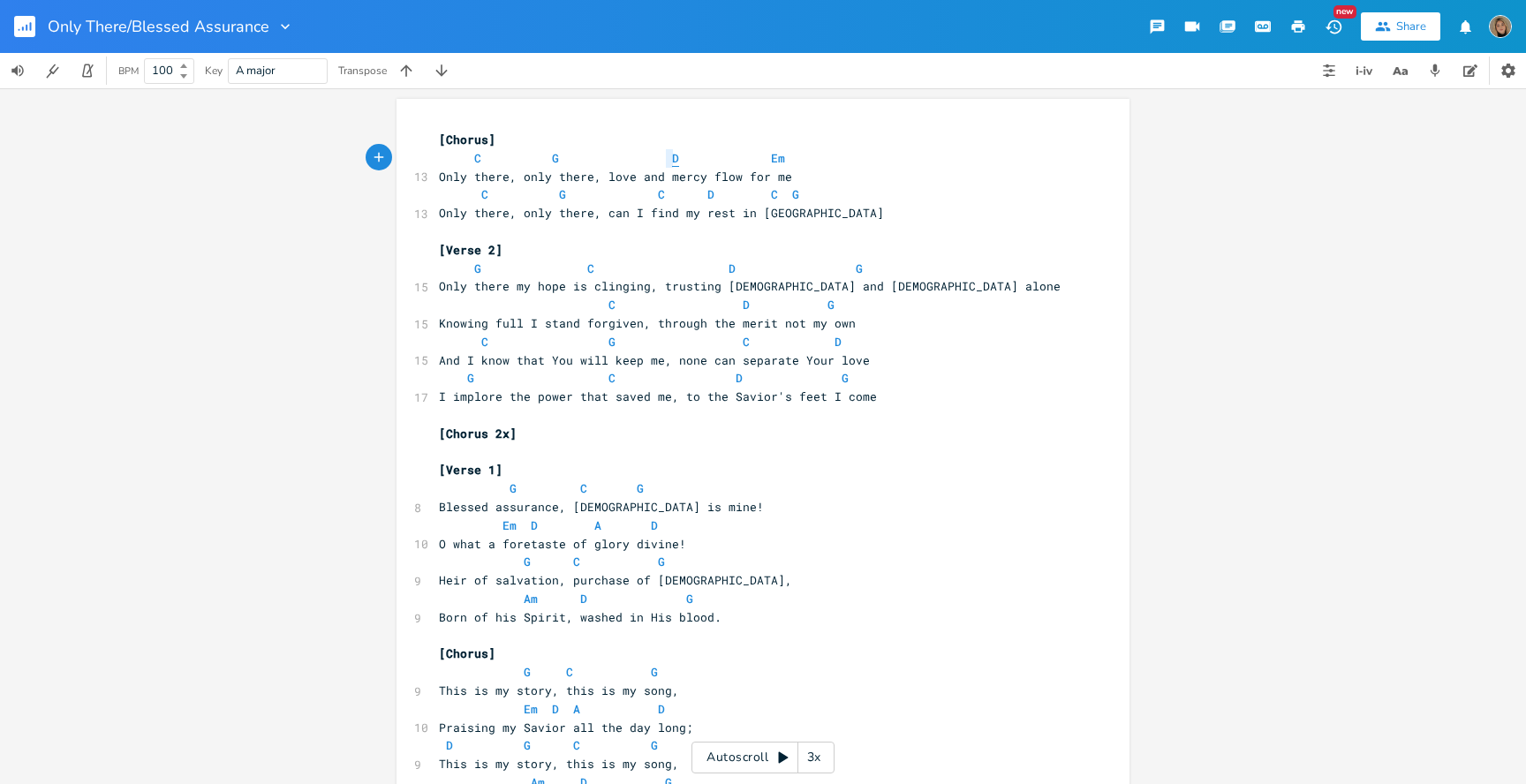 click on "D" at bounding box center (676, 158) 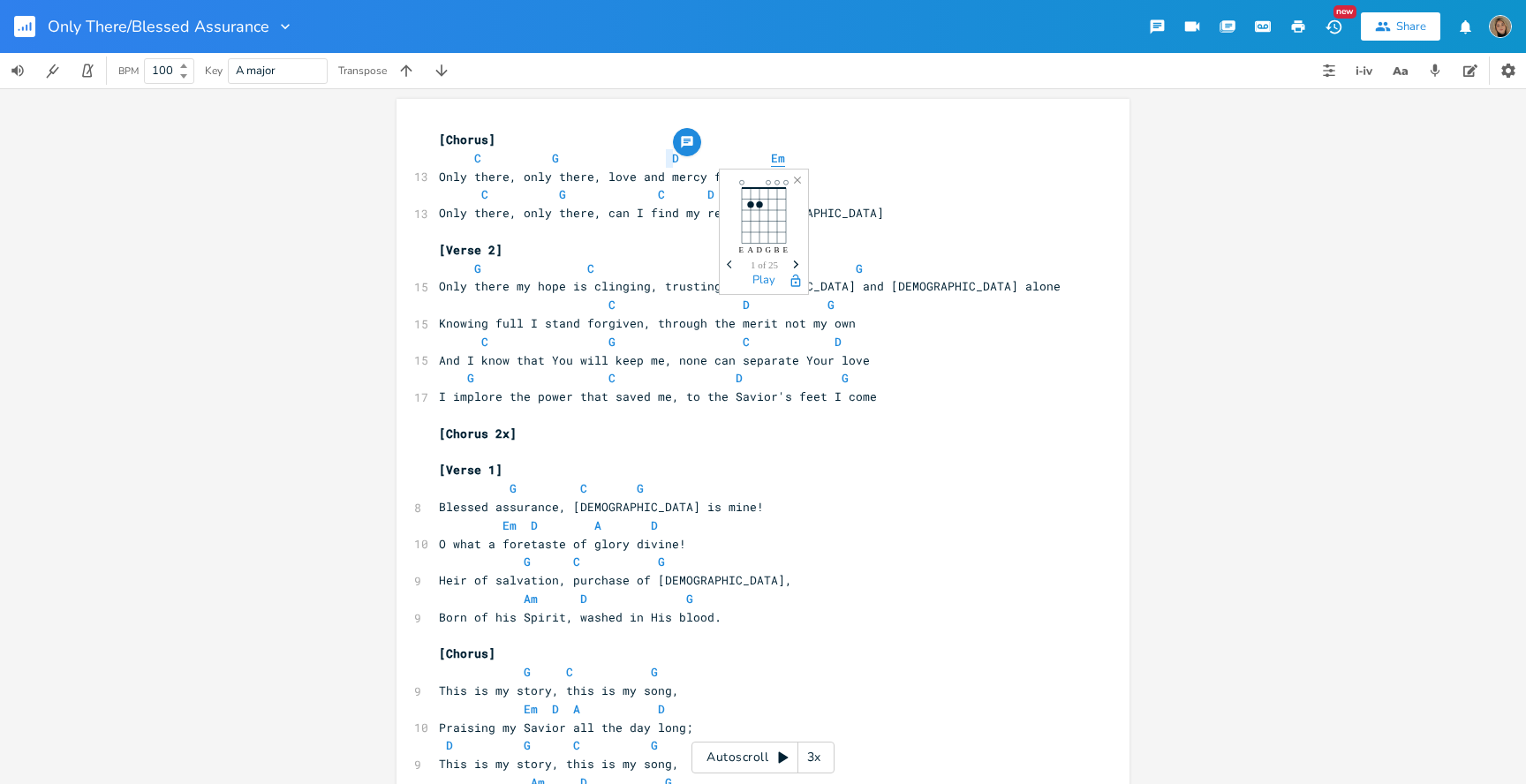 click on "Em" at bounding box center [778, 158] 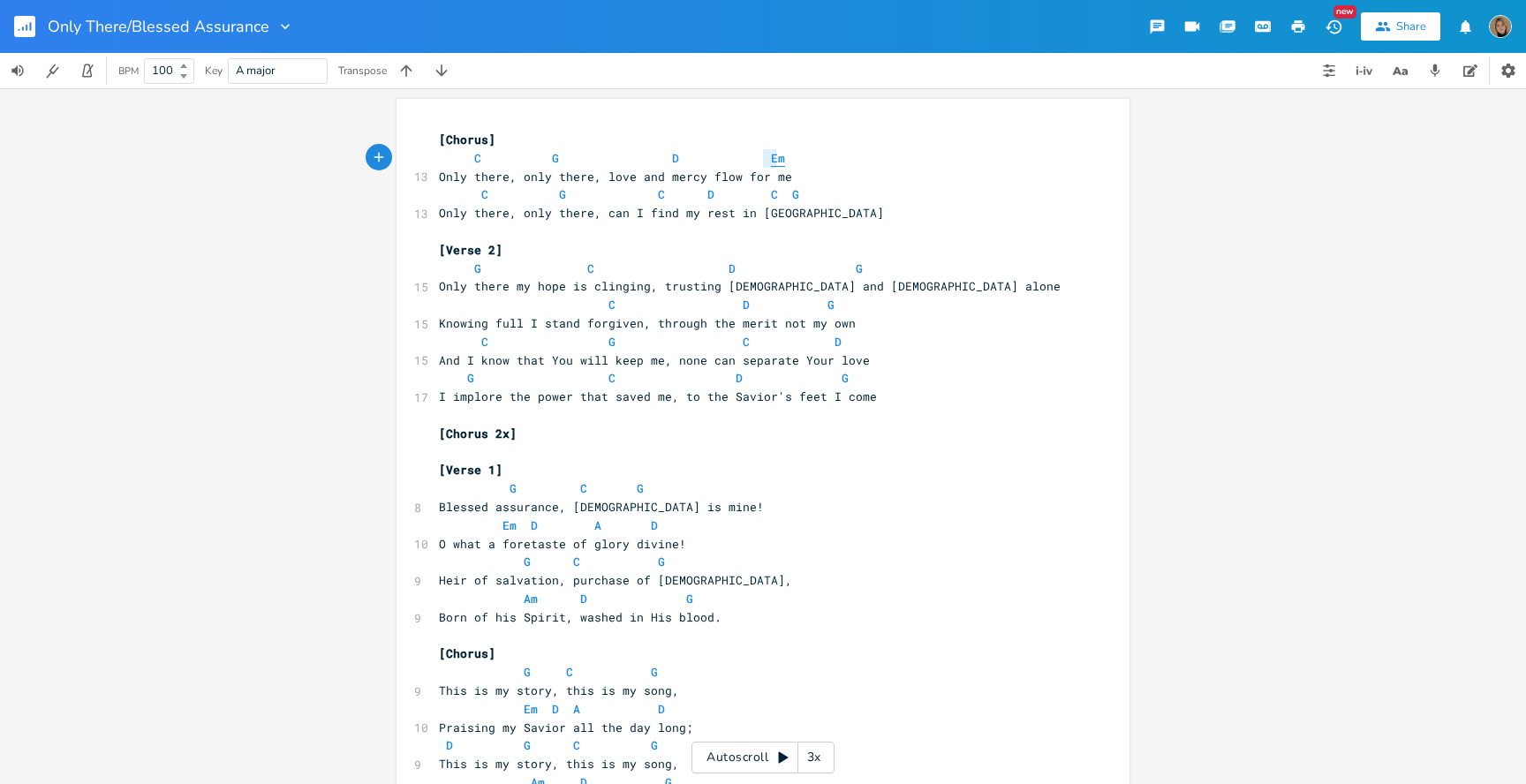click on "Em" at bounding box center [778, 158] 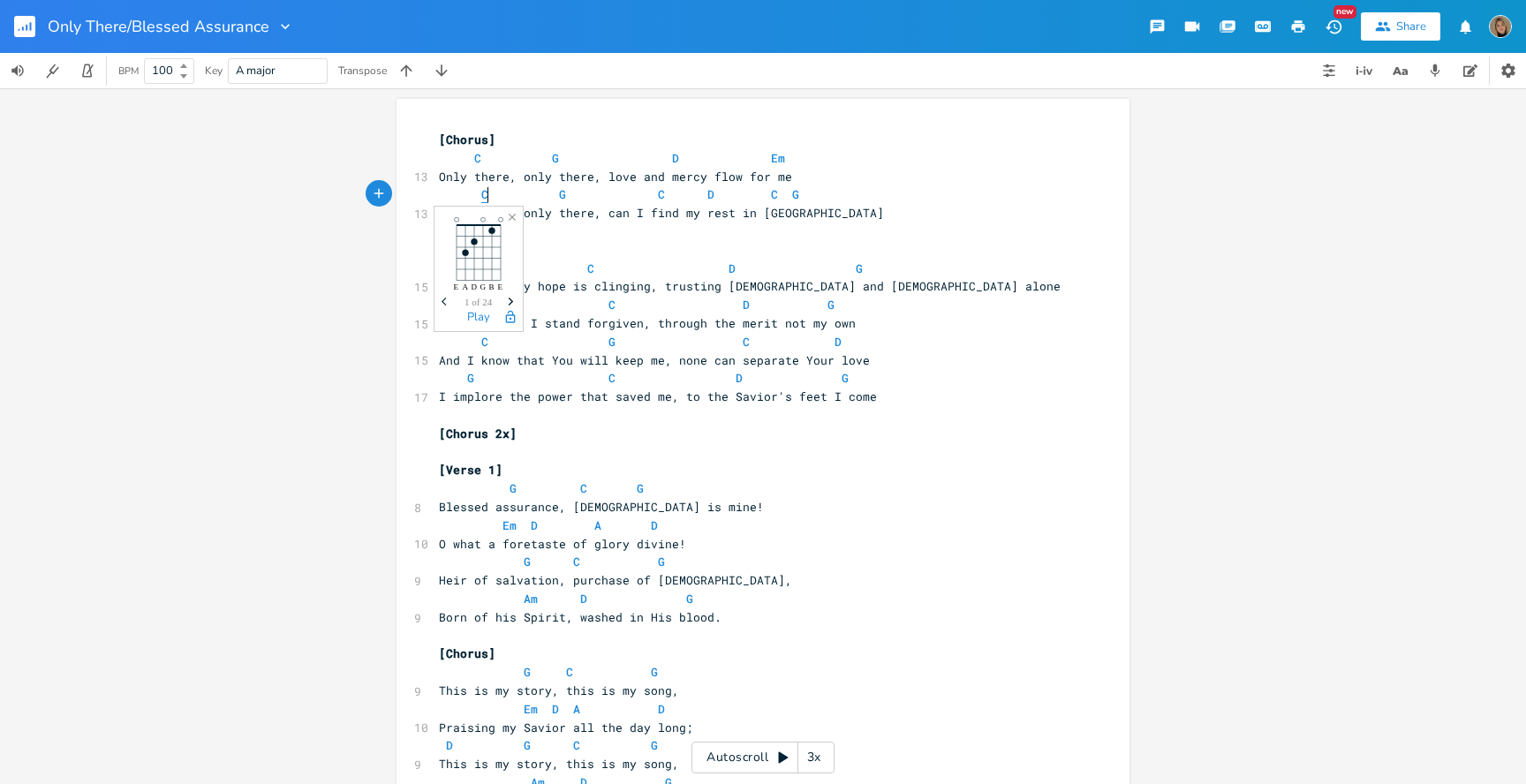 click on "C" at bounding box center [485, 194] 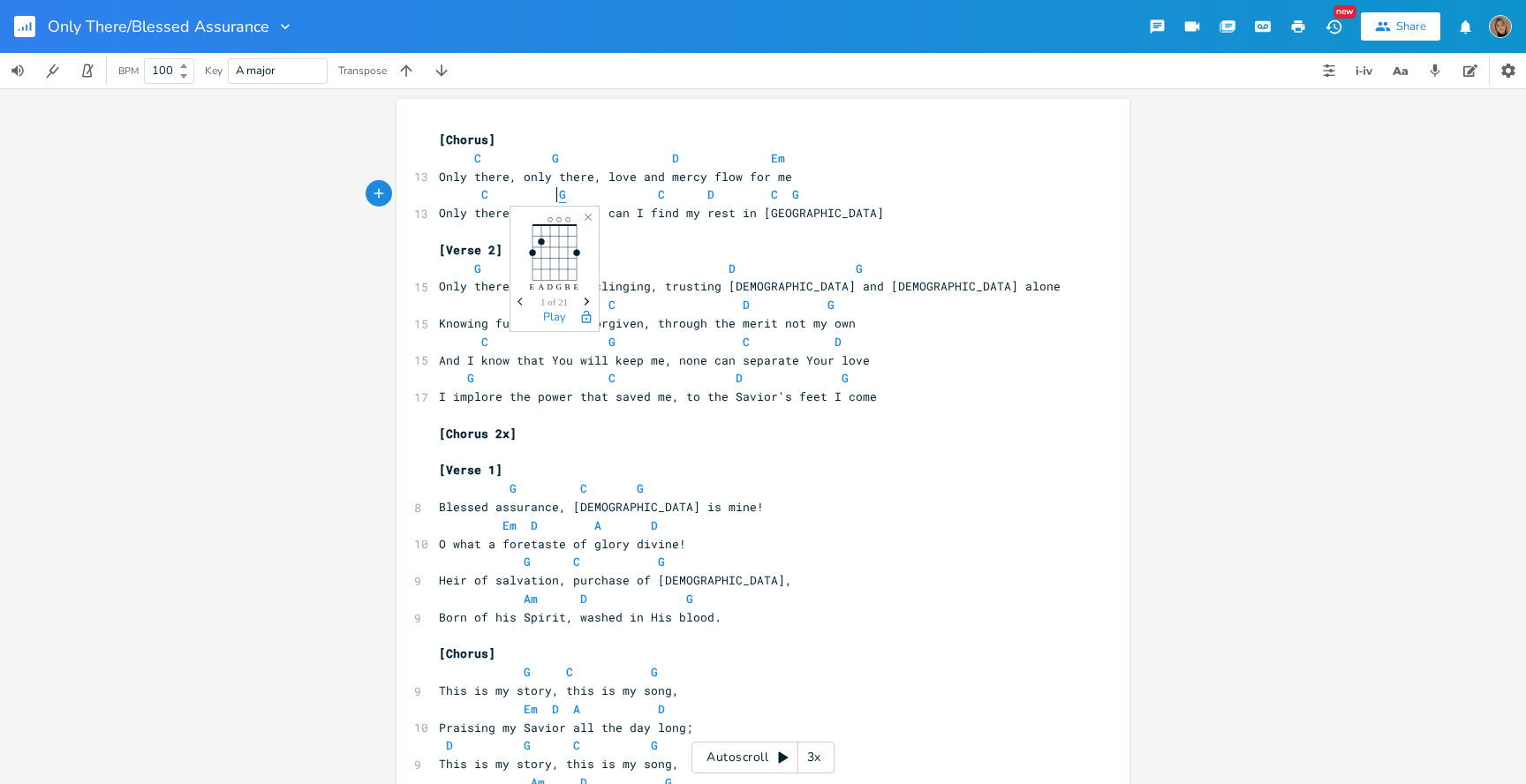click on "G" at bounding box center (563, 194) 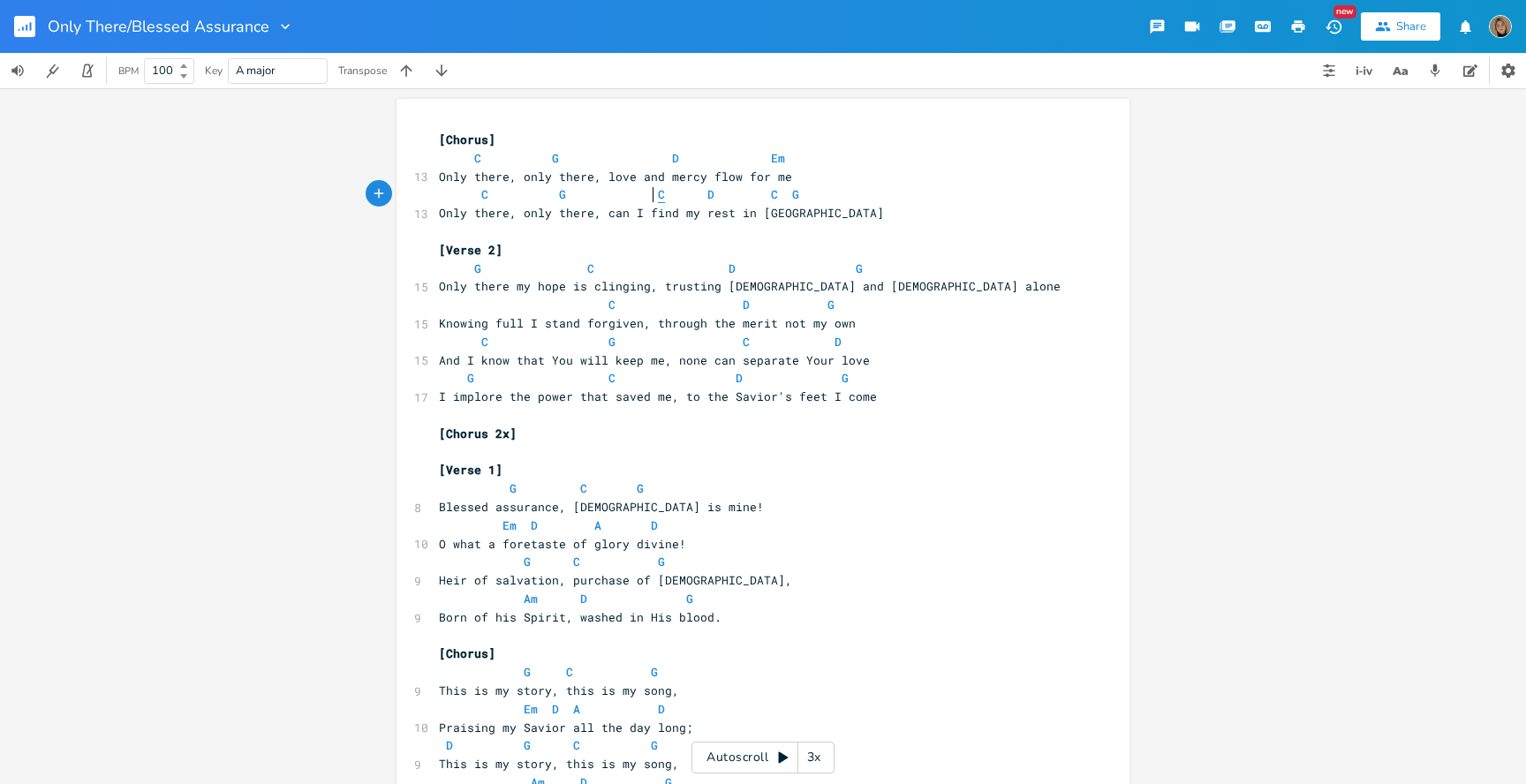 click on "C" at bounding box center (661, 194) 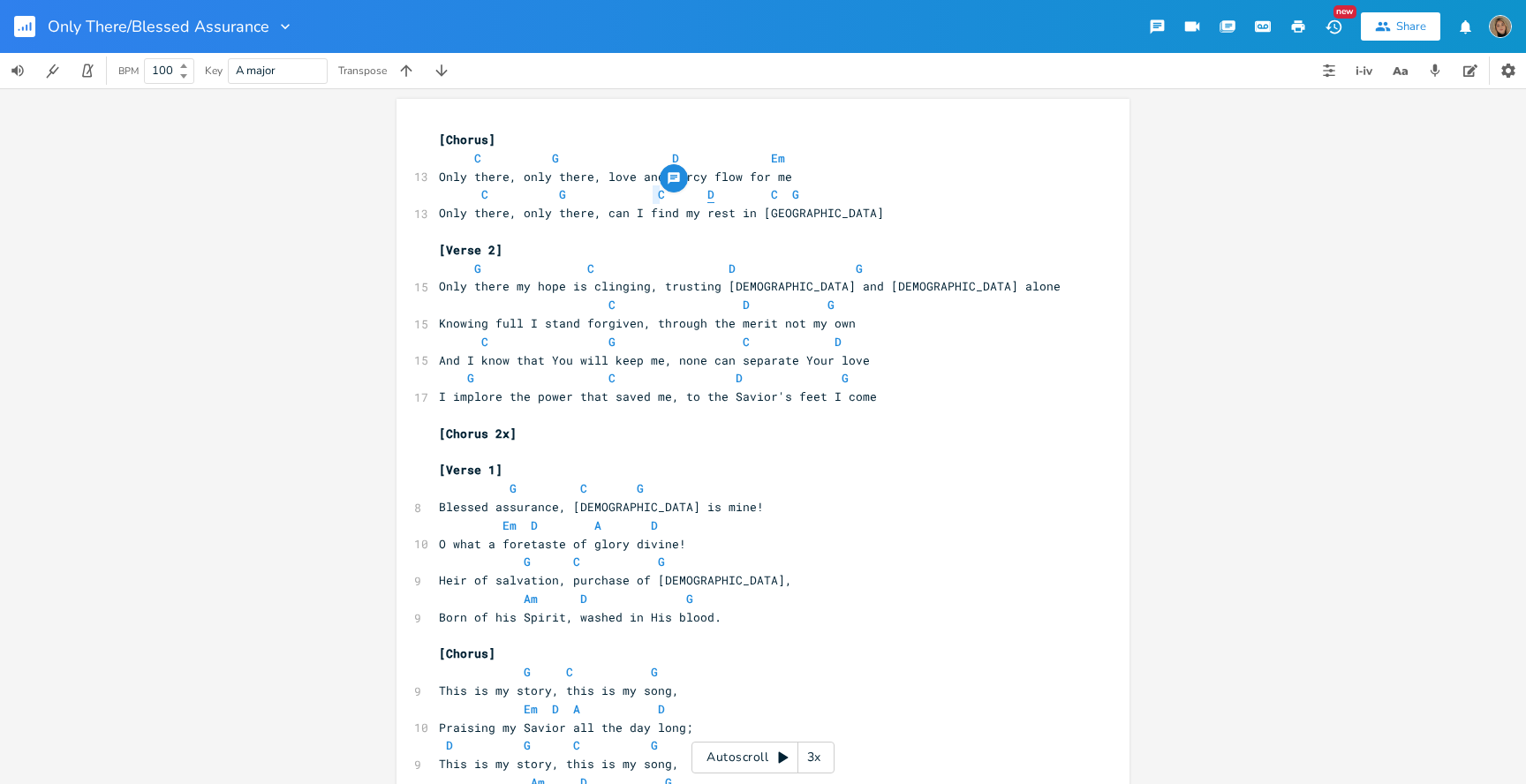 click on "D" at bounding box center (711, 194) 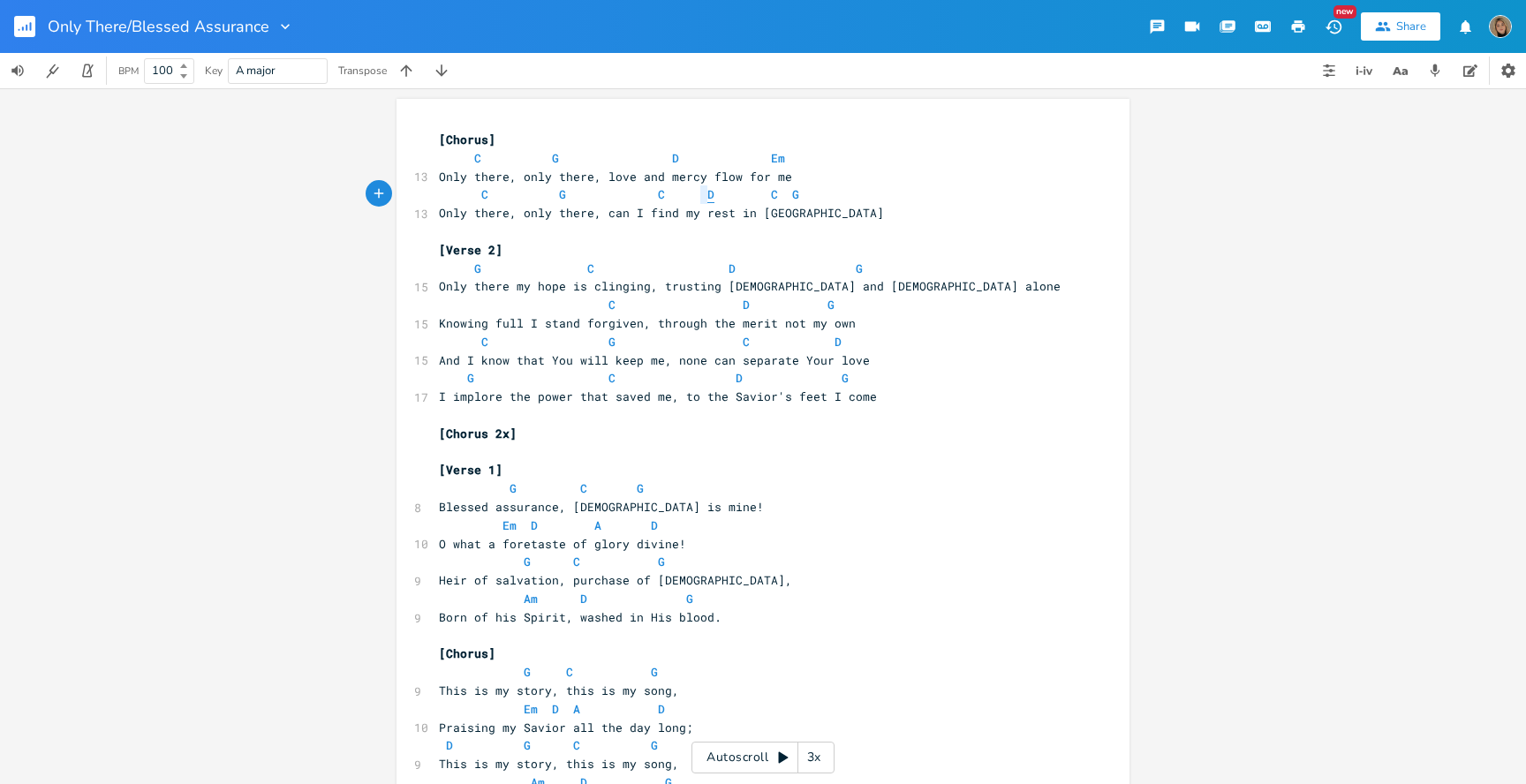 click on "D" at bounding box center [711, 194] 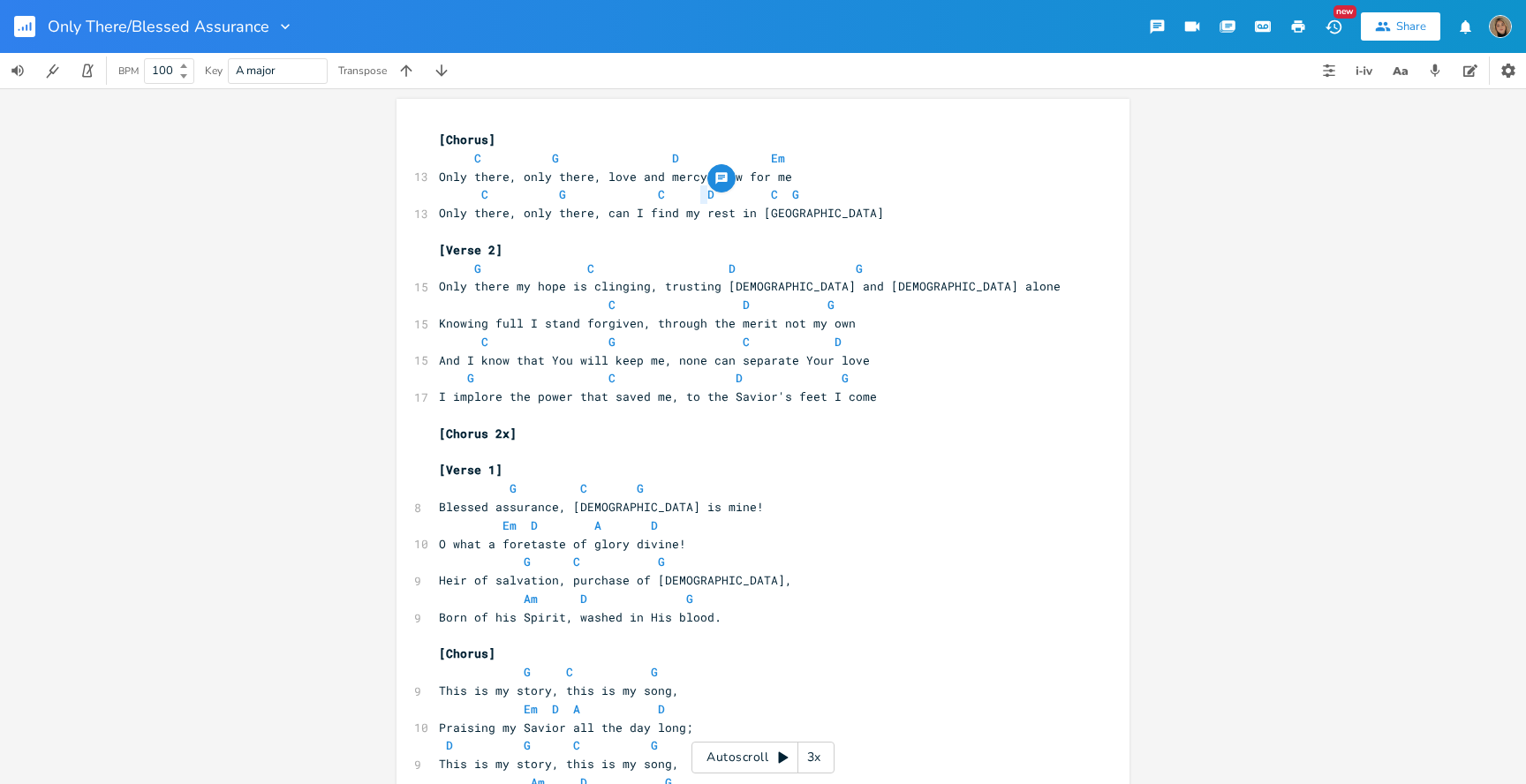 click on "C            G               C        D          C    G" at bounding box center [619, 194] 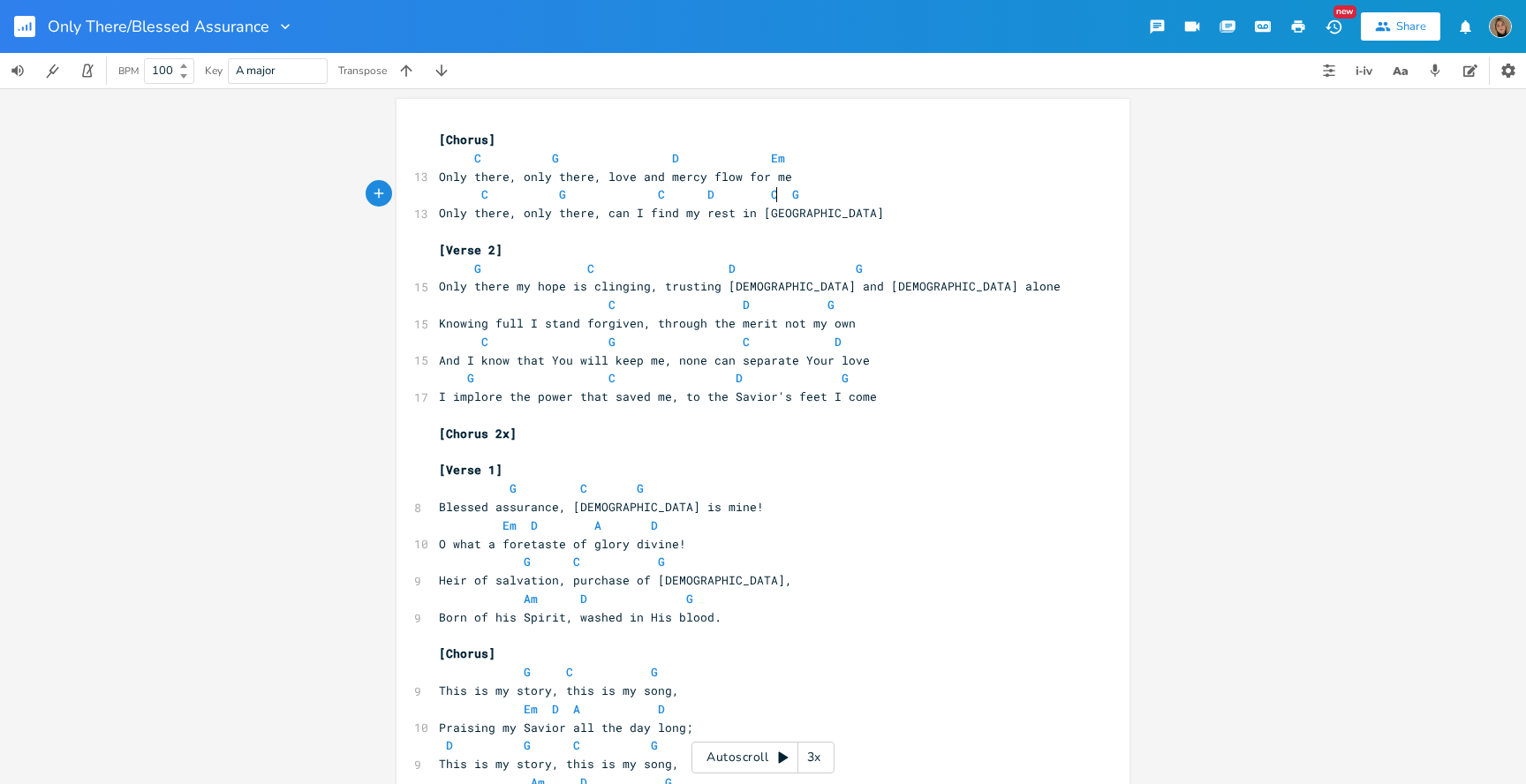 click on "C            G               C        D          C    G" at bounding box center (619, 194) 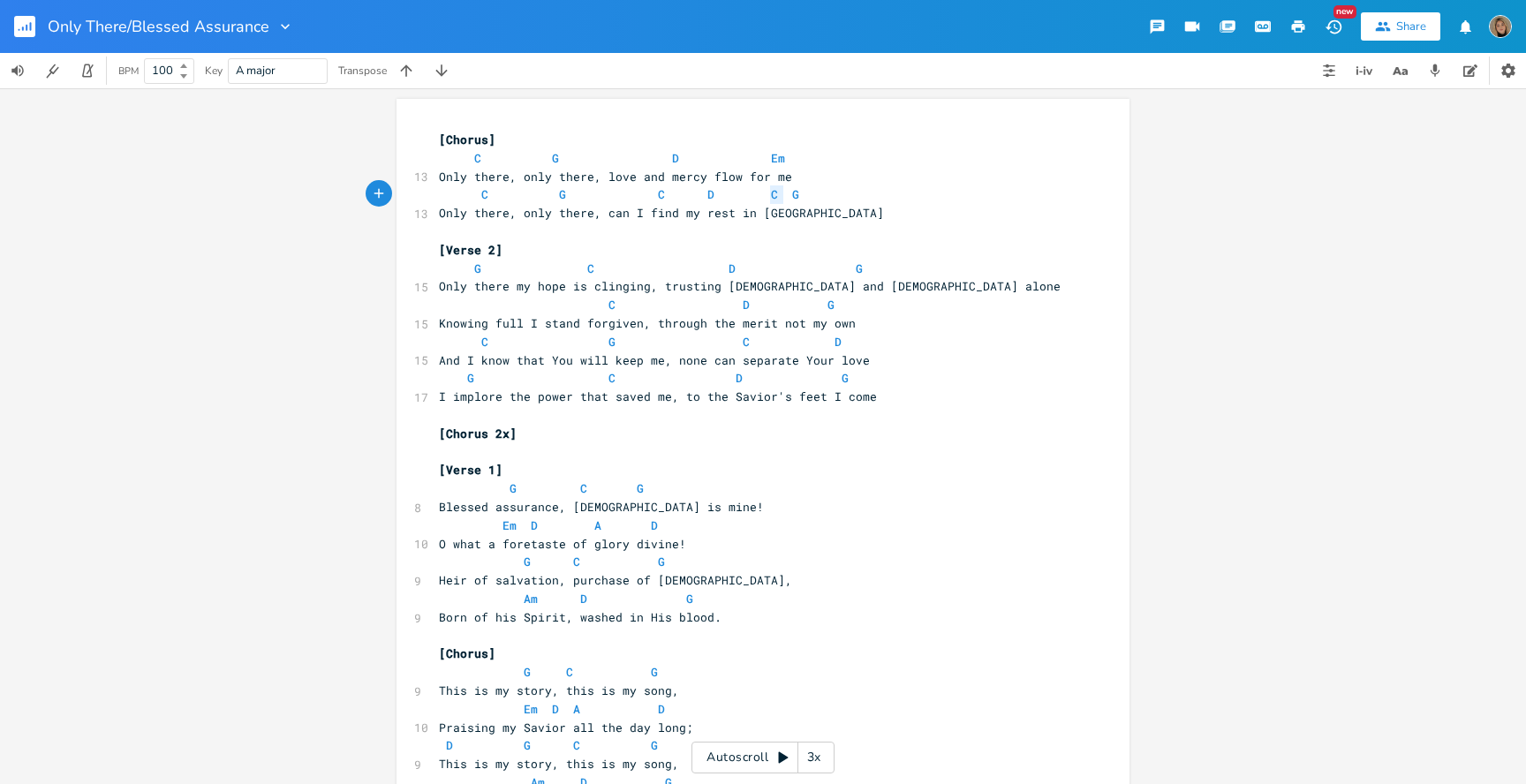 click on "C            G               C        D          C    G" at bounding box center (619, 194) 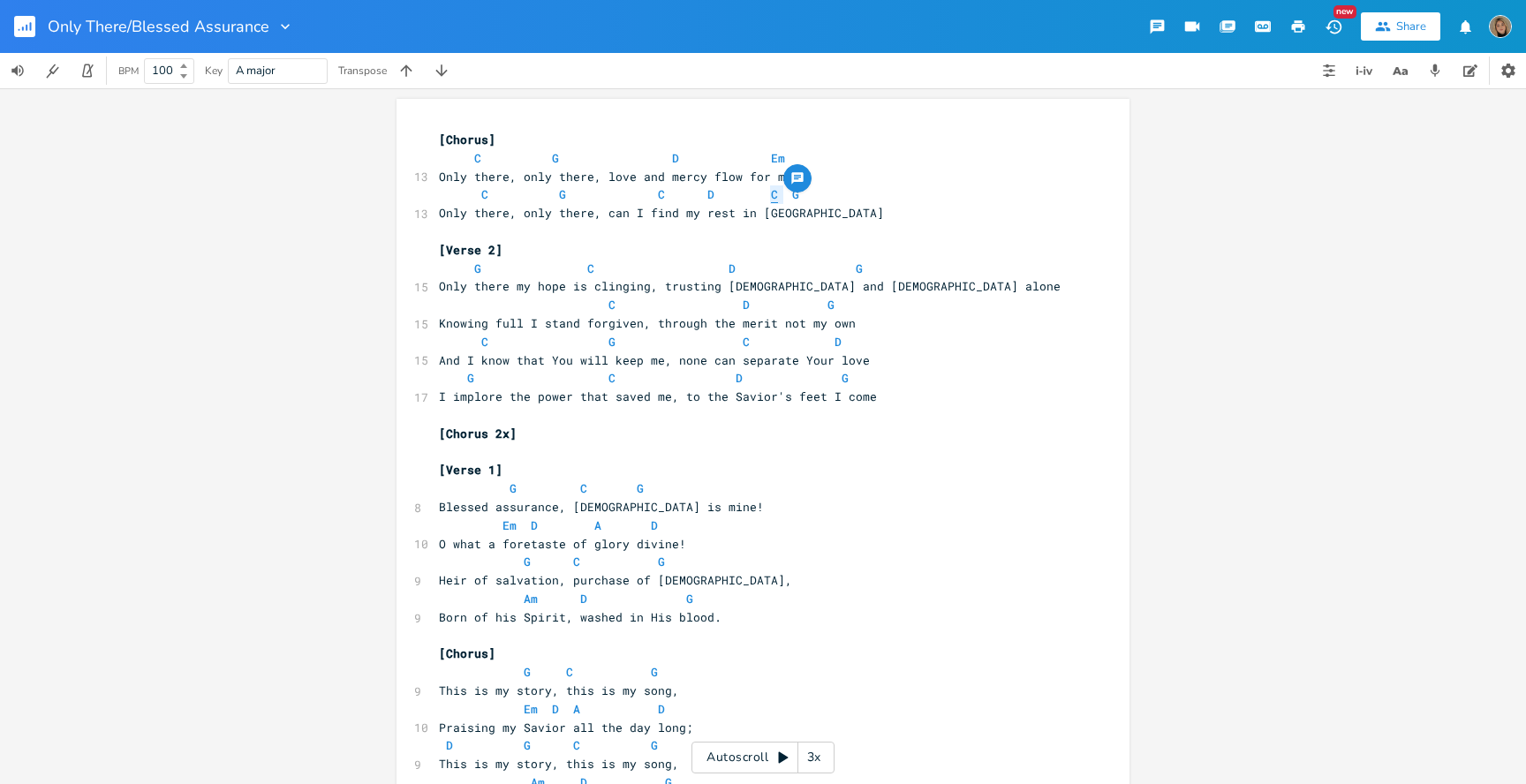 click on "C" at bounding box center [774, 194] 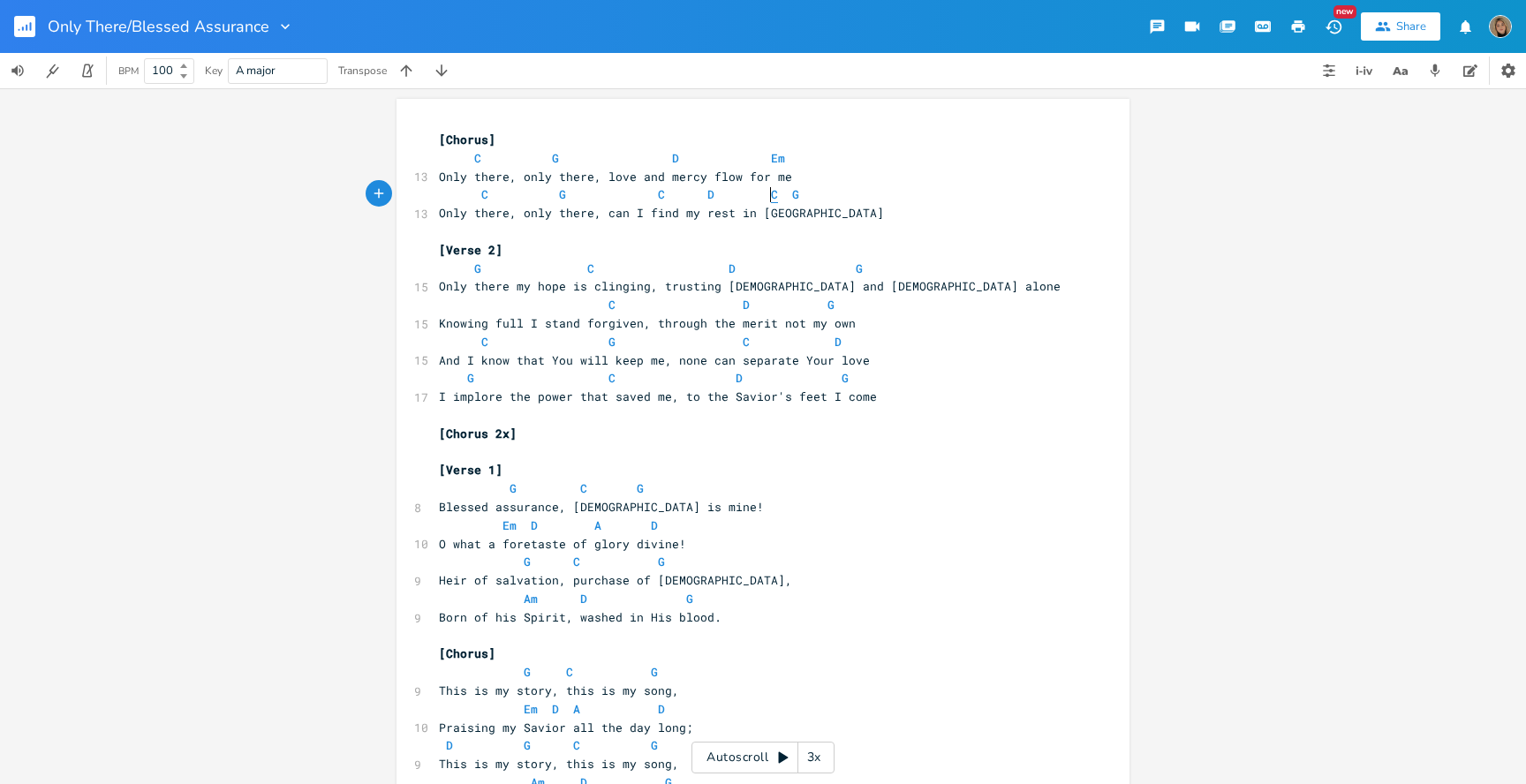 type on "C" 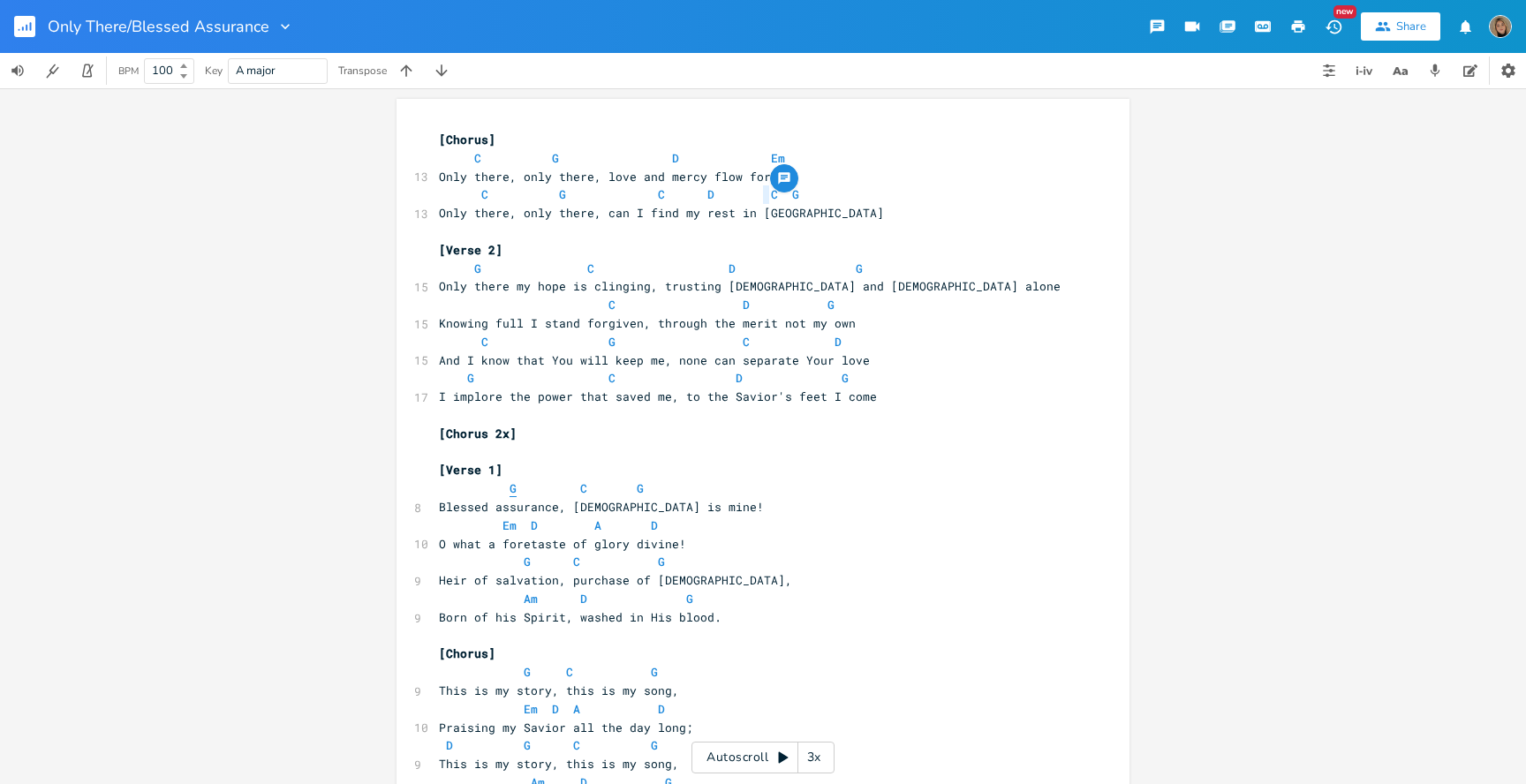 click on "G" at bounding box center [513, 488] 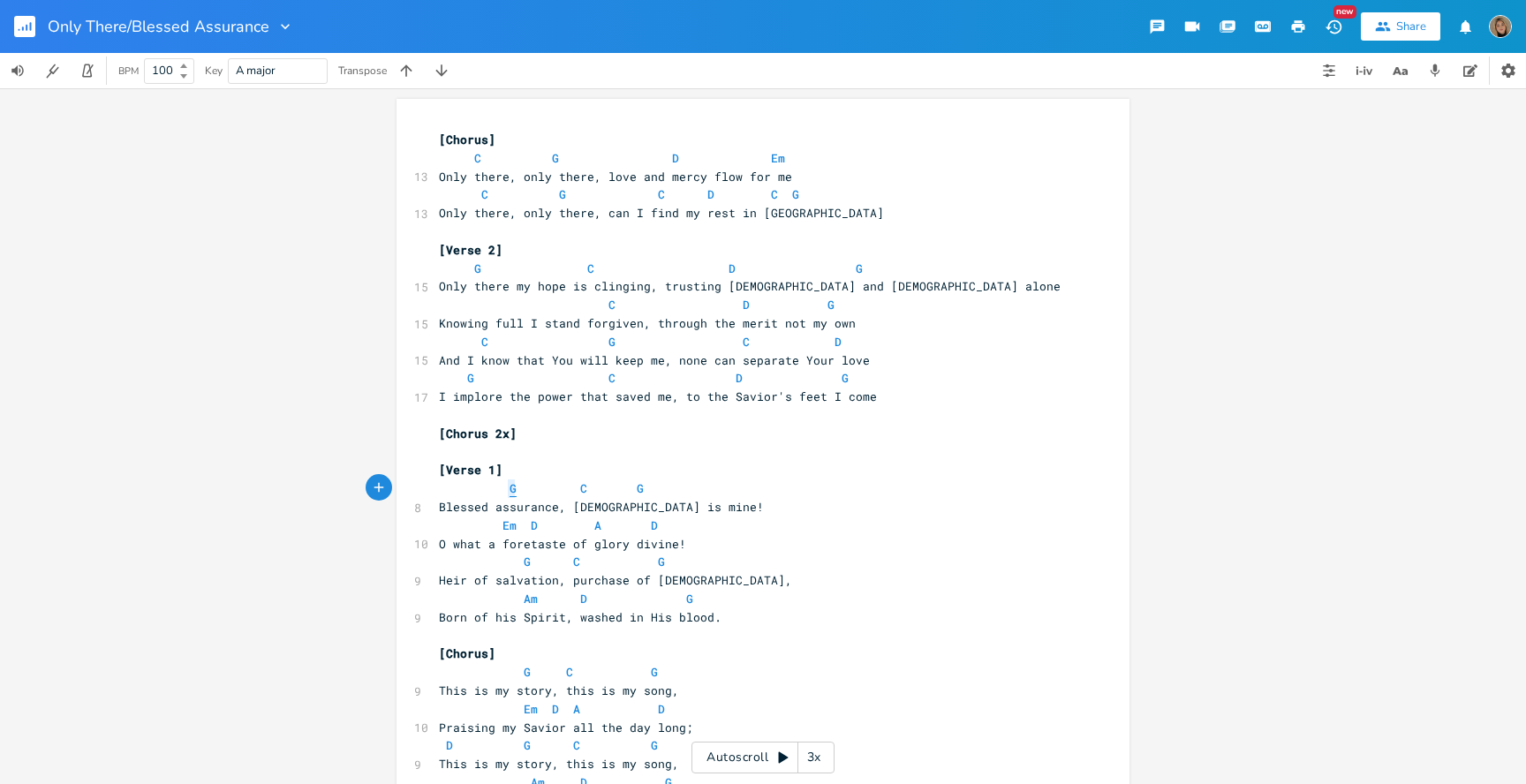 click on "G" at bounding box center (513, 488) 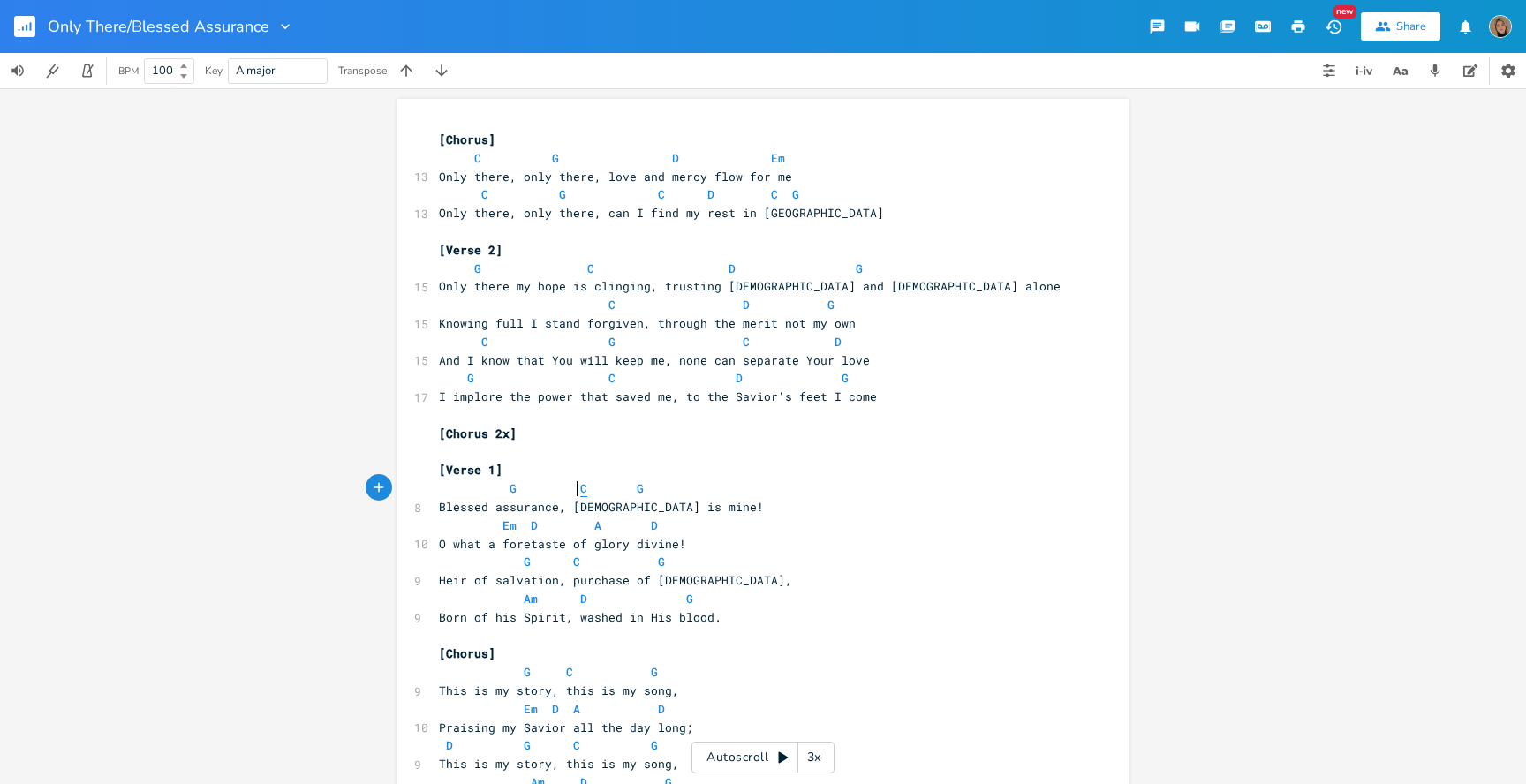 click on "C" at bounding box center (584, 488) 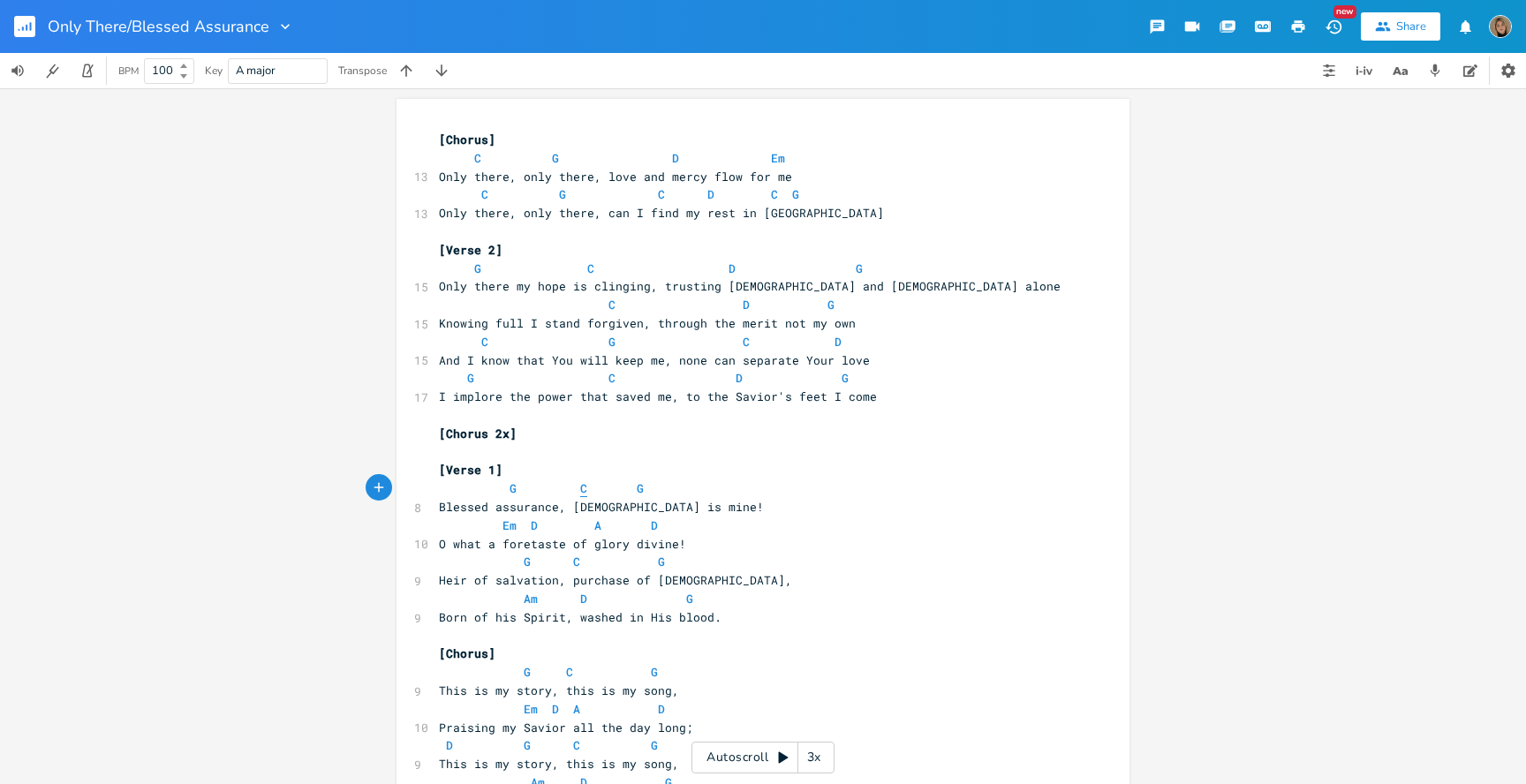 click on "C" at bounding box center (584, 488) 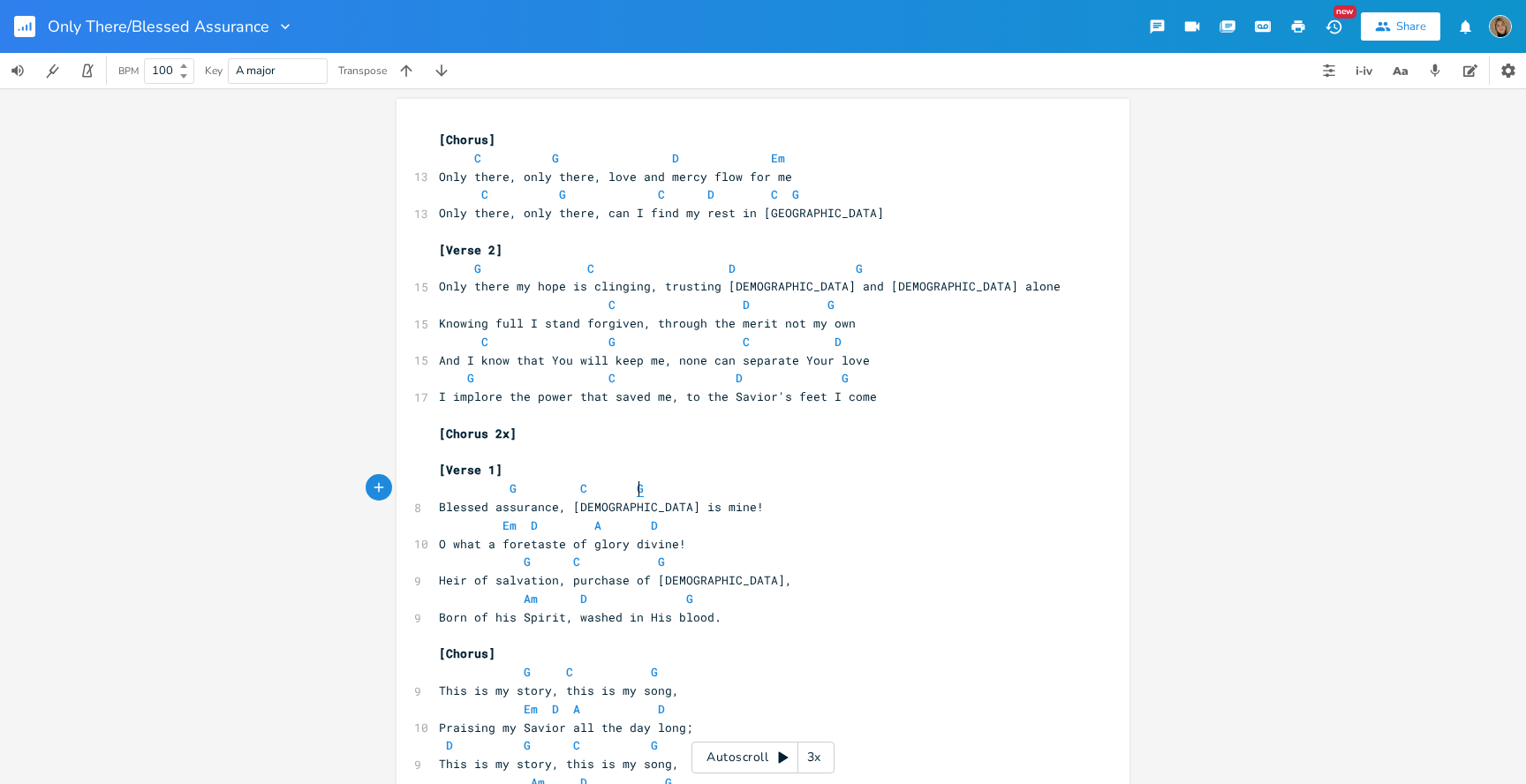 click on "G" at bounding box center (640, 488) 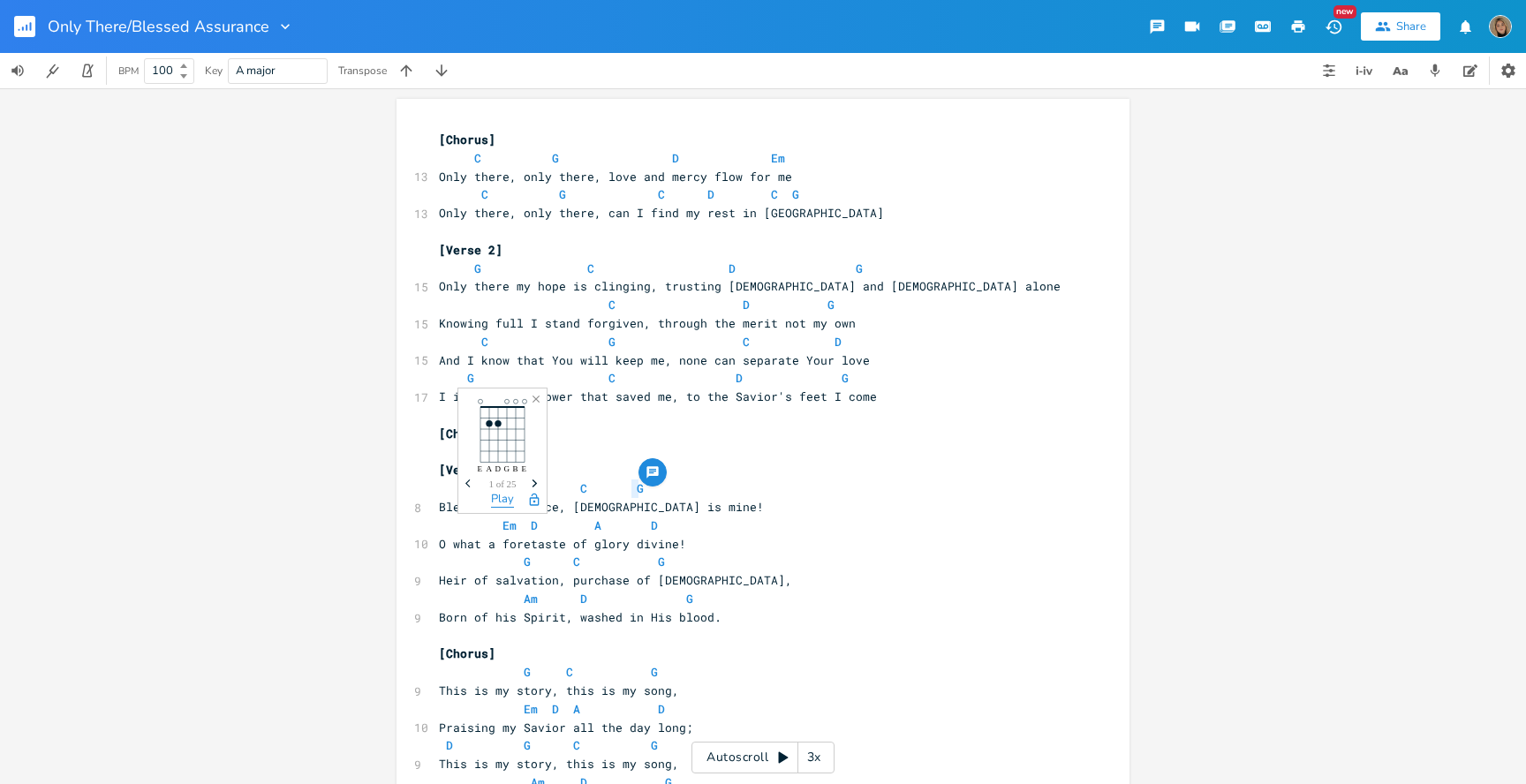 click on "Play" at bounding box center [502, 500] 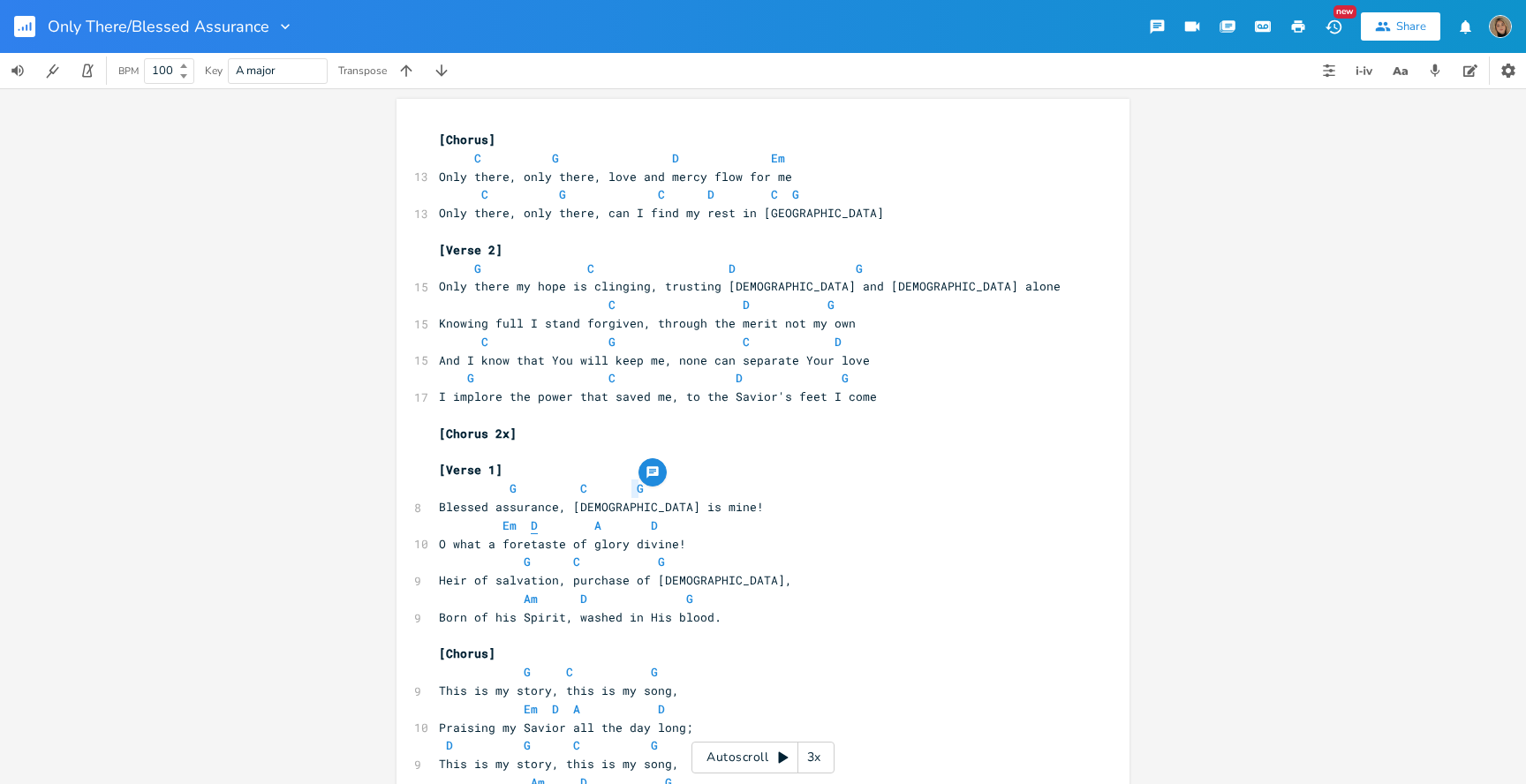 click on "D" at bounding box center (534, 525) 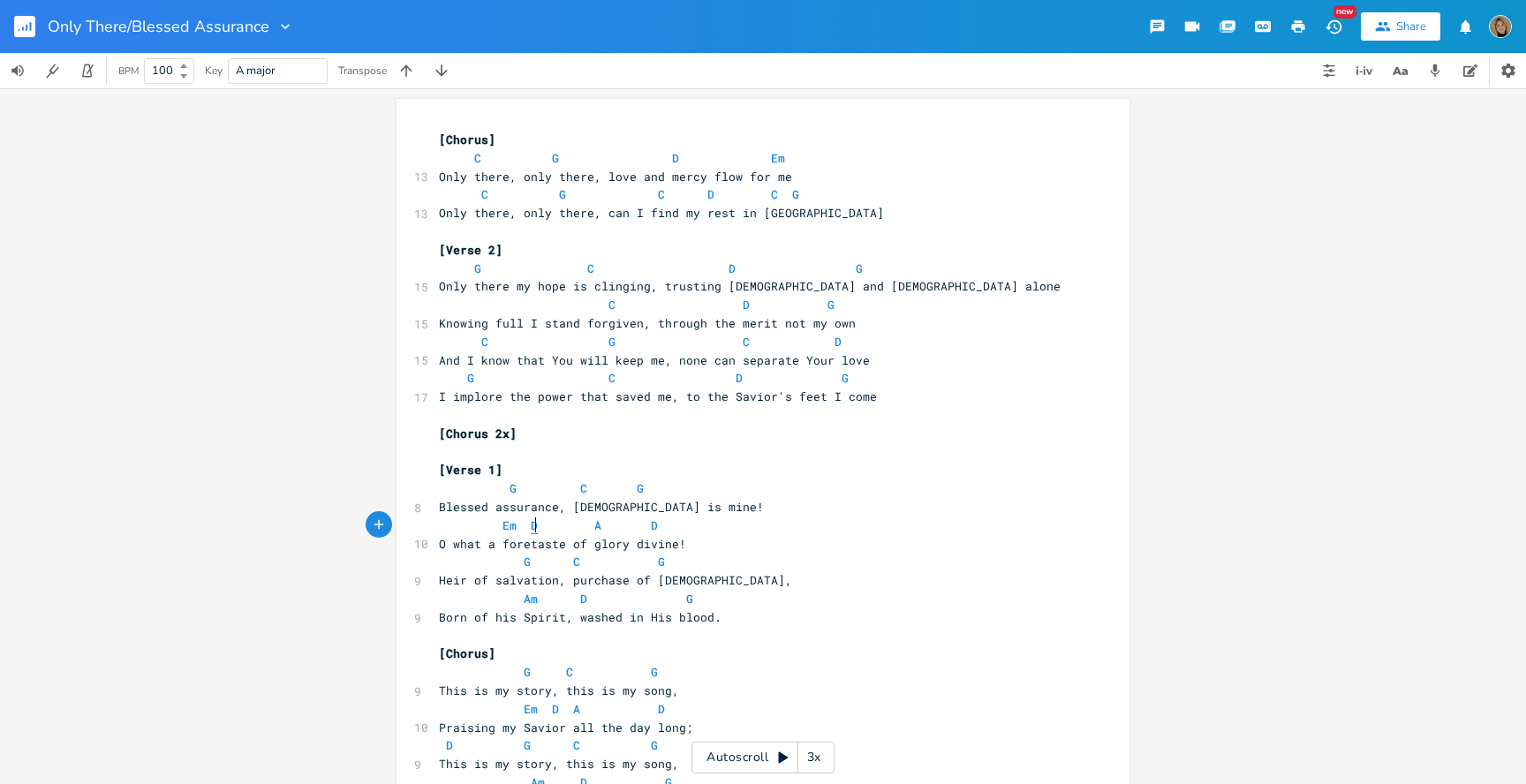 click on "D" at bounding box center [534, 525] 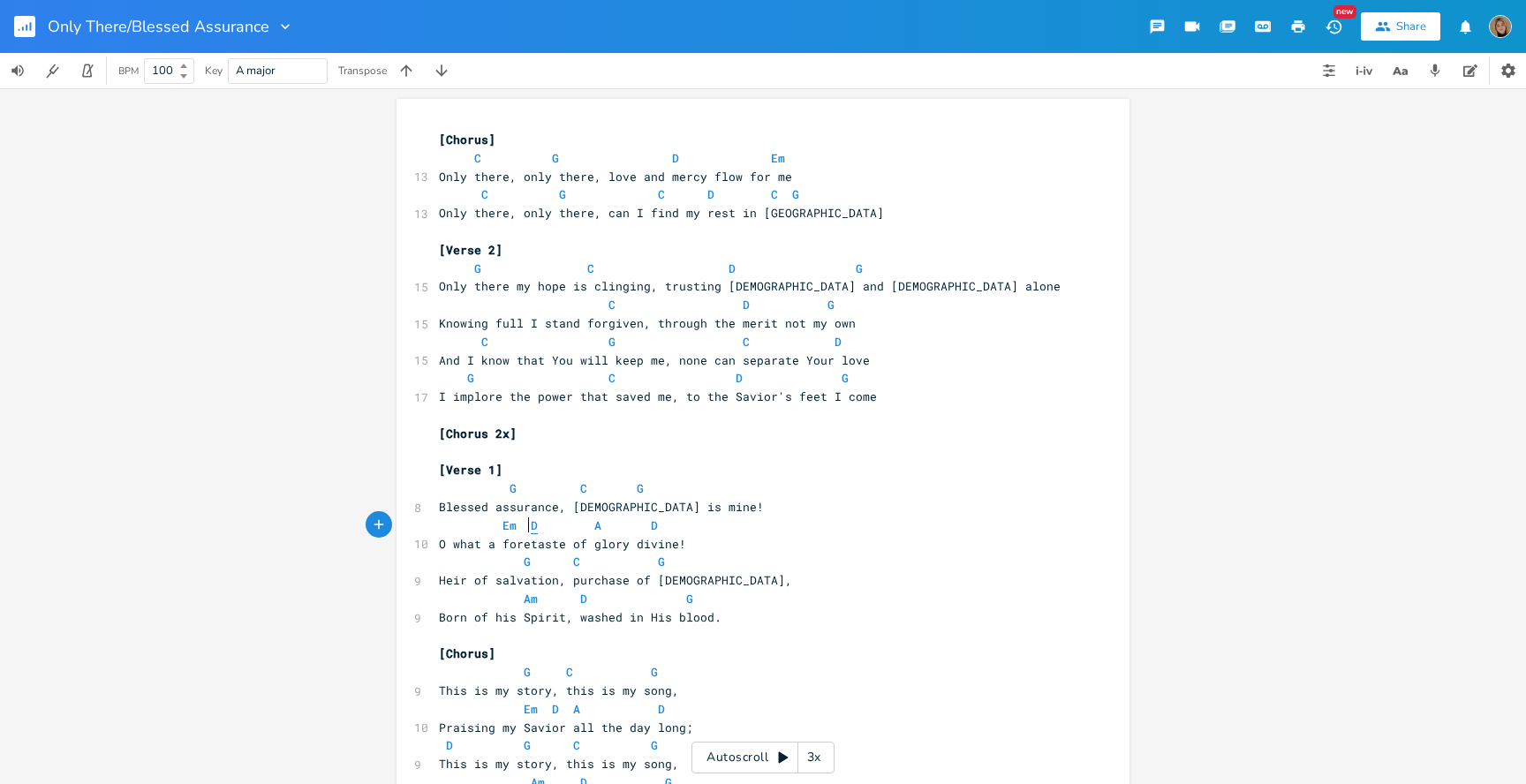type on "D" 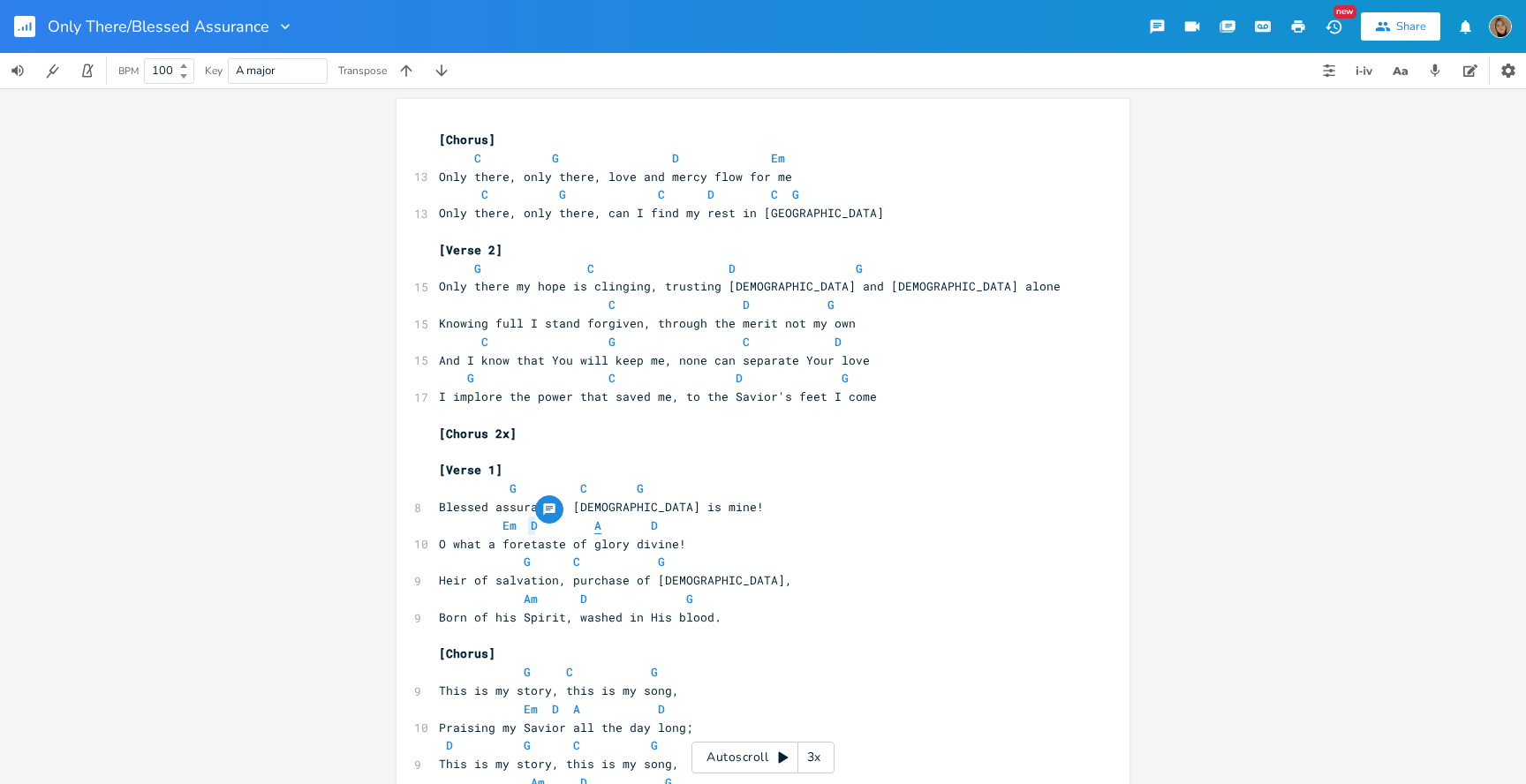 click on "A" at bounding box center (598, 525) 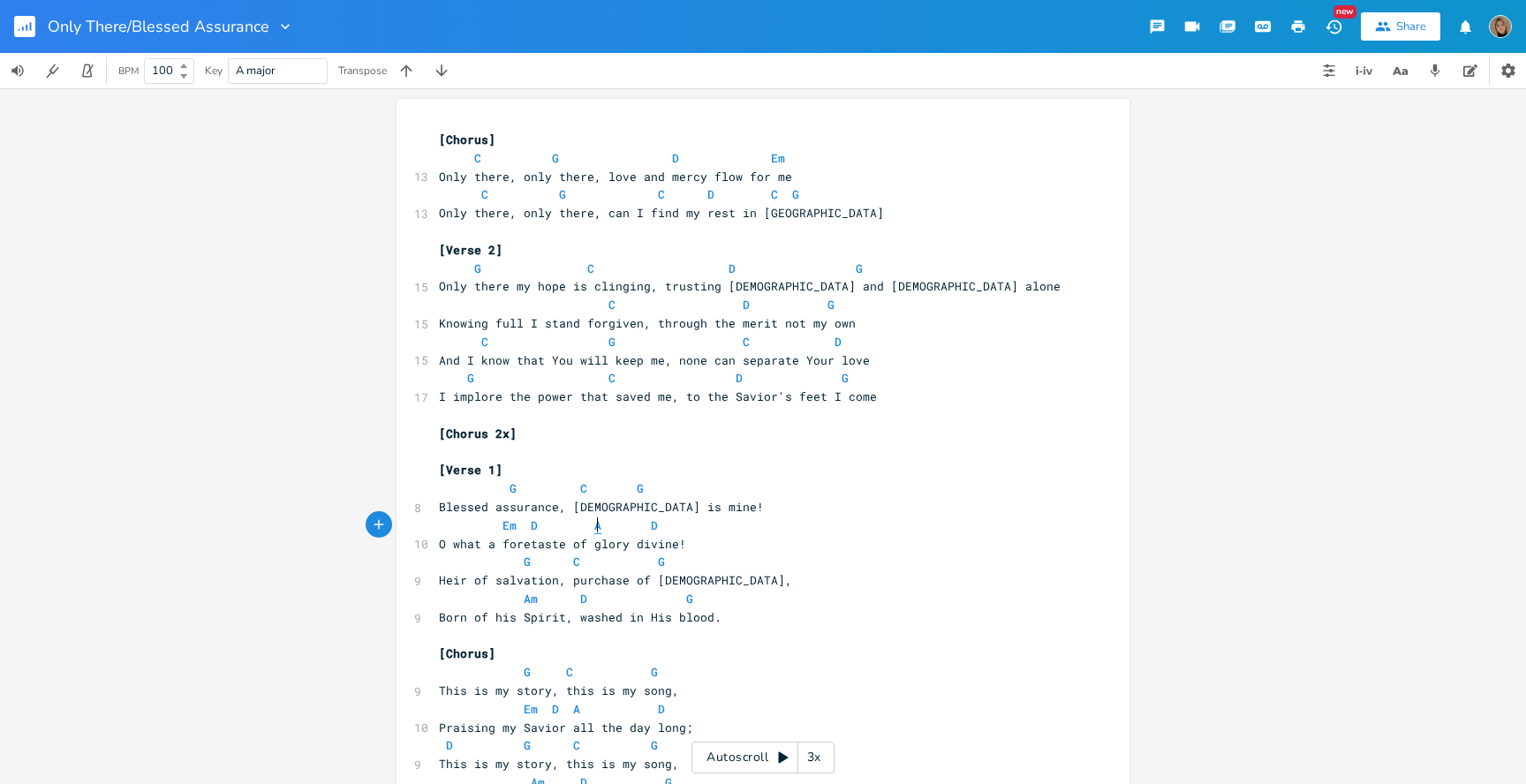 type on "A" 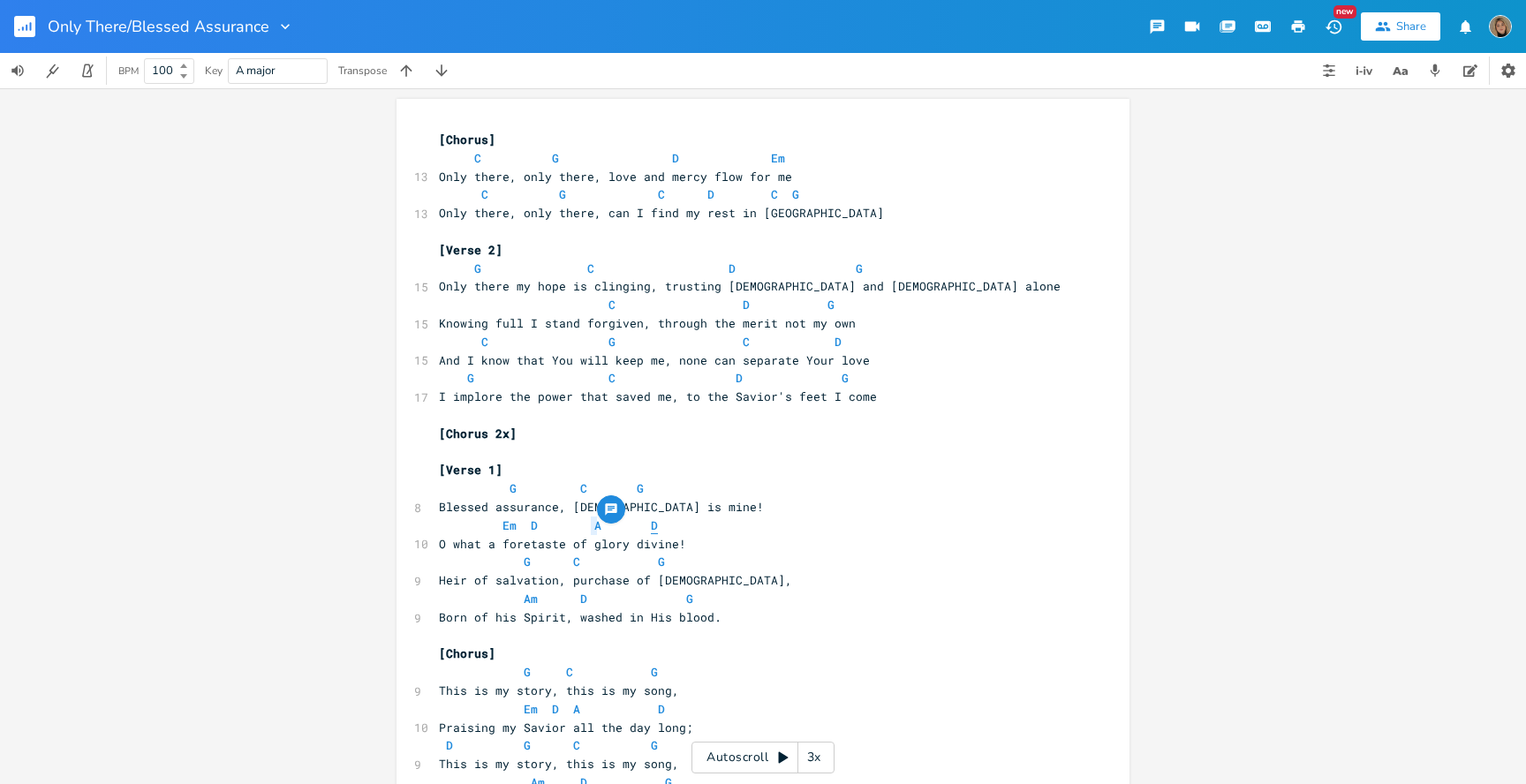 click on "D" at bounding box center (654, 525) 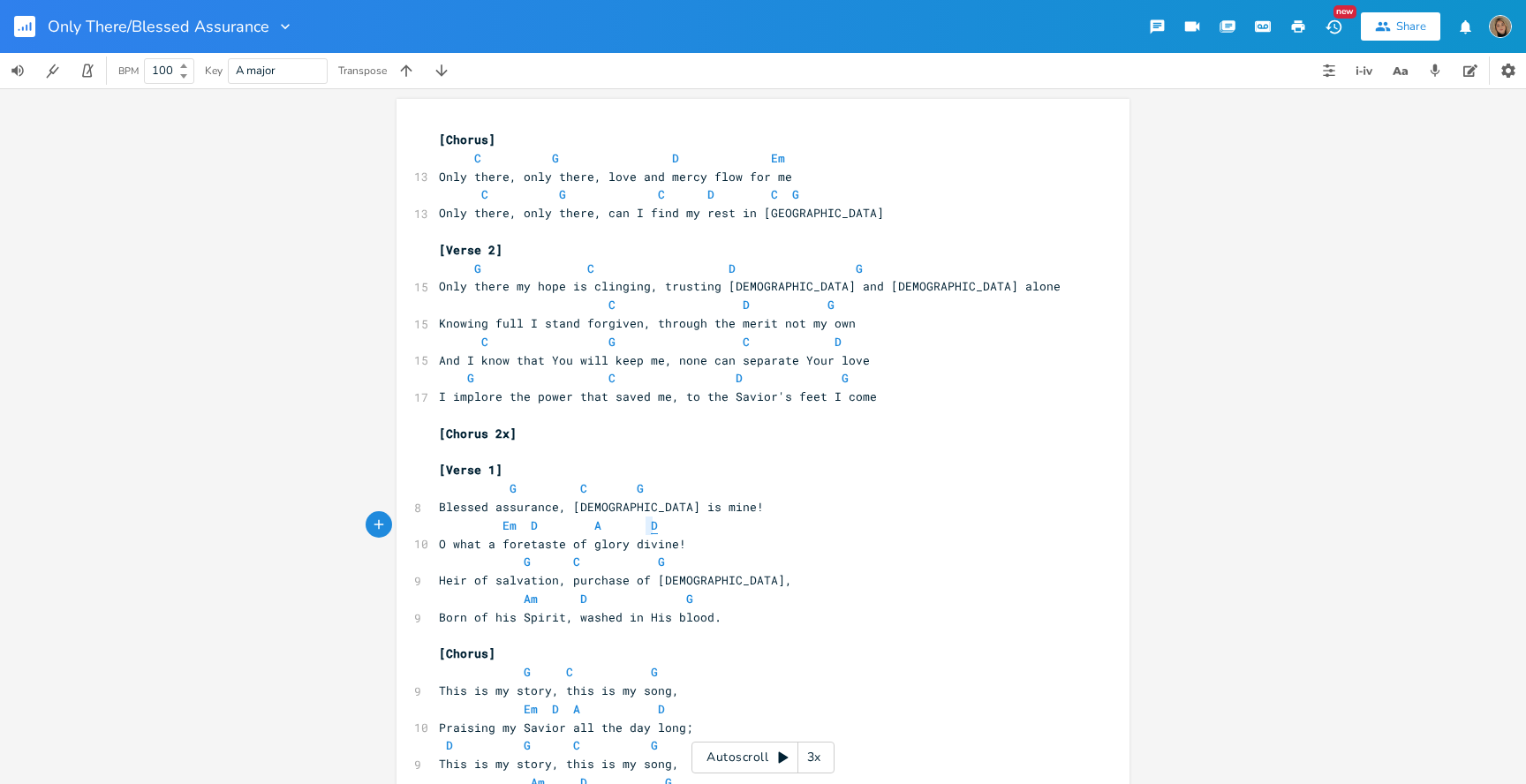 click on "D" at bounding box center [654, 525] 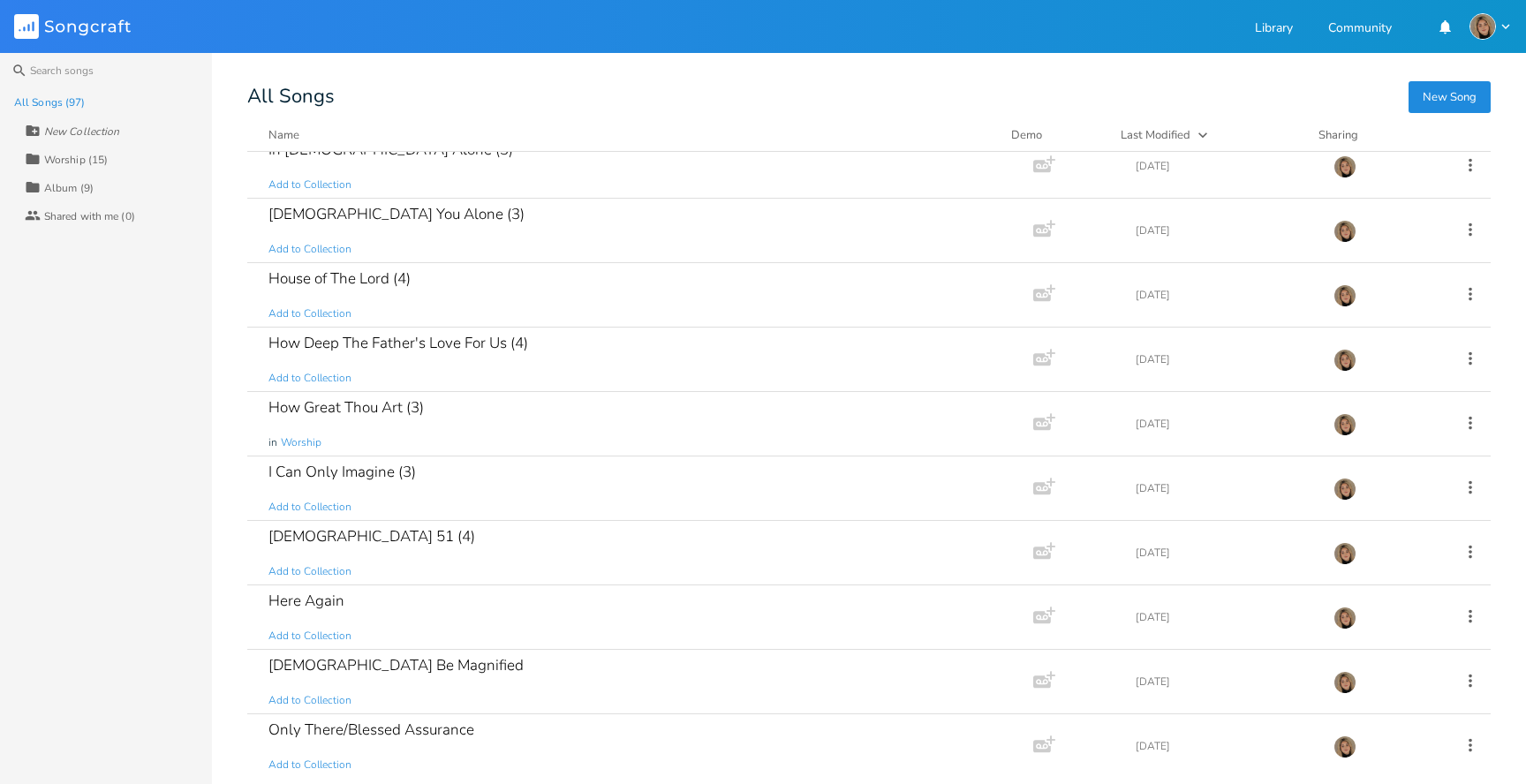 scroll, scrollTop: 1079, scrollLeft: 0, axis: vertical 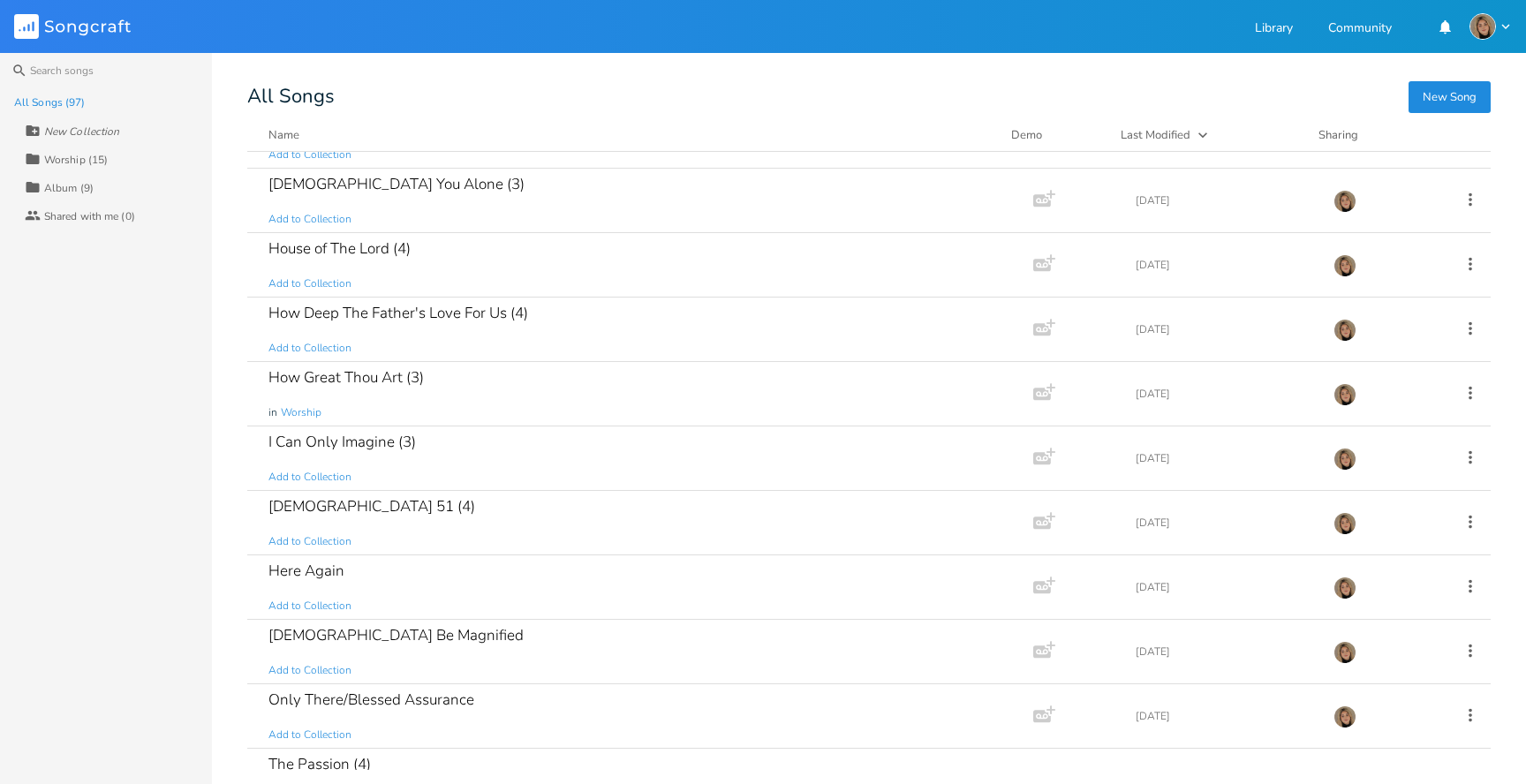 click on "New Song" at bounding box center [1449, 97] 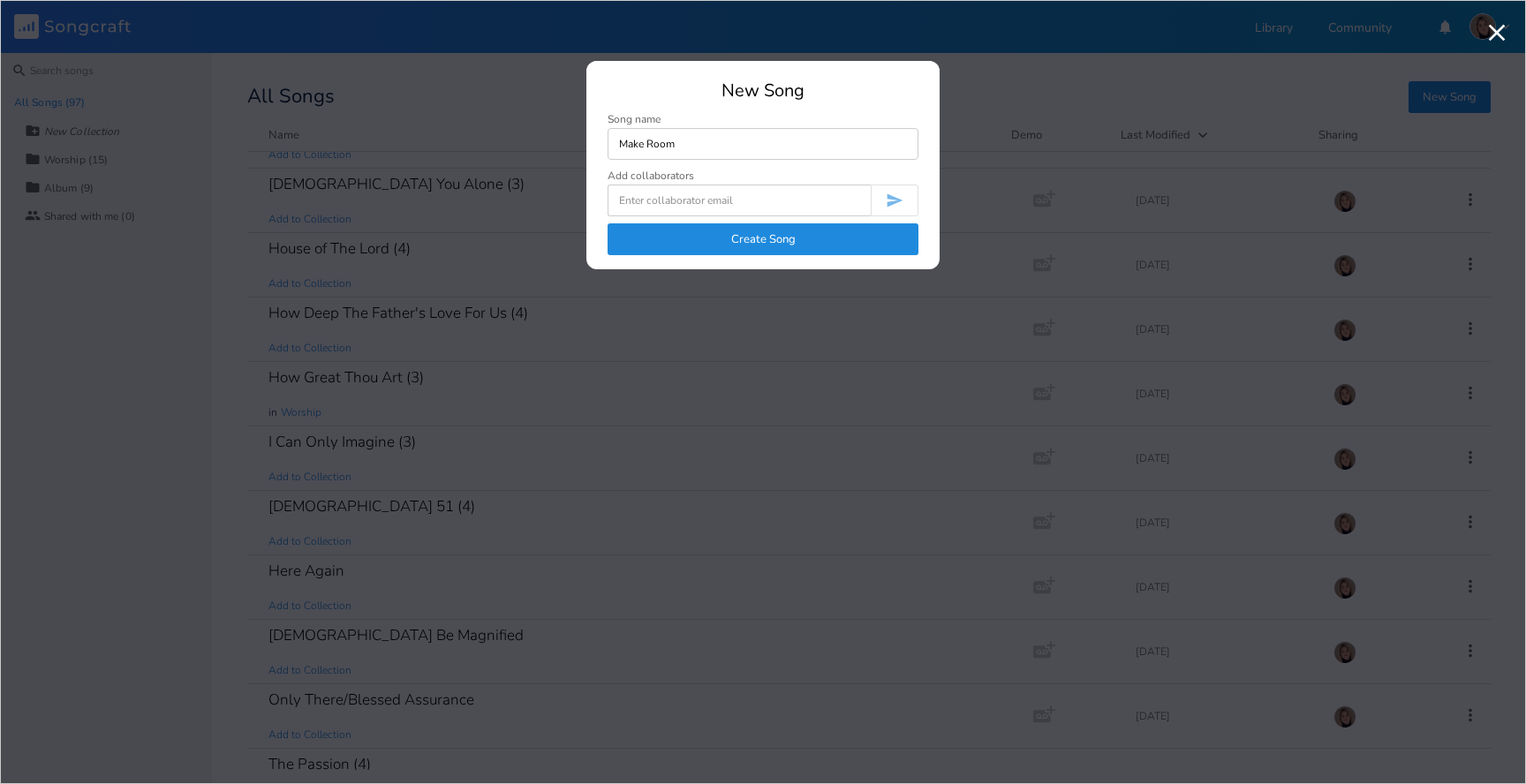 type on "Make Room" 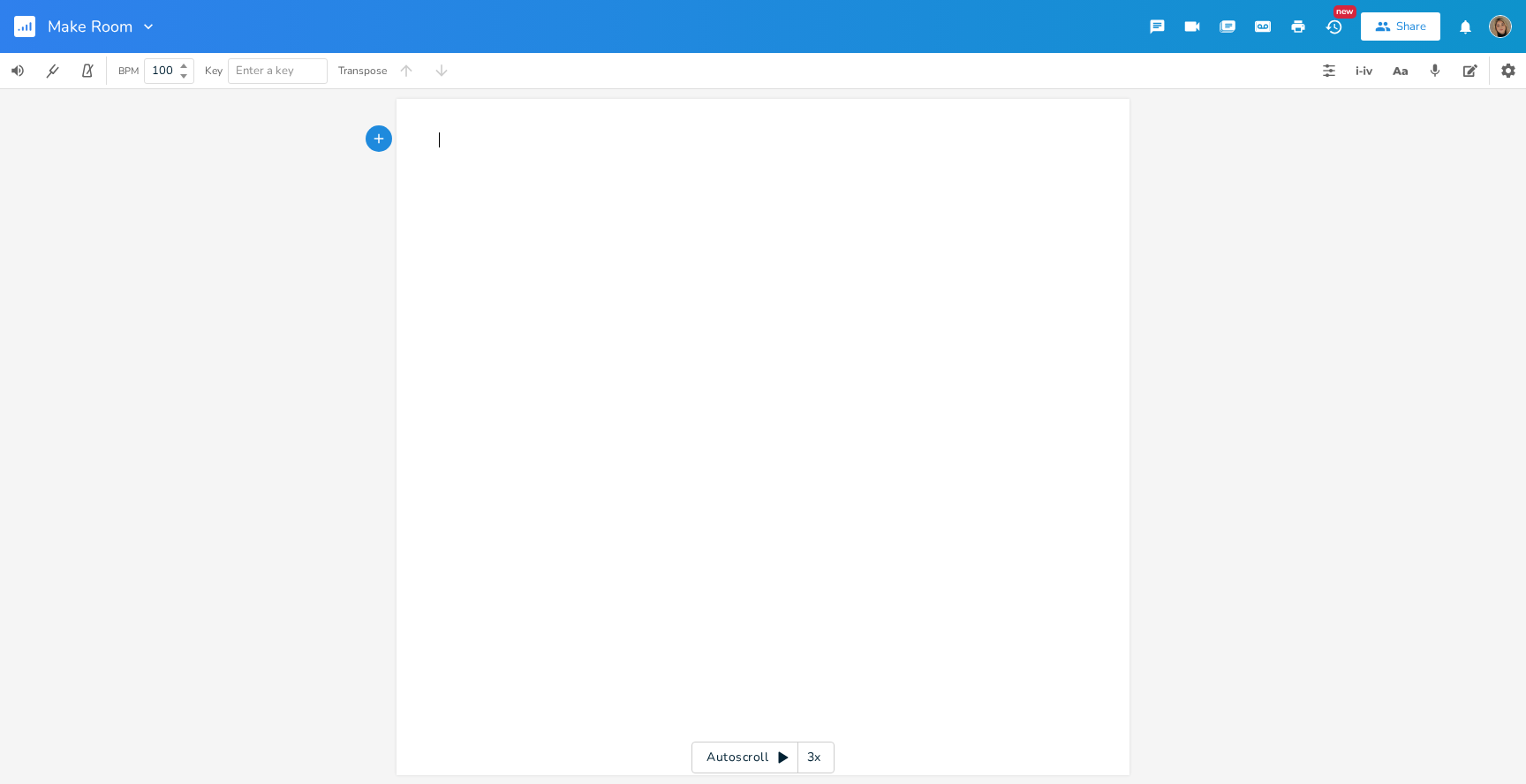 scroll, scrollTop: 0, scrollLeft: 0, axis: both 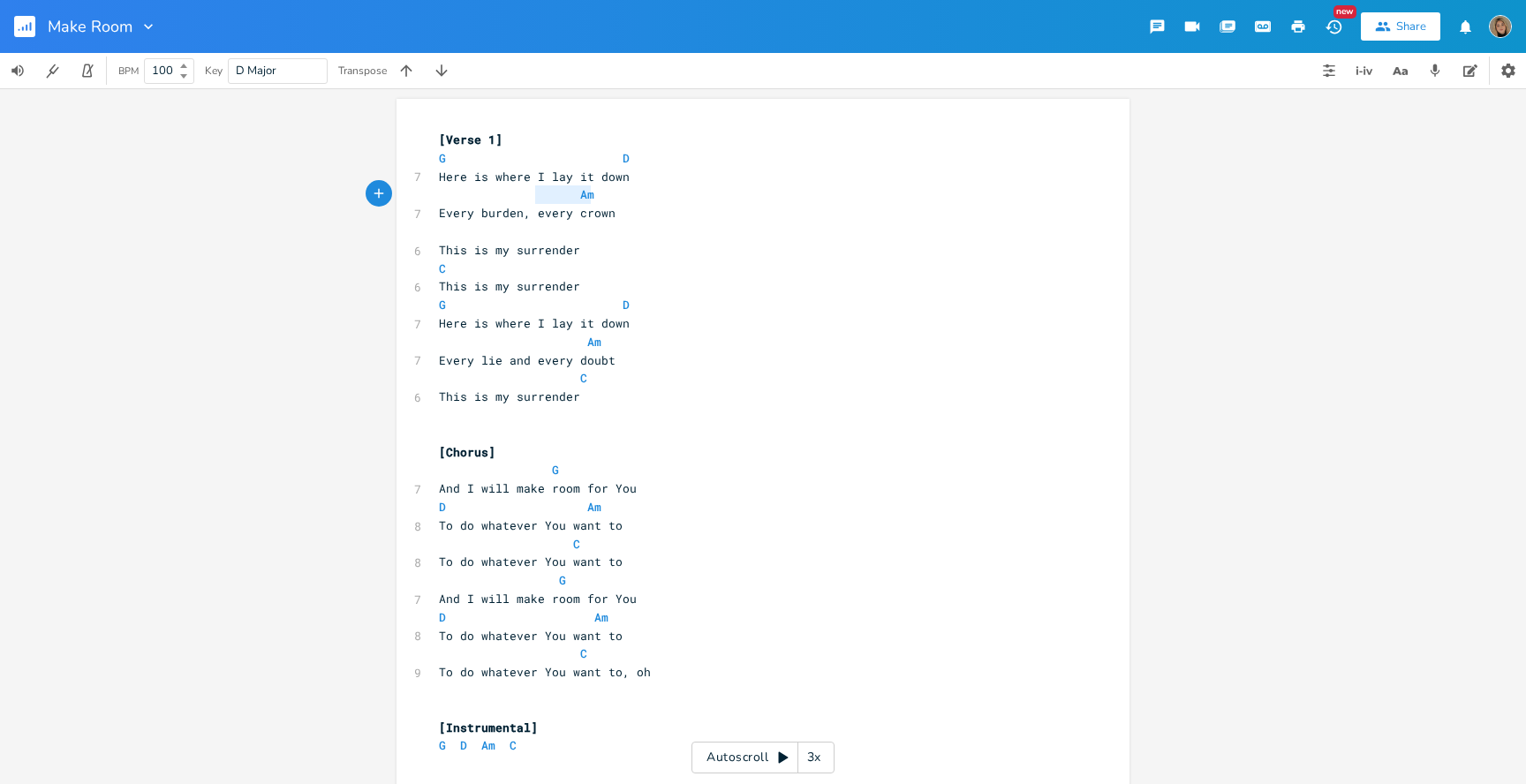 type on "Am" 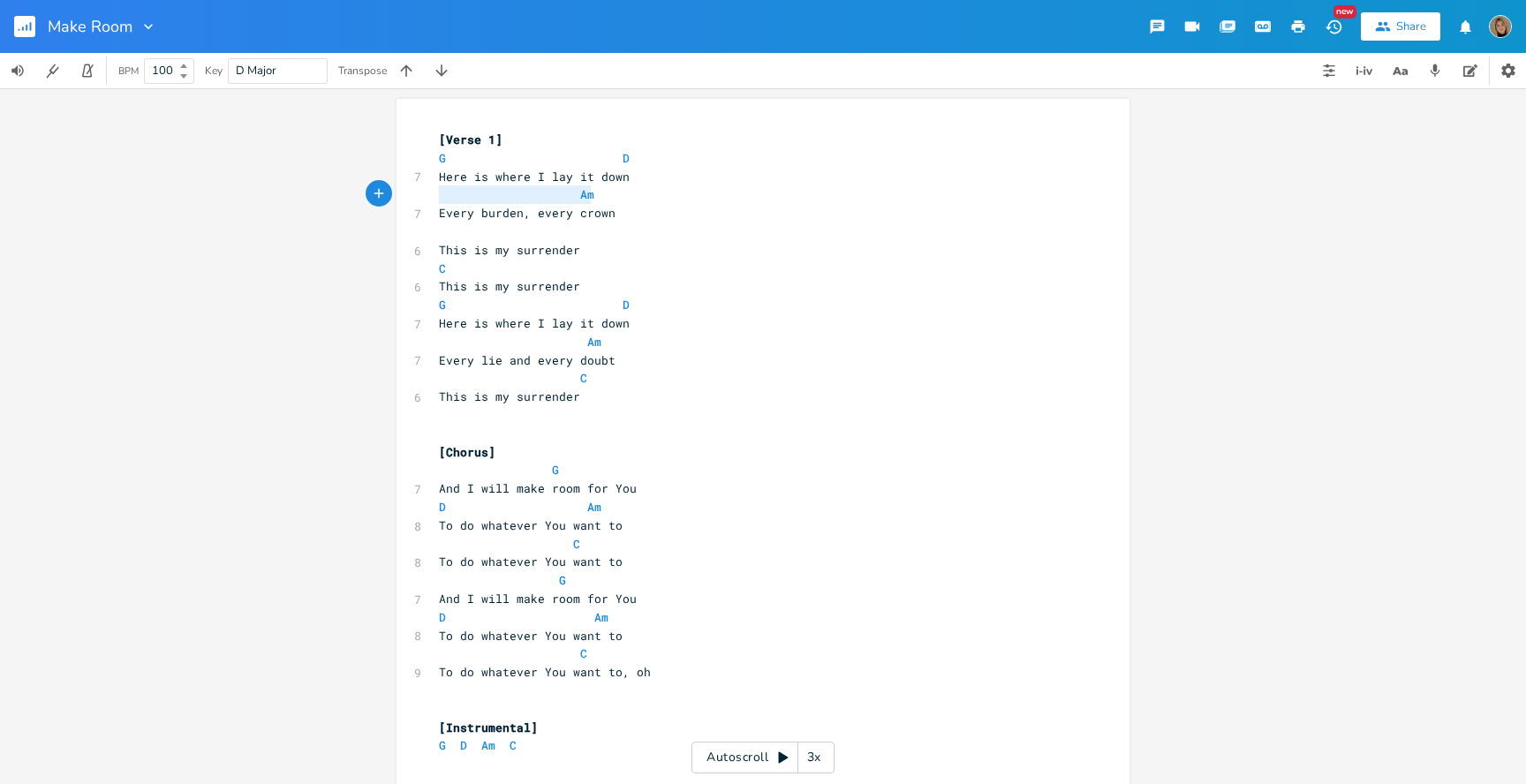 drag, startPoint x: 606, startPoint y: 192, endPoint x: 365, endPoint y: 192, distance: 241 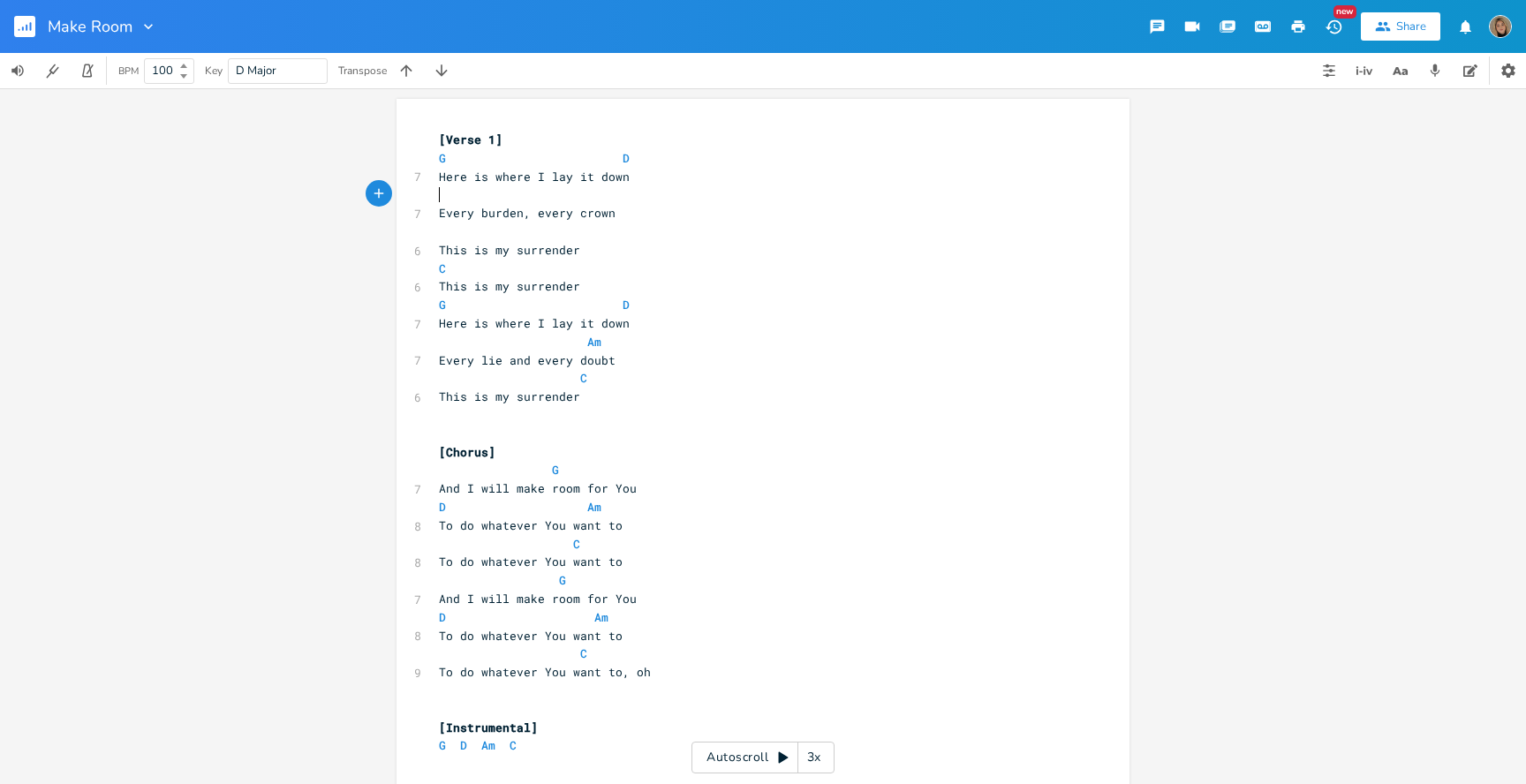 click on "Every burden, every crown" at bounding box center (527, 213) 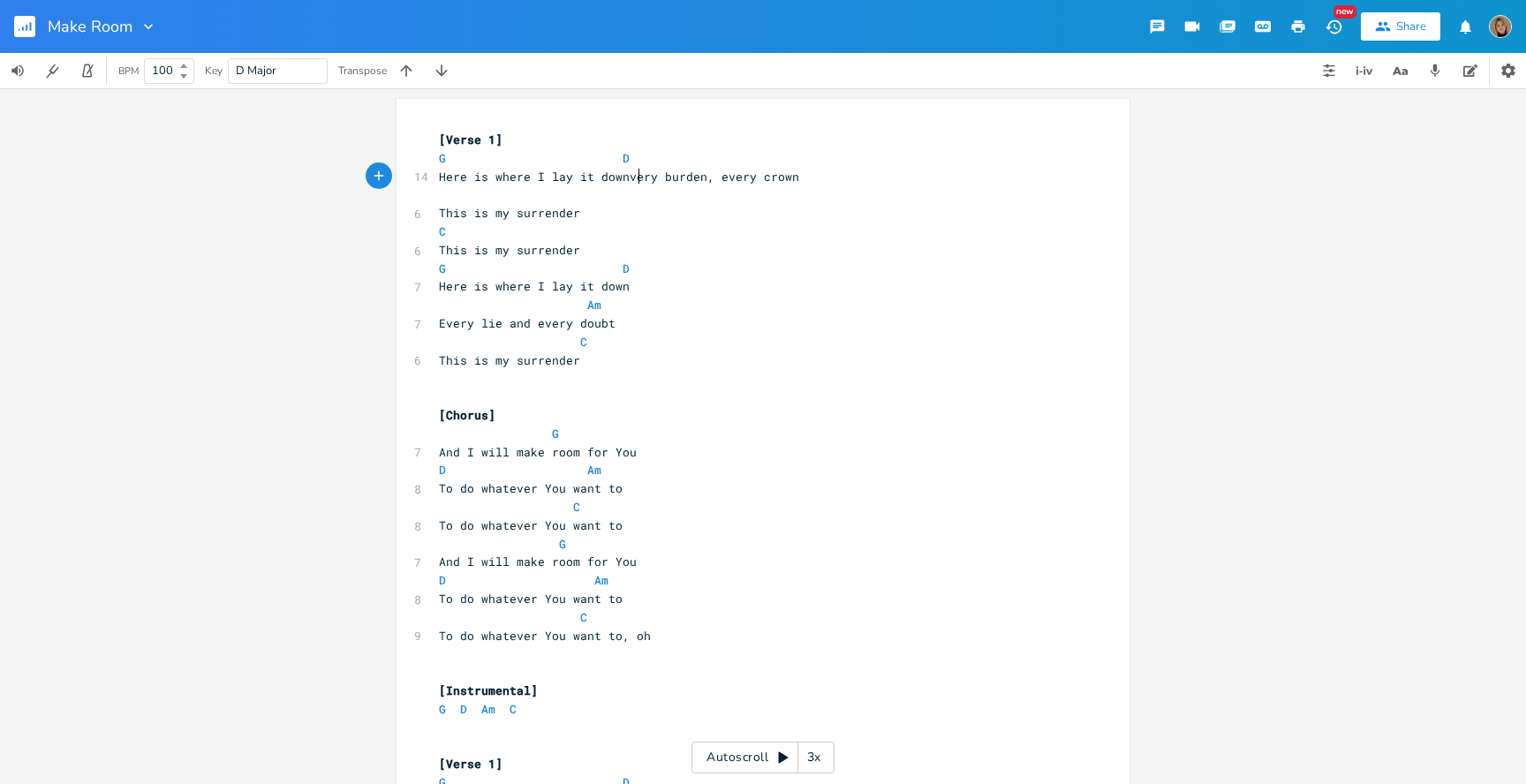 scroll, scrollTop: 0, scrollLeft: 4, axis: horizontal 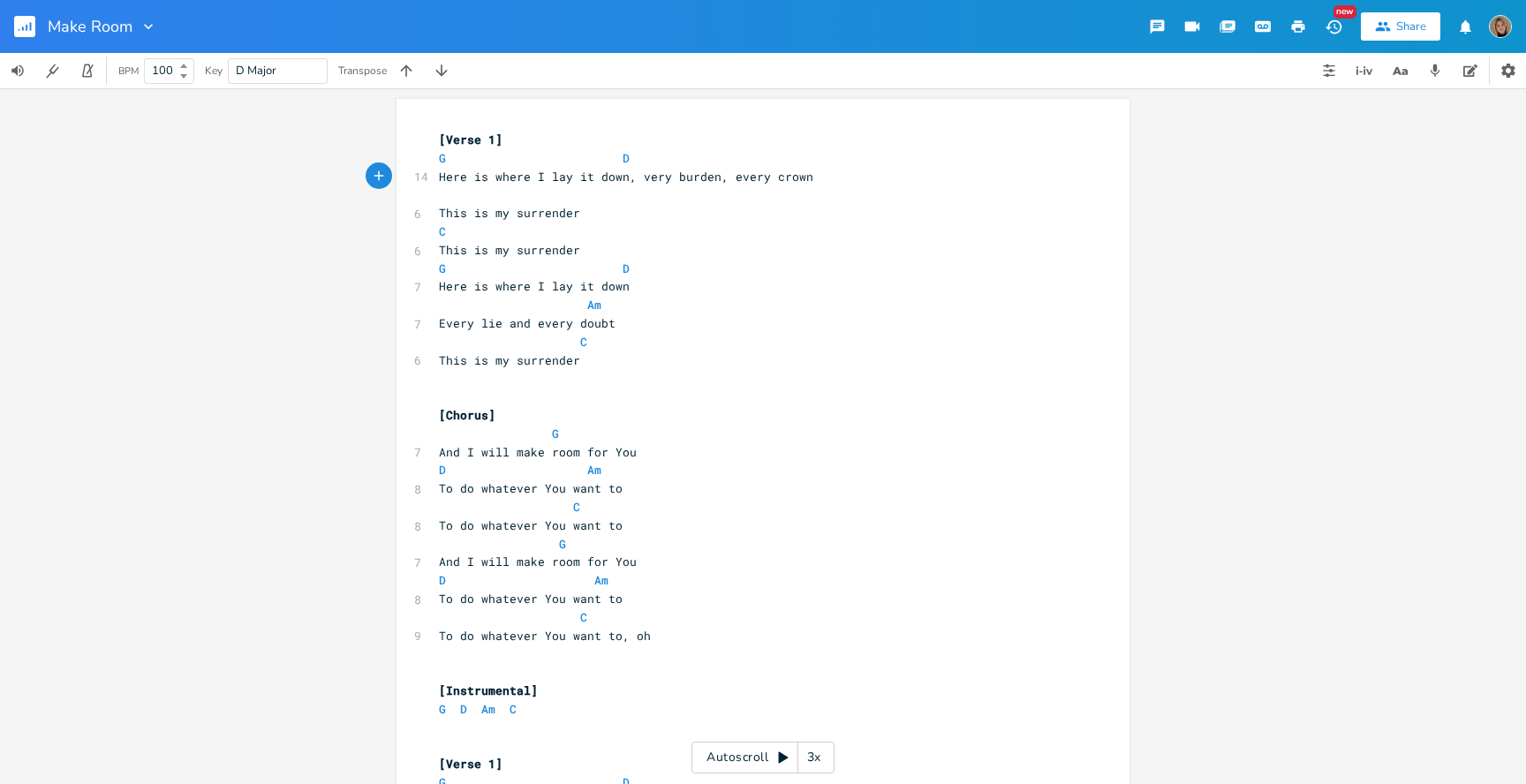 type on ", e" 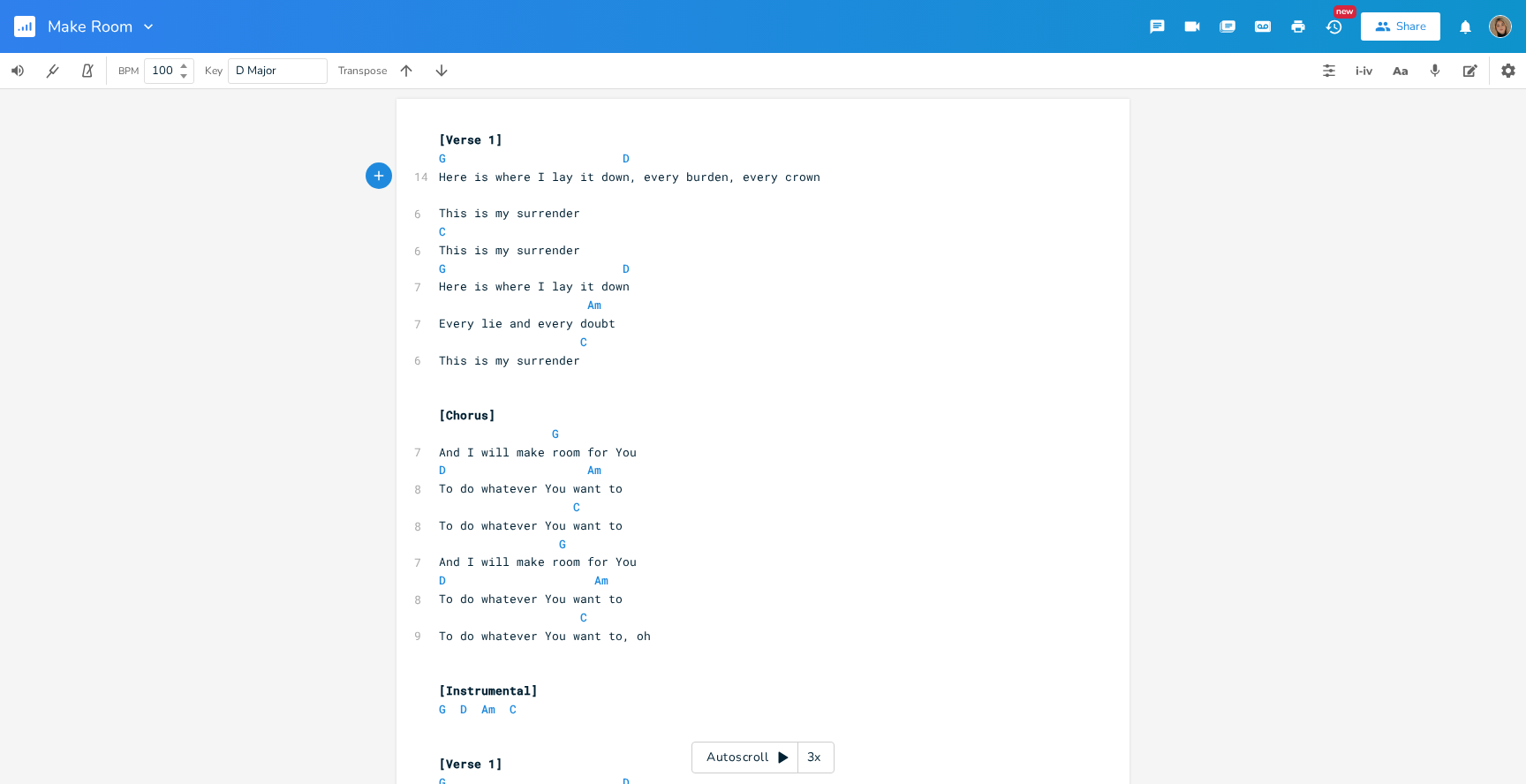 click on "Here is where I lay it down, every burden, every crown" at bounding box center [630, 177] 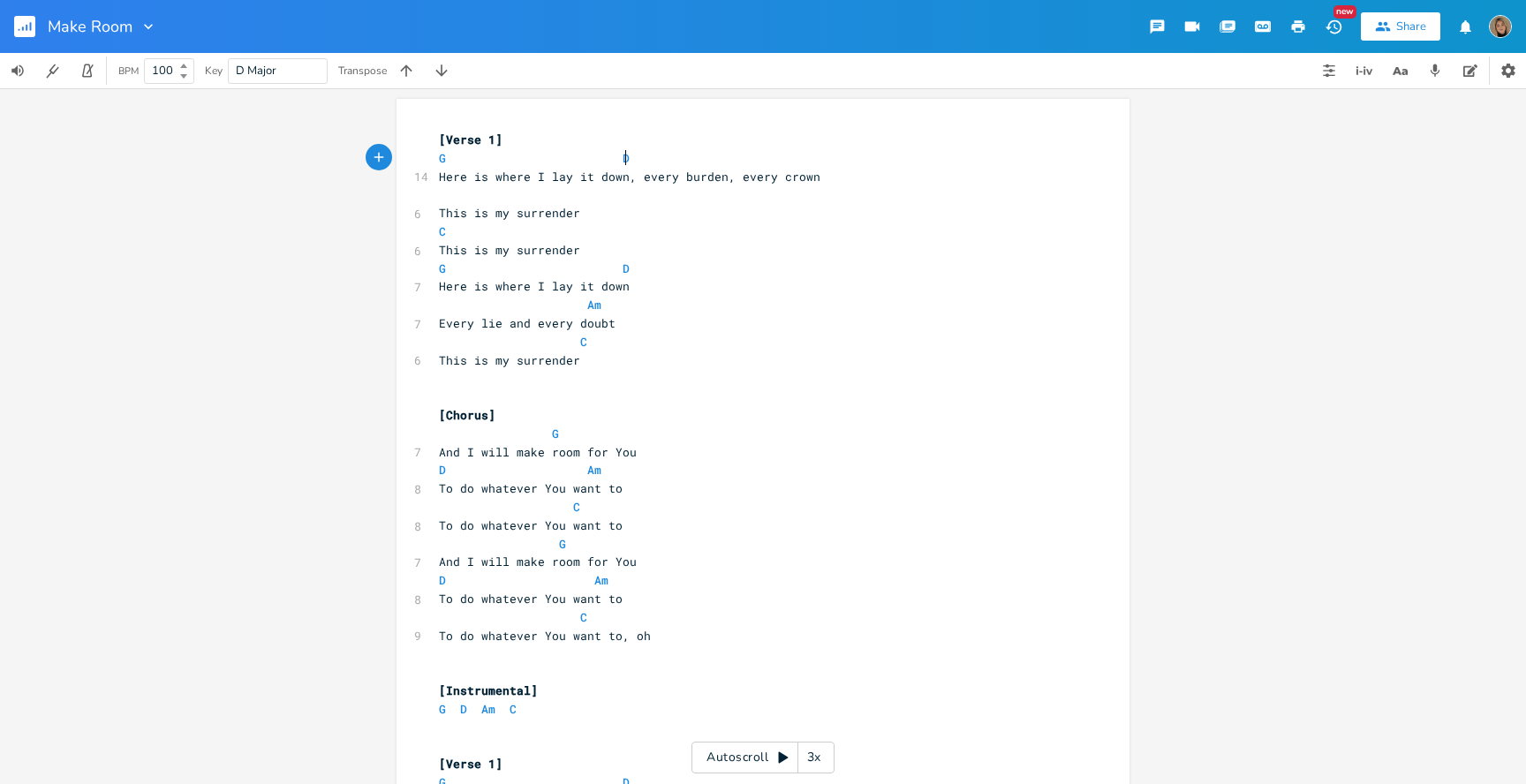 click on "G                           D" at bounding box center [754, 158] 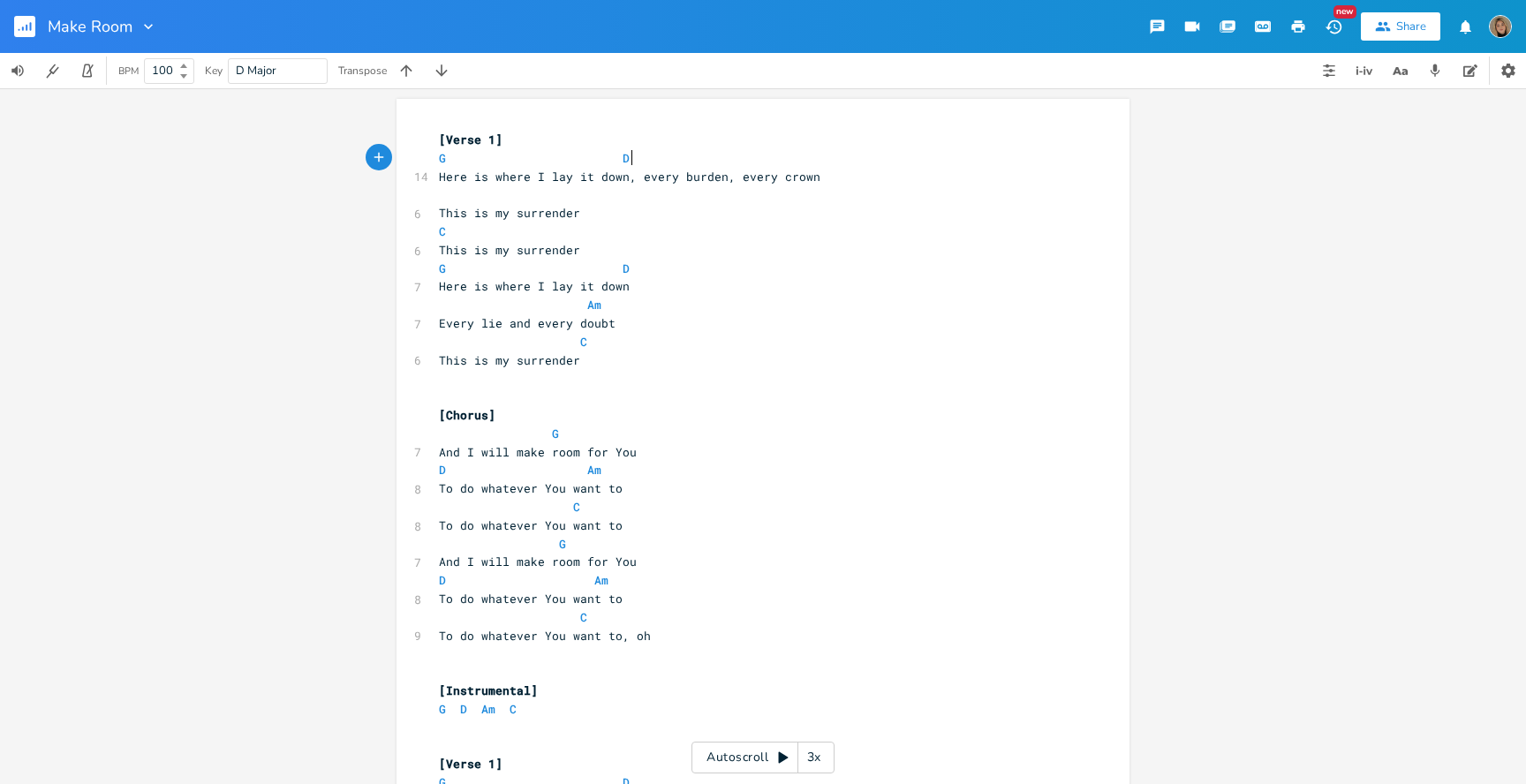 paste 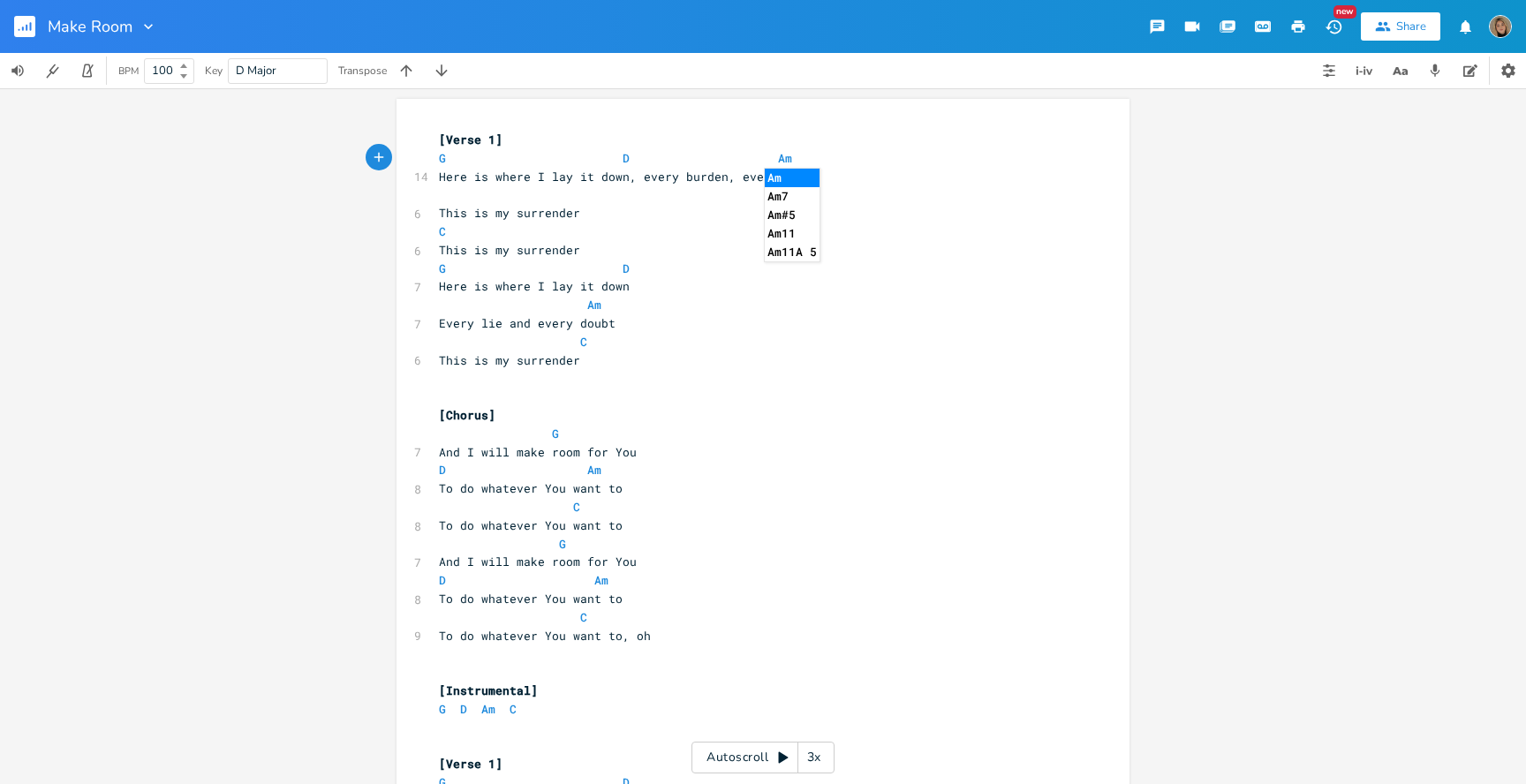 click on "G                           D                       Am" at bounding box center (616, 158) 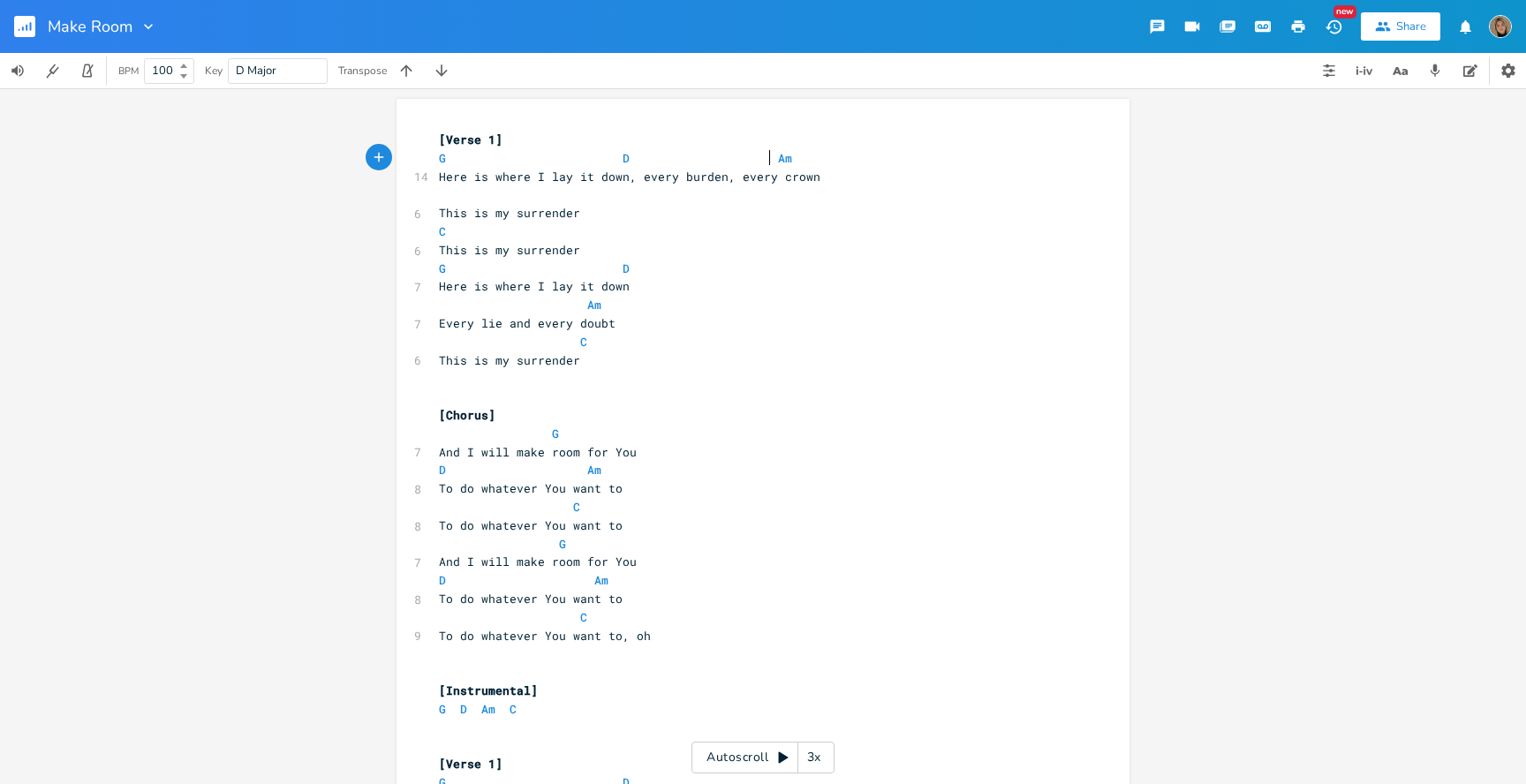 click on "G                           D                       Am" at bounding box center (616, 158) 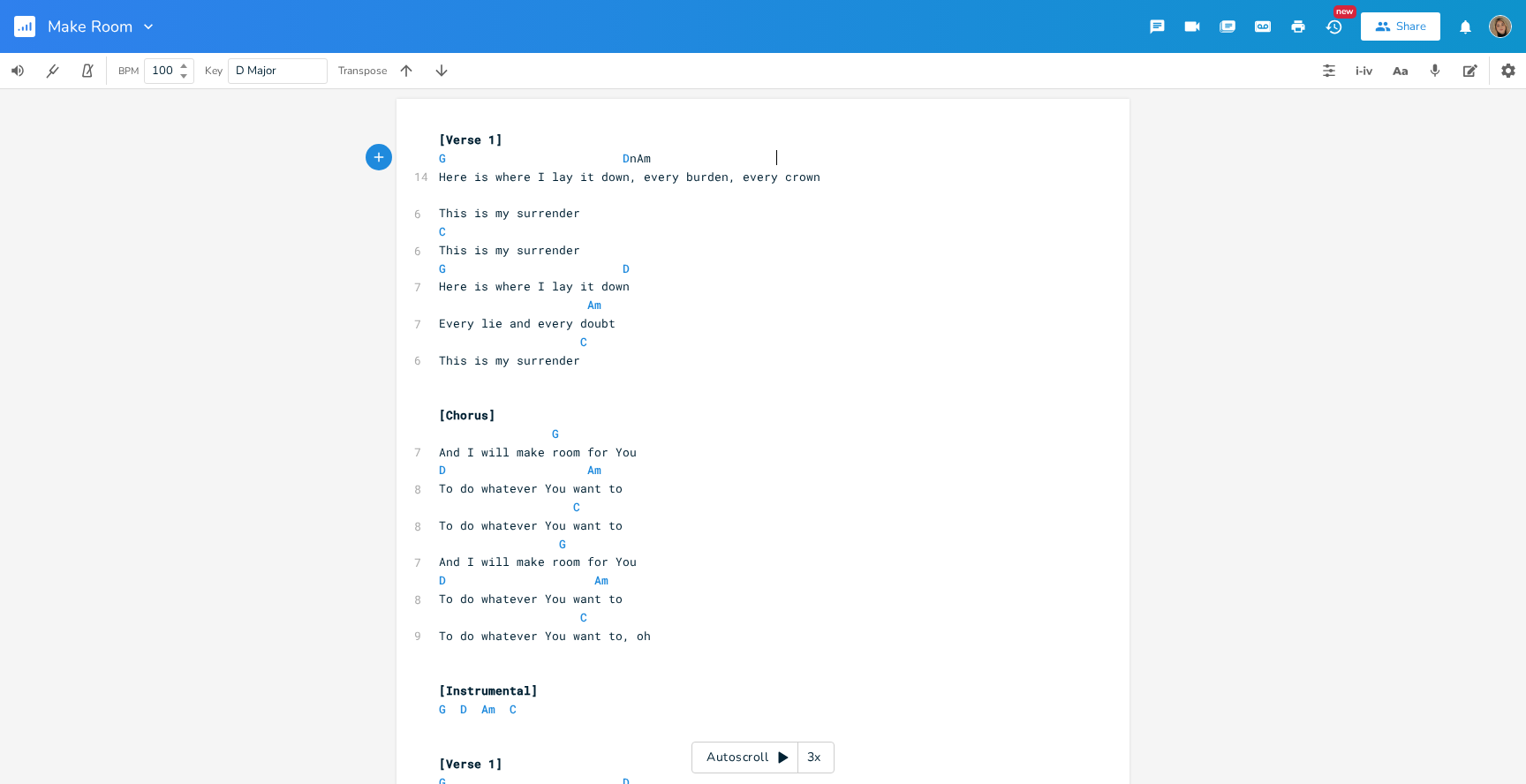 type on "nn" 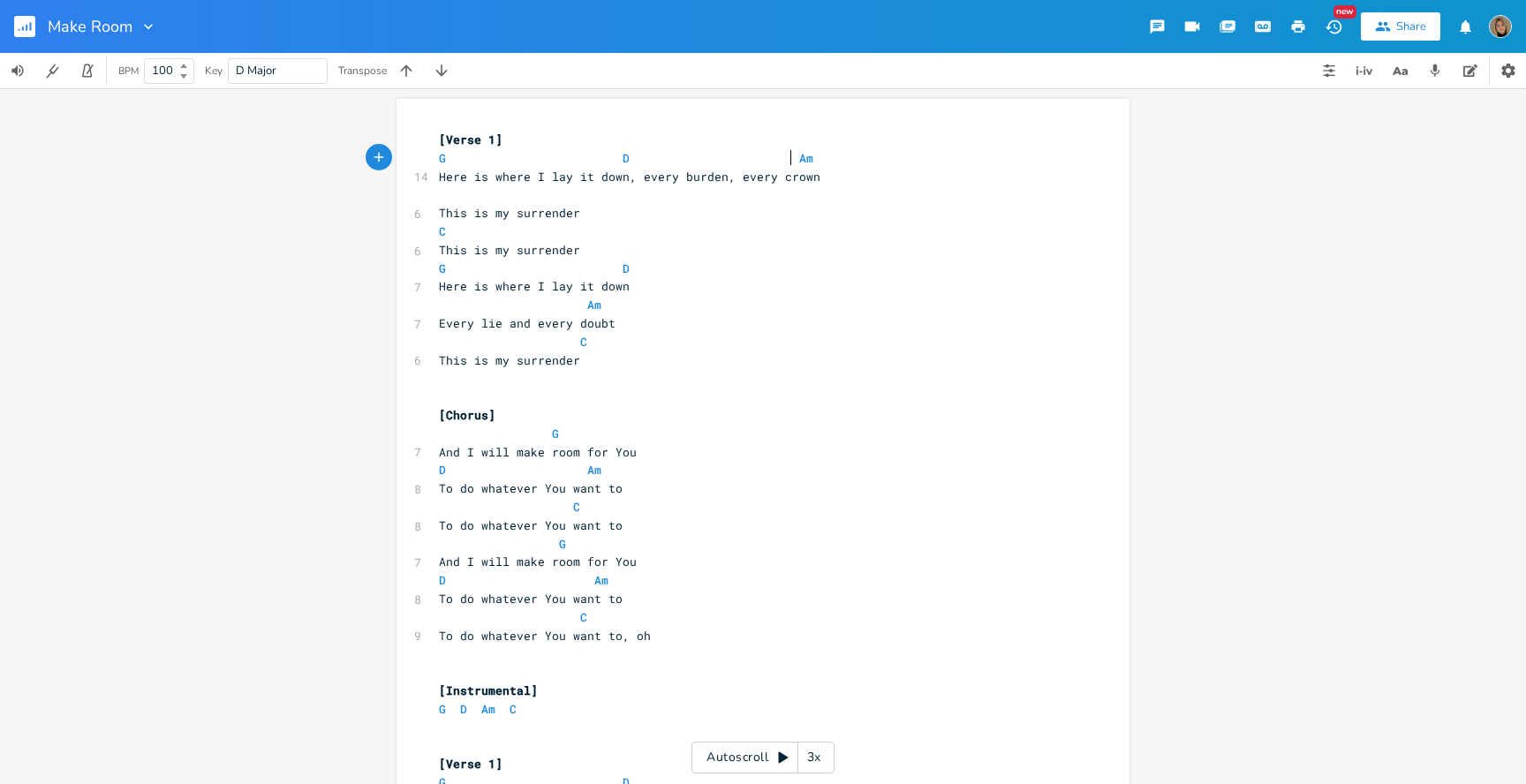 scroll, scrollTop: 0, scrollLeft: 8, axis: horizontal 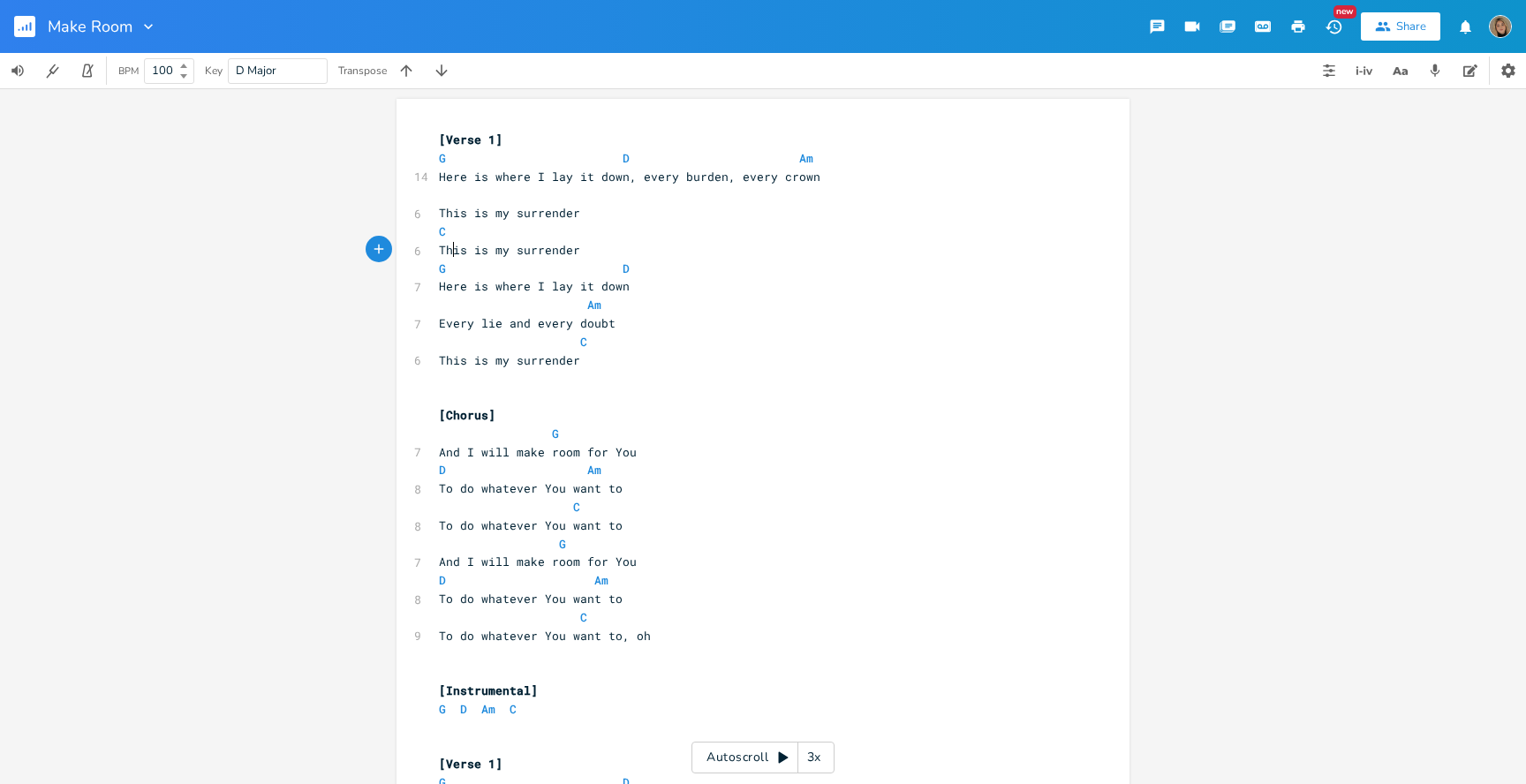 type on "C" 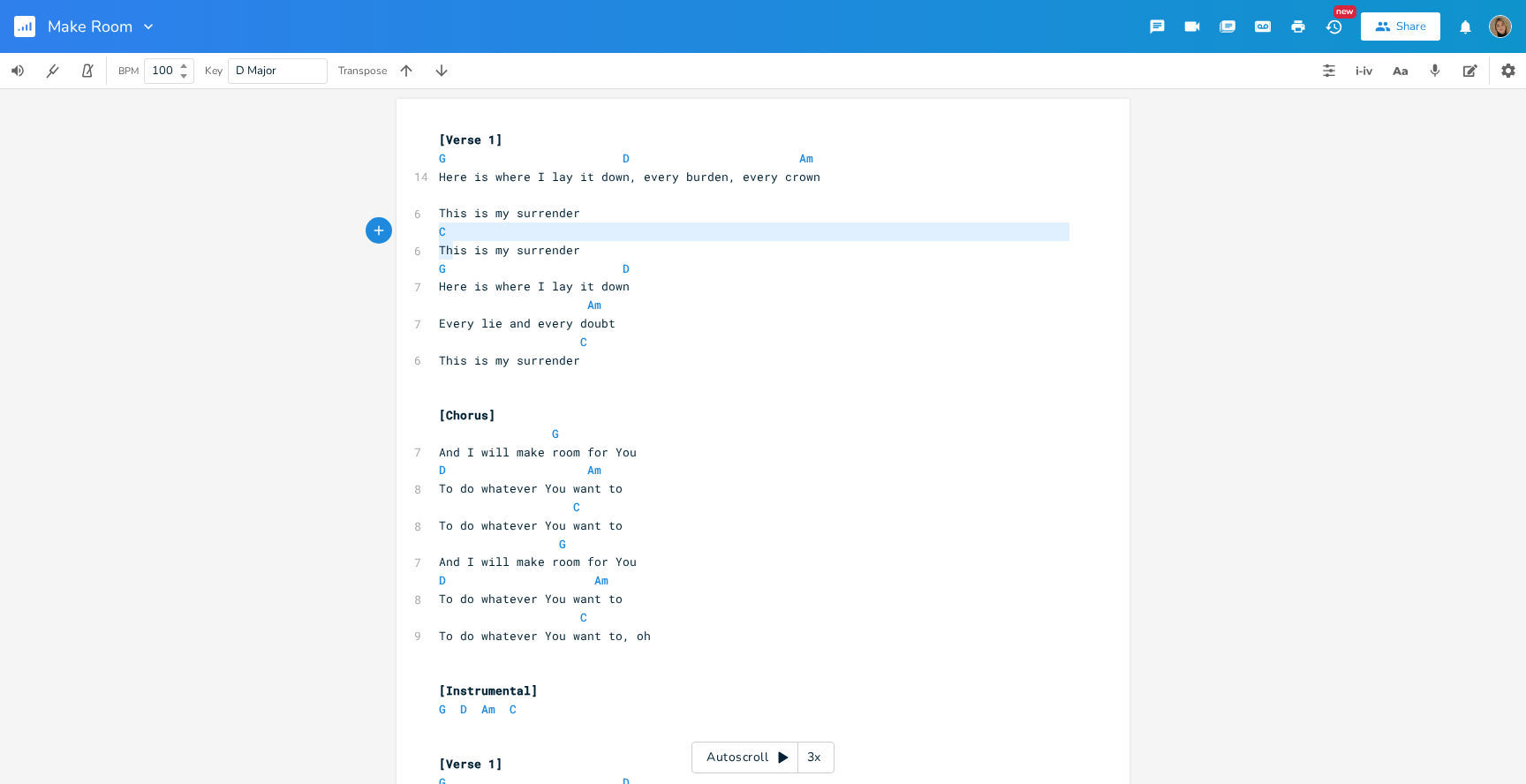 drag, startPoint x: 449, startPoint y: 243, endPoint x: 384, endPoint y: 229, distance: 66.4906 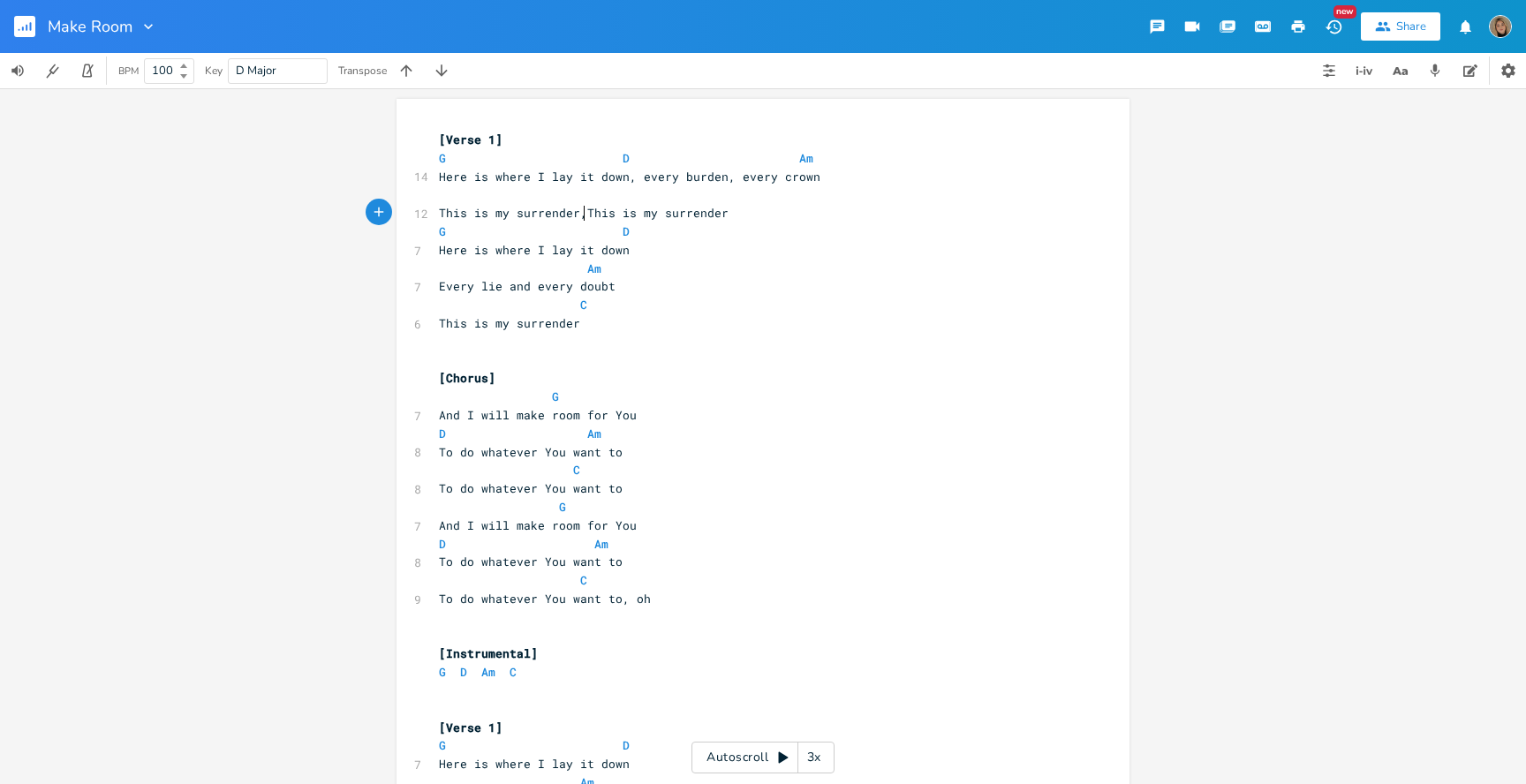 type on "," 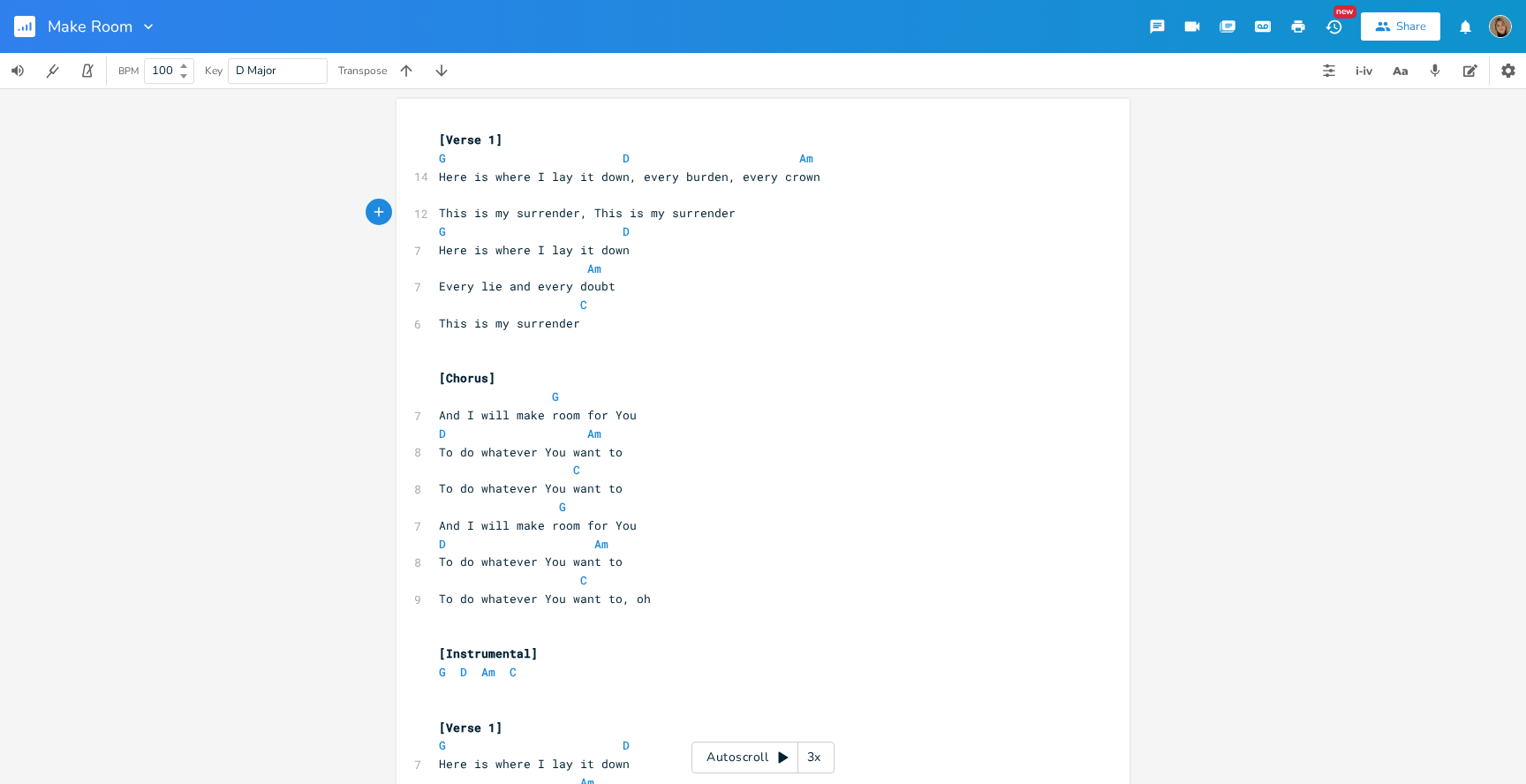 click at bounding box center [754, 194] 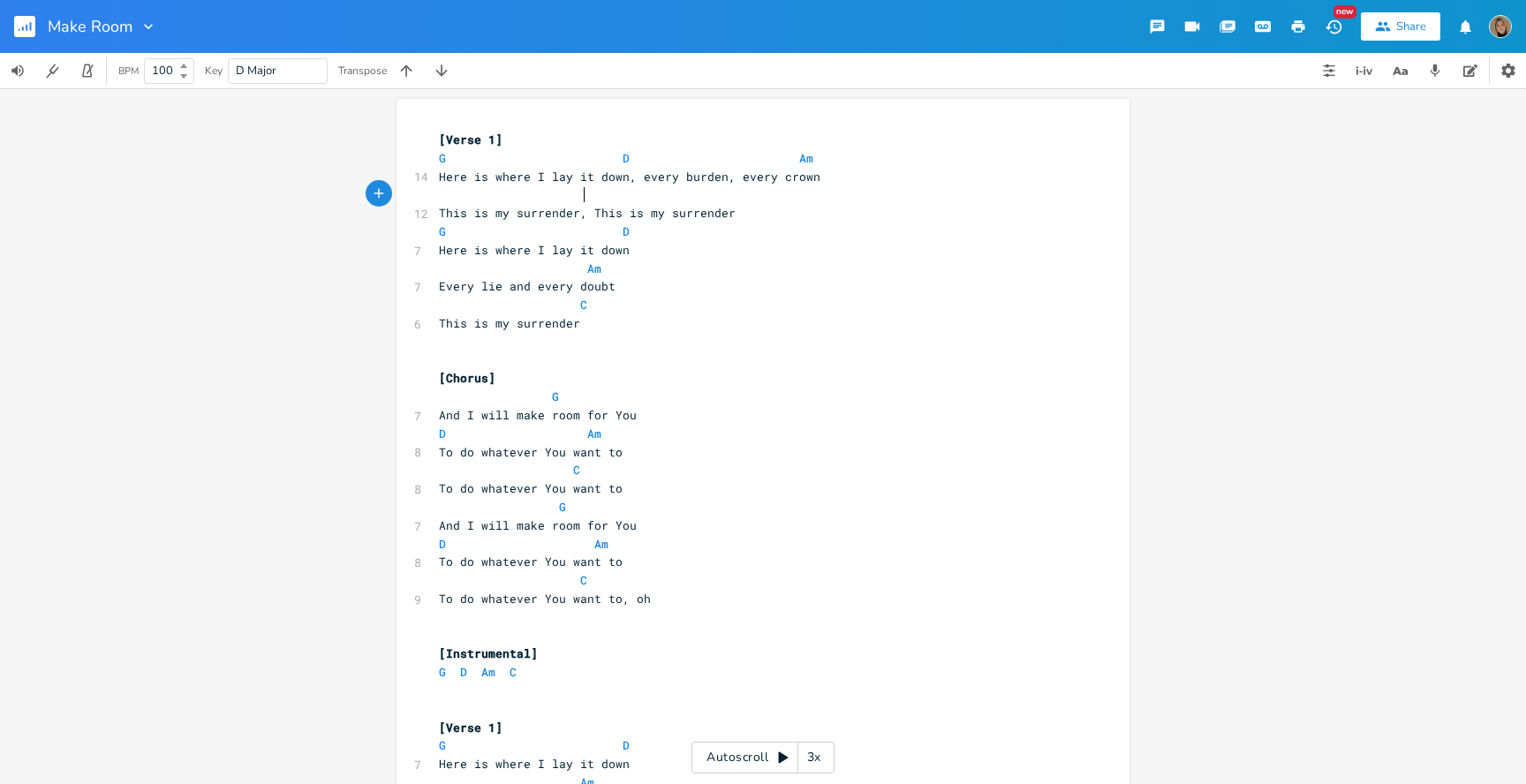 scroll, scrollTop: 0, scrollLeft: 63, axis: horizontal 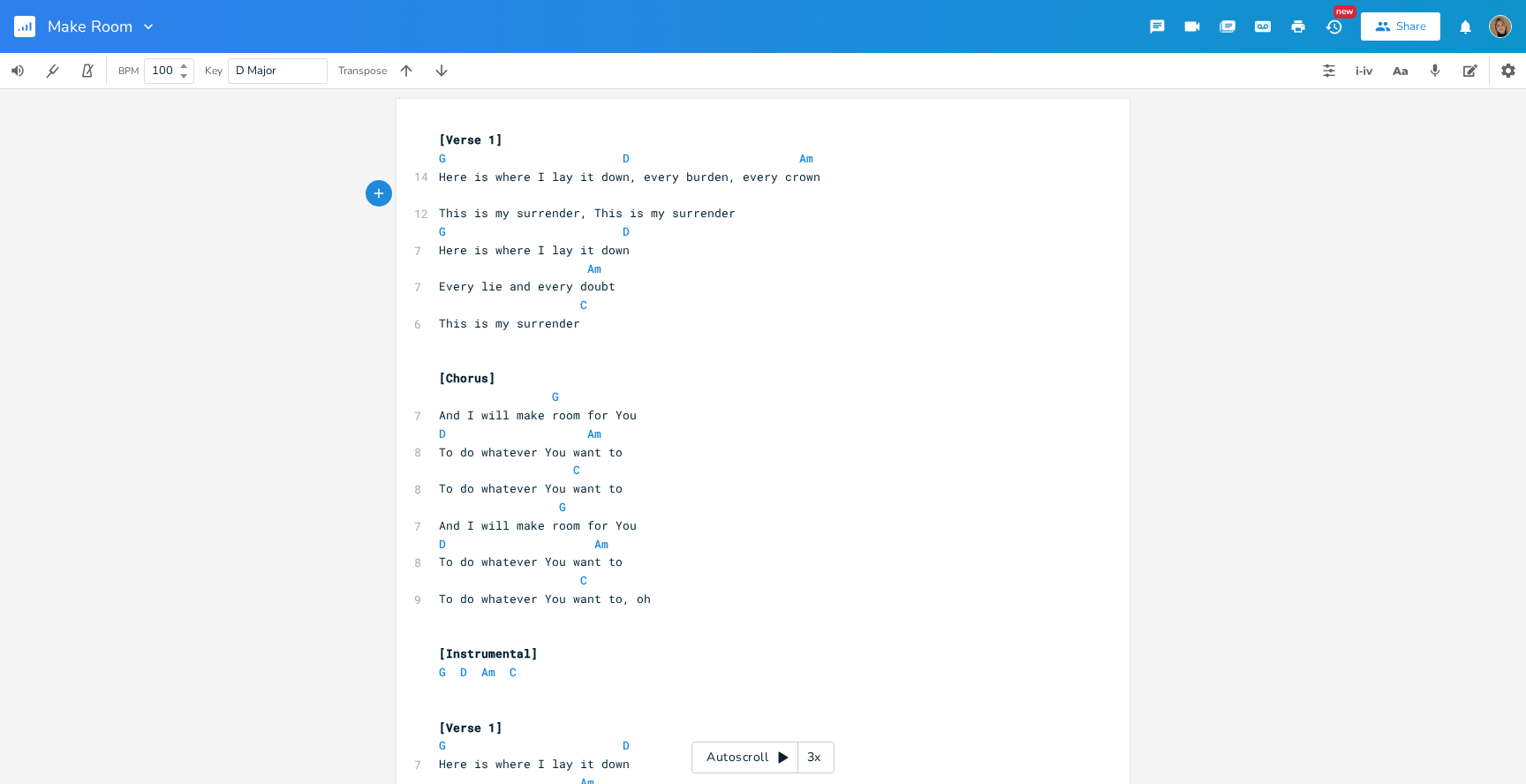 type on "C" 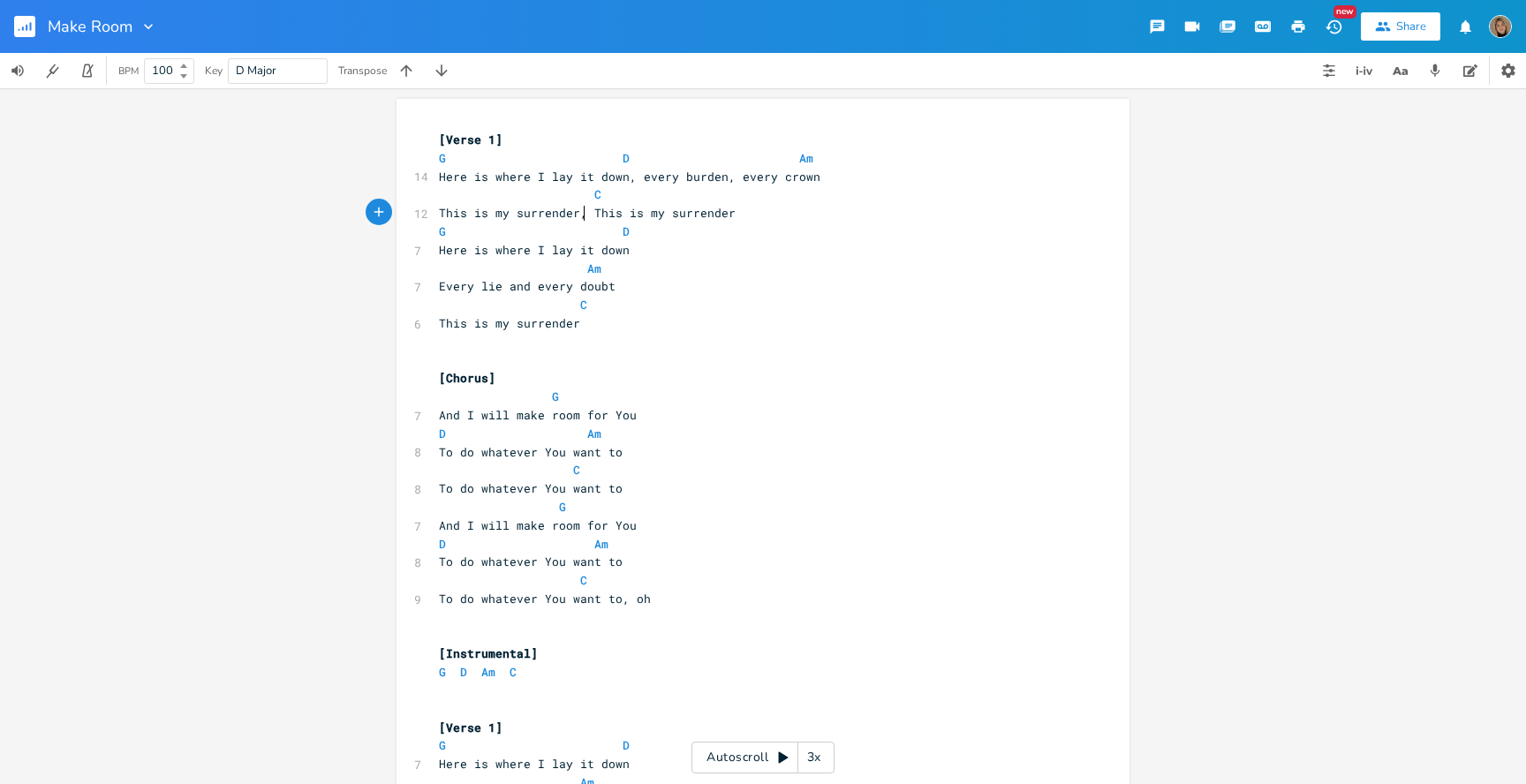 click on "This is my surrender, This is my surrender" at bounding box center (587, 213) 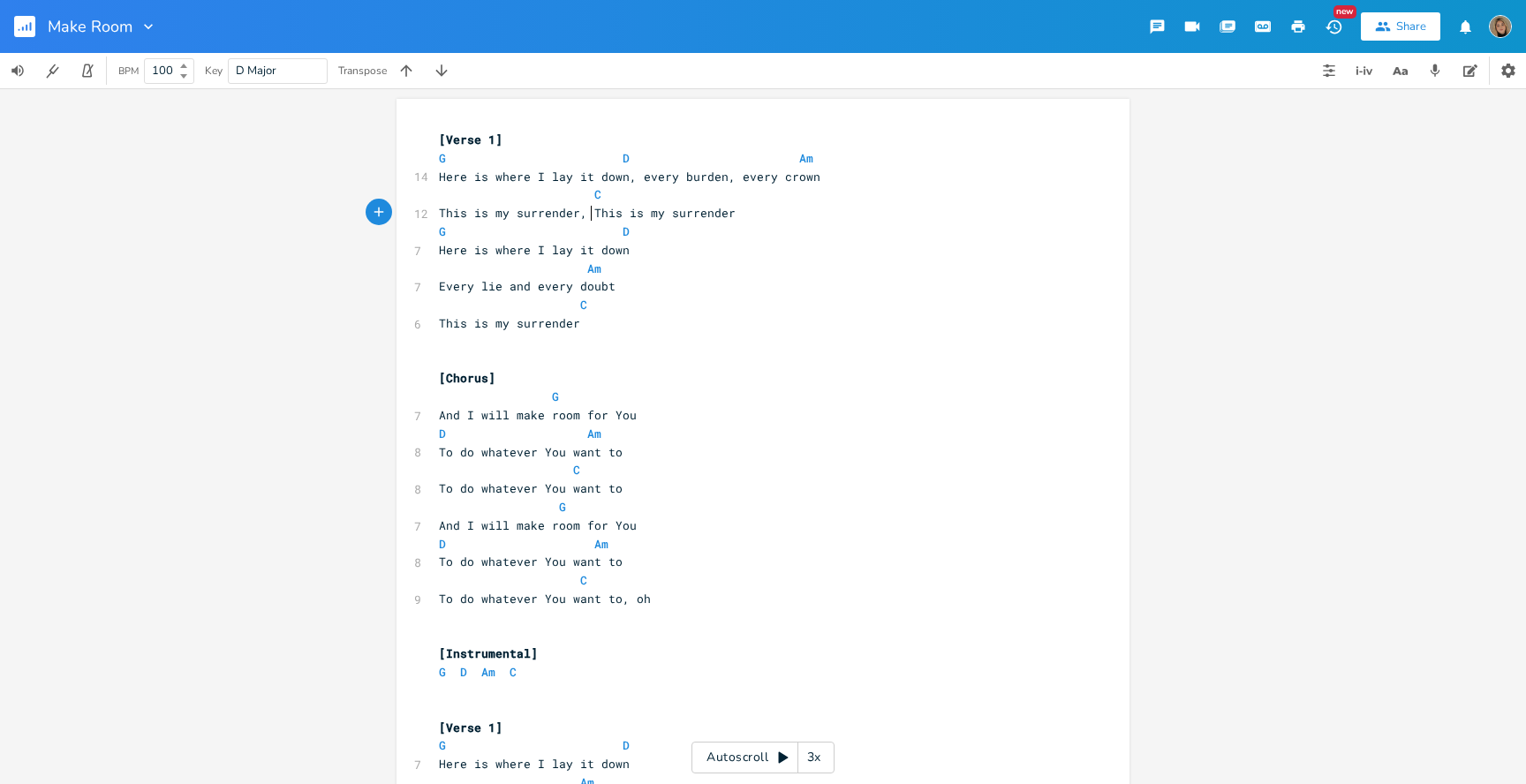 click on "This is my surrender, This is my surrender" at bounding box center (587, 213) 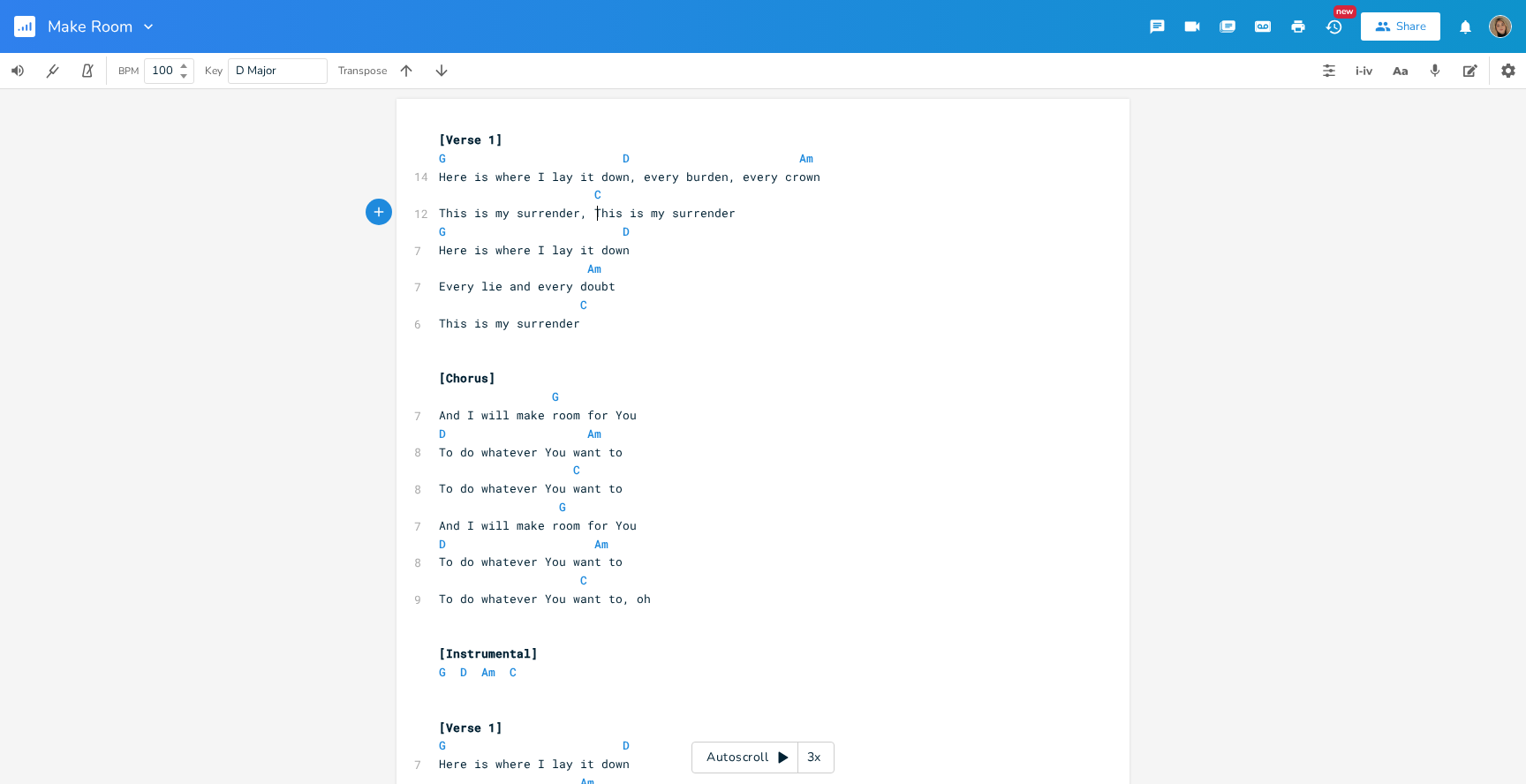 type on "t" 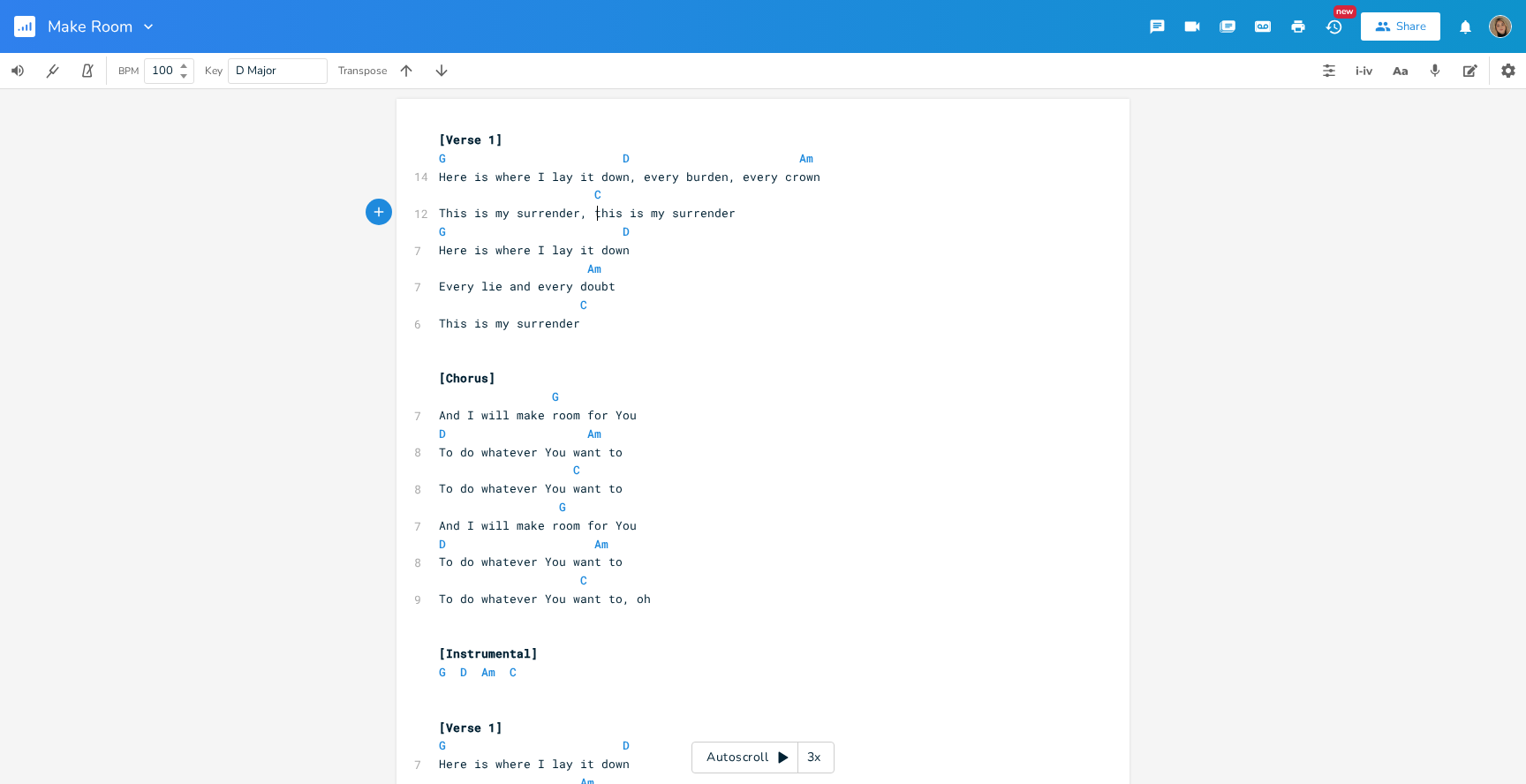 scroll, scrollTop: 0, scrollLeft: 4, axis: horizontal 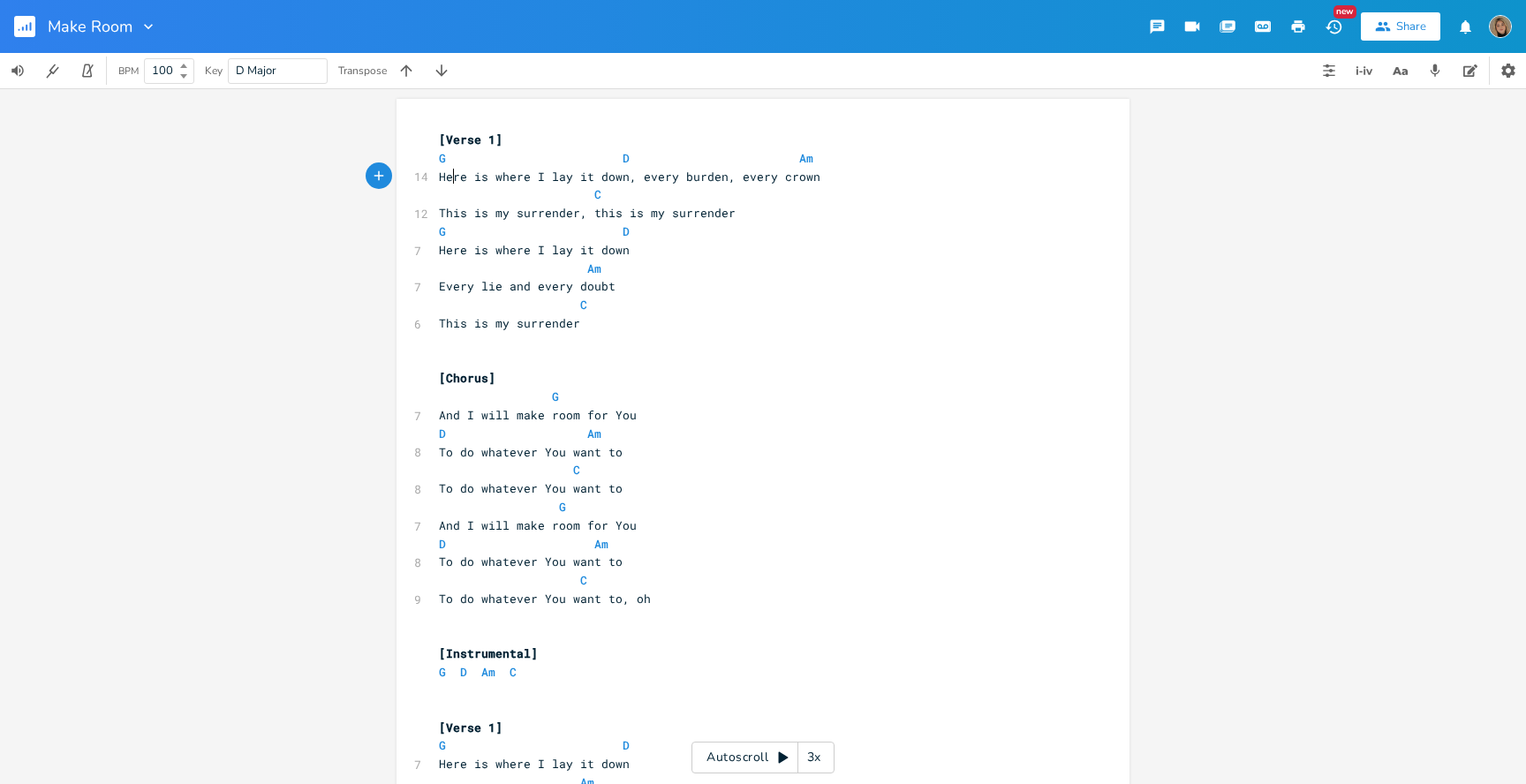 click on "Here is where I lay it down, every burden, every crown" at bounding box center (630, 177) 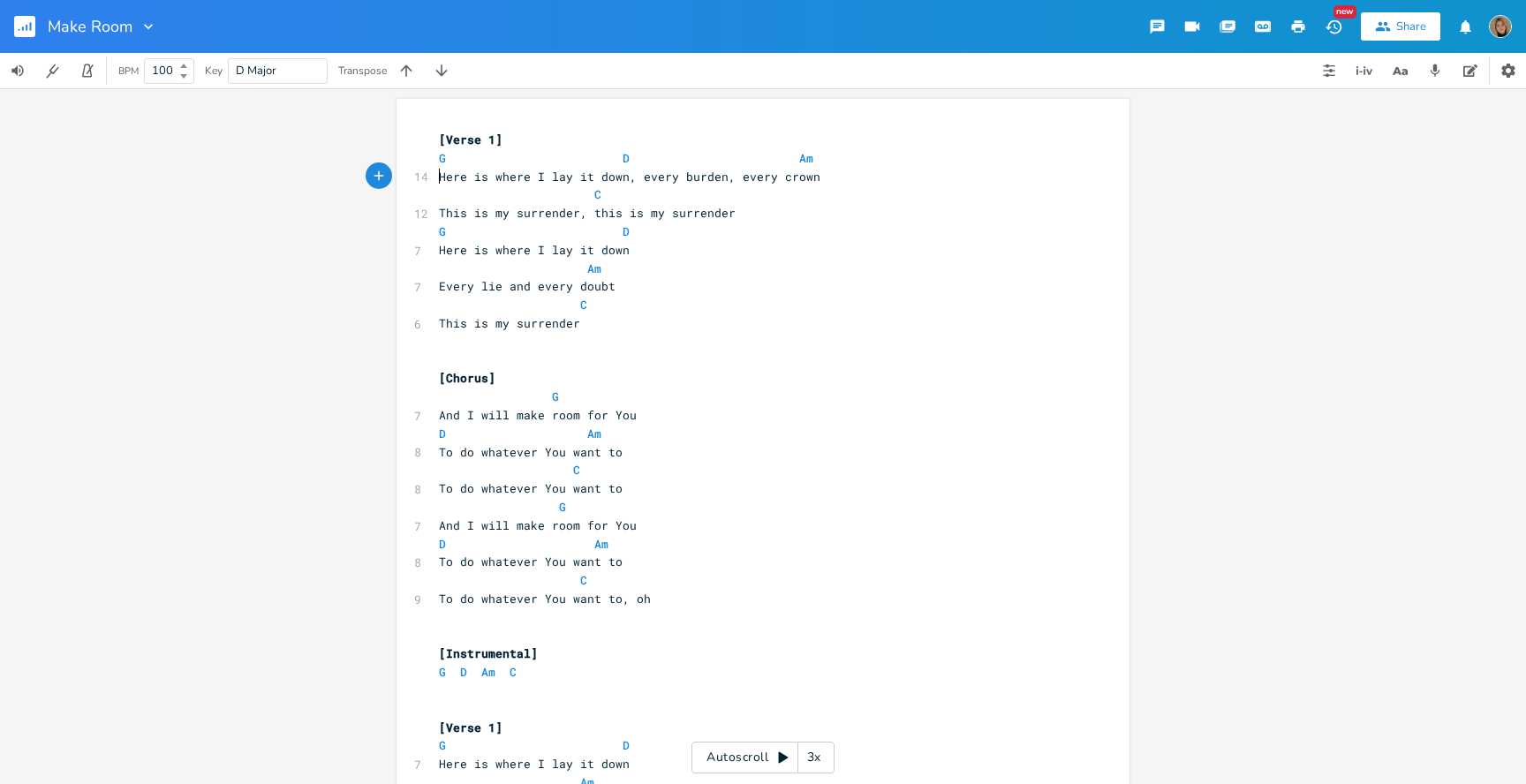 click on "G                           D                          Am" at bounding box center [626, 158] 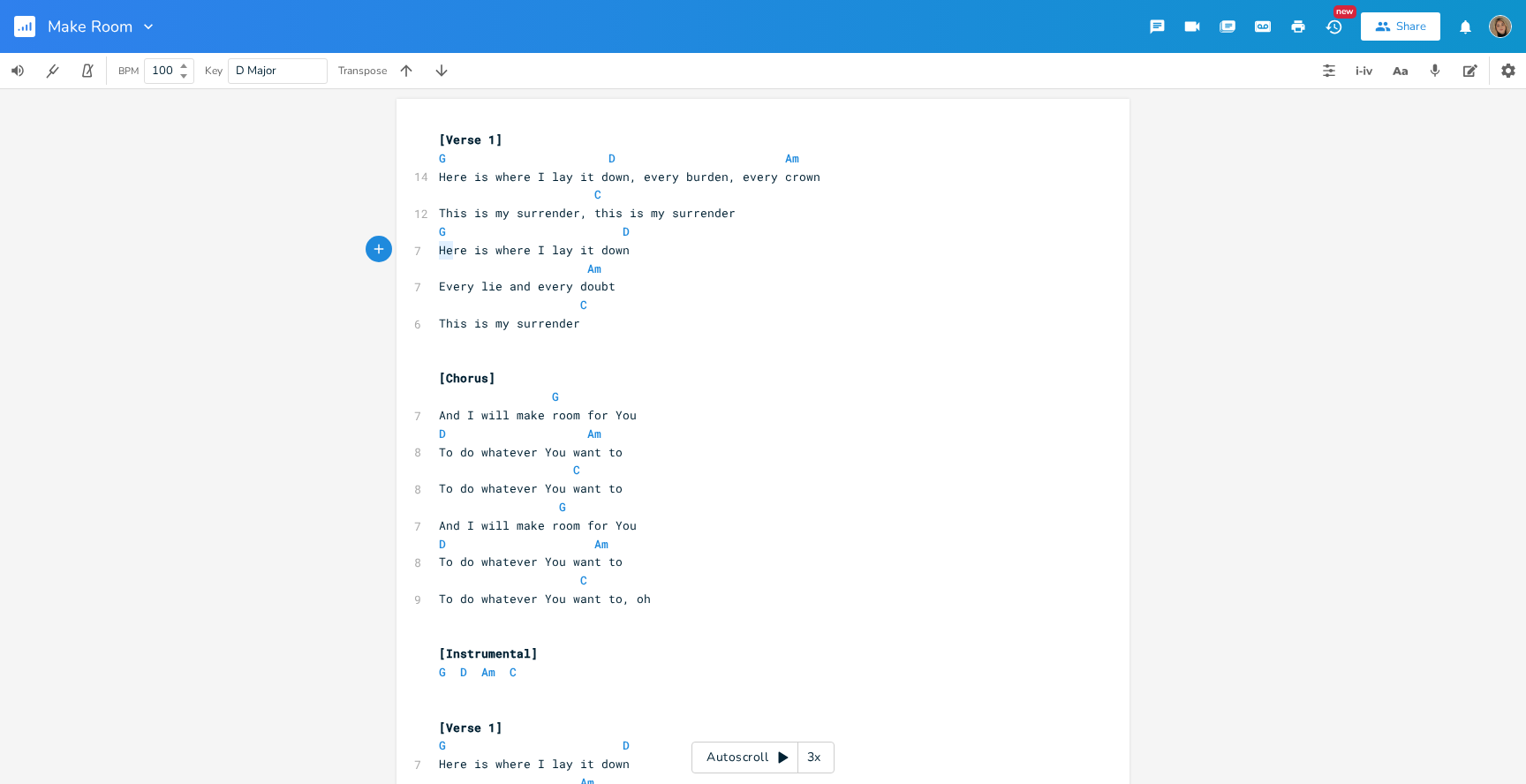 drag, startPoint x: 447, startPoint y: 252, endPoint x: 389, endPoint y: 251, distance: 58.00862 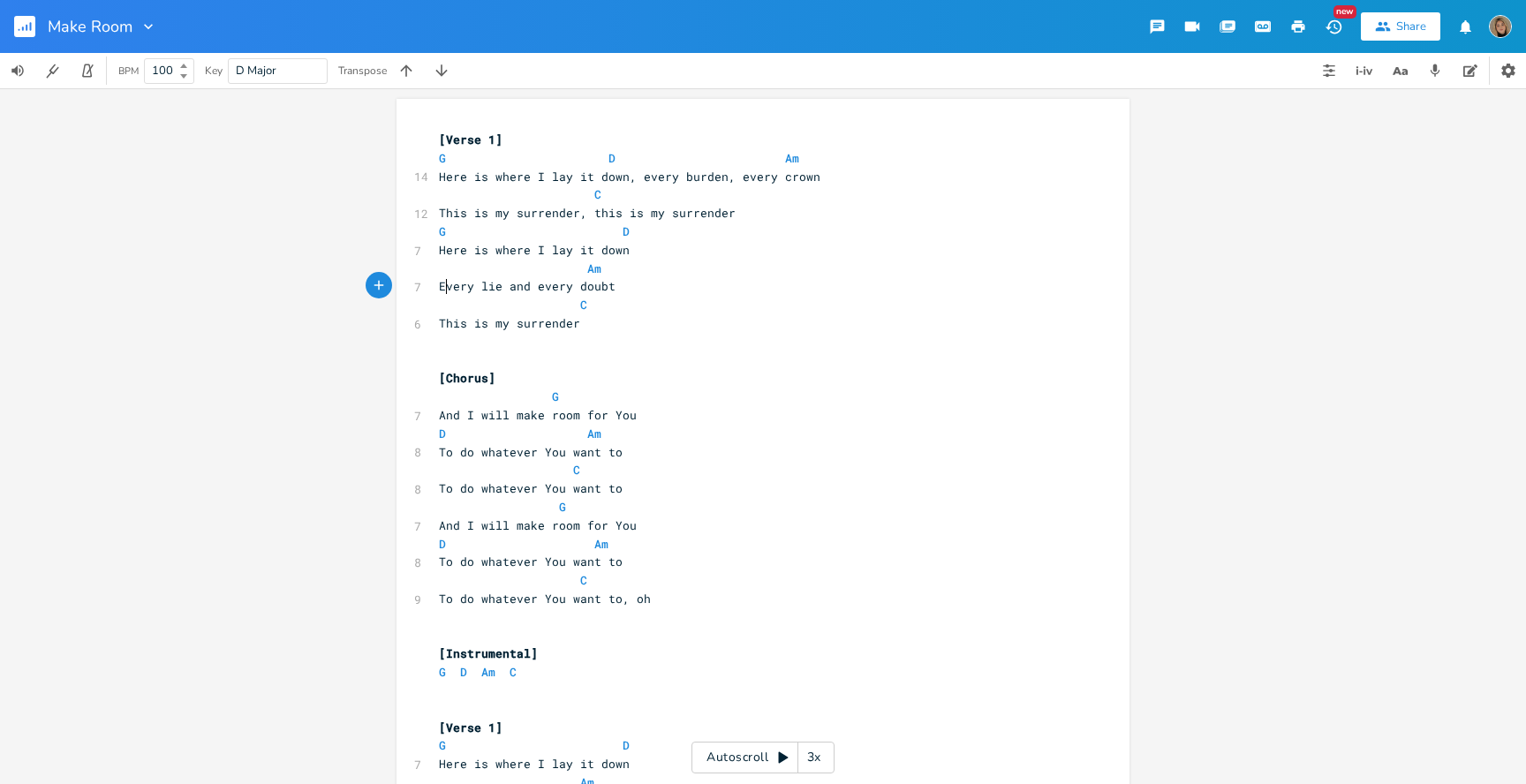 click on "Every lie and every doubt" at bounding box center (527, 286) 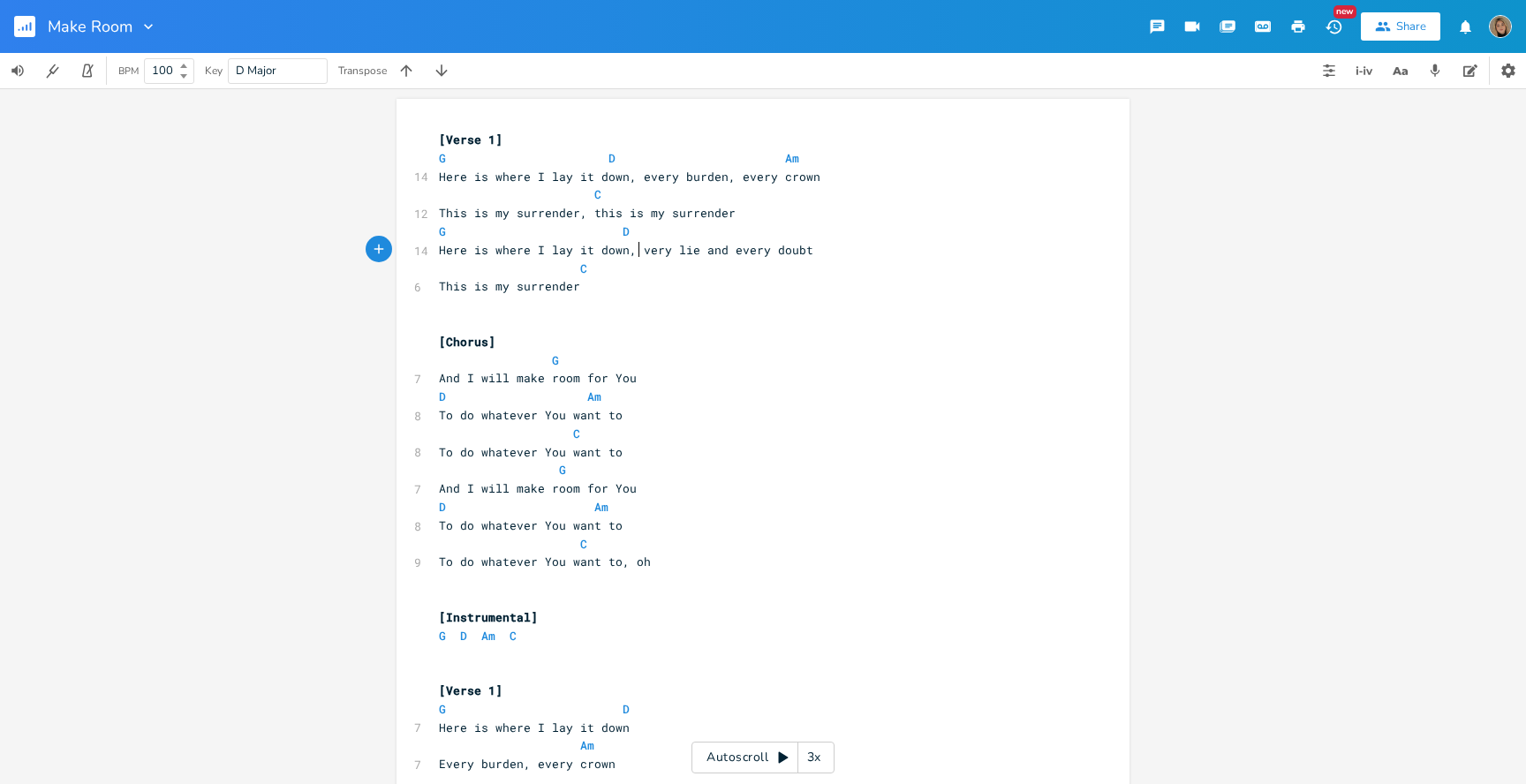 type on ", e" 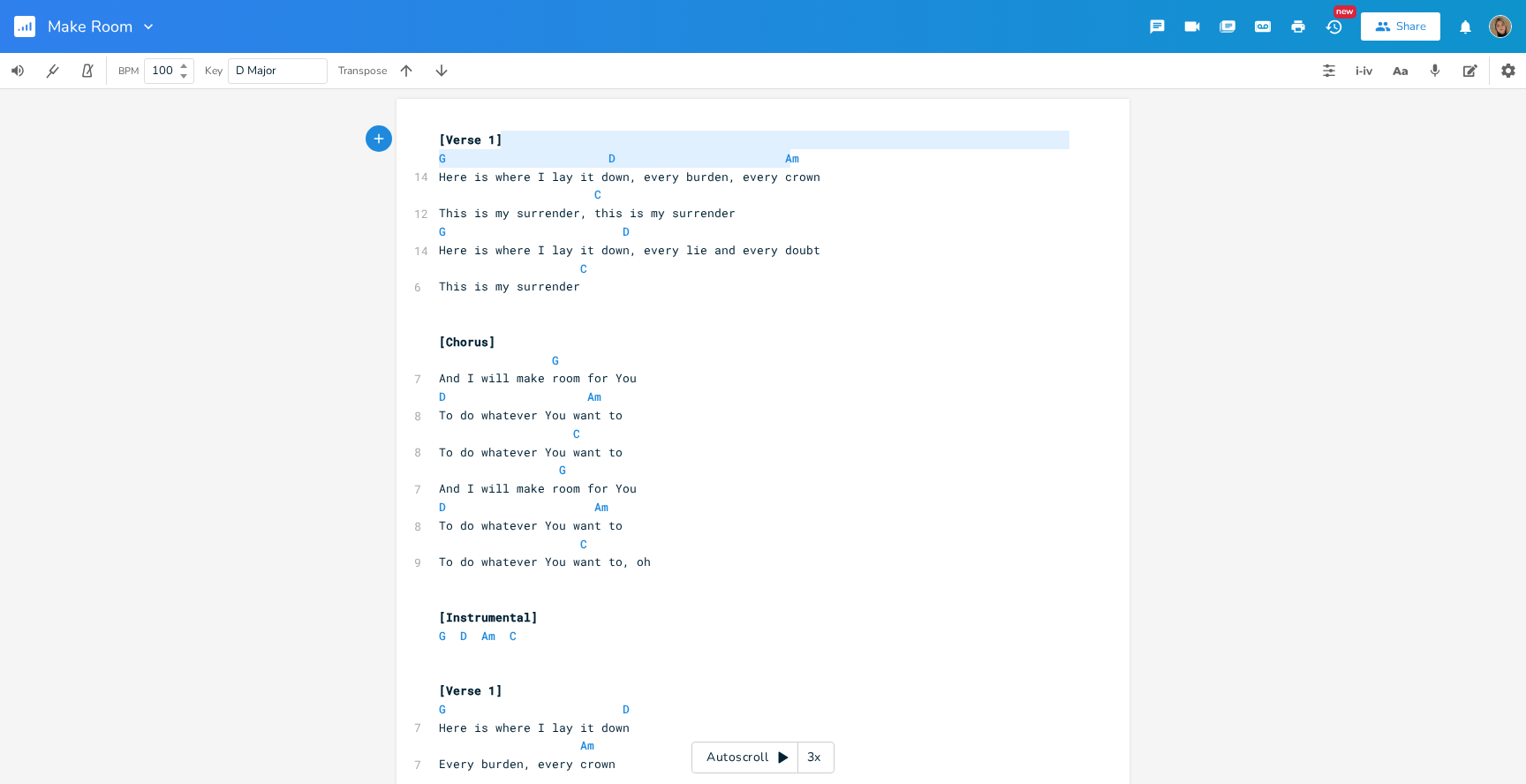 type on "G                       D                        Am" 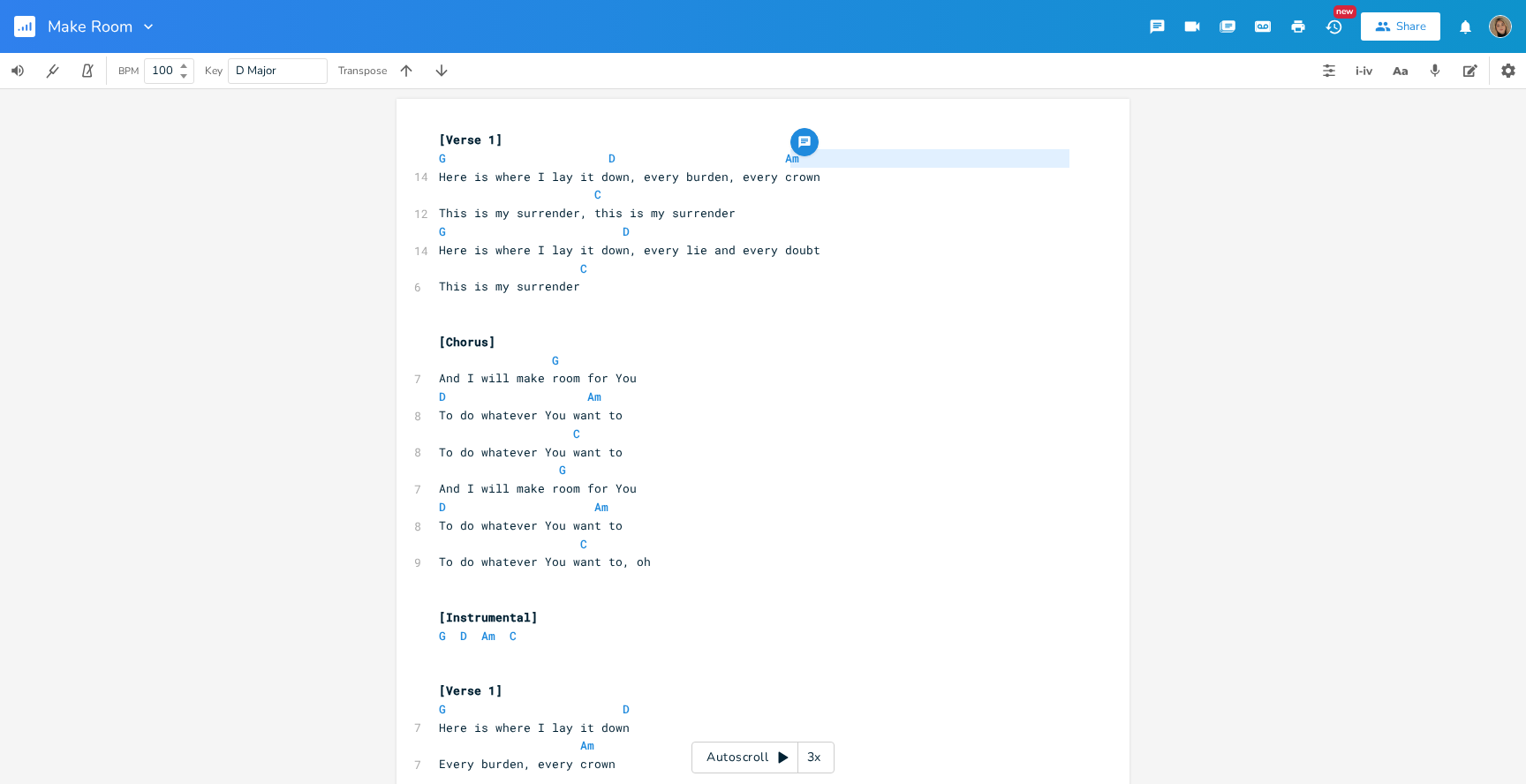 drag, startPoint x: 807, startPoint y: 157, endPoint x: 380, endPoint y: 168, distance: 427.14166 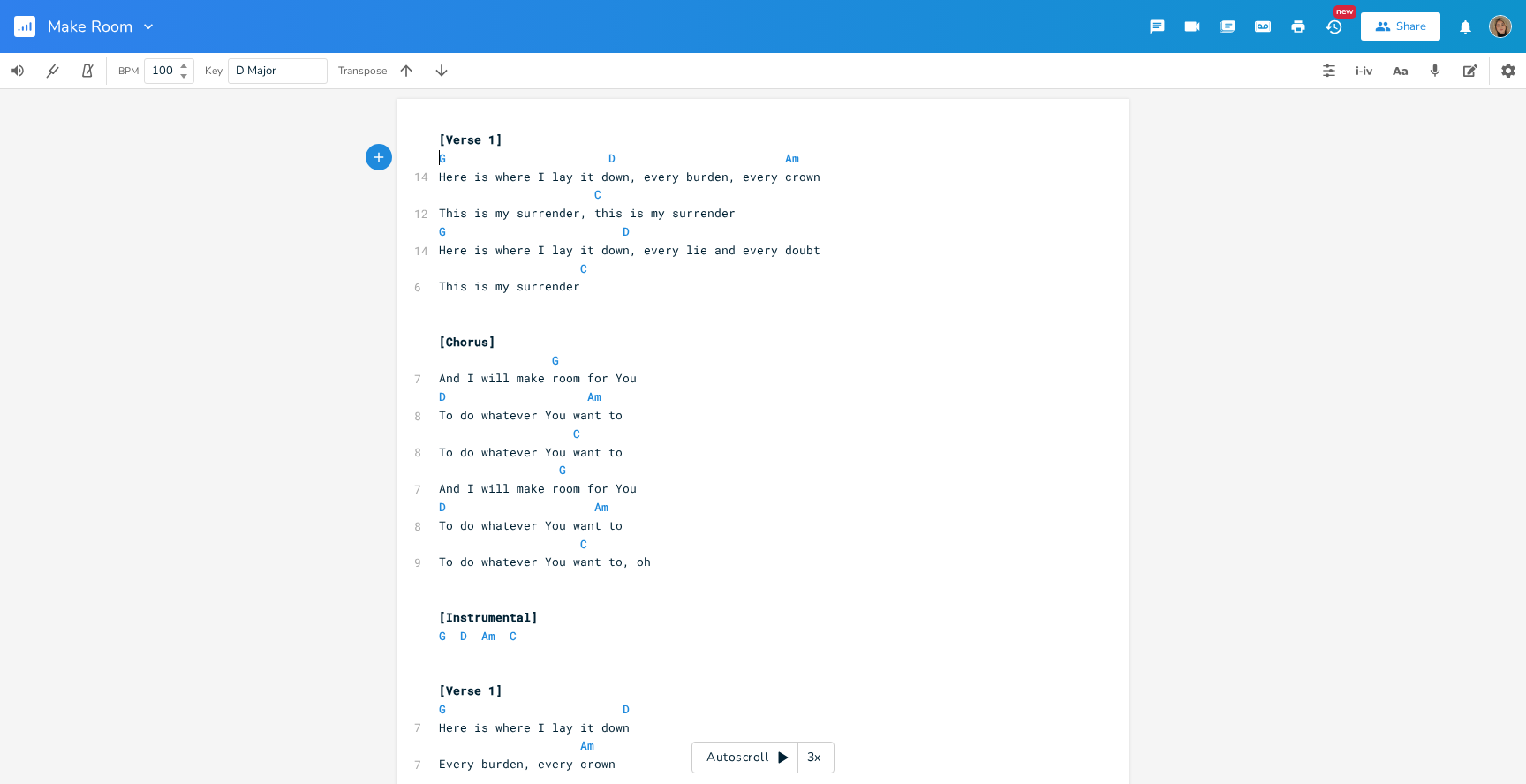 click on "G                         D                          Am" at bounding box center [754, 158] 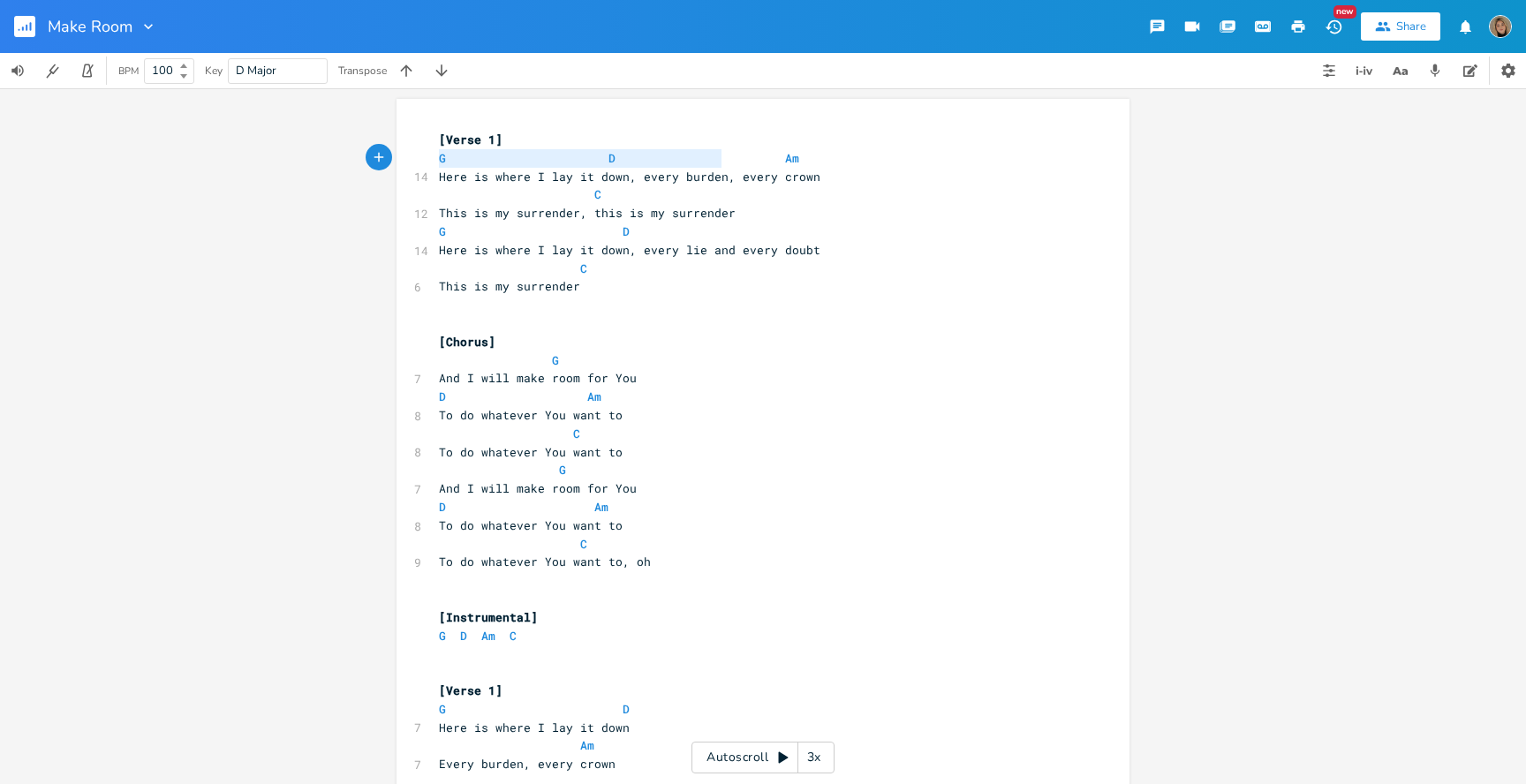 type on "G                       D                        Am
Here is where I lay it down, every burden, every crown" 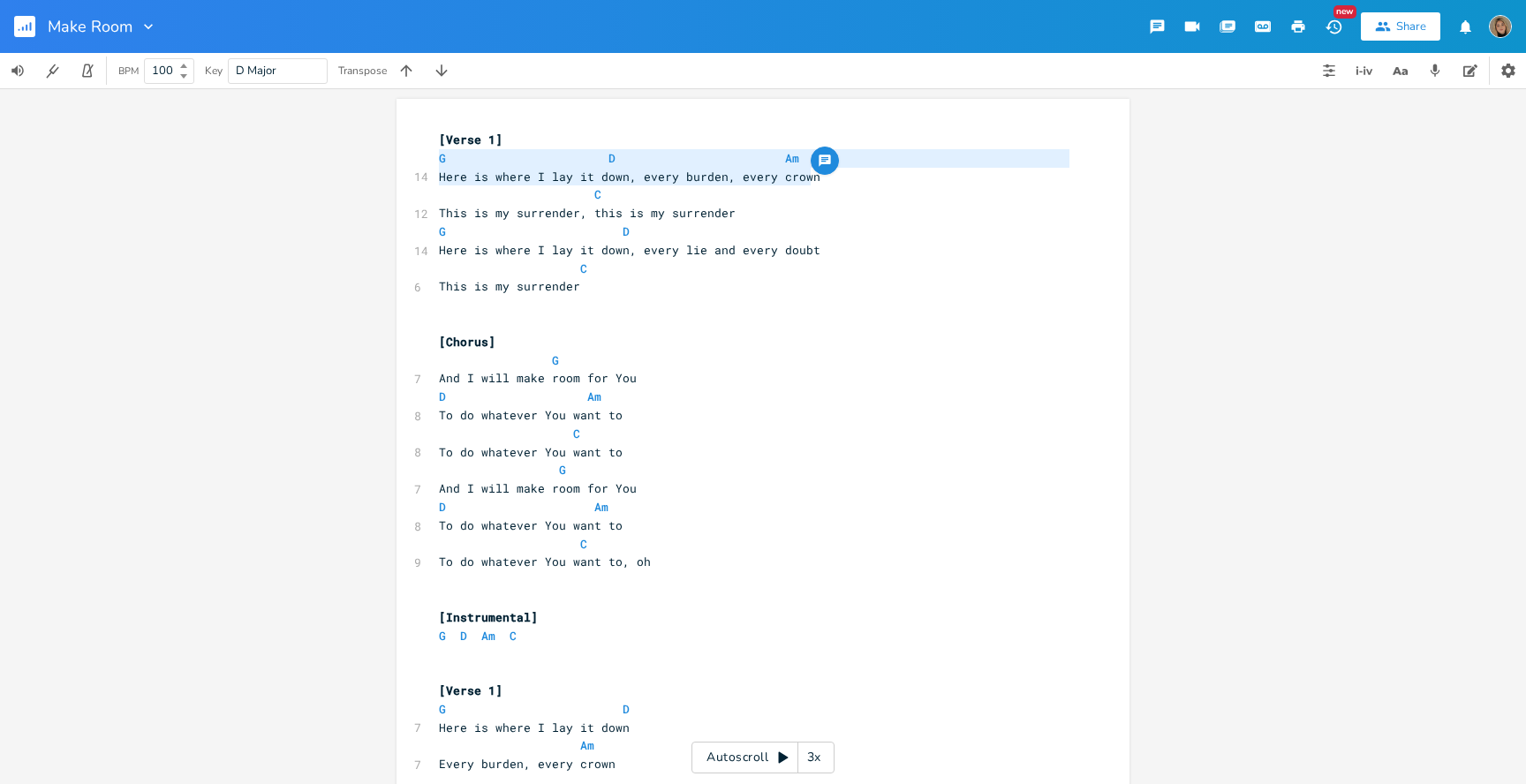 drag, startPoint x: 432, startPoint y: 160, endPoint x: 823, endPoint y: 173, distance: 391.21605 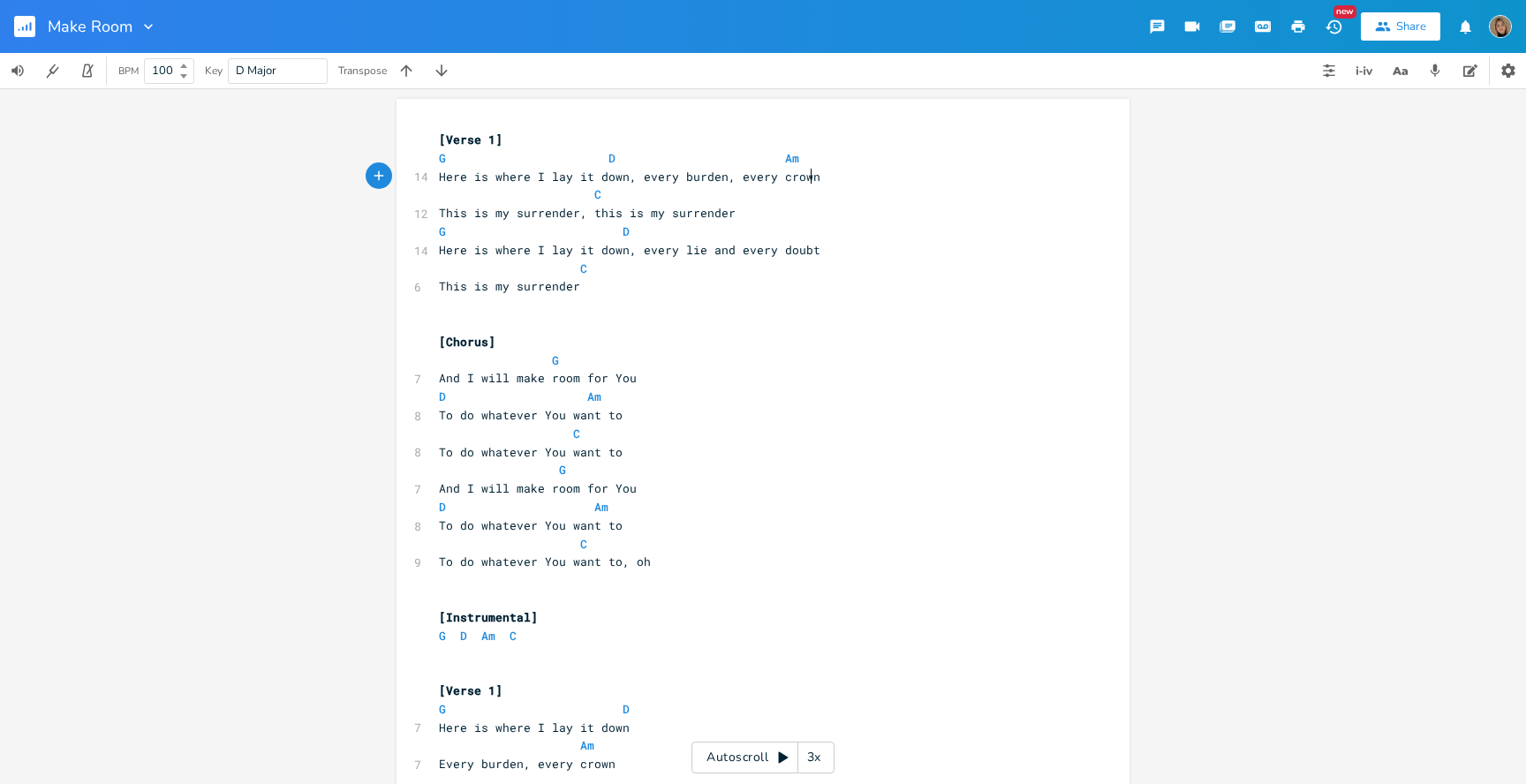 click on "Here is where I lay it down, every burden, every crown" at bounding box center (754, 177) 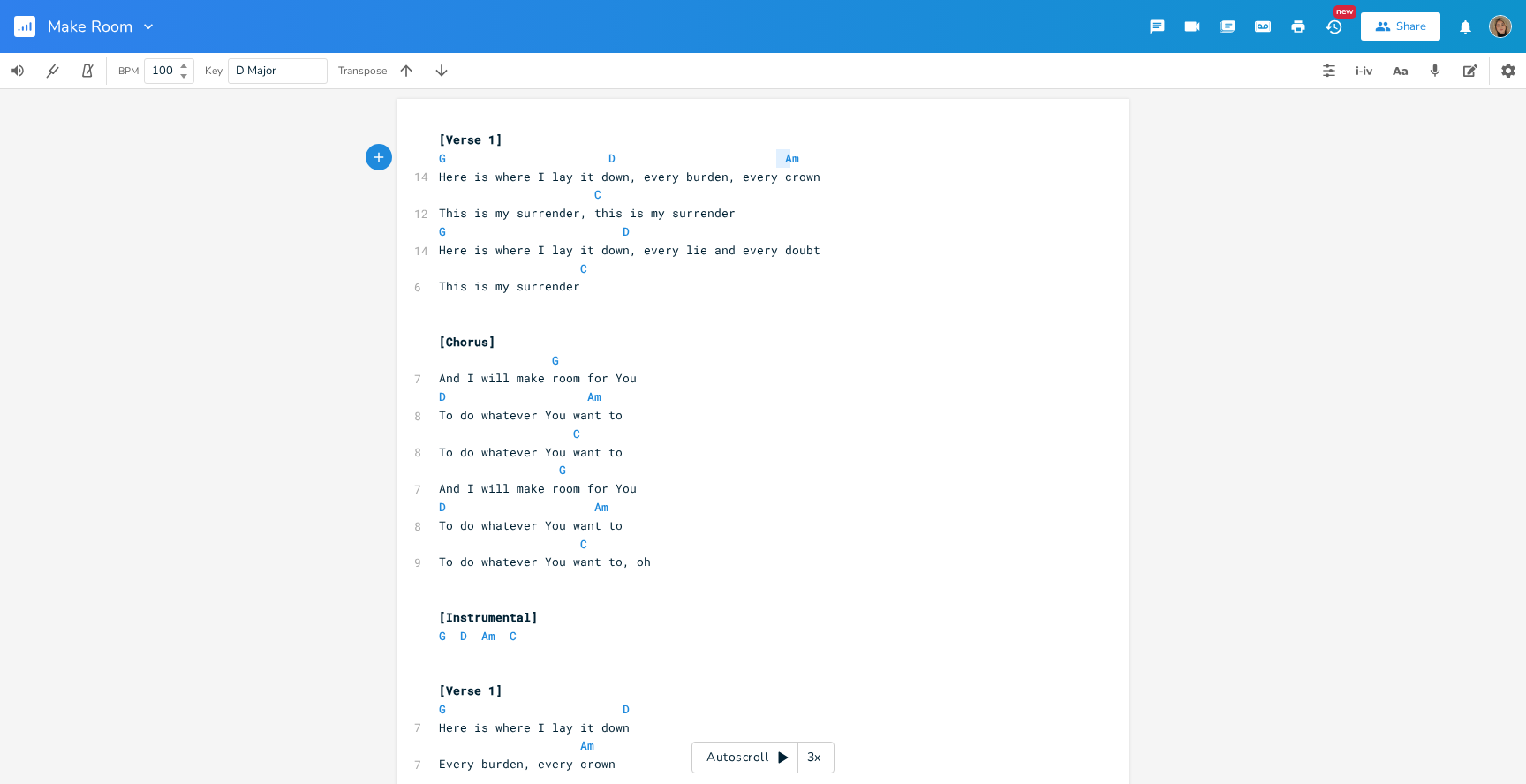 type on "G                       D                        Am" 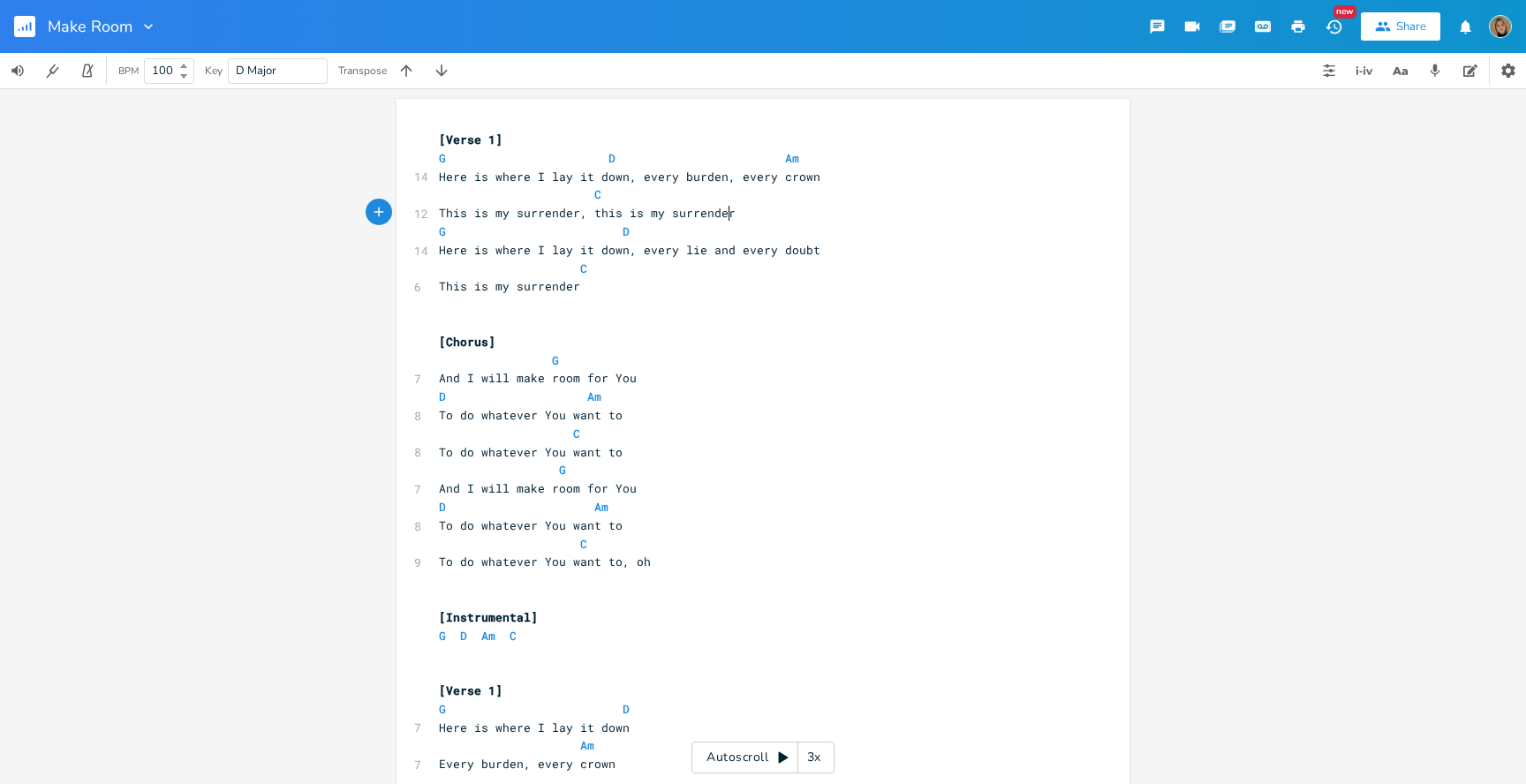 click on "This is my surrender, this is my surrender" at bounding box center [754, 213] 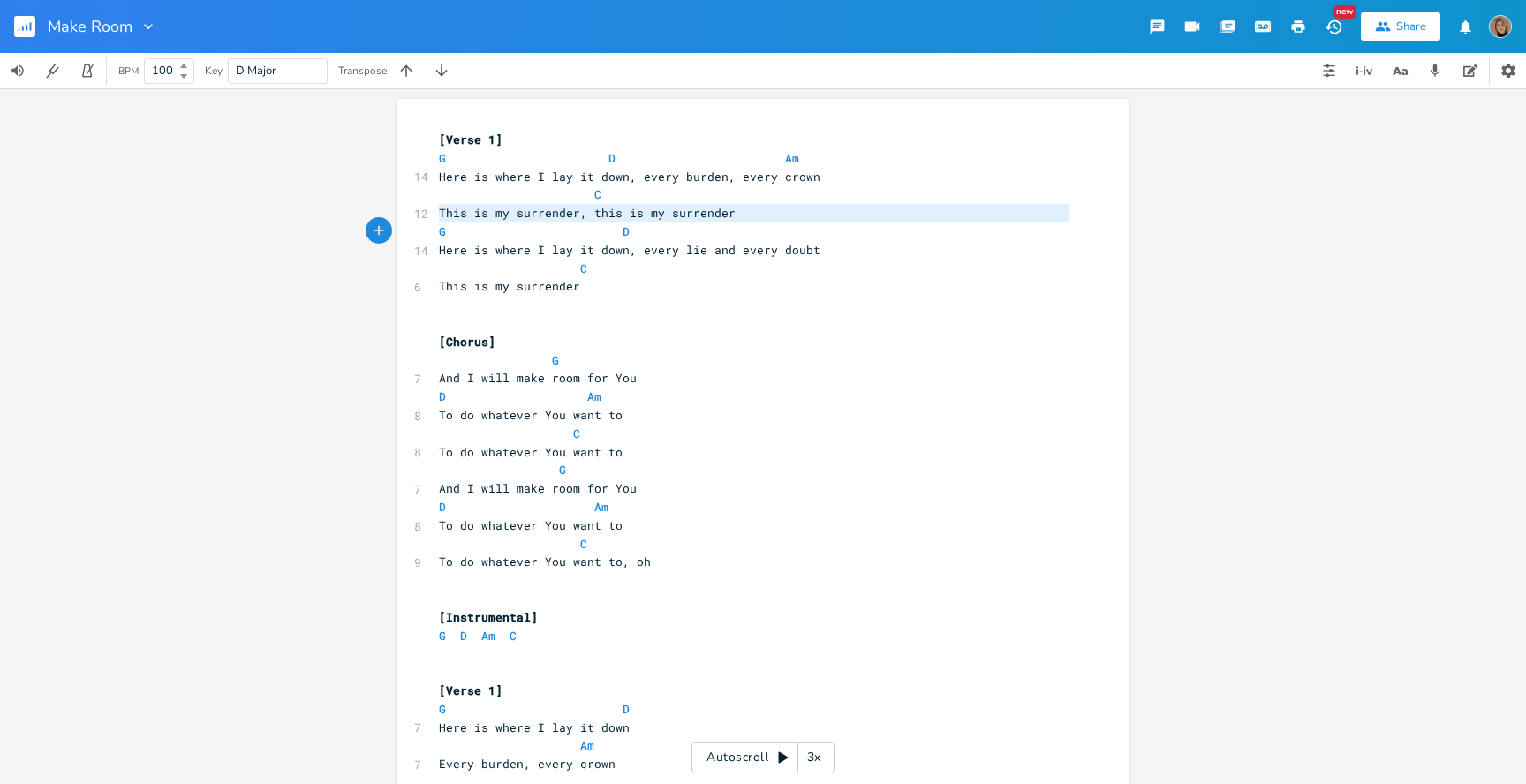 click on "This is my surrender, this is my surrender" at bounding box center (754, 213) 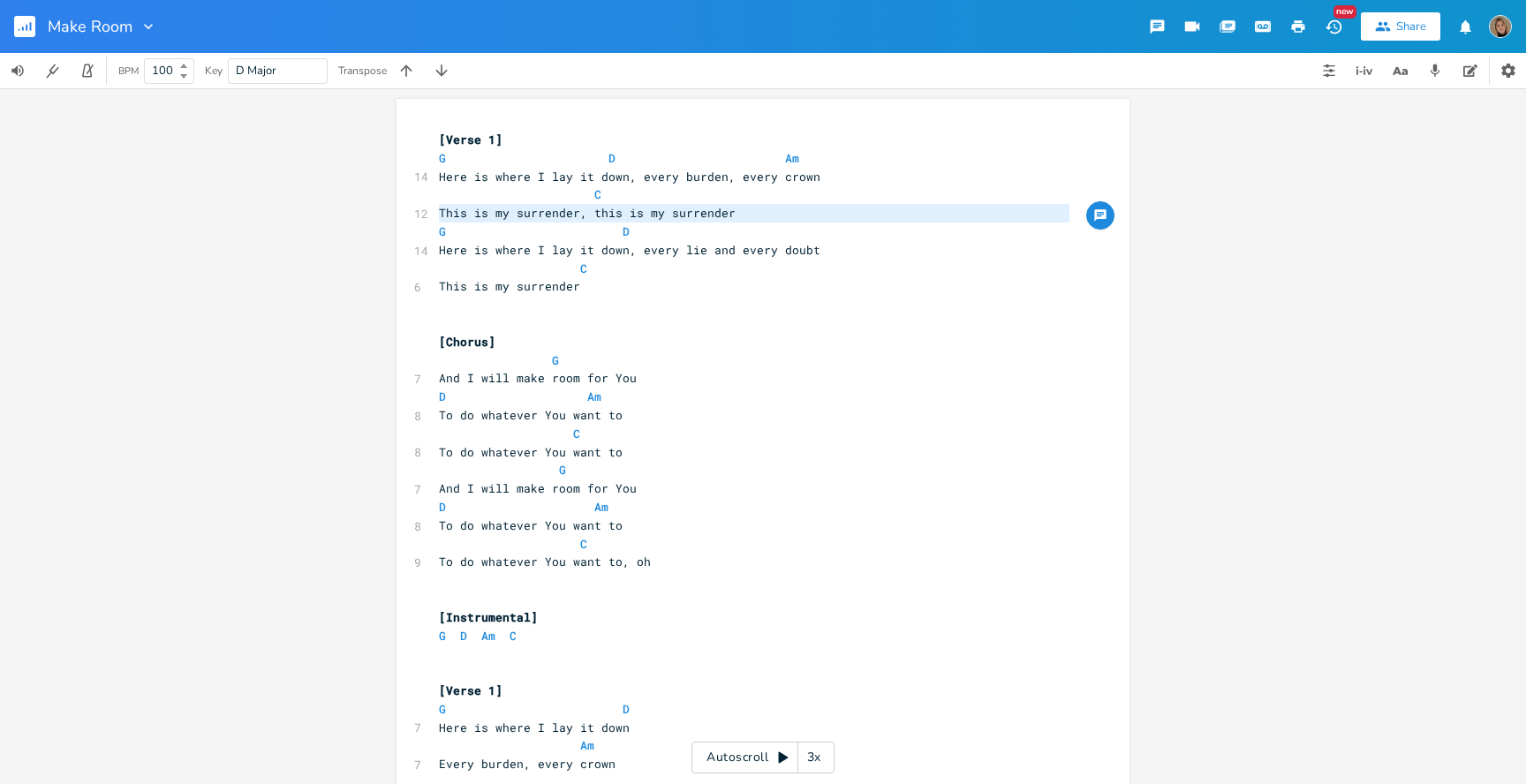 click on "G                           D" at bounding box center (754, 231) 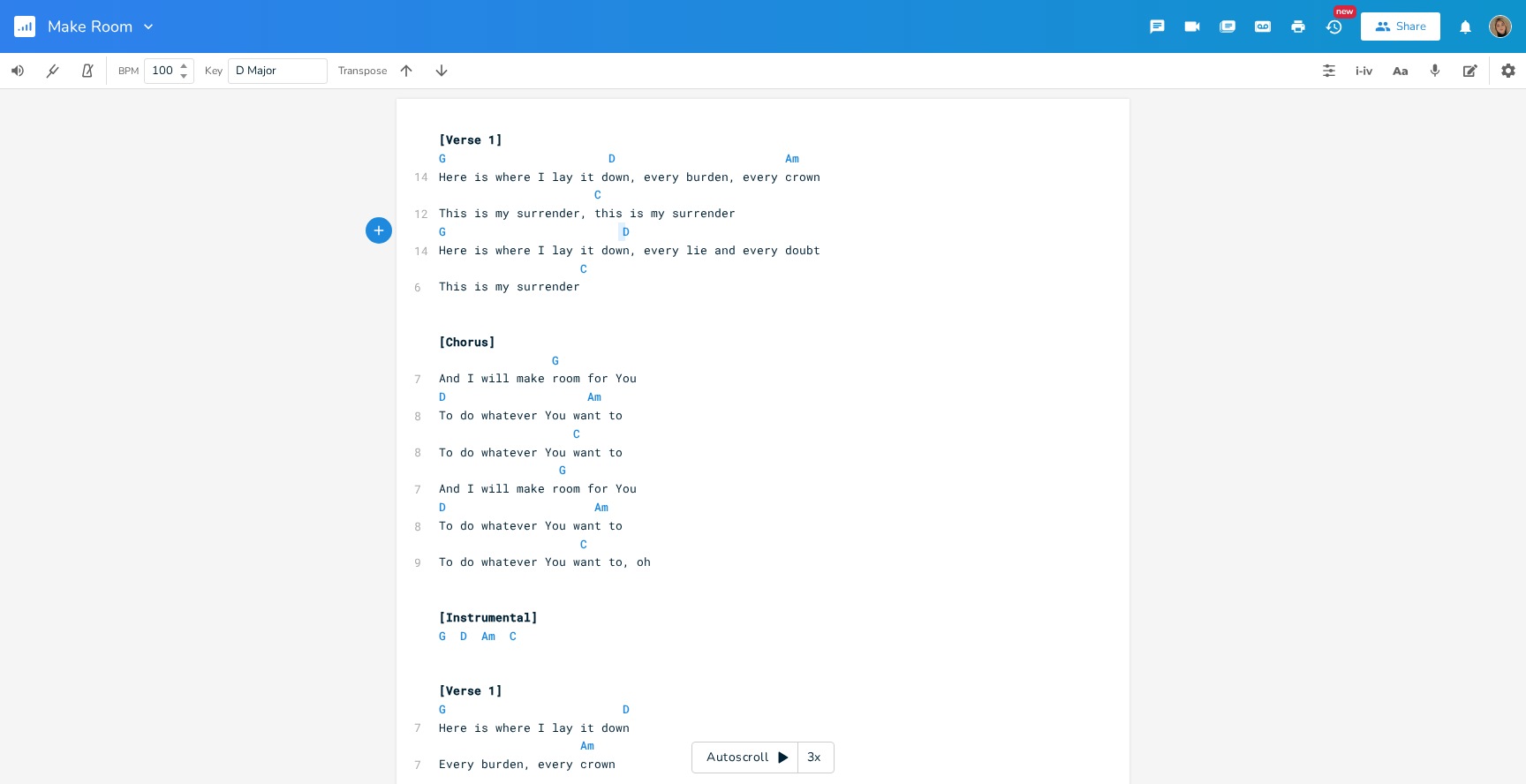 type on "G                         D" 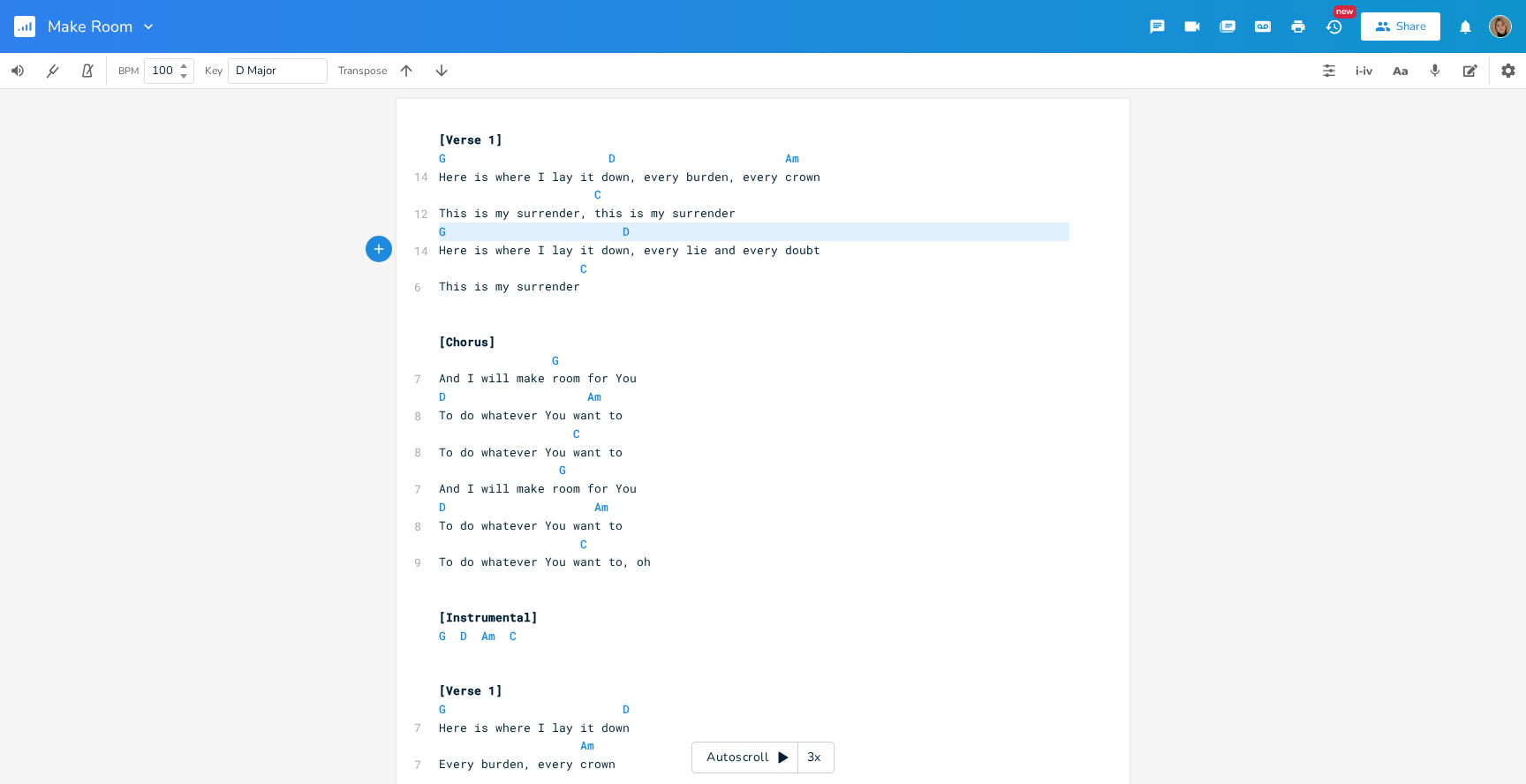 paste 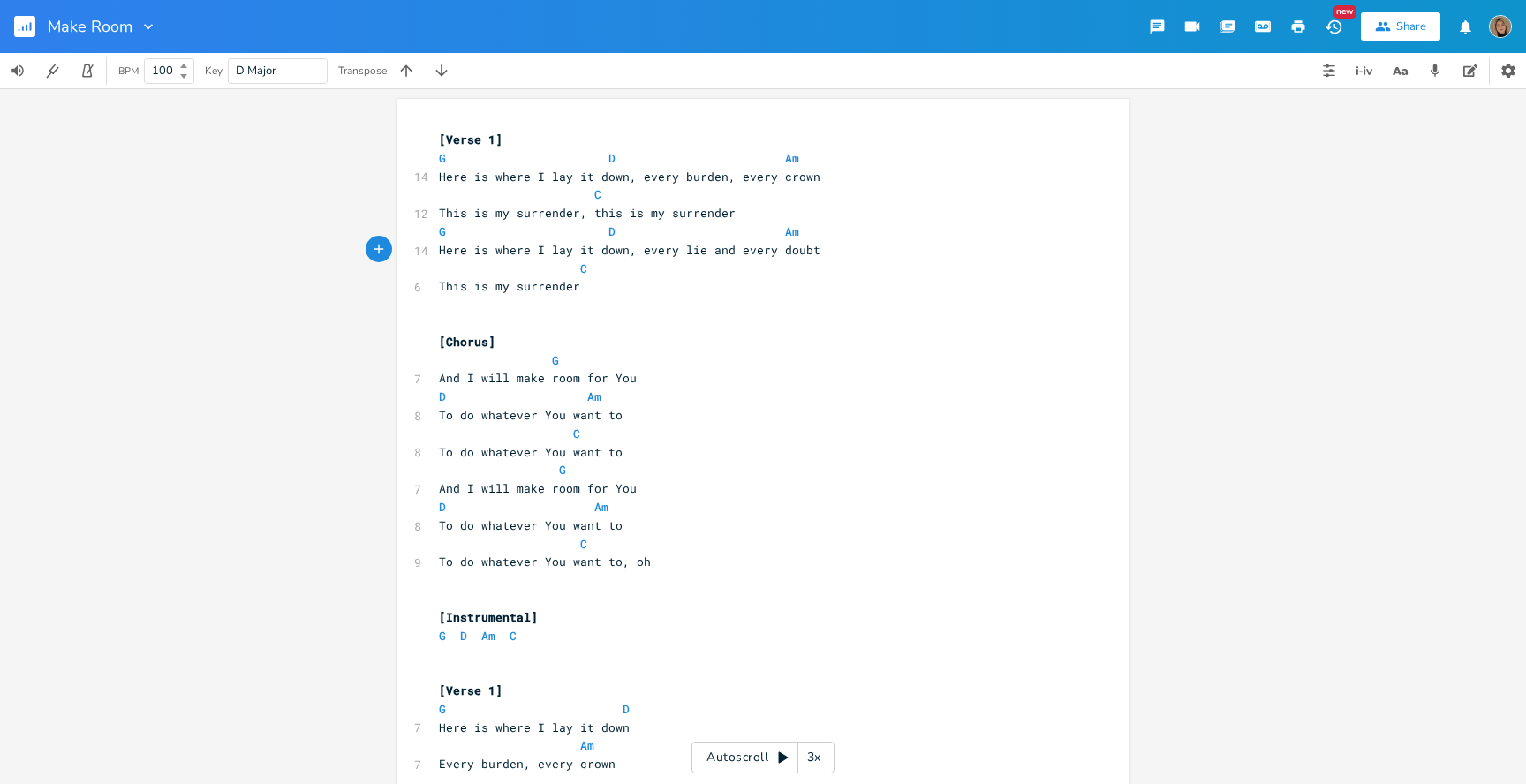 click on "G                         D                          Am" at bounding box center [619, 231] 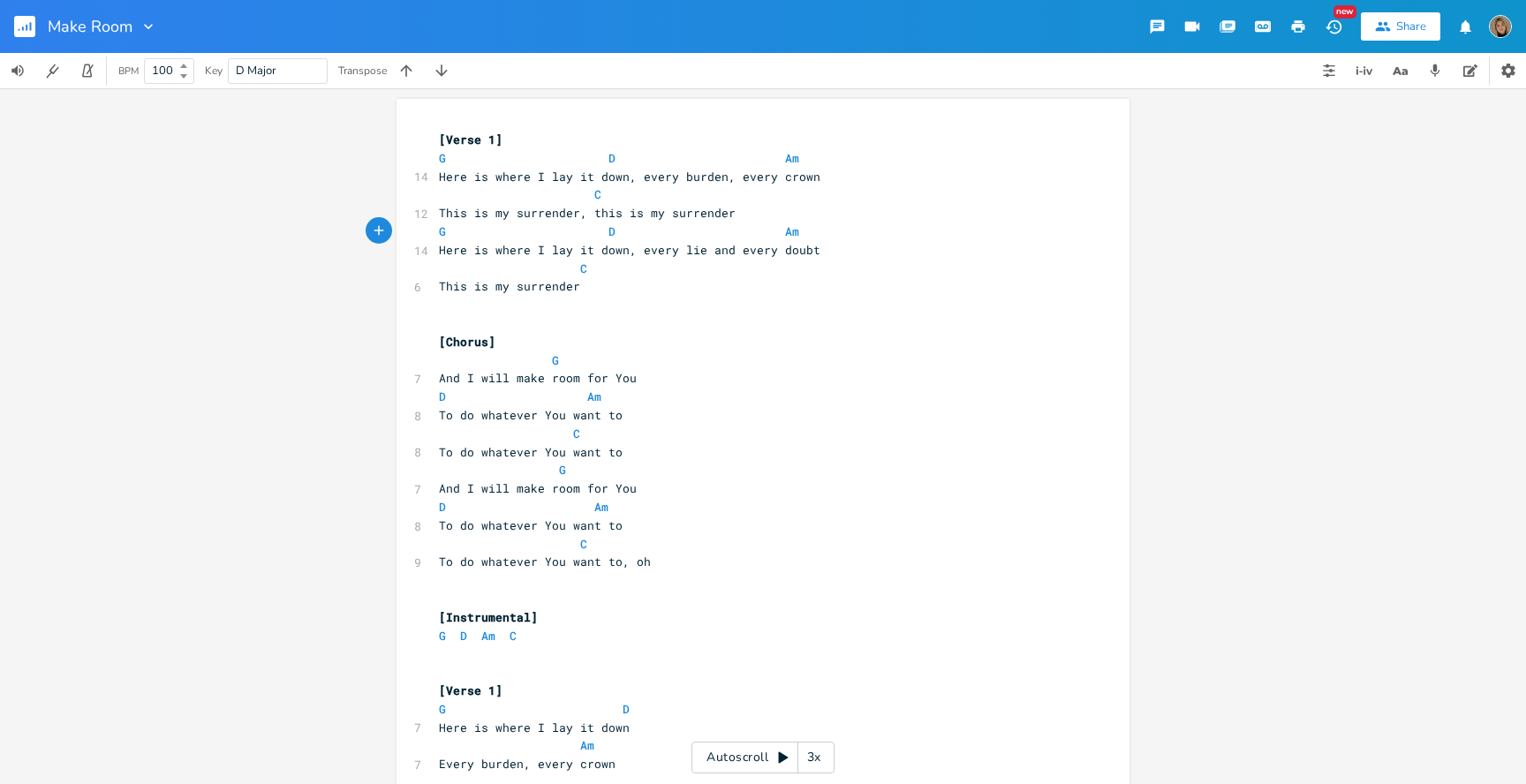 click at bounding box center (754, 323) 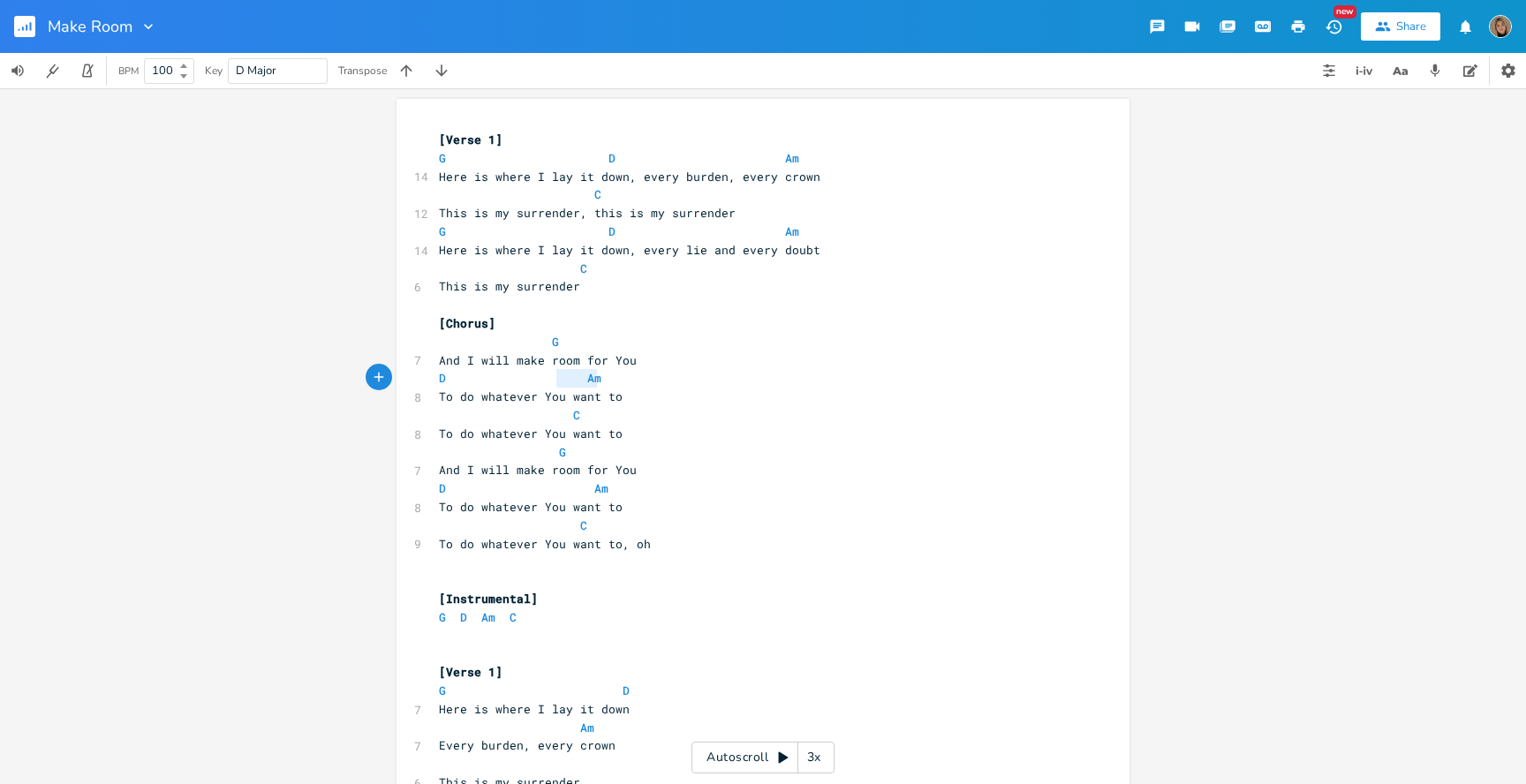 type on "D                    Am" 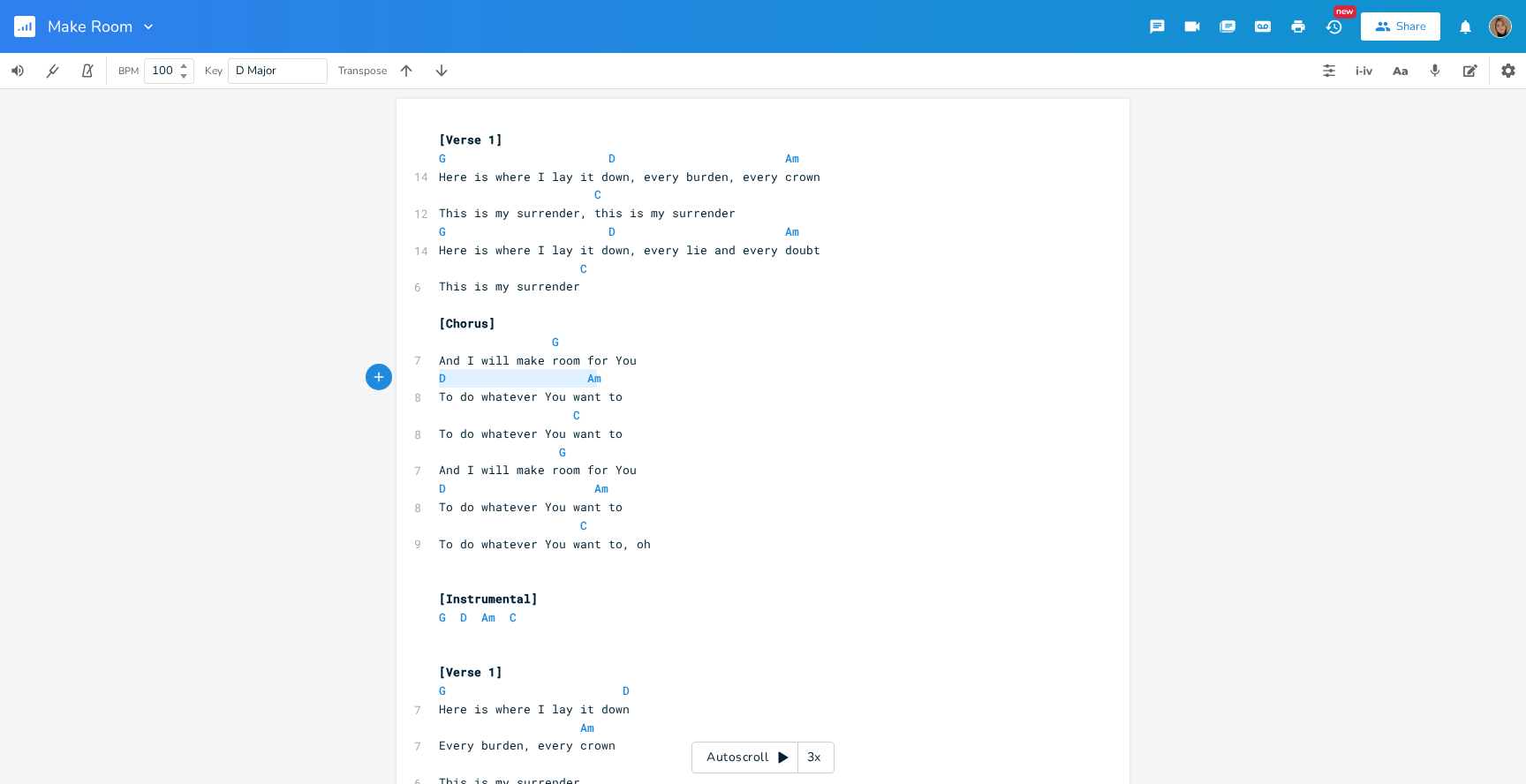 drag, startPoint x: 607, startPoint y: 383, endPoint x: 353, endPoint y: 381, distance: 254.0079 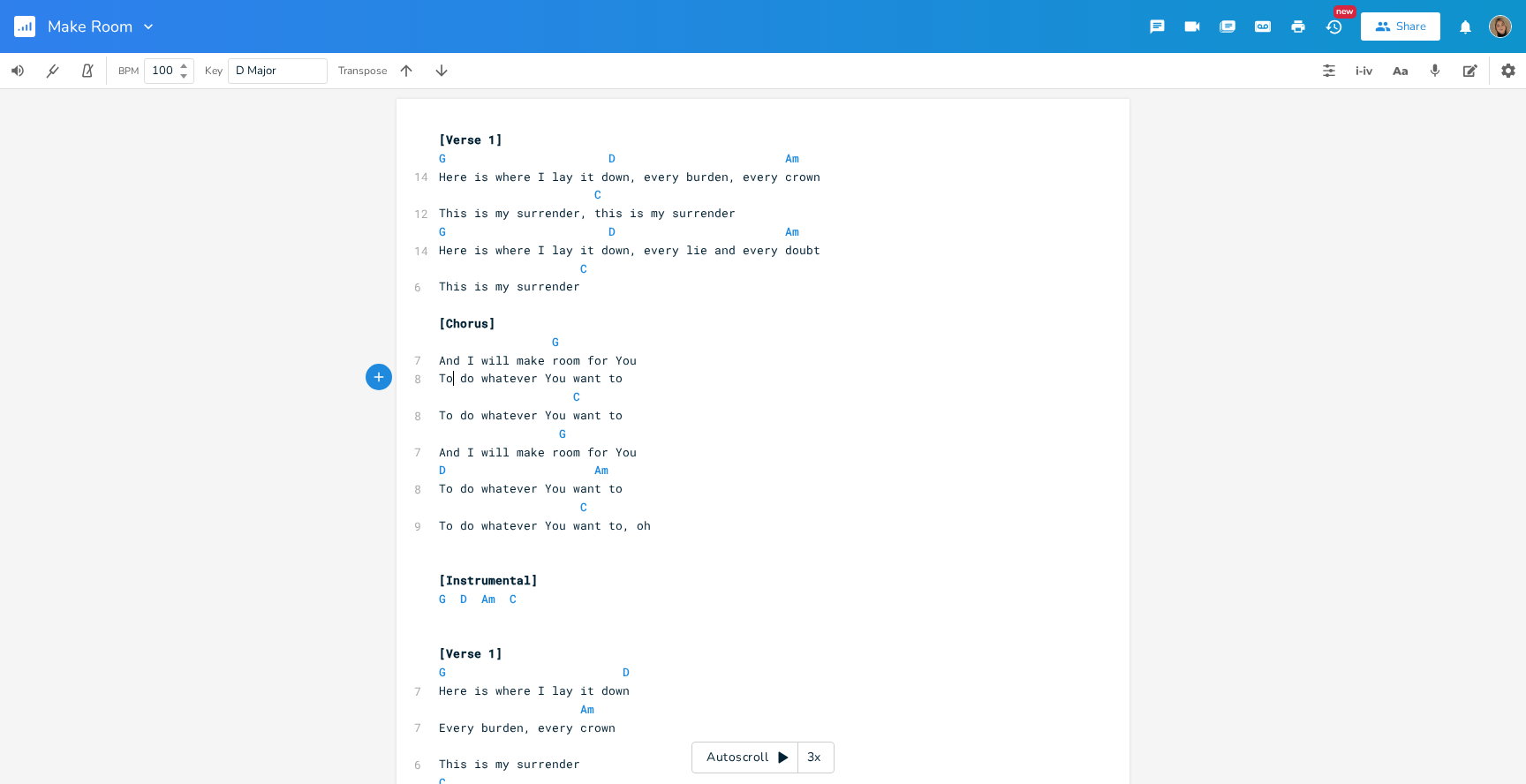 click on "To do whatever You want to" at bounding box center (531, 378) 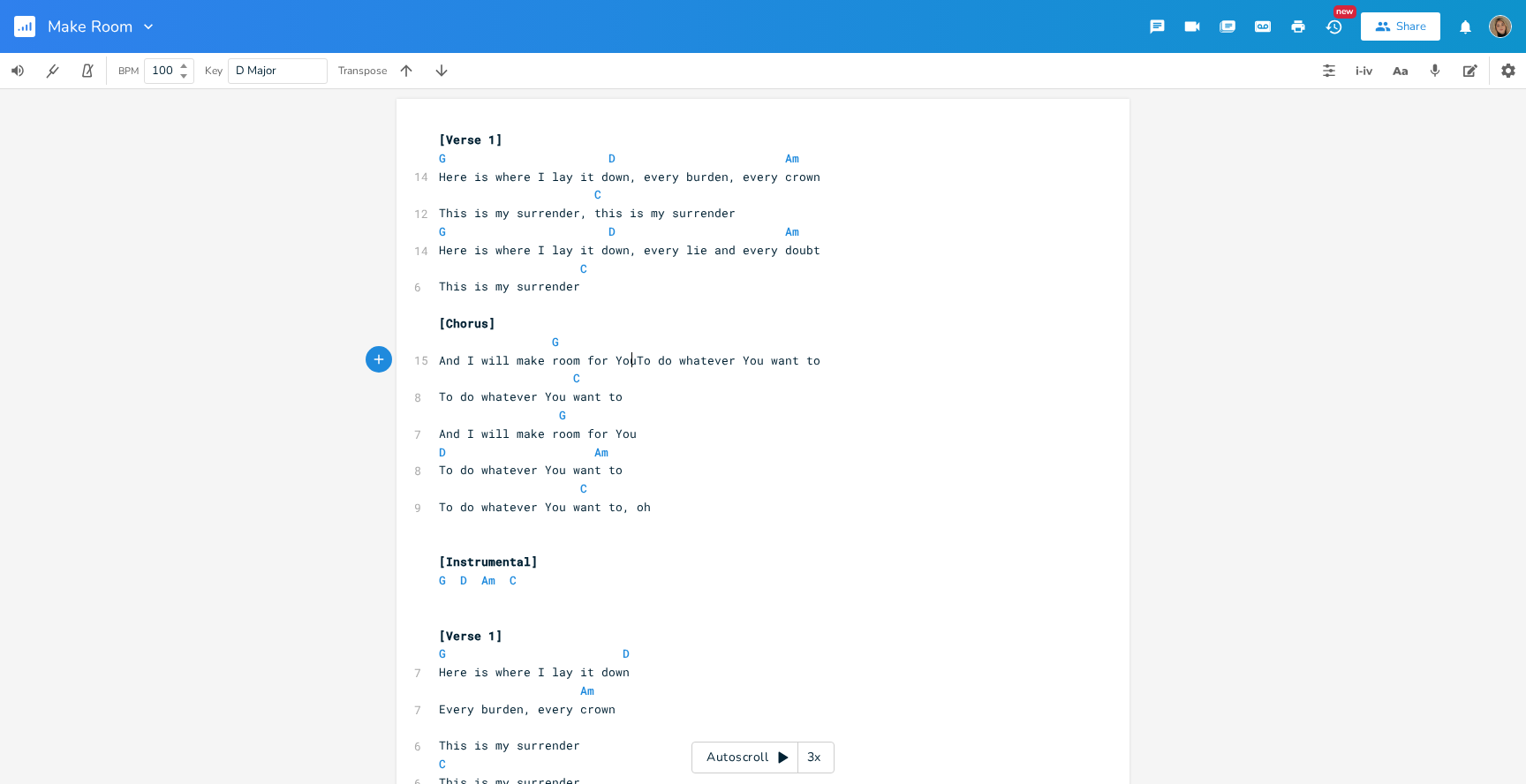 type on "," 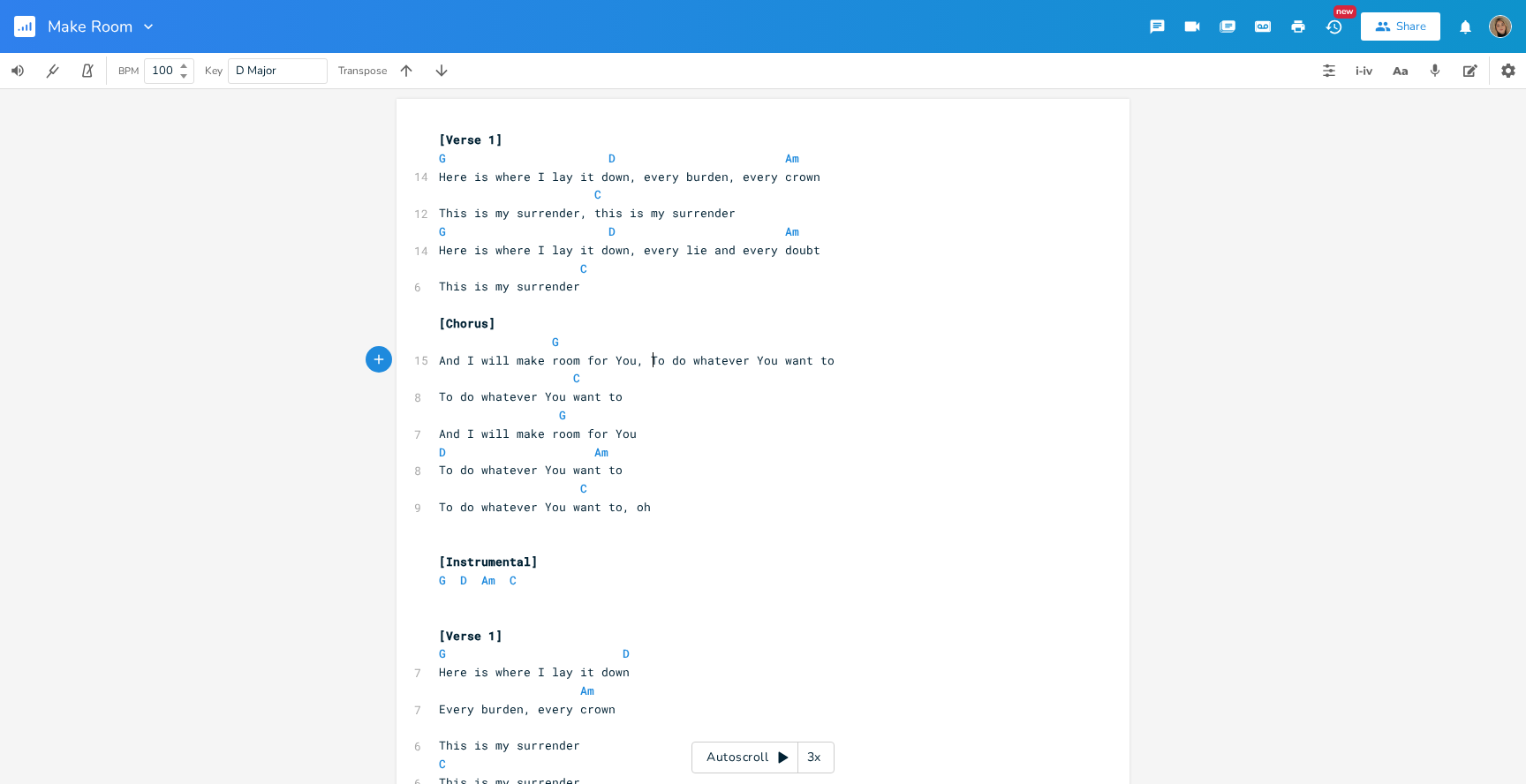 type on "t" 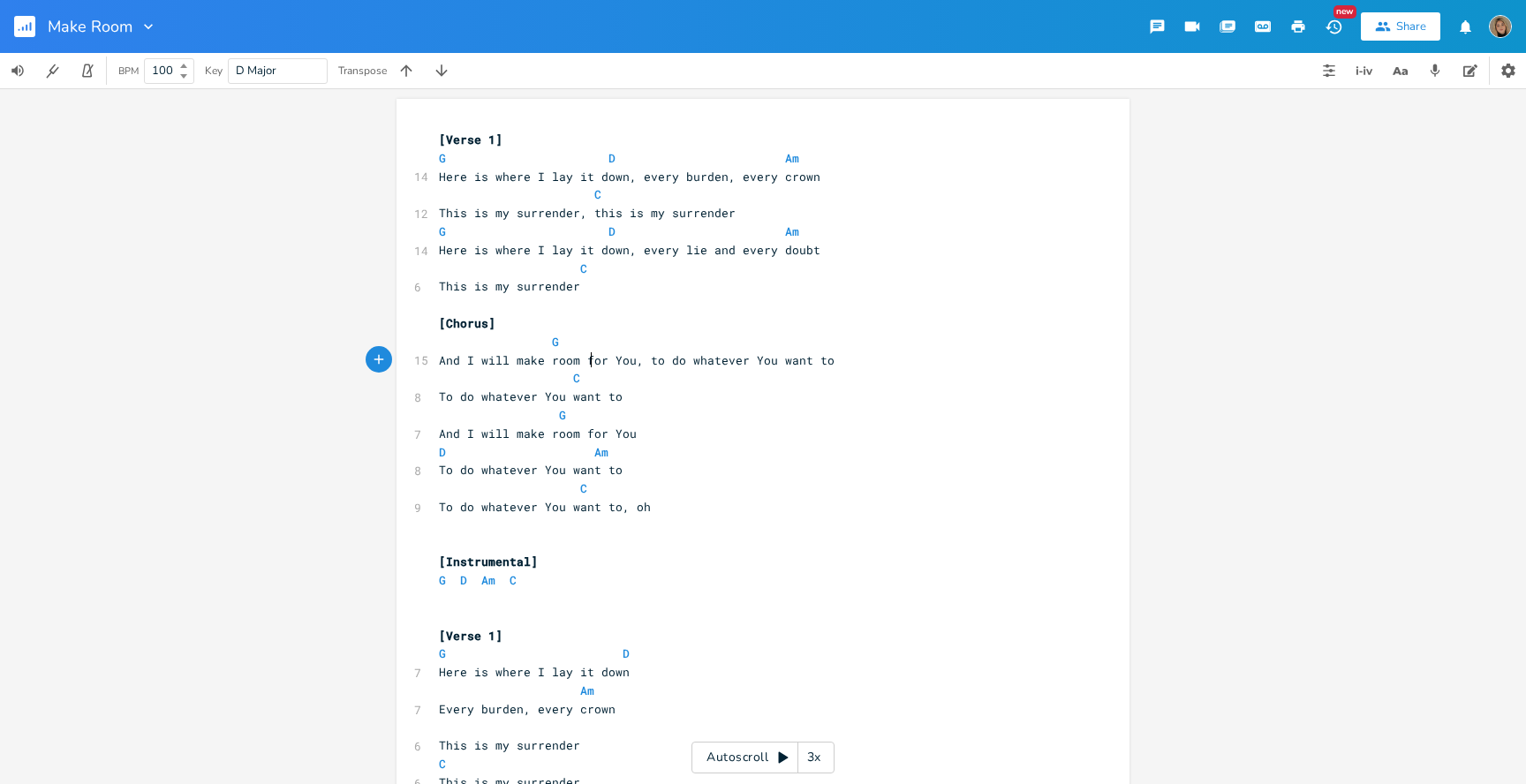 click on "And I will make room for You, to do whatever You want to" at bounding box center [637, 360] 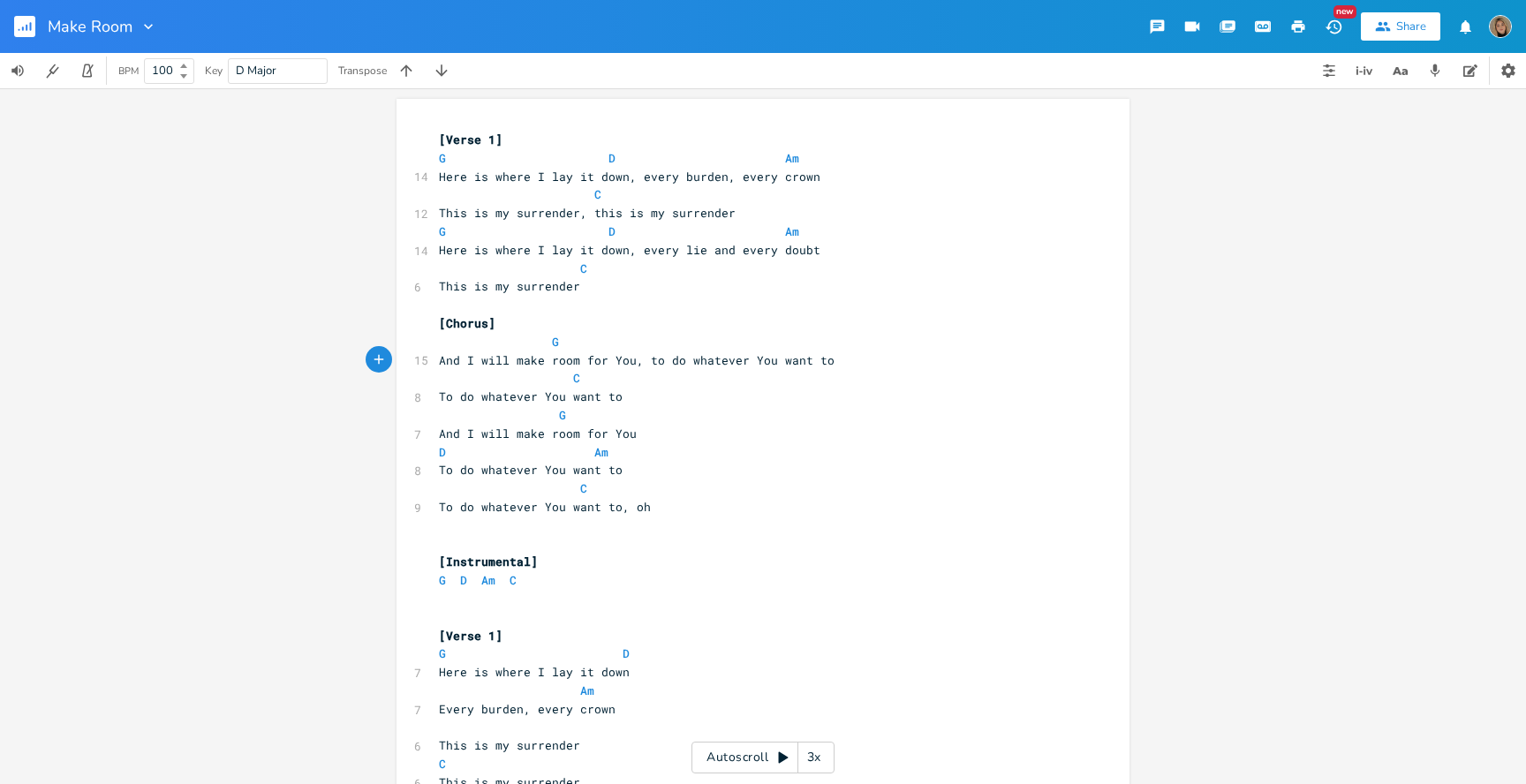 click on "G" at bounding box center (754, 342) 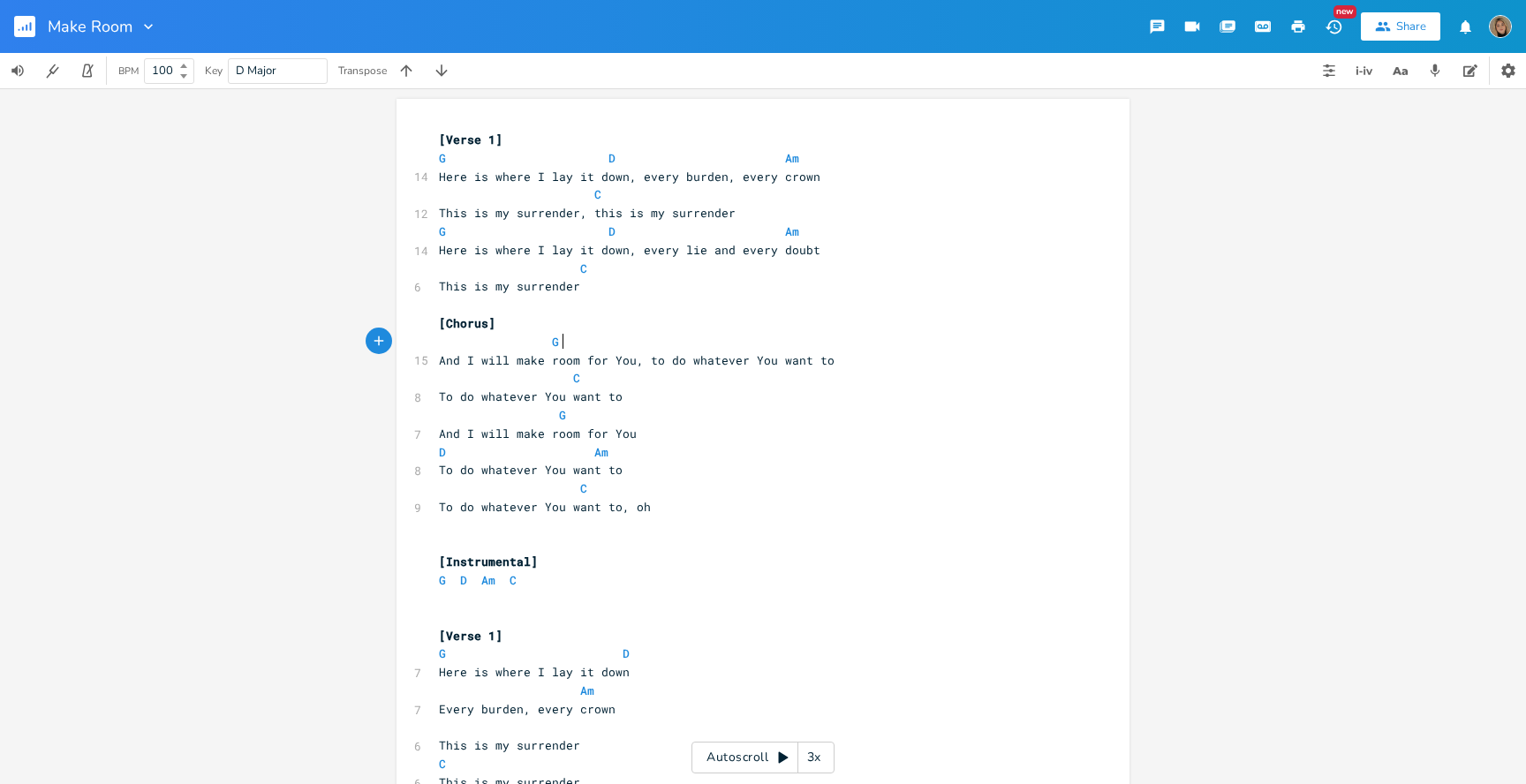 scroll, scrollTop: 0, scrollLeft: 3, axis: horizontal 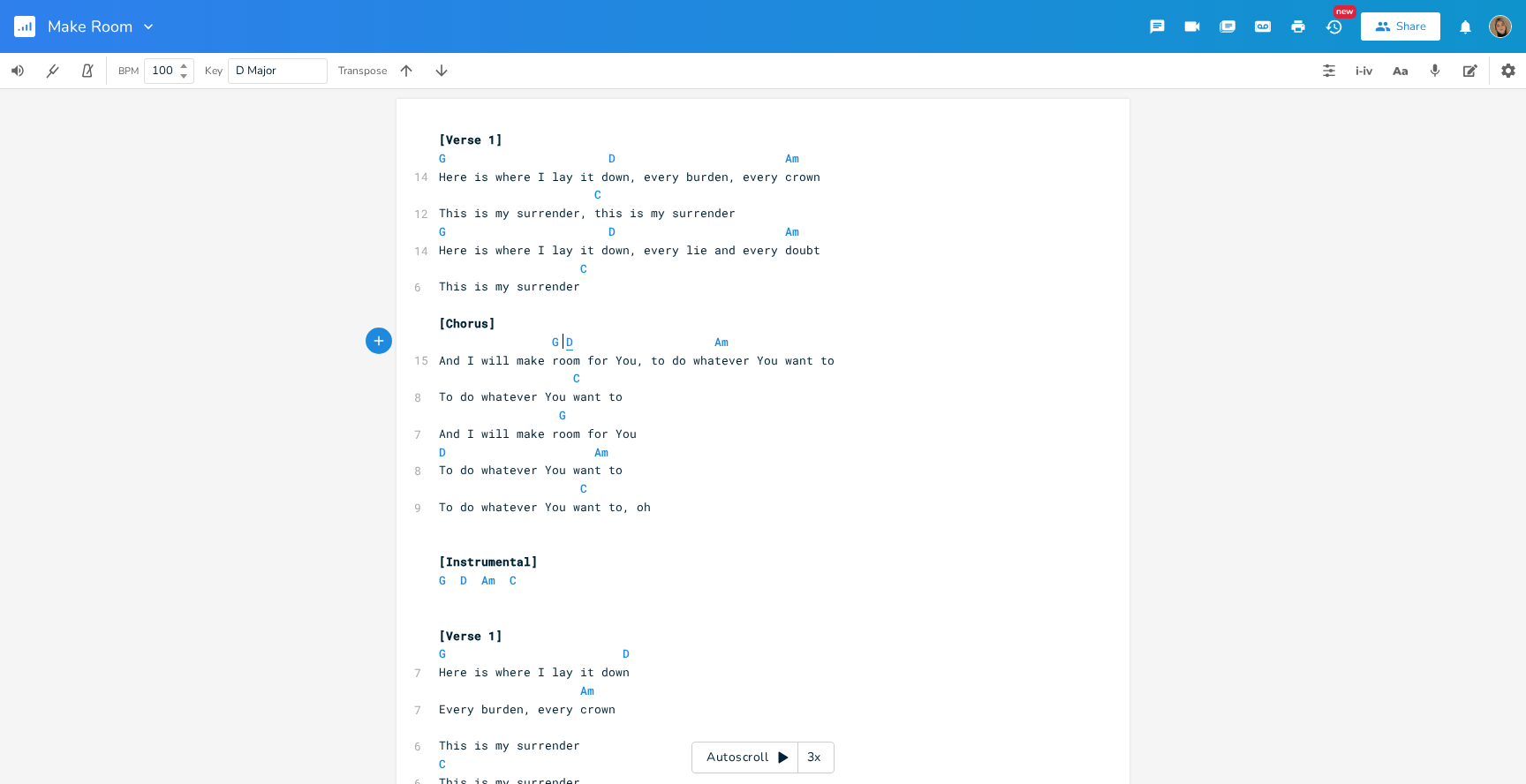 click on "D" at bounding box center (570, 342) 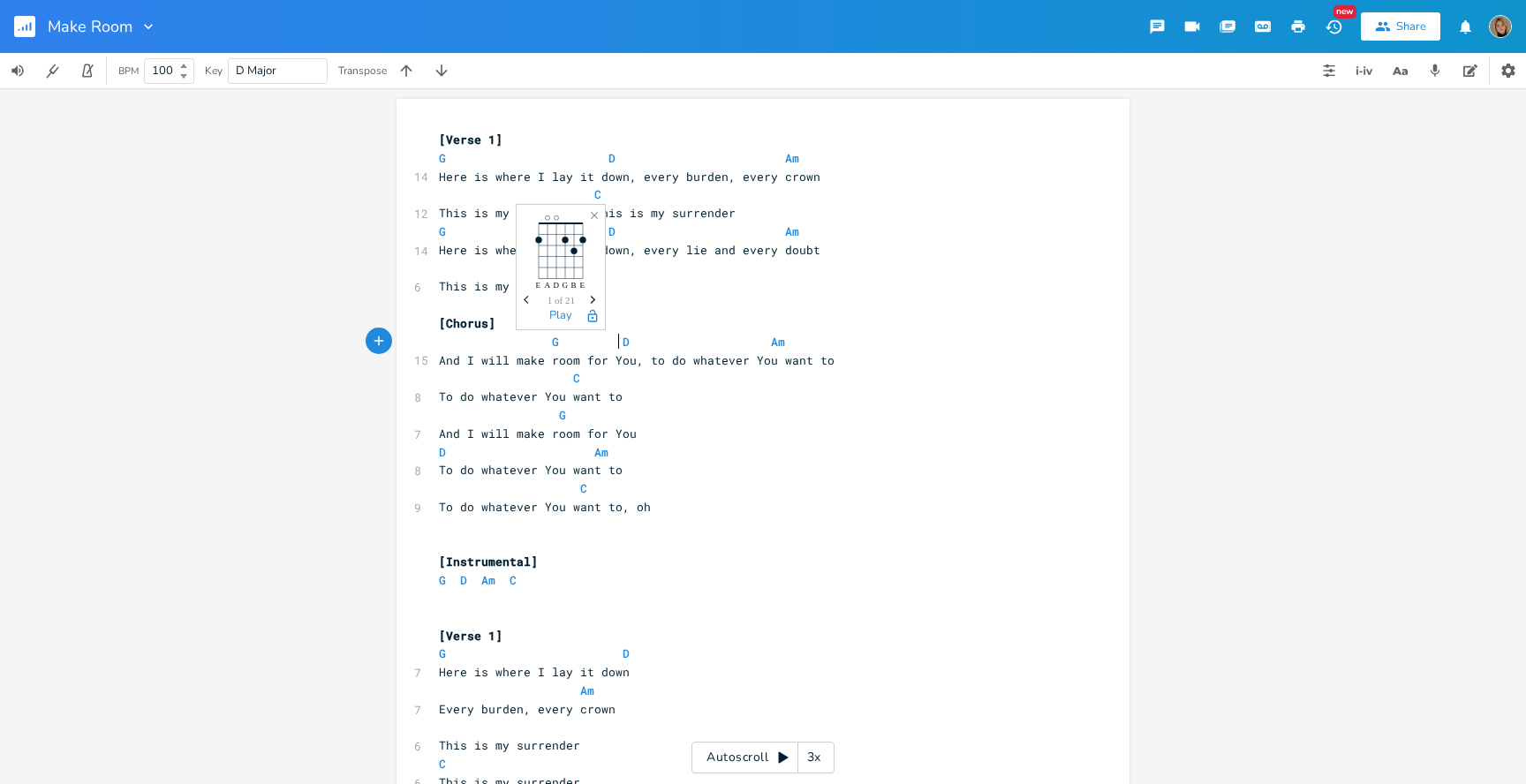 scroll, scrollTop: 0, scrollLeft: 29, axis: horizontal 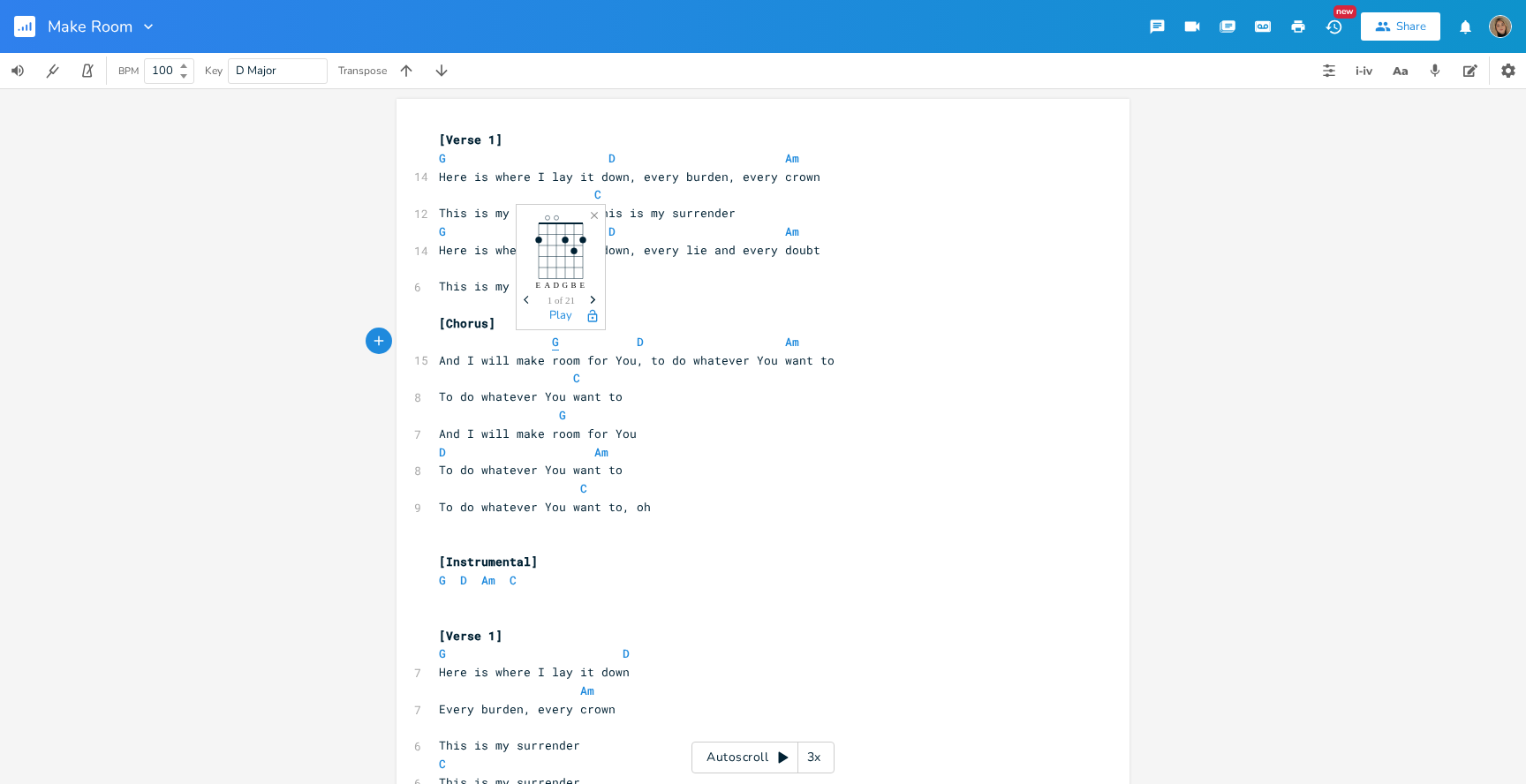click on "G" at bounding box center [555, 342] 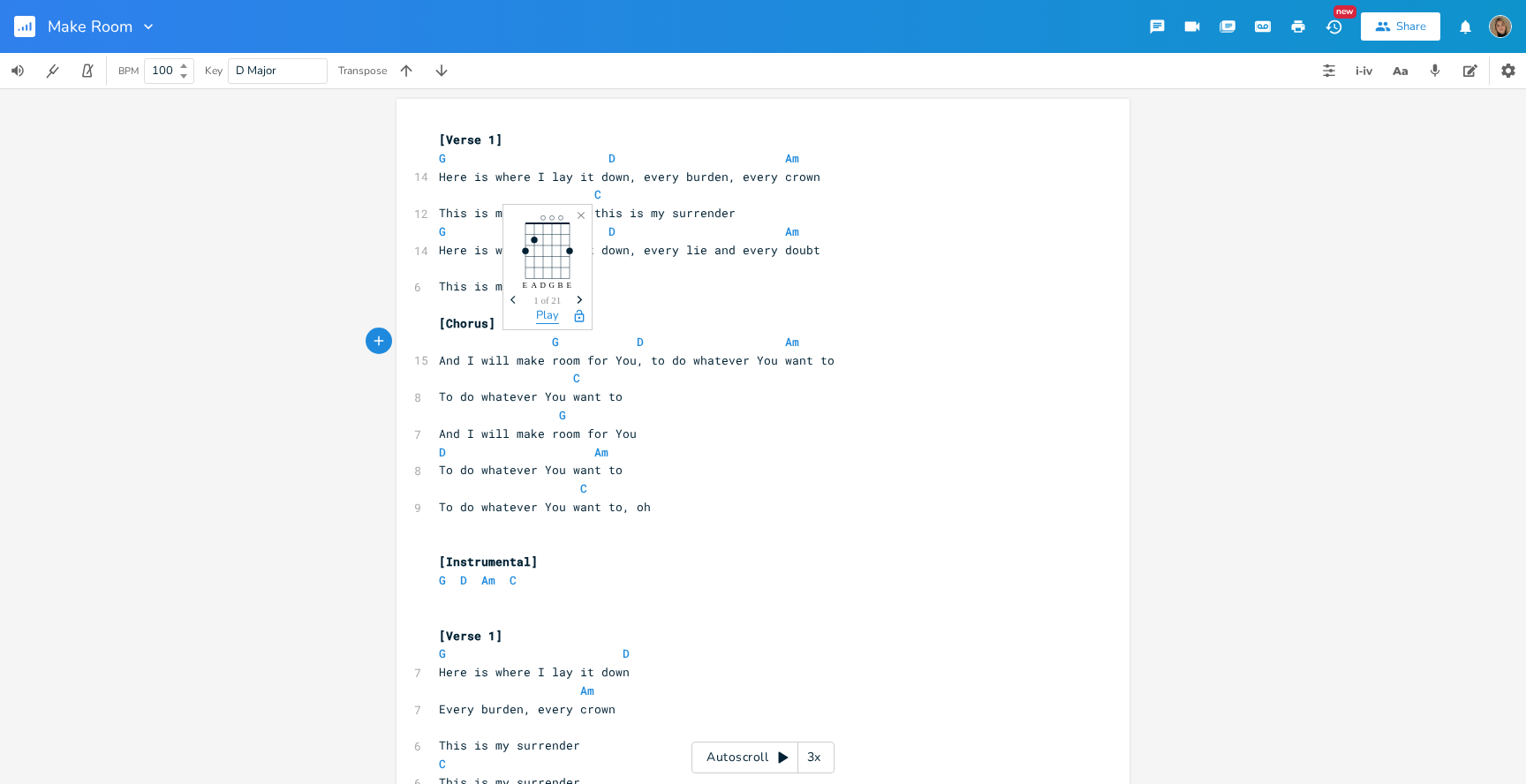 click on "Play" at bounding box center (548, 316) 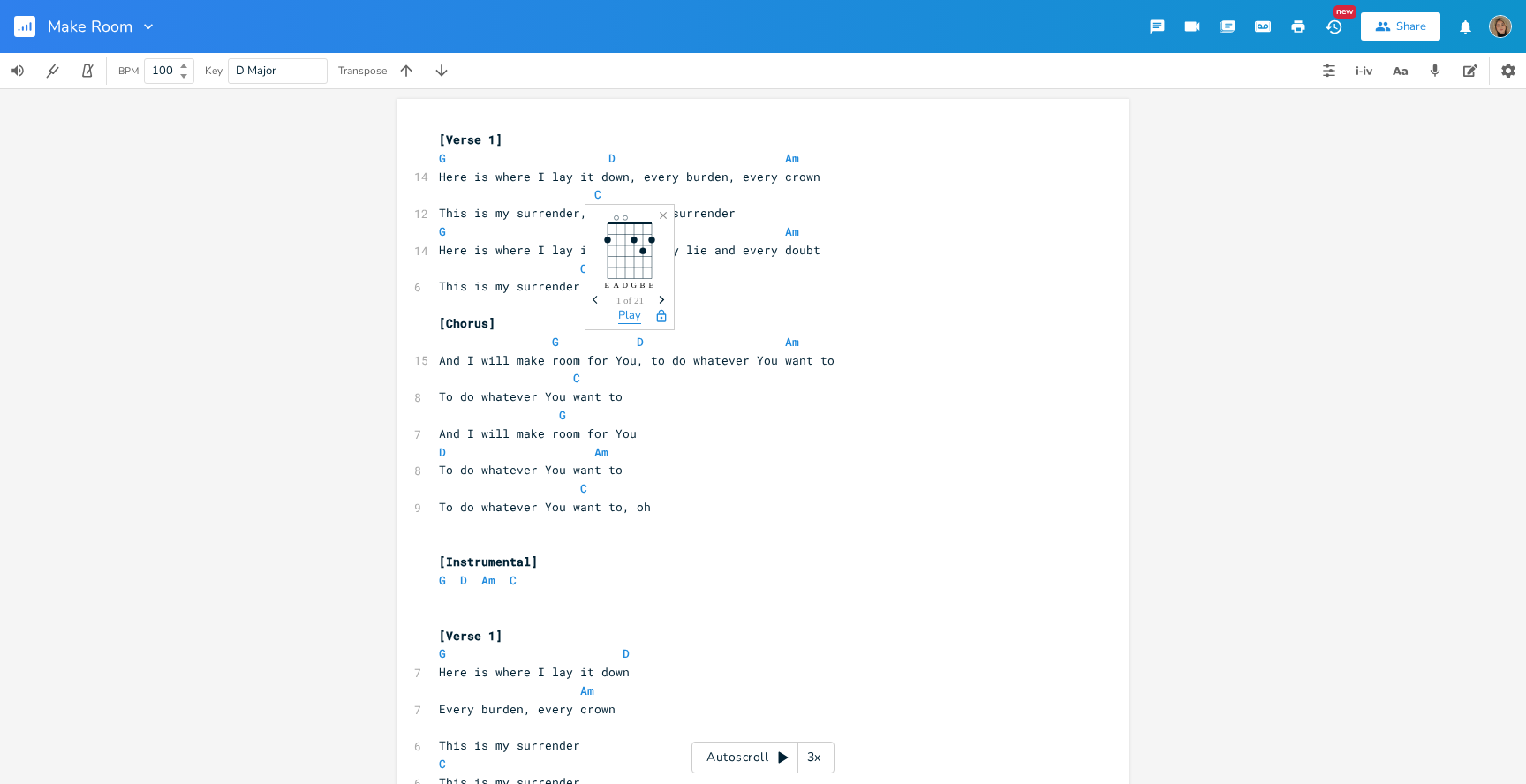 click on "Play" at bounding box center [630, 316] 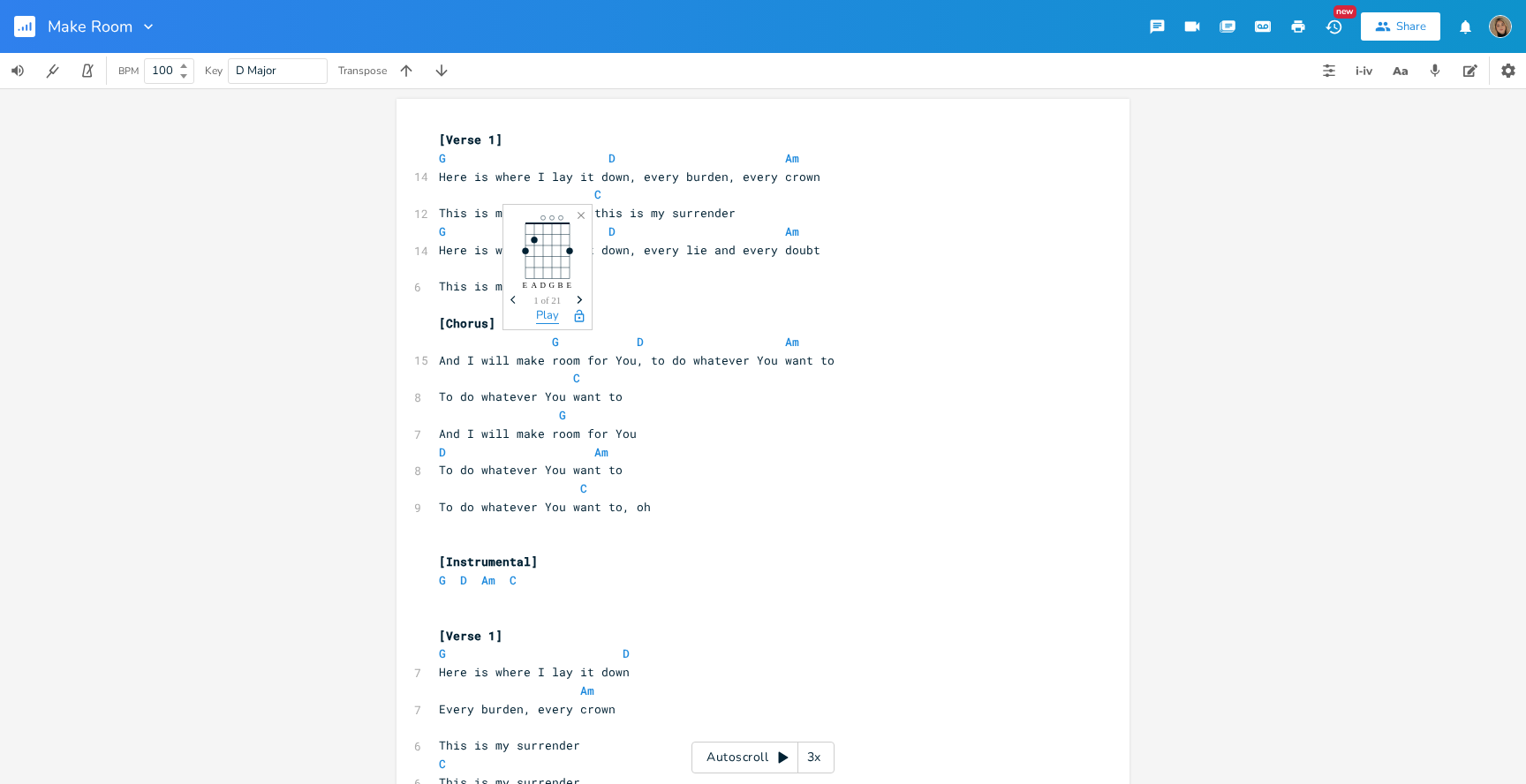 click on "Play" at bounding box center [548, 316] 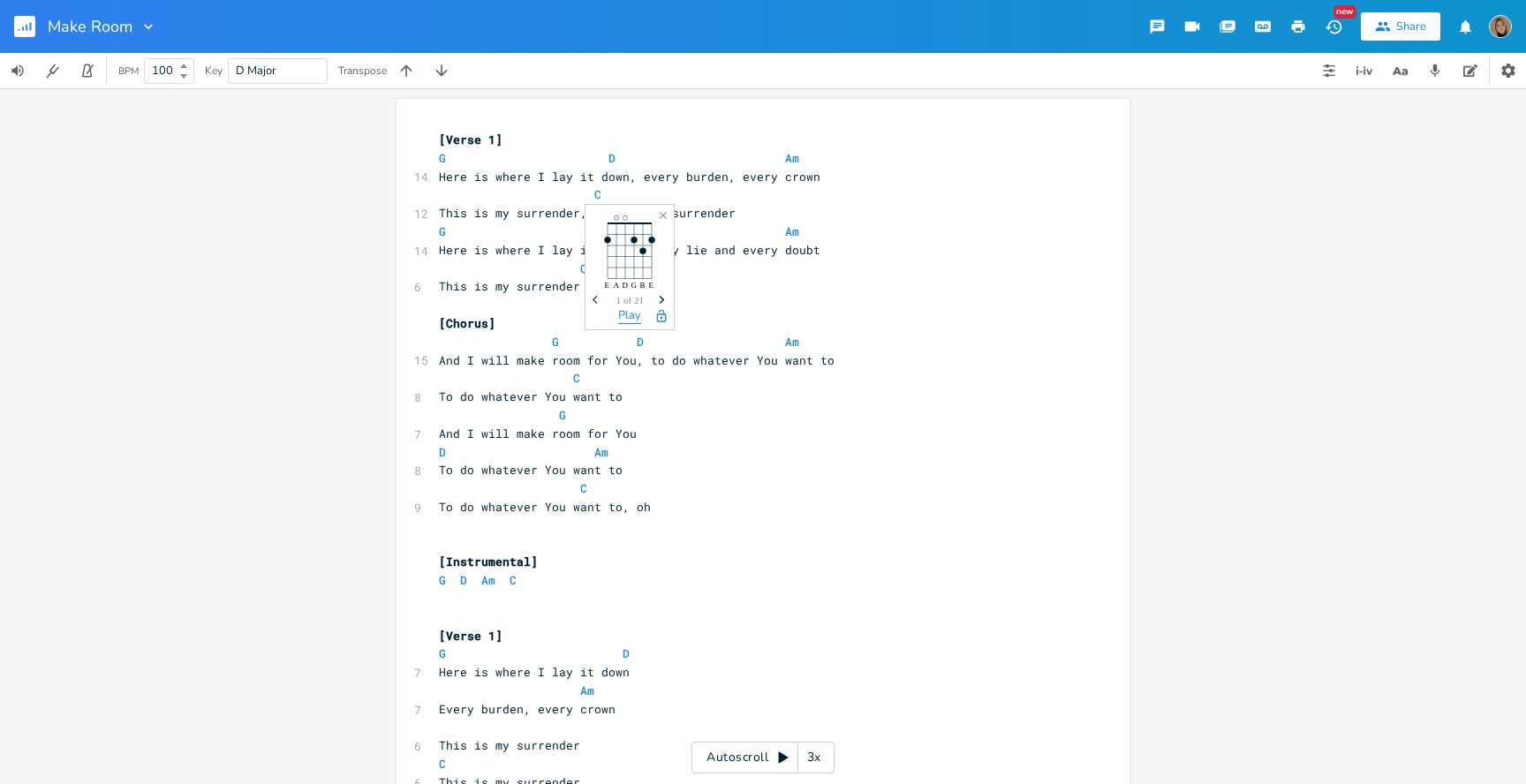 click on "Play" at bounding box center (630, 316) 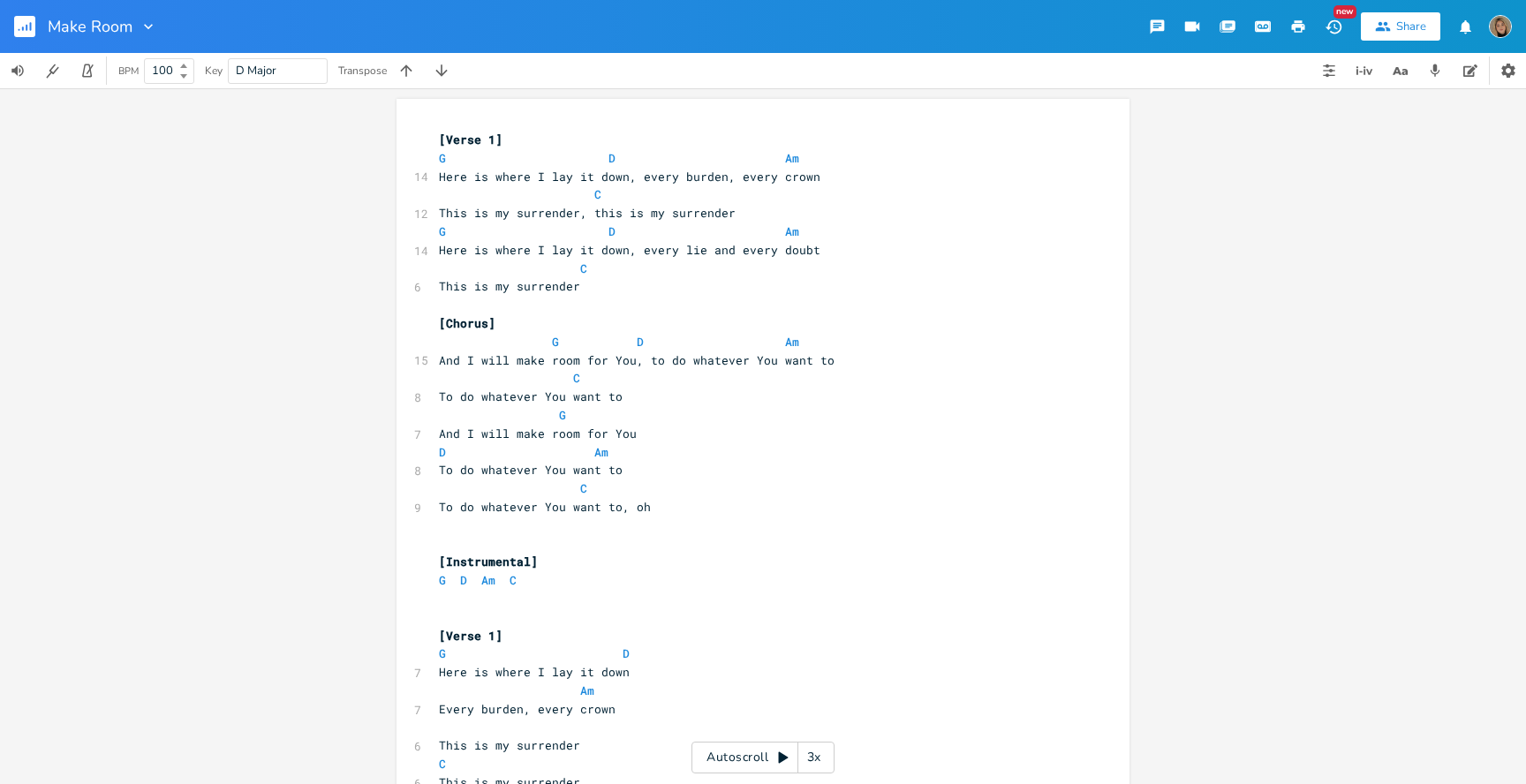 scroll, scrollTop: 0, scrollLeft: 0, axis: both 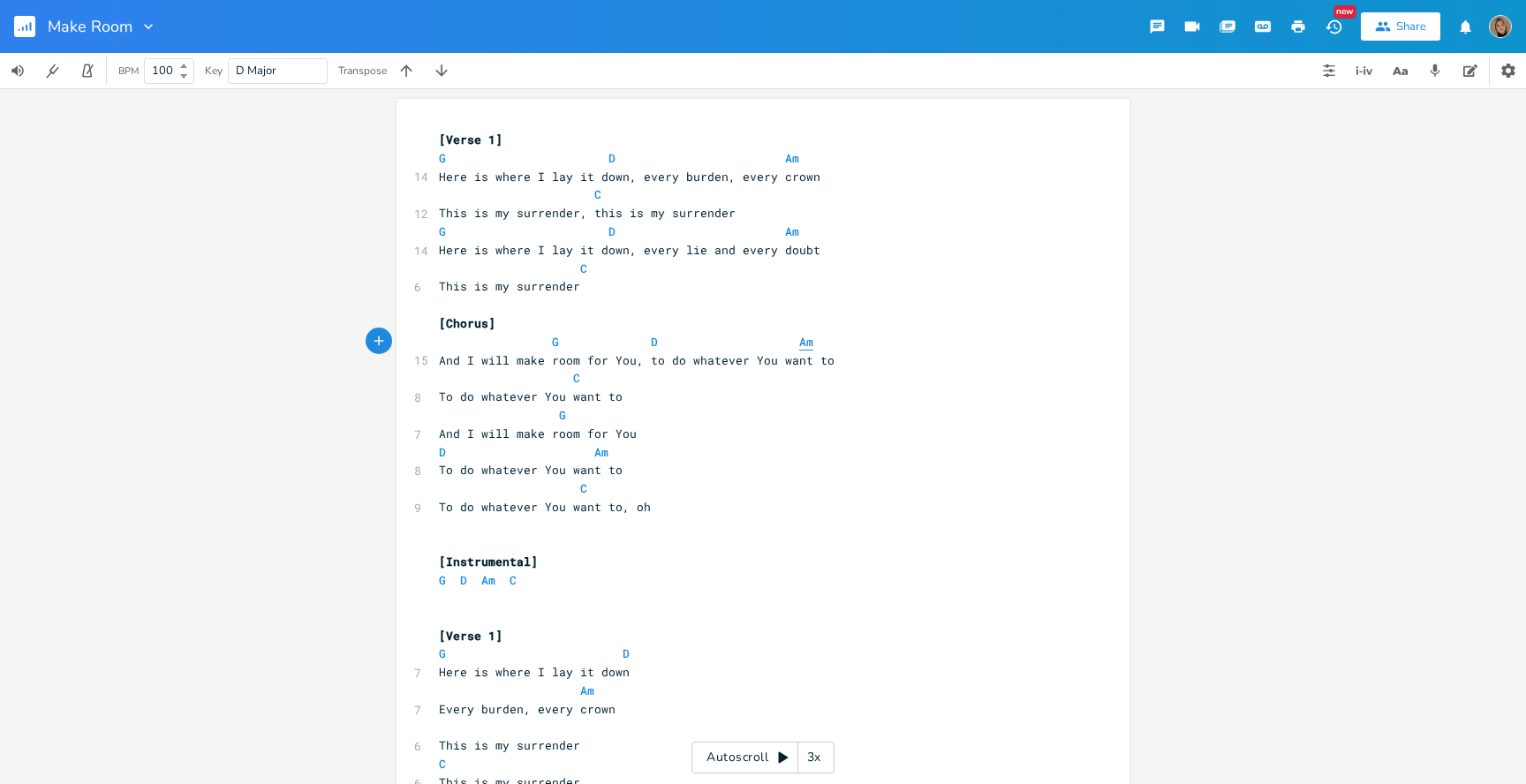 click on "Am" at bounding box center [806, 342] 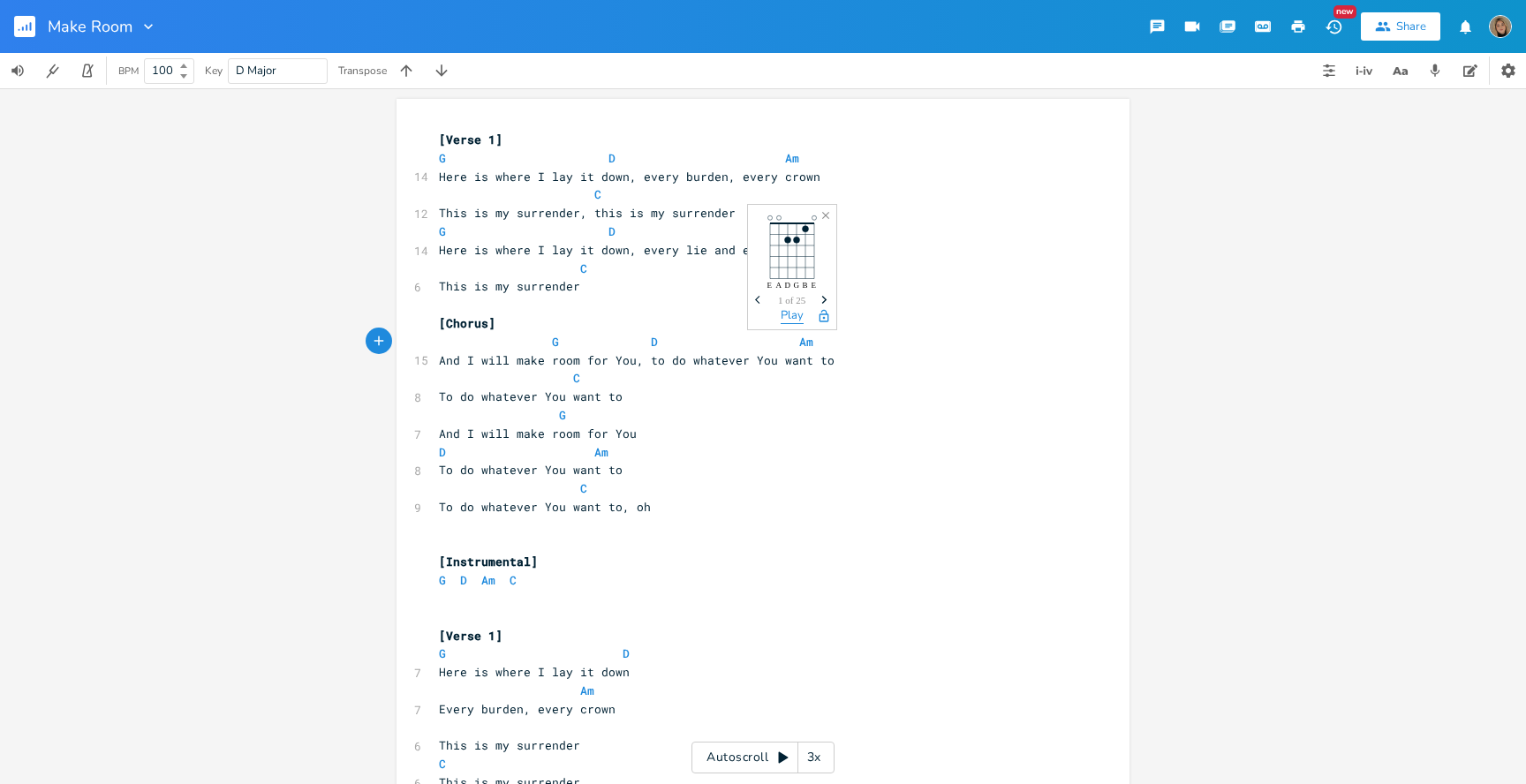 click on "Play" at bounding box center (792, 316) 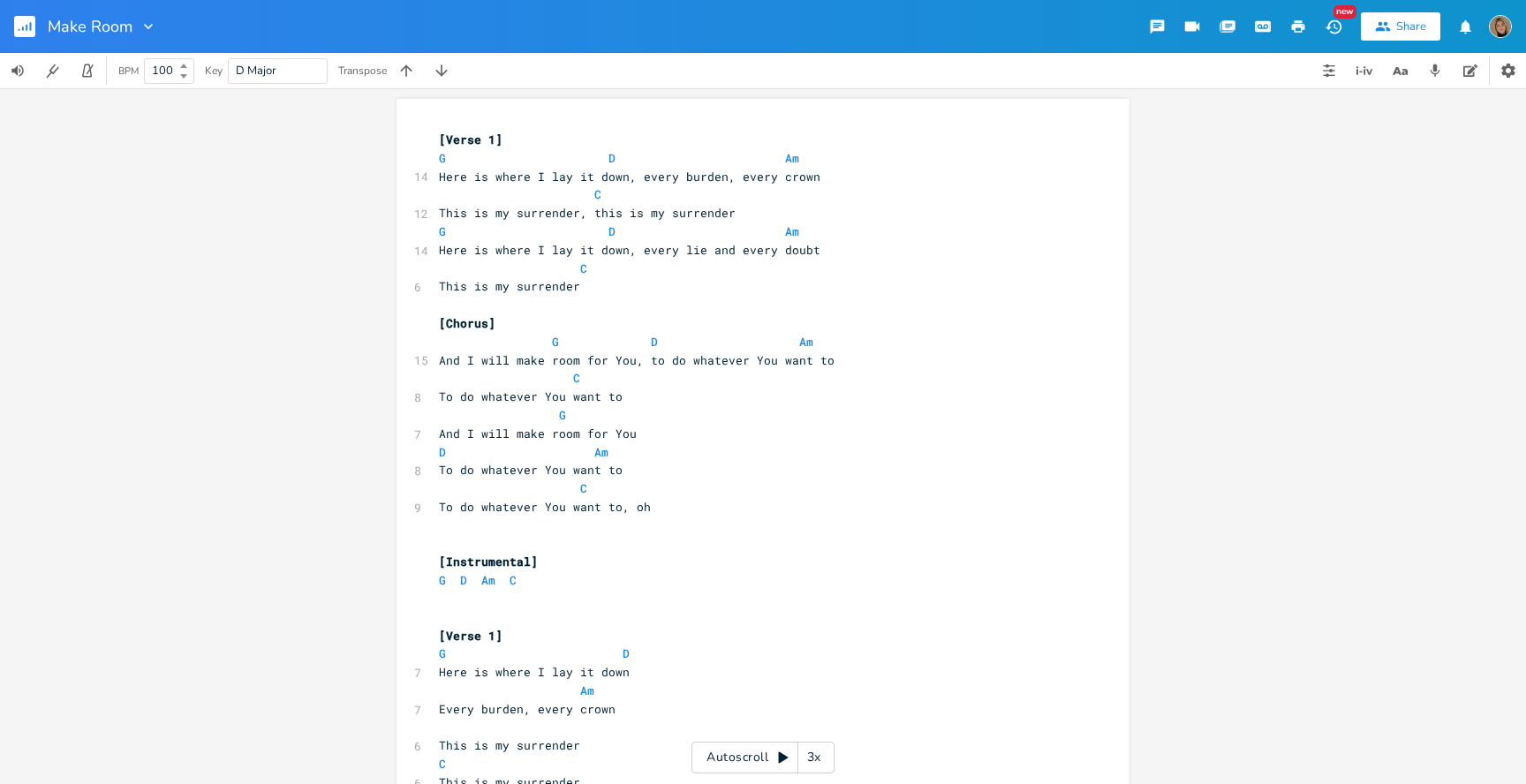 scroll, scrollTop: 0, scrollLeft: 0, axis: both 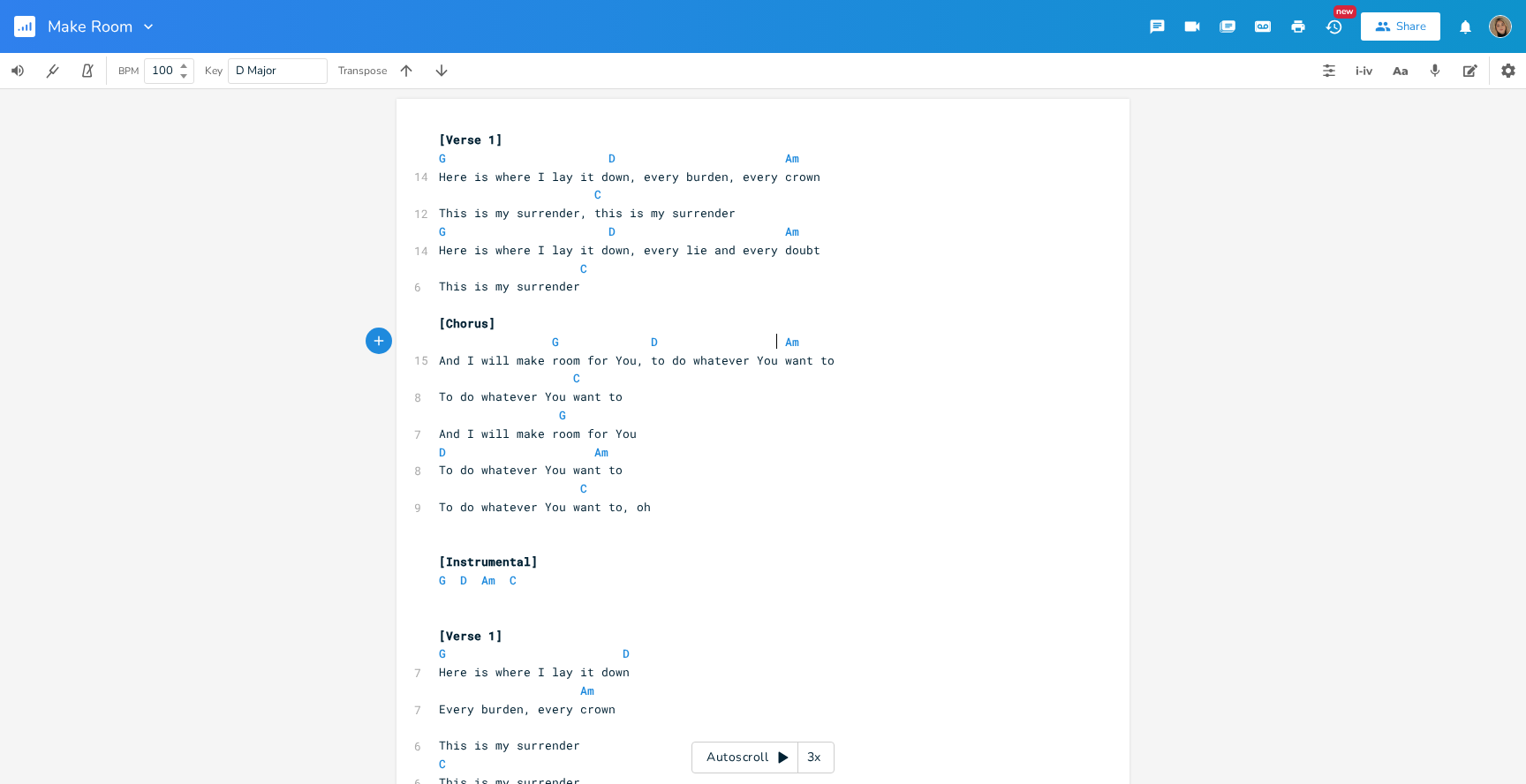 click on "And I will make room for You, to do whatever You want to" at bounding box center [637, 360] 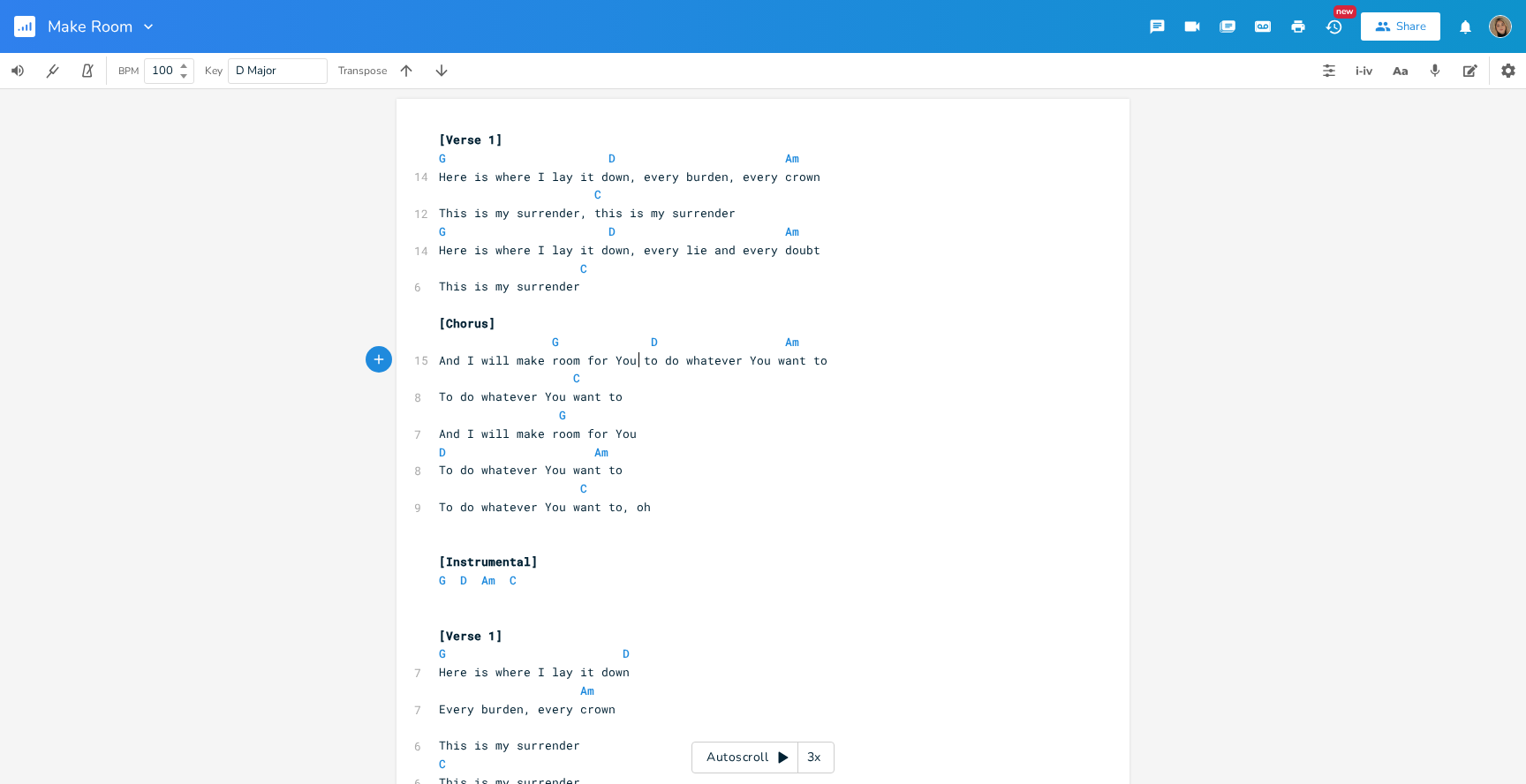 scroll, scrollTop: 0, scrollLeft: 2, axis: horizontal 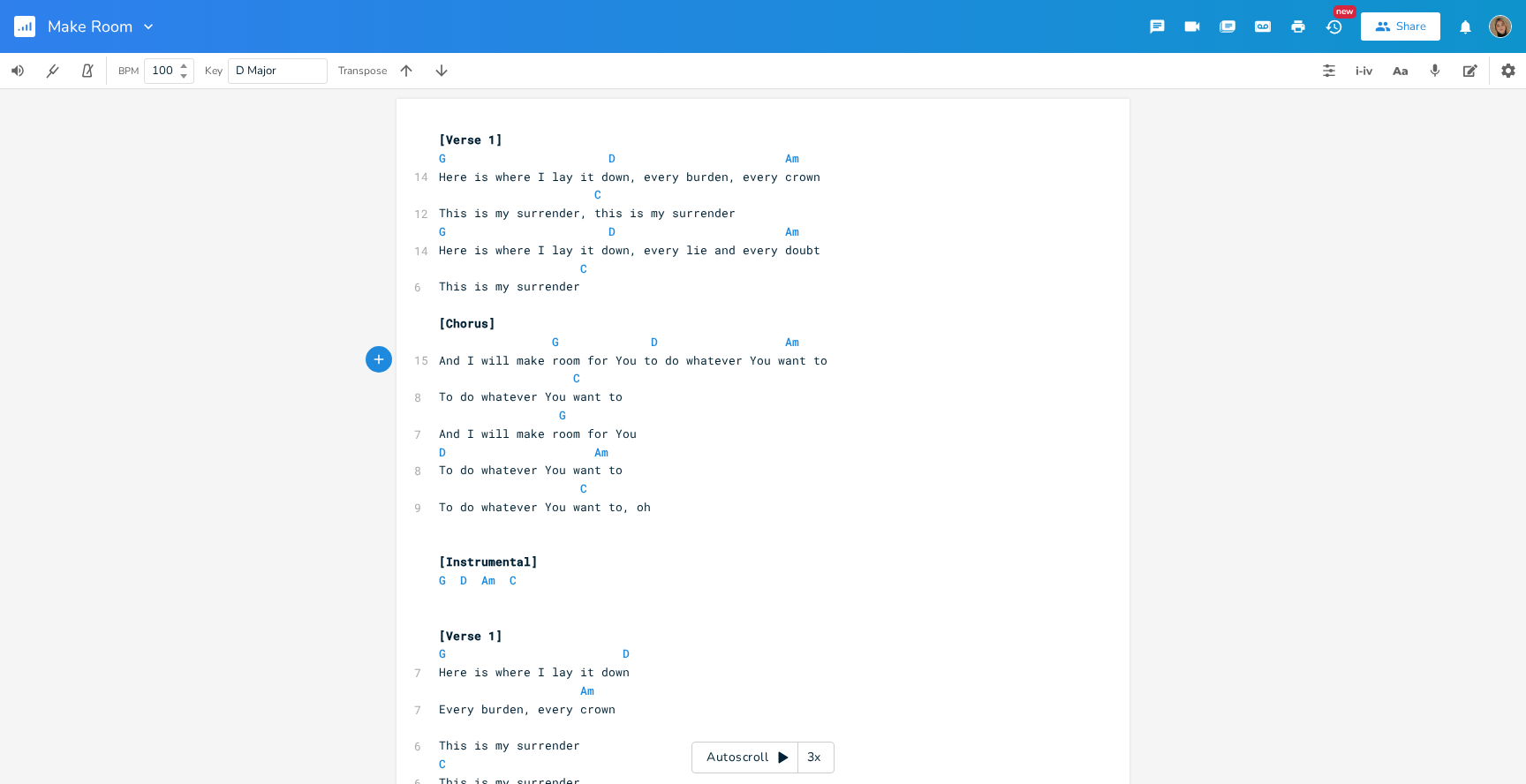 click on "G               D                    Am" at bounding box center [619, 342] 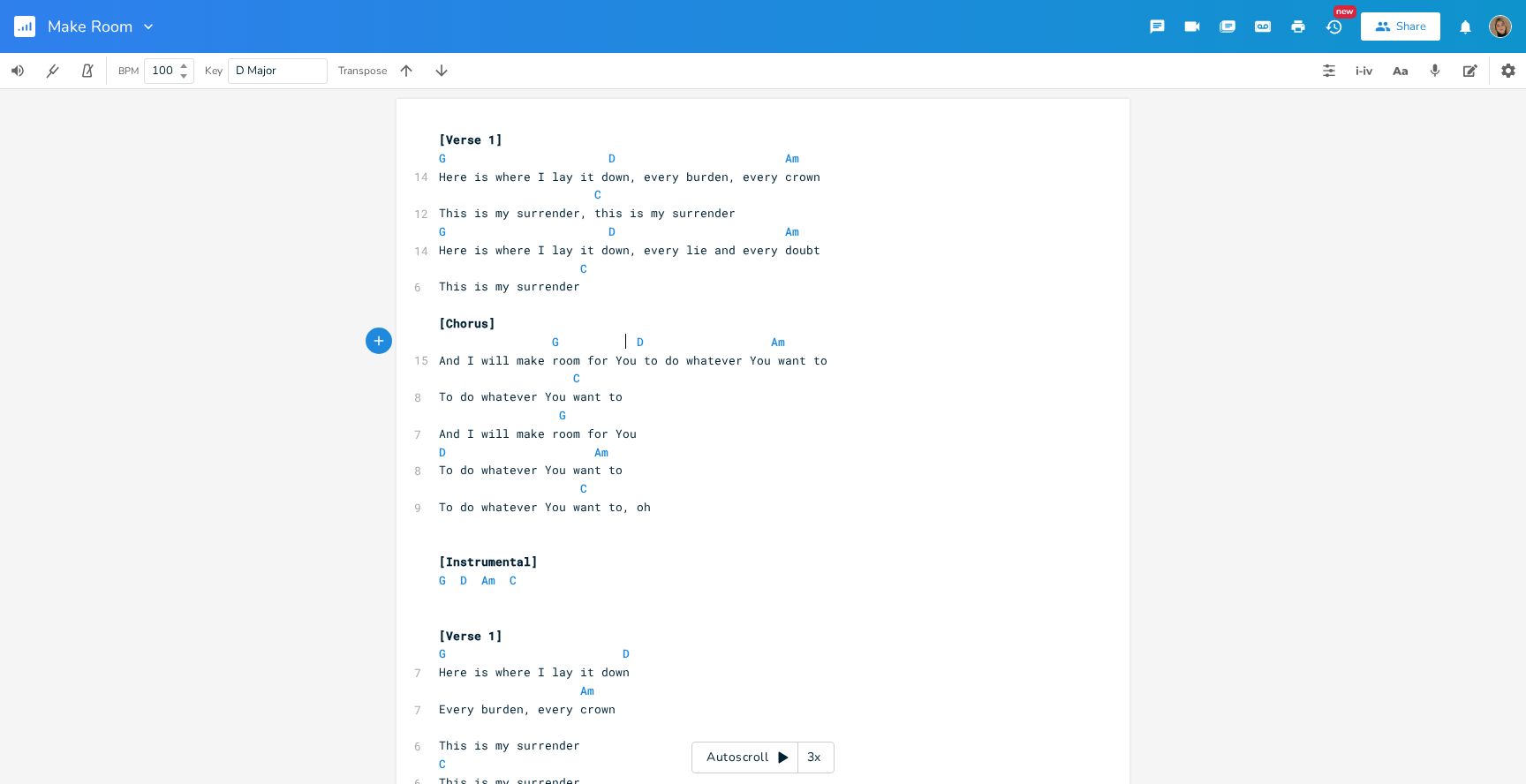 click on "G             D                    Am" at bounding box center (612, 342) 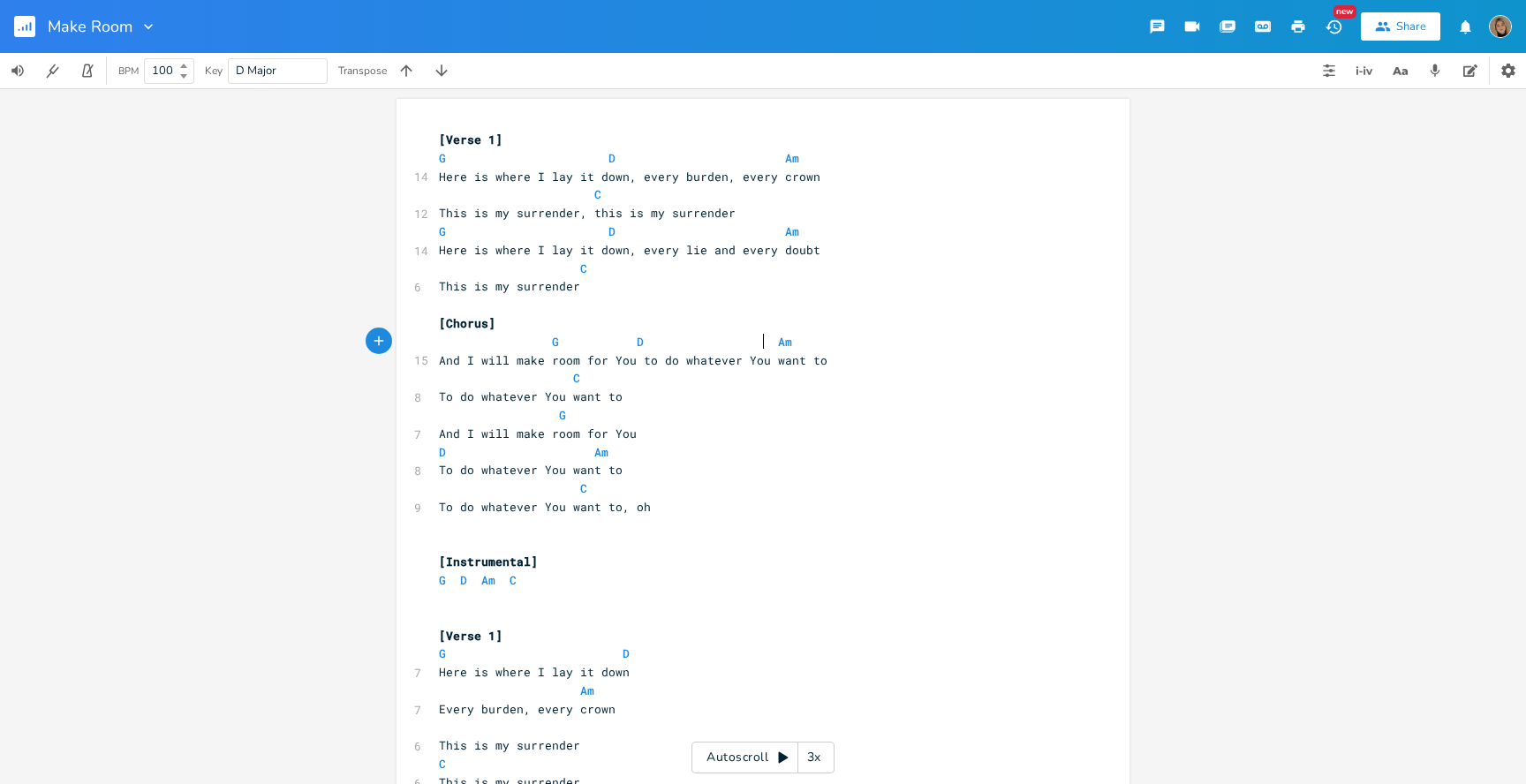 scroll, scrollTop: 0, scrollLeft: 4, axis: horizontal 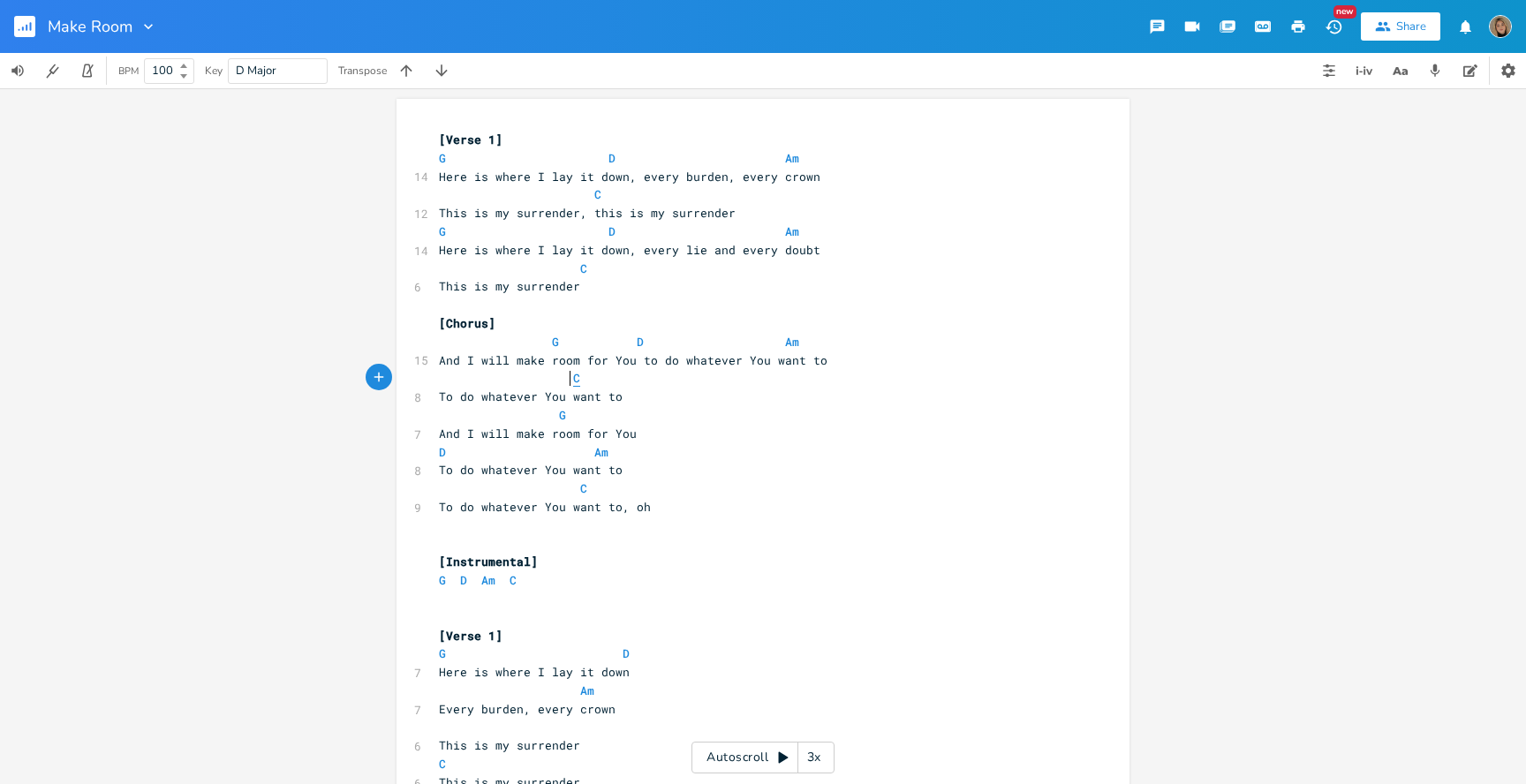 click on "C" at bounding box center [577, 378] 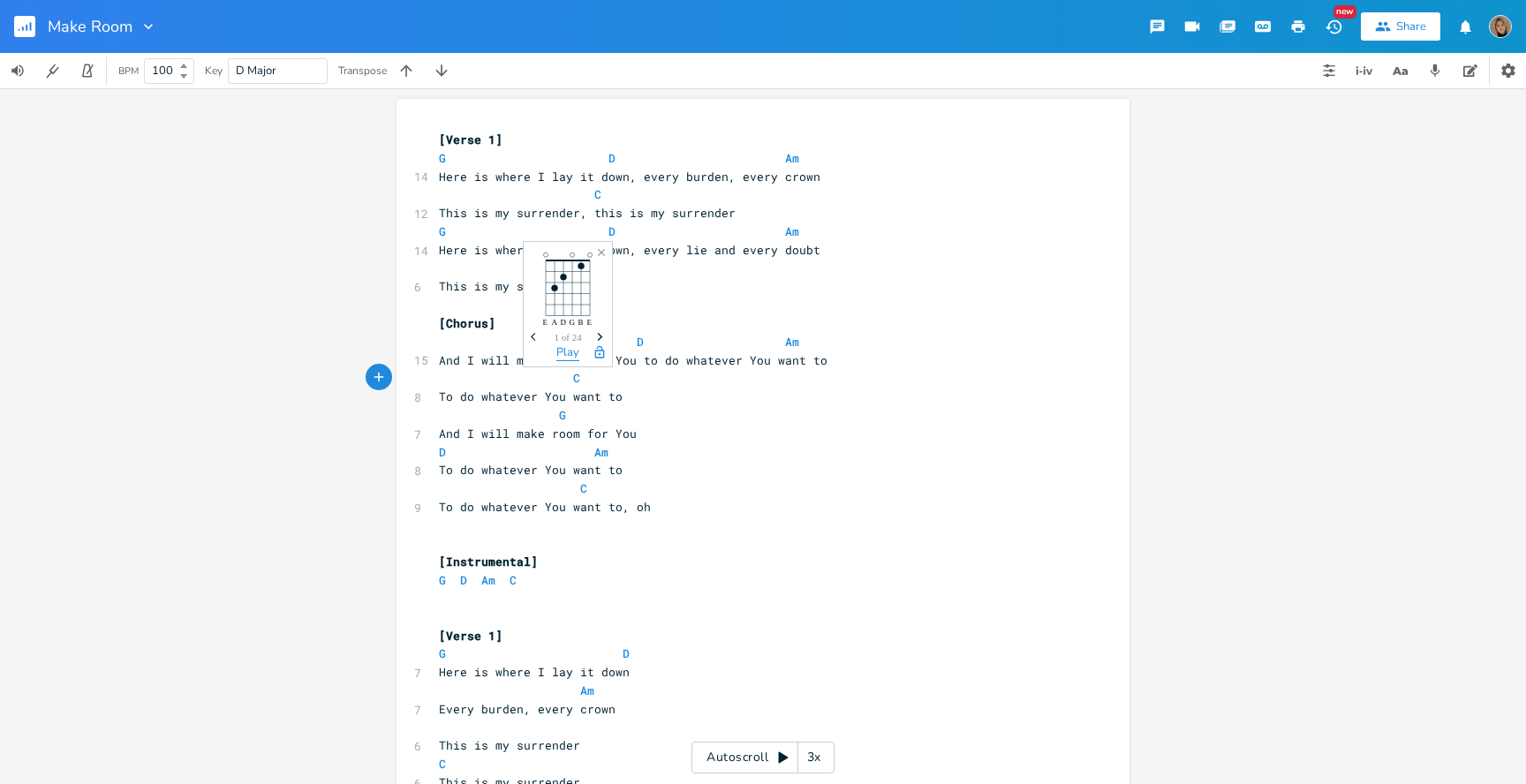 click on "Play" at bounding box center [568, 353] 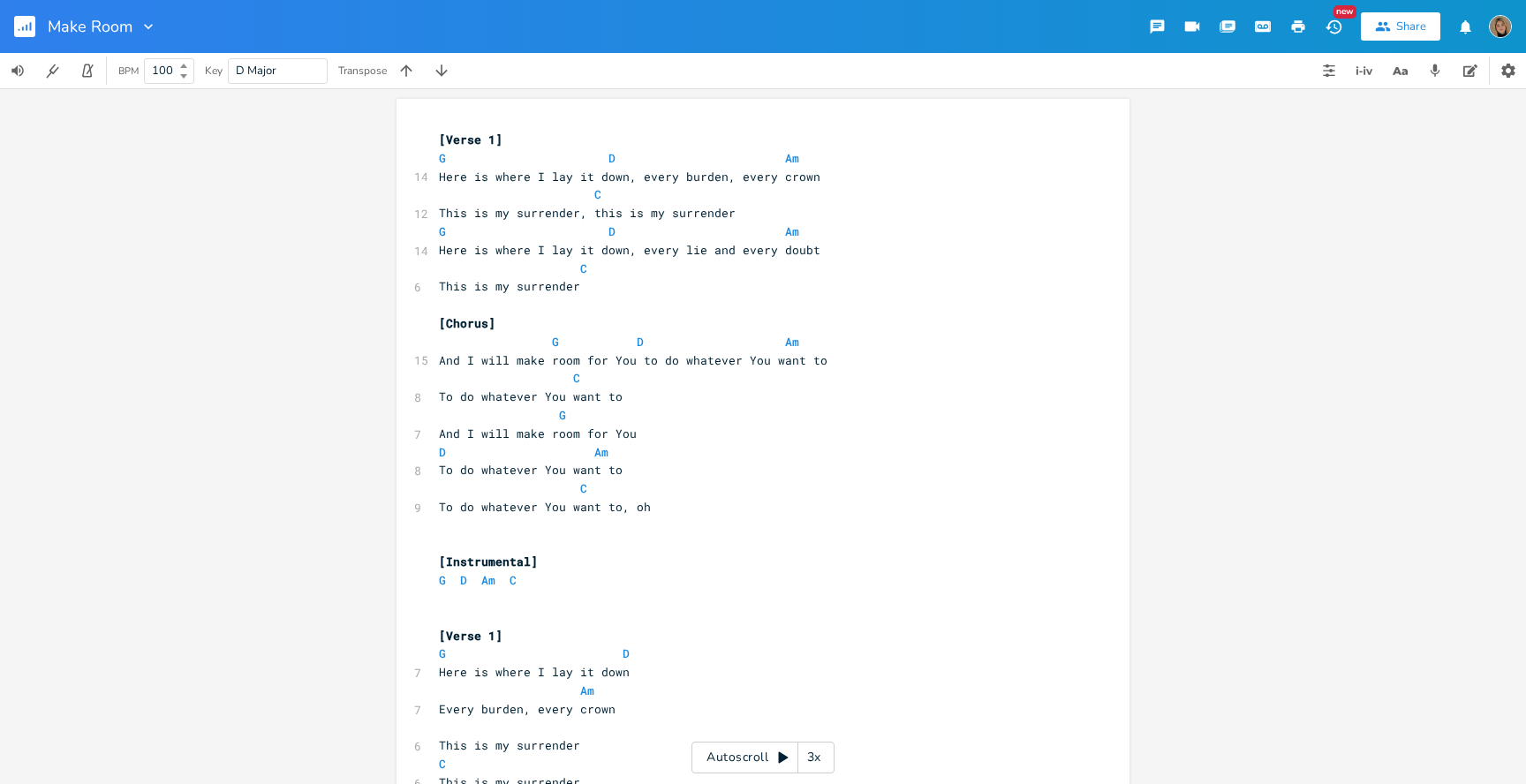 click on "To do whatever You want to" at bounding box center (754, 396) 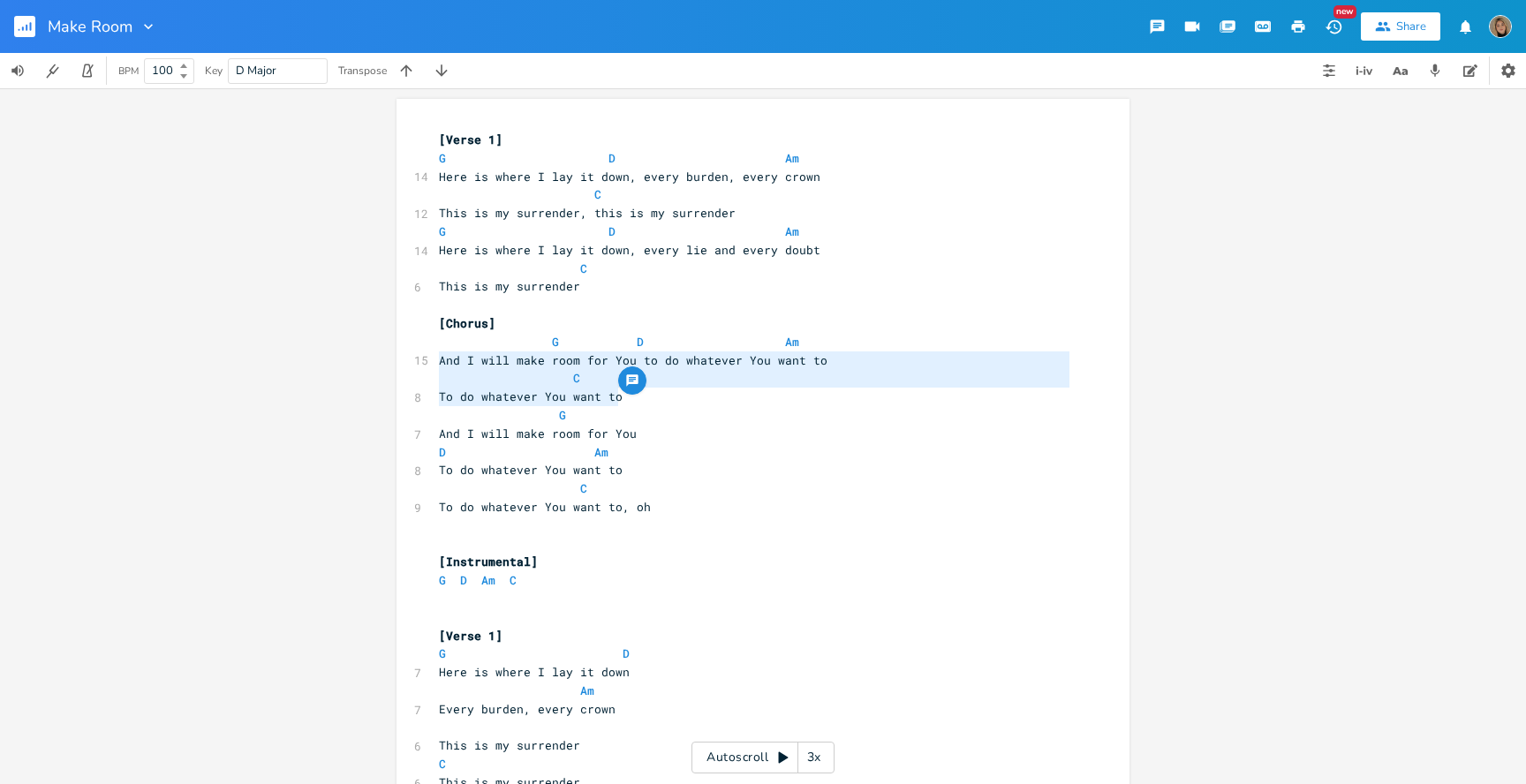 type on "G           D                    Am
And I will make room for You to do whatever You want to
C
To do whatever You want to" 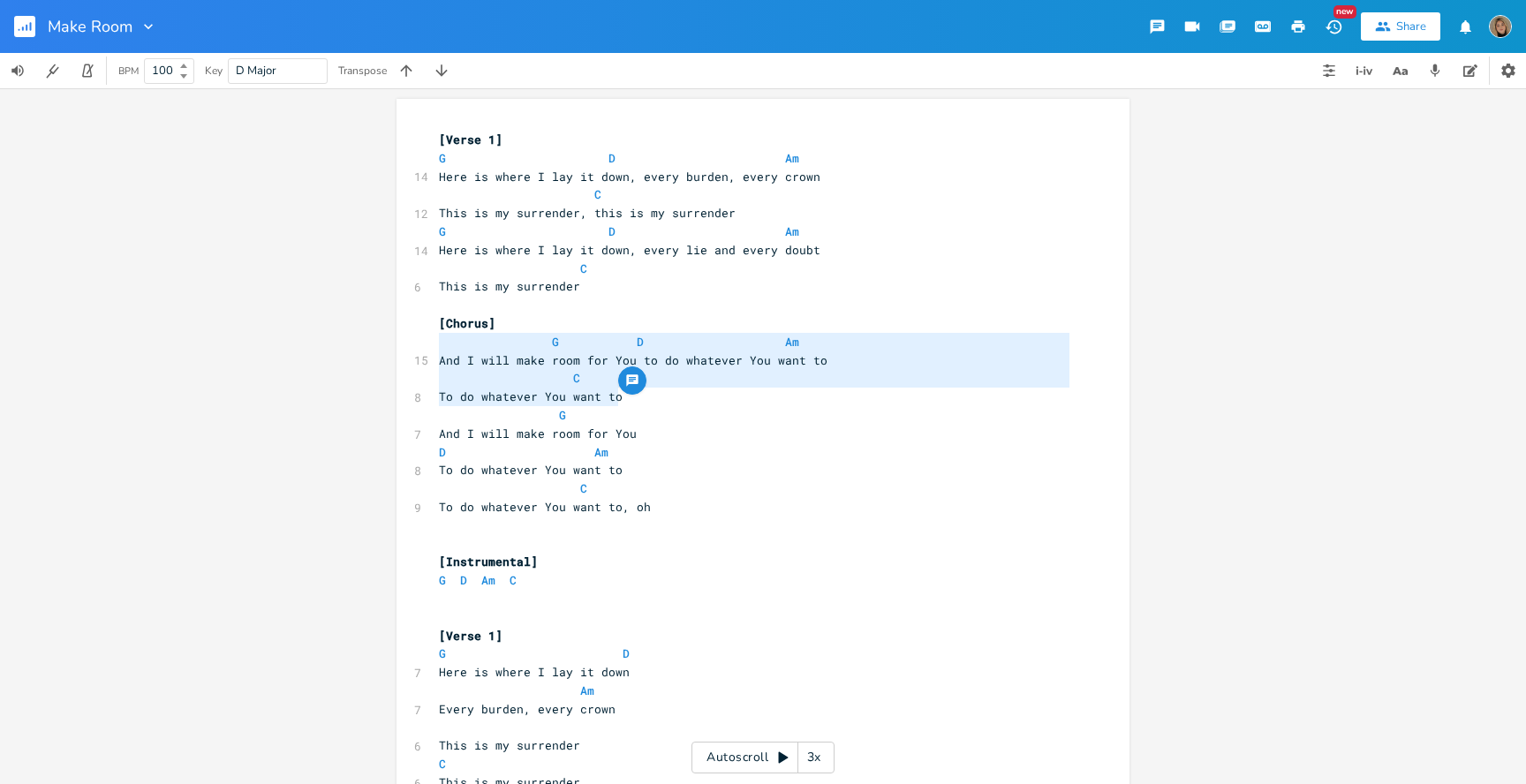 drag, startPoint x: 631, startPoint y: 396, endPoint x: 391, endPoint y: 343, distance: 245.78242 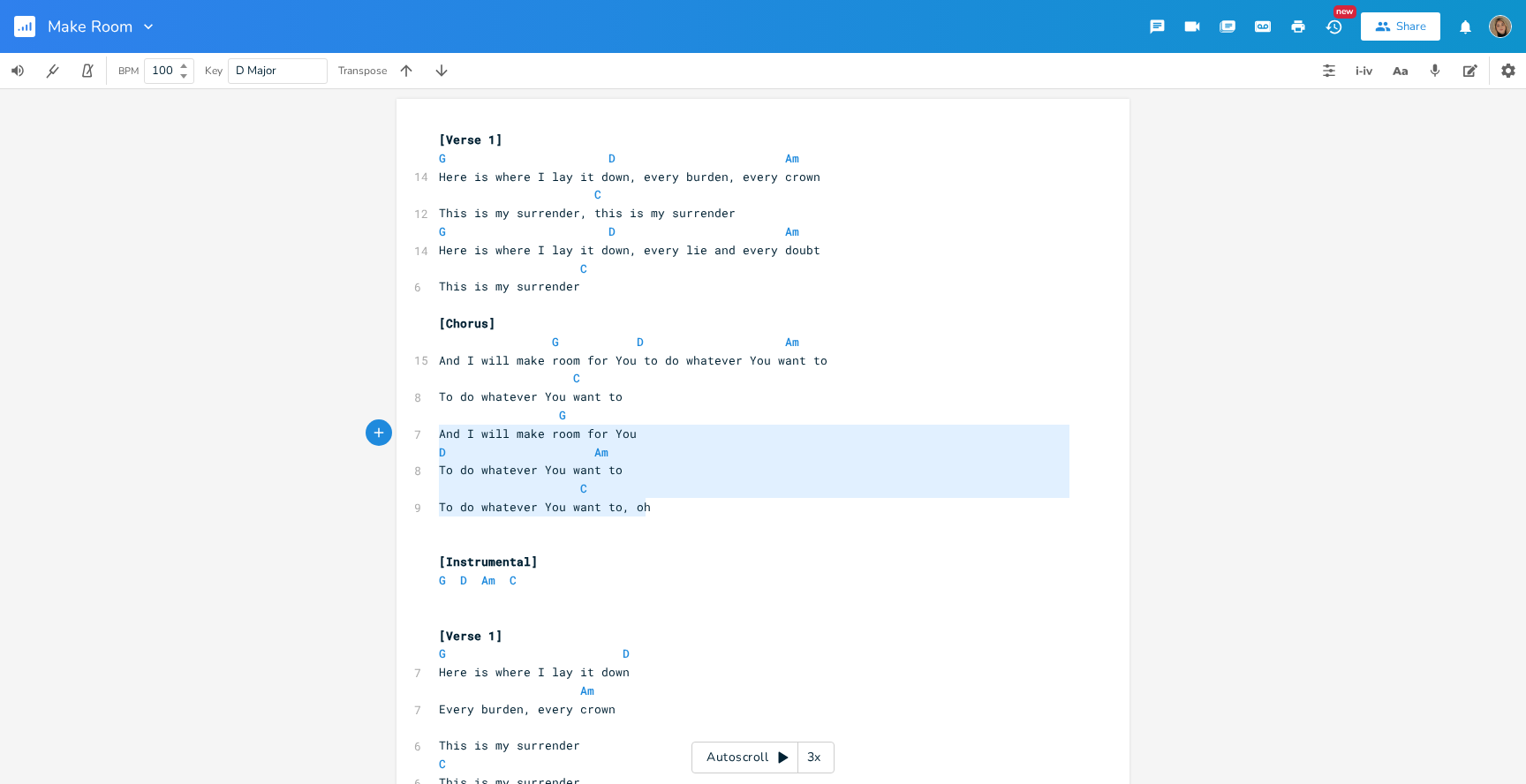 type on "G
And I will make room for You
D                     Am
To do whatever You want to
C
To do whatever You want to, oh" 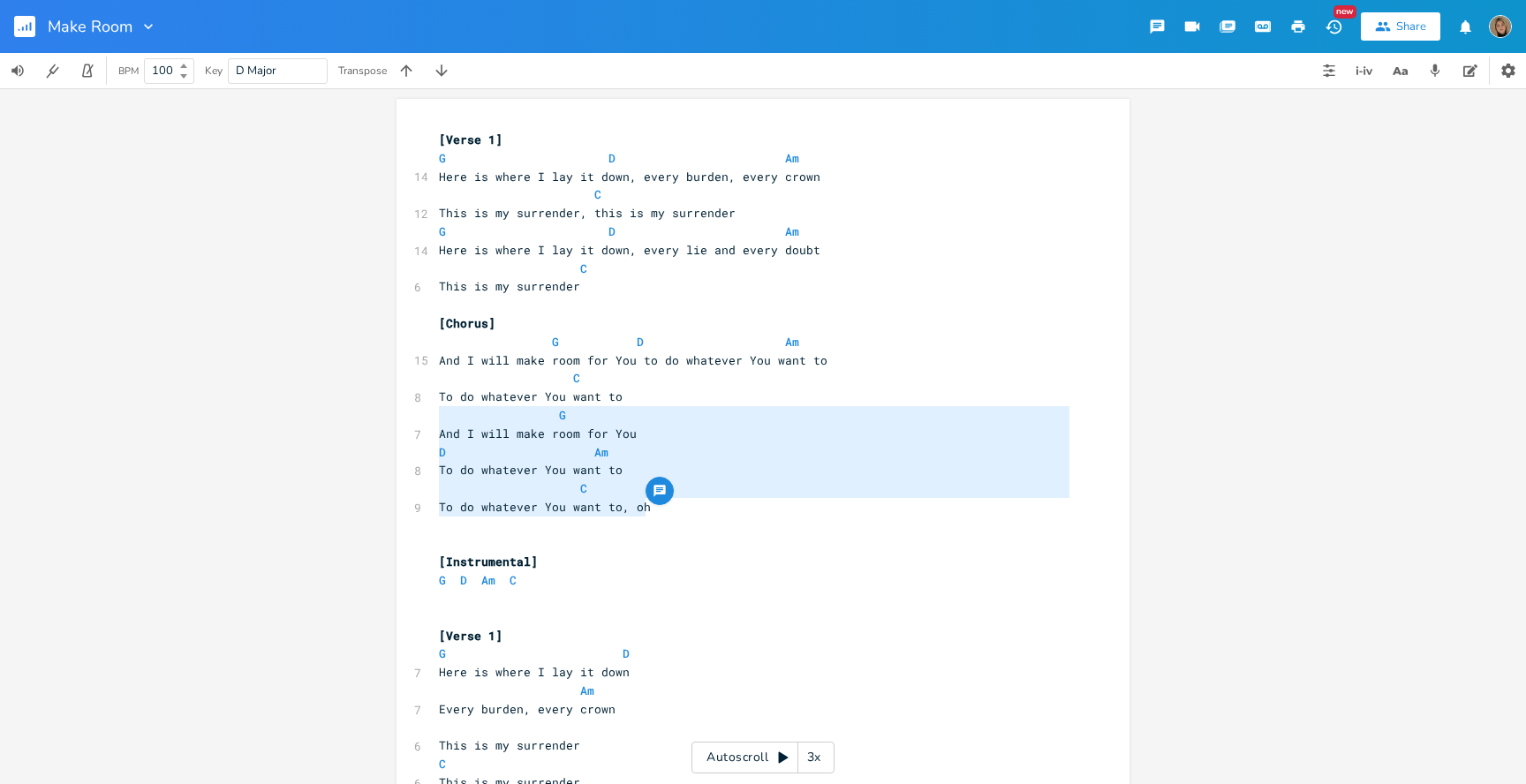 drag, startPoint x: 684, startPoint y: 508, endPoint x: 414, endPoint y: 417, distance: 284.9228 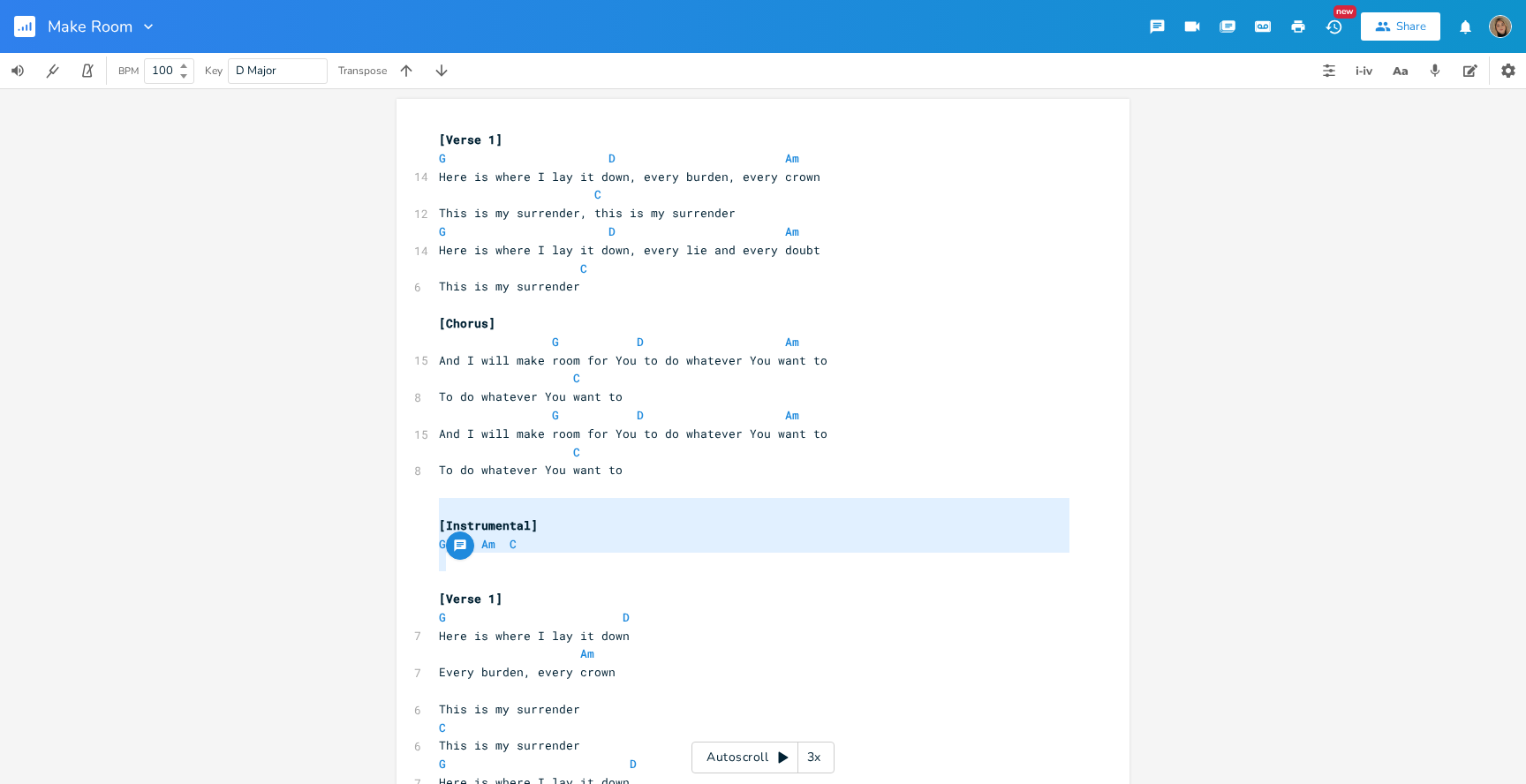 type on "[Instrumental]
G  D  Am  C" 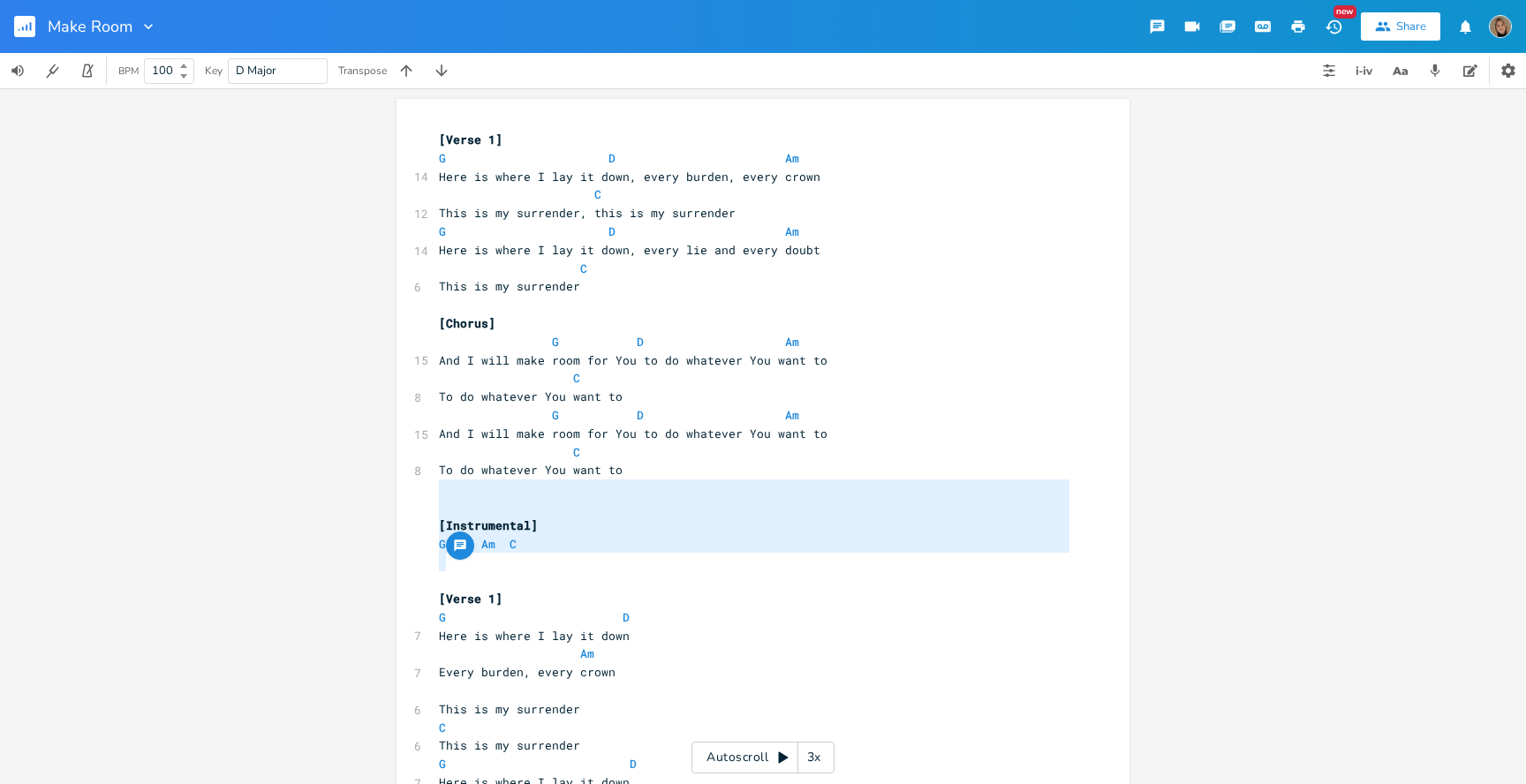 drag, startPoint x: 501, startPoint y: 563, endPoint x: 383, endPoint y: 491, distance: 138.2317 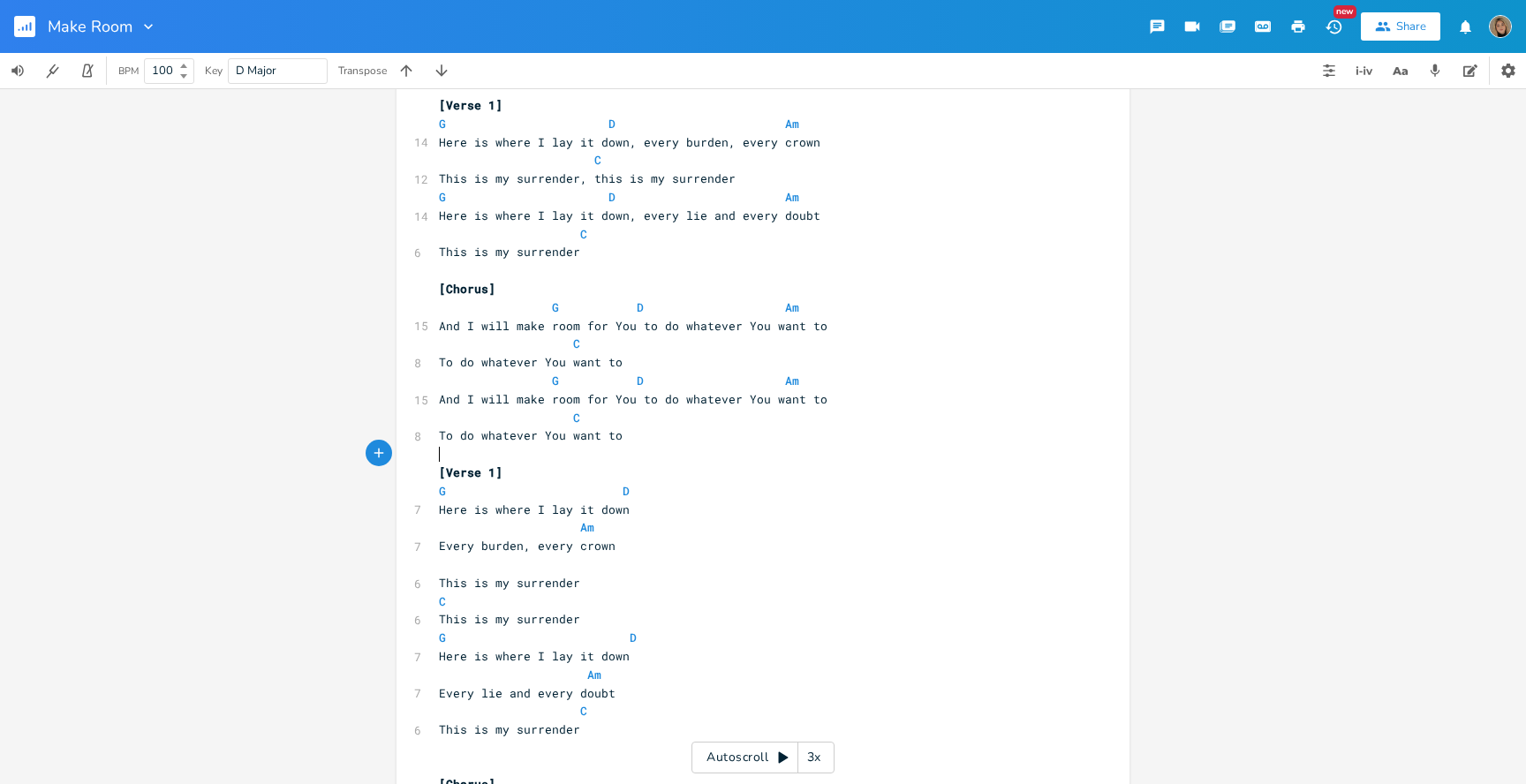 scroll, scrollTop: 47, scrollLeft: 0, axis: vertical 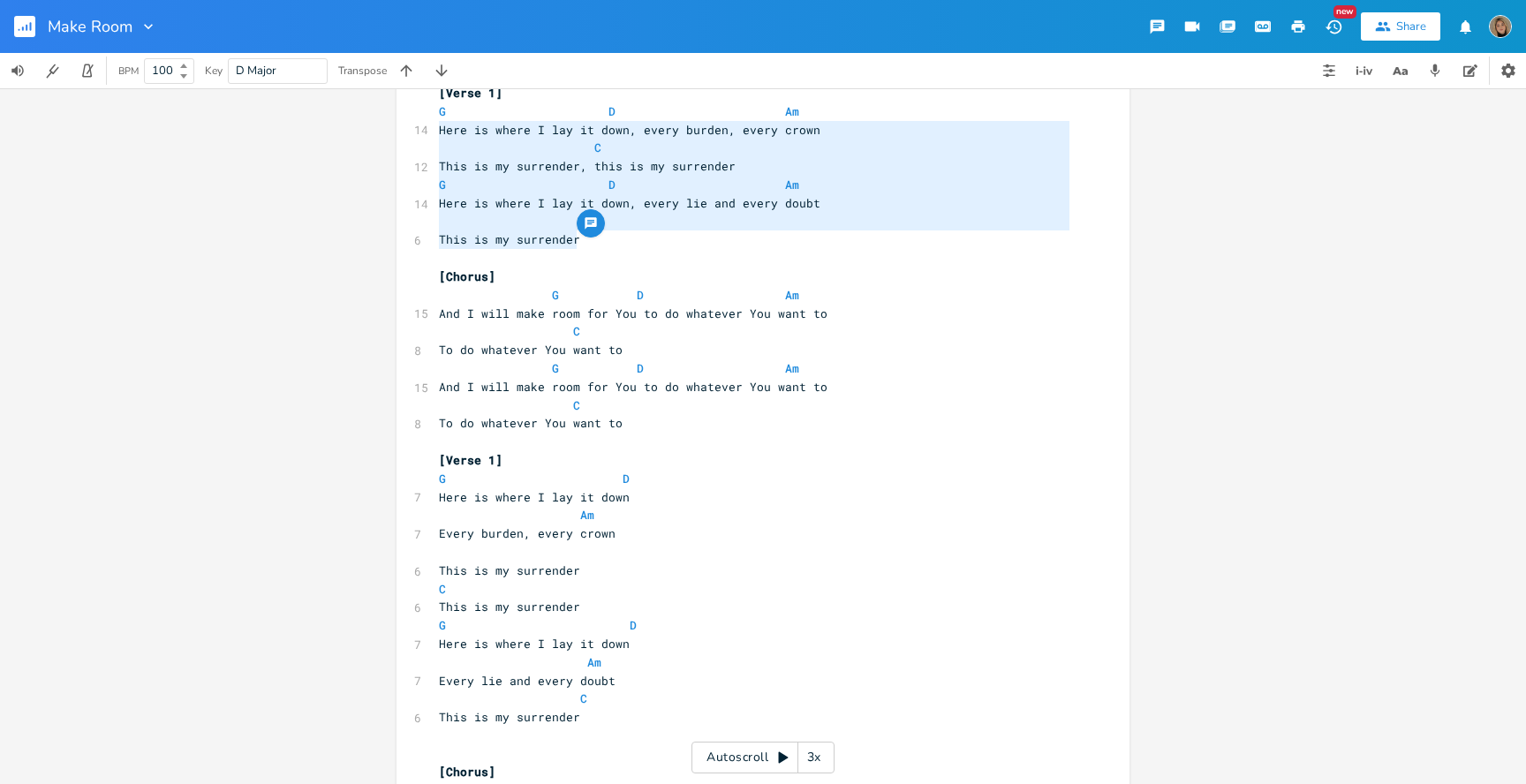type on "G                       D                        Am
Here is where I lay it down, every burden, every crown
C
This is my surrender, this is my surrender
G                       D                        Am
Here is where I lay it down, every lie and every doubt
C
This is my surrender" 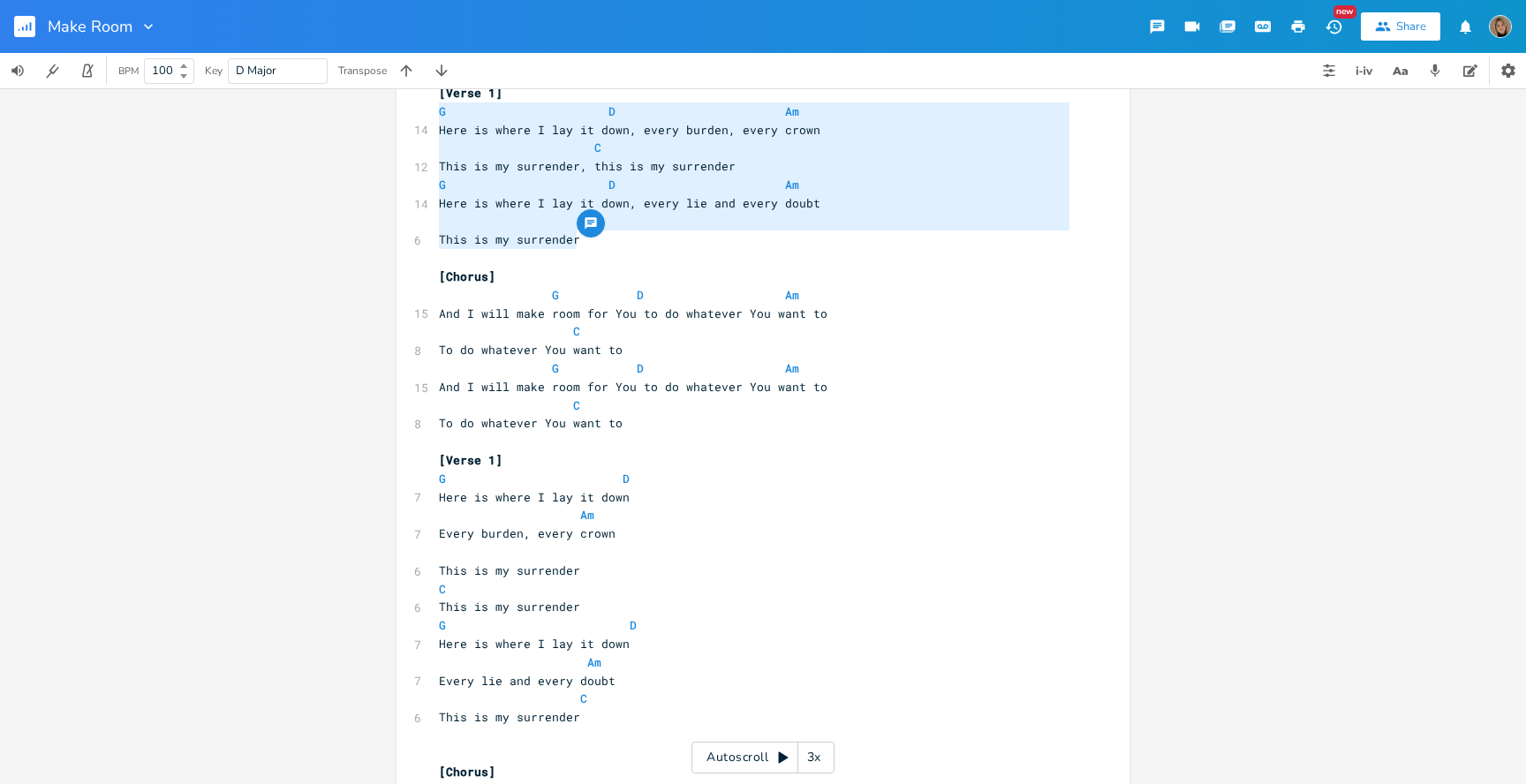 drag, startPoint x: 581, startPoint y: 244, endPoint x: 420, endPoint y: 111, distance: 208.83007 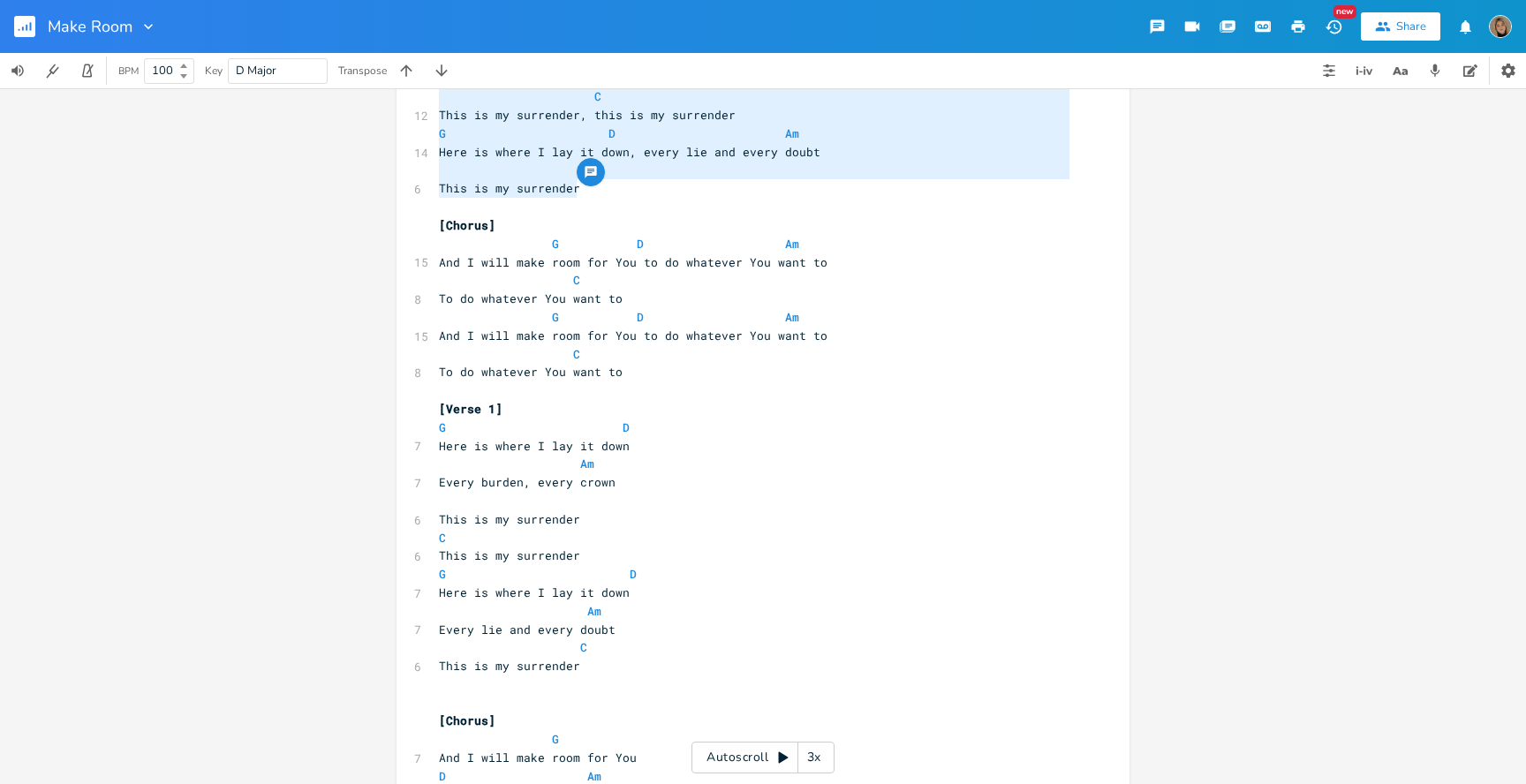 scroll, scrollTop: 102, scrollLeft: 0, axis: vertical 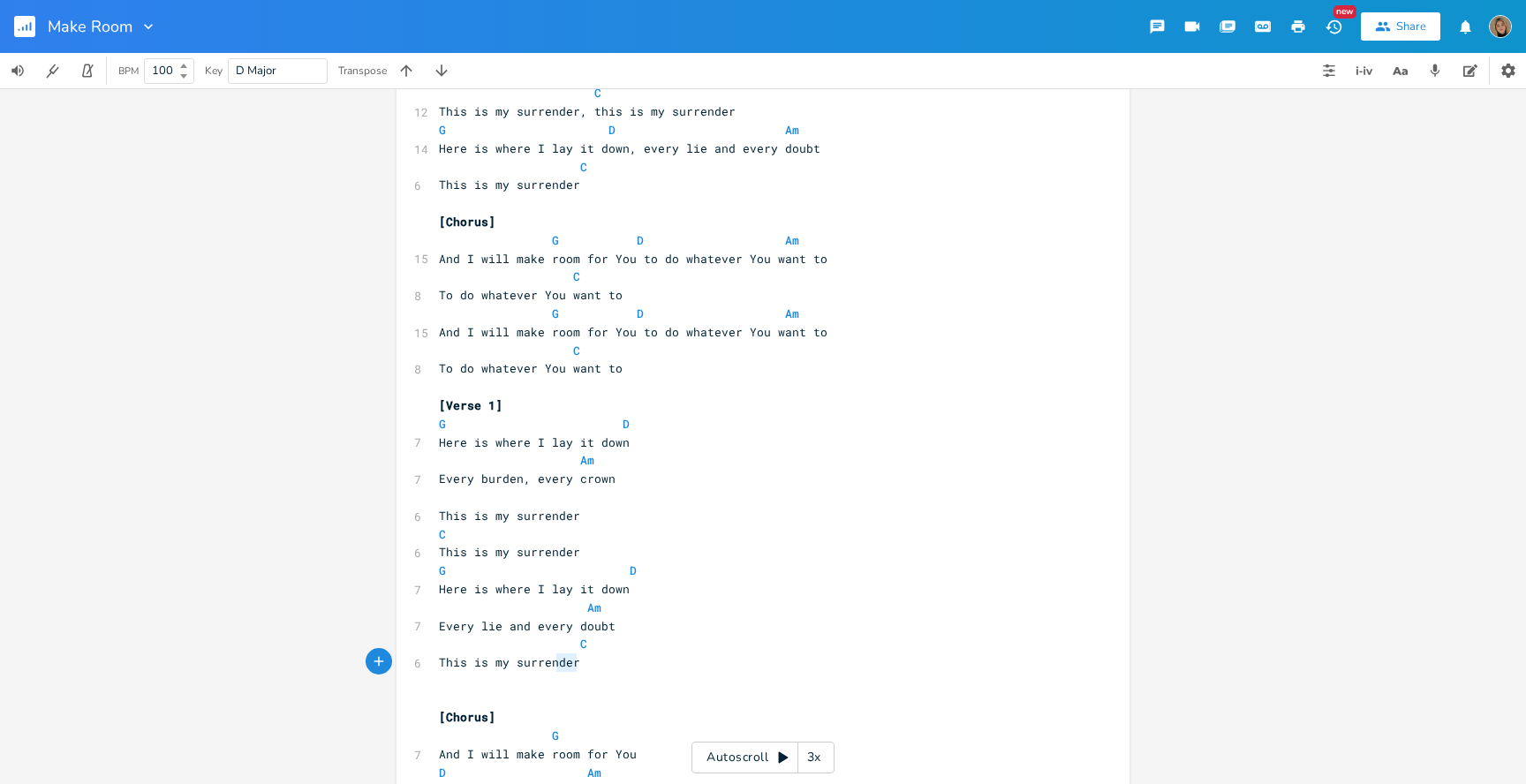 type on "G                         D
Here is where I lay it down
Am
Every burden, every crown
This is my surrender
C
This is my surrender
G                          D
Here is where I lay it down
Am
Every lie and every doubt
C
This is my surrender" 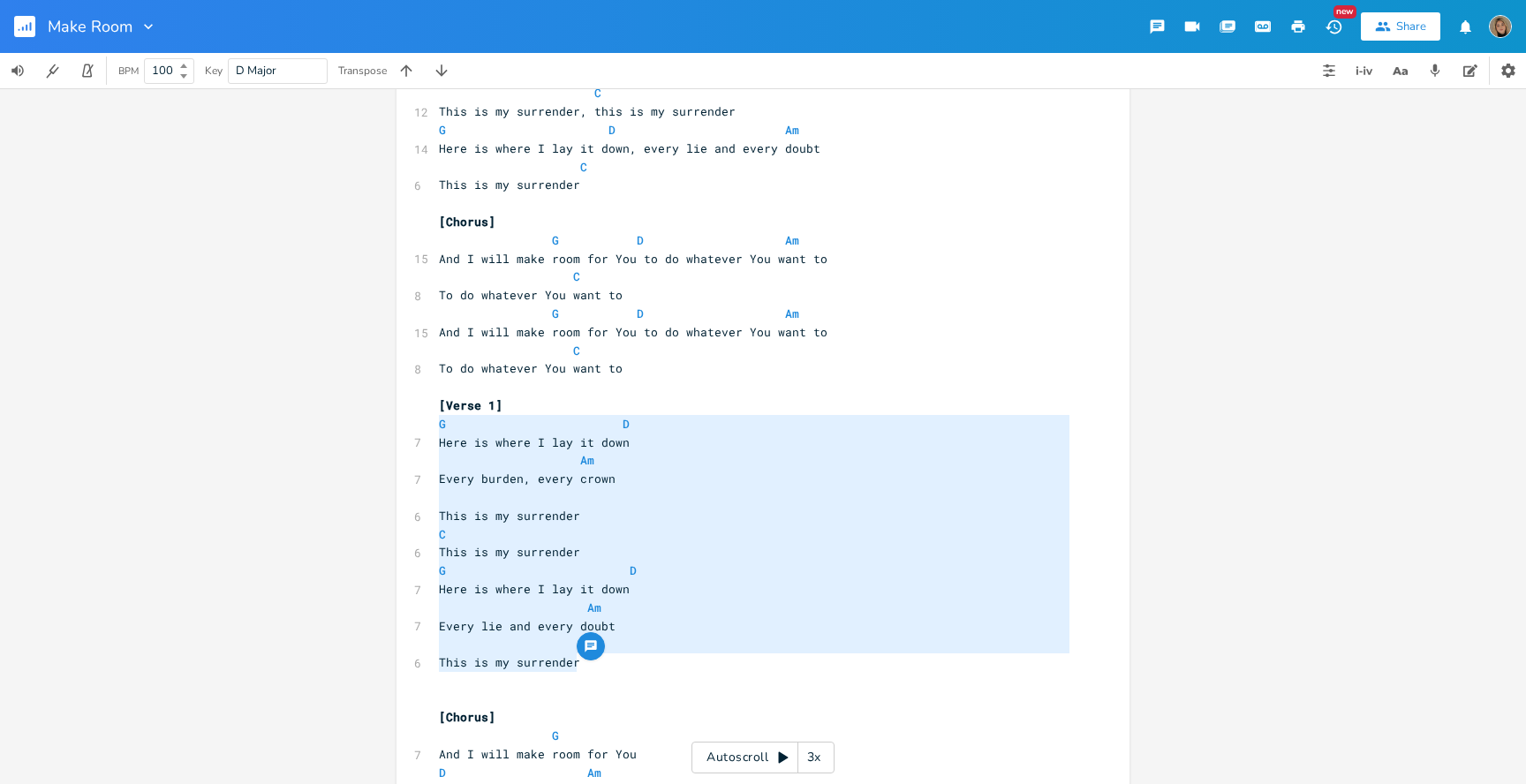 drag, startPoint x: 550, startPoint y: 658, endPoint x: 397, endPoint y: 424, distance: 279.58004 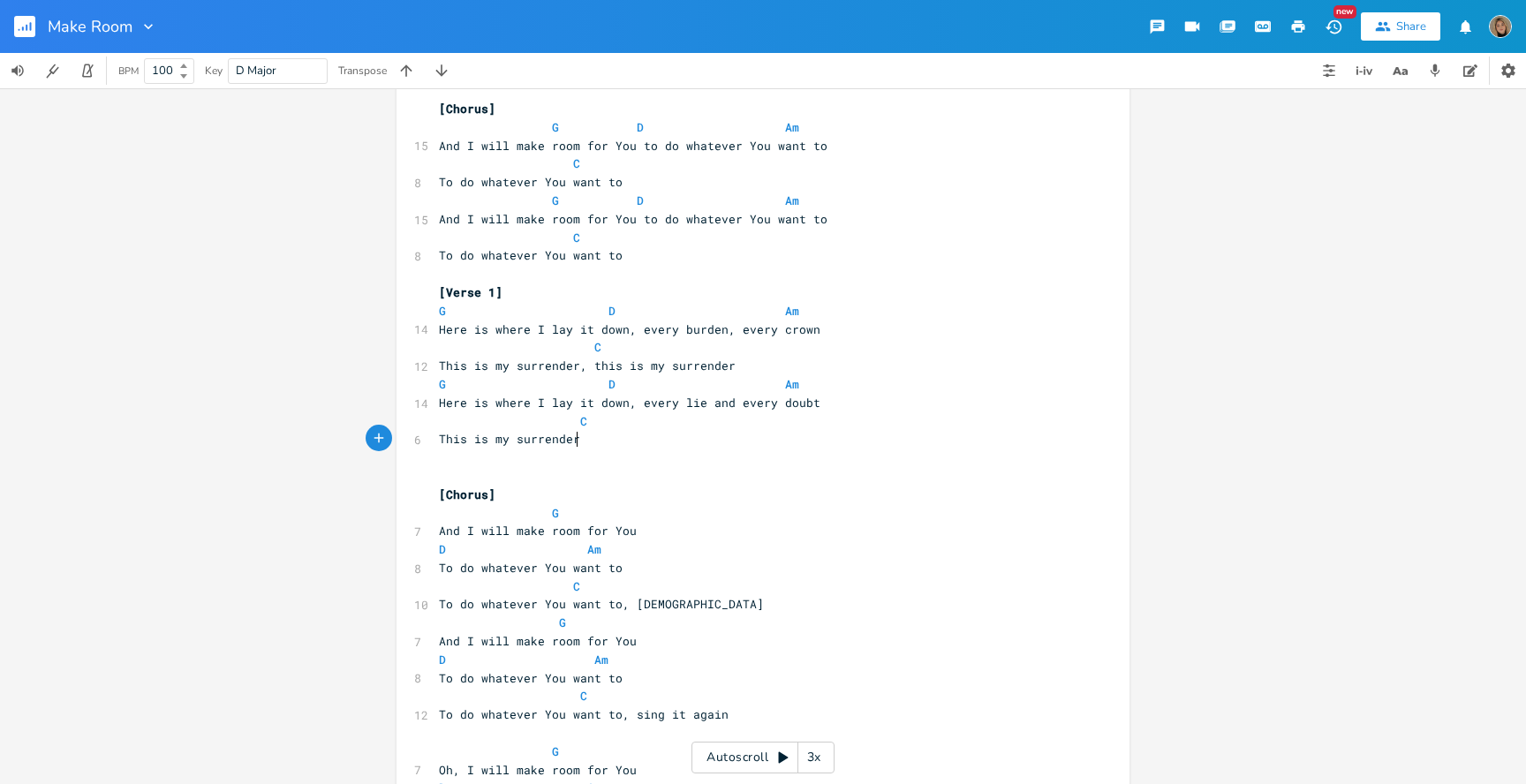 scroll, scrollTop: 211, scrollLeft: 0, axis: vertical 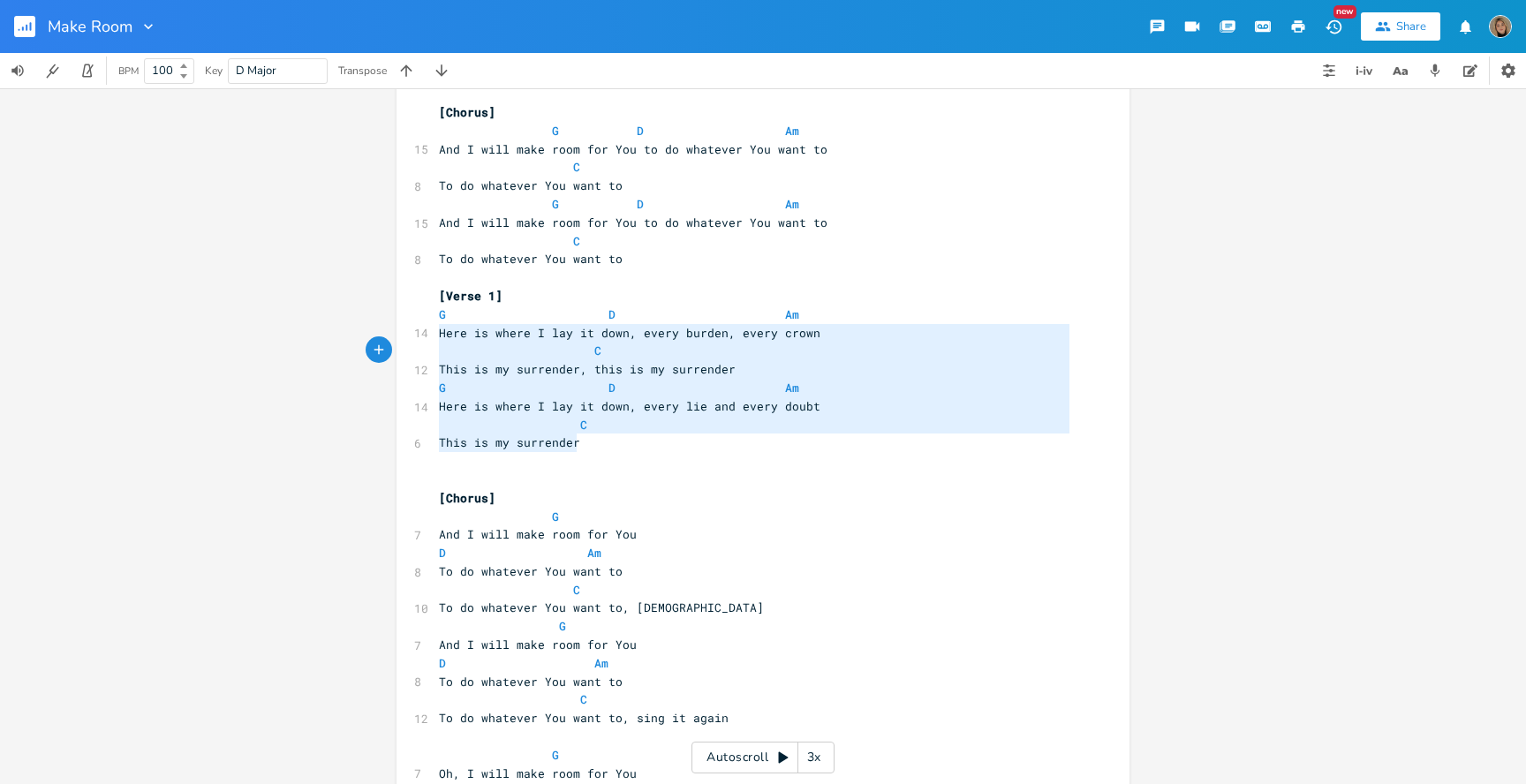 type on "G                       D                        Am
Here is where I lay it down, every burden, every crown
C
This is my surrender, this is my surrender
G                       D                        Am
Here is where I lay it down, every lie and every doubt
C
This is my surrender" 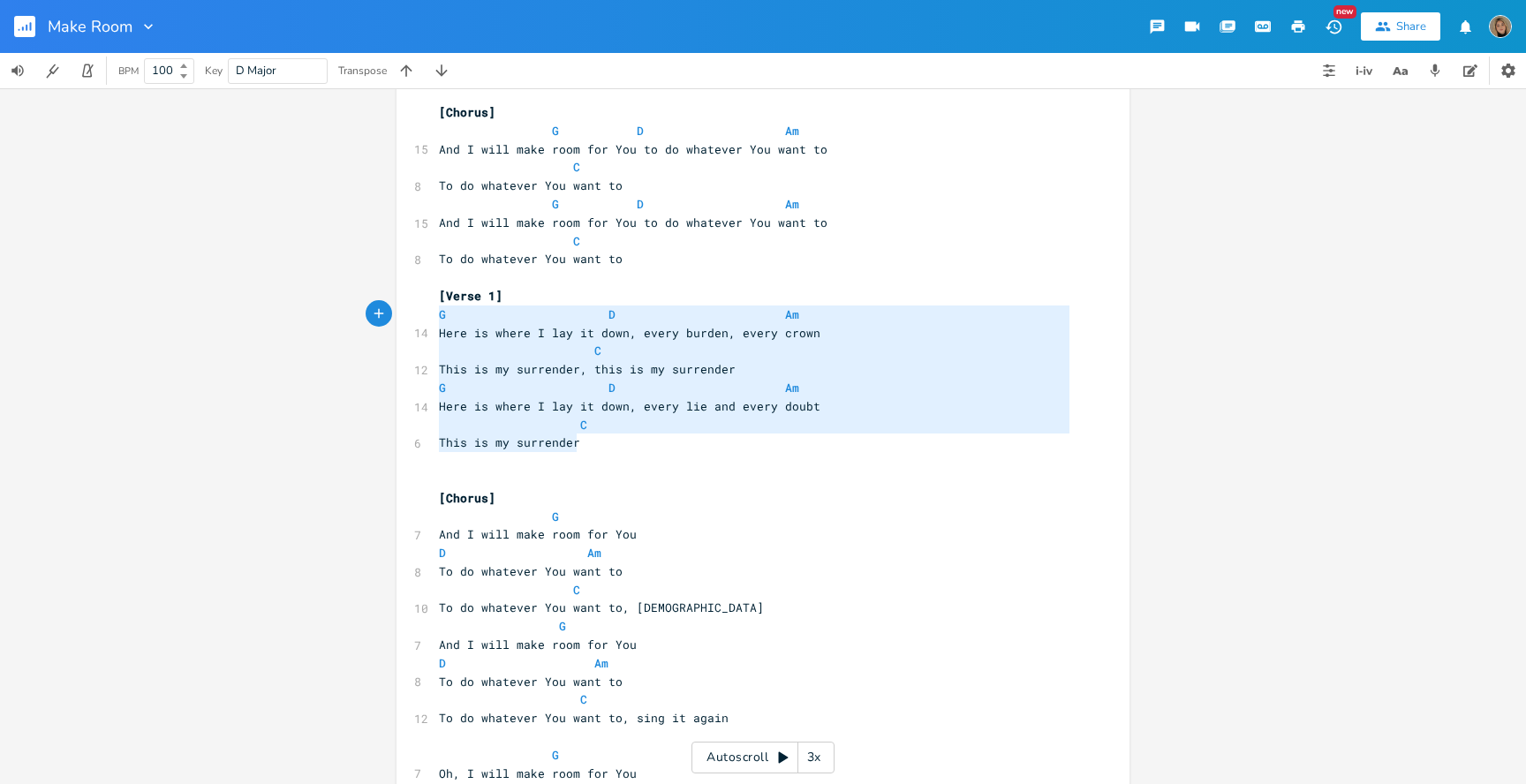drag, startPoint x: 599, startPoint y: 452, endPoint x: 385, endPoint y: 307, distance: 258.49758 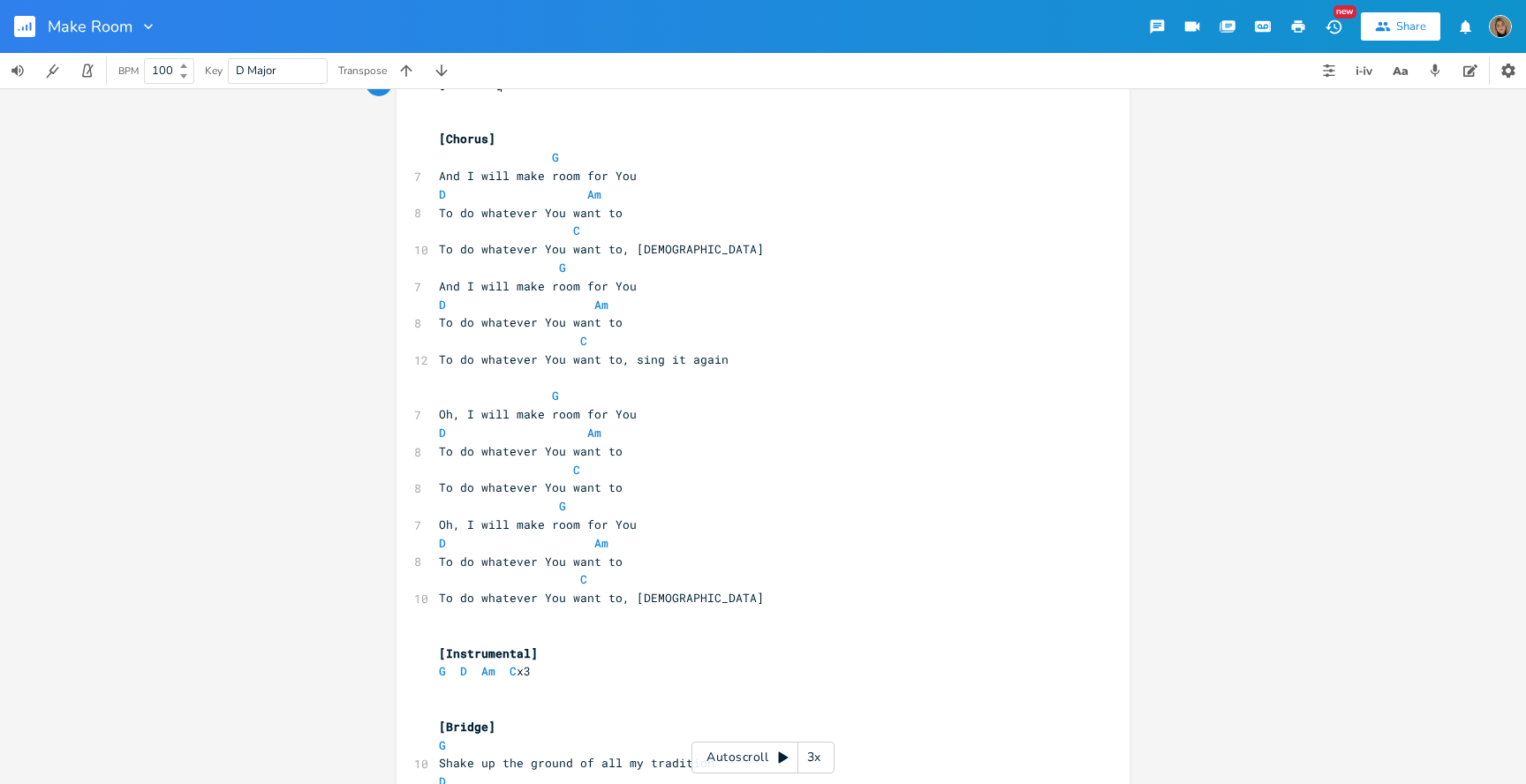 scroll, scrollTop: 425, scrollLeft: 0, axis: vertical 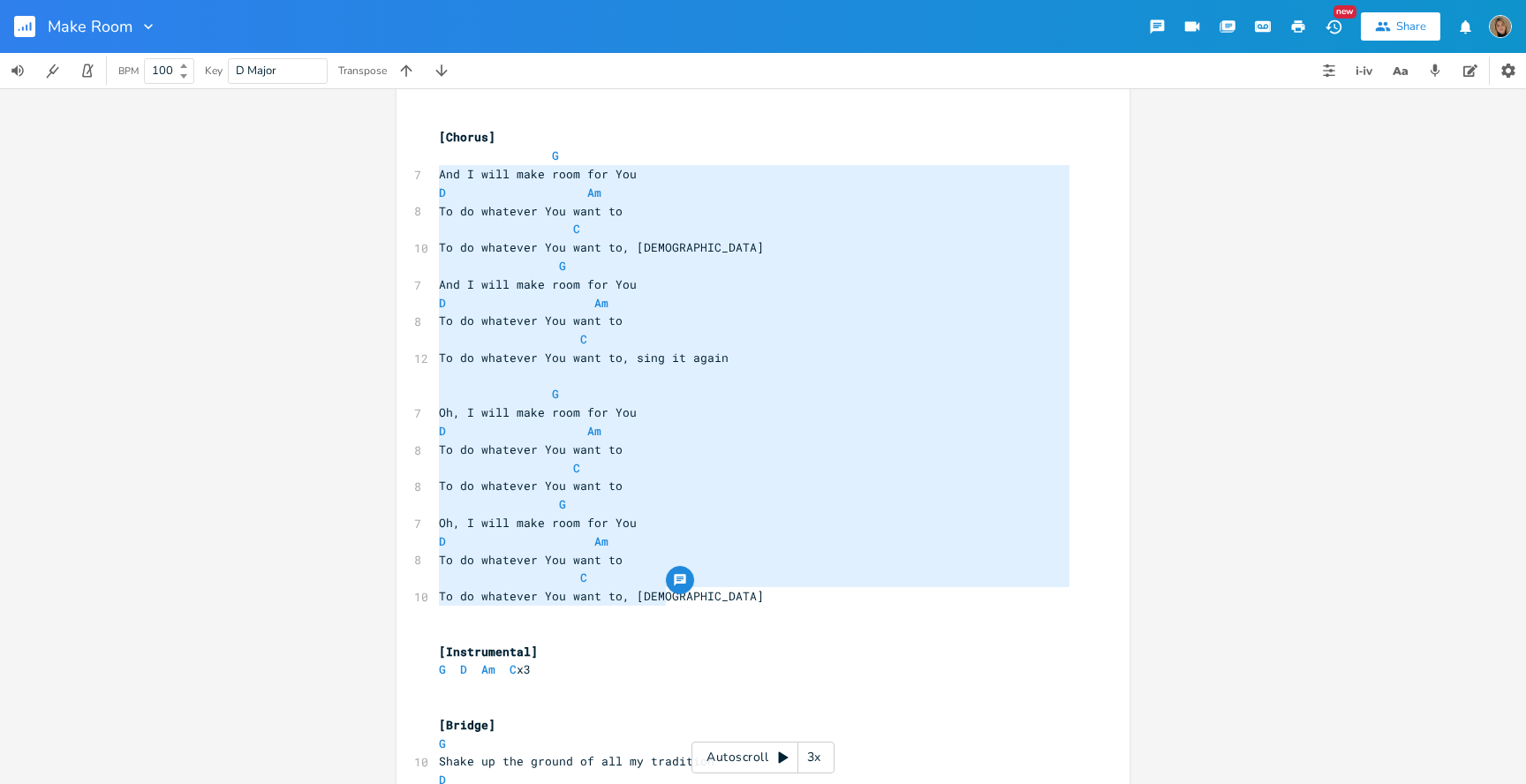 type on "G
And I will make room for You
D                    Am
To do whatever You want to
C
To do whatever You want to, [DEMOGRAPHIC_DATA][PERSON_NAME]
And I will make room for You
D                     Am
To do whatever You want to
C
To do whatever You want to, sing it again
G
Oh, I will make room for You
D                    Am
To do whatever You want to
C
To do whatever You want to
G
Oh, I will make room for You
D                     Am
To do whatever You want to
C
To do whatever You want to, [PERSON_NAME]" 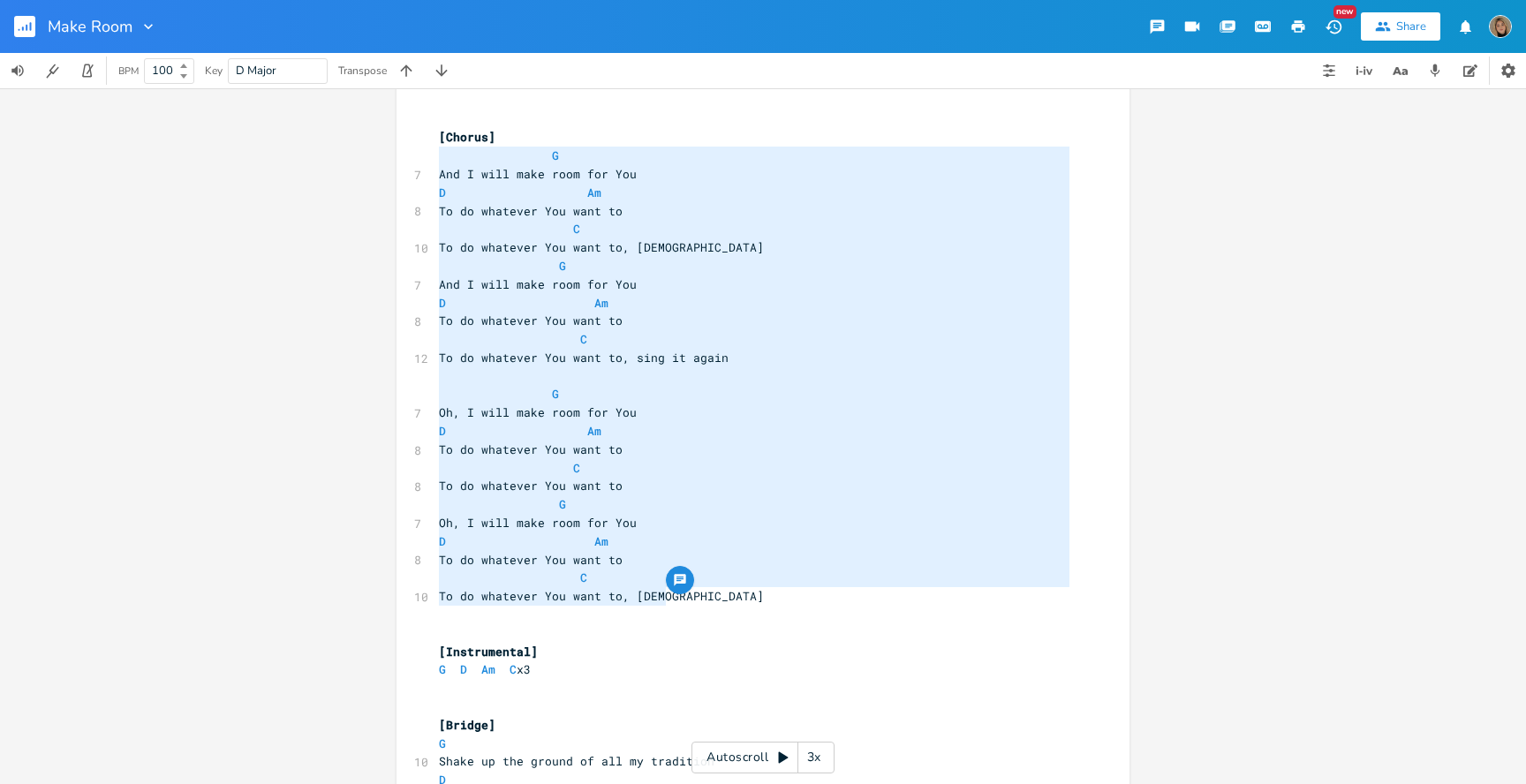 drag, startPoint x: 683, startPoint y: 601, endPoint x: 398, endPoint y: 162, distance: 523.39851 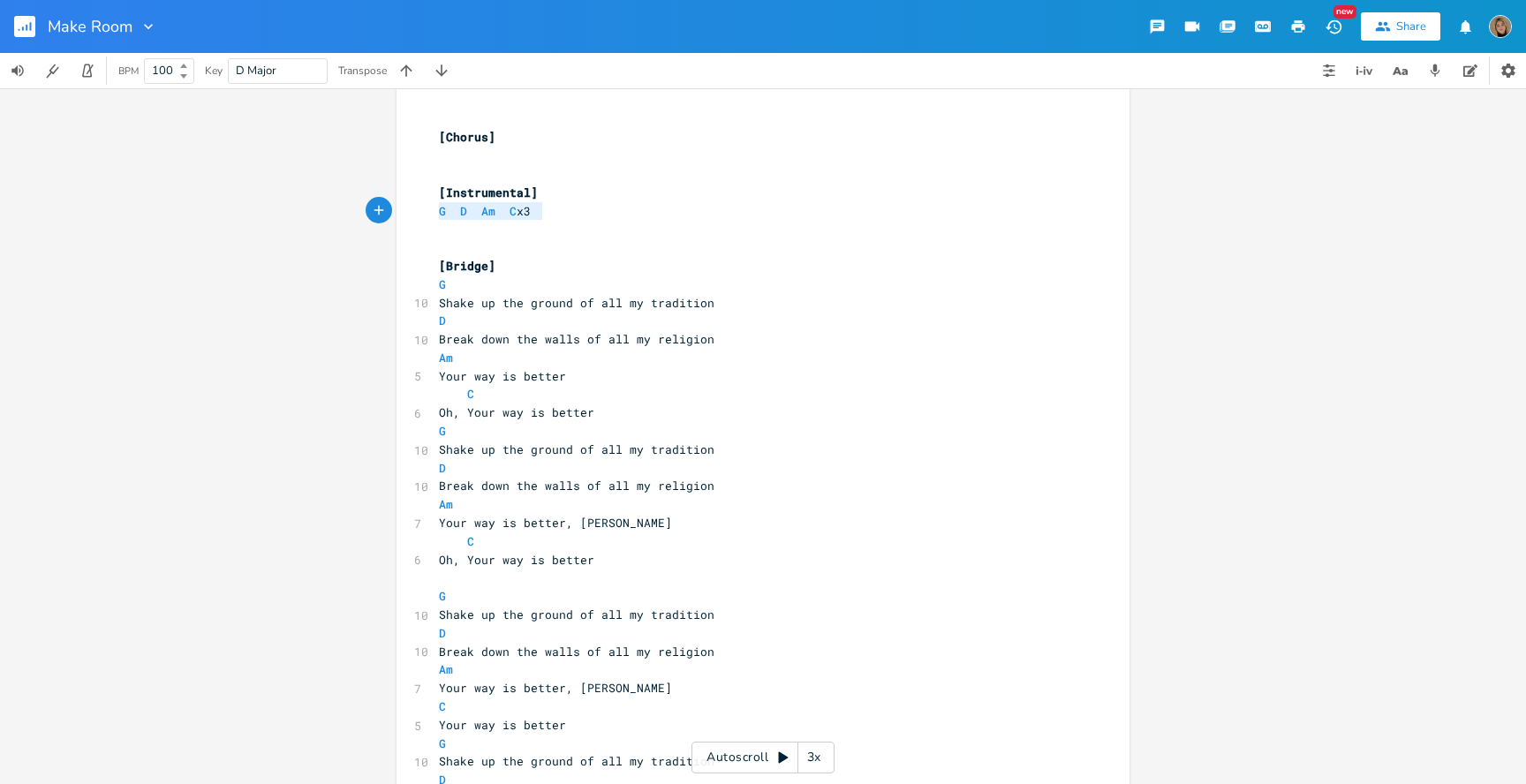 type on "[Instrumental]
G  D  Am  C  x3" 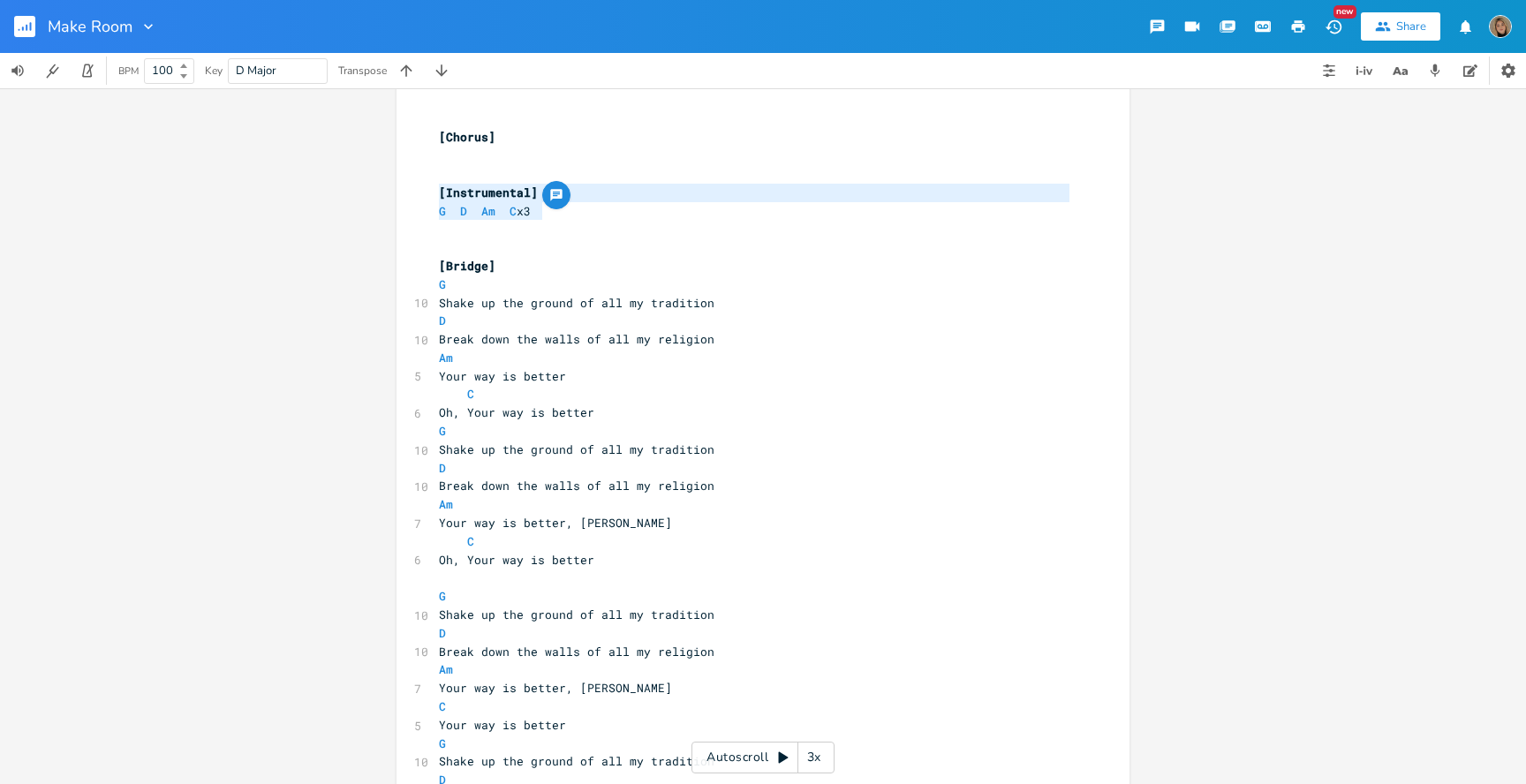 drag, startPoint x: 582, startPoint y: 215, endPoint x: 388, endPoint y: 192, distance: 195.35864 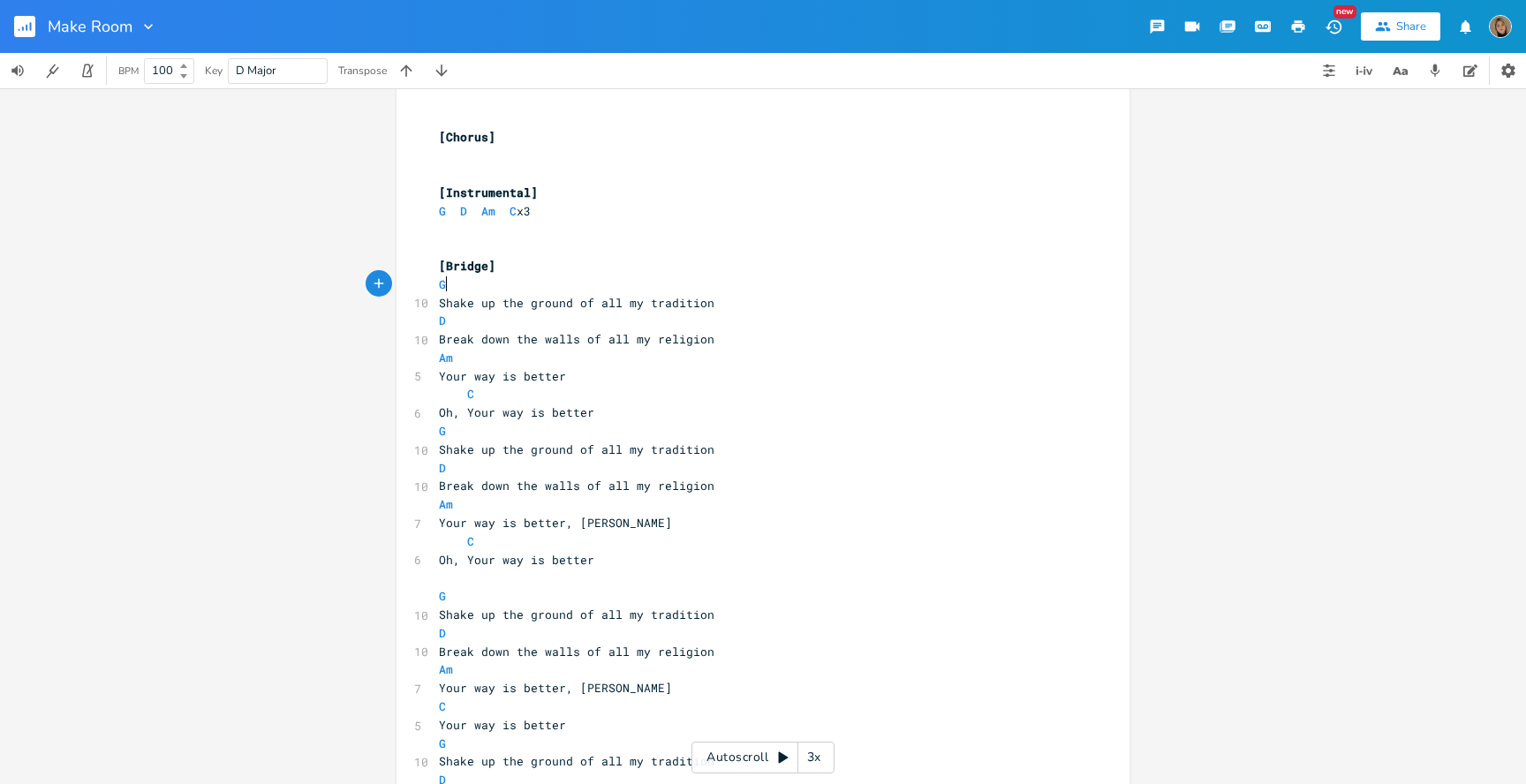 click on "G" at bounding box center [754, 284] 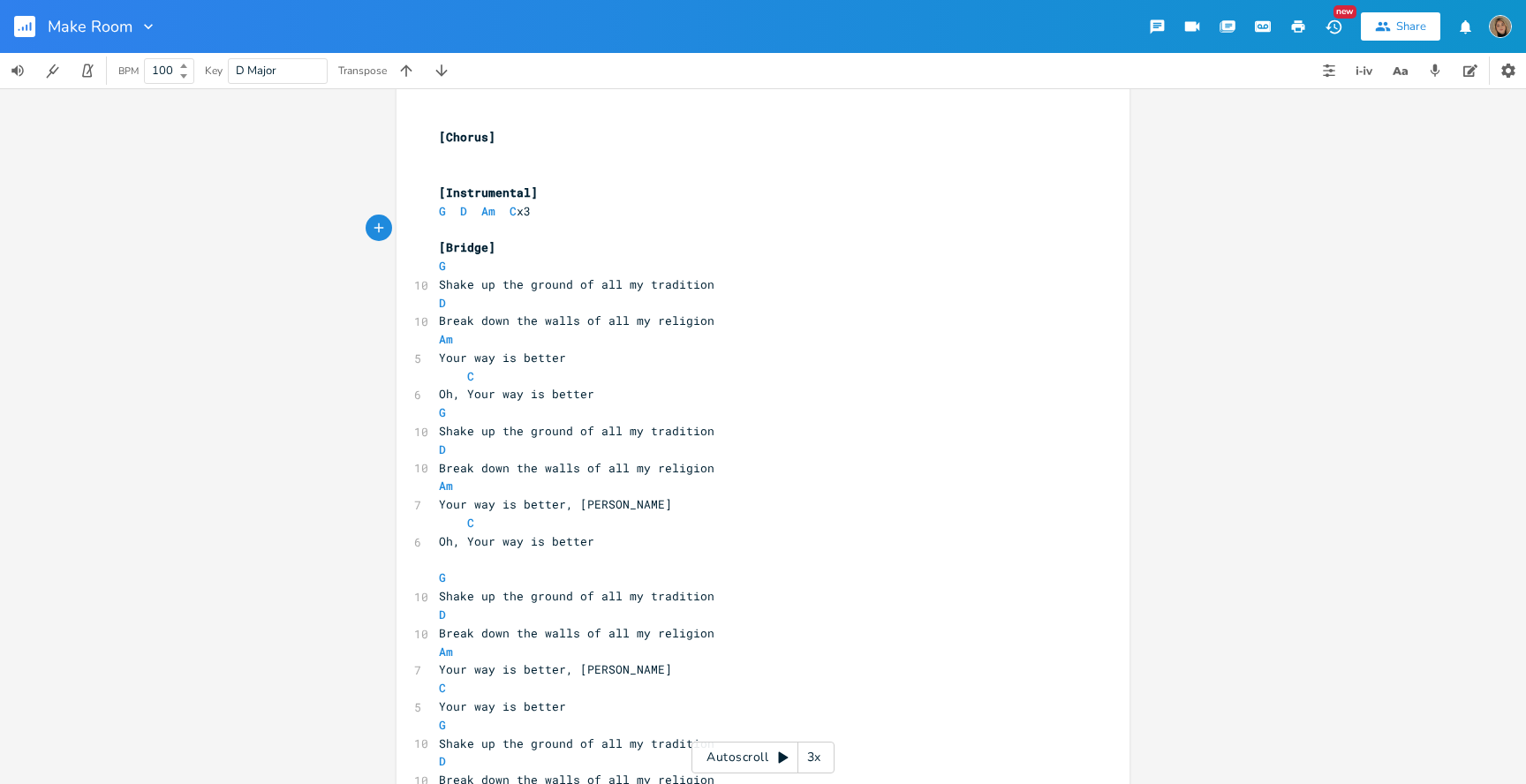 click at bounding box center (754, 174) 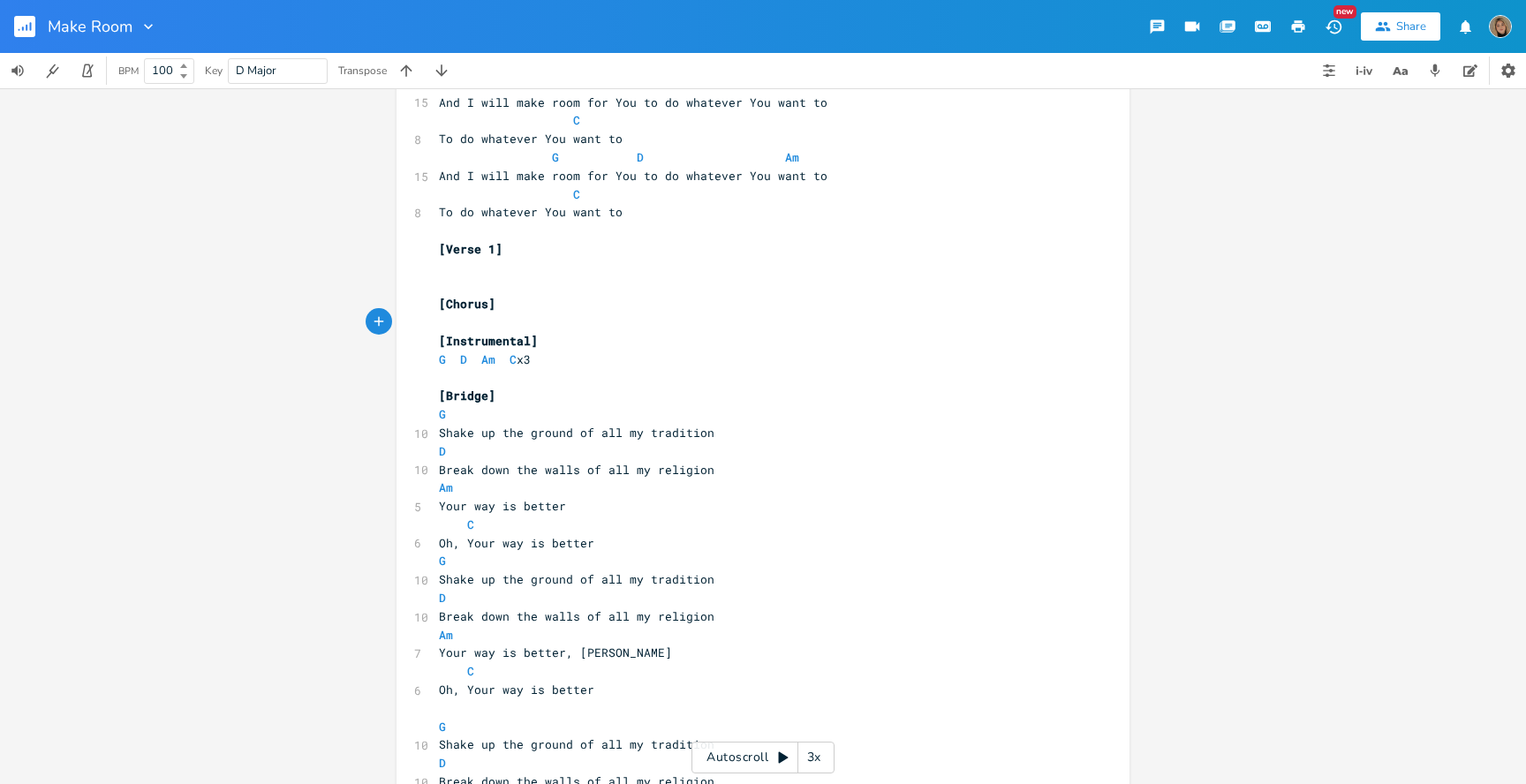 scroll, scrollTop: 256, scrollLeft: 0, axis: vertical 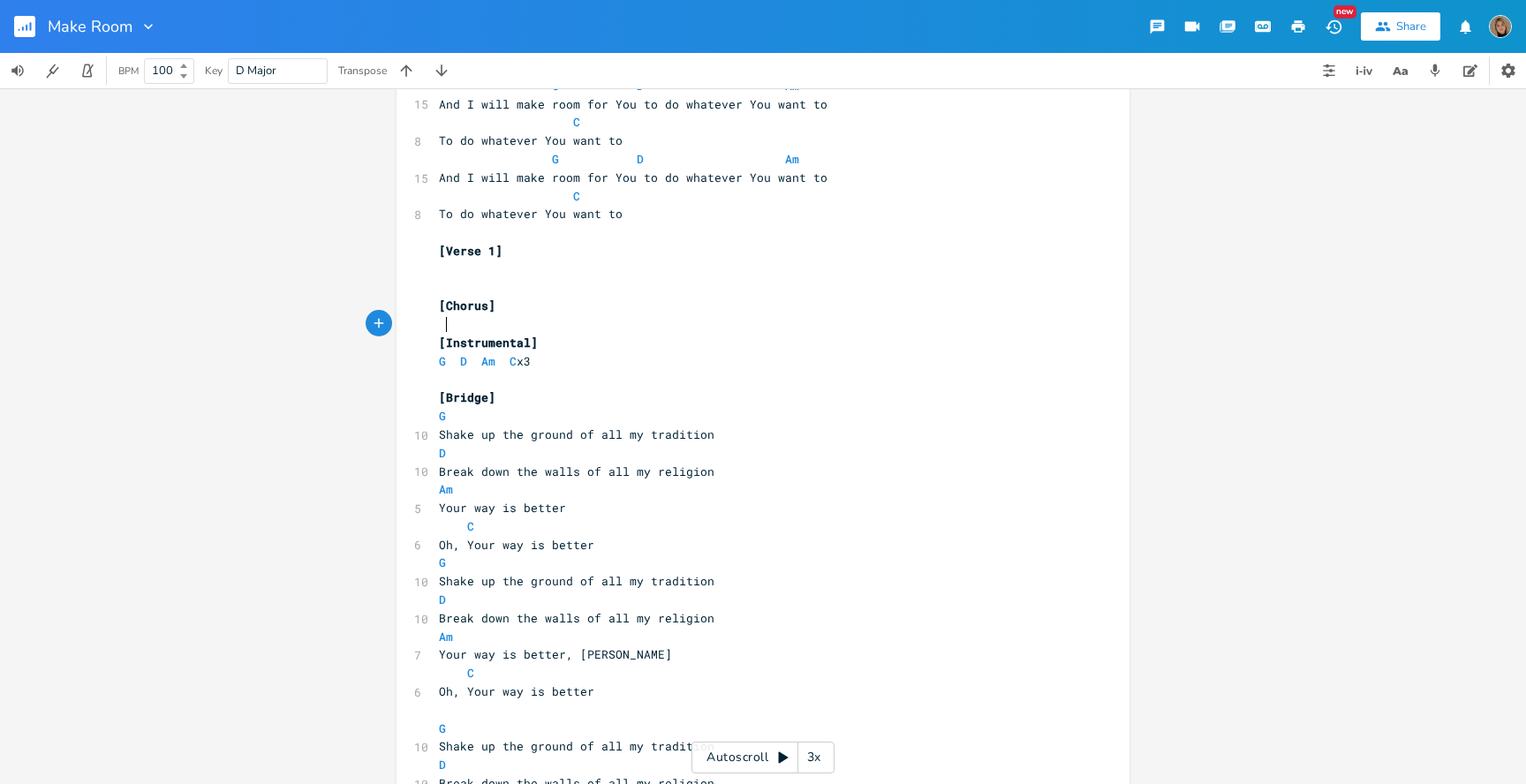 click at bounding box center (754, 288) 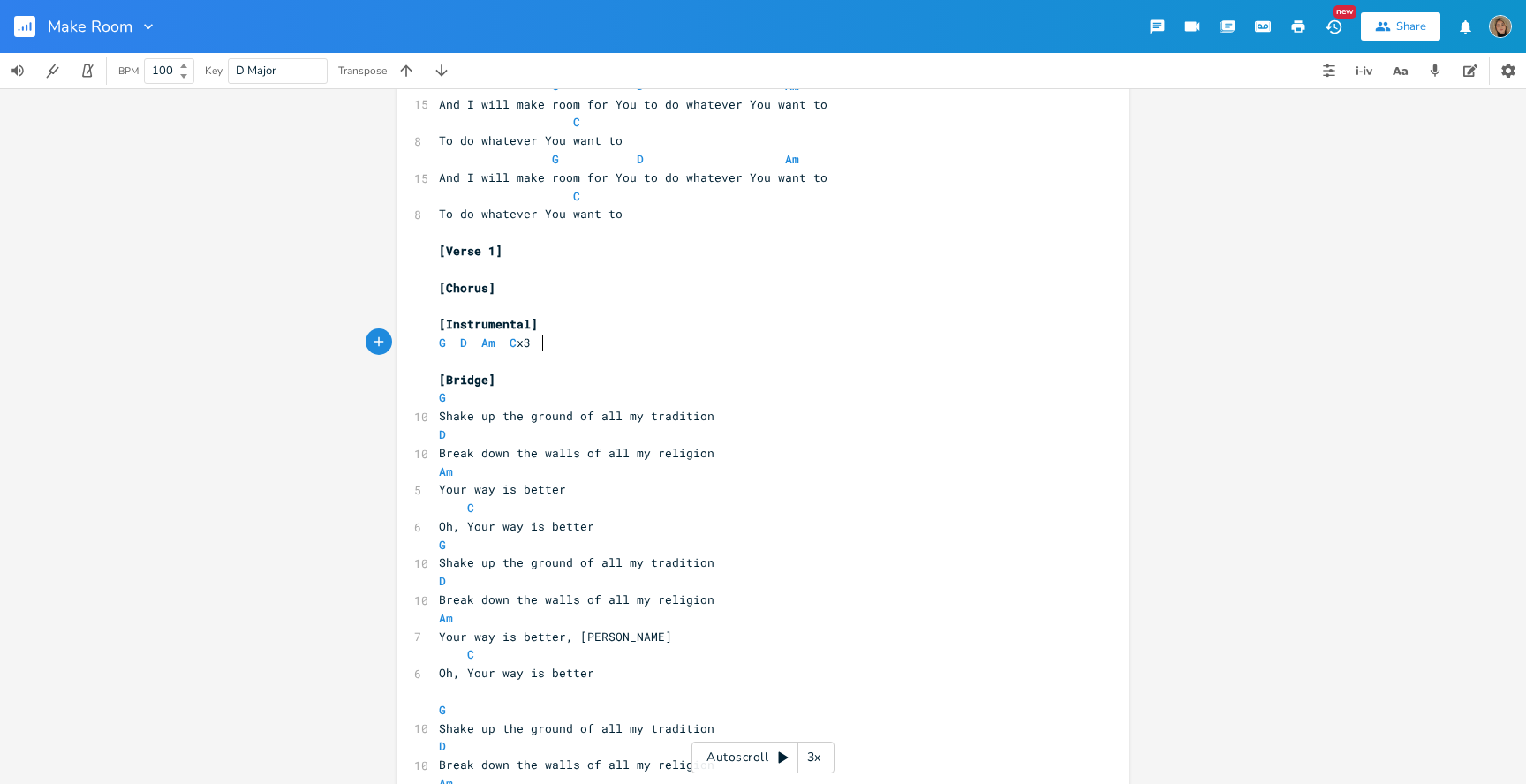 click on "G    D    Am    C   x3" at bounding box center (754, 343) 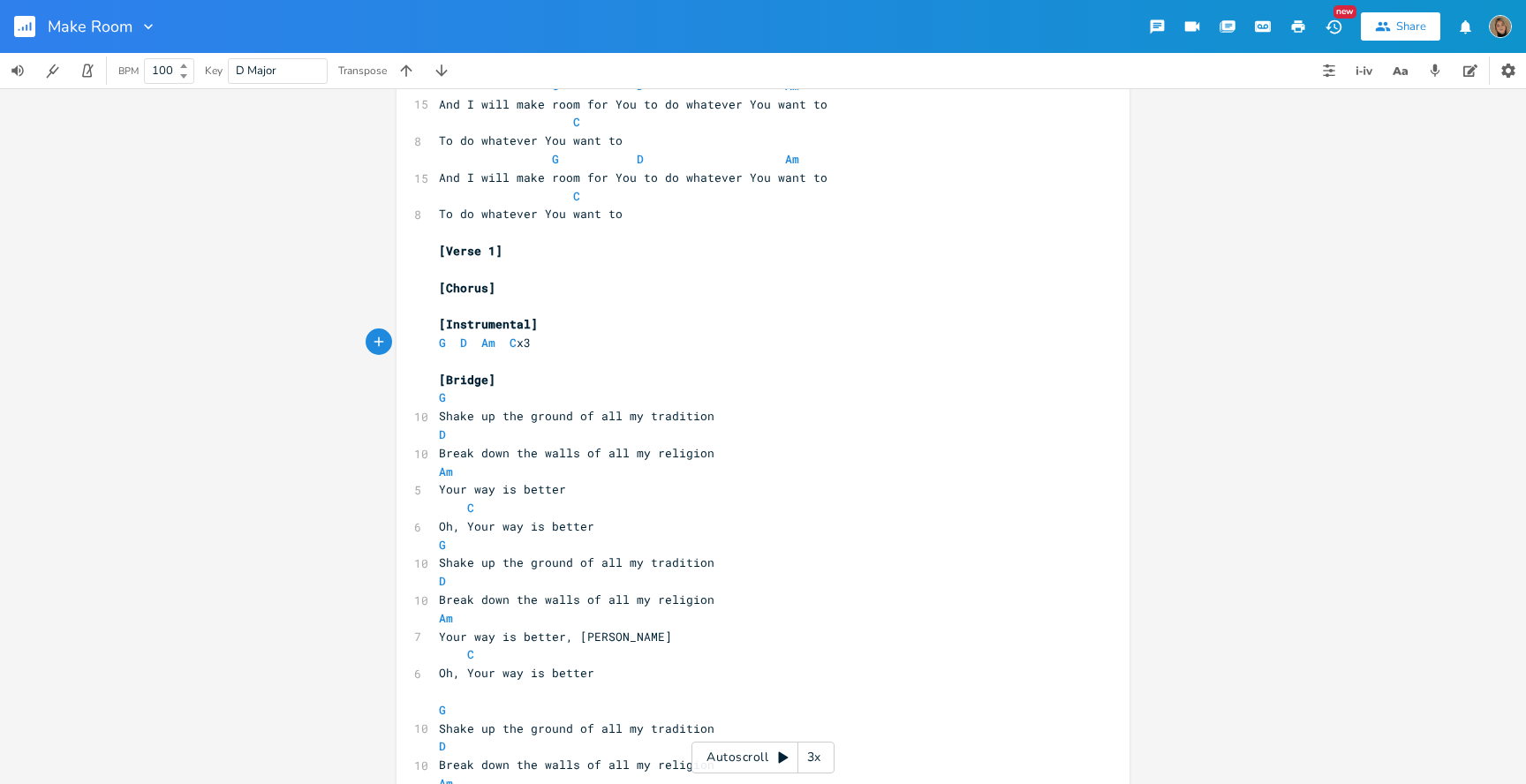 scroll, scrollTop: 278, scrollLeft: 0, axis: vertical 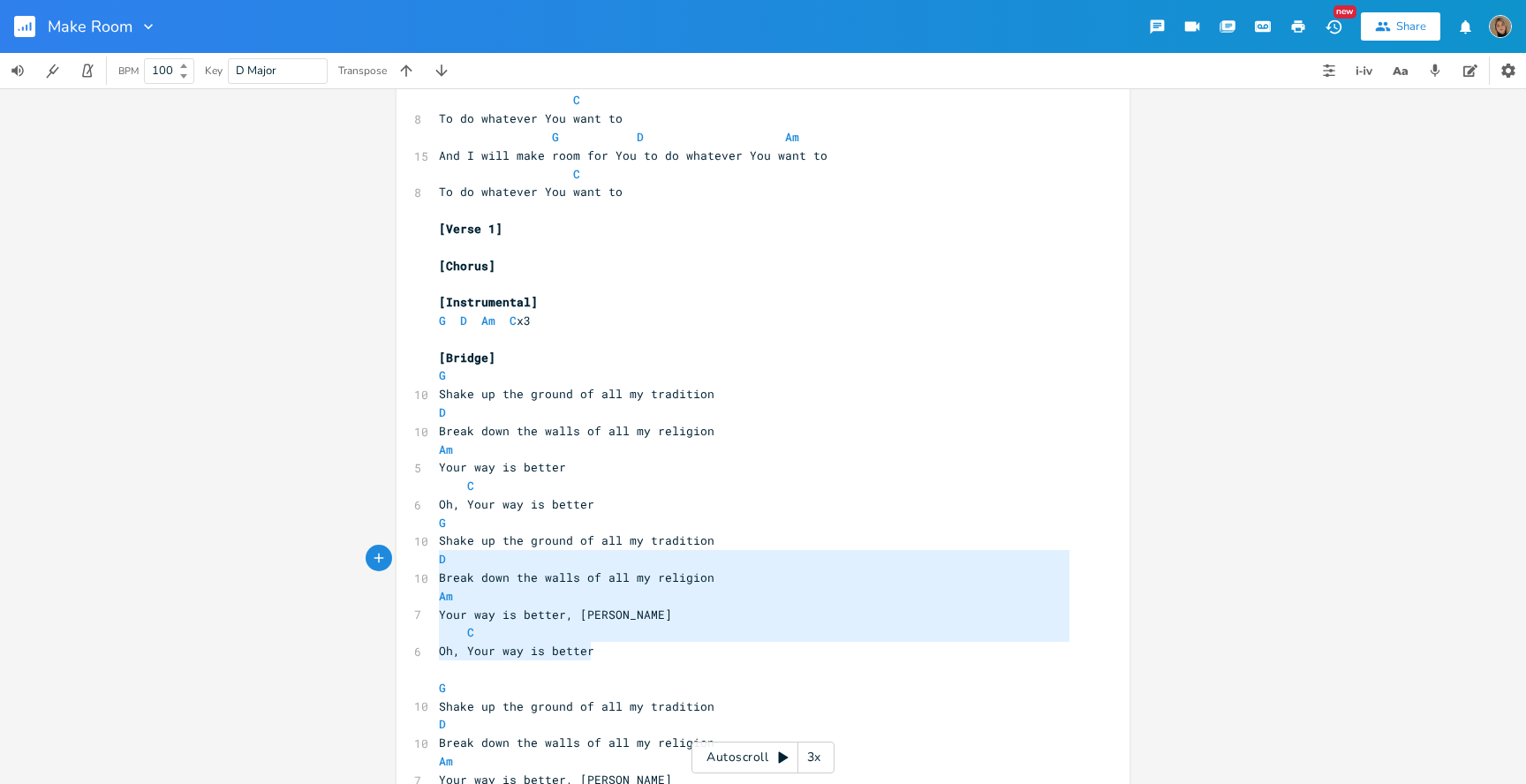 type on "G
Shake up the ground of all my tradition
D
Break down the walls of all my religion
Am
Your way is better, [DEMOGRAPHIC_DATA][PERSON_NAME], Your way is better" 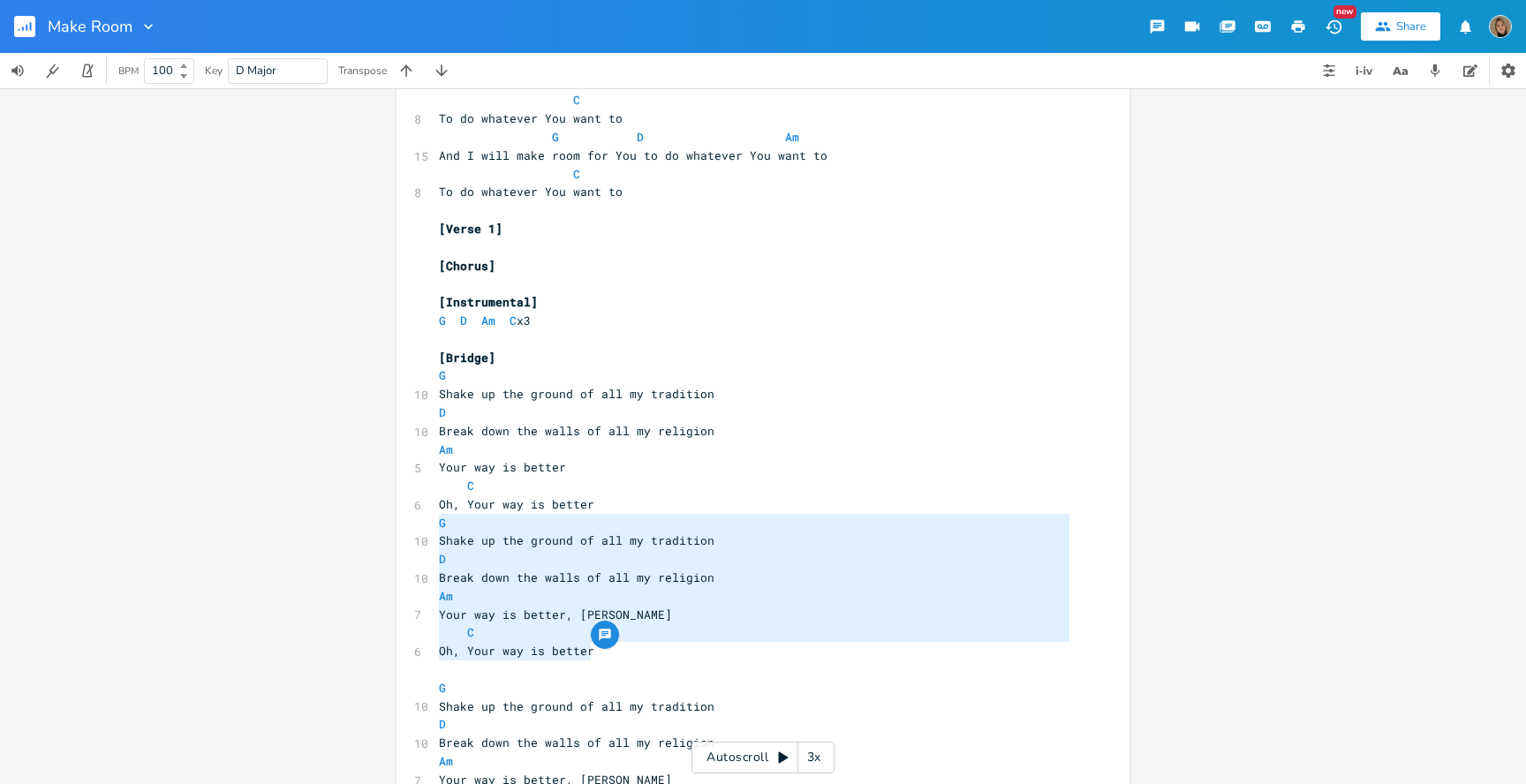 drag, startPoint x: 600, startPoint y: 657, endPoint x: 401, endPoint y: 515, distance: 244.46881 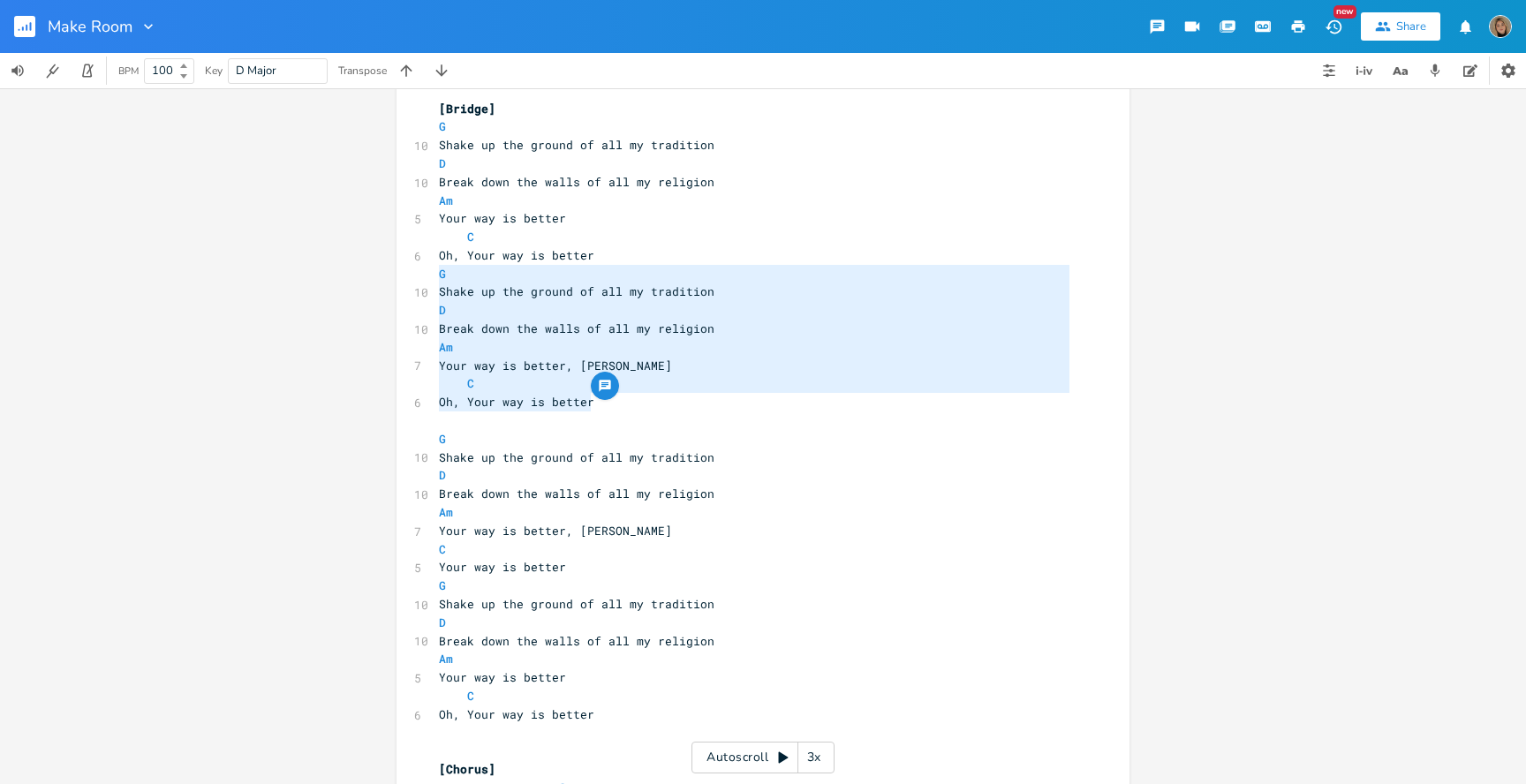 scroll, scrollTop: 522, scrollLeft: 0, axis: vertical 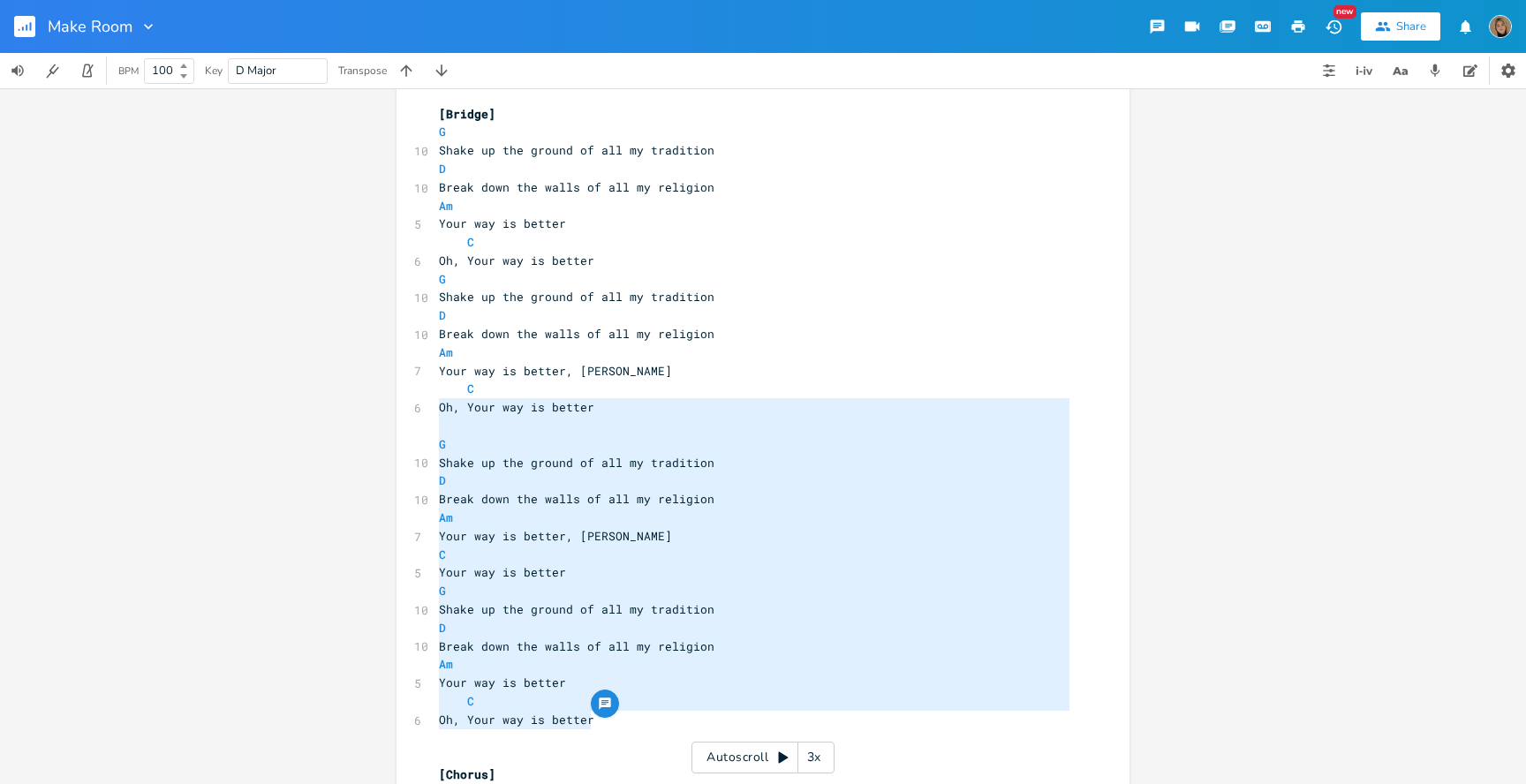 type on "G
Shake up the ground of all my tradition
D
Break down the walls of all my religion
Am
Your way is better, [DEMOGRAPHIC_DATA][PERSON_NAME], Your way is better
G
Shake up the ground of all my tradition
D
Break down the walls of all my religion
Am
Your way is better, [PERSON_NAME]
C
Your way is better
G
Shake up the ground of all my tradition
D
Break down the walls of all my religion
Am
Your way is better
C
Oh, Your way is better" 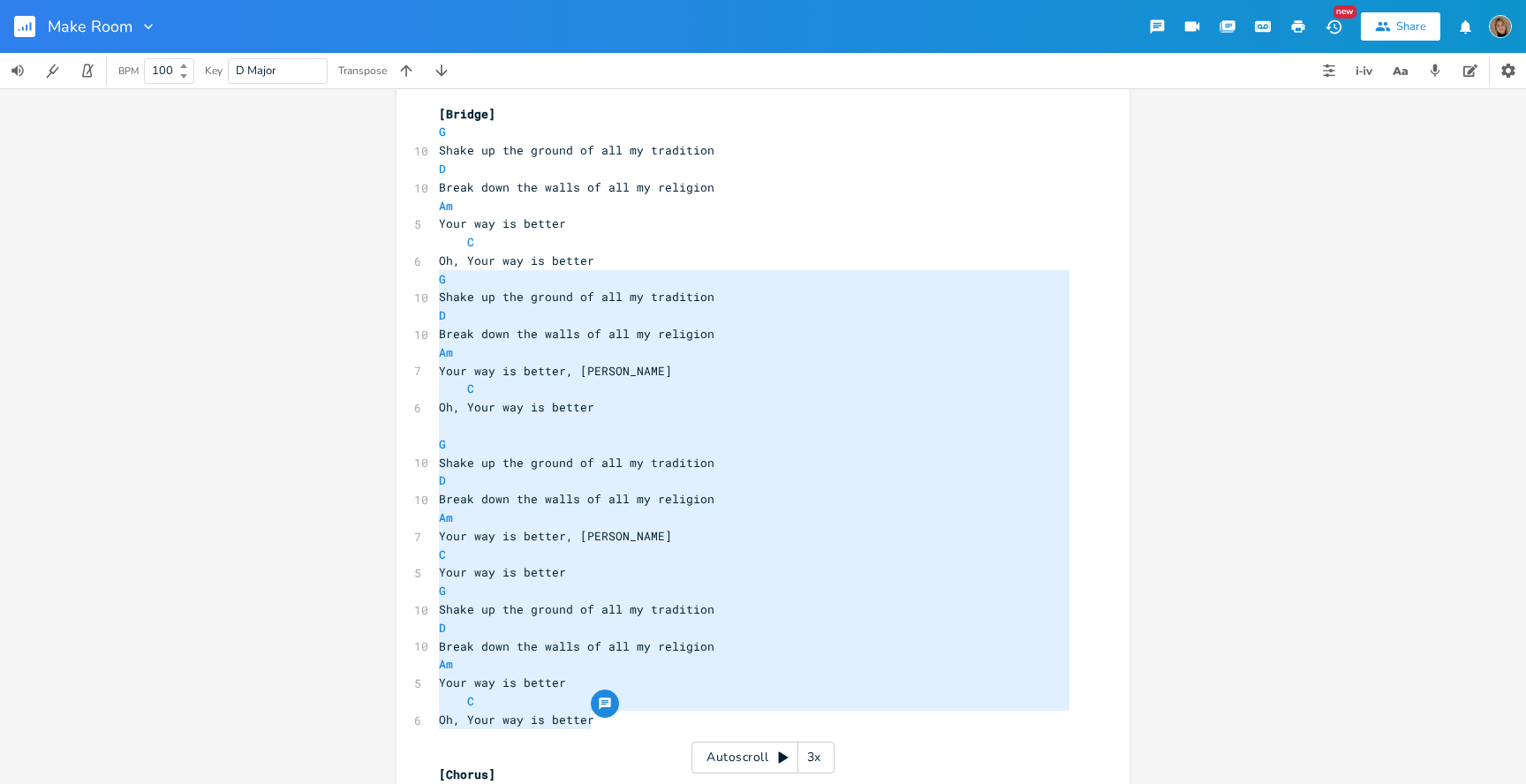 drag, startPoint x: 587, startPoint y: 726, endPoint x: 397, endPoint y: 270, distance: 494 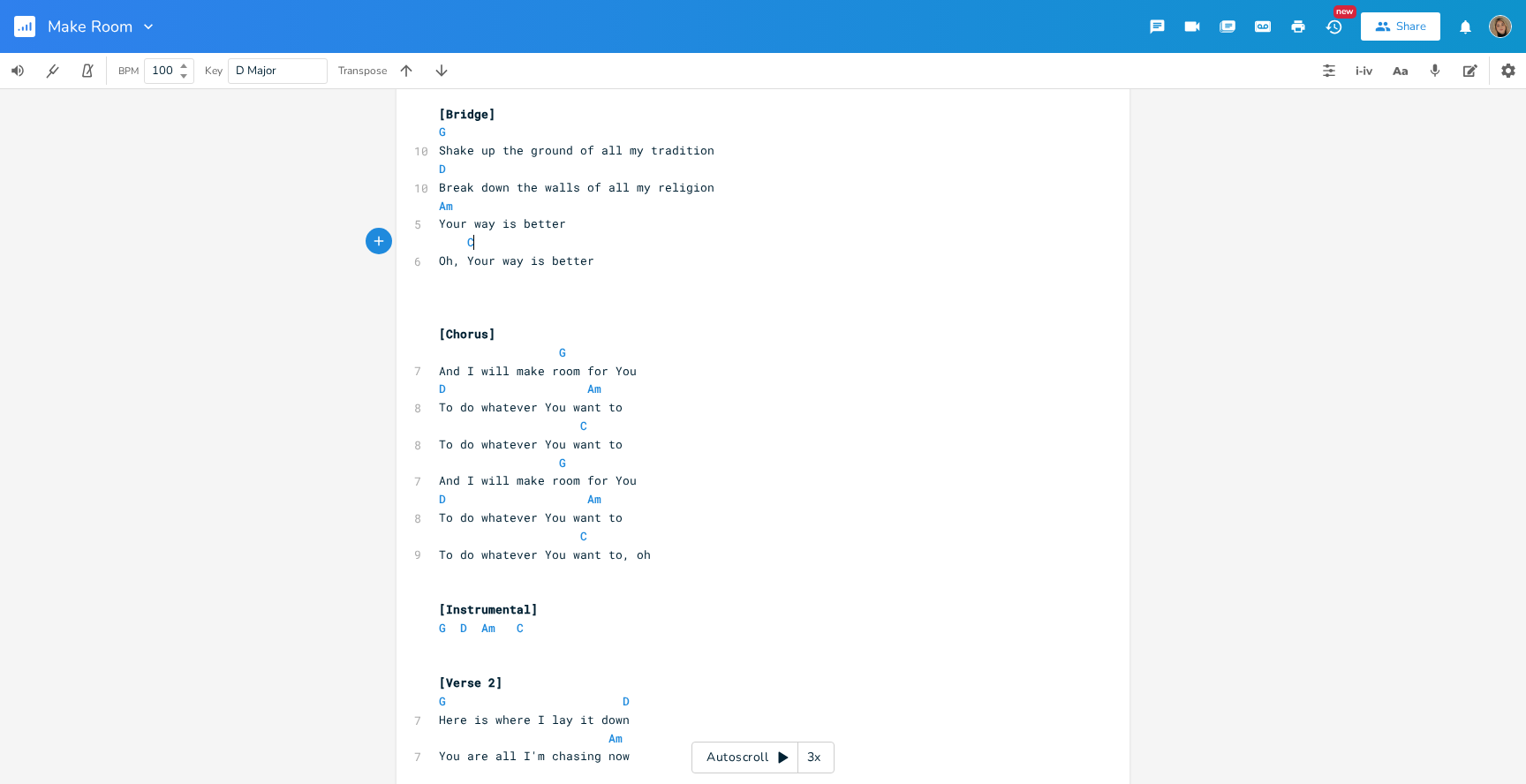 type on "C" 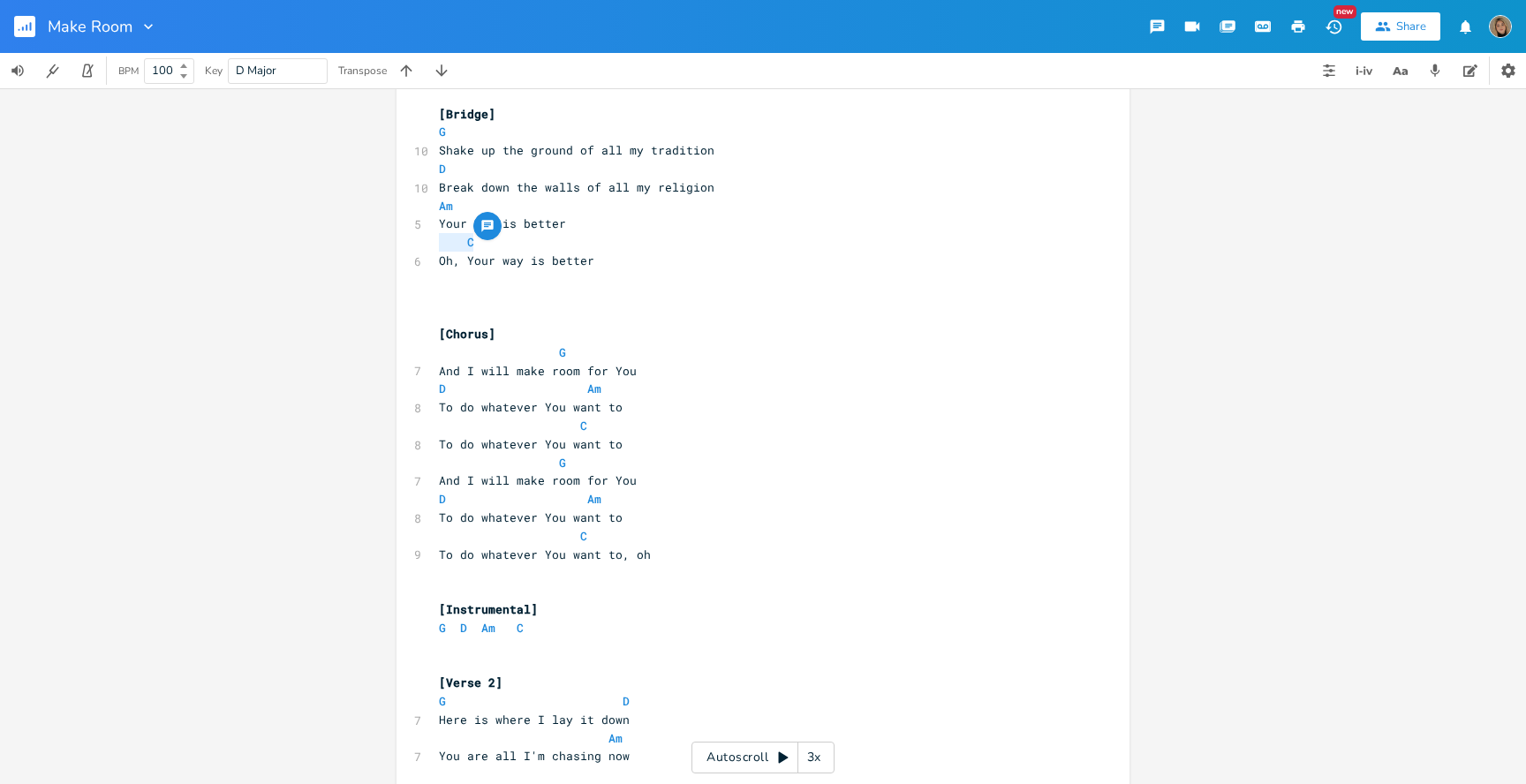 drag, startPoint x: 481, startPoint y: 244, endPoint x: 405, endPoint y: 244, distance: 76 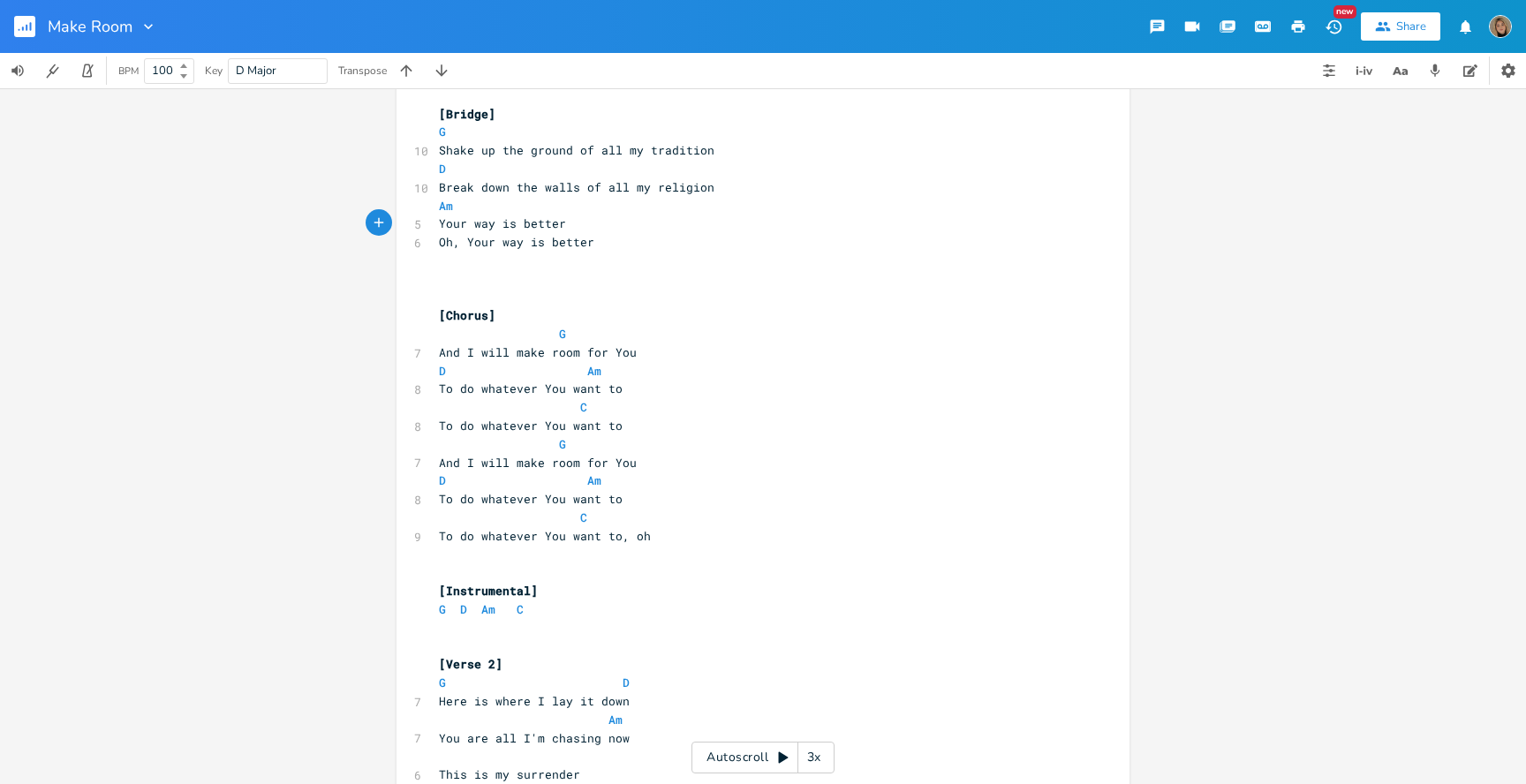 click on "Oh, Your way is better" at bounding box center (754, 242) 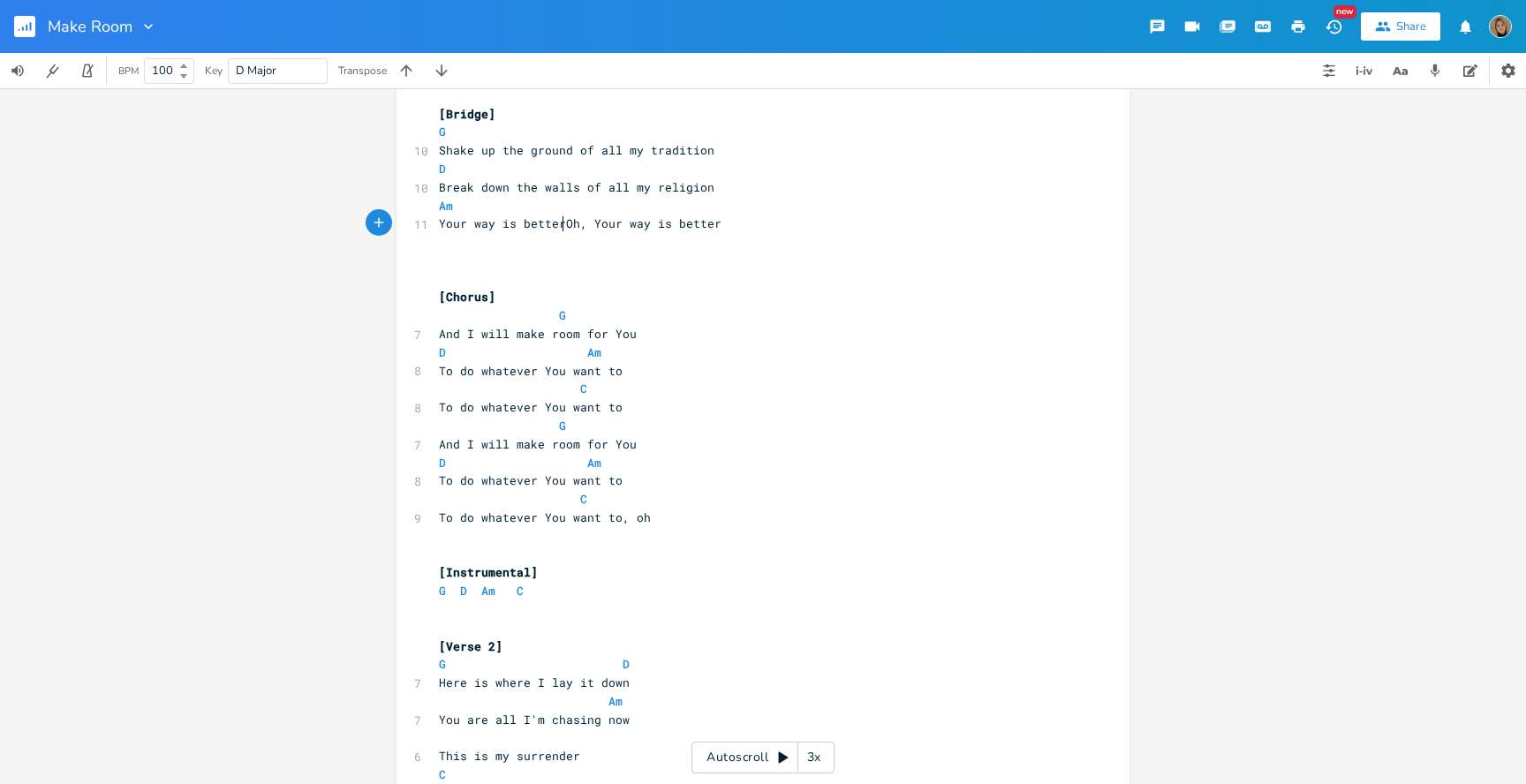 type on "," 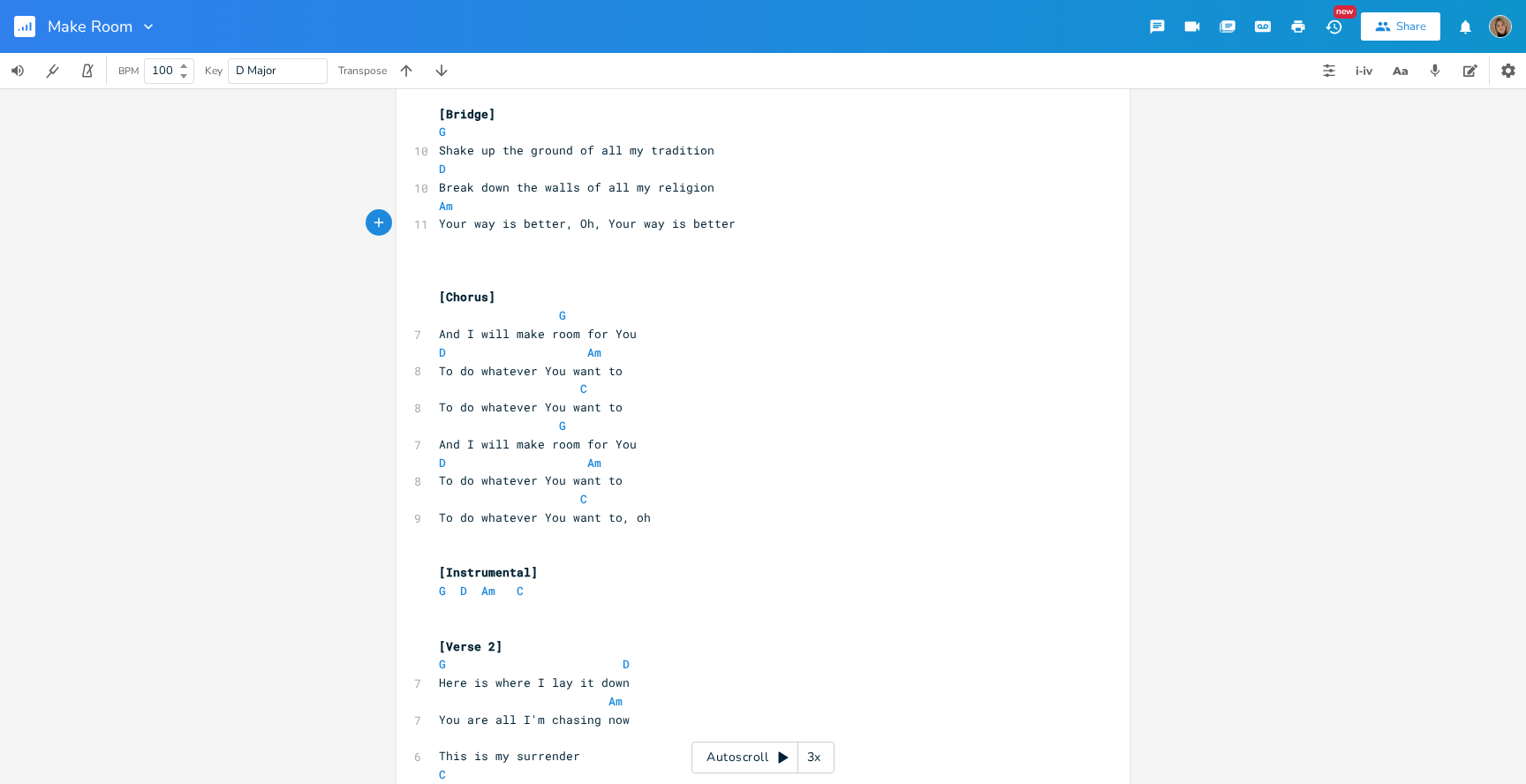 click on "Am" at bounding box center [754, 206] 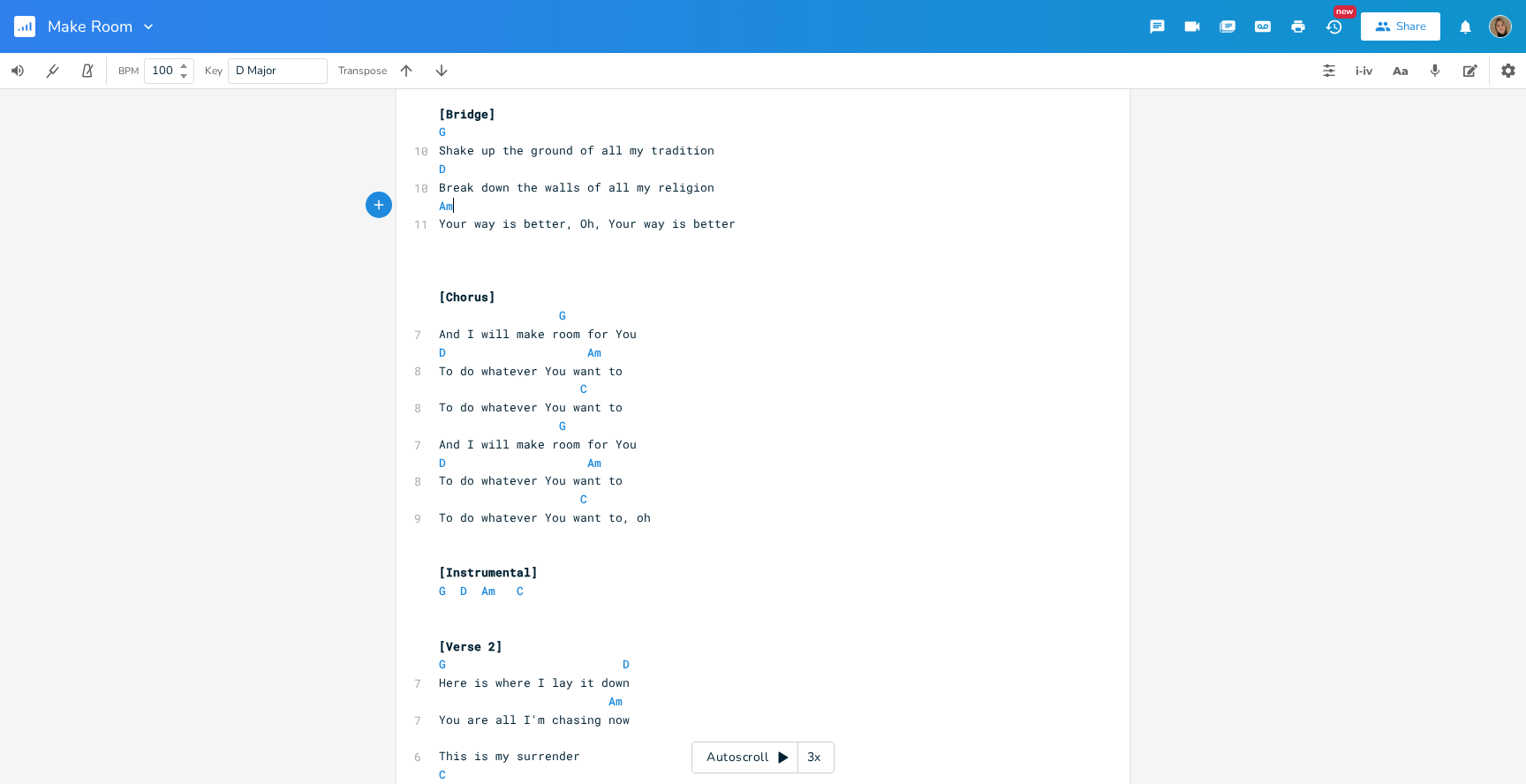 paste 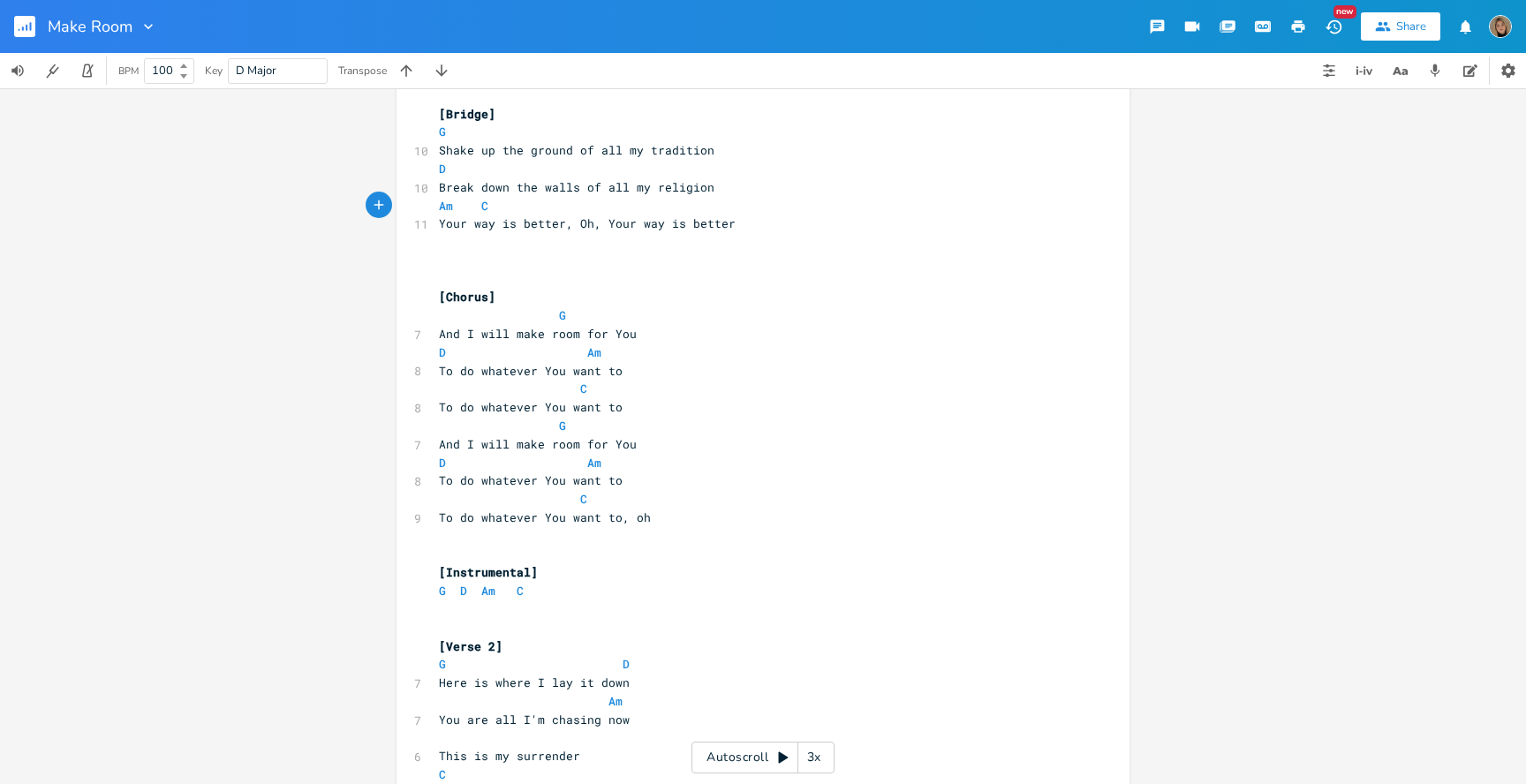 click on "Am      C" at bounding box center [754, 206] 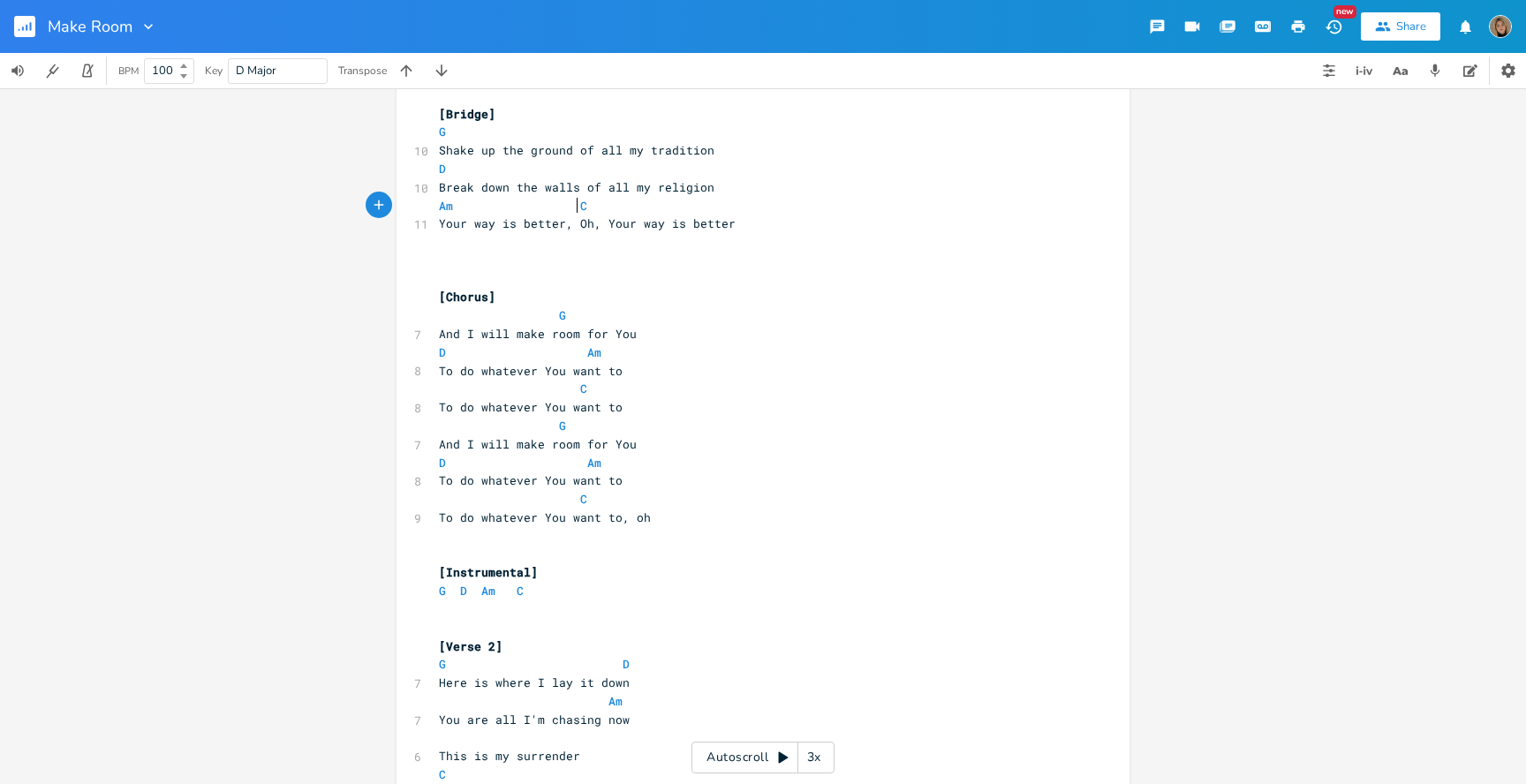 scroll, scrollTop: 0, scrollLeft: 44, axis: horizontal 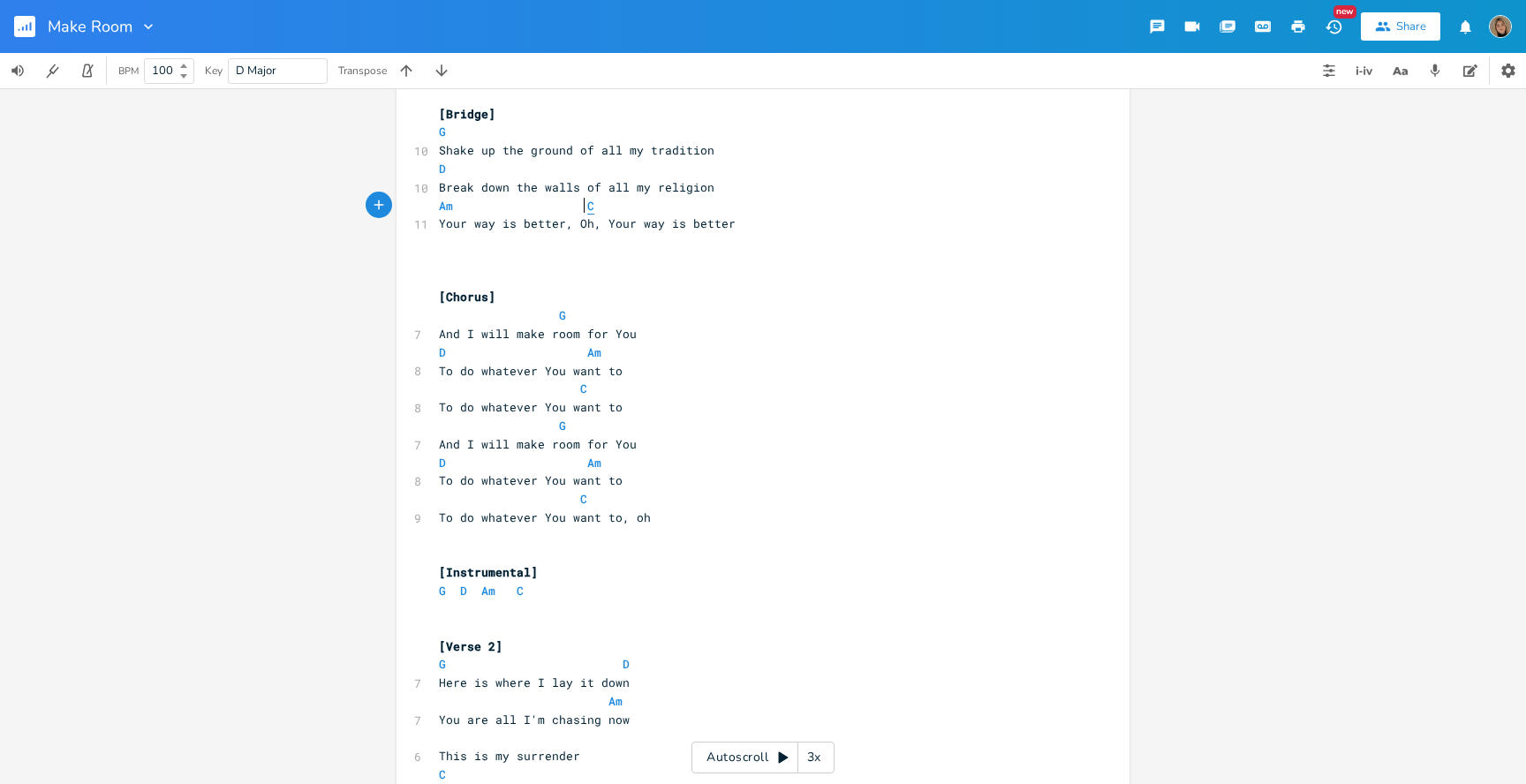 click on "C" at bounding box center (591, 206) 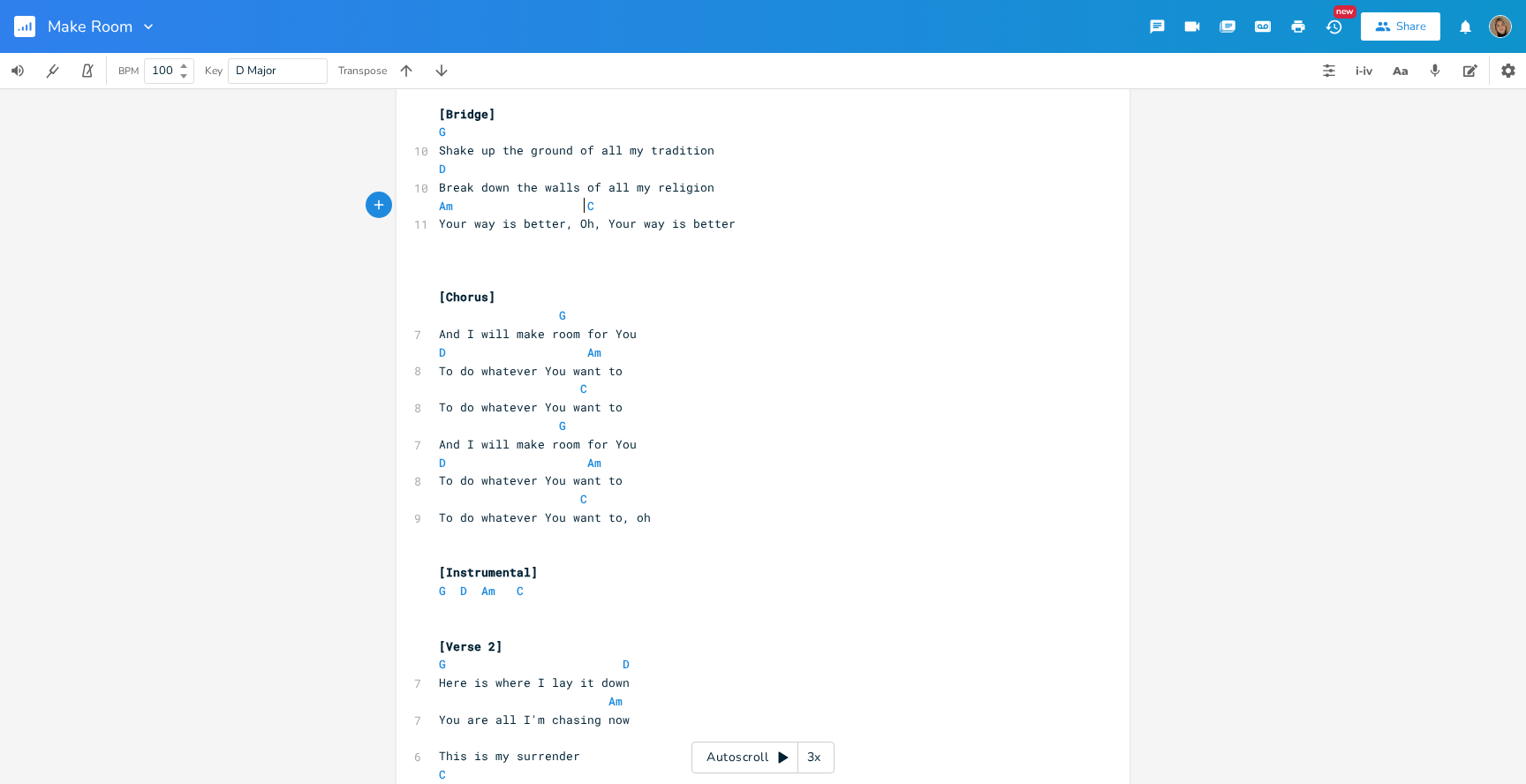 click on "Am                     C" at bounding box center (517, 206) 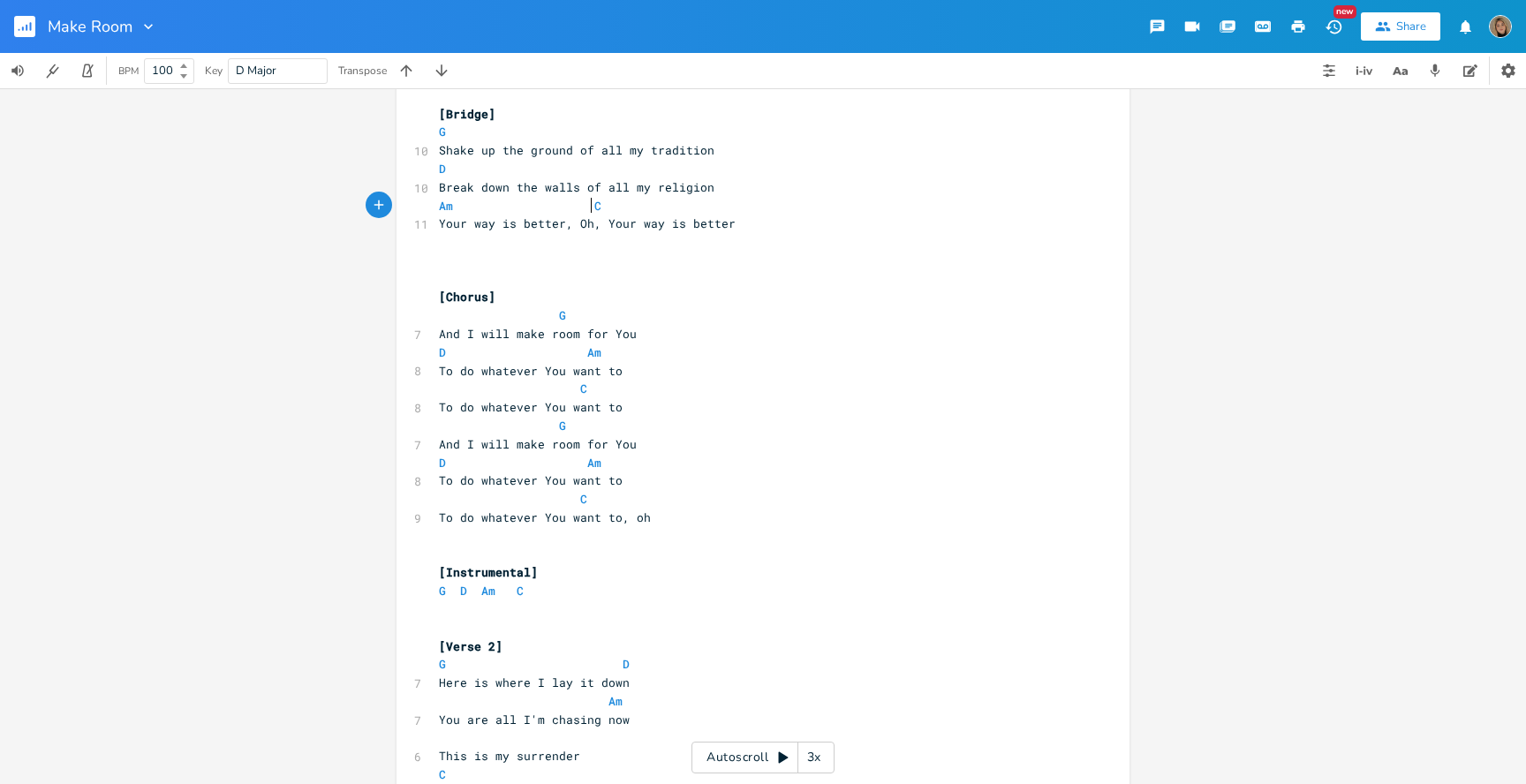scroll, scrollTop: 0, scrollLeft: 8, axis: horizontal 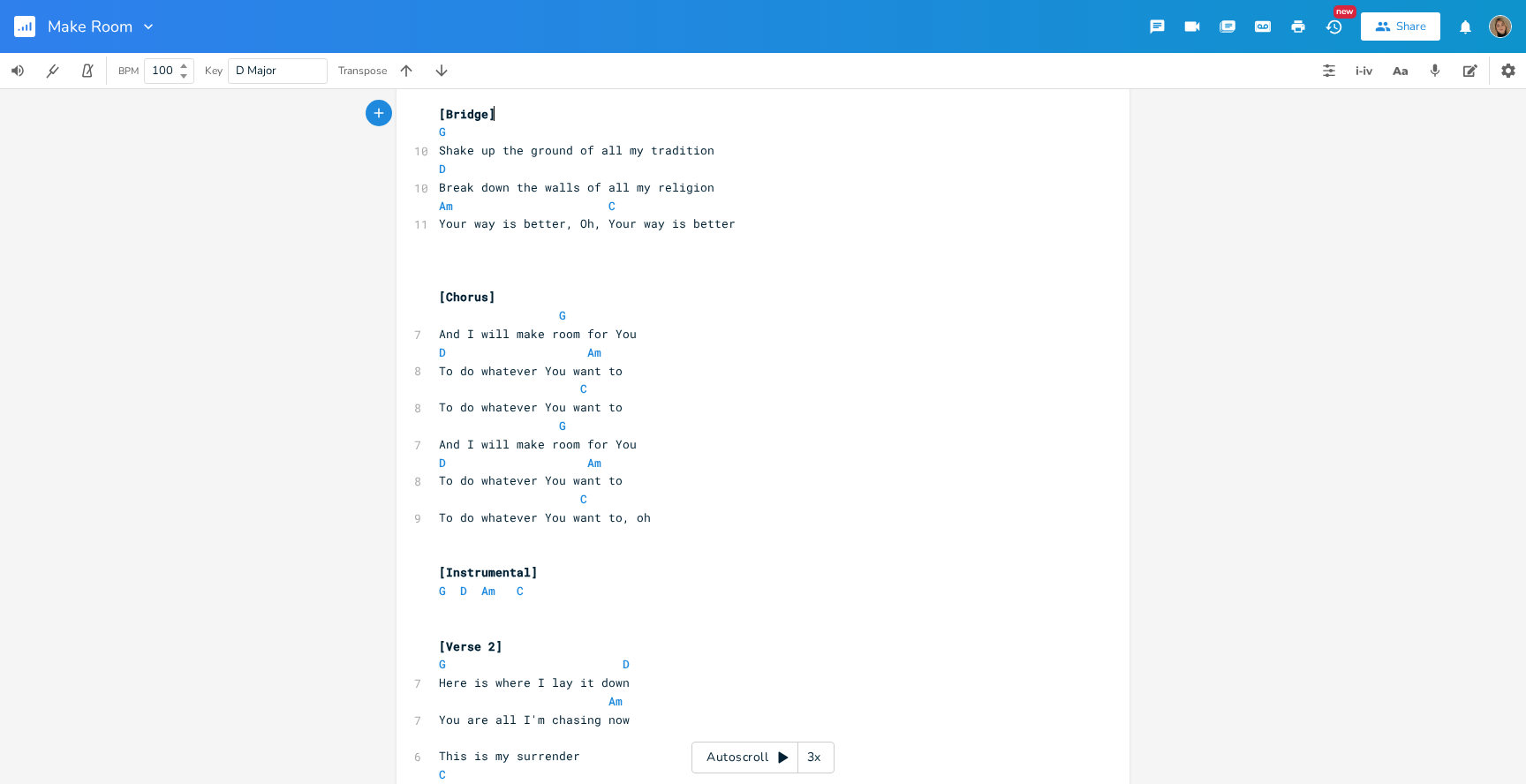 click on "[Bridge]" at bounding box center (754, 114) 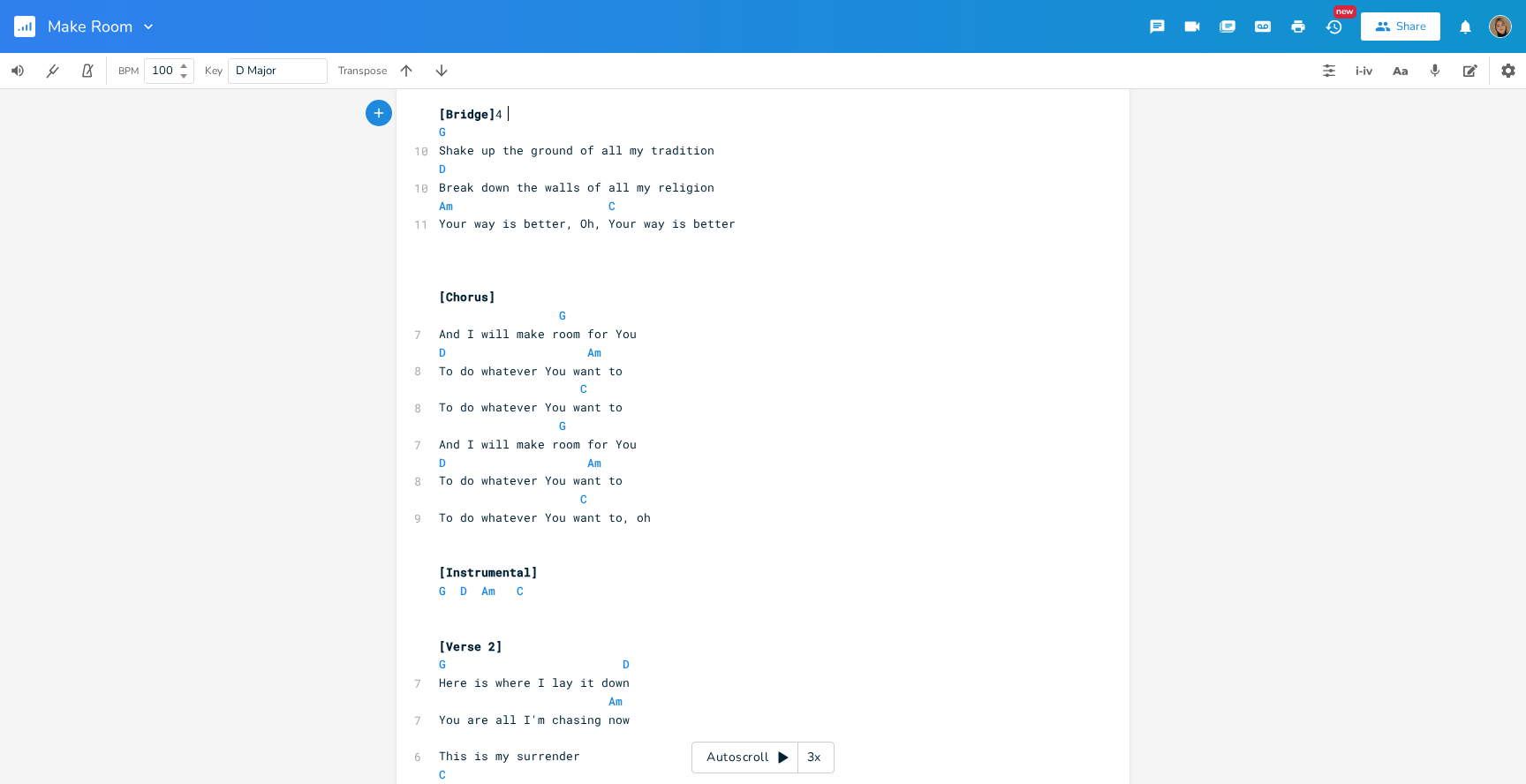type on "4x" 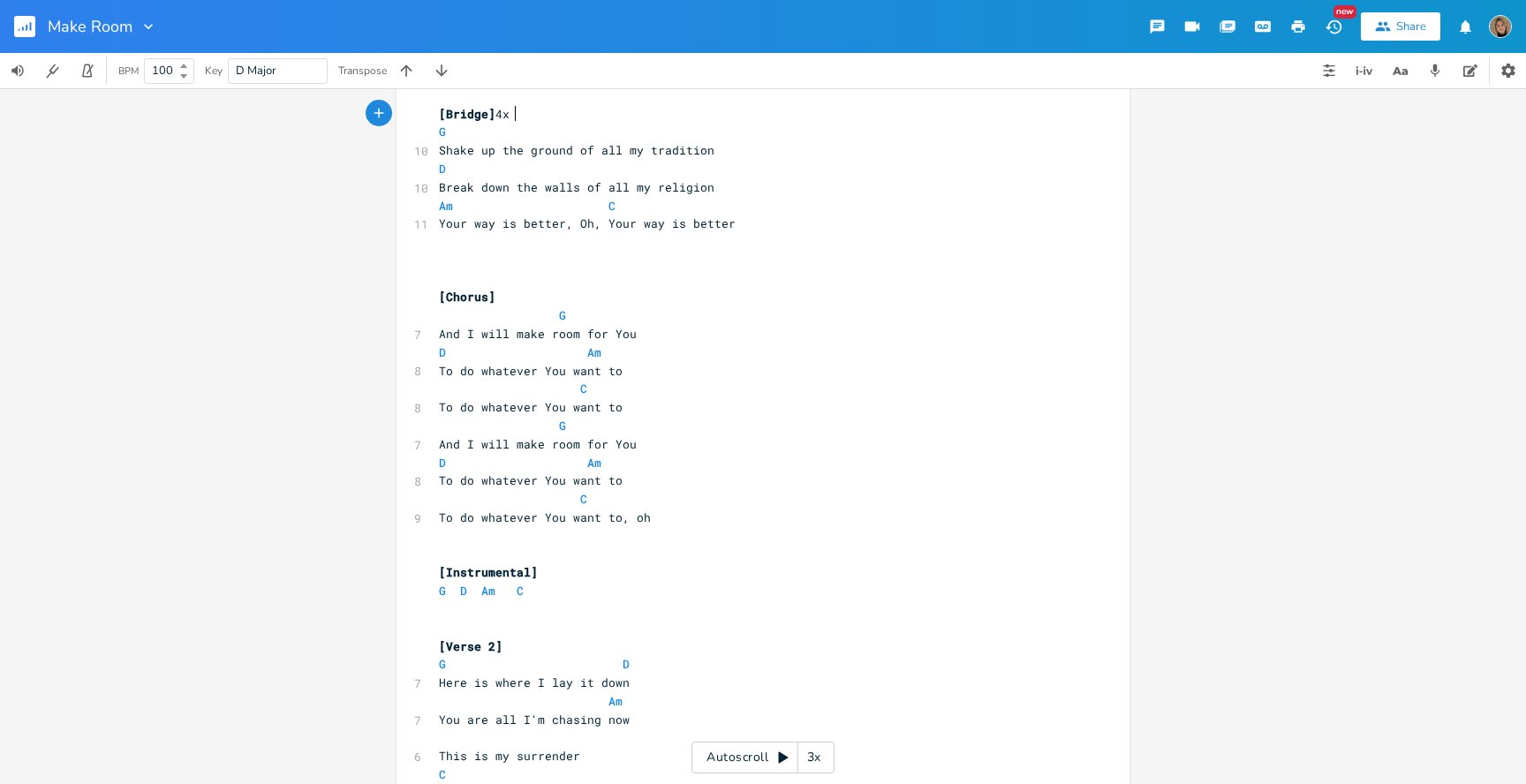 click on "G" at bounding box center [754, 315] 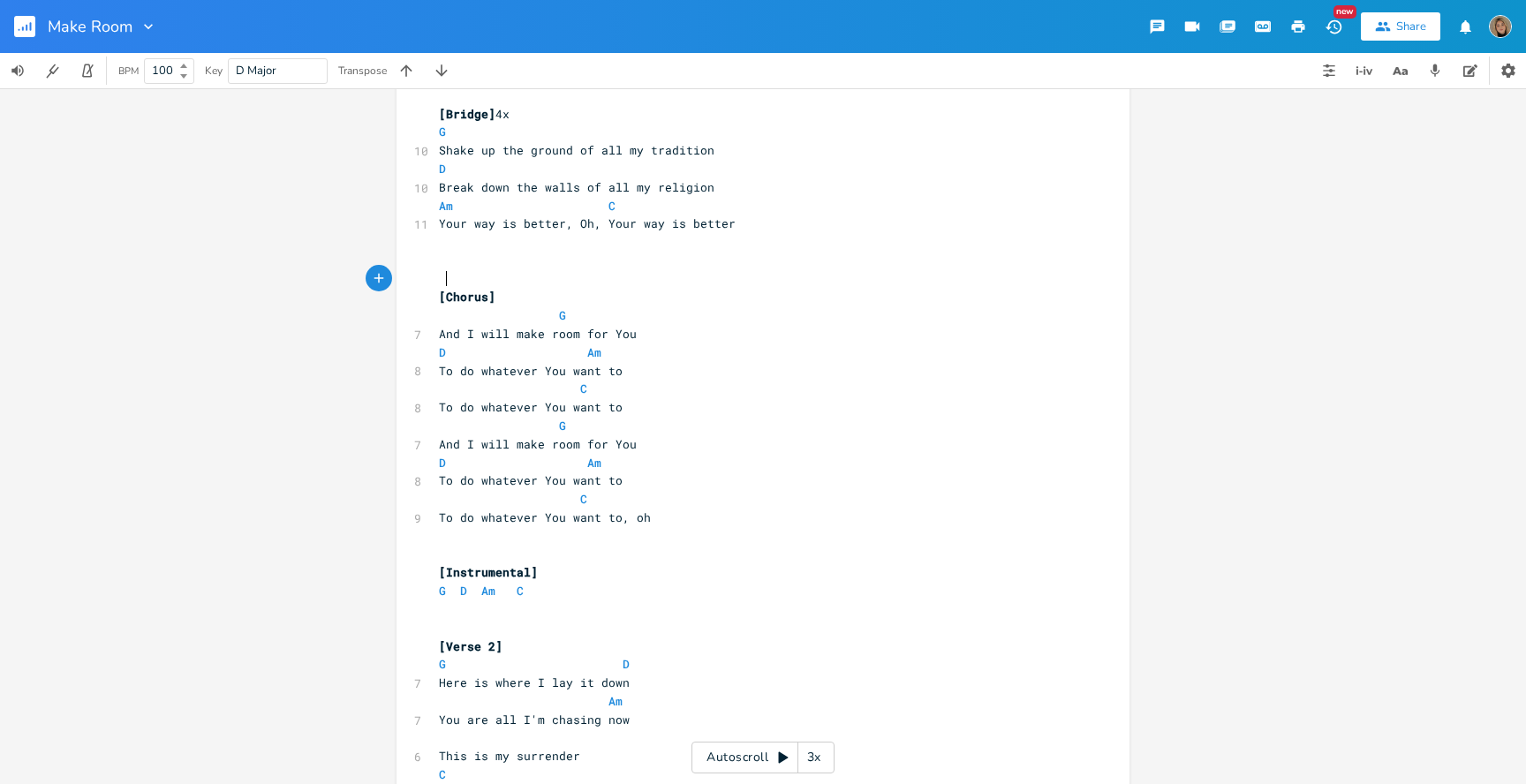 click at bounding box center (754, 279) 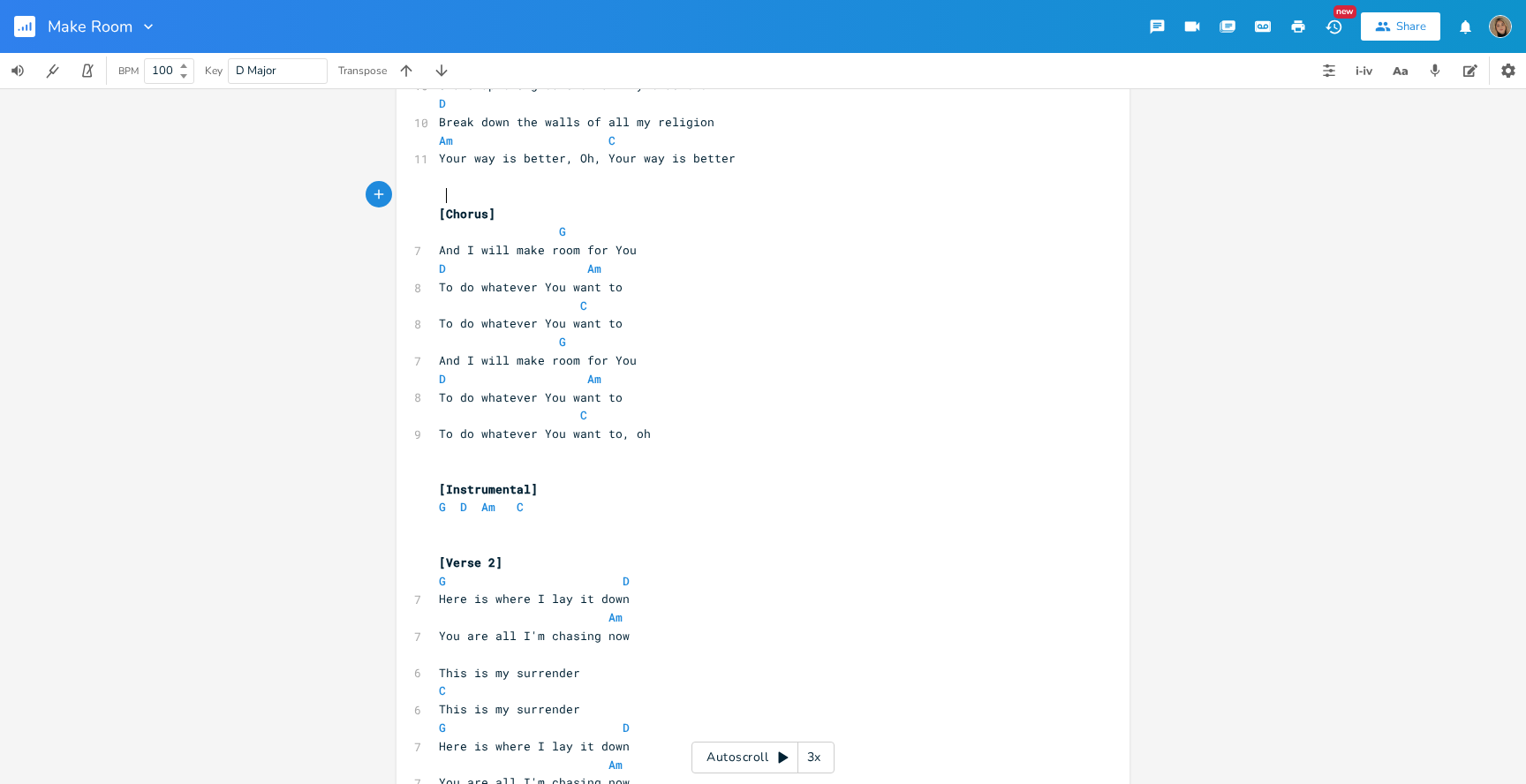 scroll, scrollTop: 530, scrollLeft: 0, axis: vertical 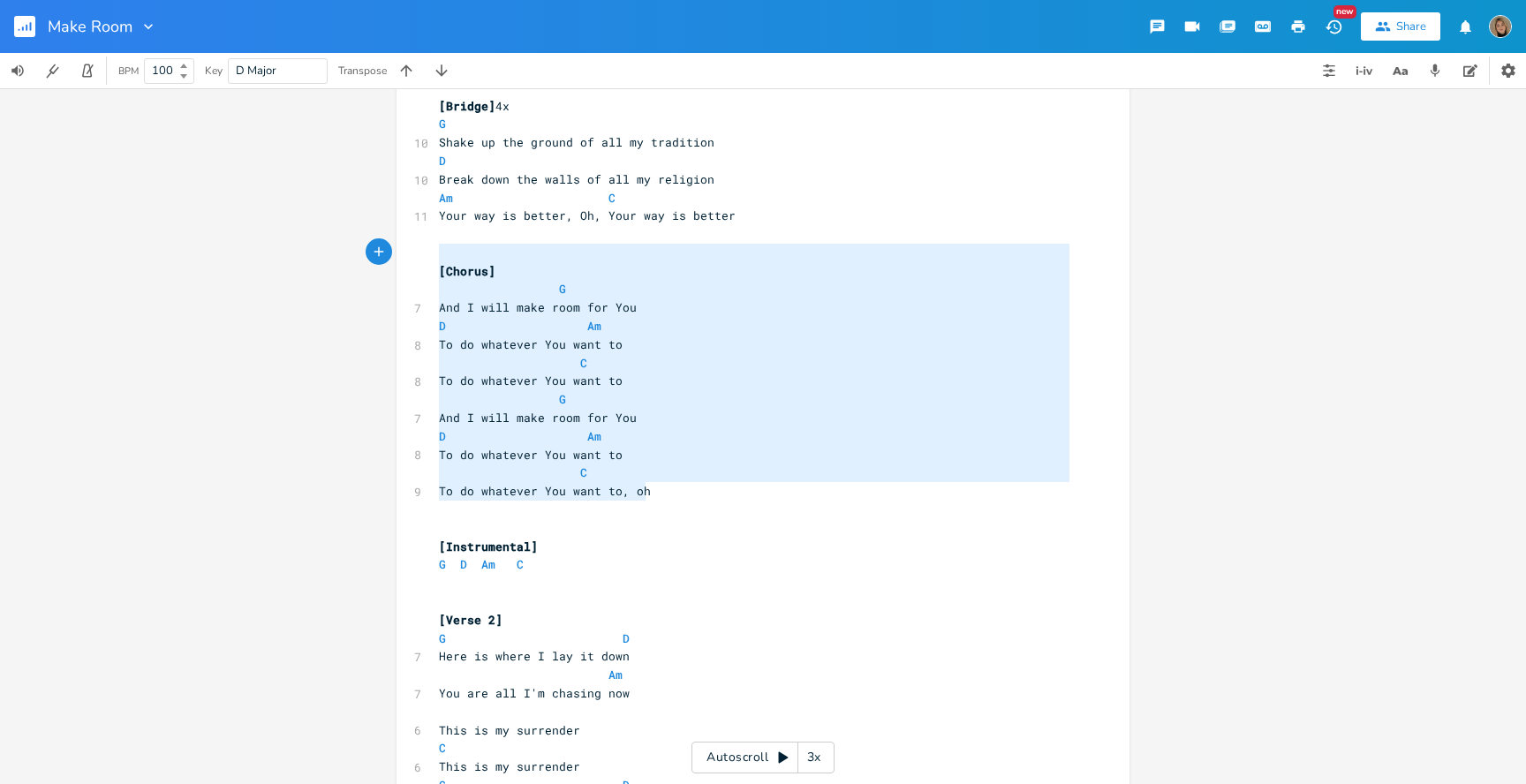type on "G
And I will make room for You
D                    Am
To do whatever You want to
C
To do whatever You want to
G
And I will make room for You
D                    Am
To do whatever You want to
C
To do whatever You want to, oh" 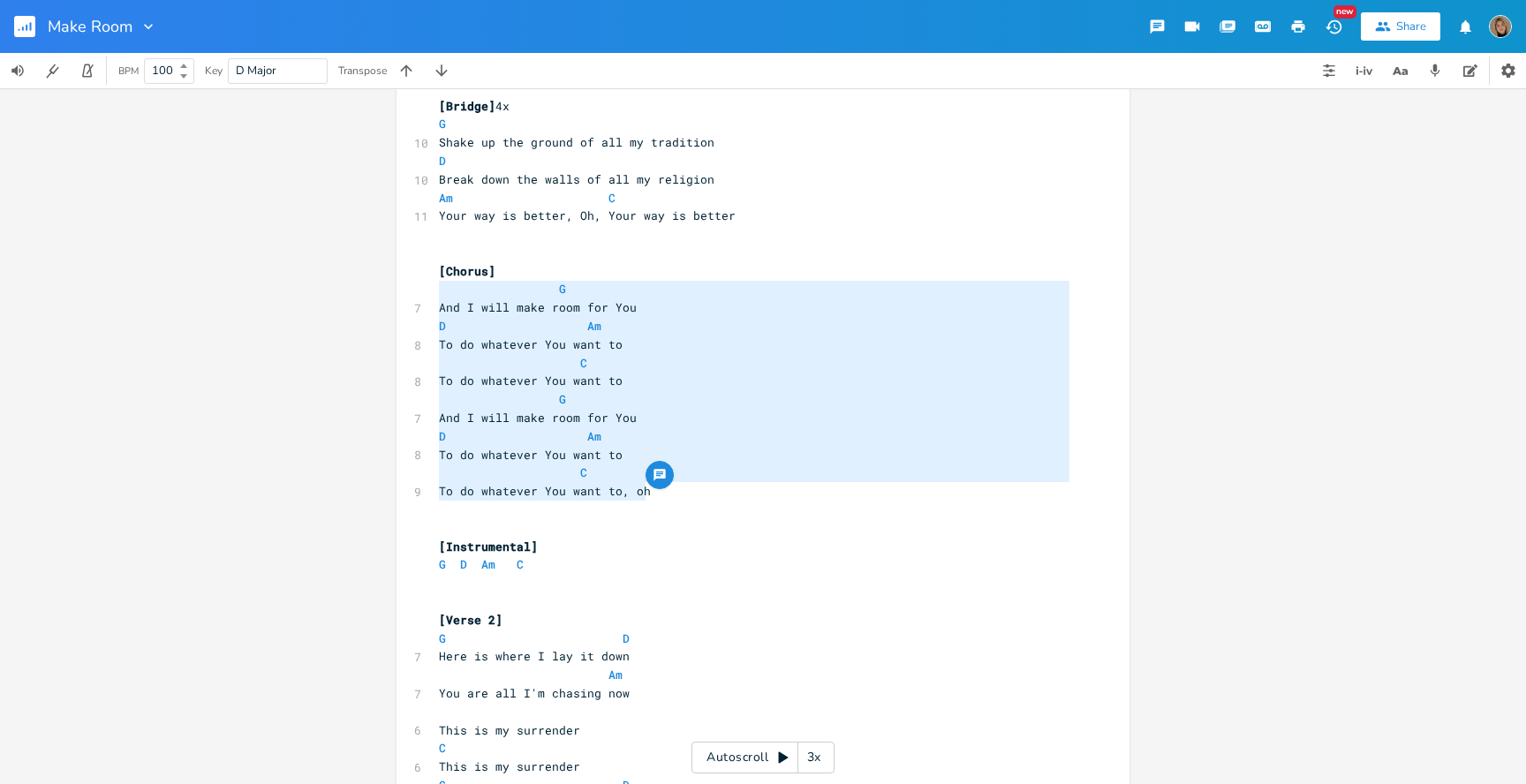 drag, startPoint x: 651, startPoint y: 488, endPoint x: 347, endPoint y: 288, distance: 363.89009 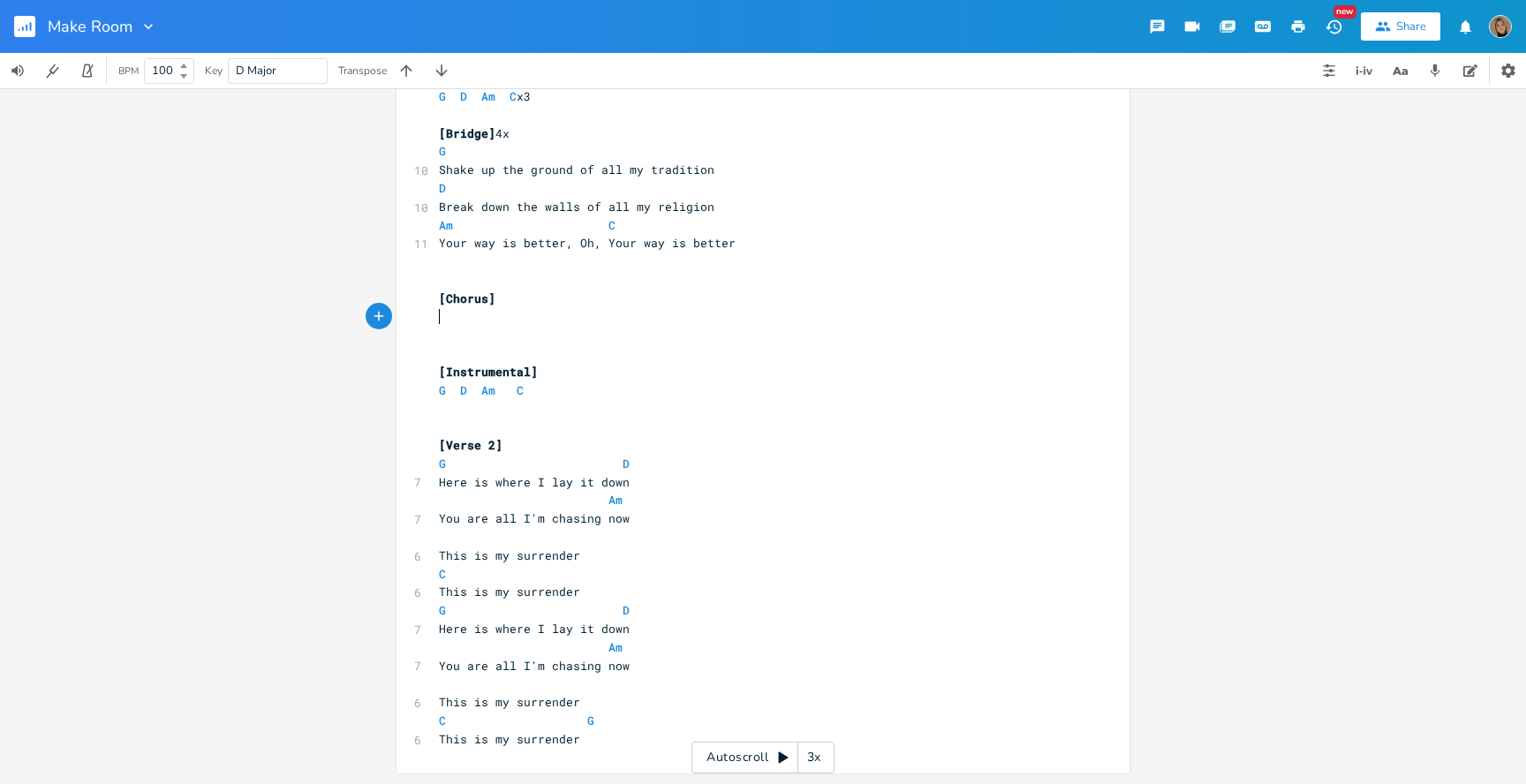 scroll, scrollTop: 501, scrollLeft: 0, axis: vertical 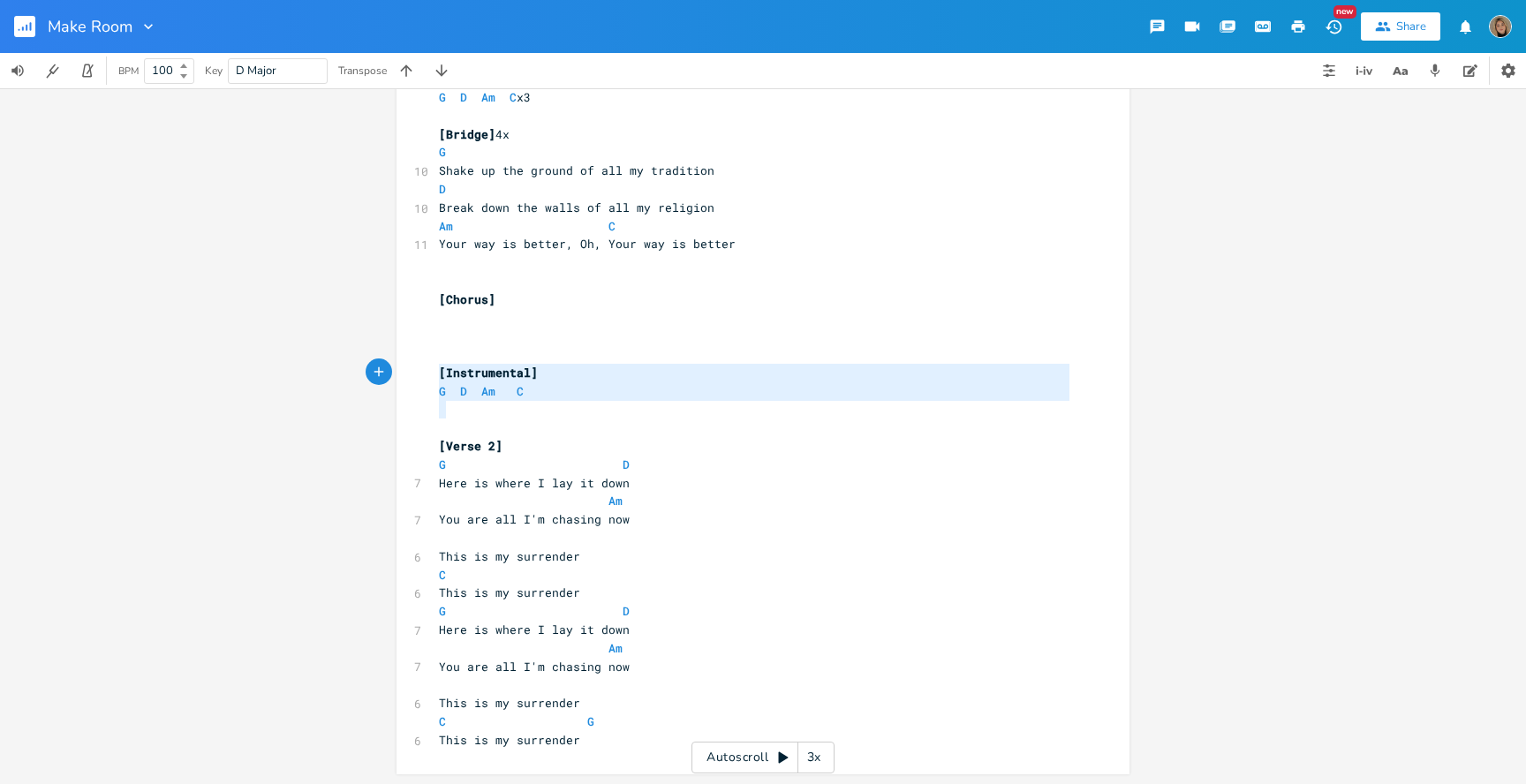 type on "[Instrumental]
G  D  Am   C" 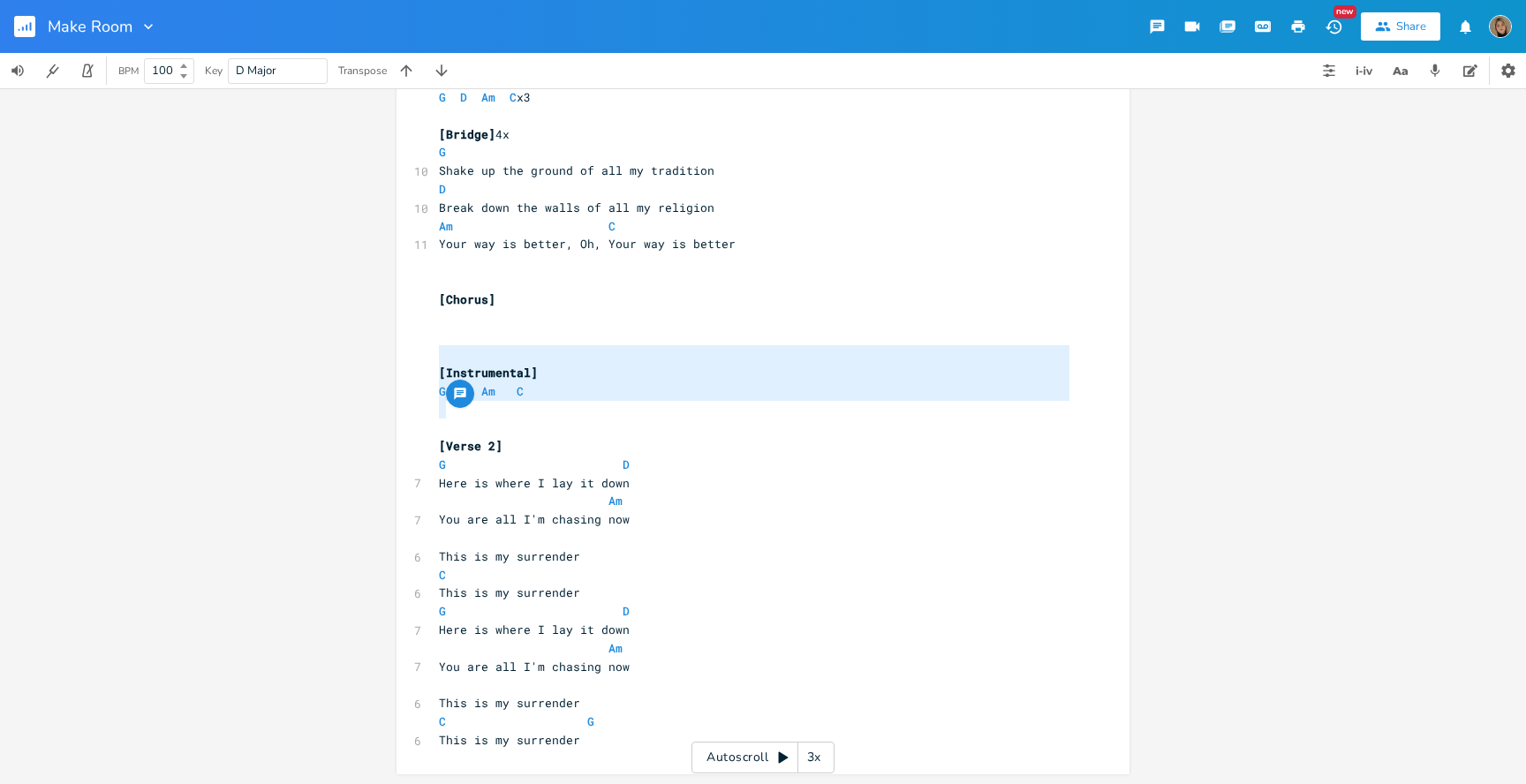 drag, startPoint x: 485, startPoint y: 414, endPoint x: 404, endPoint y: 359, distance: 97.90812 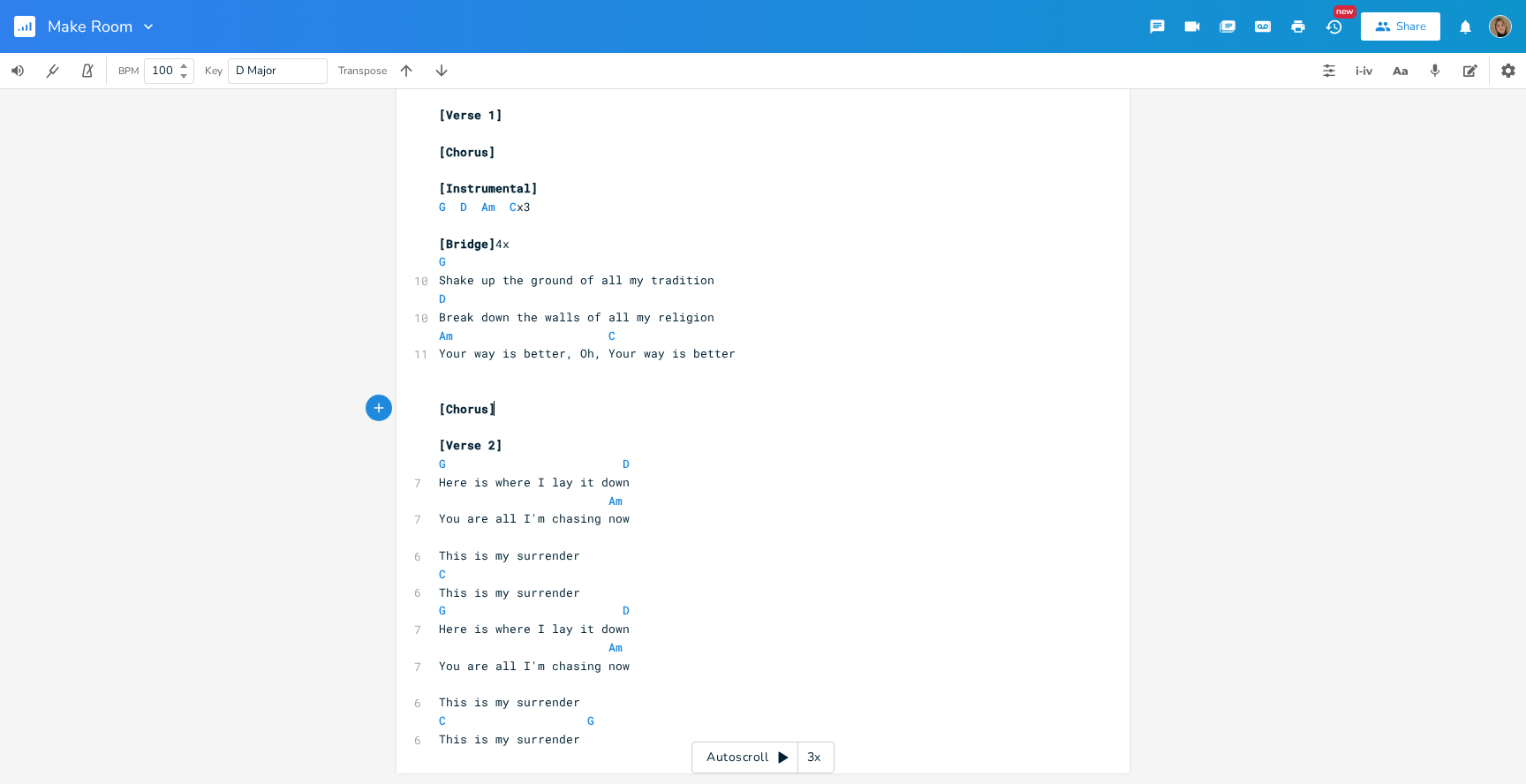 scroll, scrollTop: 392, scrollLeft: 0, axis: vertical 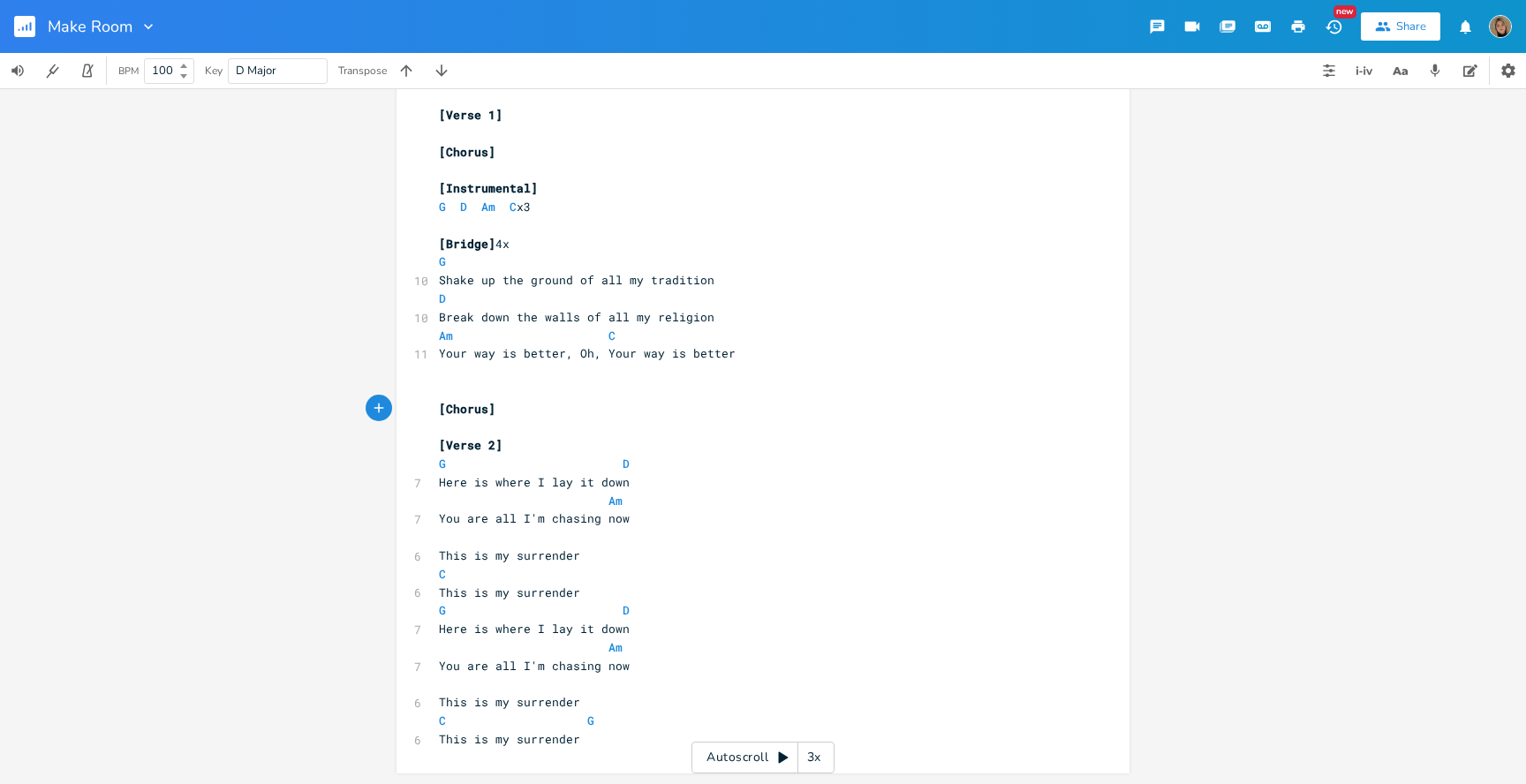 click at bounding box center (754, 390) 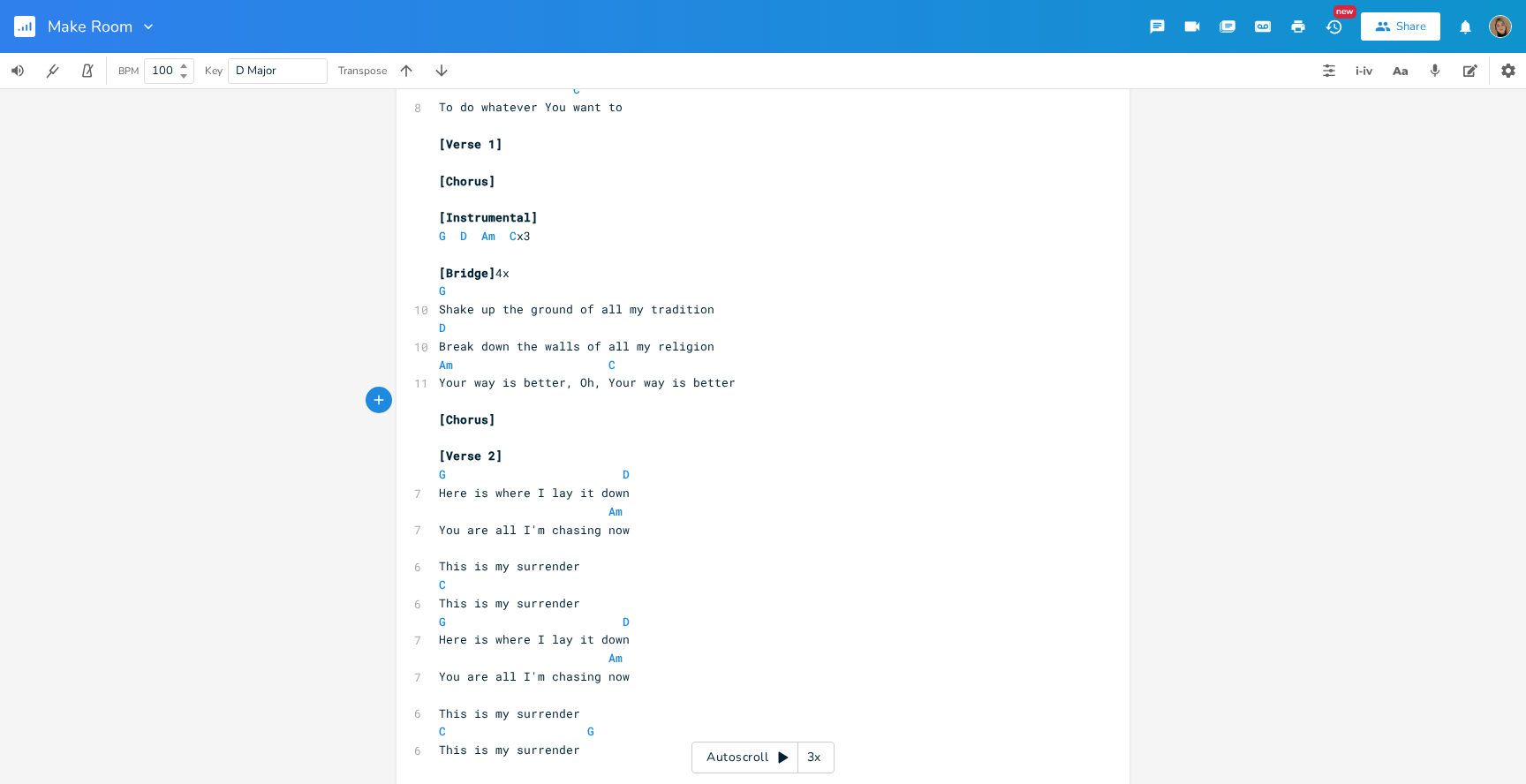 scroll, scrollTop: 373, scrollLeft: 0, axis: vertical 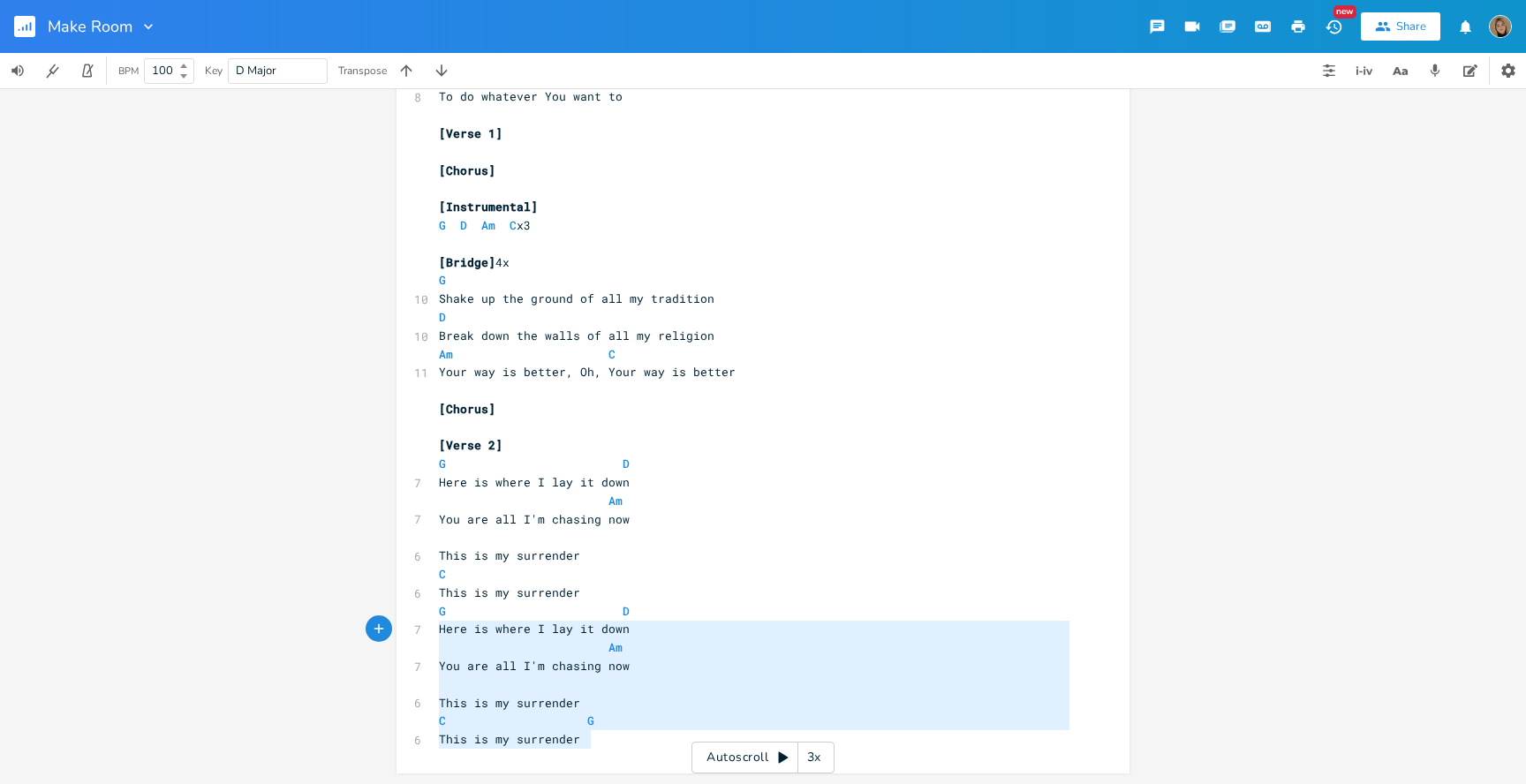 type on "G                         D
Here is where I lay it down
Am
You are all I'm chasing now
This is my surrender
C                    G
This is my surrender" 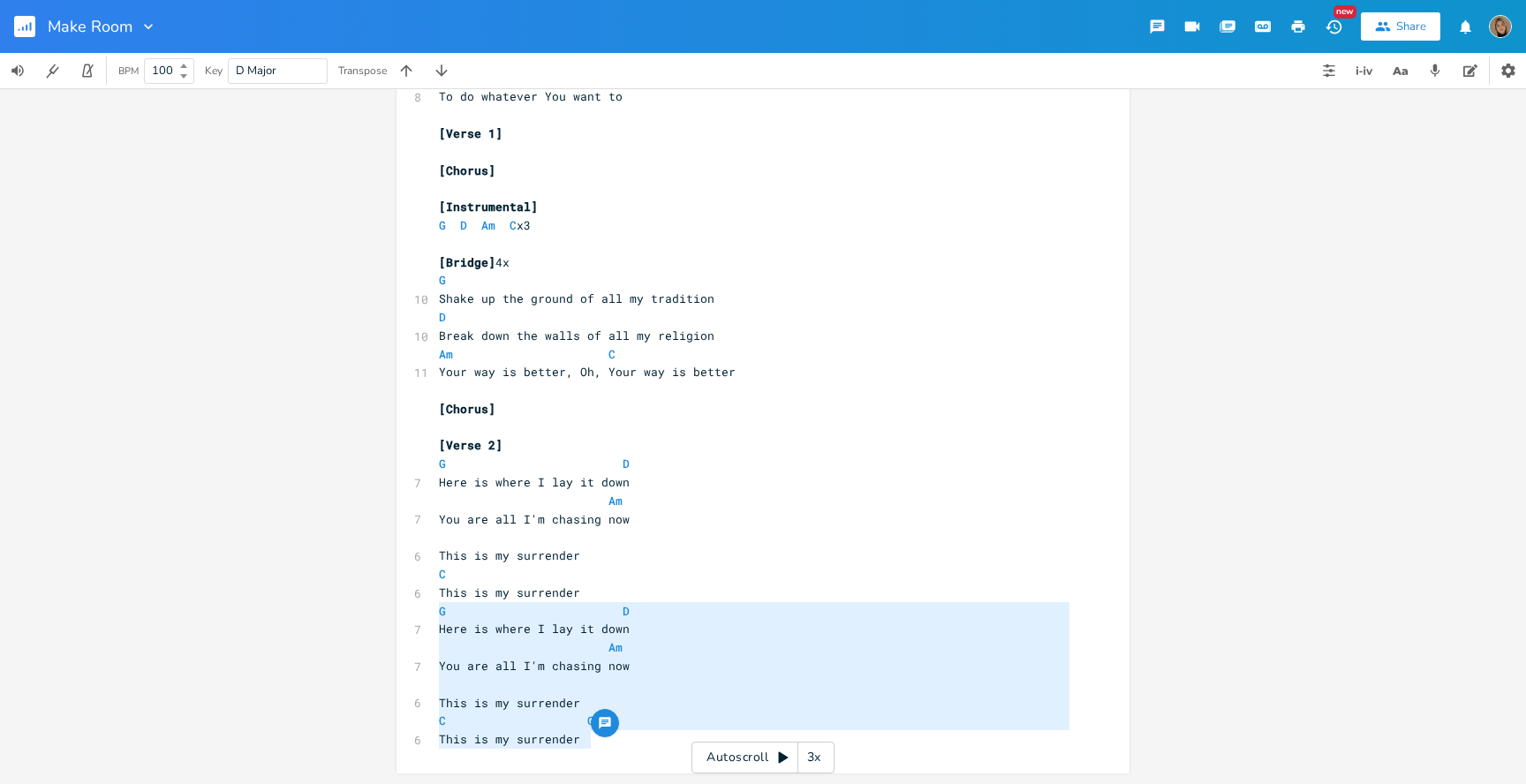 drag, startPoint x: 611, startPoint y: 749, endPoint x: 408, endPoint y: 604, distance: 249.46743 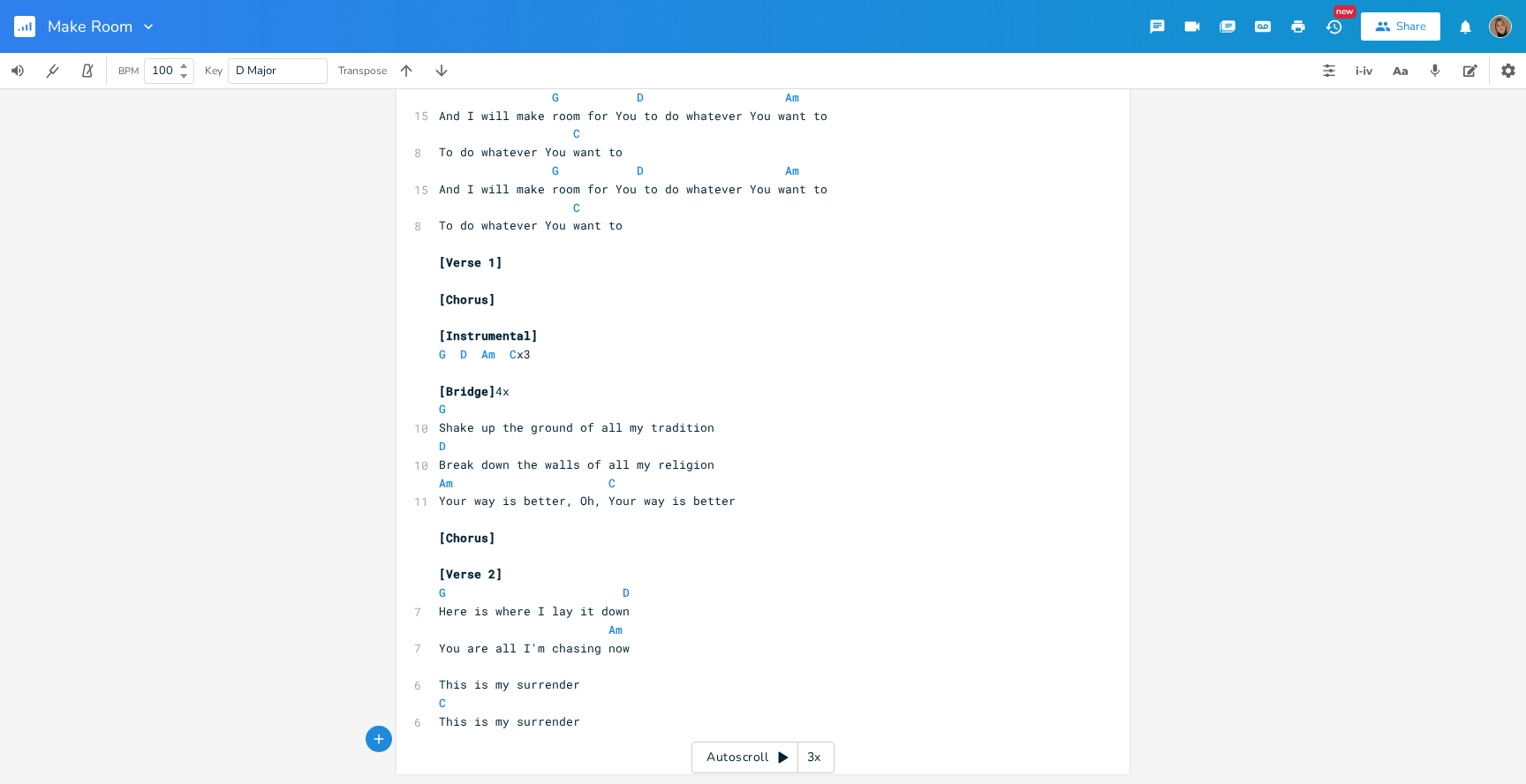 scroll, scrollTop: 226, scrollLeft: 0, axis: vertical 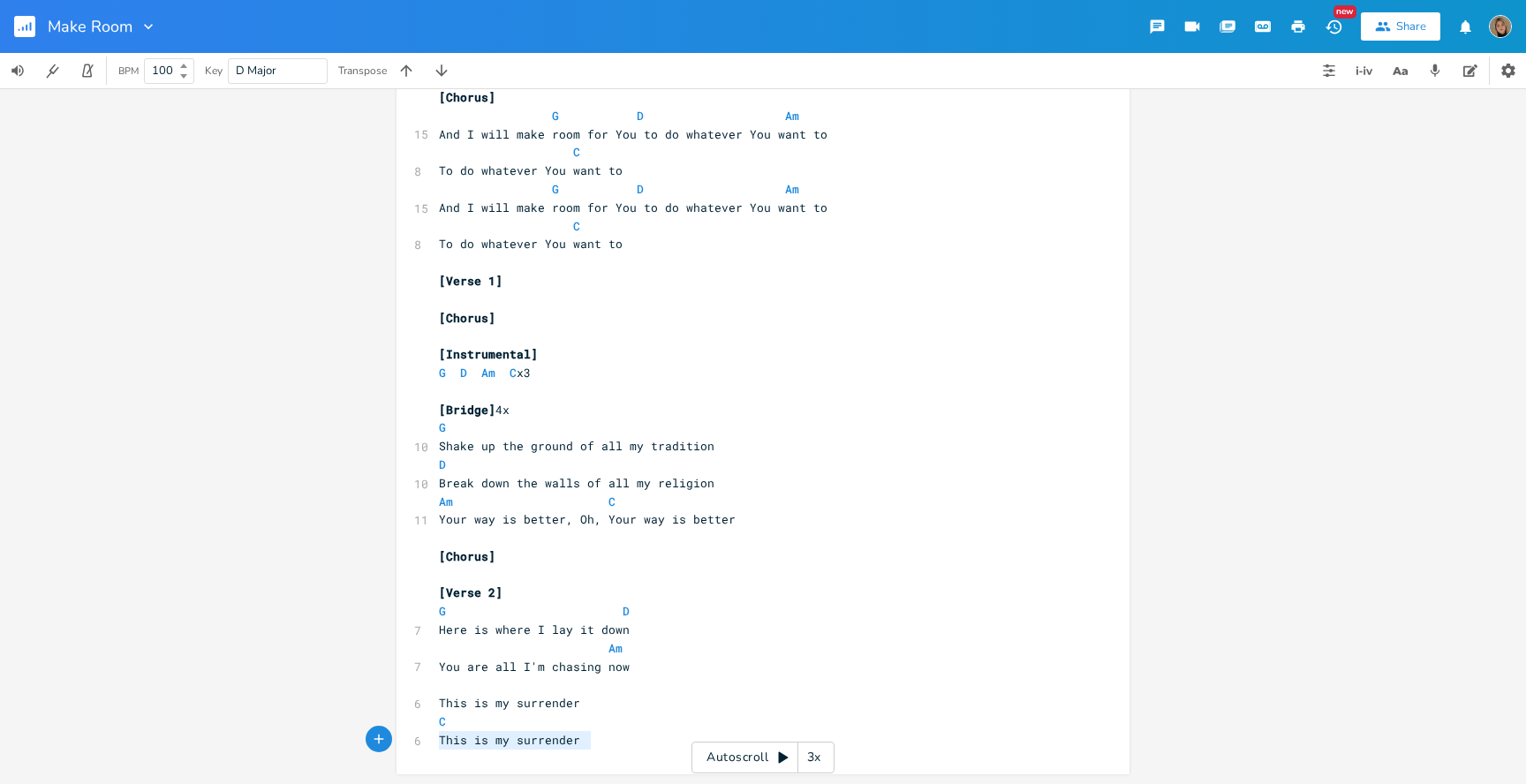 type on "C
This is my surrender" 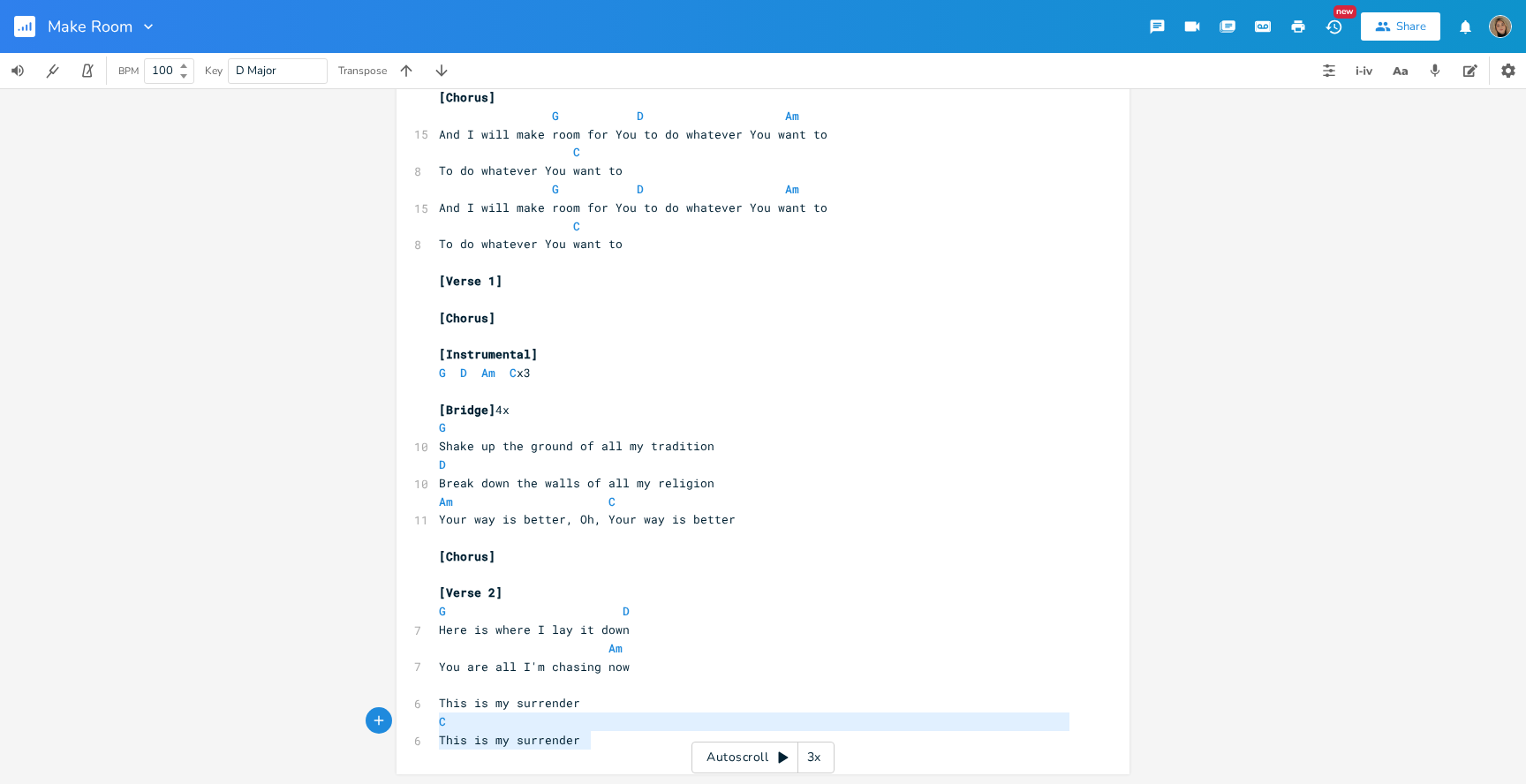 drag, startPoint x: 594, startPoint y: 742, endPoint x: 410, endPoint y: 721, distance: 185.19449 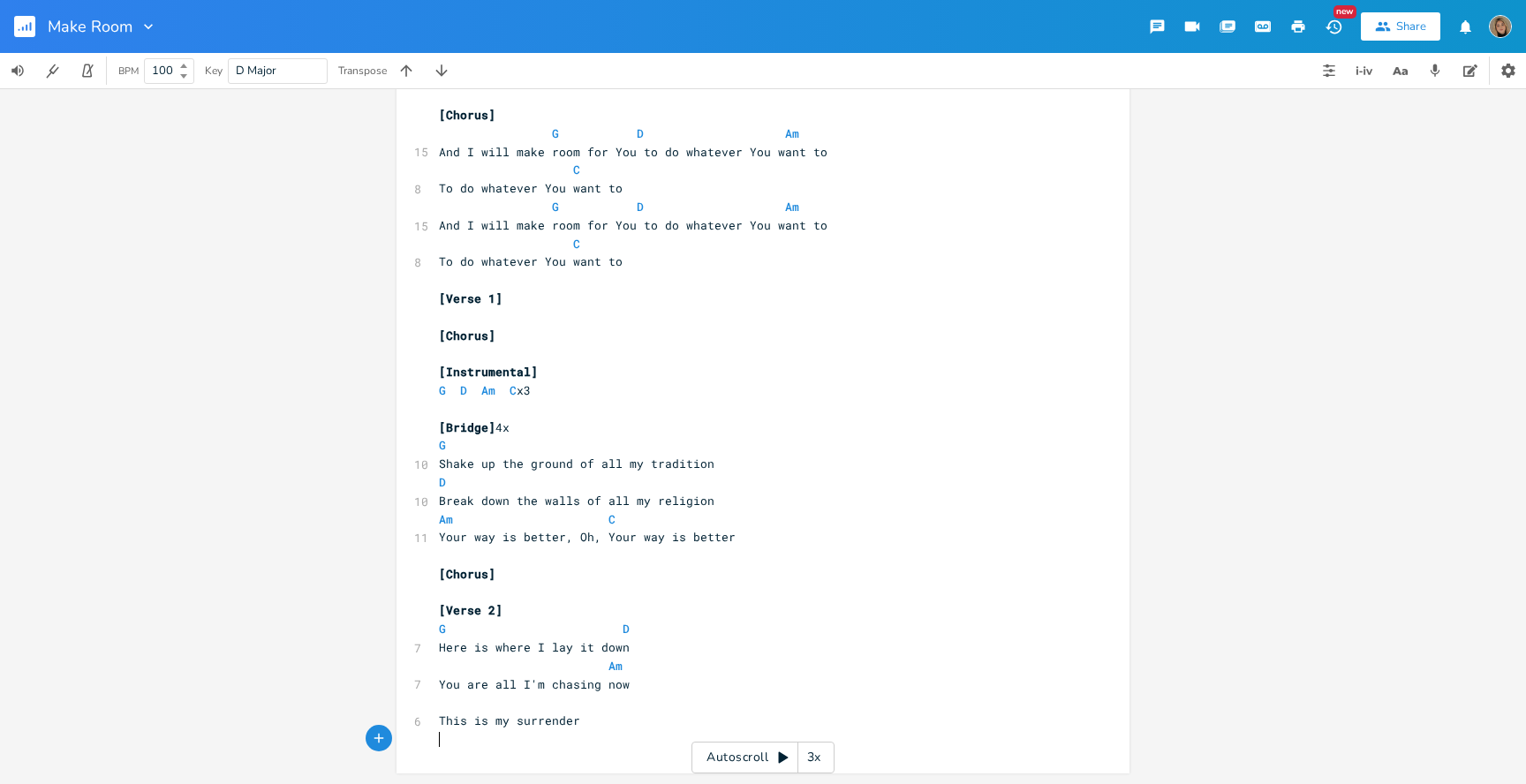 scroll, scrollTop: 190, scrollLeft: 0, axis: vertical 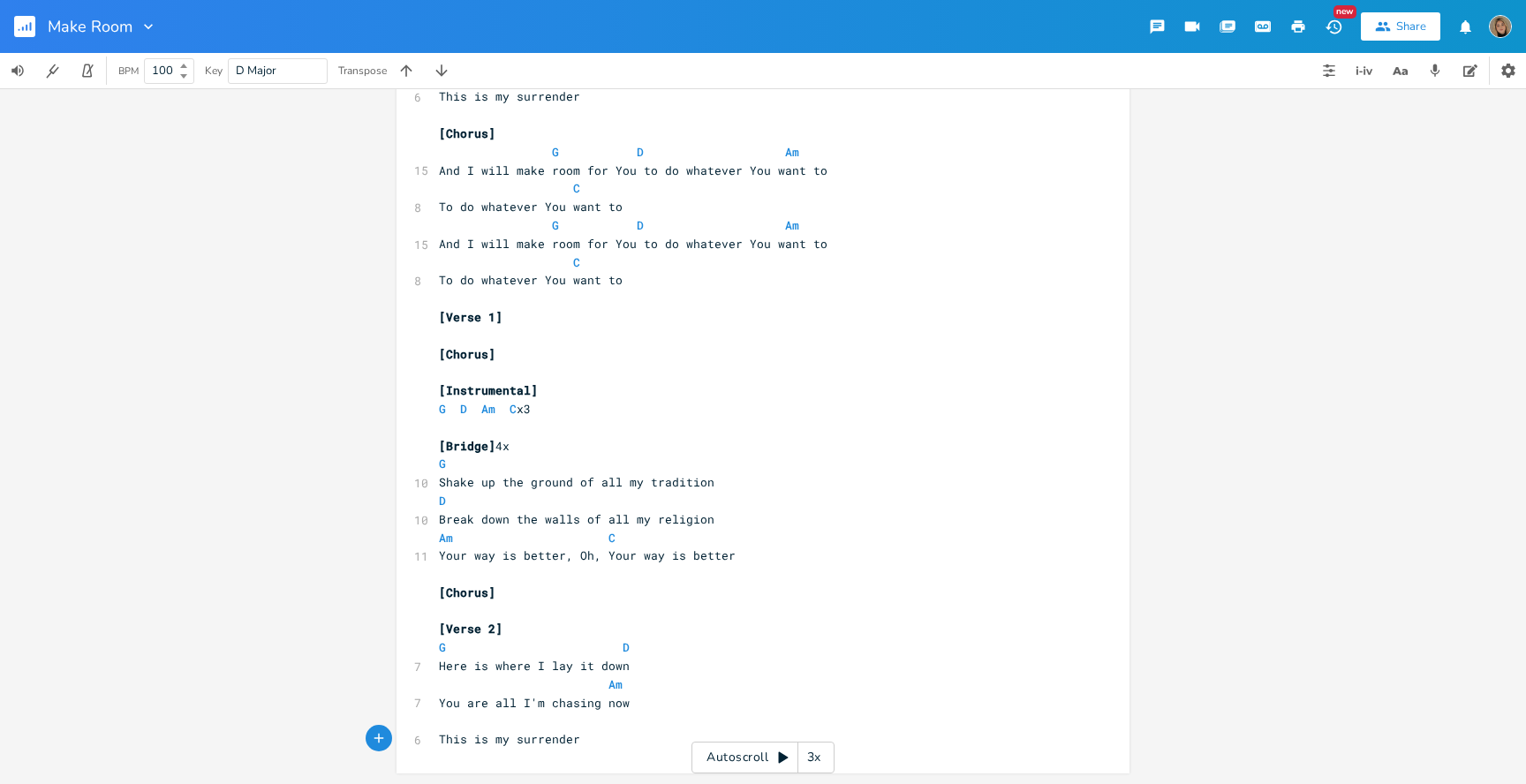 click on "Here is where I lay it down" at bounding box center [534, 666] 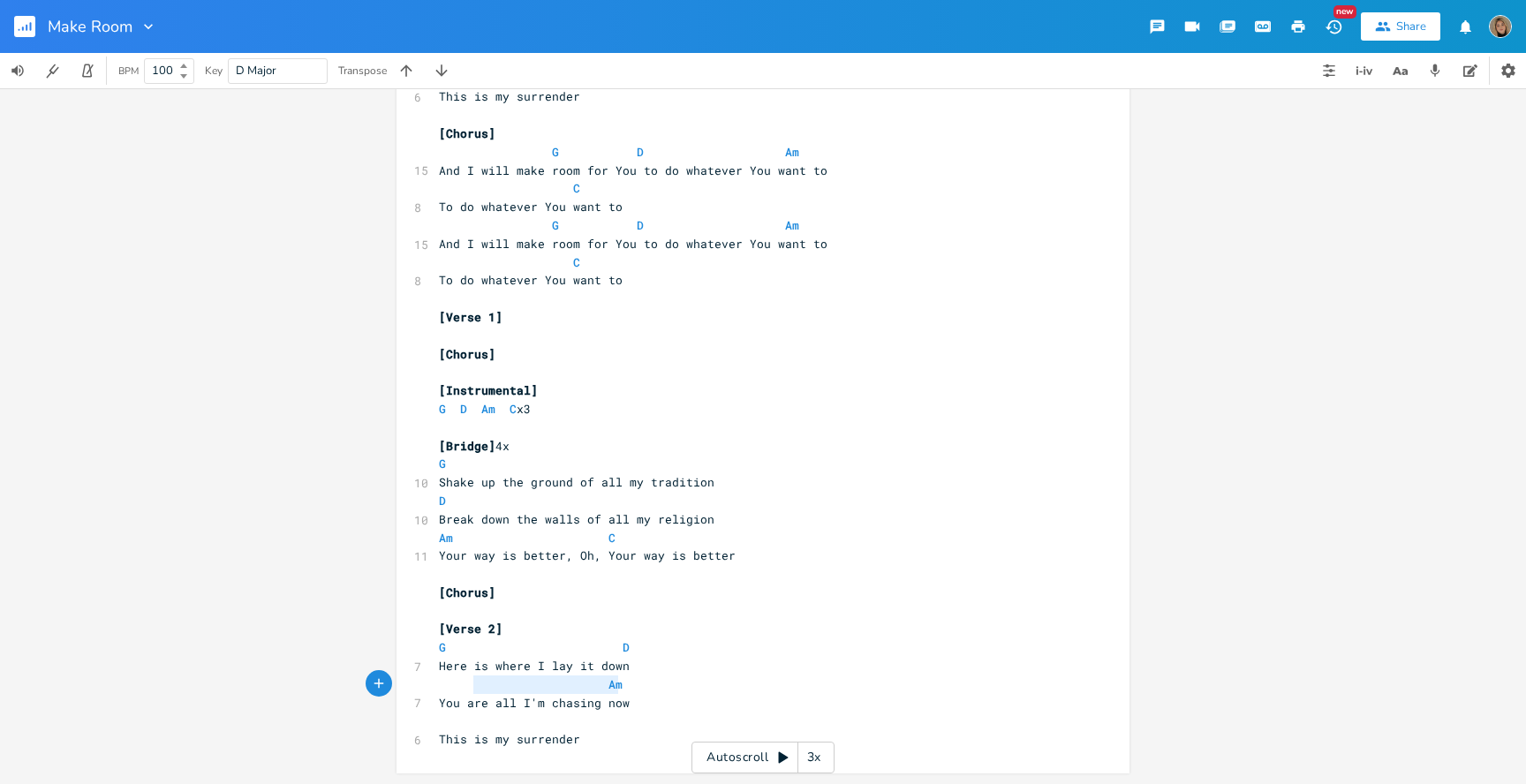 type on "Am" 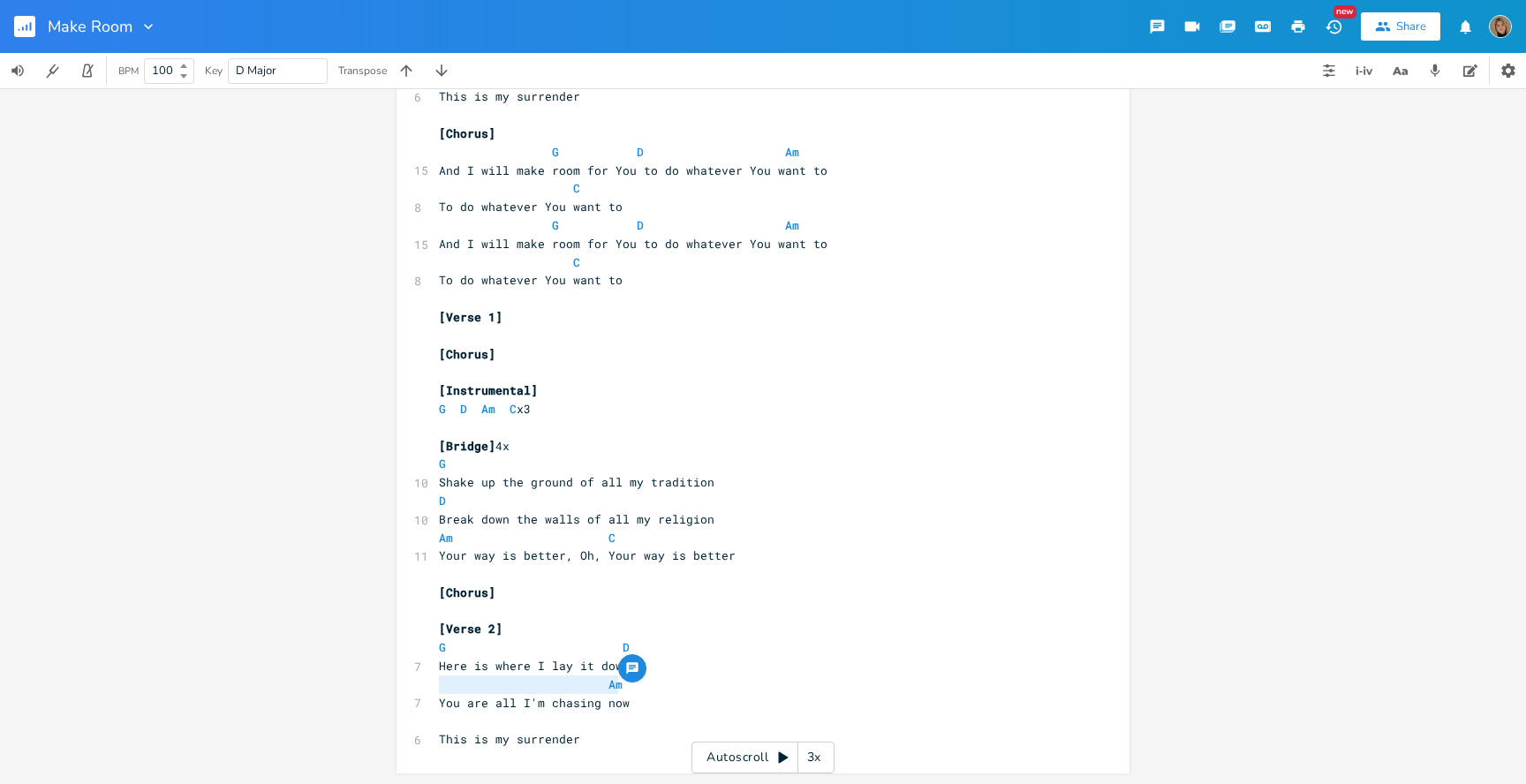 drag, startPoint x: 638, startPoint y: 683, endPoint x: 425, endPoint y: 681, distance: 213.00939 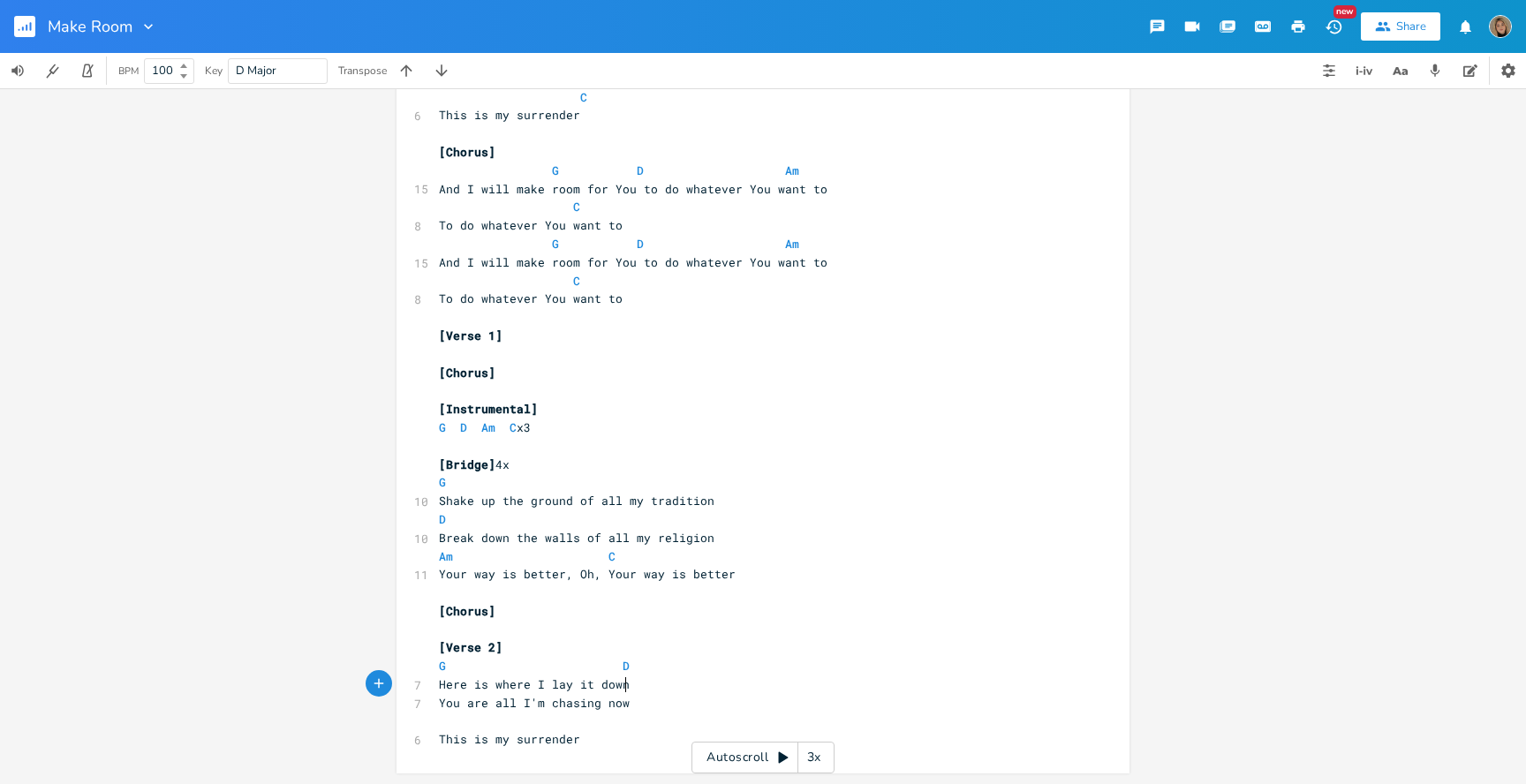 scroll, scrollTop: 171, scrollLeft: 0, axis: vertical 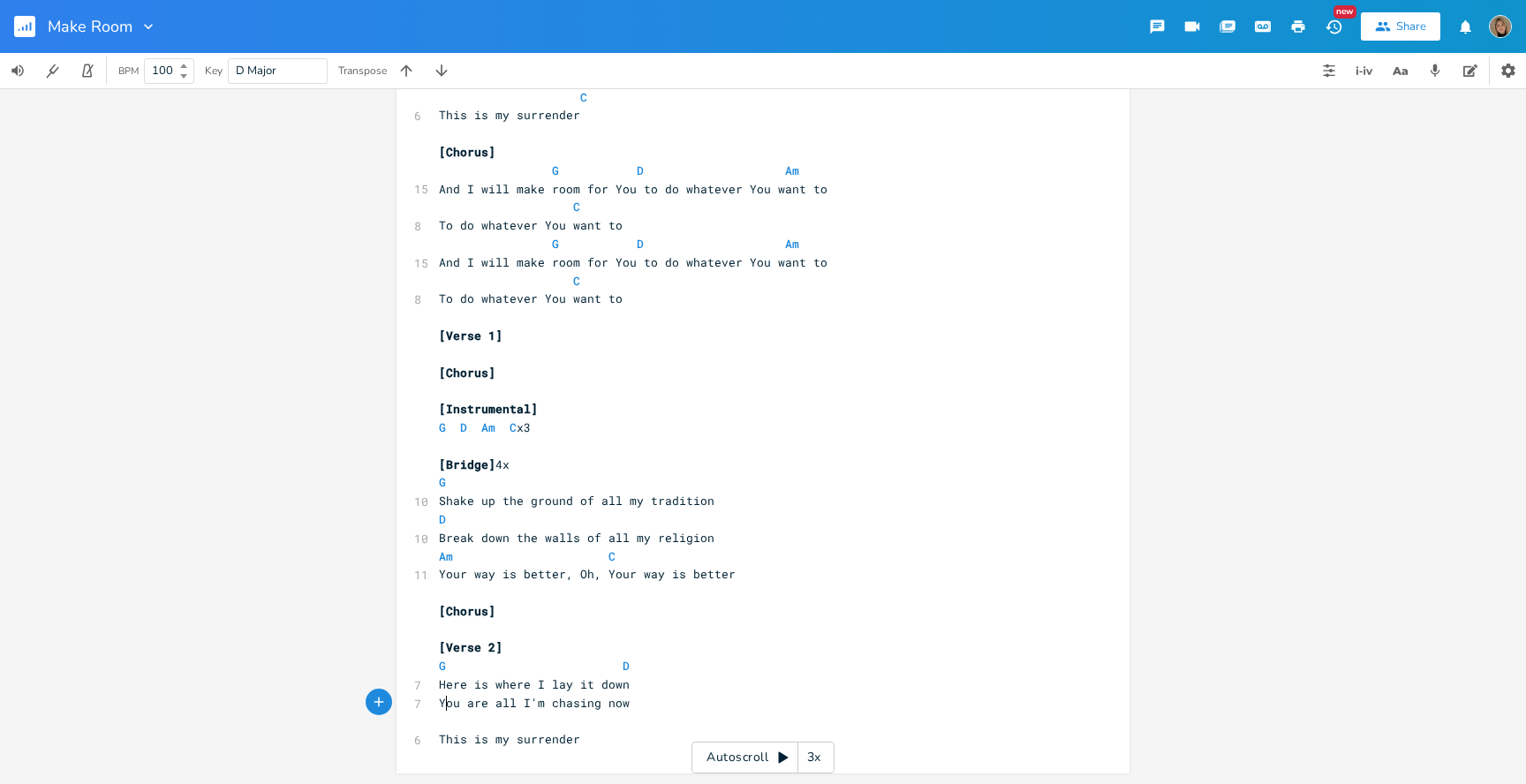 click on "You are all I'm chasing now" at bounding box center (534, 703) 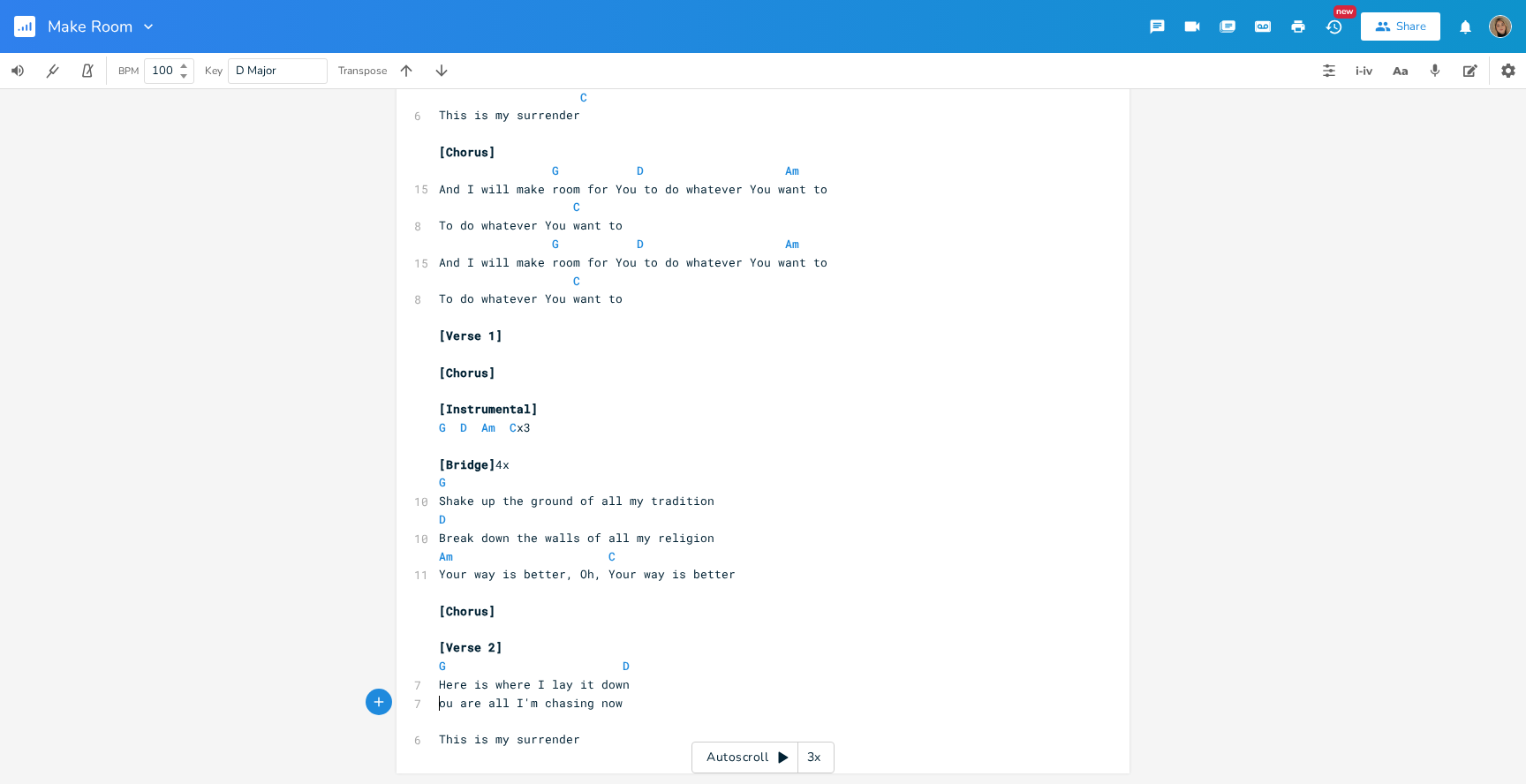 scroll, scrollTop: 153, scrollLeft: 0, axis: vertical 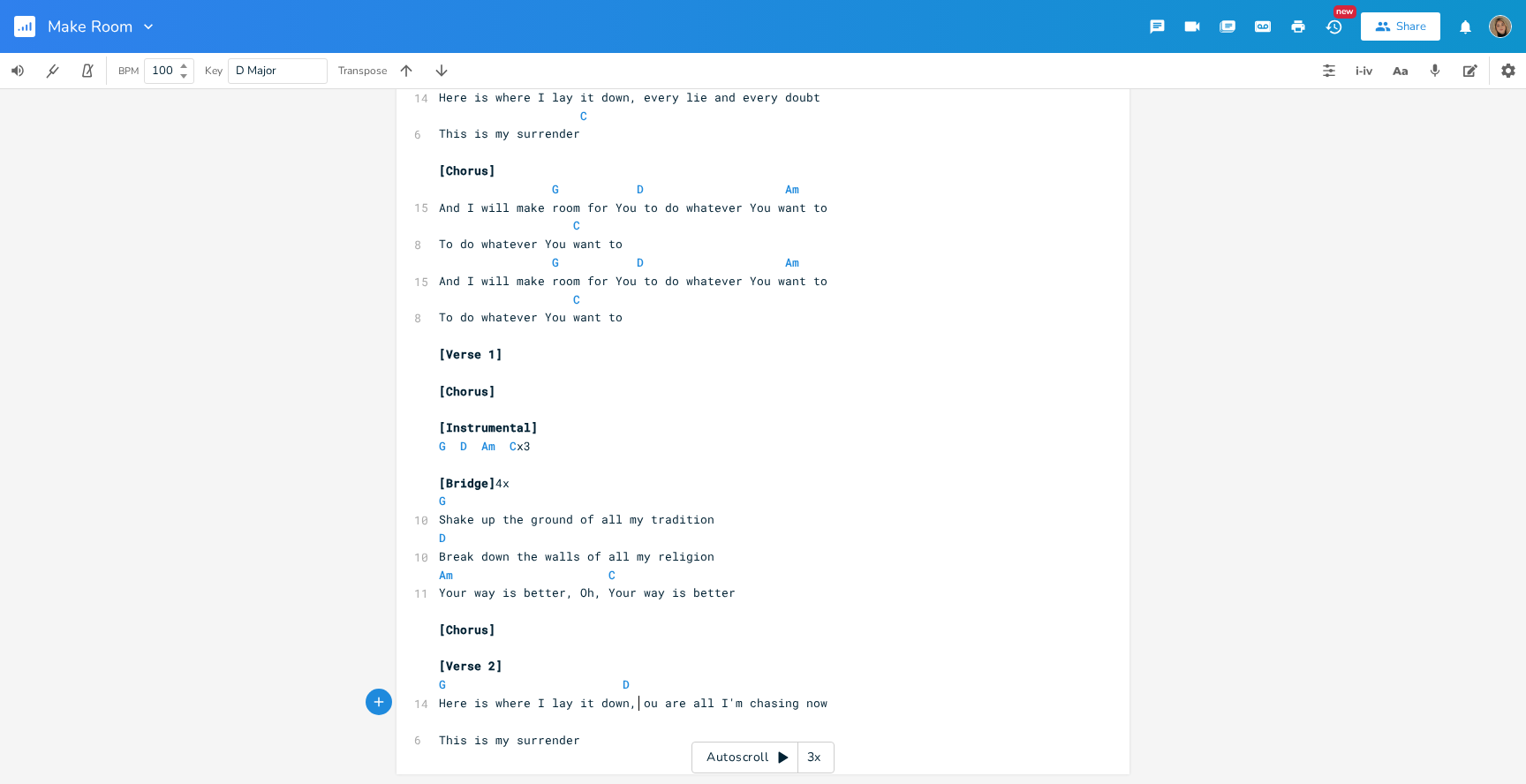 type on ", Y" 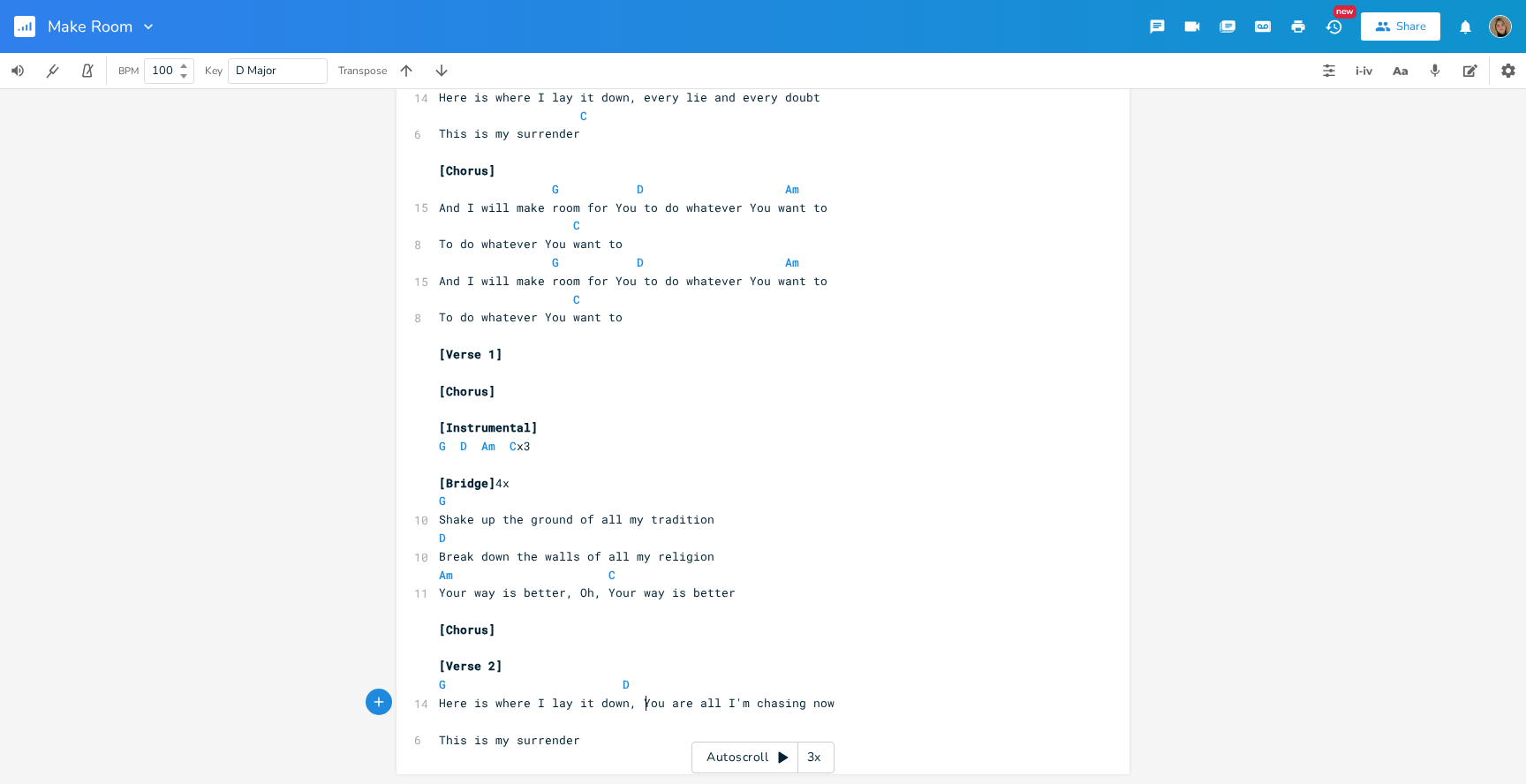 scroll, scrollTop: 0, scrollLeft: 0, axis: both 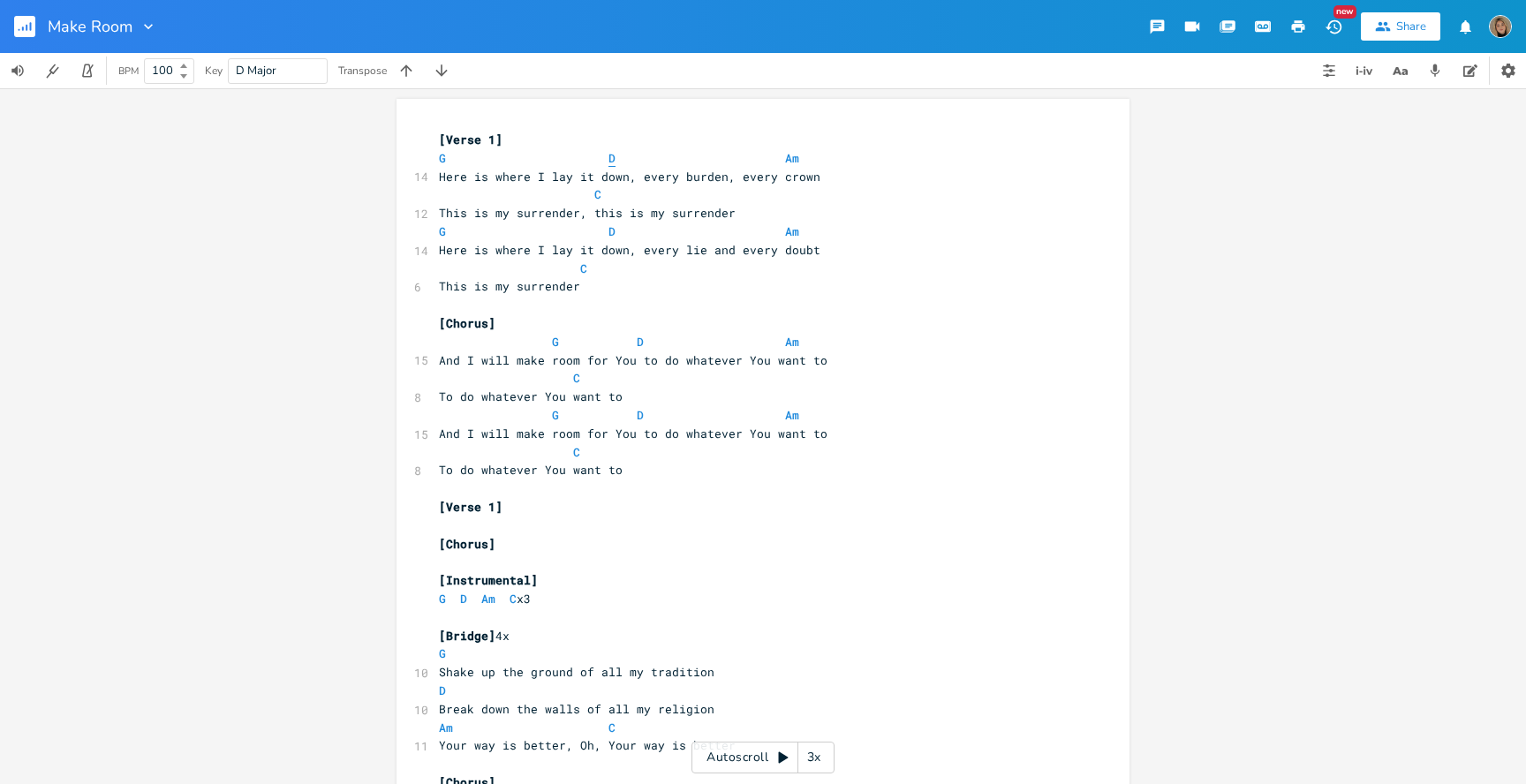click on "D" at bounding box center (612, 158) 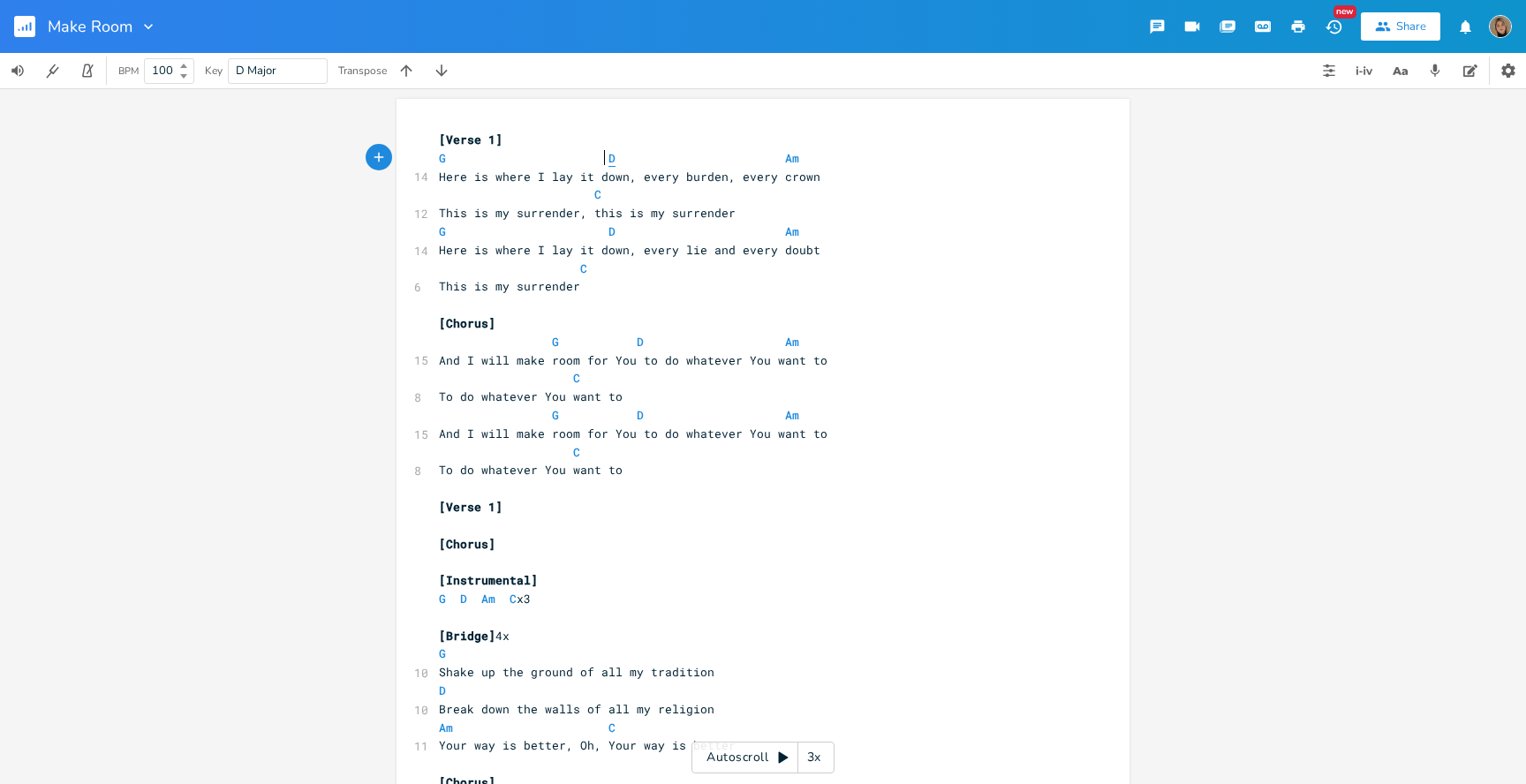click on "D" at bounding box center (612, 158) 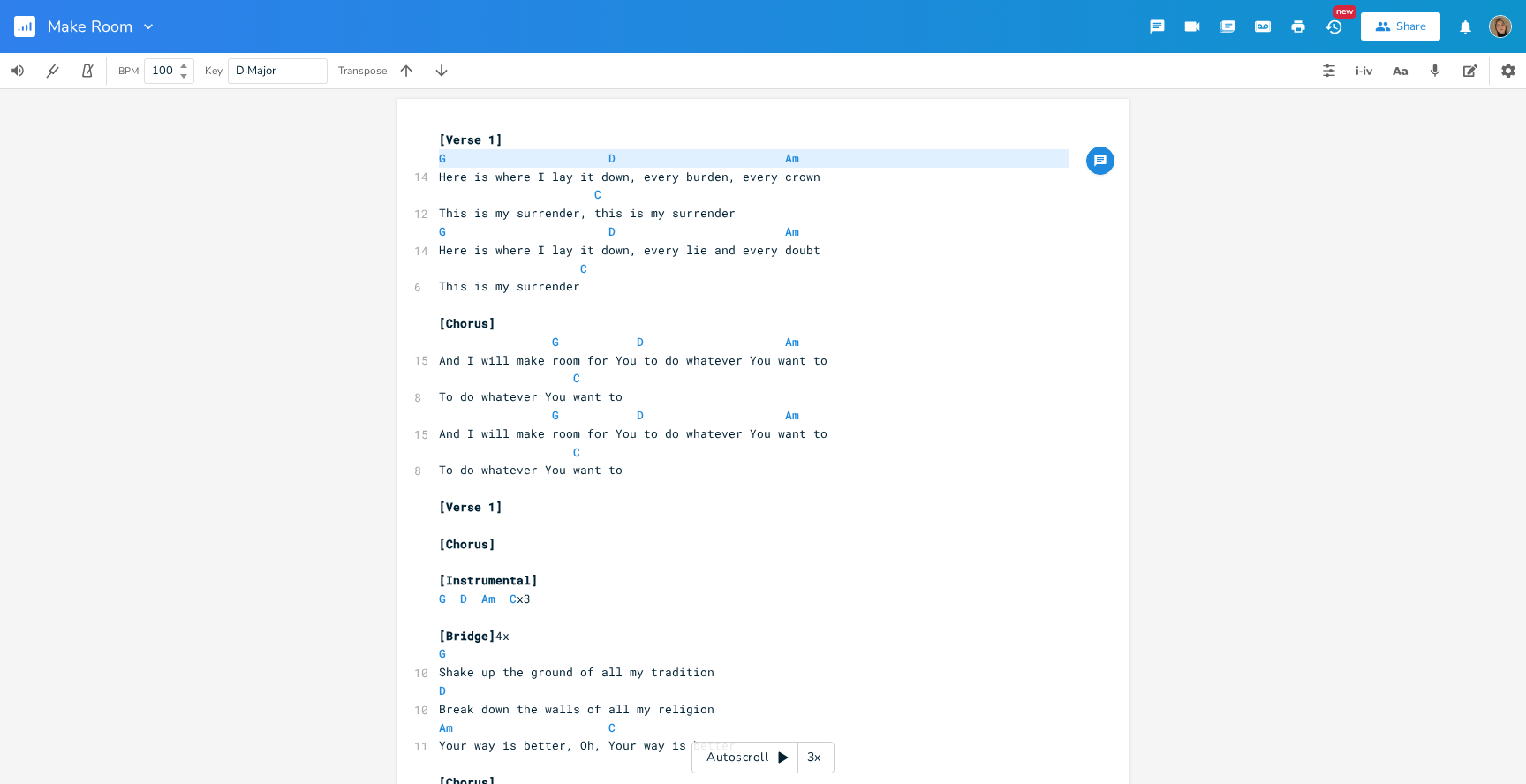 scroll, scrollTop: 154, scrollLeft: 0, axis: vertical 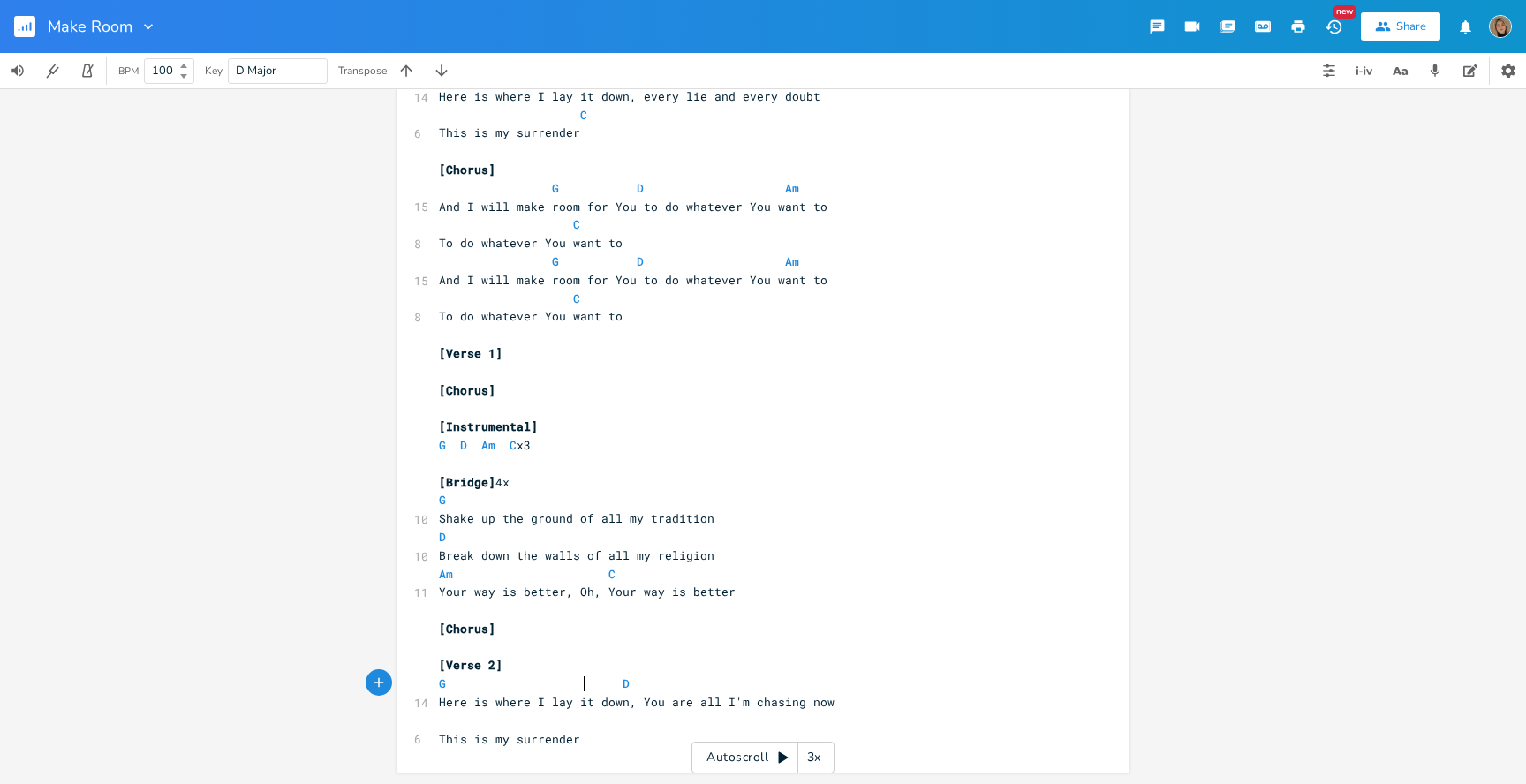 click on "G                           D" at bounding box center (534, 683) 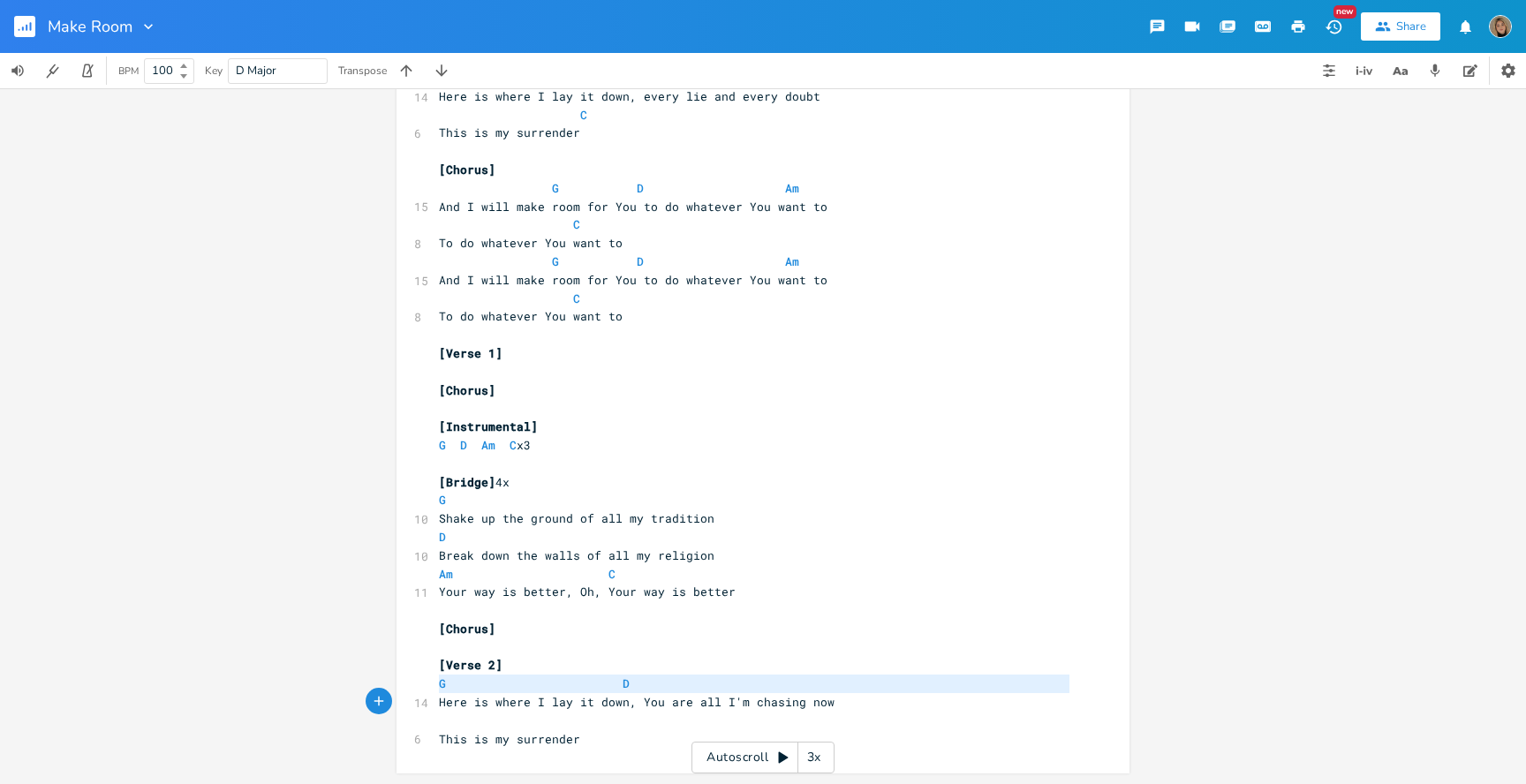 click on "G                           D" at bounding box center (534, 683) 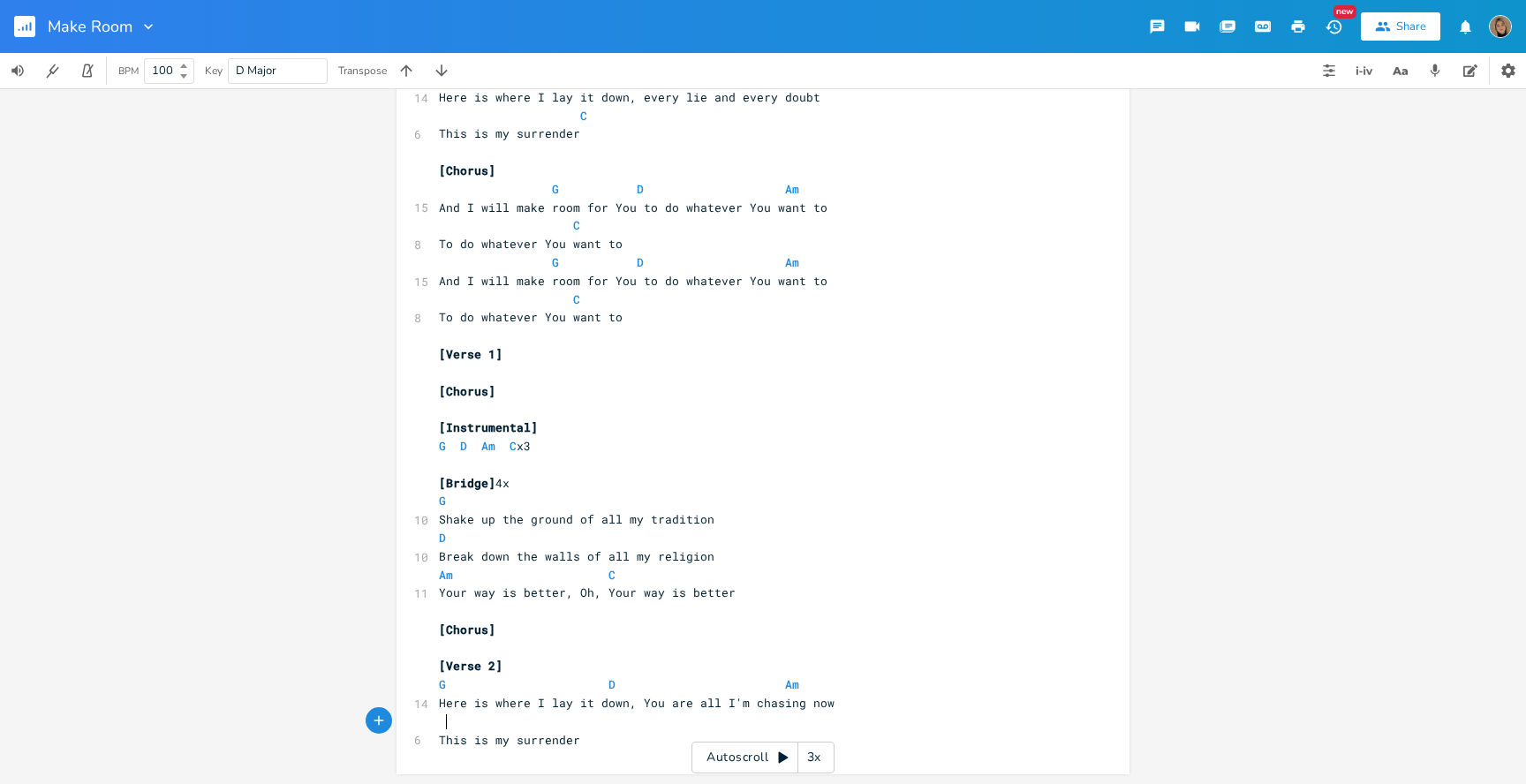 click at bounding box center (754, 721) 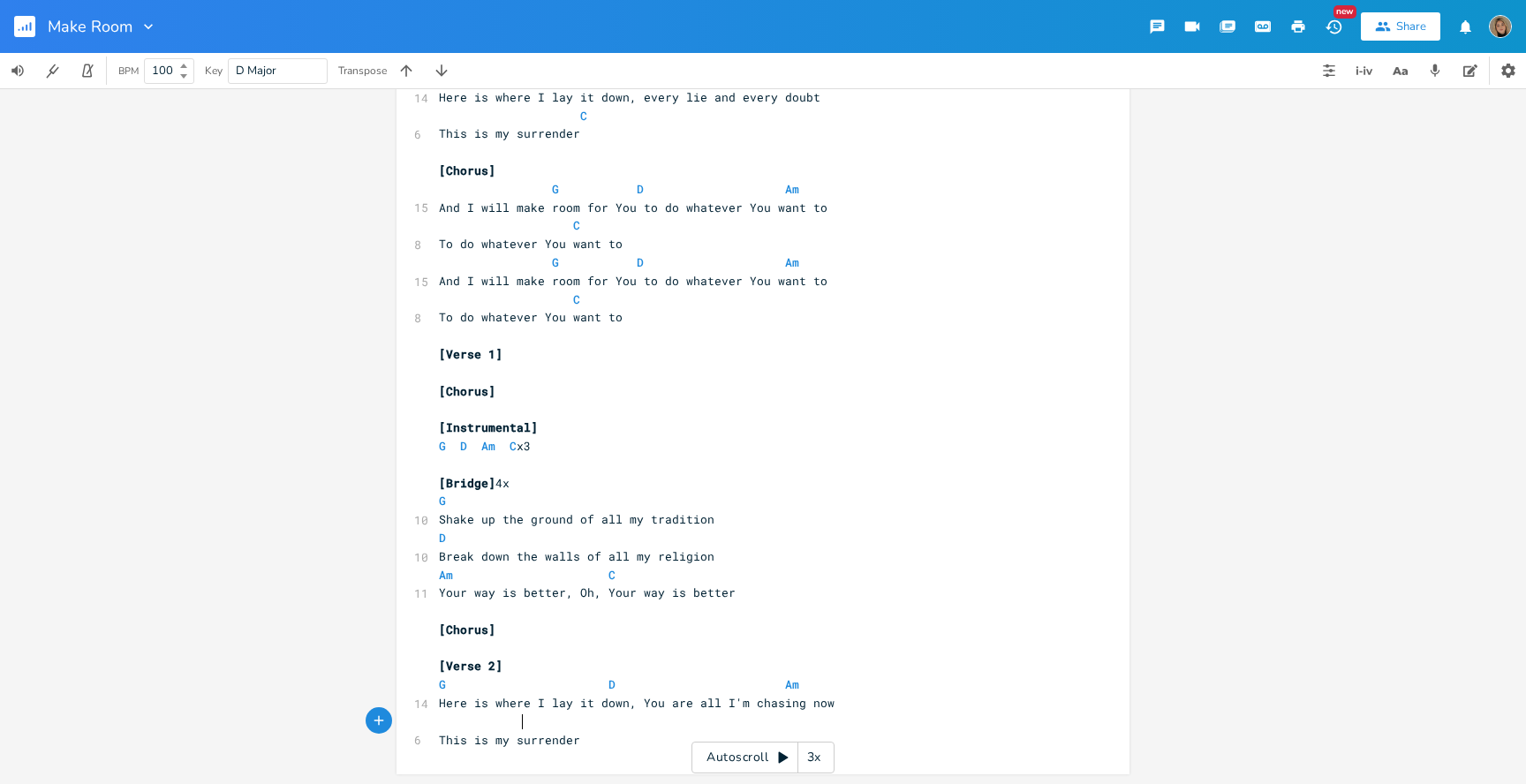 scroll, scrollTop: 0, scrollLeft: 33, axis: horizontal 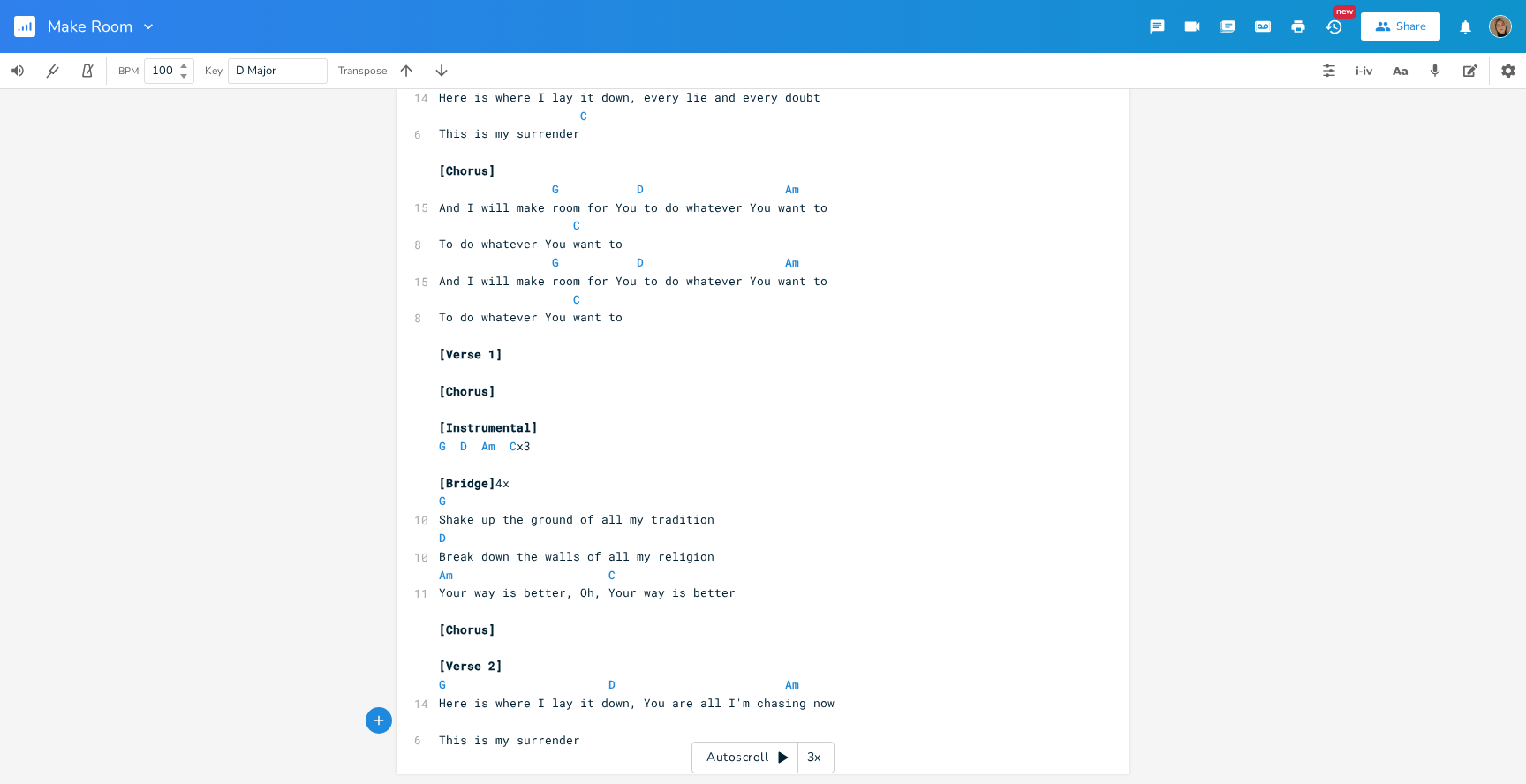 type on "C" 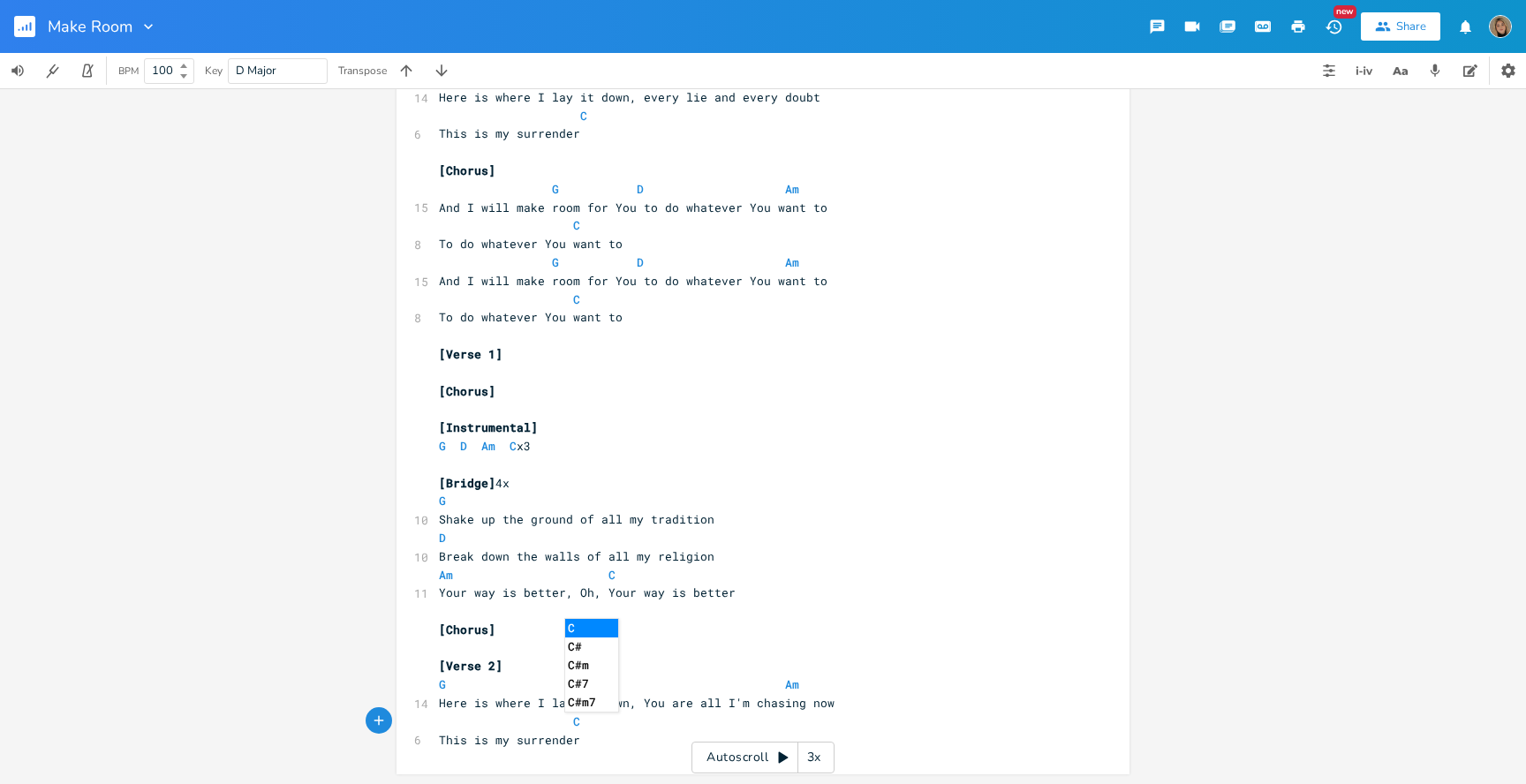 click on "C" at bounding box center [510, 721] 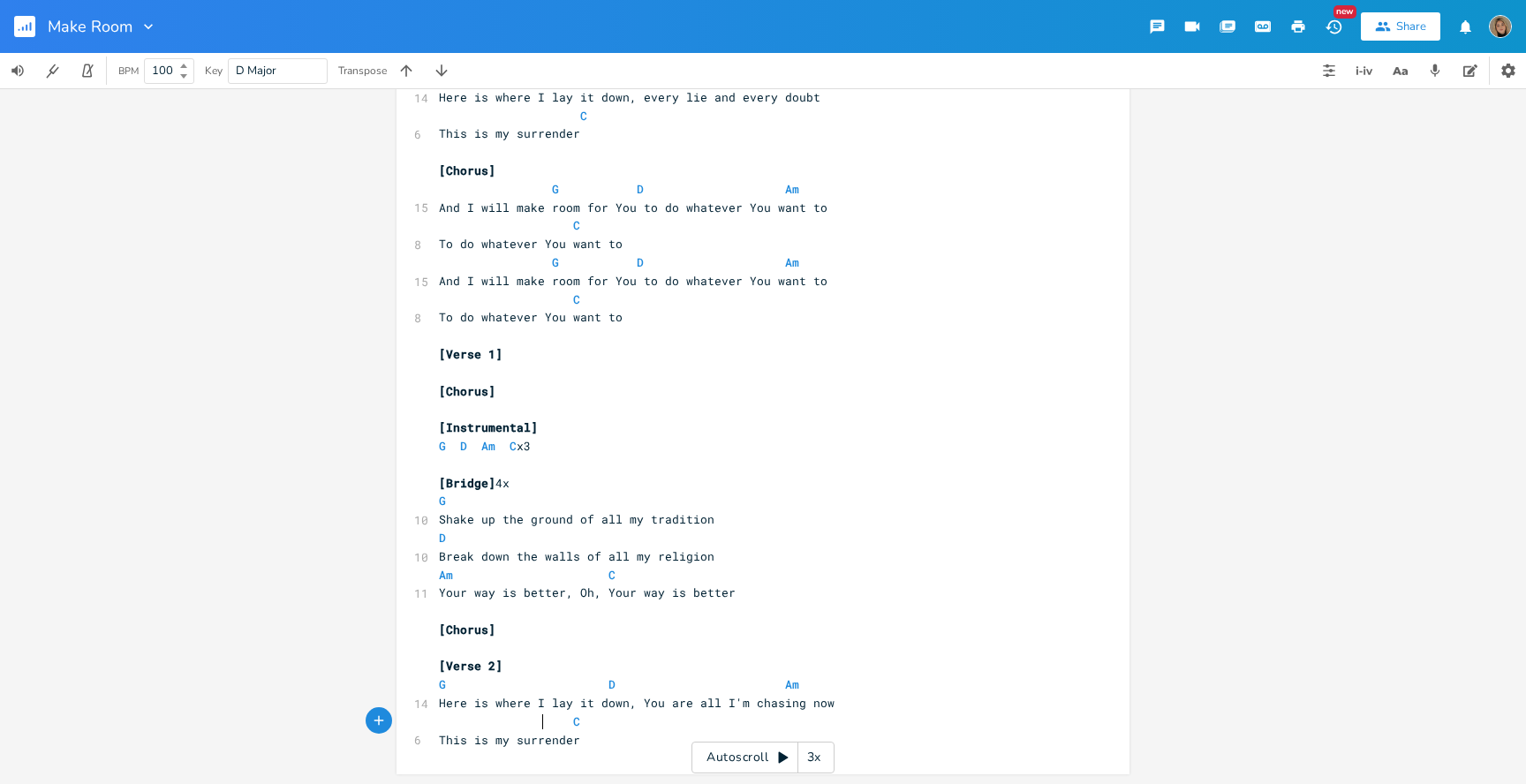 scroll, scrollTop: 0, scrollLeft: 3, axis: horizontal 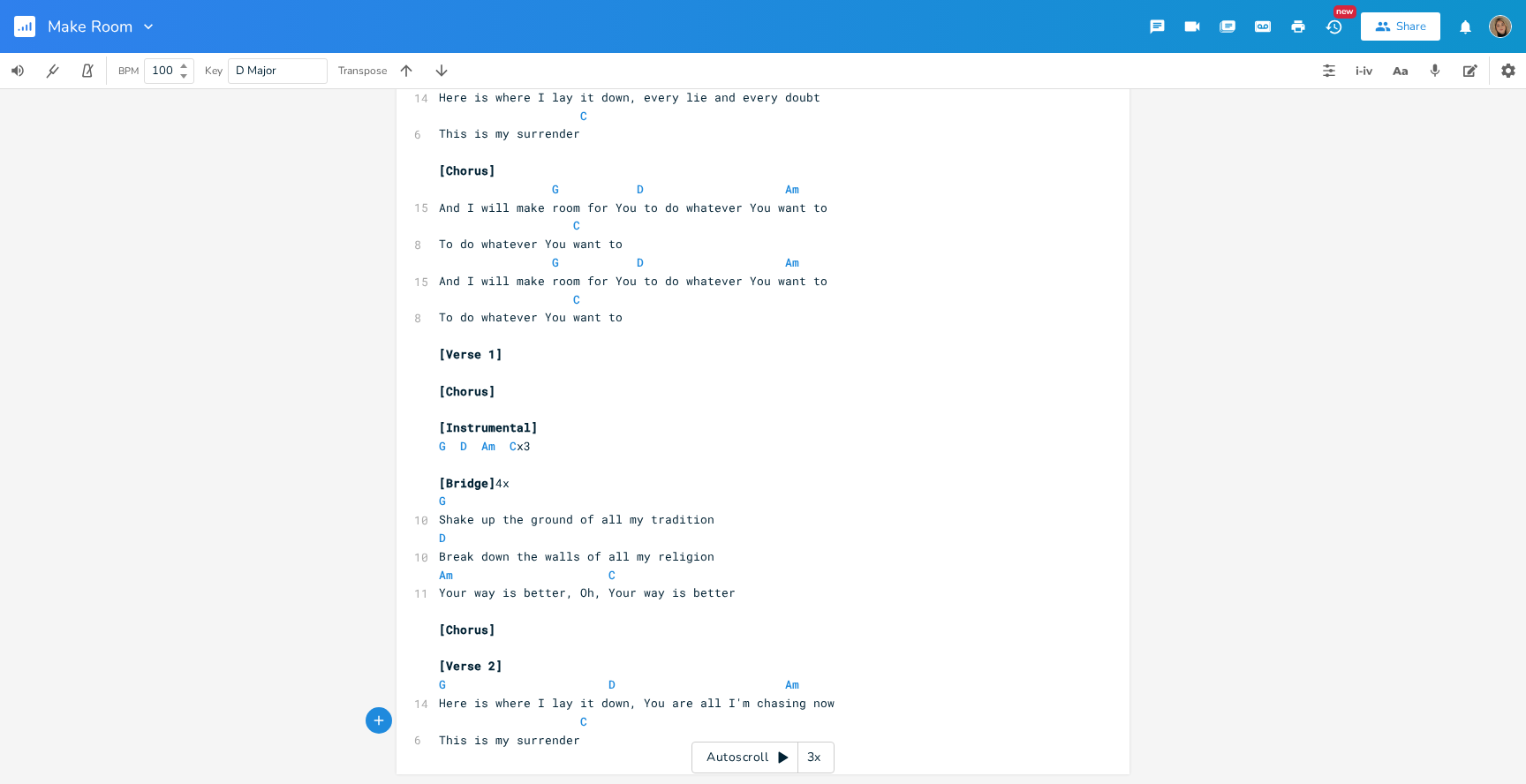 click on "Break down the walls of all my religion" at bounding box center (754, 556) 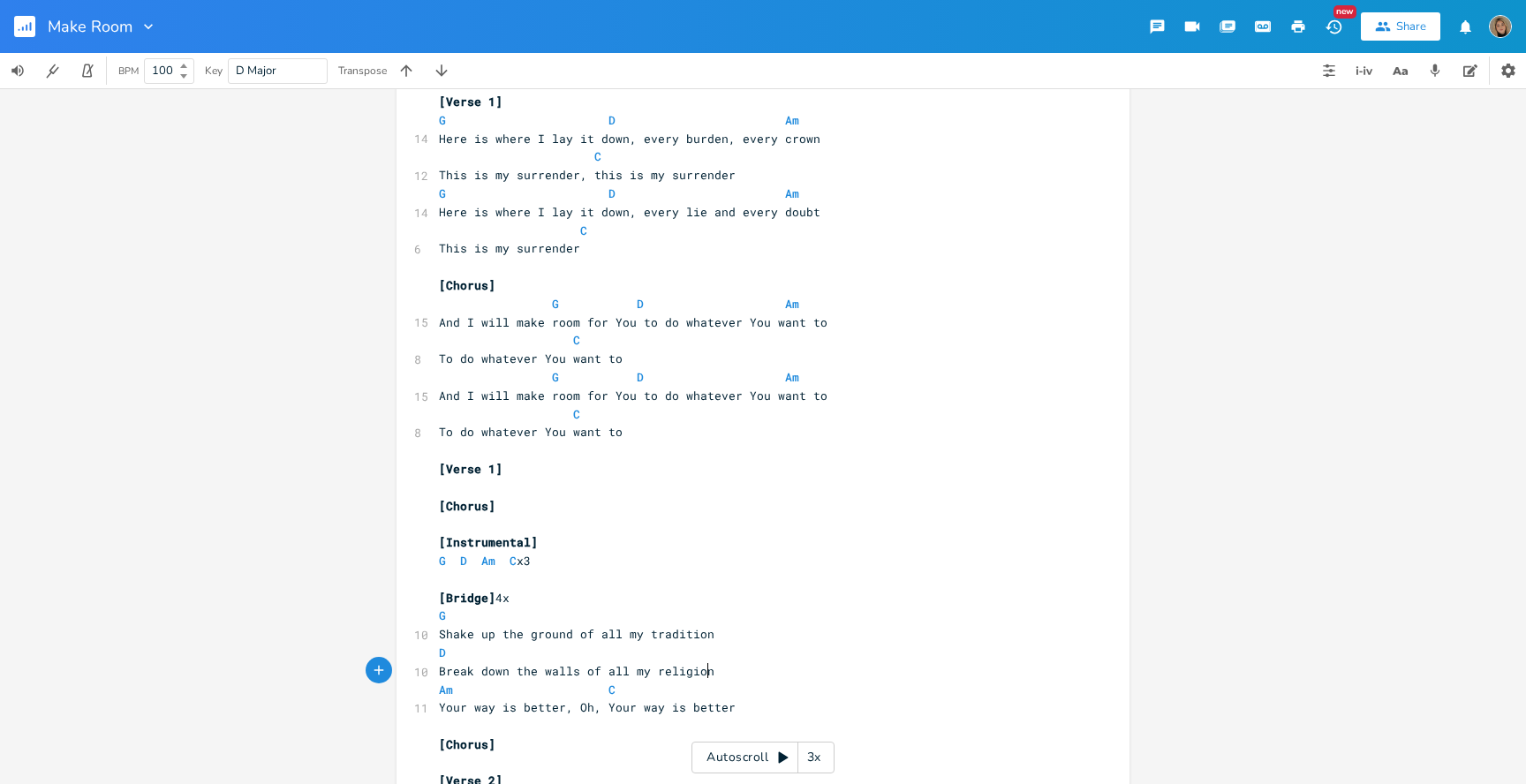 scroll, scrollTop: 0, scrollLeft: 0, axis: both 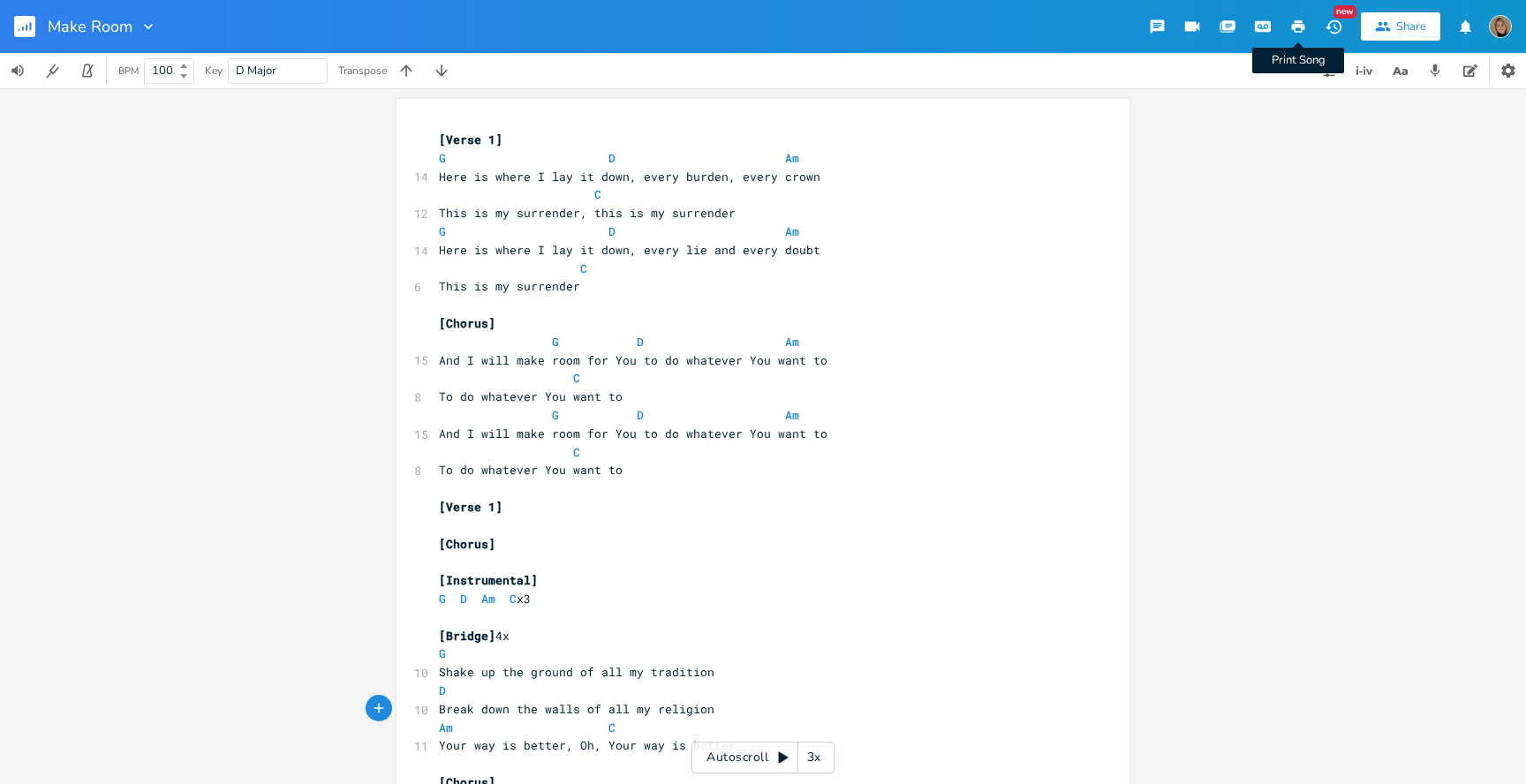 click 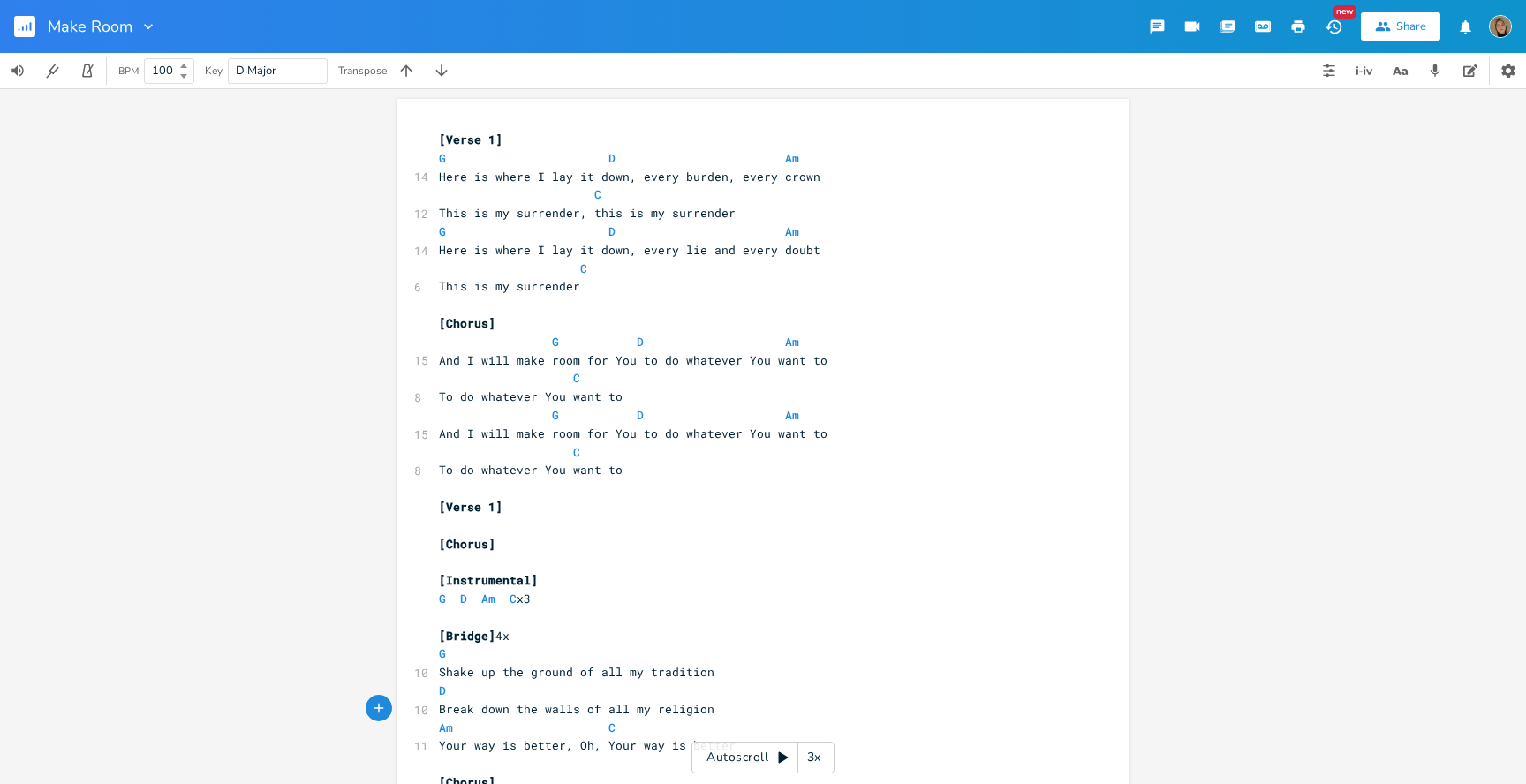 scroll, scrollTop: 0, scrollLeft: 0, axis: both 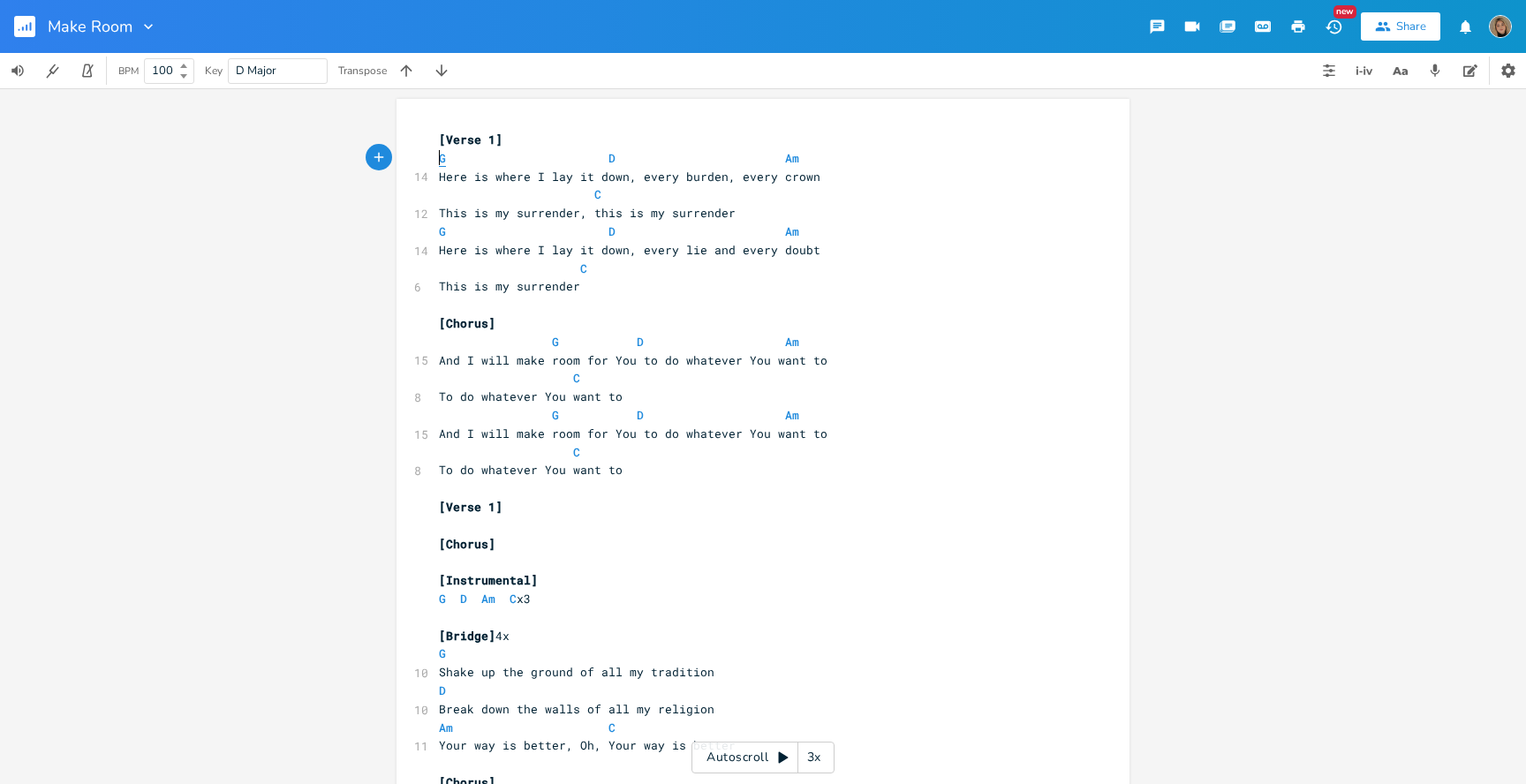 click on "G" at bounding box center [442, 158] 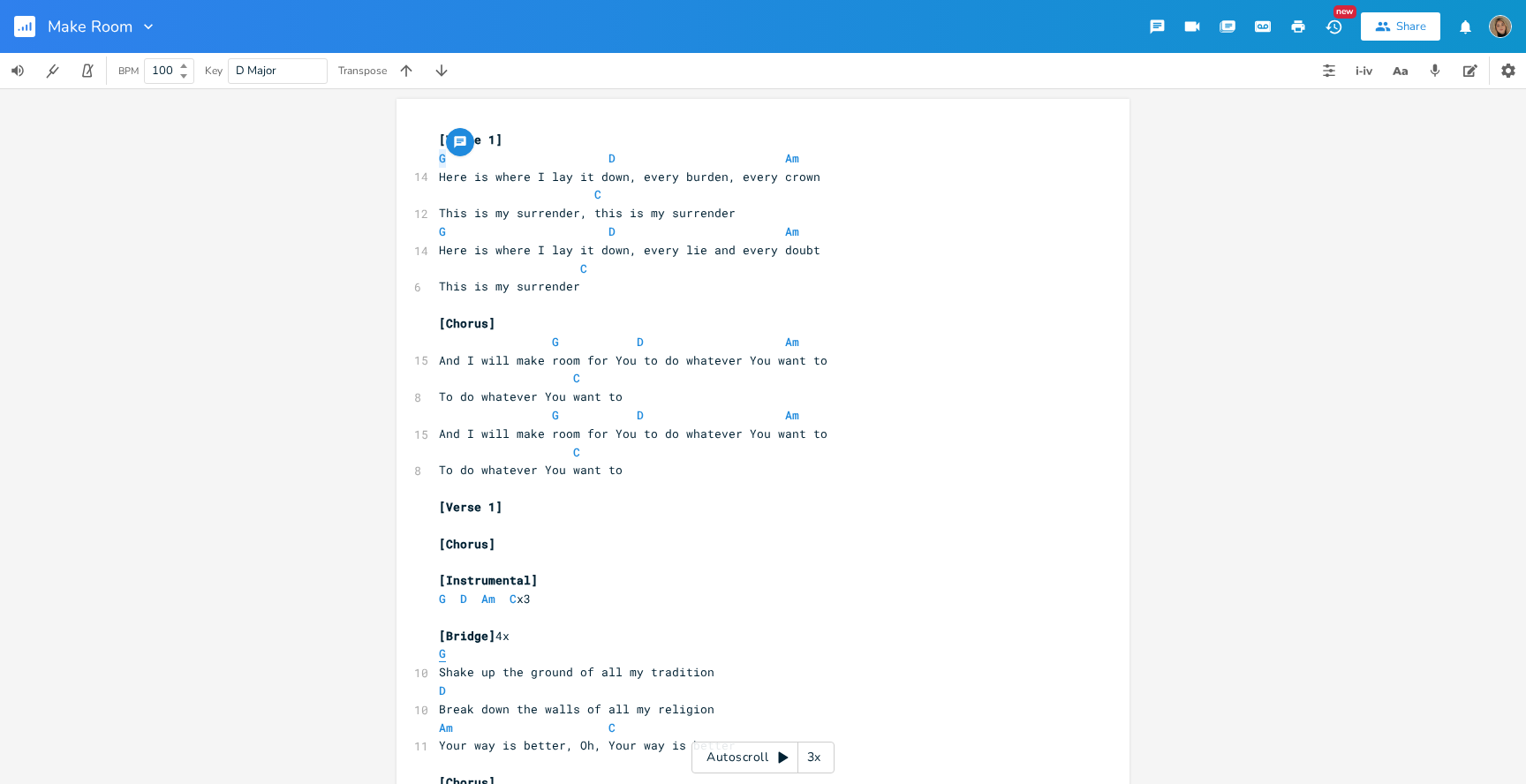 click on "G" at bounding box center [442, 653] 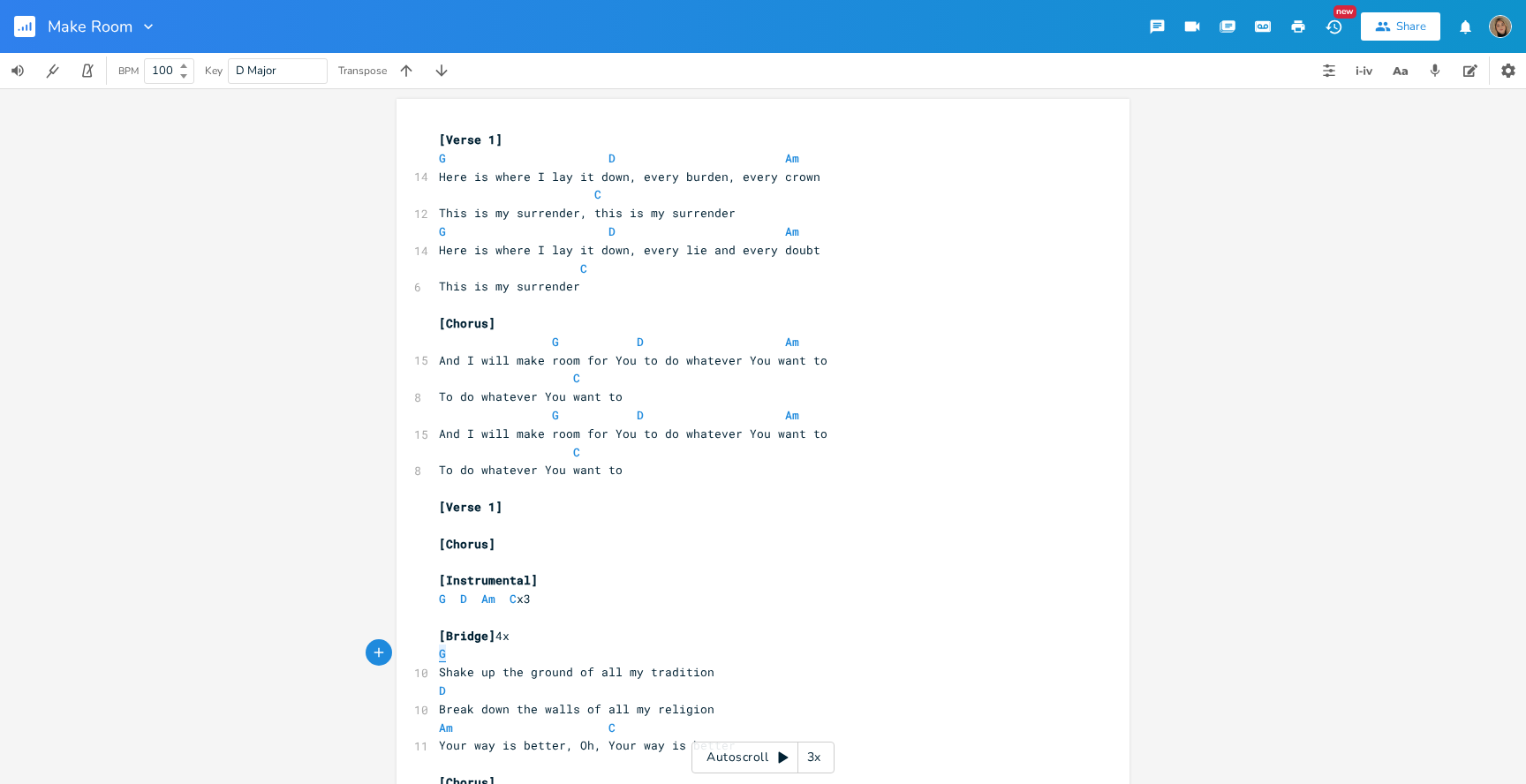 click on "G" at bounding box center (442, 653) 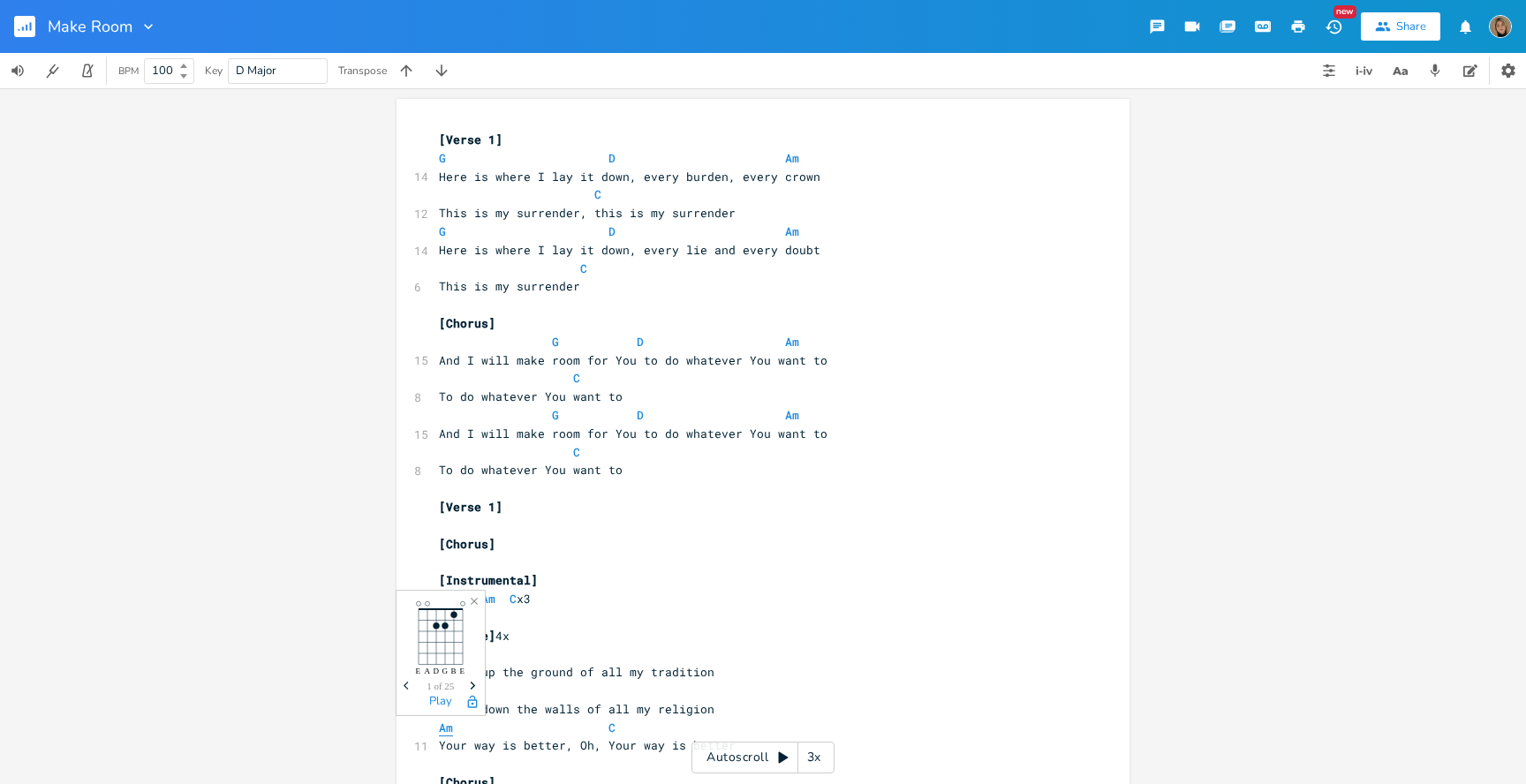 click on "Am" at bounding box center [446, 727] 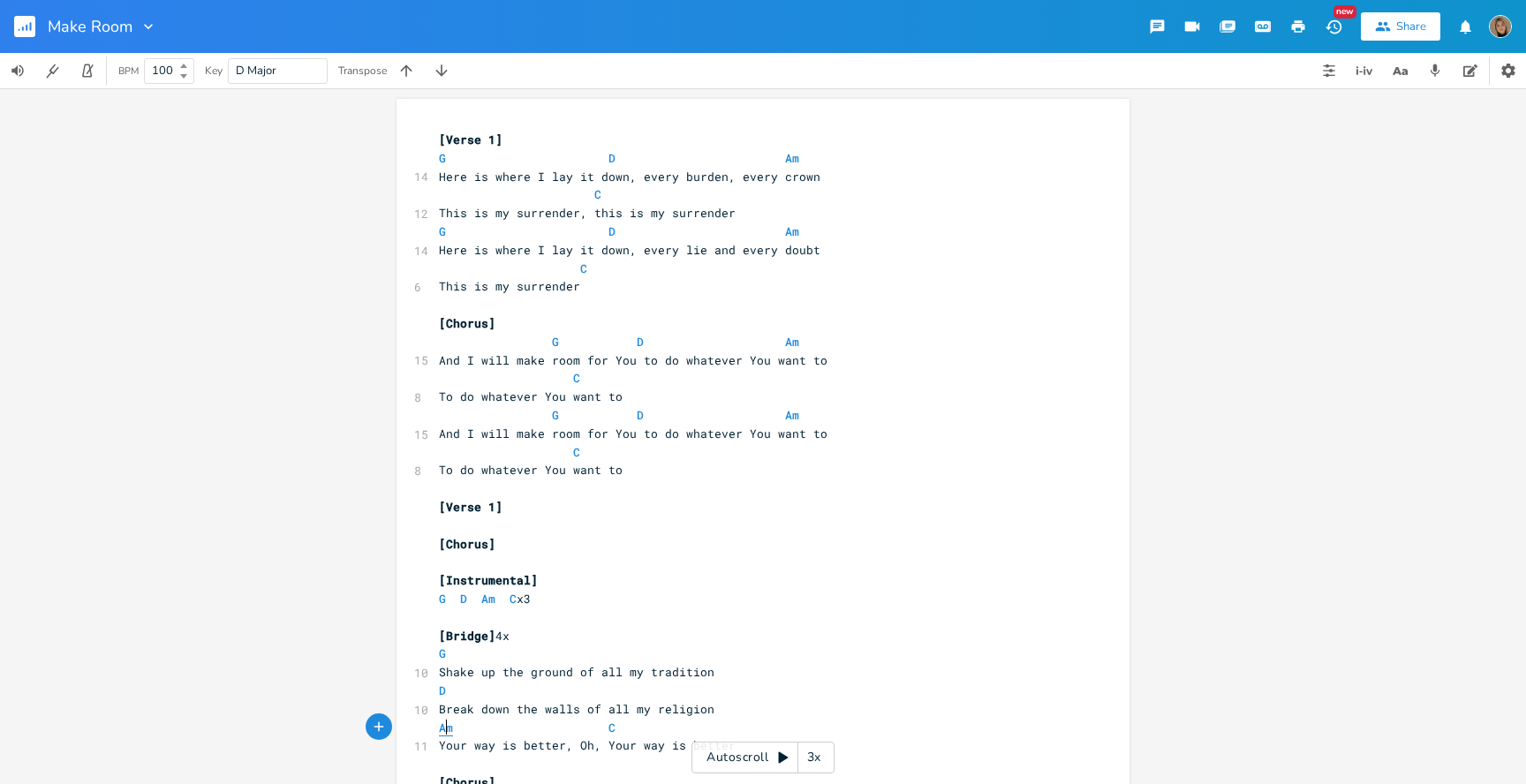 click on "Am" at bounding box center [446, 727] 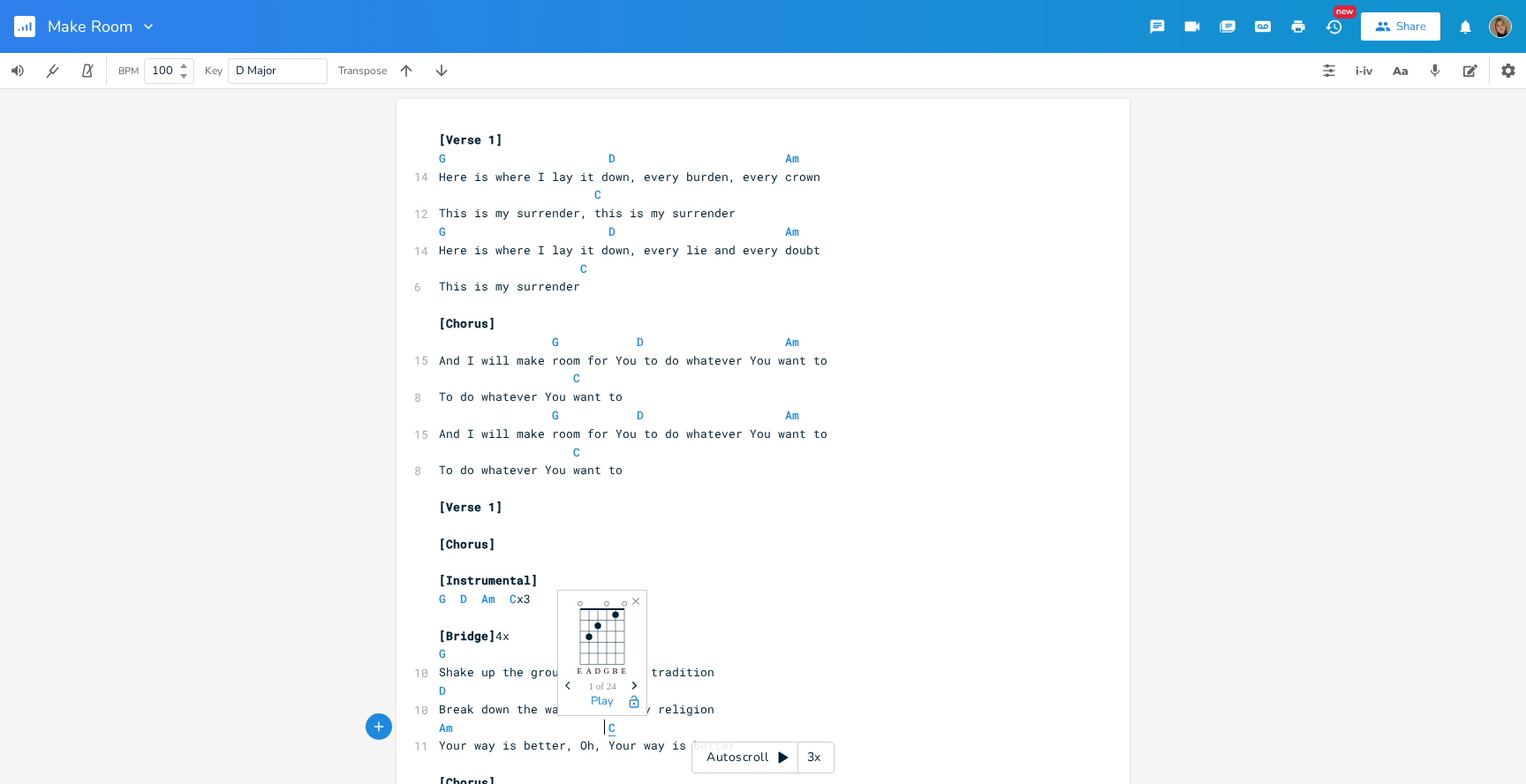 click on "C" at bounding box center [612, 727] 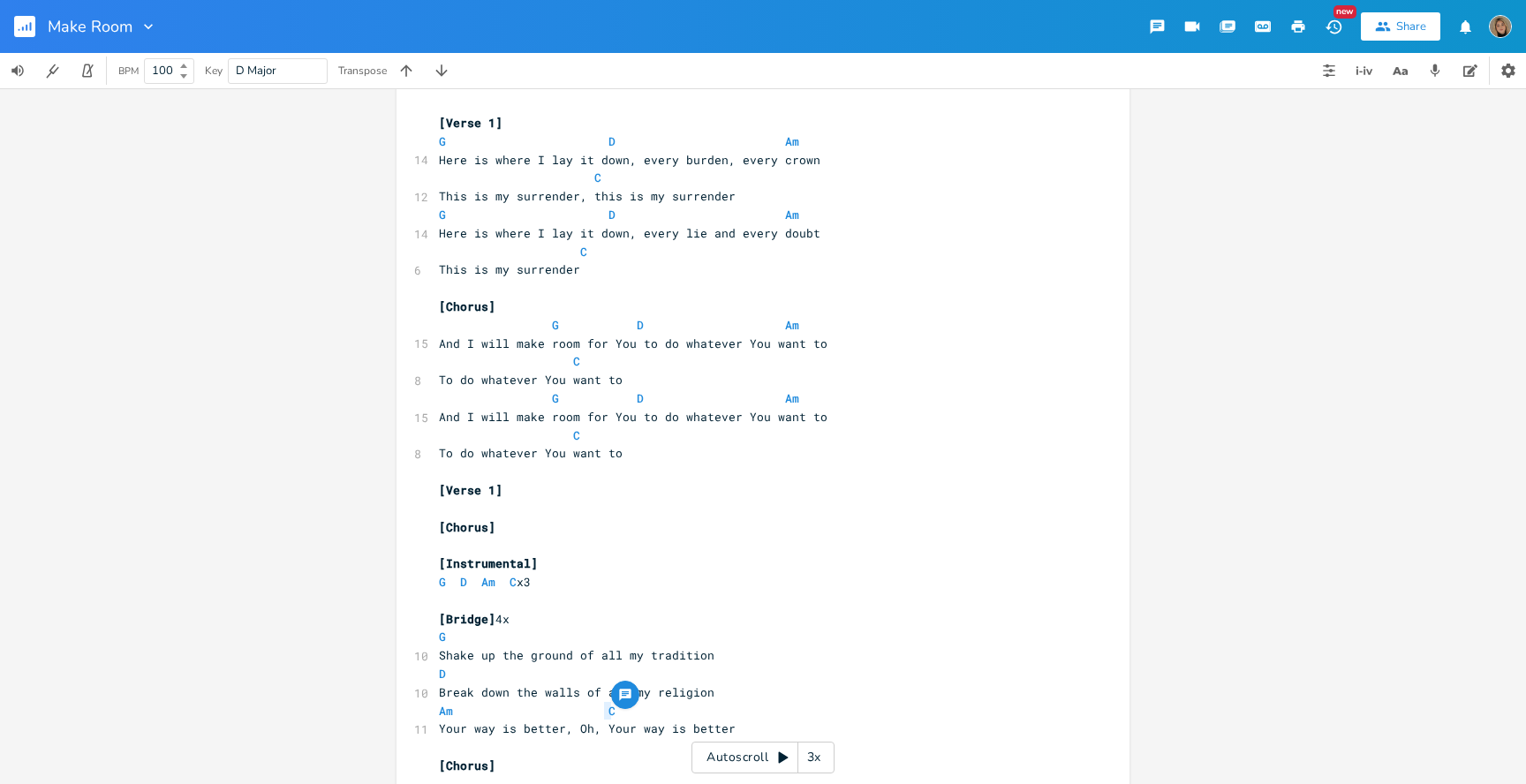 scroll, scrollTop: 0, scrollLeft: 0, axis: both 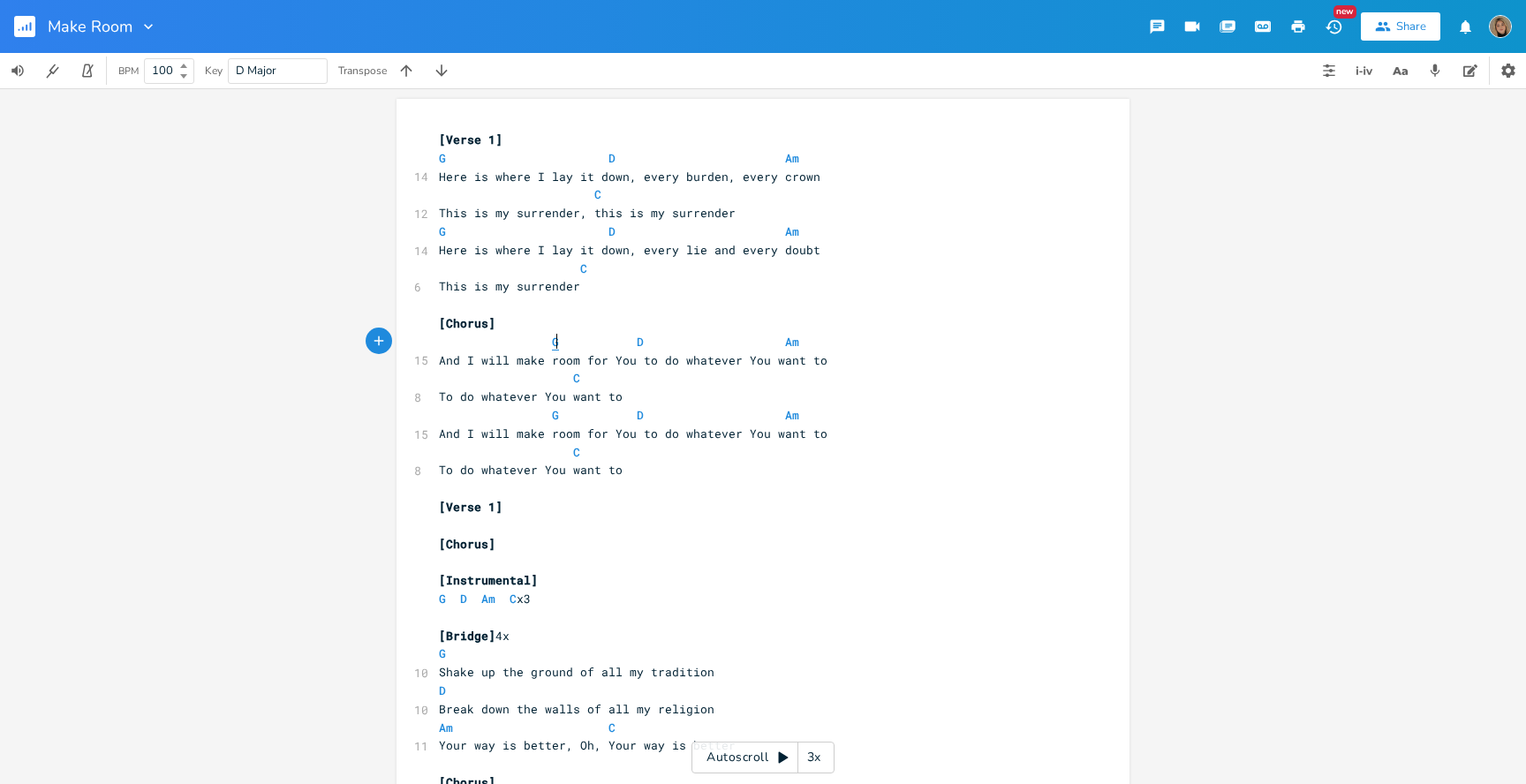 click on "G" at bounding box center [555, 342] 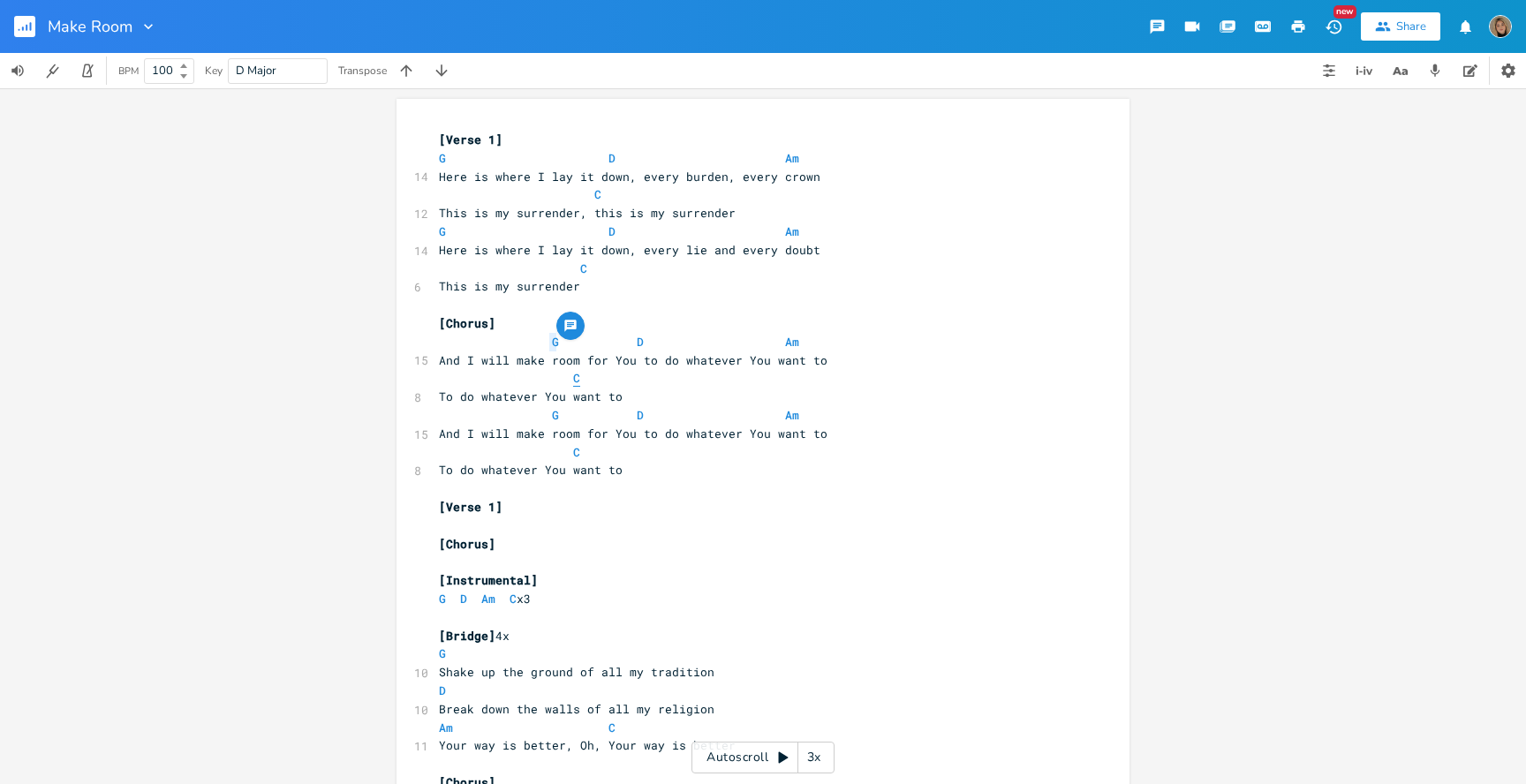 click on "C" at bounding box center [577, 378] 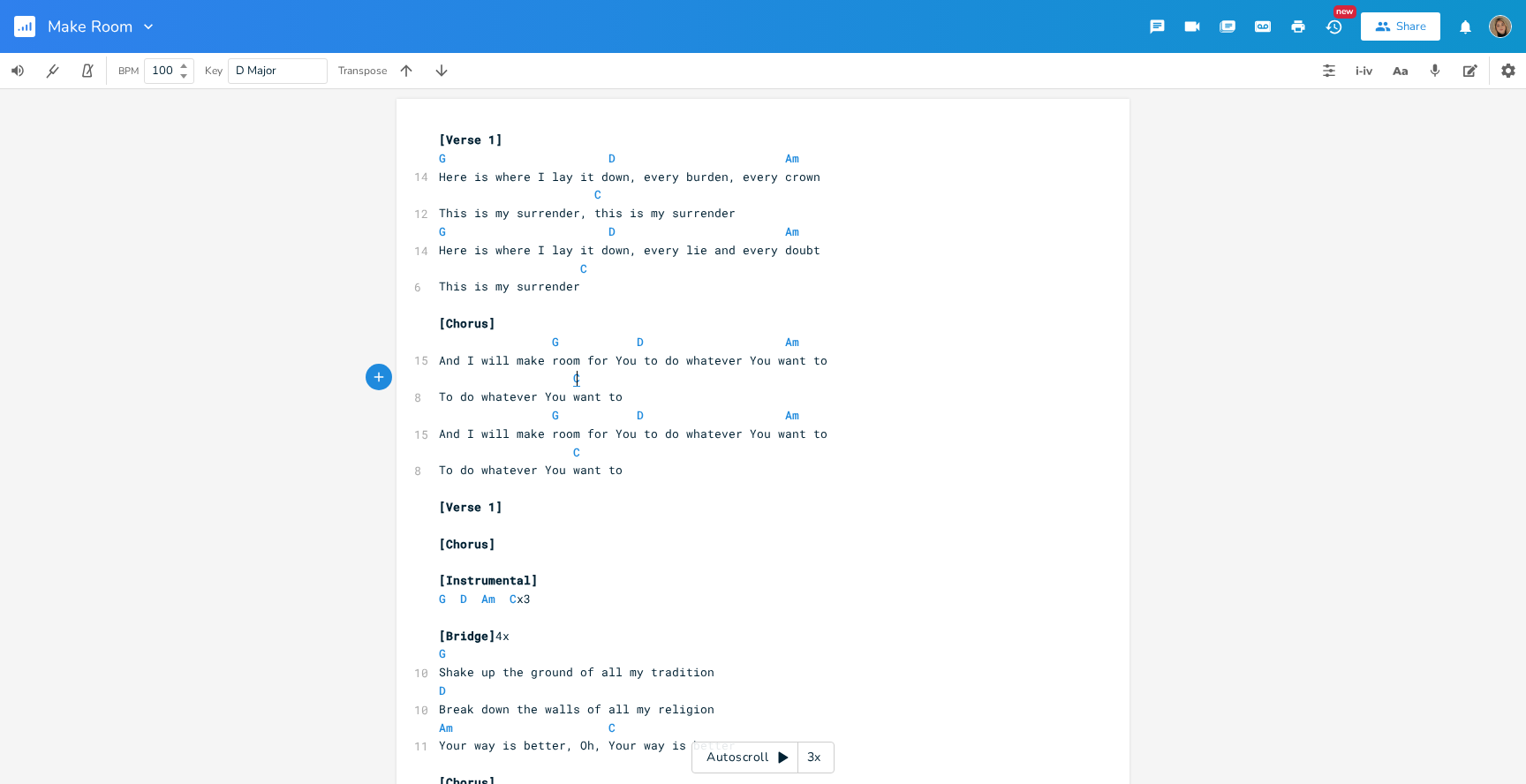 type on "C" 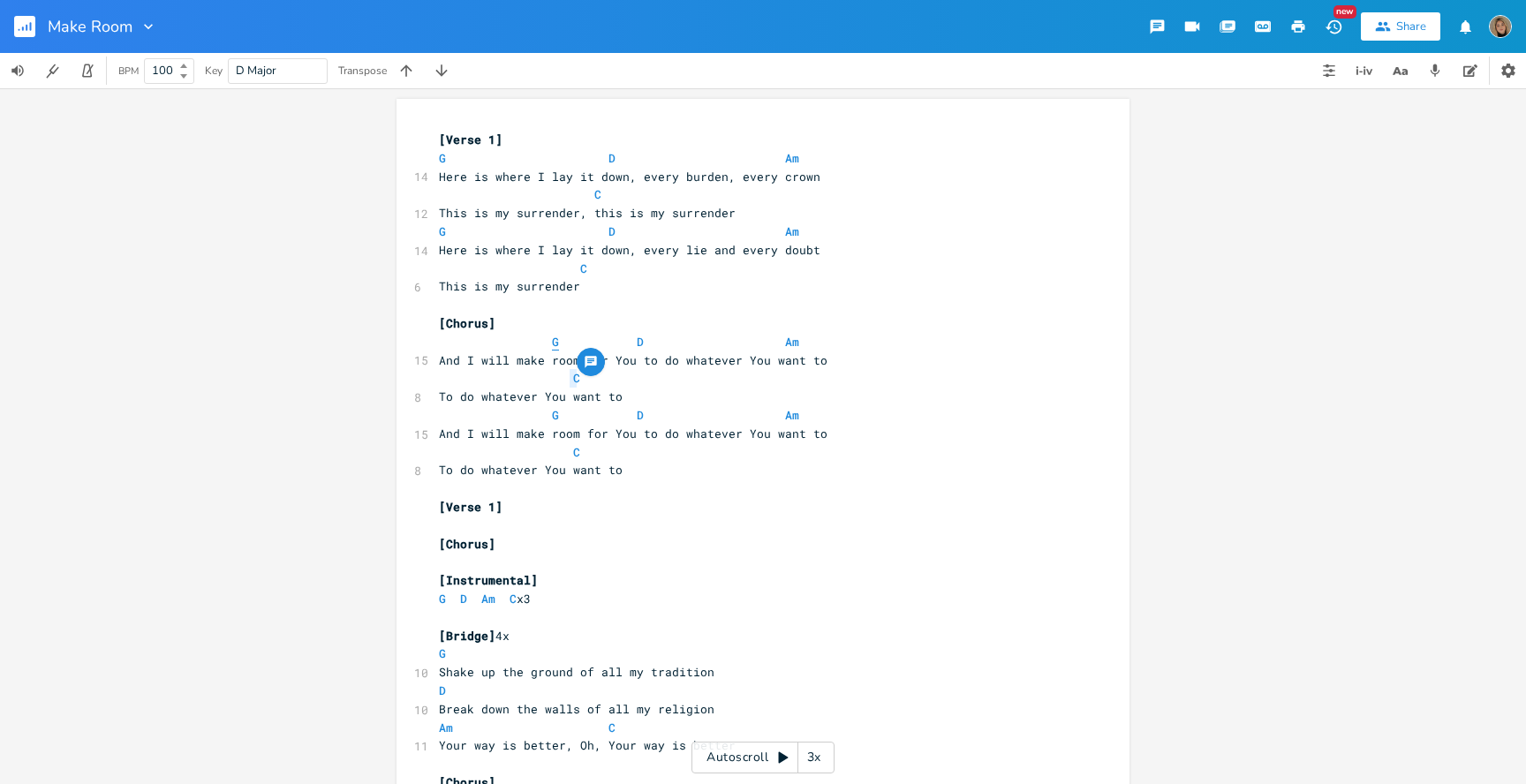 click on "G" at bounding box center (555, 342) 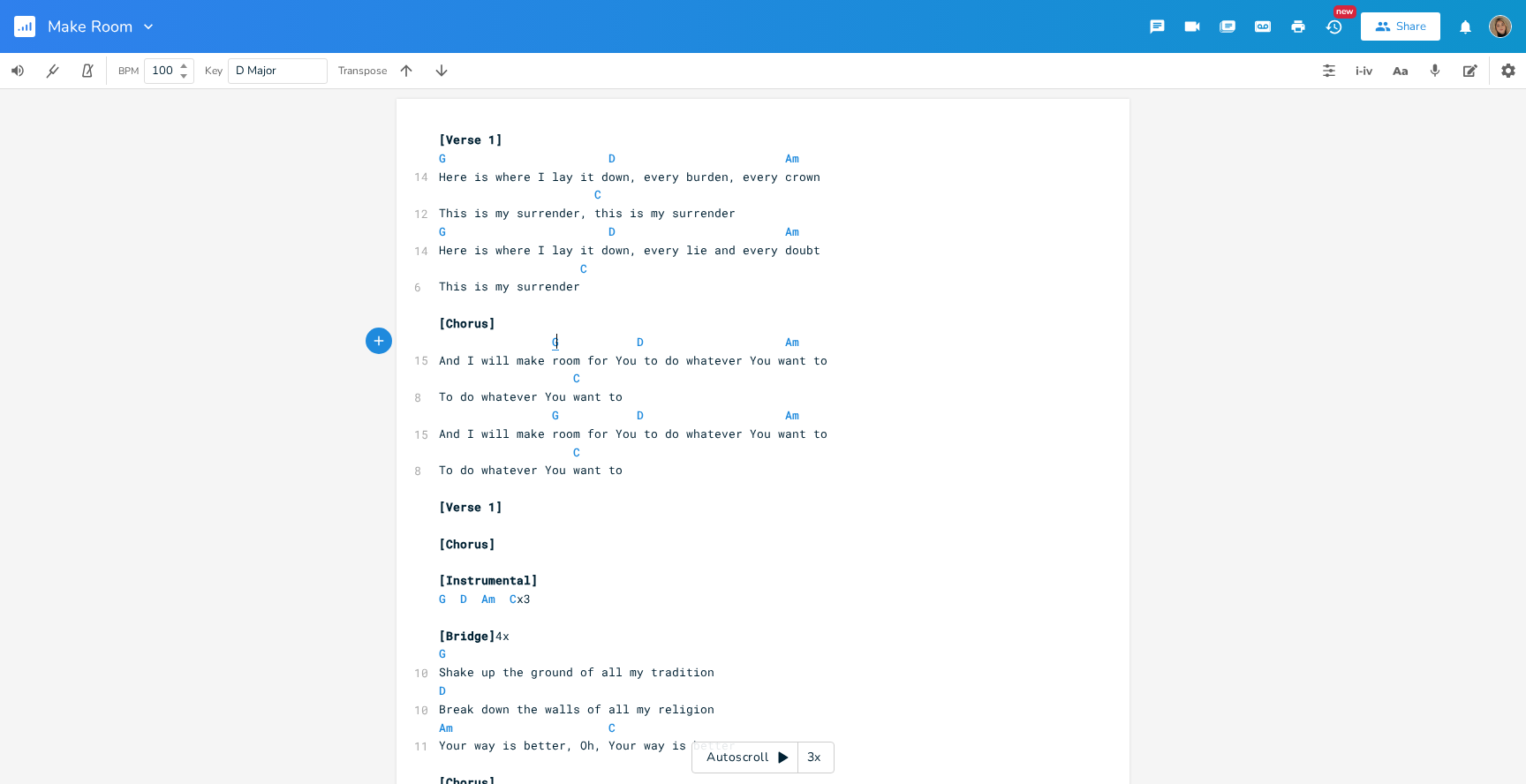 type on "G" 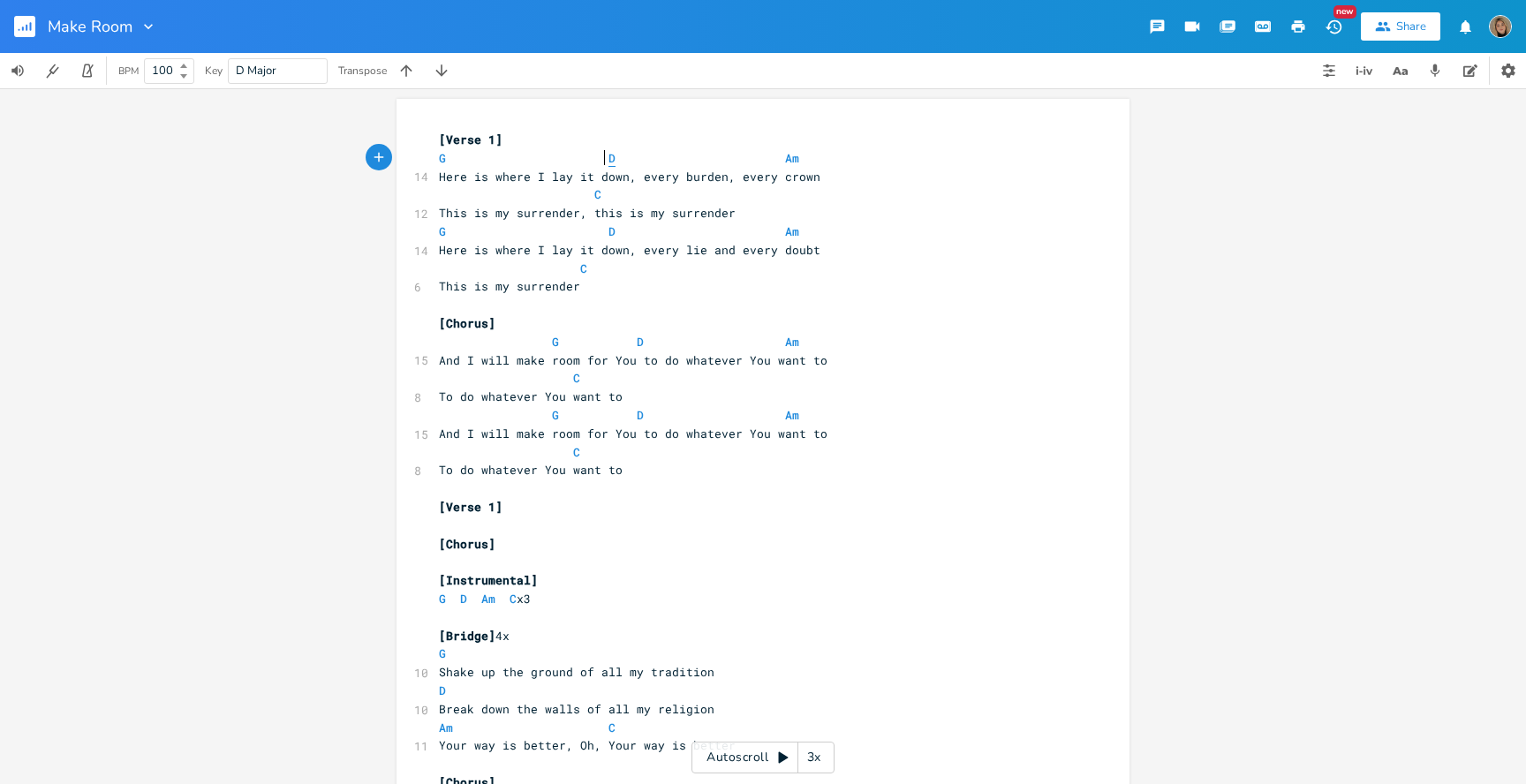 click on "D" at bounding box center (612, 158) 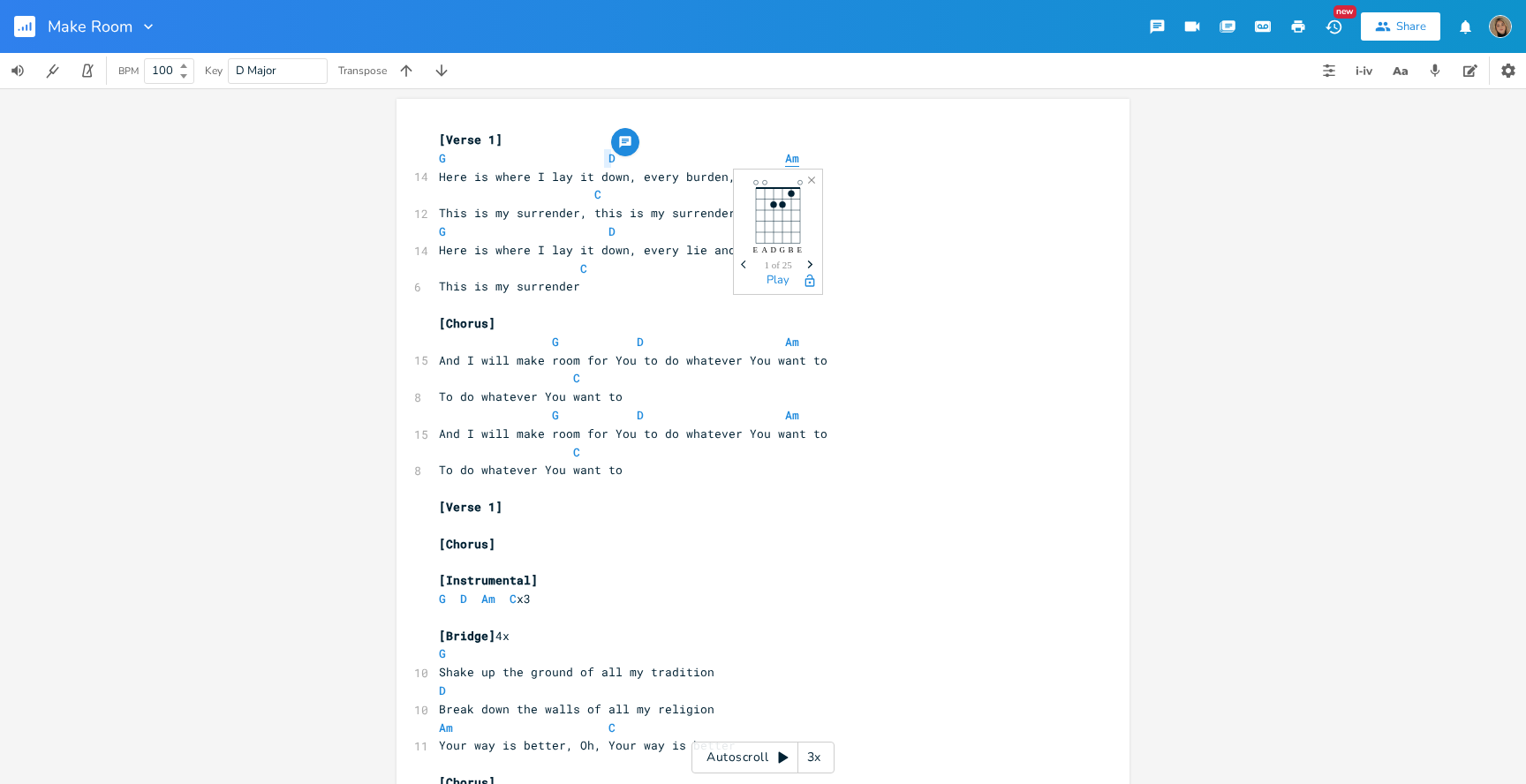 click on "Am" at bounding box center [792, 158] 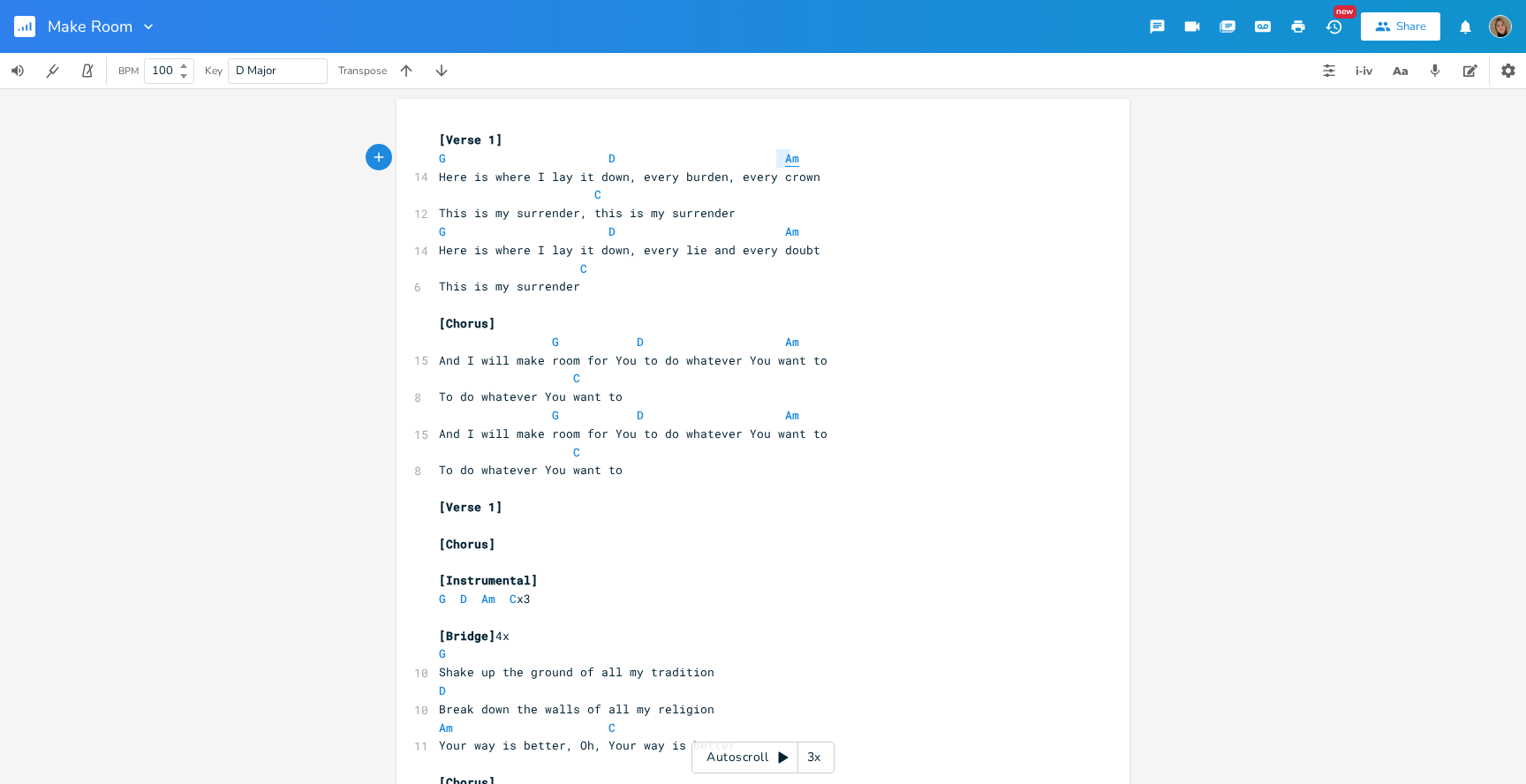 click on "Am" at bounding box center [792, 158] 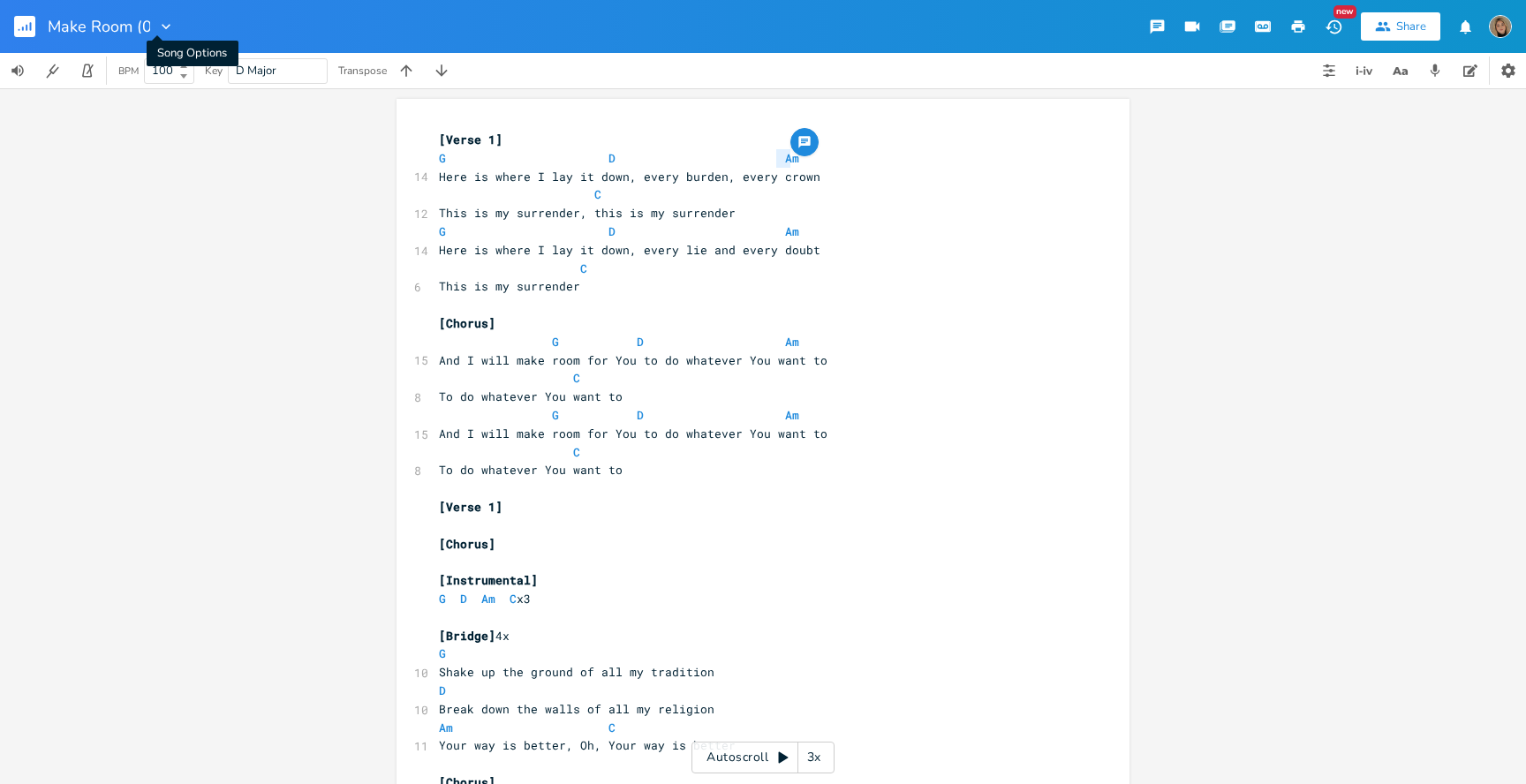 type on "Make Room (0)" 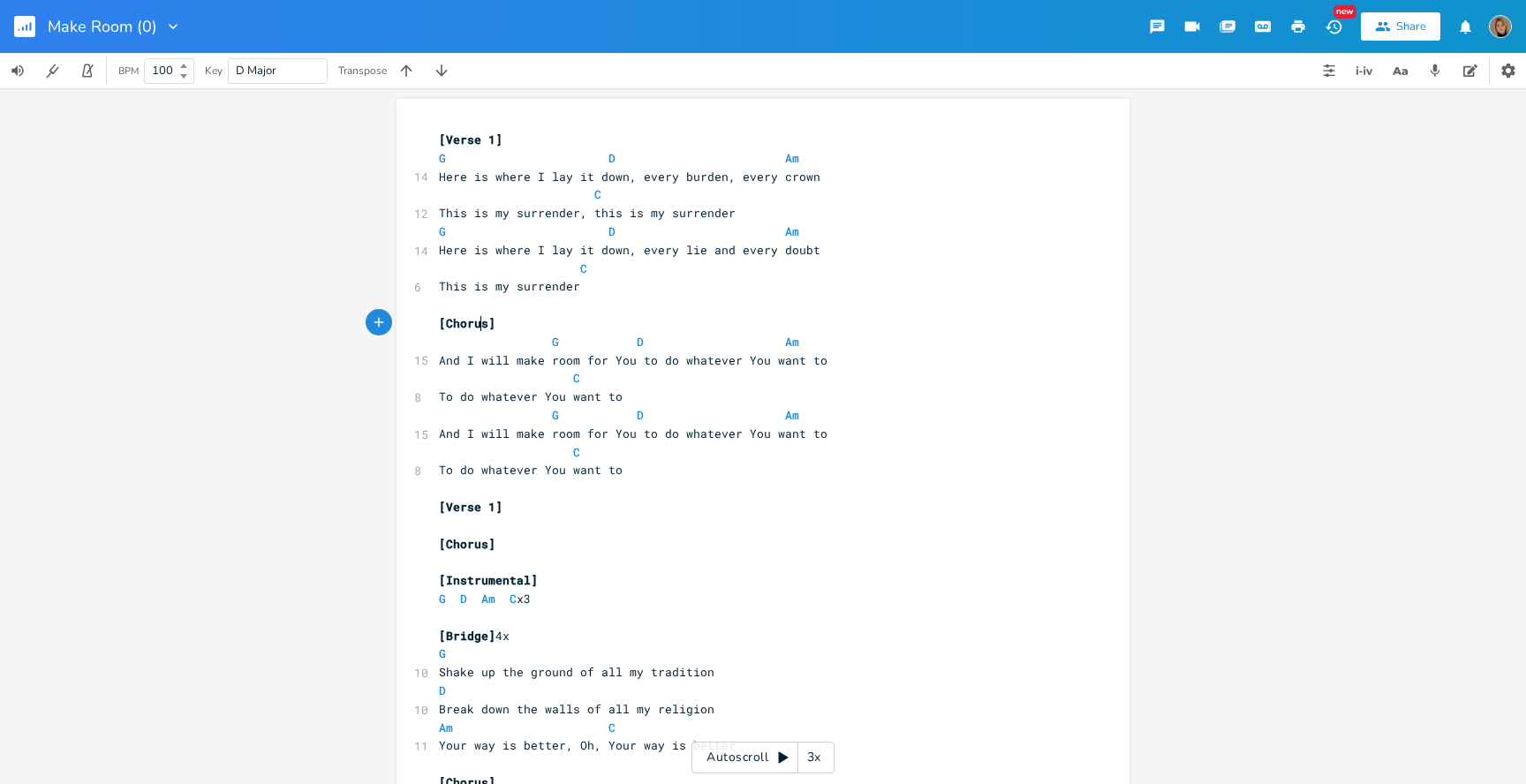 click on "[Chorus]" at bounding box center [467, 323] 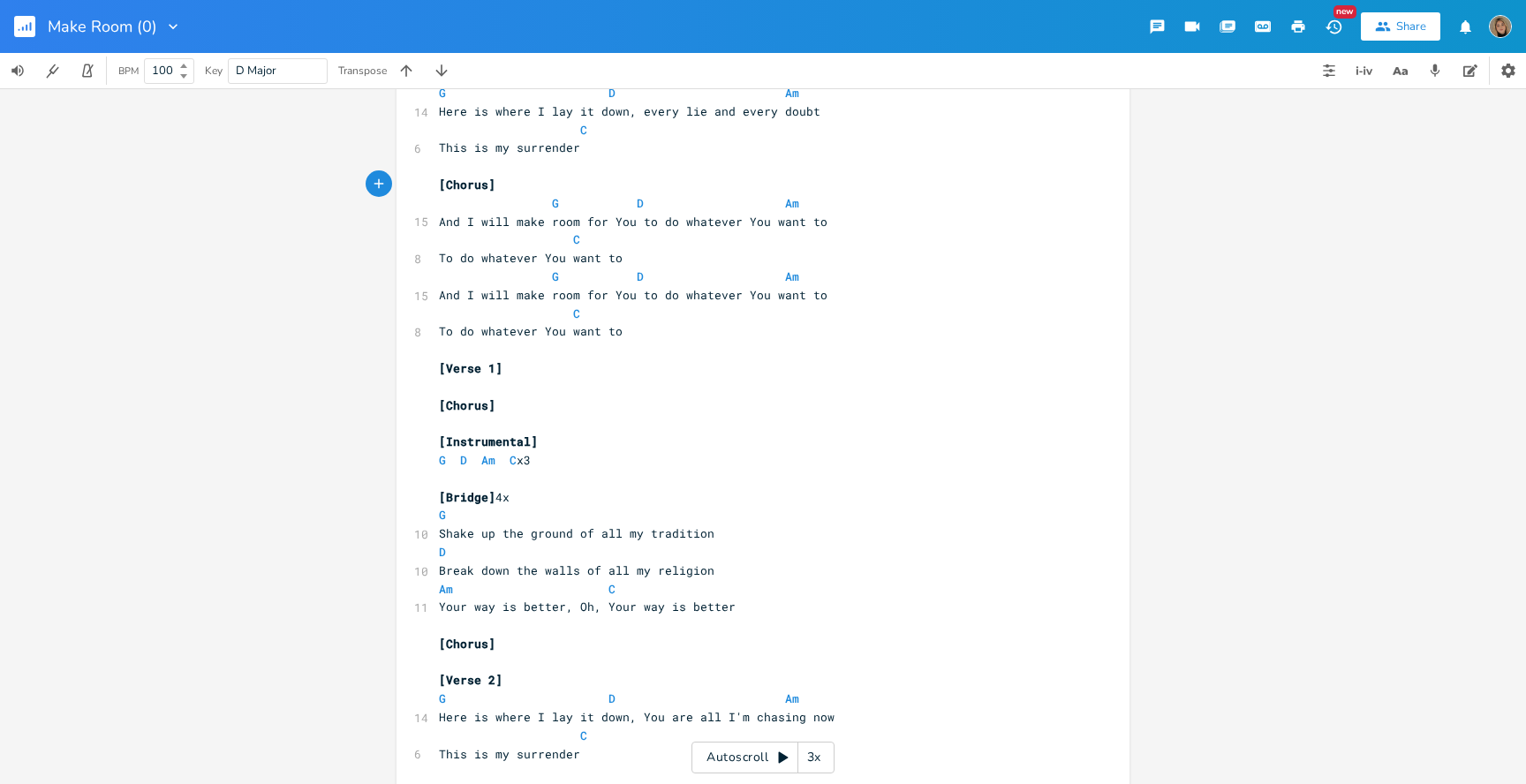 scroll, scrollTop: 154, scrollLeft: 0, axis: vertical 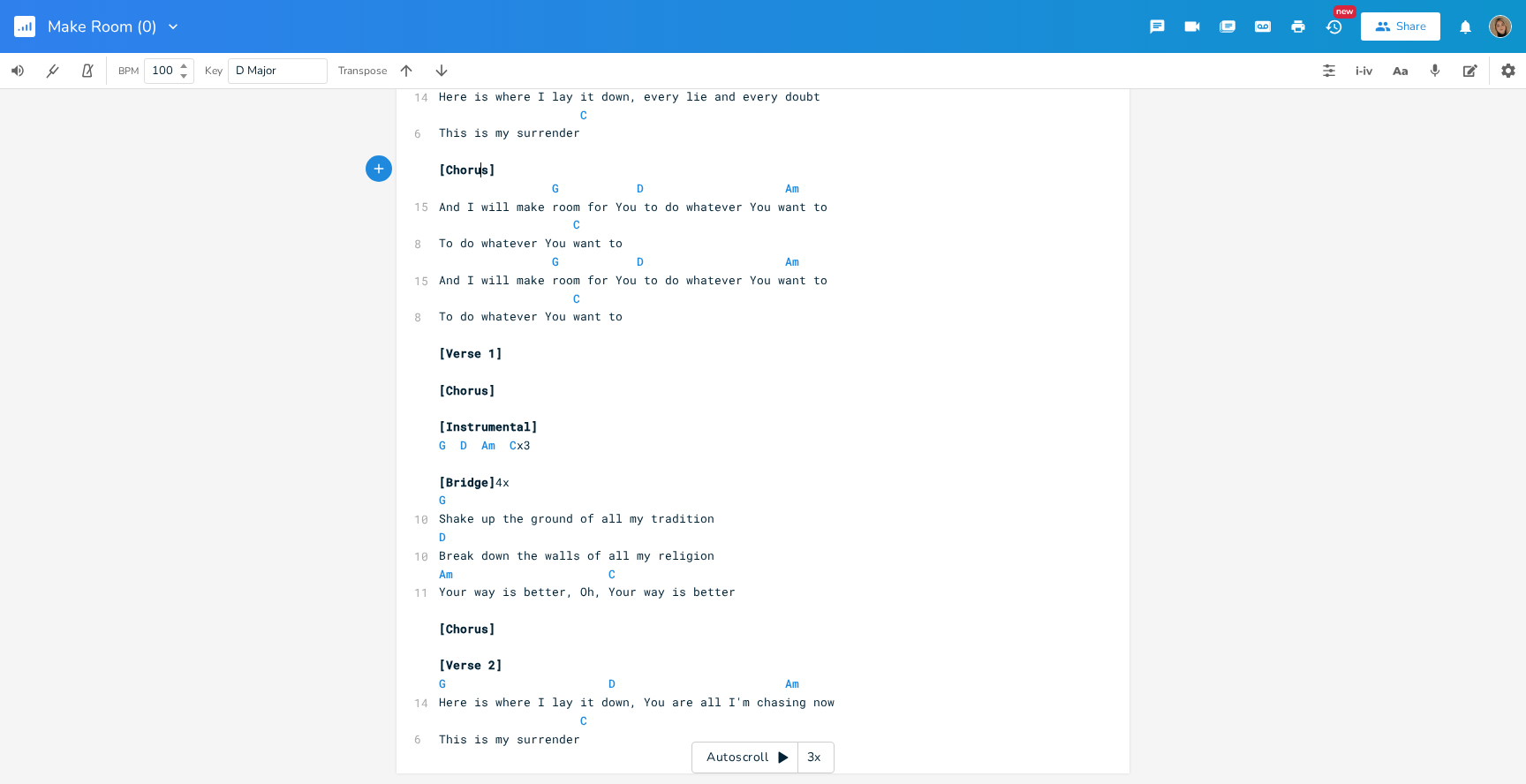 click 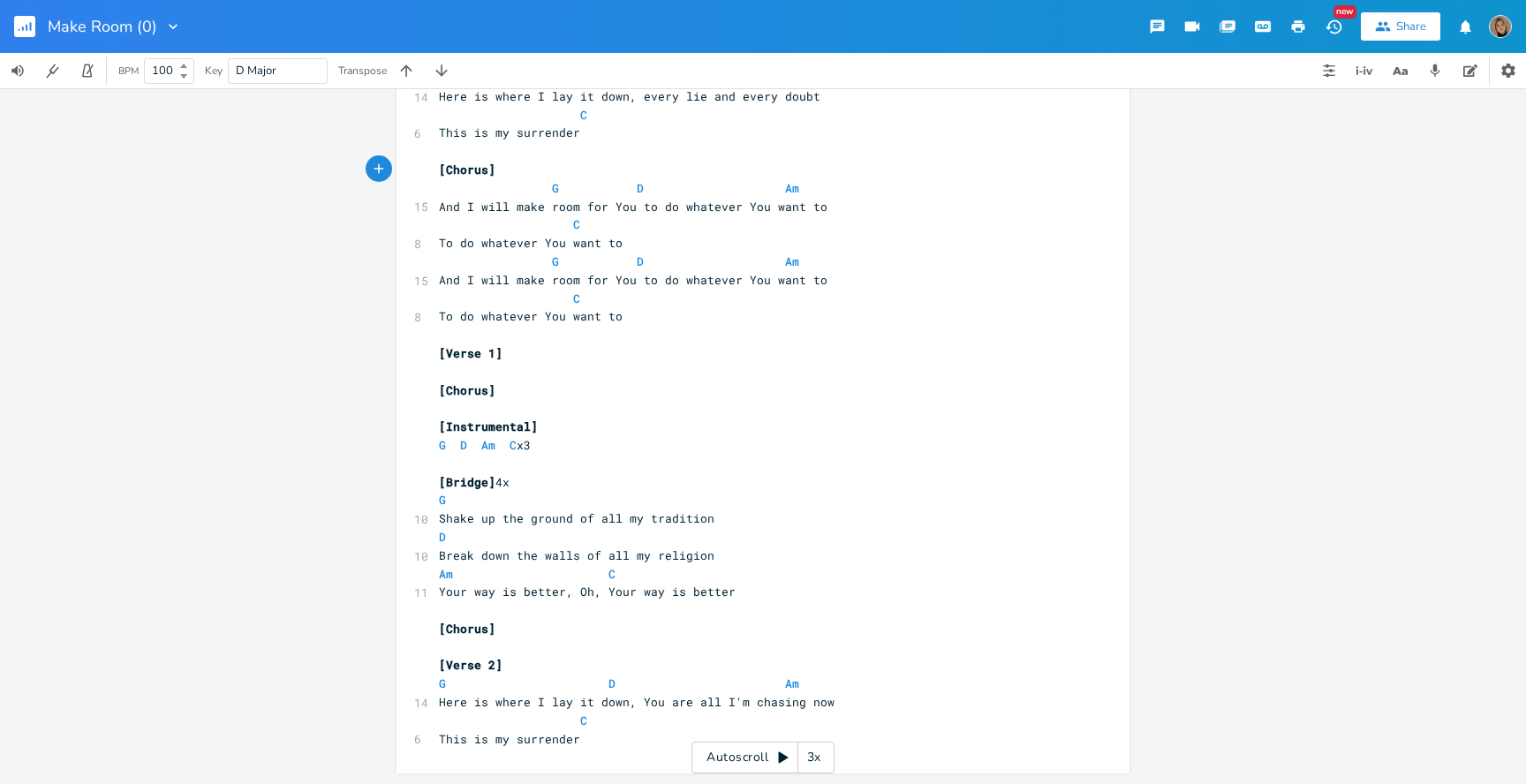scroll, scrollTop: 0, scrollLeft: 0, axis: both 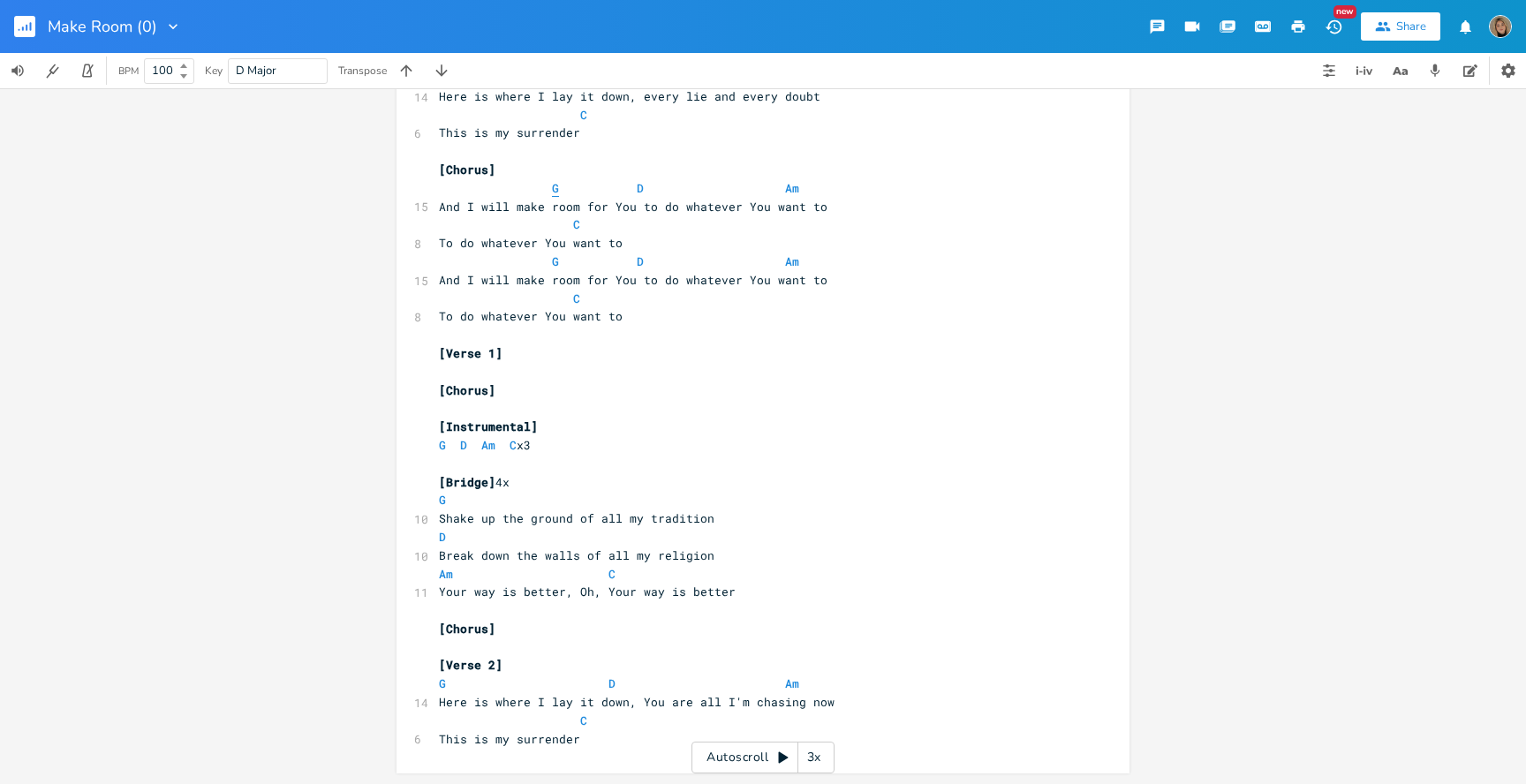 click on "G" at bounding box center (555, 188) 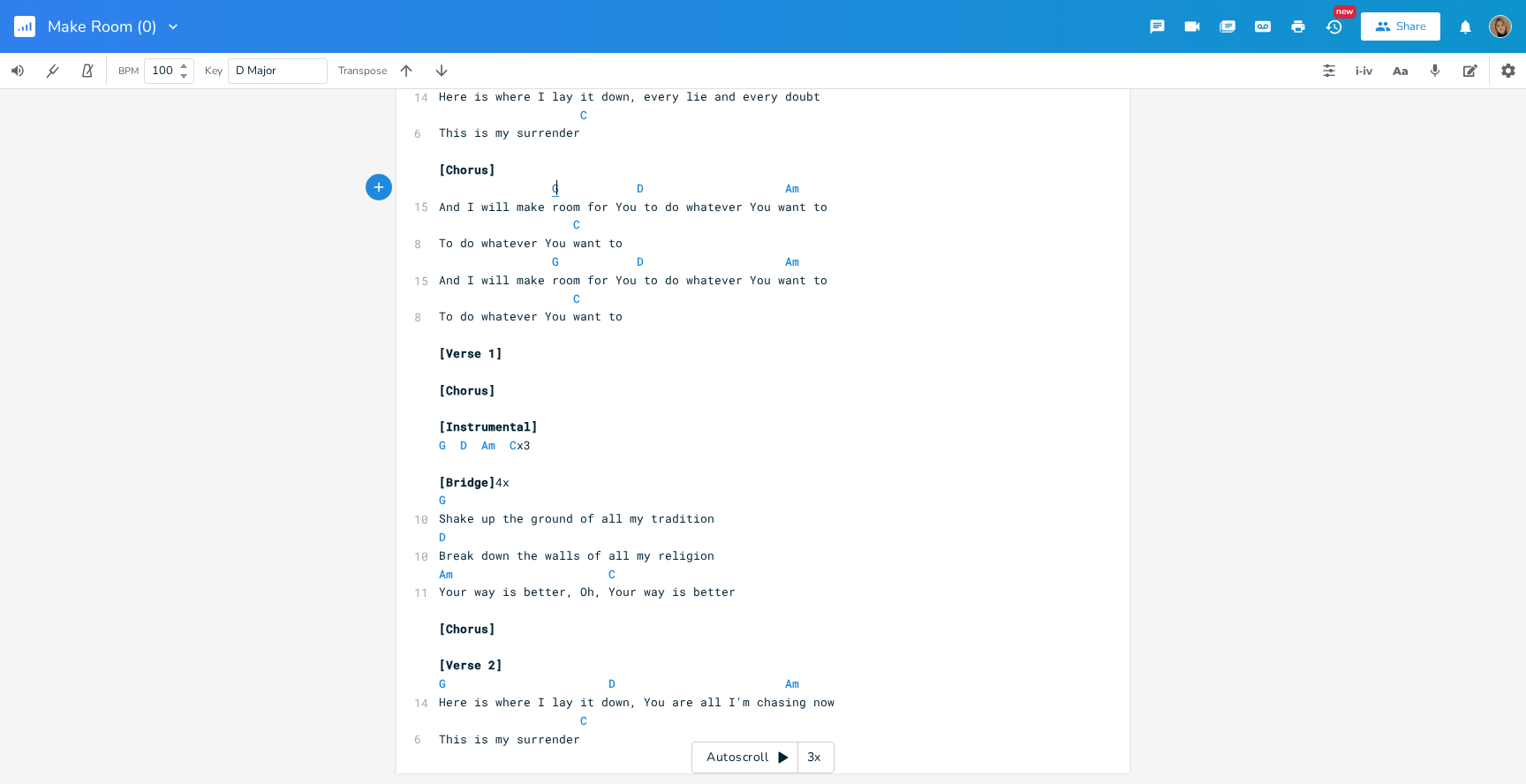 type on "G" 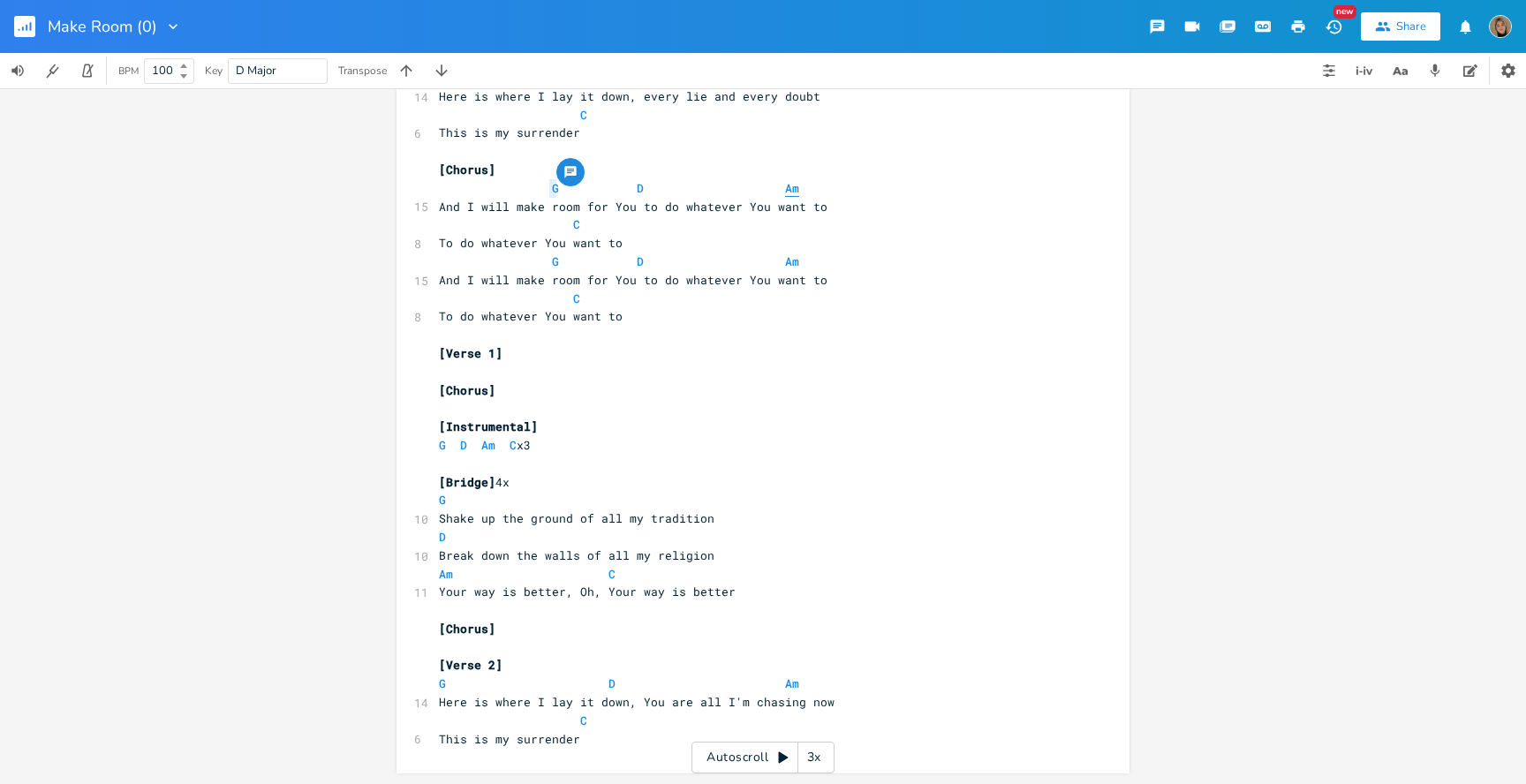click on "Am" at bounding box center (792, 188) 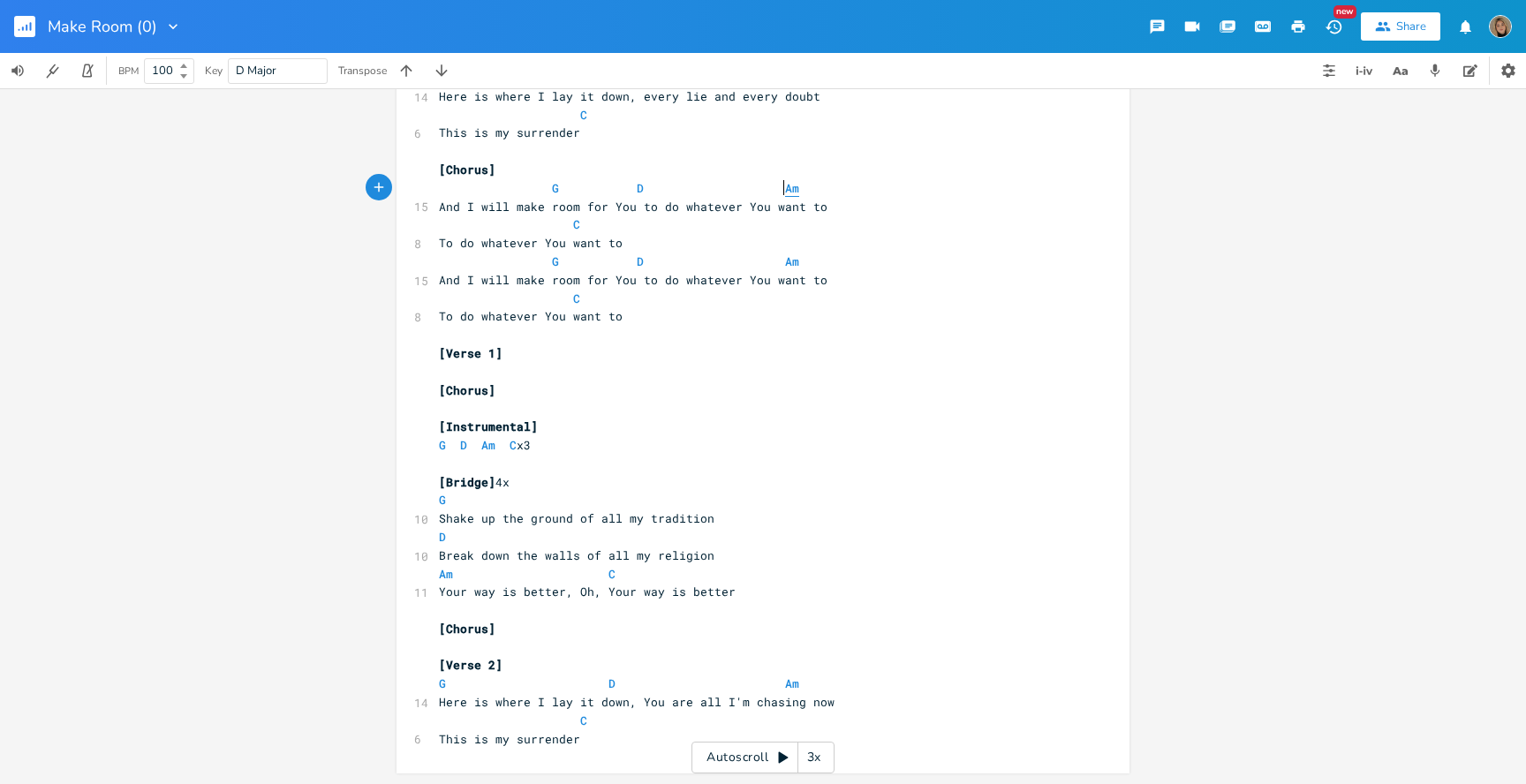 type on "Am" 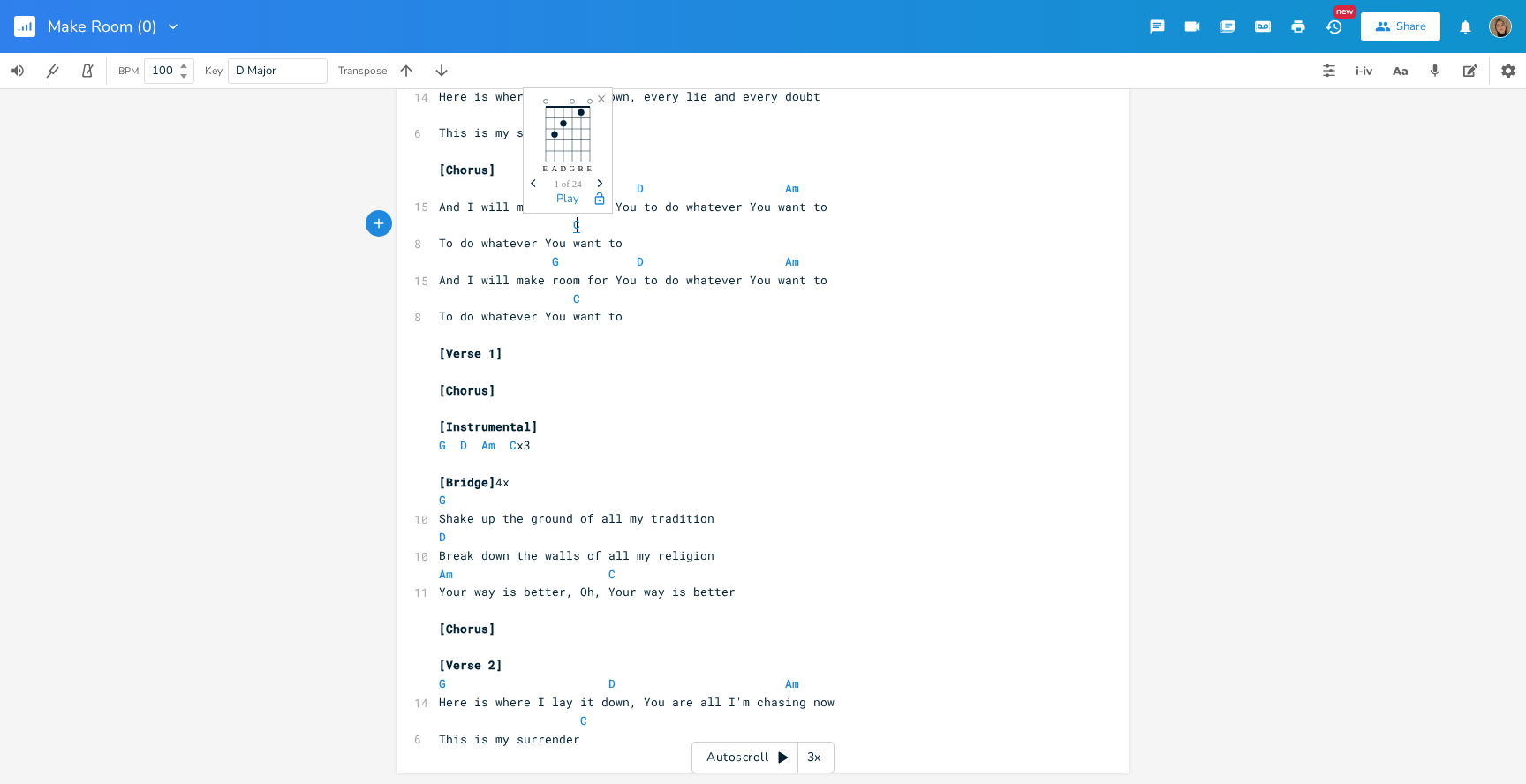 click on "C" at bounding box center [577, 224] 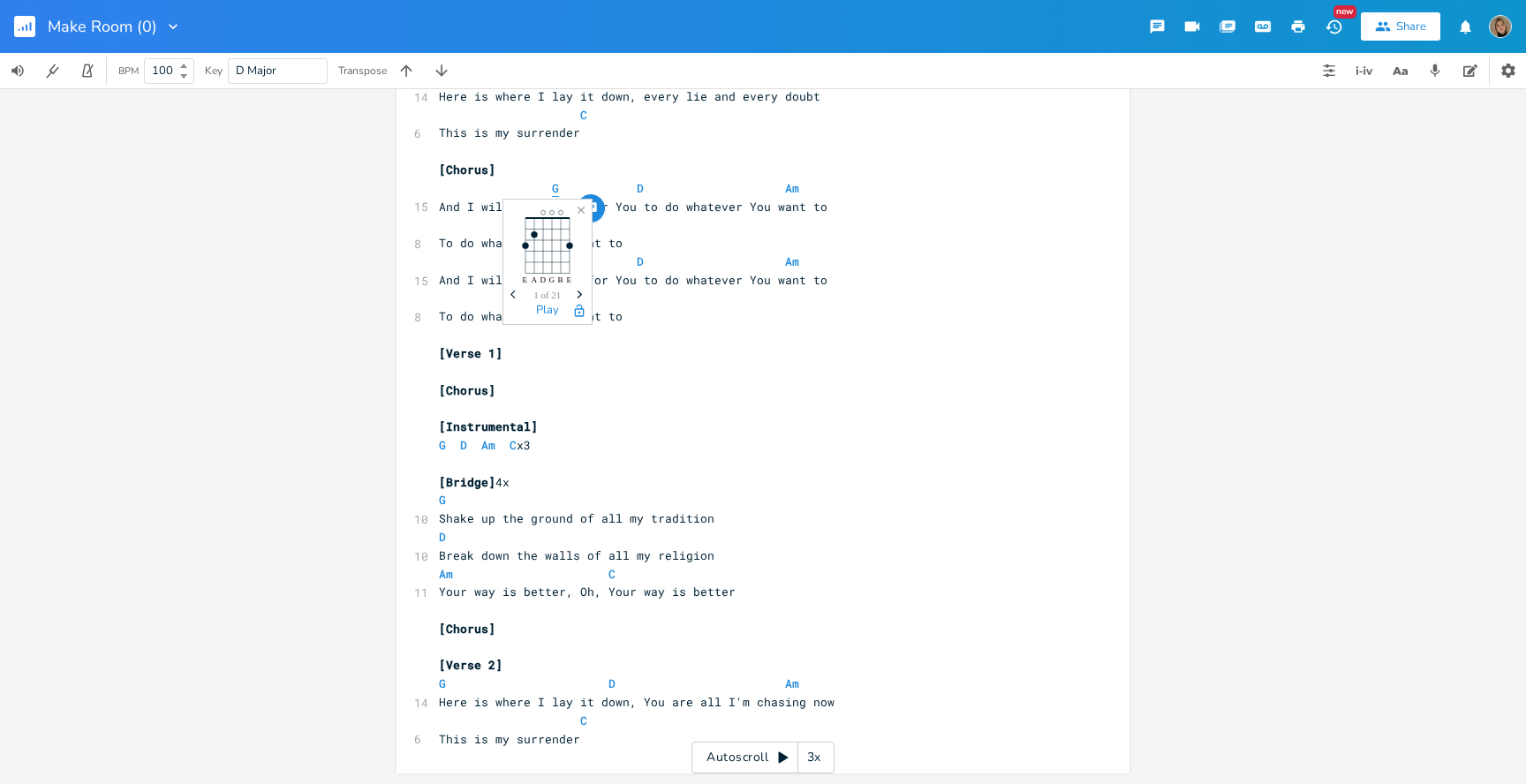 click on "G" at bounding box center (555, 188) 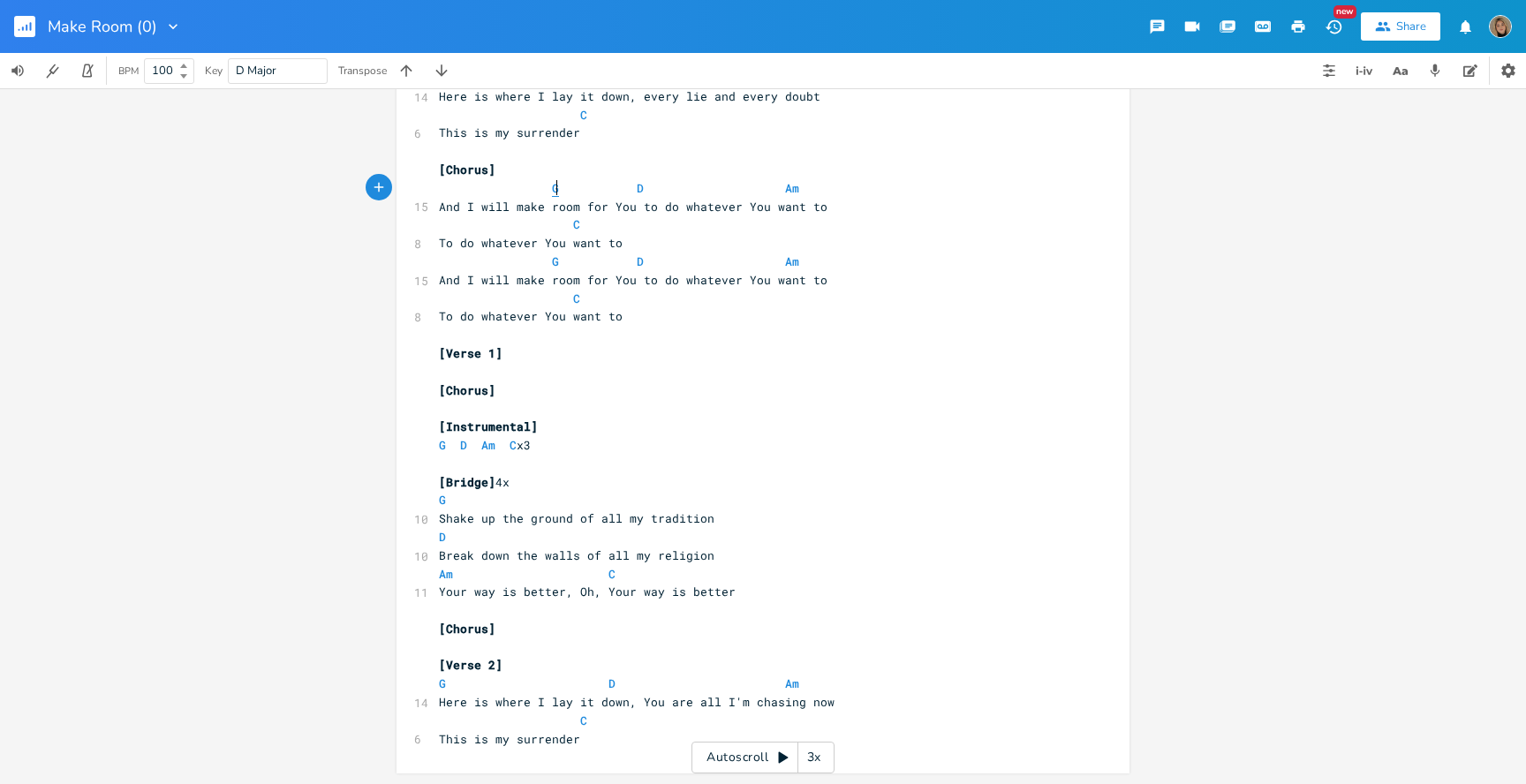 type on "G" 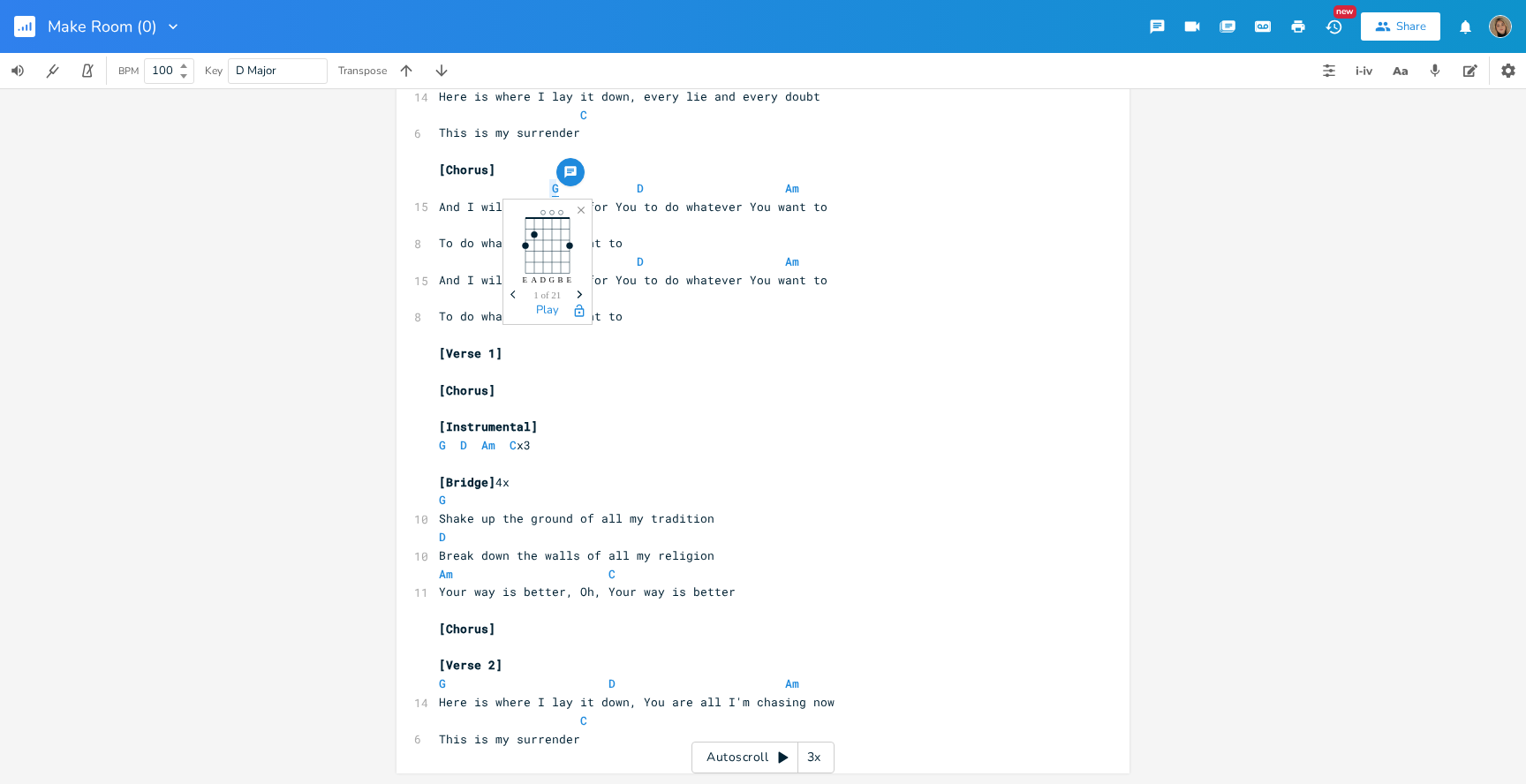 click on "G" at bounding box center (555, 188) 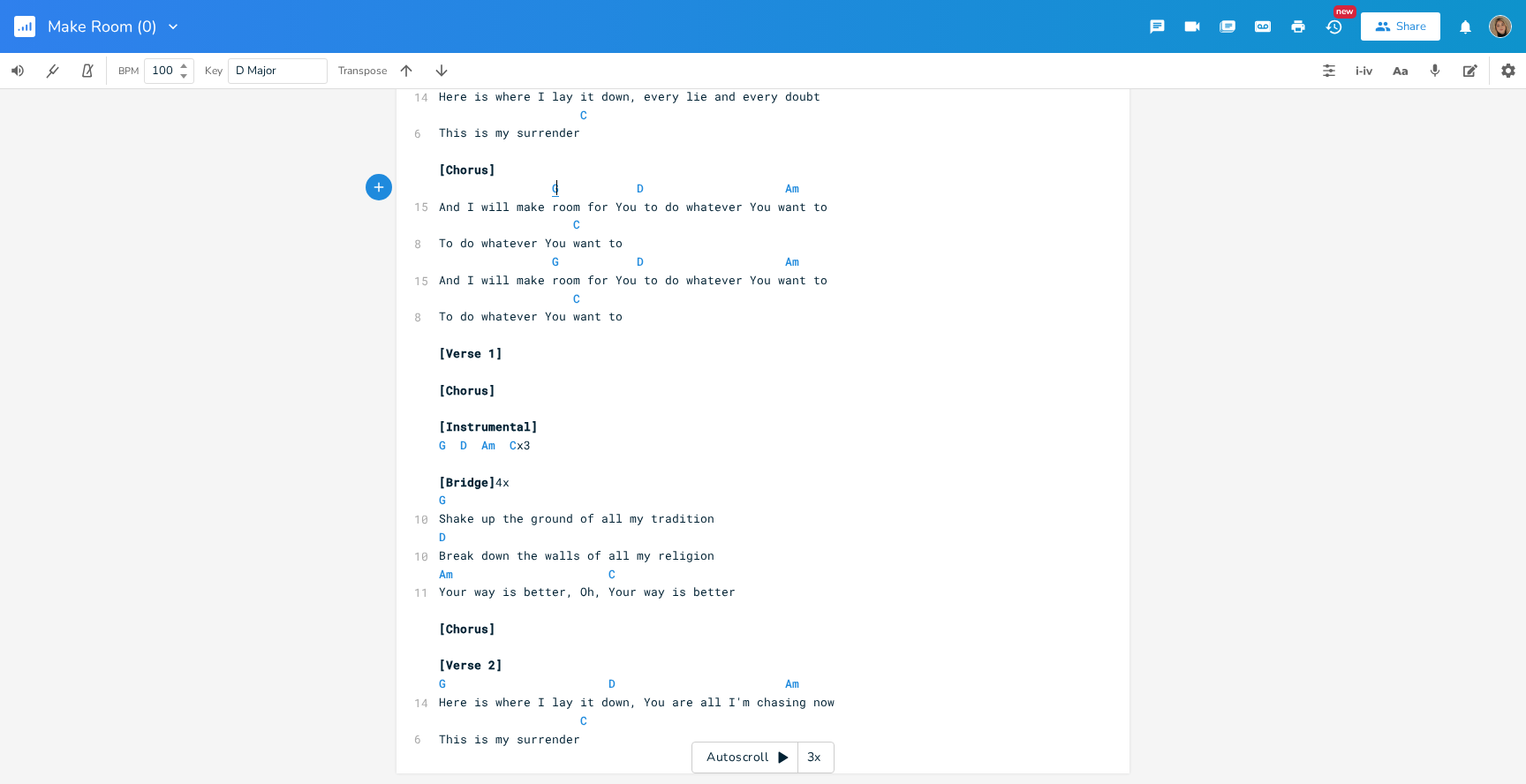 click on "G" at bounding box center [555, 188] 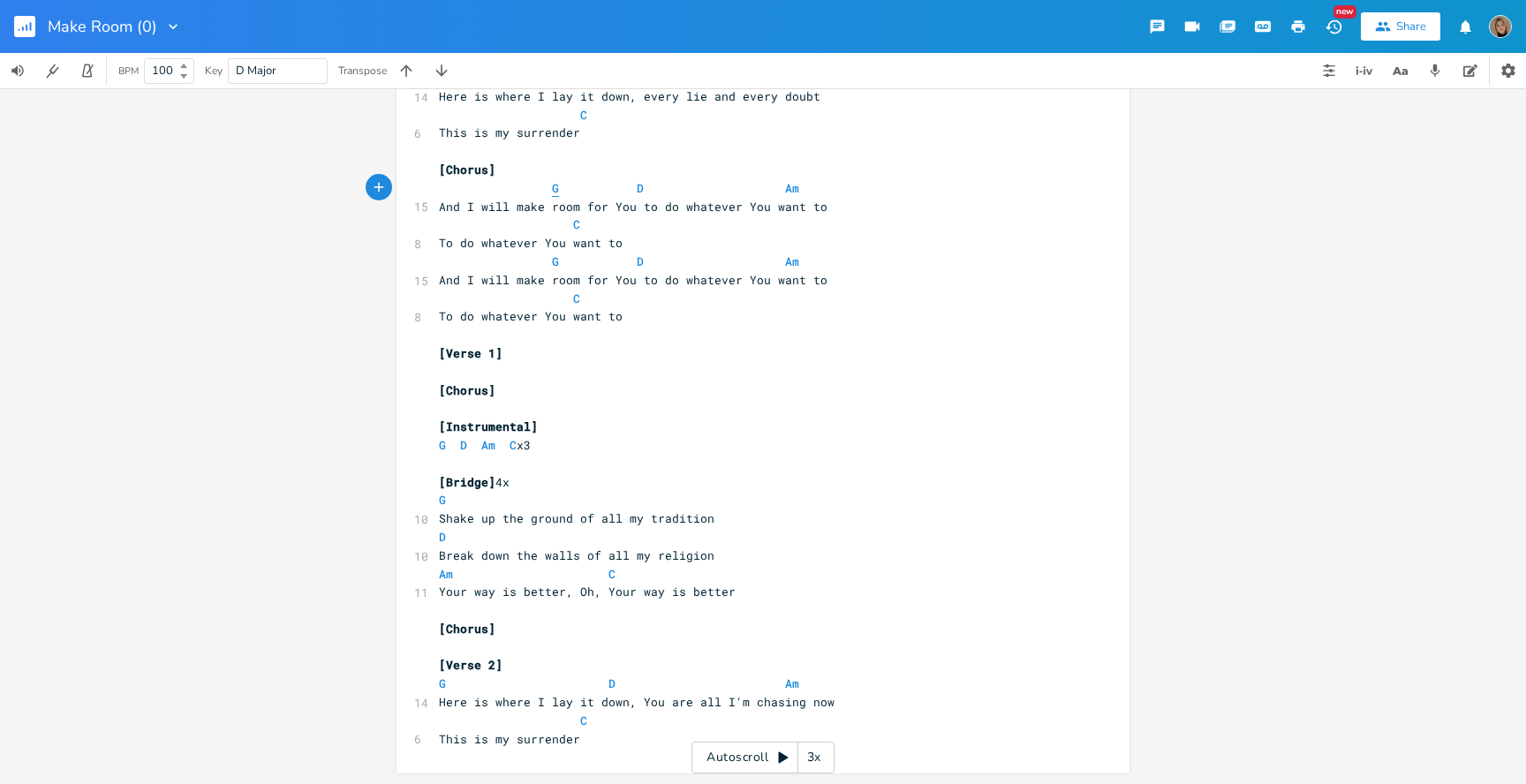 type on "G" 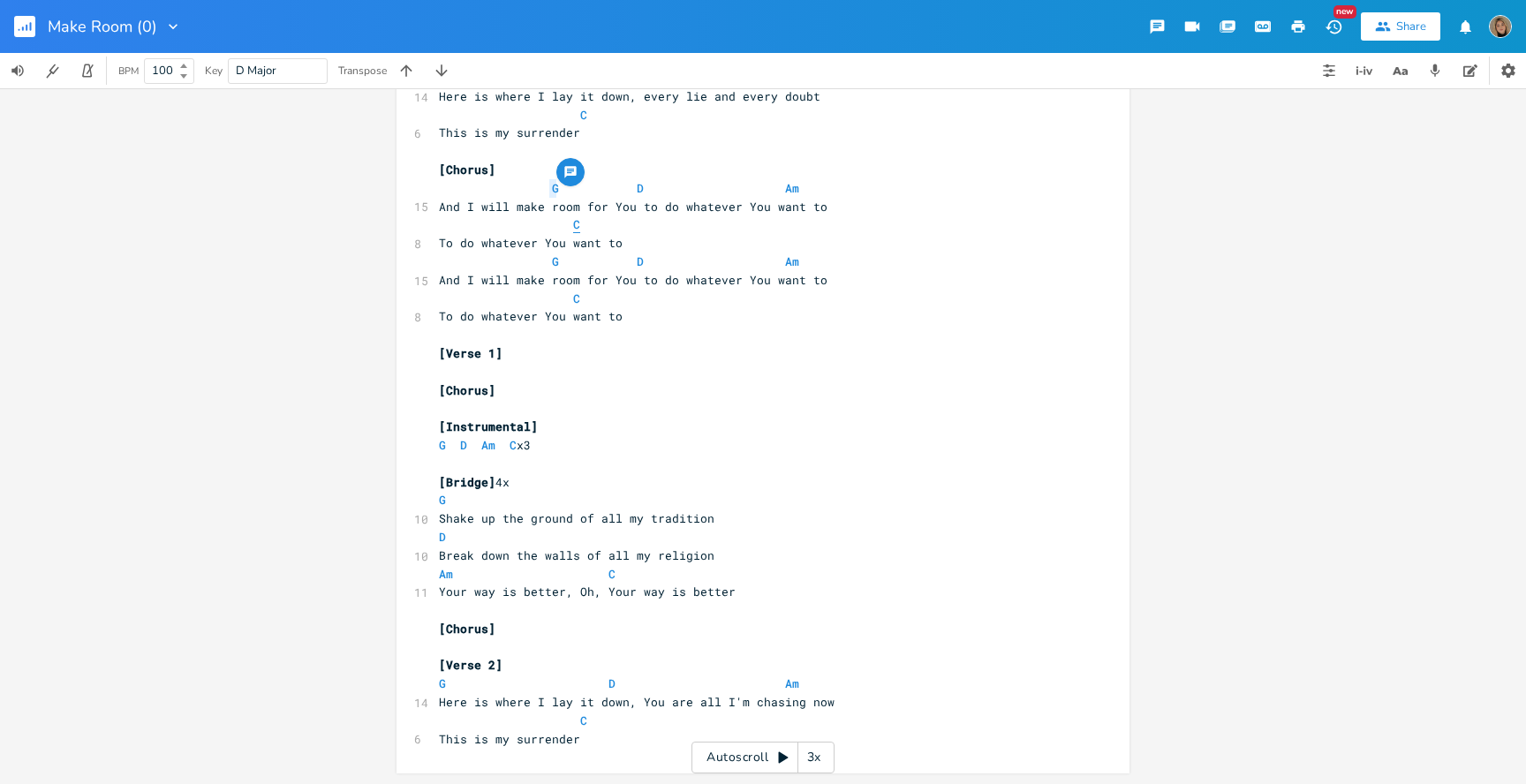 click on "C" at bounding box center [577, 224] 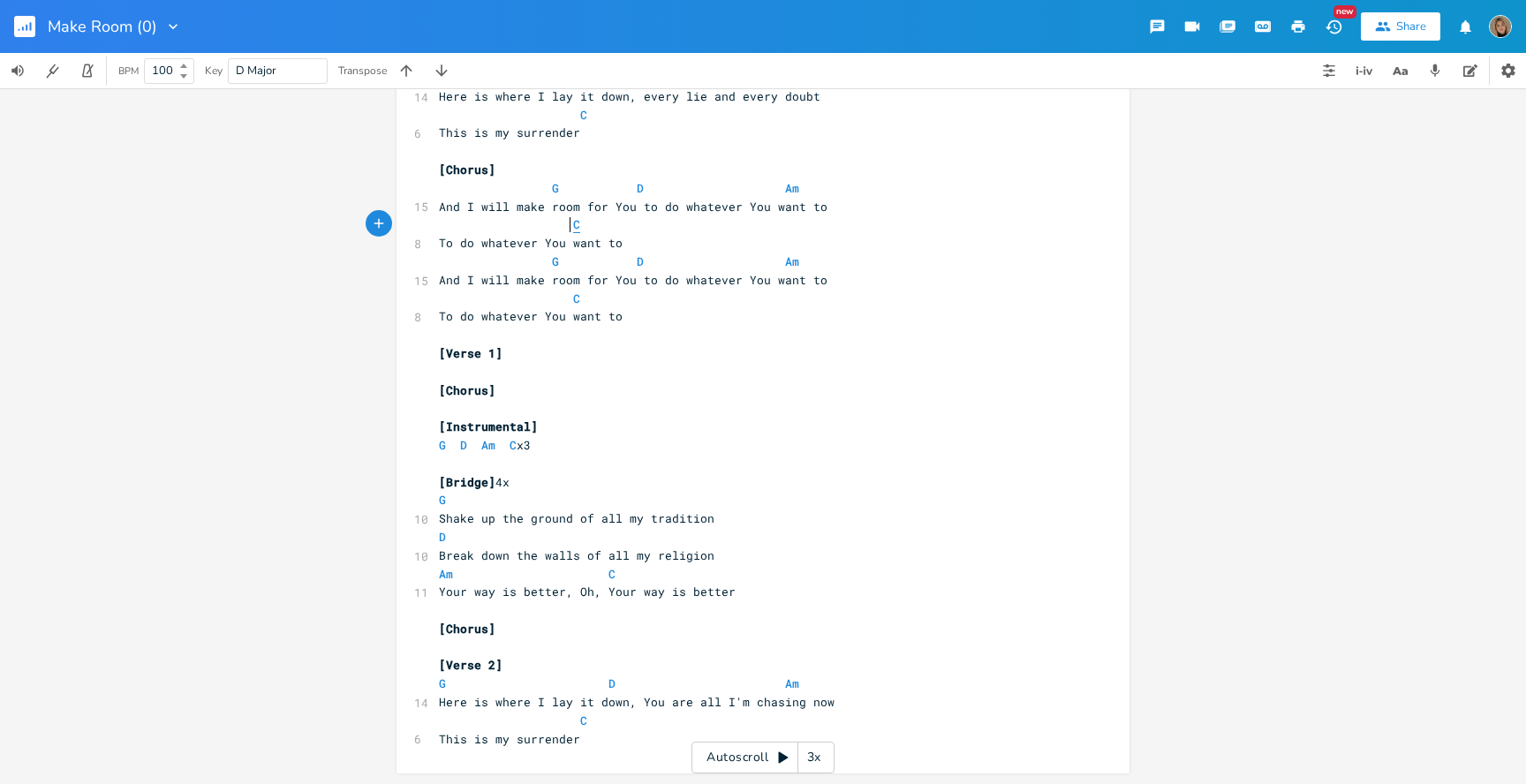 type on "C" 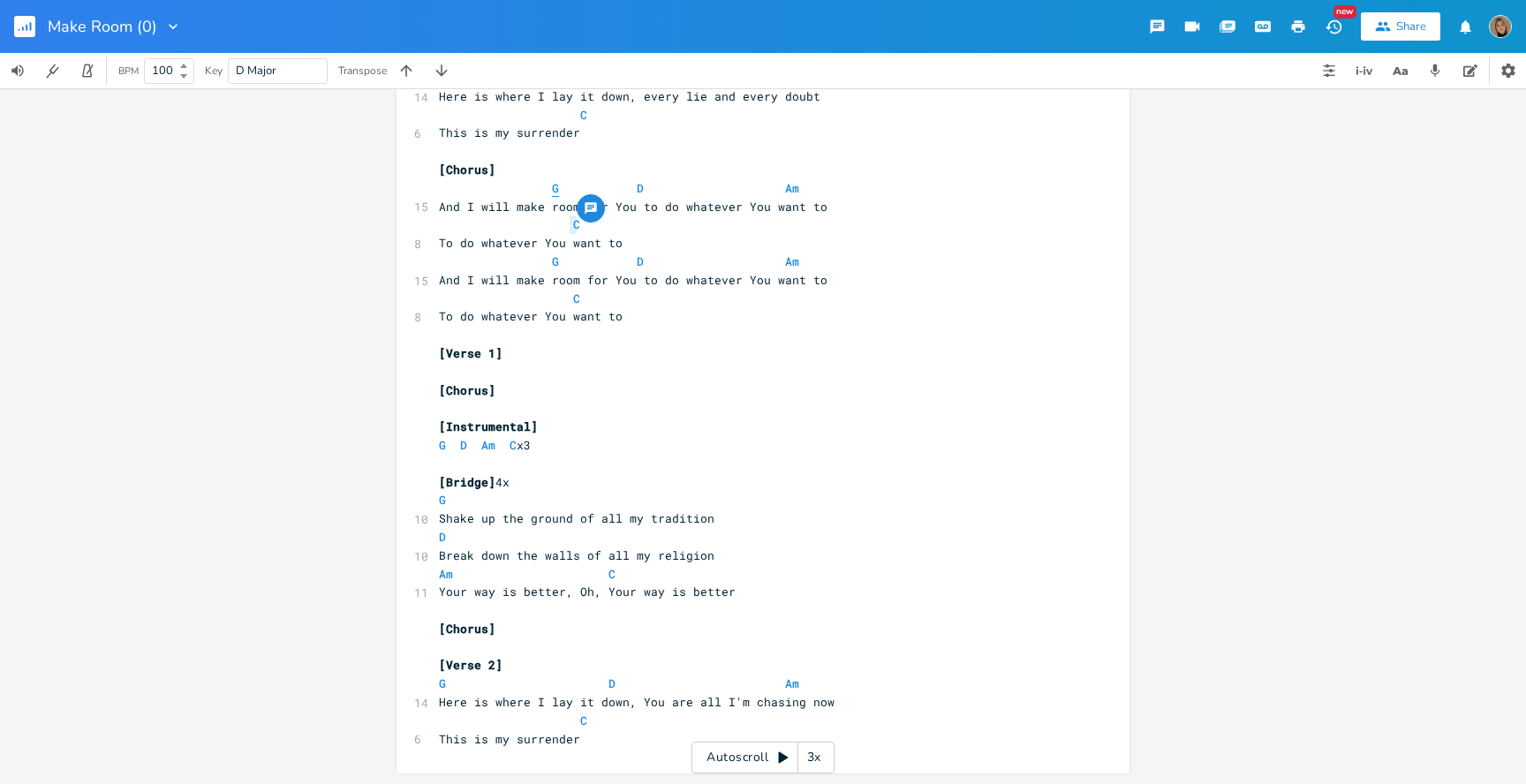 click on "G" at bounding box center [555, 188] 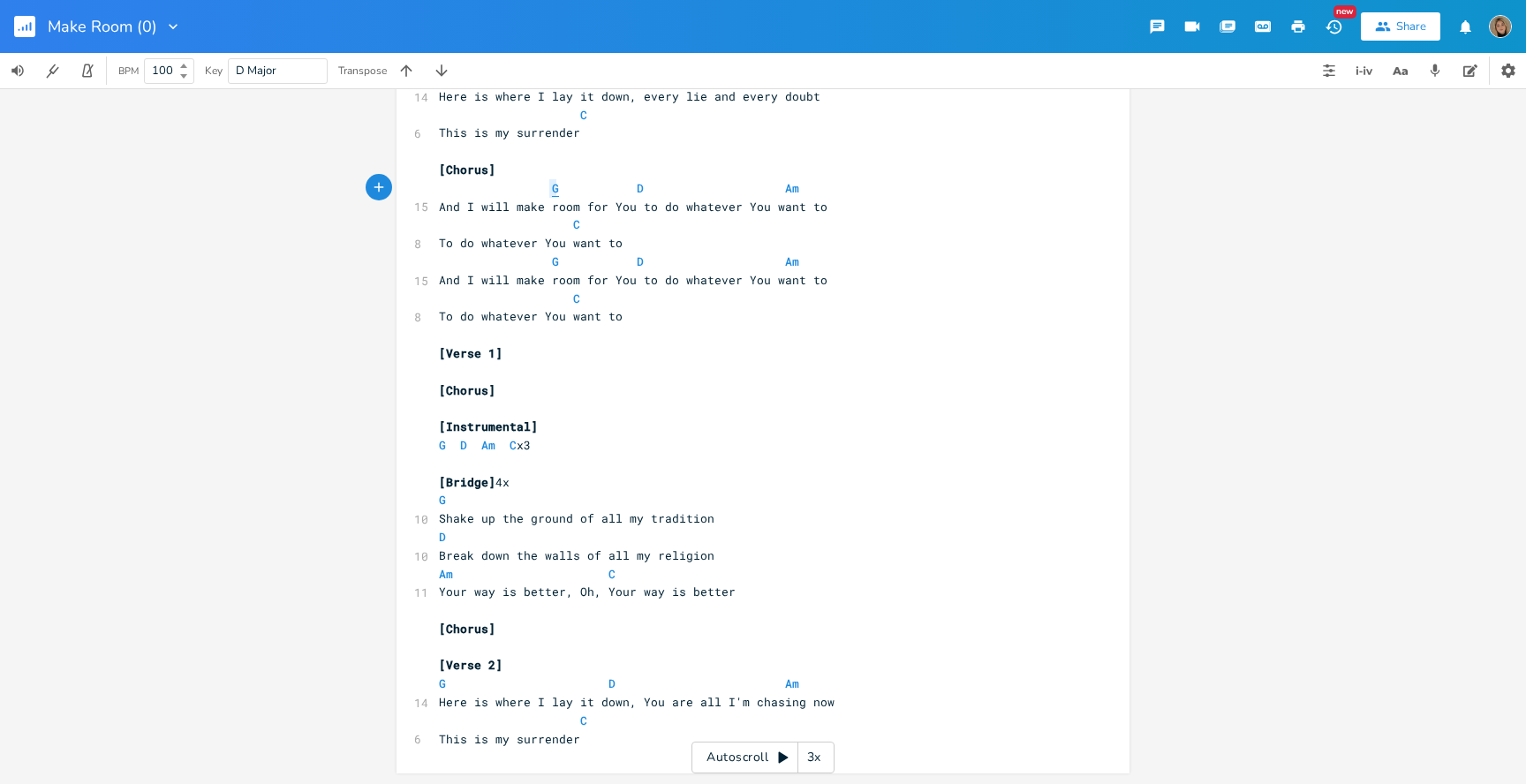 click on "G" at bounding box center (555, 188) 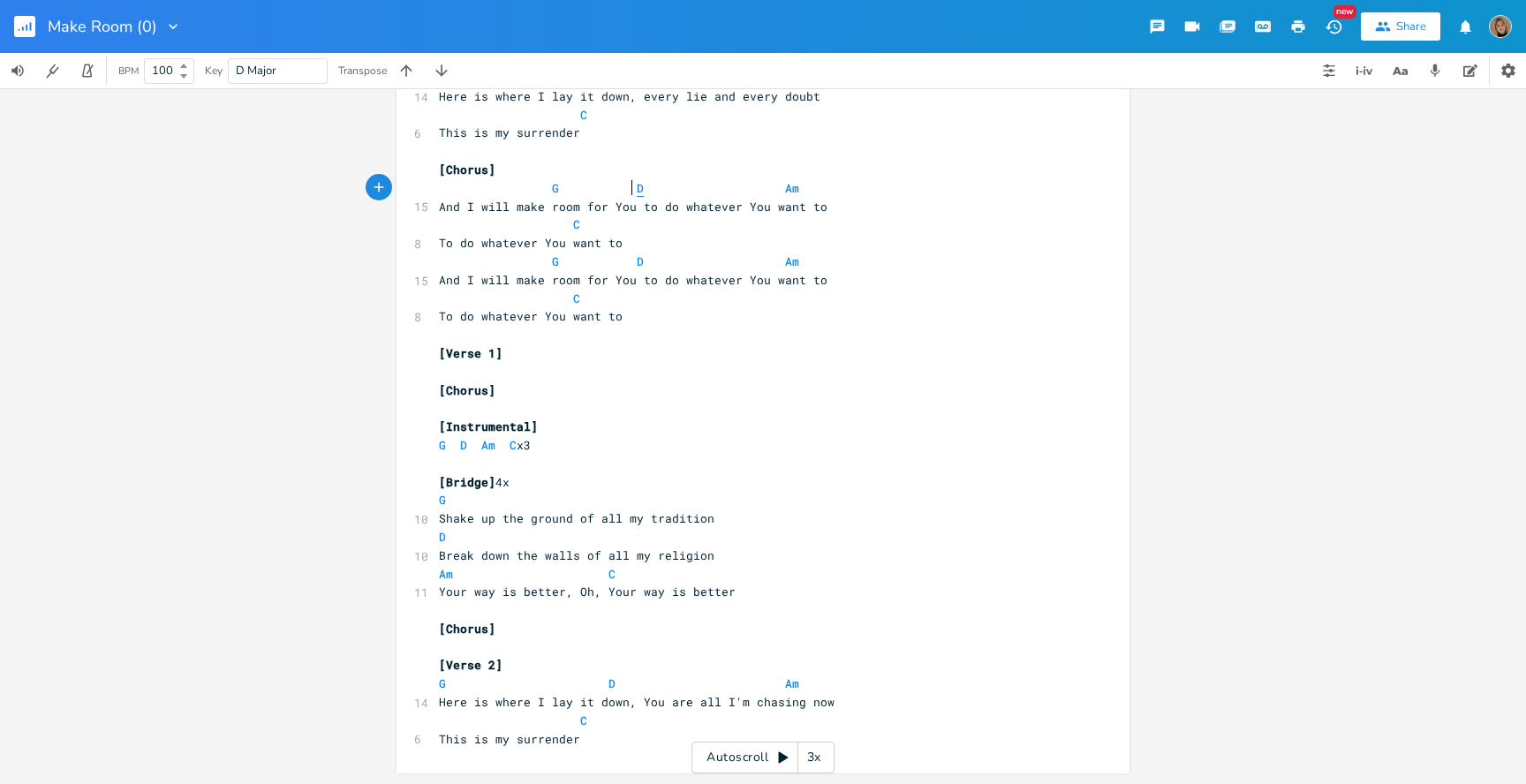 click on "D" at bounding box center [640, 188] 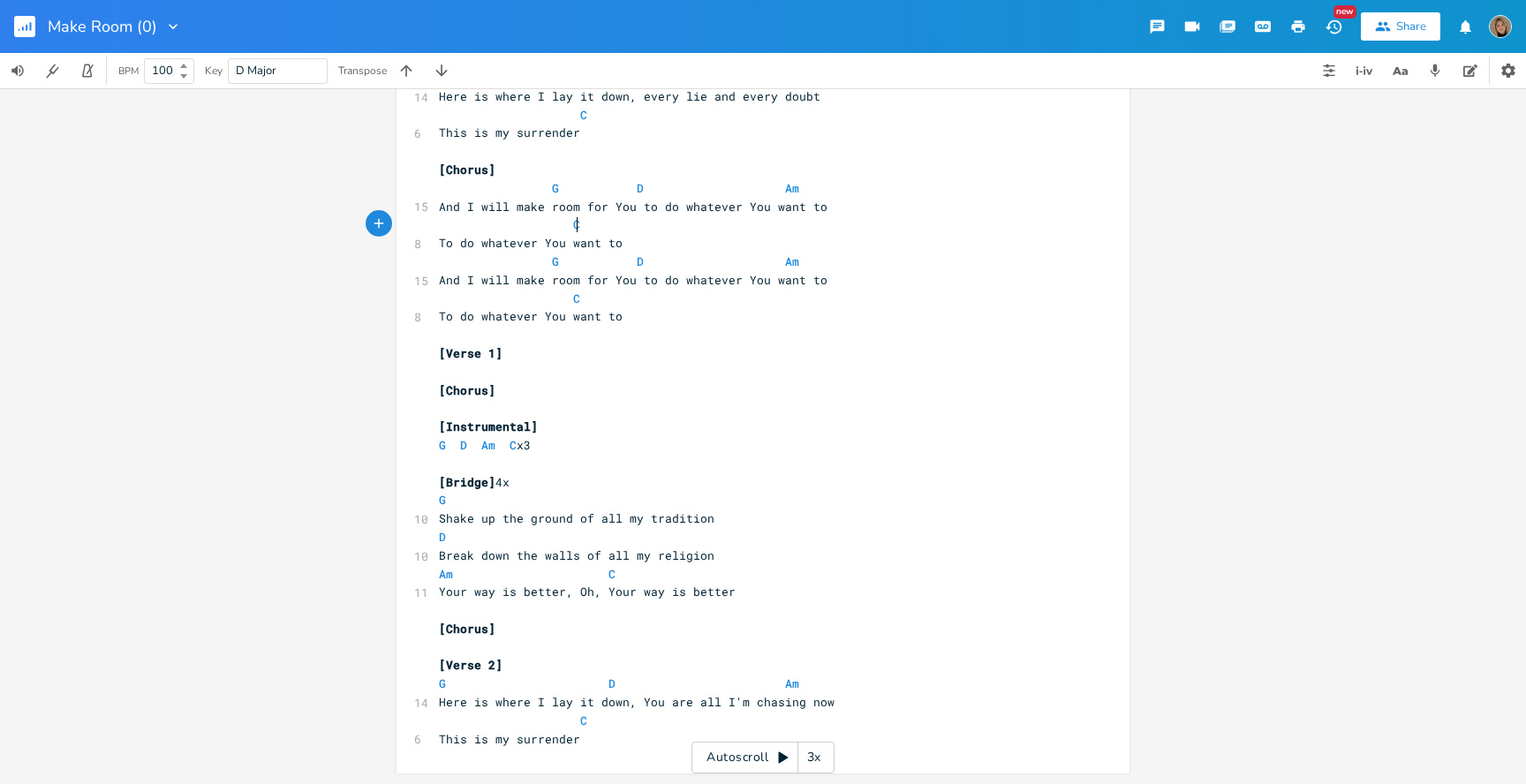 click on "C" at bounding box center [754, 224] 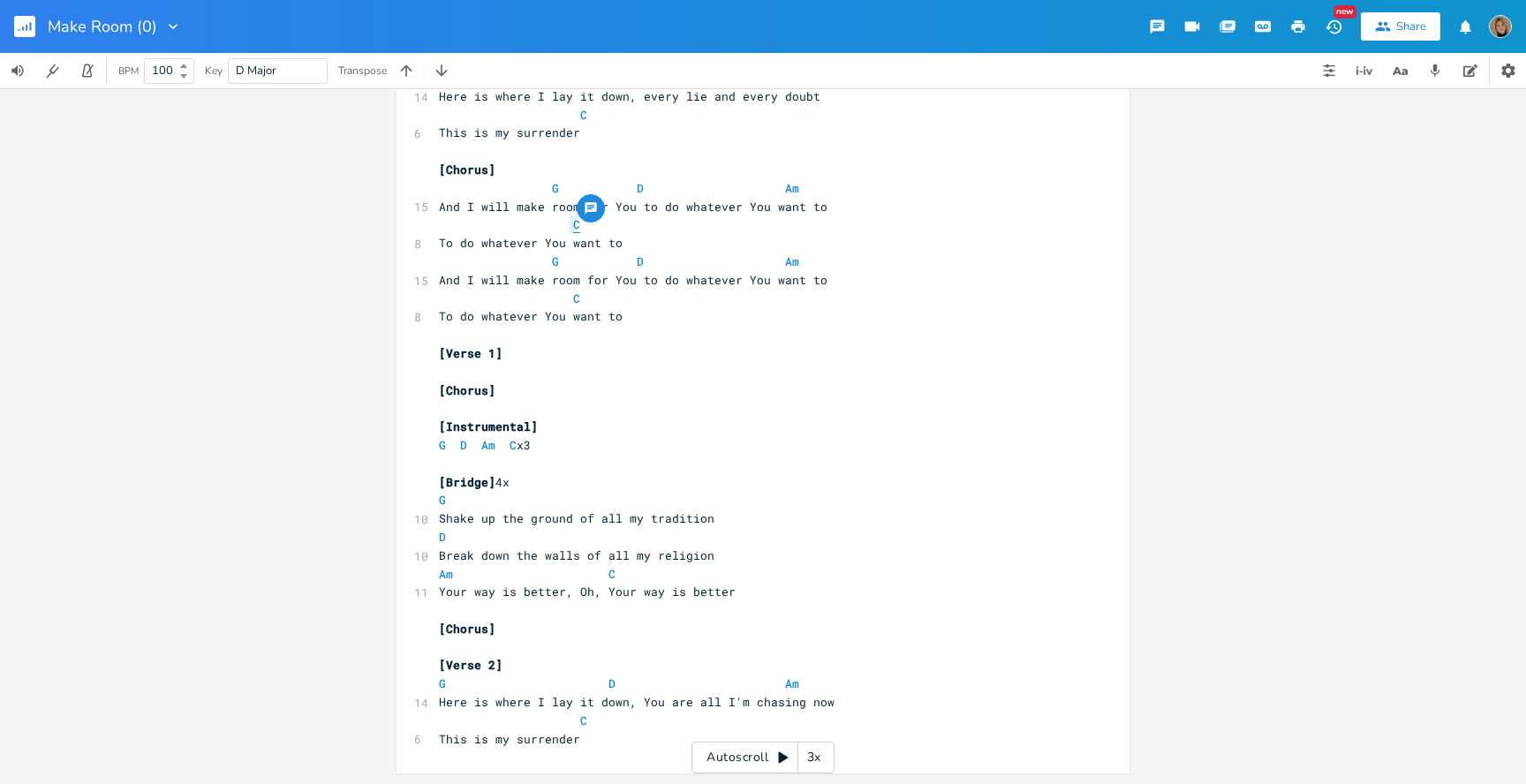 click on "C" at bounding box center [577, 224] 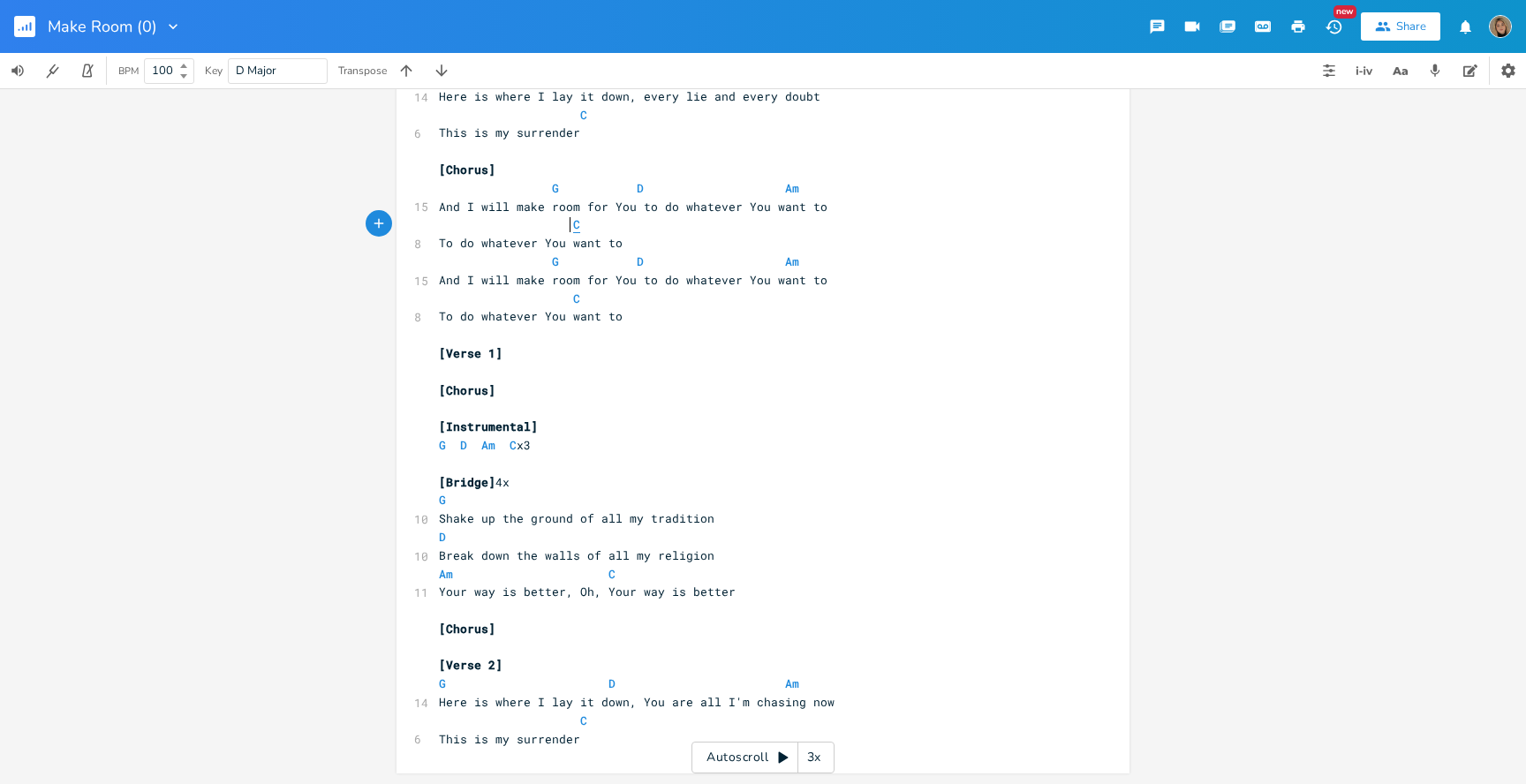 type on "C" 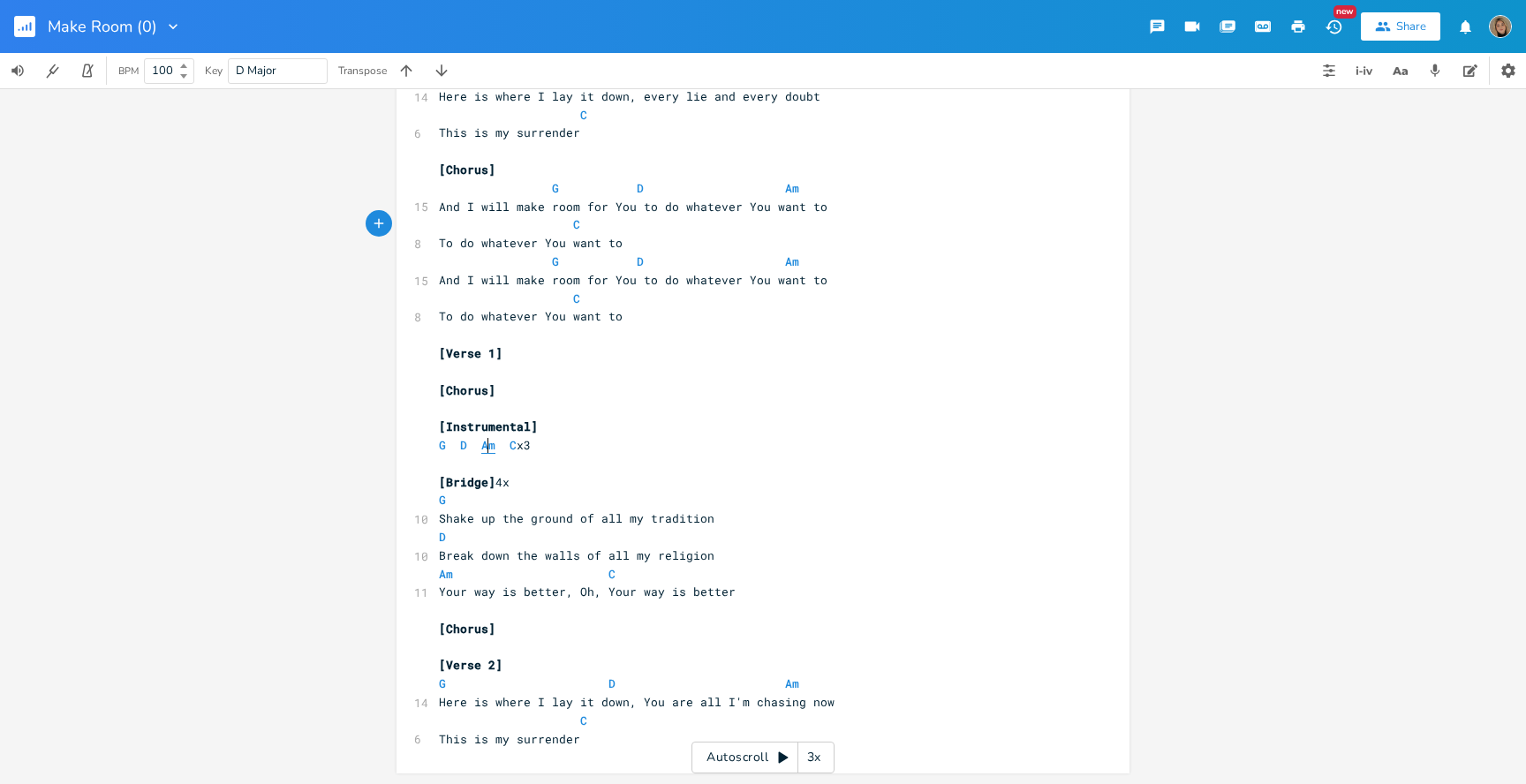 click on "Am" at bounding box center (488, 445) 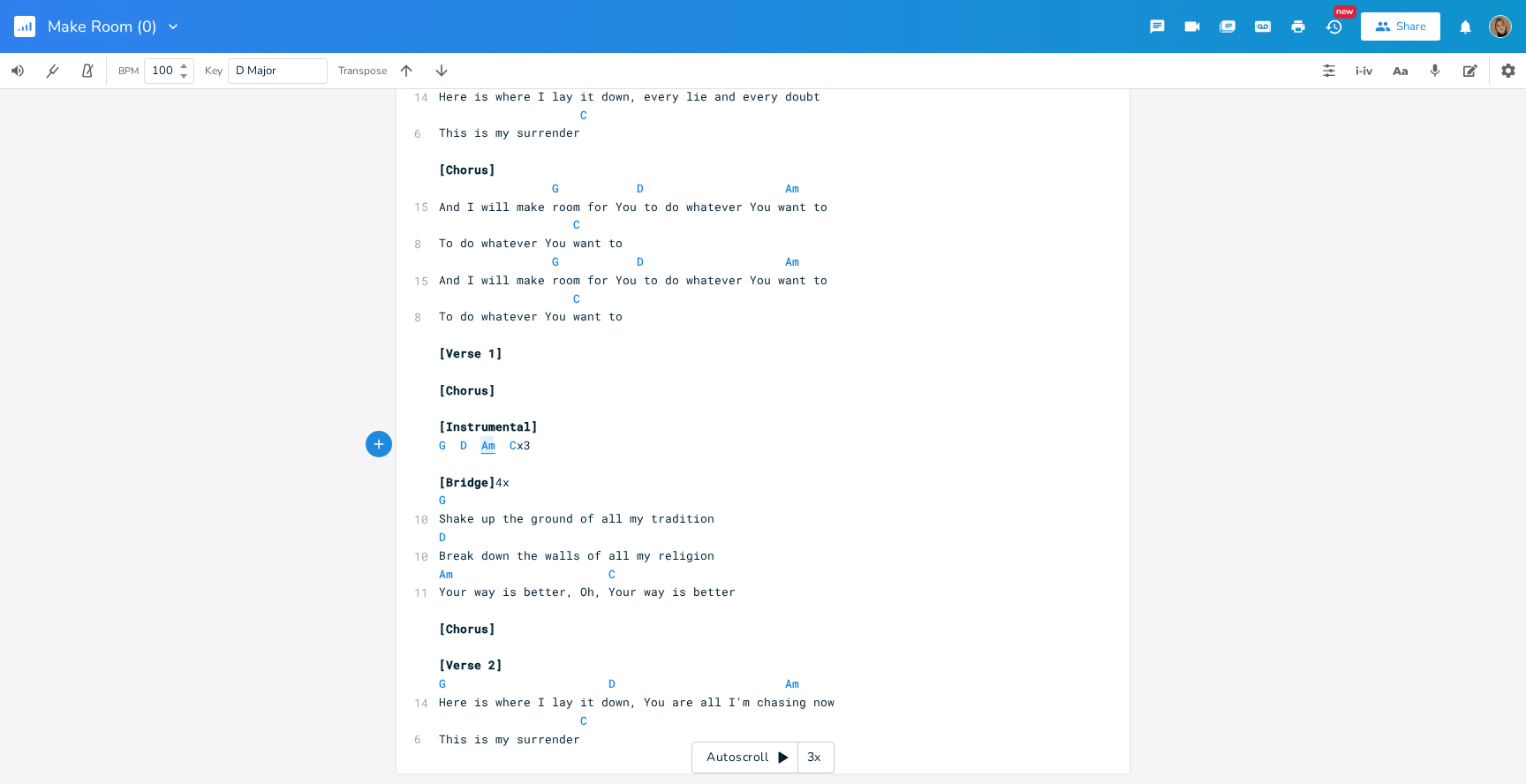 click on "Am" at bounding box center [488, 445] 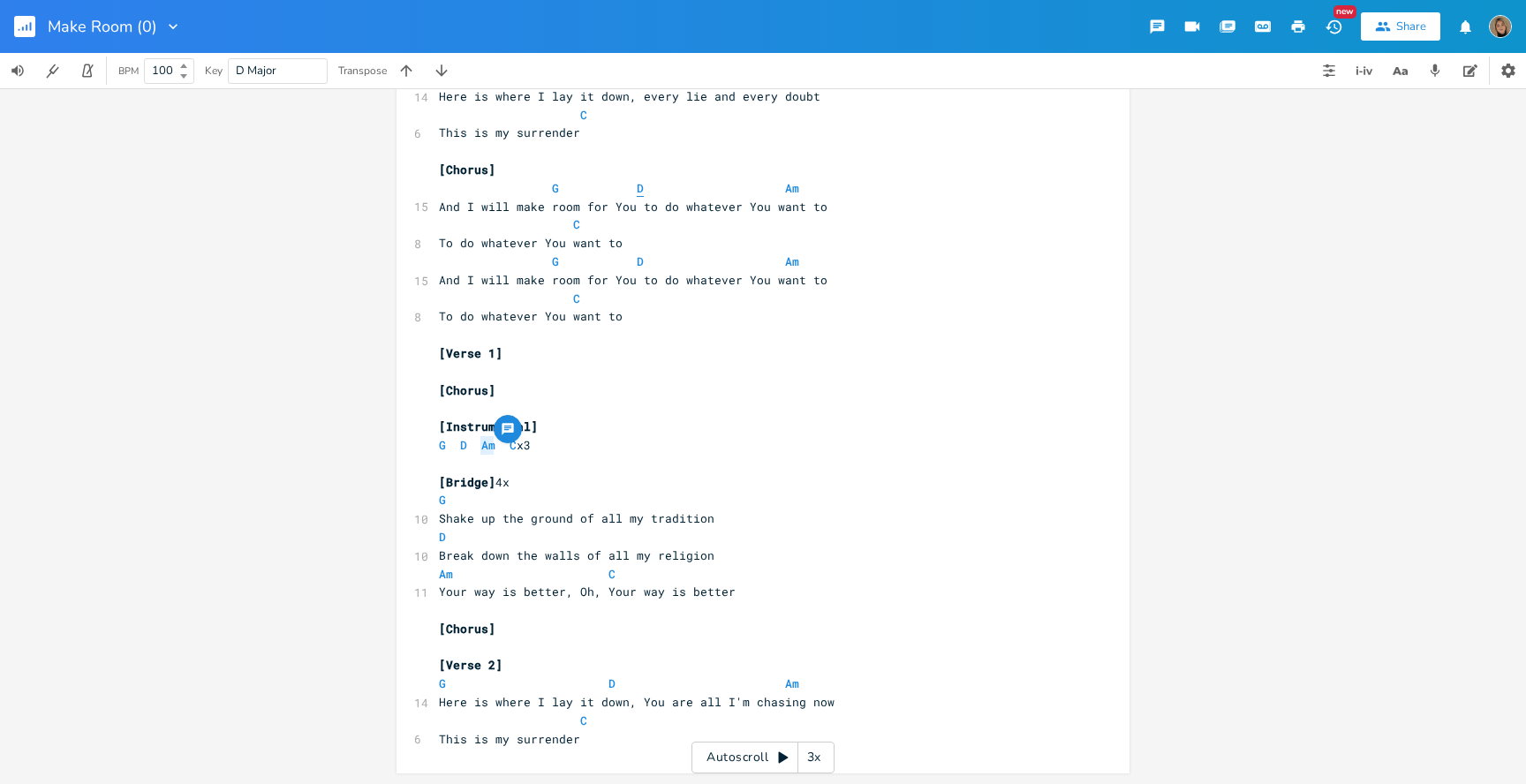 click on "D" at bounding box center (640, 188) 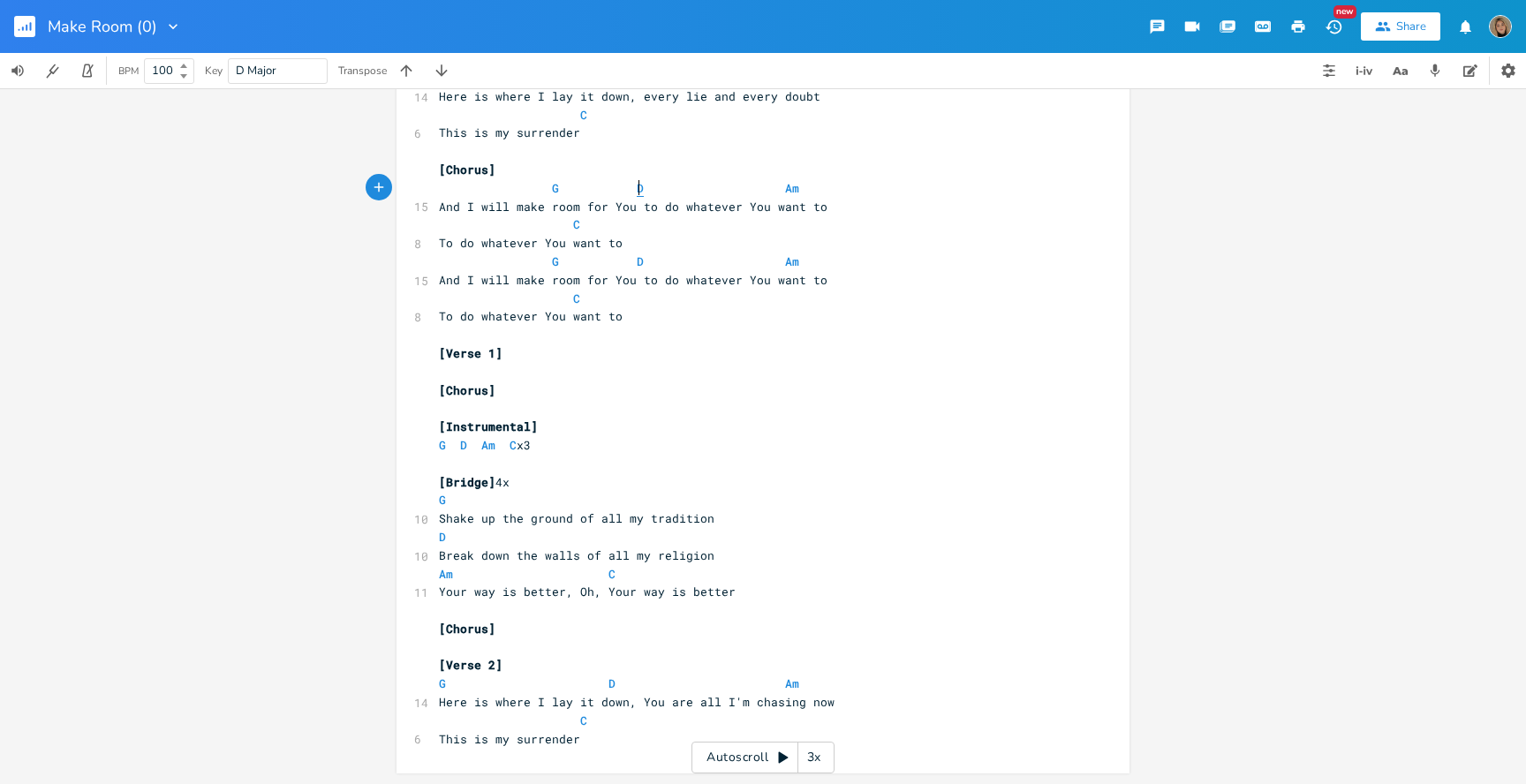 type on "D" 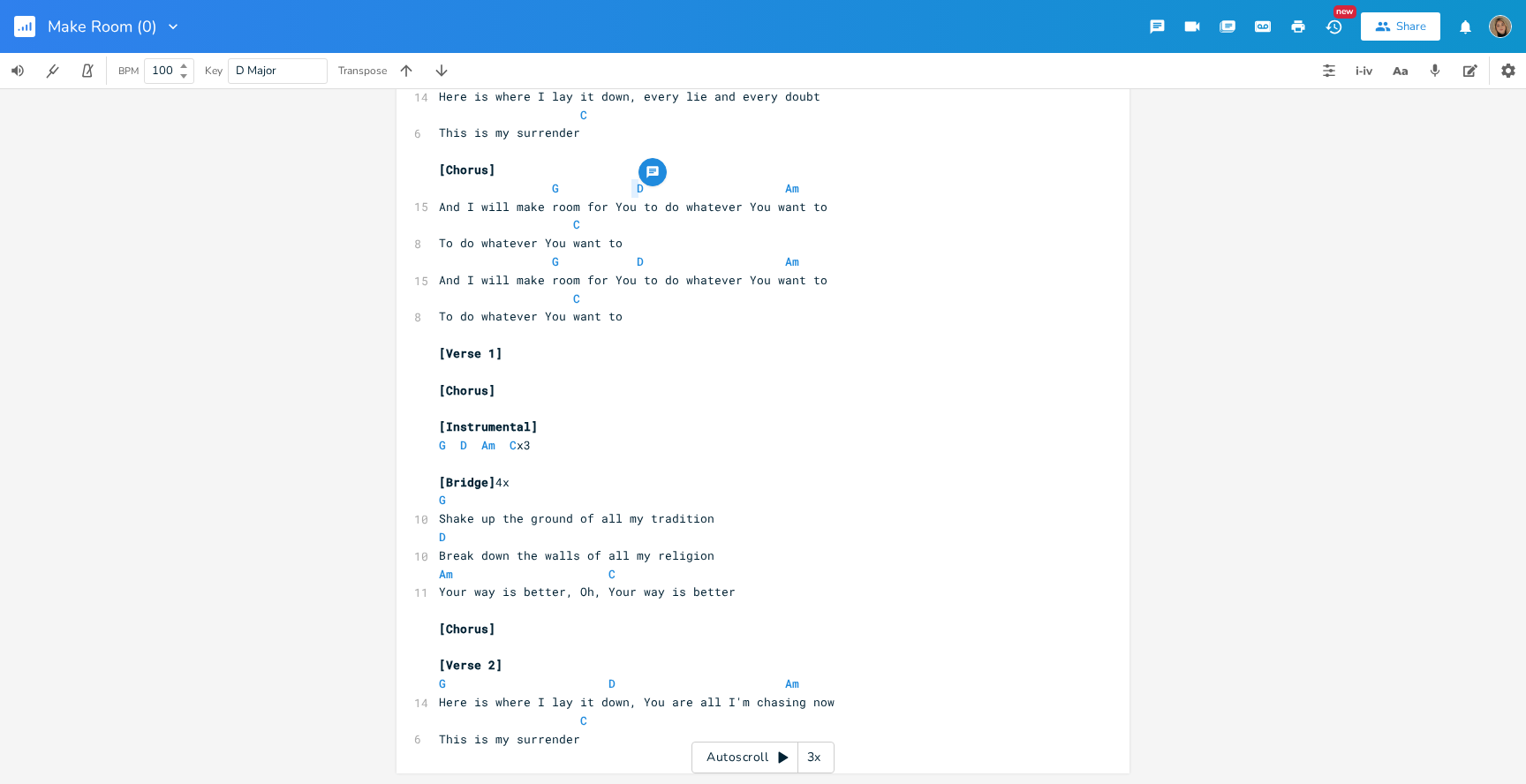 click on "C" at bounding box center (754, 224) 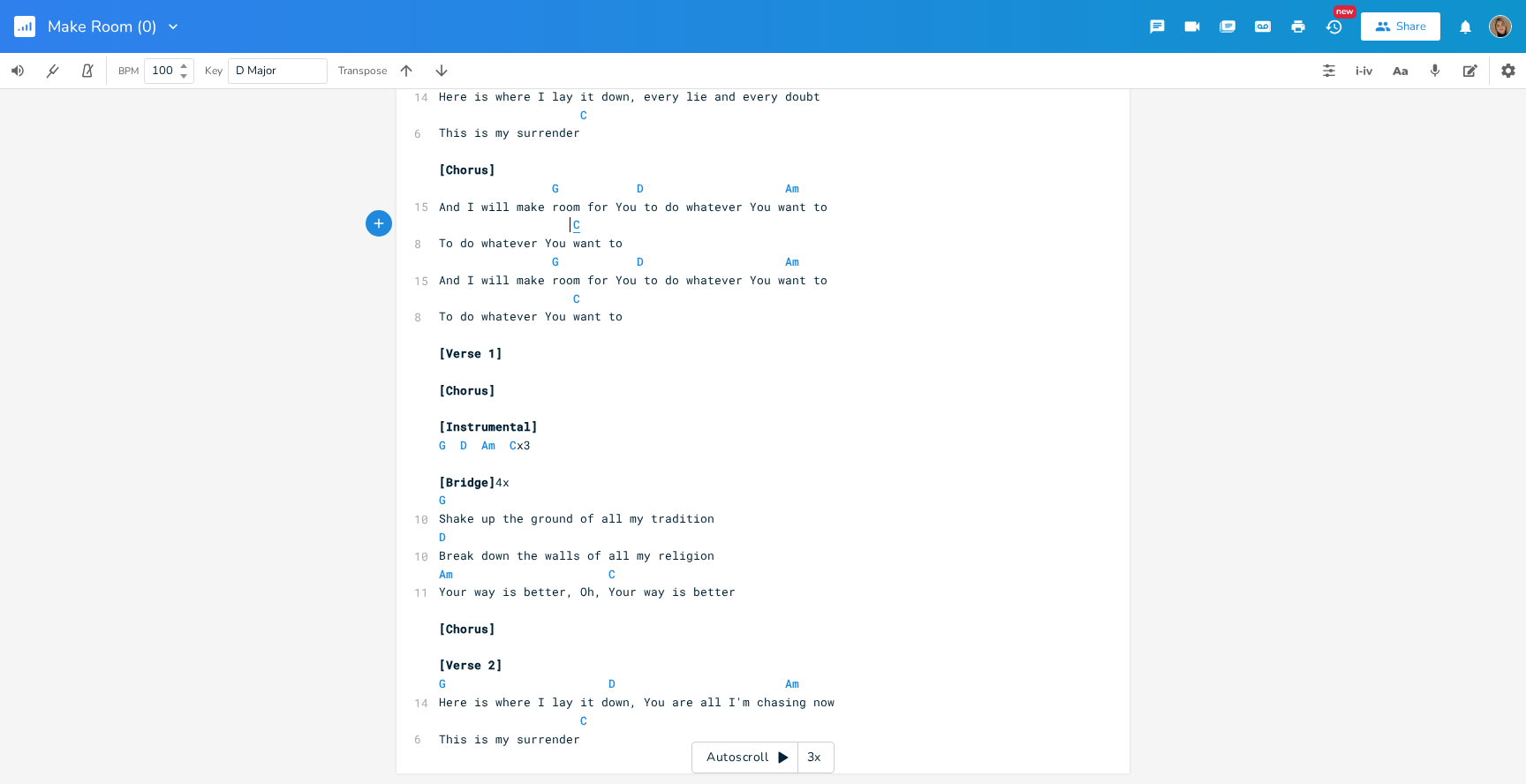 click on "C" at bounding box center (577, 224) 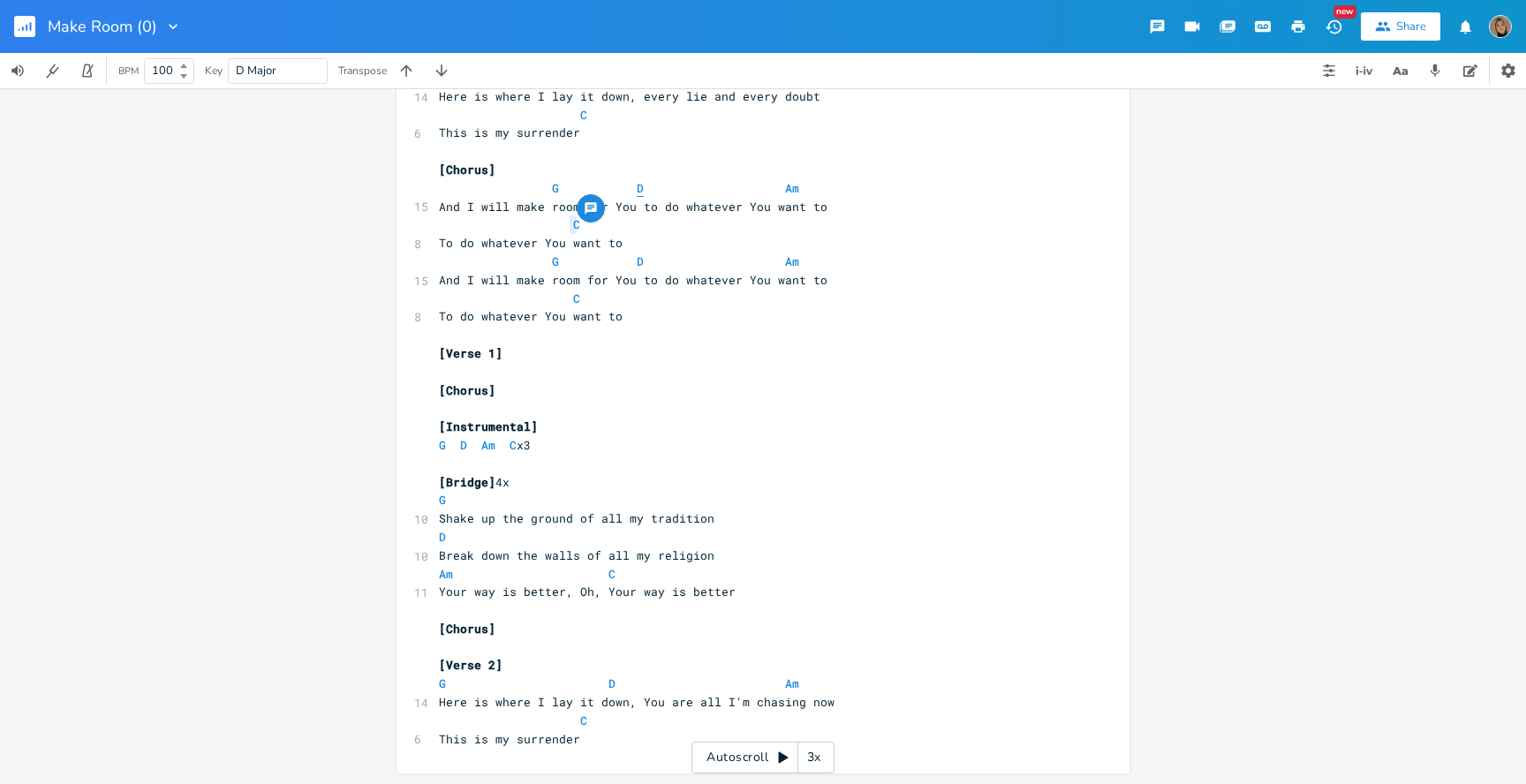 click on "D" at bounding box center [640, 188] 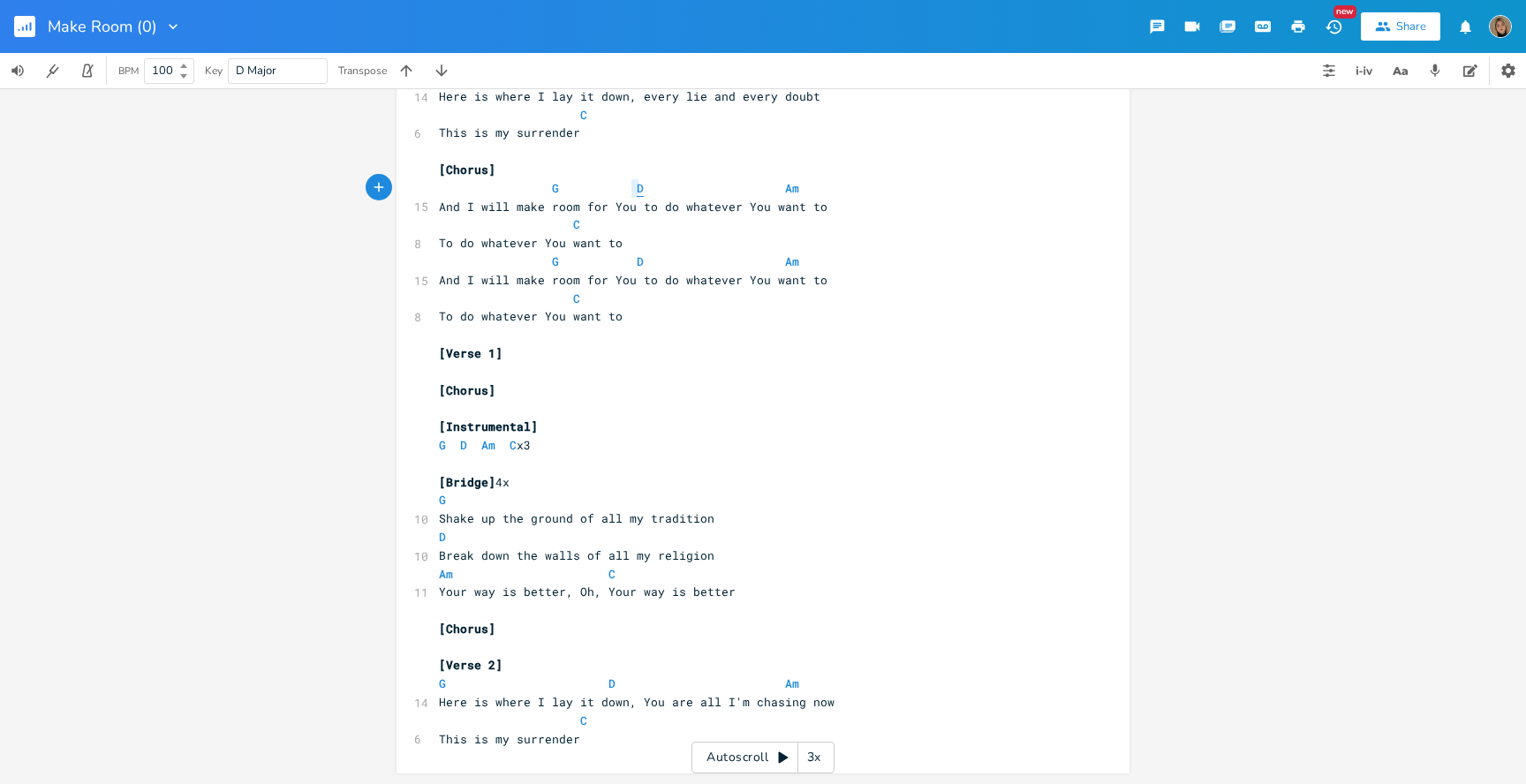 click on "D" at bounding box center (640, 188) 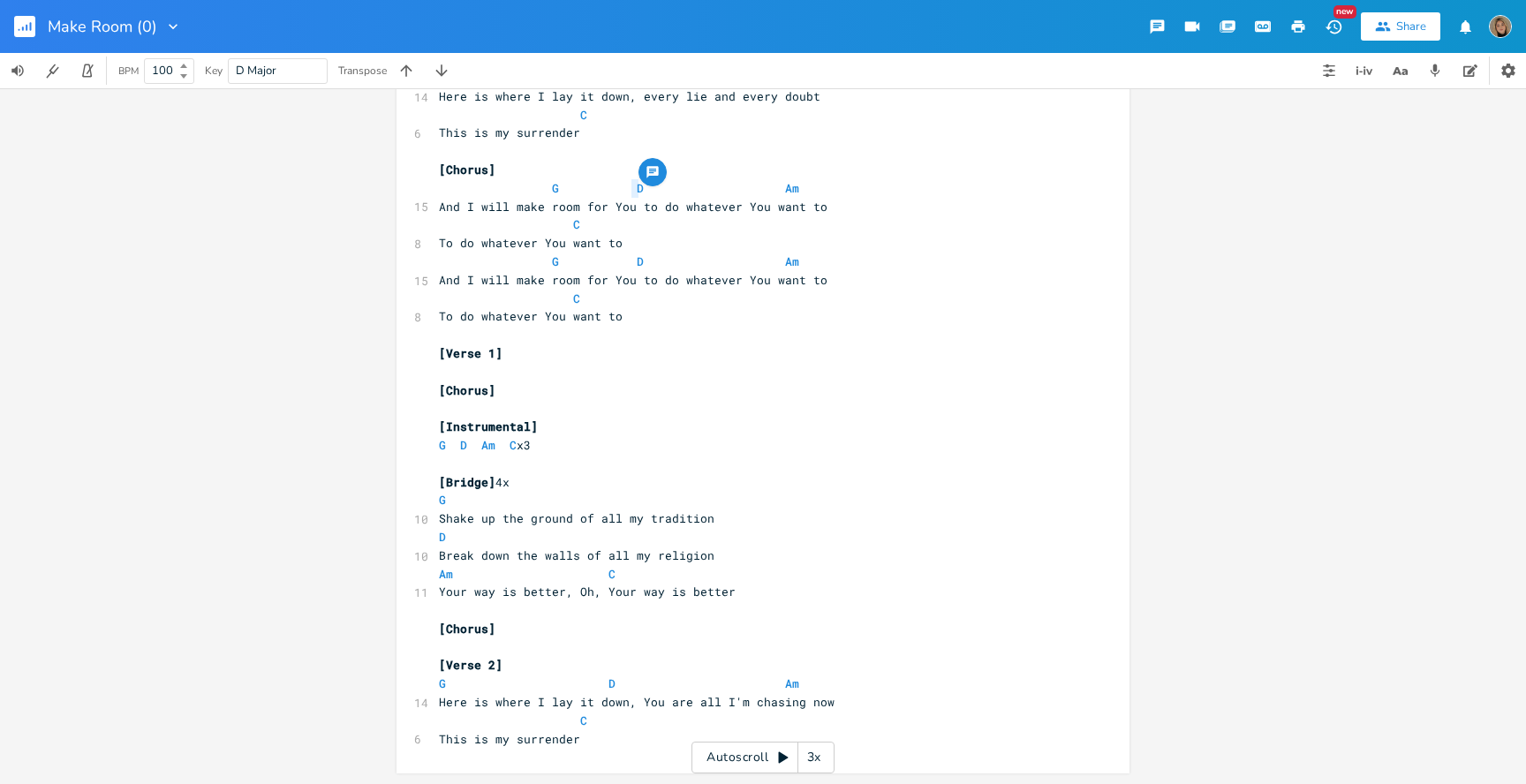 scroll, scrollTop: 0, scrollLeft: 0, axis: both 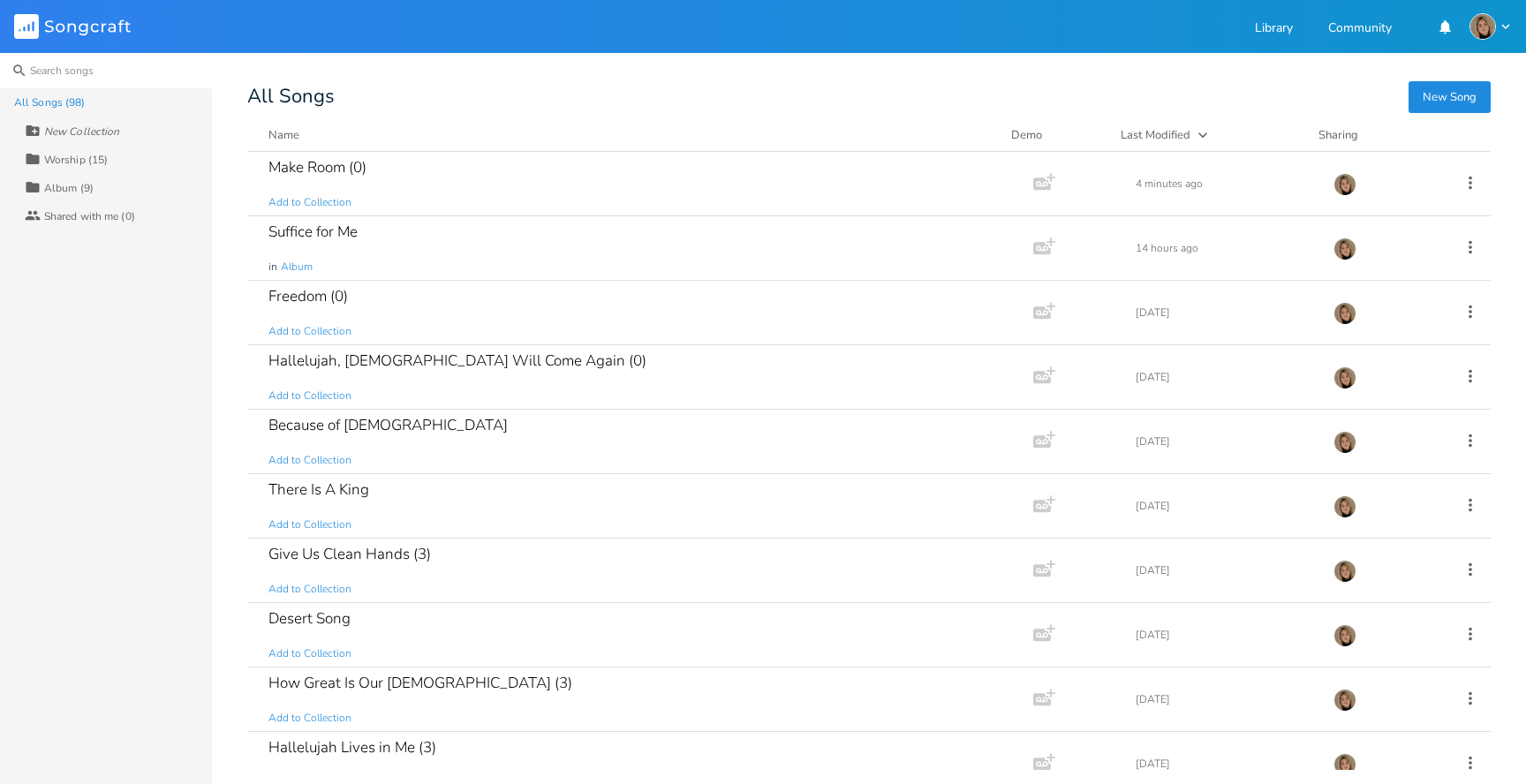 click at bounding box center [106, 71] 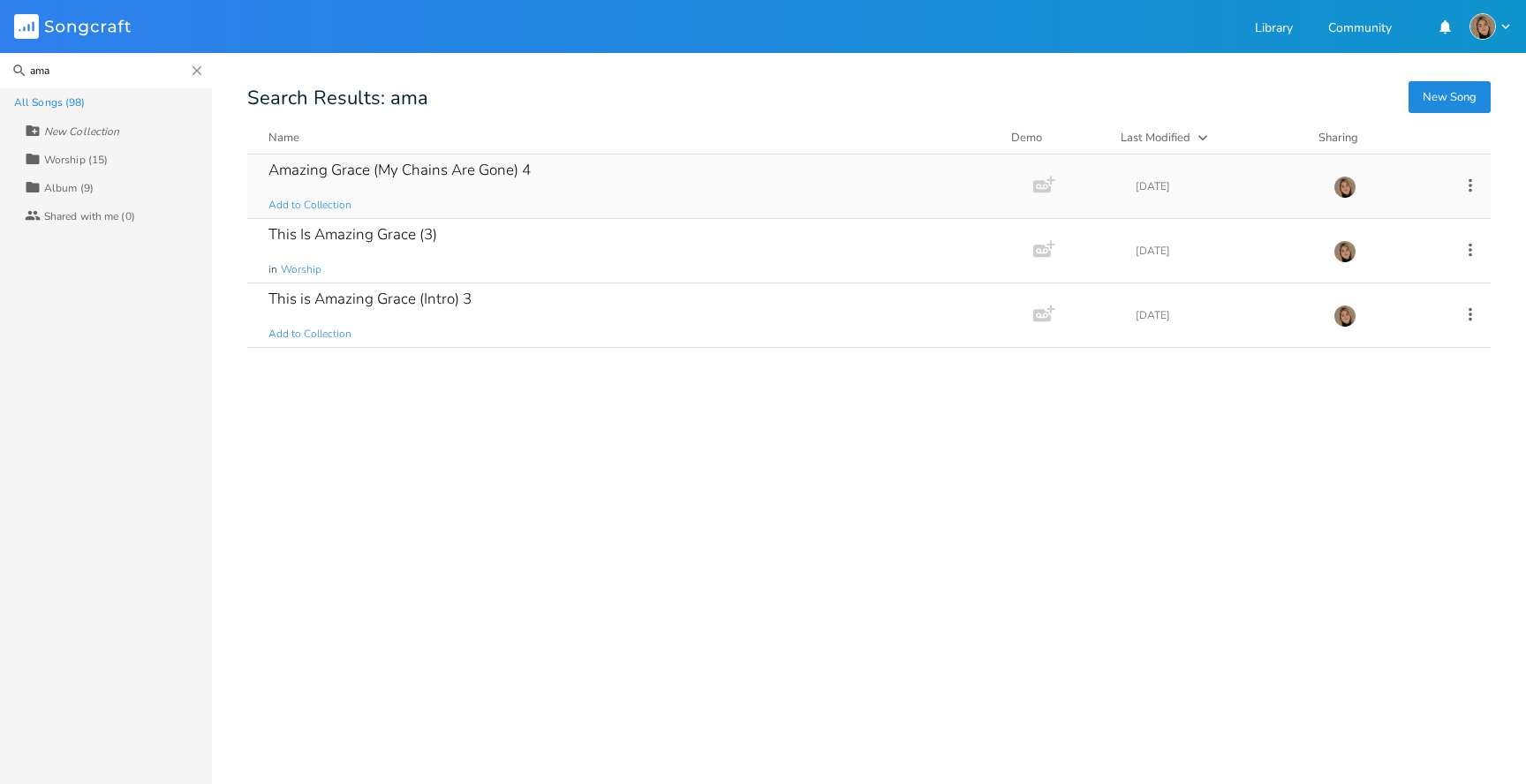 type on "ama" 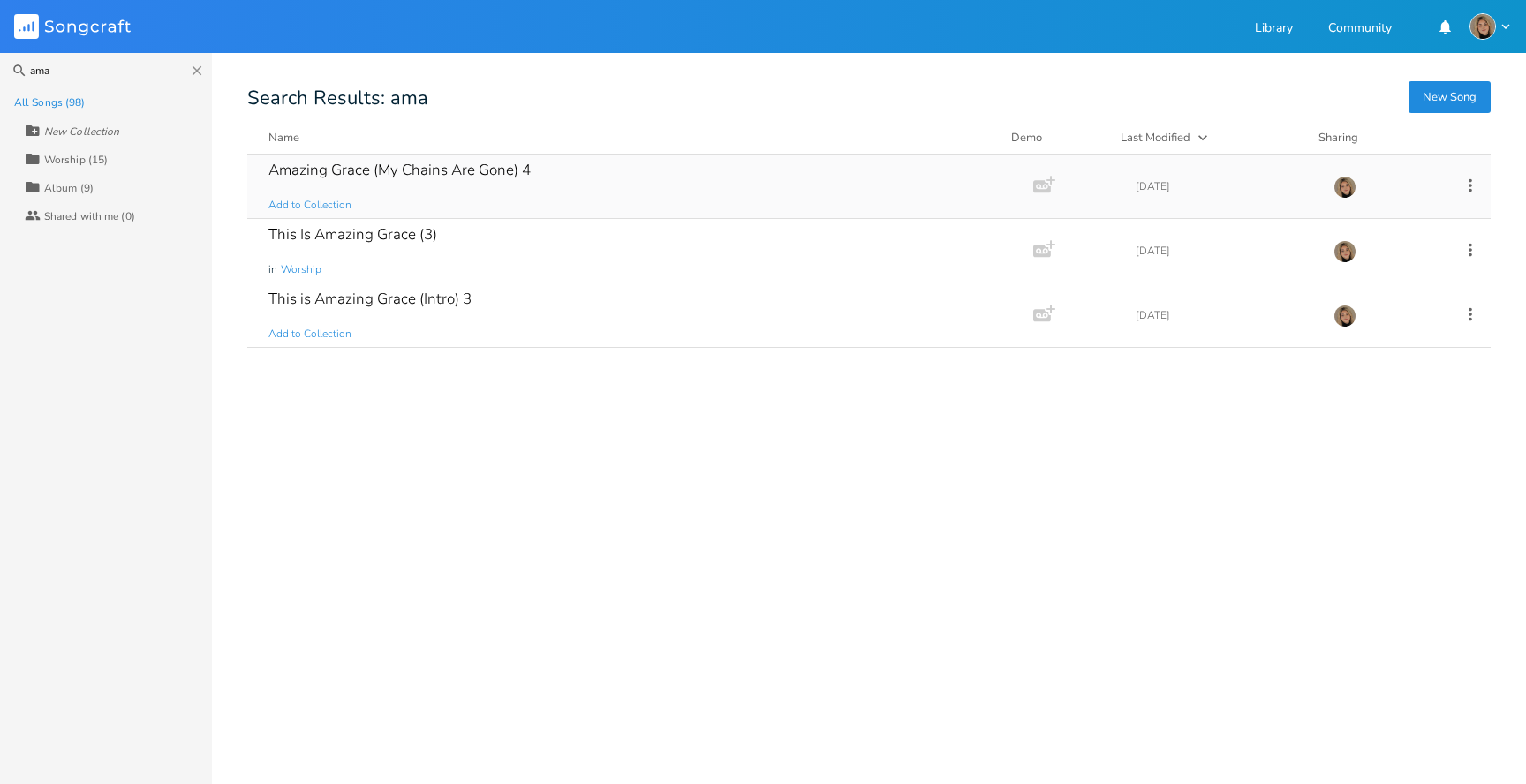 click on "Amazing Grace (My Chains Are Gone) 4" at bounding box center [399, 170] 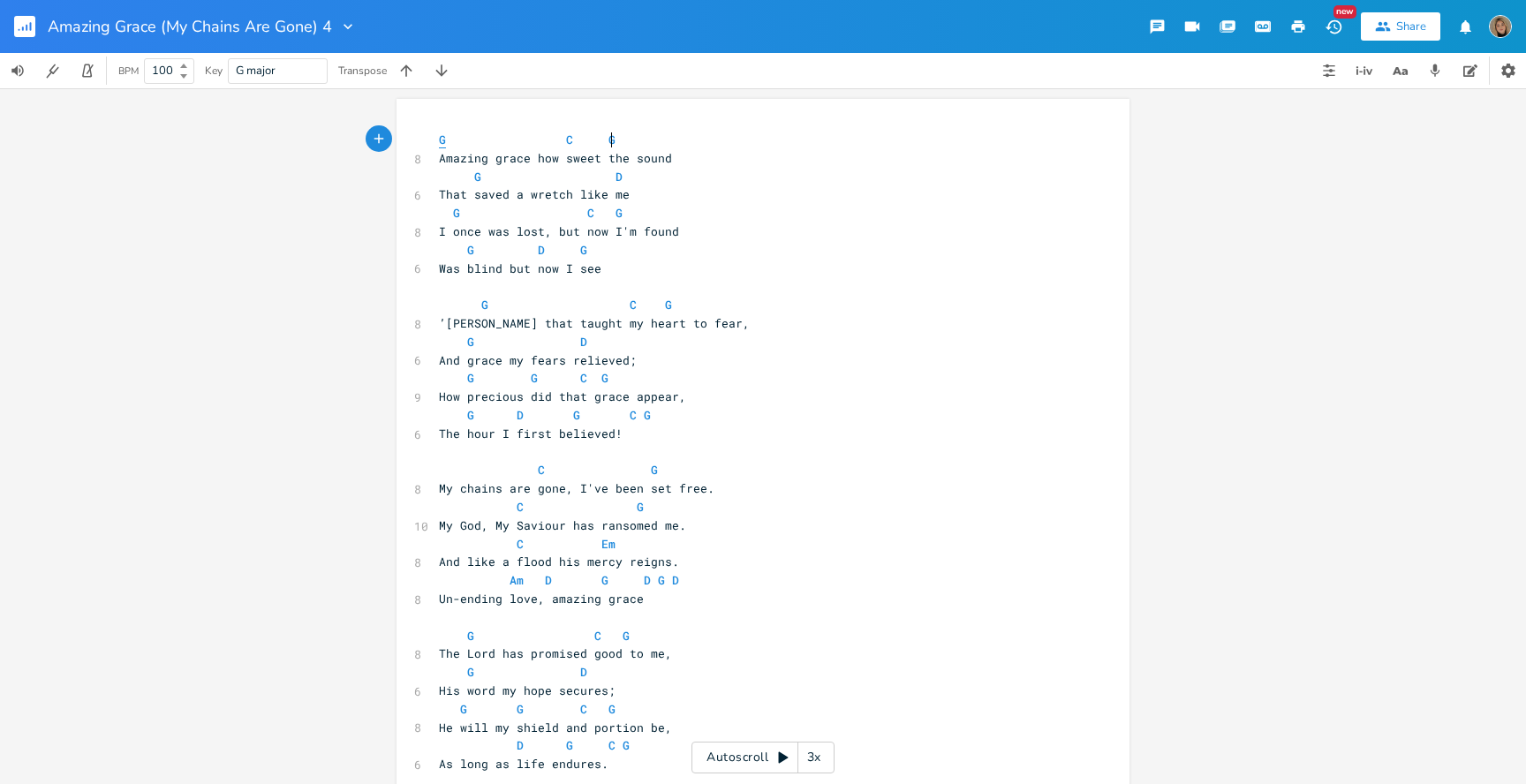 click on "G" at bounding box center [442, 139] 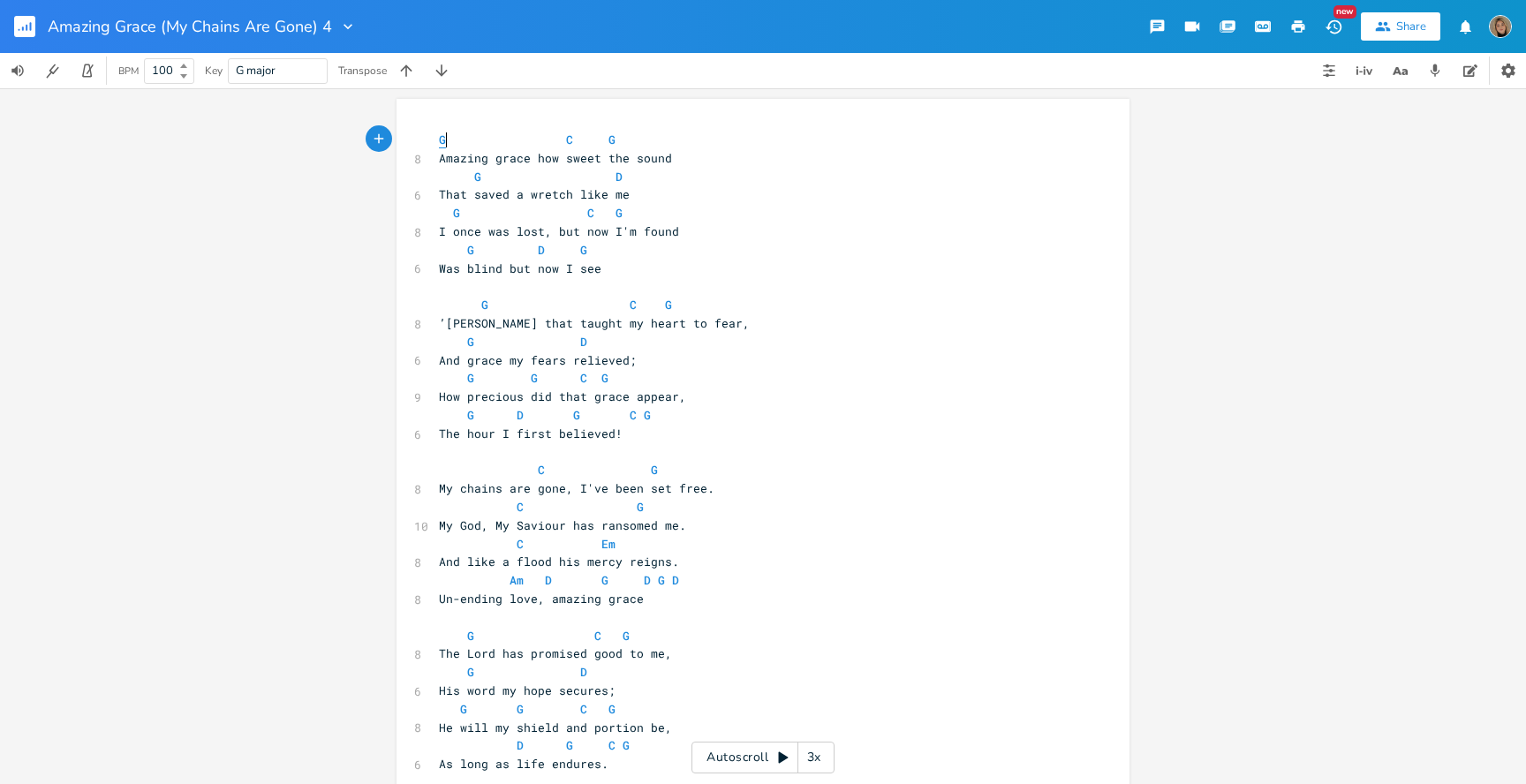 type on "G" 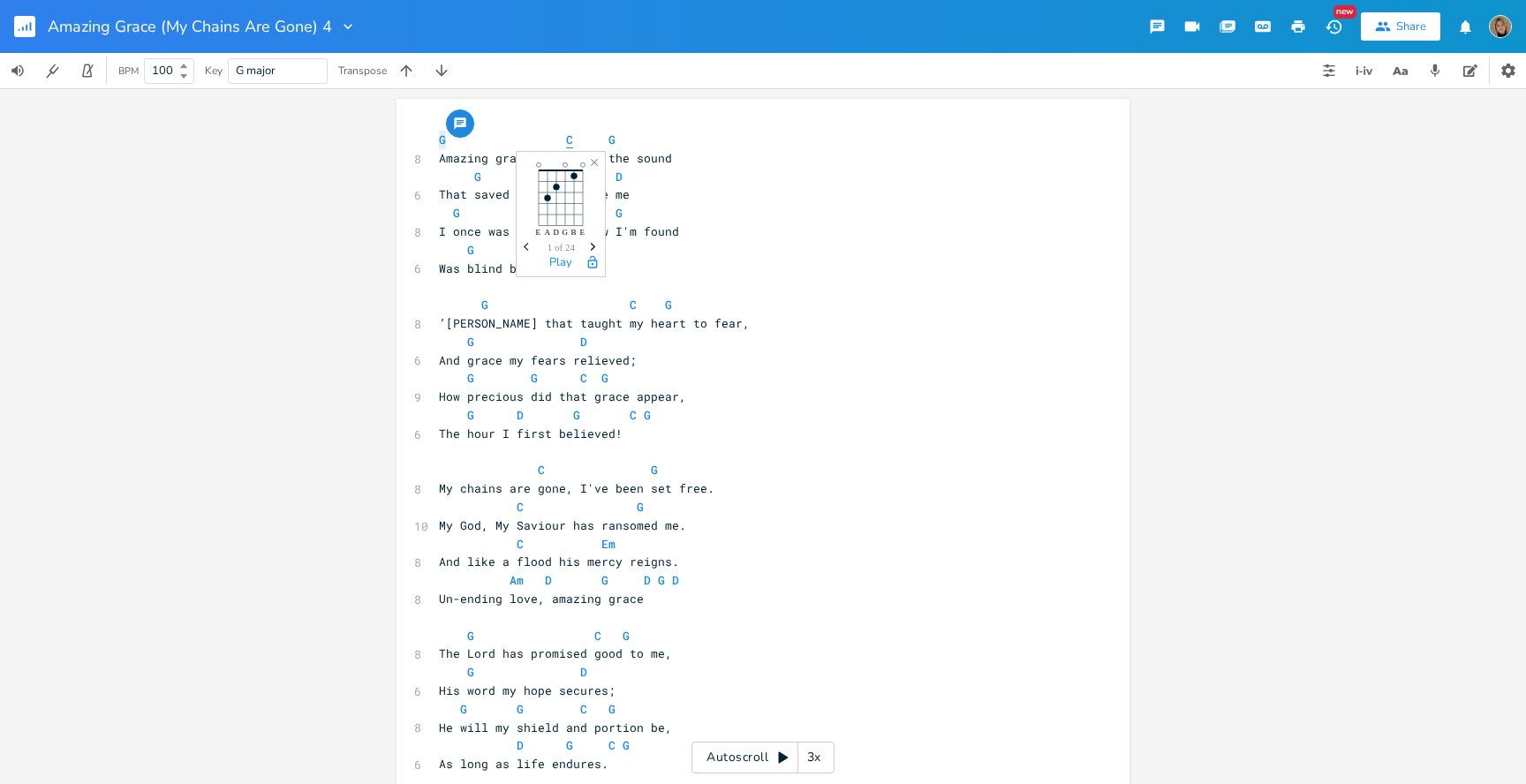 click on "C" at bounding box center (570, 139) 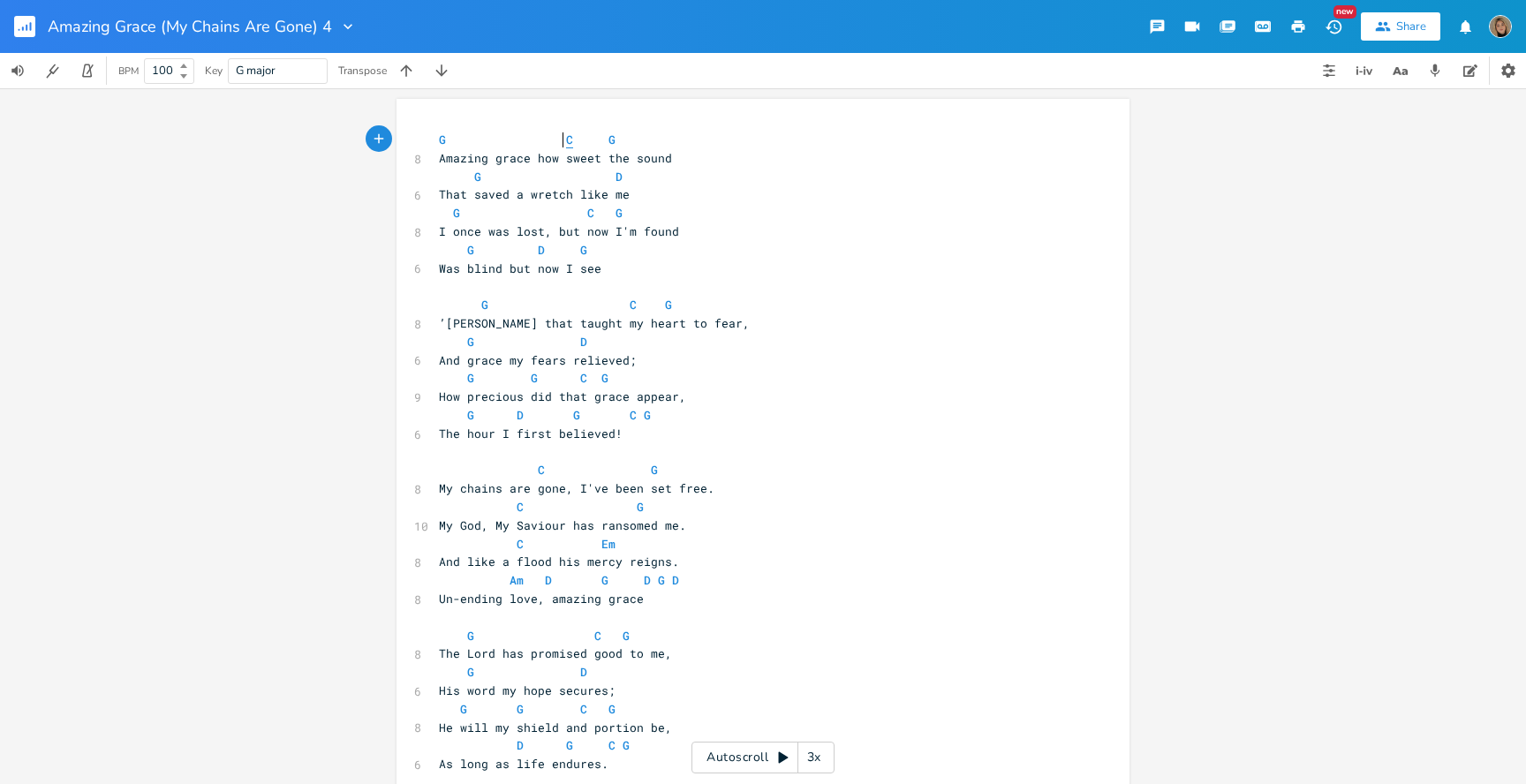 type on "C" 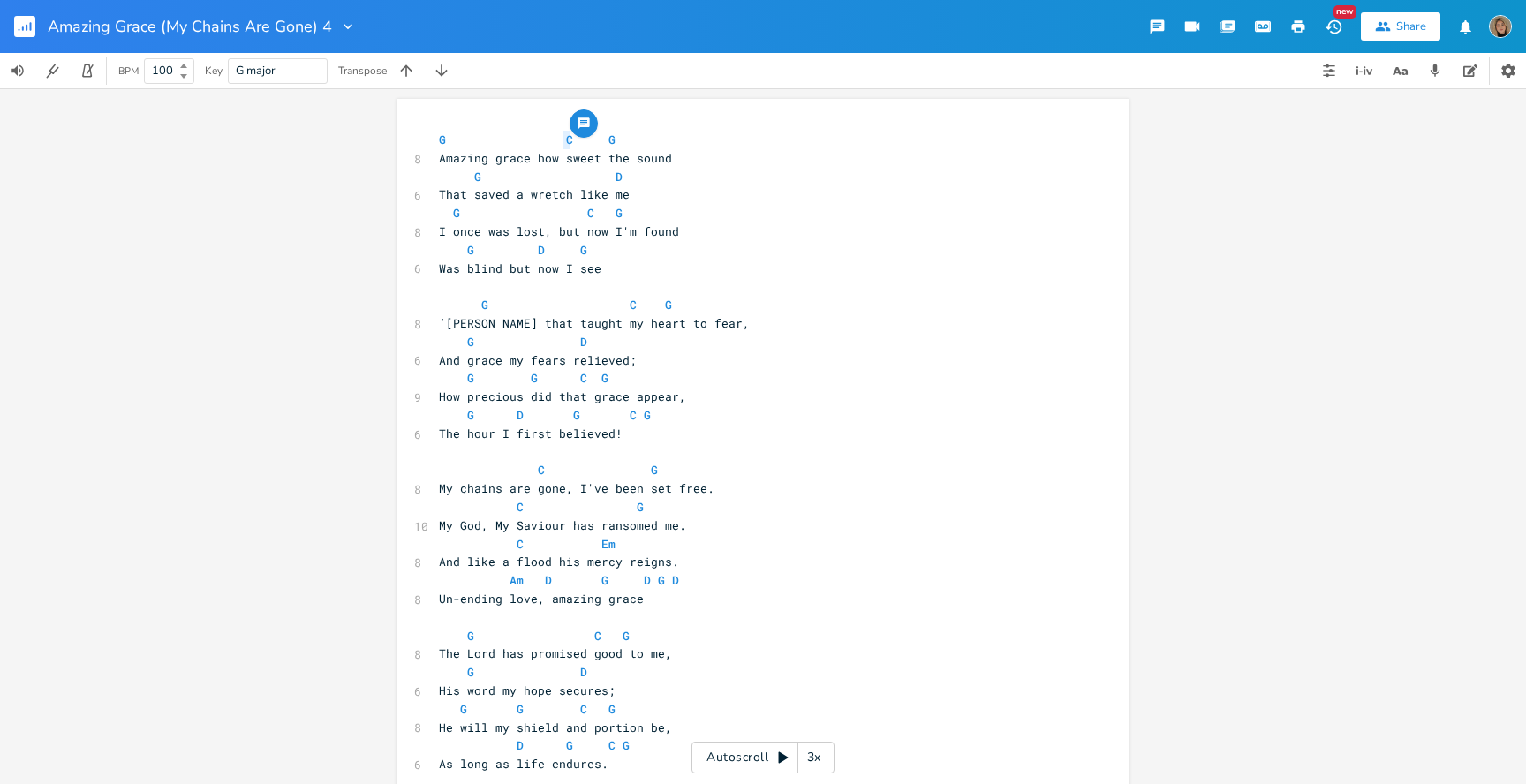 click 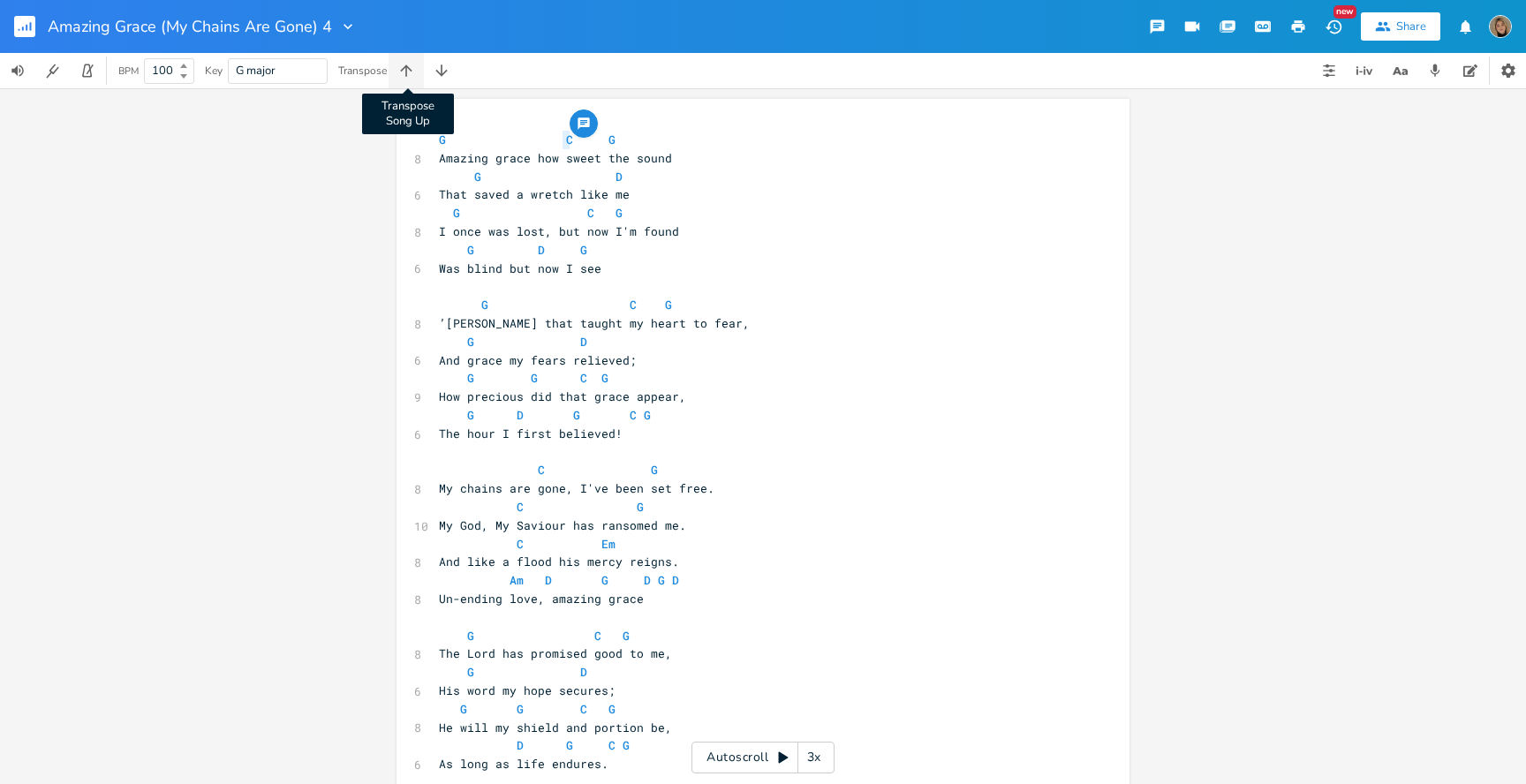 click 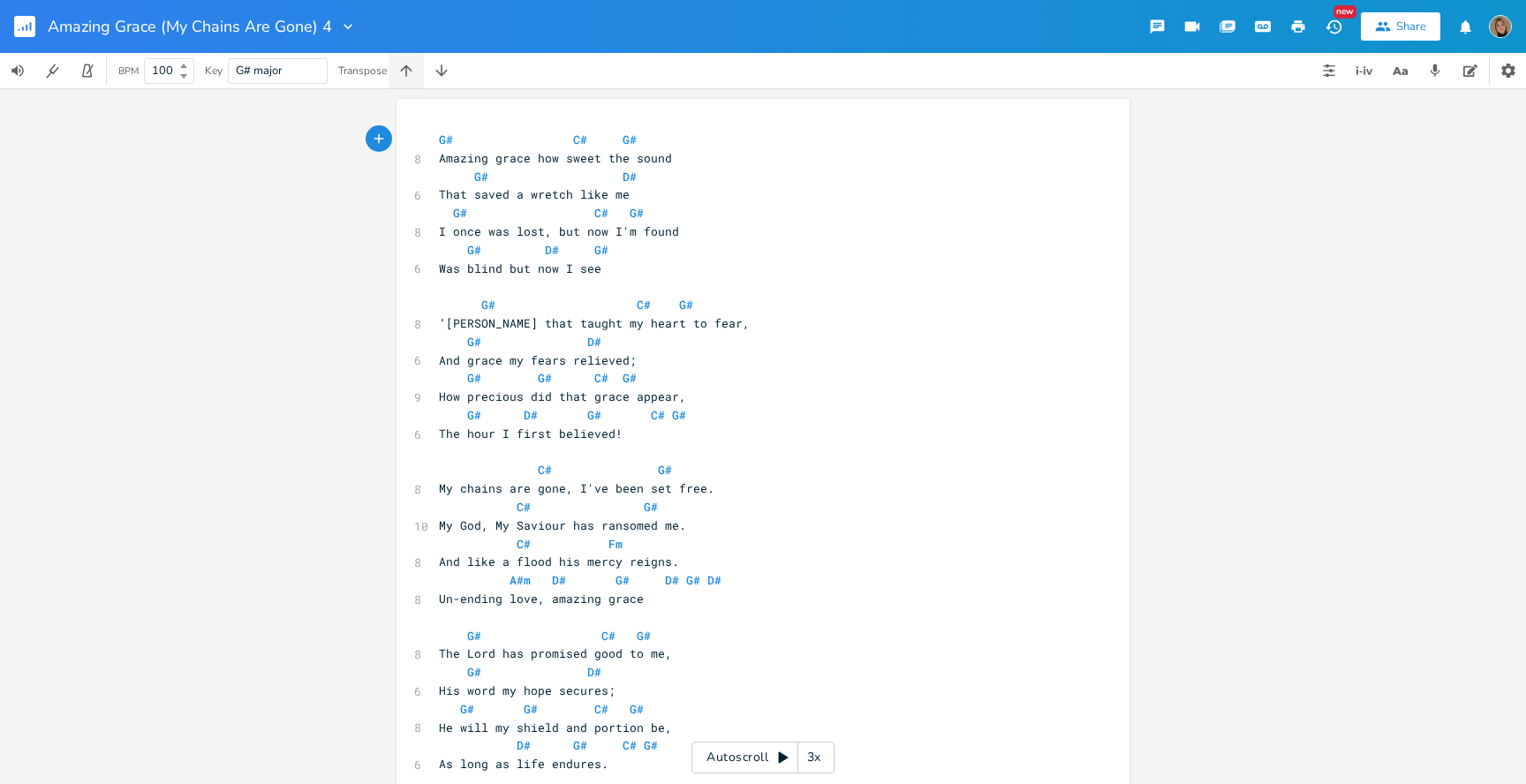 click 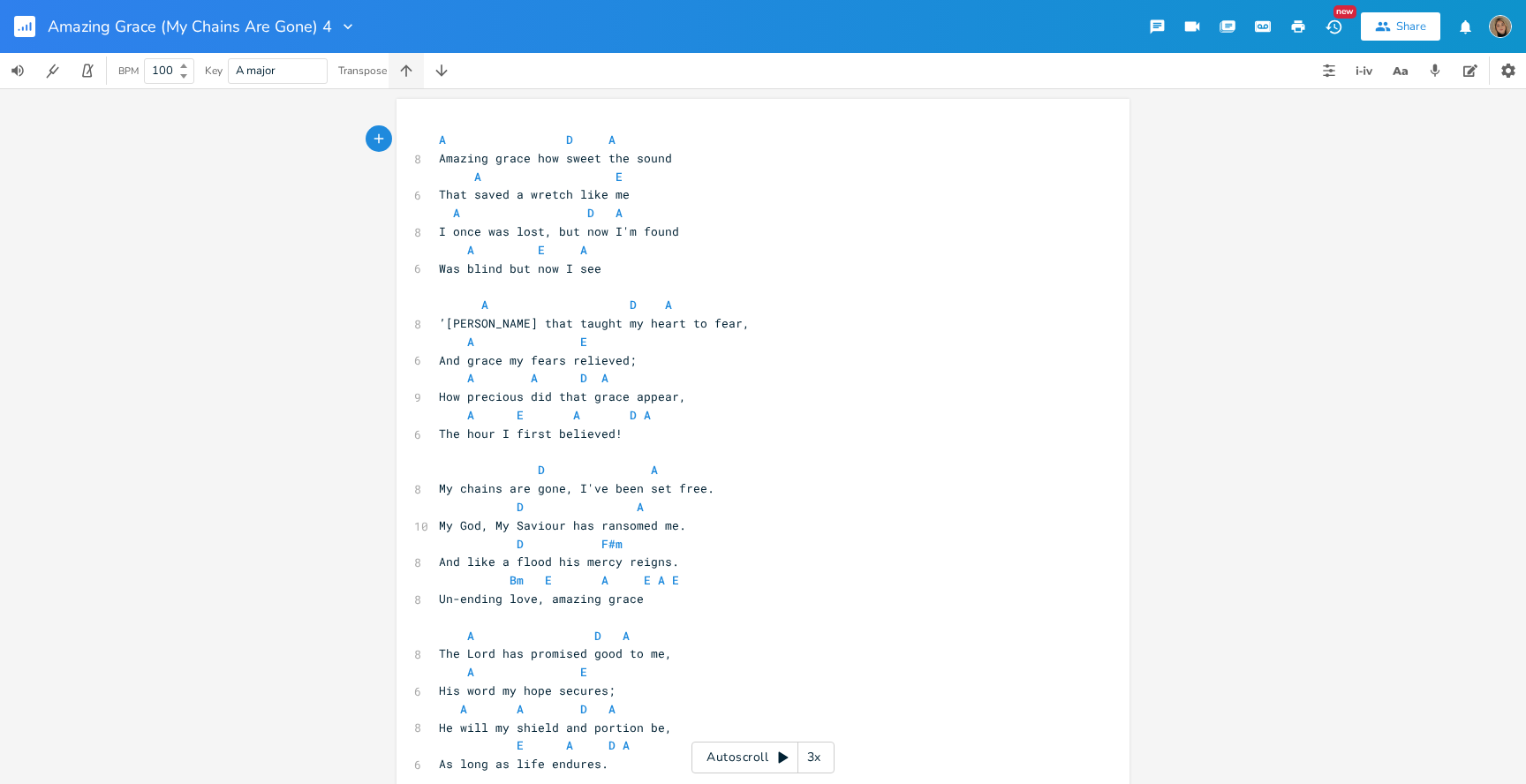click 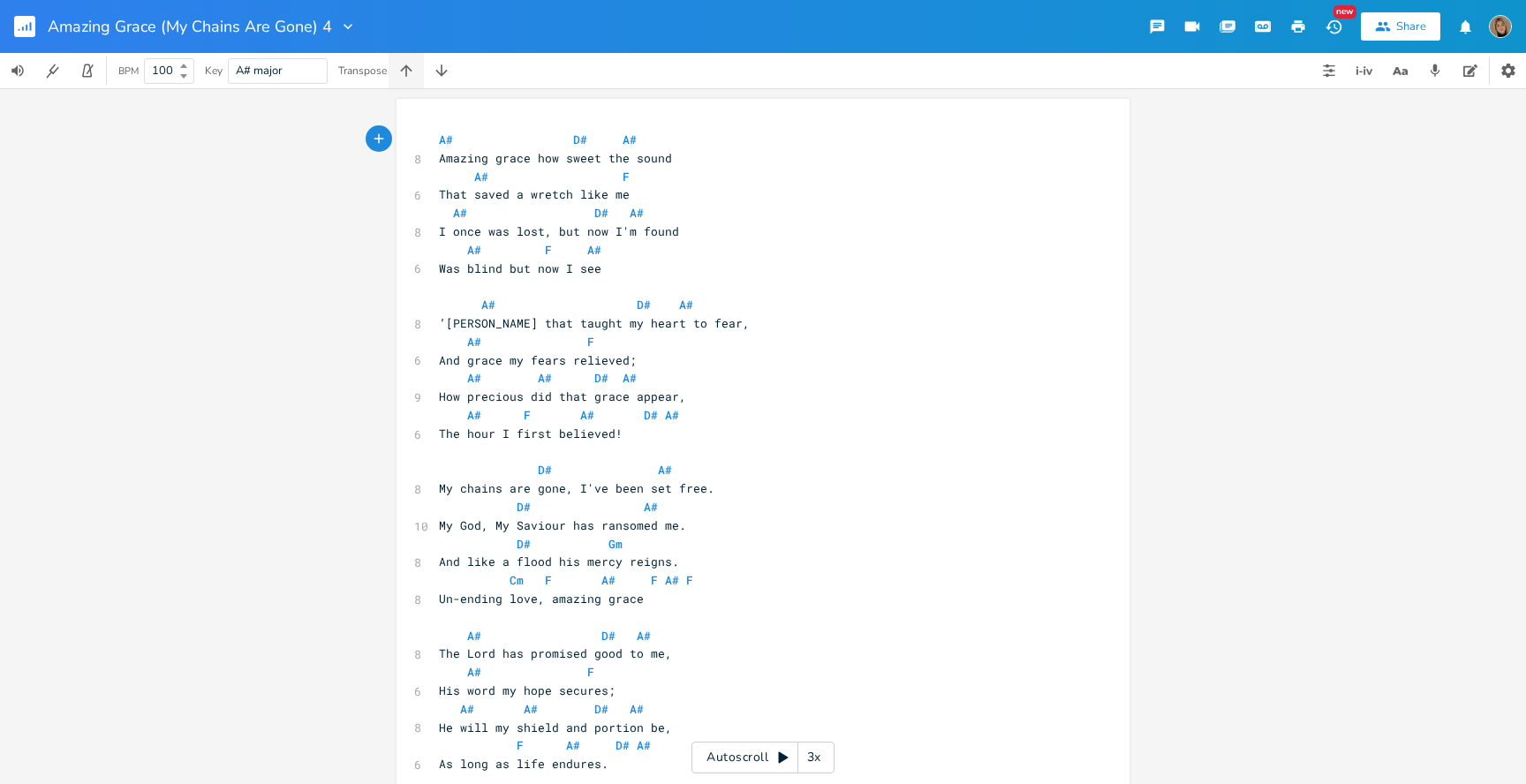 click 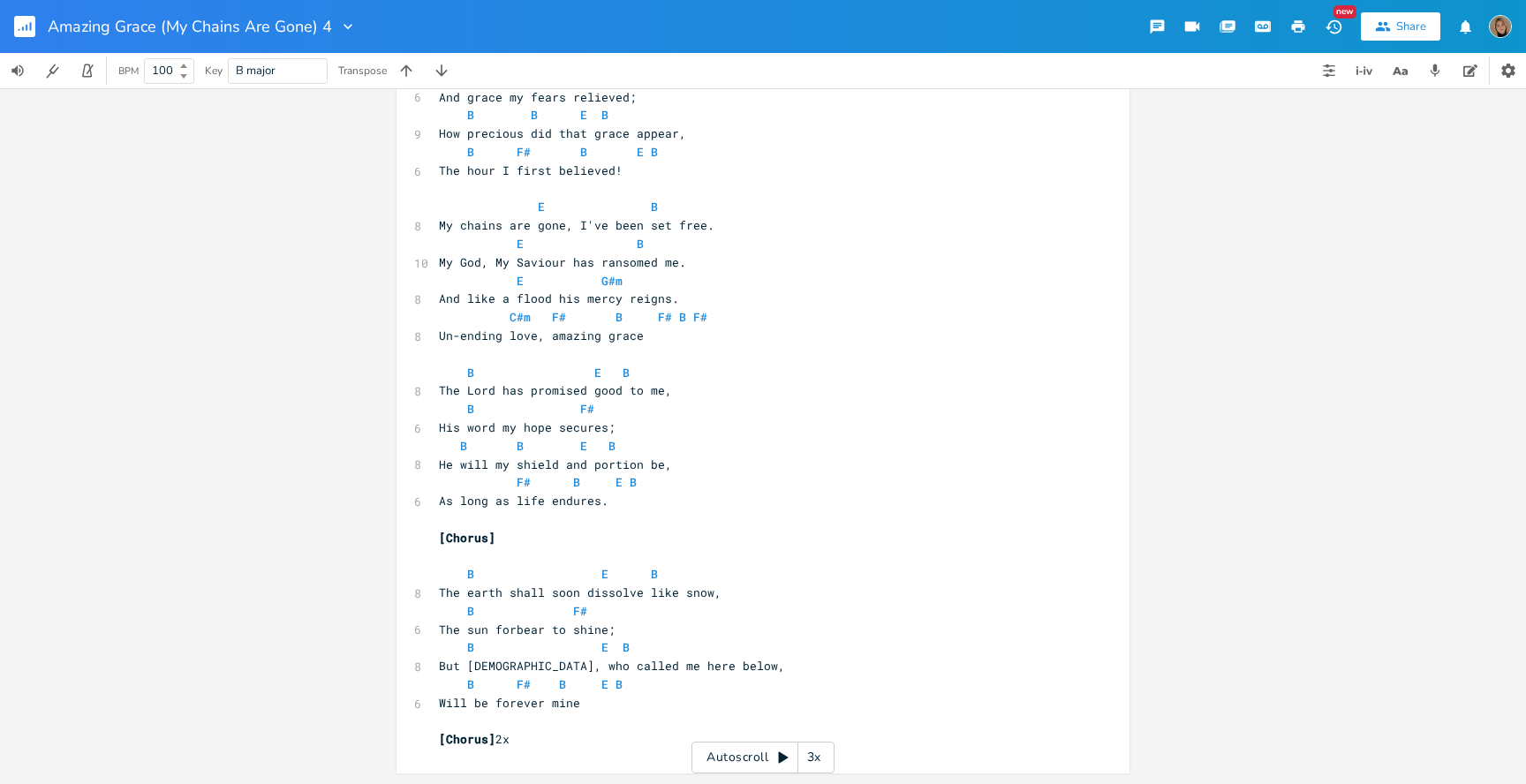 scroll, scrollTop: 0, scrollLeft: 0, axis: both 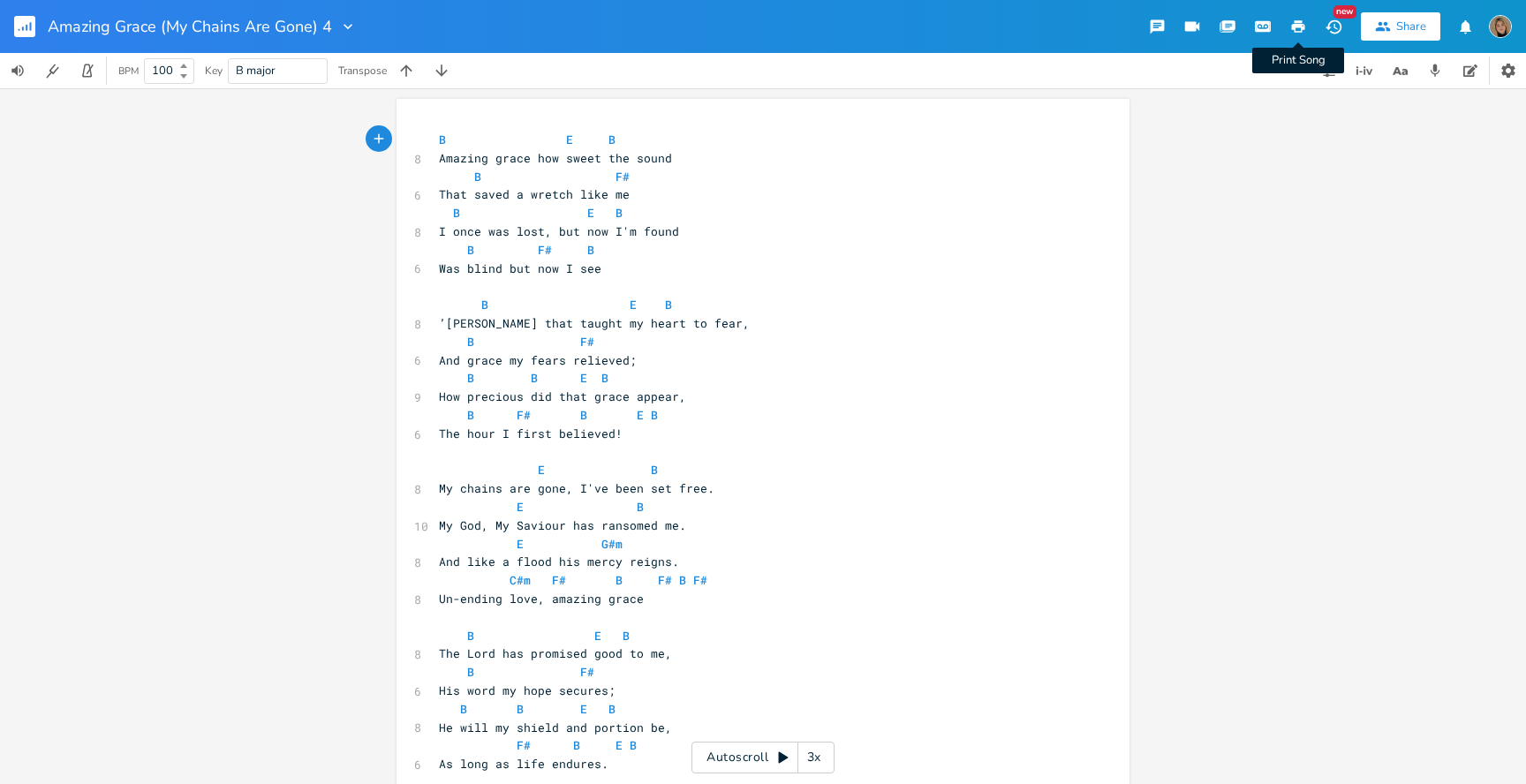 click 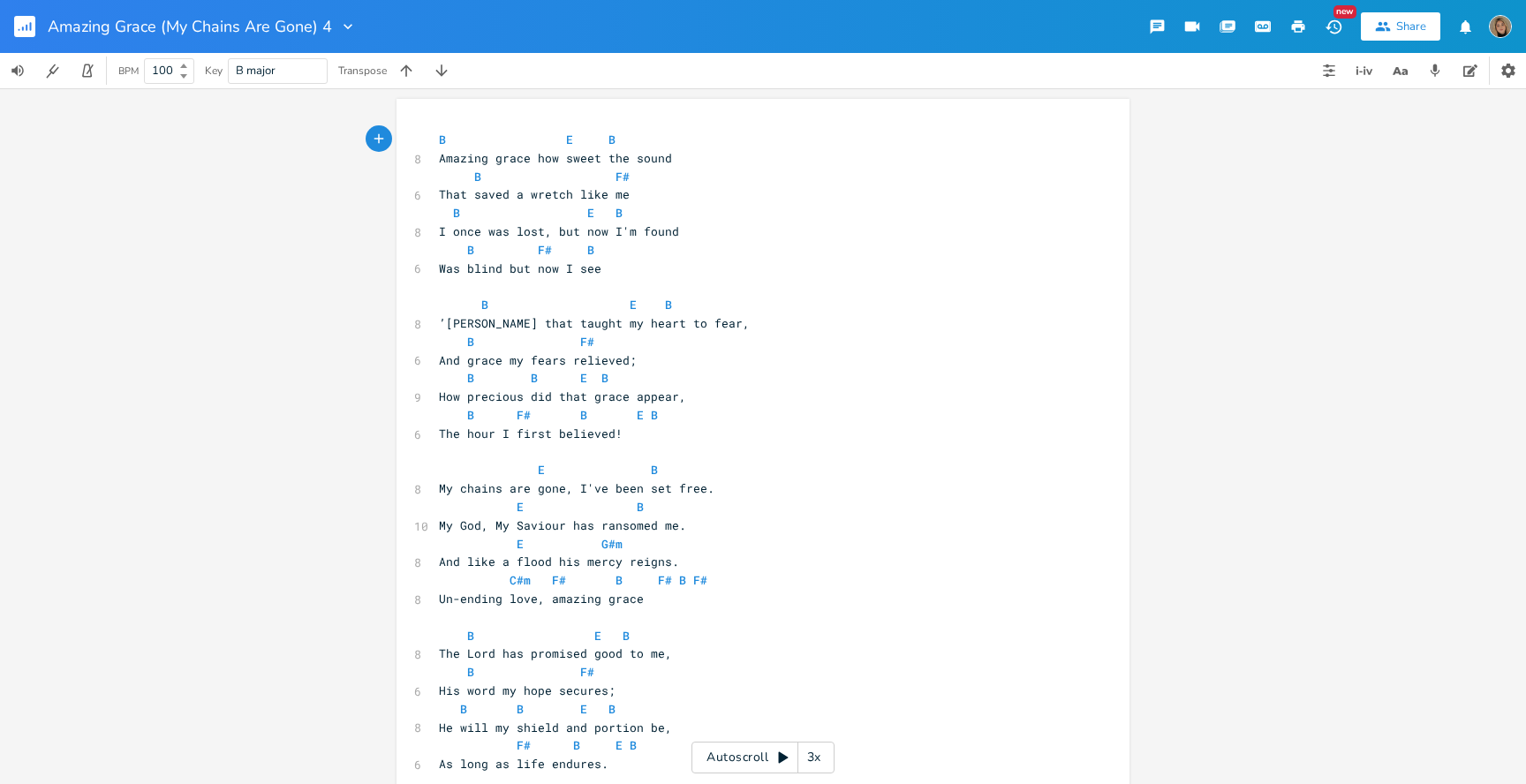 scroll, scrollTop: 0, scrollLeft: 0, axis: both 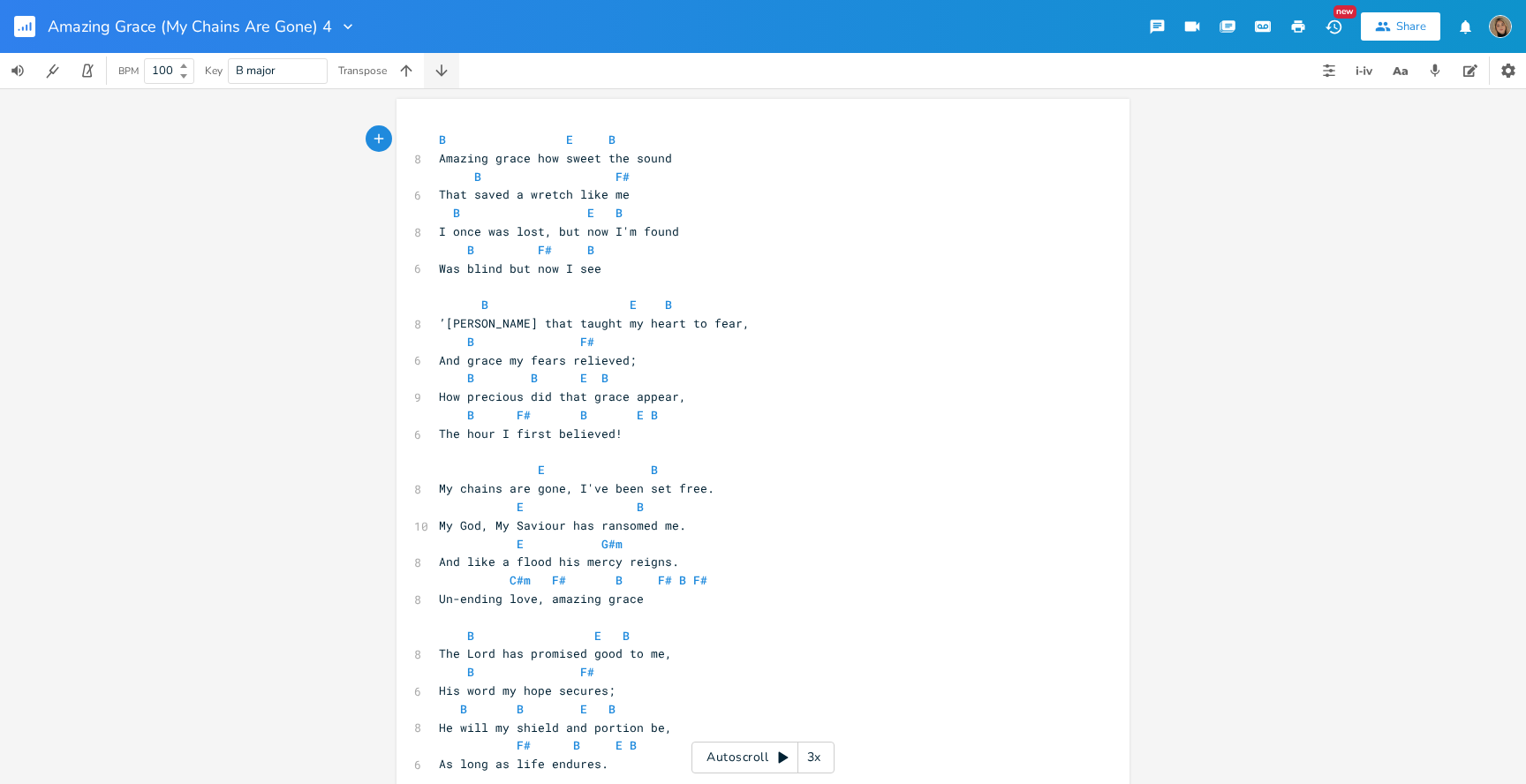 click 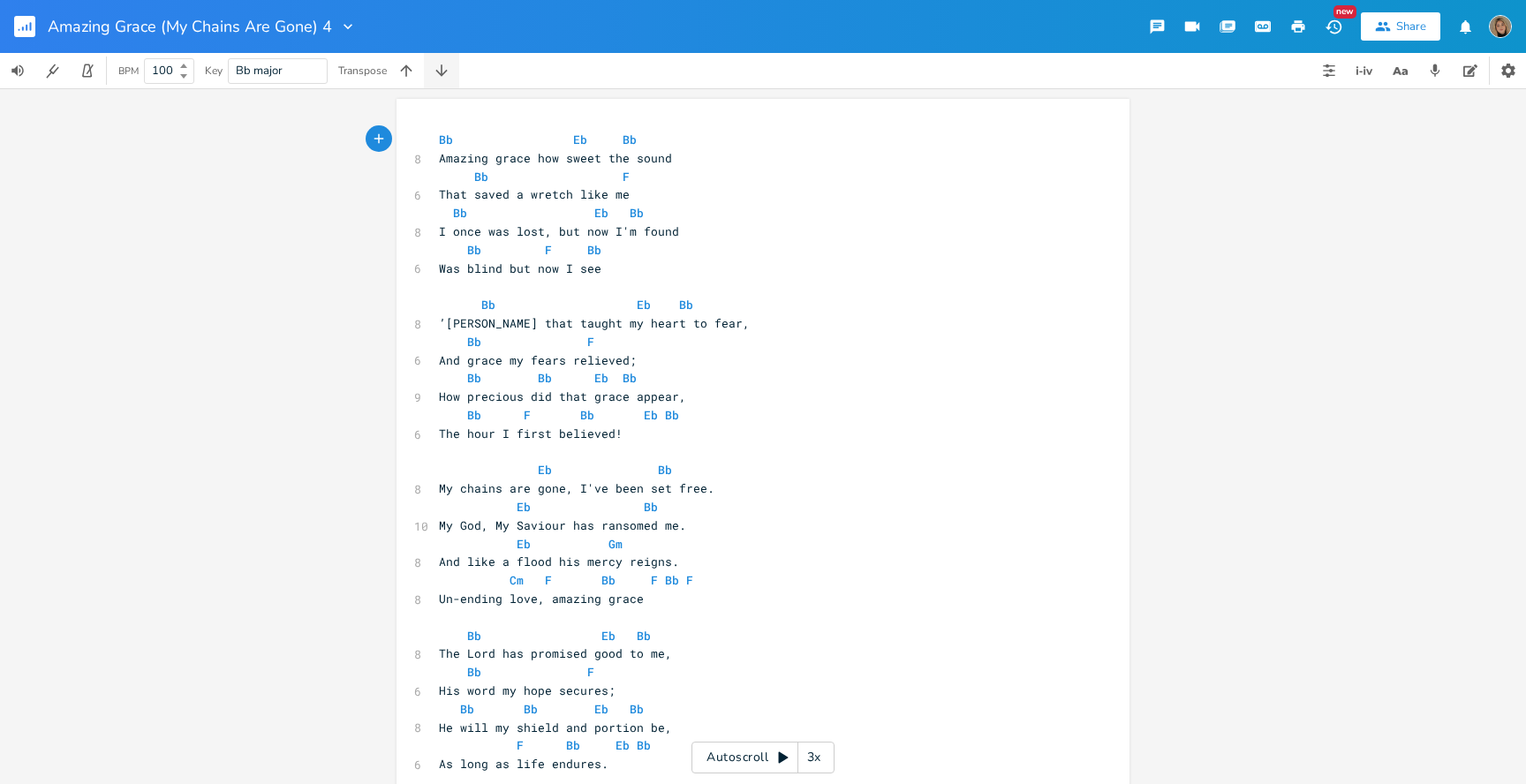 click 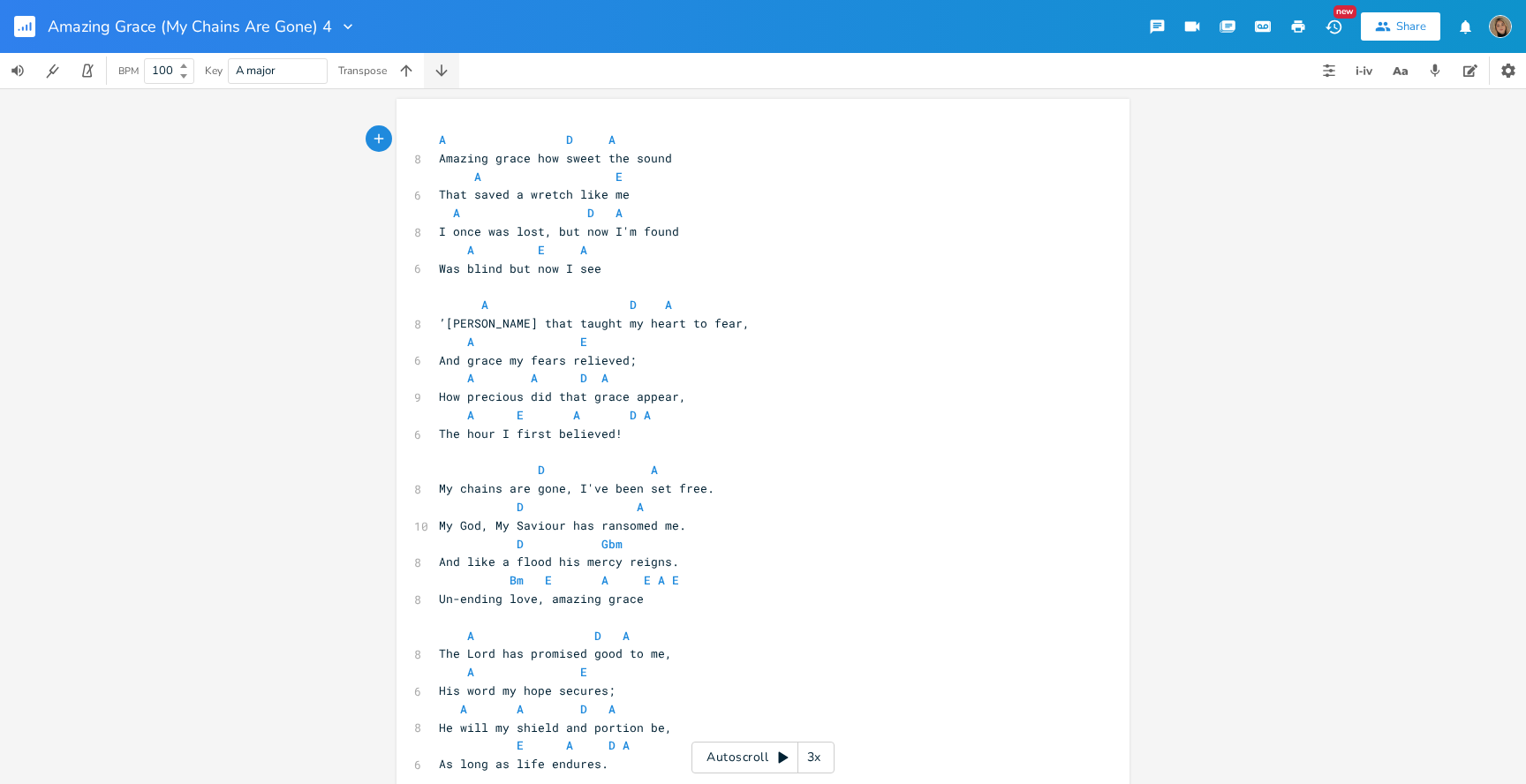 click 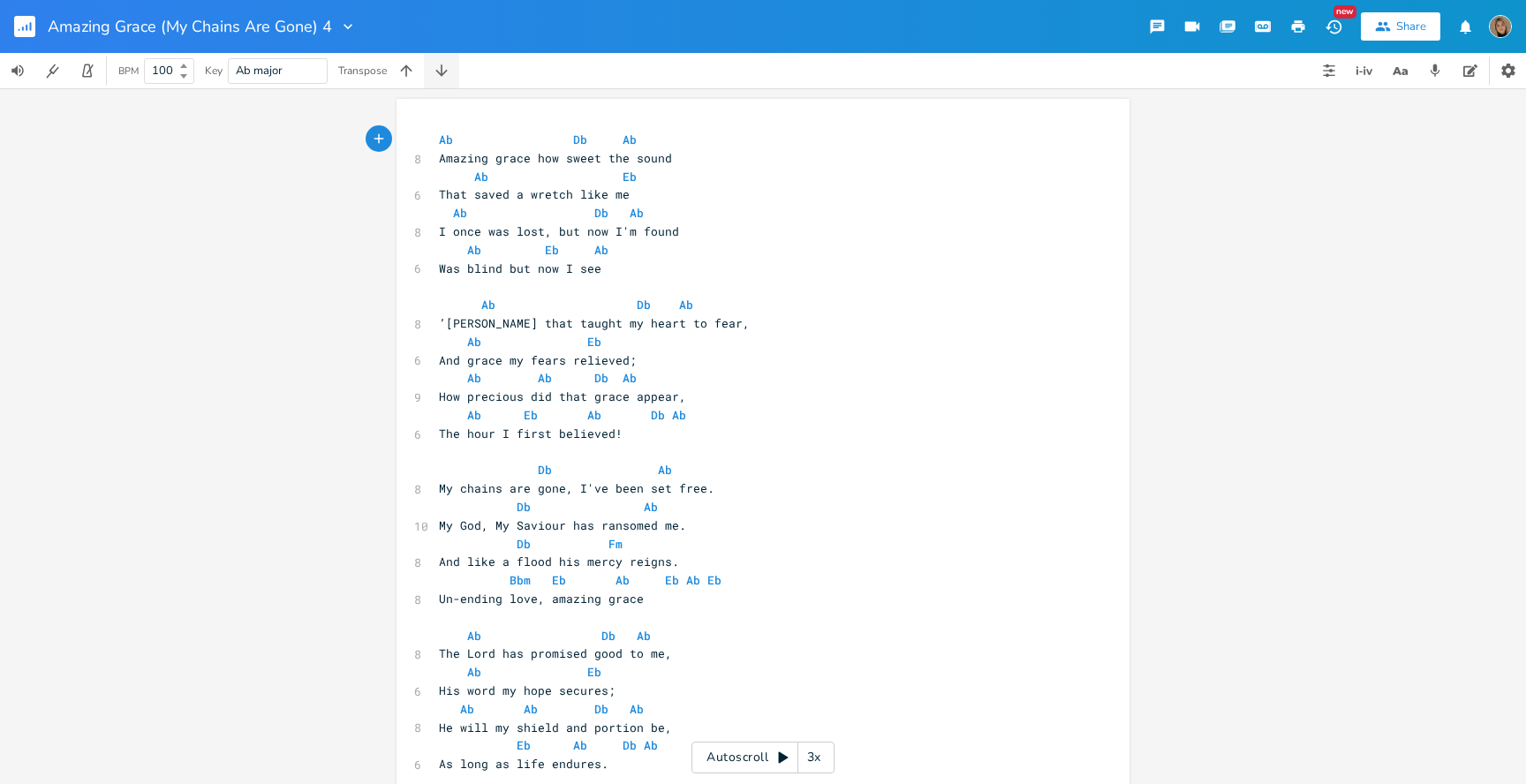 click 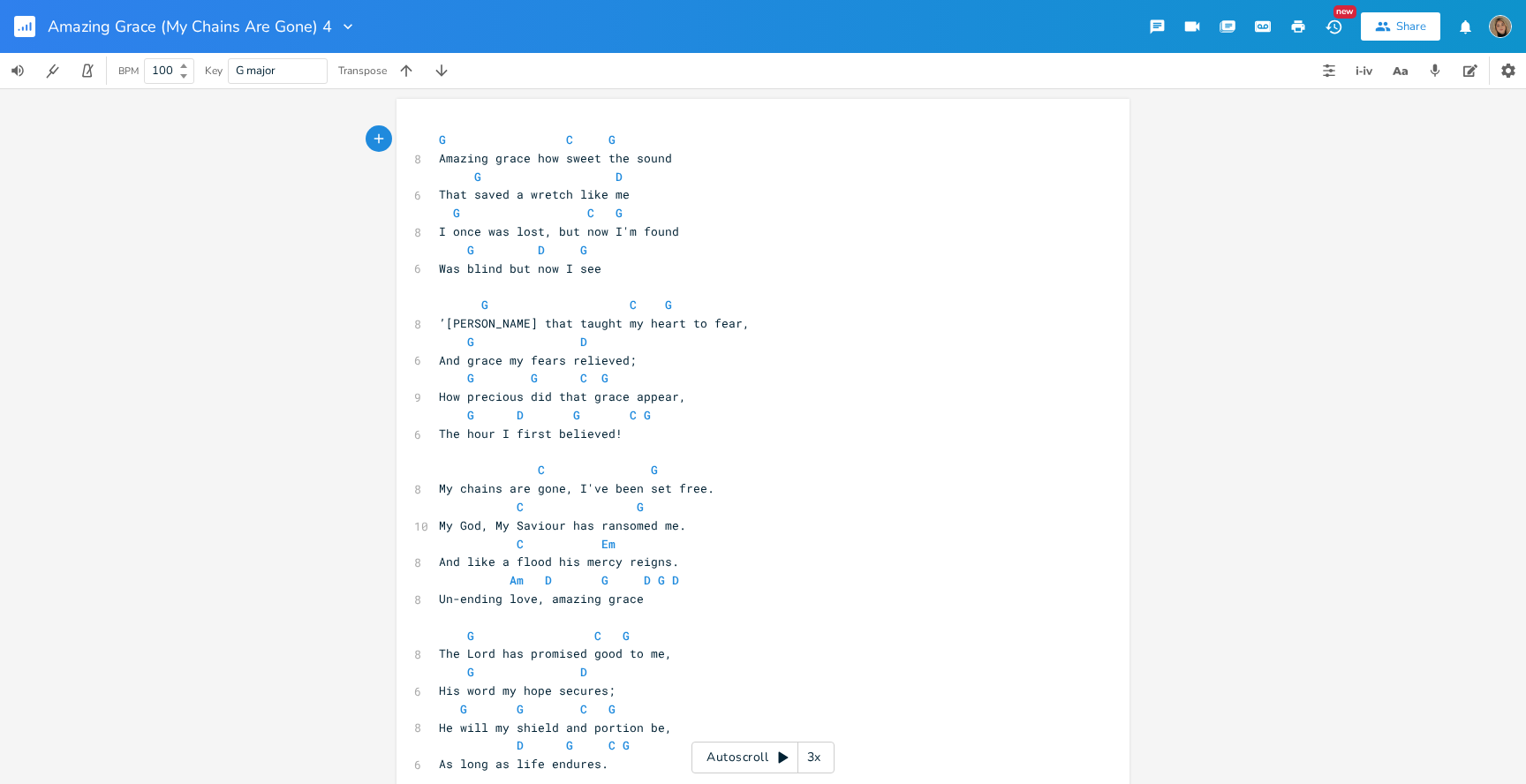 click 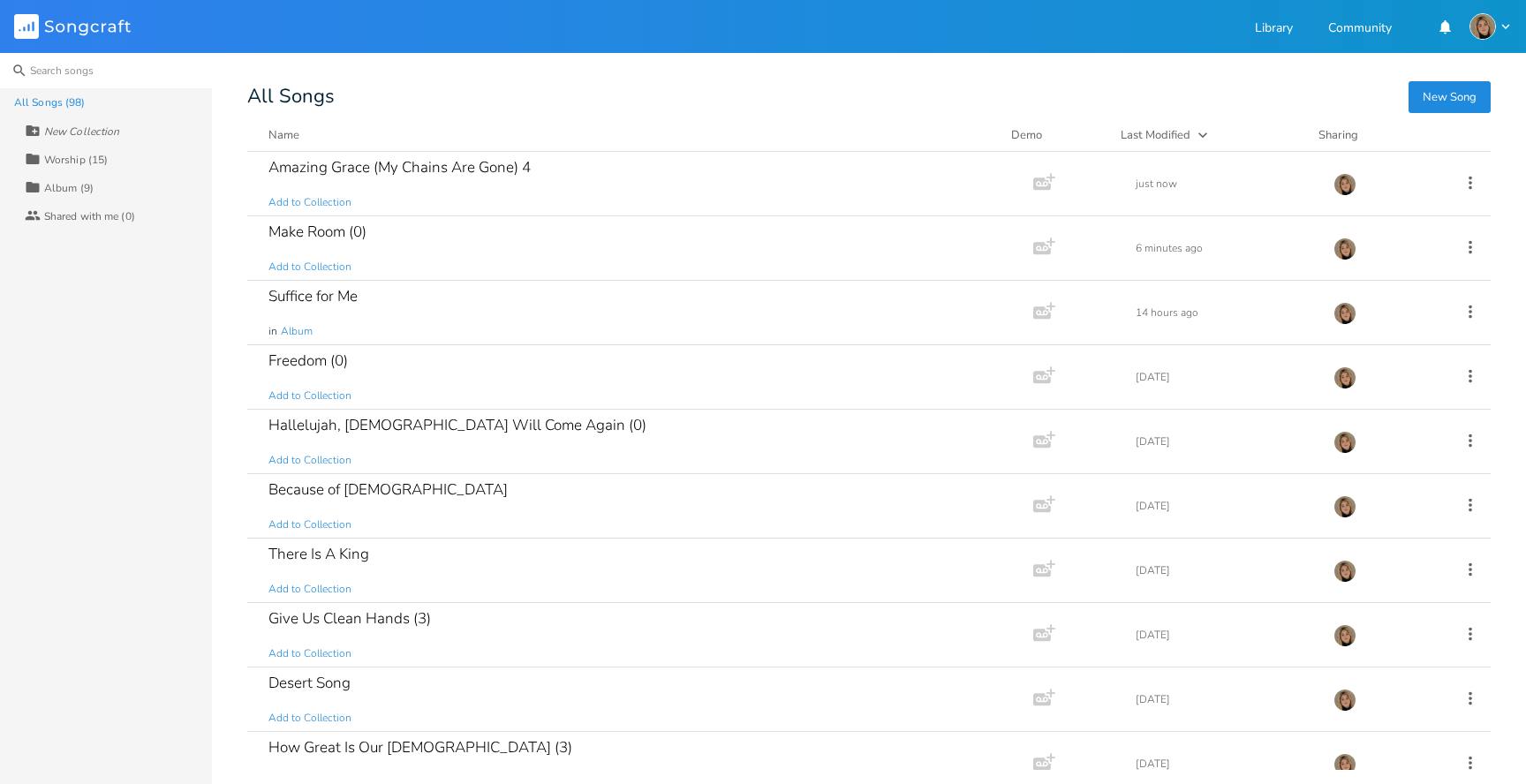 click at bounding box center [106, 71] 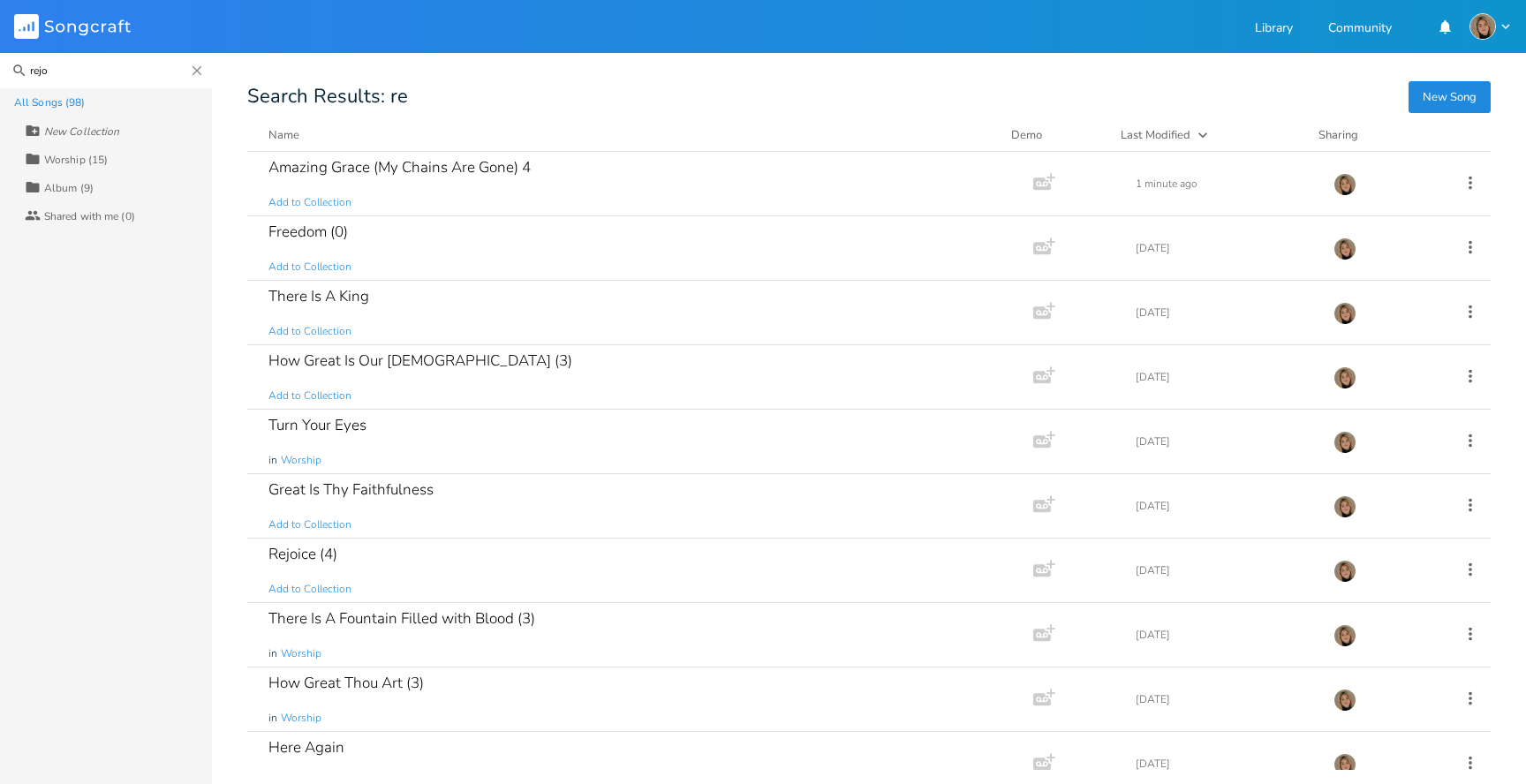 type on "rejoi" 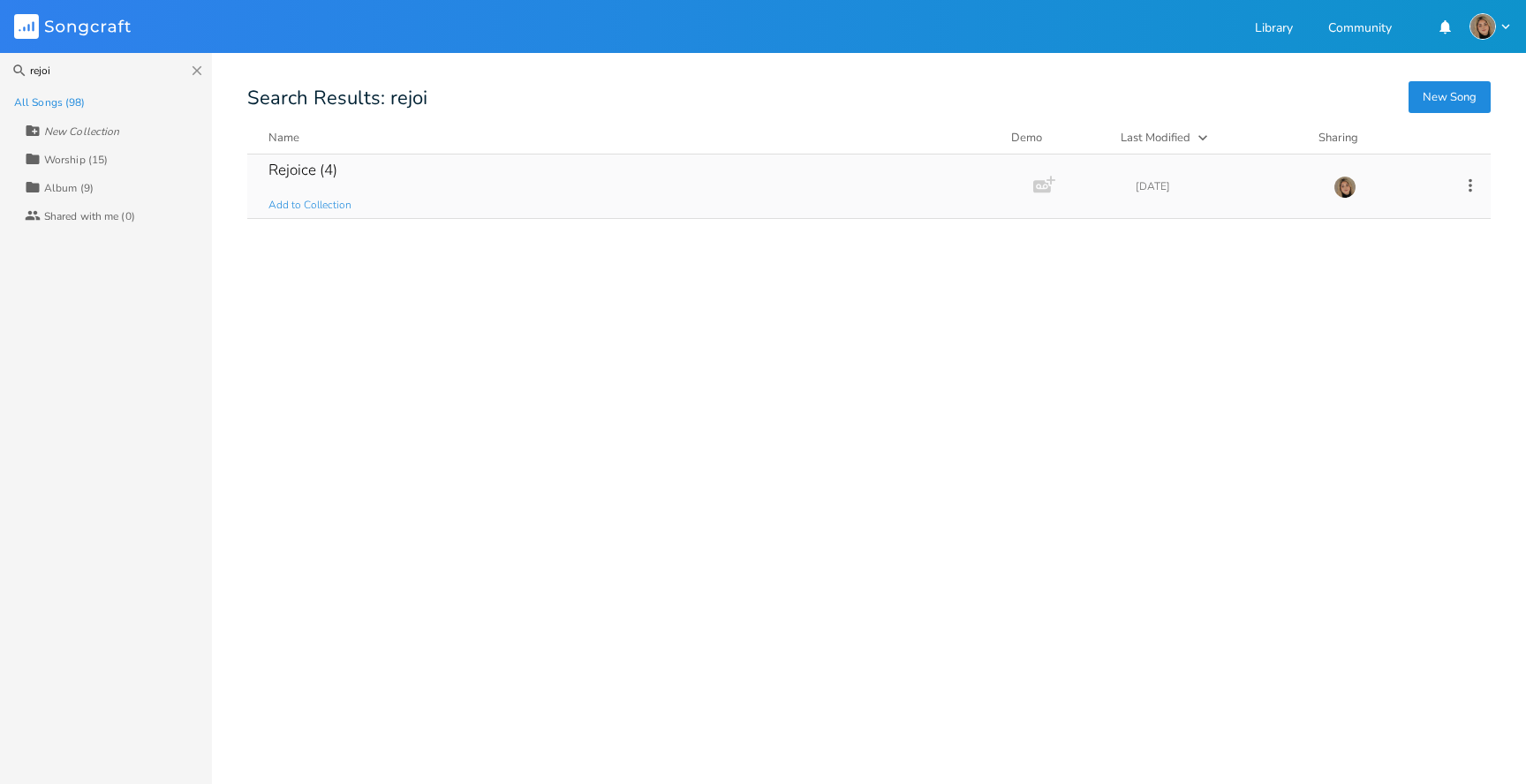 click on "Rejoice (4)" at bounding box center [303, 170] 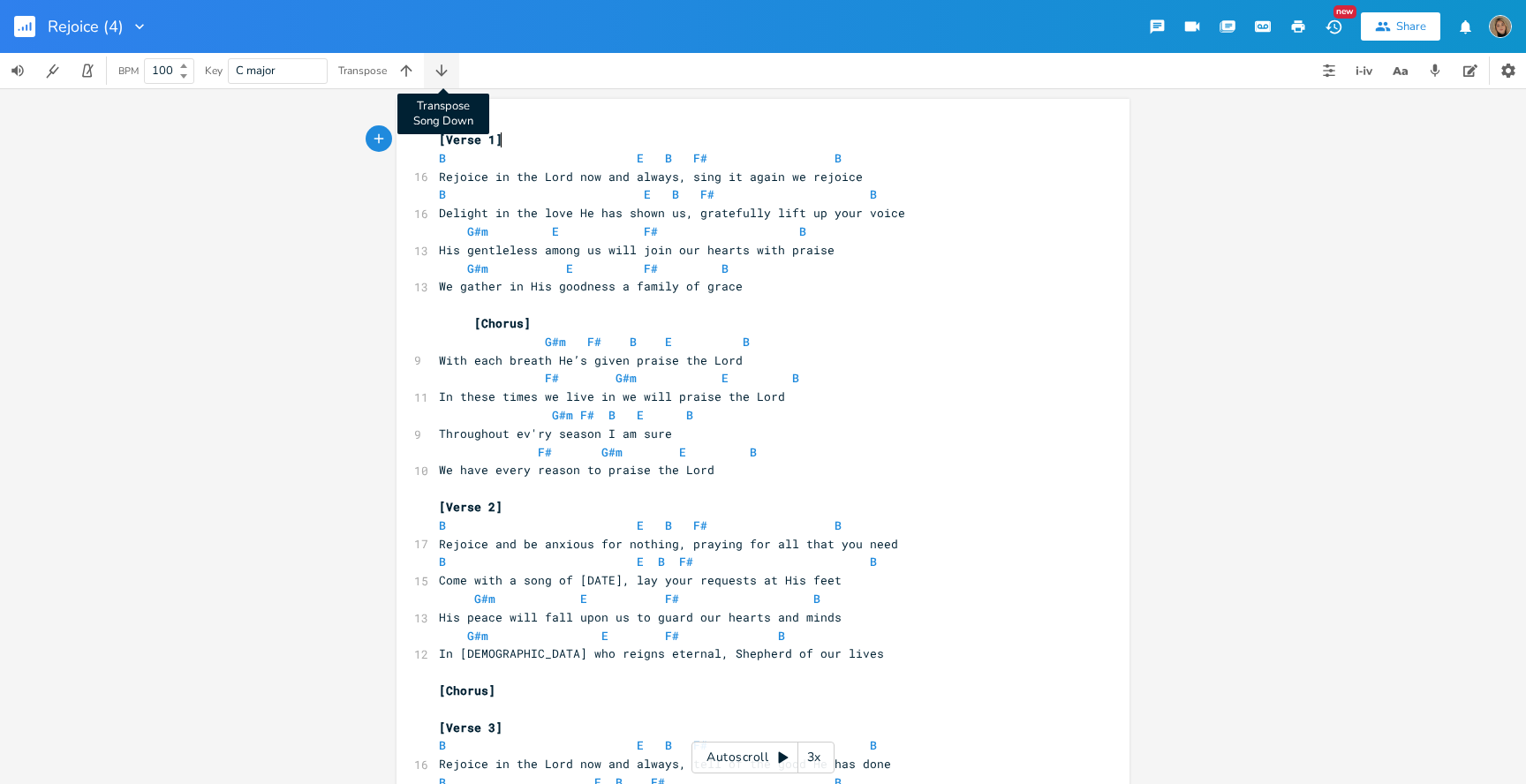 click 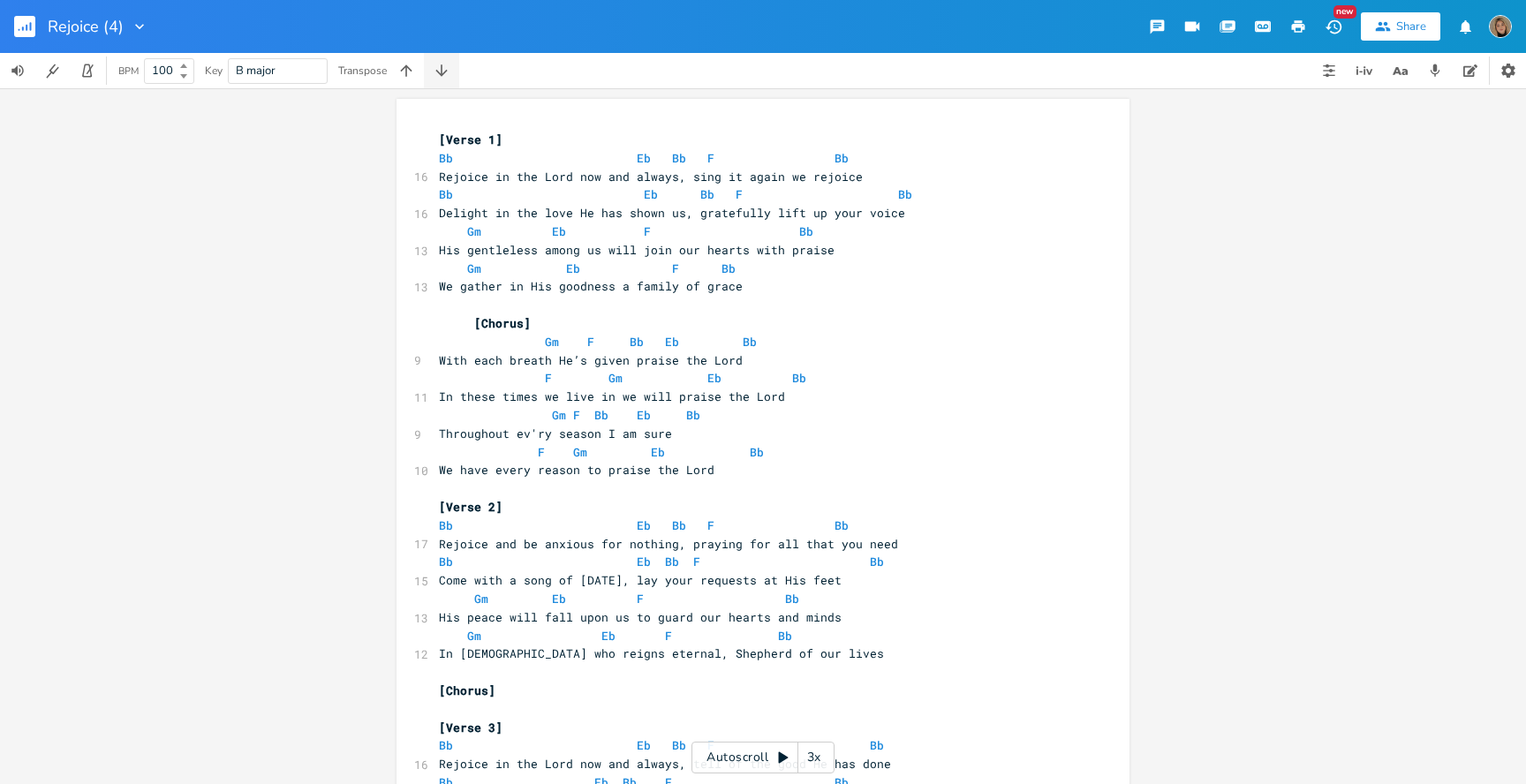 click 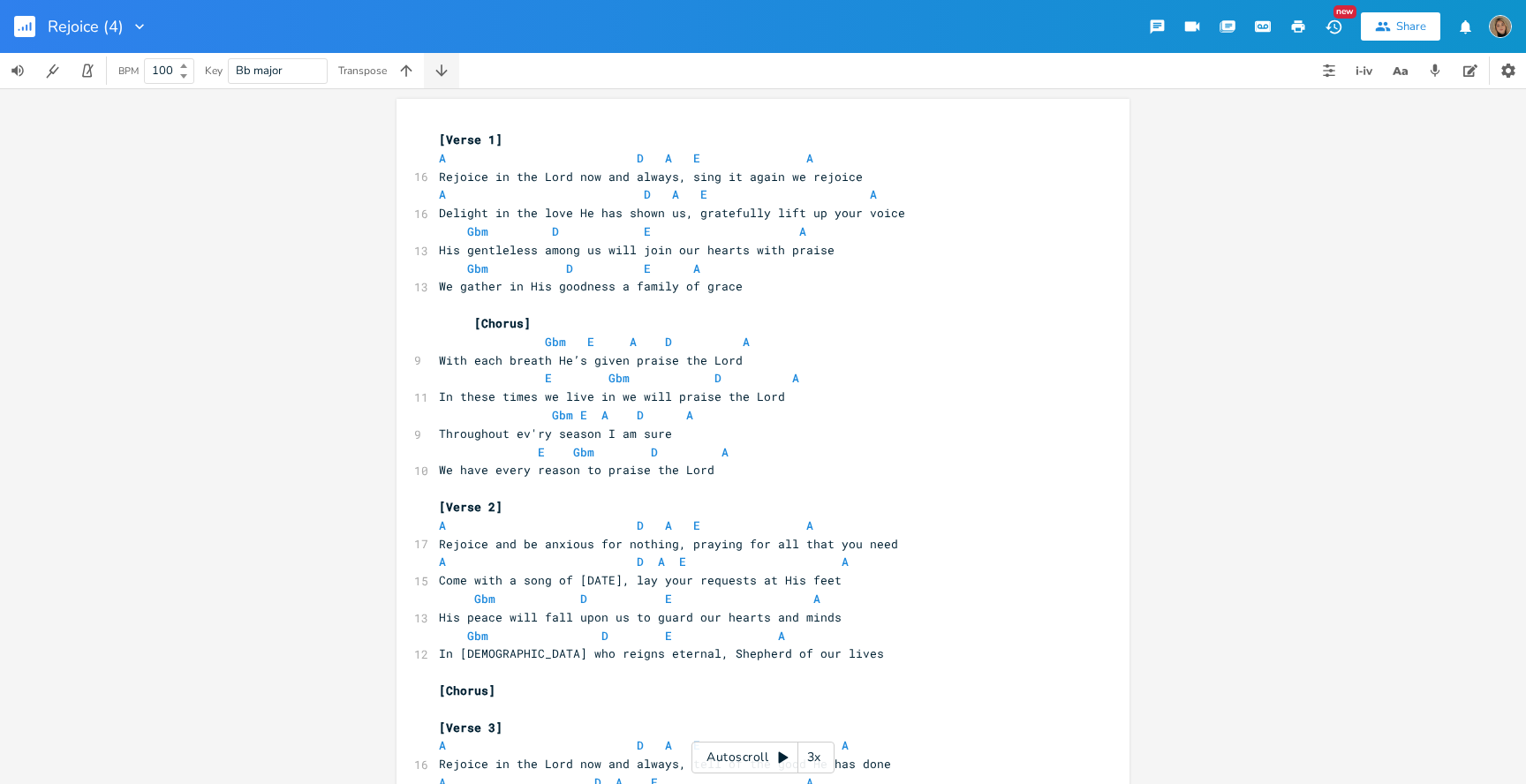 click 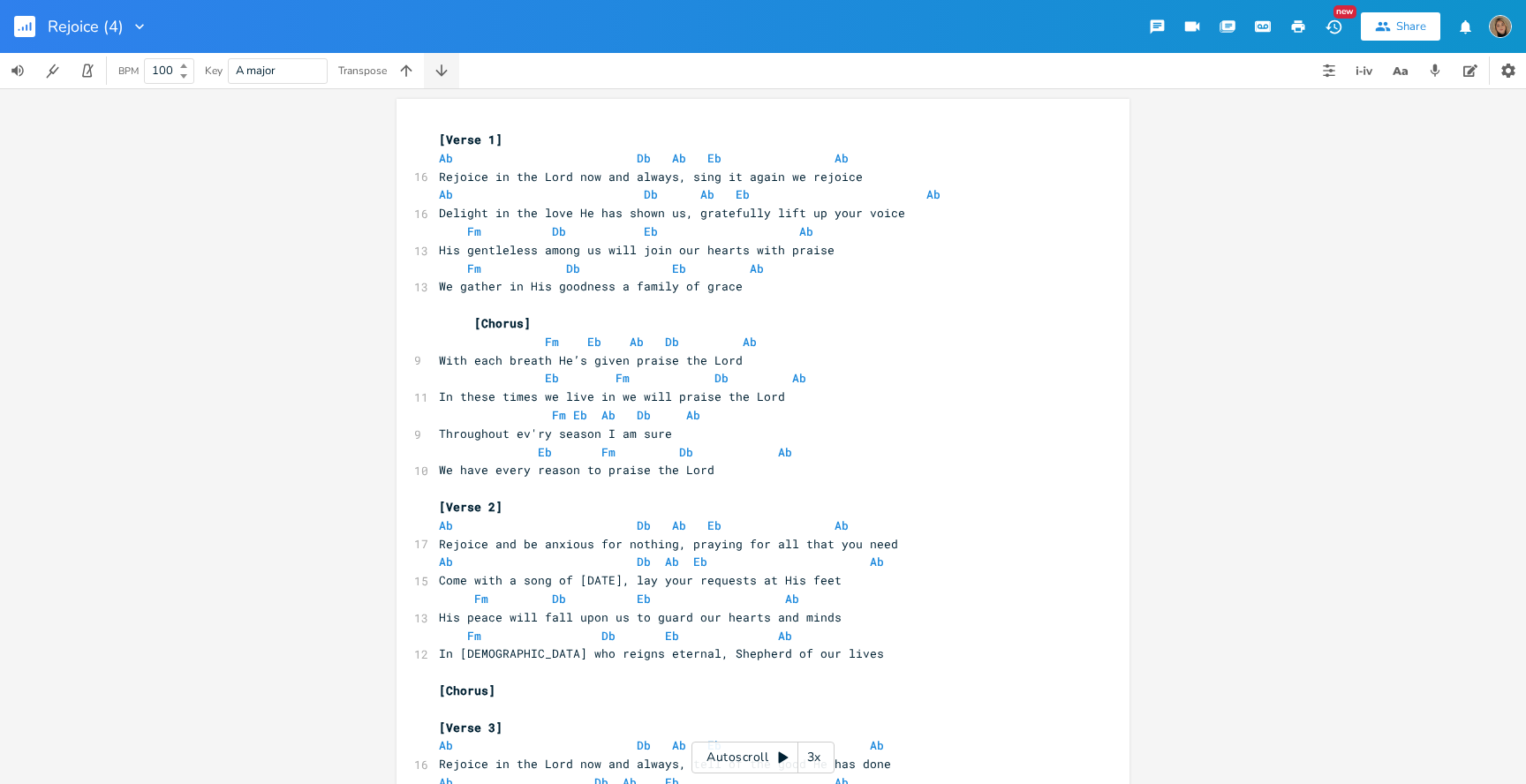 click 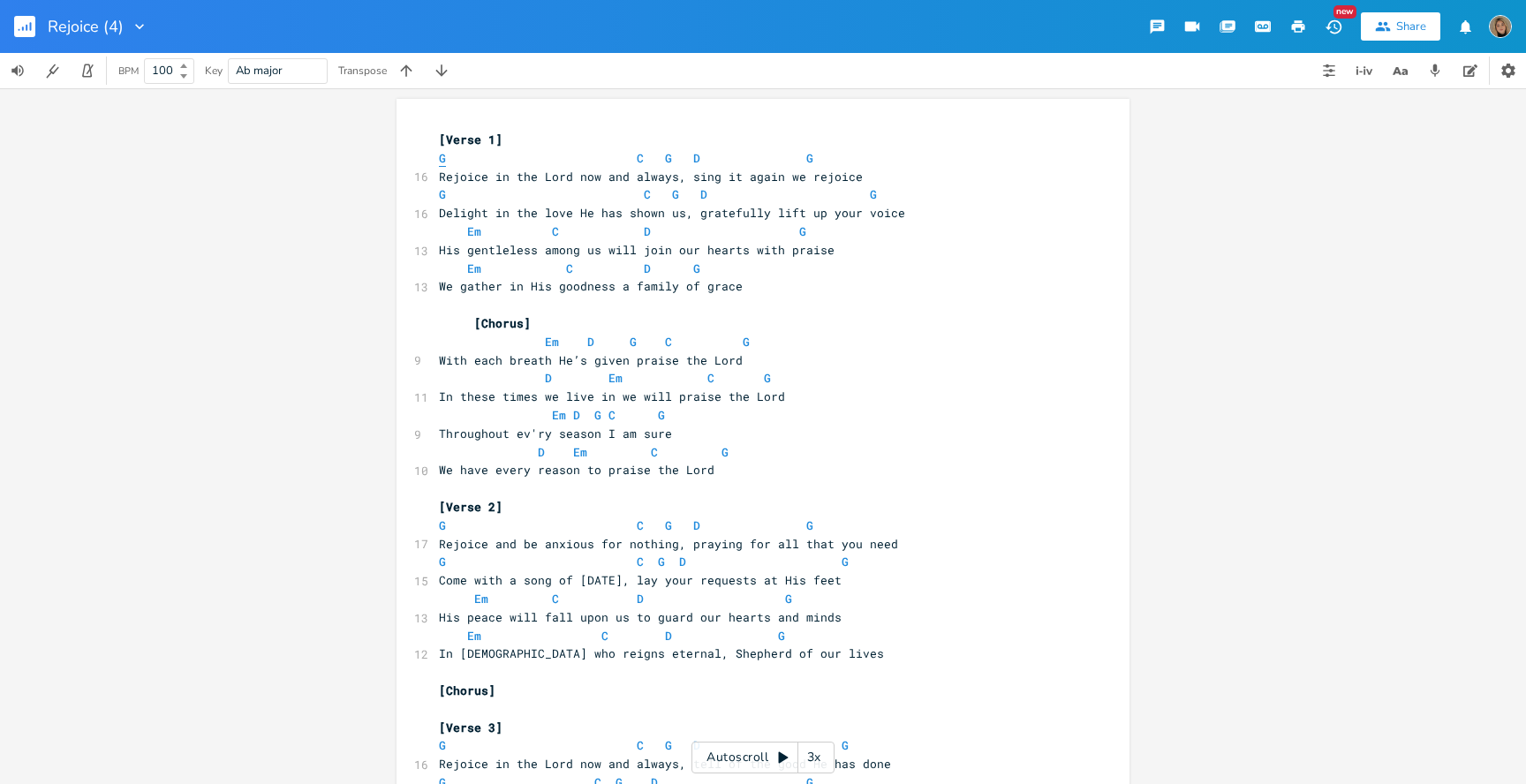 click on "G" at bounding box center (442, 158) 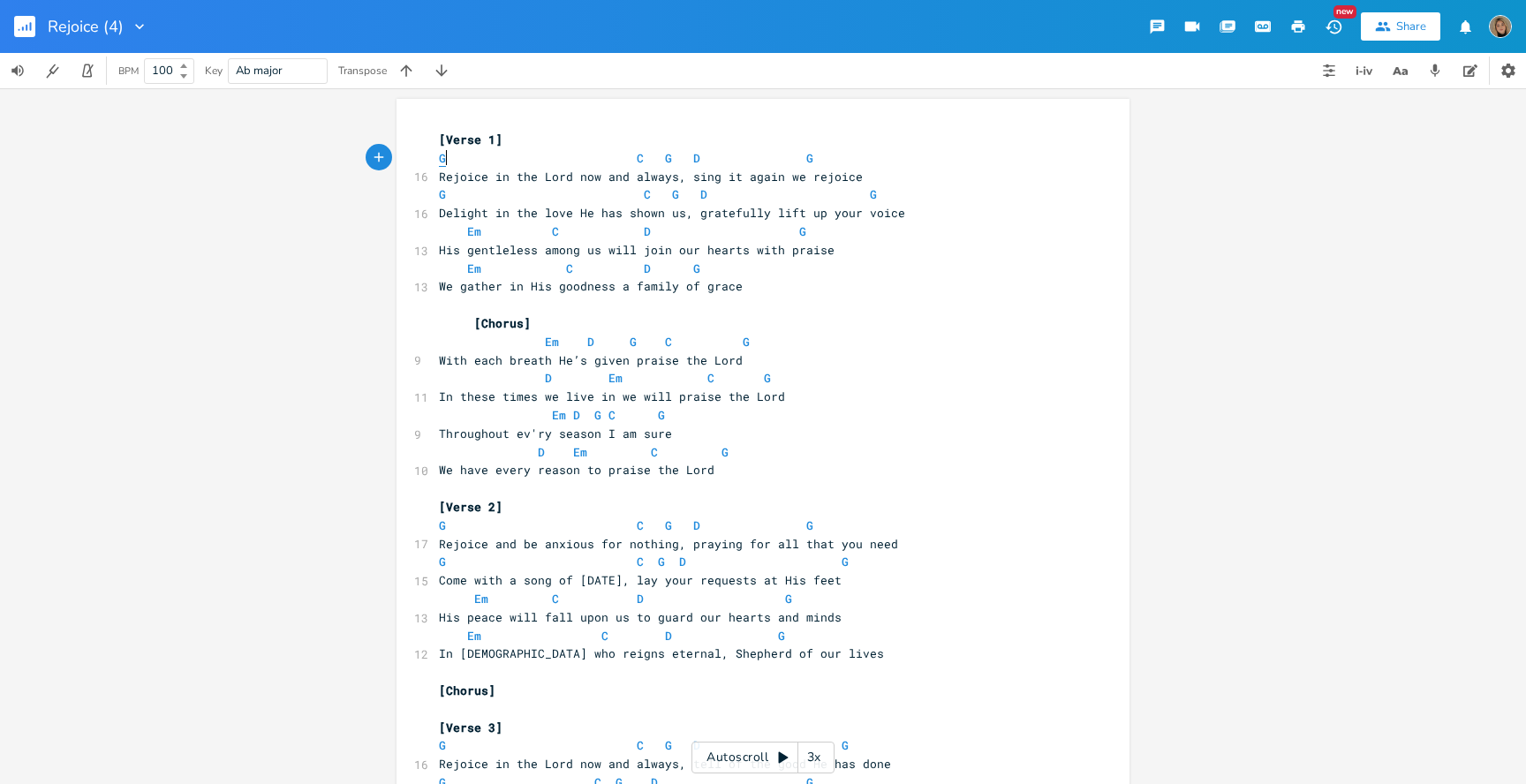 type on "G" 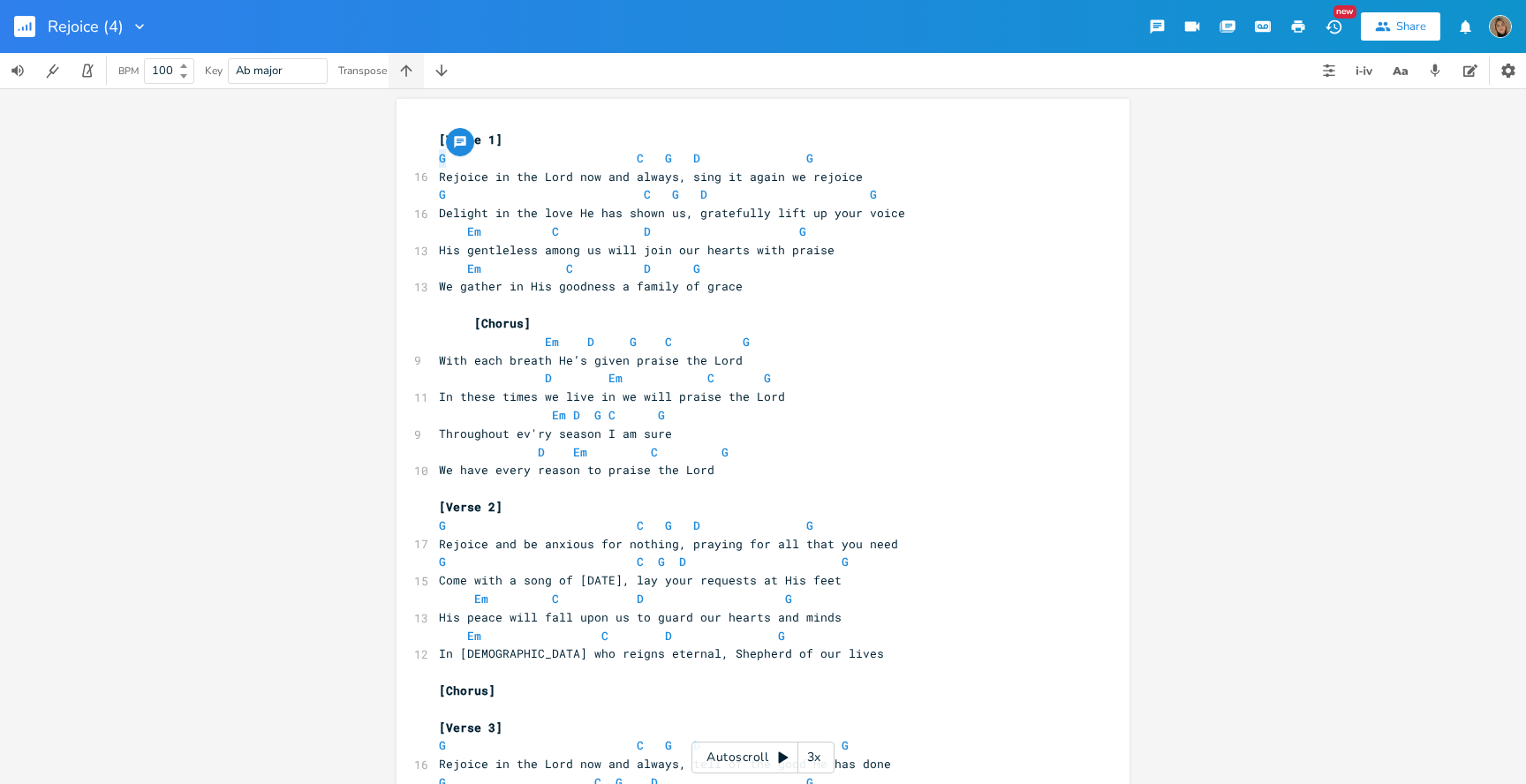 click 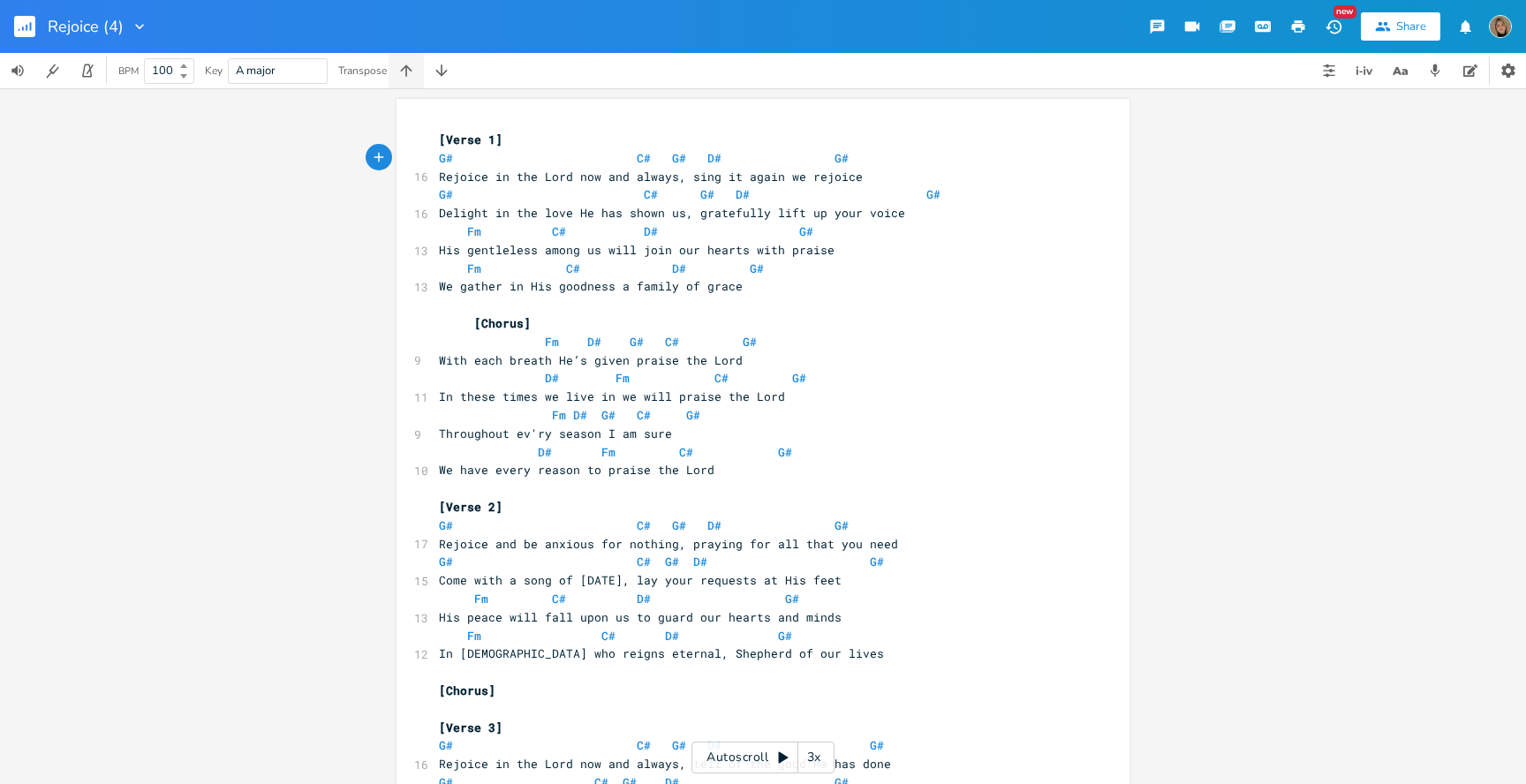 click 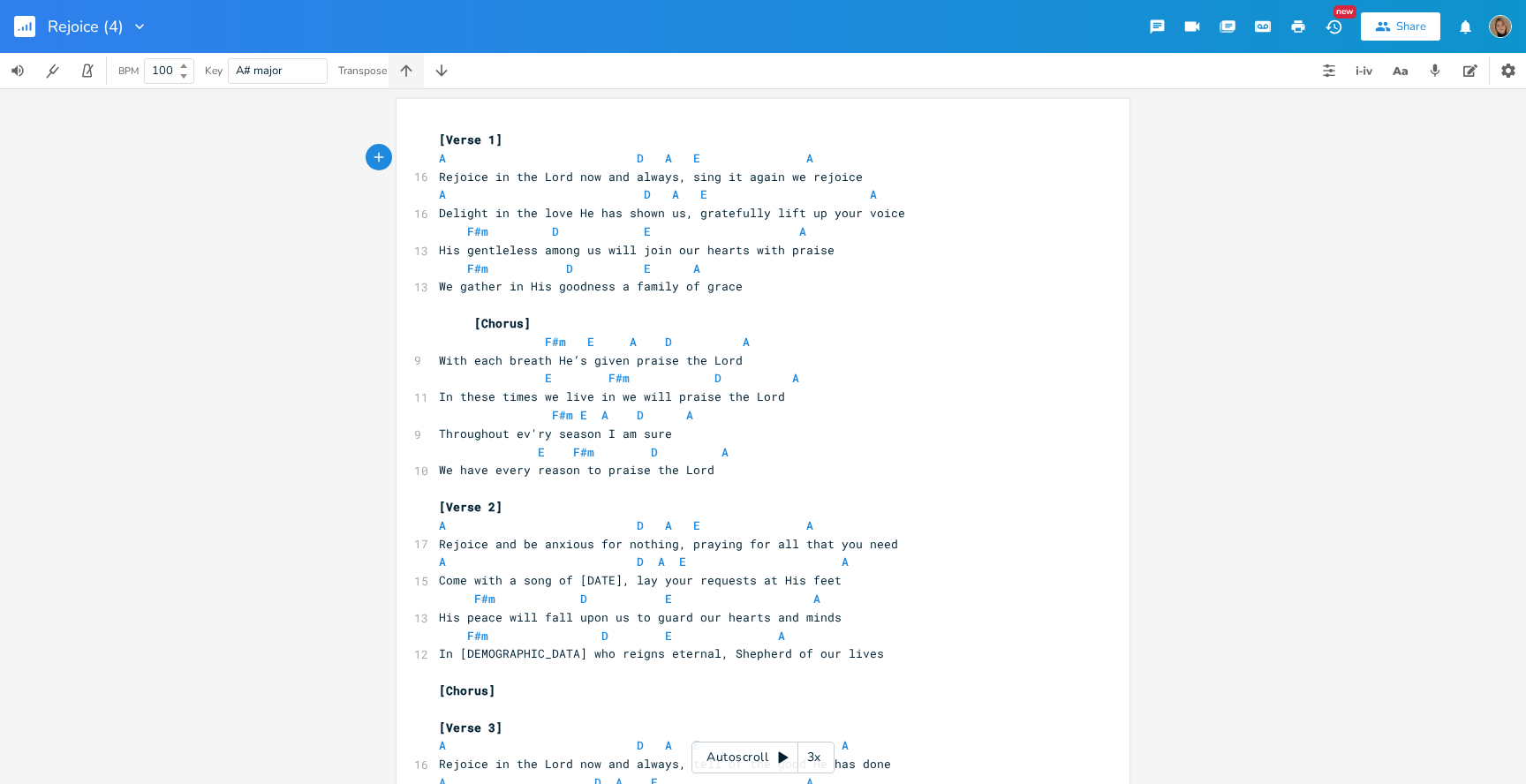 click 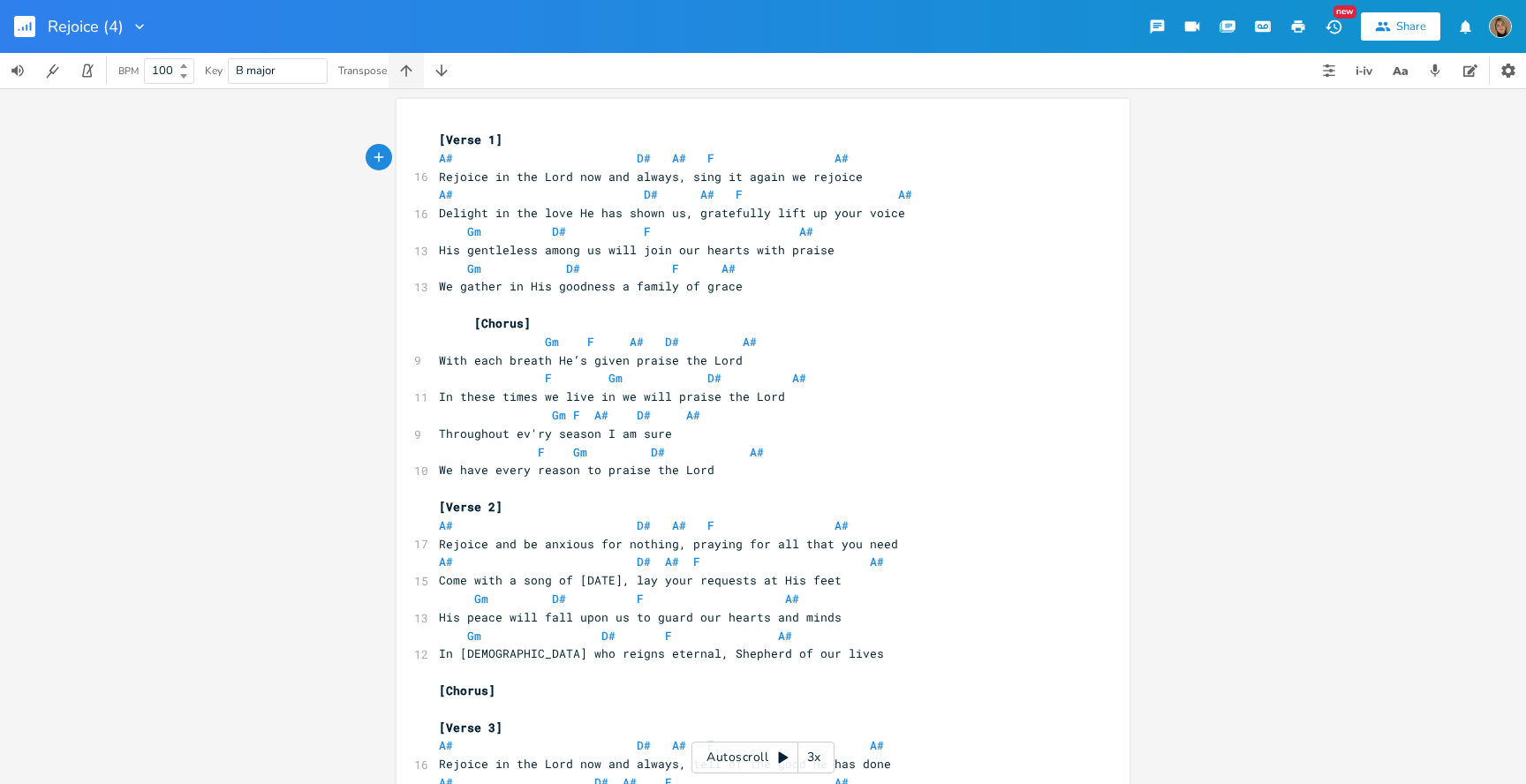 click 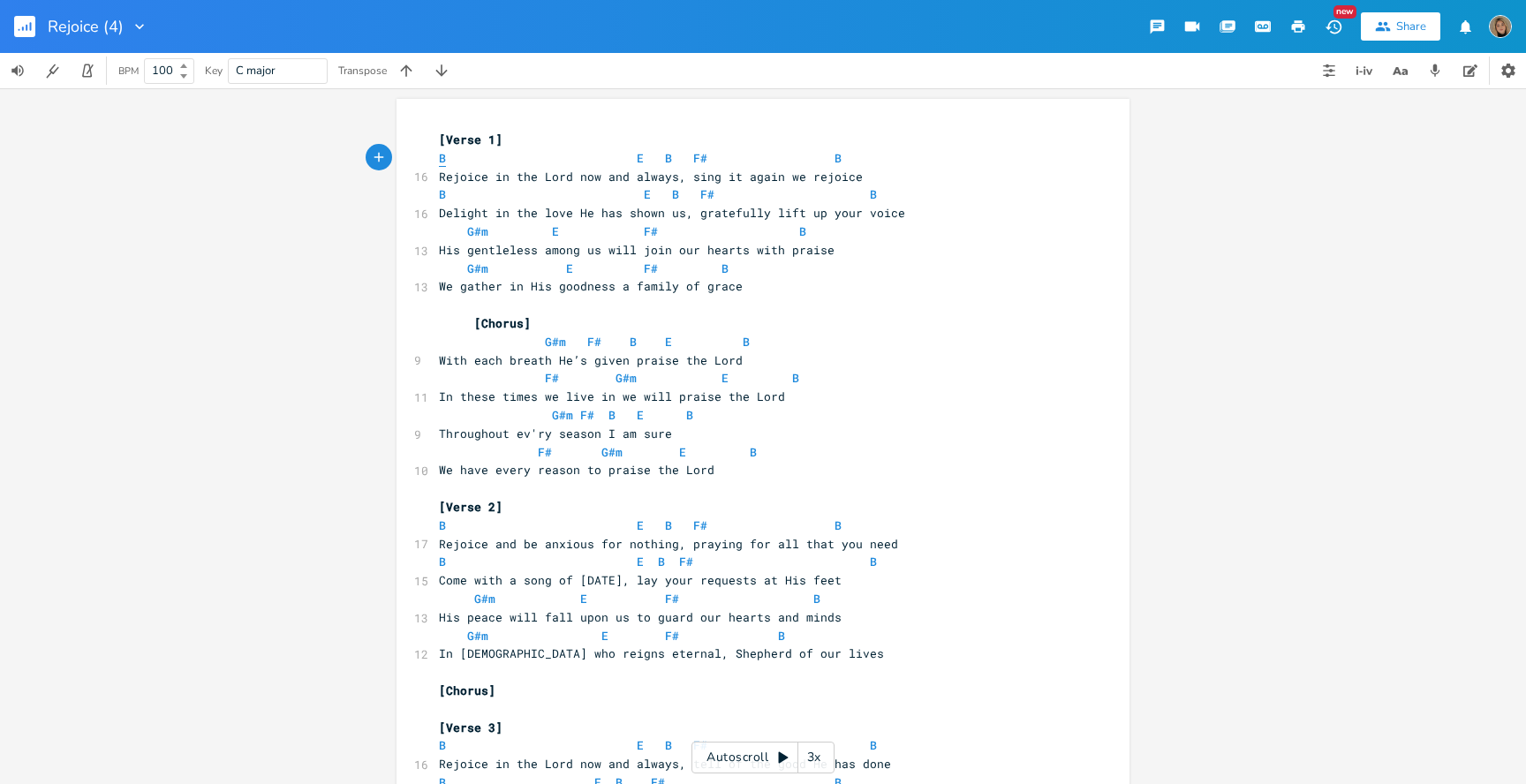click on "B" at bounding box center [442, 158] 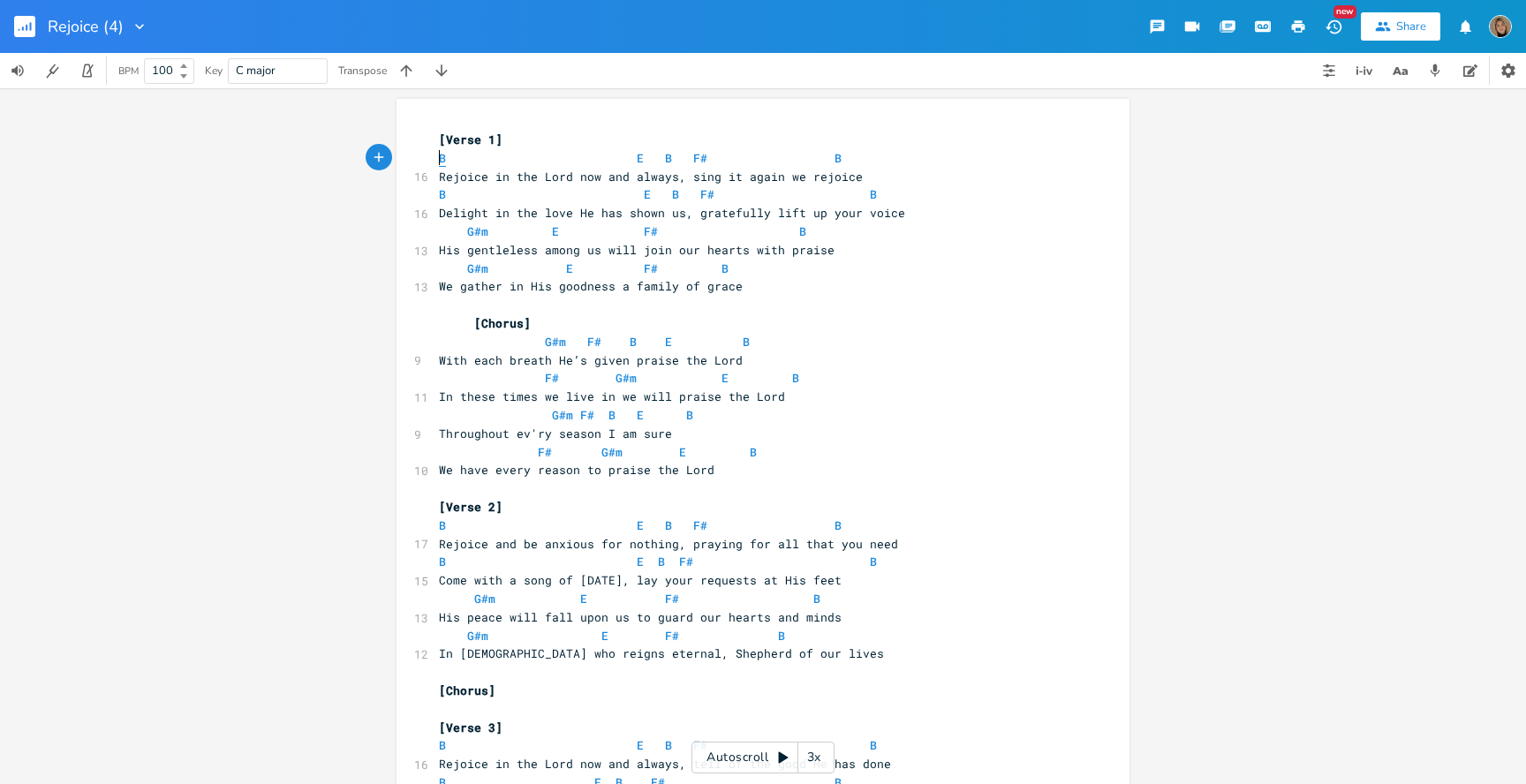 type on "B" 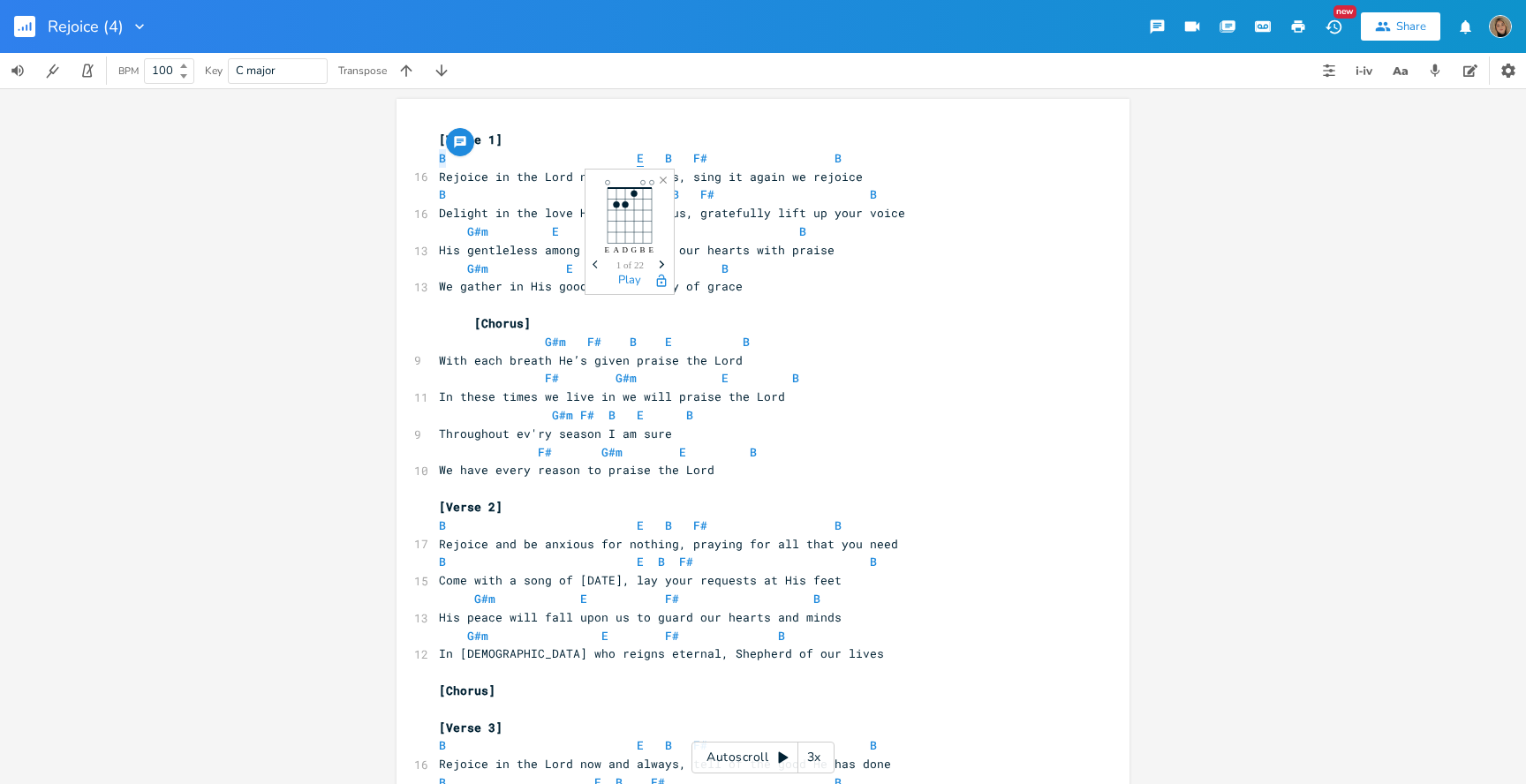click on "E" at bounding box center [640, 158] 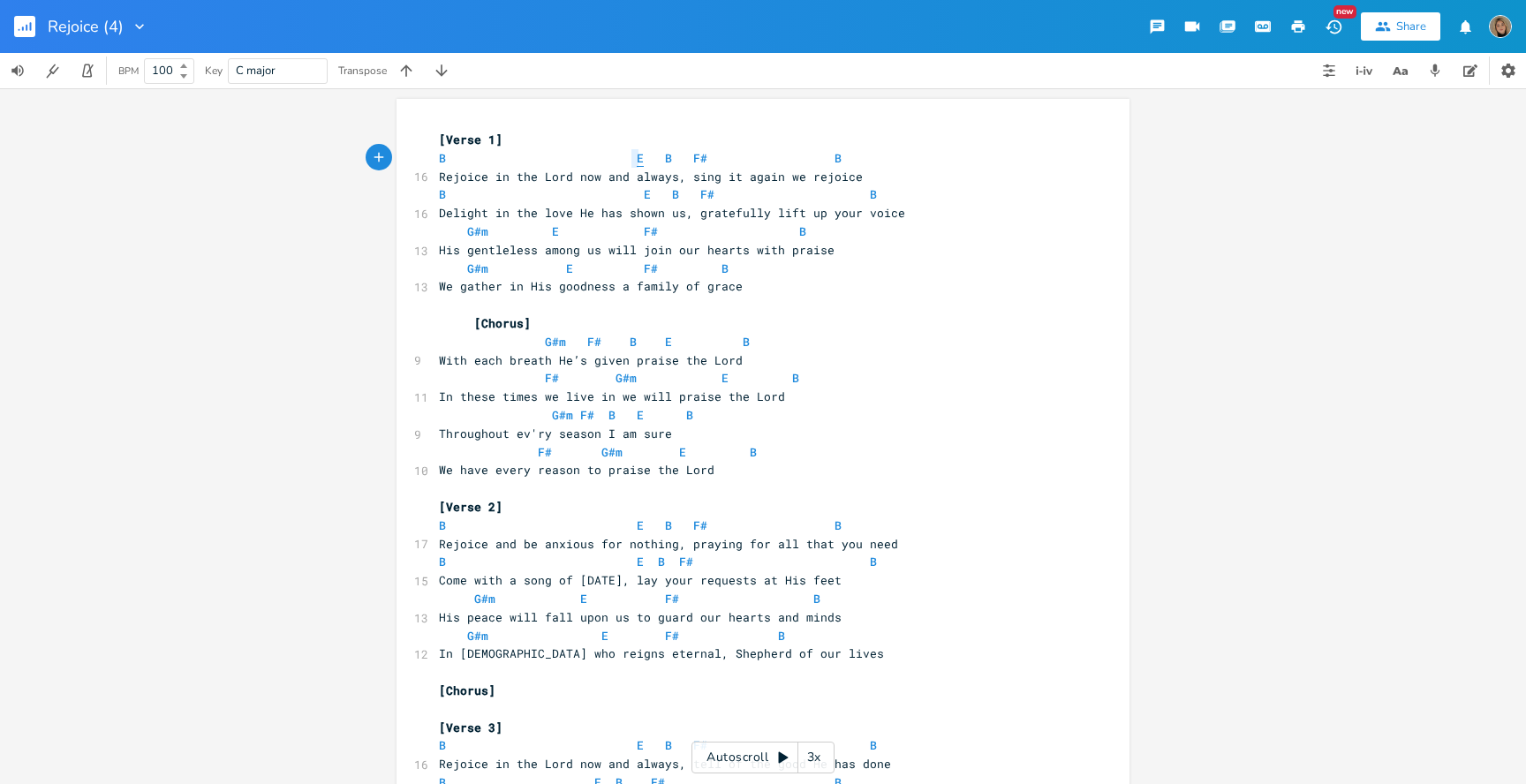 click on "E" at bounding box center (640, 158) 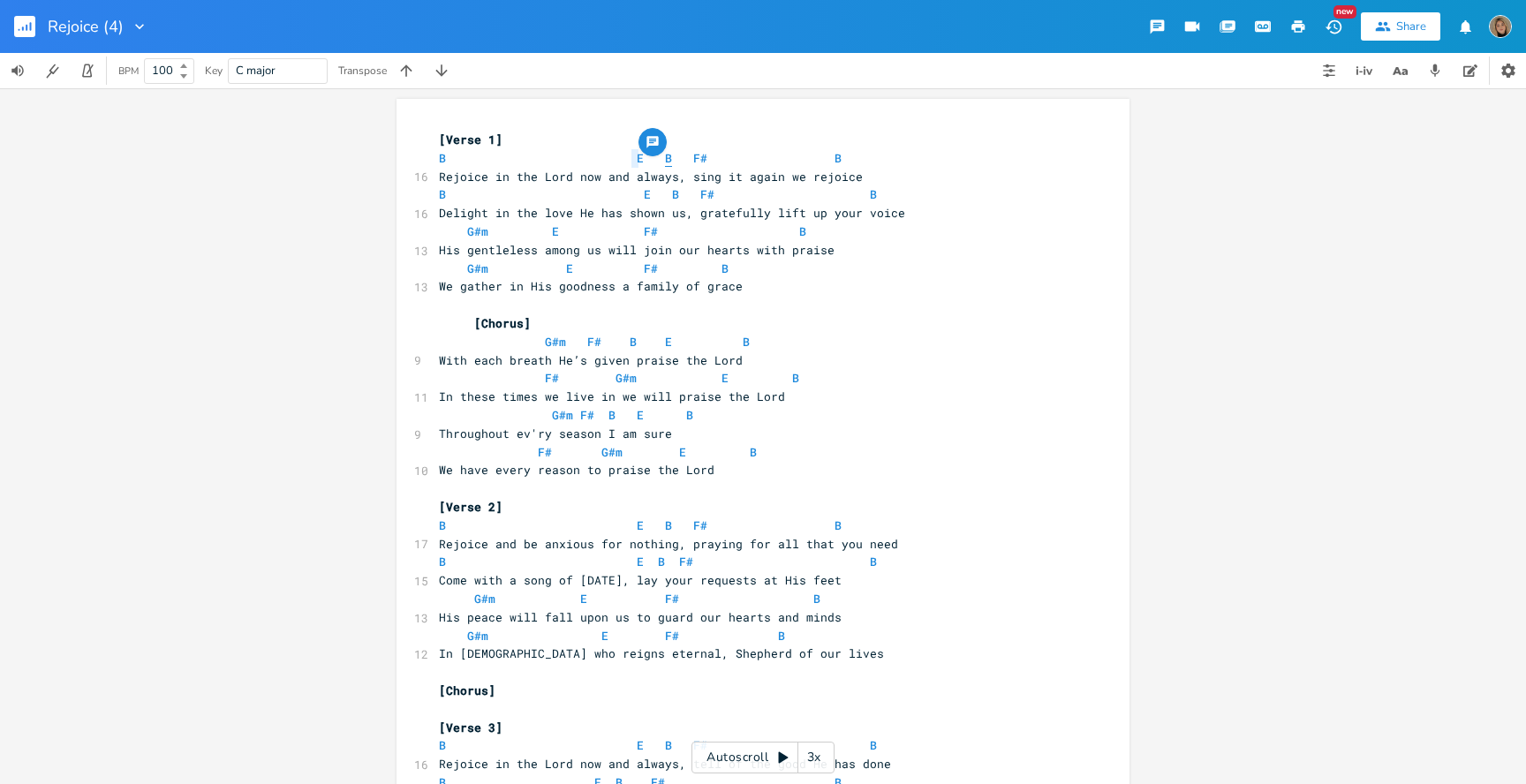 click on "B" at bounding box center [669, 158] 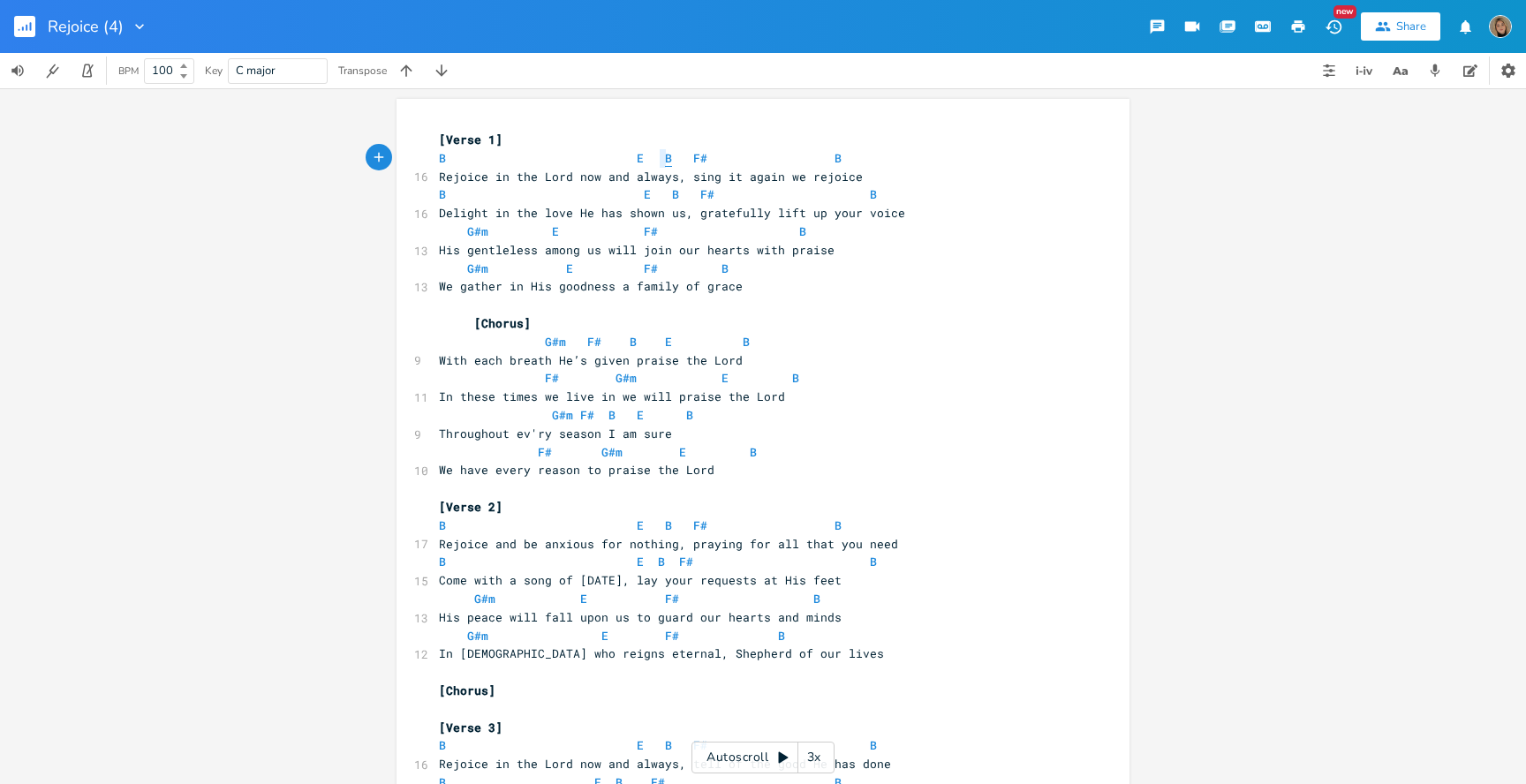 click on "B" at bounding box center (669, 158) 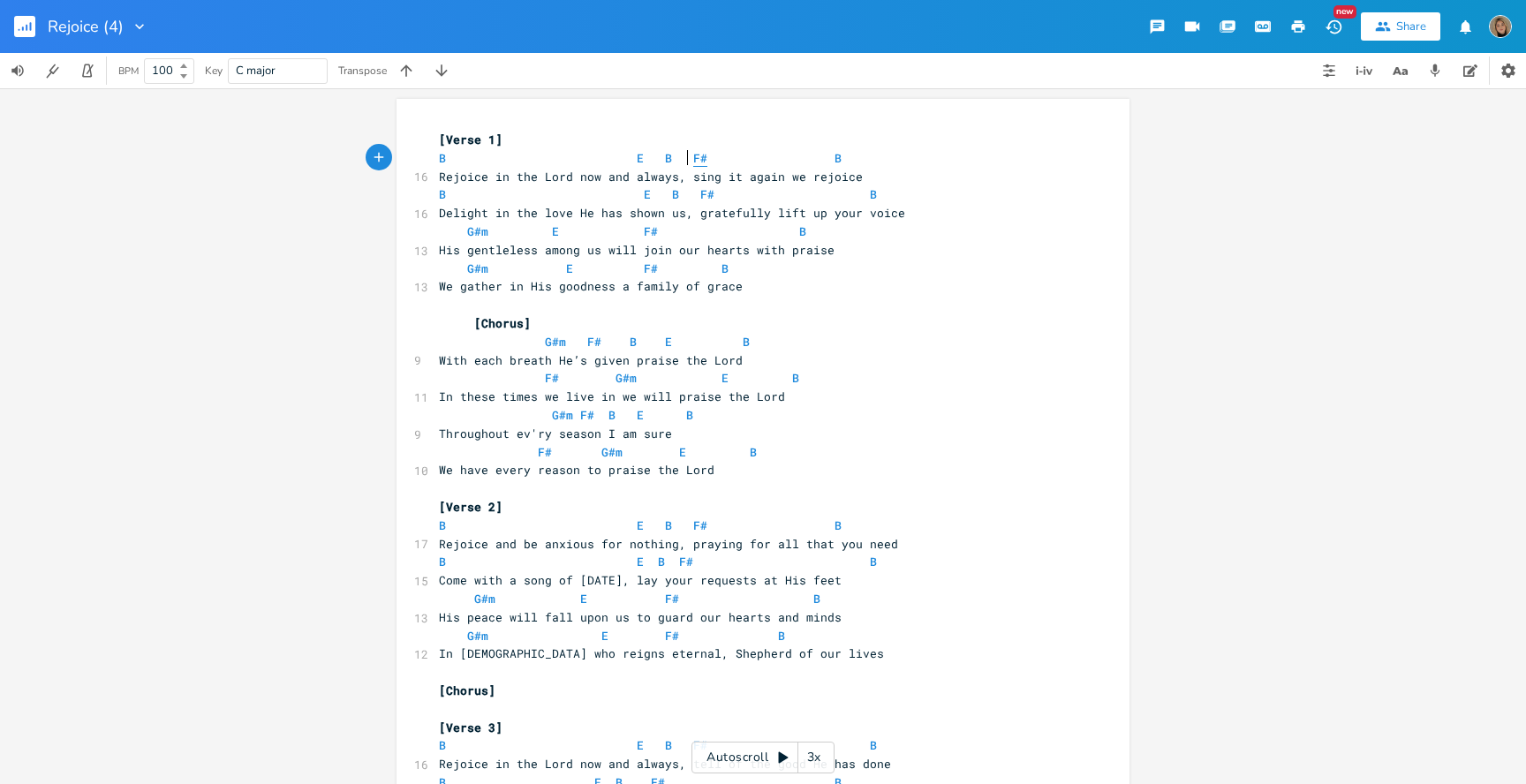 click on "F#" at bounding box center [700, 158] 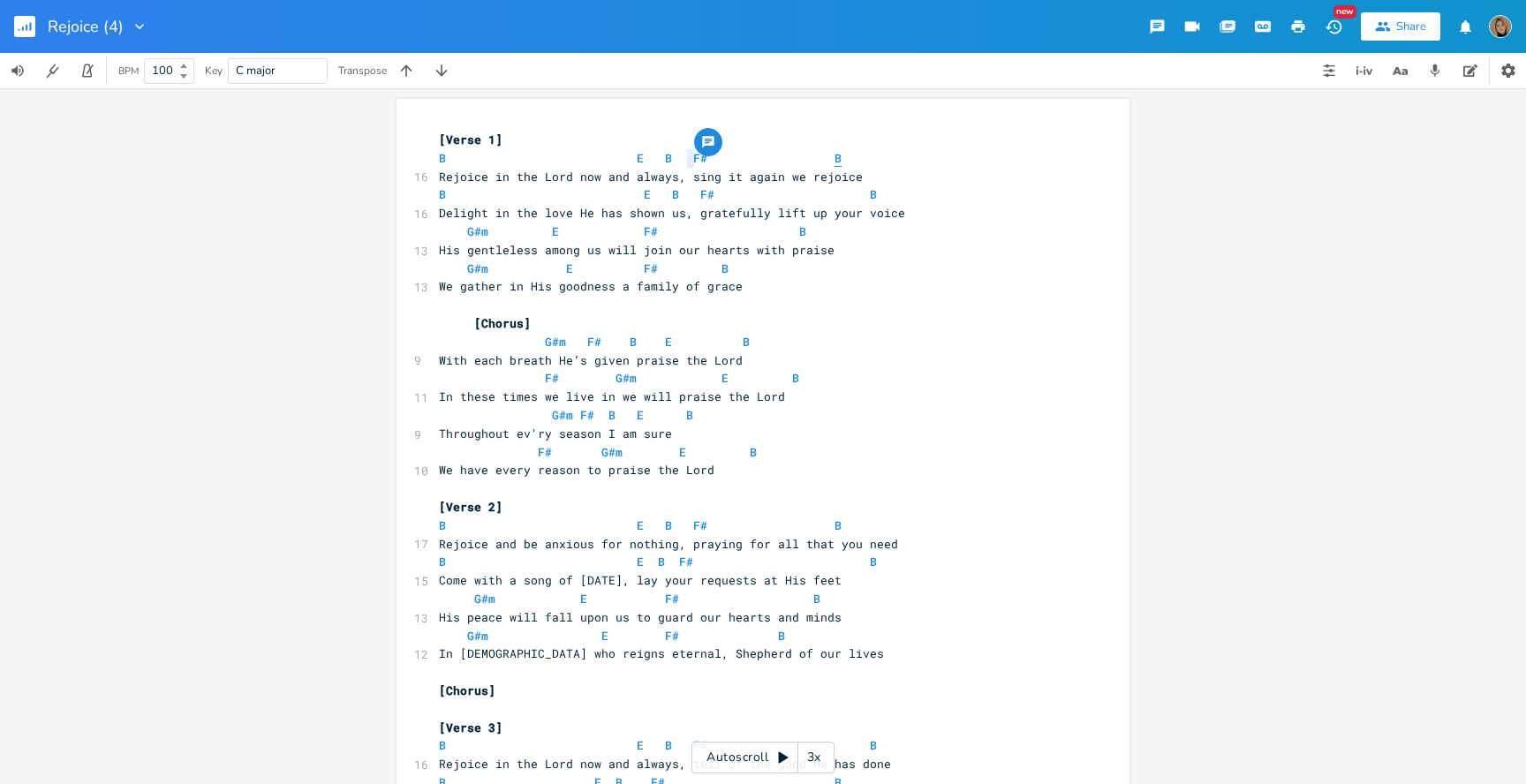 click on "B" at bounding box center [838, 158] 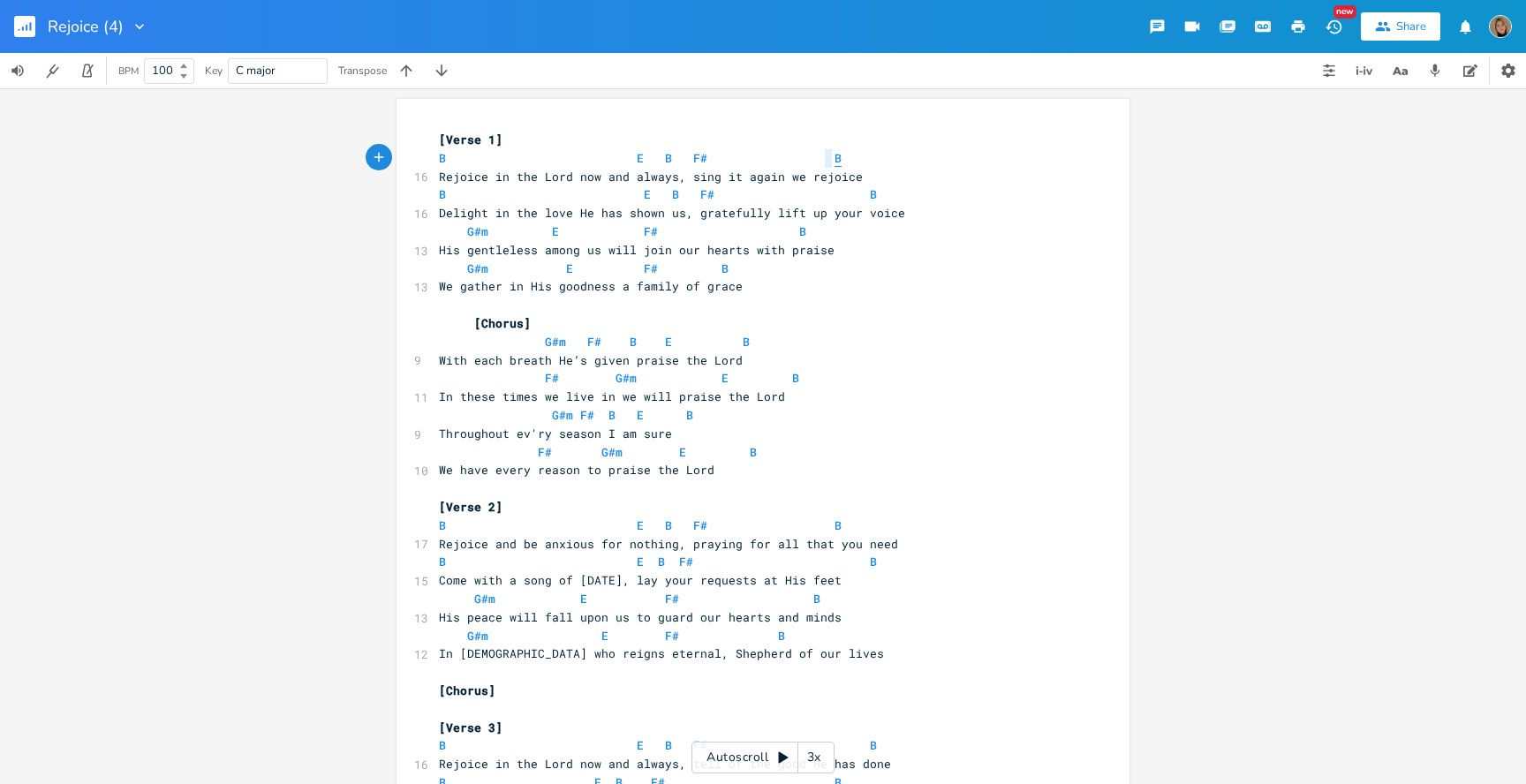 click on "B" at bounding box center (838, 158) 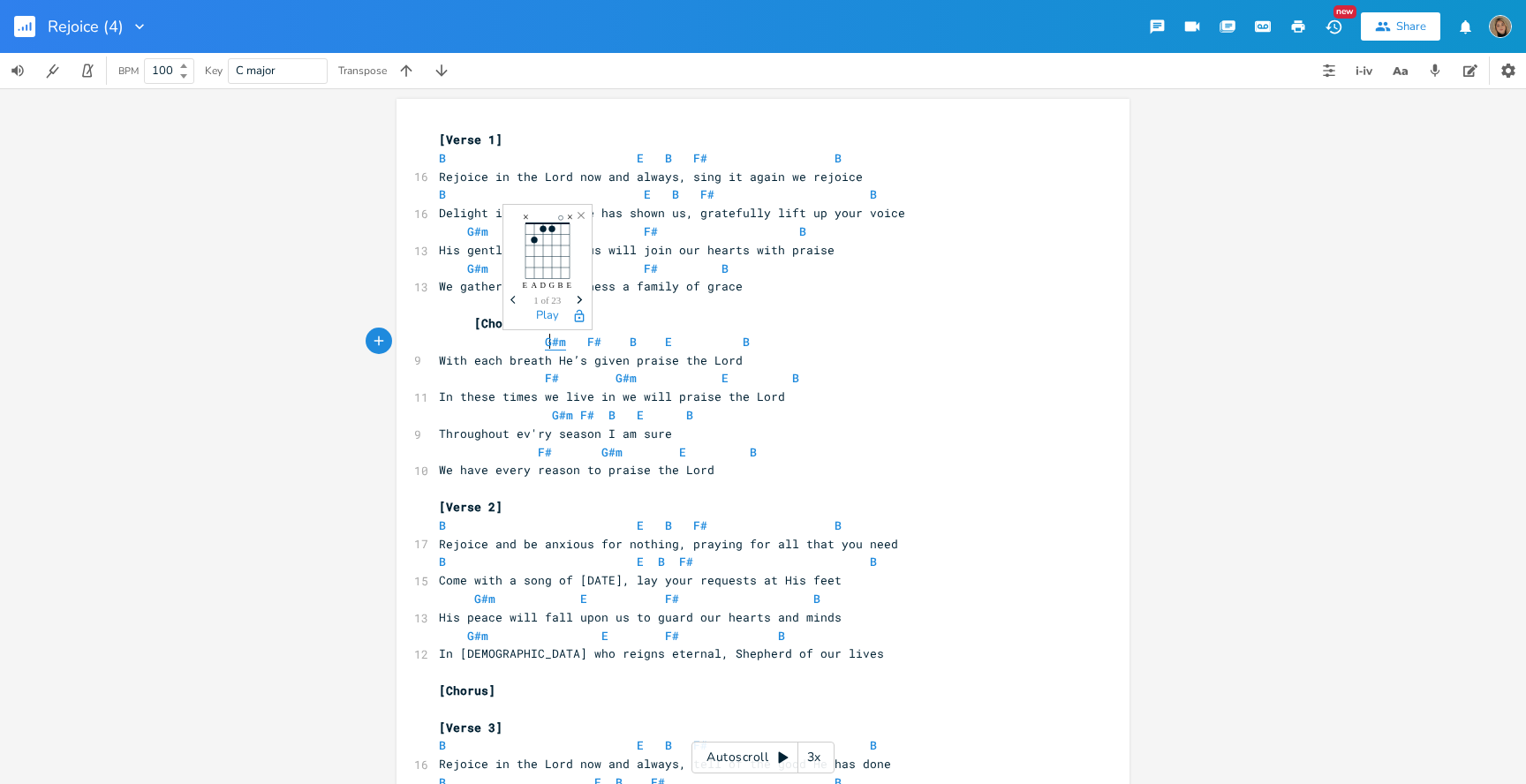 click on "G#m" at bounding box center (555, 342) 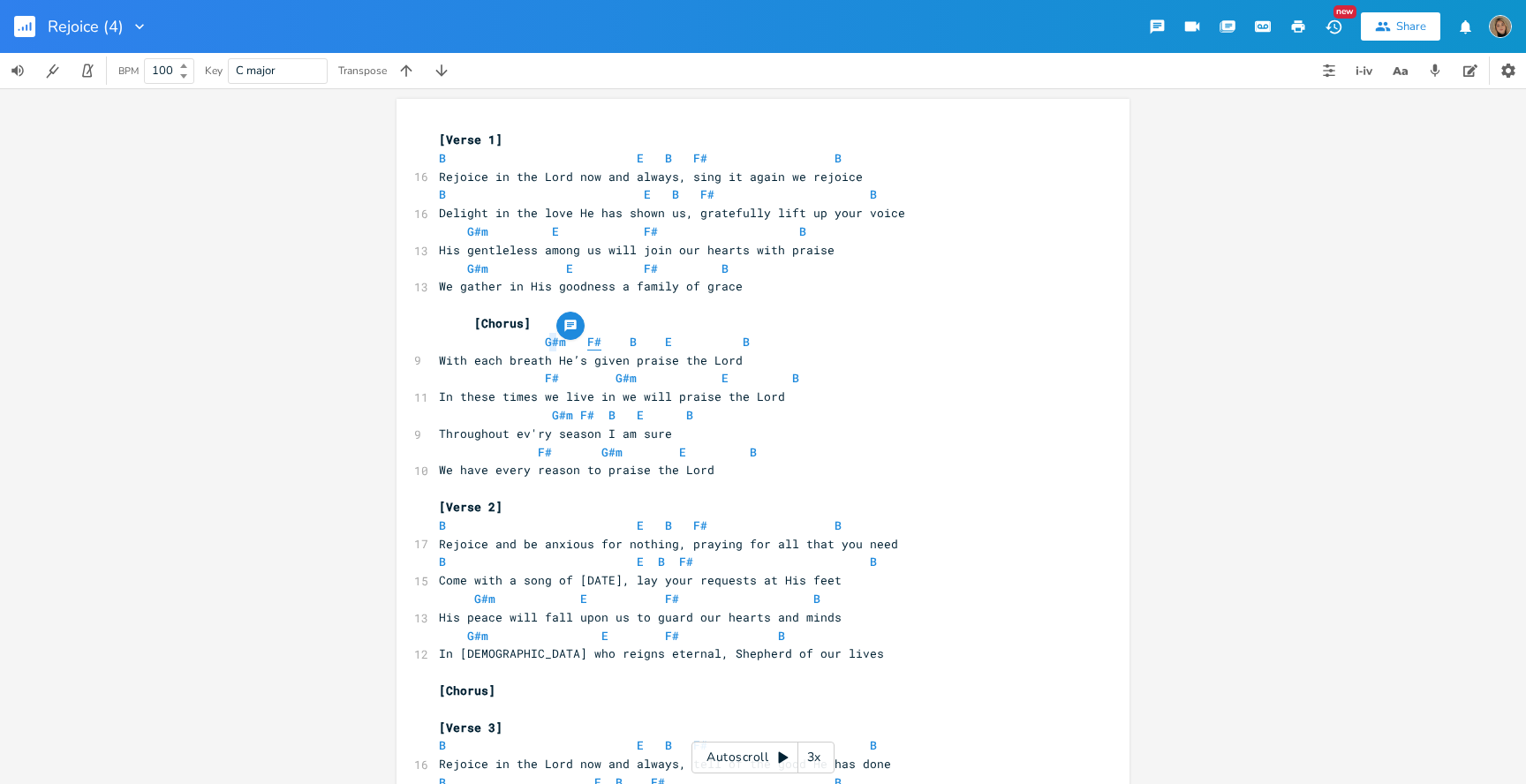 click on "F#" at bounding box center [594, 342] 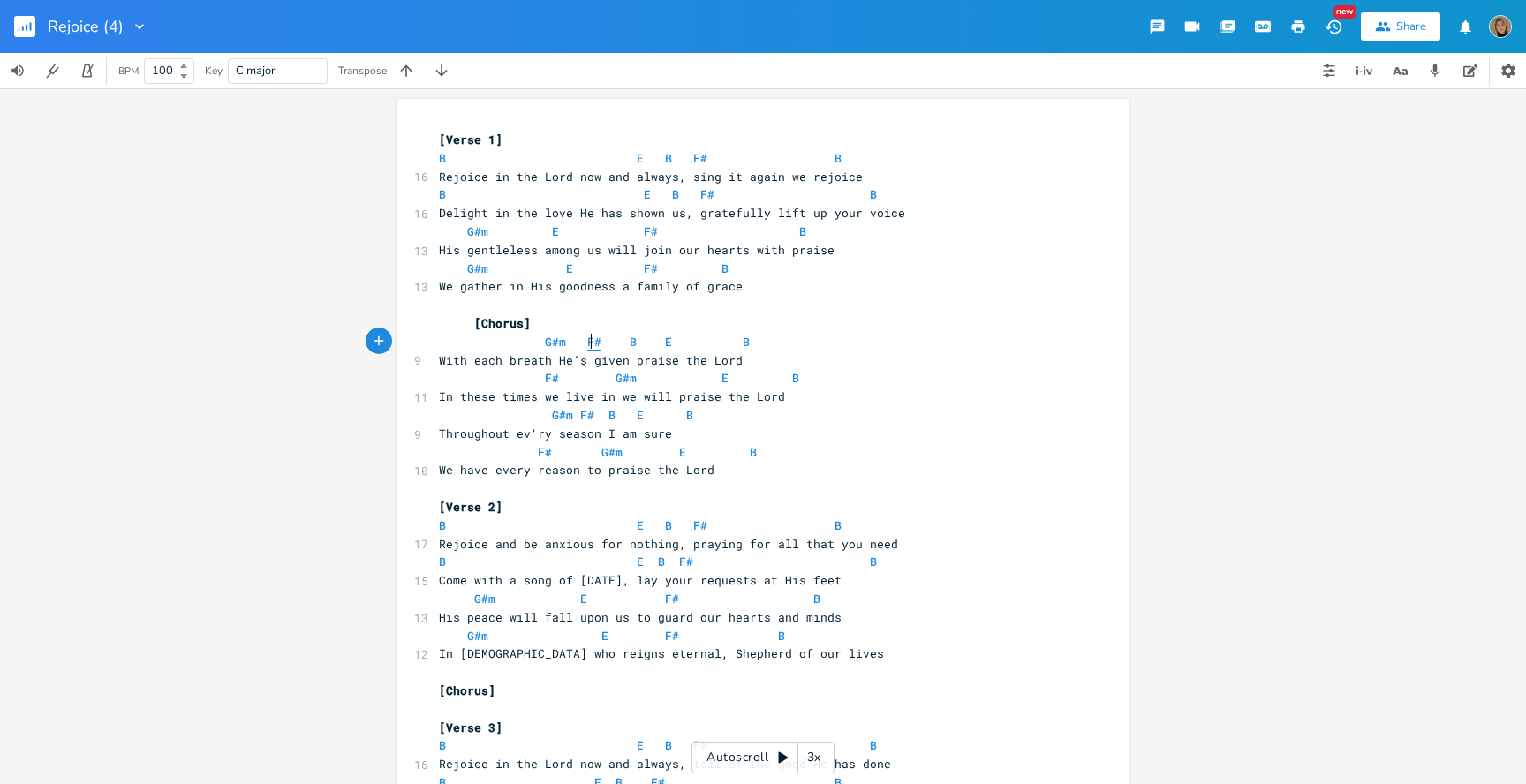 type on "#" 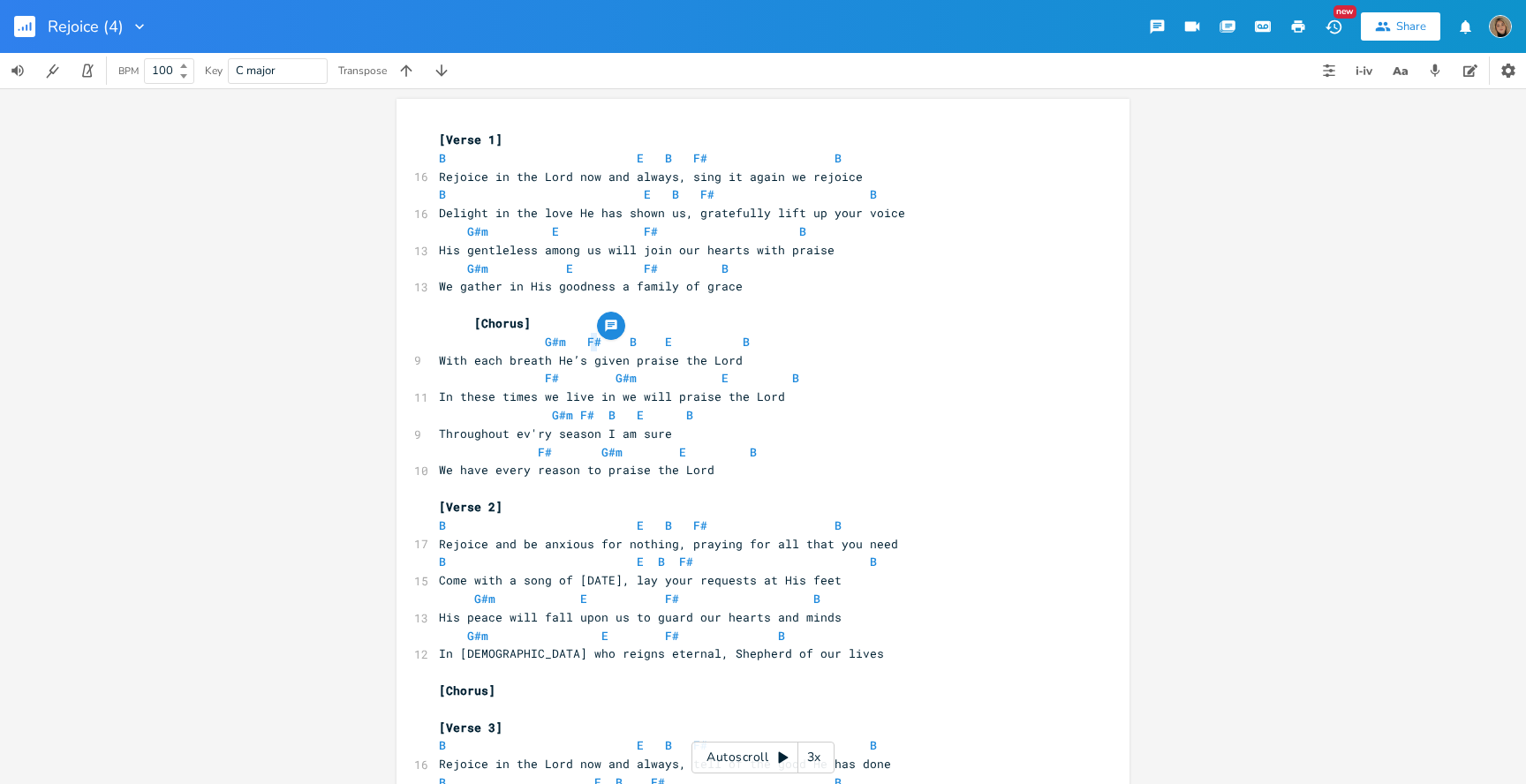 click at bounding box center [651, 342] 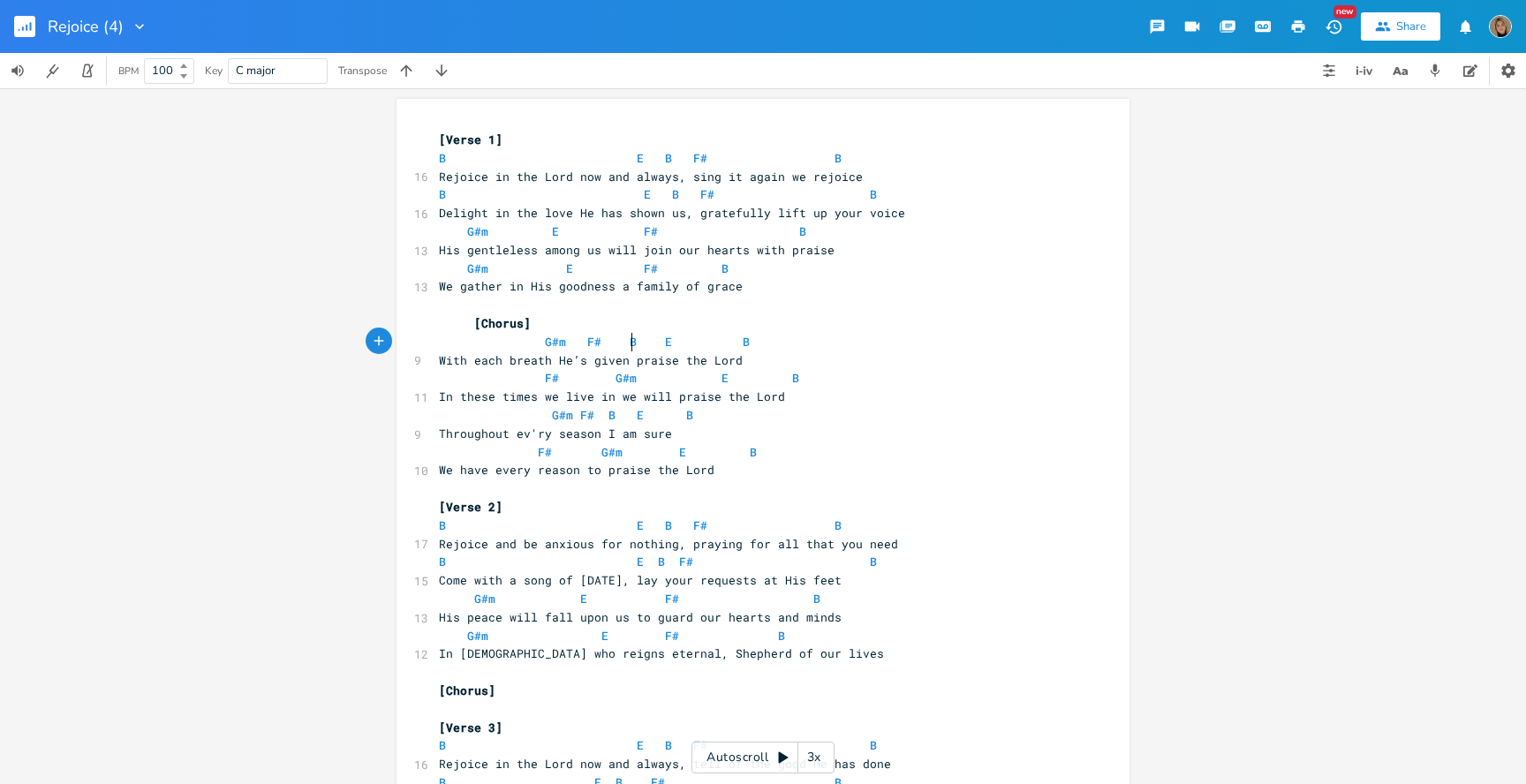 click at bounding box center [651, 342] 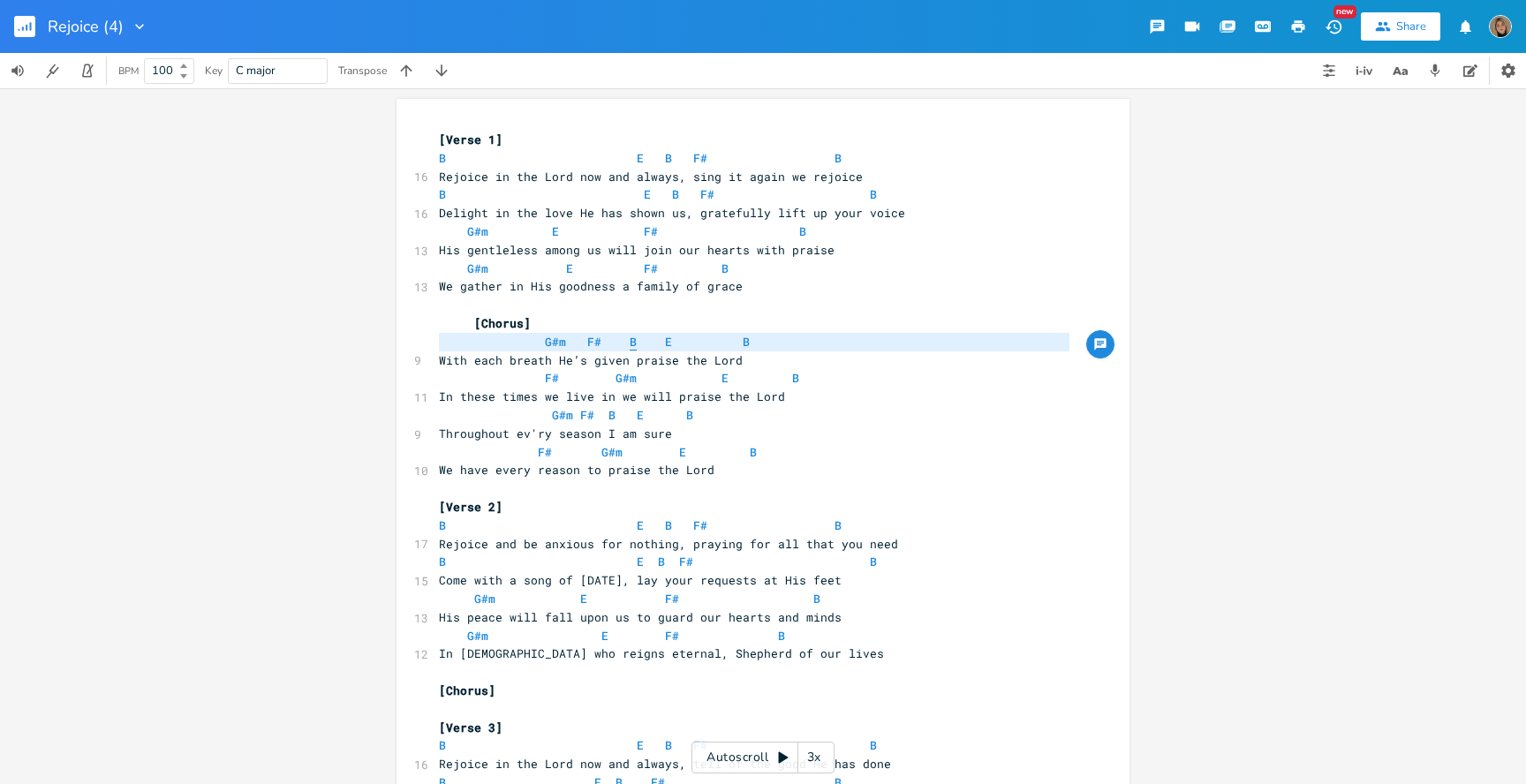 click on "B" at bounding box center (633, 342) 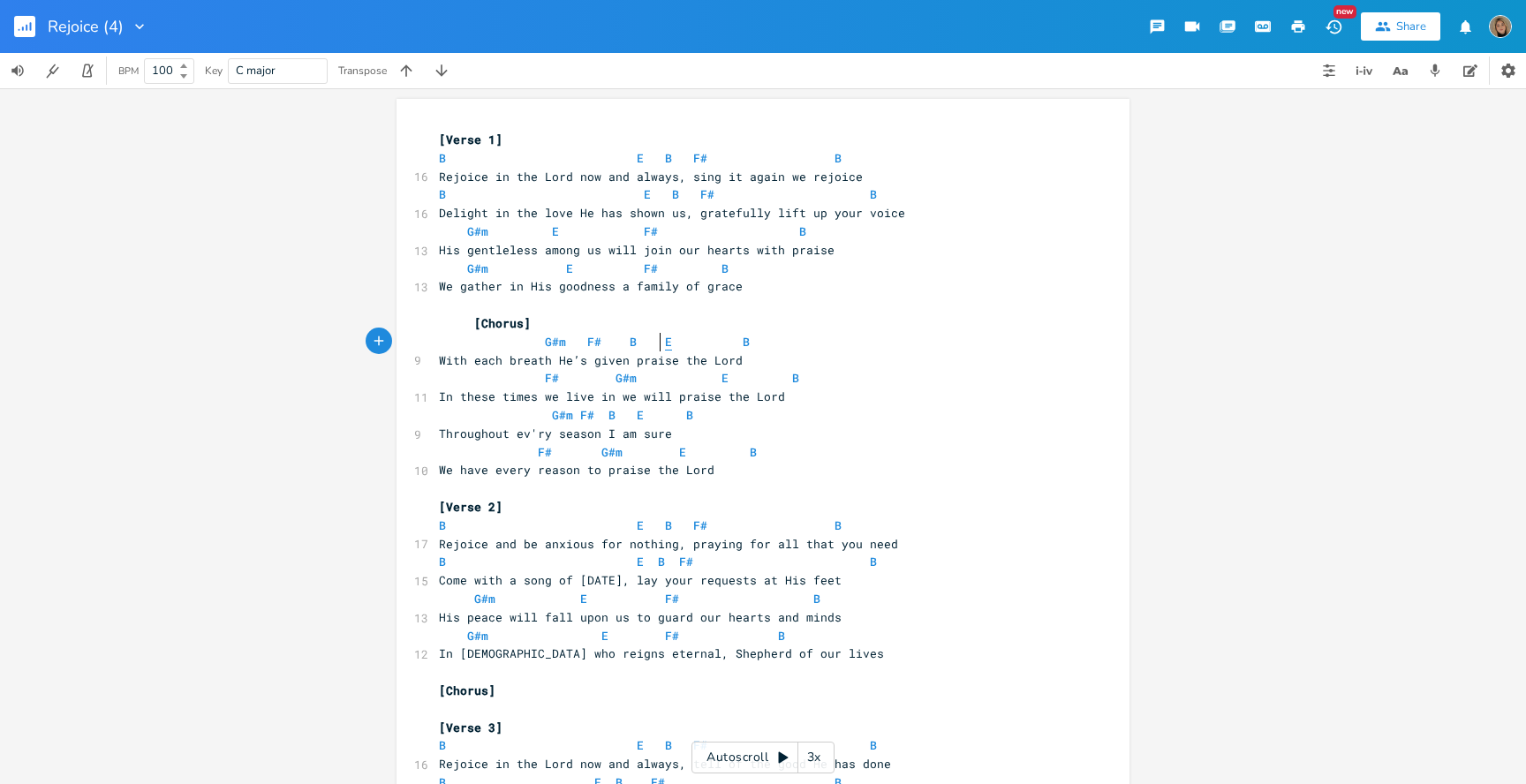 click on "E" at bounding box center [669, 342] 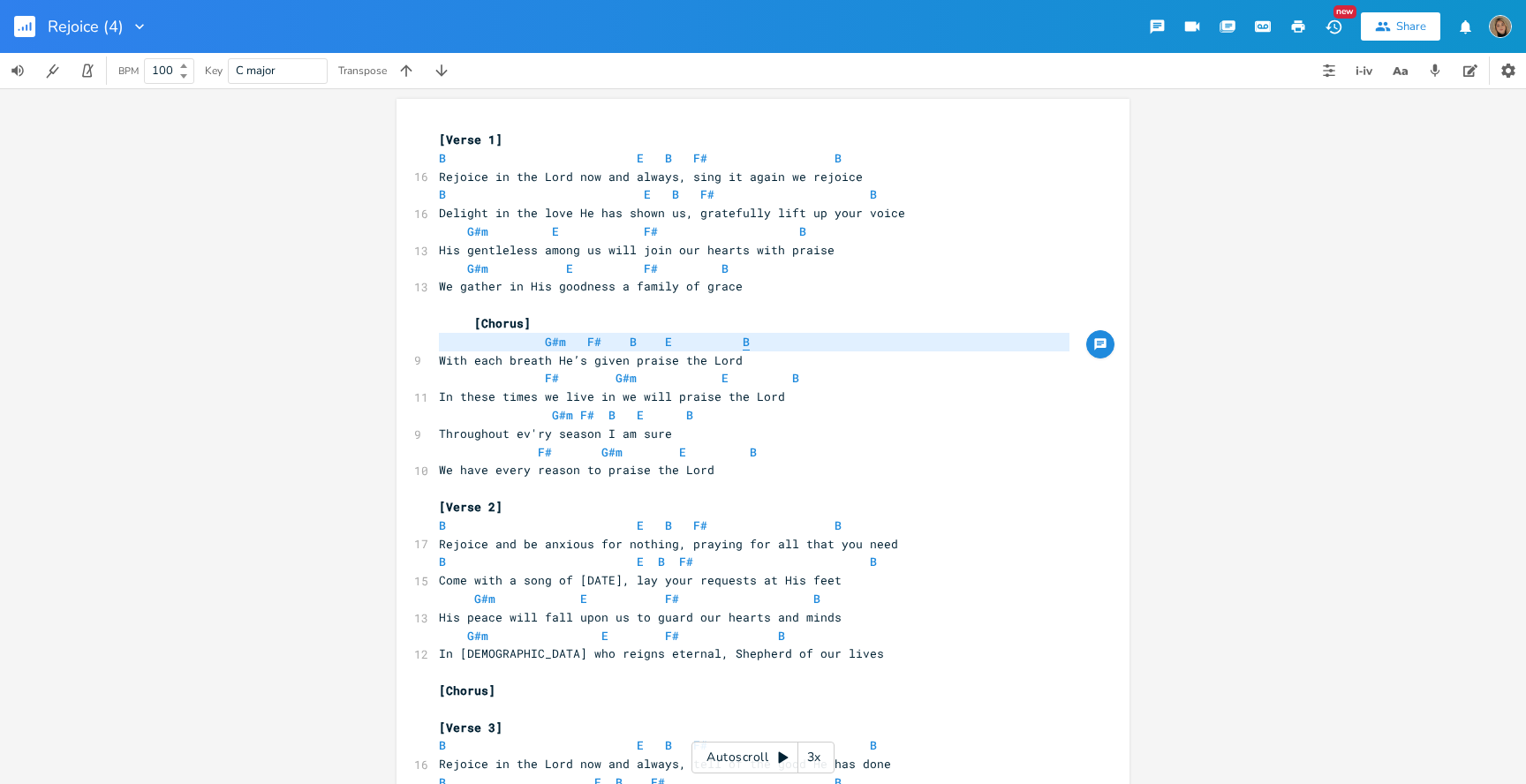 click on "B" at bounding box center [746, 342] 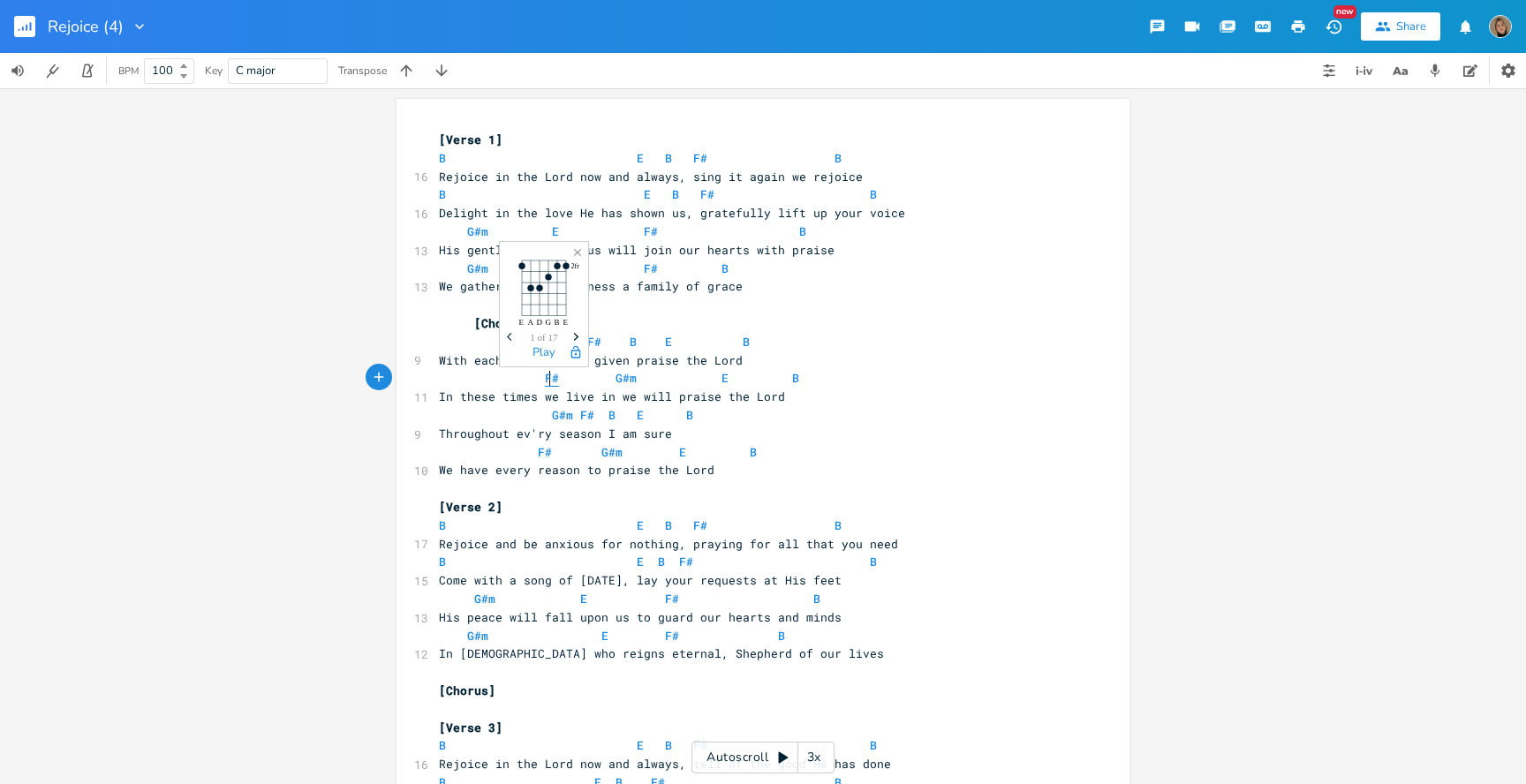 click on "F#" at bounding box center [552, 378] 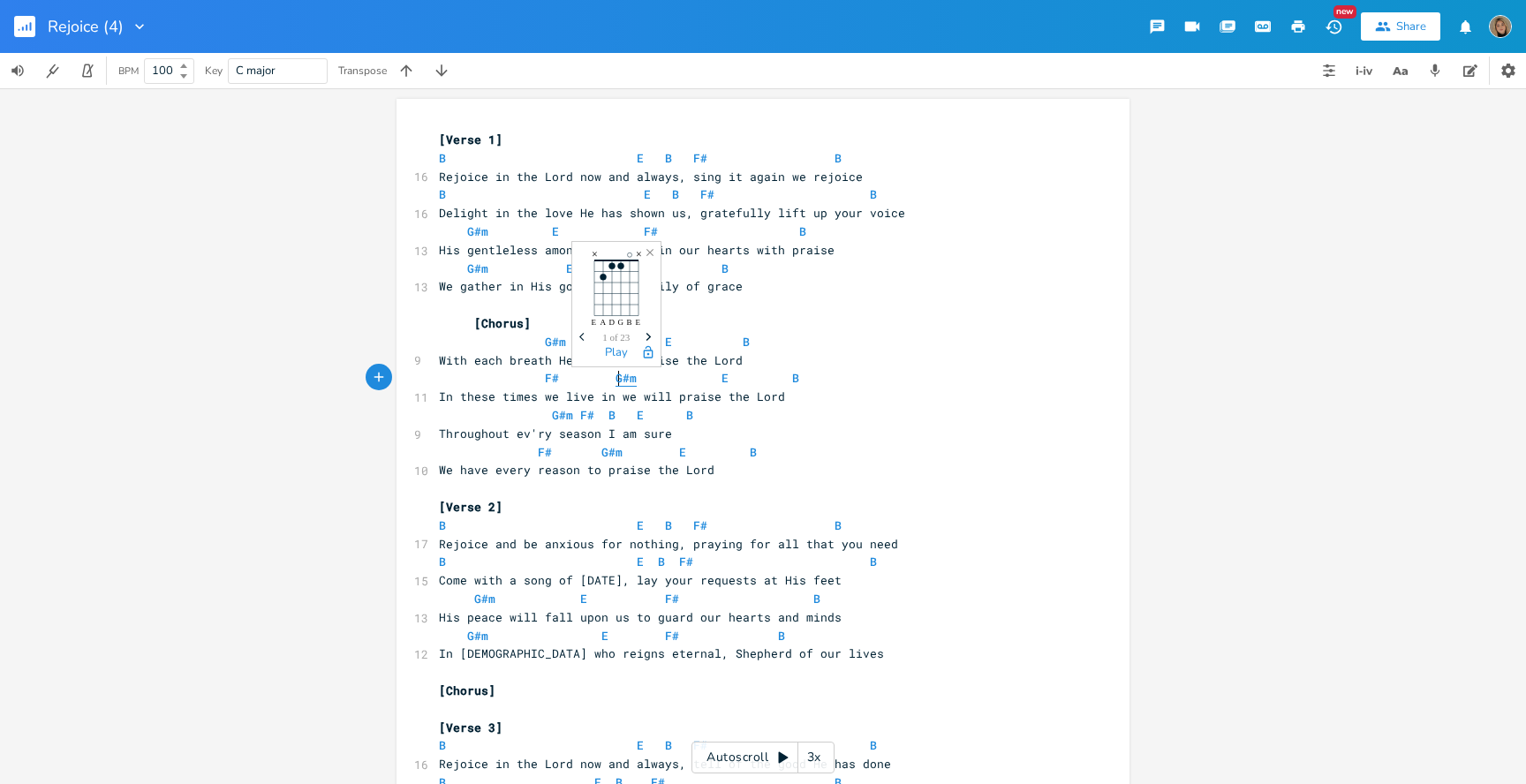 click on "G#m" at bounding box center [626, 378] 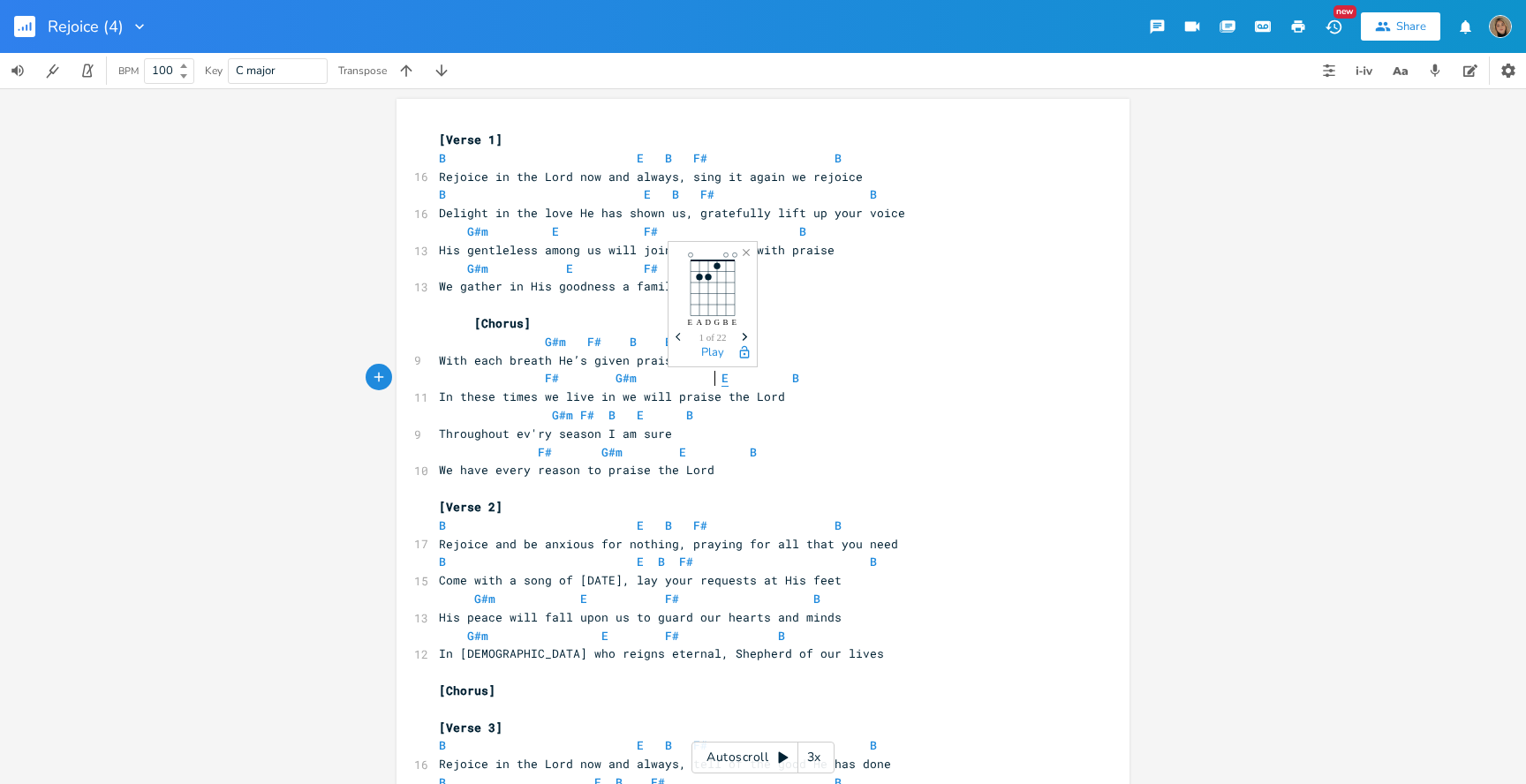 click on "E" at bounding box center (725, 378) 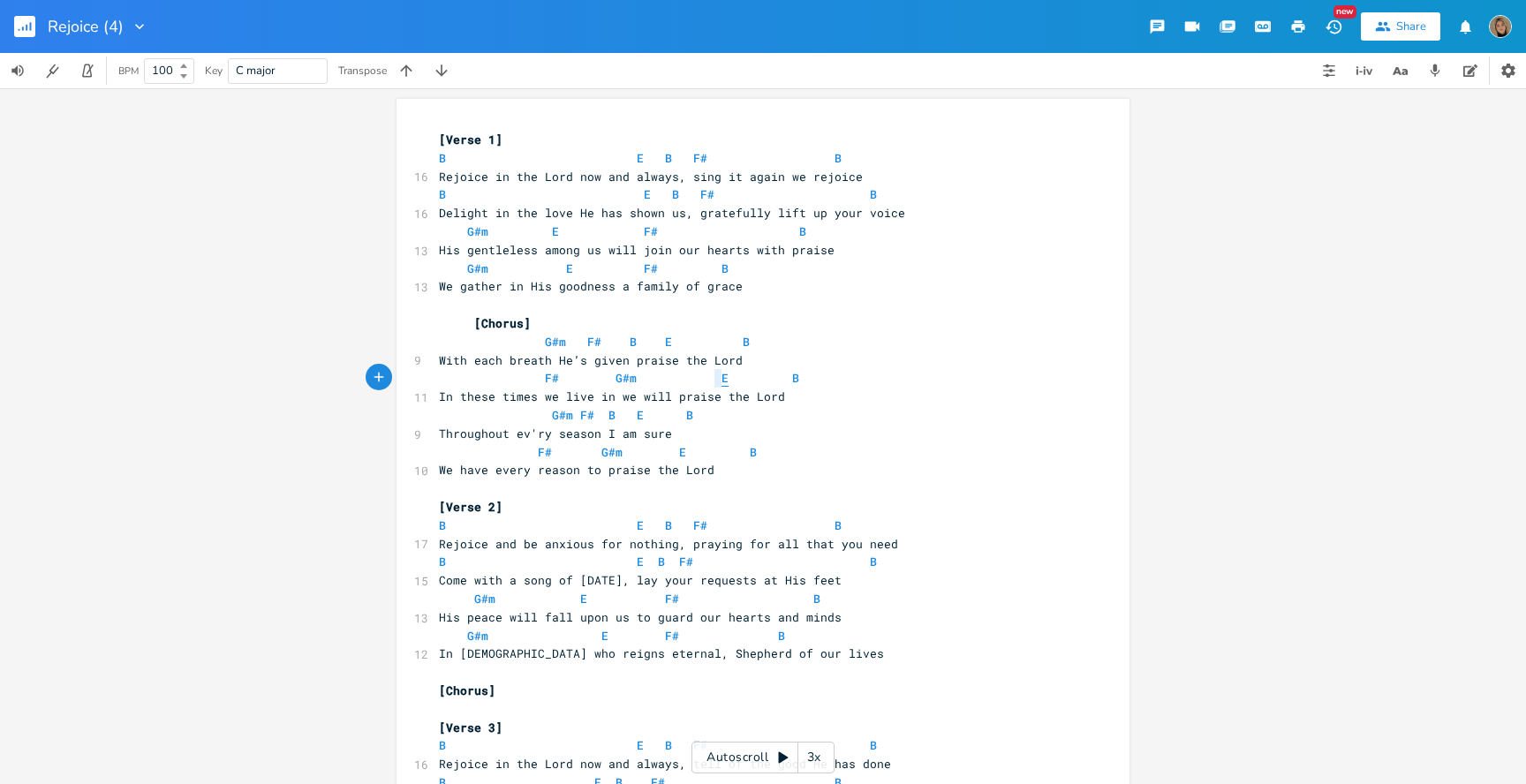 click on "E" at bounding box center (725, 378) 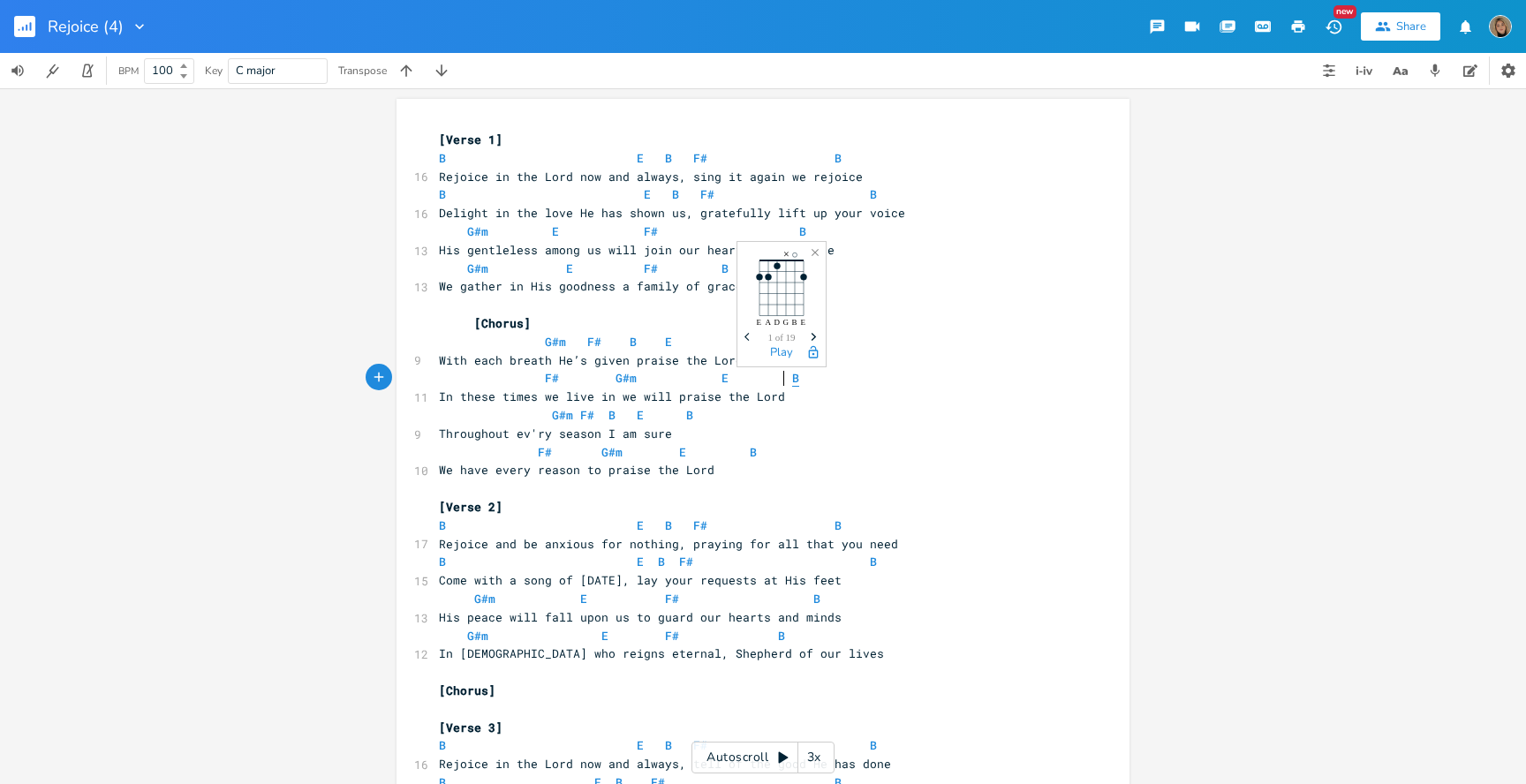 click on "B" at bounding box center [796, 378] 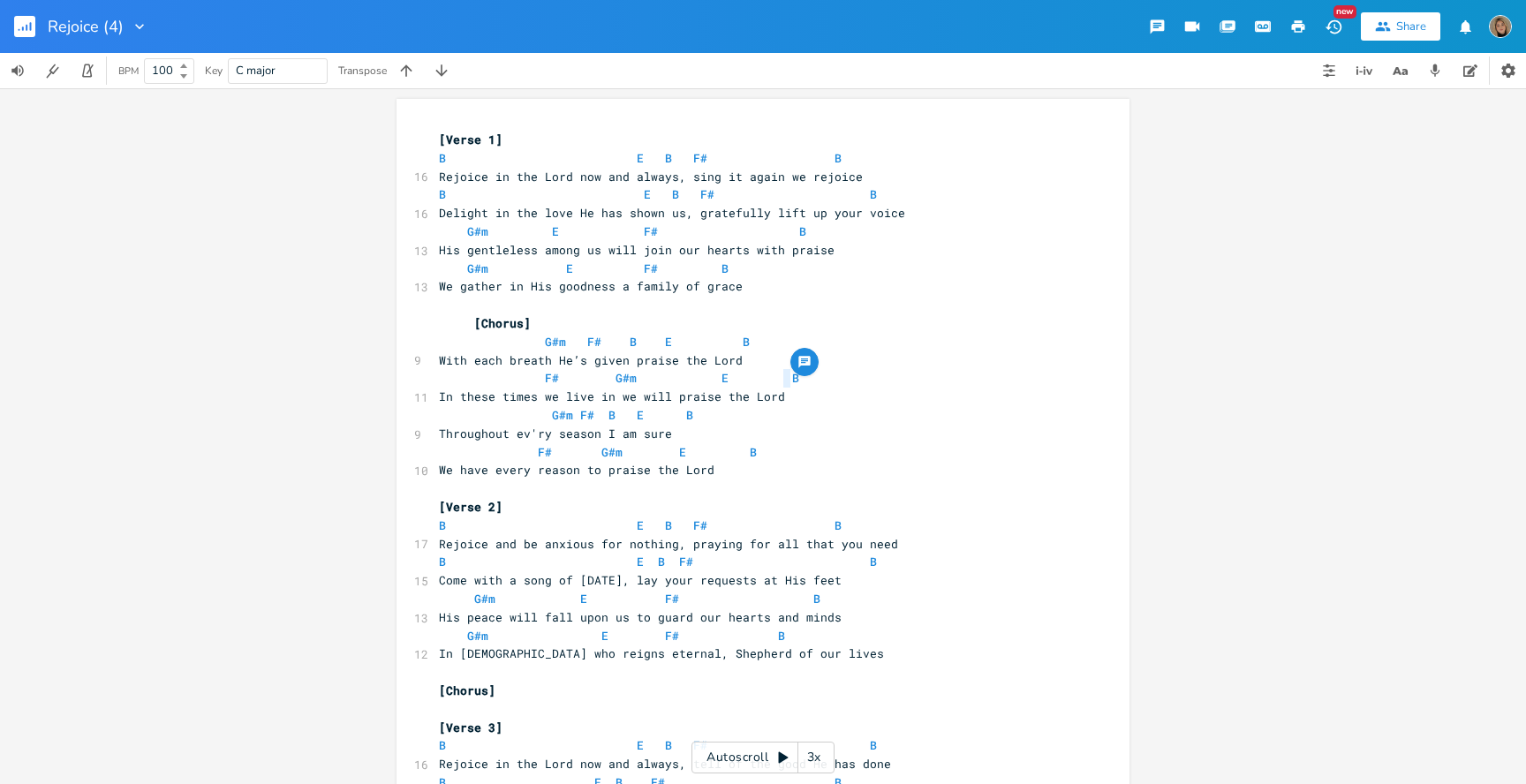 click at bounding box center [1298, 26] 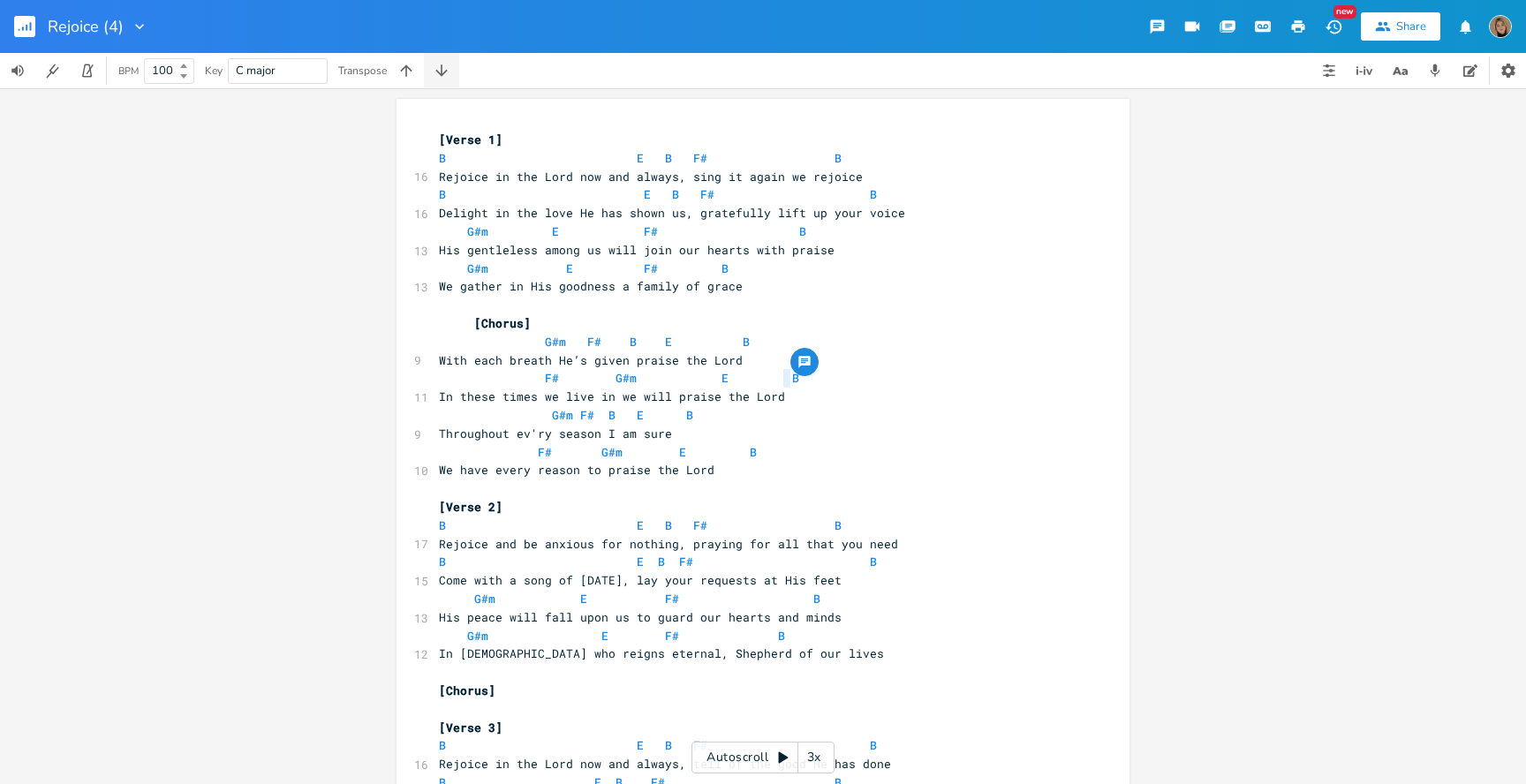 click 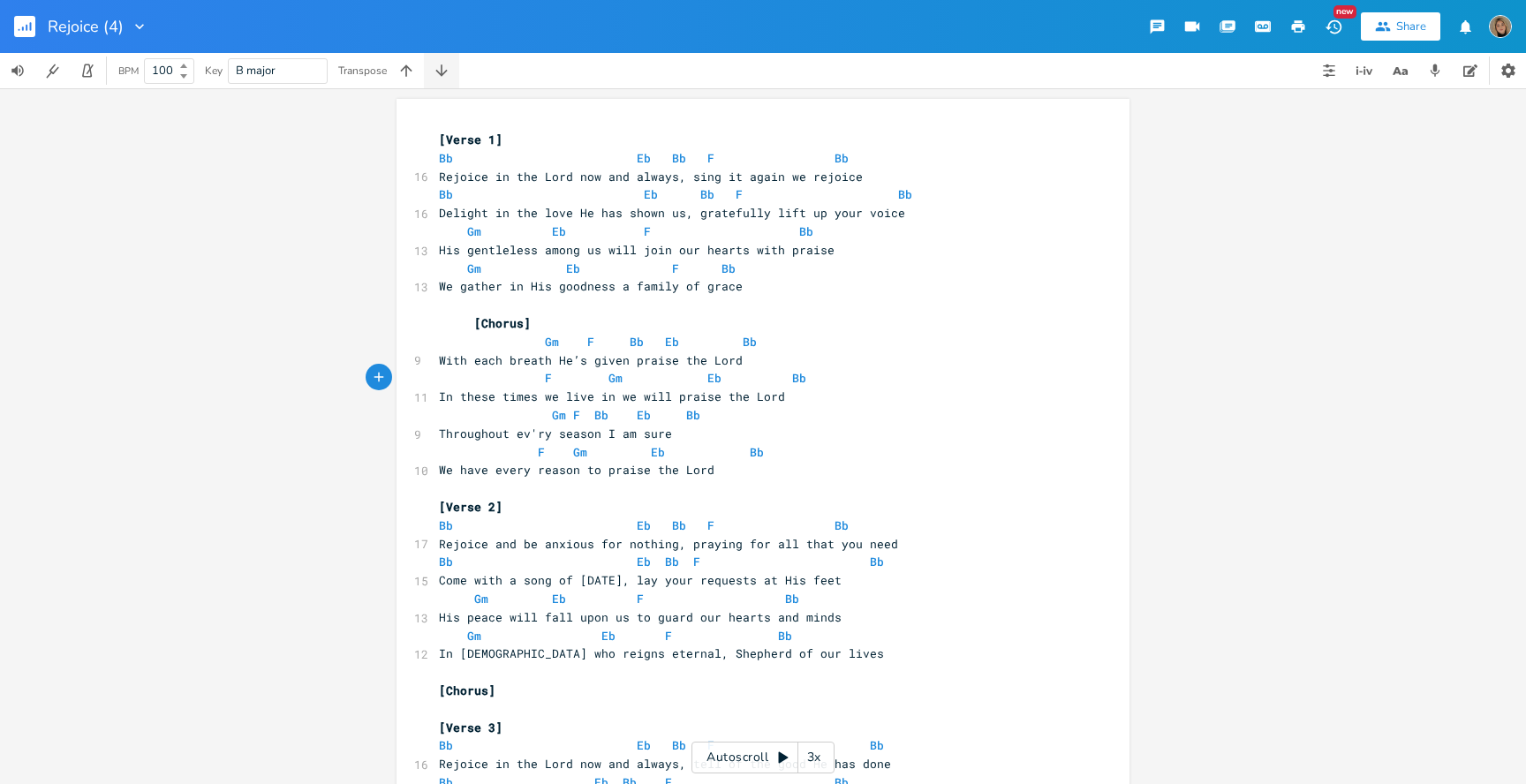 click 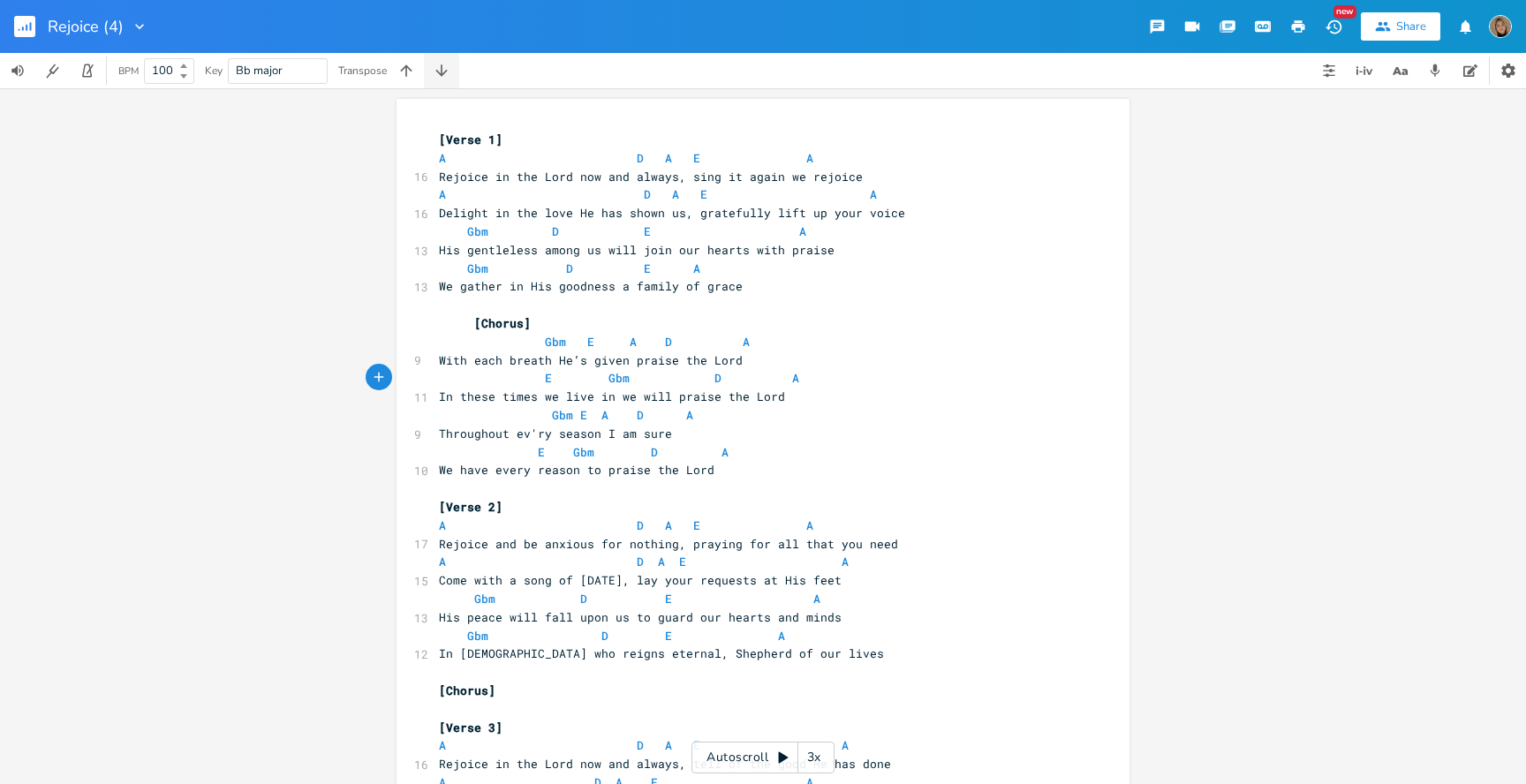 click 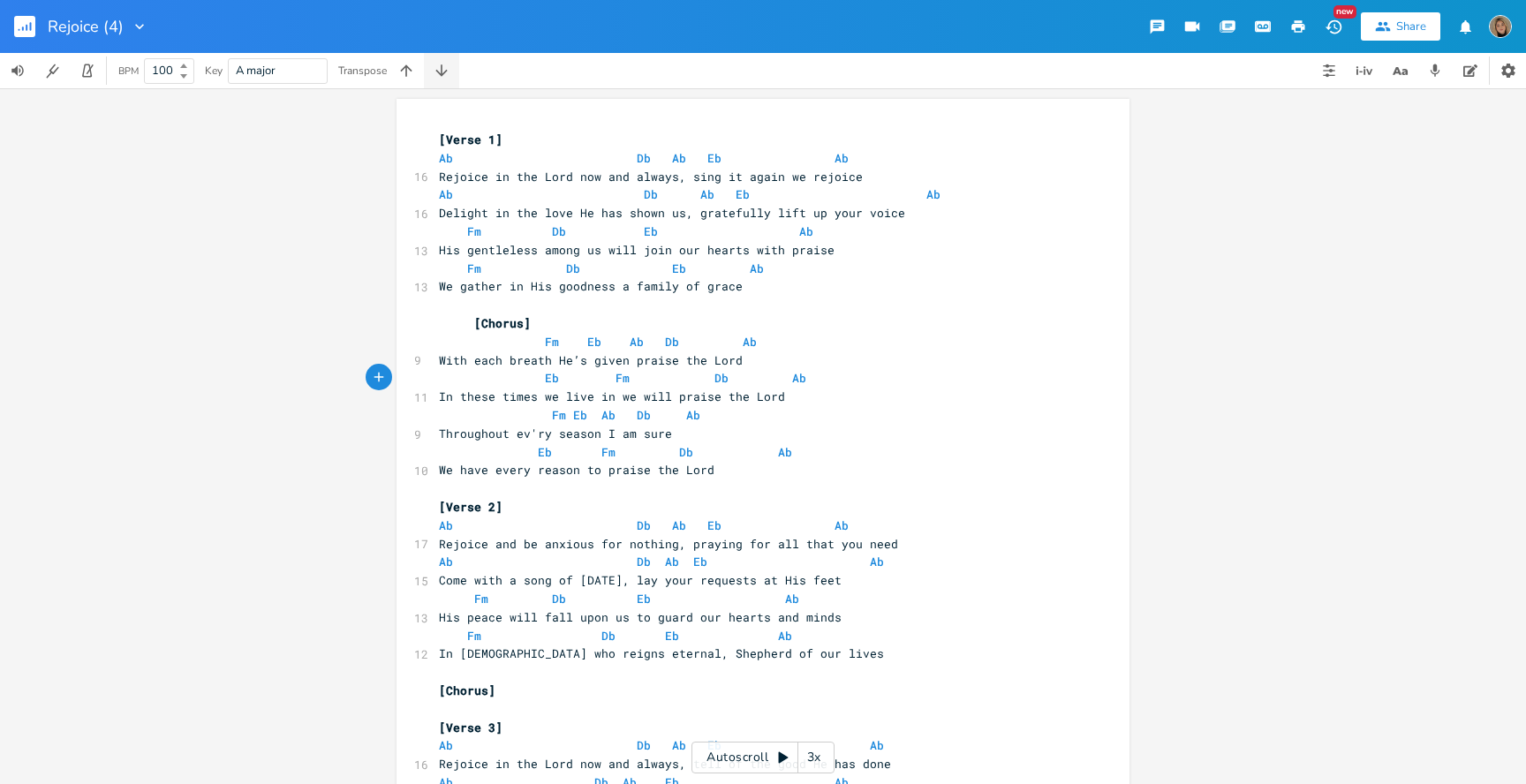 click 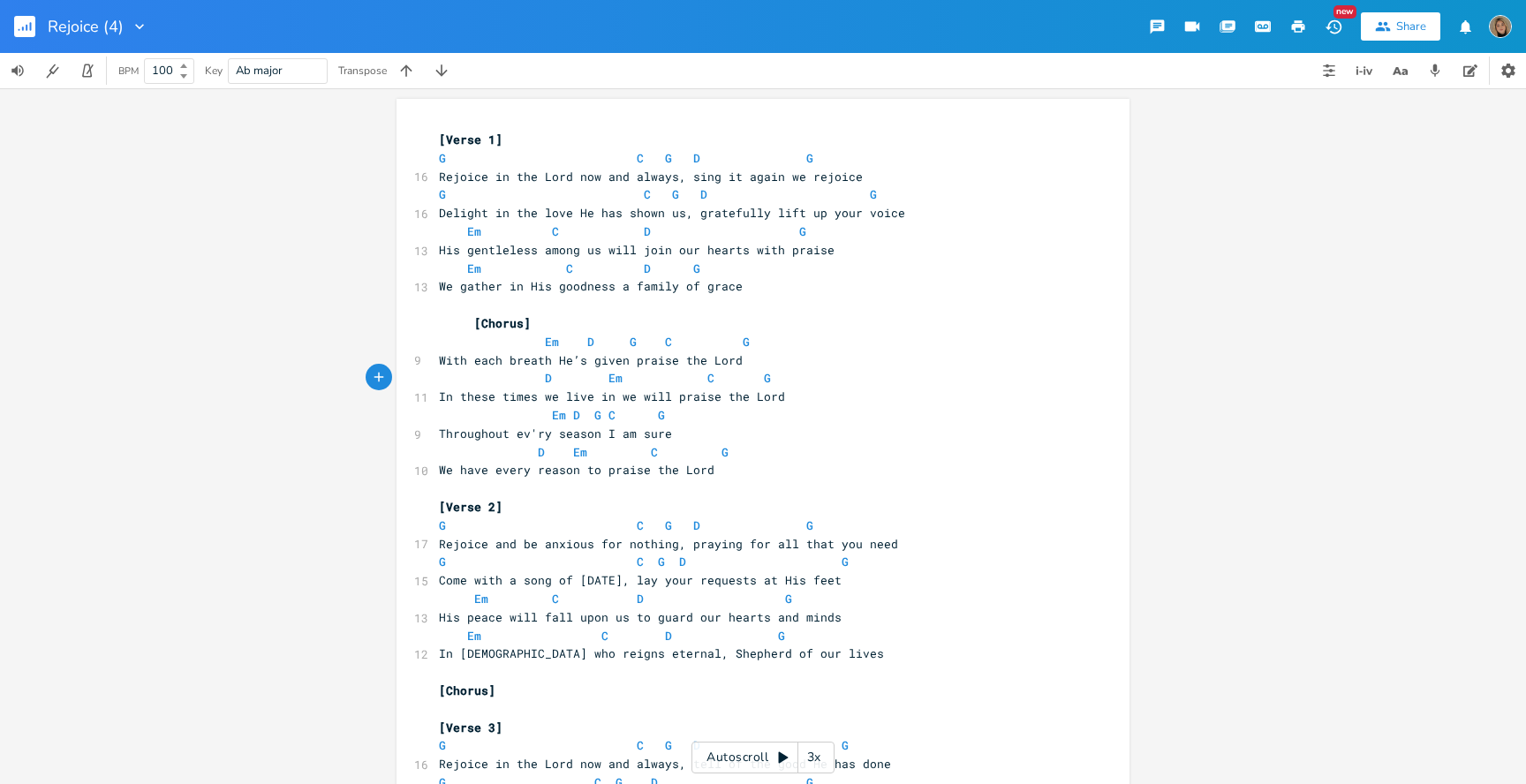 click 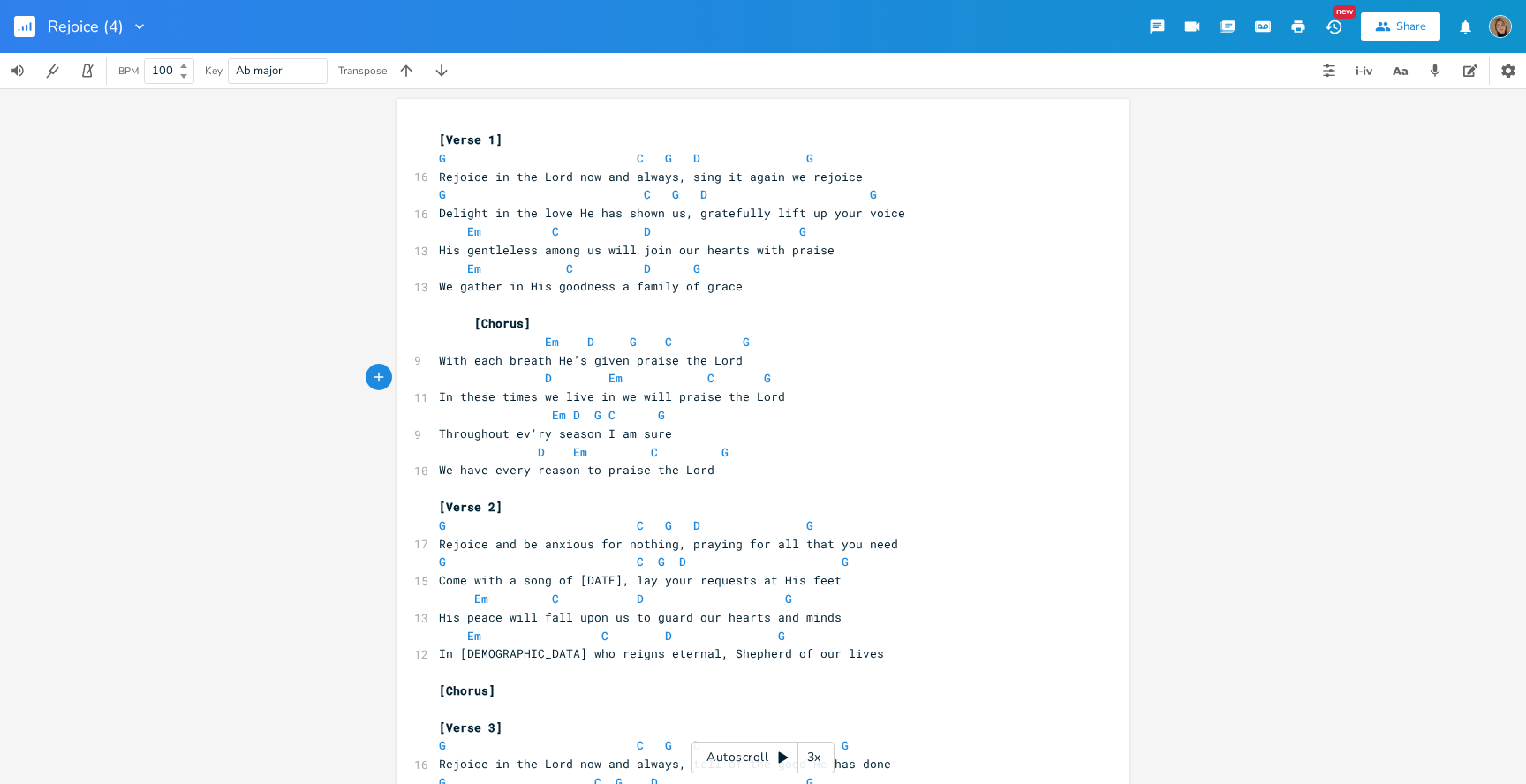 click 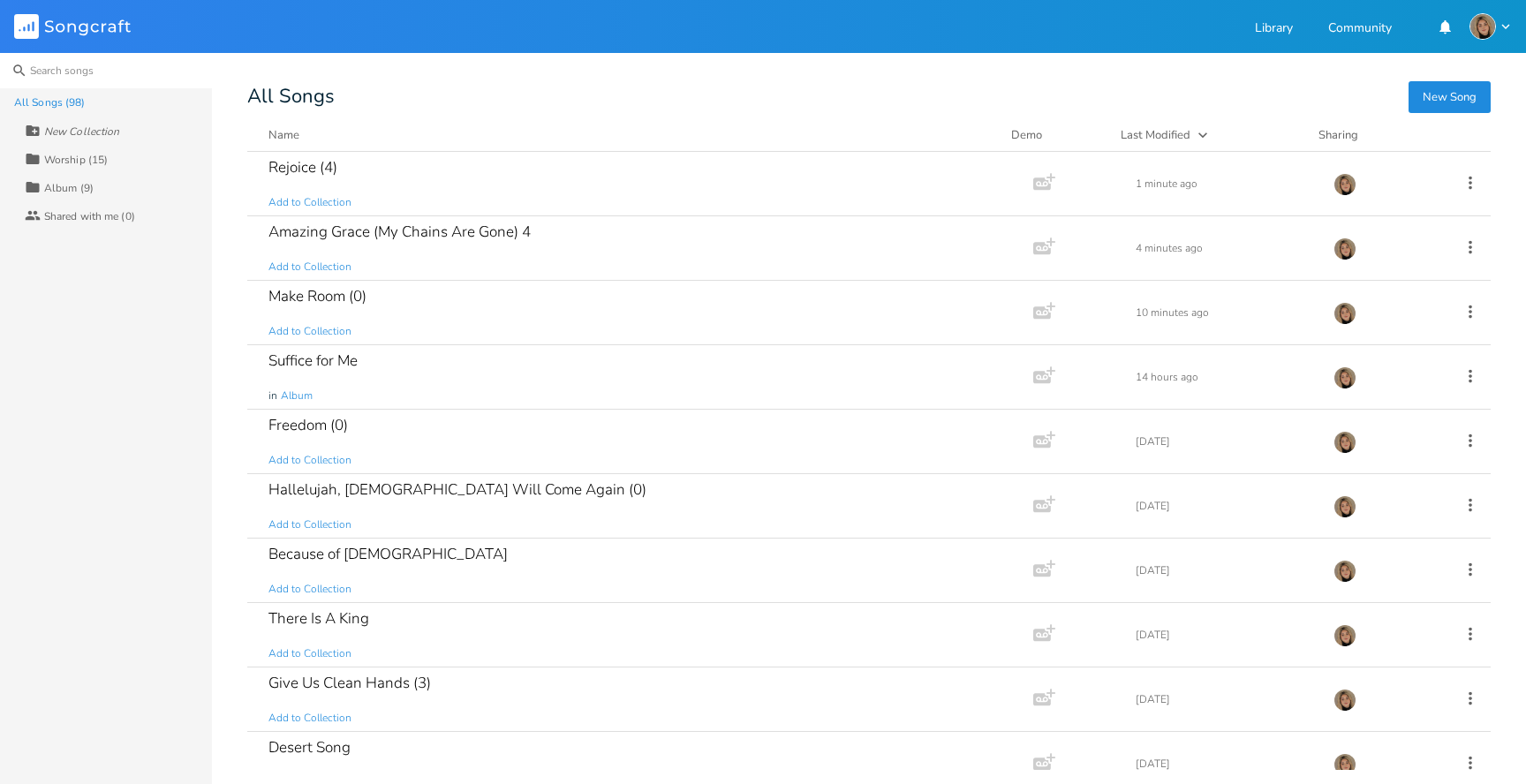 click at bounding box center [106, 71] 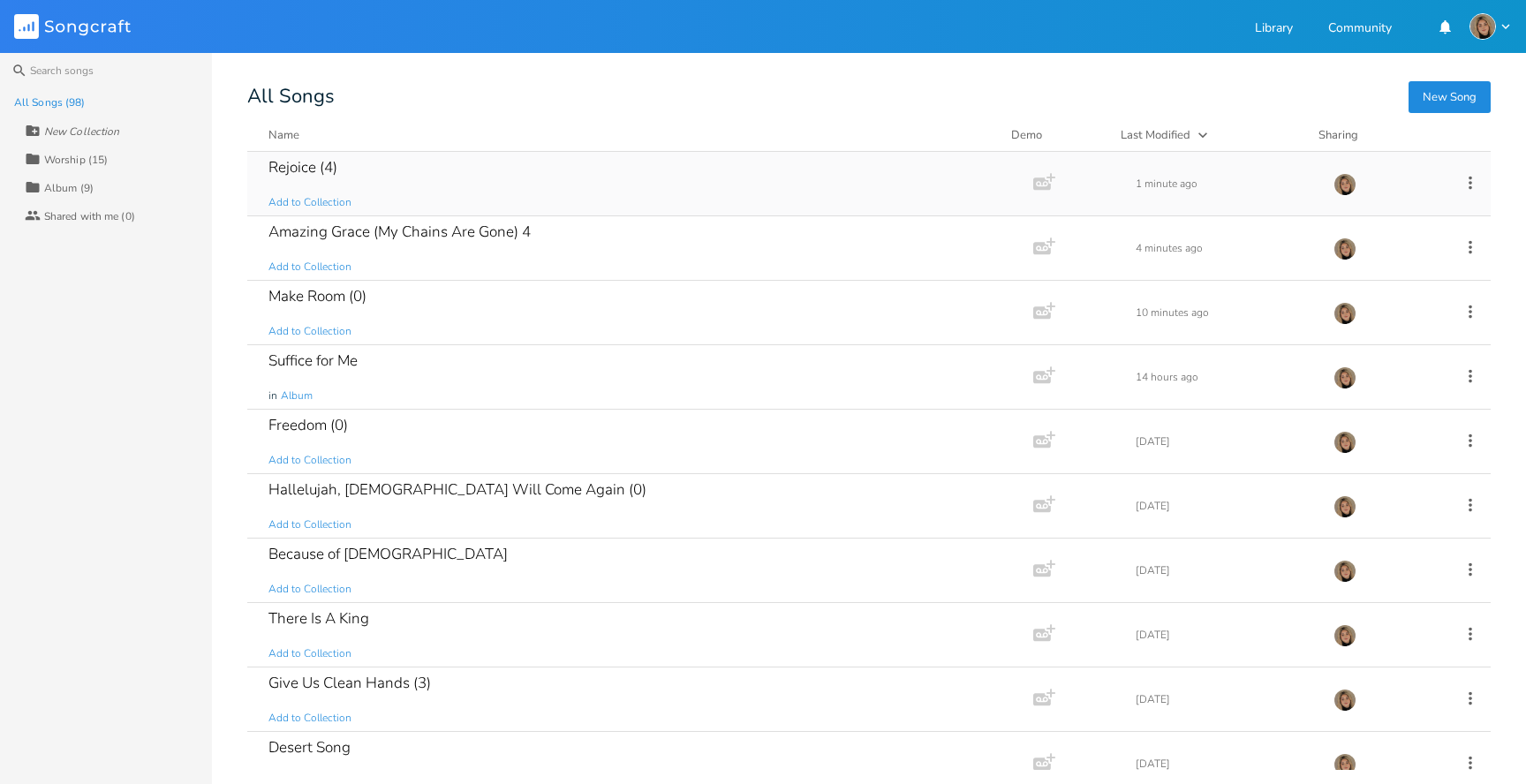 click on "Rejoice (4)" at bounding box center [303, 167] 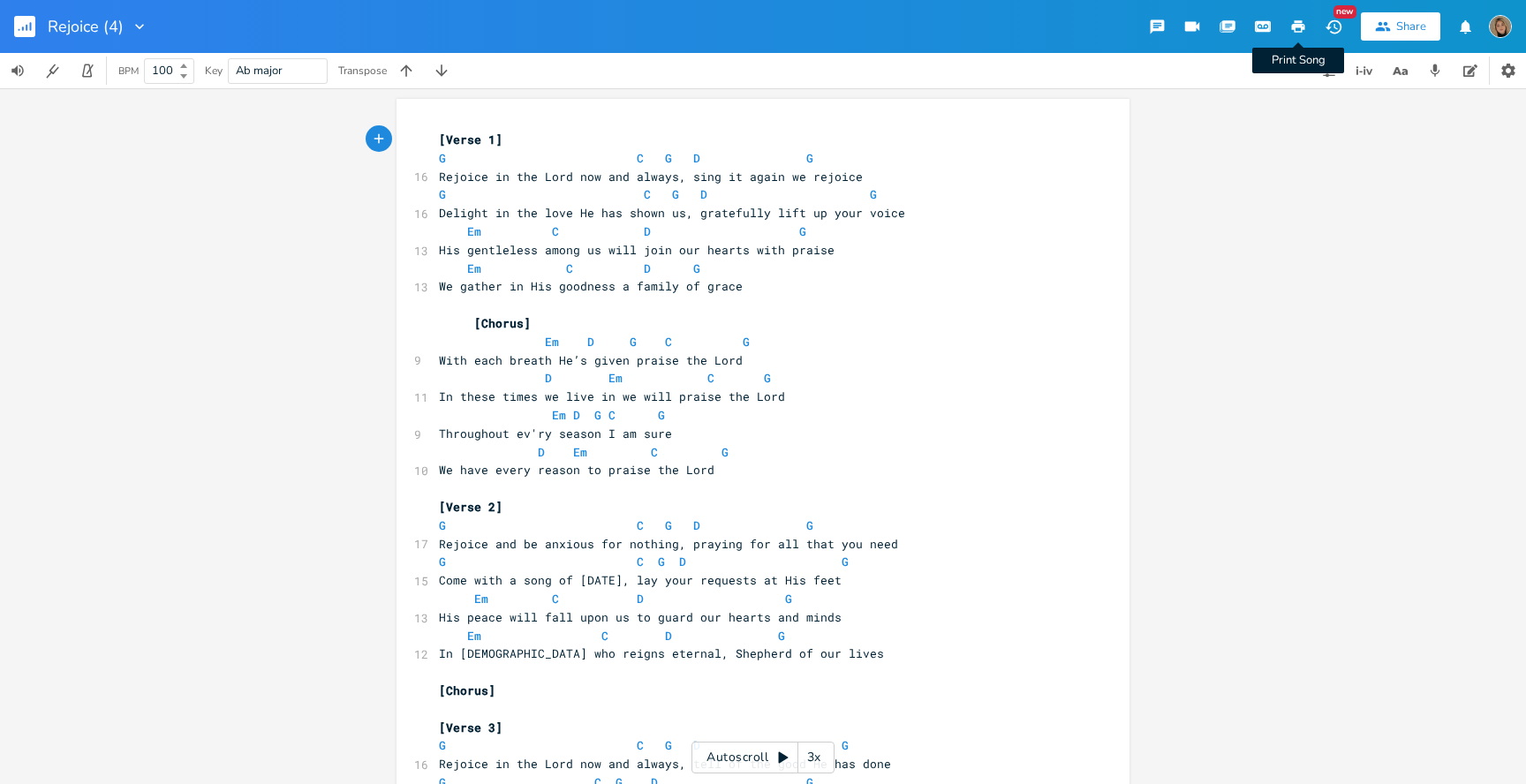 click 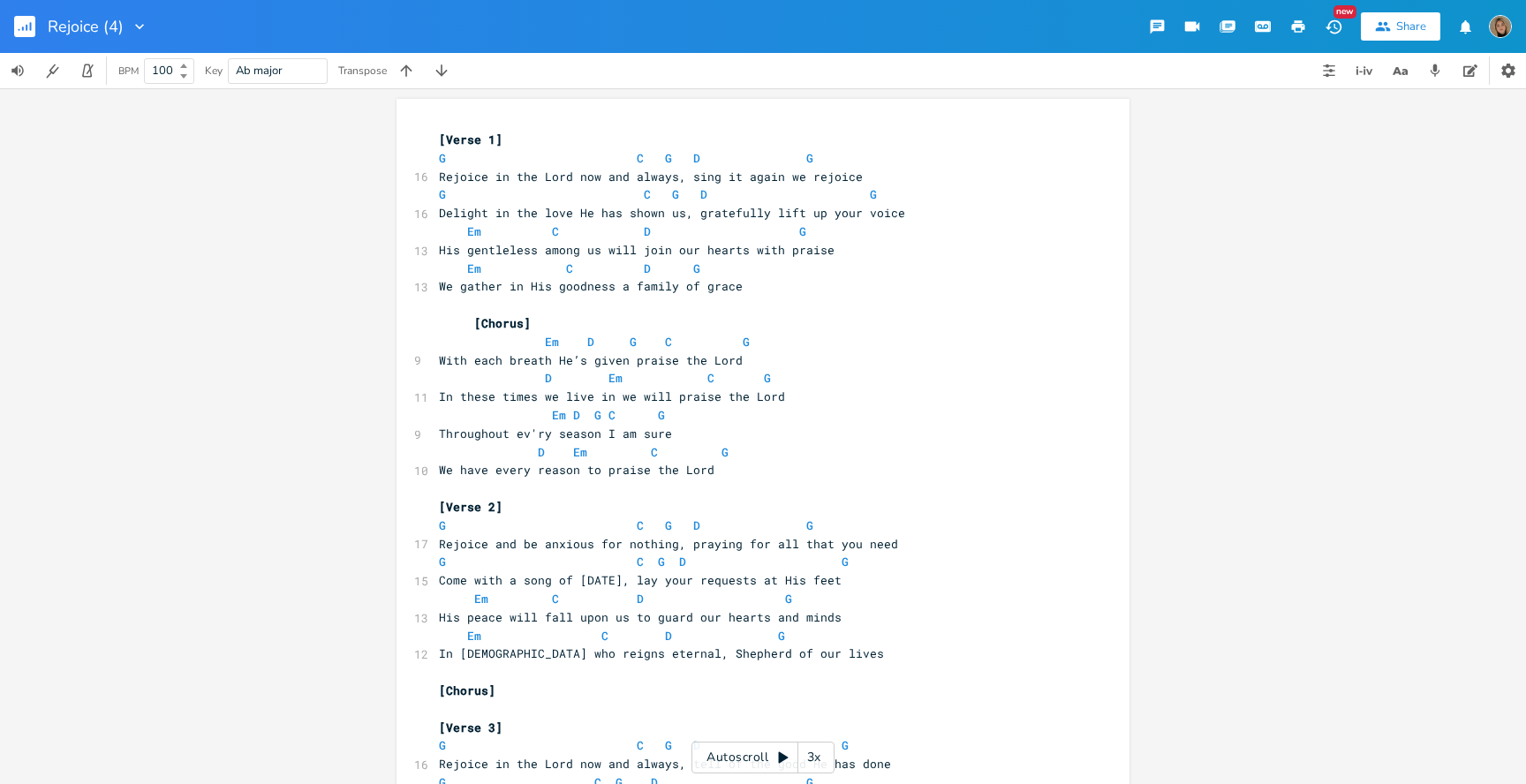 click 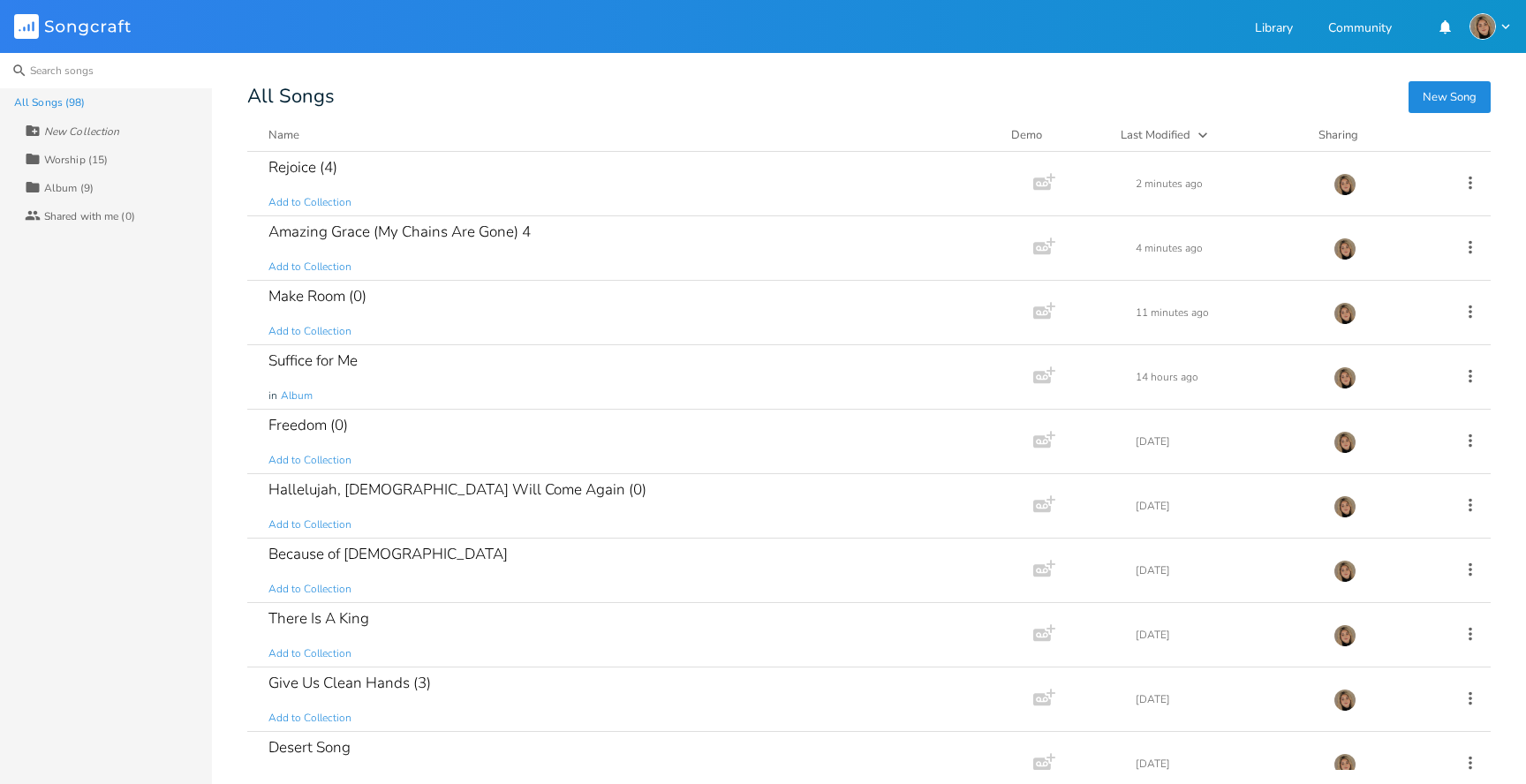 click at bounding box center [106, 71] 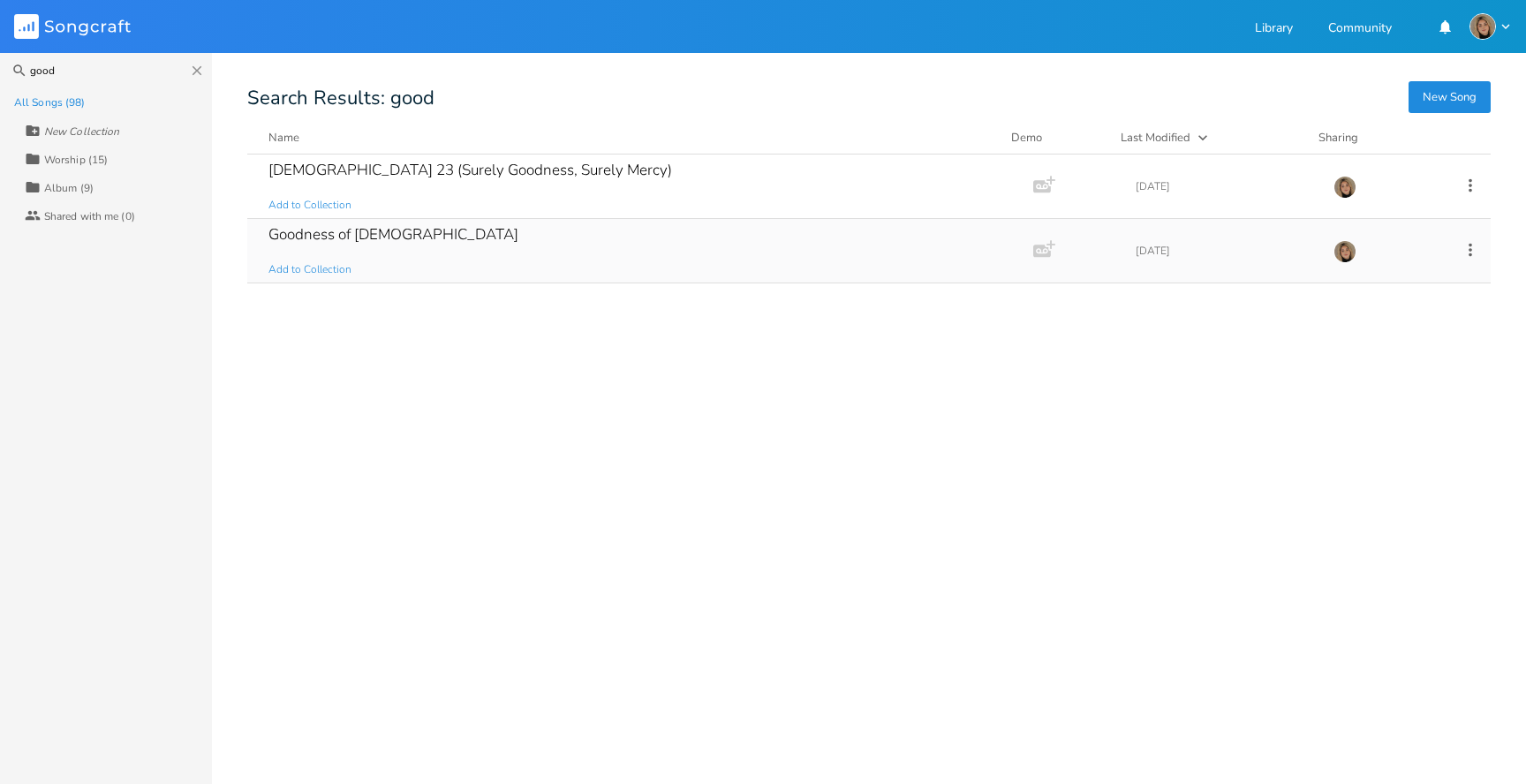 click on "Goodness of [DEMOGRAPHIC_DATA] Add to Collection" at bounding box center (637, 251) 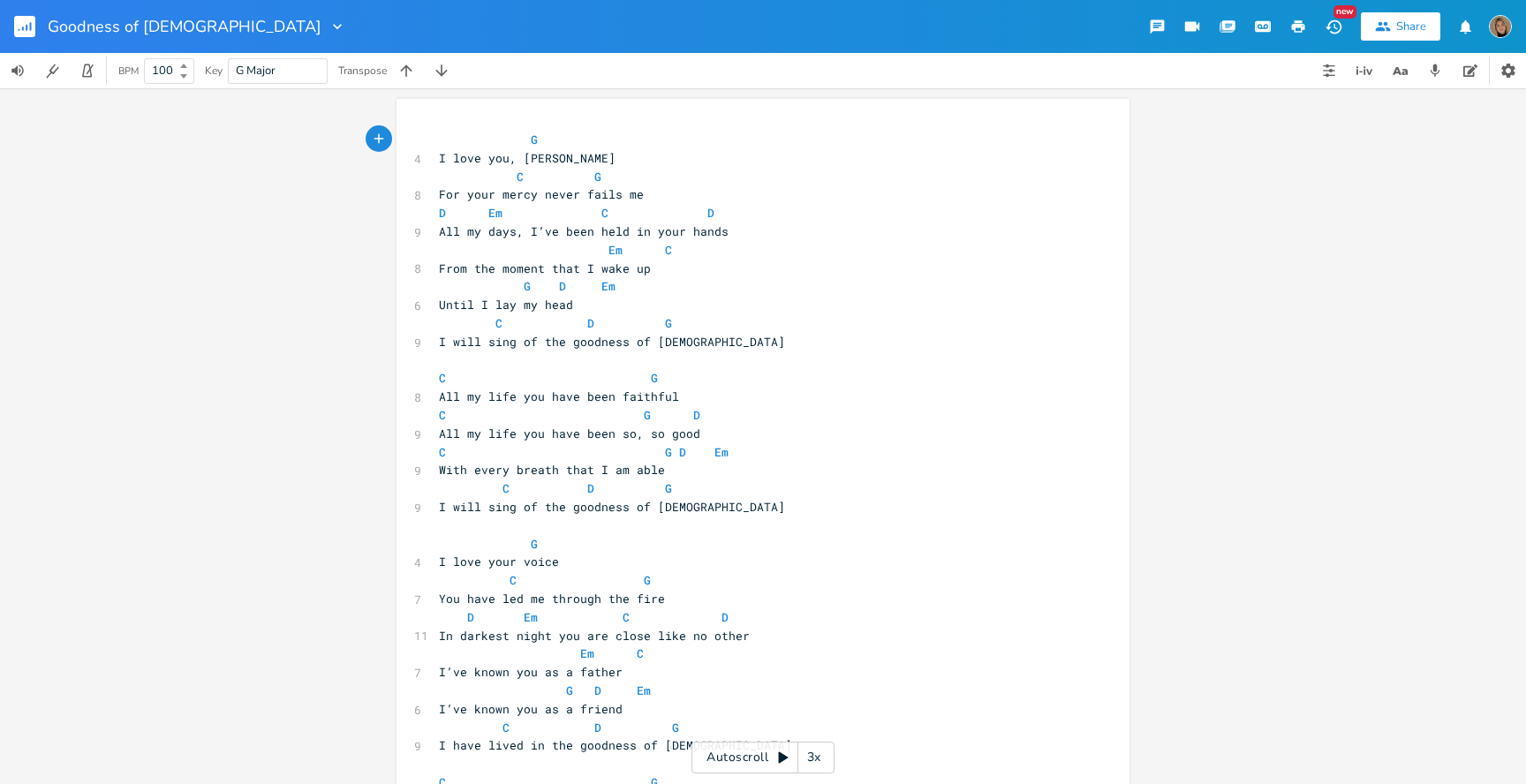 click on "xxxxxxxxxx                 G 4 I love you, Lord             C            G 8 For your mercy never fails me D        Em                C                D 9 All my days, I’ve been held in your hands                          Em        C 8 From the moment that I wake up              G      D       Em 6 Until I lay my head          C              D            G 9 I will sing of the goodness of [DEMOGRAPHIC_DATA]   C                               G 8 All my life you have been faithful C                              G        D 9 All my life you have been so, so good C                                 G   D      Em 9 With every breath that I am able           C             D            G 9 I will sing of the goodness of [DEMOGRAPHIC_DATA]                 G 4 I love your voice            C                    G 7 You have led me through the fire      D         Em              C D 11" at bounding box center [763, 770] 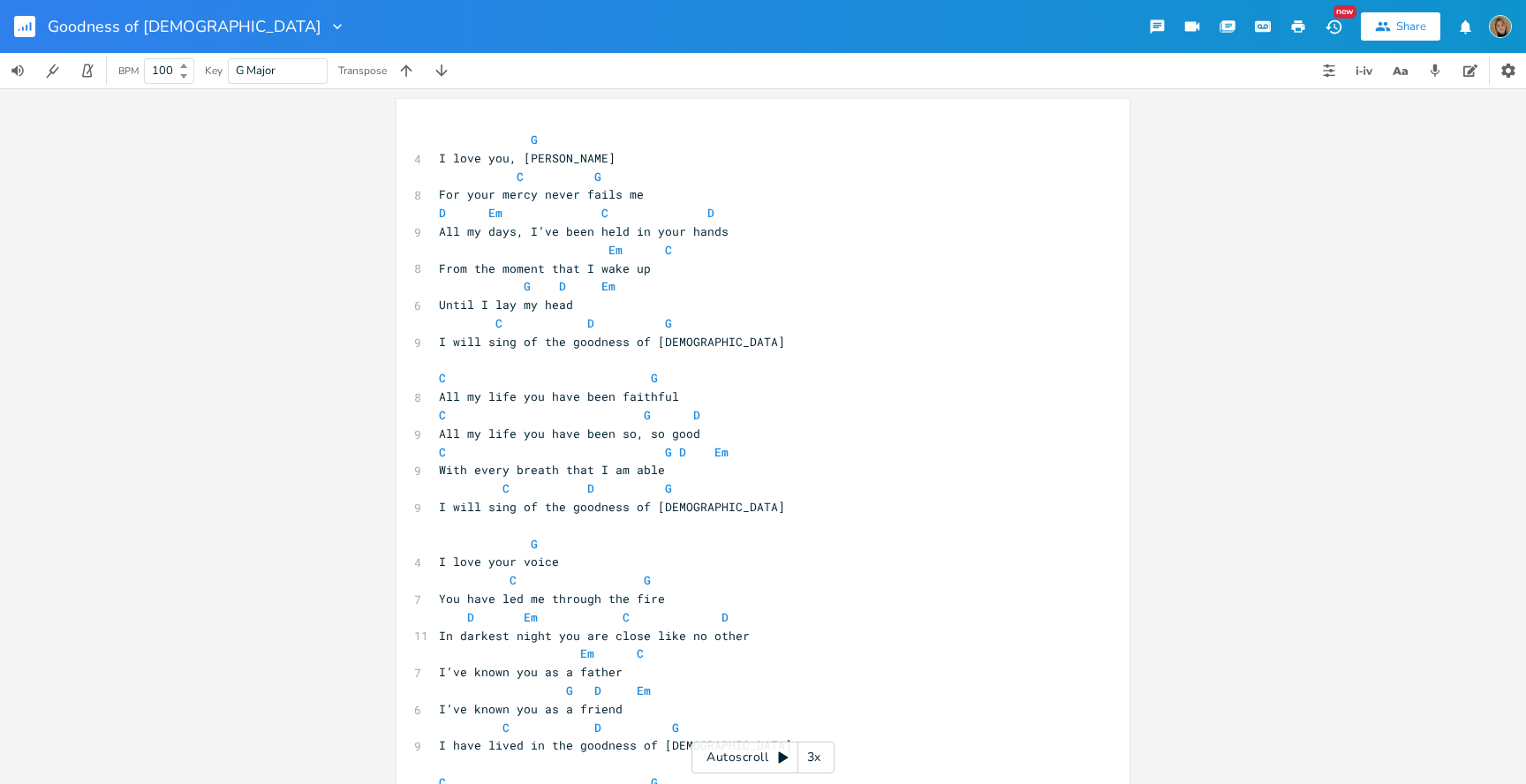 click on "xxxxxxxxxx                 G 4 I love you, Lord             C            G 8 For your mercy never fails me D        Em                C                D 9 All my days, I’ve been held in your hands                          Em        C 8 From the moment that I wake up              G      D       Em 6 Until I lay my head          C              D            G 9 I will sing of the goodness of [DEMOGRAPHIC_DATA]   C                               G 8 All my life you have been faithful C                              G        D 9 All my life you have been so, so good C                                 G   D      Em 9 With every breath that I am able           C             D            G 9 I will sing of the goodness of [DEMOGRAPHIC_DATA]                 G 4 I love your voice            C                    G 7 You have led me through the fire      D         Em              C D 11" at bounding box center [754, 773] 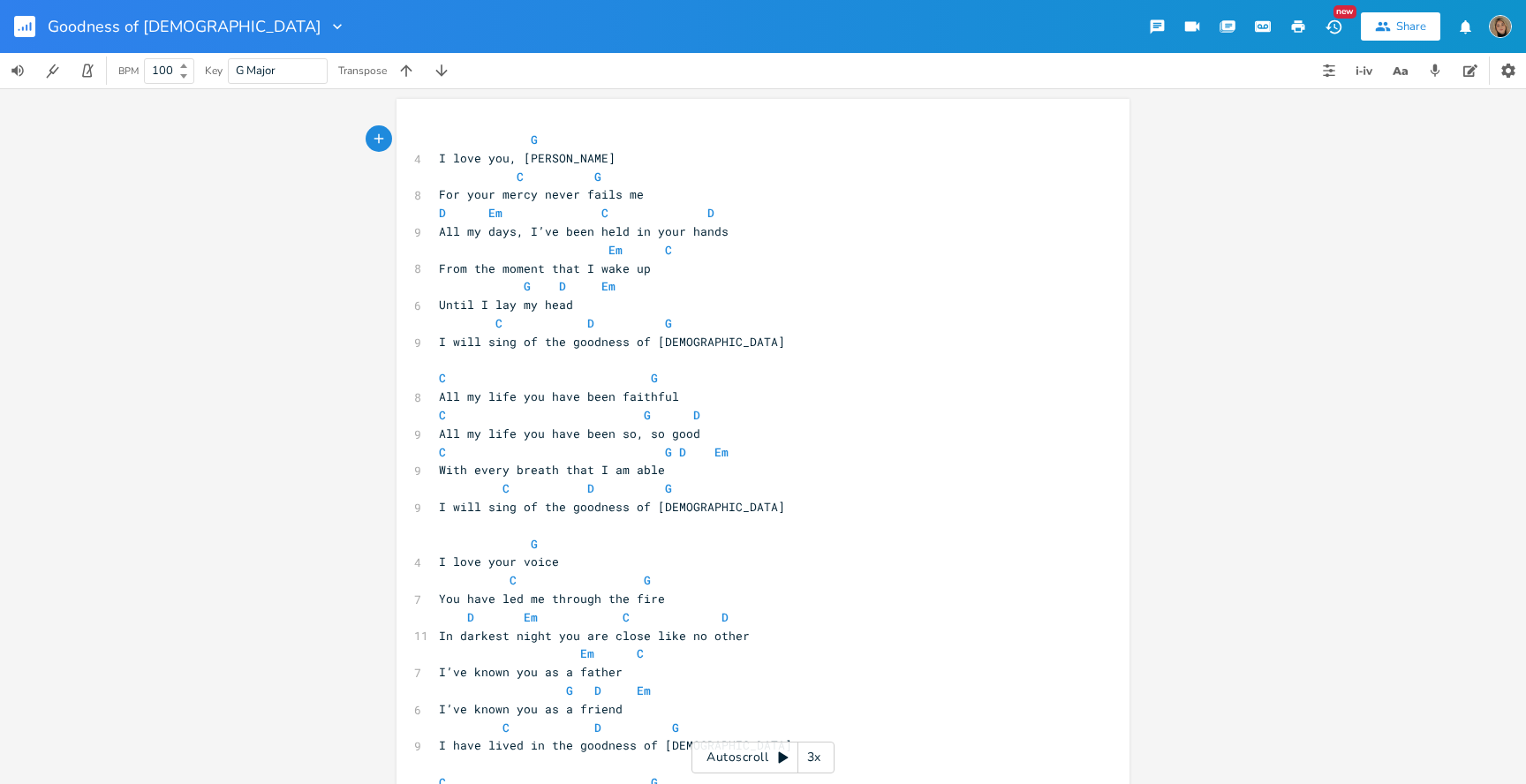 type on "9" 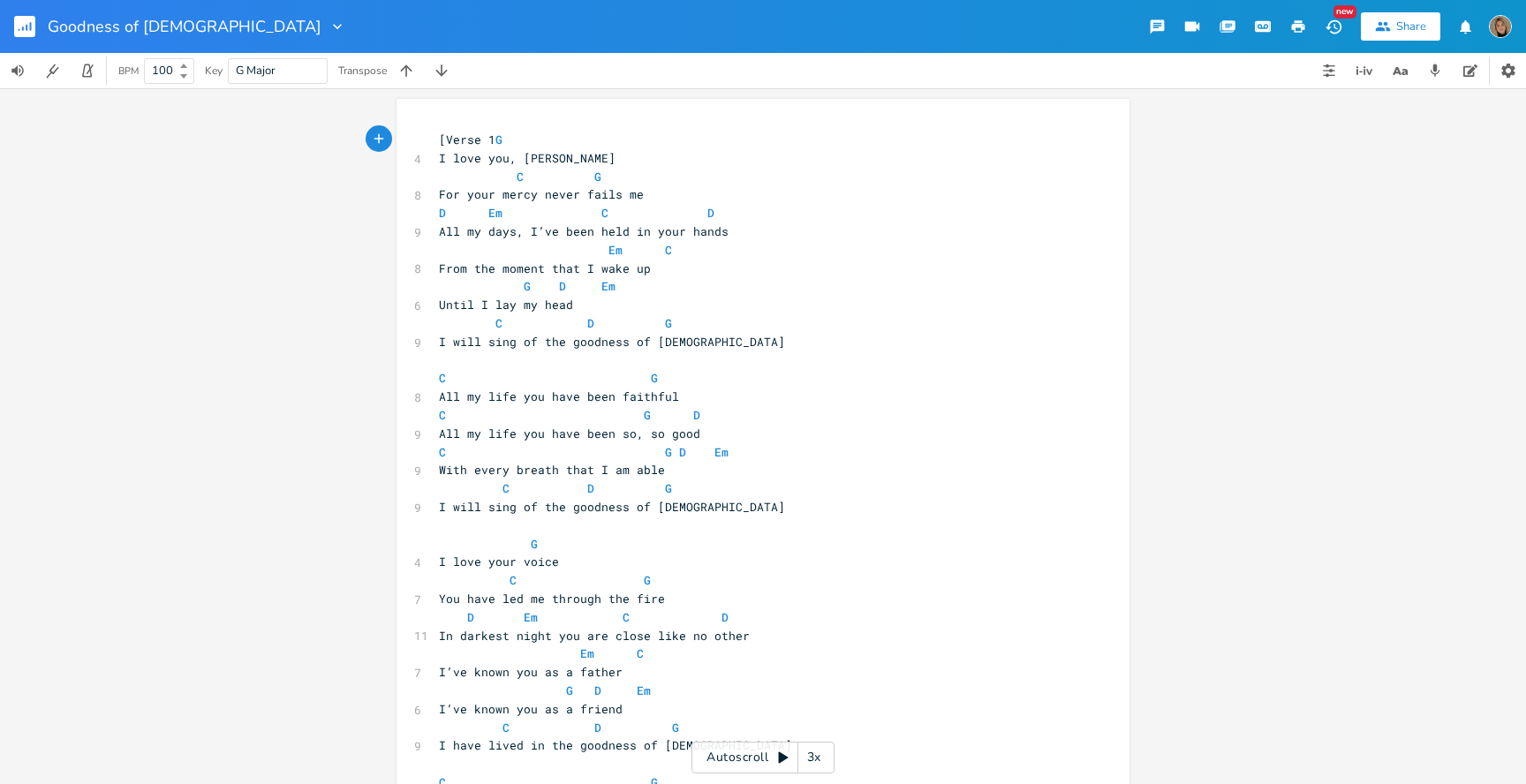 type on "[Verse 1]" 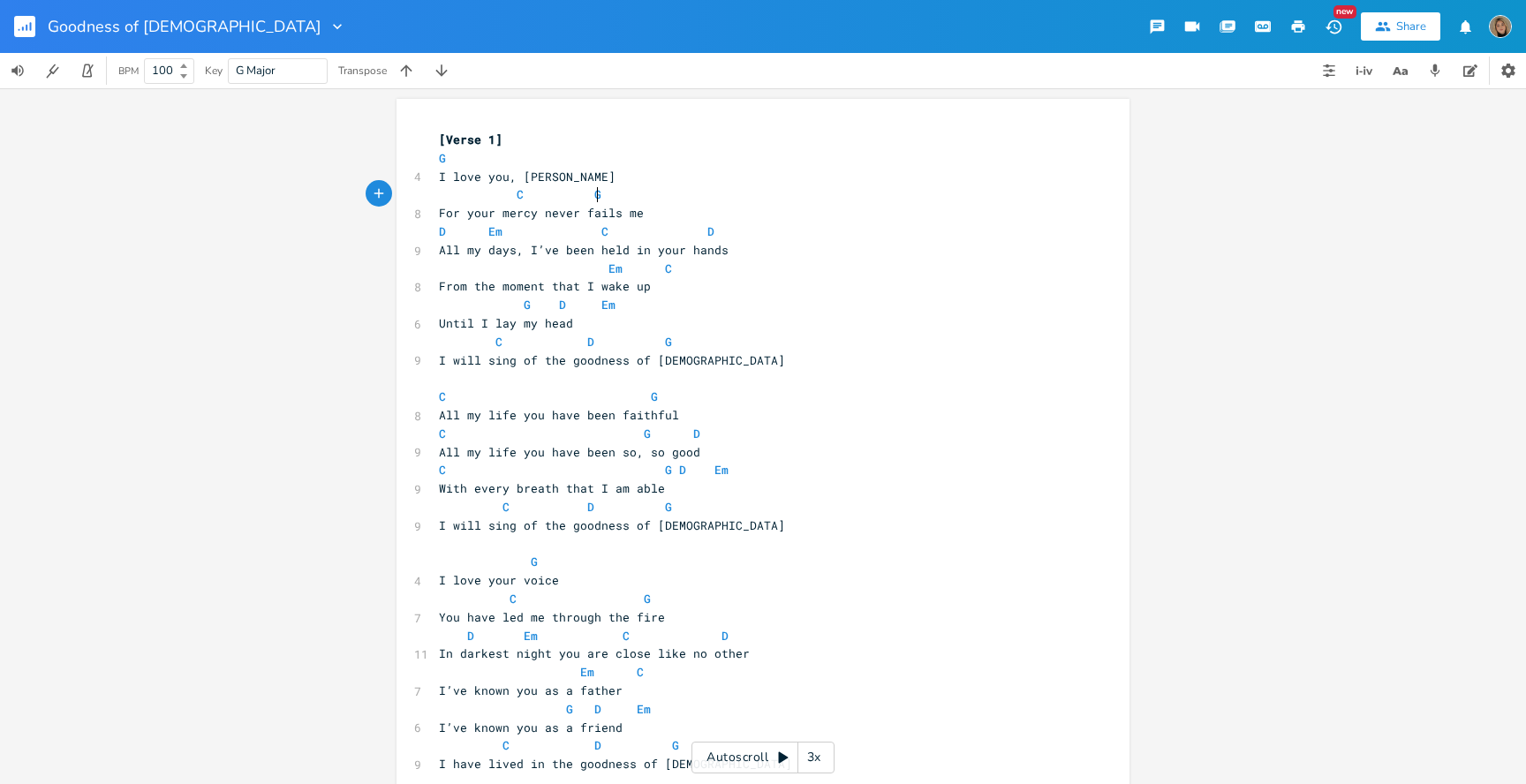 type on "F" 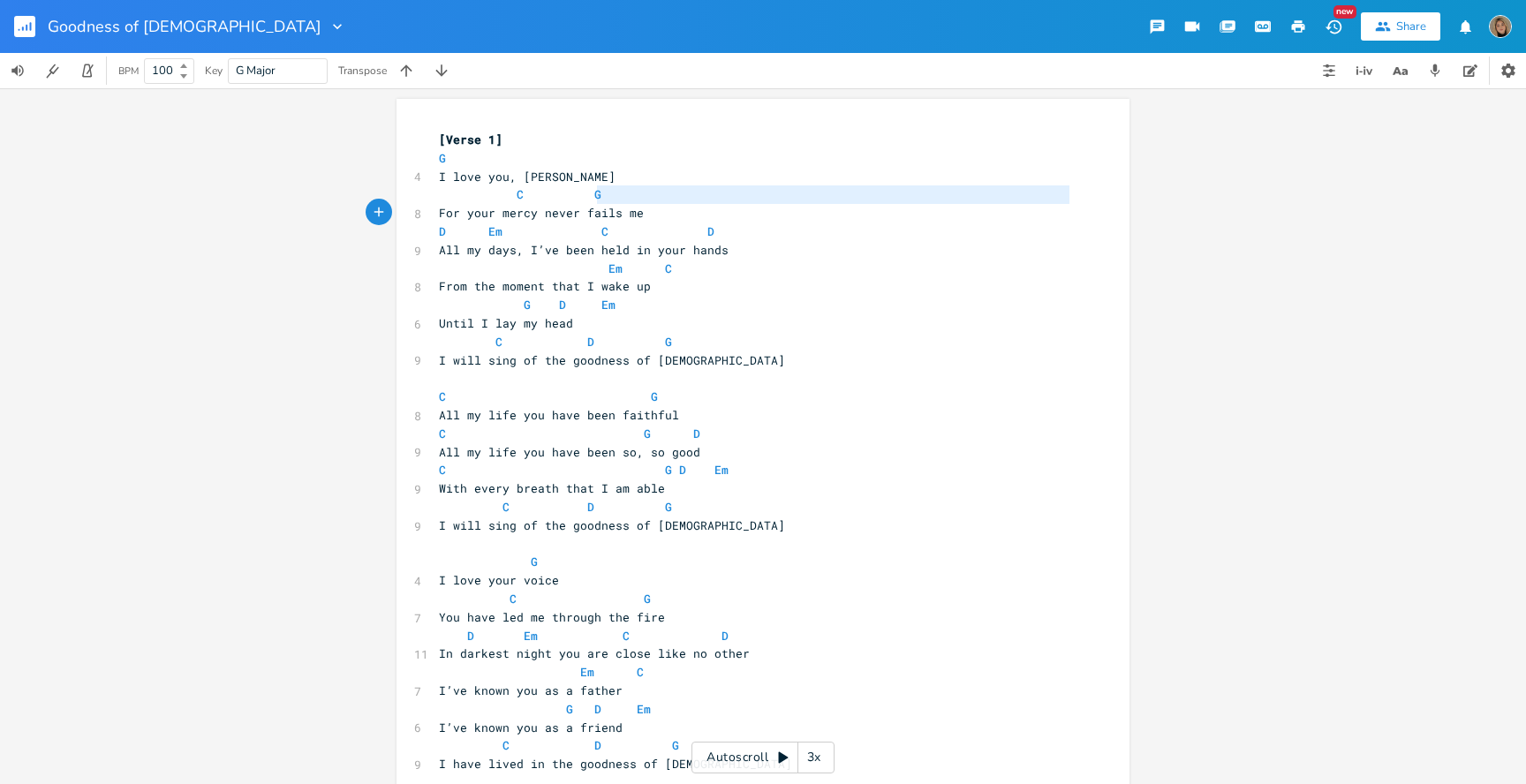 type on "C          G" 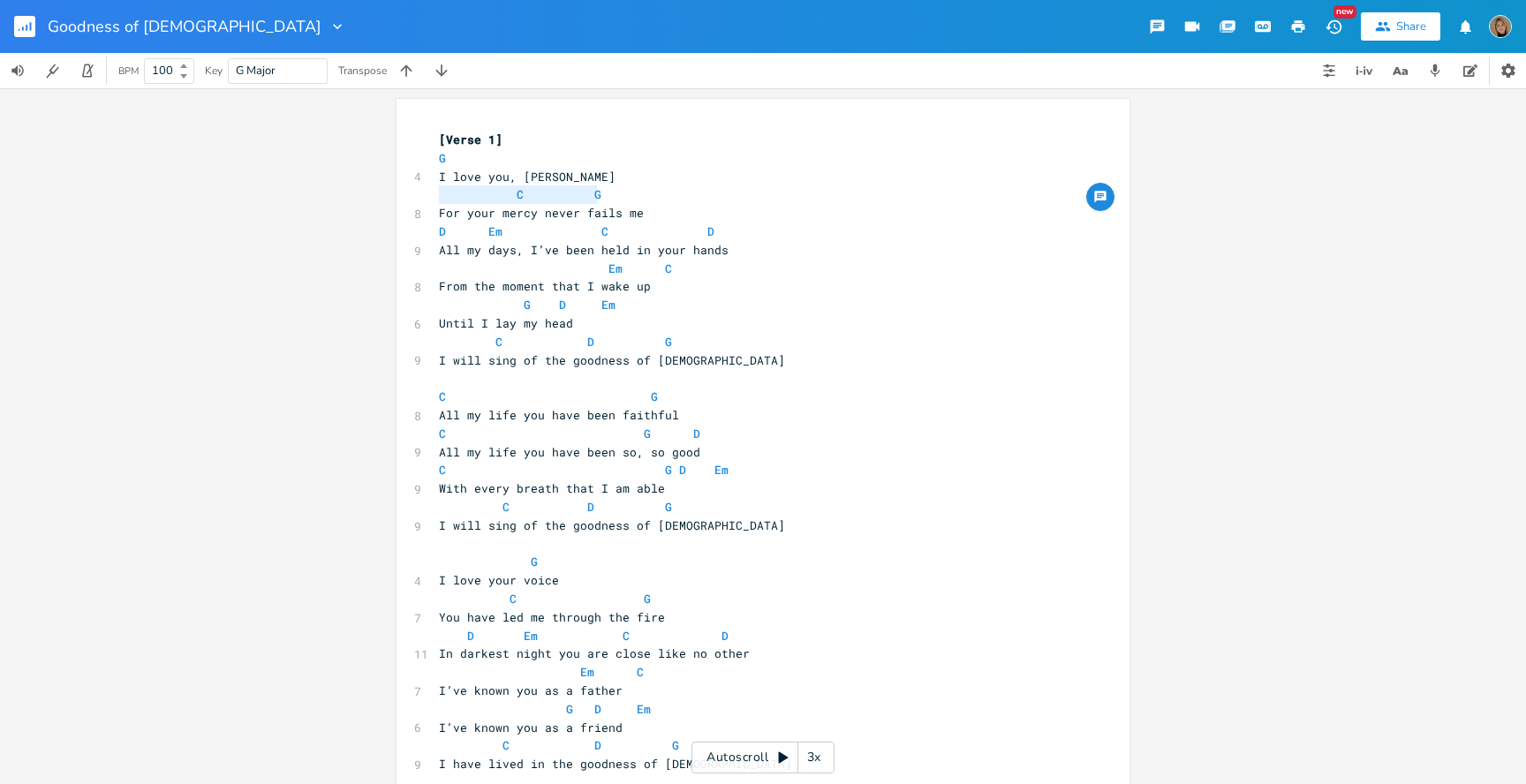drag, startPoint x: 616, startPoint y: 200, endPoint x: 397, endPoint y: 194, distance: 219.08218 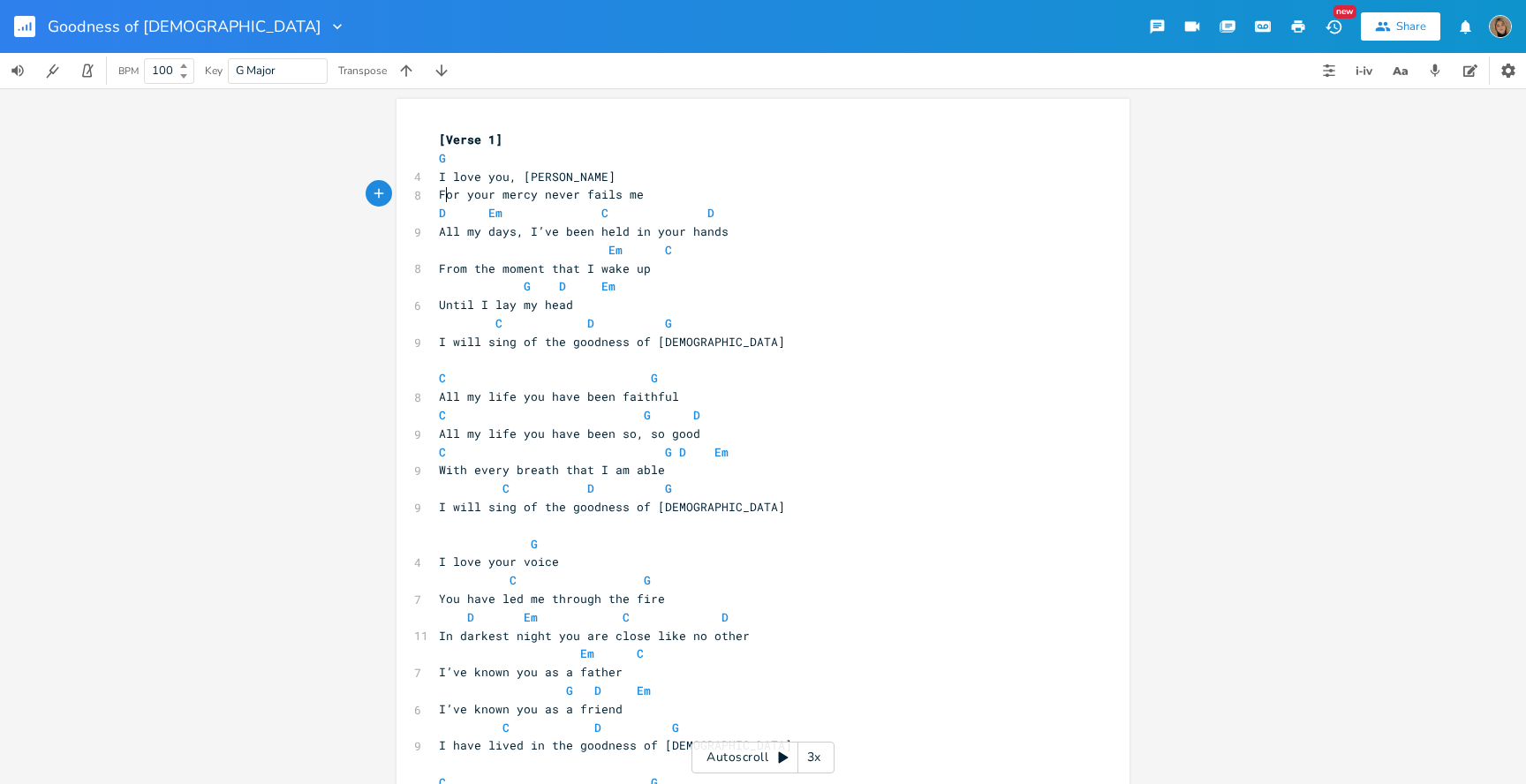 click on "For your mercy never fails me" at bounding box center [541, 194] 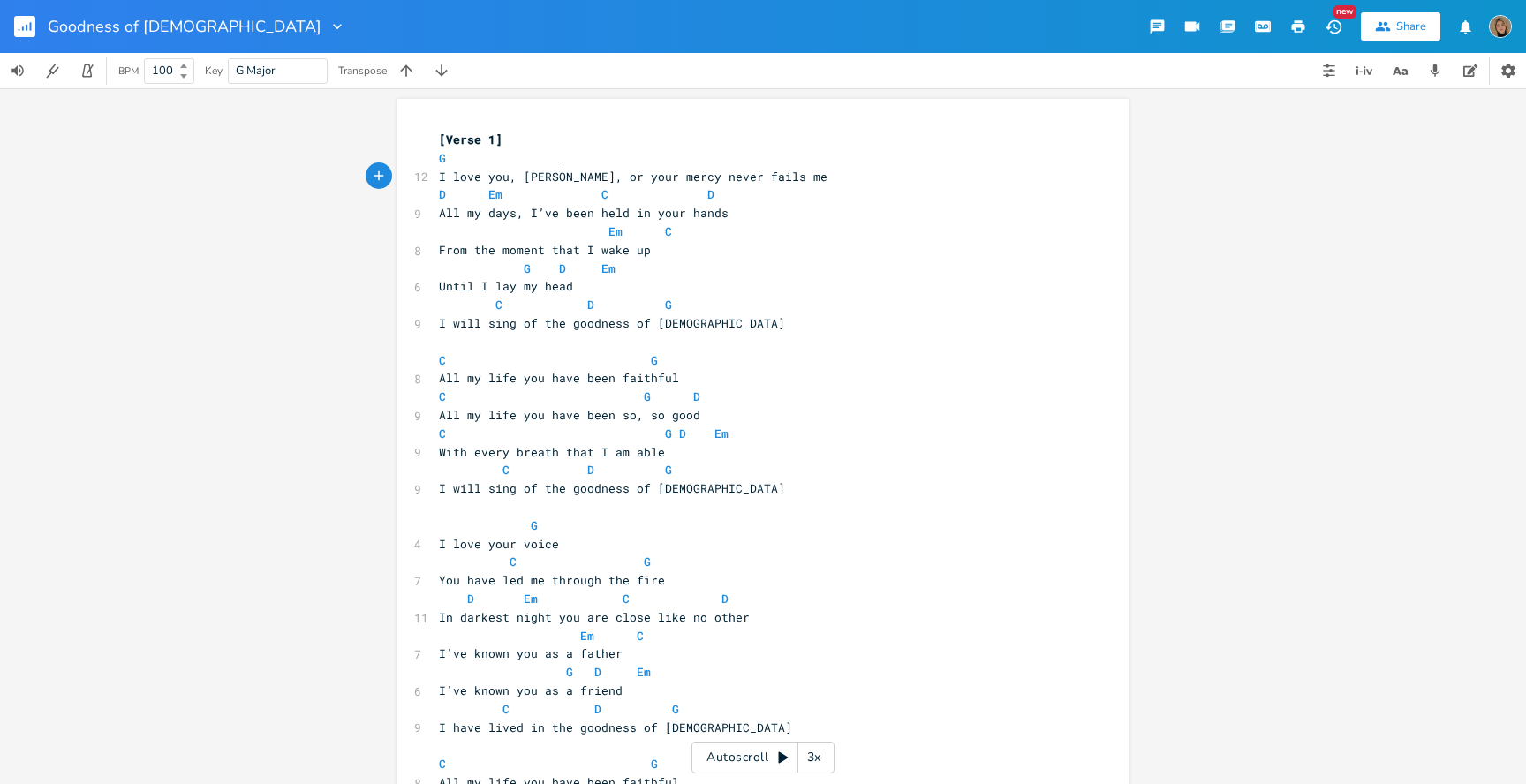 type on ", f" 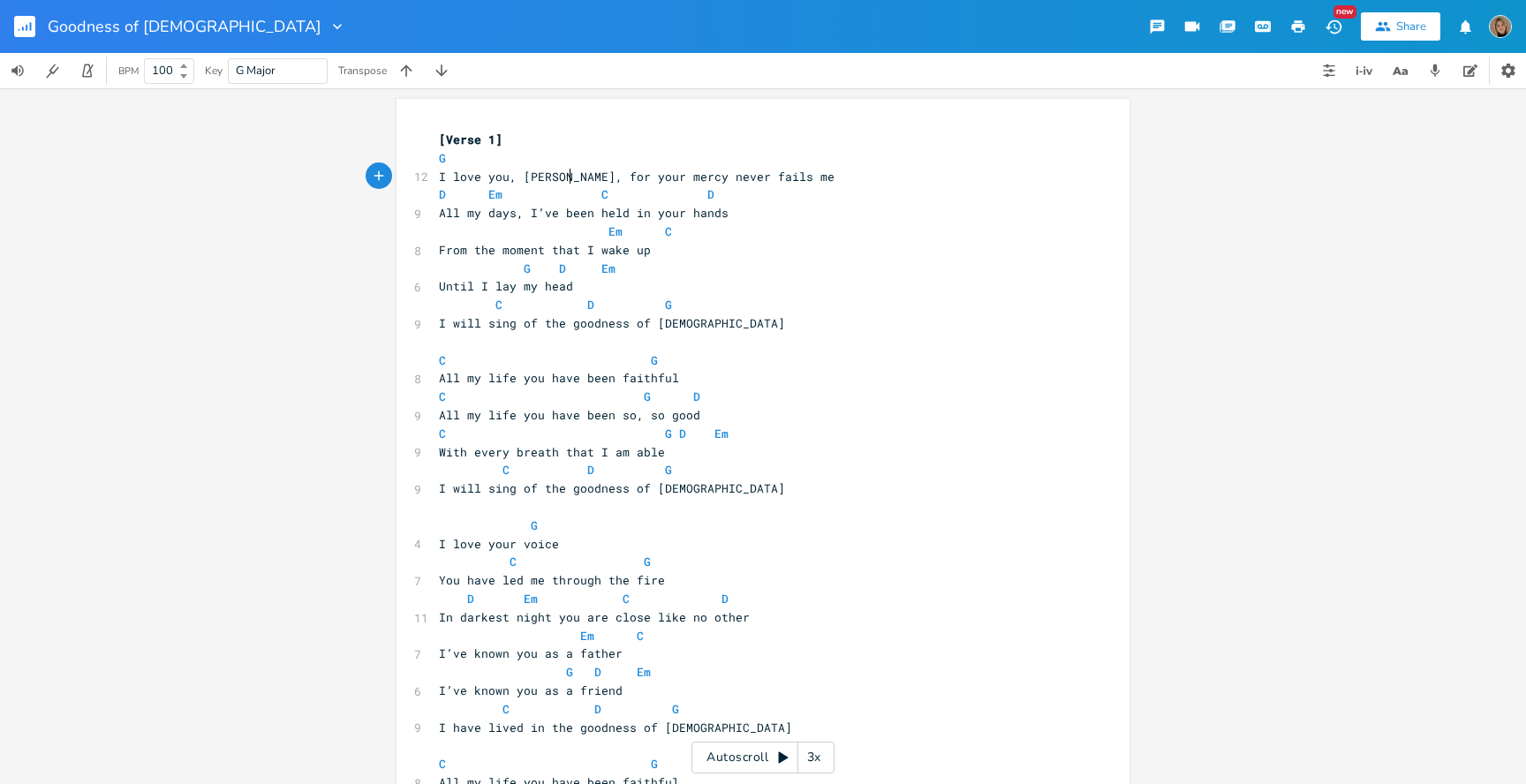 click on "G" at bounding box center (754, 158) 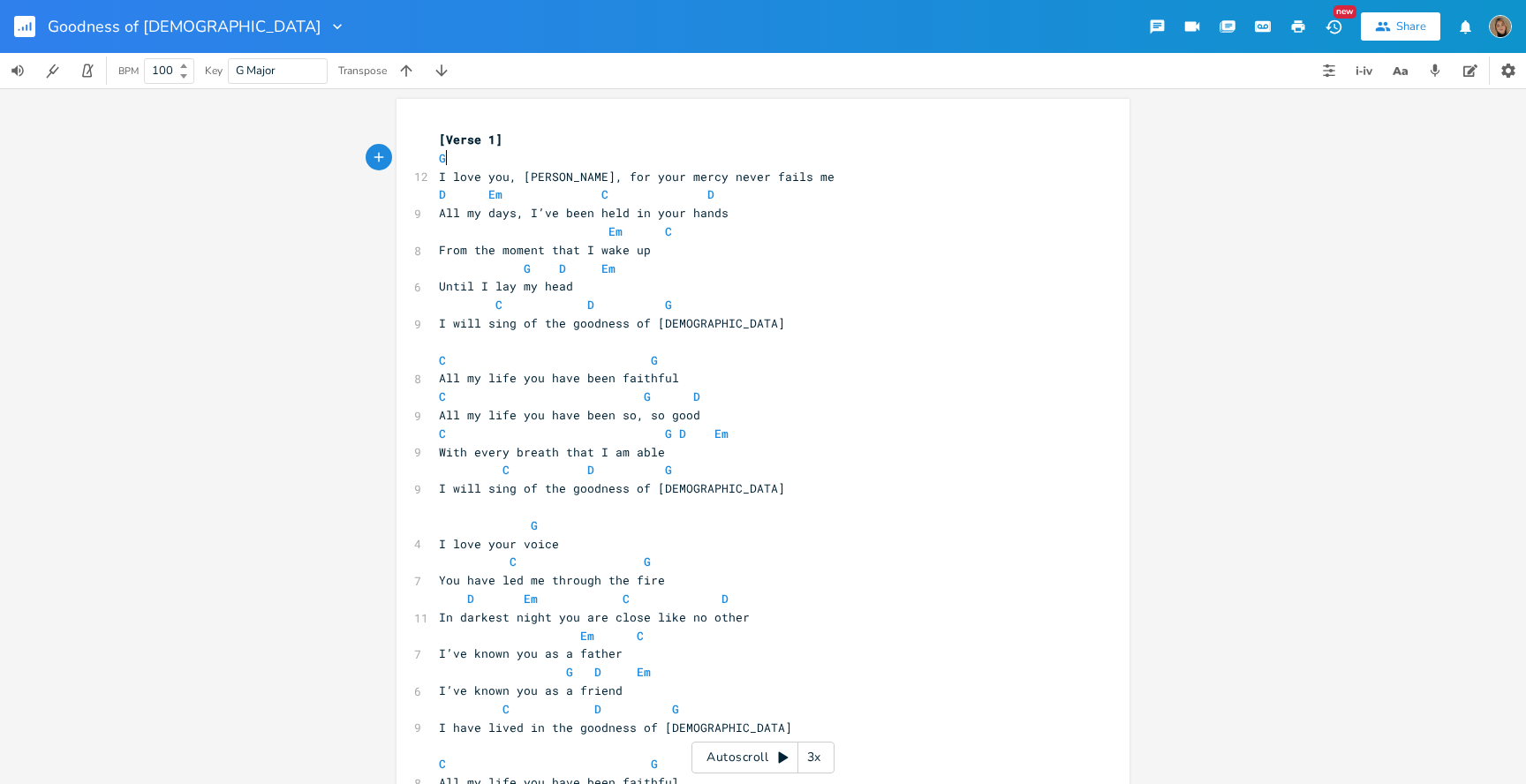 paste 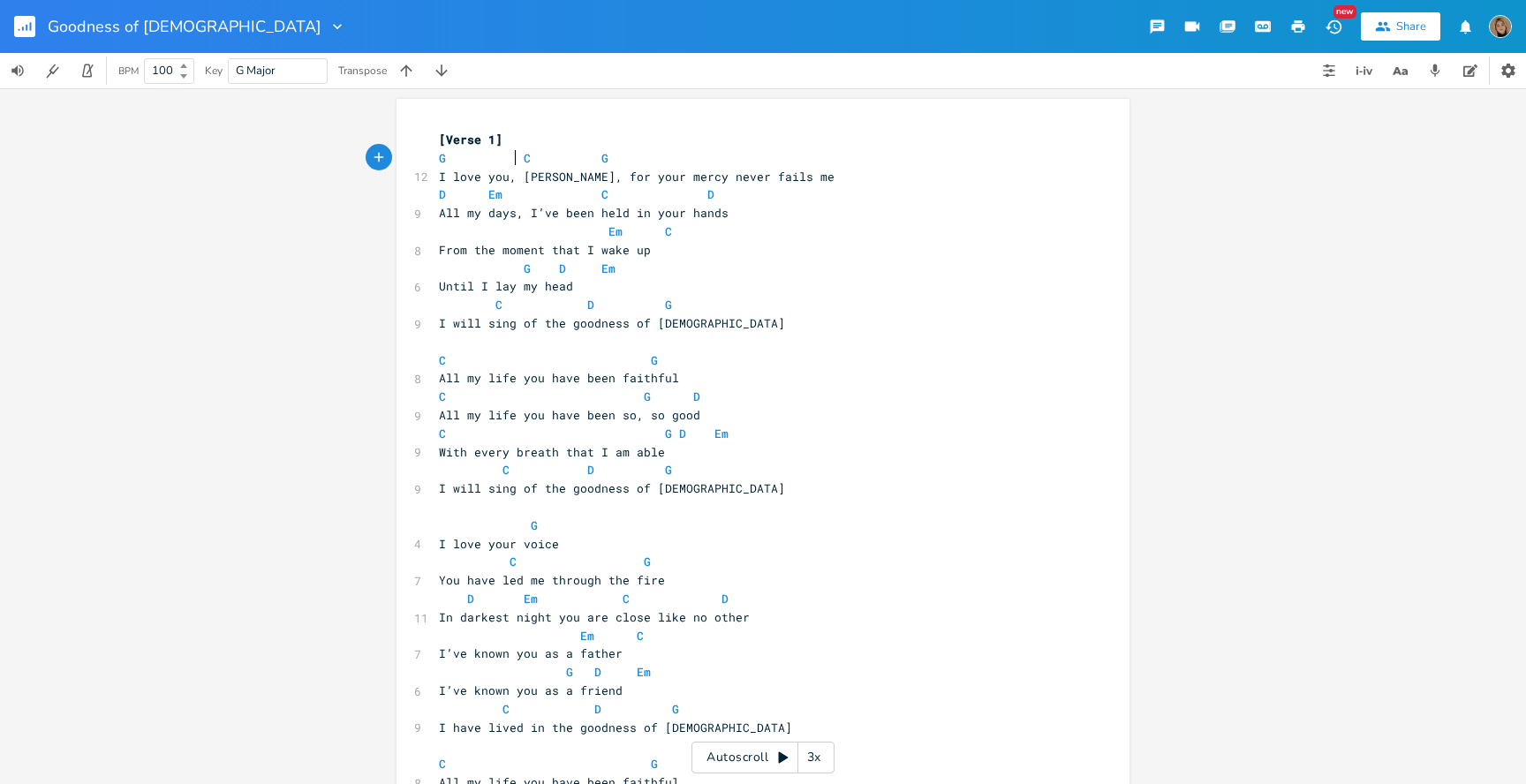 click on "G             C            G" at bounding box center [524, 158] 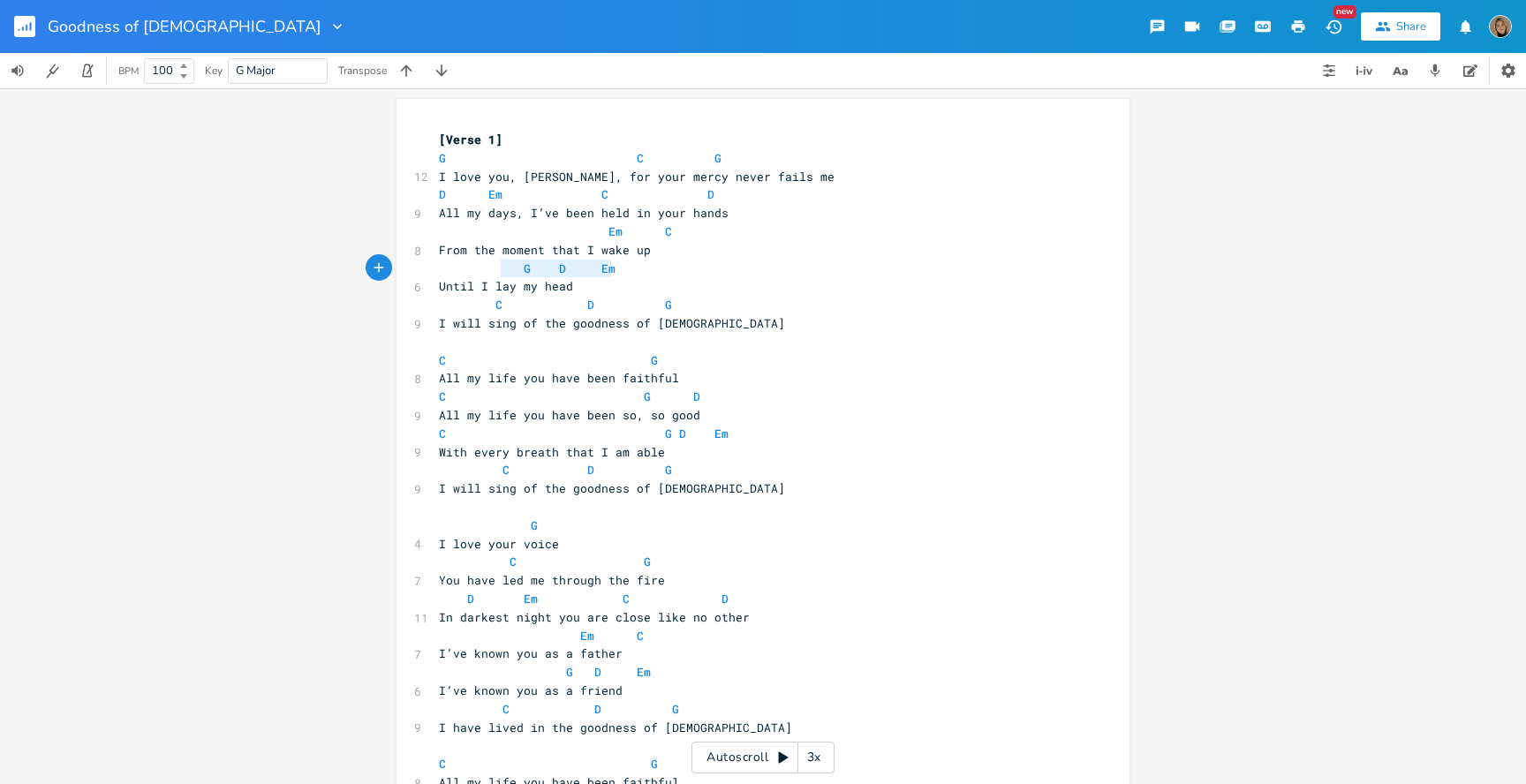 type on "G    D     Em" 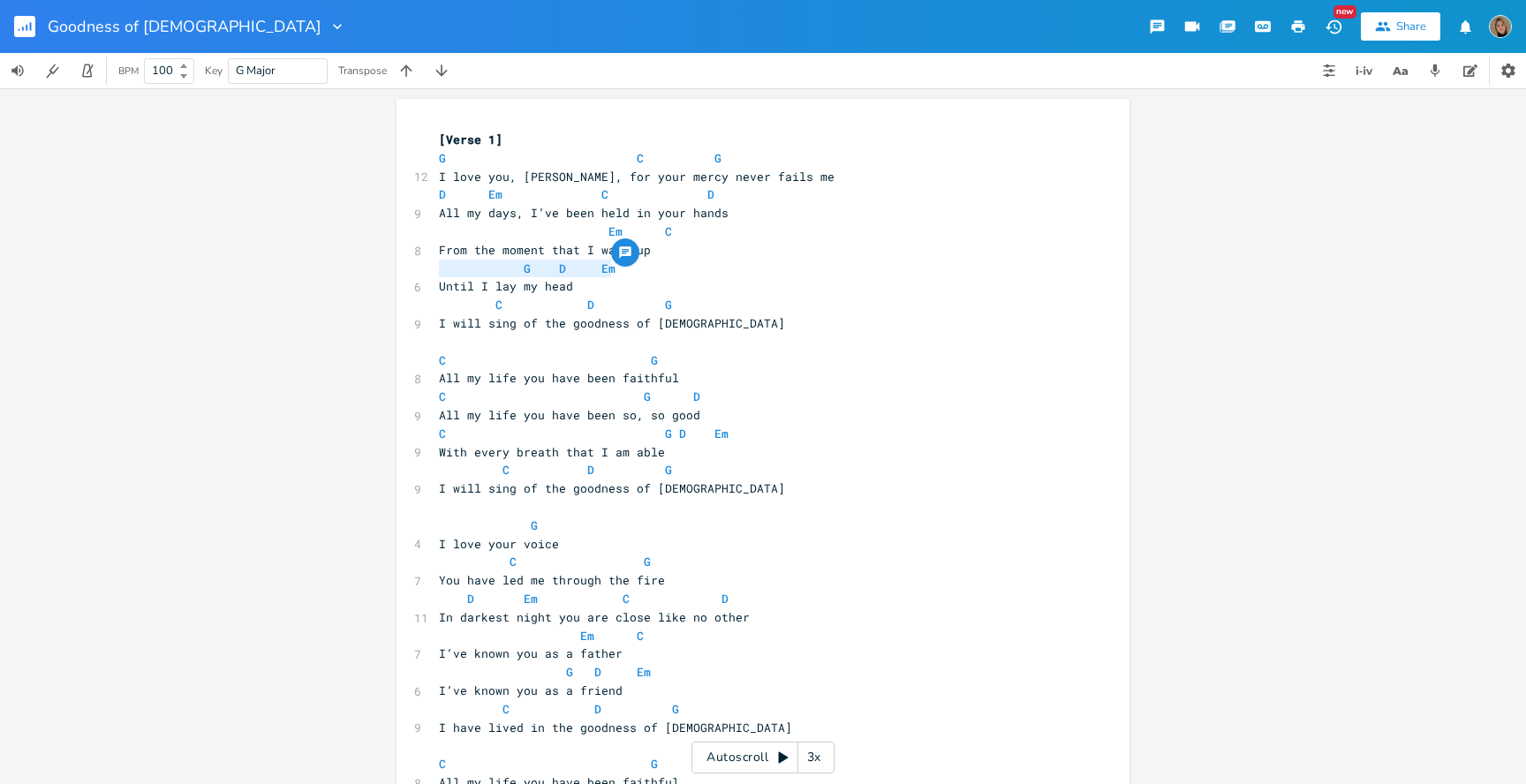 drag, startPoint x: 628, startPoint y: 271, endPoint x: 423, endPoint y: 262, distance: 205.19747 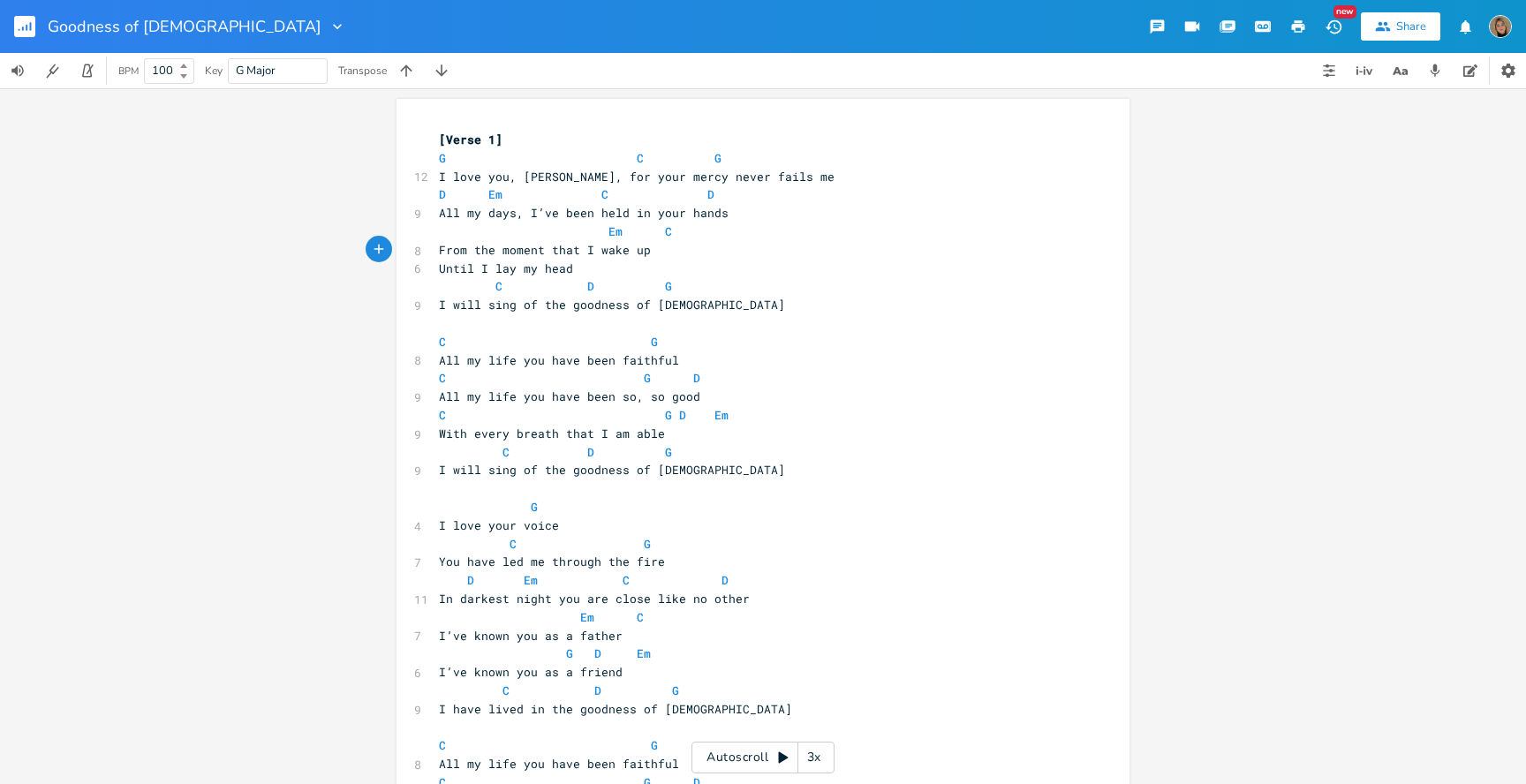 click on "Until I lay my head" at bounding box center [506, 268] 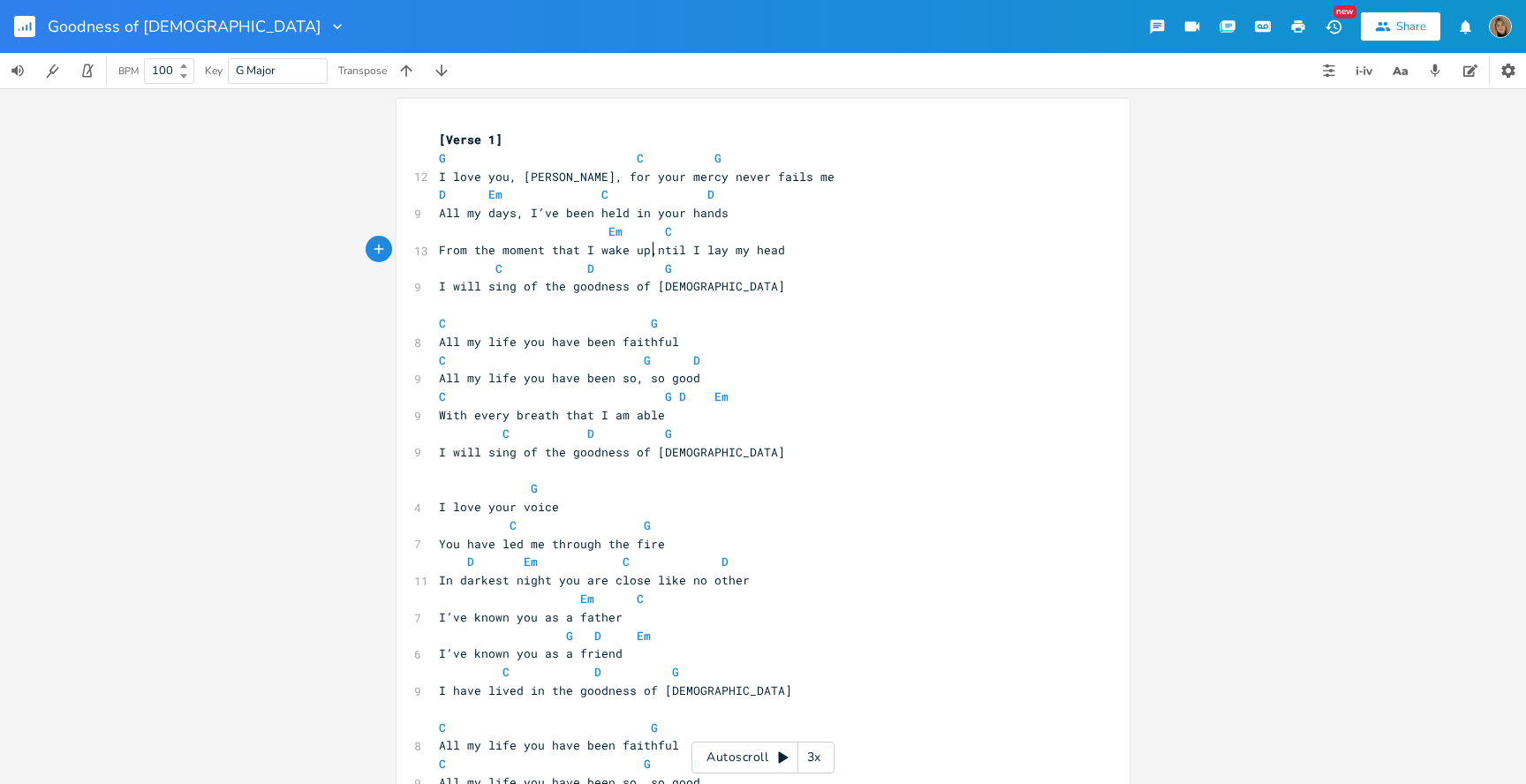 type on ", u" 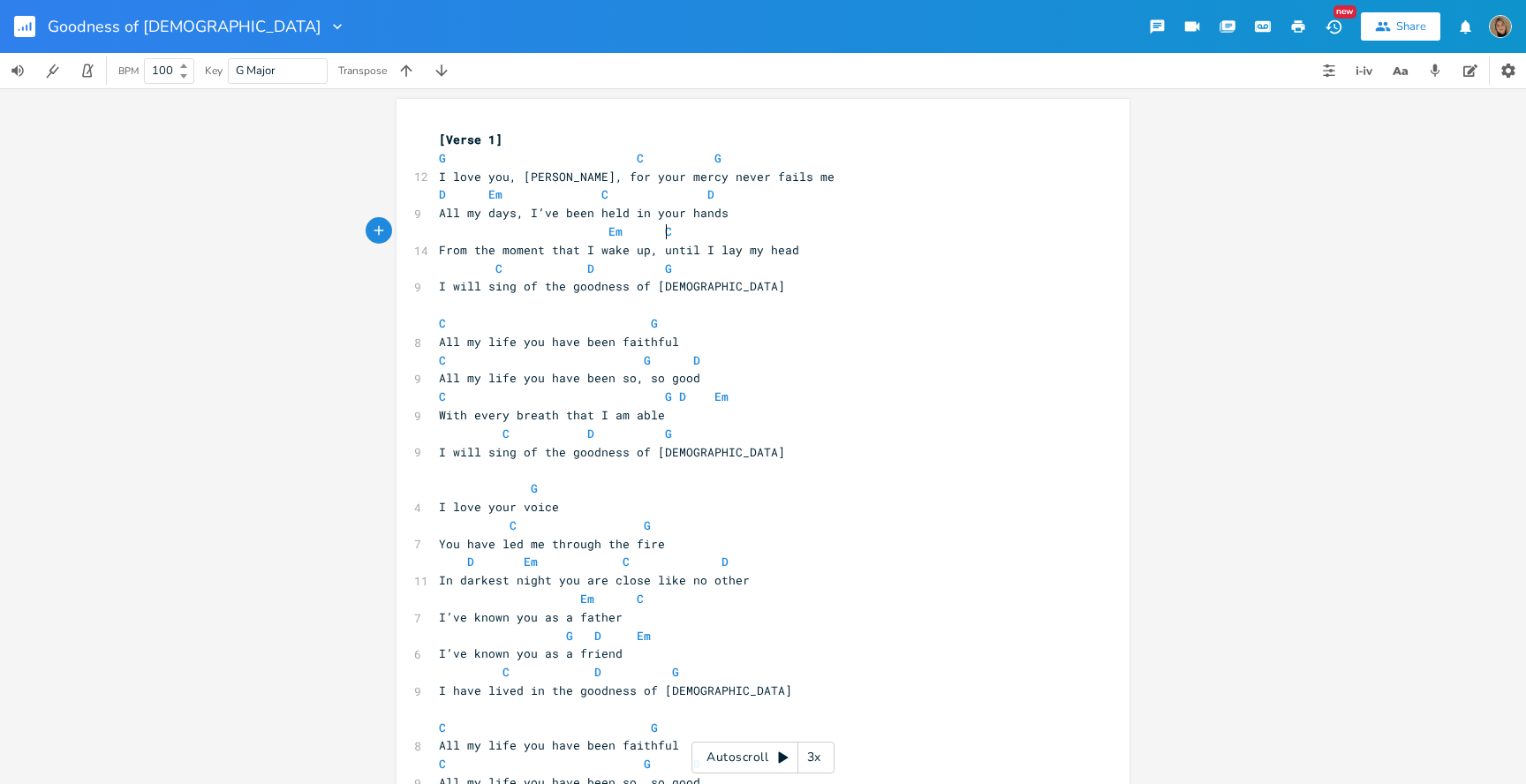 click on "Em        C" at bounding box center [754, 231] 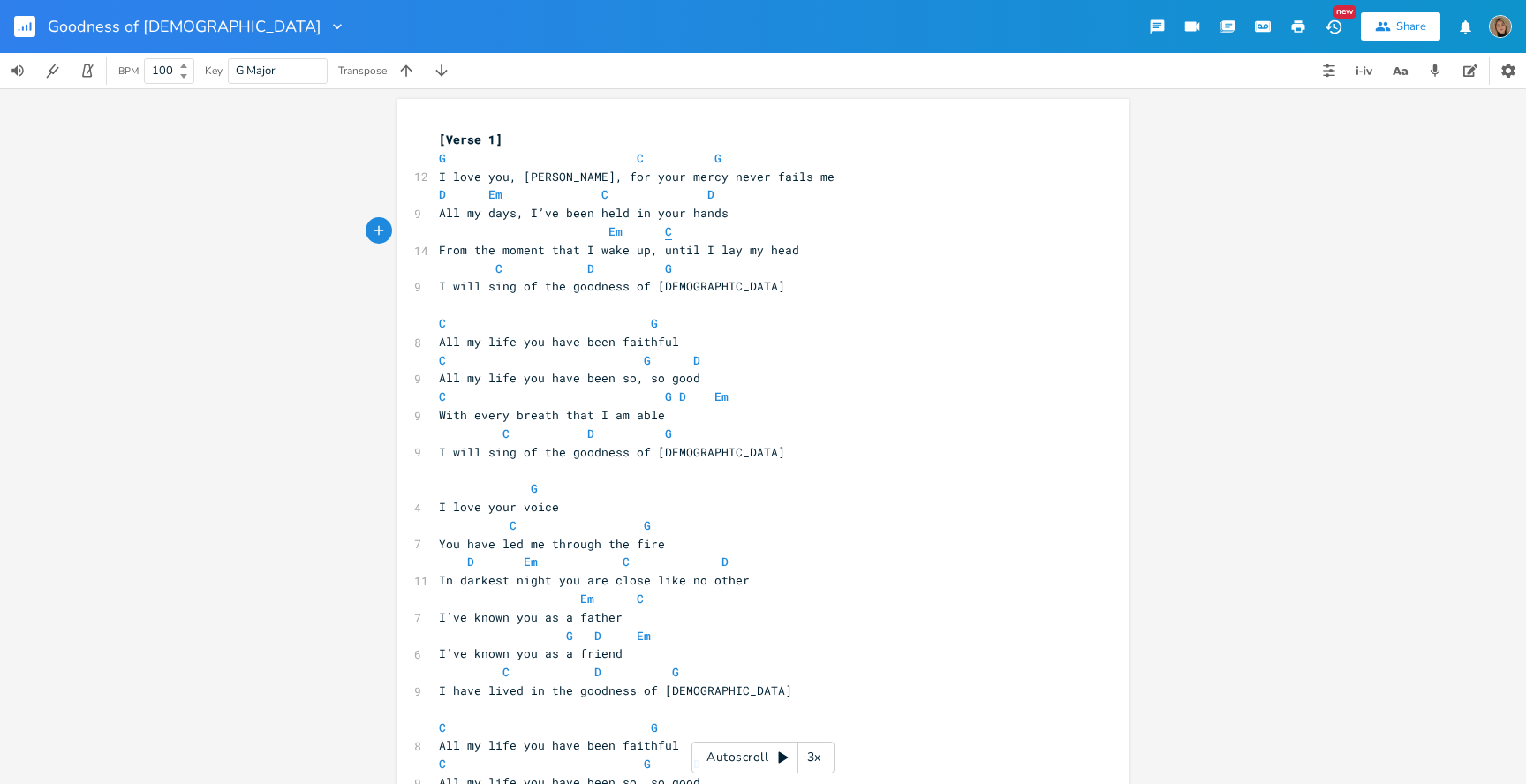 click on "C" at bounding box center (669, 231) 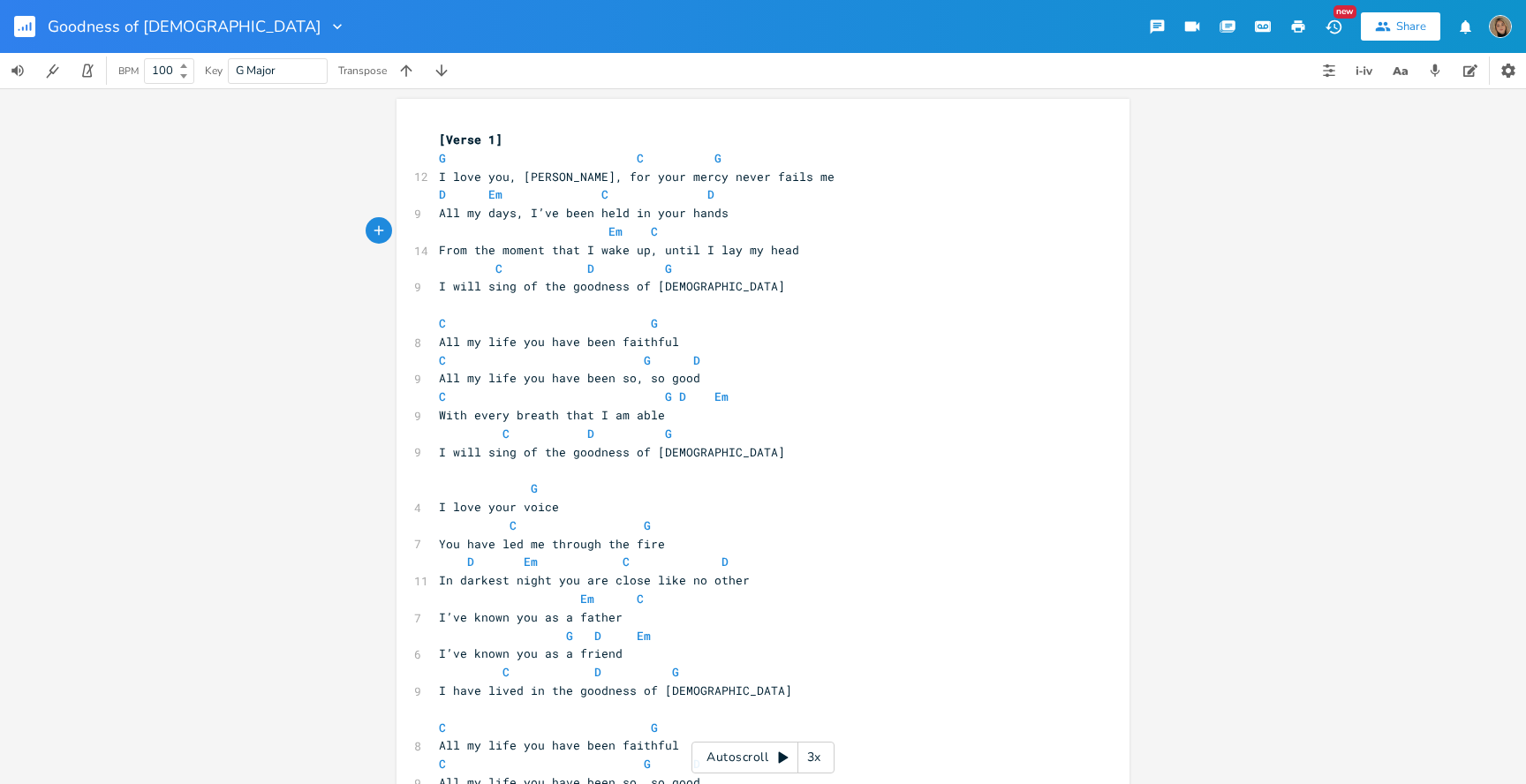 click on "Em      C" at bounding box center (754, 231) 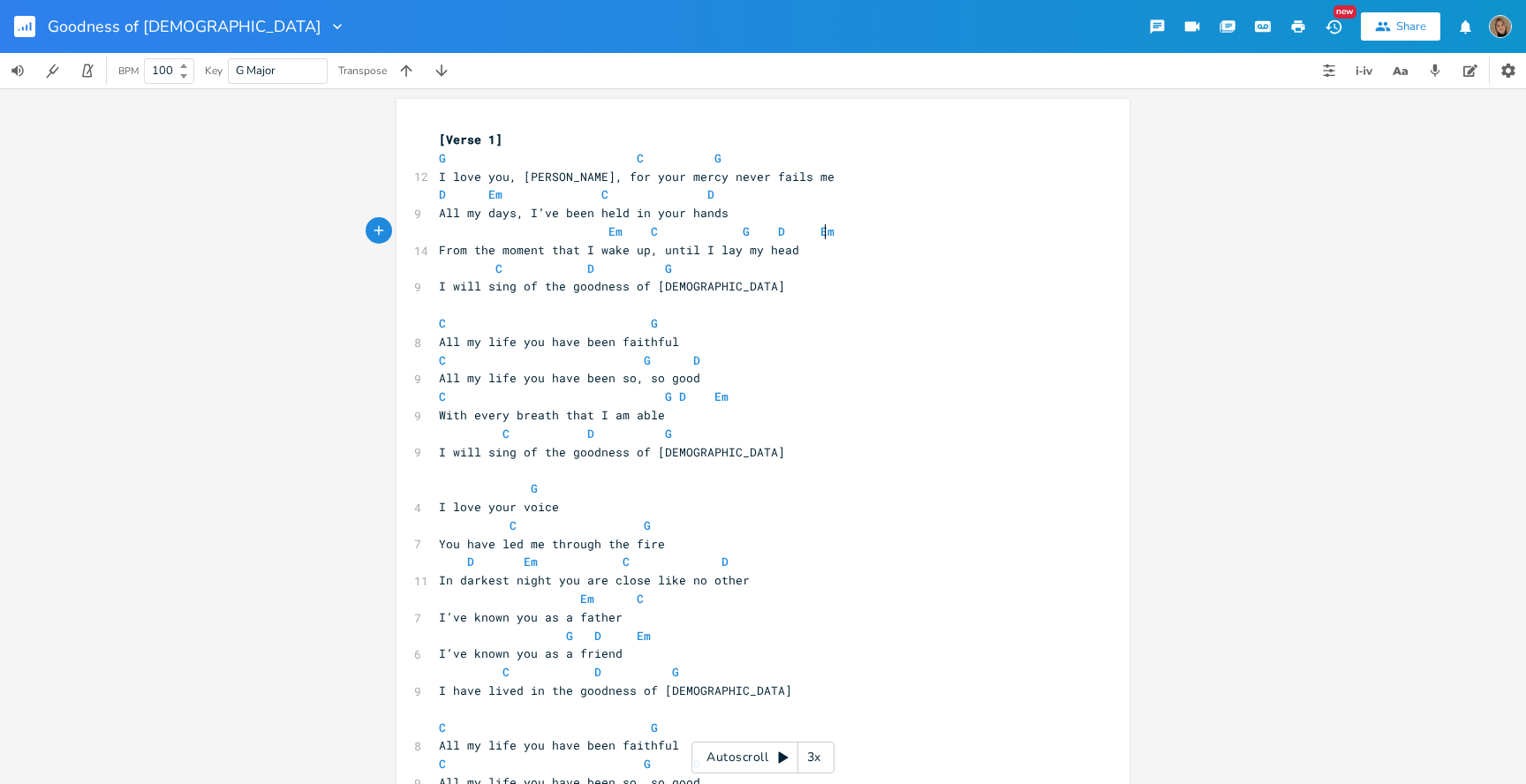click on "Em      C              G      D       Em" at bounding box center (637, 231) 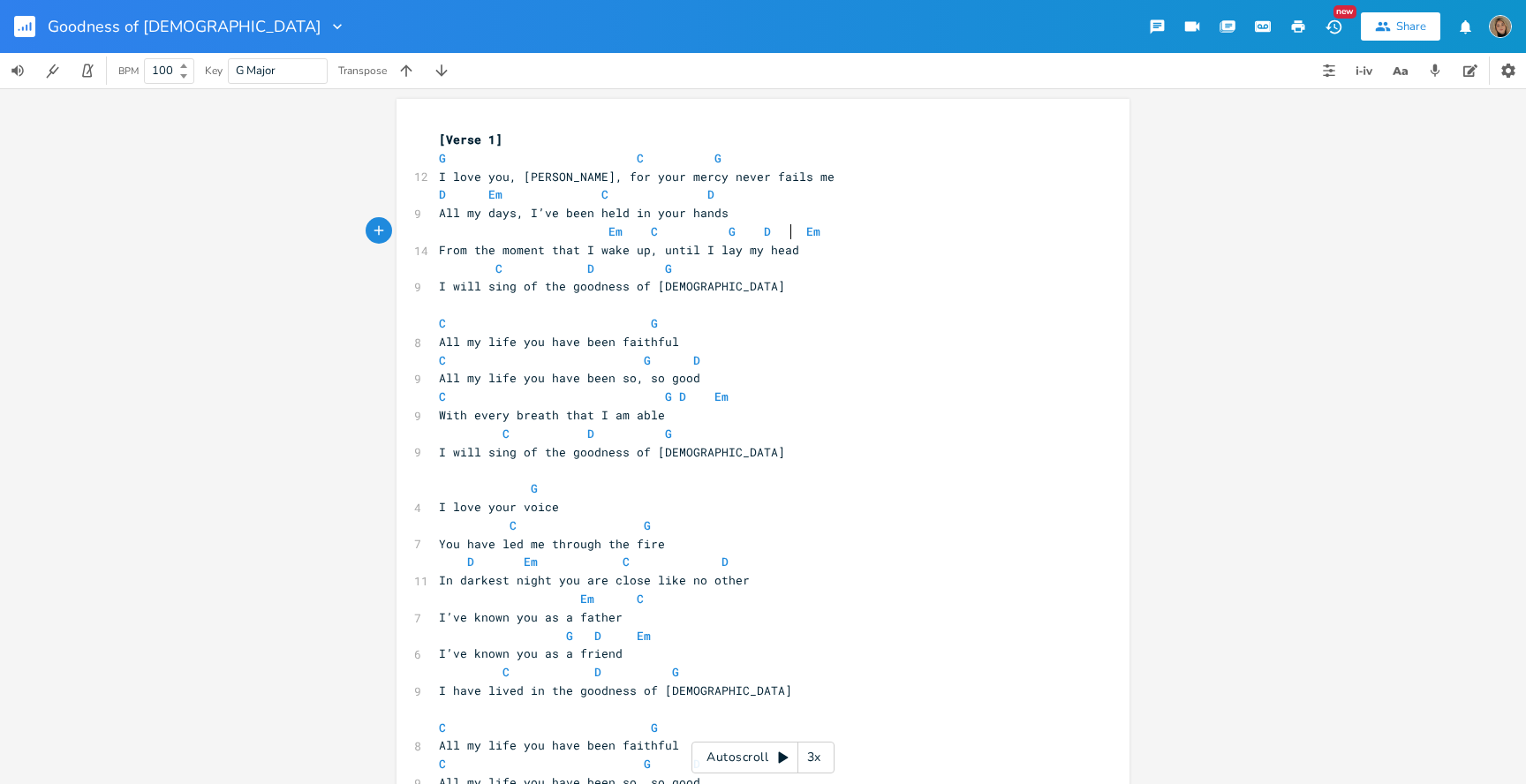 click on "Em      C            G      D       Em" at bounding box center [630, 231] 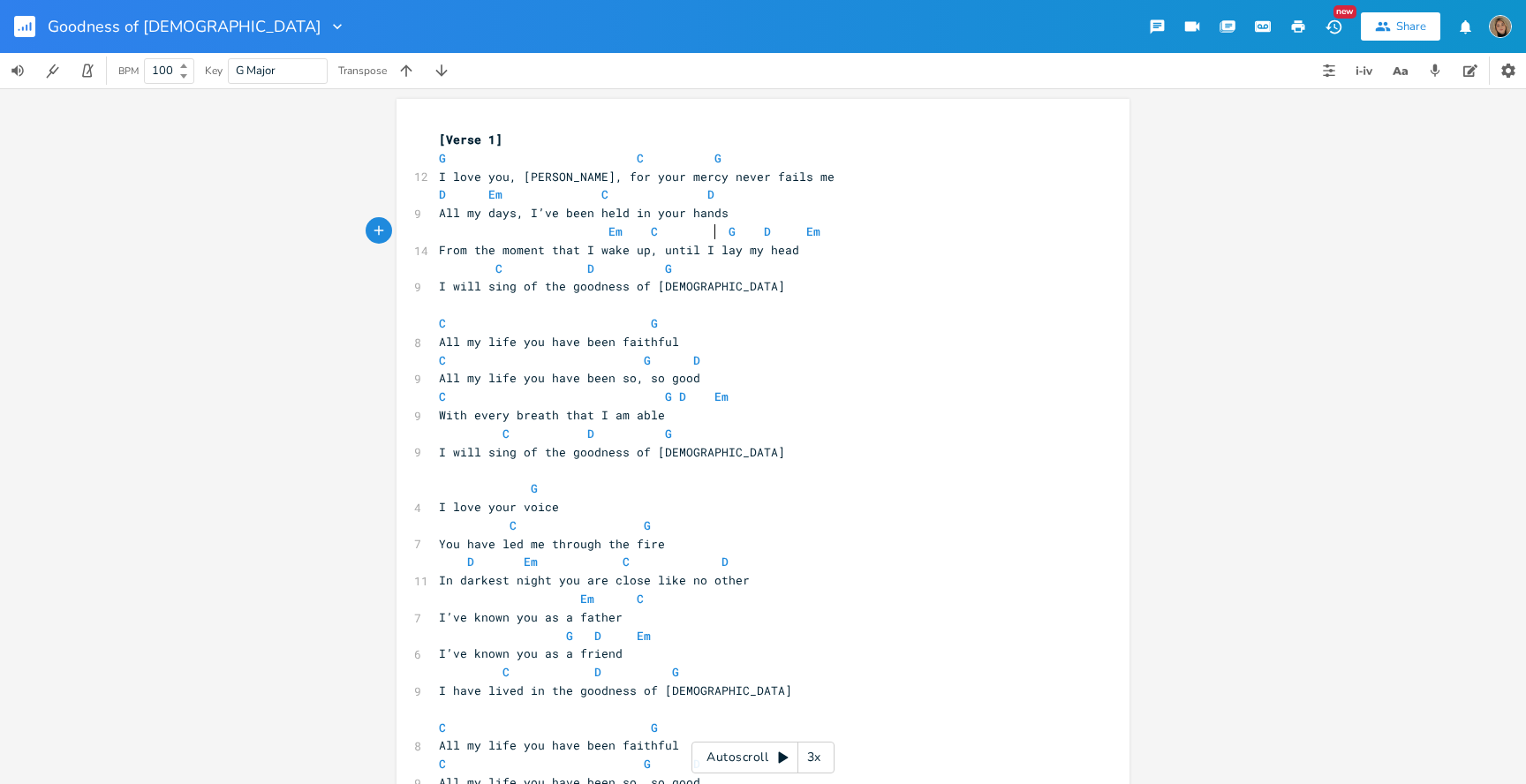 click on "Em      C            G      D       Em" at bounding box center [630, 231] 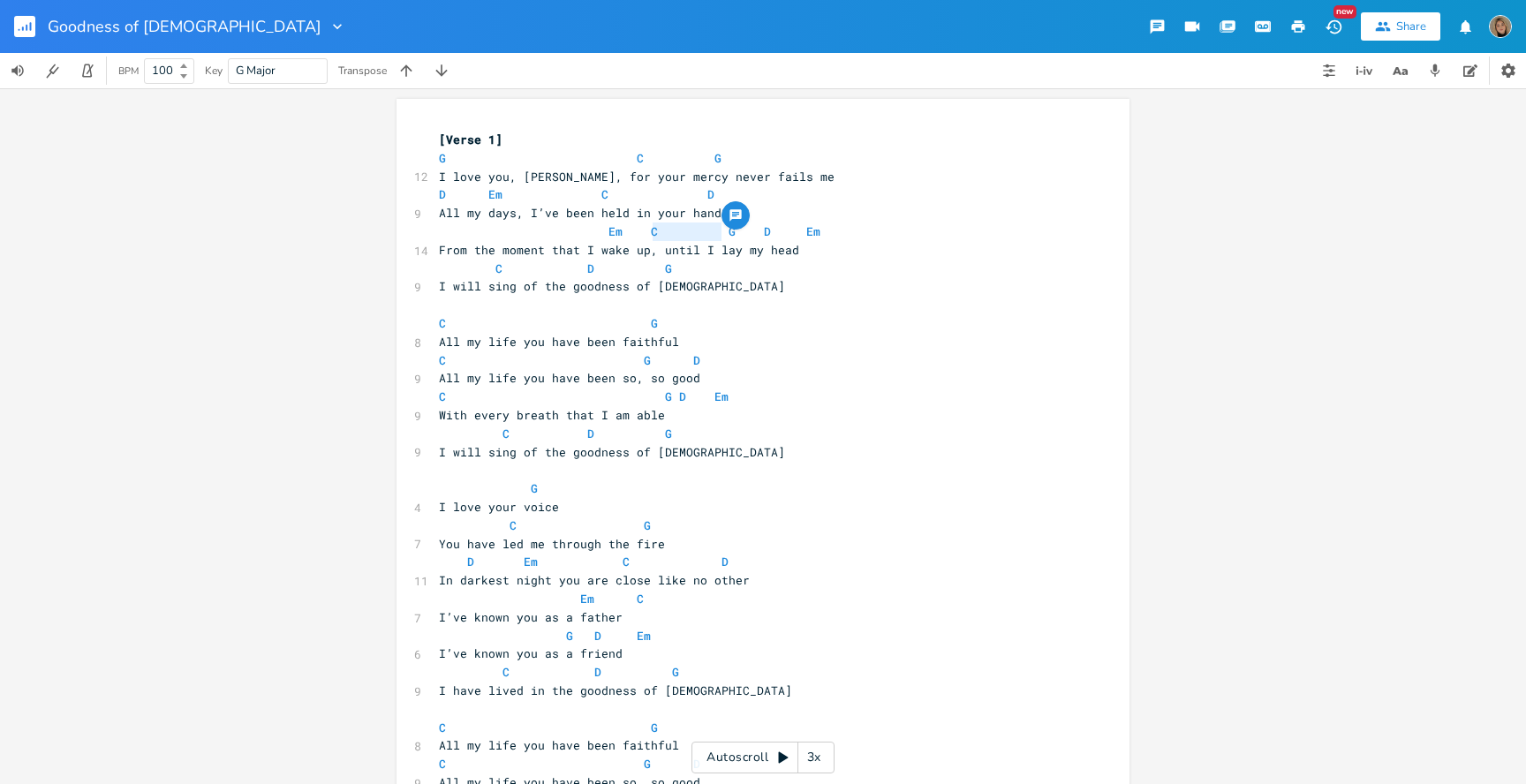 click on "Em      C            G      D       Em" at bounding box center (630, 231) 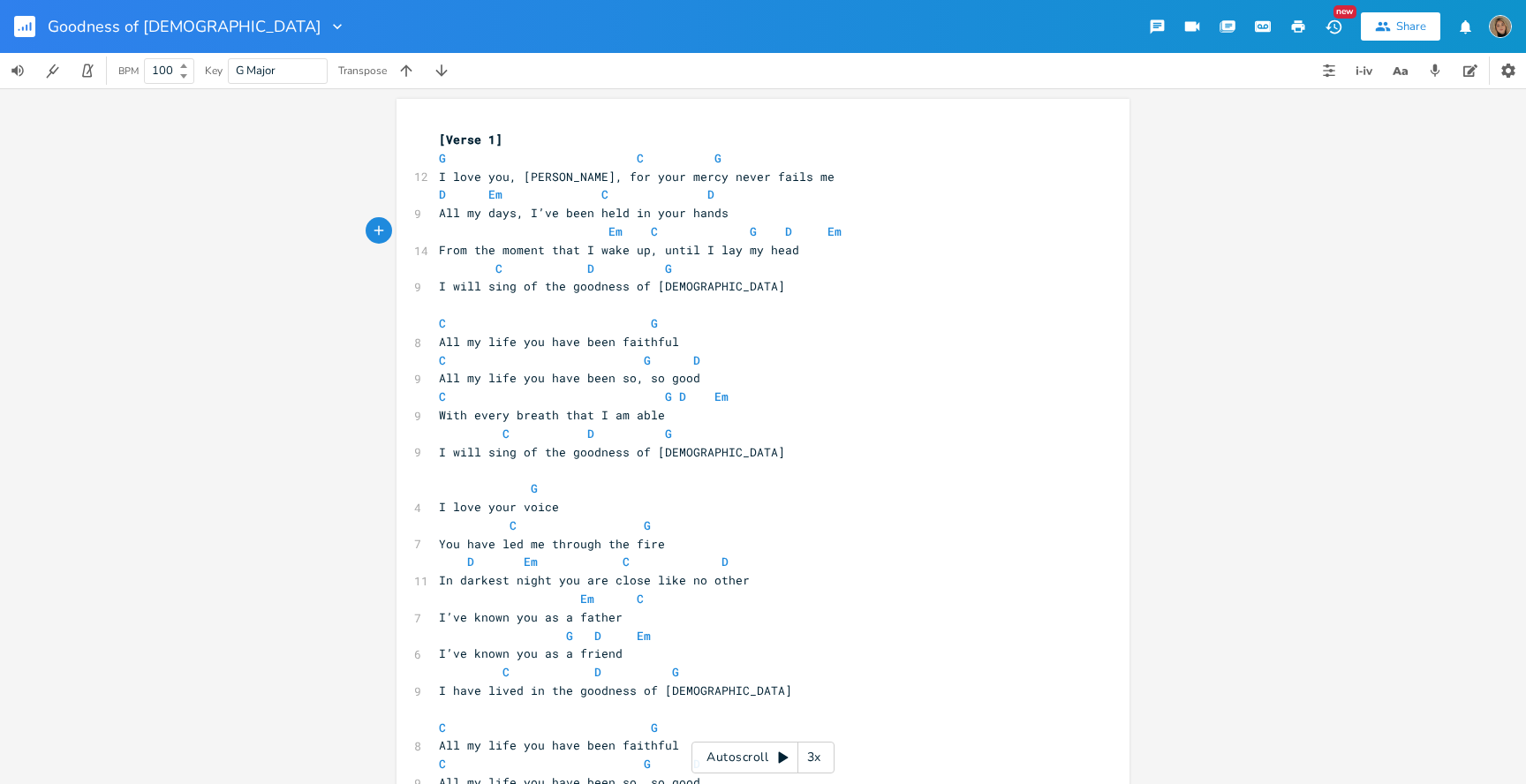 click on "Em      C               G      D       Em" at bounding box center [754, 231] 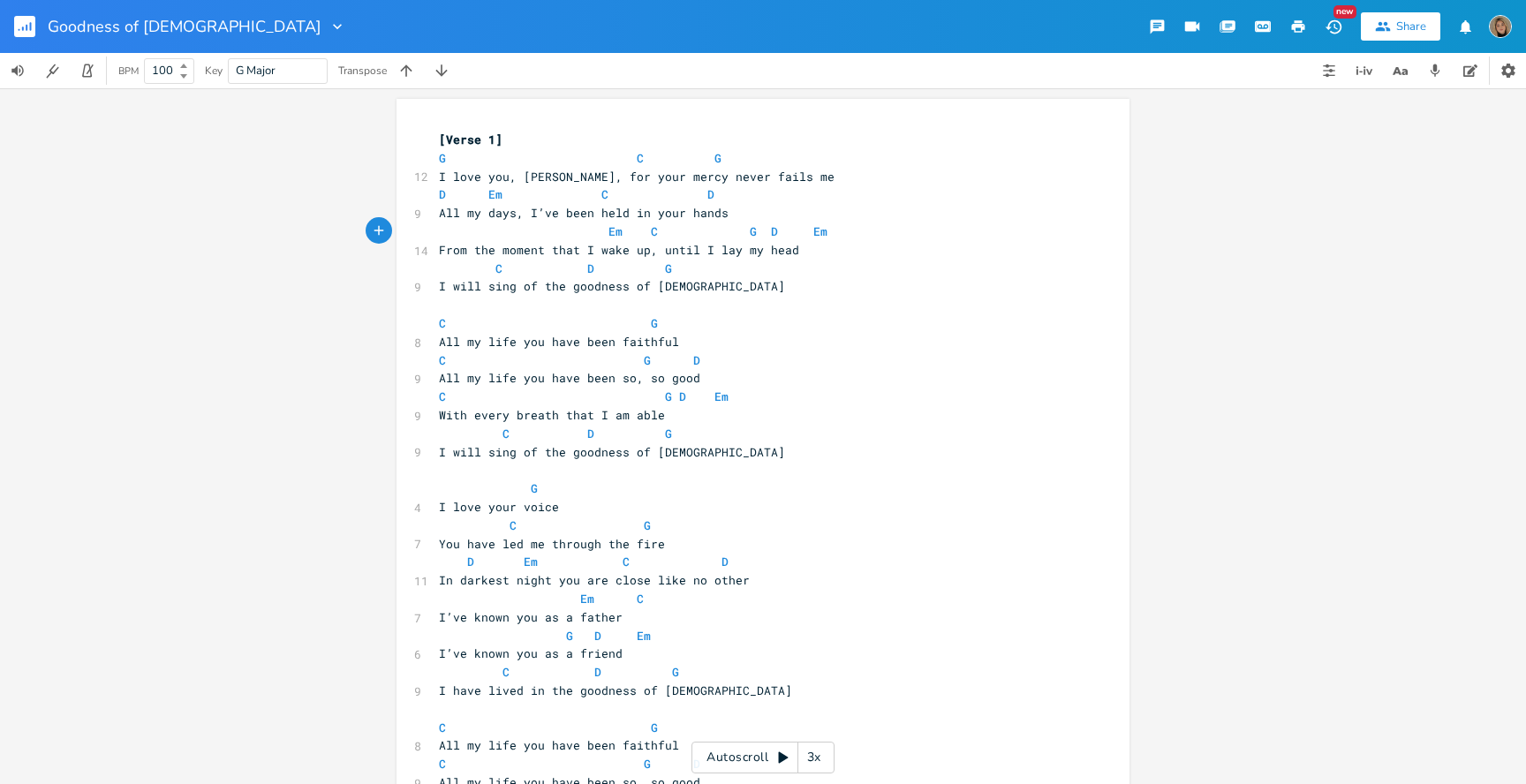 click on "Em      C               G    D       Em" at bounding box center (633, 231) 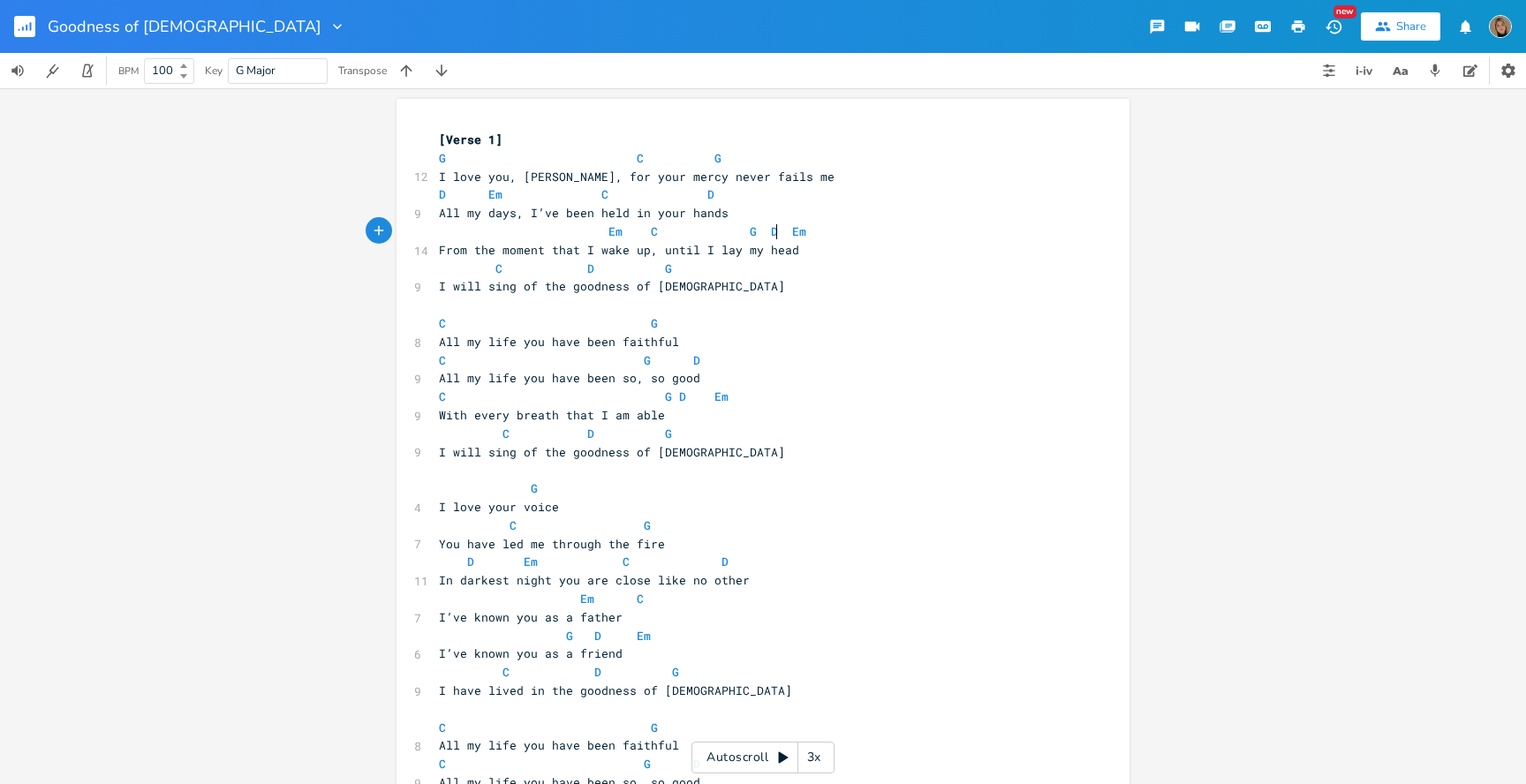 click on "C              D            G" at bounding box center (754, 268) 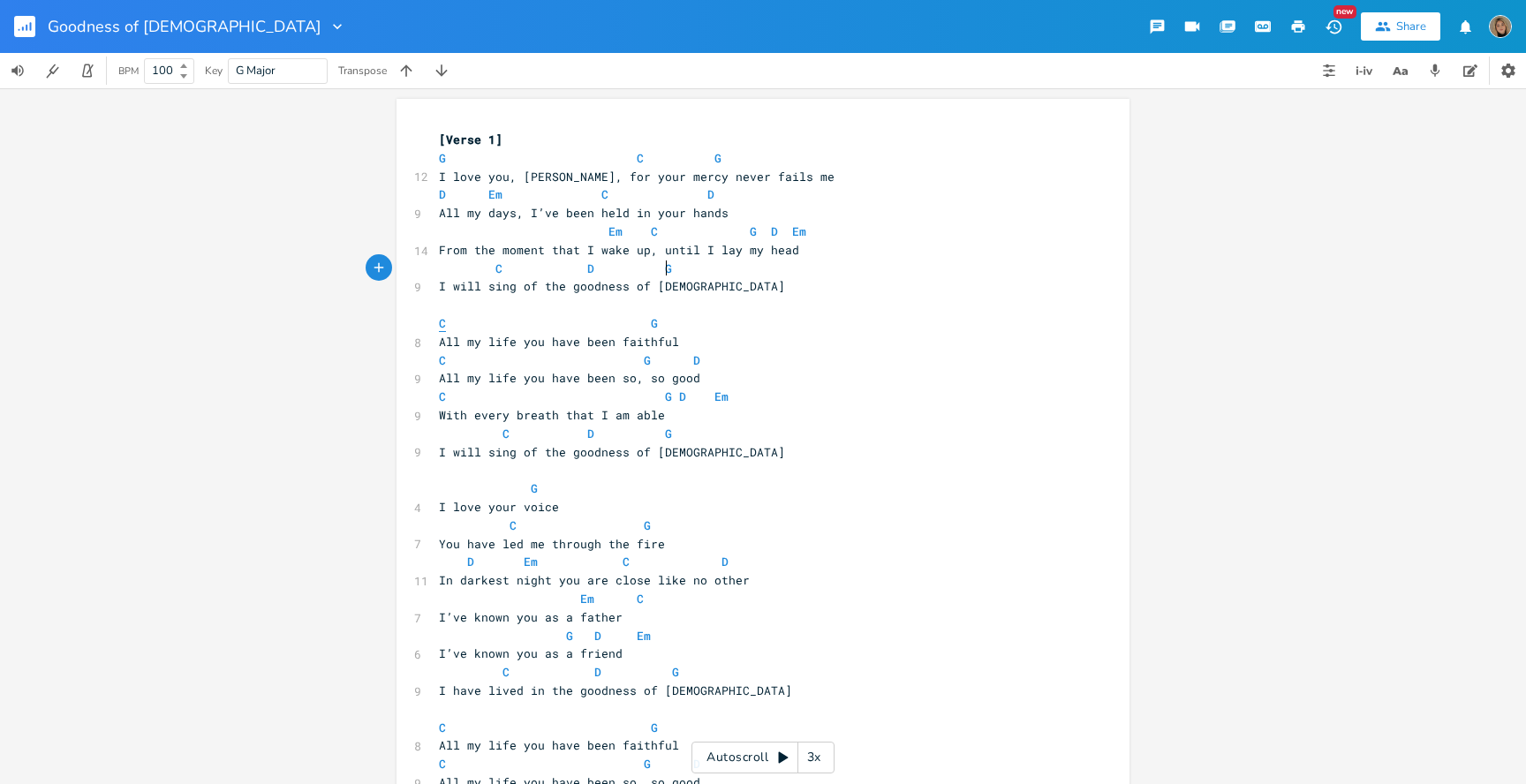 click on "C" at bounding box center (442, 323) 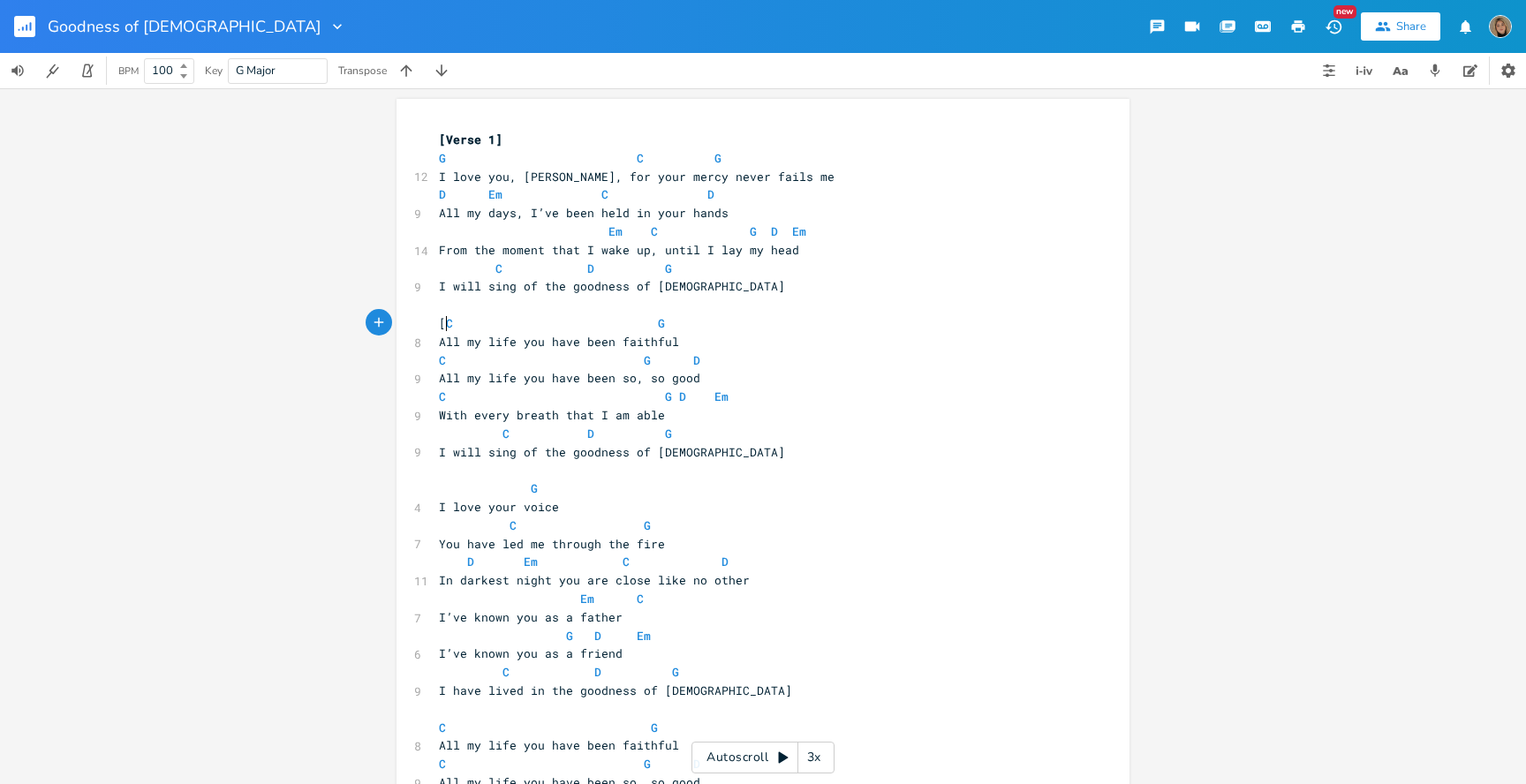 type on "[V" 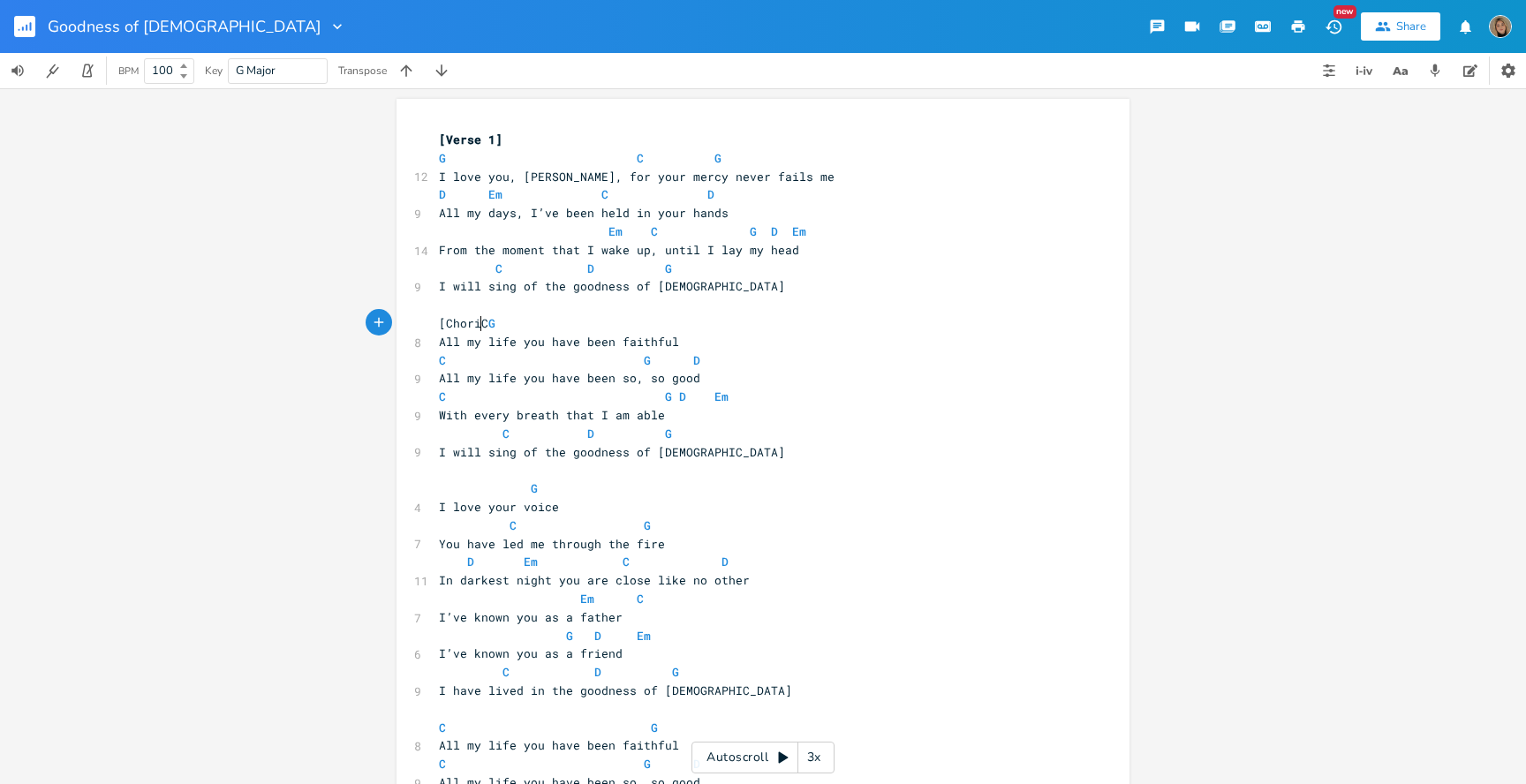 type on "Choris" 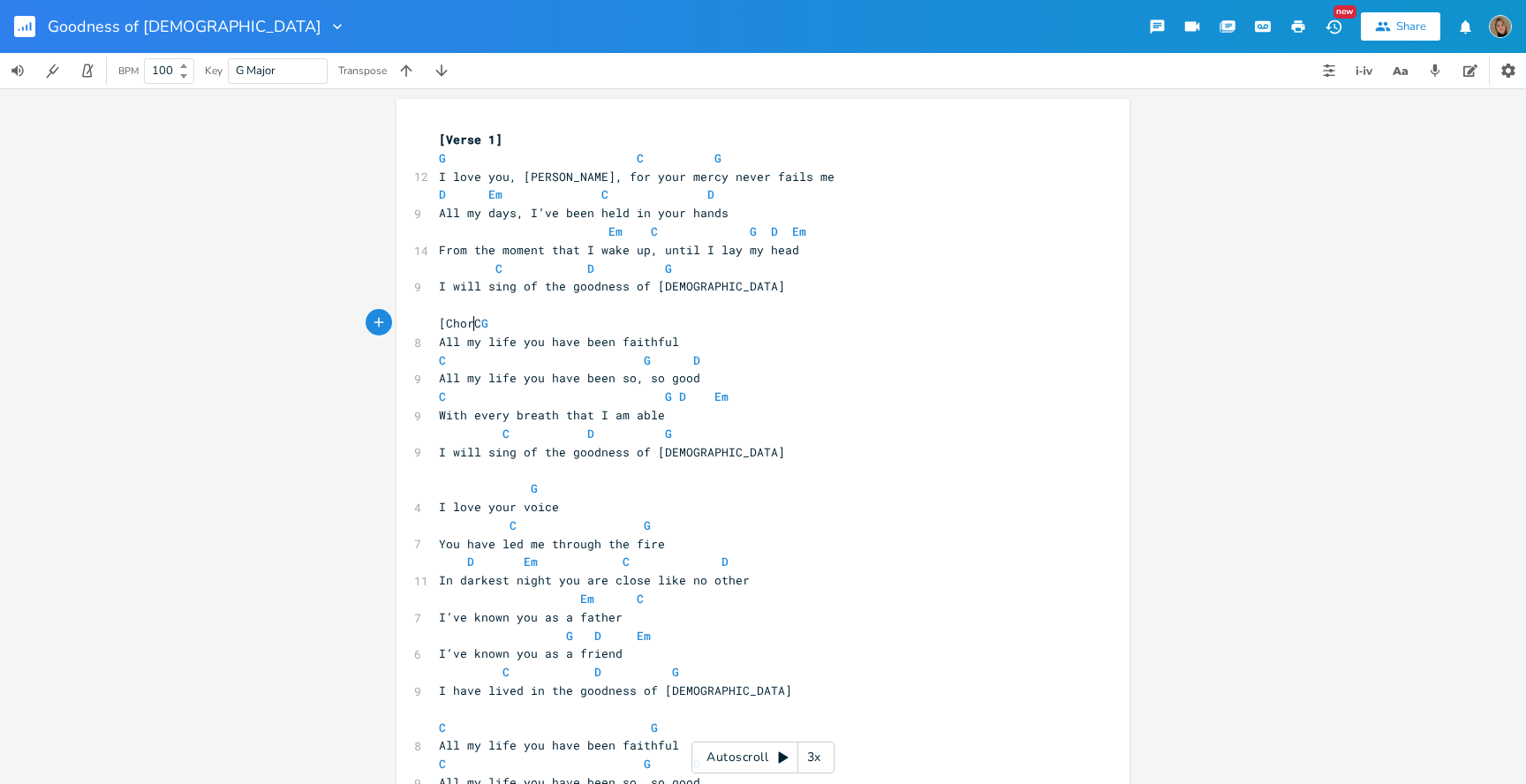type on "is" 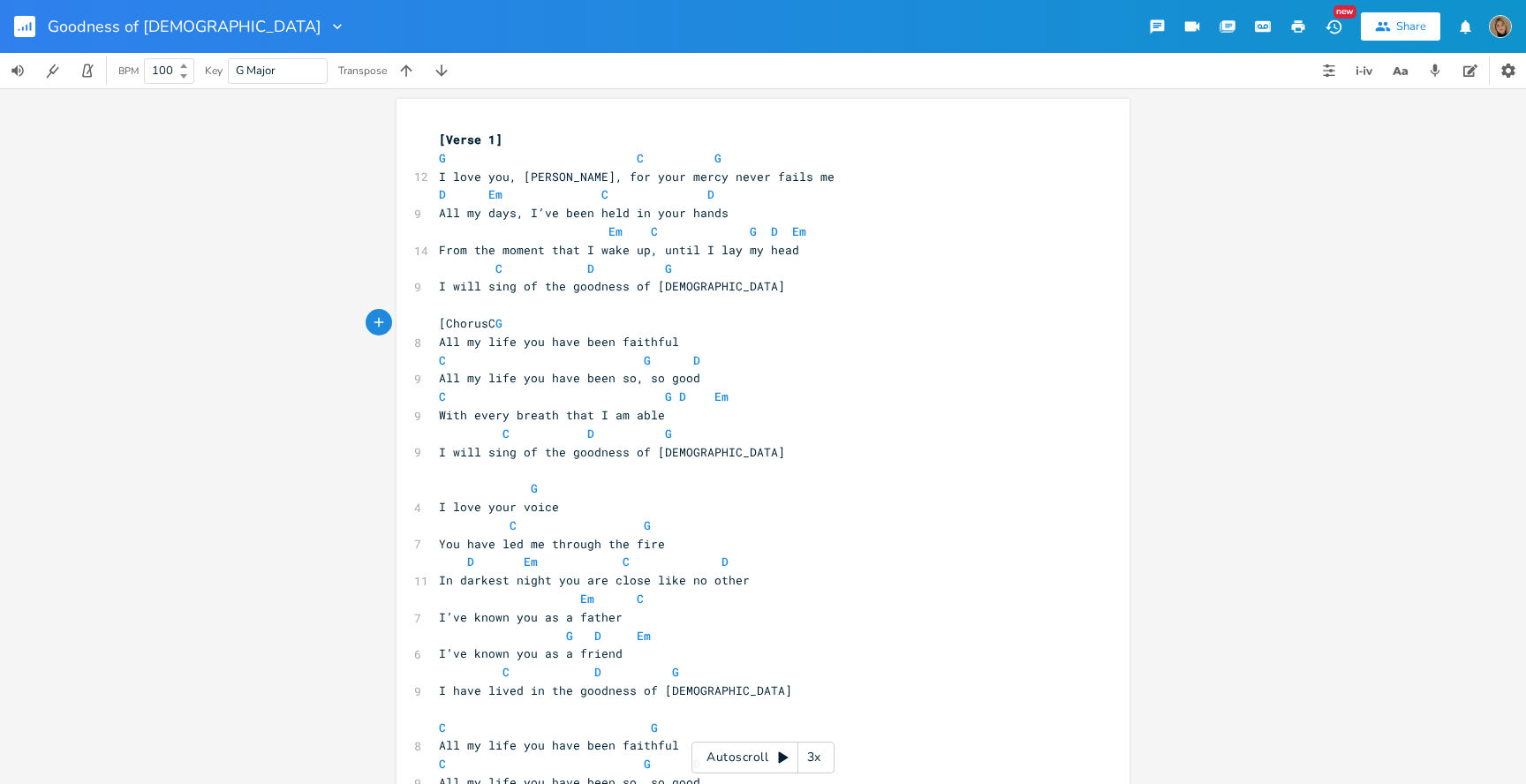type on "us]" 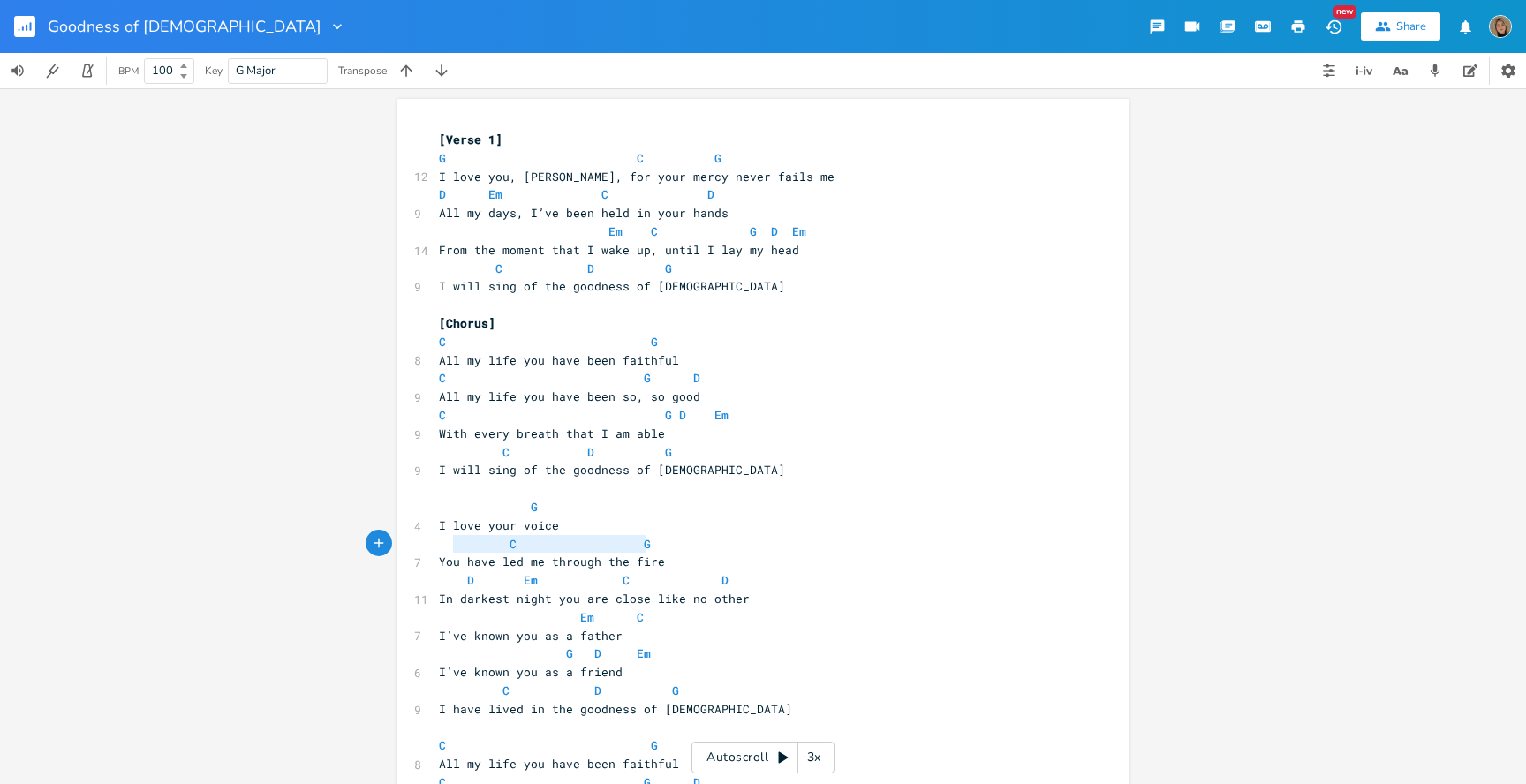 type on "C                  G" 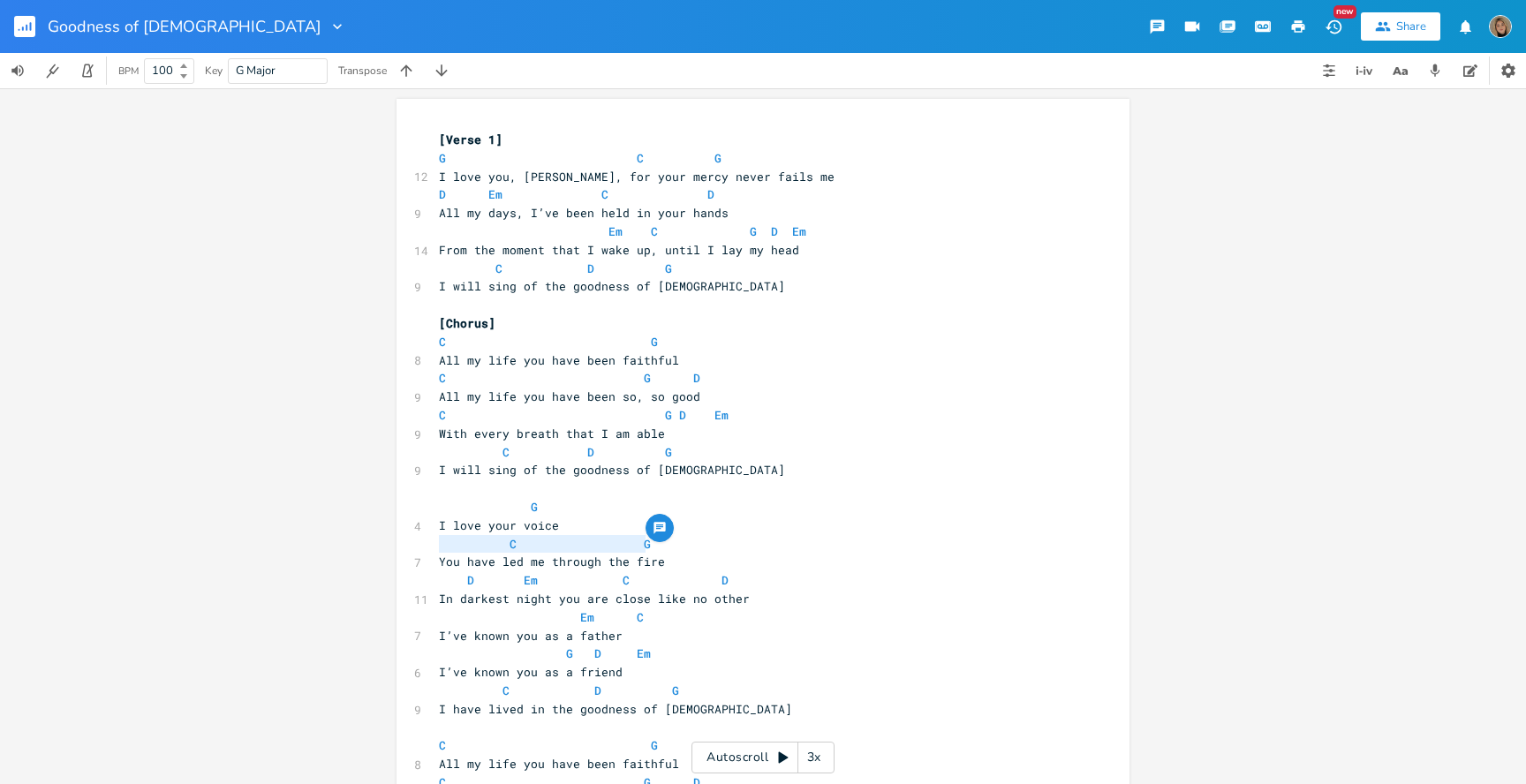 drag, startPoint x: 646, startPoint y: 454, endPoint x: 412, endPoint y: 454, distance: 234 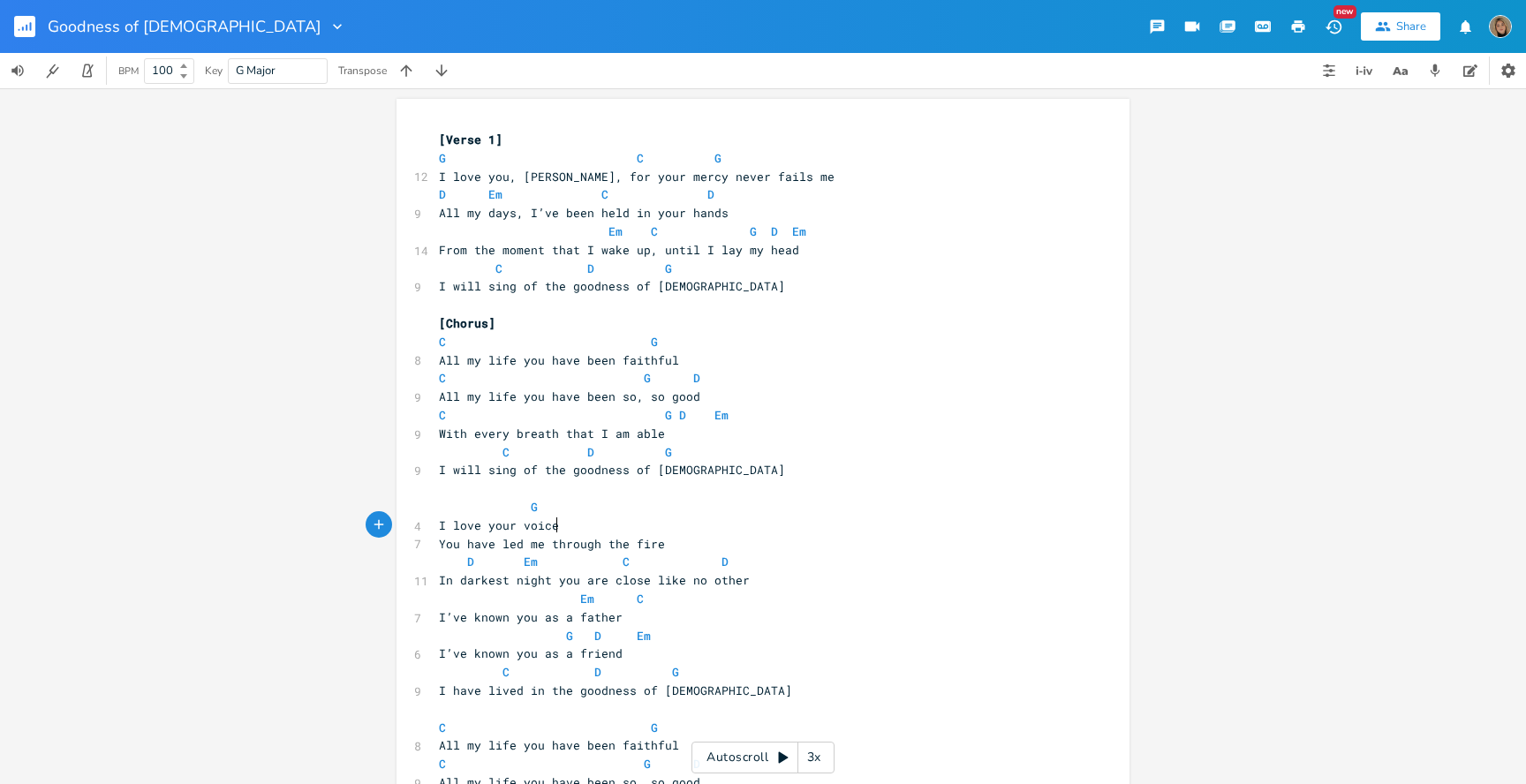 click on "You have led me through the fire" at bounding box center (552, 544) 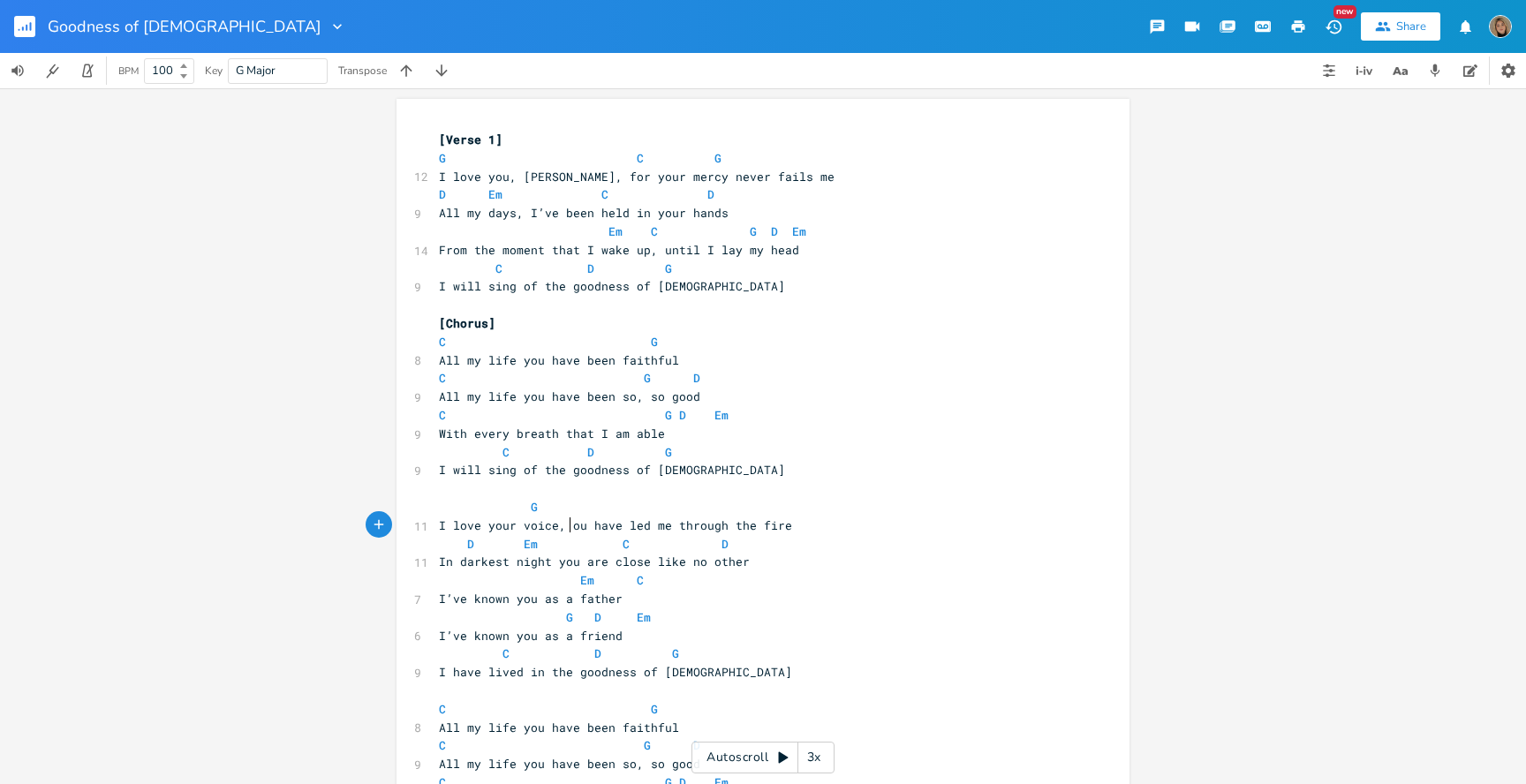 type on ", Y" 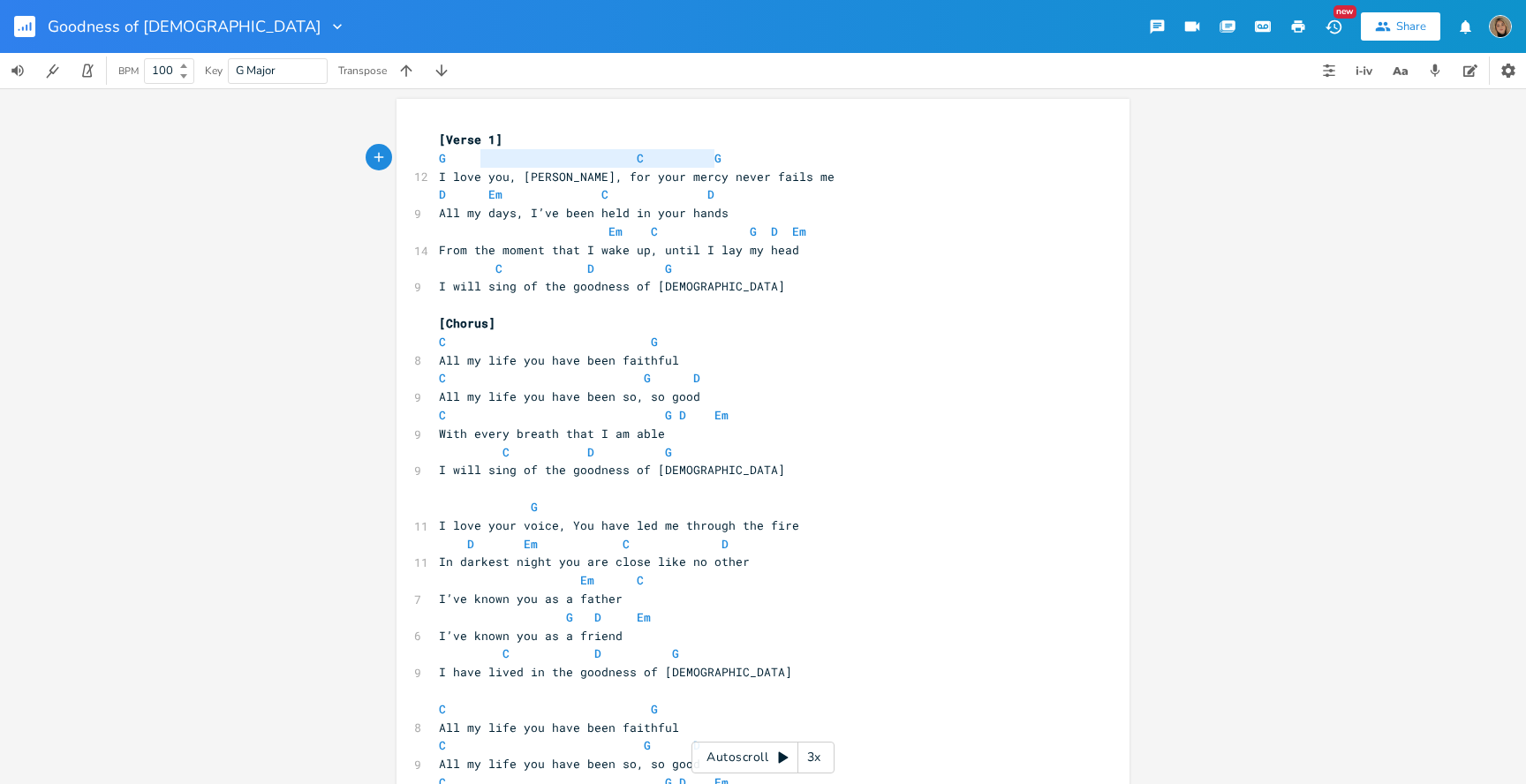 type on "G                           C          G" 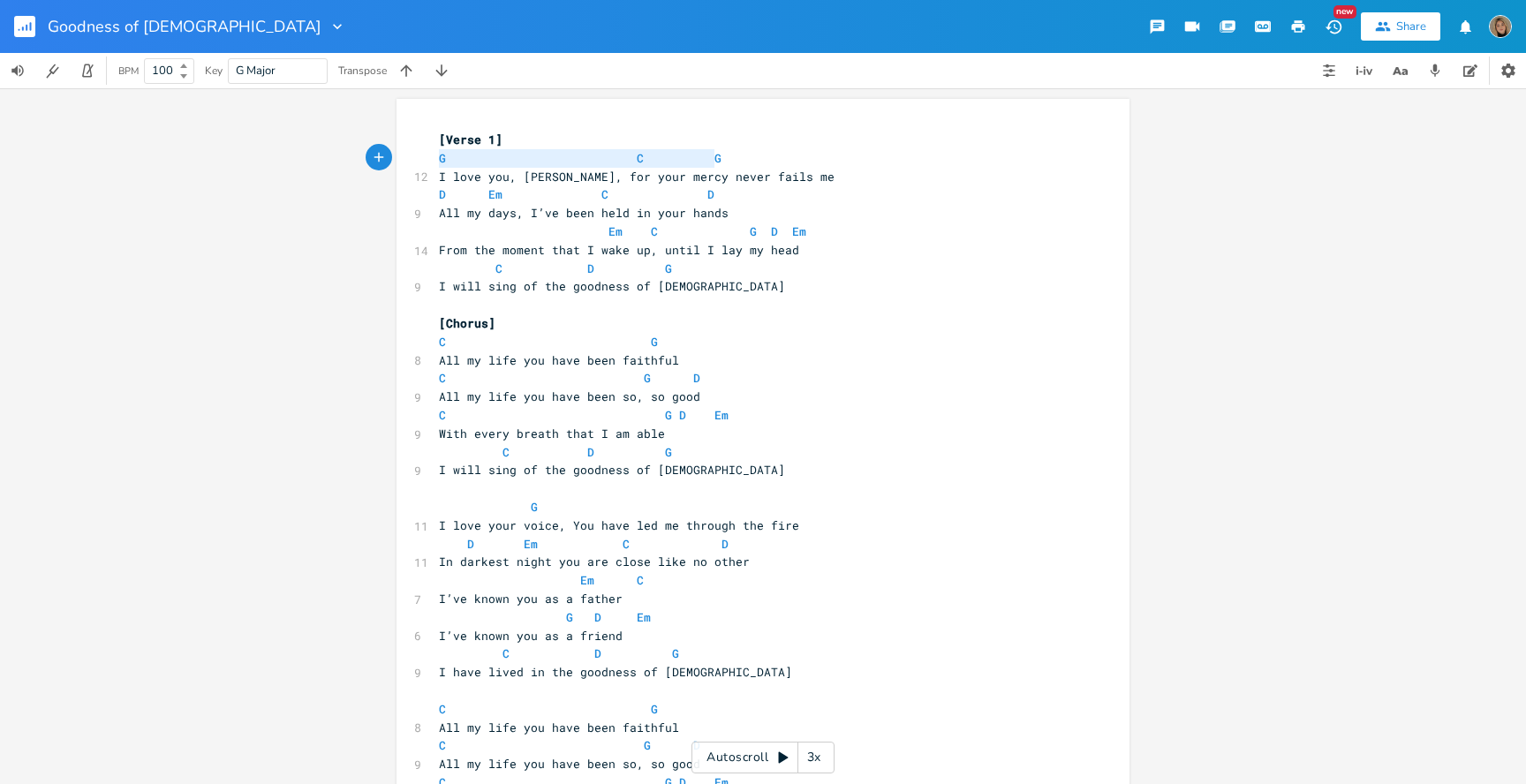 drag, startPoint x: 731, startPoint y: 154, endPoint x: 394, endPoint y: 159, distance: 337.03709 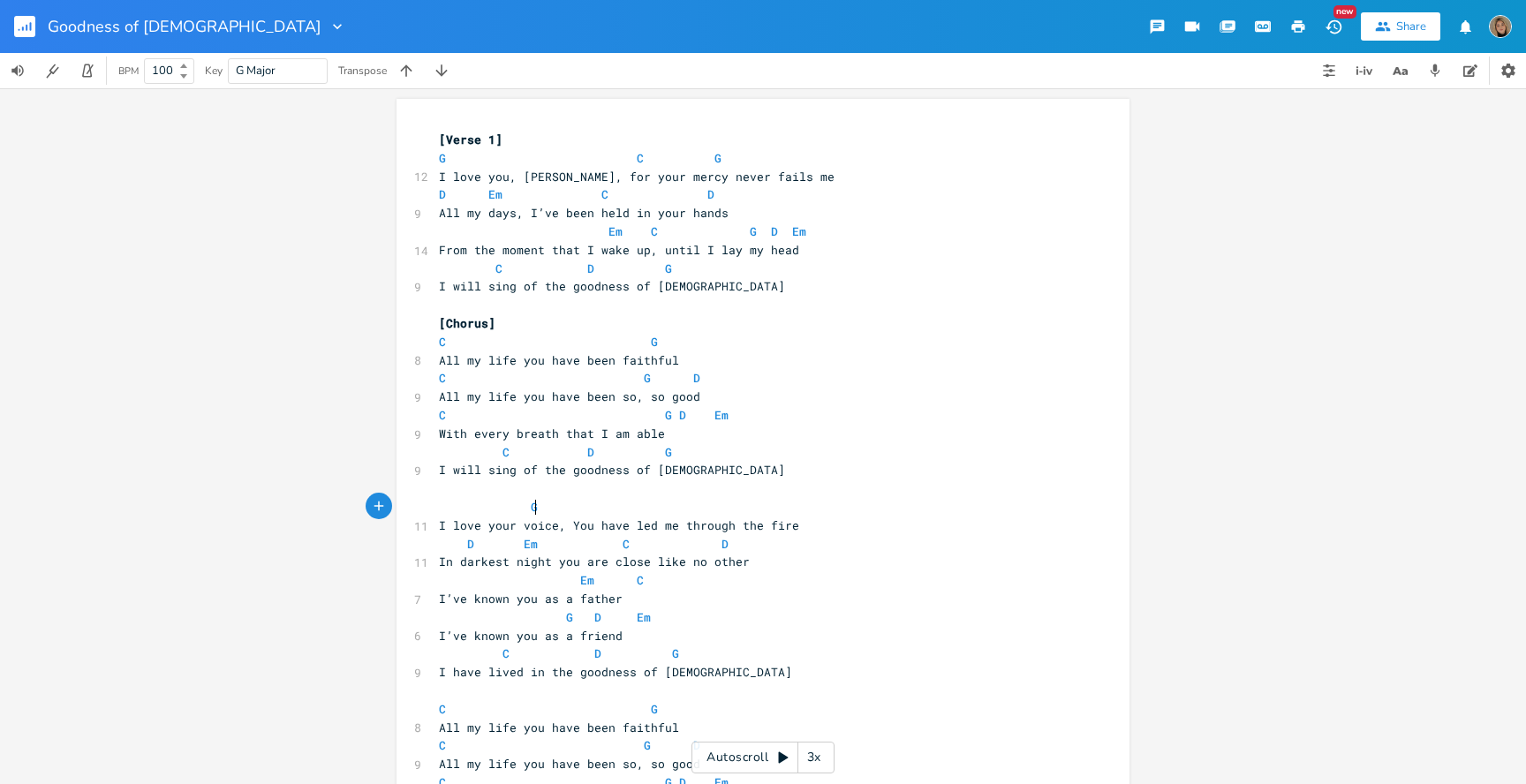 click on "G" at bounding box center [754, 507] 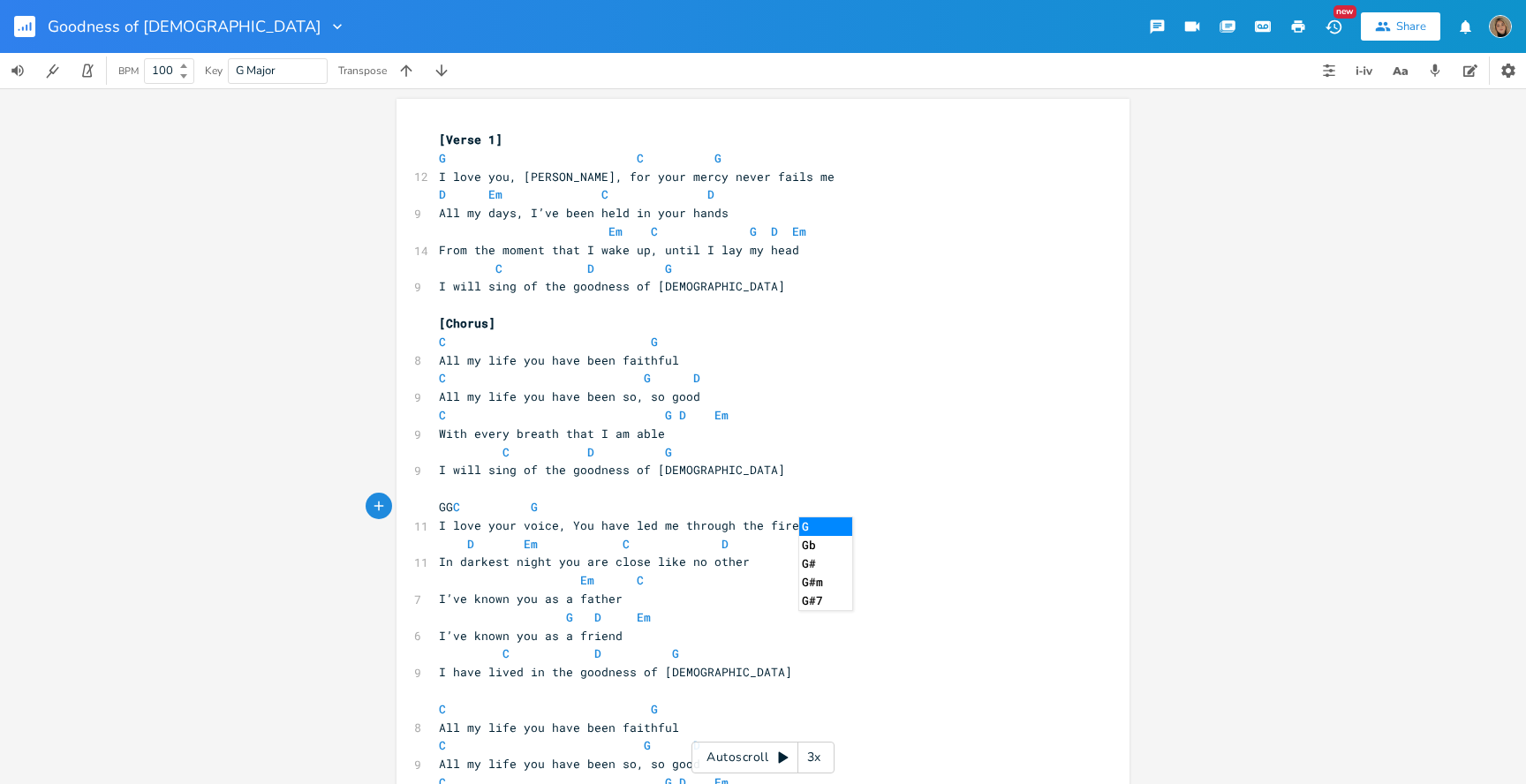 click on "GG                            C            G" at bounding box center (488, 507) 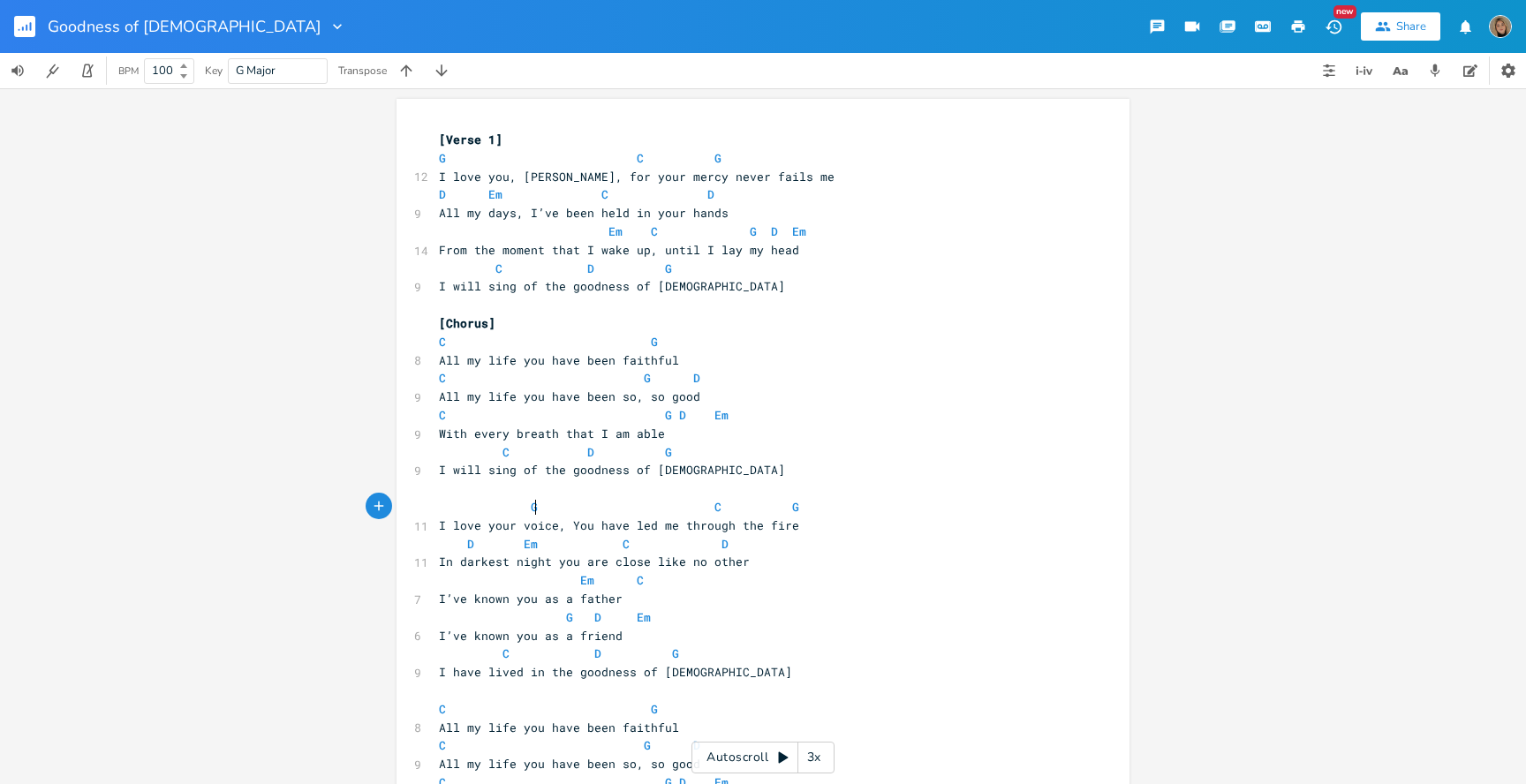click on "G                           C            G" at bounding box center [619, 507] 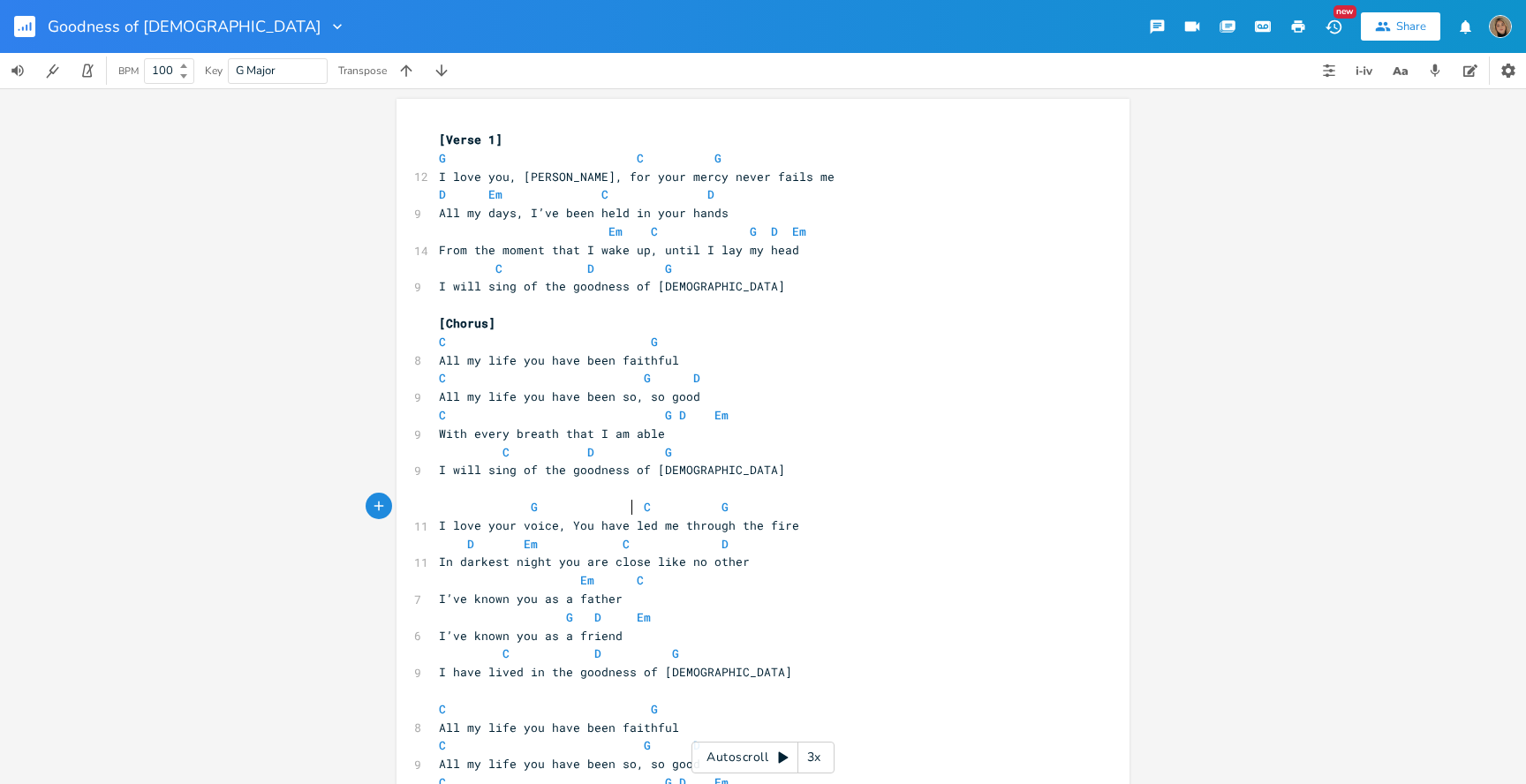 click on "G                 C            G" at bounding box center [584, 507] 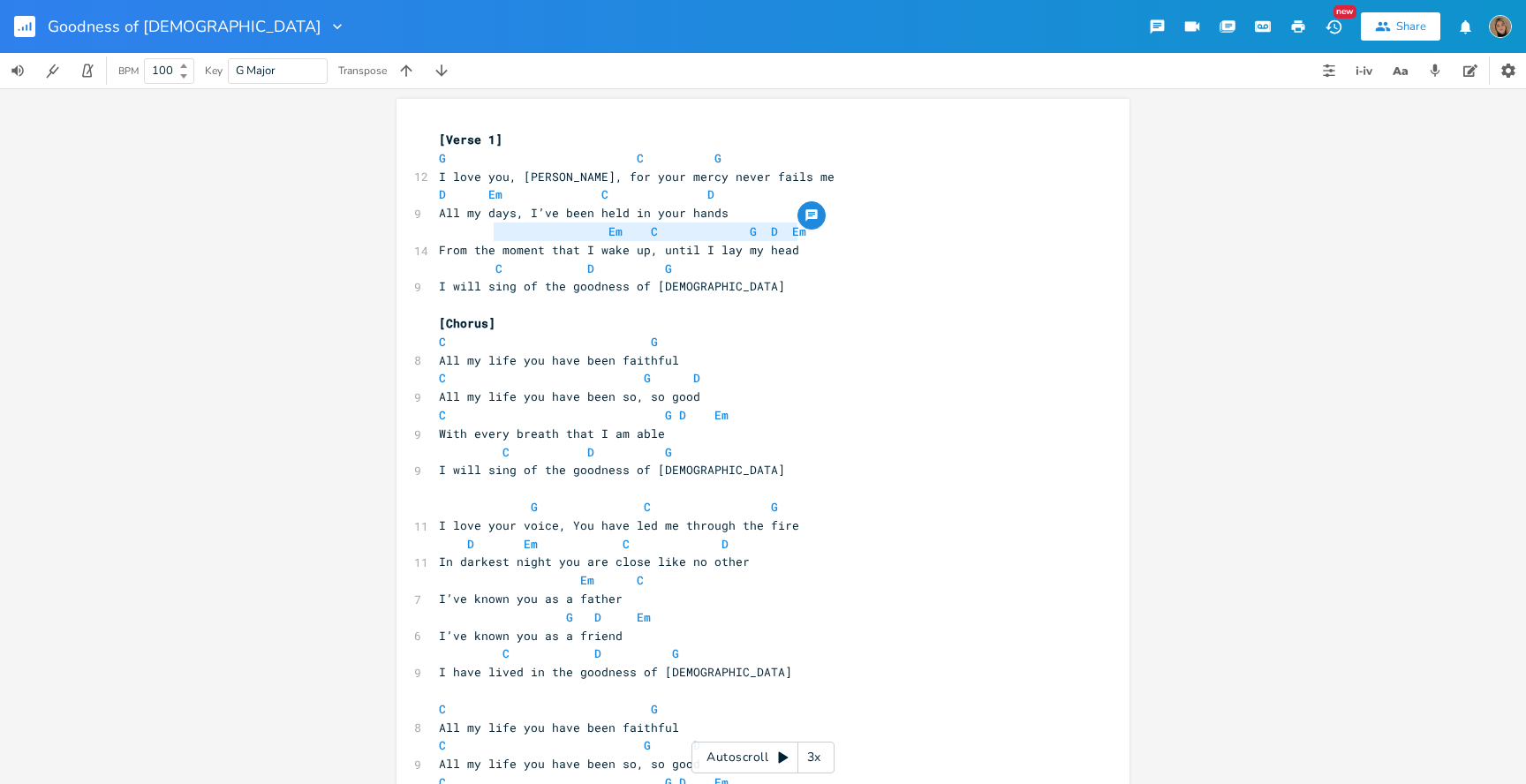 type on "Em    C             G  D  Em" 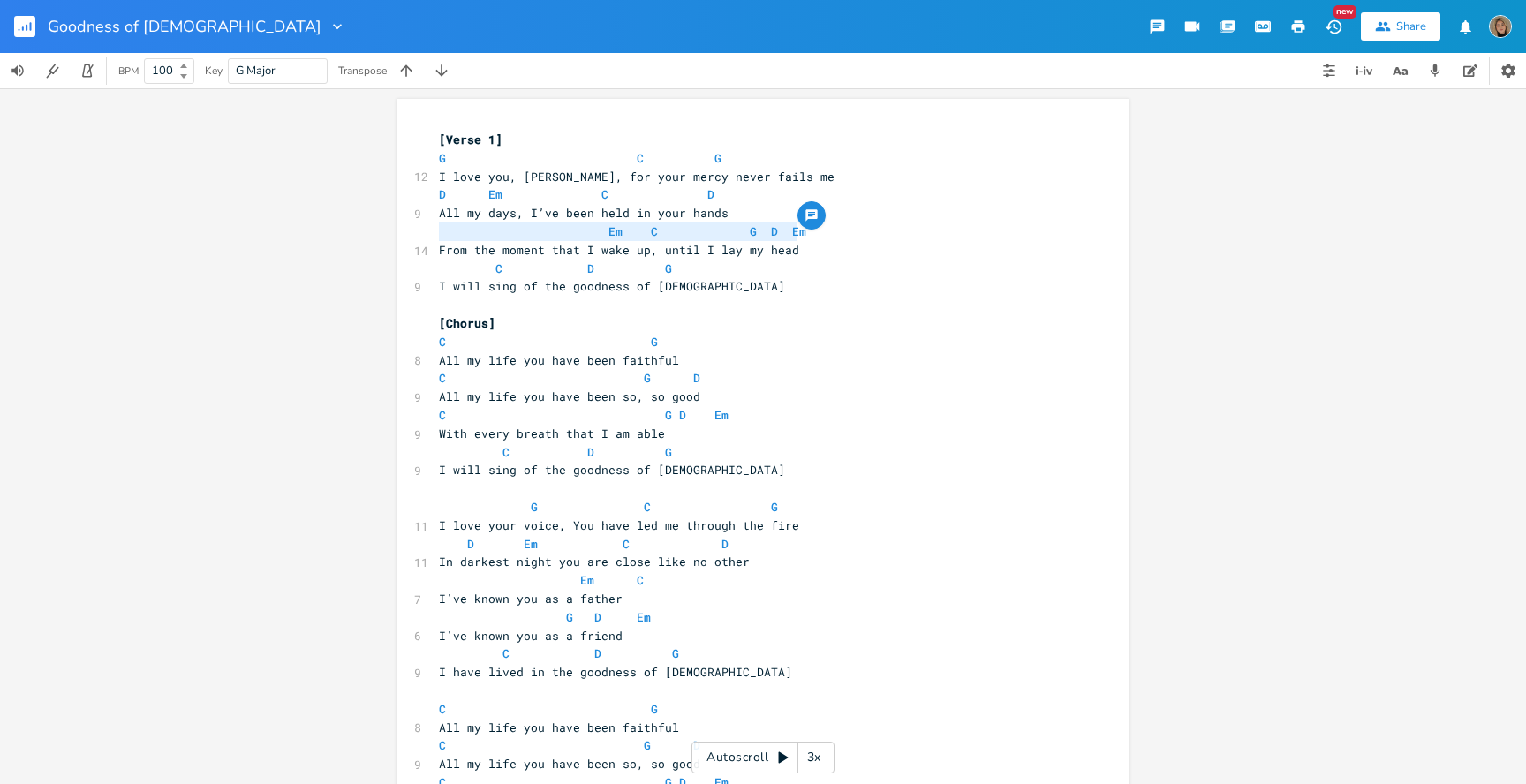 drag, startPoint x: 800, startPoint y: 231, endPoint x: 401, endPoint y: 237, distance: 399.04511 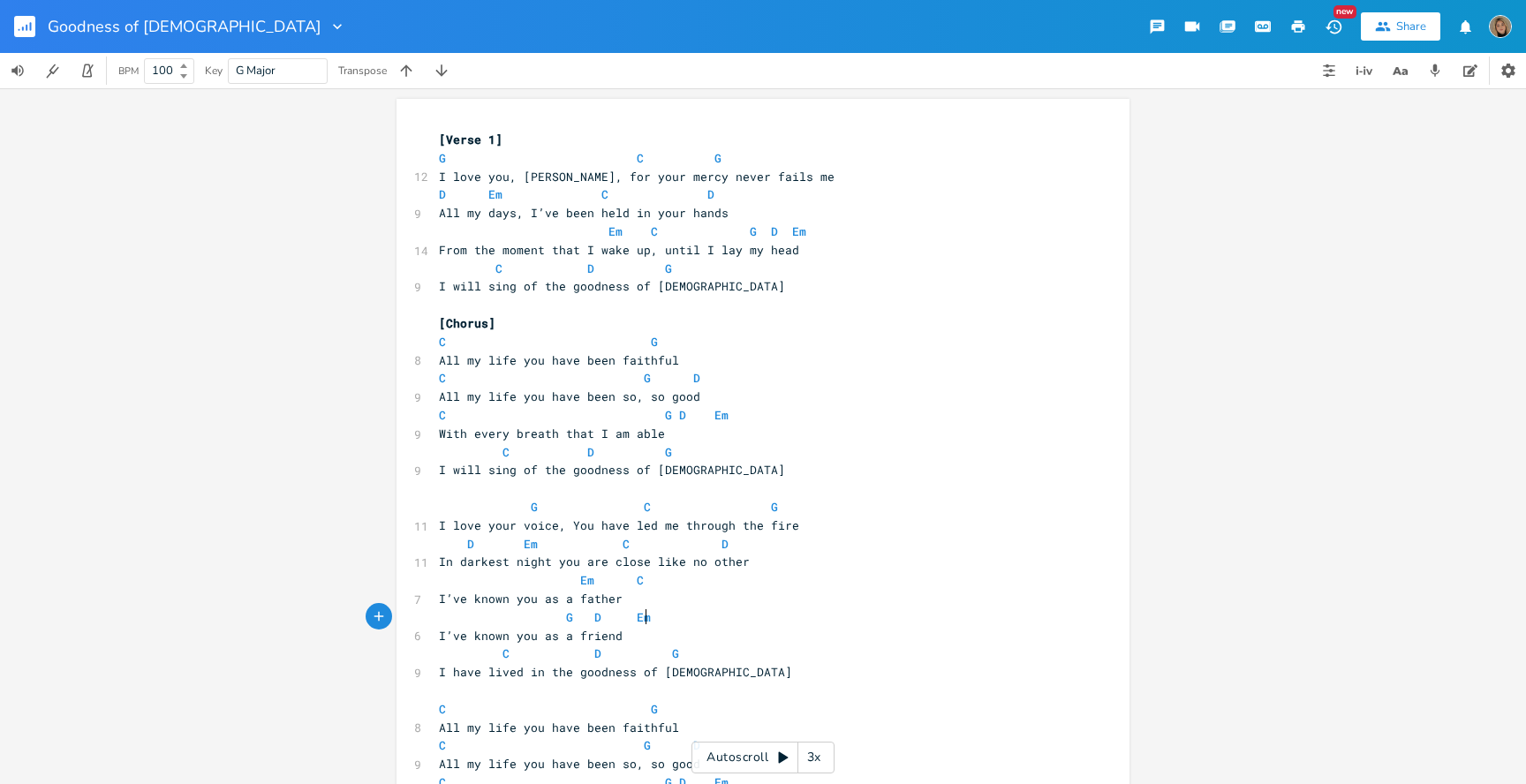 type on "G   D     Em" 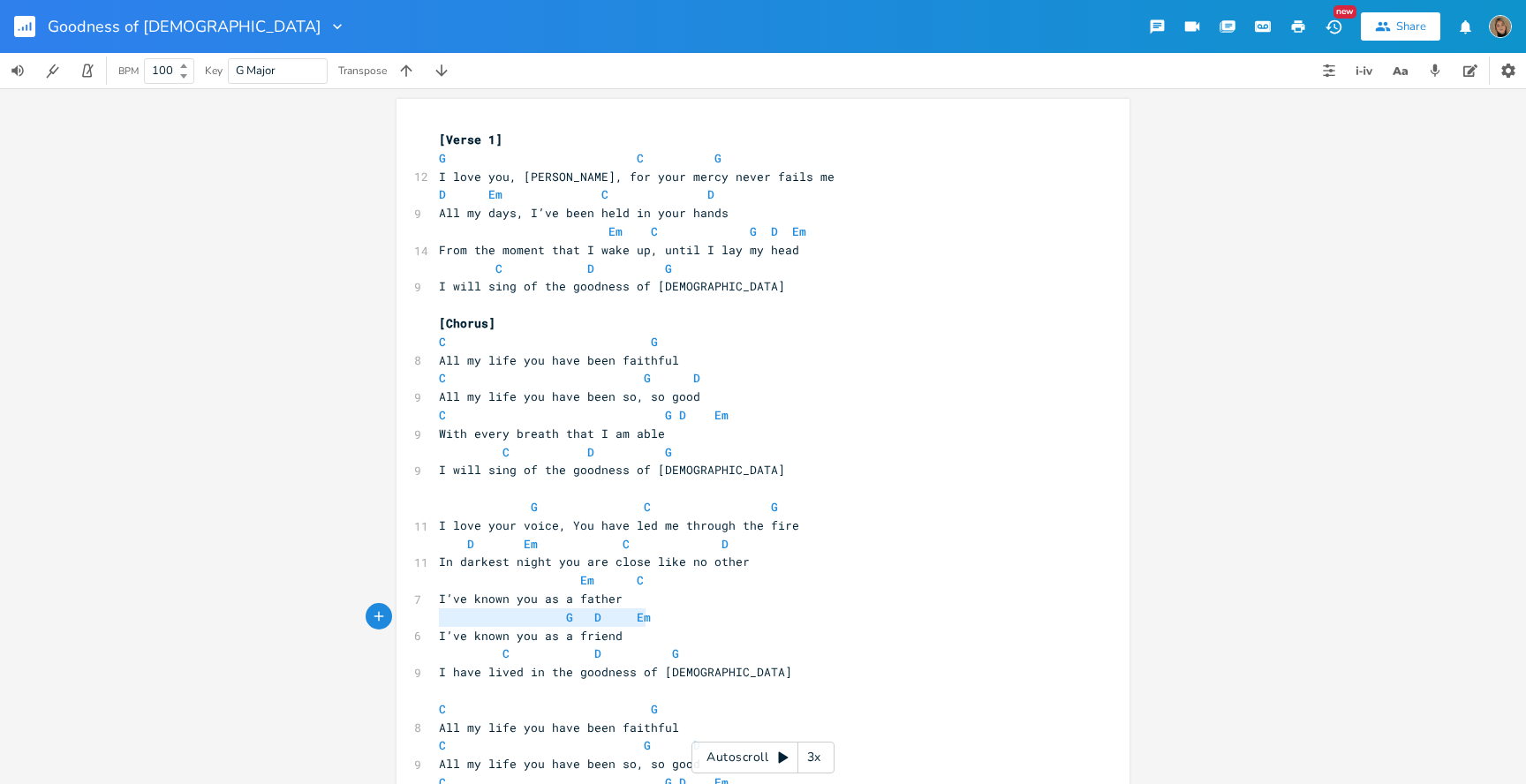 drag, startPoint x: 652, startPoint y: 621, endPoint x: 416, endPoint y: 619, distance: 236.00847 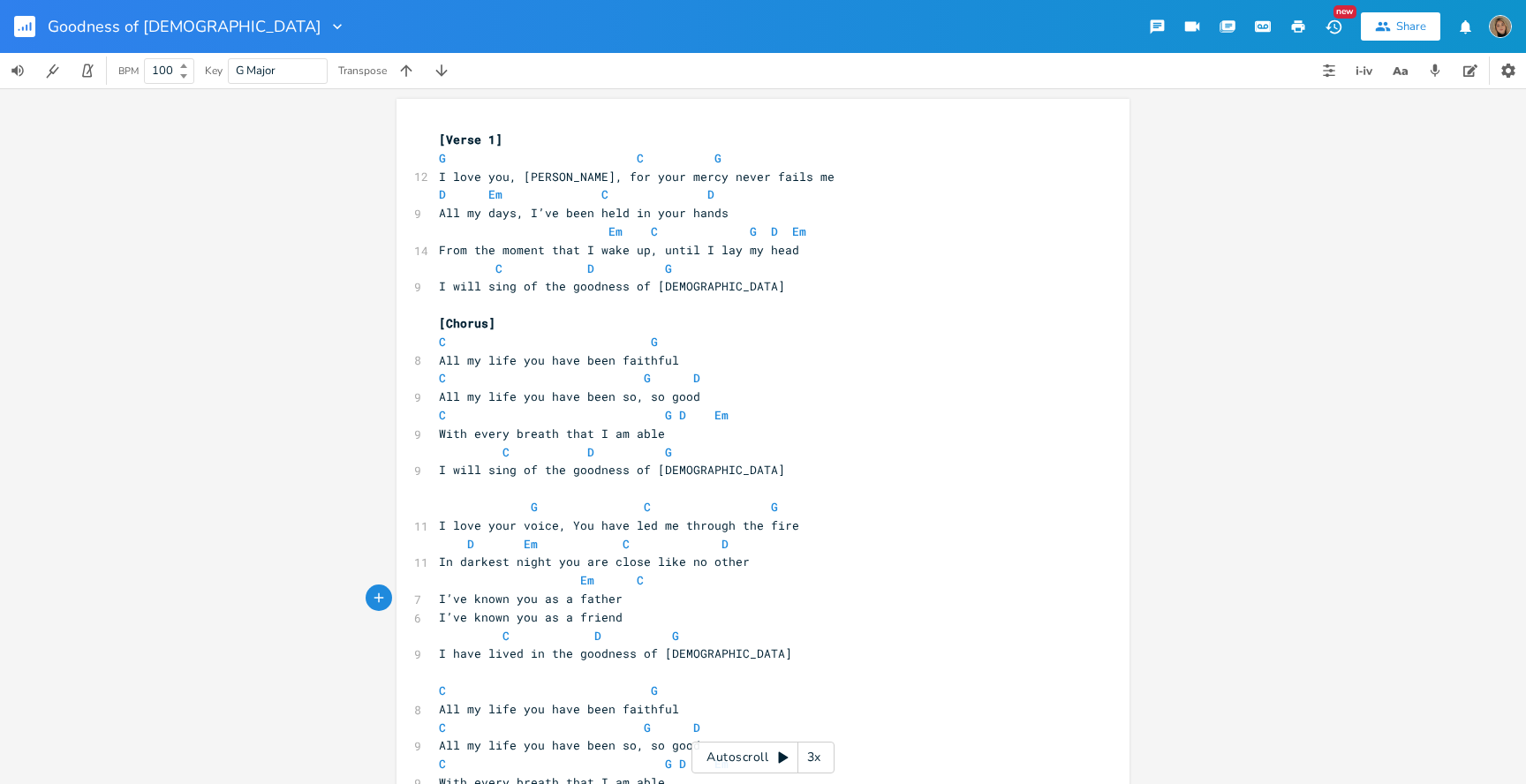 click on "I’ve known you as a friend" at bounding box center (754, 617) 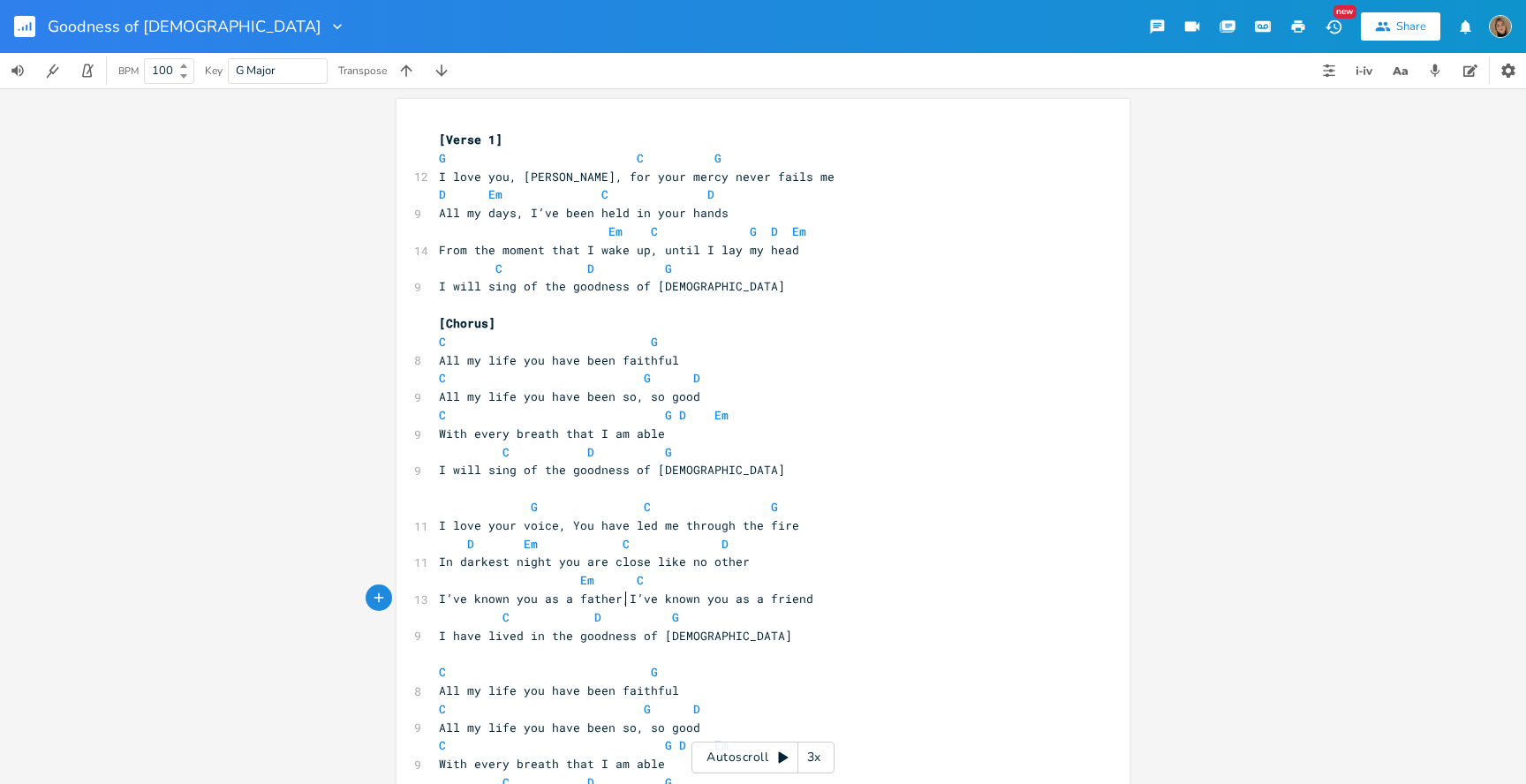 type on "," 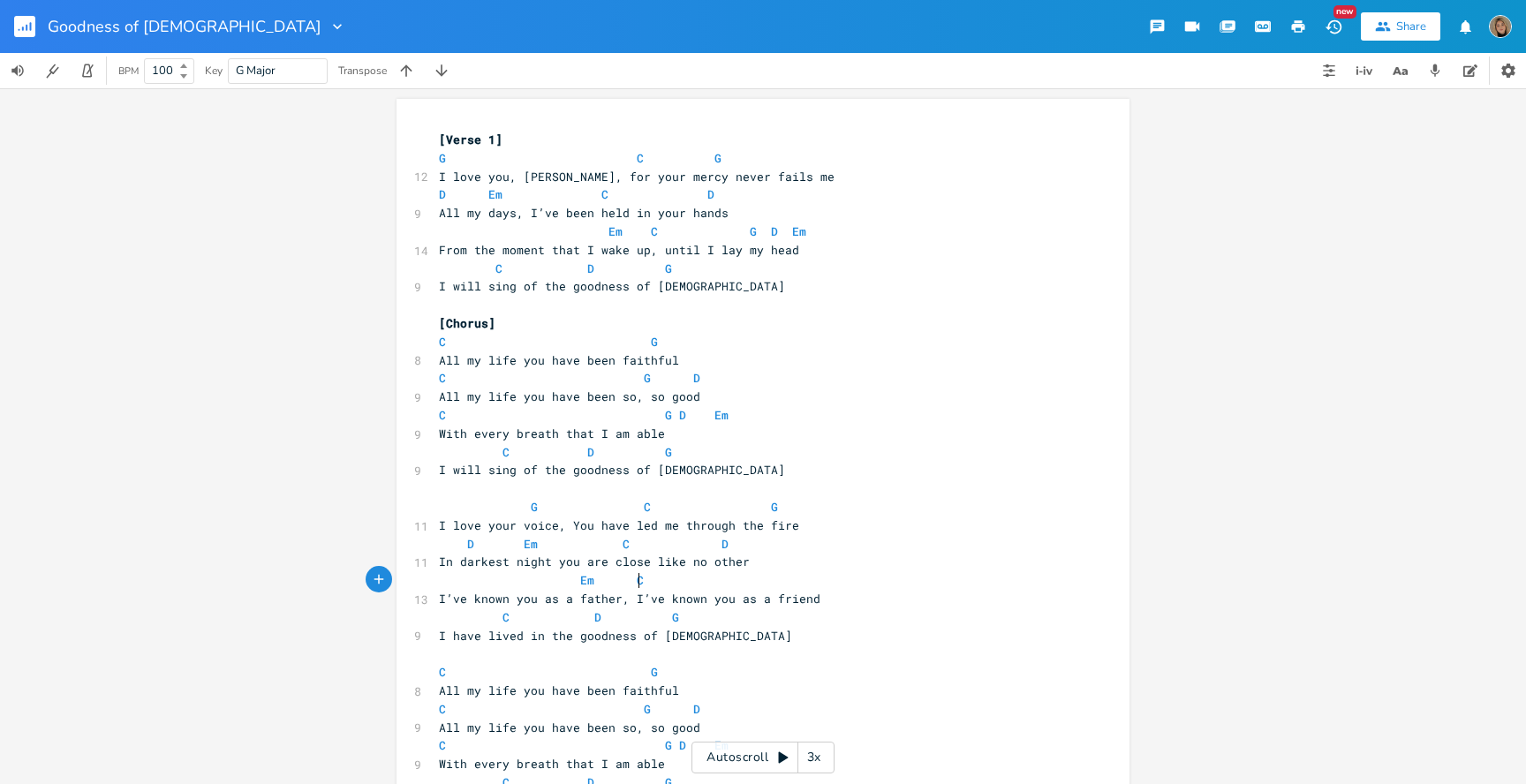 click on "Em        C" at bounding box center [754, 580] 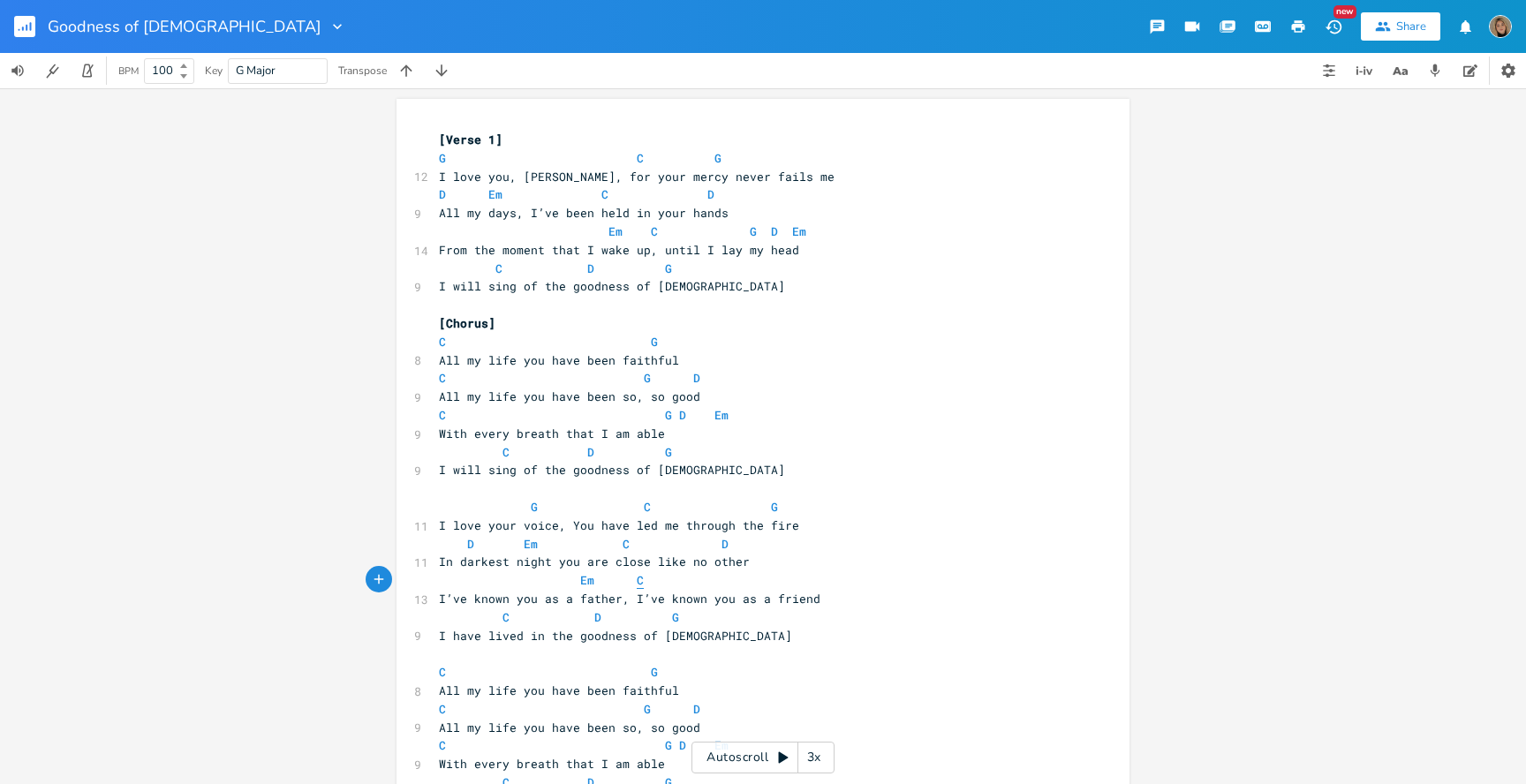 click on "C" at bounding box center (640, 580) 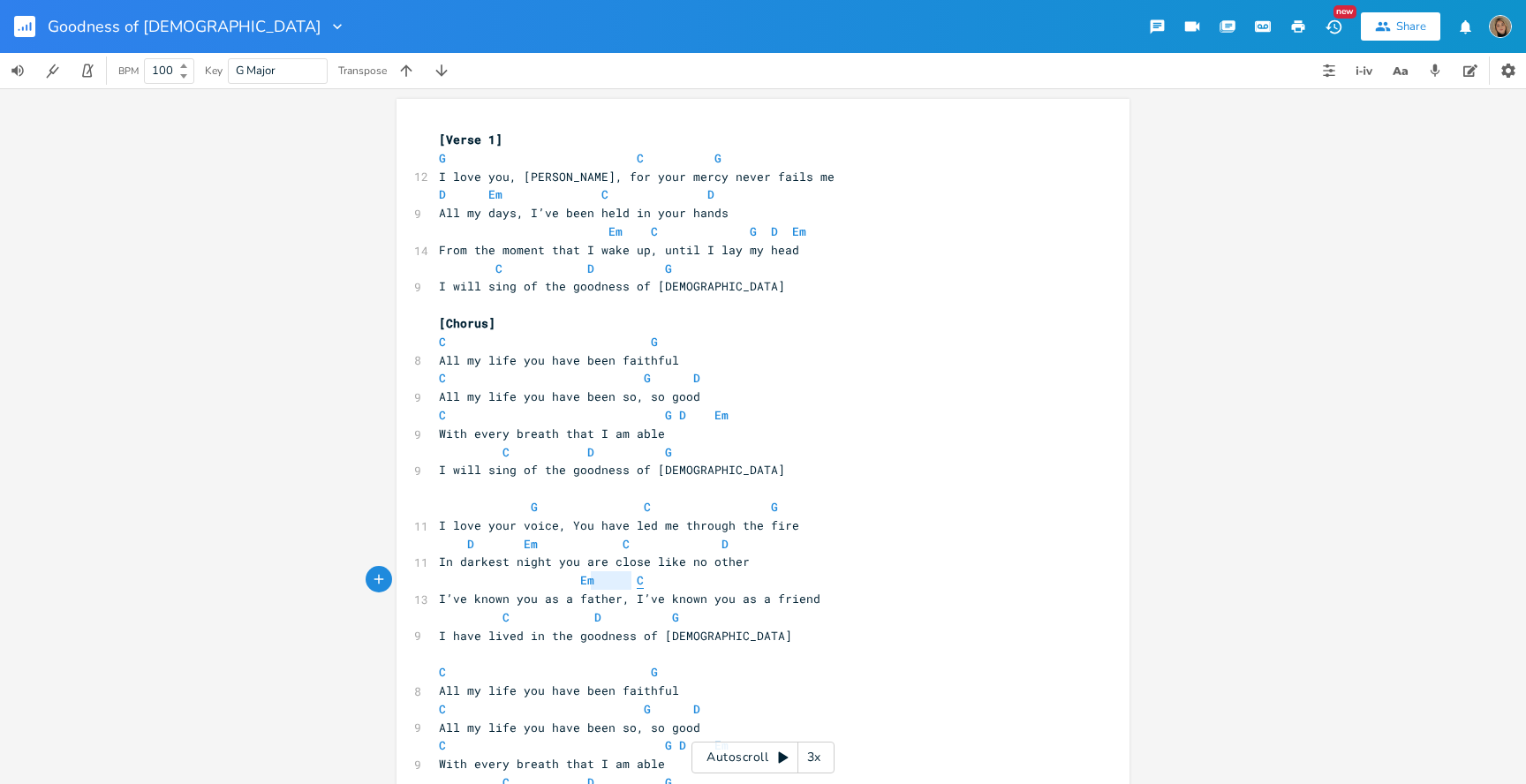 click on "C" at bounding box center (640, 580) 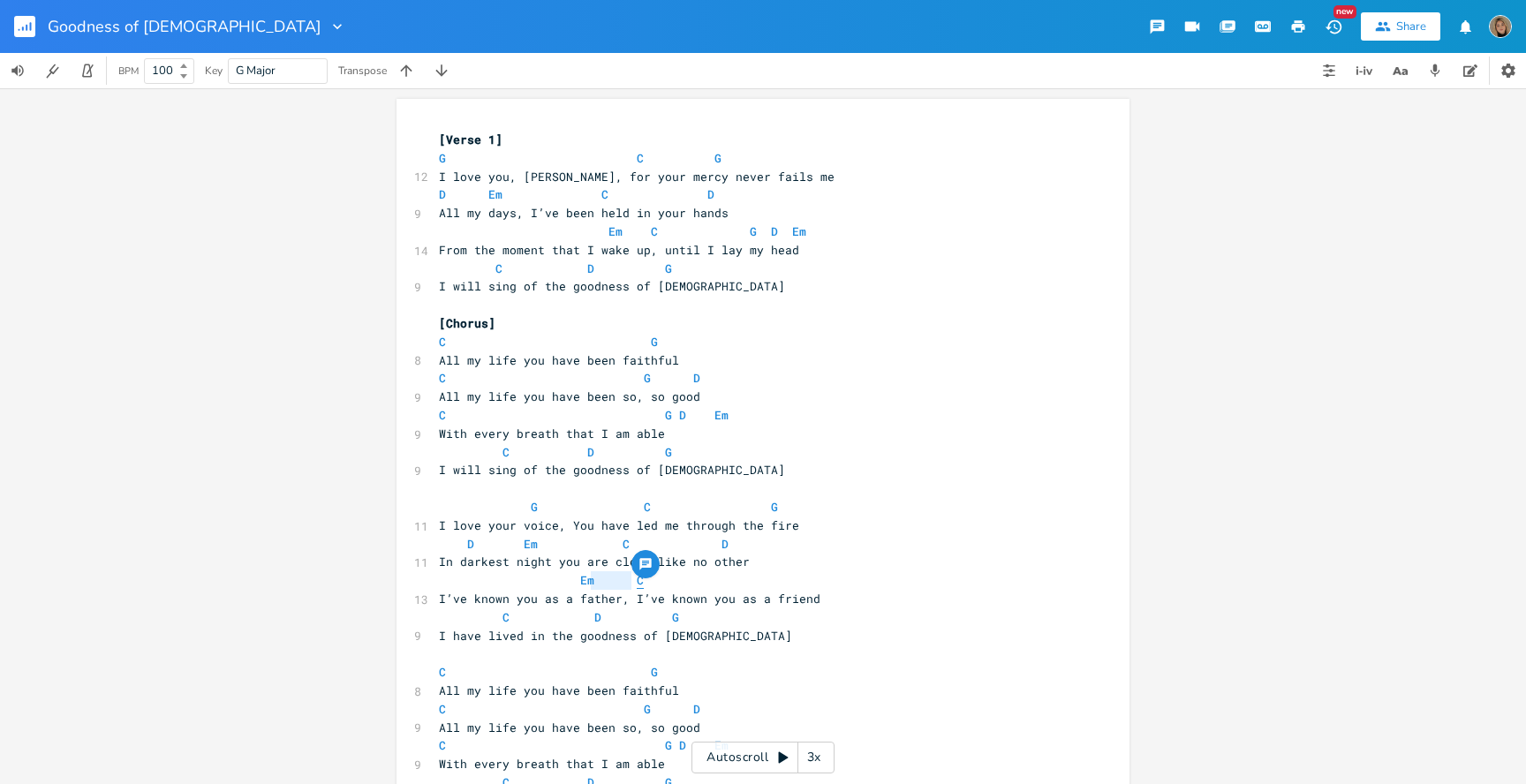 click on "C" at bounding box center [640, 580] 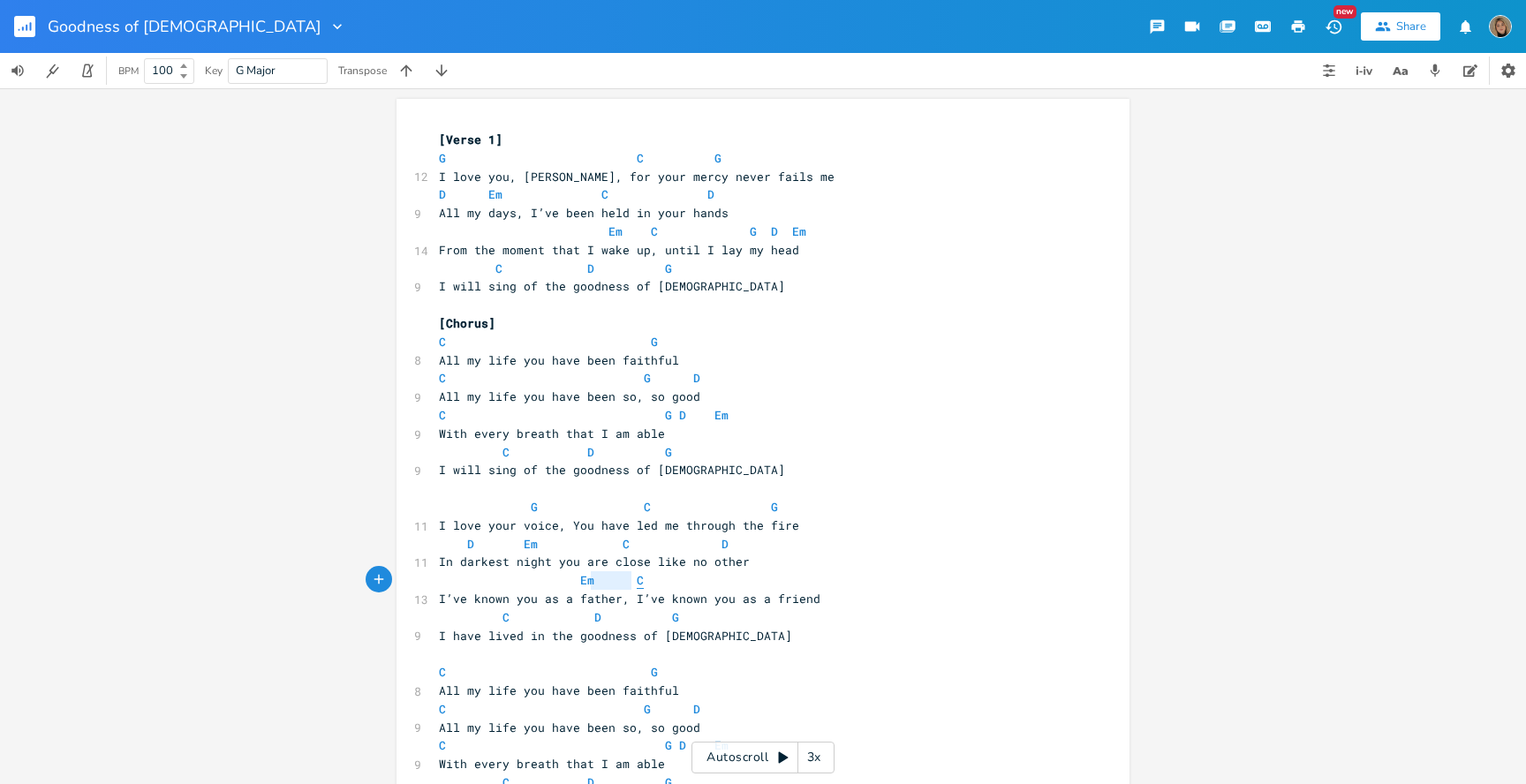 type on "Em      C" 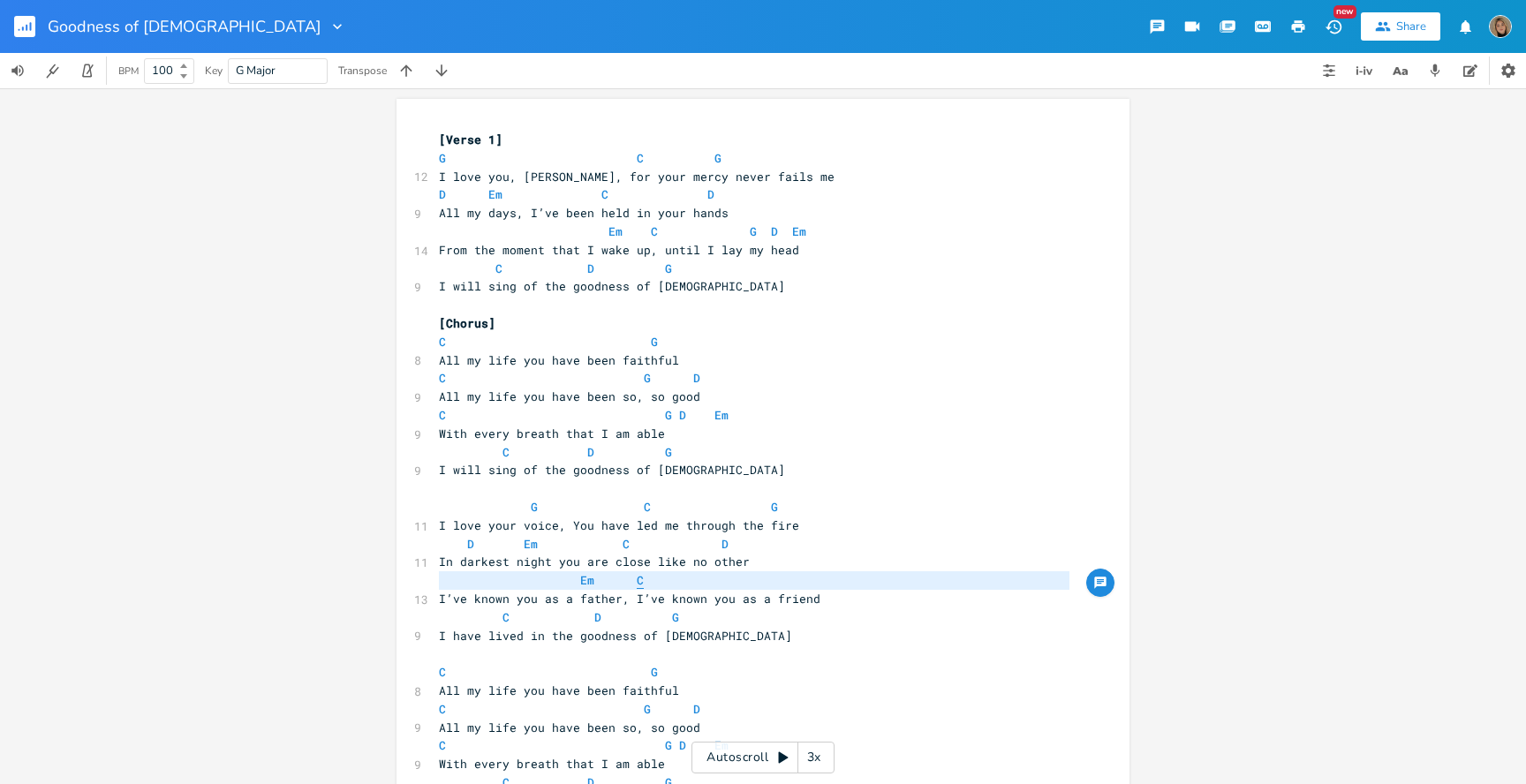 paste 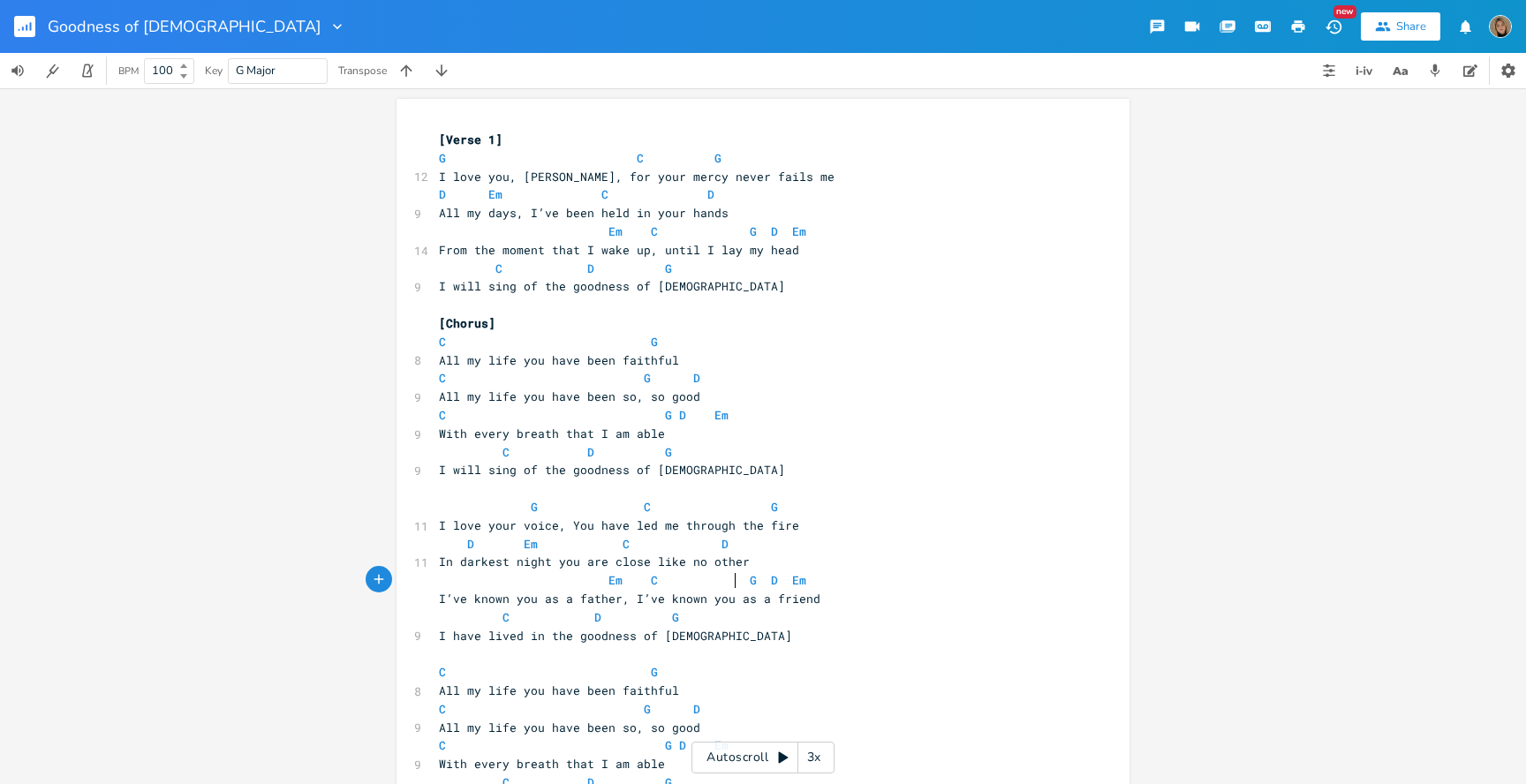 click on "Em      C               G    D    Em" at bounding box center (623, 580) 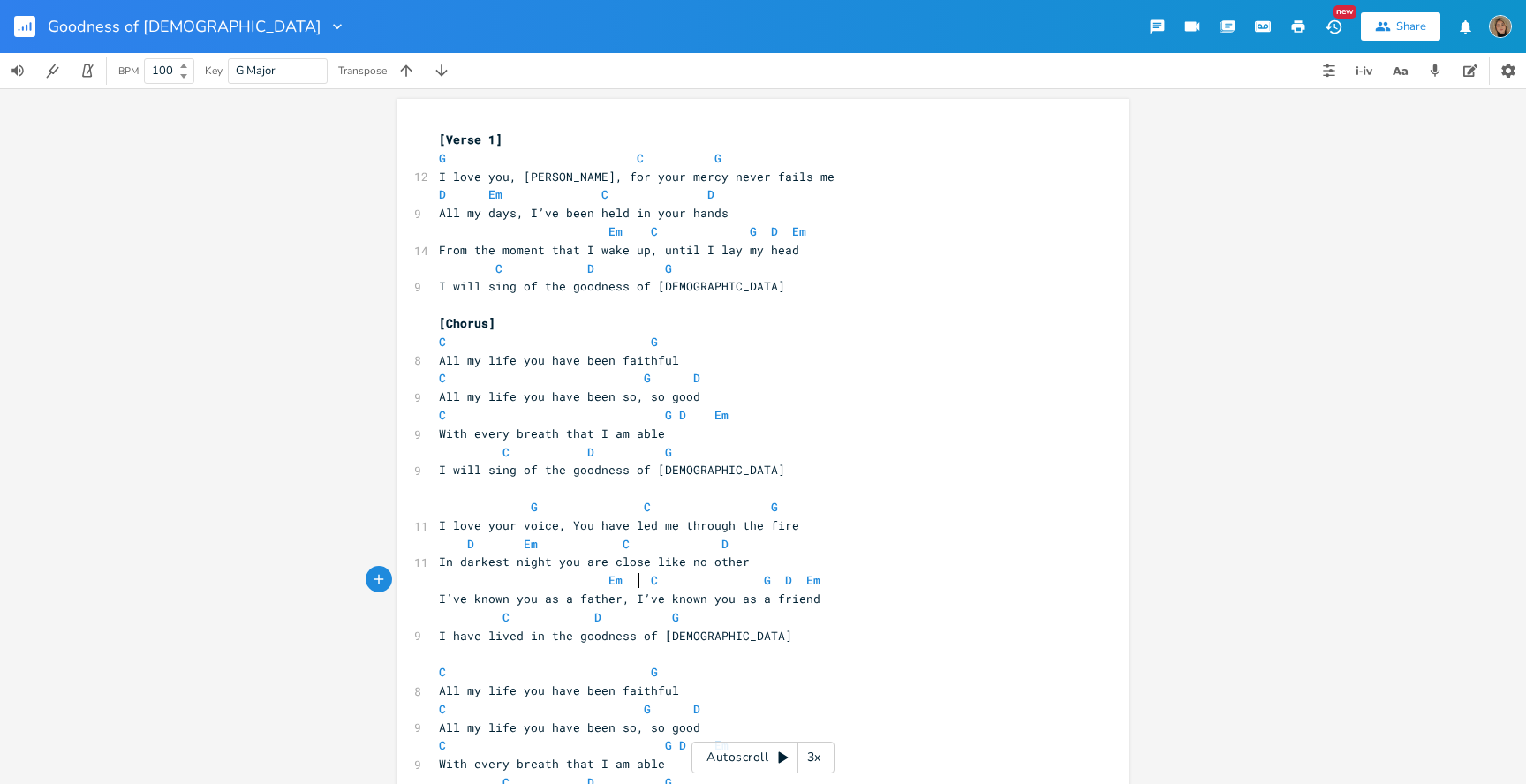 click on "Em      C                 G    D    Em" at bounding box center [630, 580] 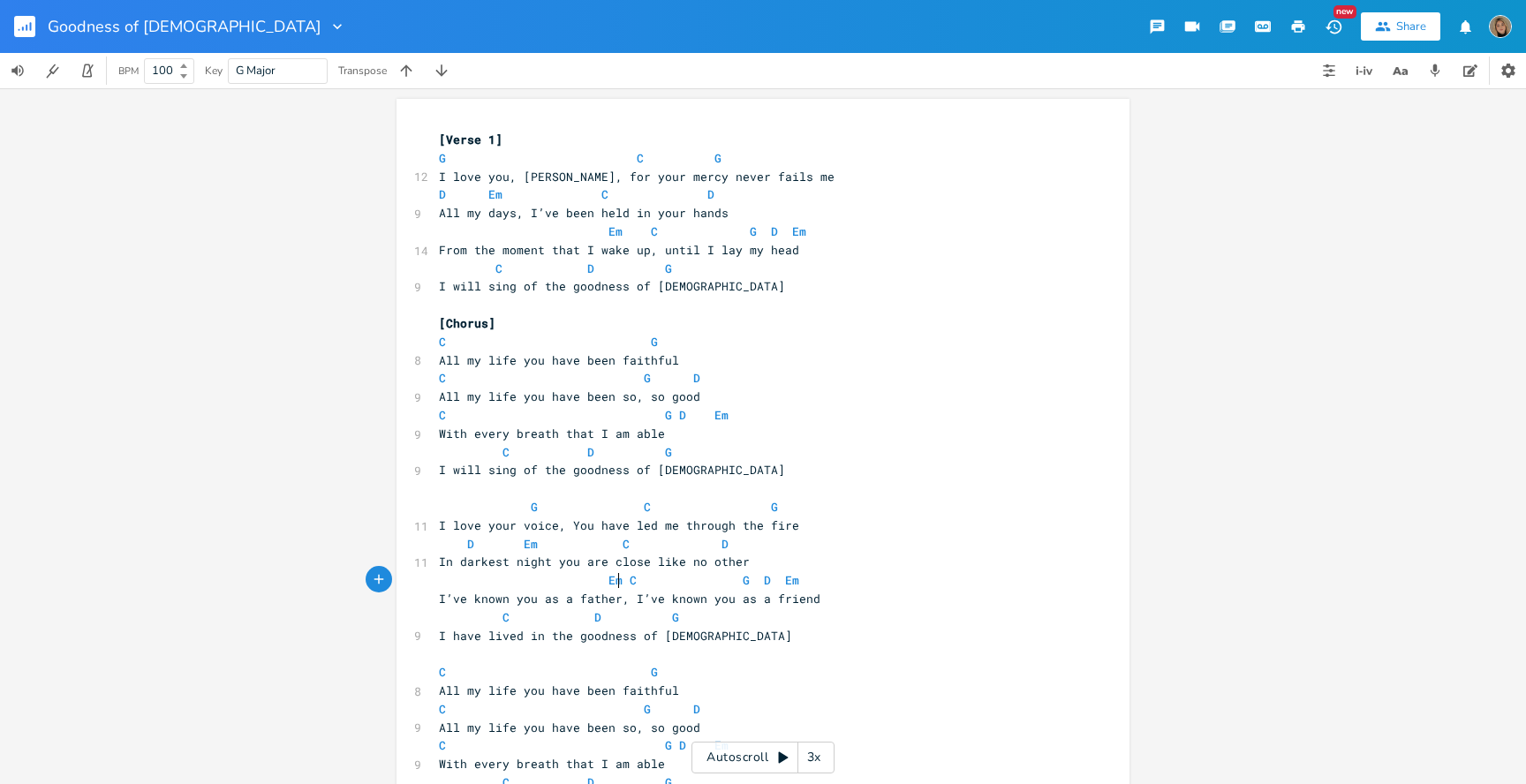 click on "Em   C                 G    D    Em" at bounding box center [619, 580] 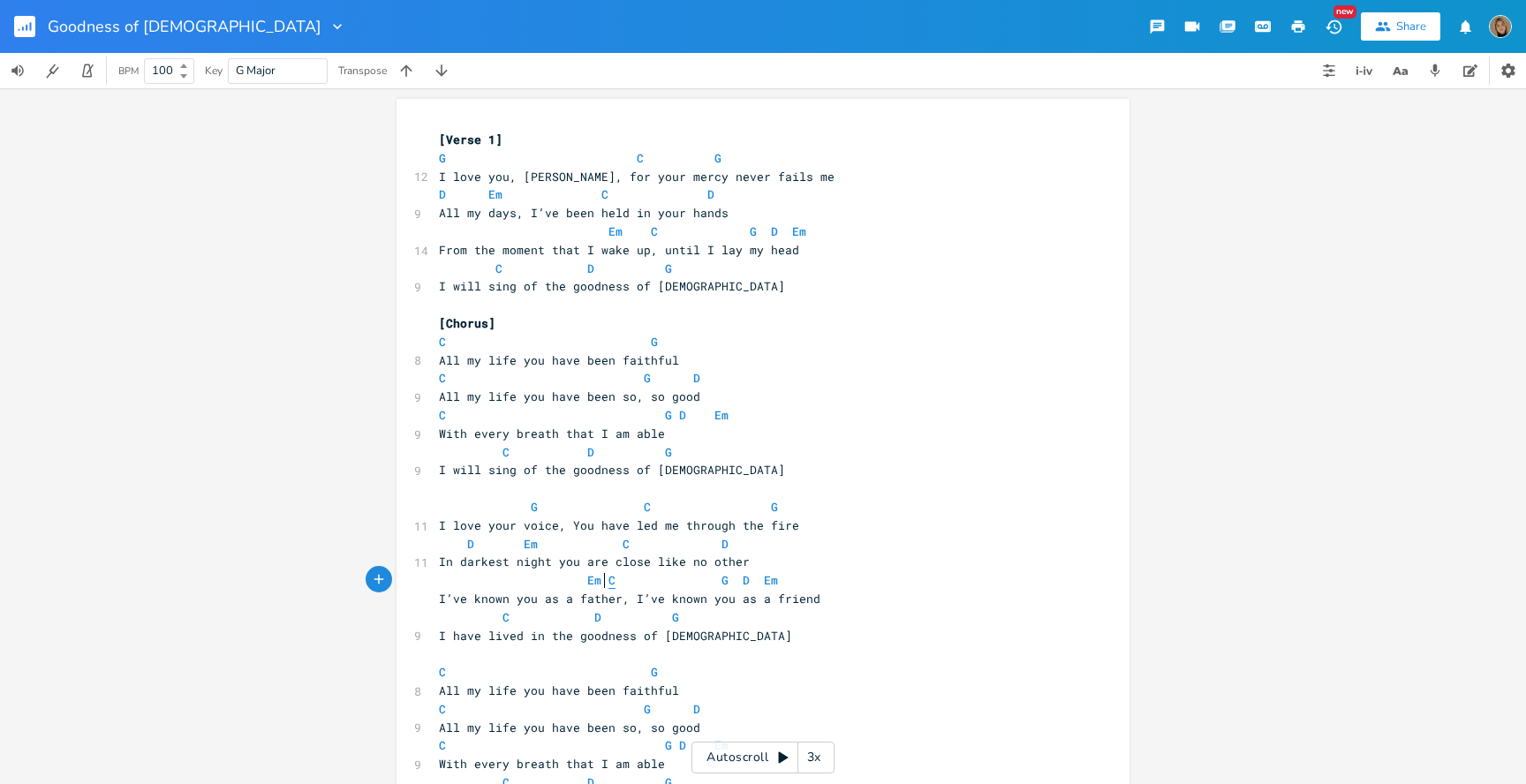 click on "C" at bounding box center (612, 580) 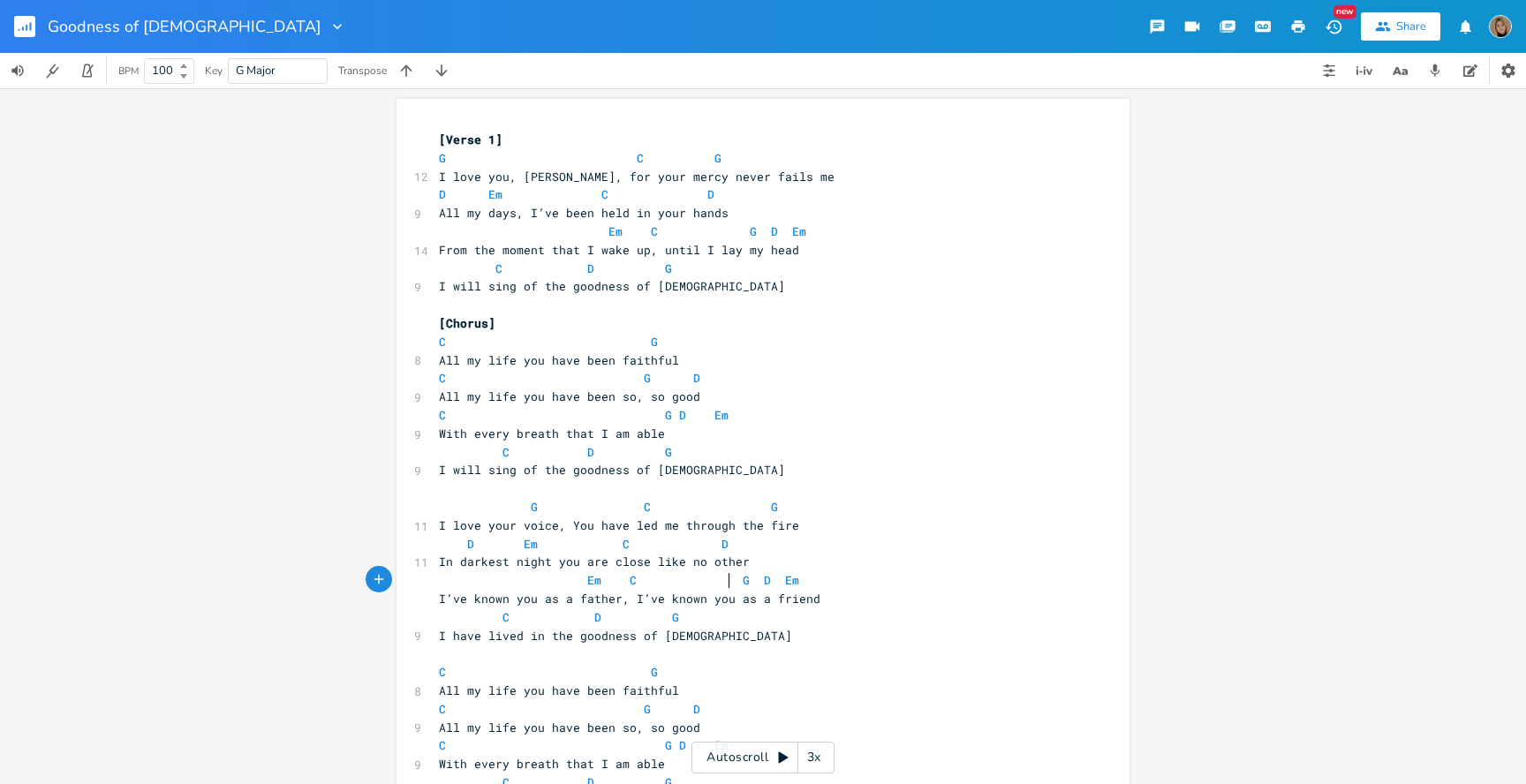 click on "Em      C                 G    D    Em" at bounding box center [619, 580] 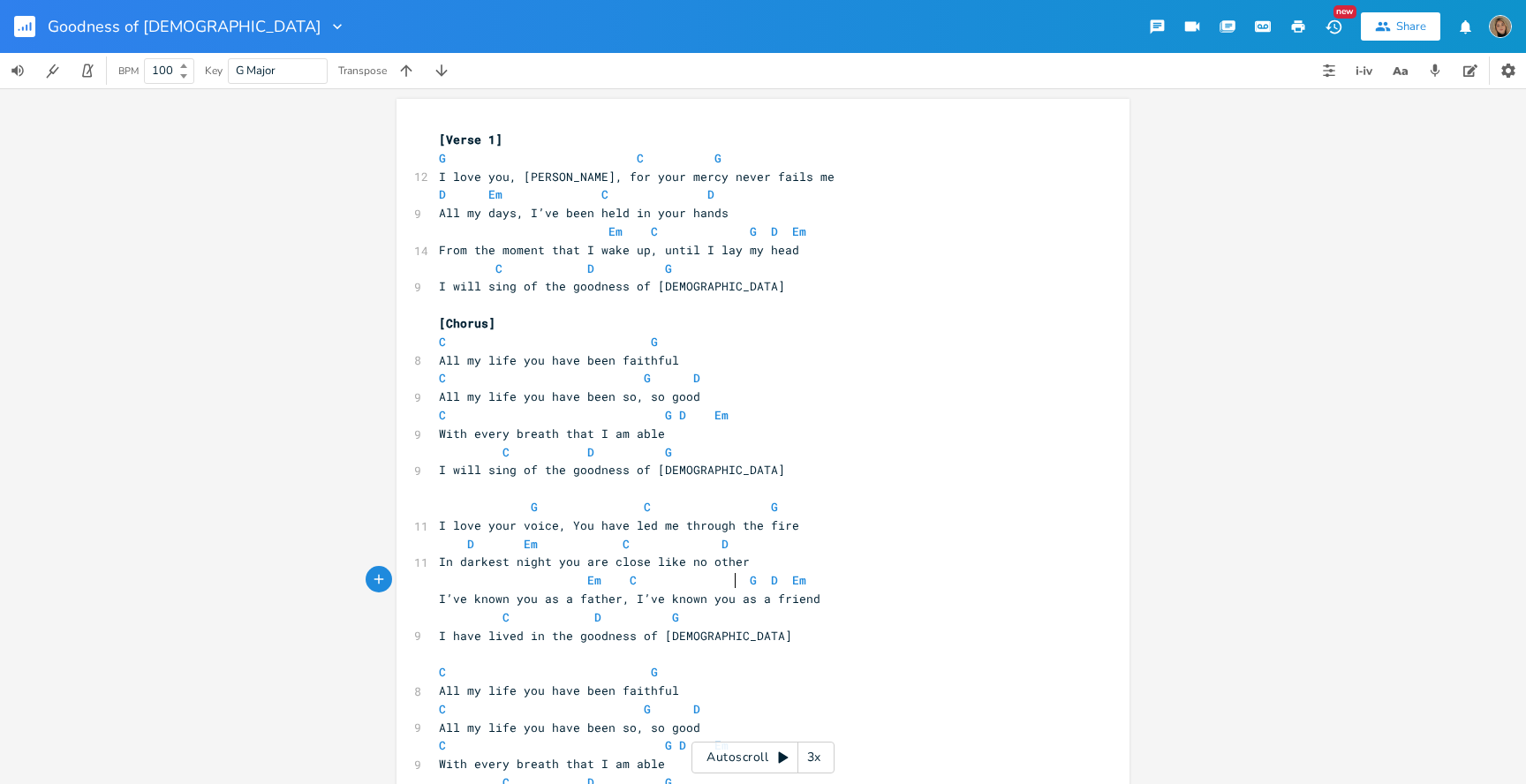 click on "C              D            G" at bounding box center [754, 617] 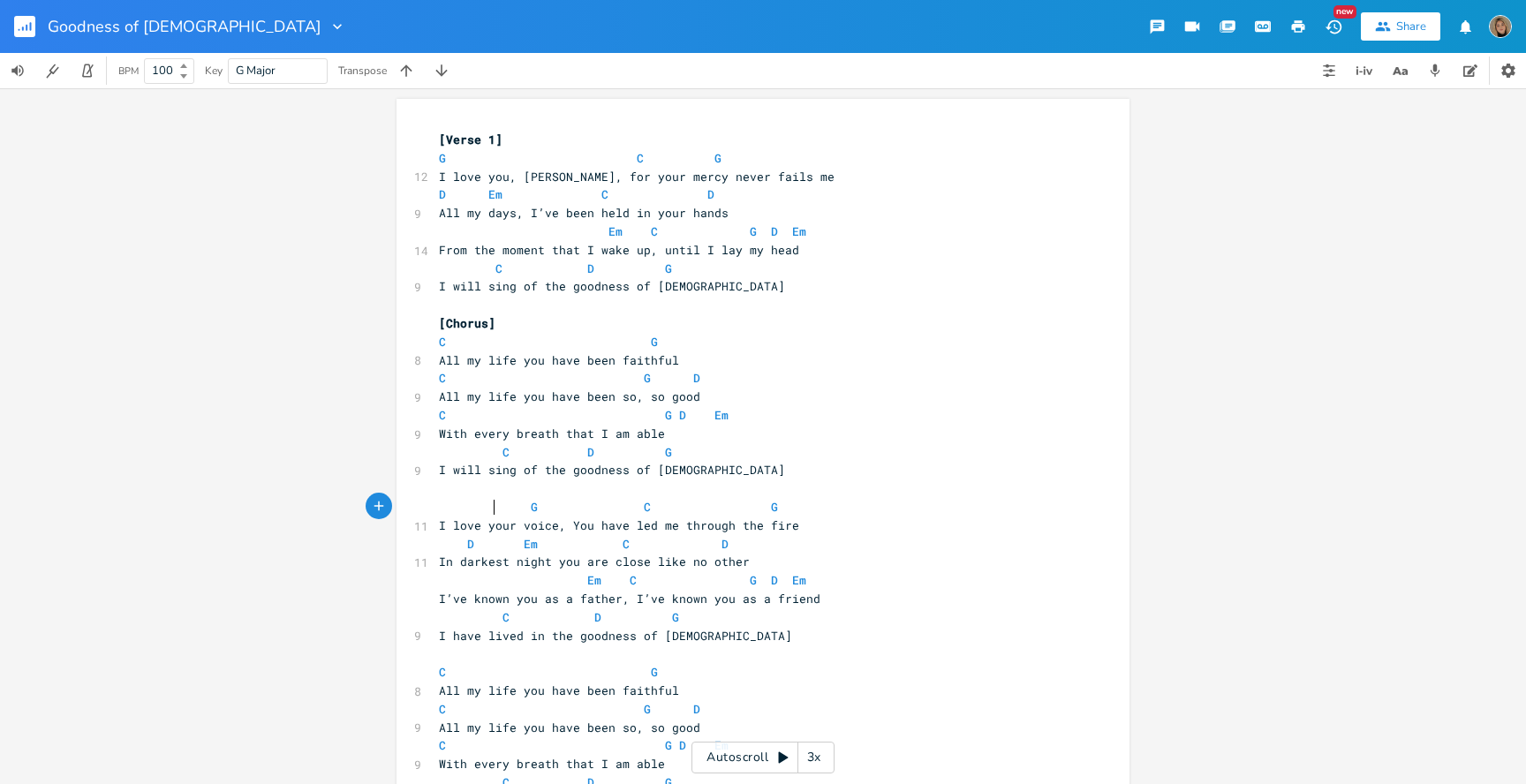 click on "G                 C                   G" at bounding box center (608, 507) 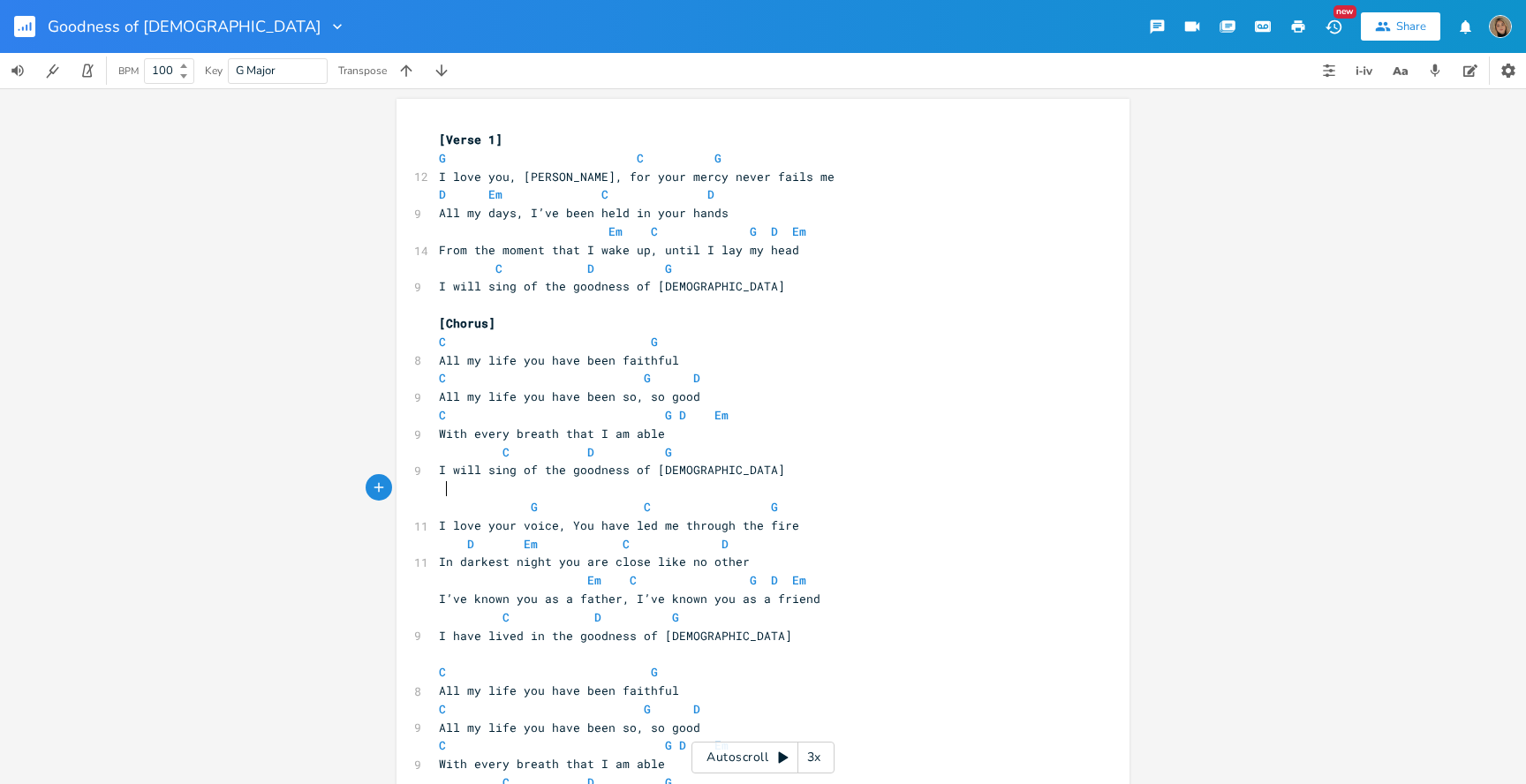 click at bounding box center [754, 488] 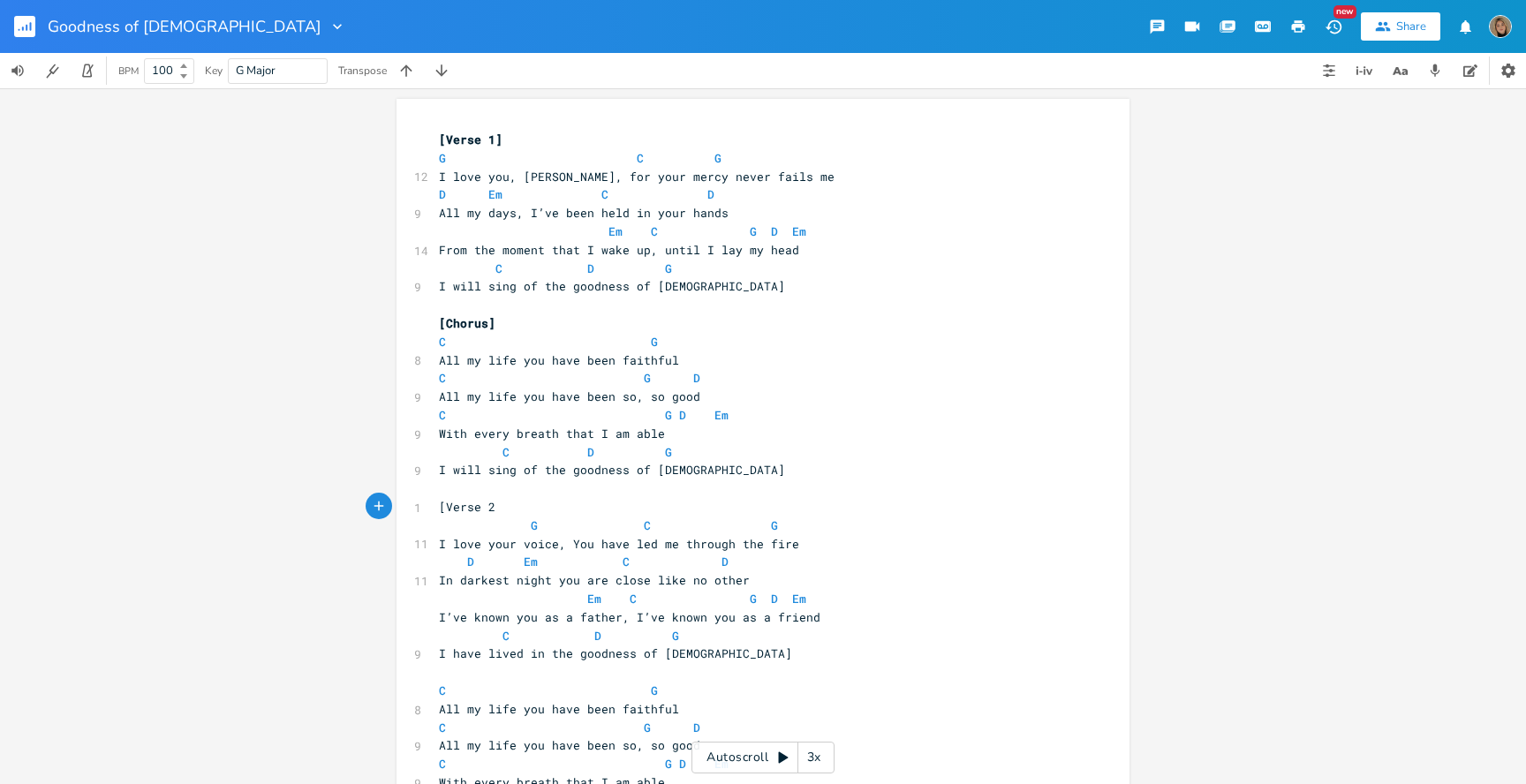 type on "[Verse 2]" 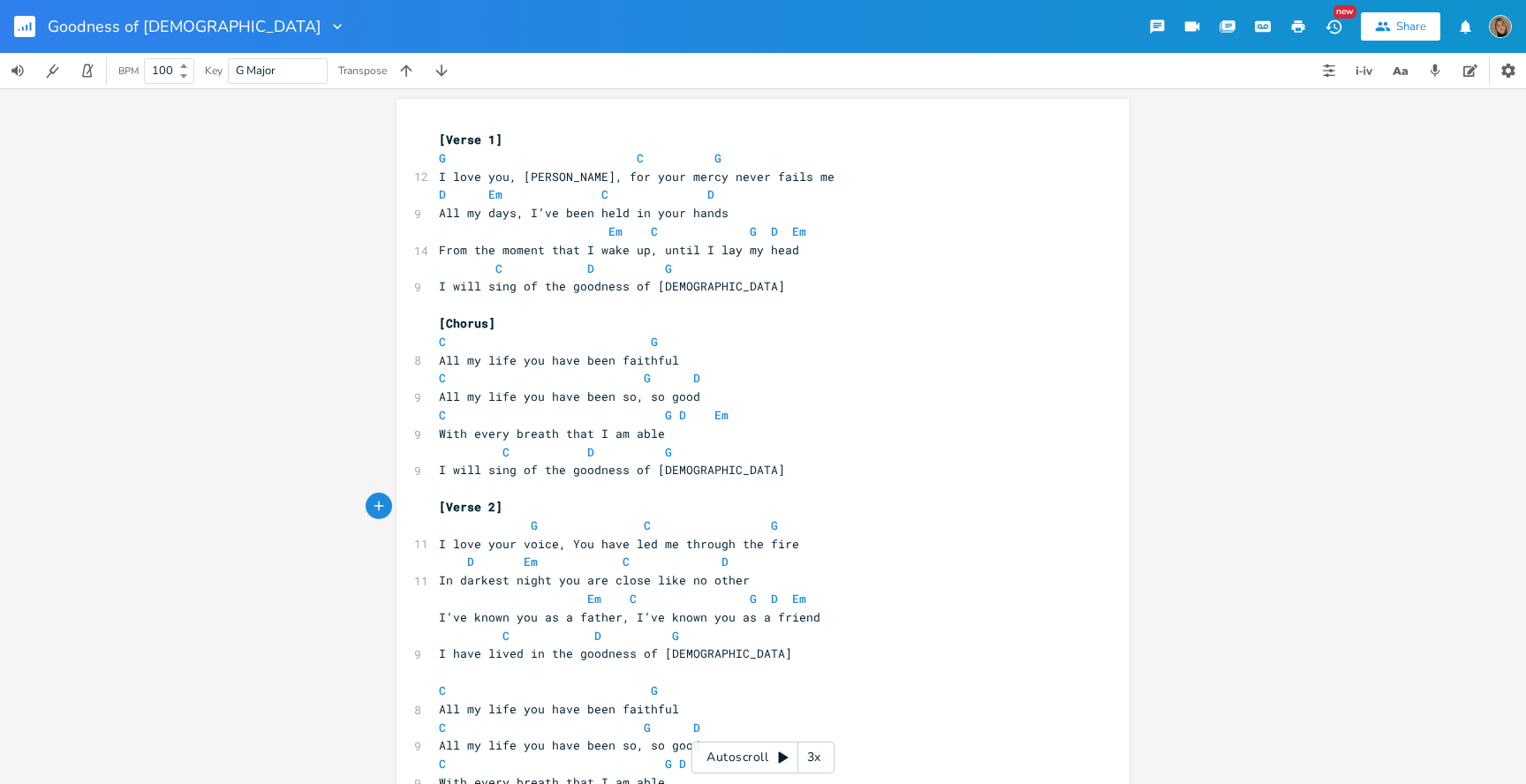 click on "Em      C                  G    D    Em" at bounding box center [754, 599] 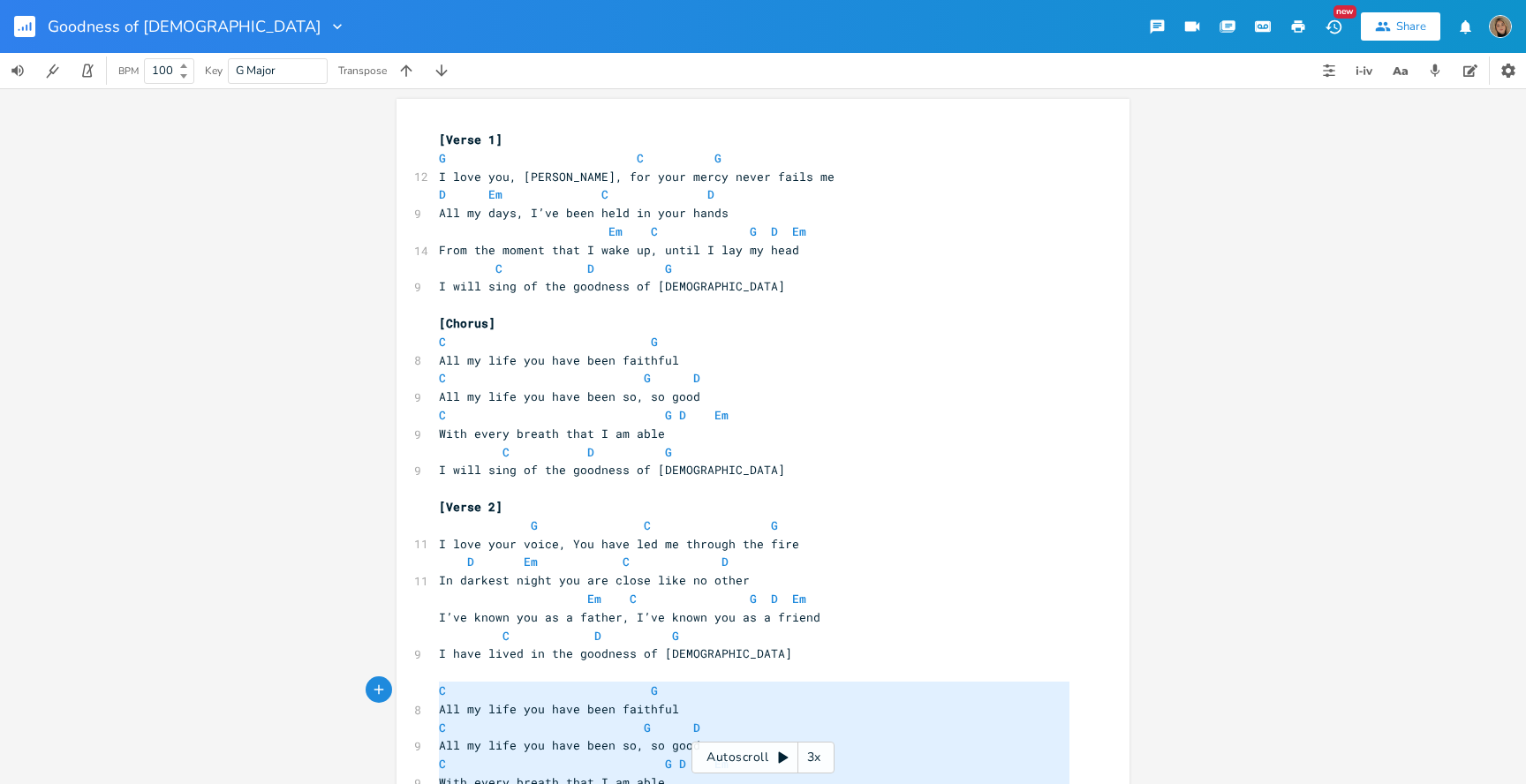 drag, startPoint x: 683, startPoint y: 586, endPoint x: 388, endPoint y: 455, distance: 322.77856 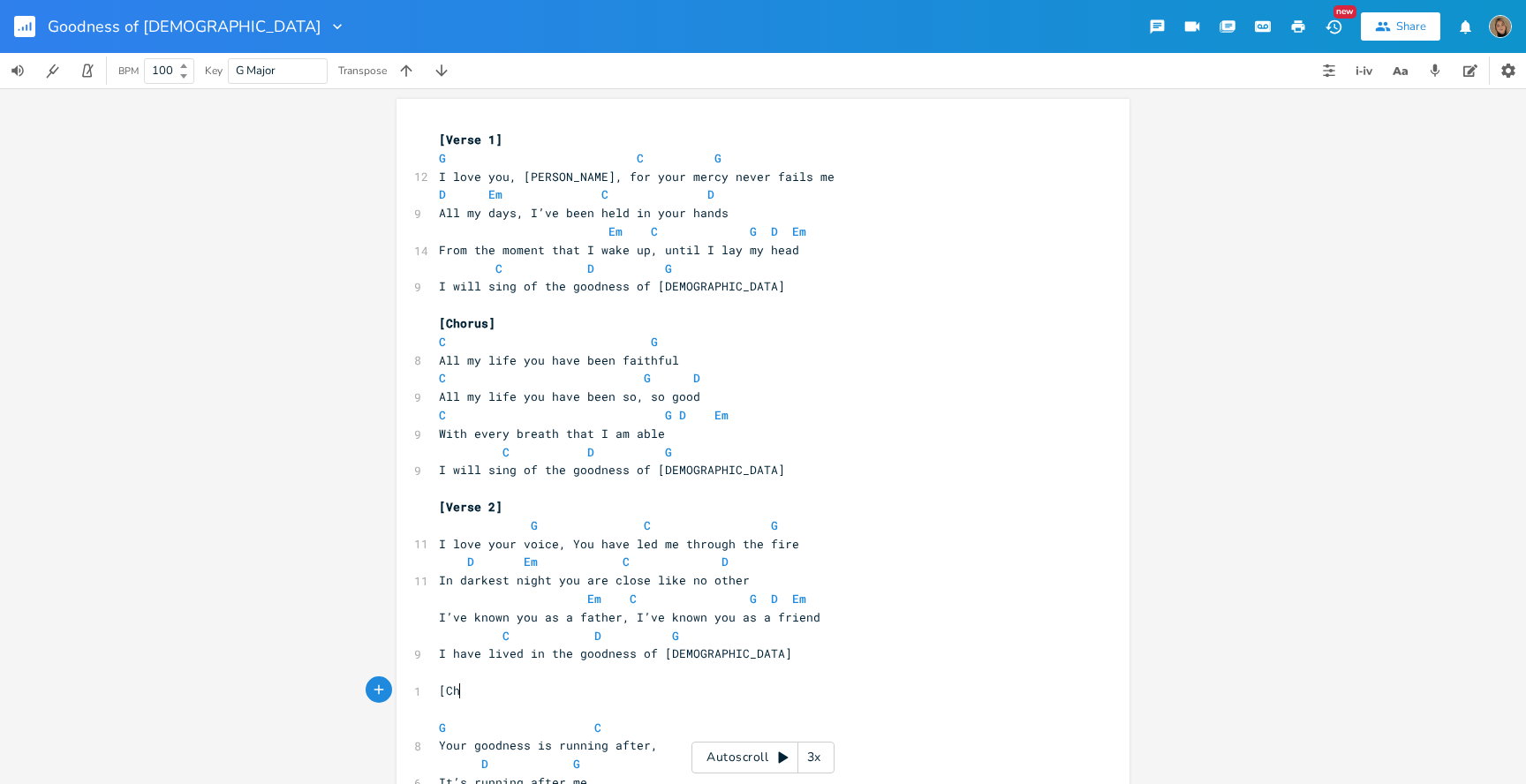 type on "[Chr" 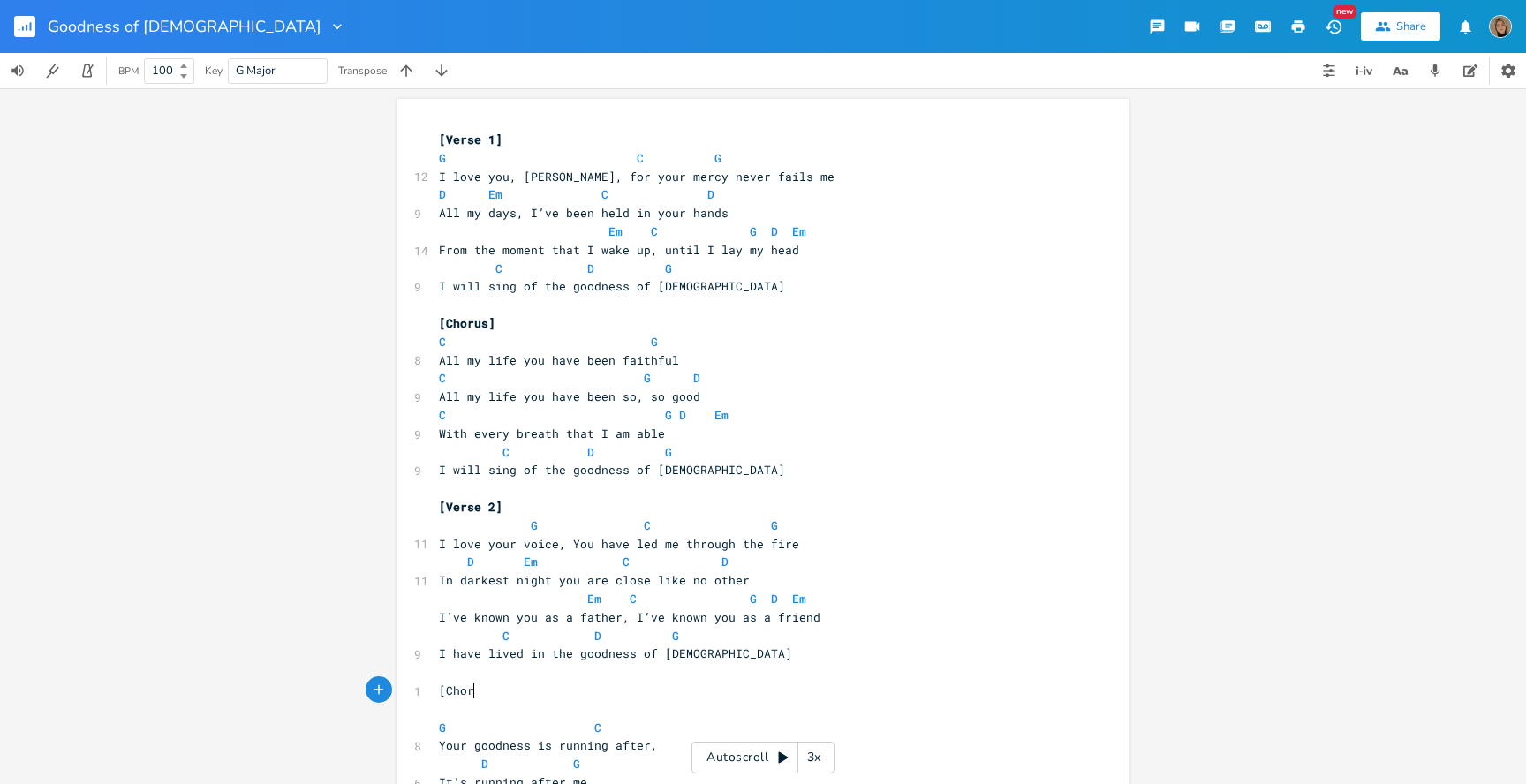 type on "orsu" 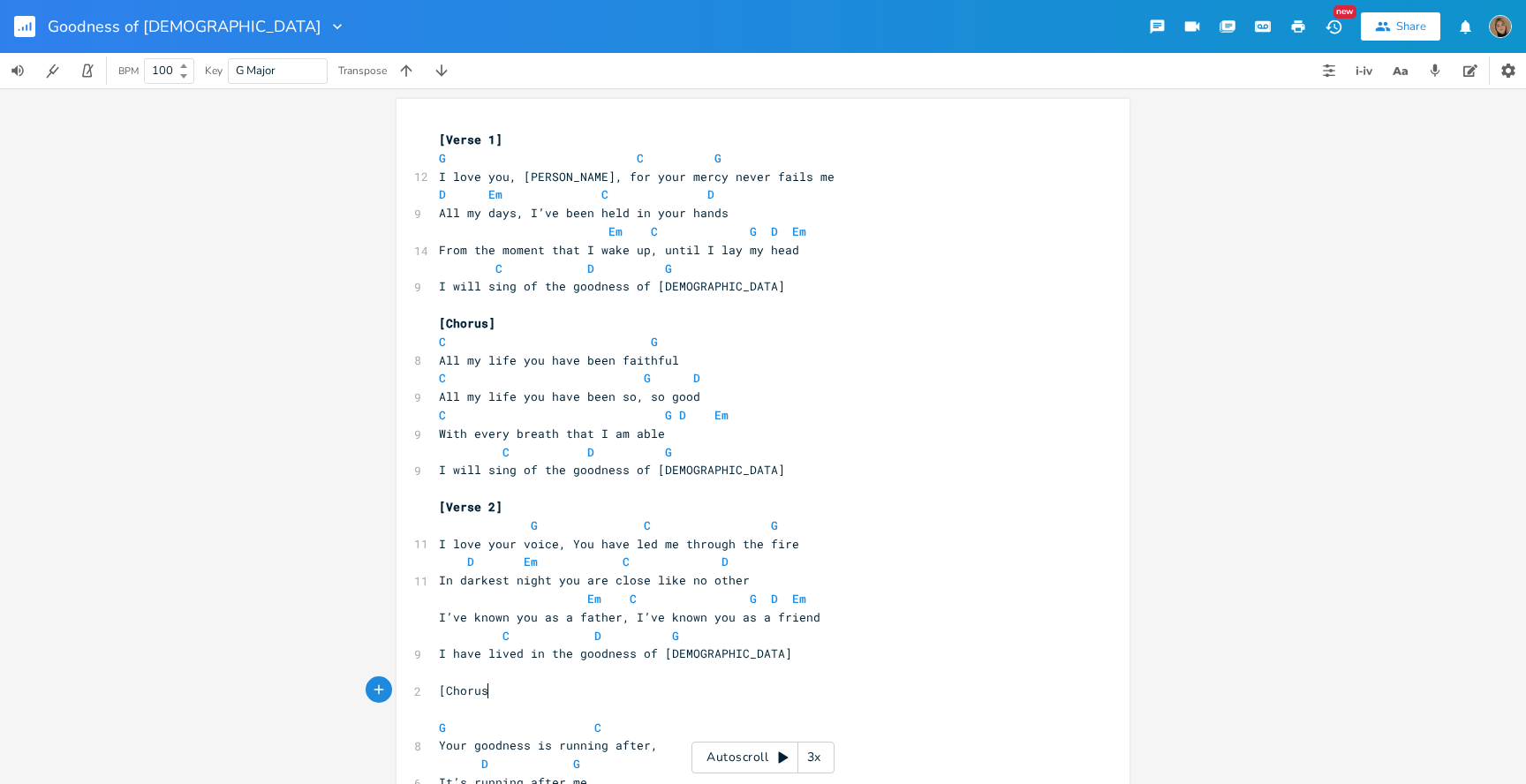 type on "us]" 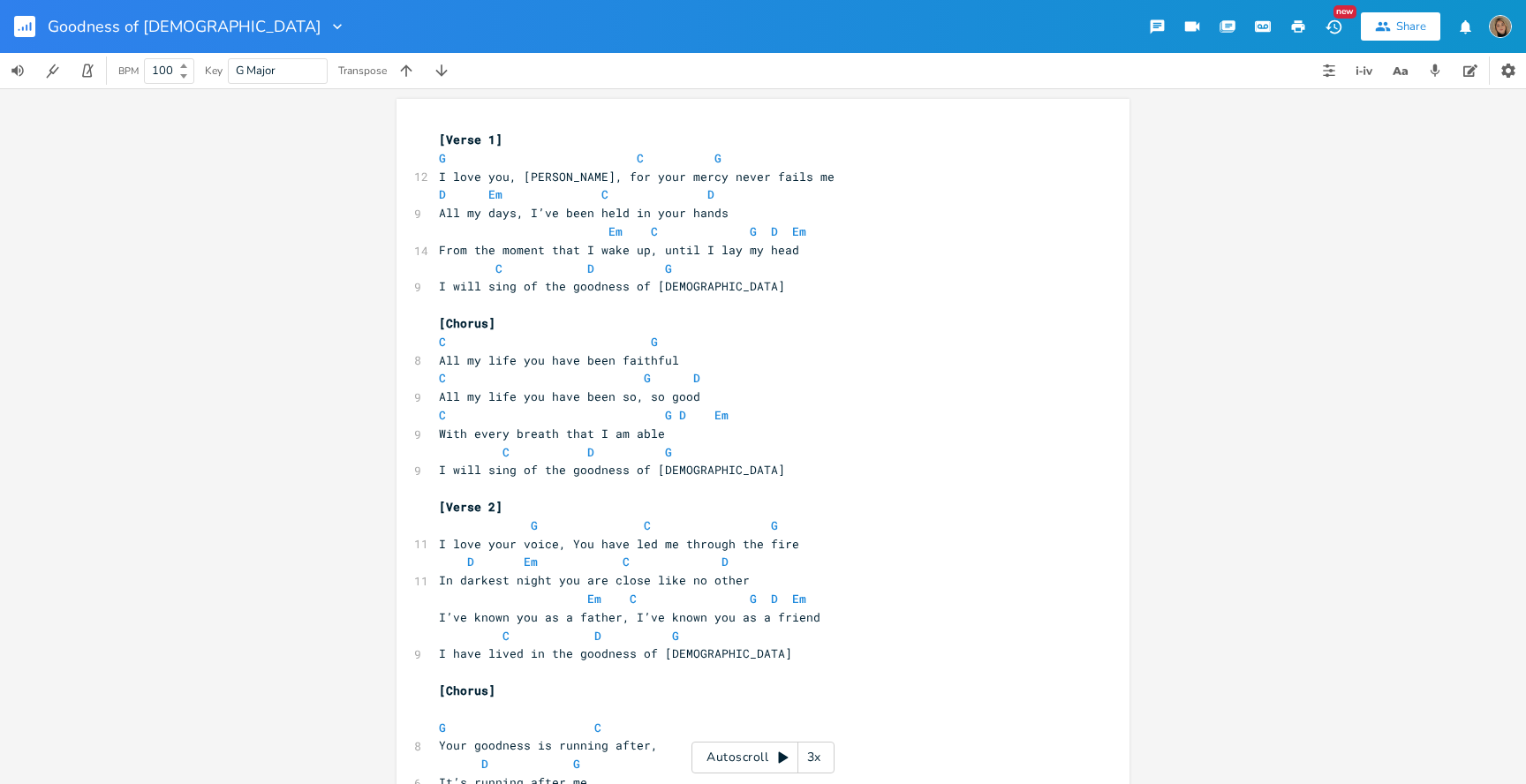type on "G                    C" 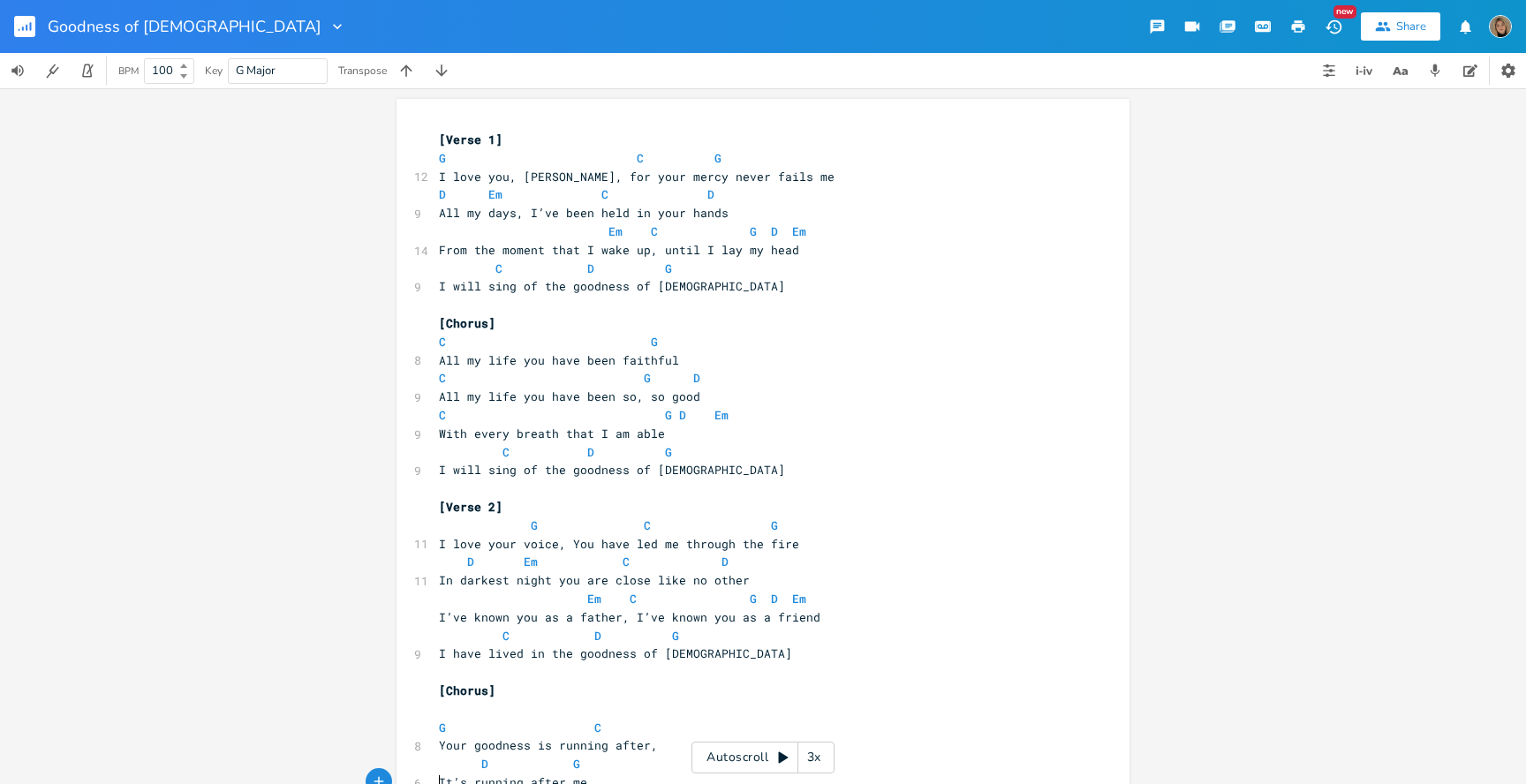 click on "It’s running after me" at bounding box center [513, 782] 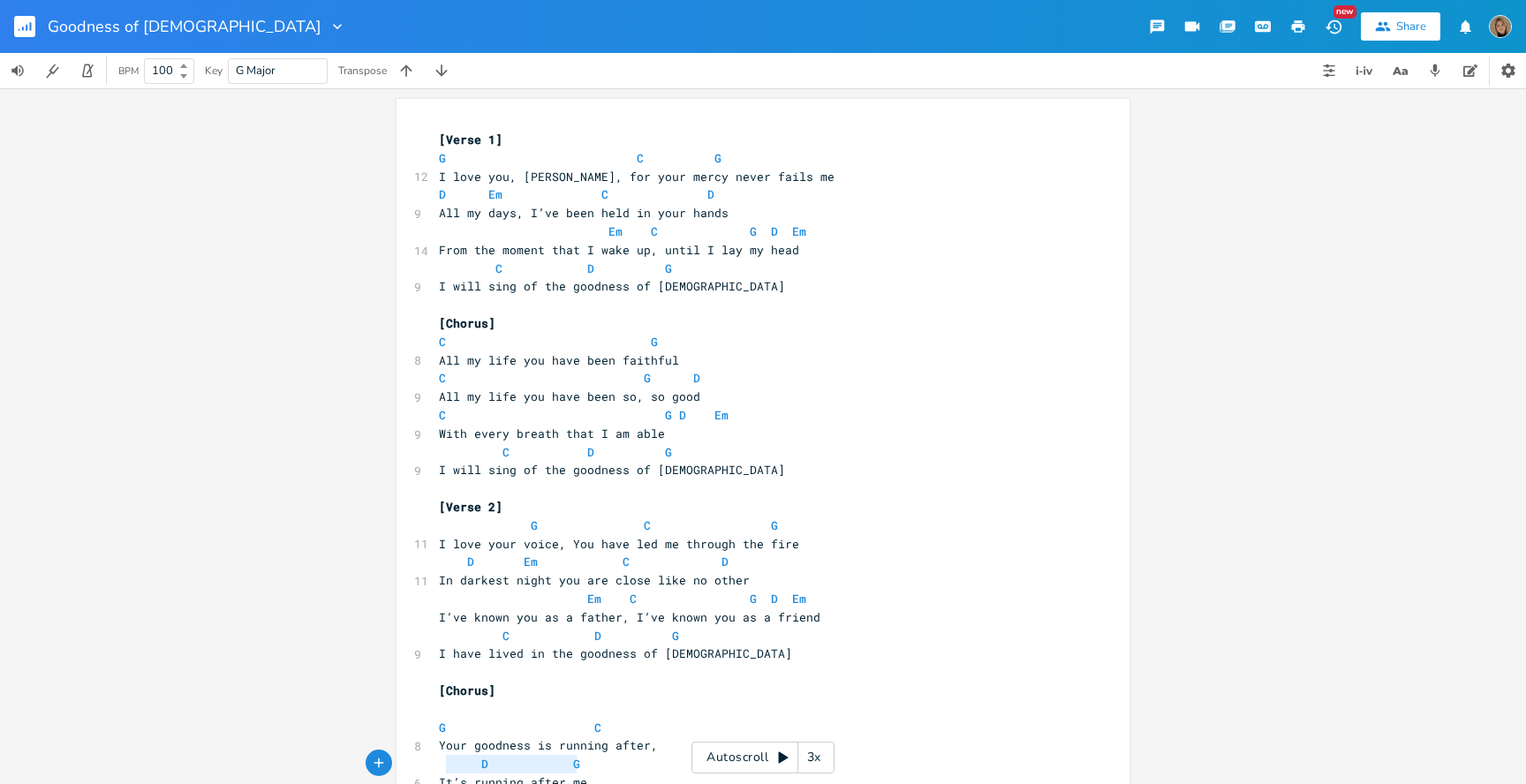 type on "D            G" 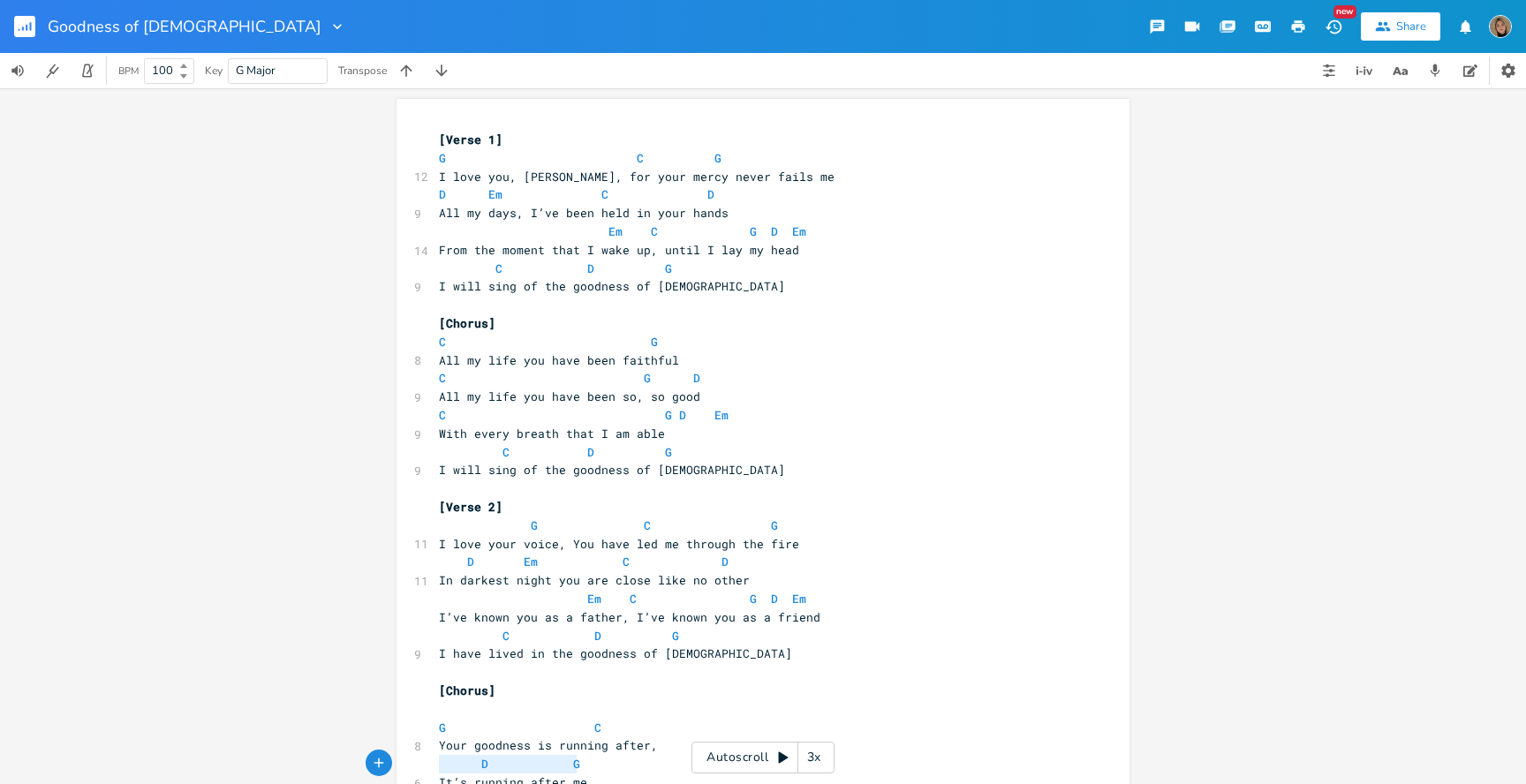 drag, startPoint x: 578, startPoint y: 375, endPoint x: 390, endPoint y: 374, distance: 188.00266 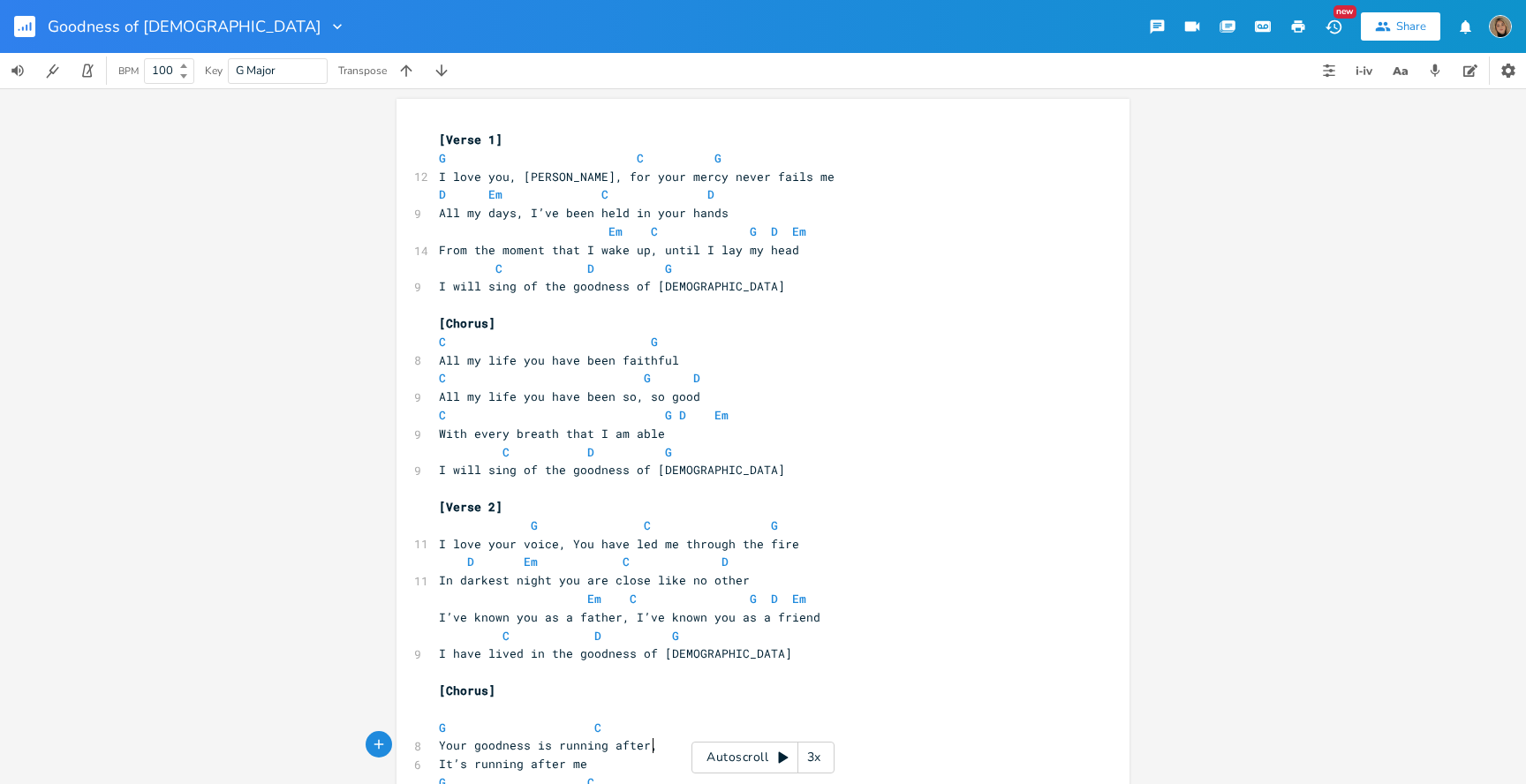 click on "It’s running after me" at bounding box center [513, 764] 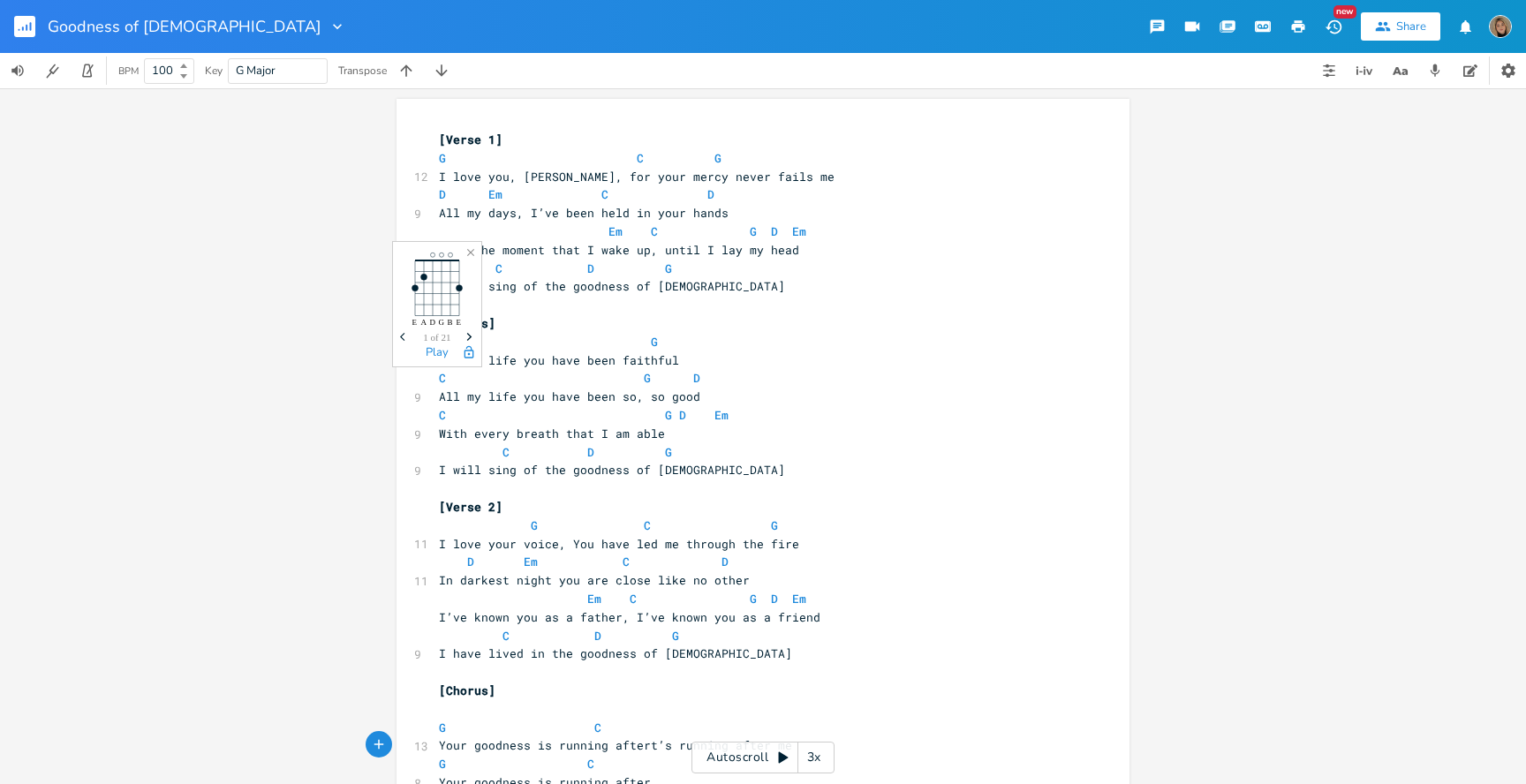 type on ", i" 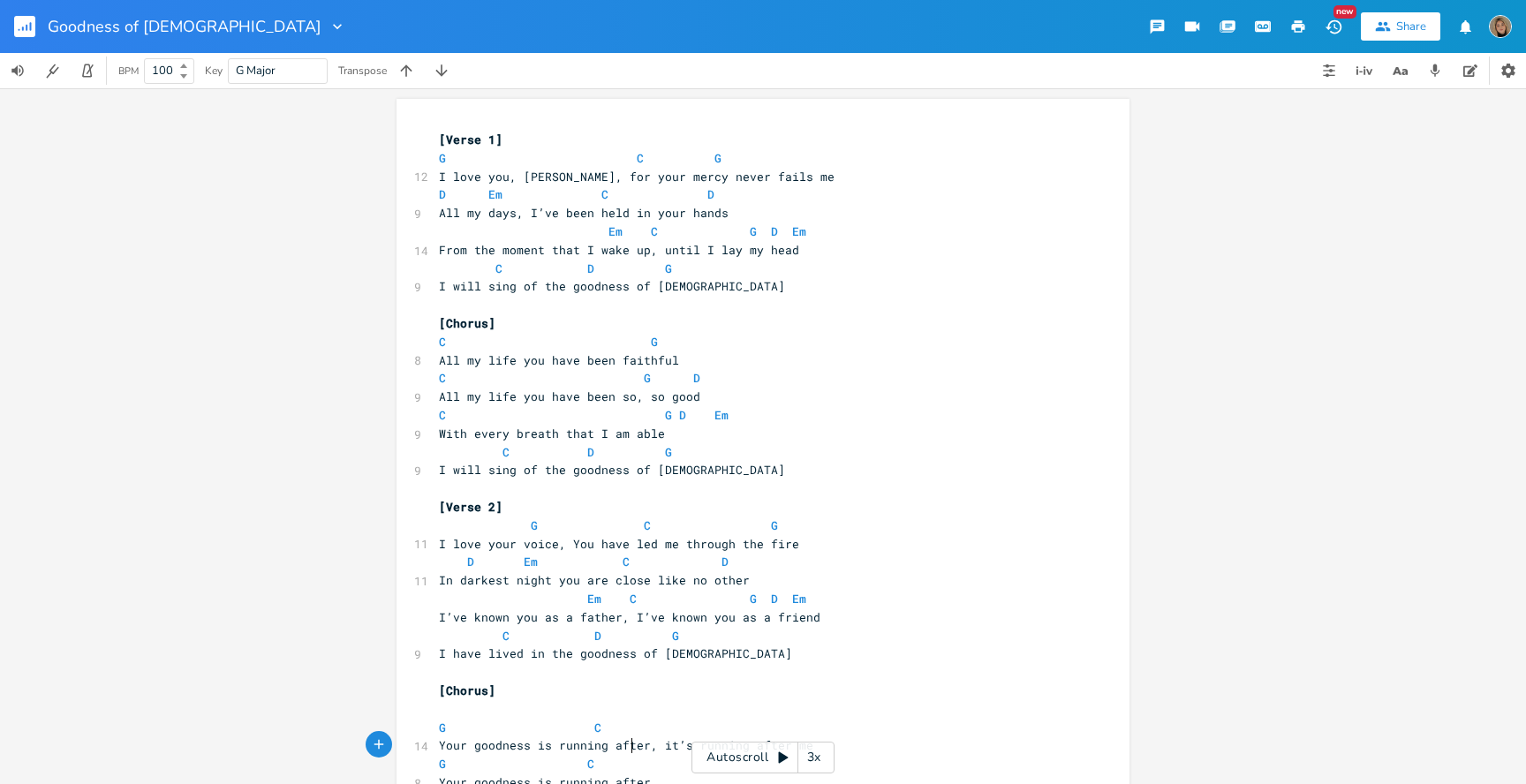 click on "Your goodness is running after, it’s running after me" at bounding box center [626, 745] 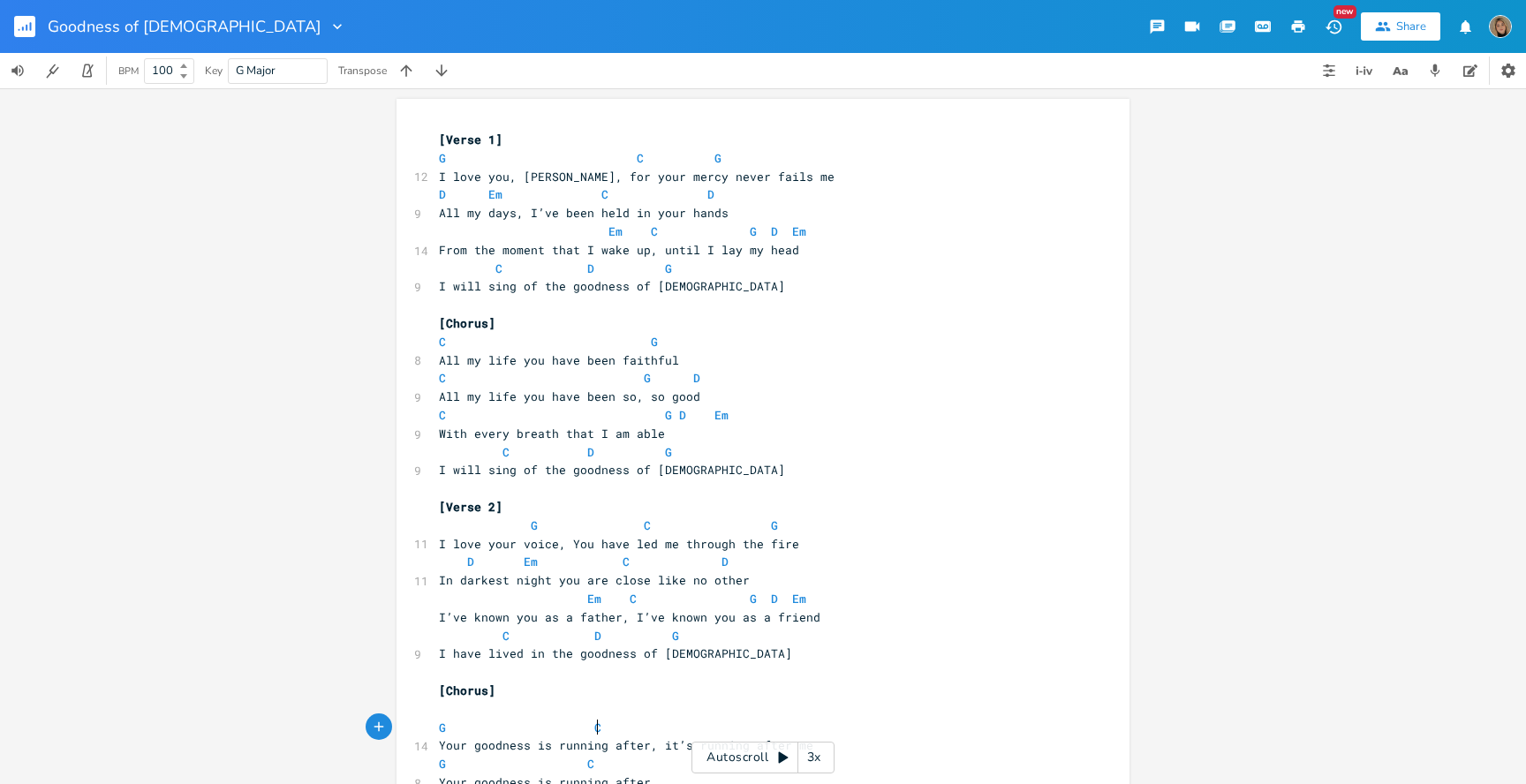 paste on "n" 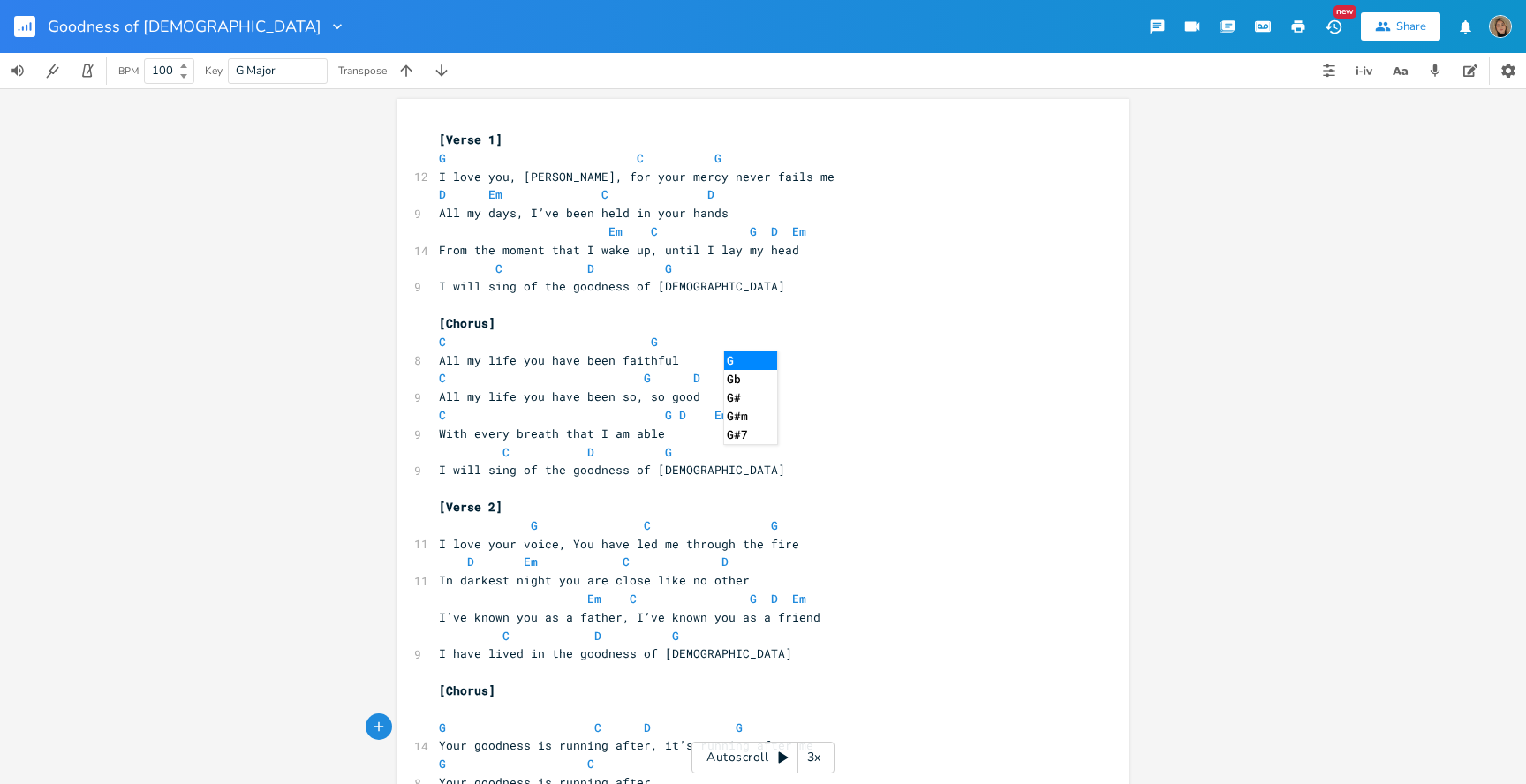 click on "G                       C        D              G" at bounding box center [591, 727] 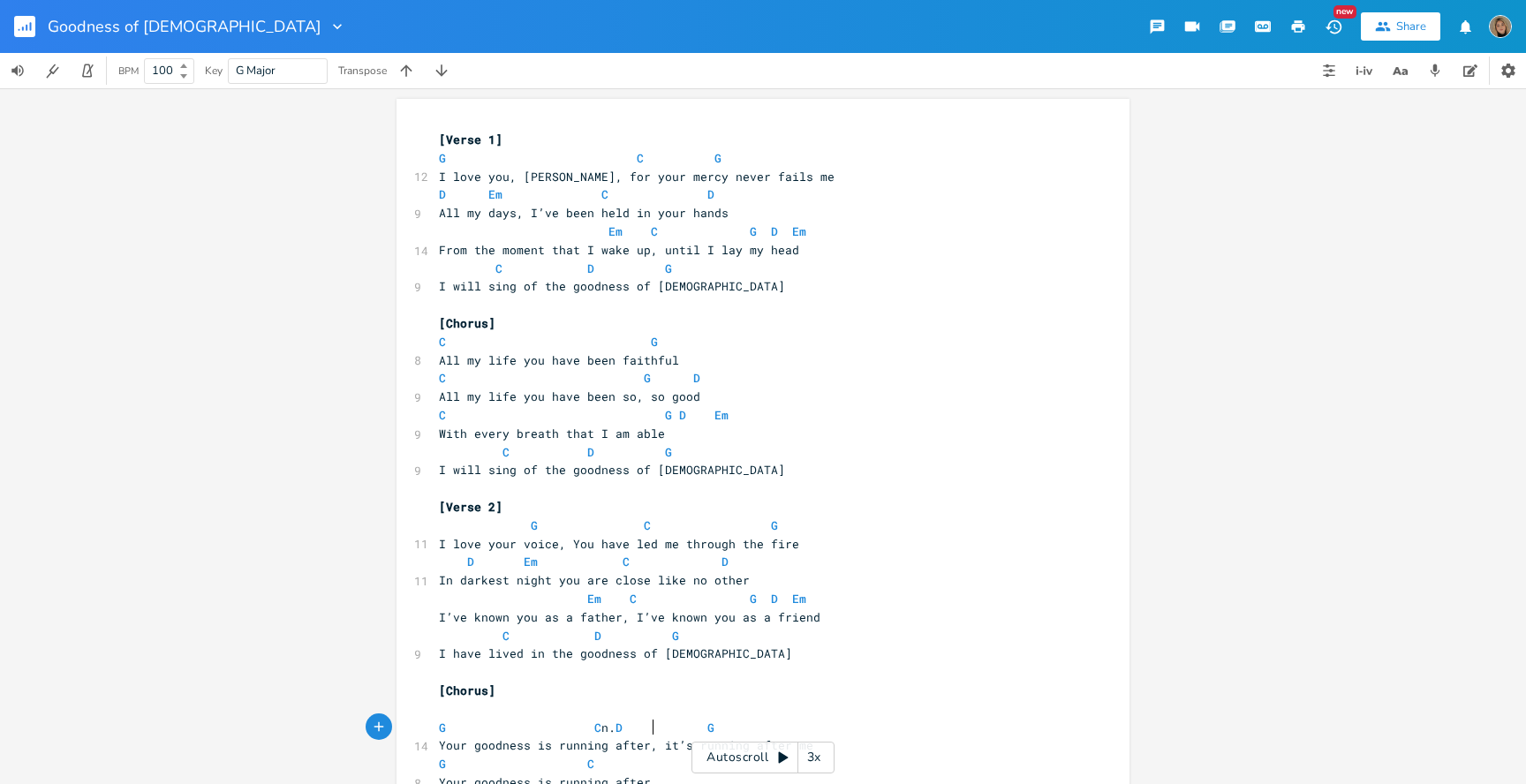 type on "n." 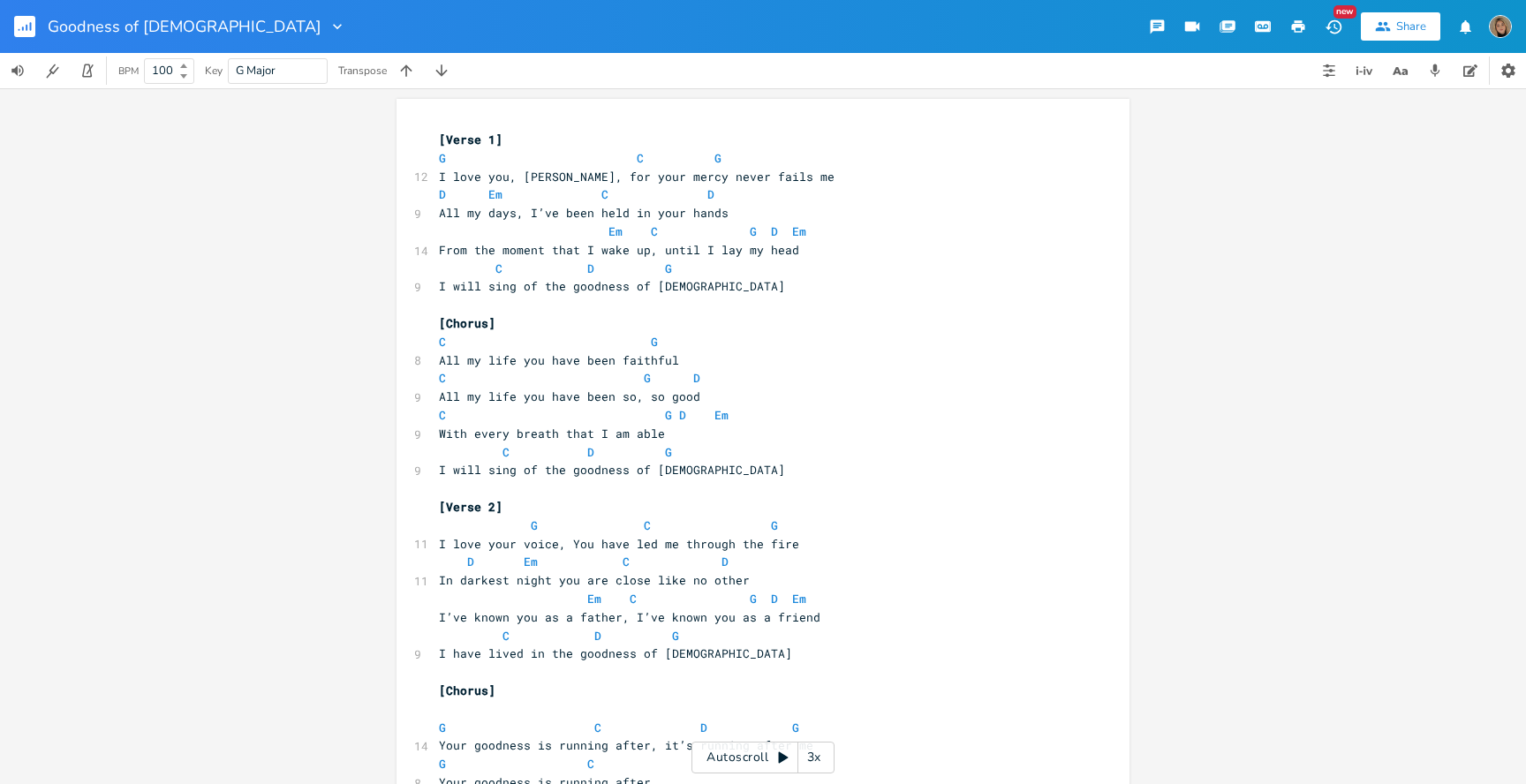type on "D            G" 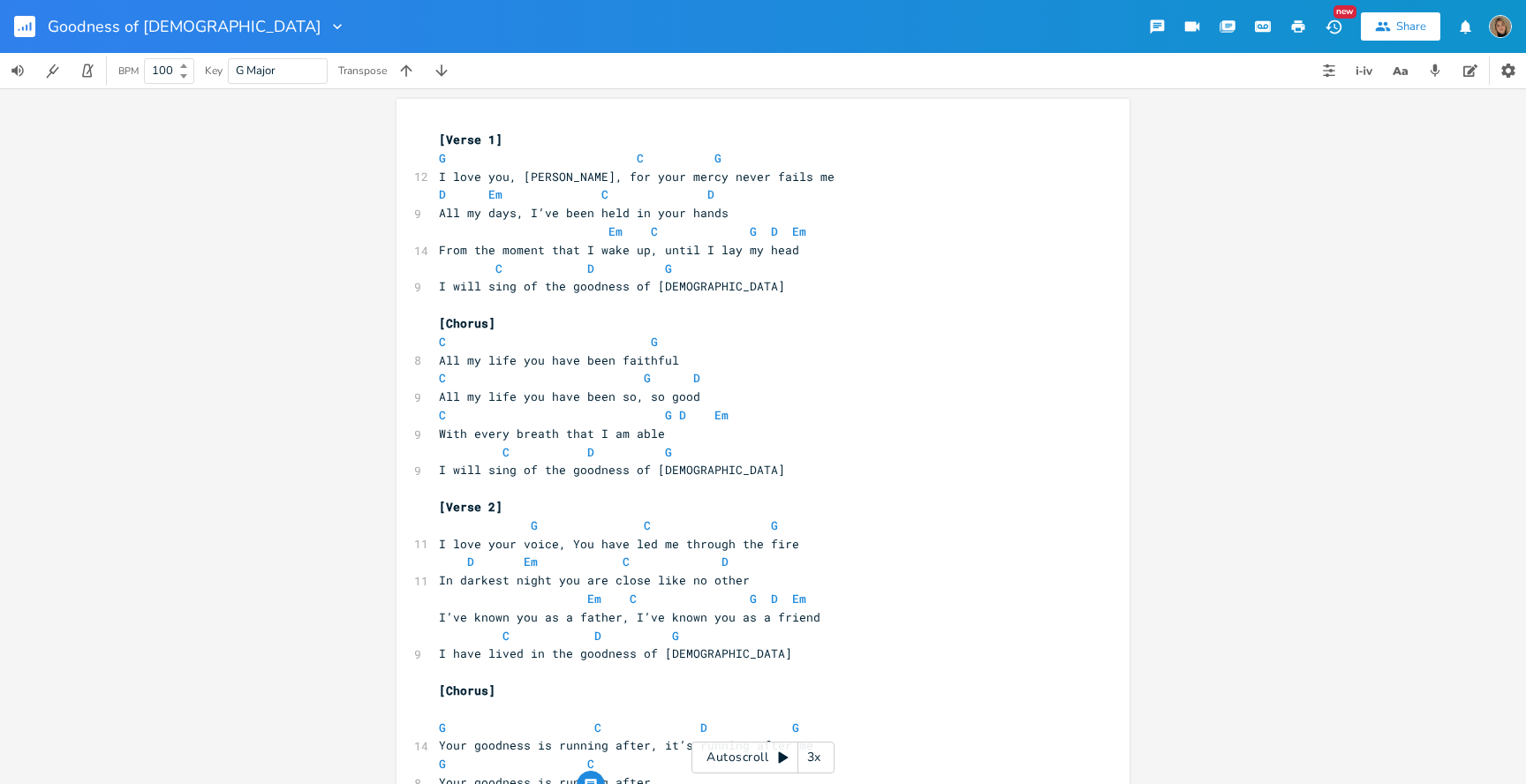drag, startPoint x: 595, startPoint y: 418, endPoint x: 417, endPoint y: 413, distance: 178.07021 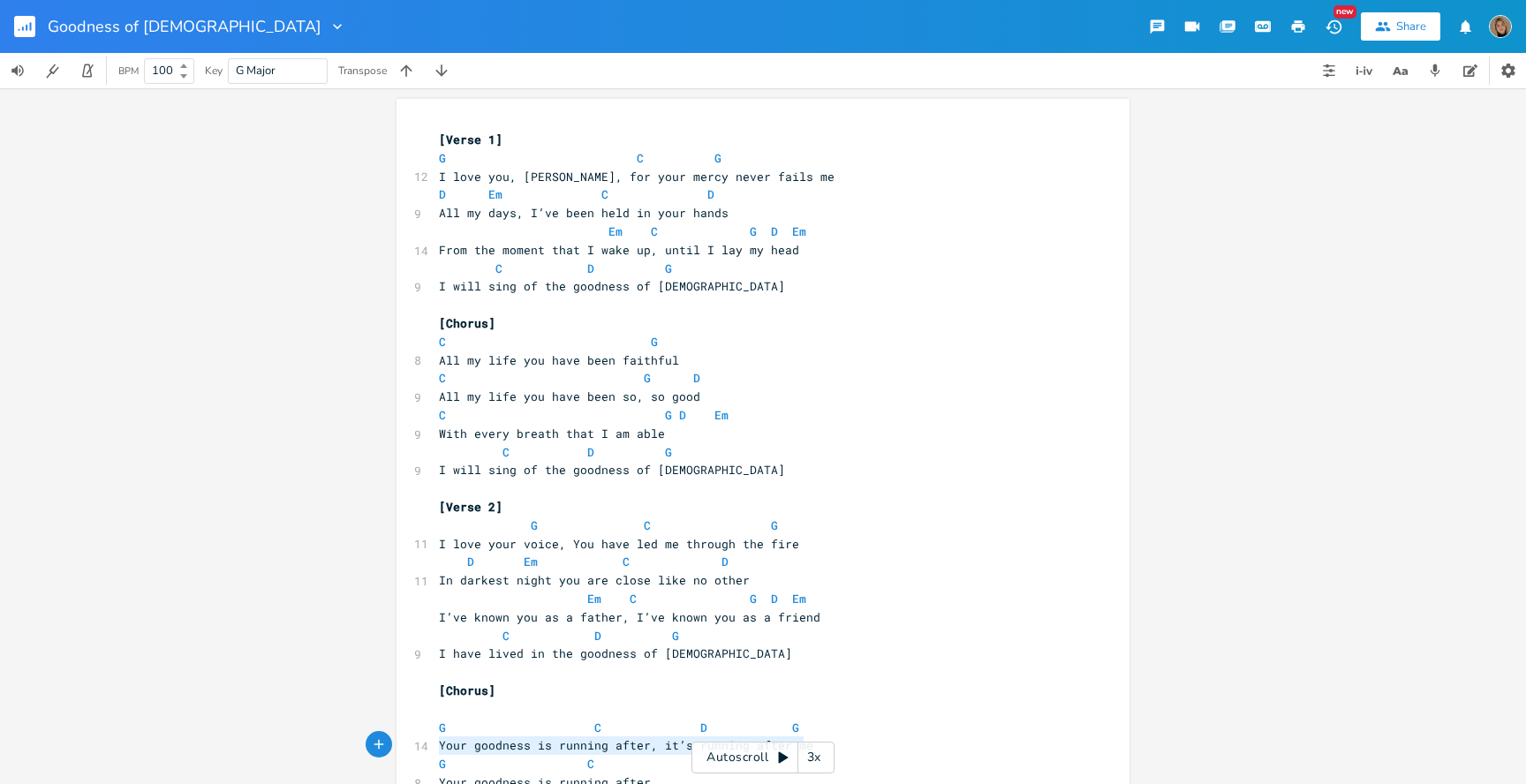 type on "G                     C              D            G
Your goodness is running after, it’s running after me" 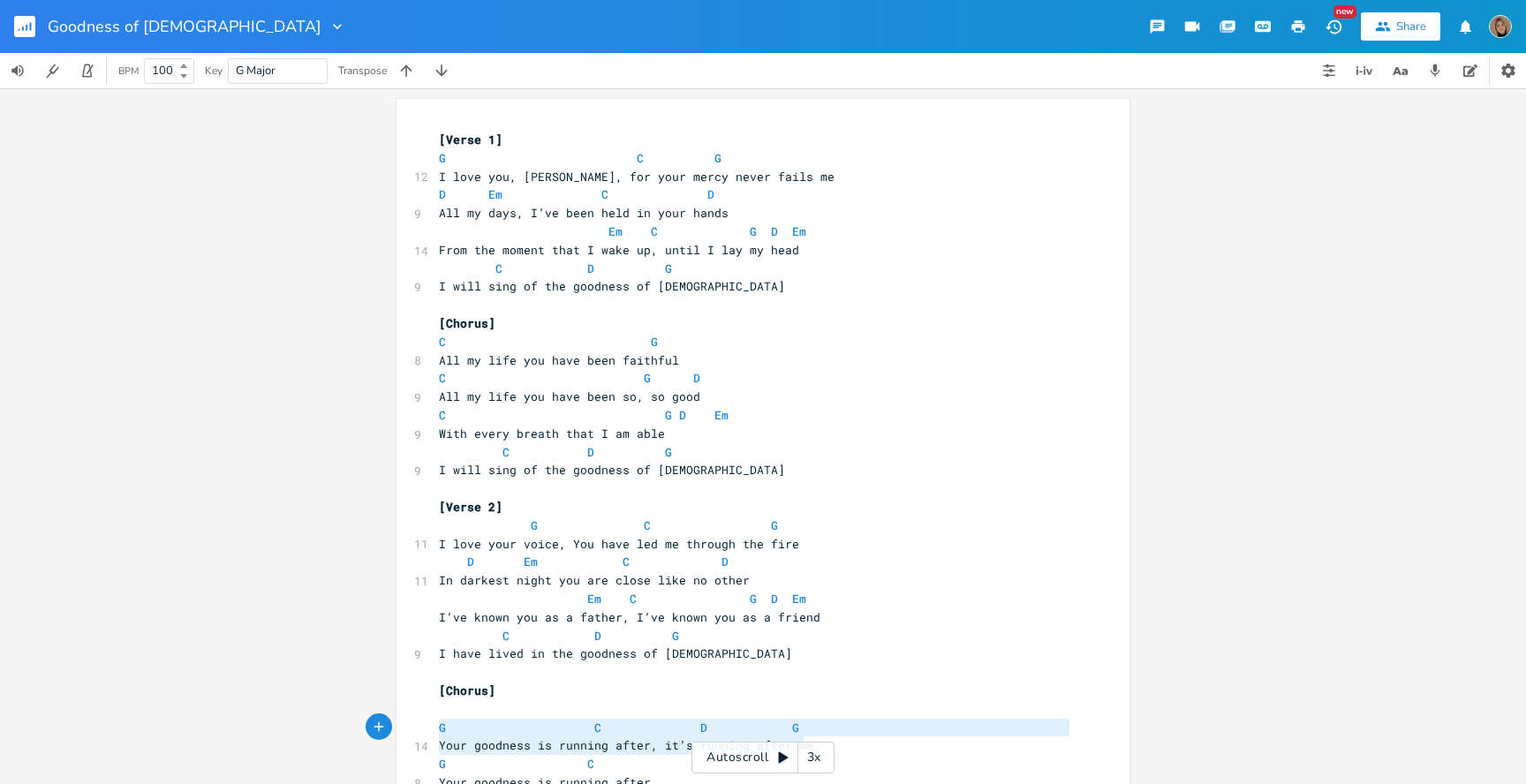 drag, startPoint x: 827, startPoint y: 362, endPoint x: 395, endPoint y: 343, distance: 432.41762 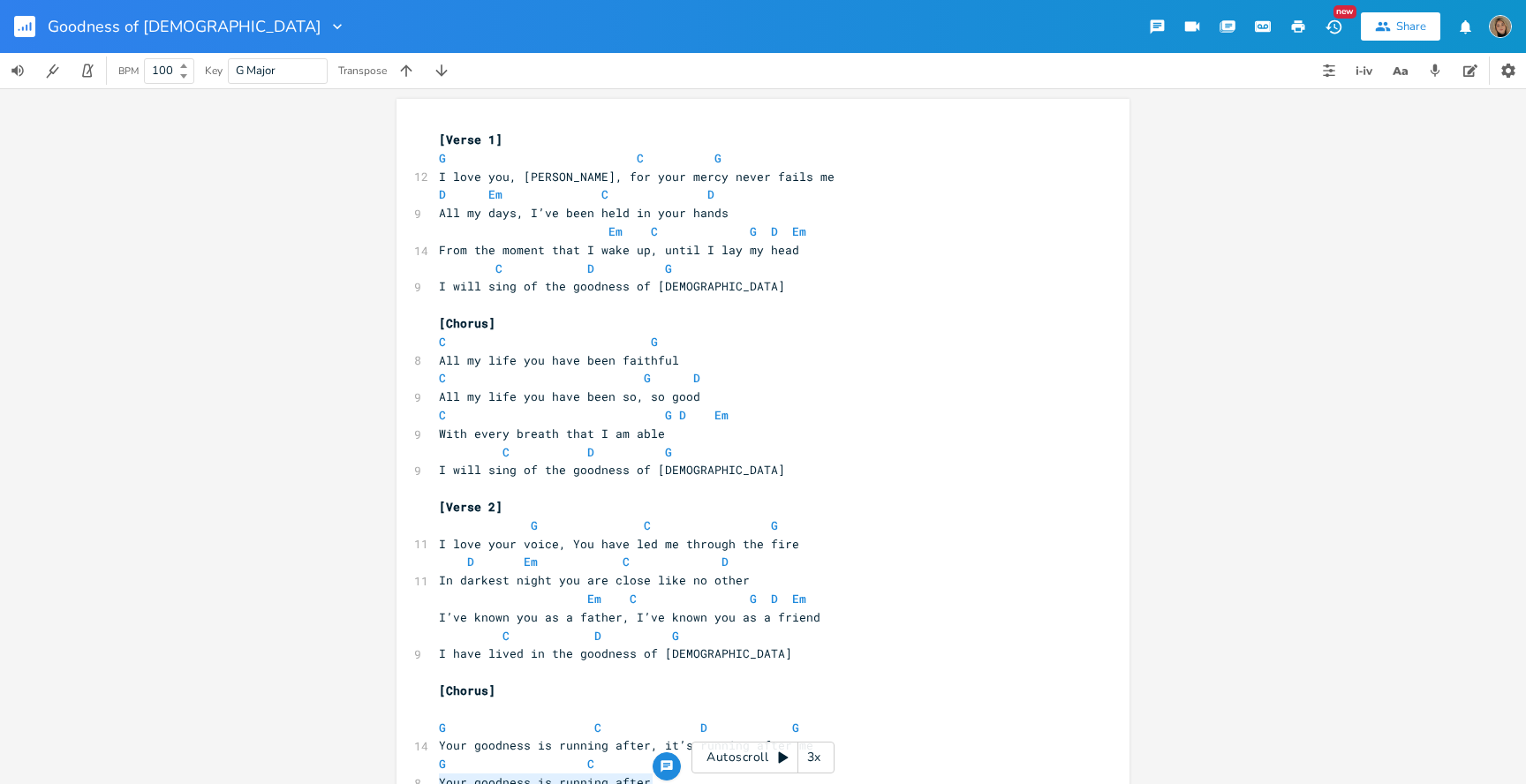 type on "G                    C
Your goodness is running after," 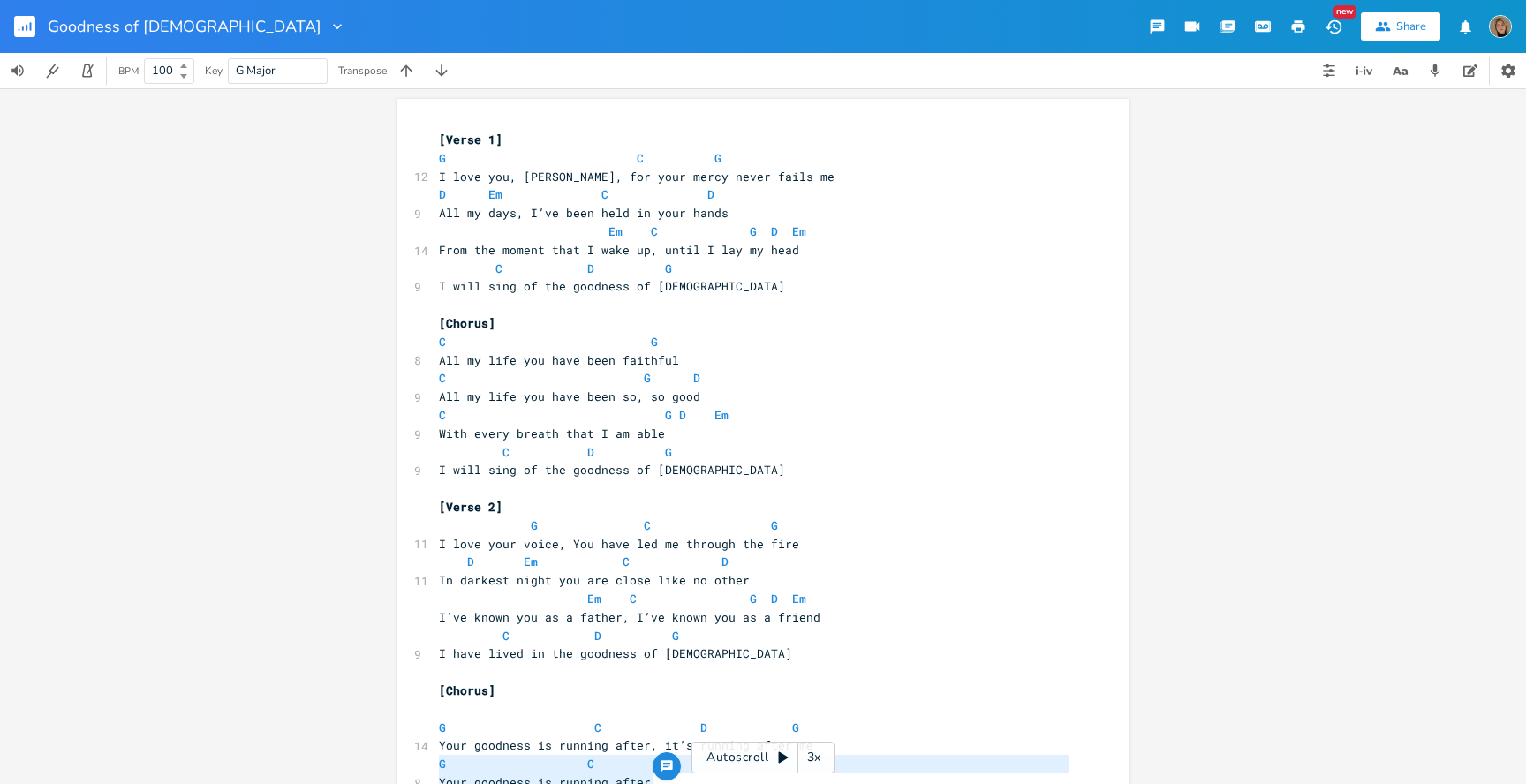 drag, startPoint x: 658, startPoint y: 402, endPoint x: 379, endPoint y: 379, distance: 279.9464 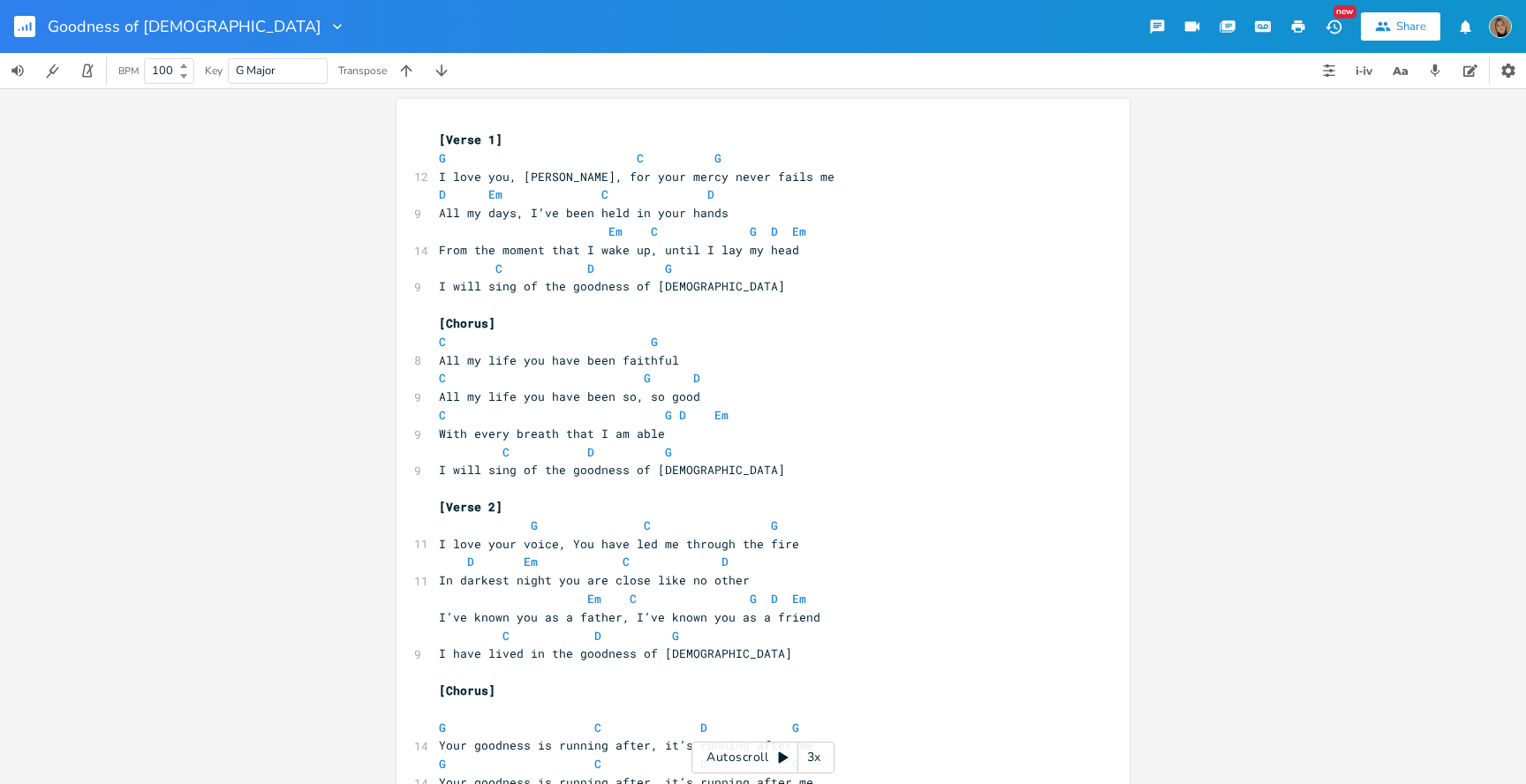 type on "It’s running after me" 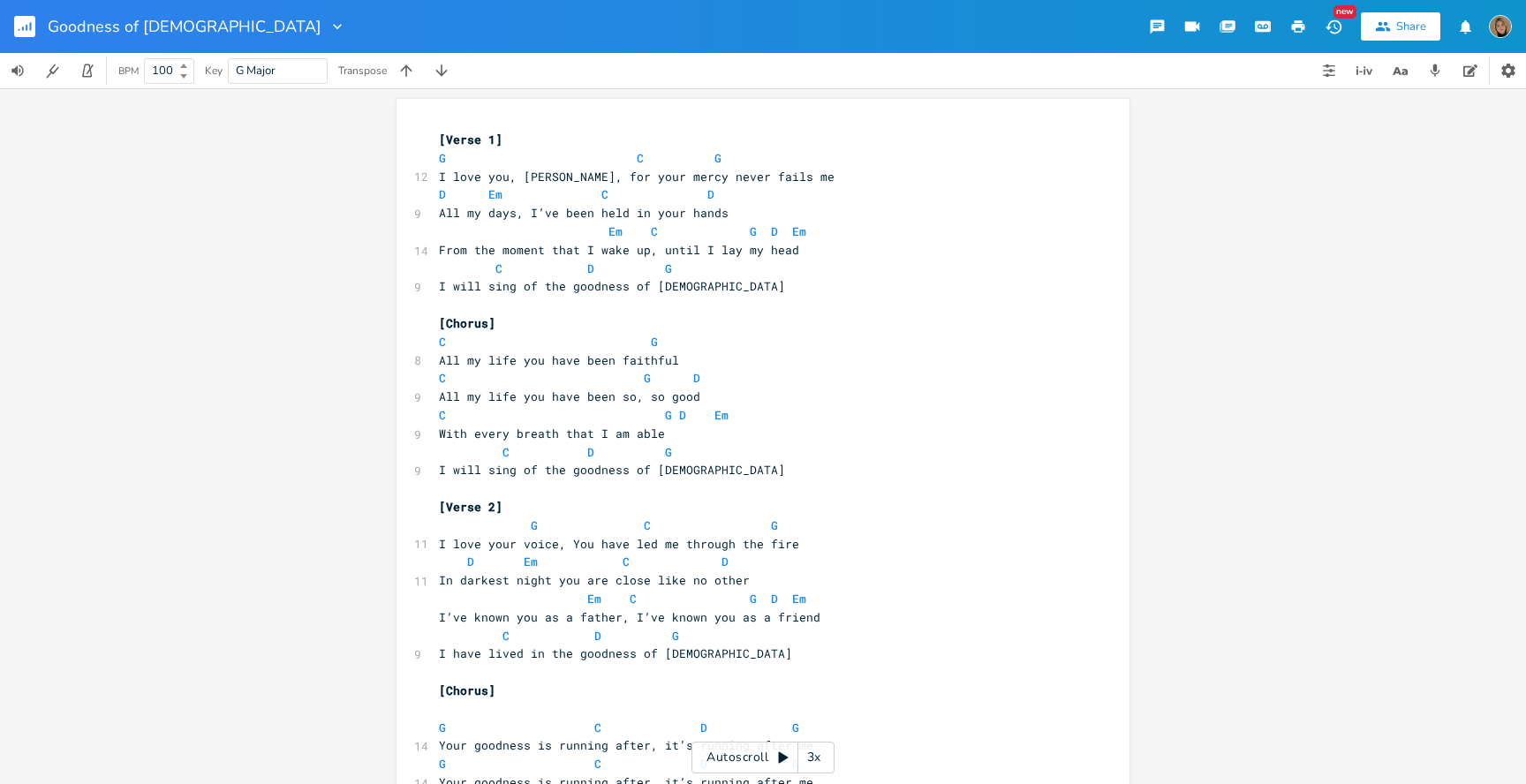click on "I give you everything" at bounding box center [513, 837] 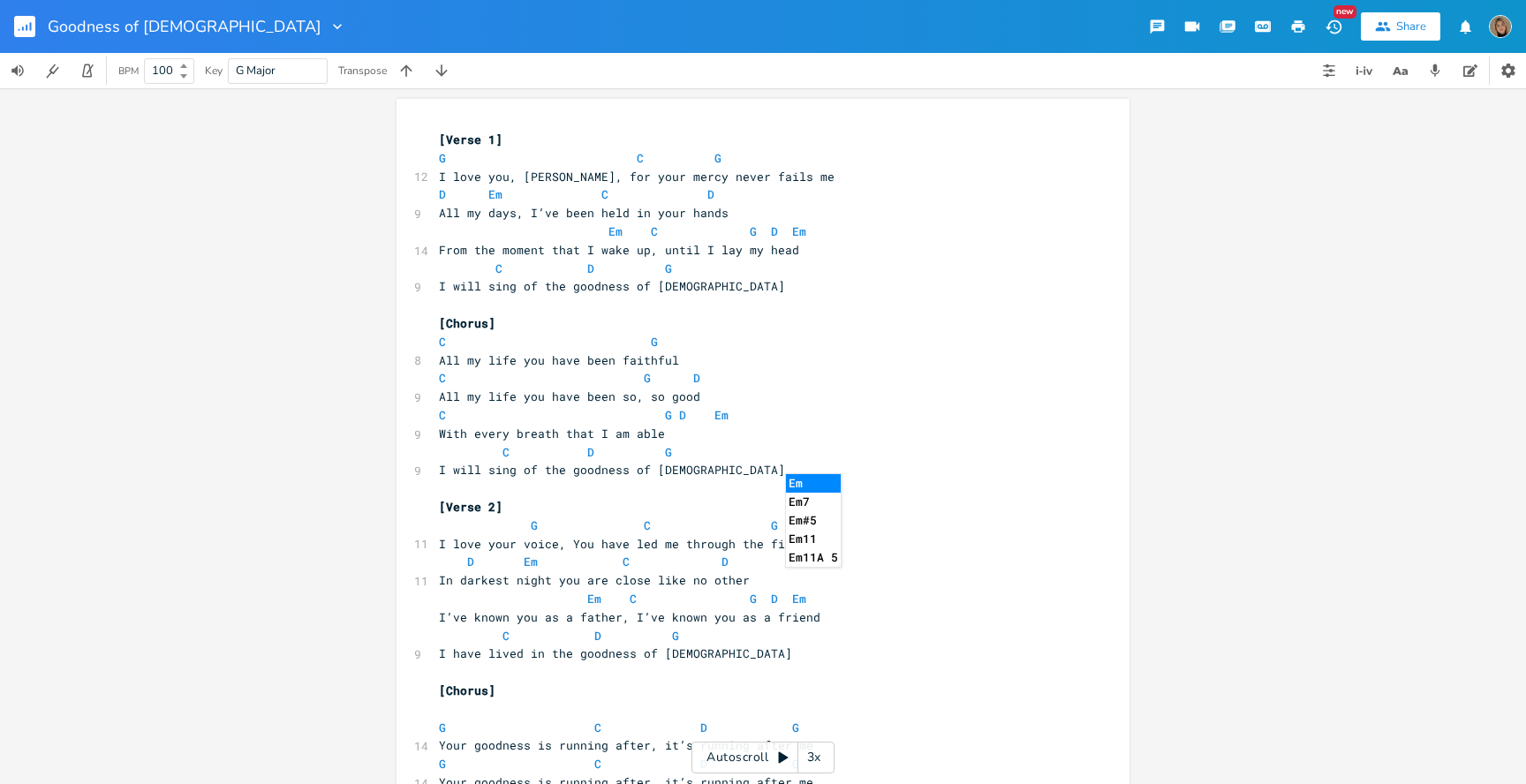click on "G                         C     D                Em" at bounding box center [626, 801] 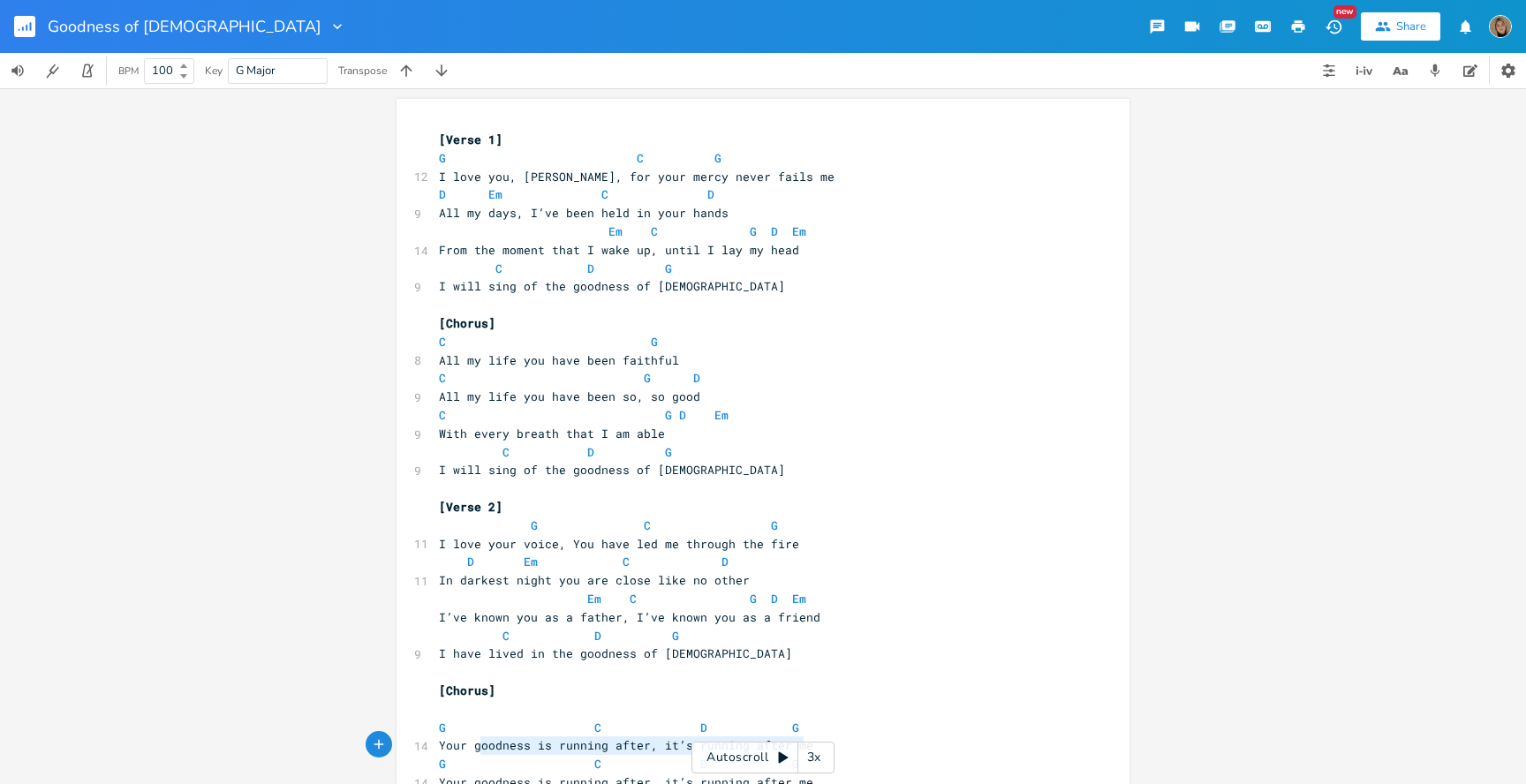 type on "G                     C              D            G
Your goodness is running after, it’s running after me" 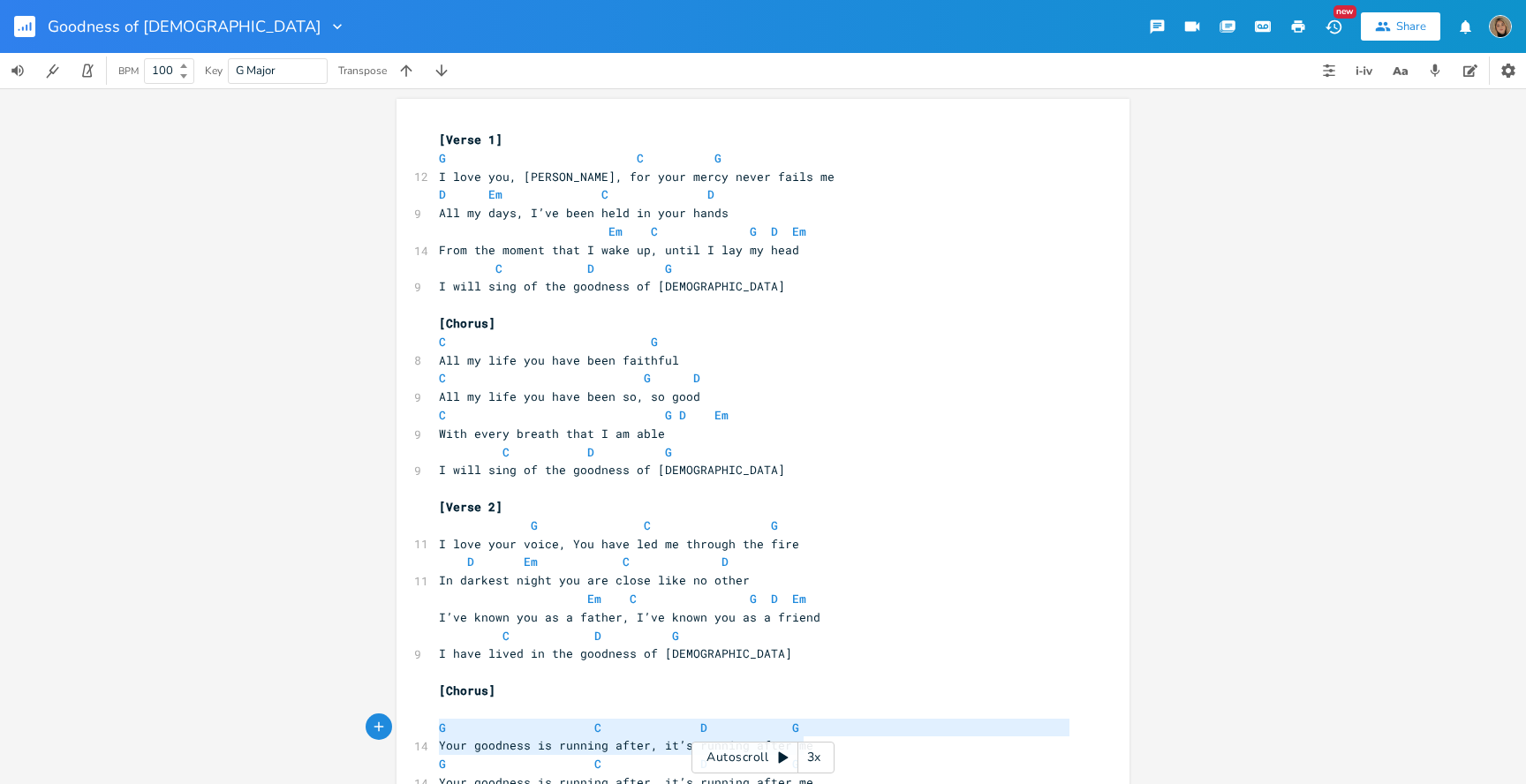 drag, startPoint x: 808, startPoint y: 405, endPoint x: 388, endPoint y: 398, distance: 420.05833 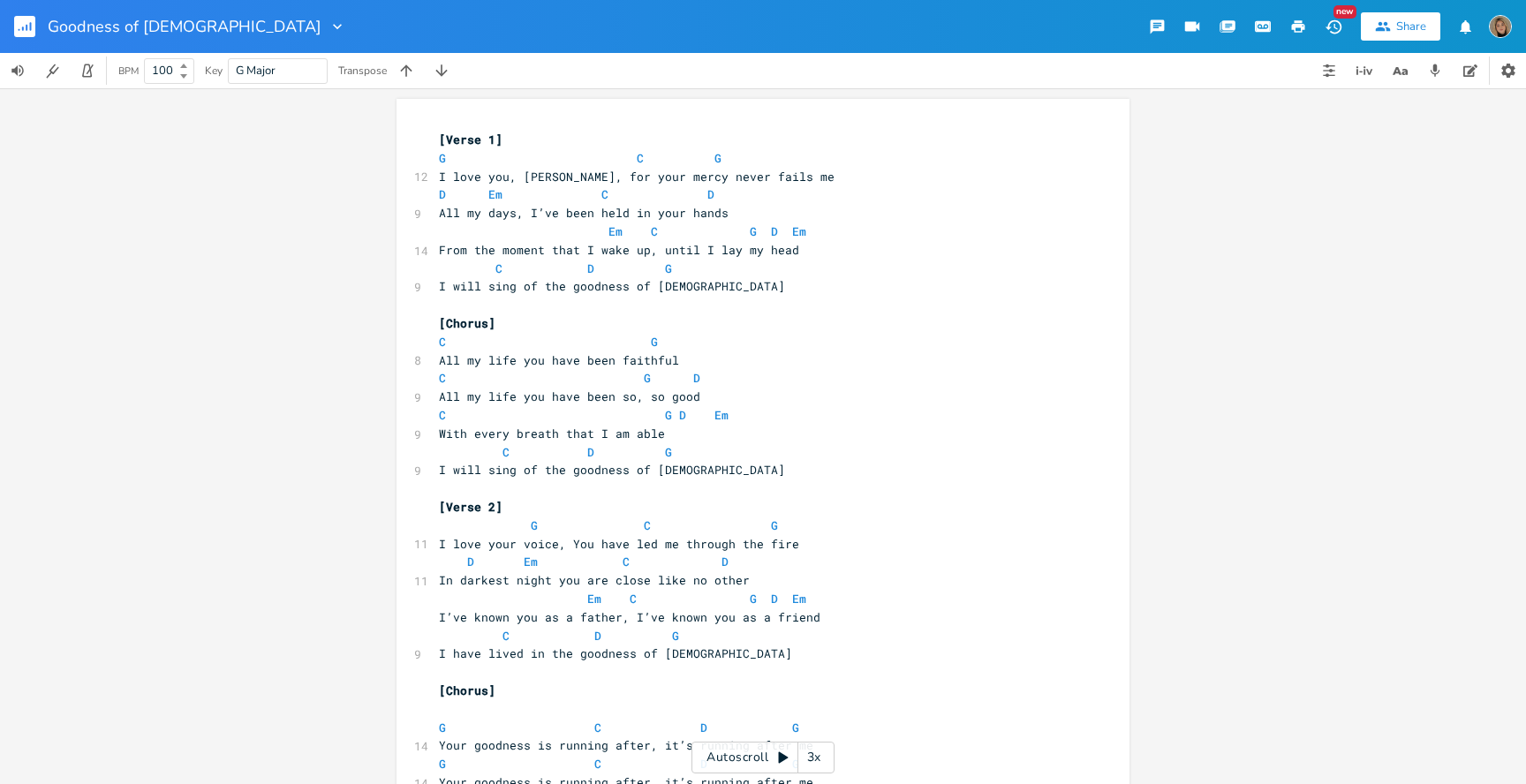 type on "G                    C
Your goodness is running after,
D            G
It’s running after me (2x)" 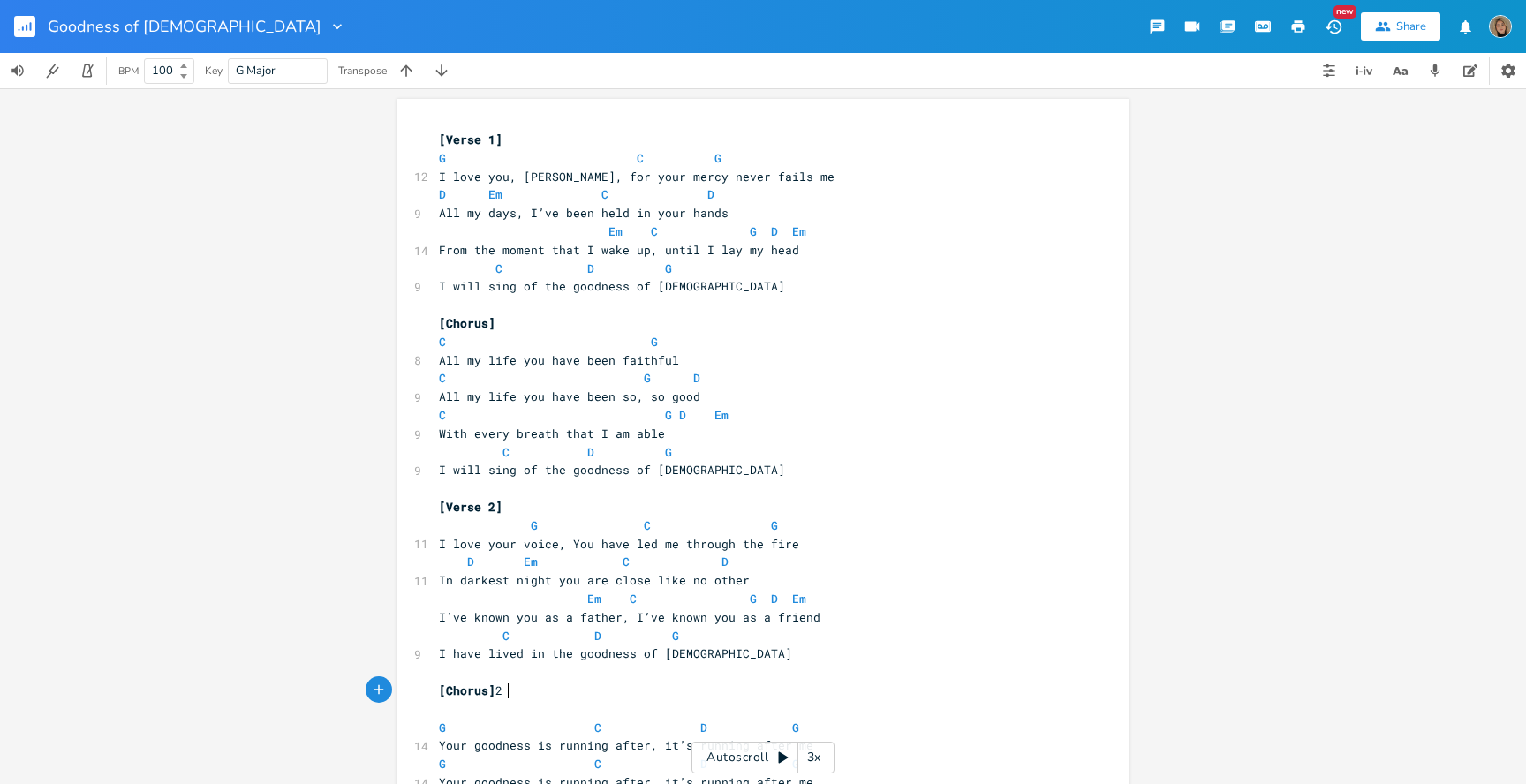 type on "2x" 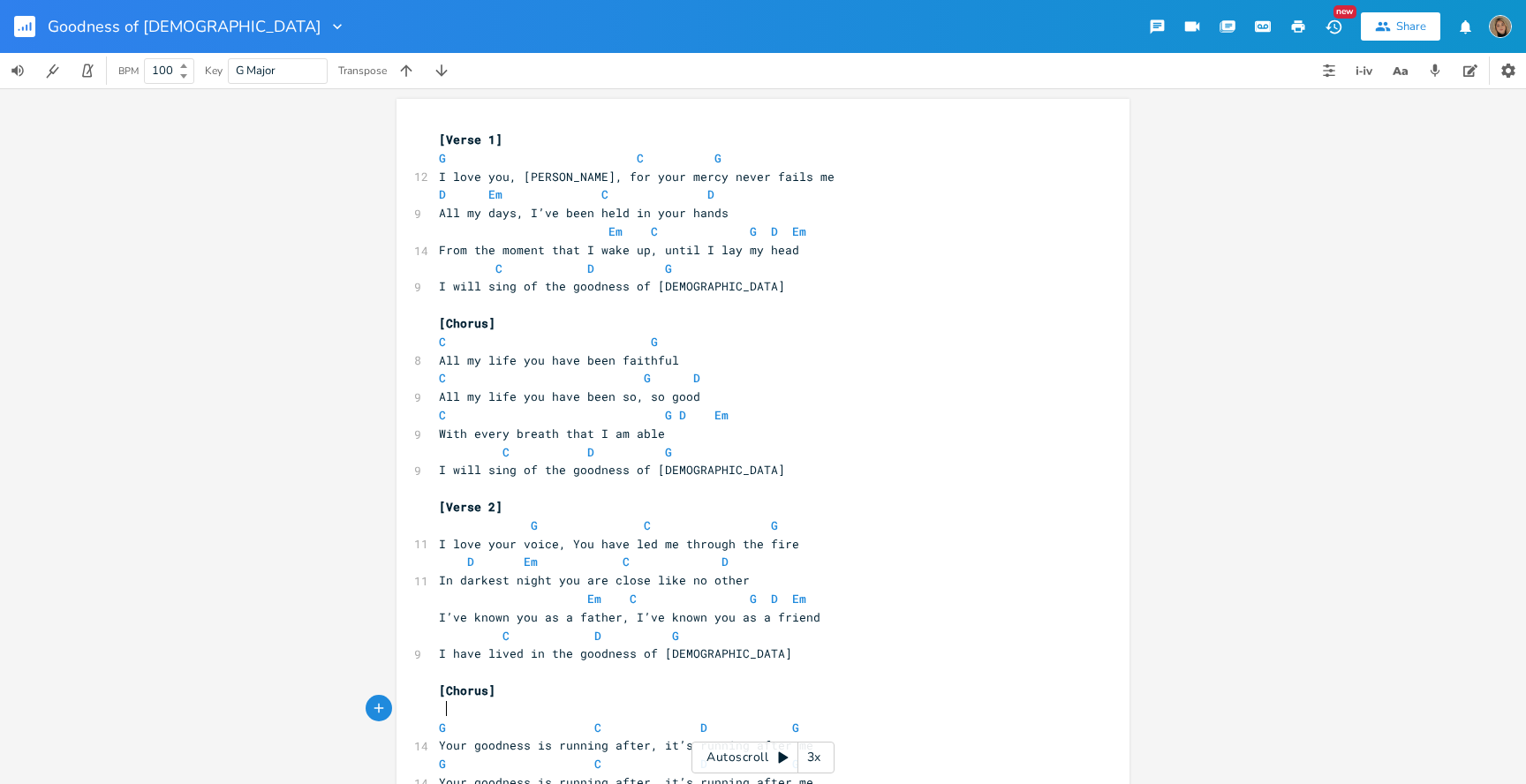 click at bounding box center [754, 709] 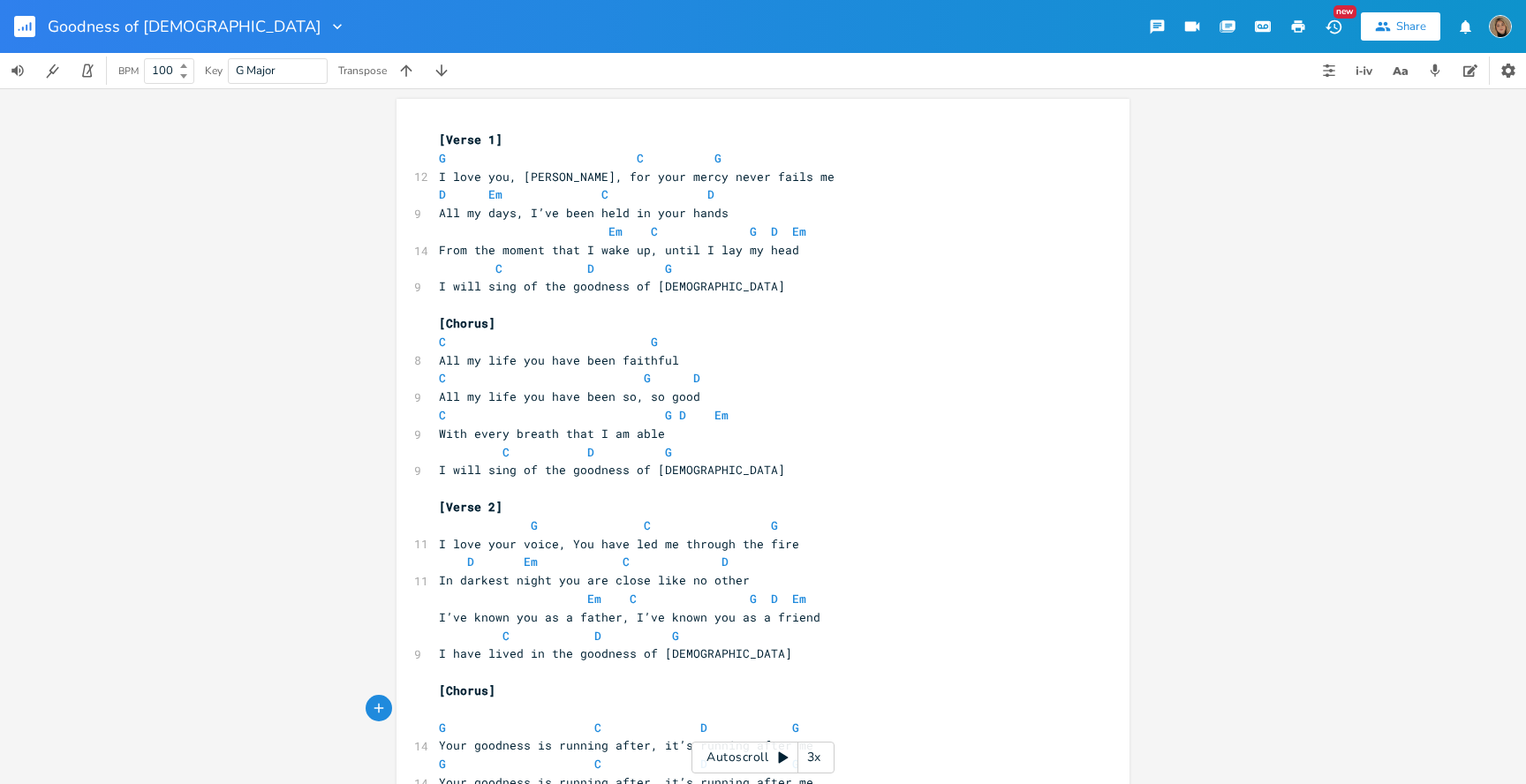 click on "x   [Verse 1] G                             C            G 12 I love you, Lord, for your mercy never fails me D        Em                C                D 9 All my days, I’ve been held in your hands                          Em      C               G    D    Em 14 From the moment that I wake up, until I lay my head          C              D            G 9 I will sing of the goodness of [DEMOGRAPHIC_DATA]   [Chorus] C                               G 8 All my life you have been faithful C                              G        D 9 All my life you have been so, so good C                                 G   D      Em 9 With every breath that I am able           C             D            G 9 I will sing of the goodness of [DEMOGRAPHIC_DATA]   [Verse 2]               G                 C                   G 11 I love your voice, You have led me through the fire      D         Em C D 11" at bounding box center [763, 586] 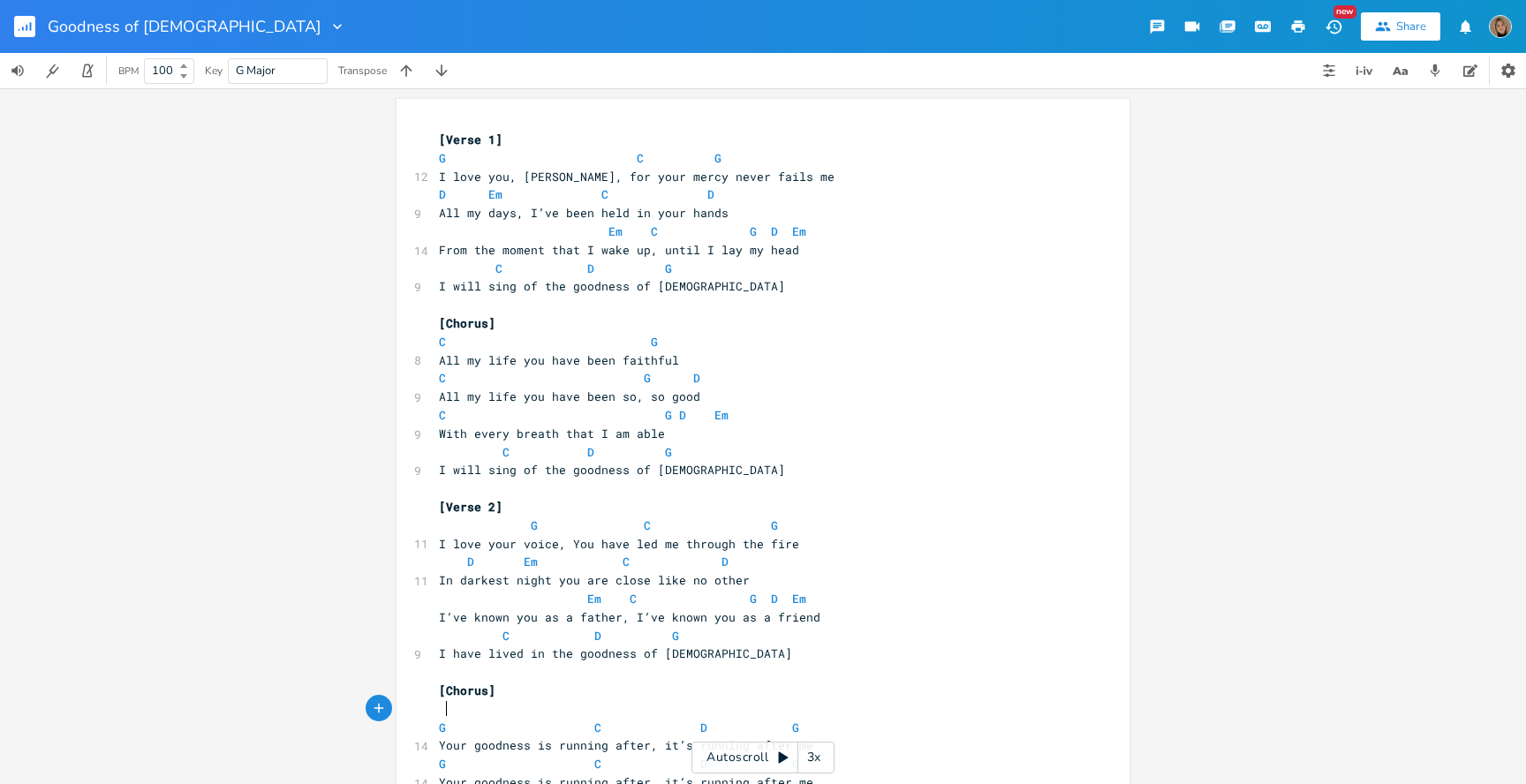 click at bounding box center (754, 709) 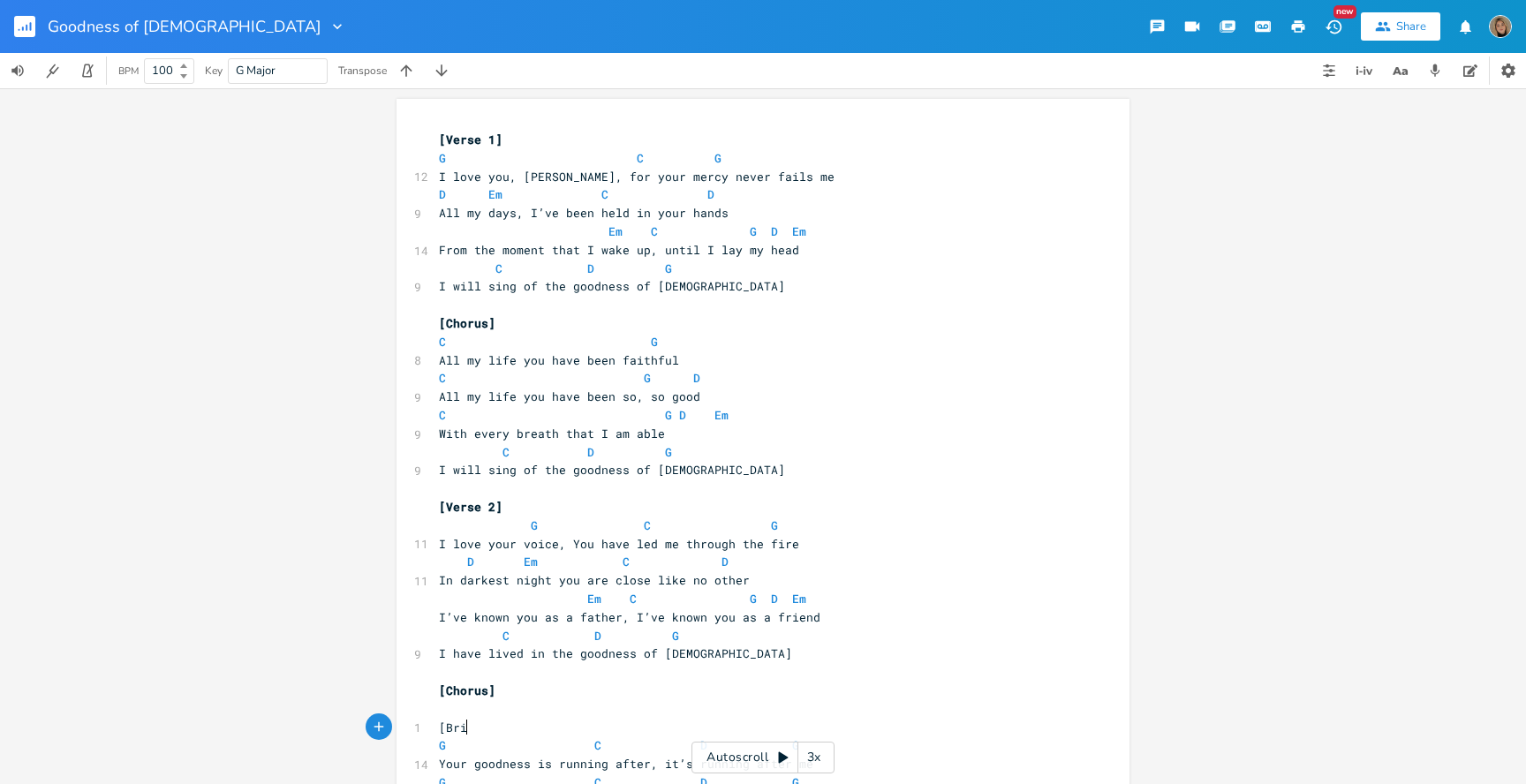 type on "[Bris" 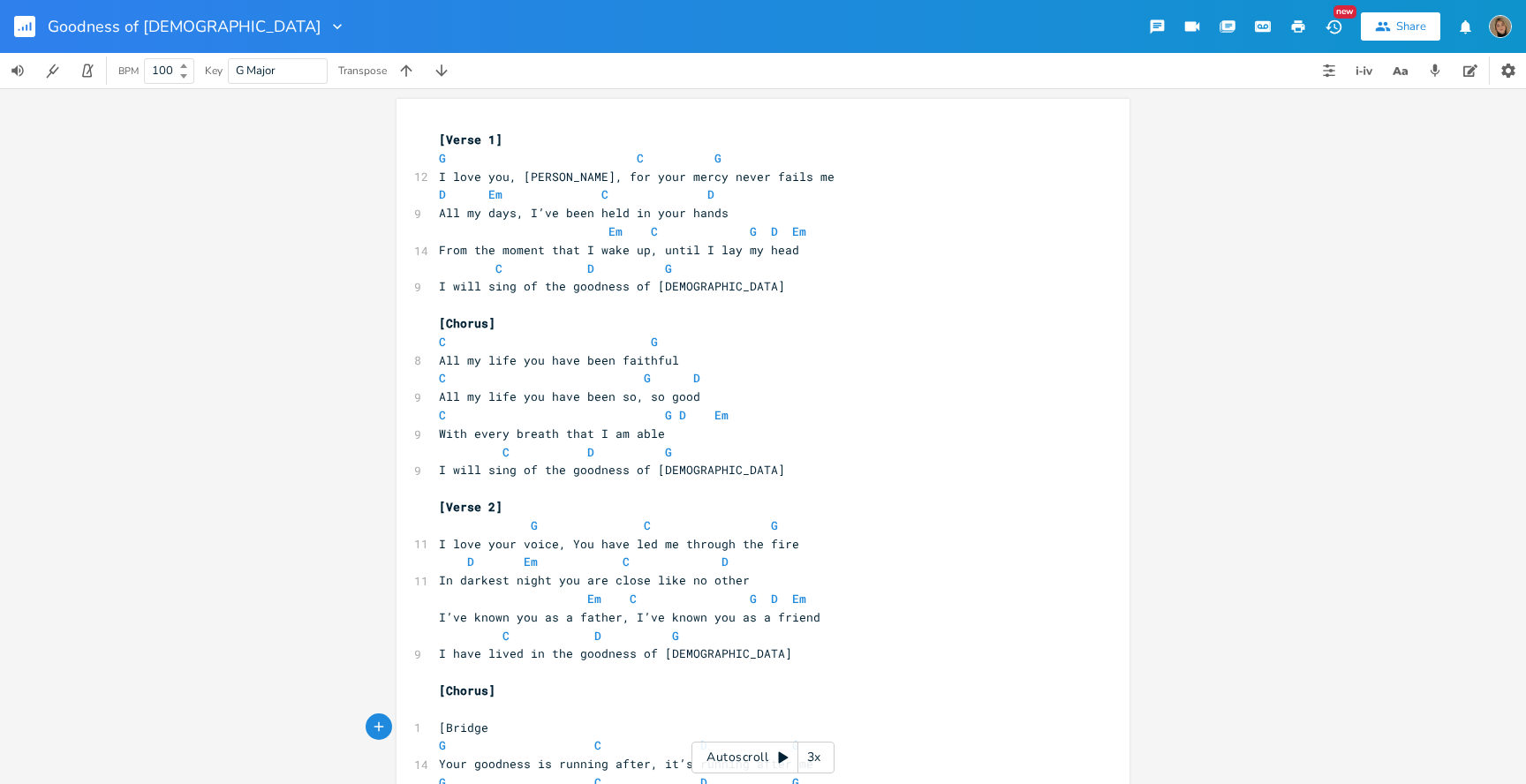 type on "dge}" 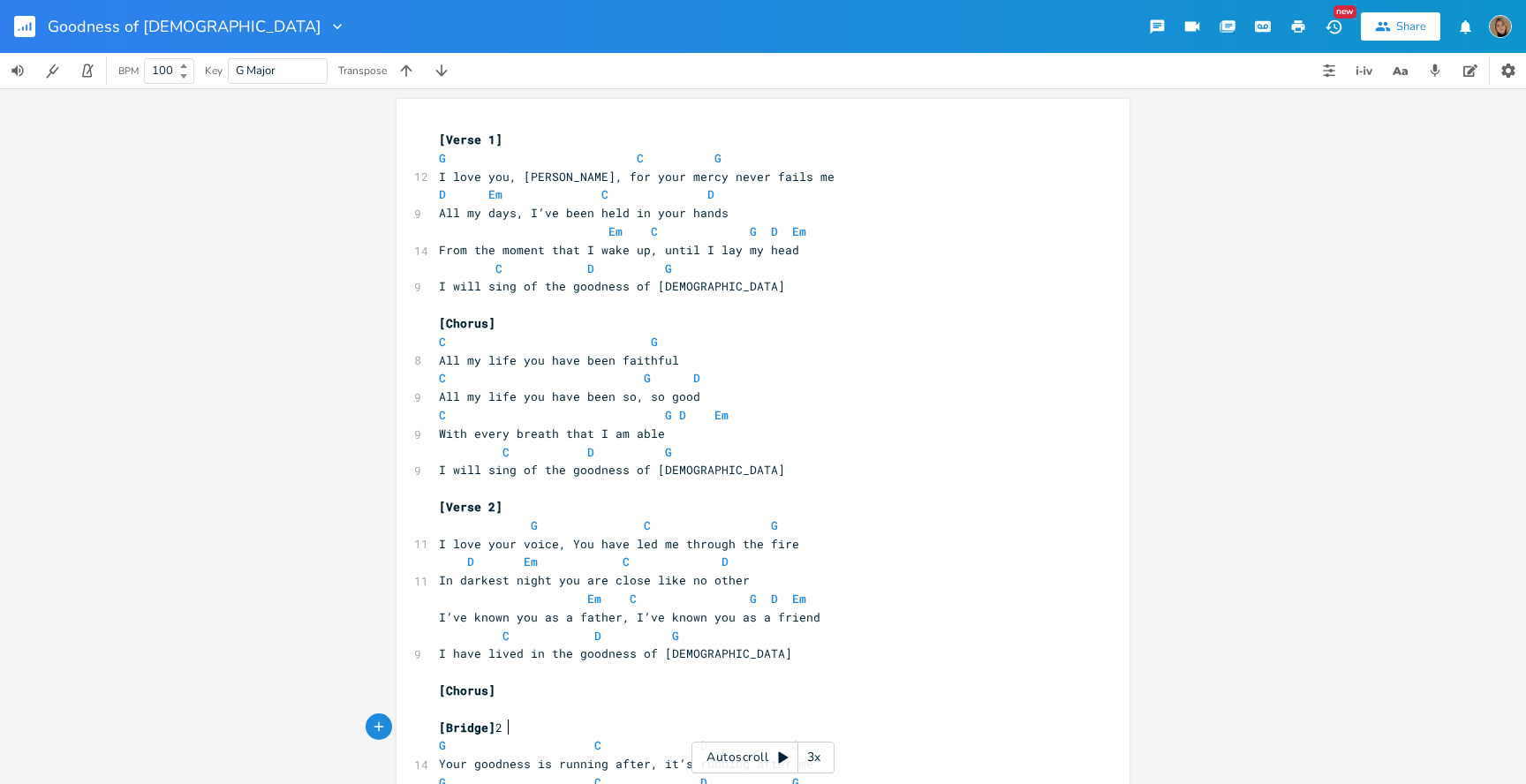 type on "] 2x" 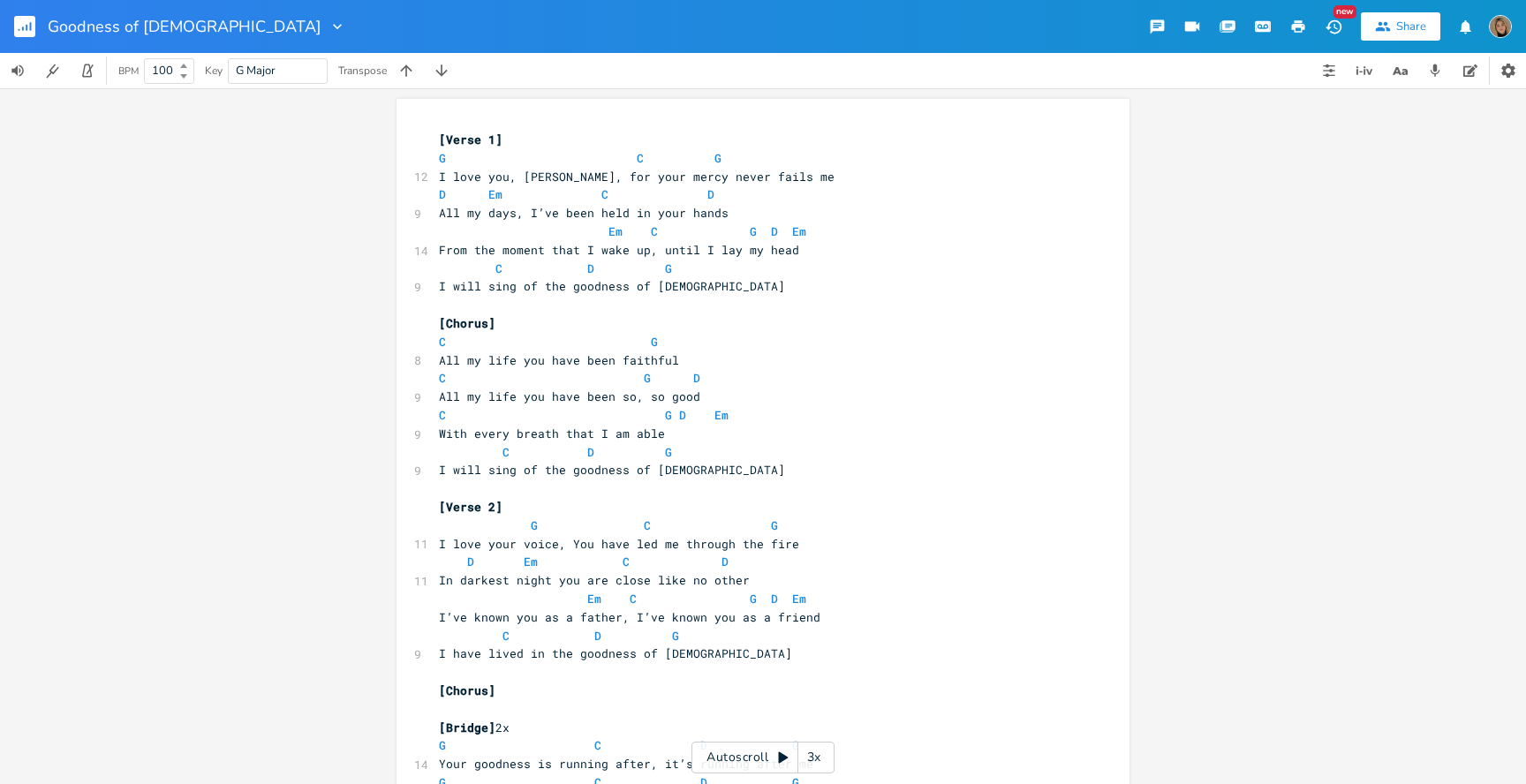 type on "C                             G
All my life you have been faithful
C                            G      D
All my life you have been so, so good
C                               G D    Em
With every breath that I am able
C           D          G
I will sing of the goodness of [DEMOGRAPHIC_DATA] (3x)" 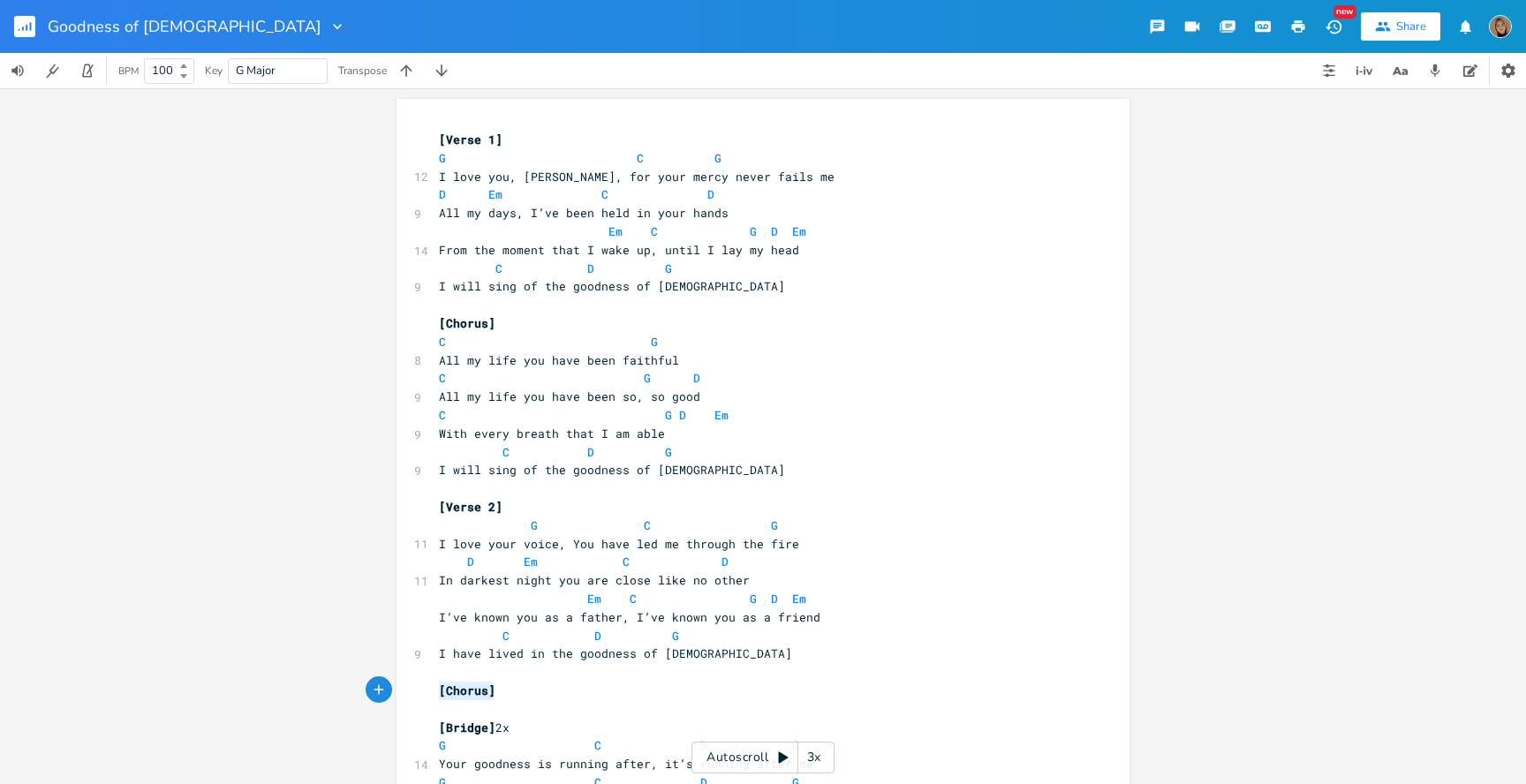 drag, startPoint x: 495, startPoint y: 369, endPoint x: 383, endPoint y: 365, distance: 112.07141 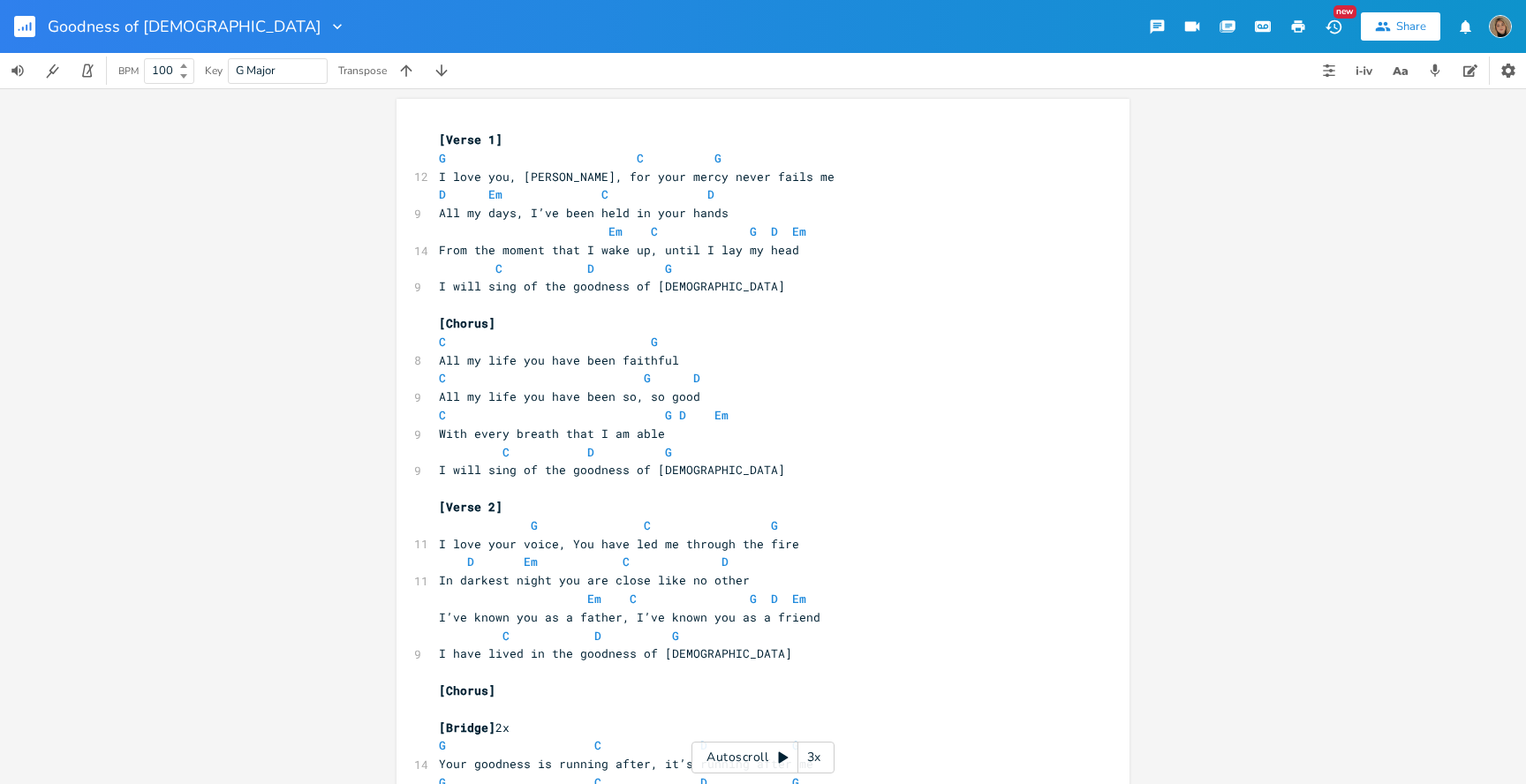 type on "C                             G
All my life you have been faithful
C                            G      D
All my life you have been so, so good
C                               G D    Em
With every breath that I am able
C           D          G
I will sing of the goodness of [DEMOGRAPHIC_DATA] (3x)" 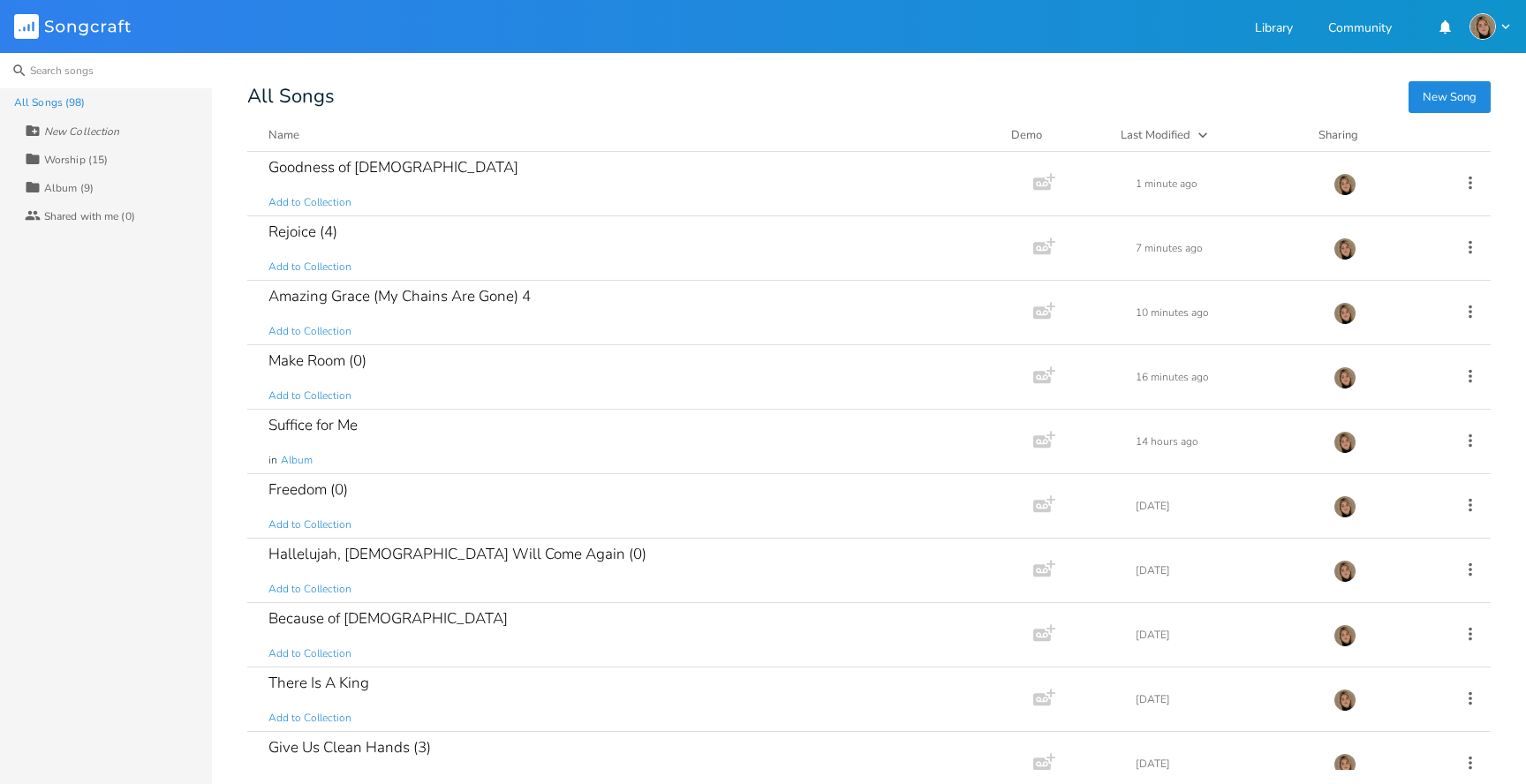 click at bounding box center [106, 71] 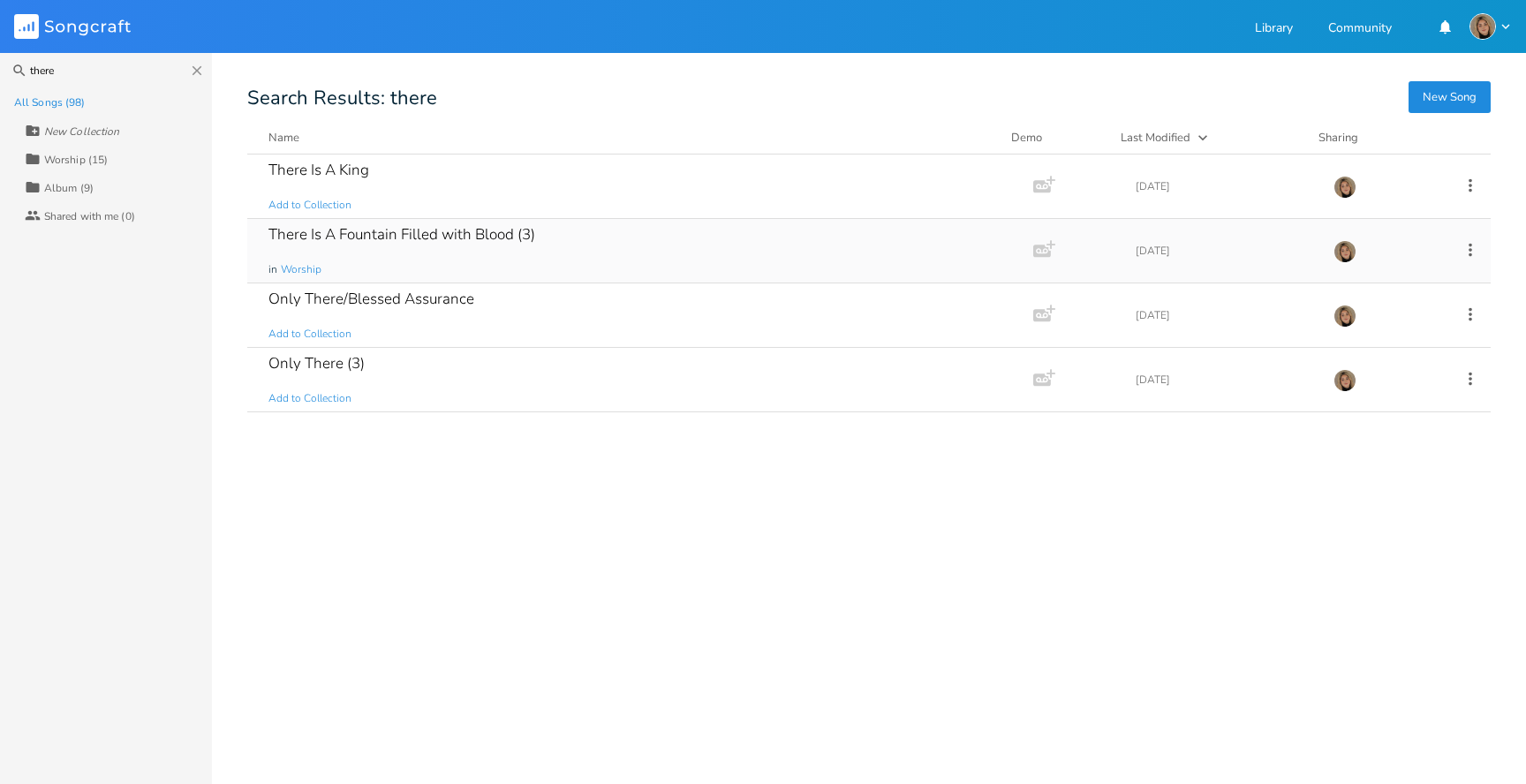 click on "There Is A Fountain Filled with Blood (3)" at bounding box center (402, 234) 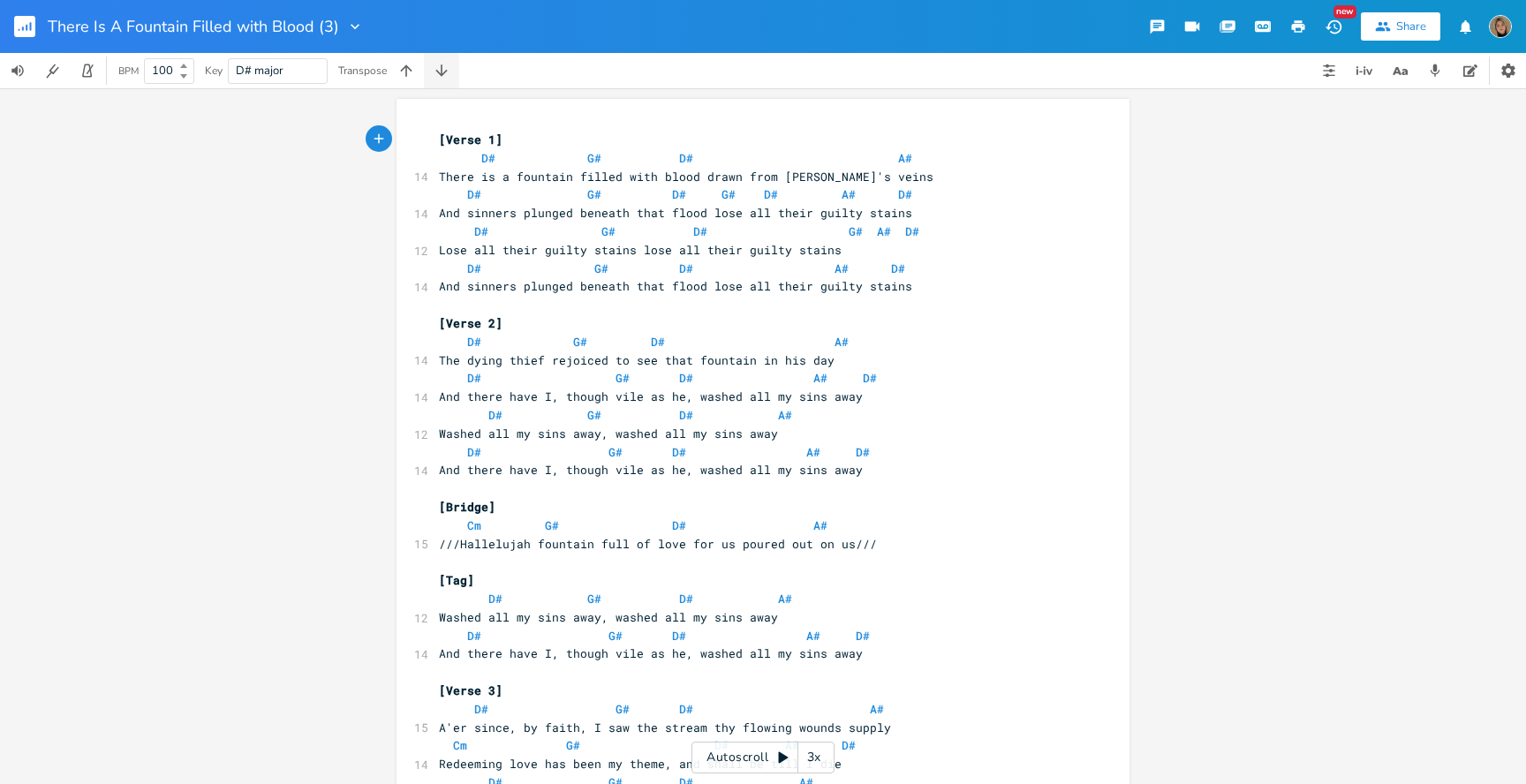 click 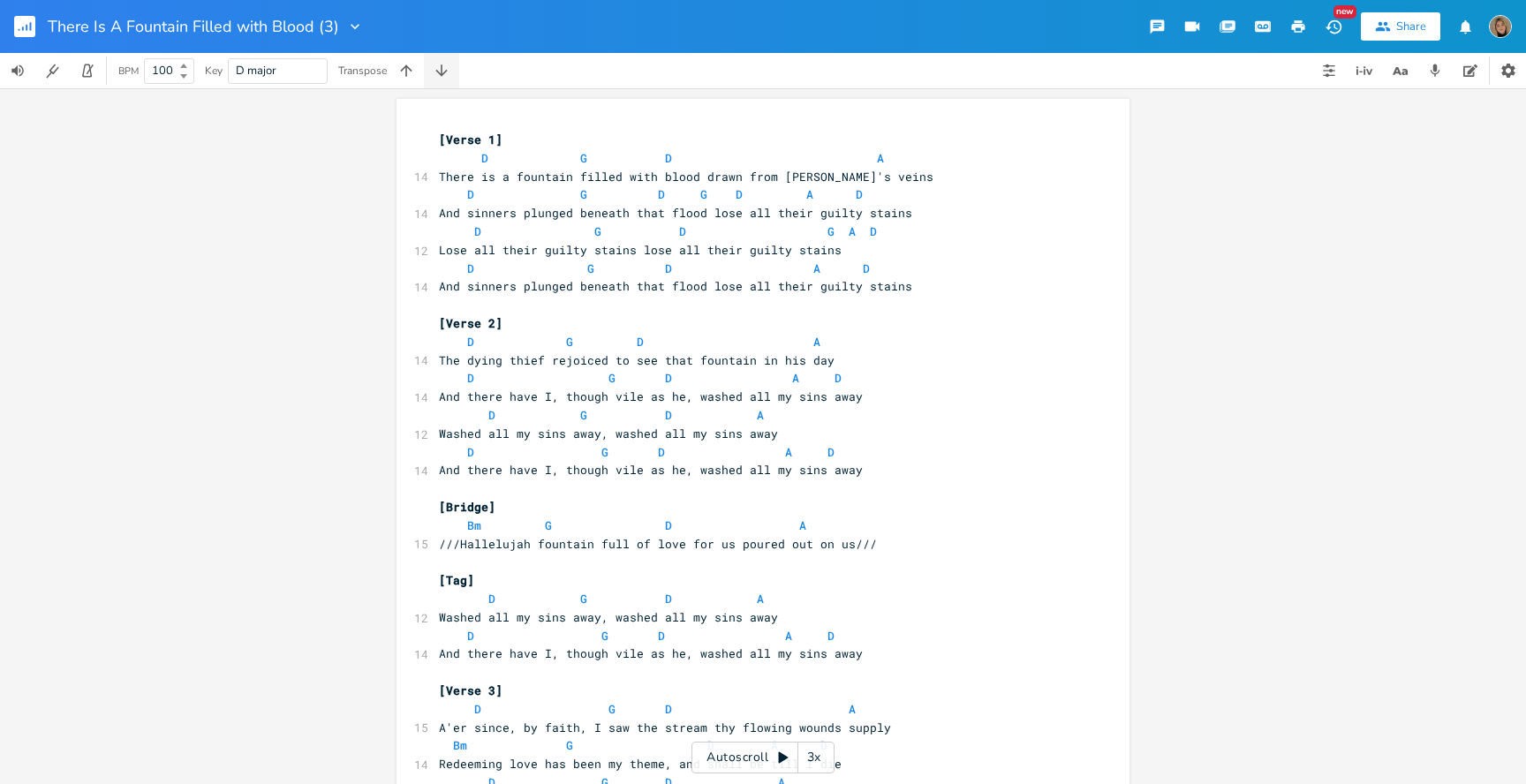 click 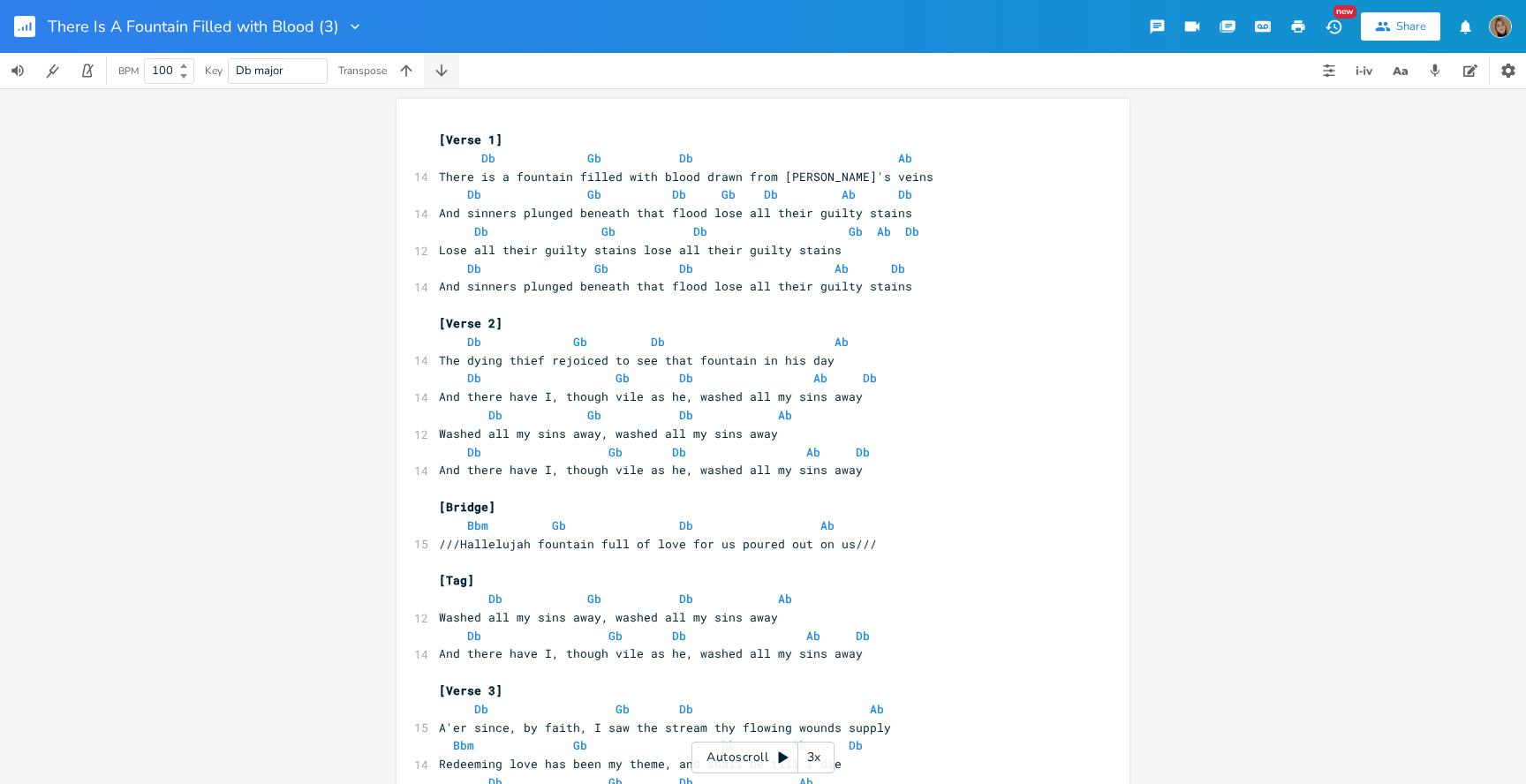 click 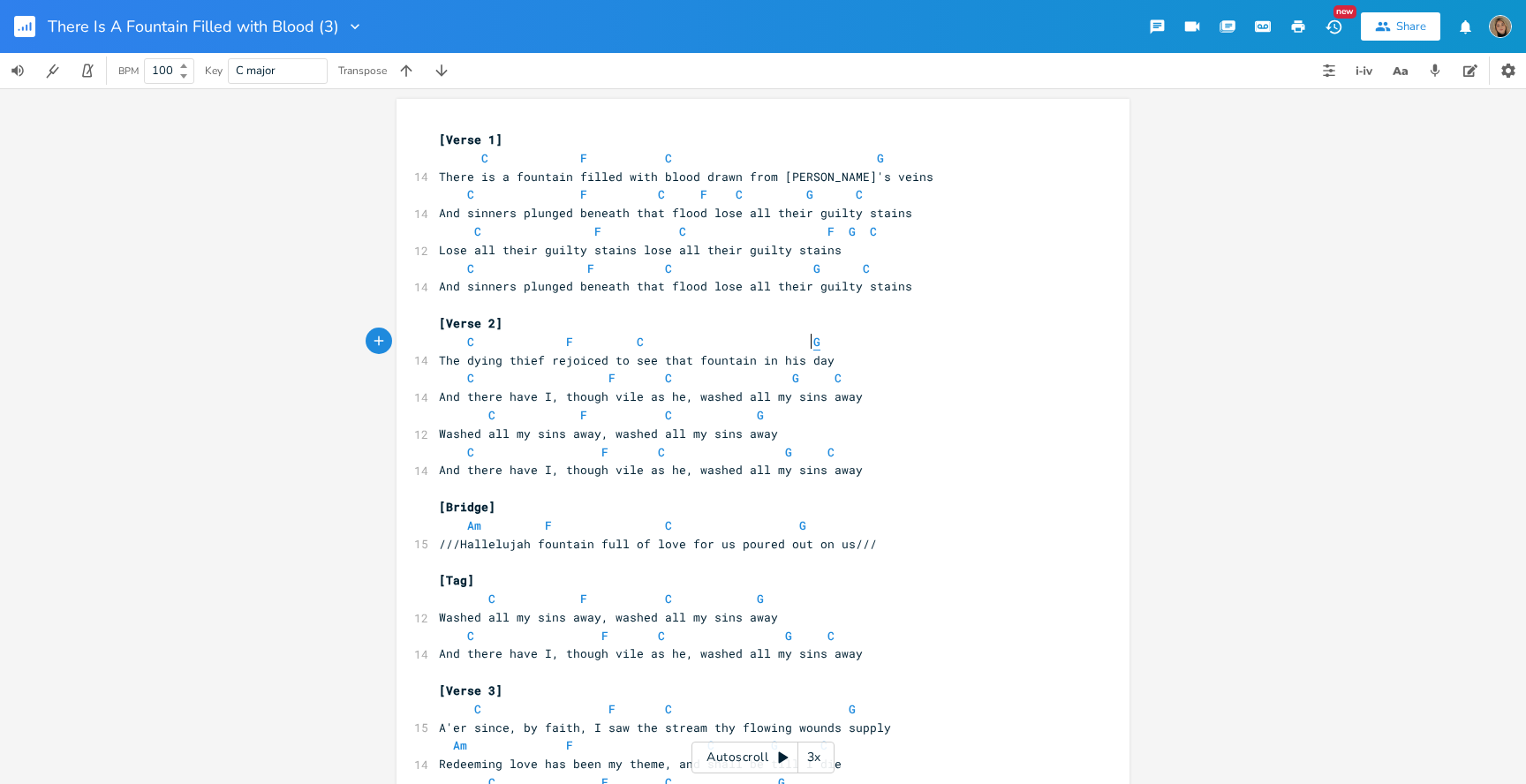 click on "G" at bounding box center (817, 342) 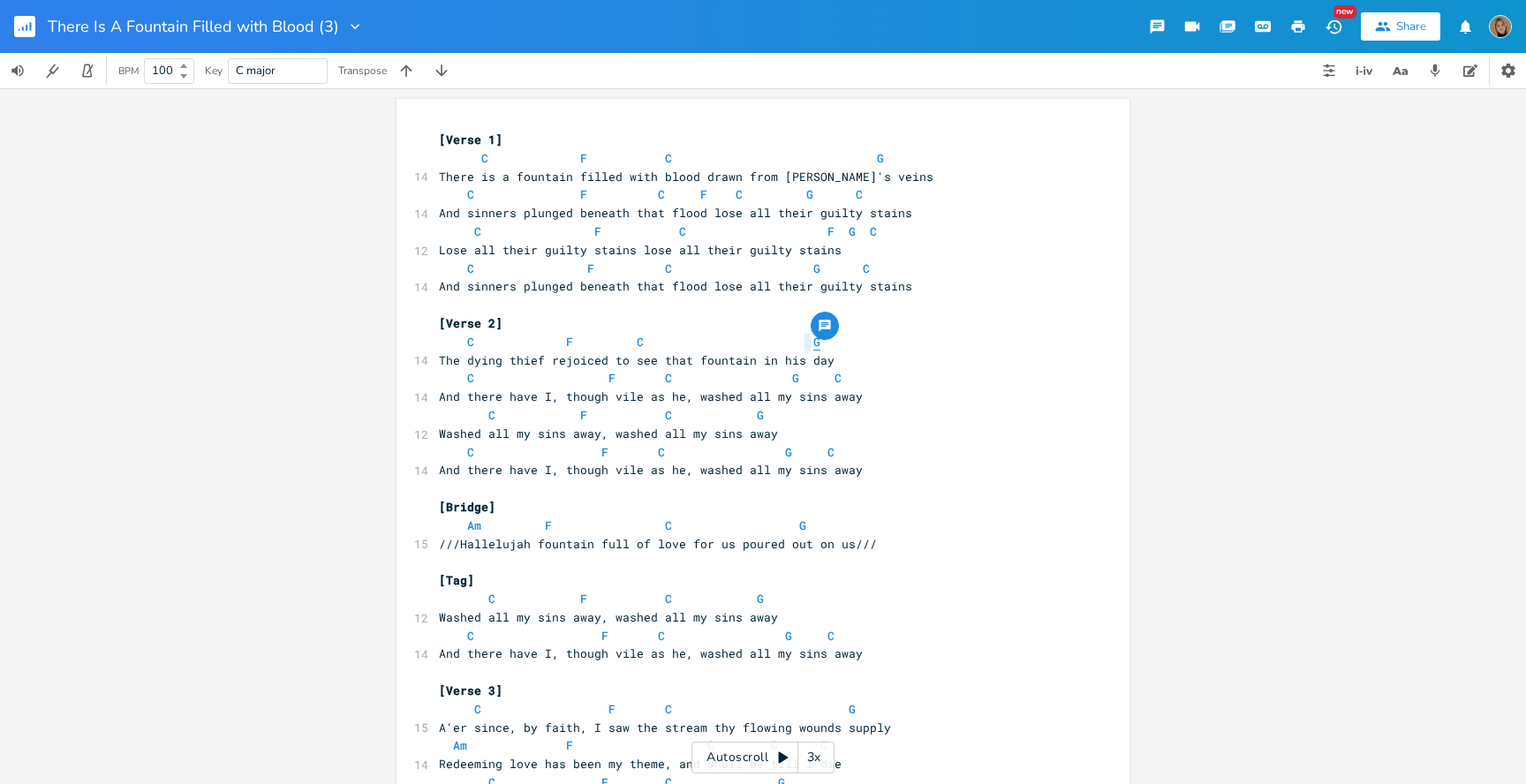 click on "G" at bounding box center (817, 342) 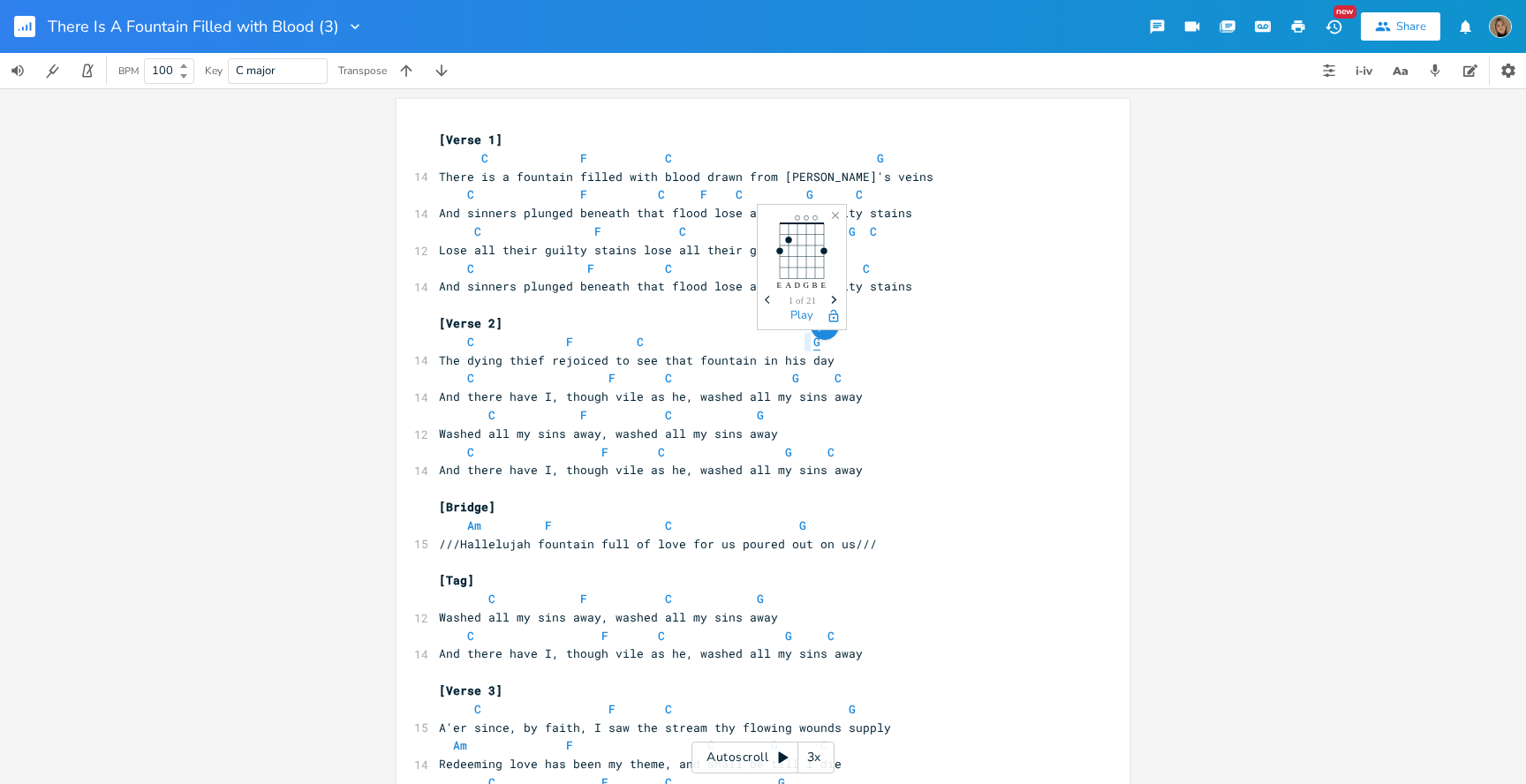click on "G" at bounding box center (817, 342) 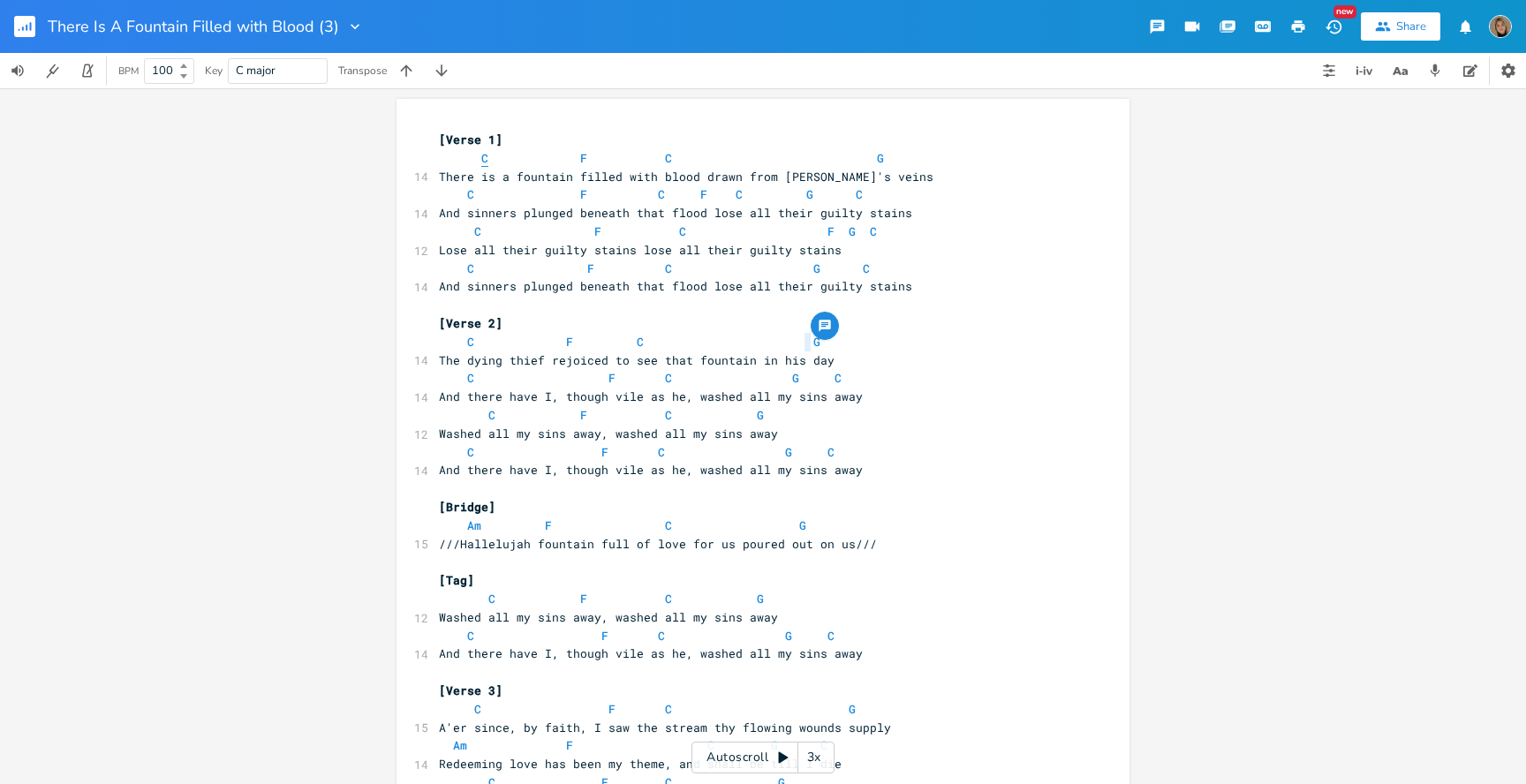 click on "C" at bounding box center (485, 158) 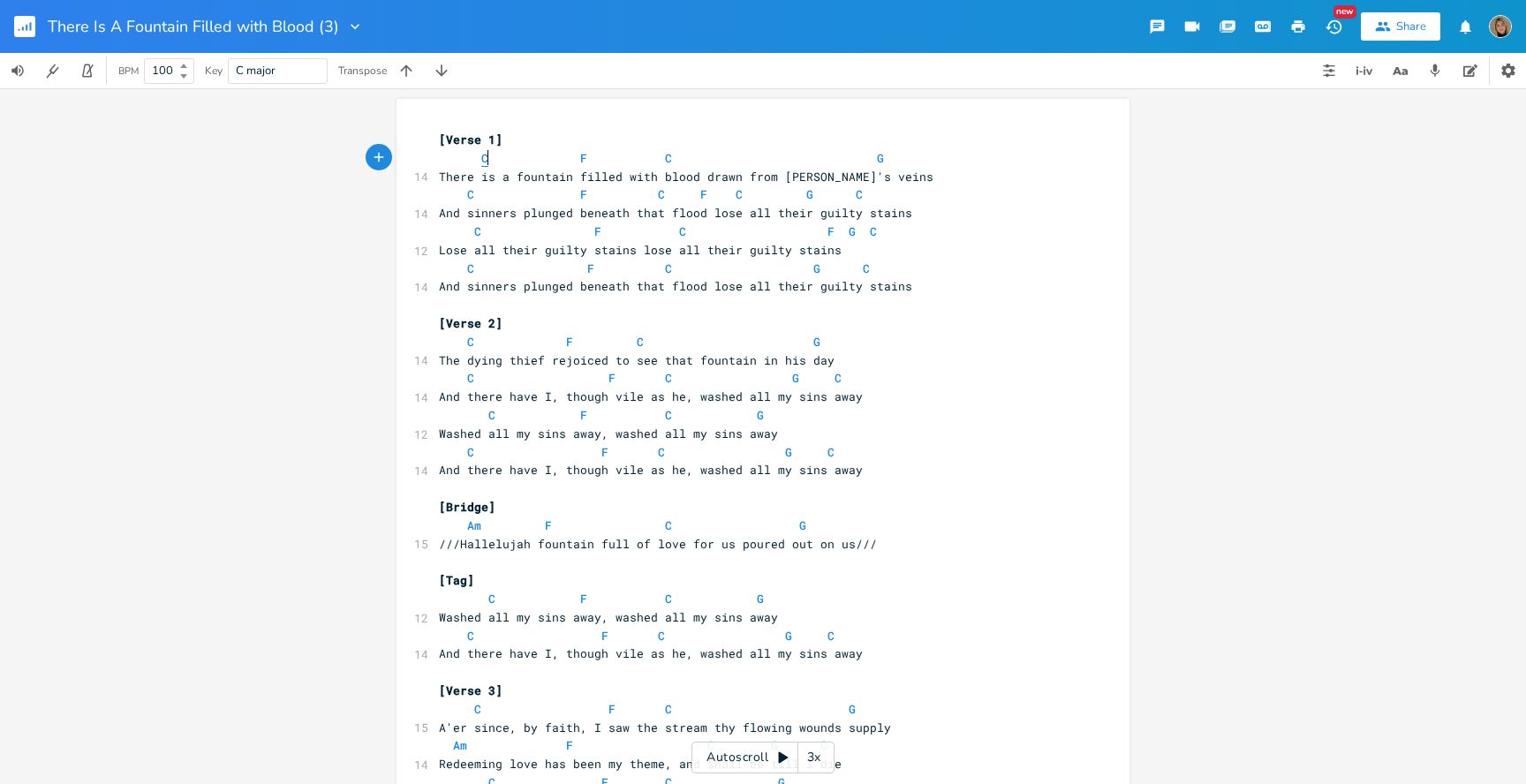 type on "C" 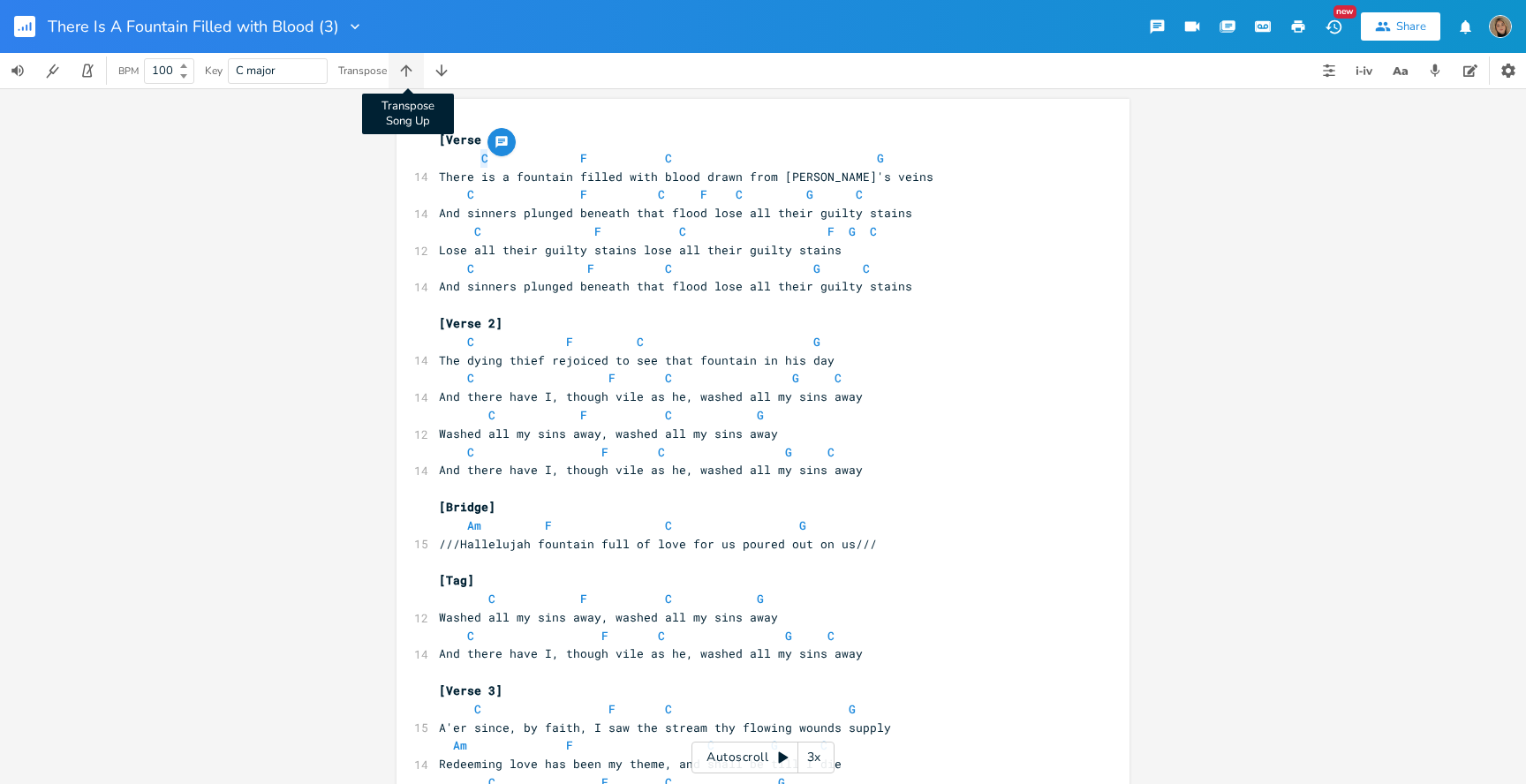 click 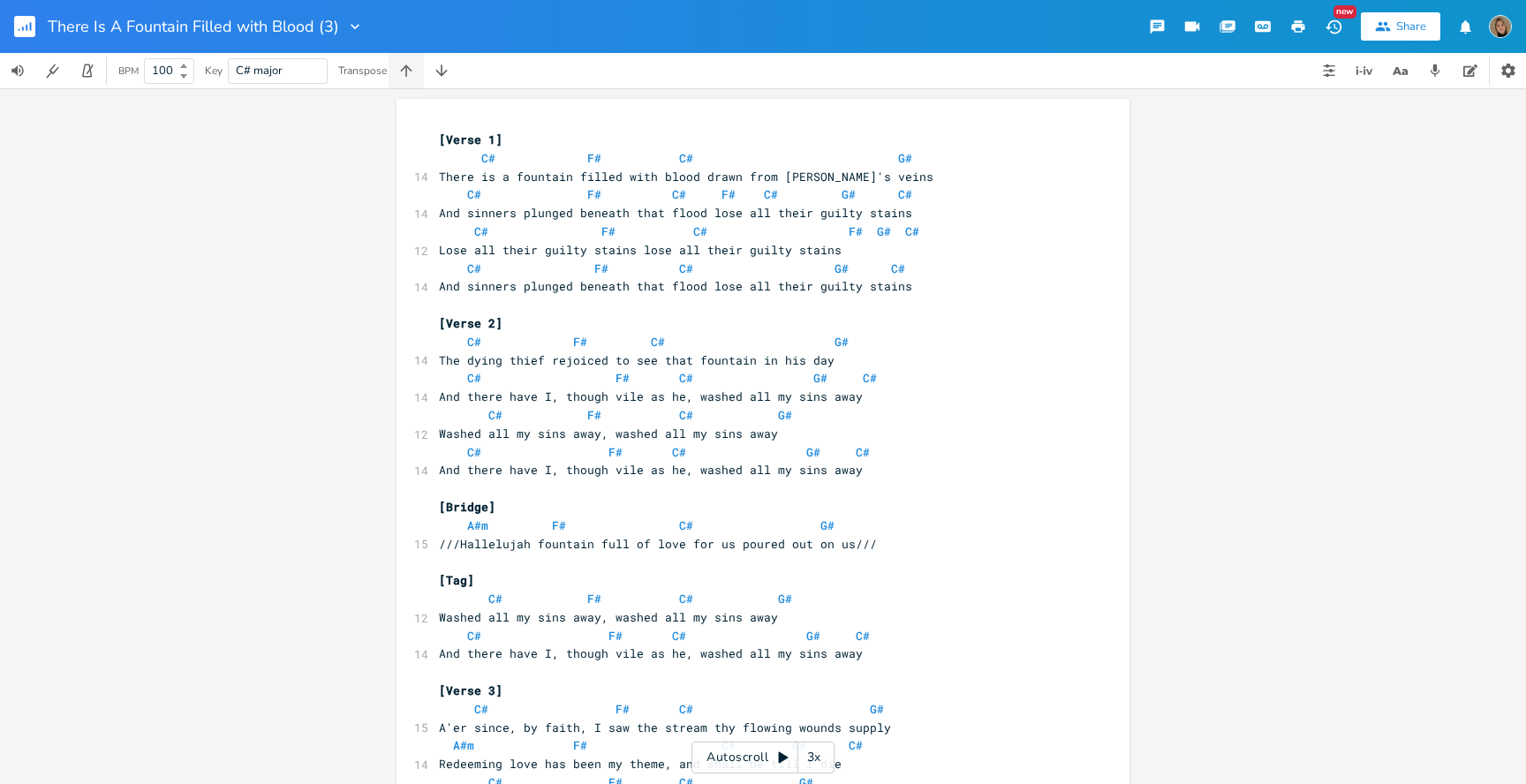 click 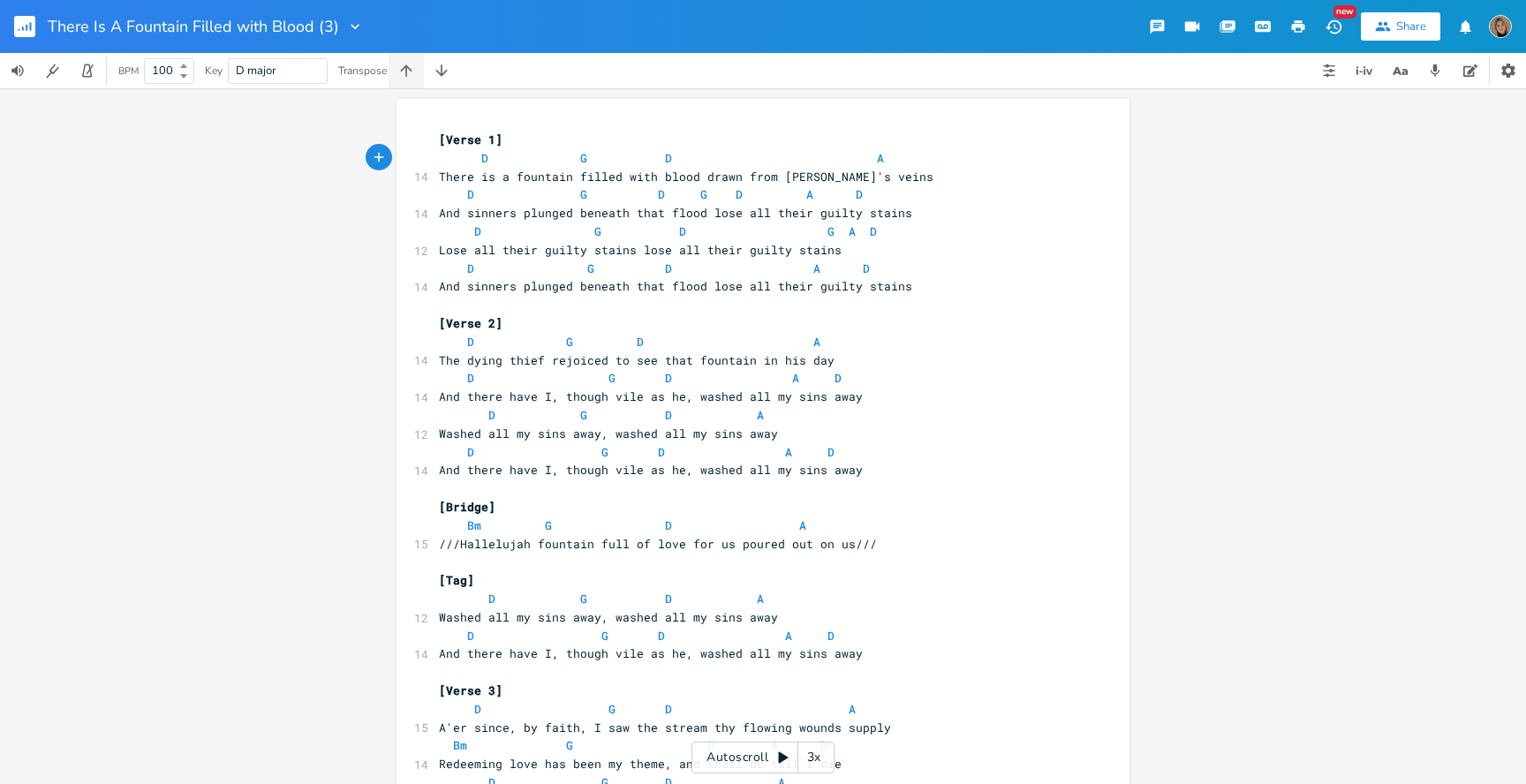 click 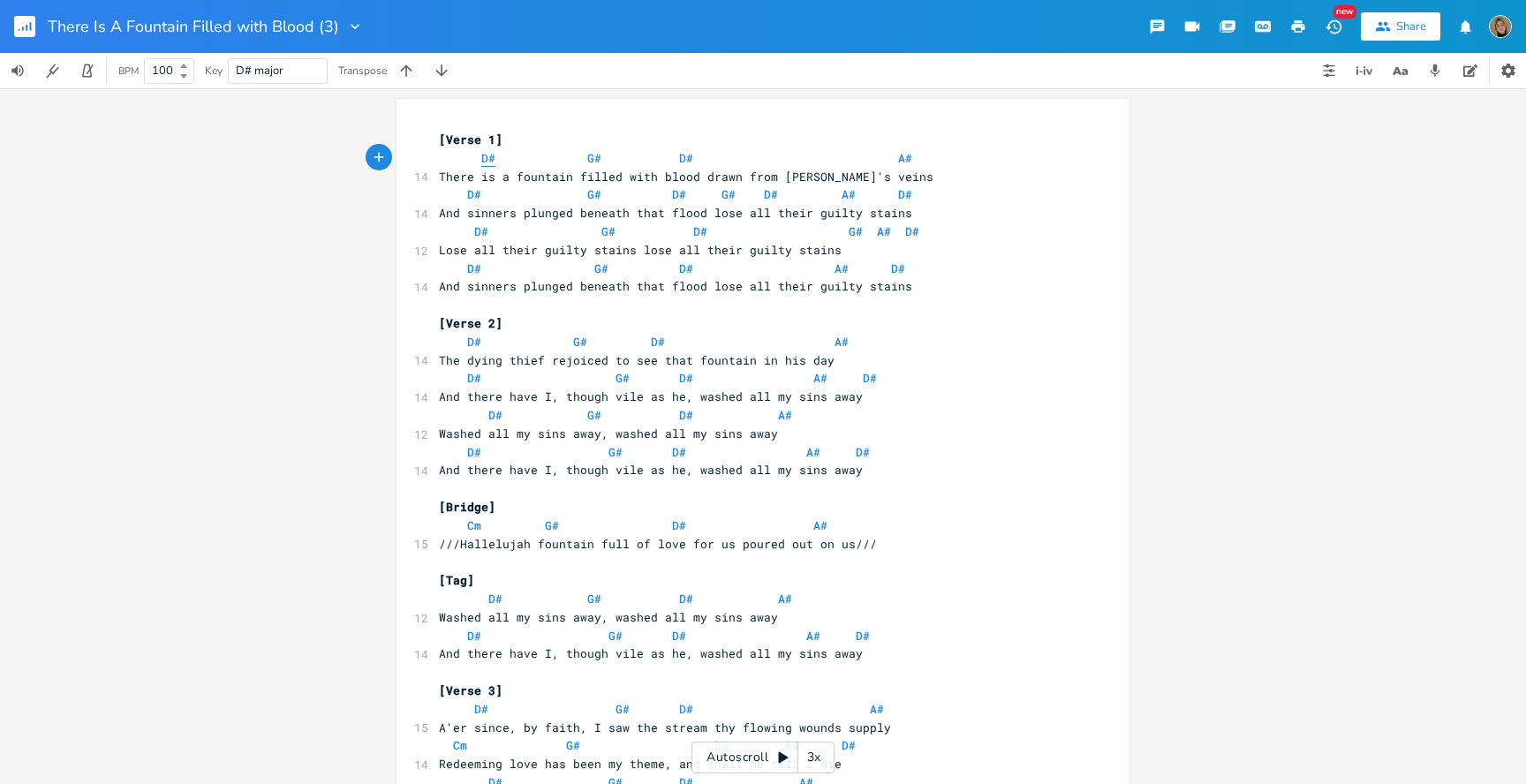 click on "D#" at bounding box center [488, 158] 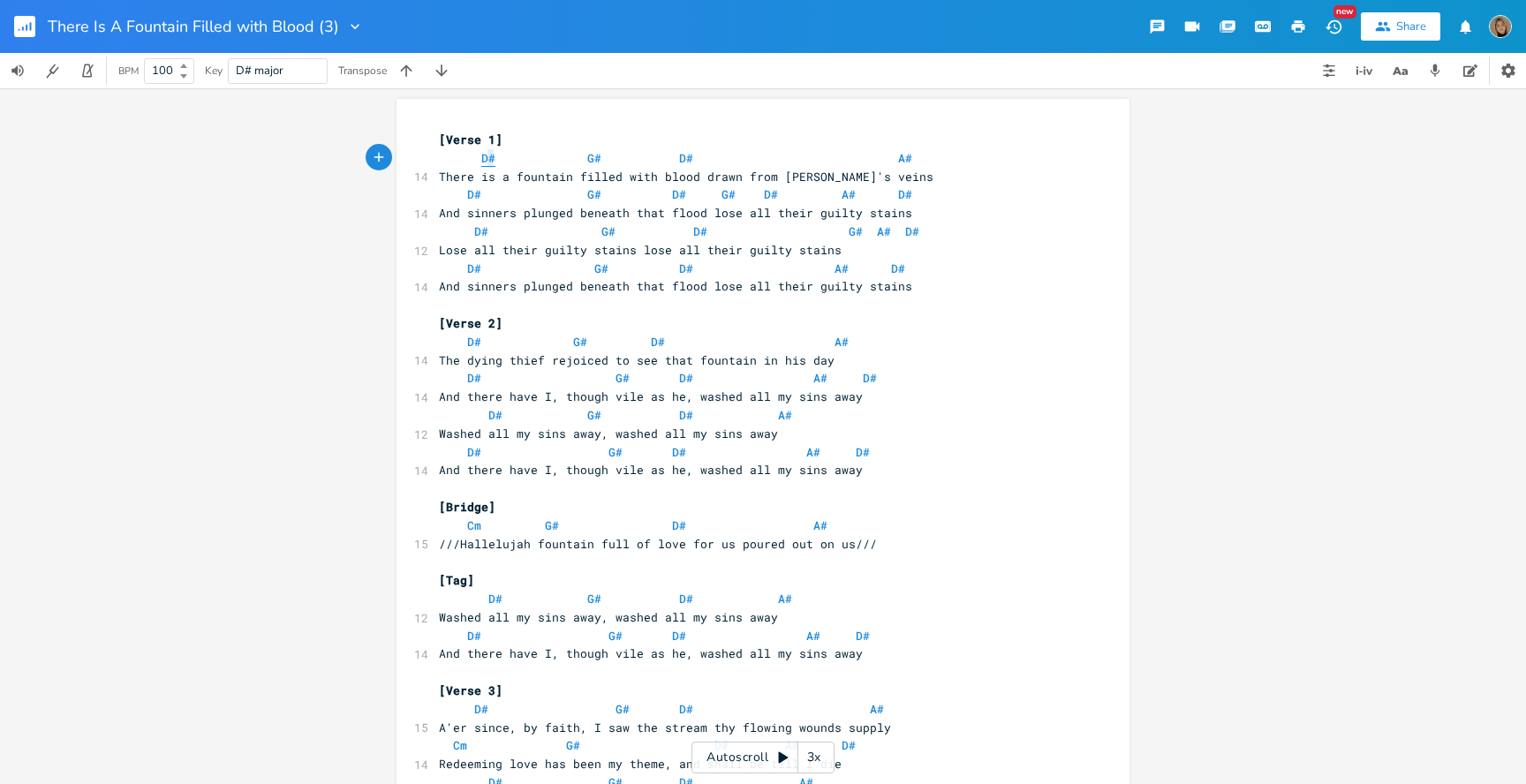 click on "D#" at bounding box center [488, 158] 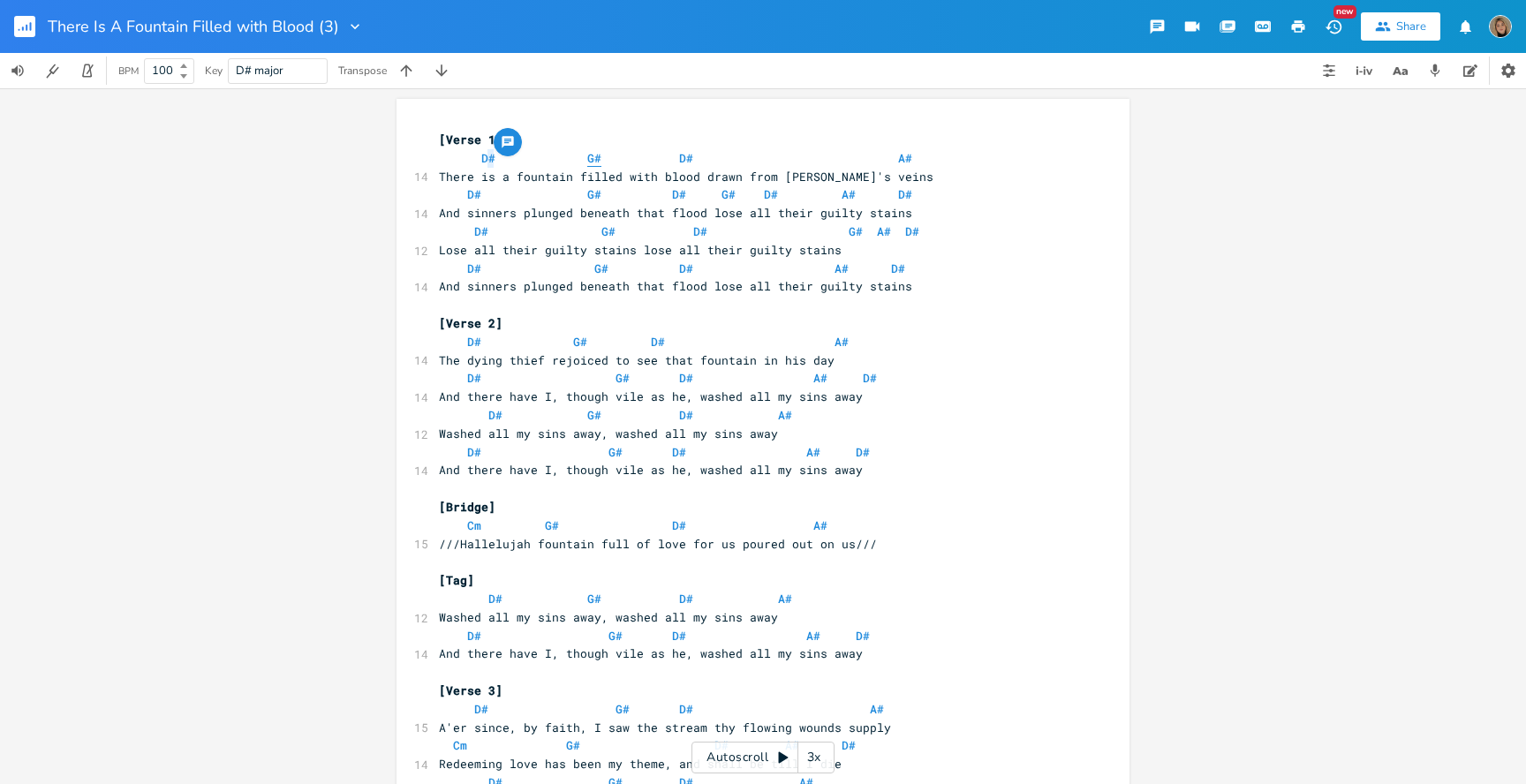 click on "G#" at bounding box center [594, 158] 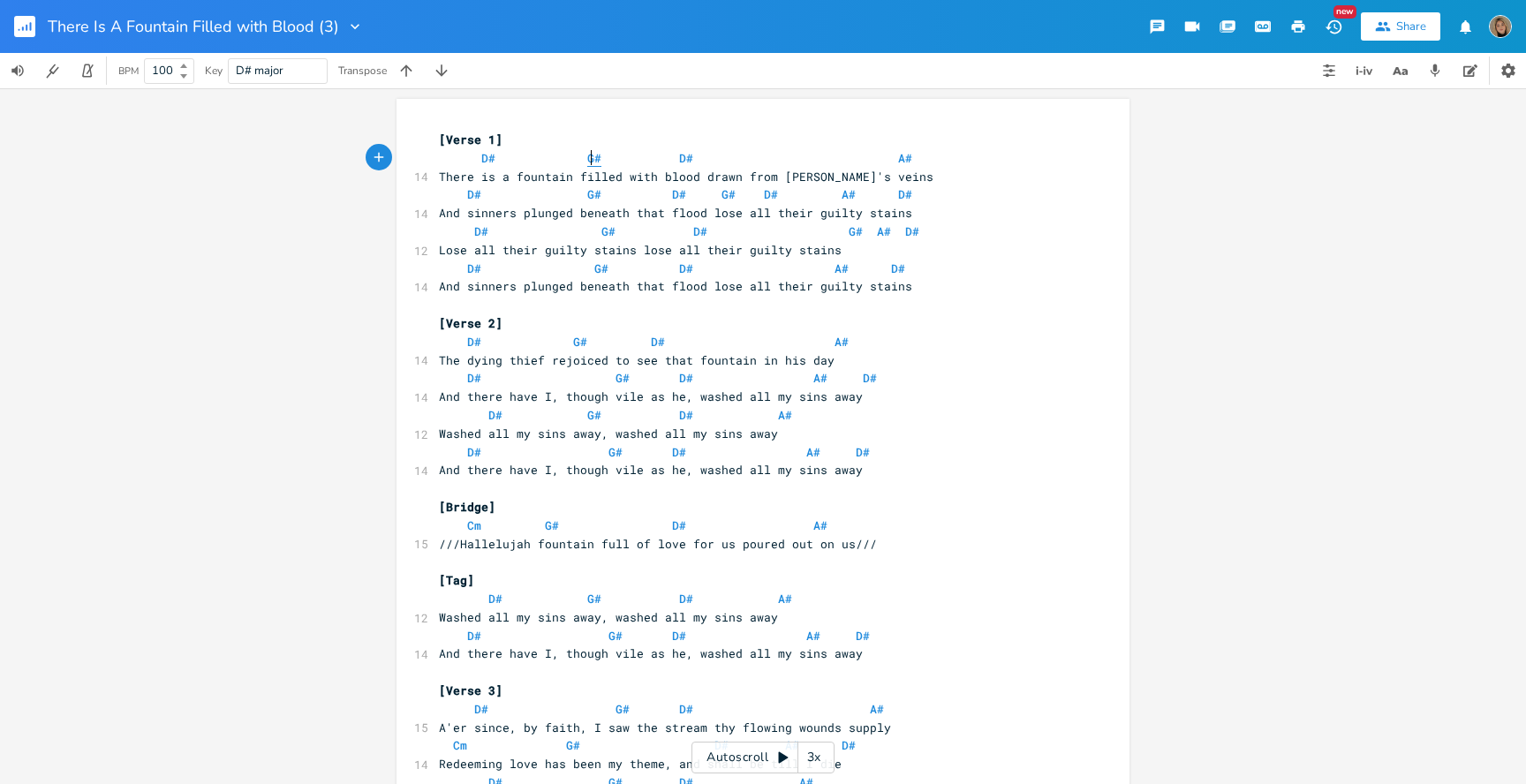 type on "G" 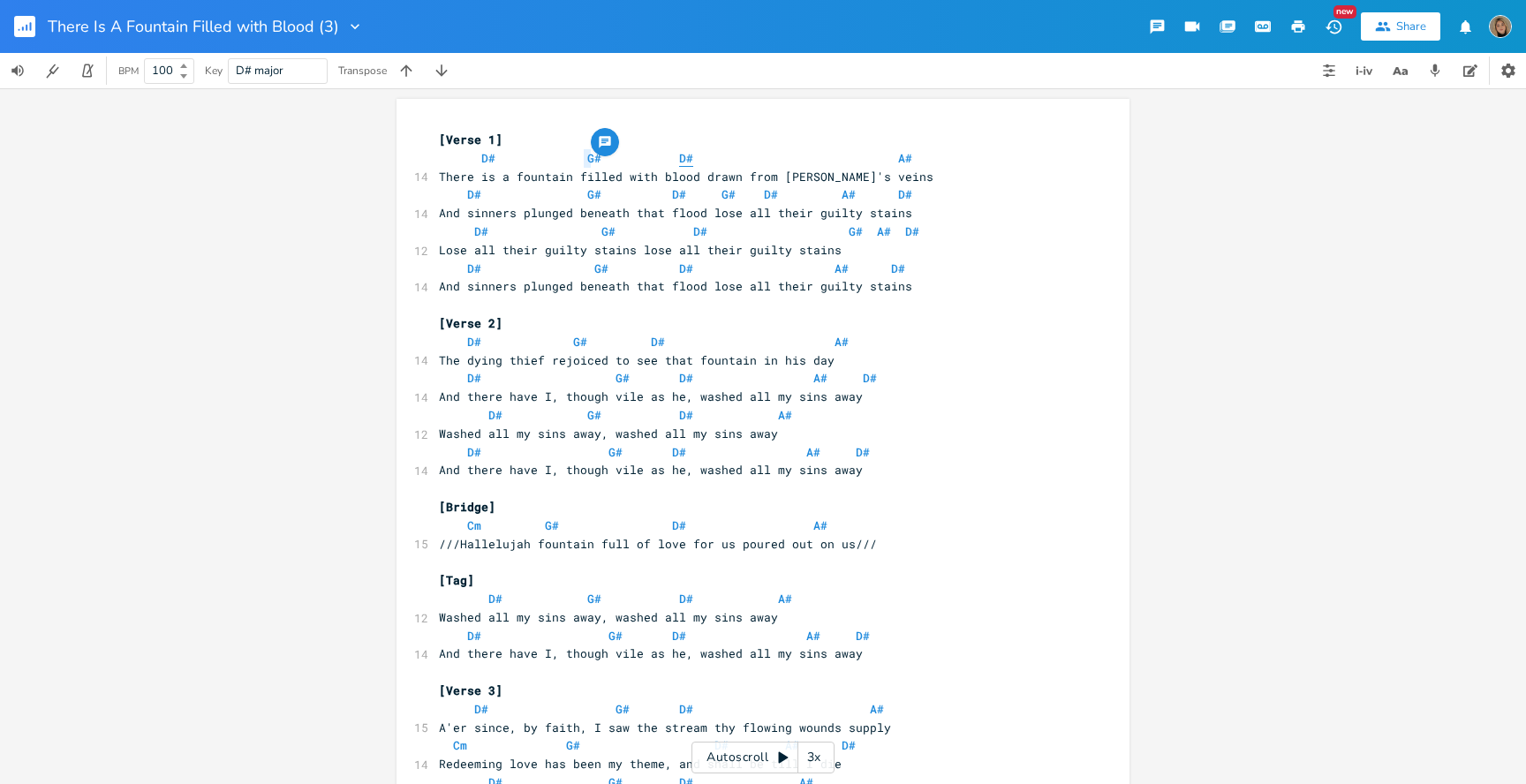 click on "D#" at bounding box center [686, 158] 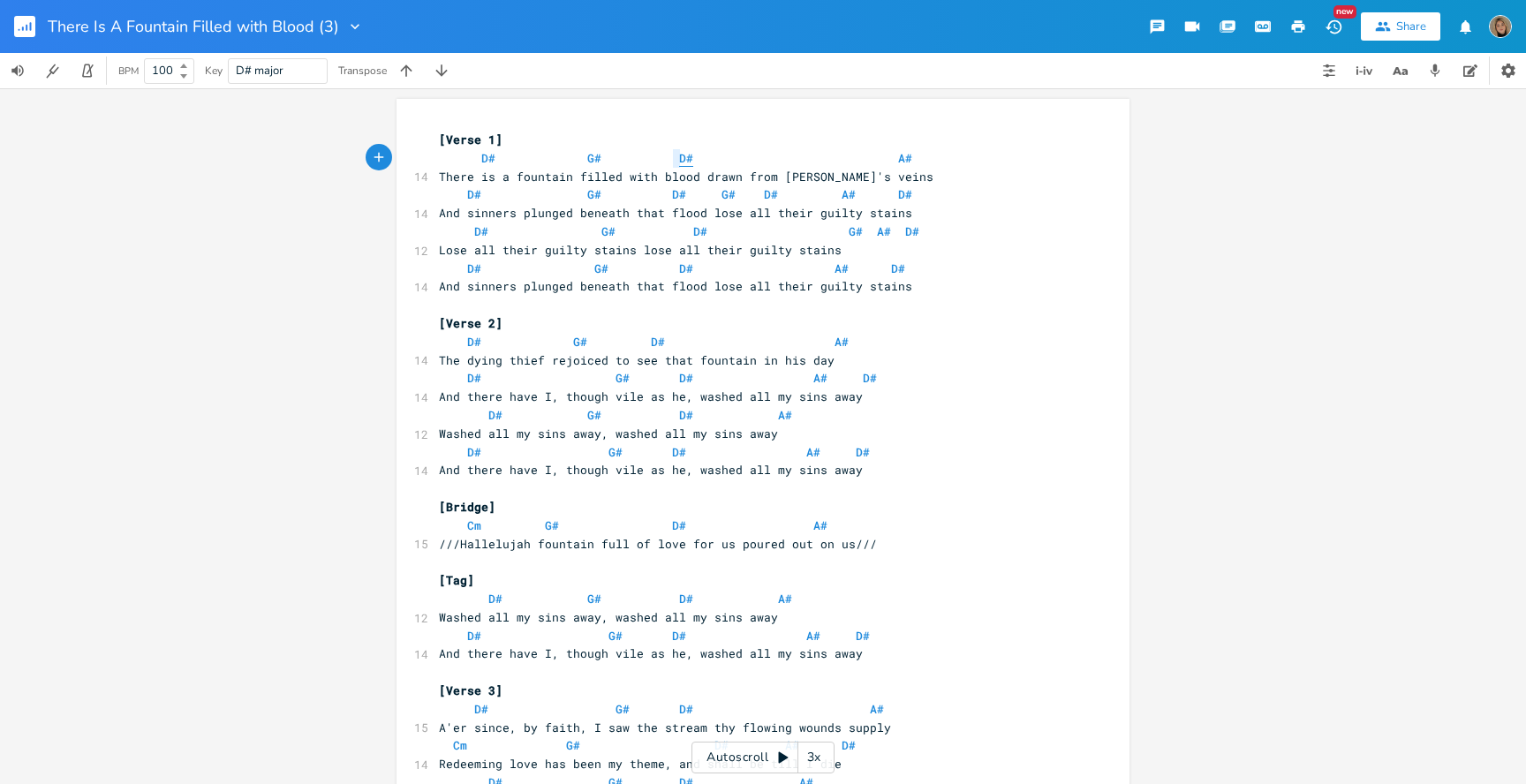 click on "D#" at bounding box center [686, 158] 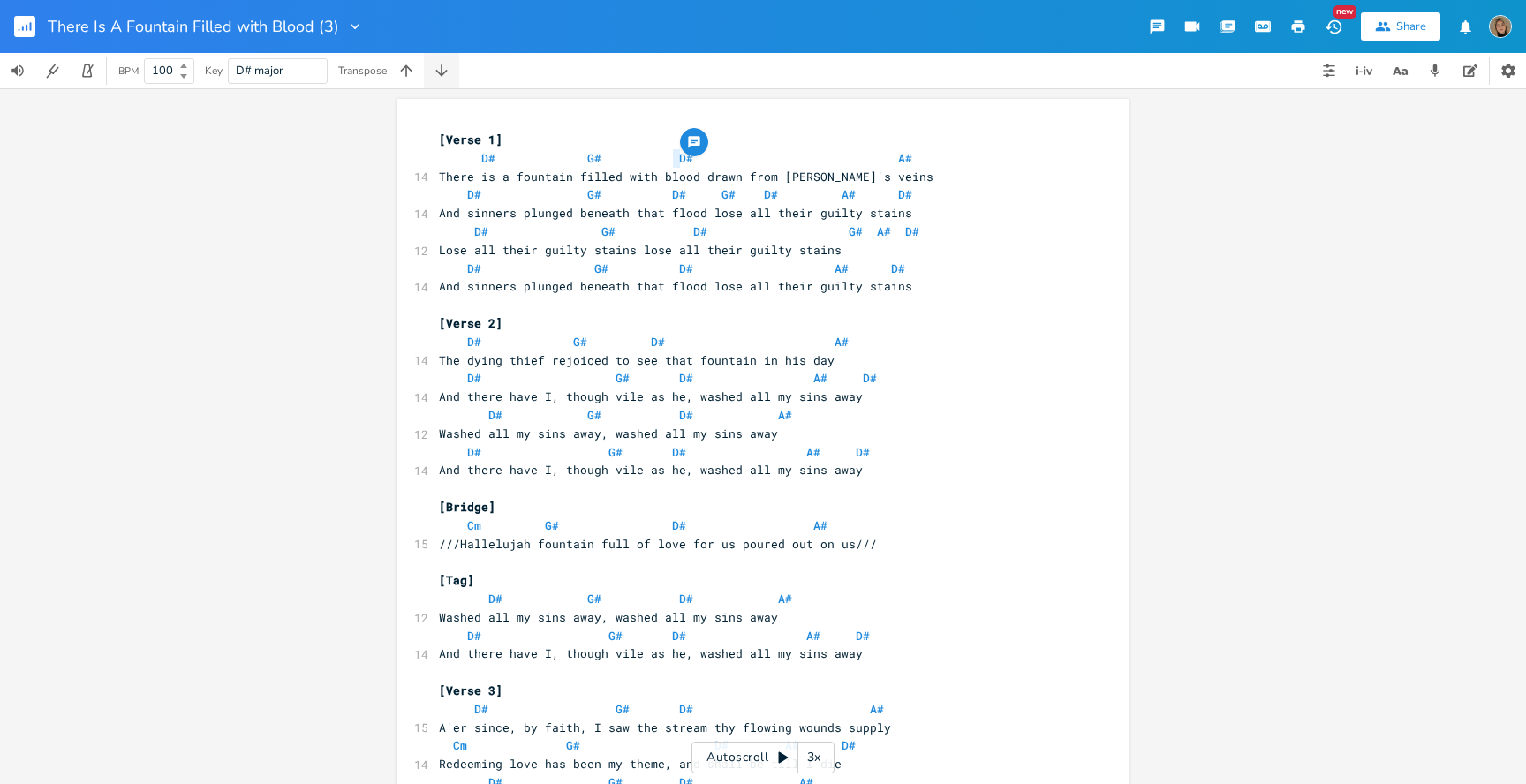 click 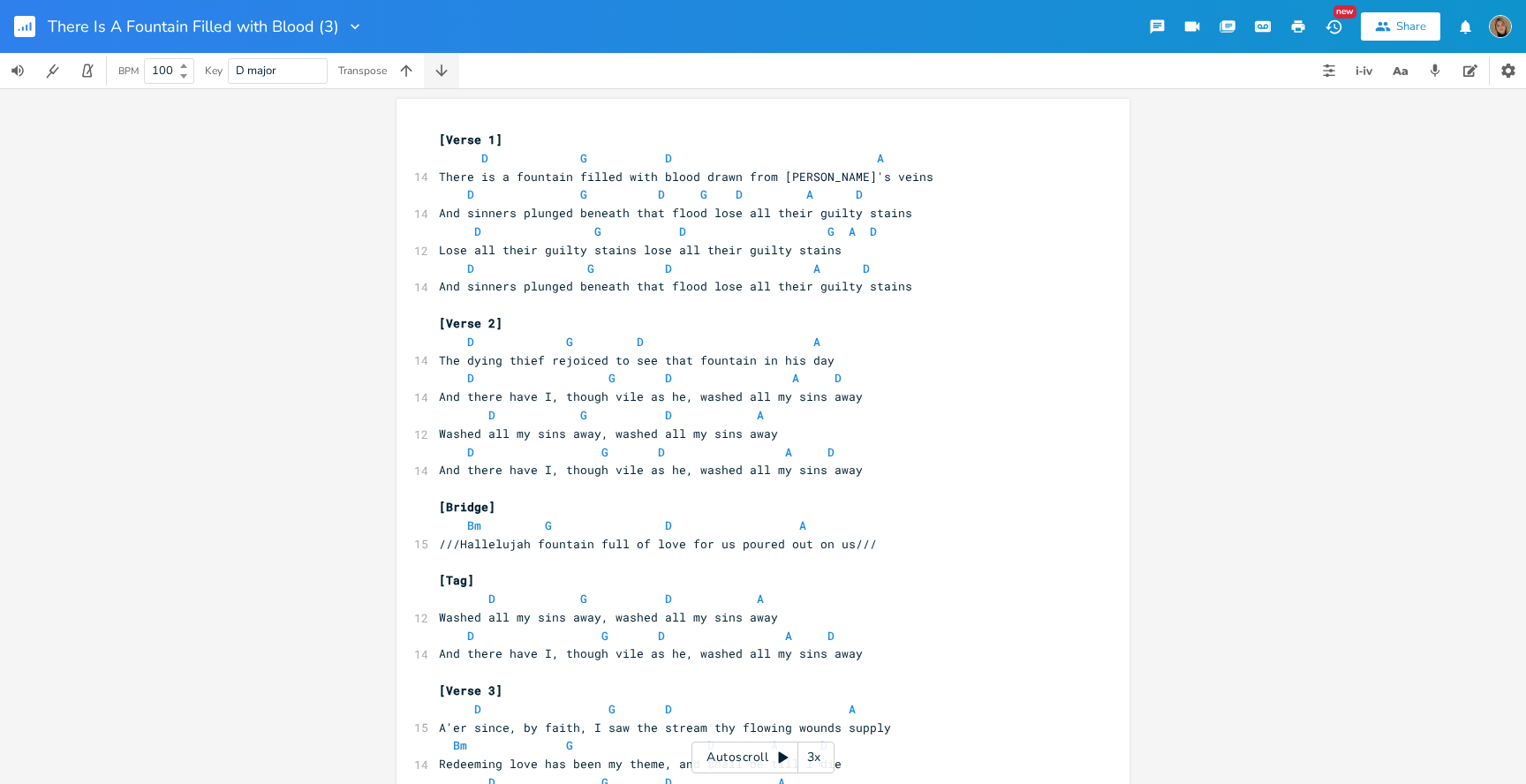 click 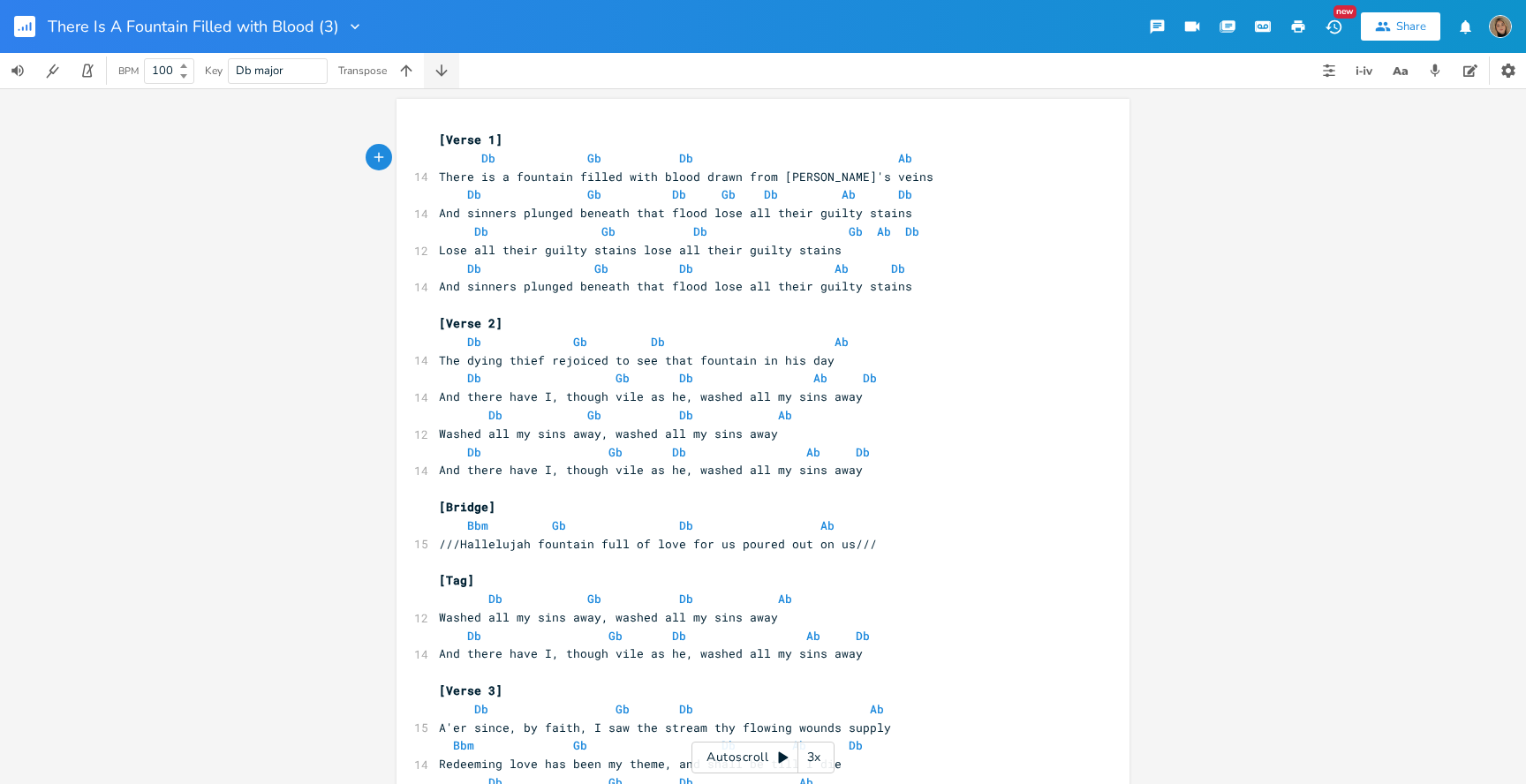 click 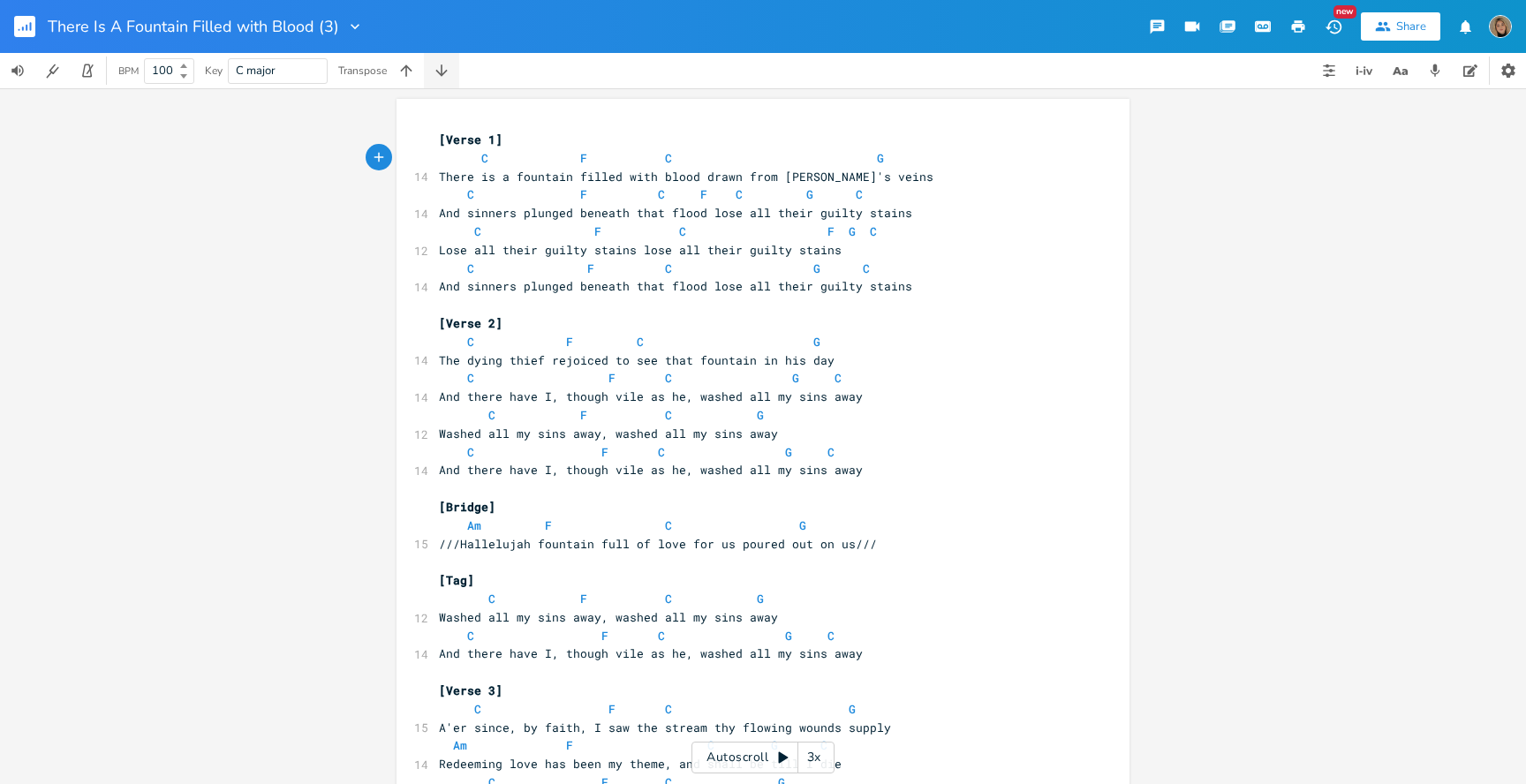 click 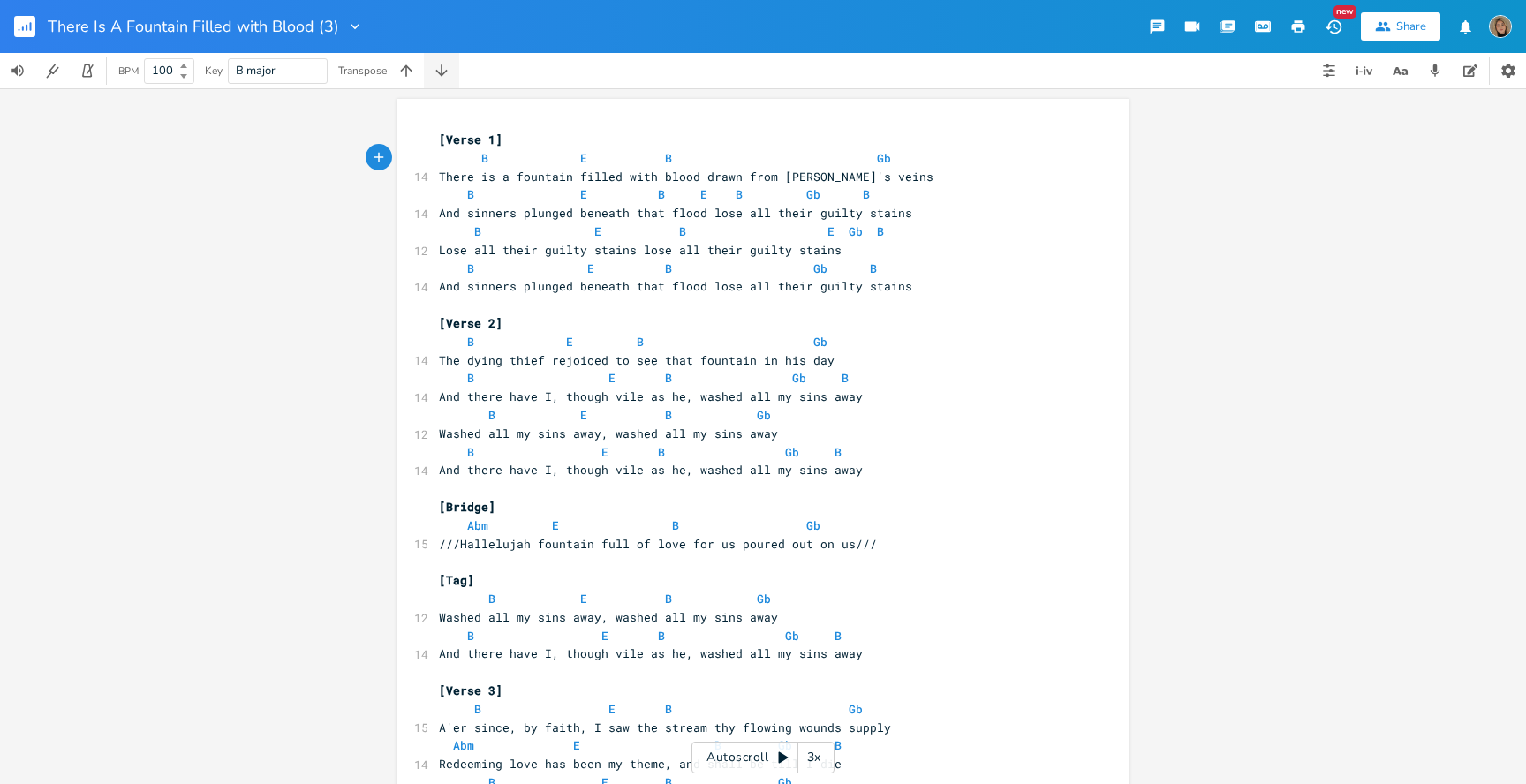 click 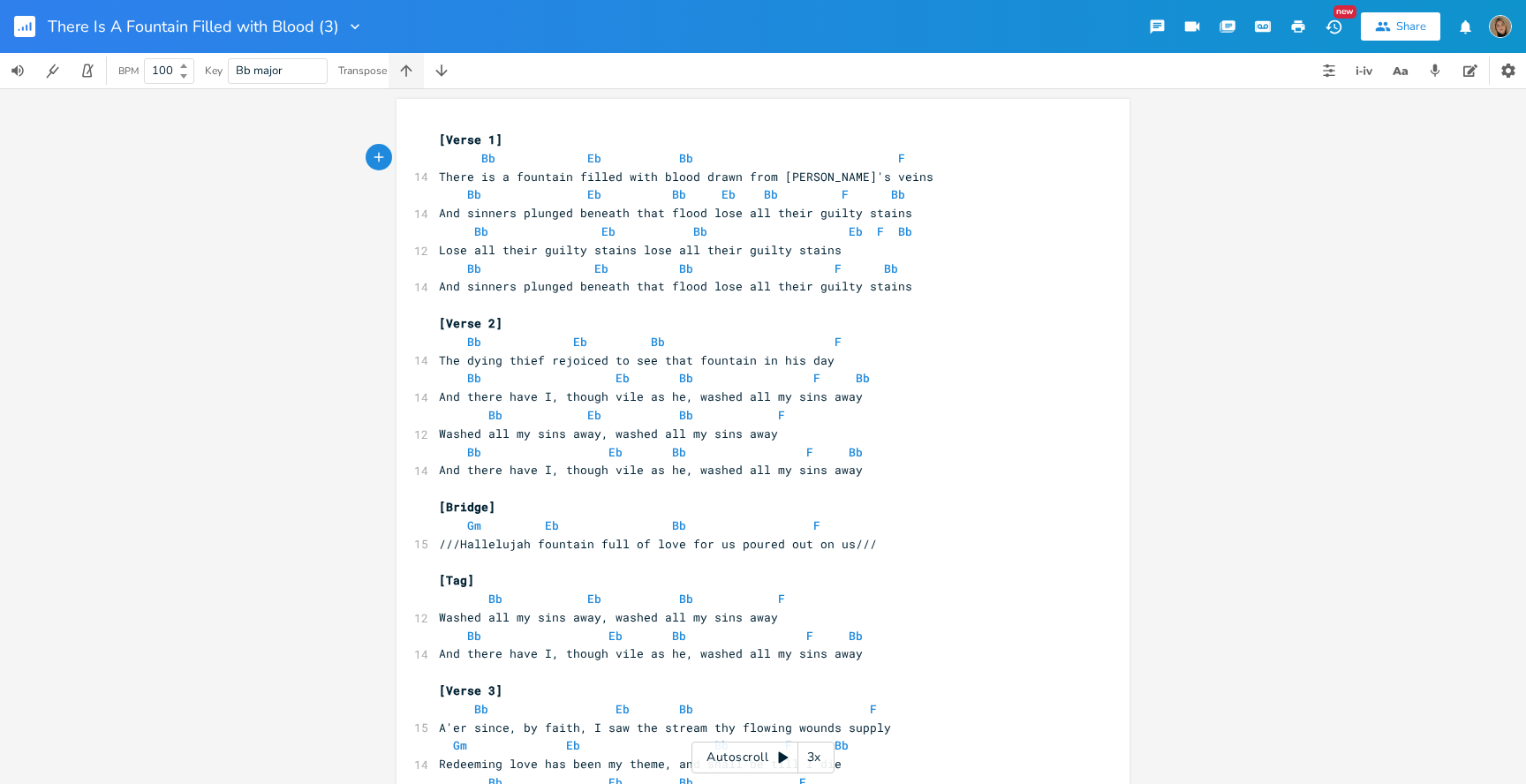 click 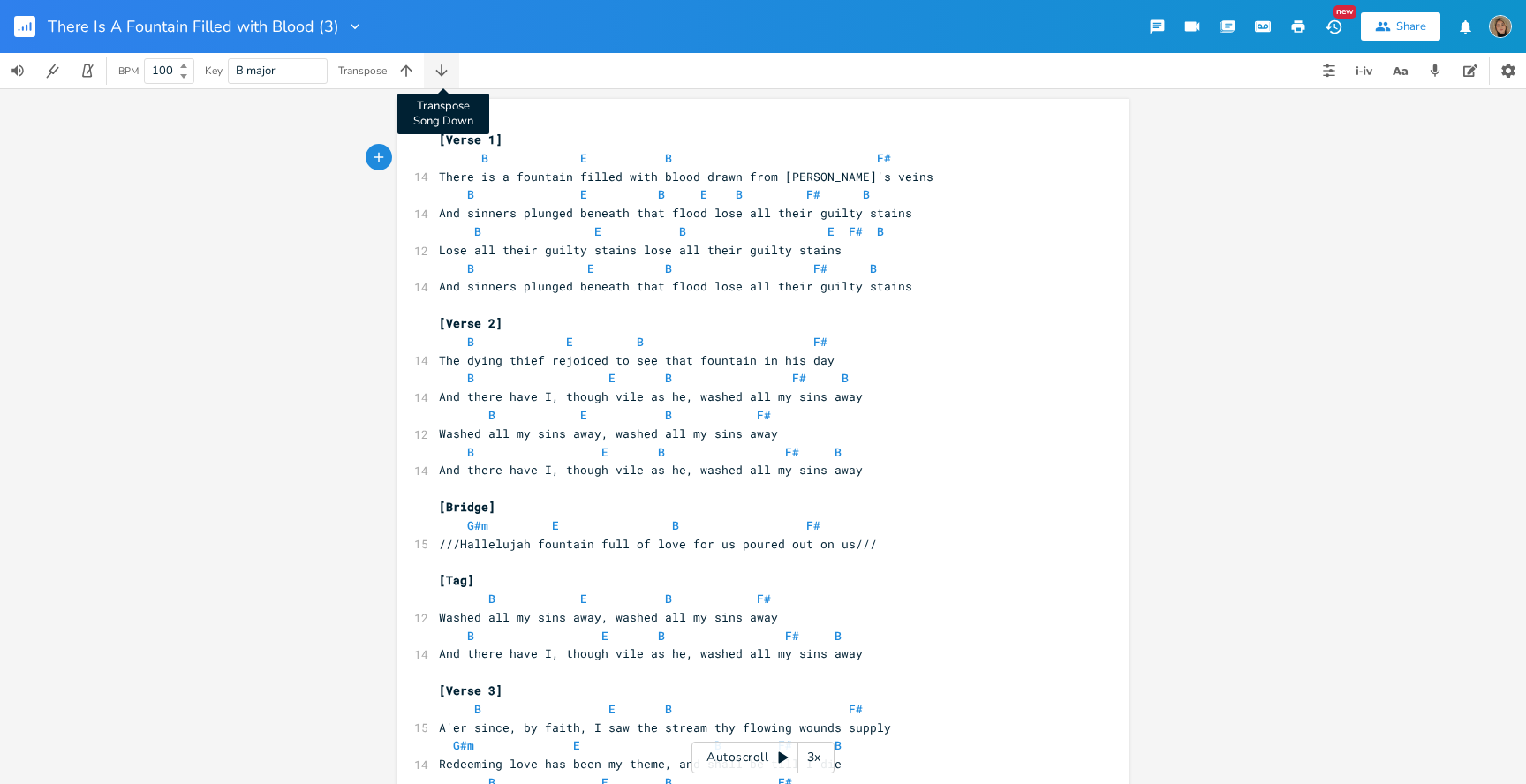 click 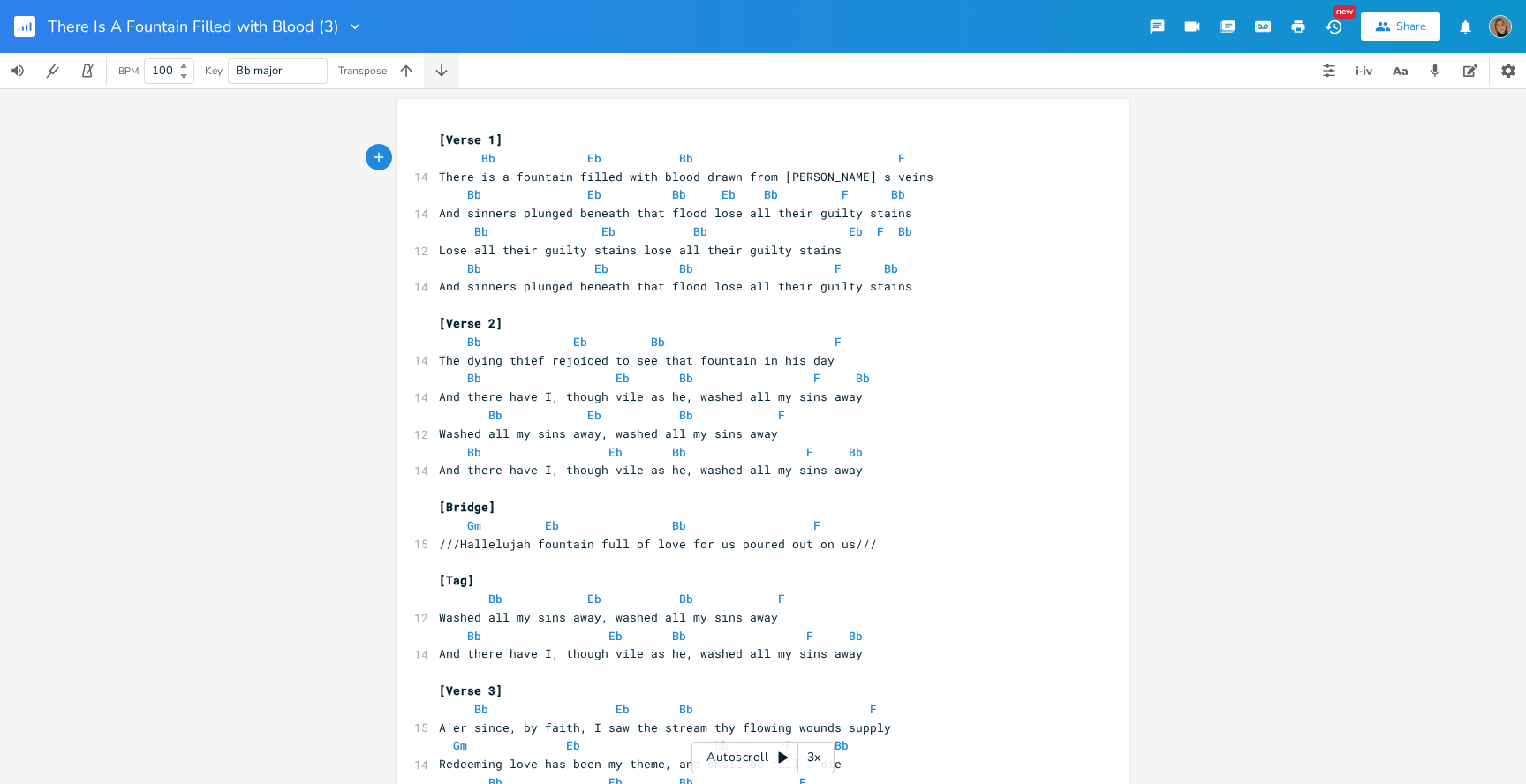 click 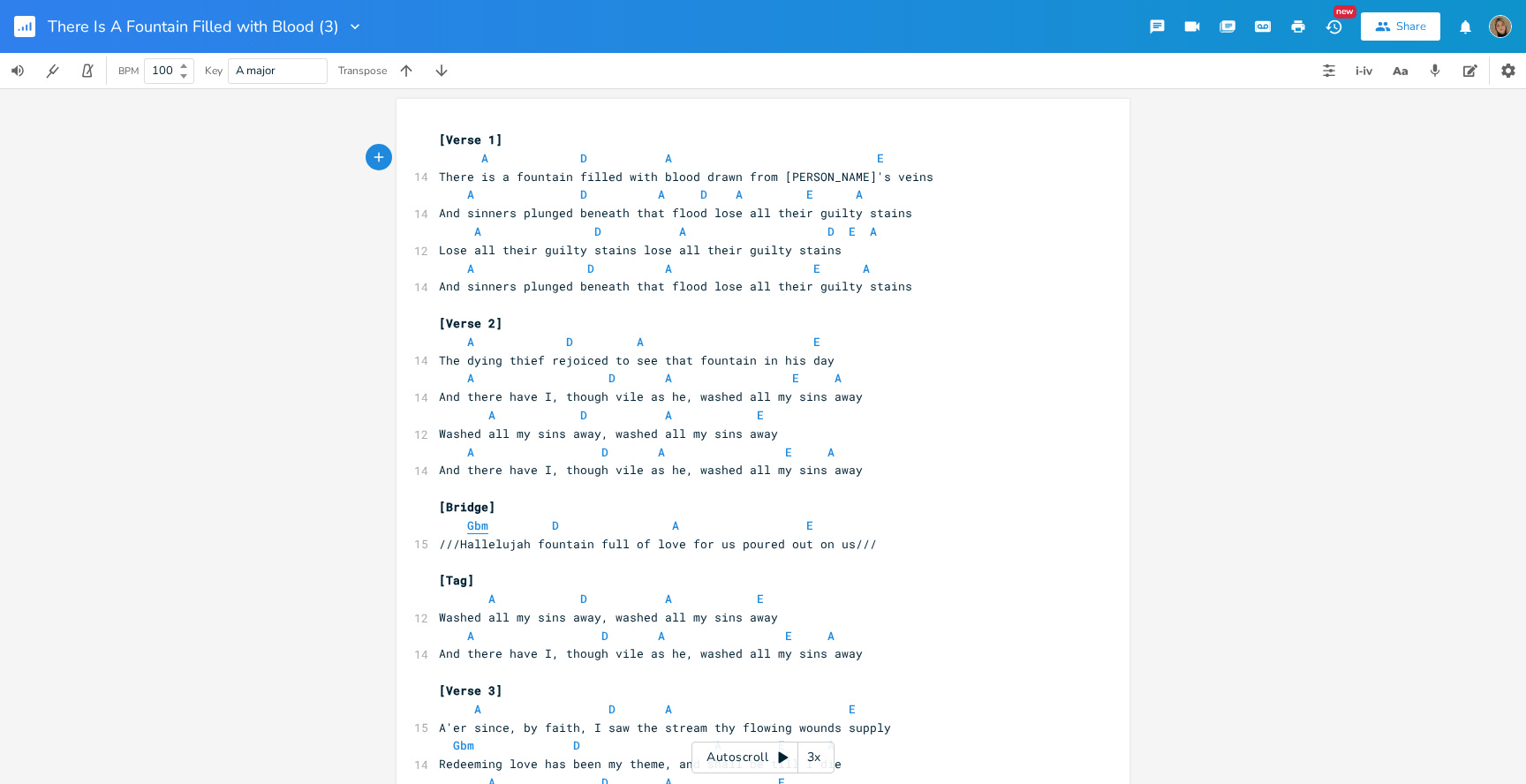 click on "Gbm" at bounding box center [478, 525] 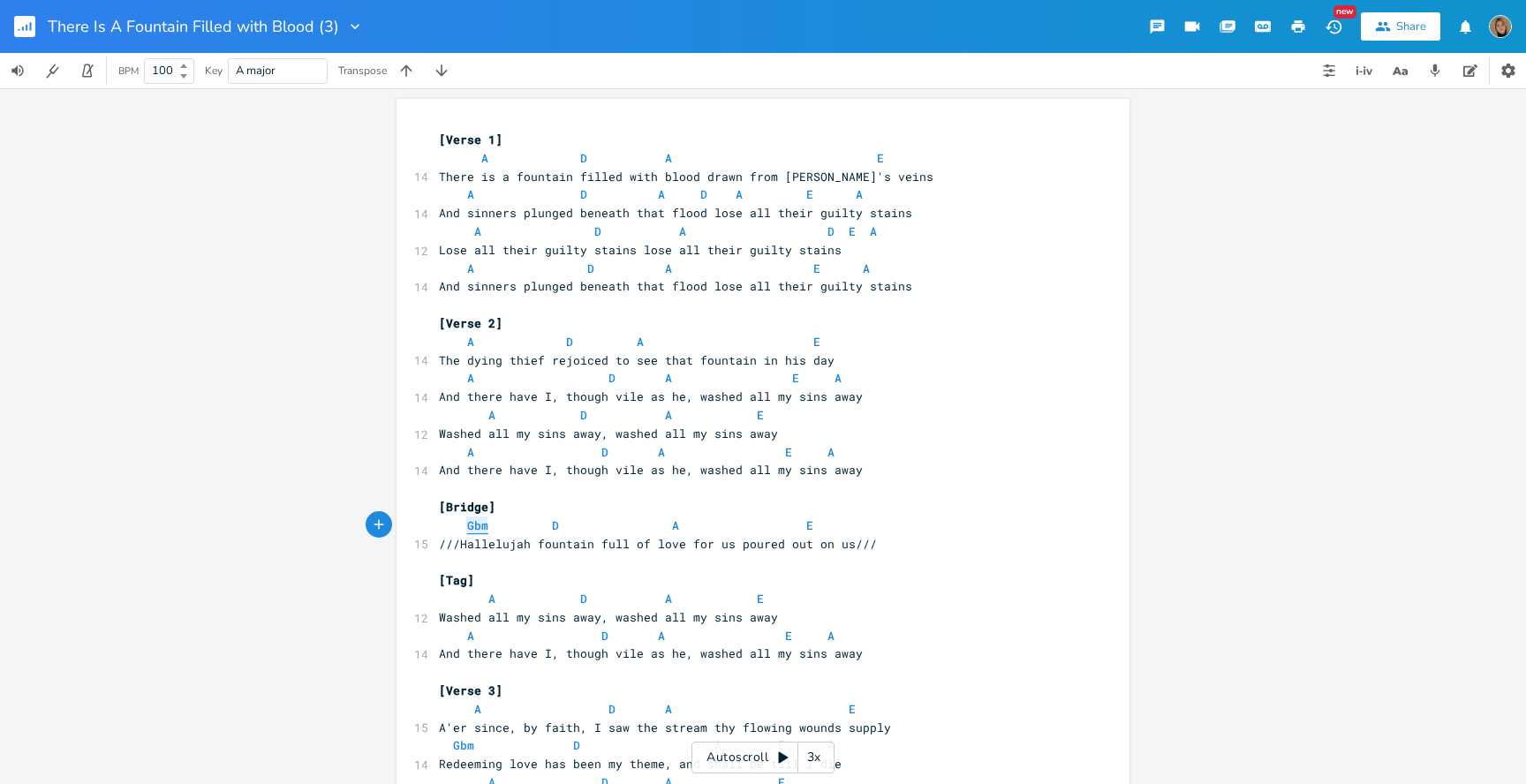 click on "Gbm" at bounding box center (478, 525) 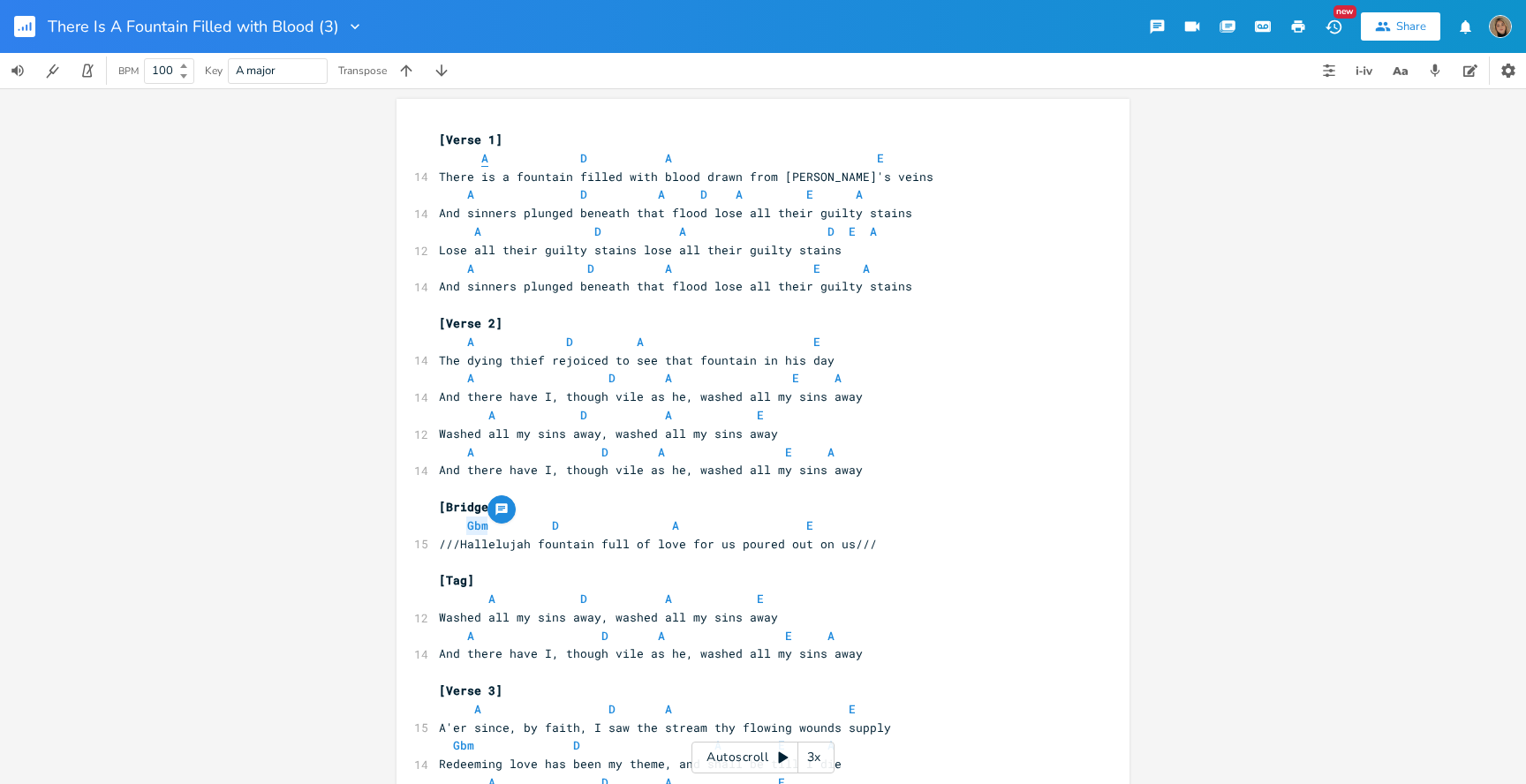 click on "A" at bounding box center [485, 158] 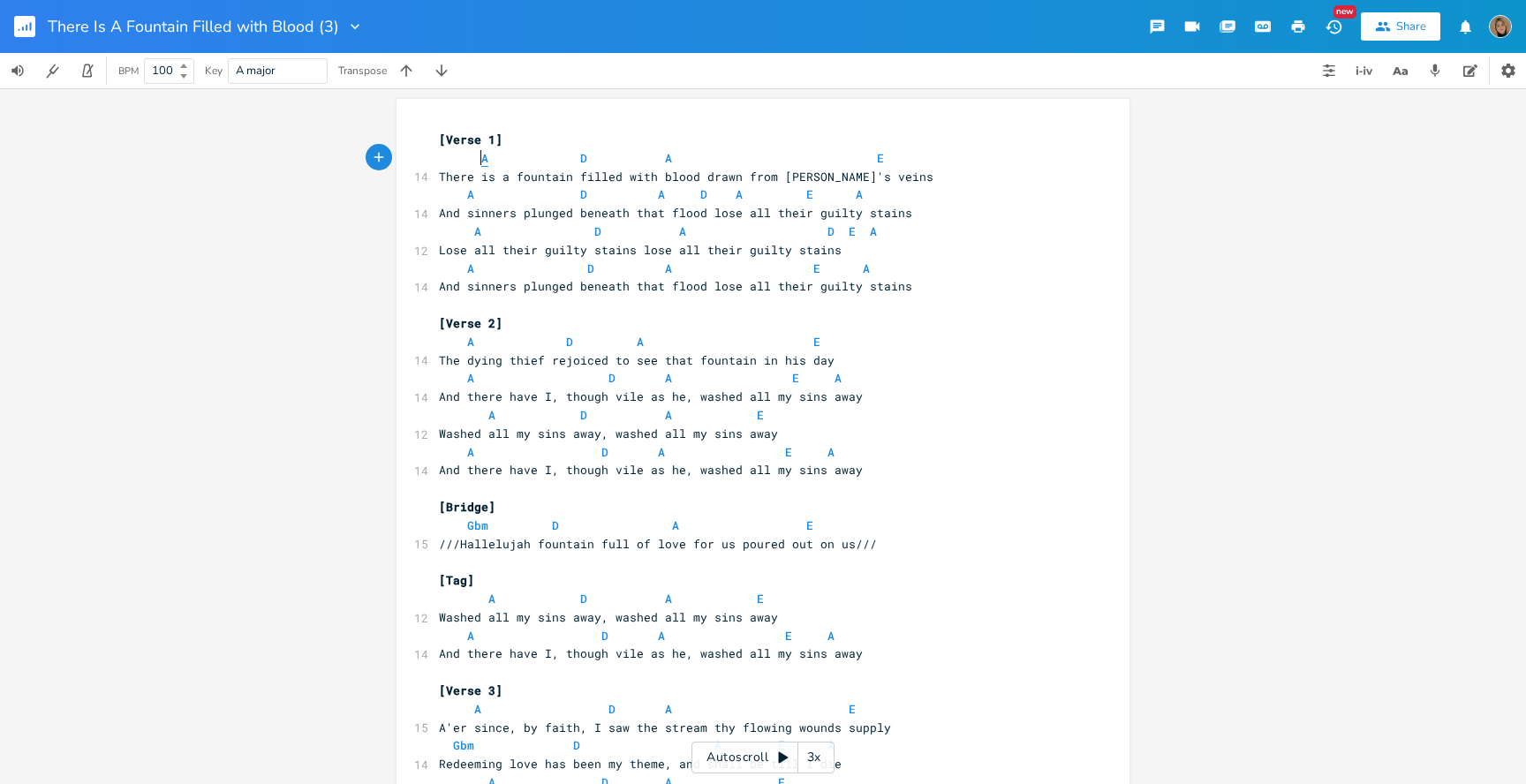 type on "A" 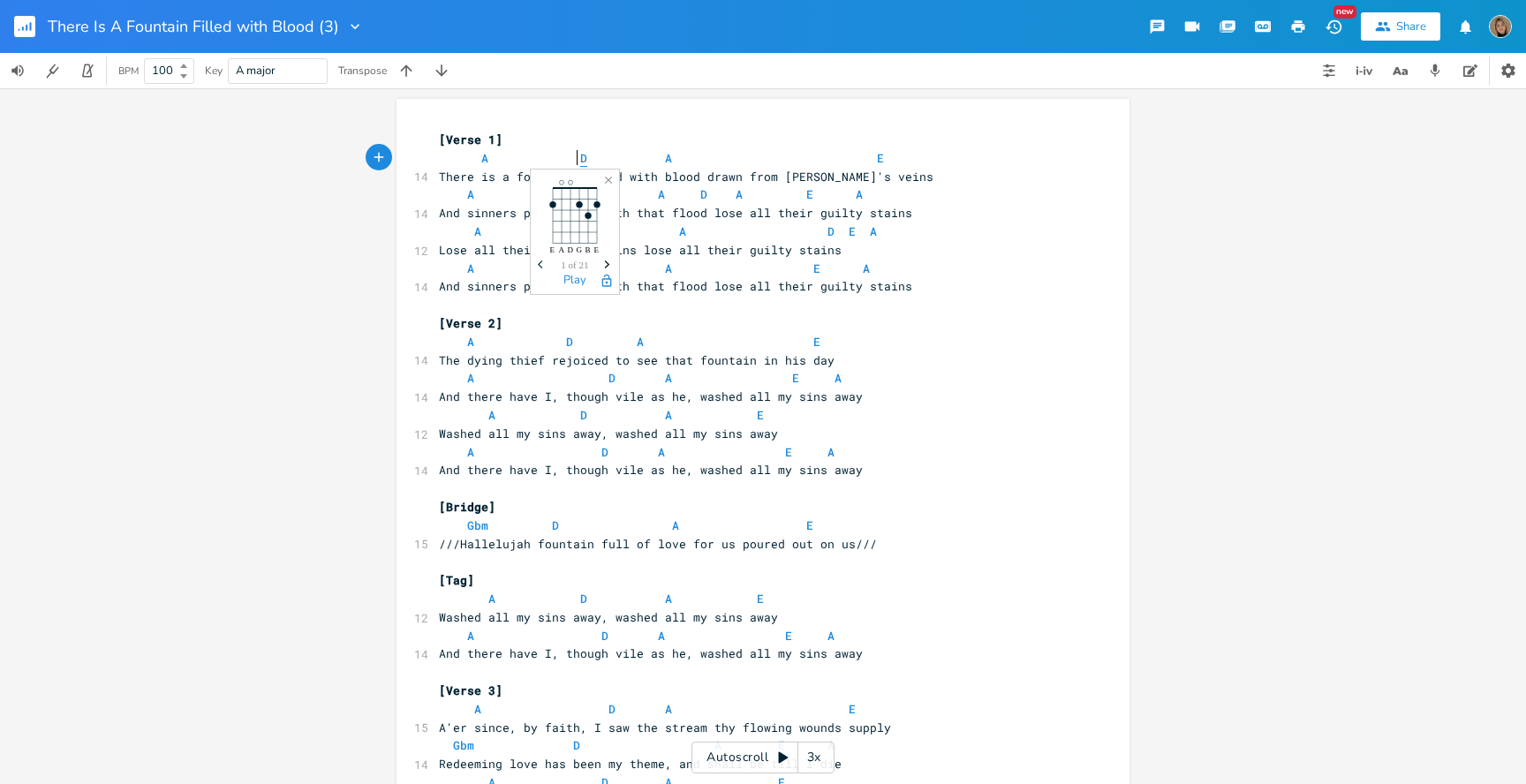 click on "D" at bounding box center [584, 158] 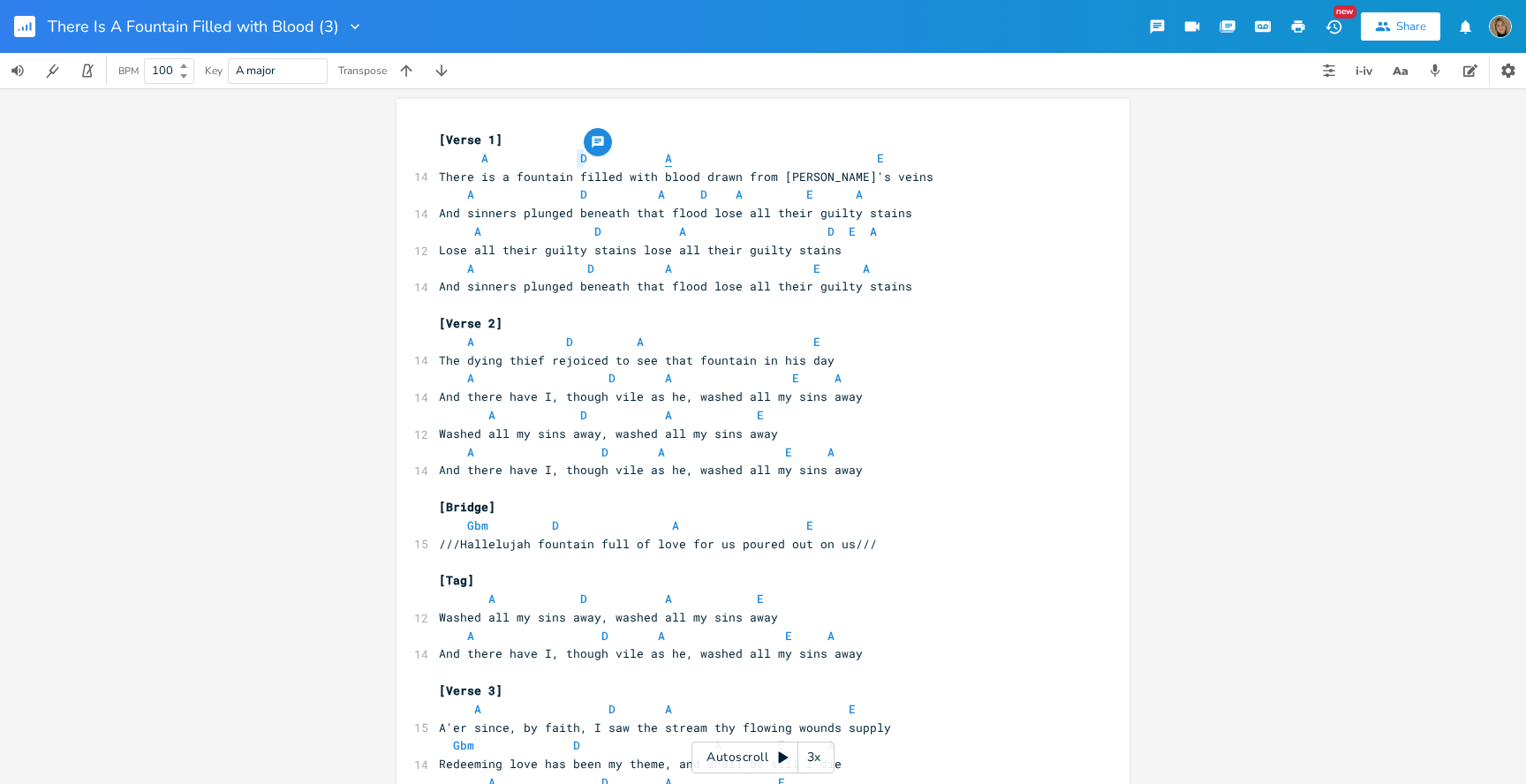 click on "A" at bounding box center (669, 158) 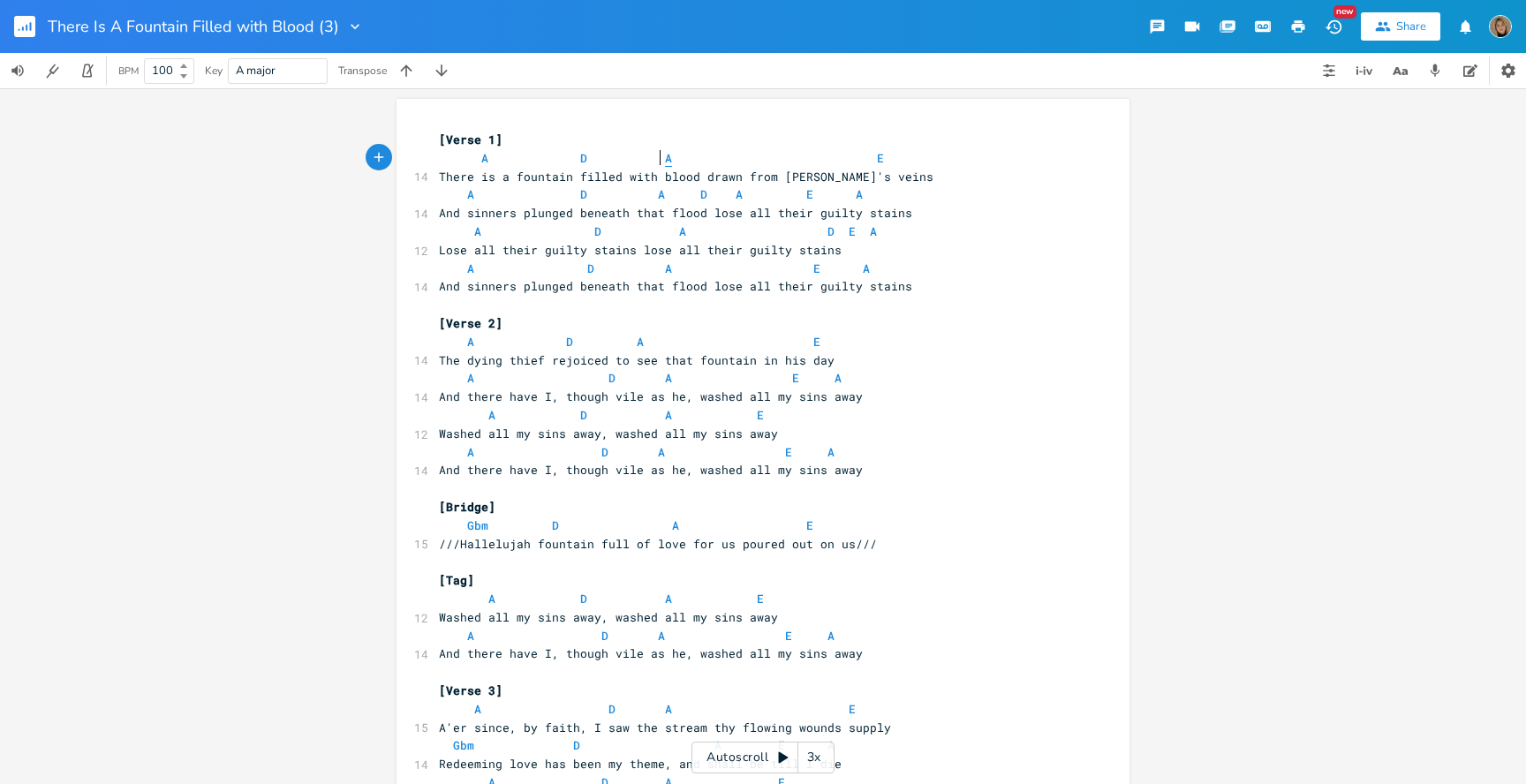 type on "A" 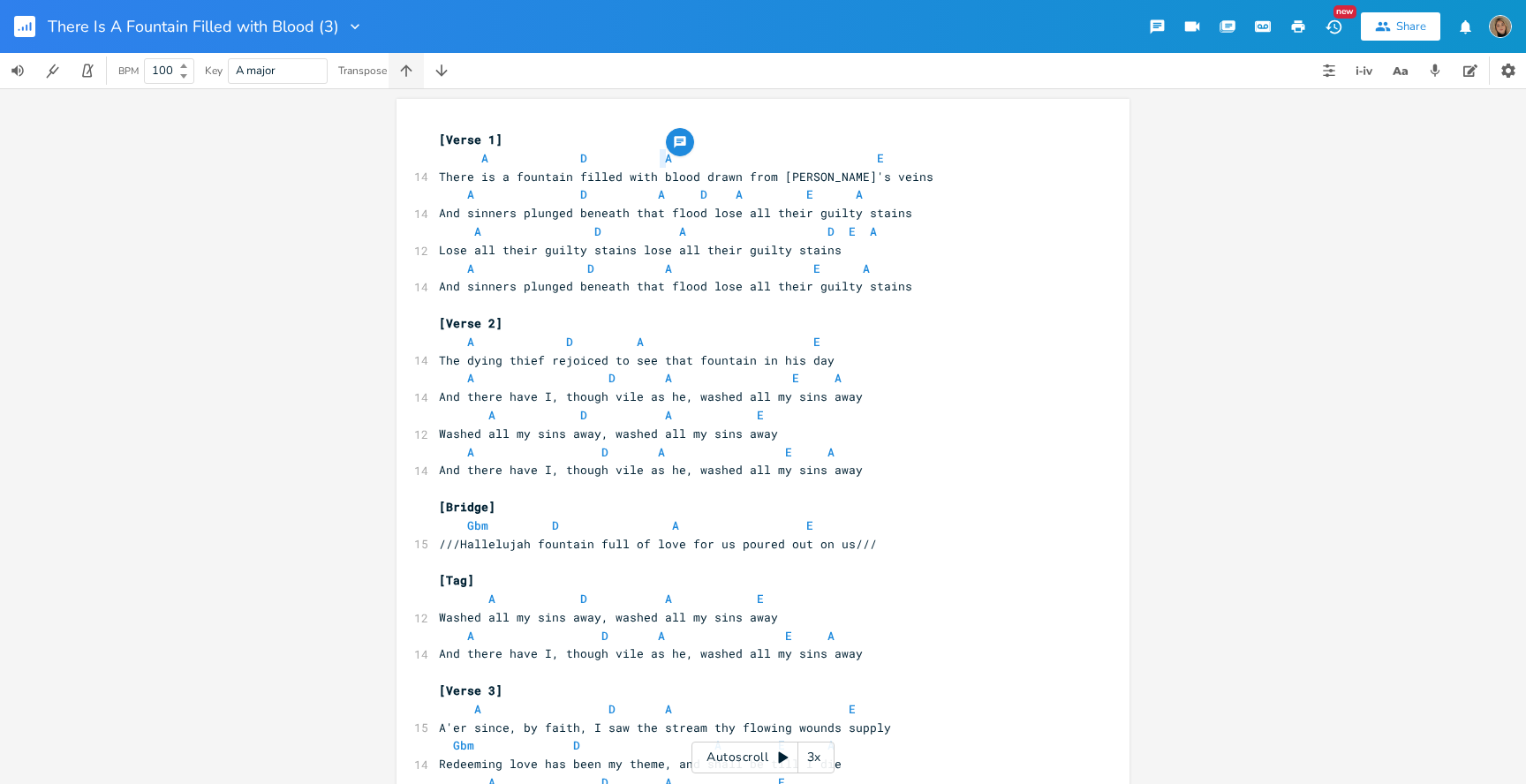 click at bounding box center (406, 71) 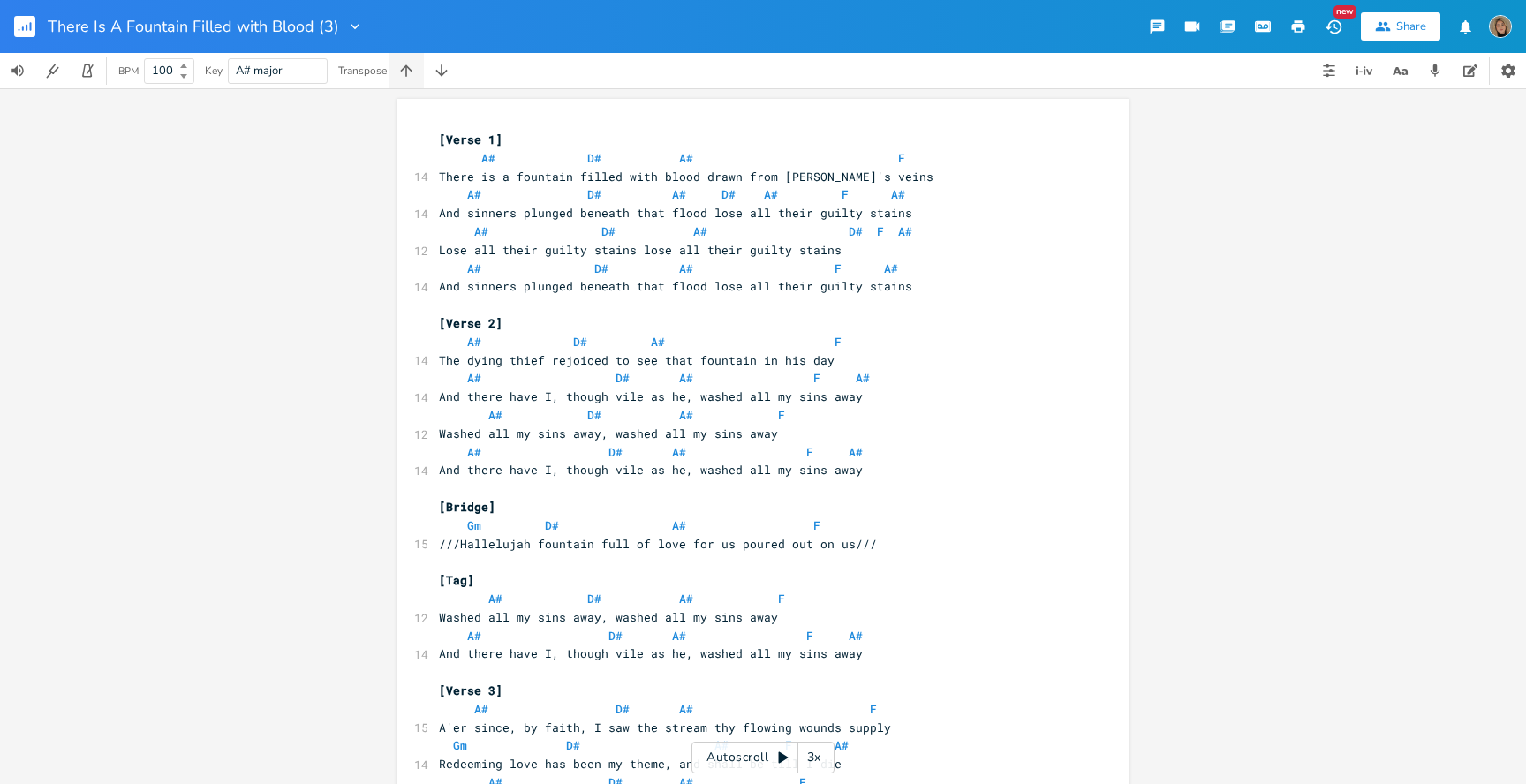 click at bounding box center (406, 71) 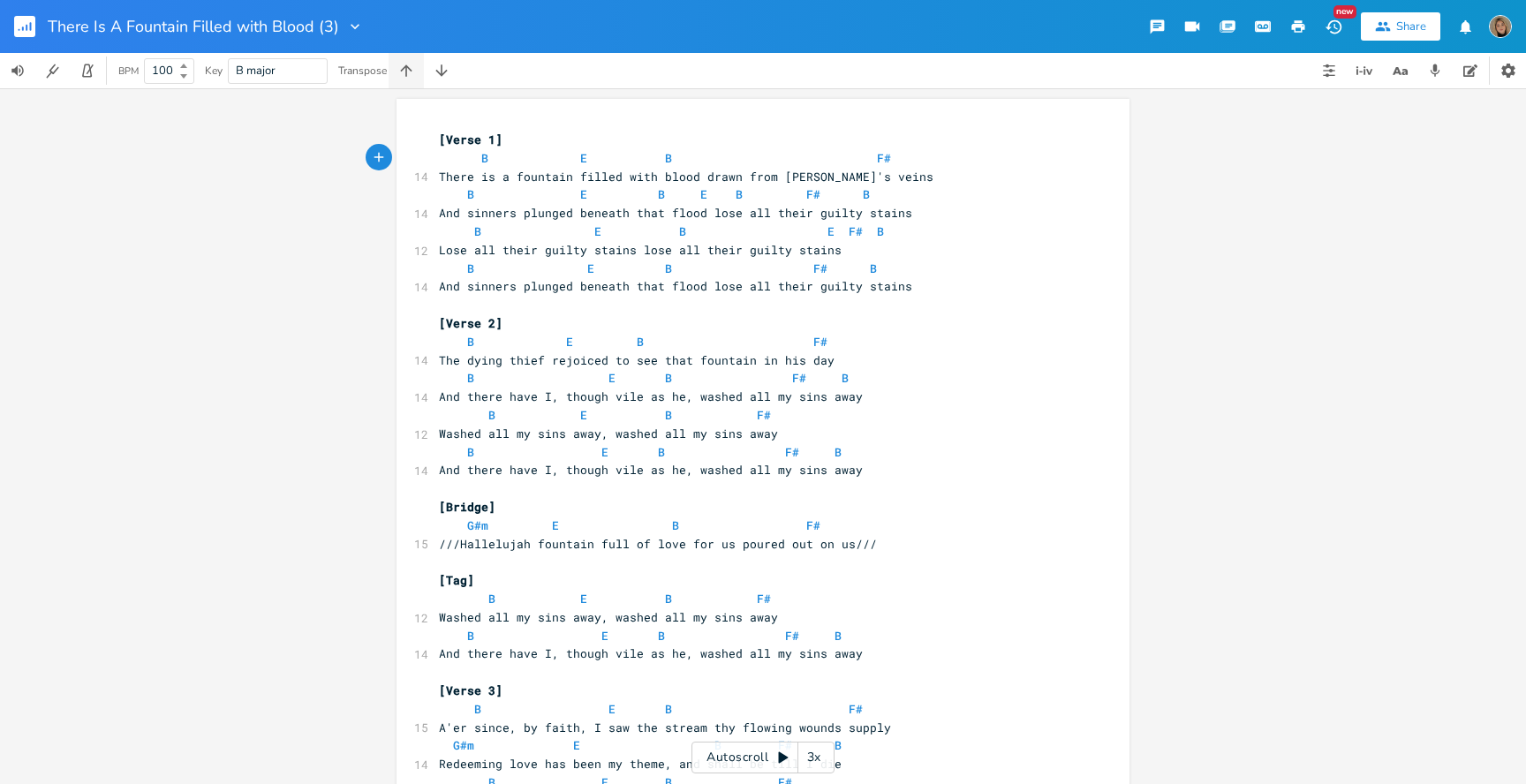 click at bounding box center (406, 71) 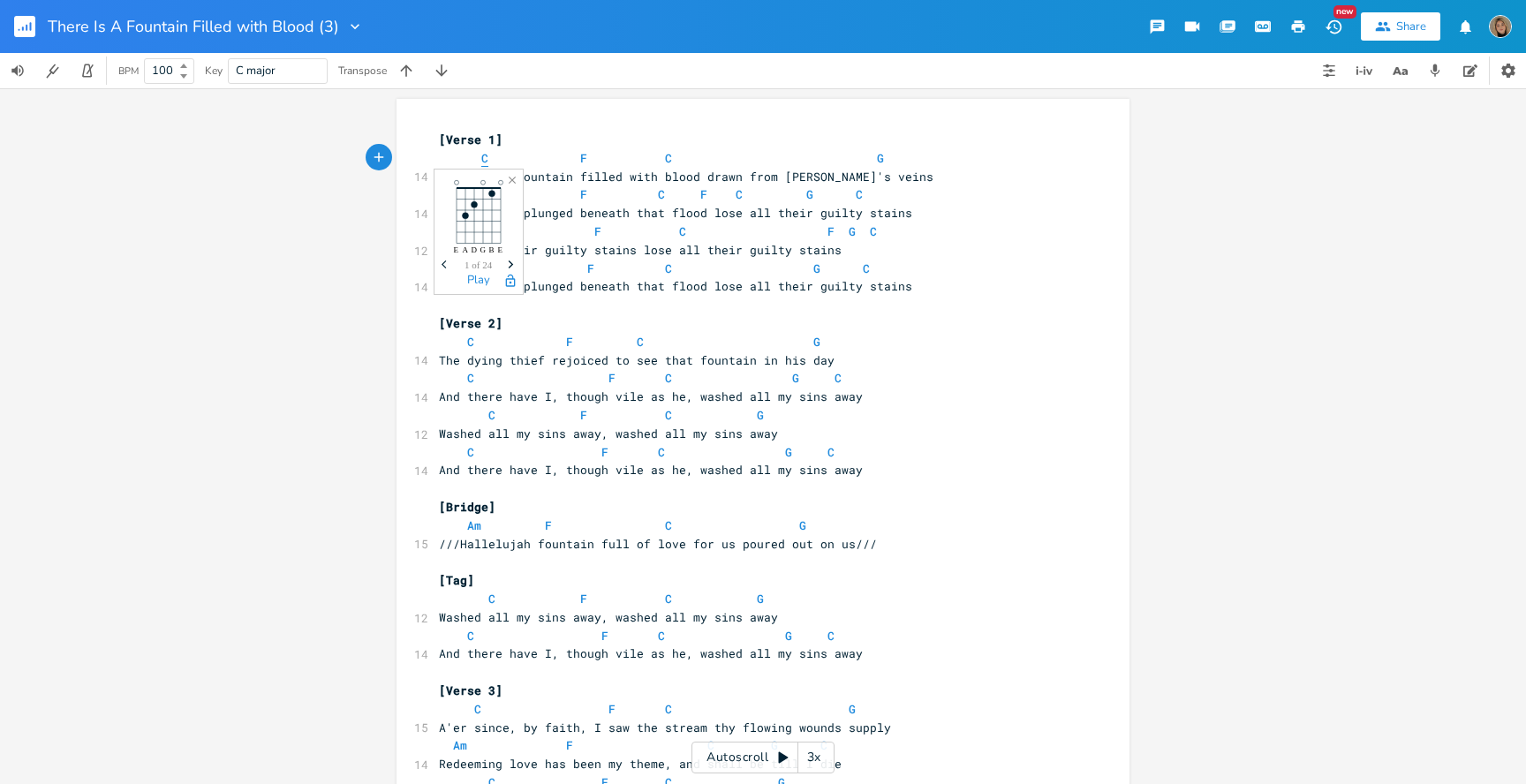 click on "C" at bounding box center (485, 158) 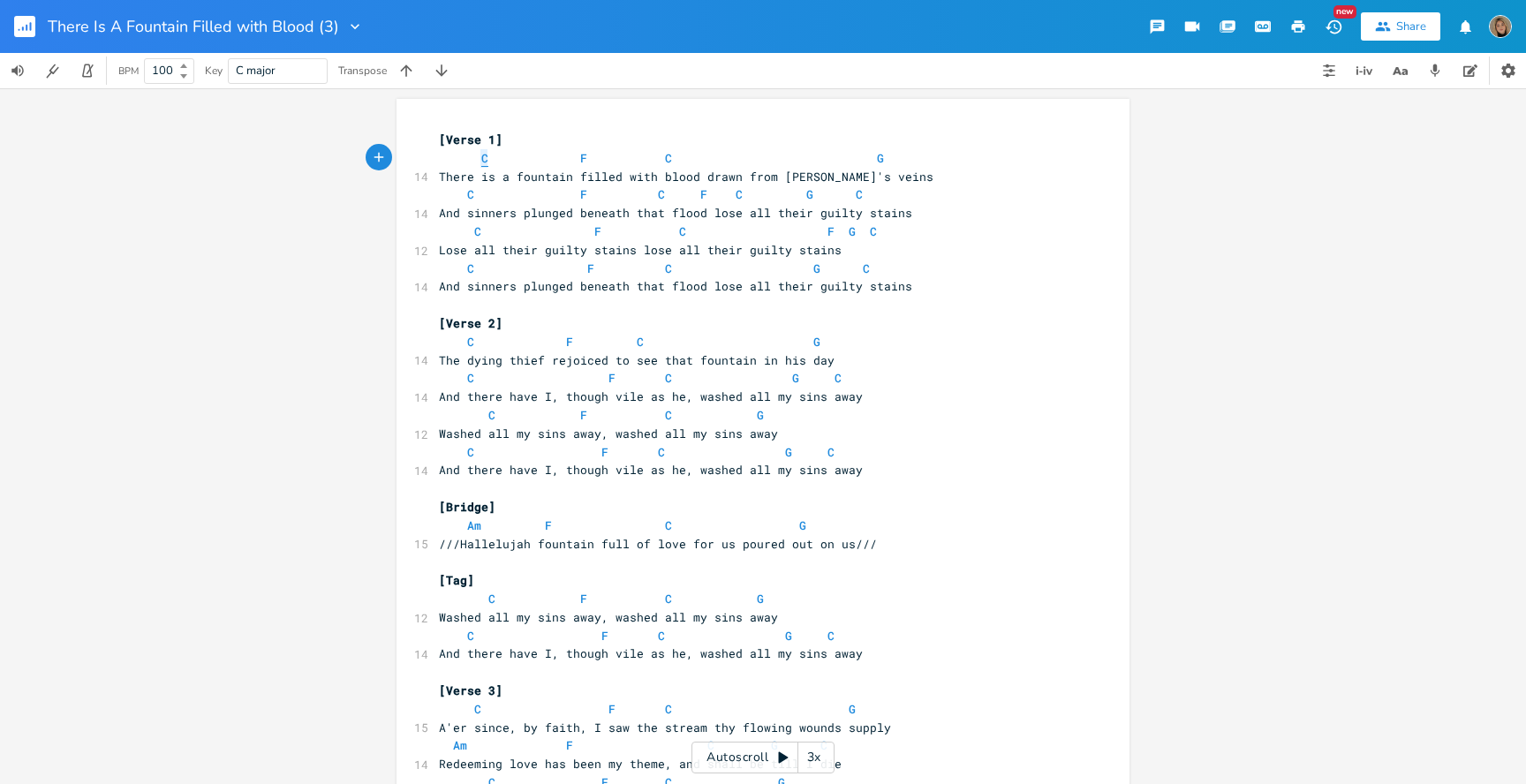 click on "C" at bounding box center [485, 158] 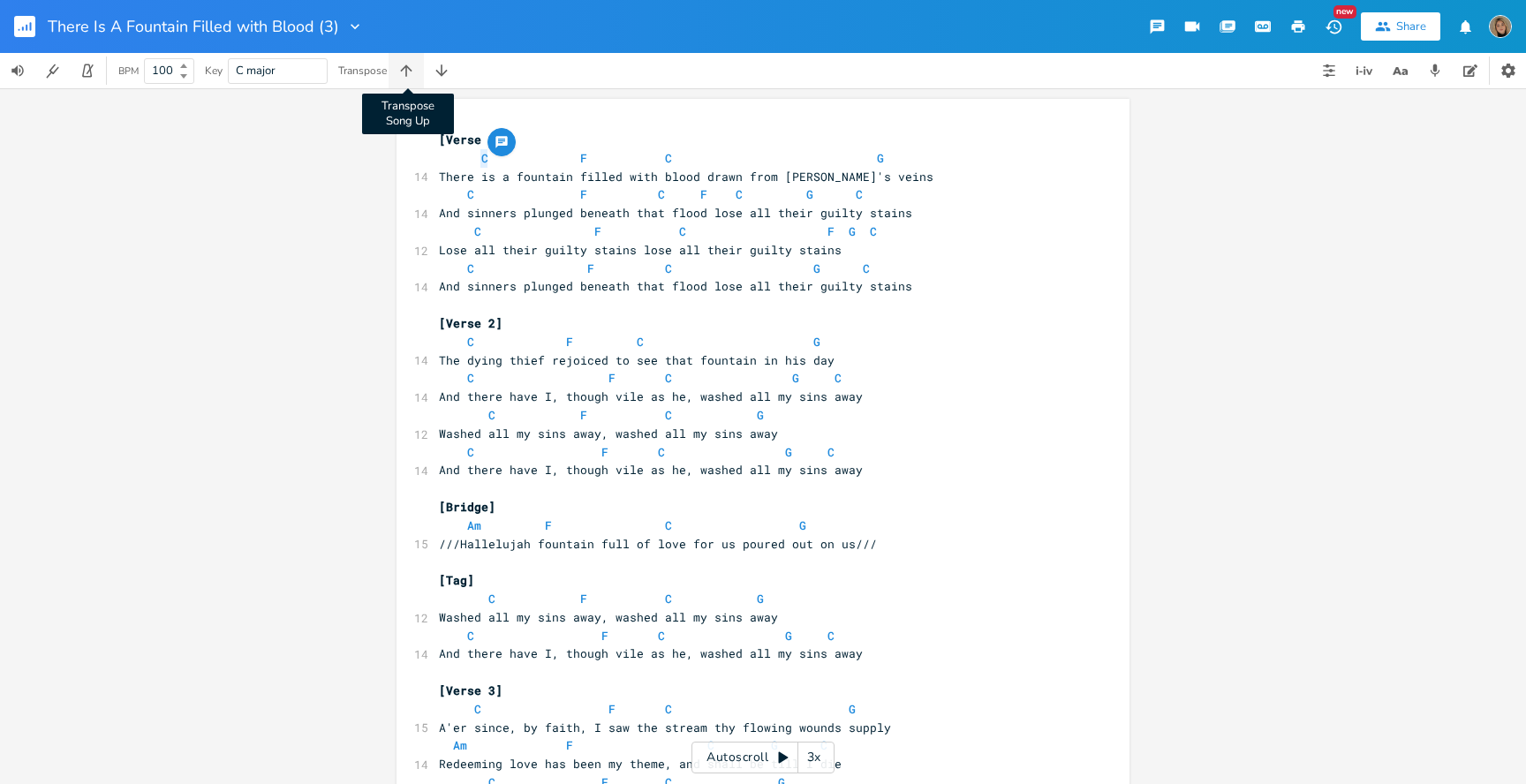 click 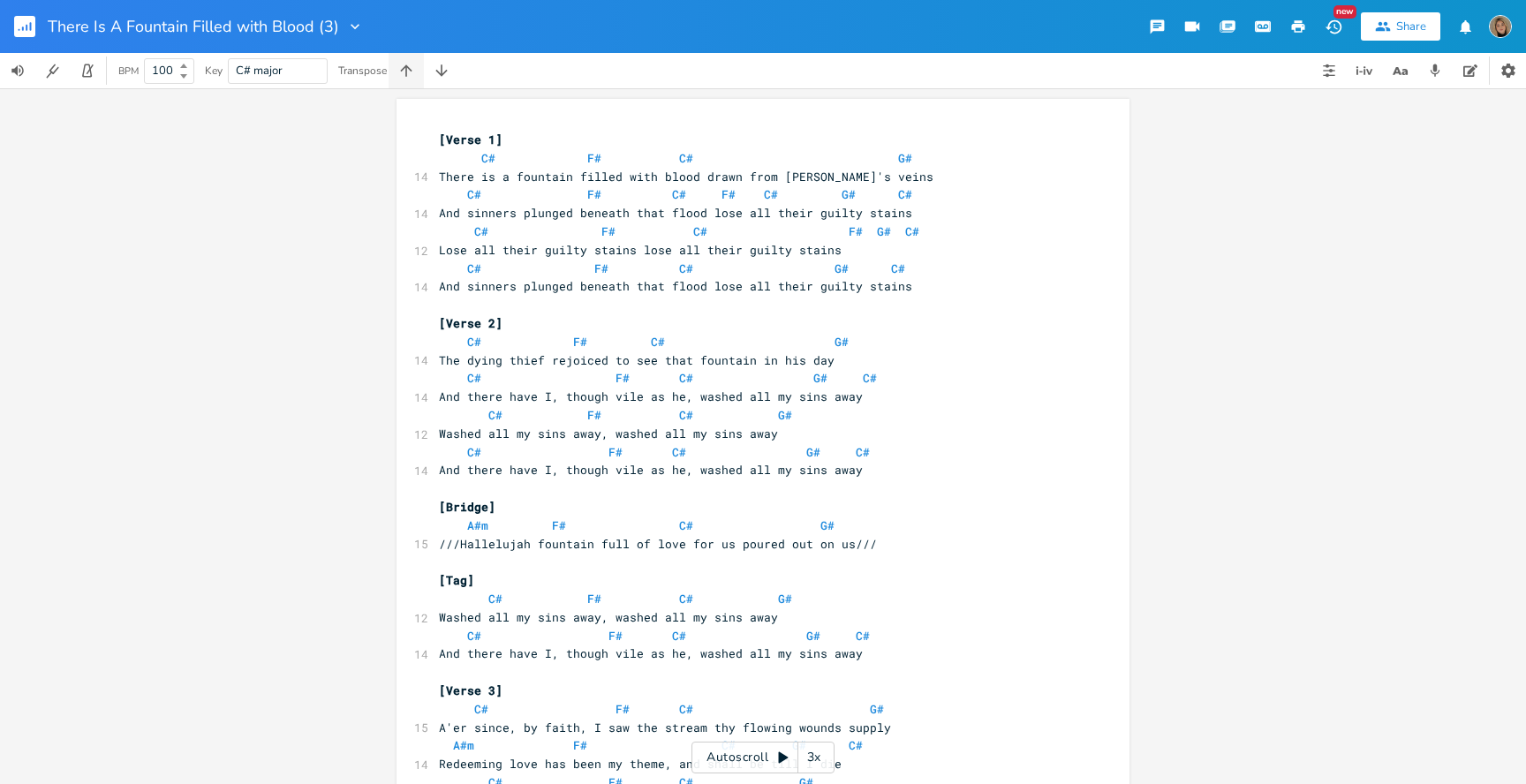 click 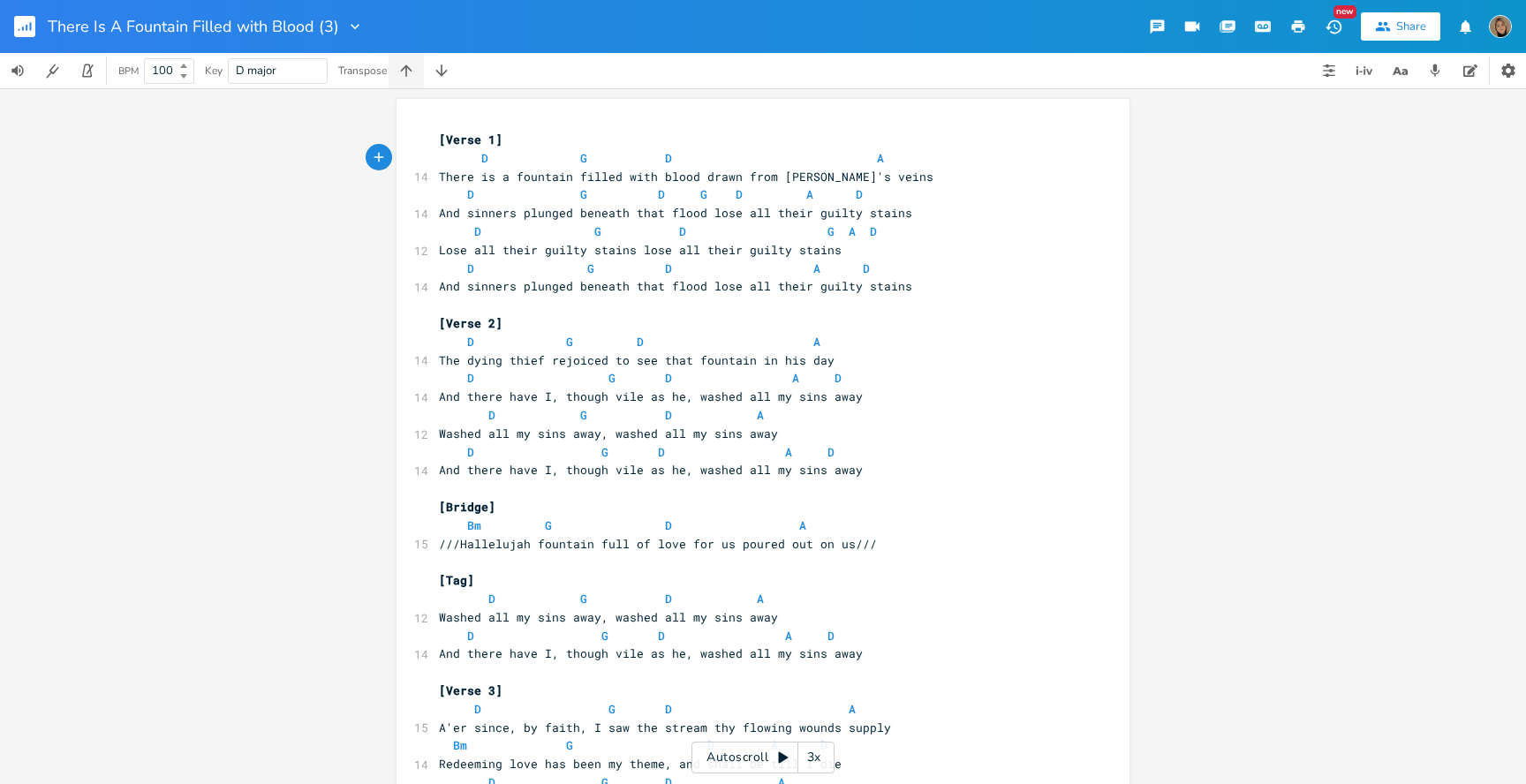 click 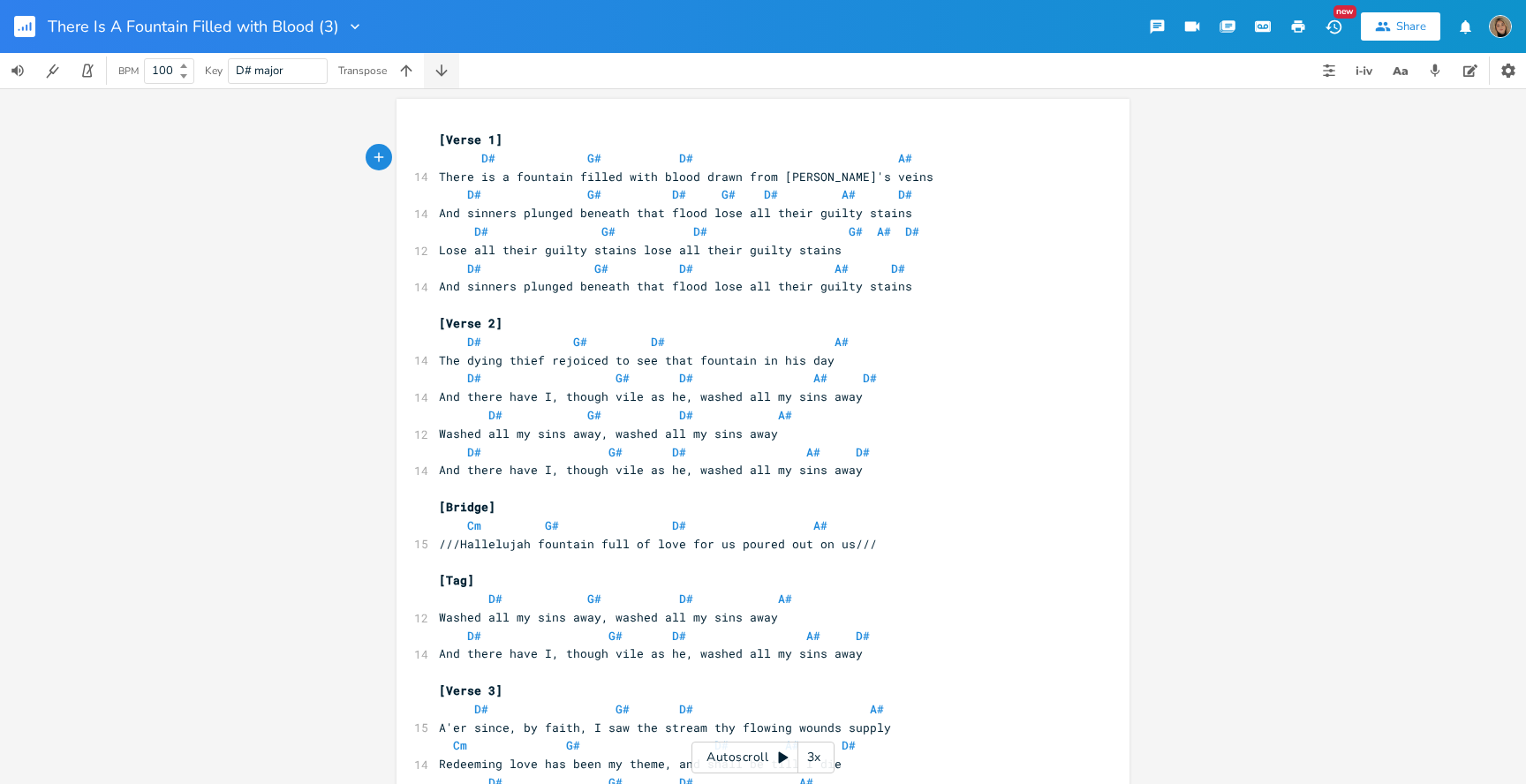 click 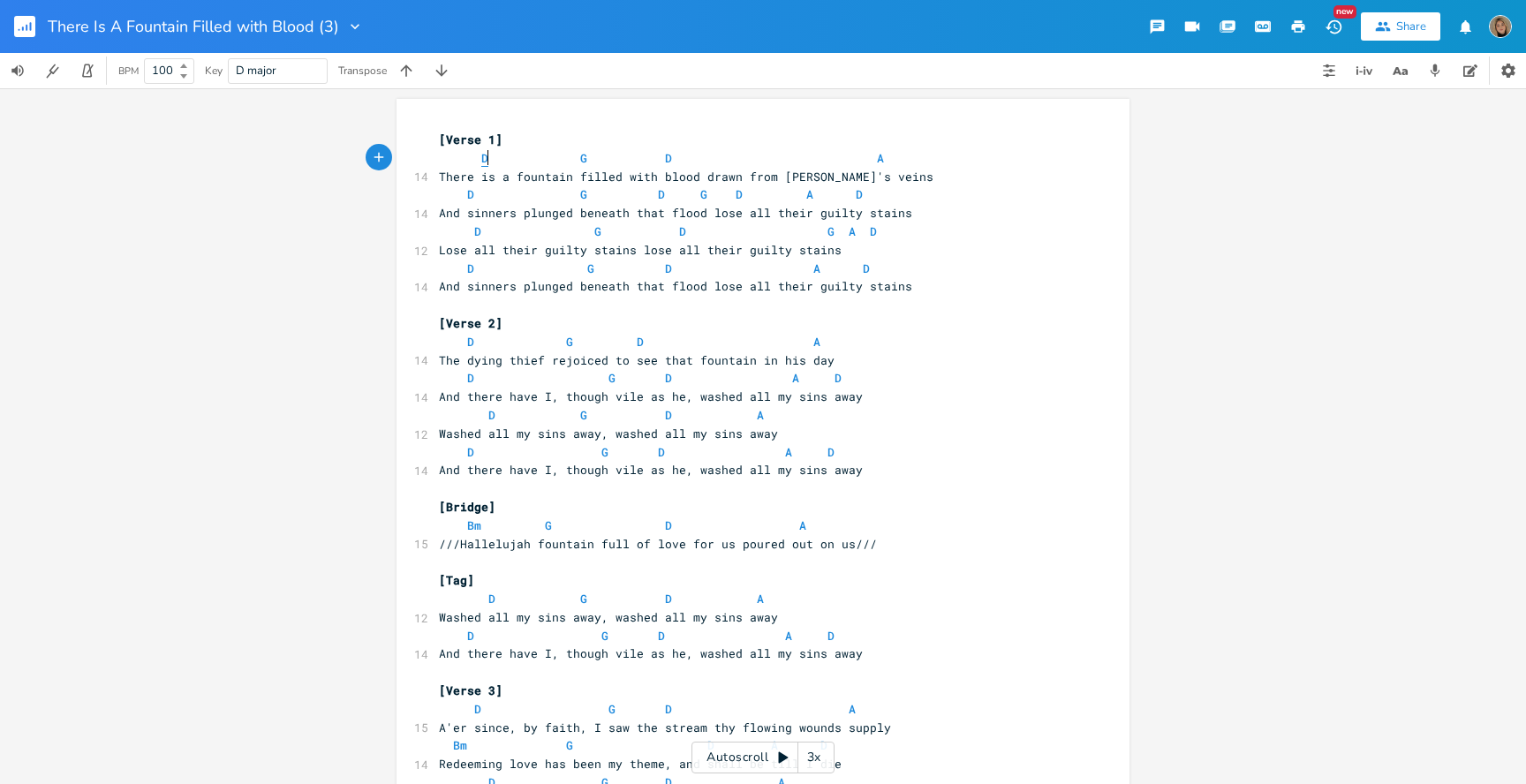 click on "D" at bounding box center (485, 158) 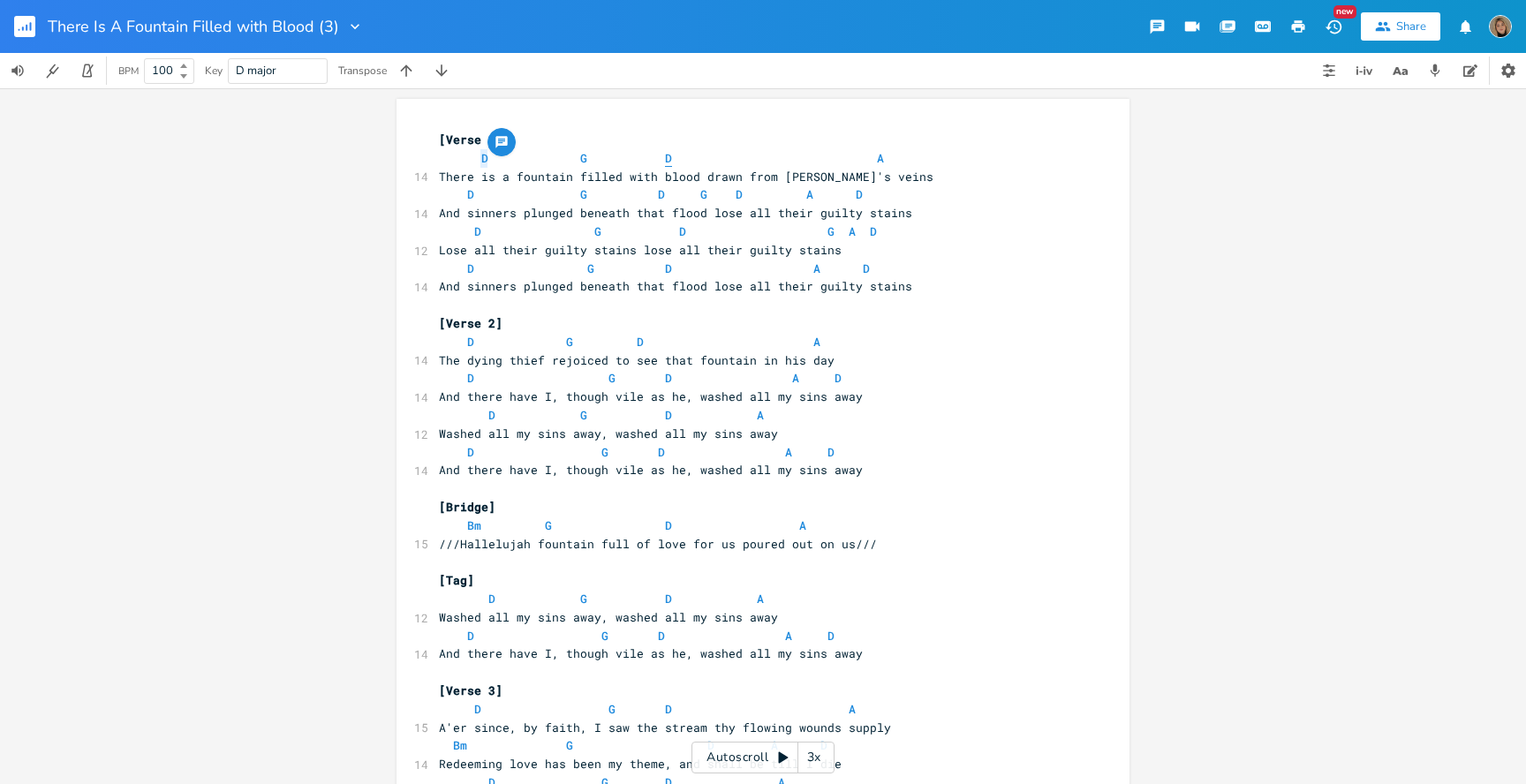 click on "D" at bounding box center [669, 158] 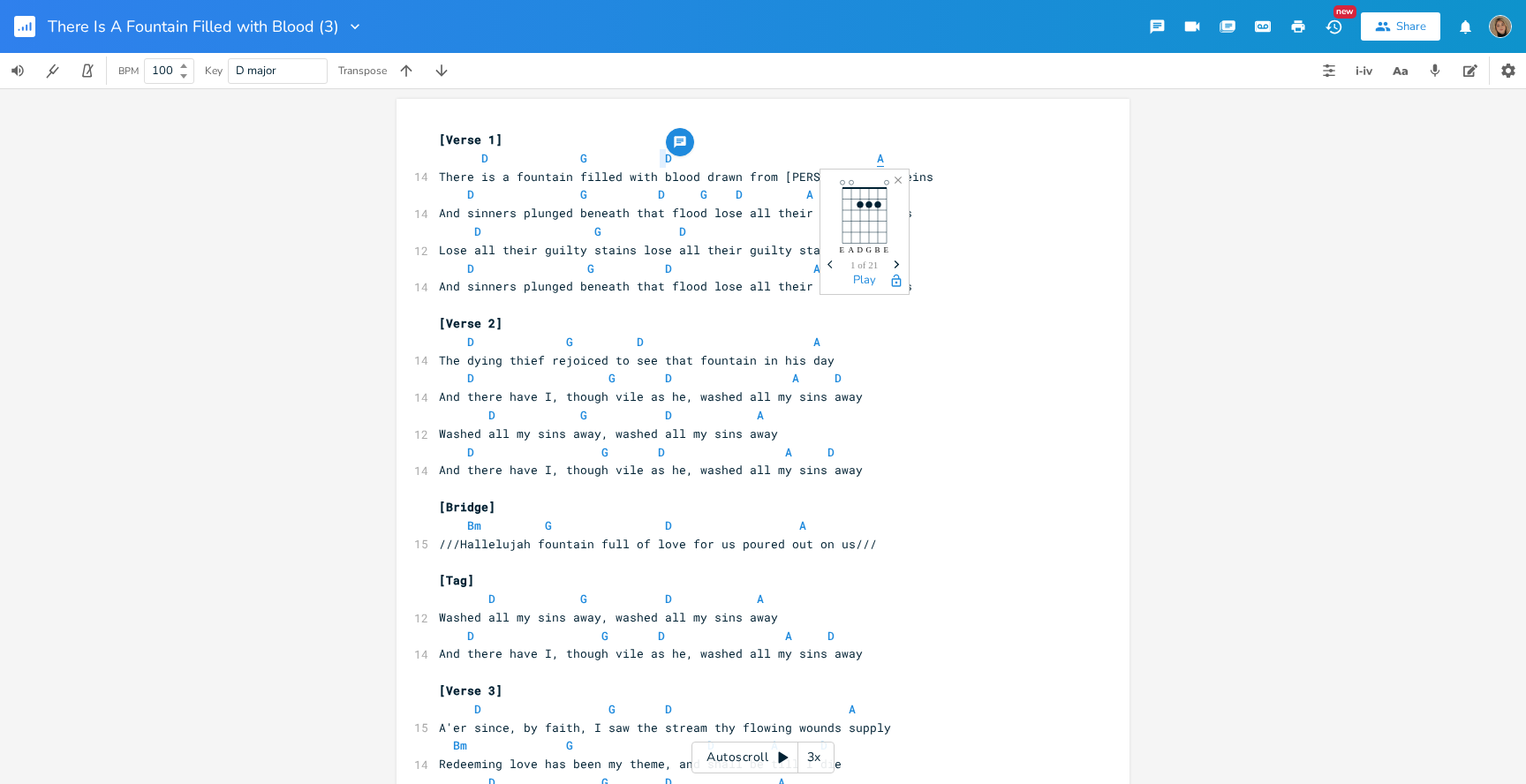 click on "A" at bounding box center [880, 158] 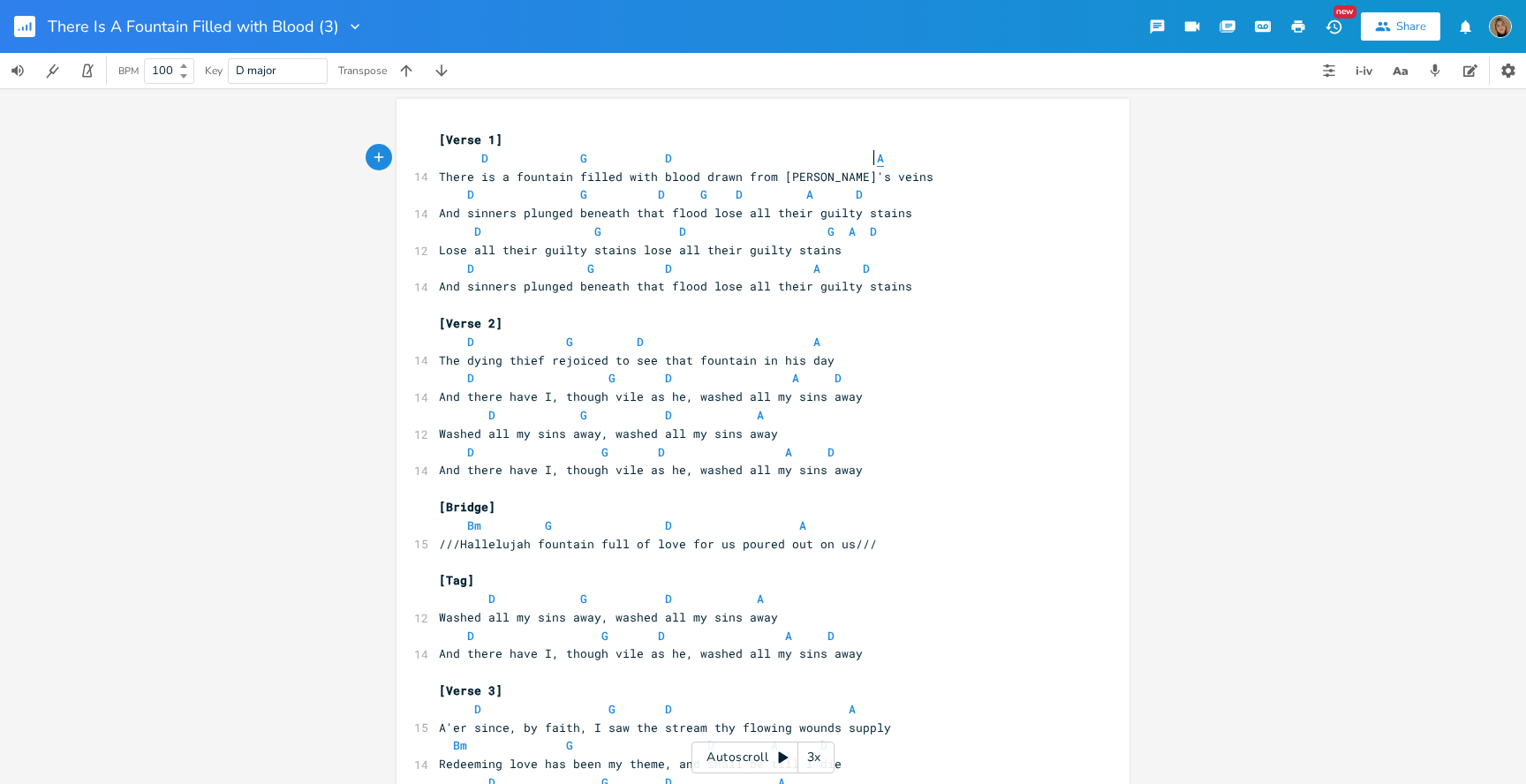 click on "A" at bounding box center (880, 158) 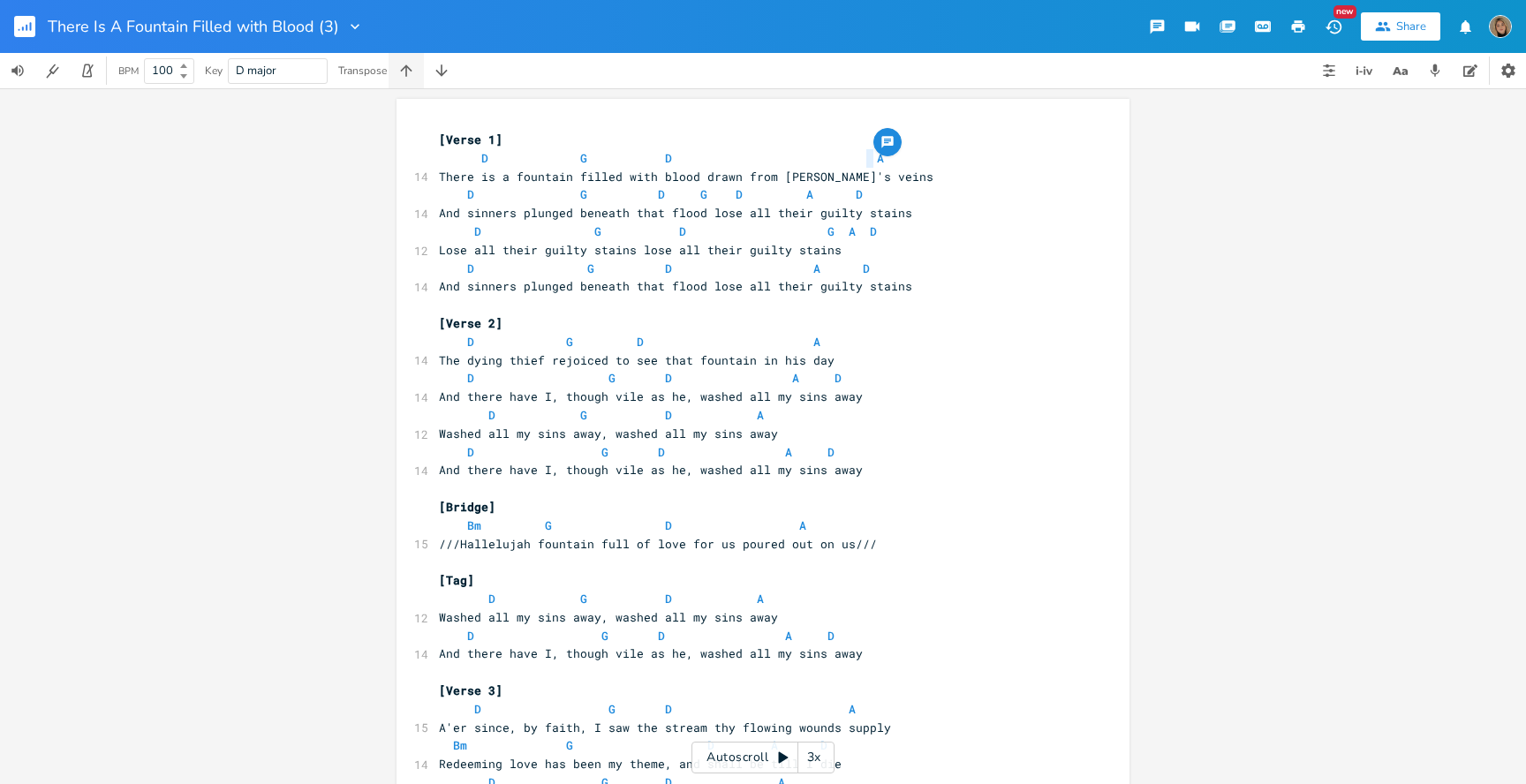 click 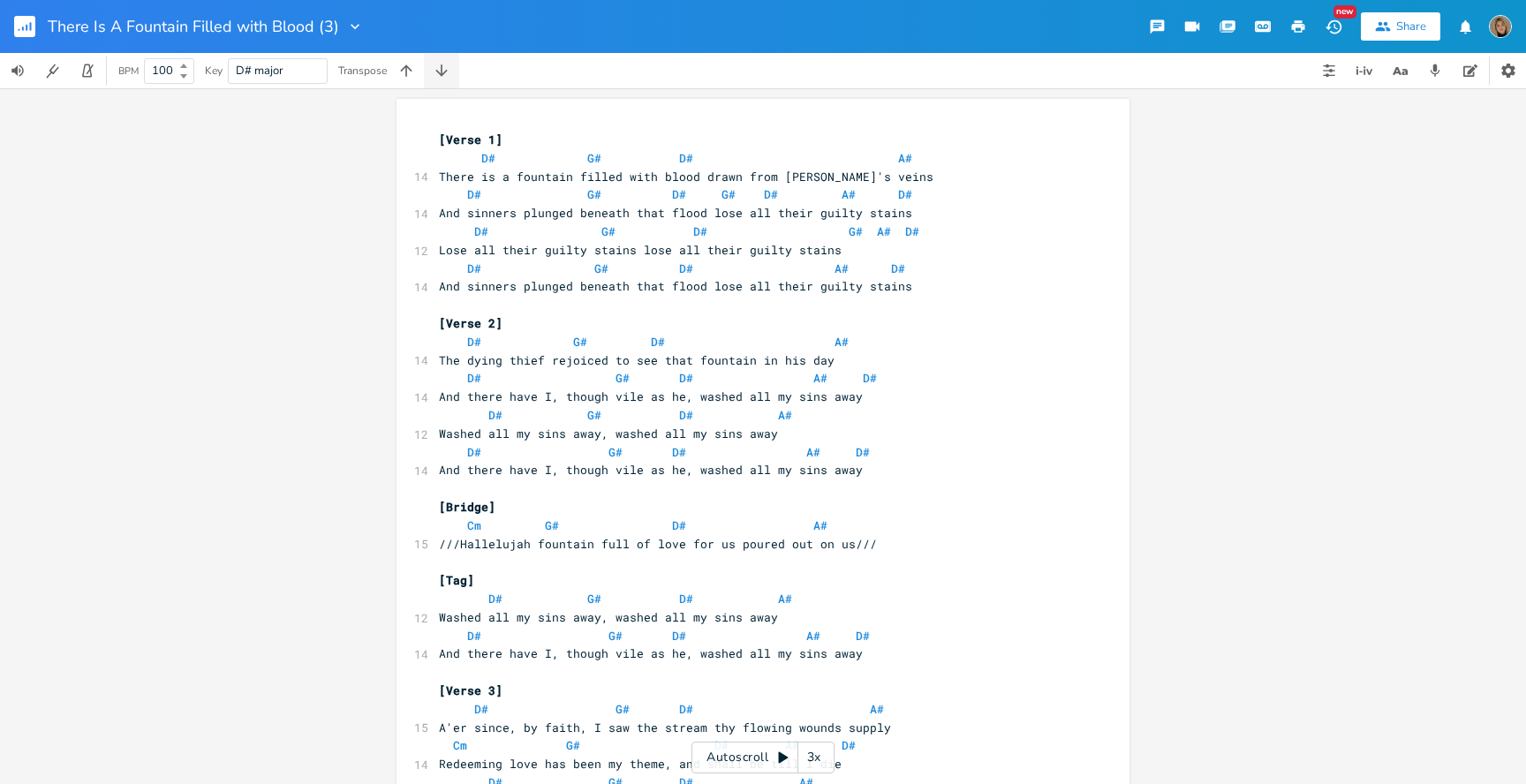 click 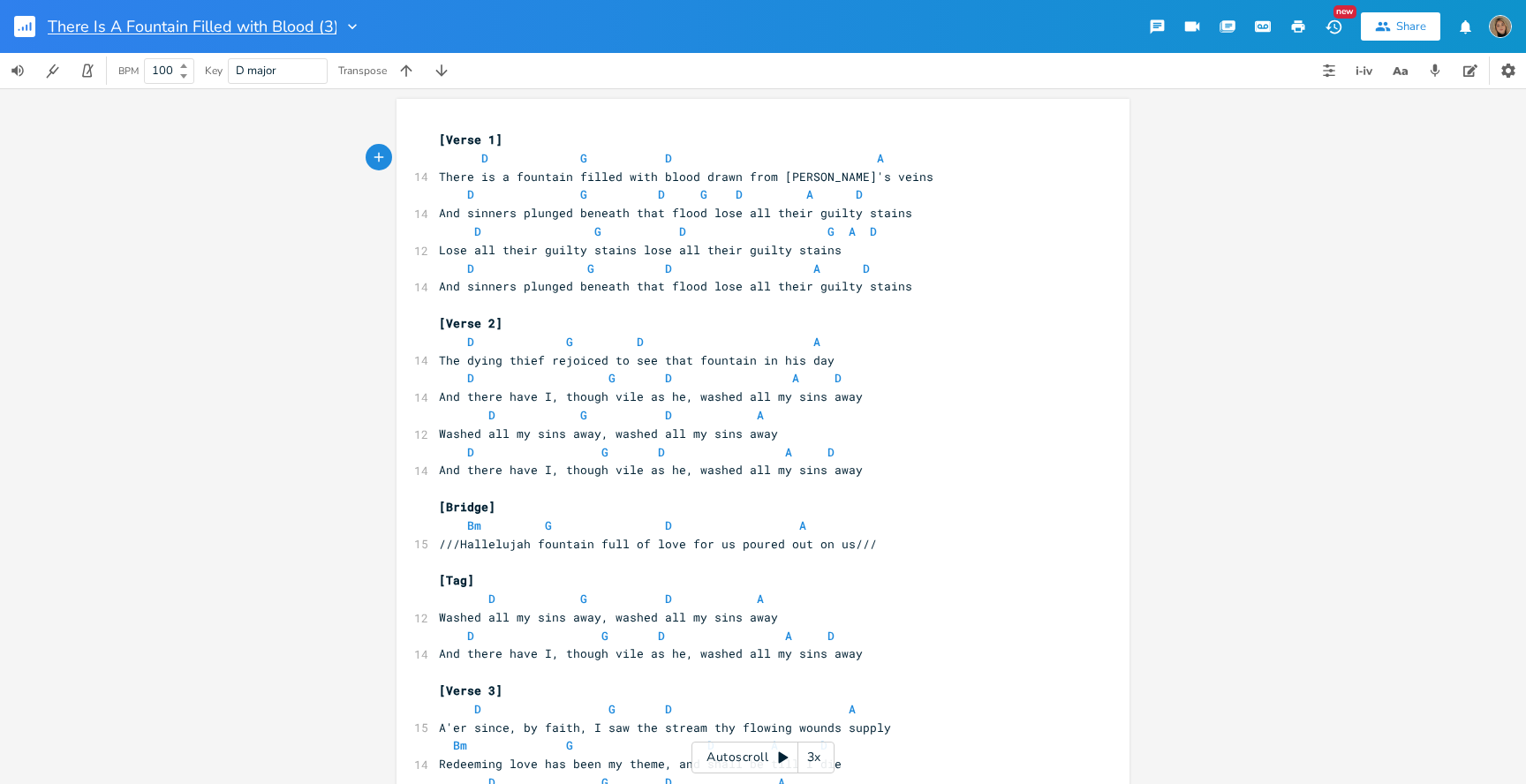 click on "There Is A Fountain Filled with Blood (3)" at bounding box center (192, 26) 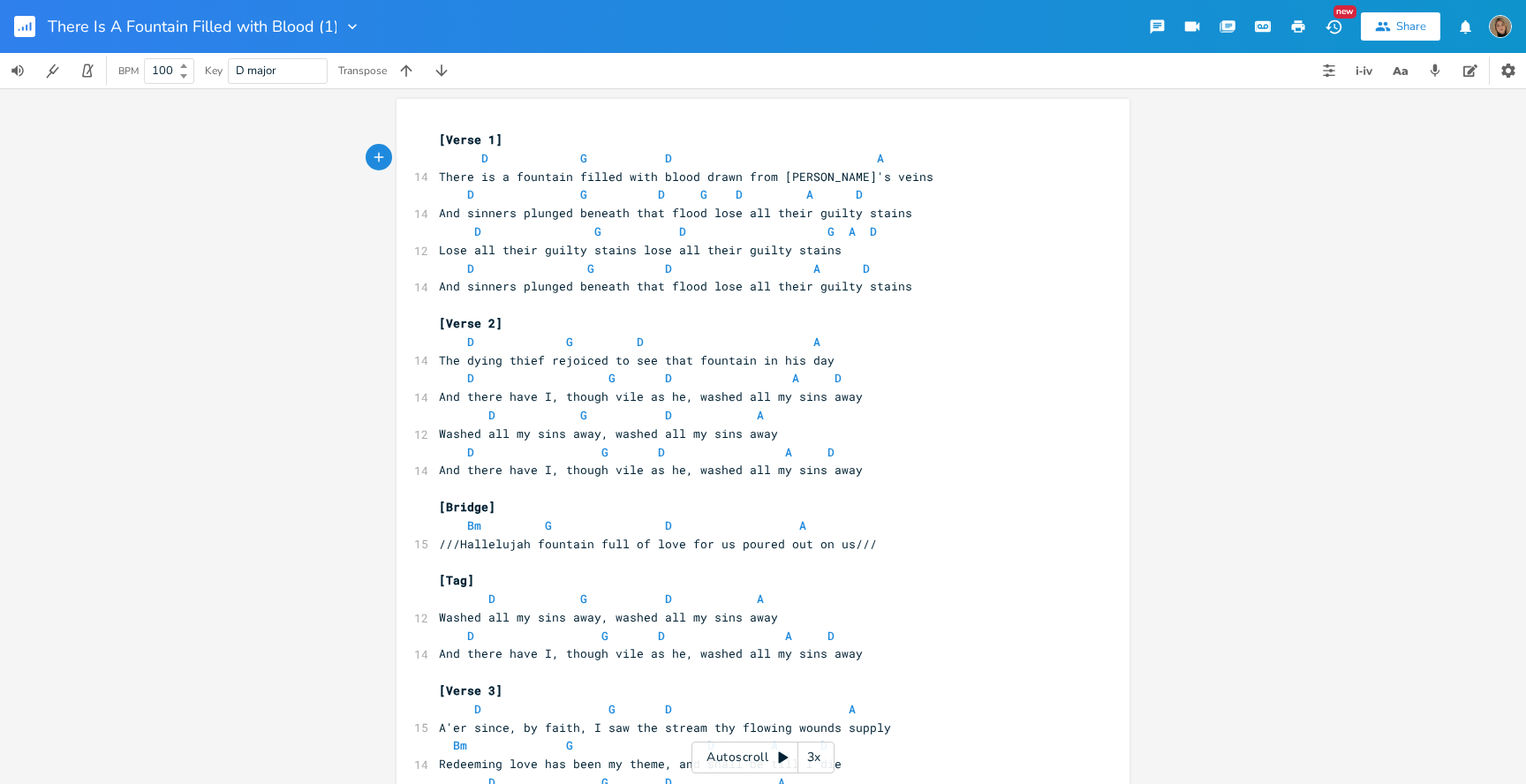 click on "A x   [Verse 1]        D               G             D                               A 14 There is a fountain filled with blood drawn from [PERSON_NAME]'s veins      D                 G            D       G      D           A        D 14 And sinners plunged beneath that flood lose all their guilty stains       D                  G             D                      G    A    D 12 Lose all their guilty stains lose all their guilty stains      D                  G            D                      A        D 14 And sinners plunged beneath that flood lose all their guilty stains   [Verse 2]      D               G           D                          A 14 The dying thief rejoiced to see that fountain in his day      D                     G         D                   A       D 14 And there have I, though vile as he, washed all my sins away         D G D A 12 D" at bounding box center (763, 513) 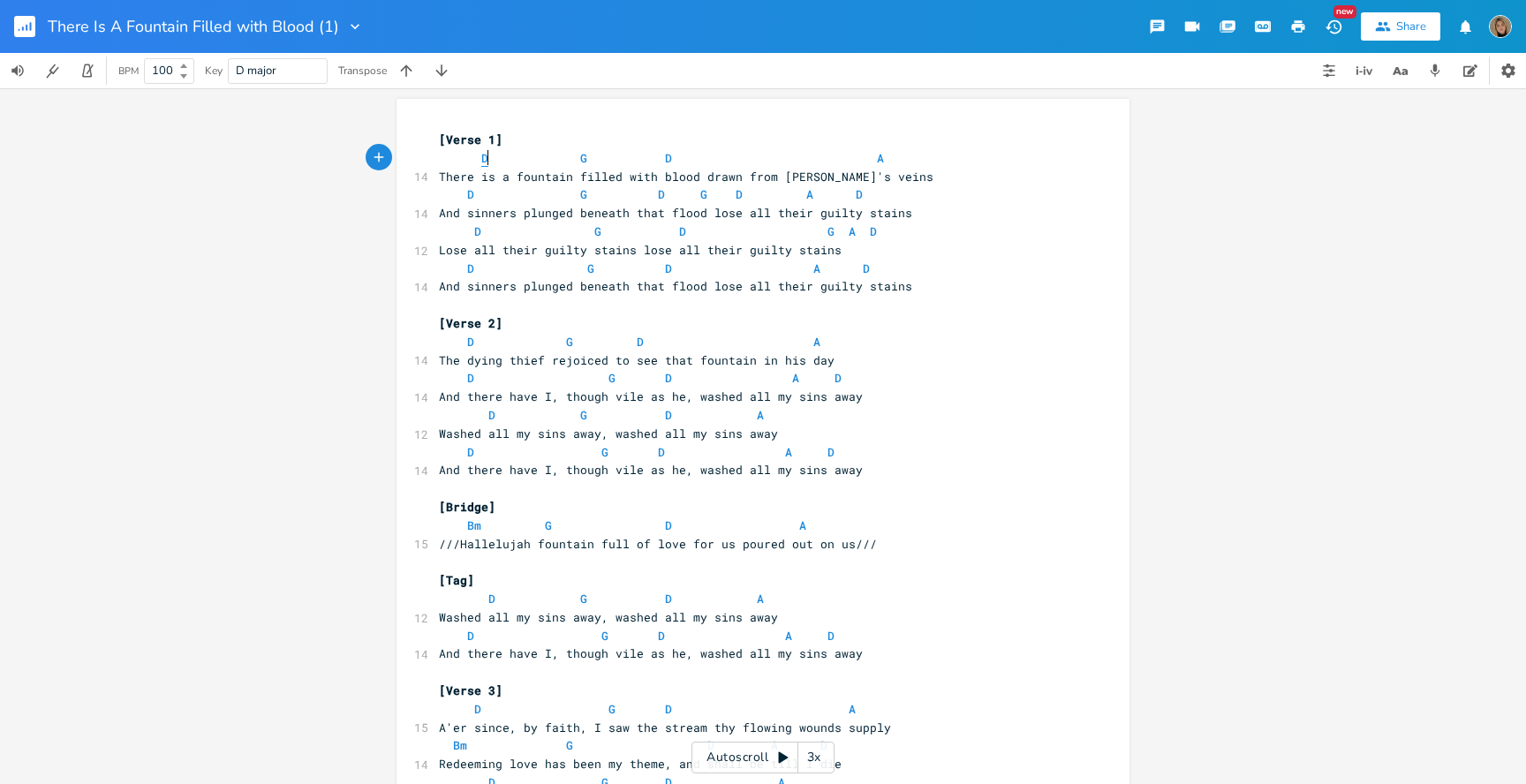 click on "D" at bounding box center [485, 158] 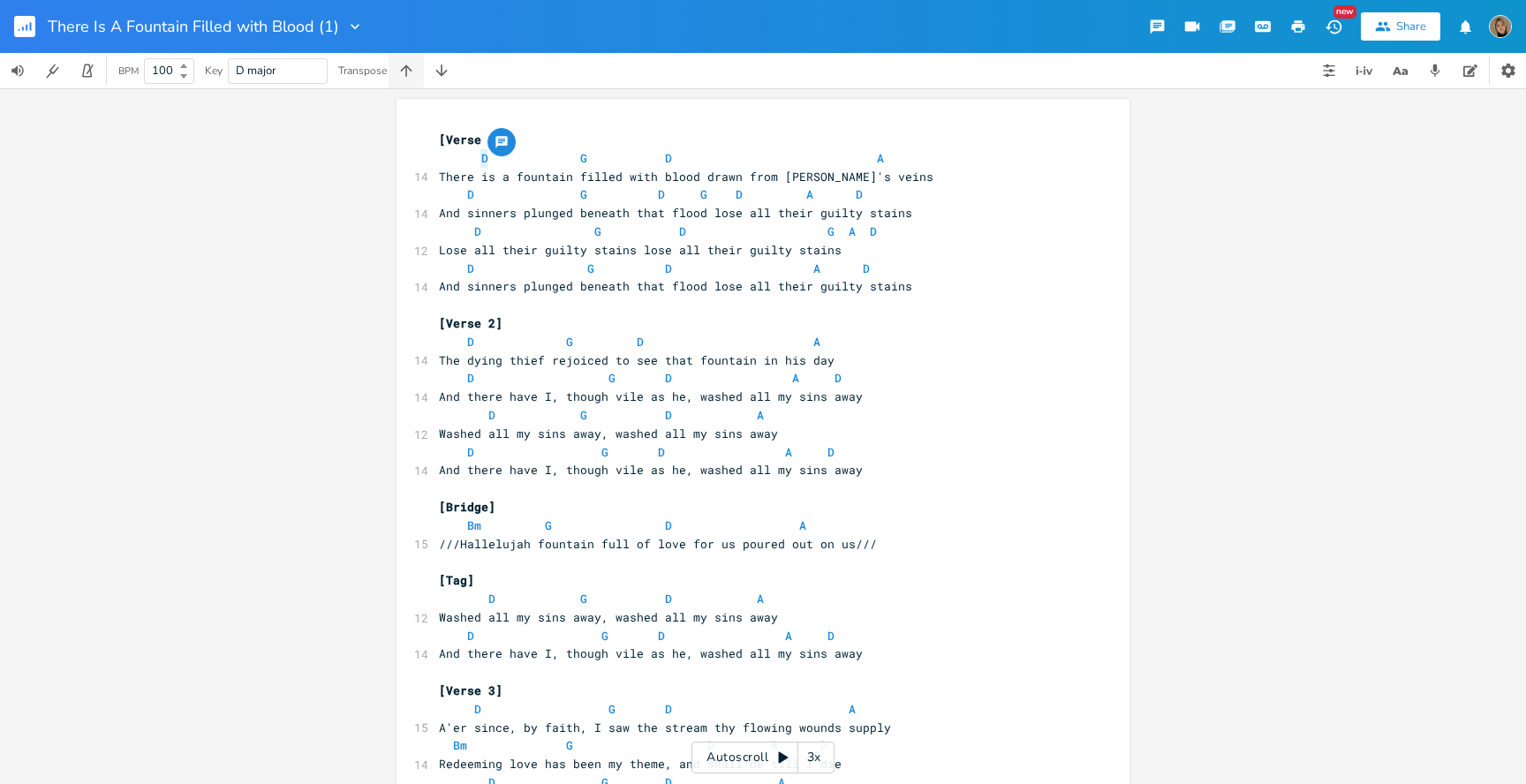 click 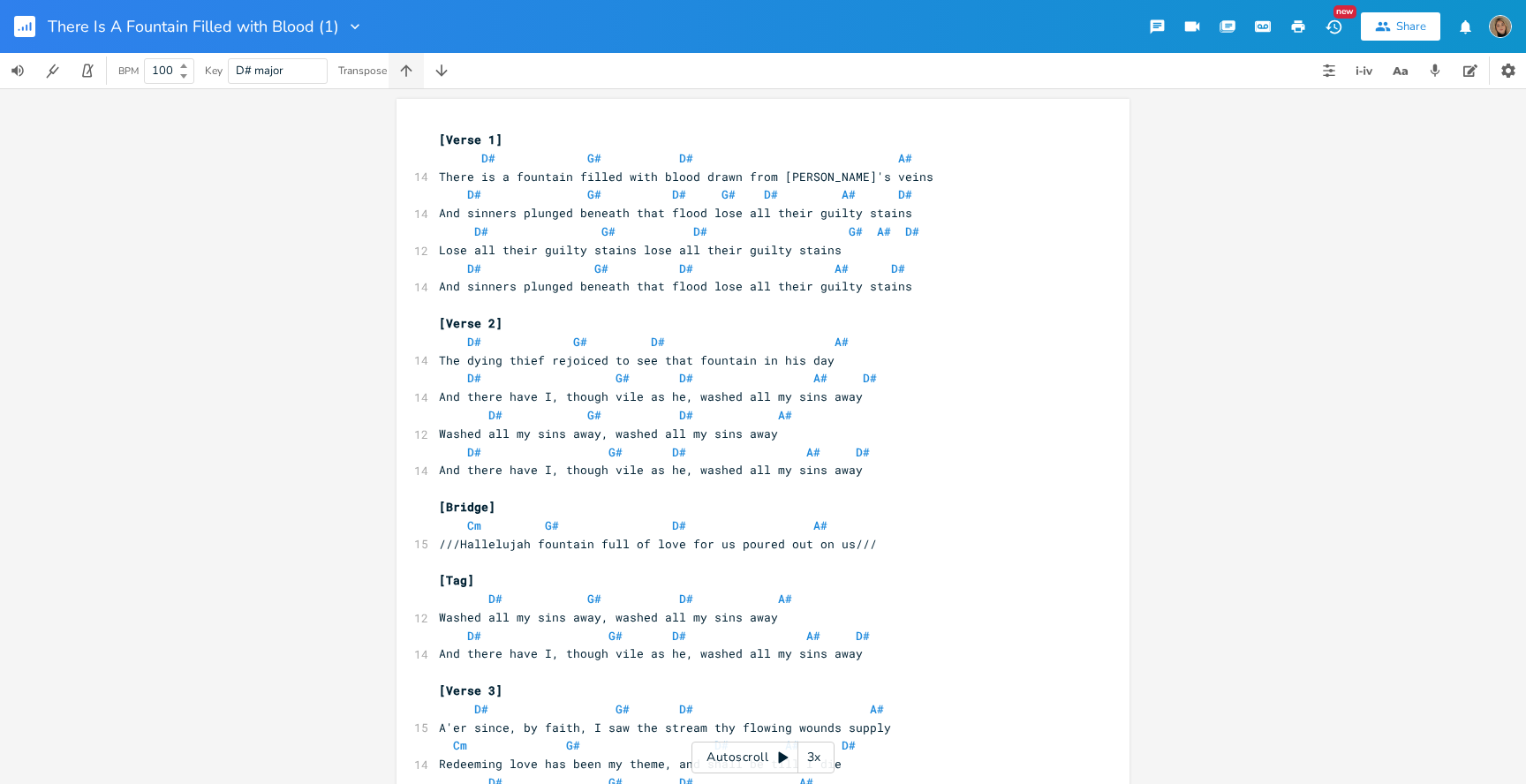 click 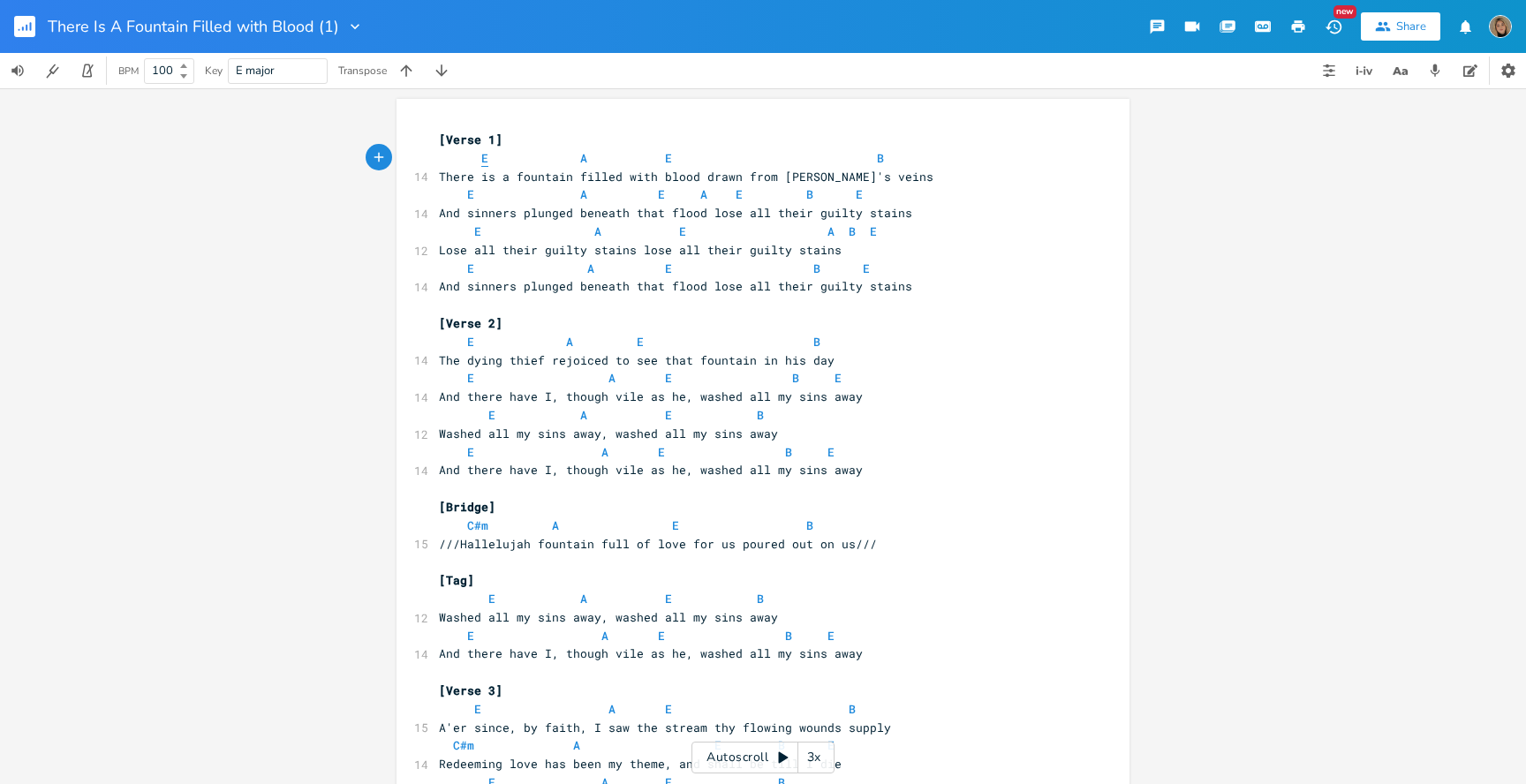 click on "E" at bounding box center [485, 158] 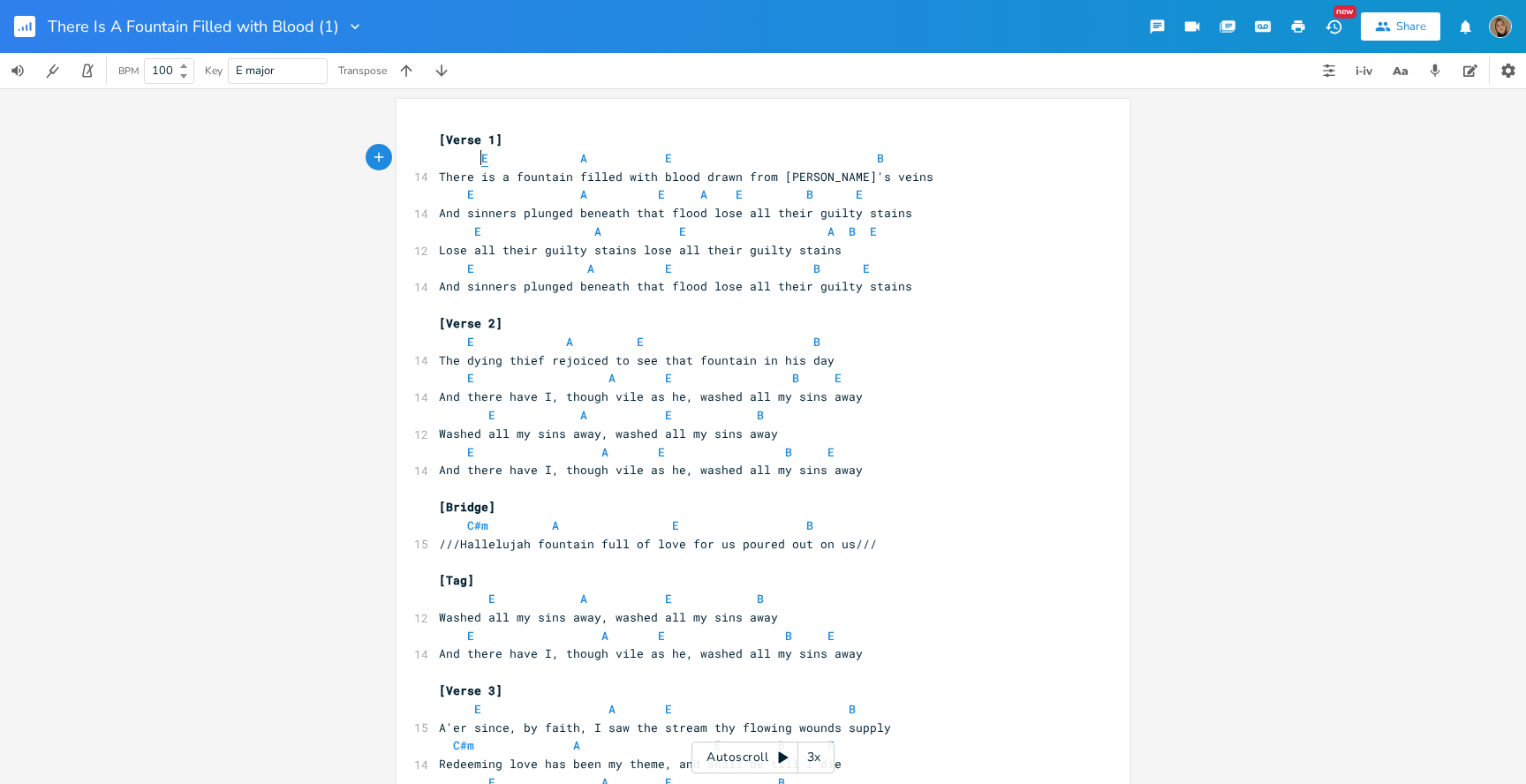 type on "E" 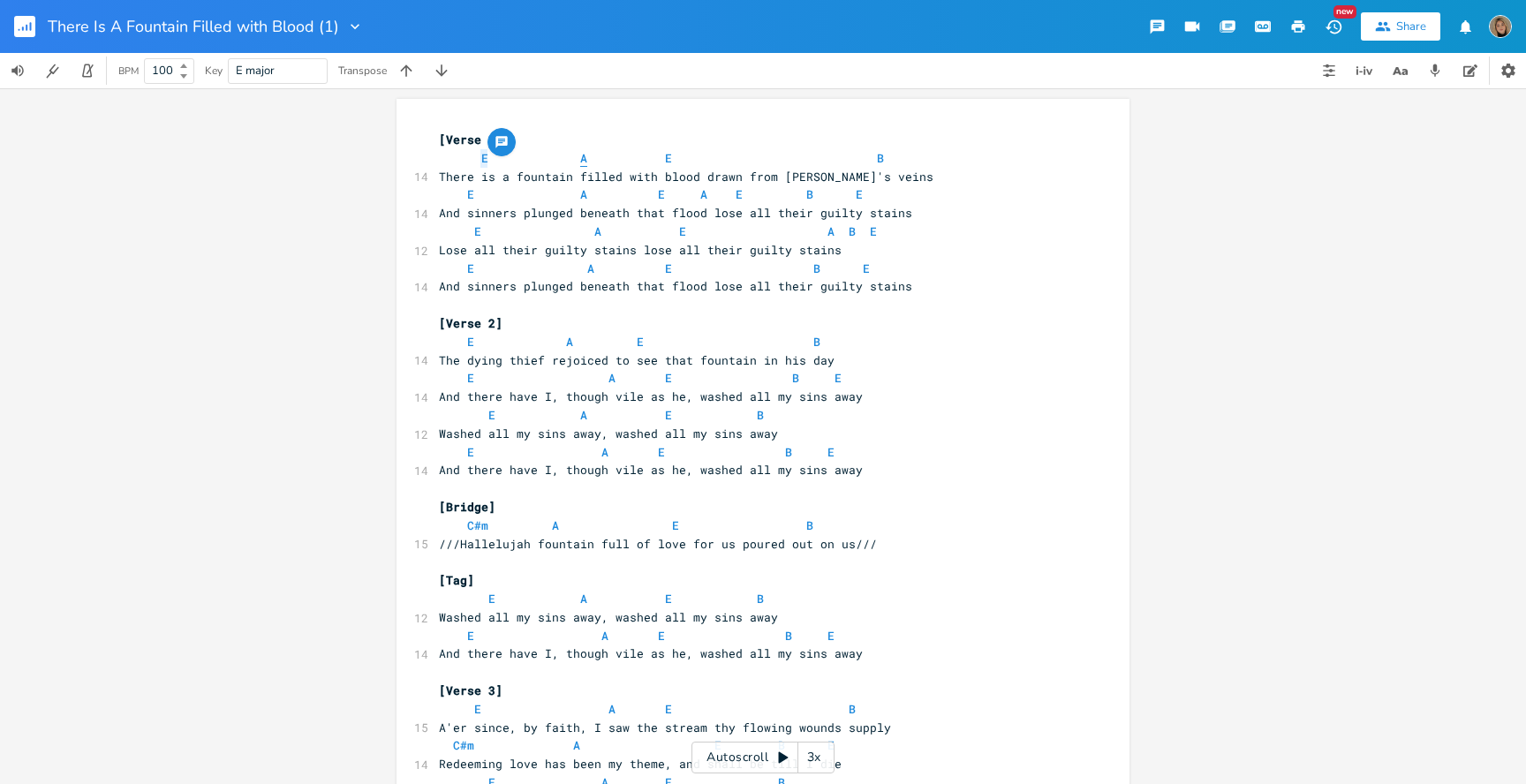 click on "A" at bounding box center (584, 158) 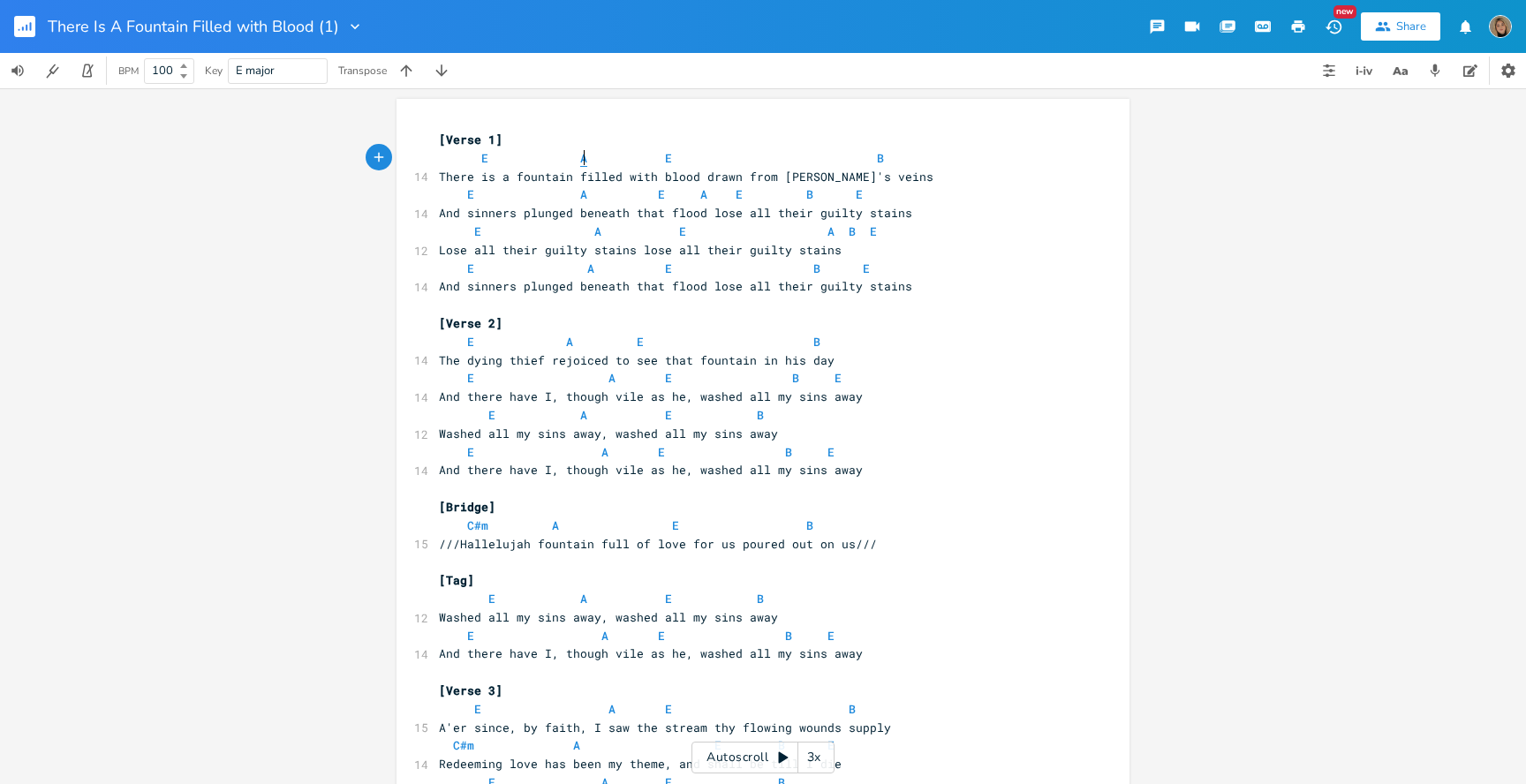 type on "A" 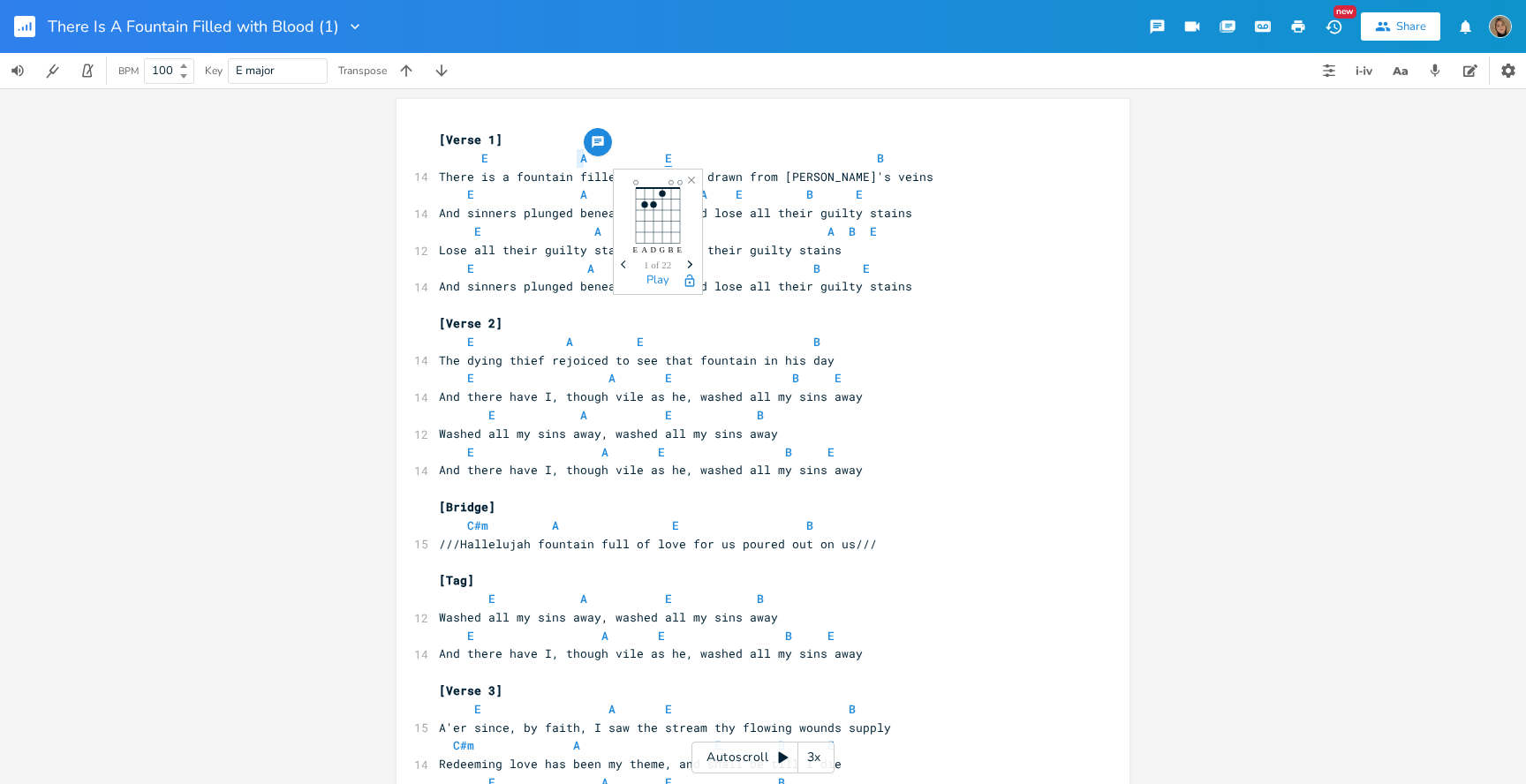 click on "E" at bounding box center (669, 158) 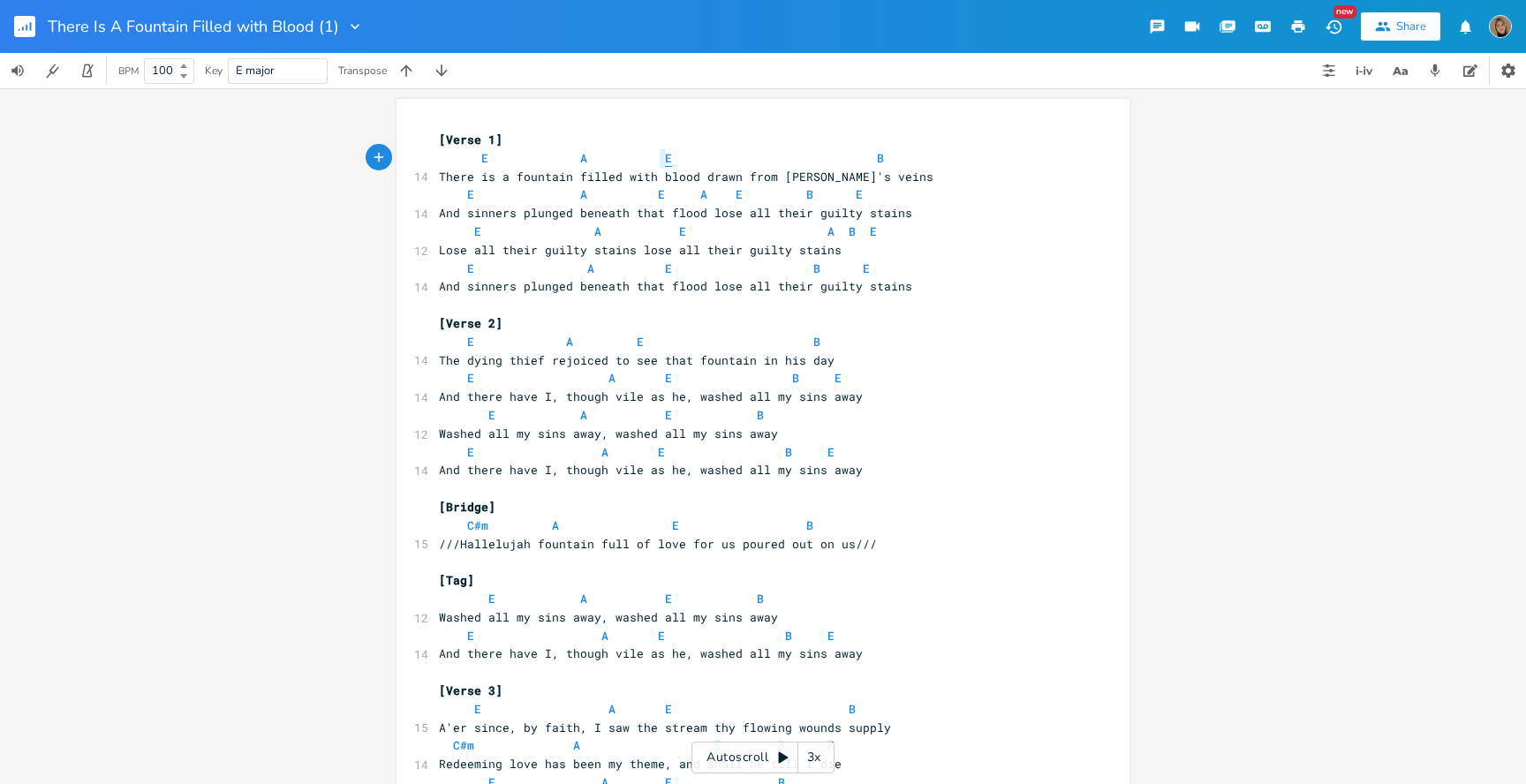 click on "E" at bounding box center [669, 158] 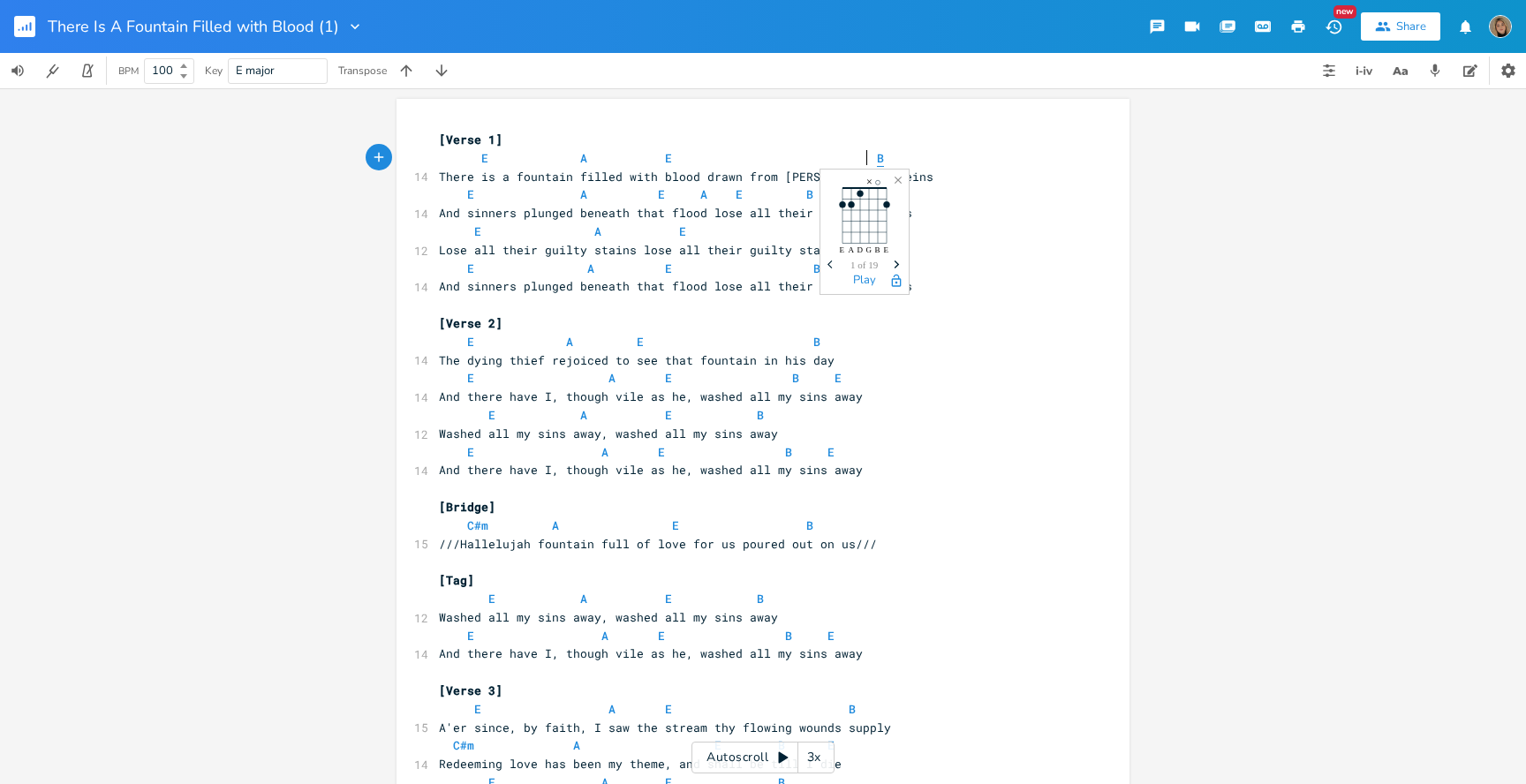 click on "B" at bounding box center (880, 158) 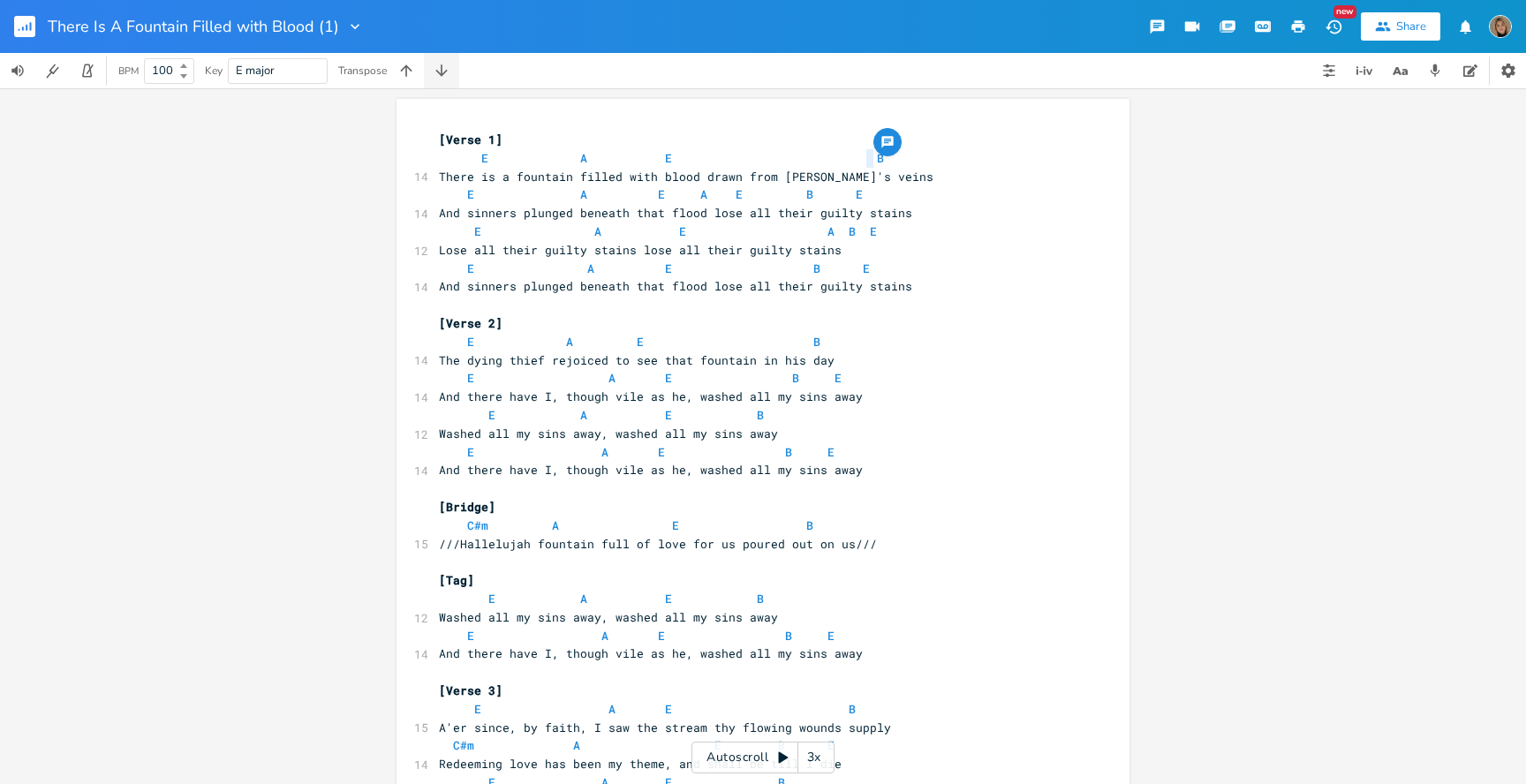 click 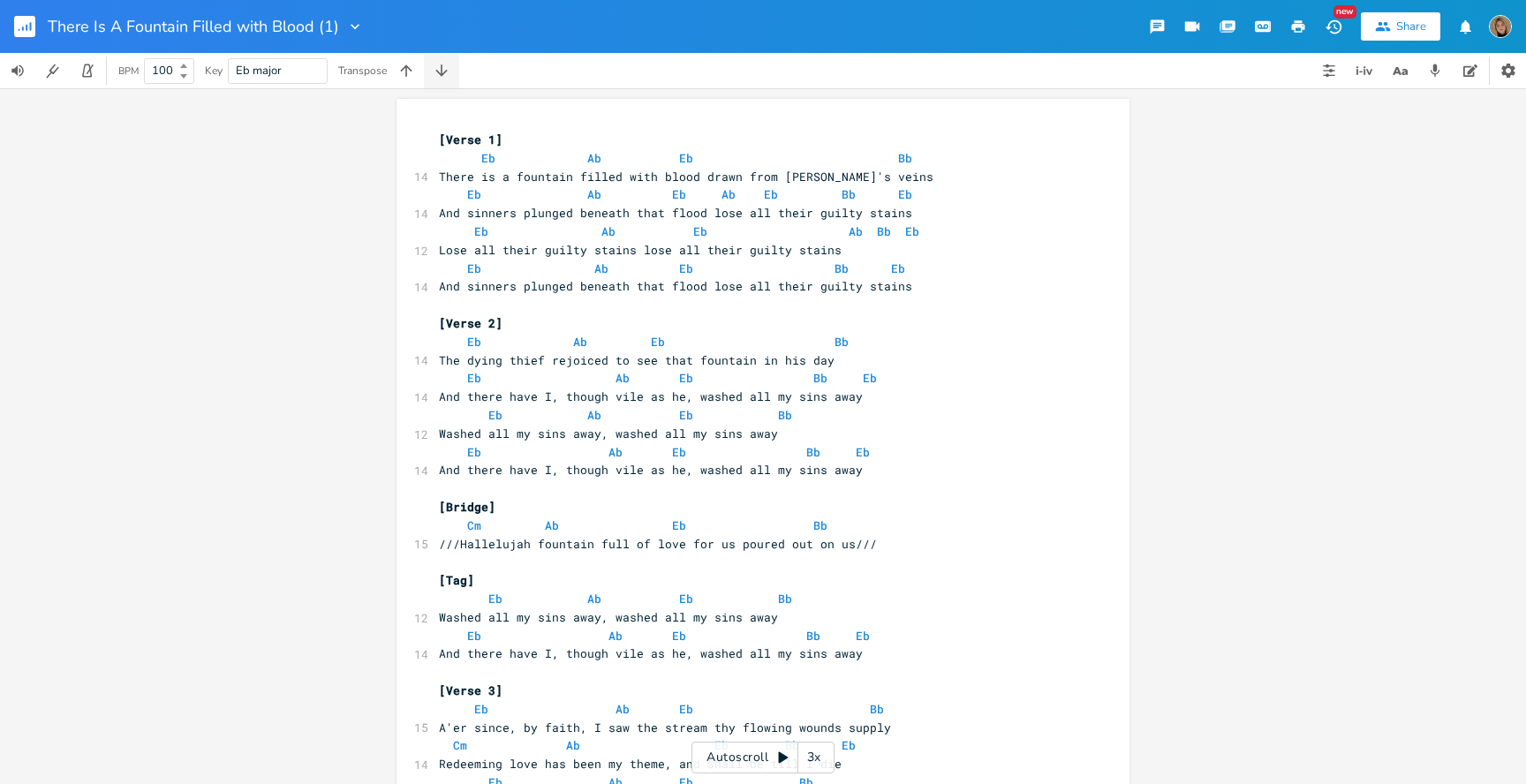 click 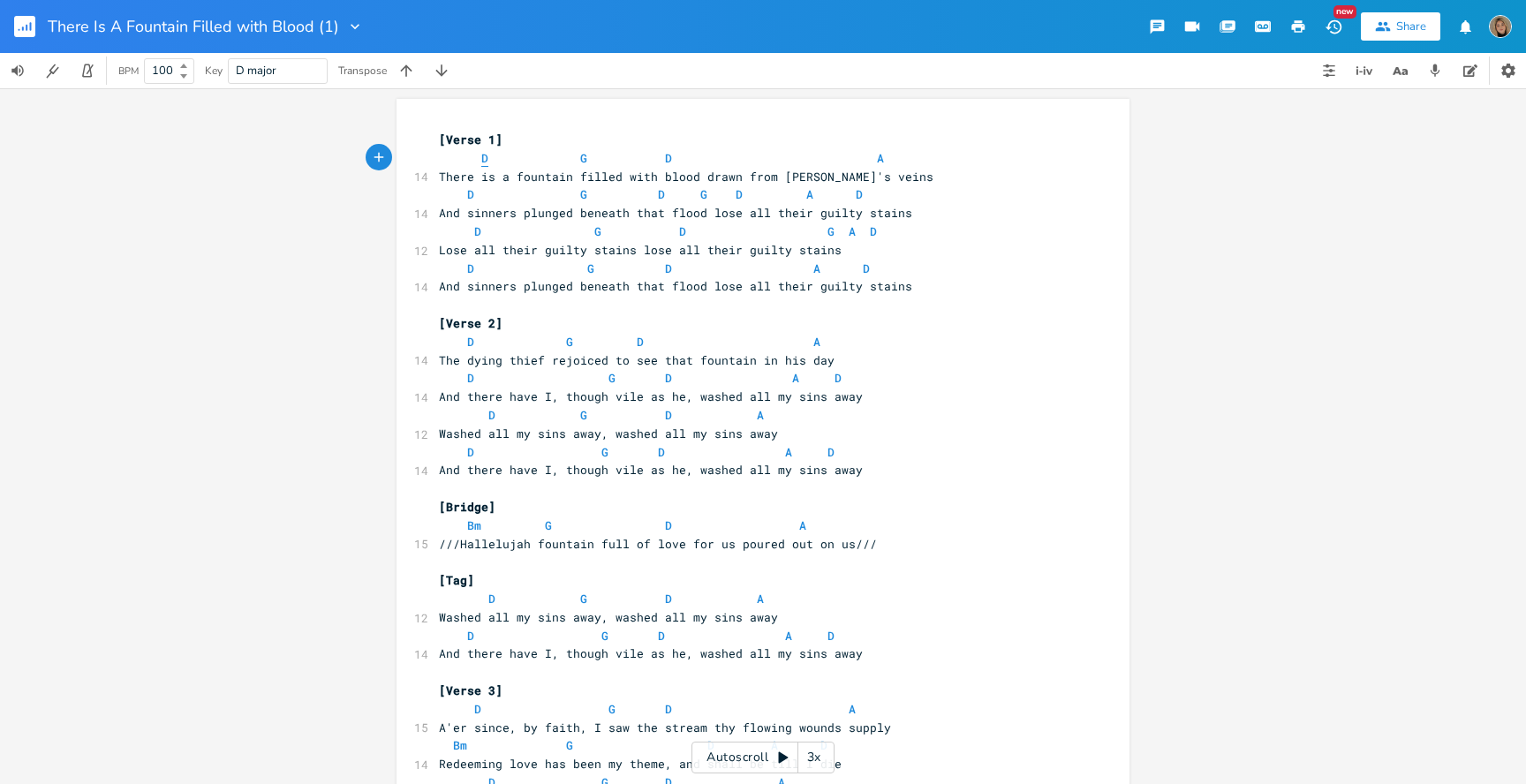 click on "D" at bounding box center [485, 158] 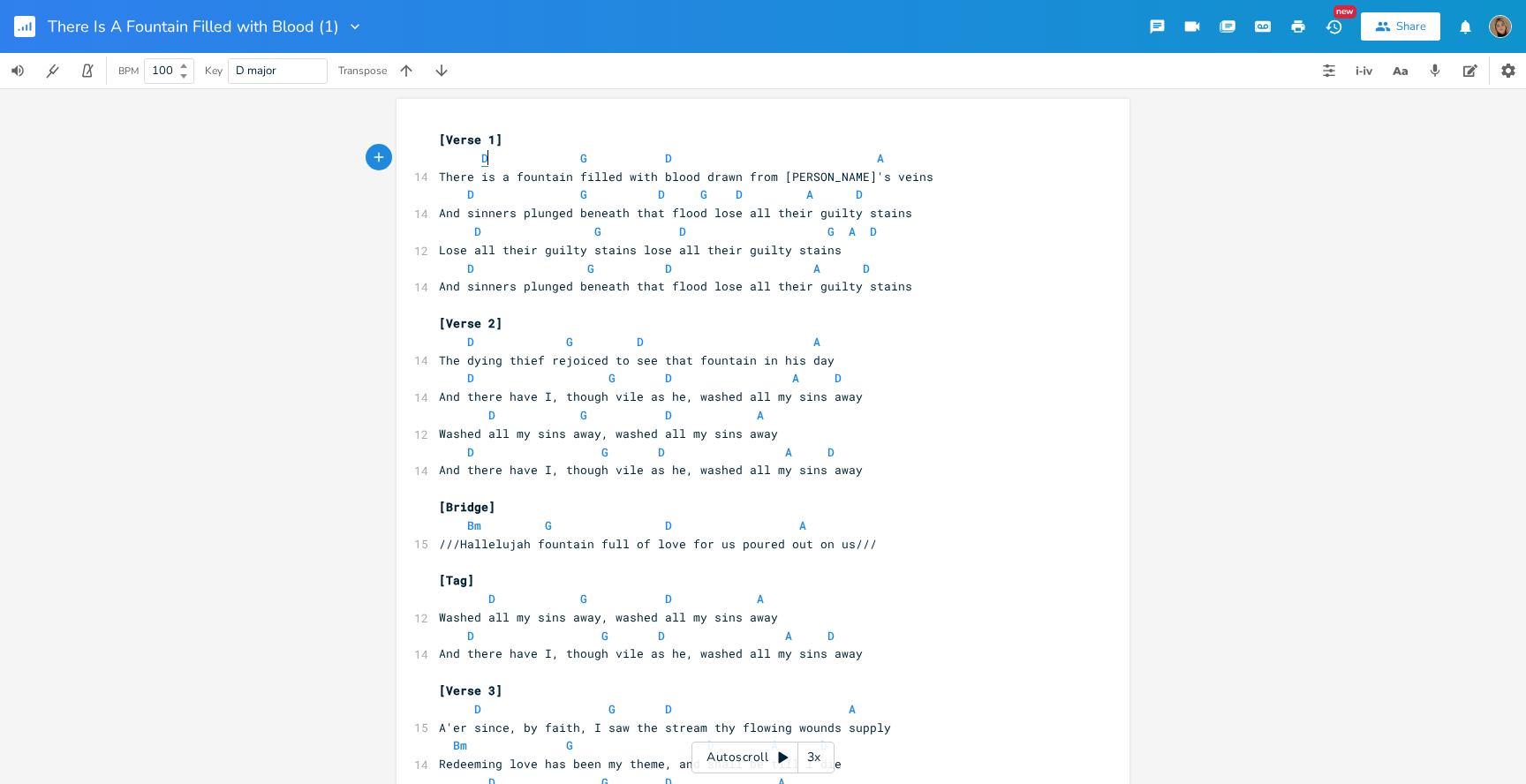 type on "D" 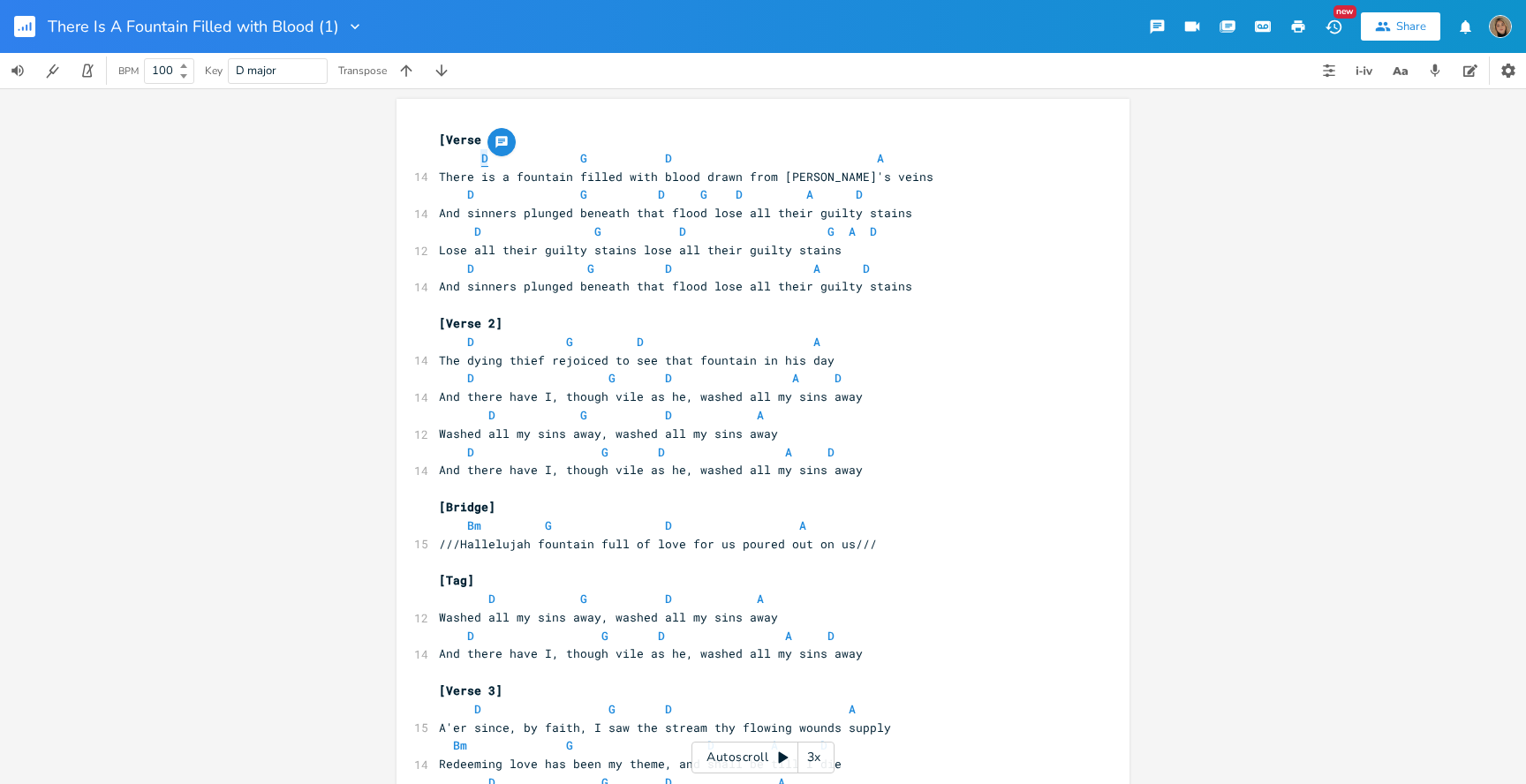 click on "D" at bounding box center [485, 158] 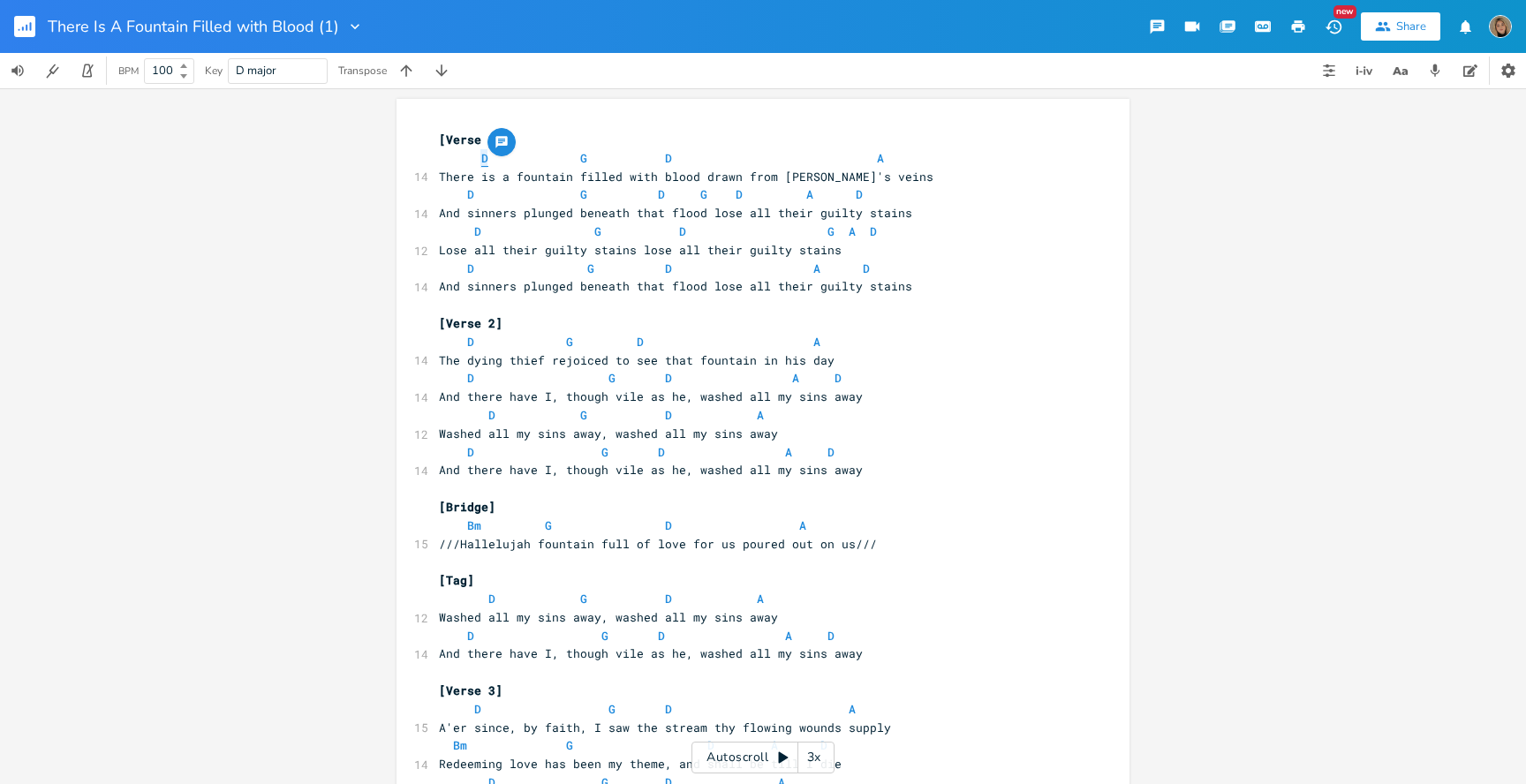 click on "D" at bounding box center (485, 158) 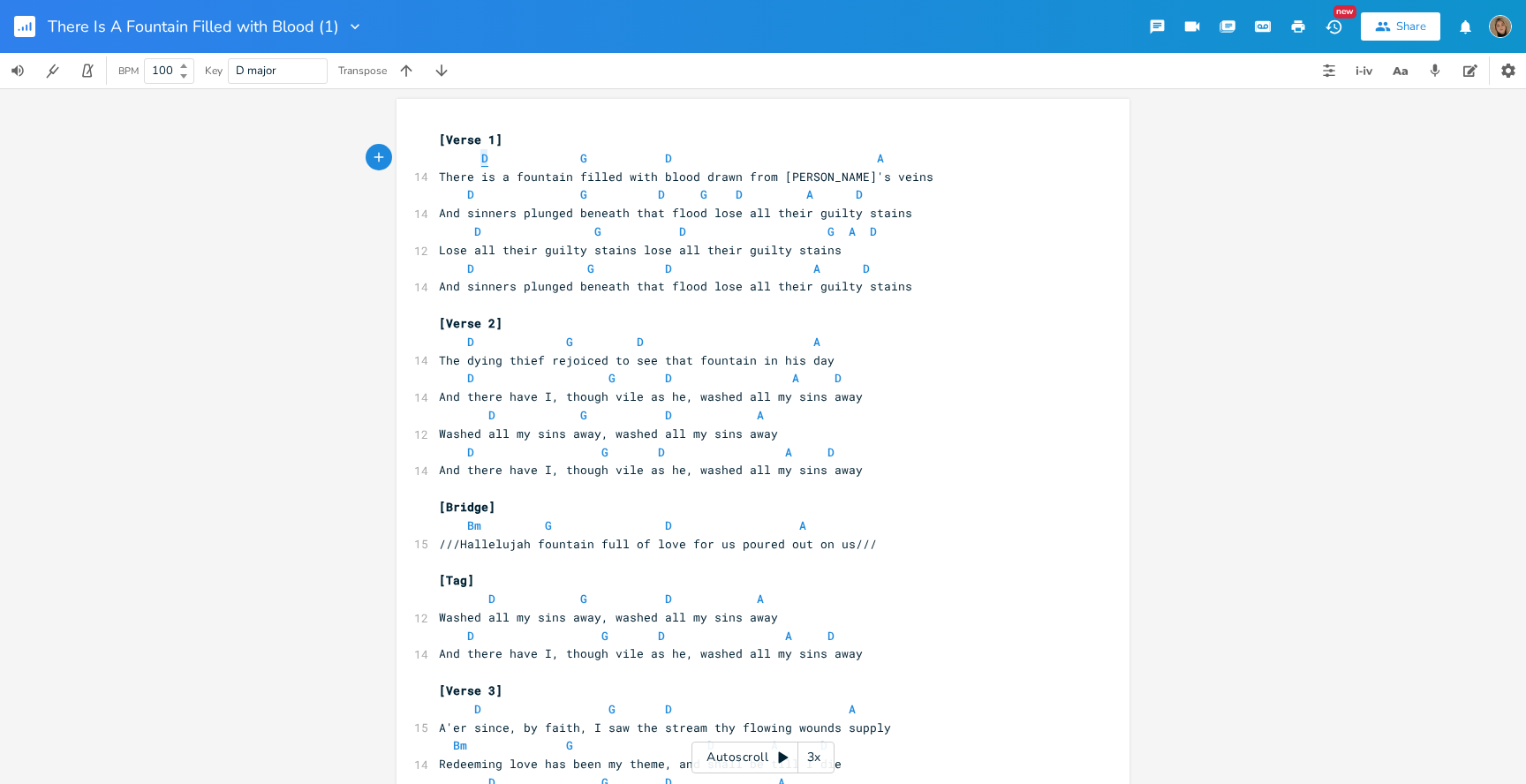 click on "D" at bounding box center (485, 158) 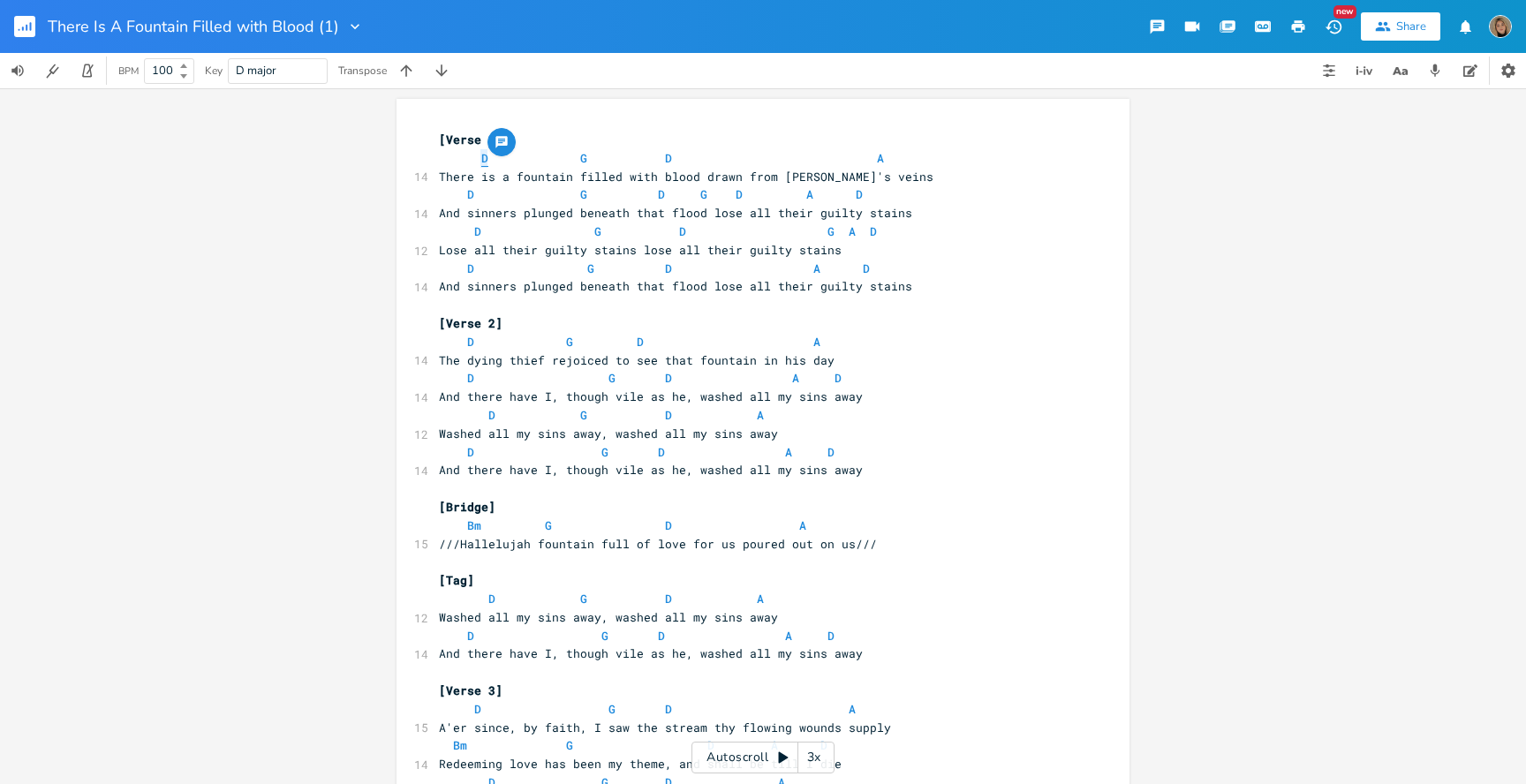 click on "D" at bounding box center [485, 158] 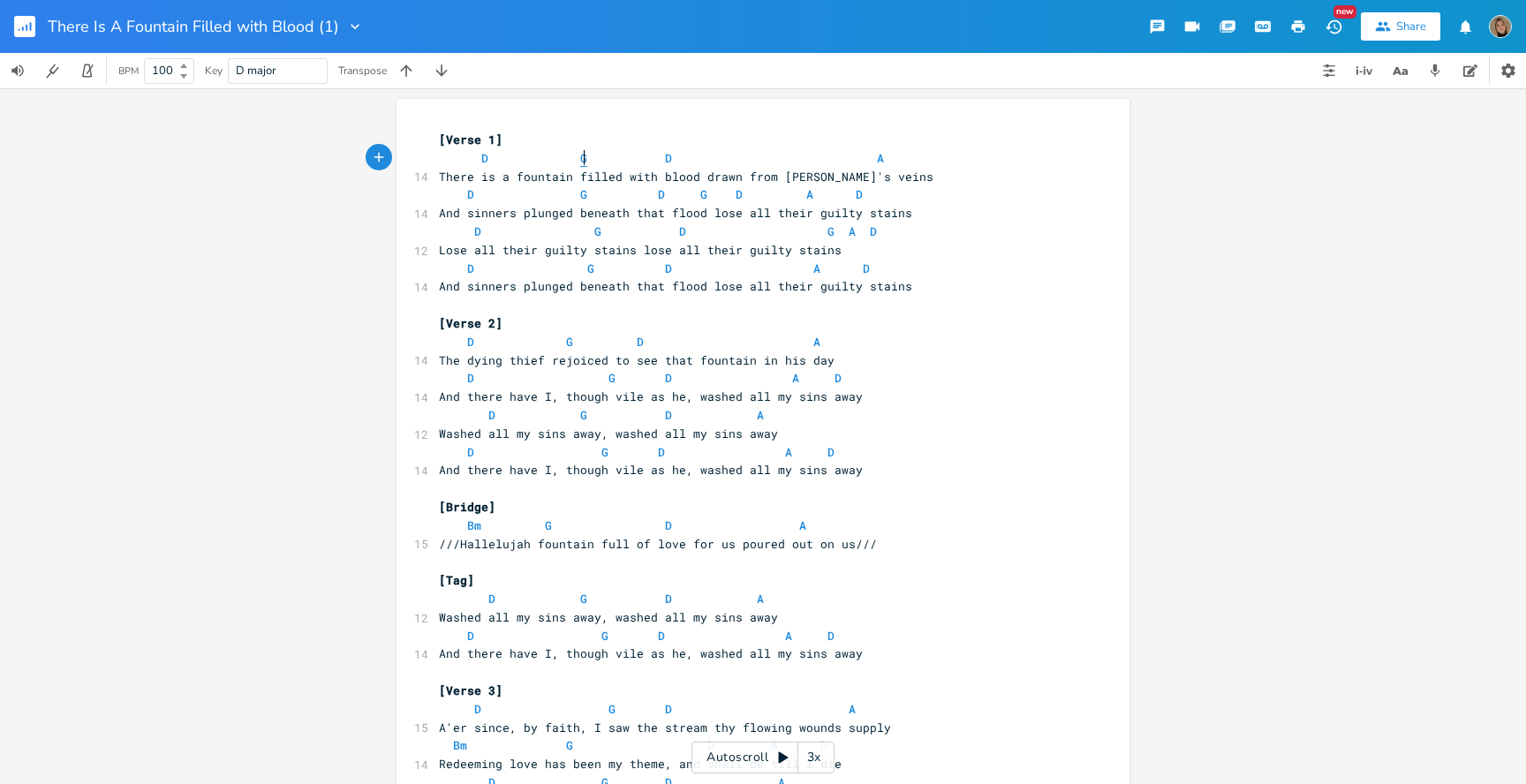 click on "G" at bounding box center [584, 158] 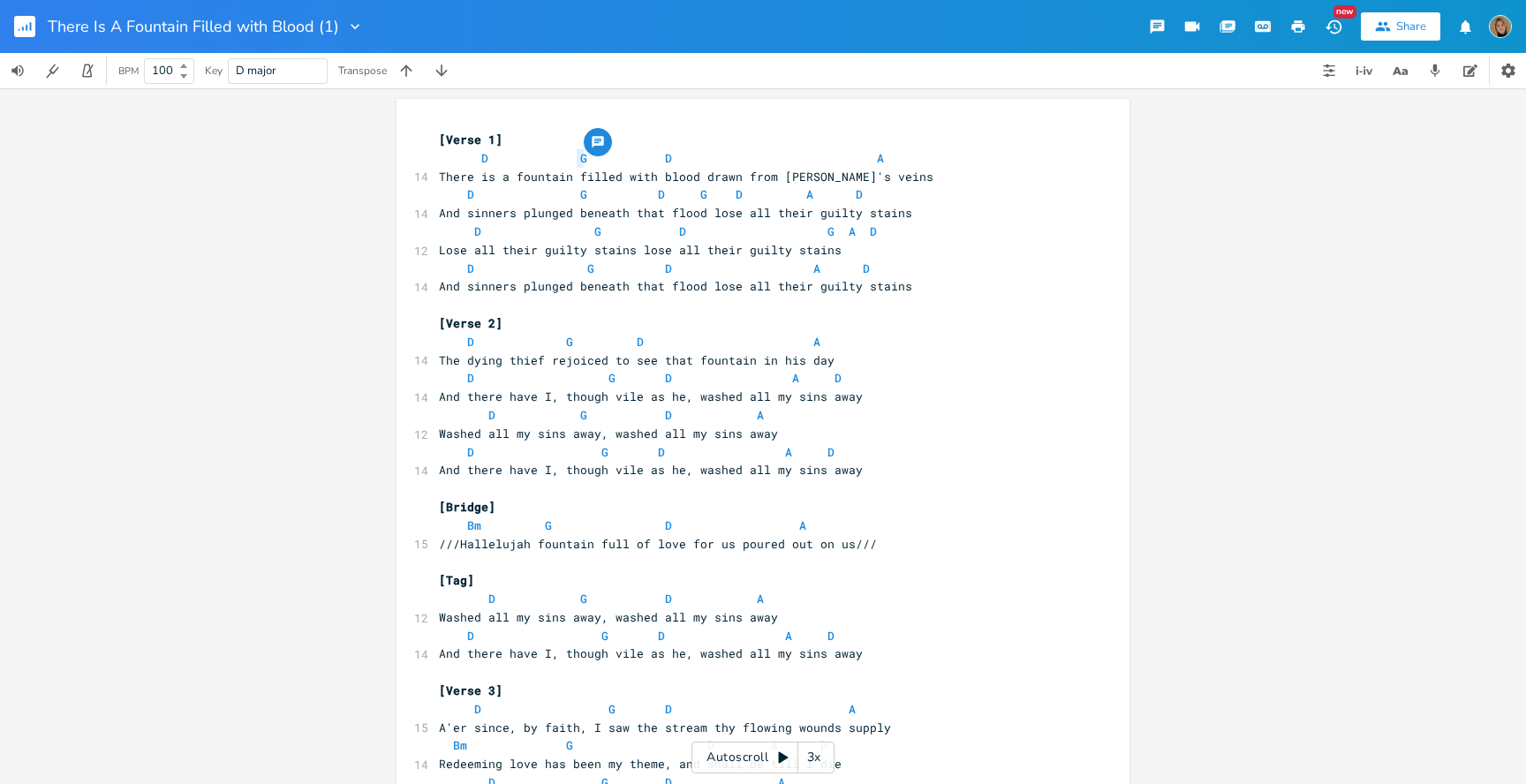 click on "D               G             D                               A" at bounding box center [661, 158] 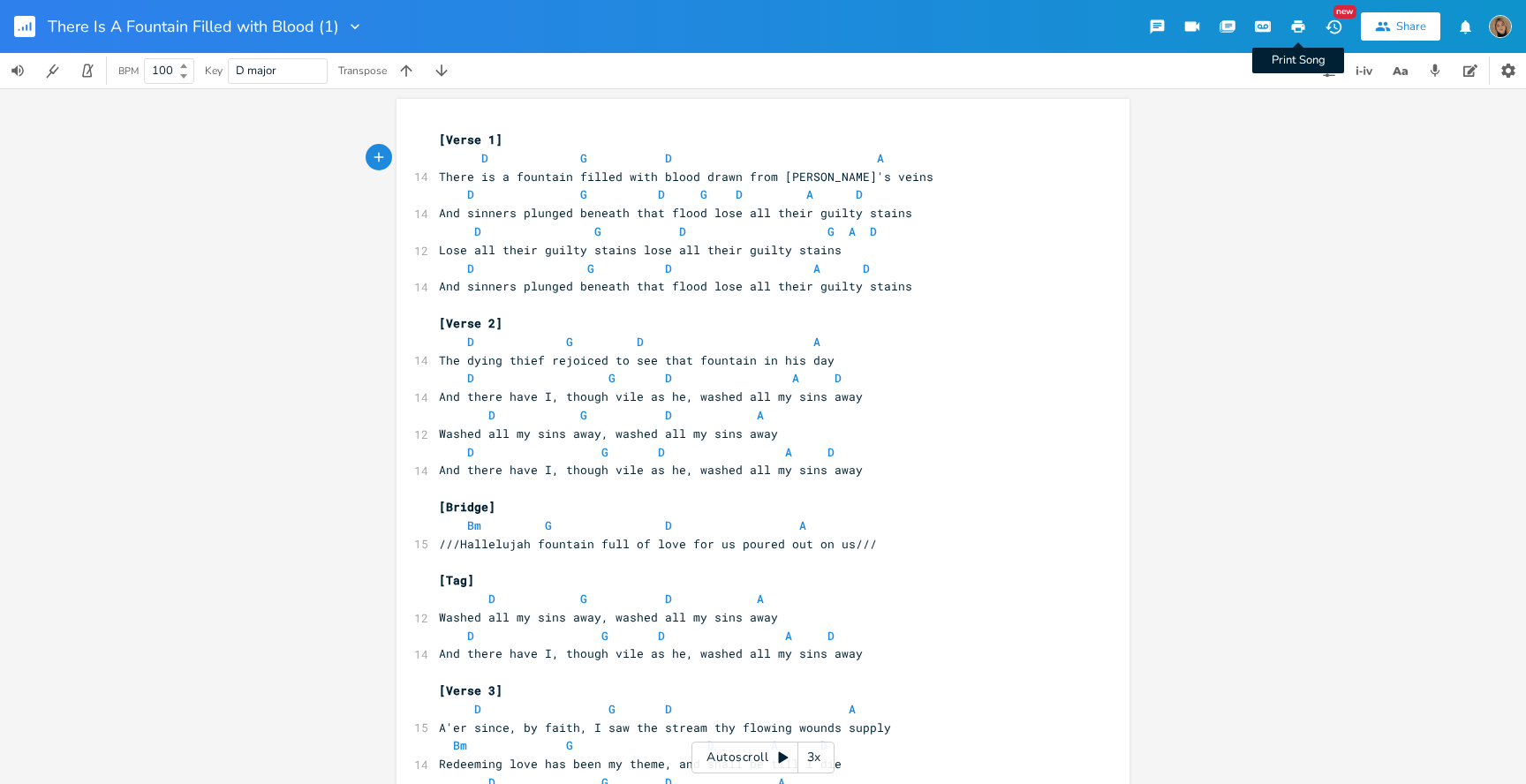 click 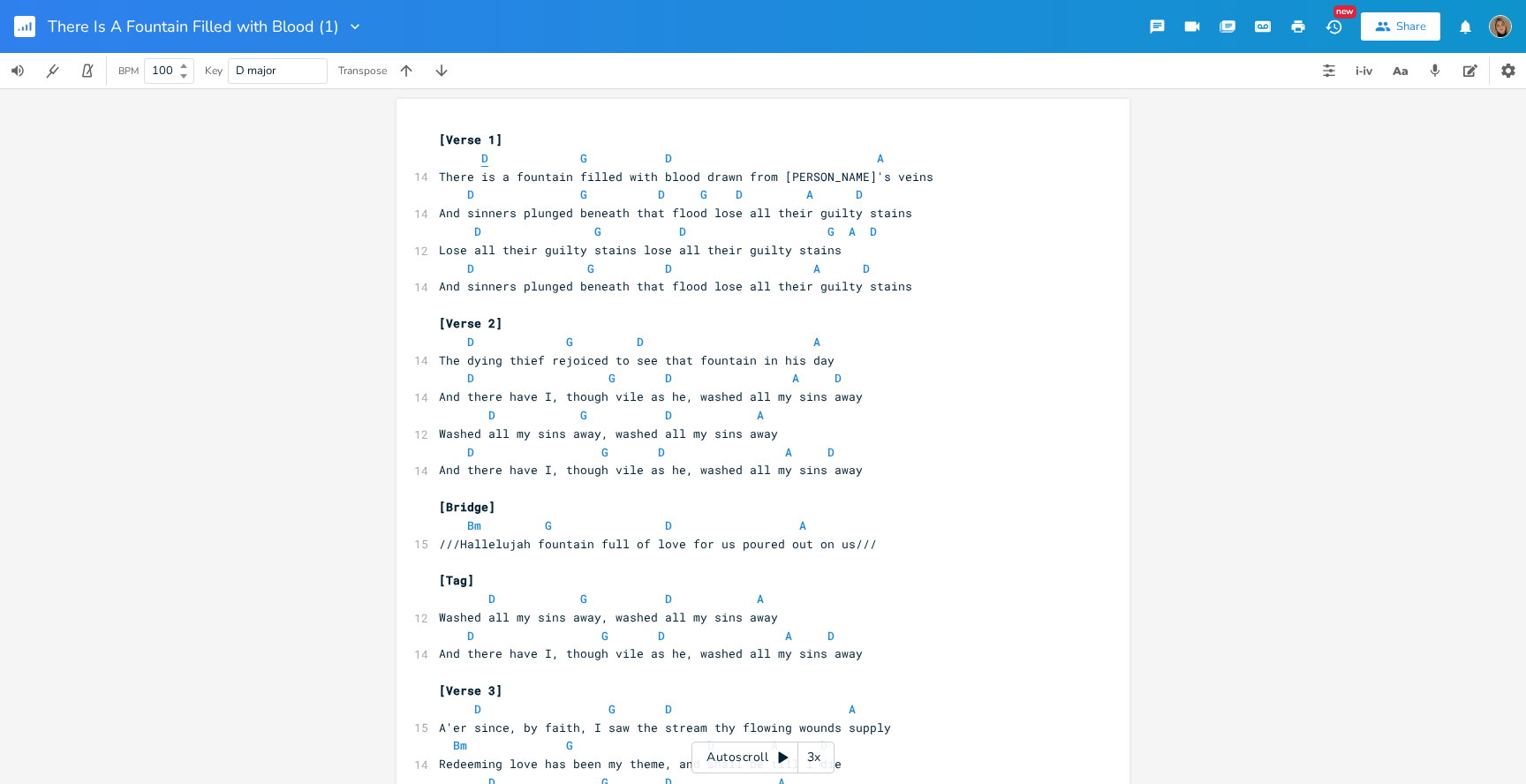 click on "D" at bounding box center [485, 158] 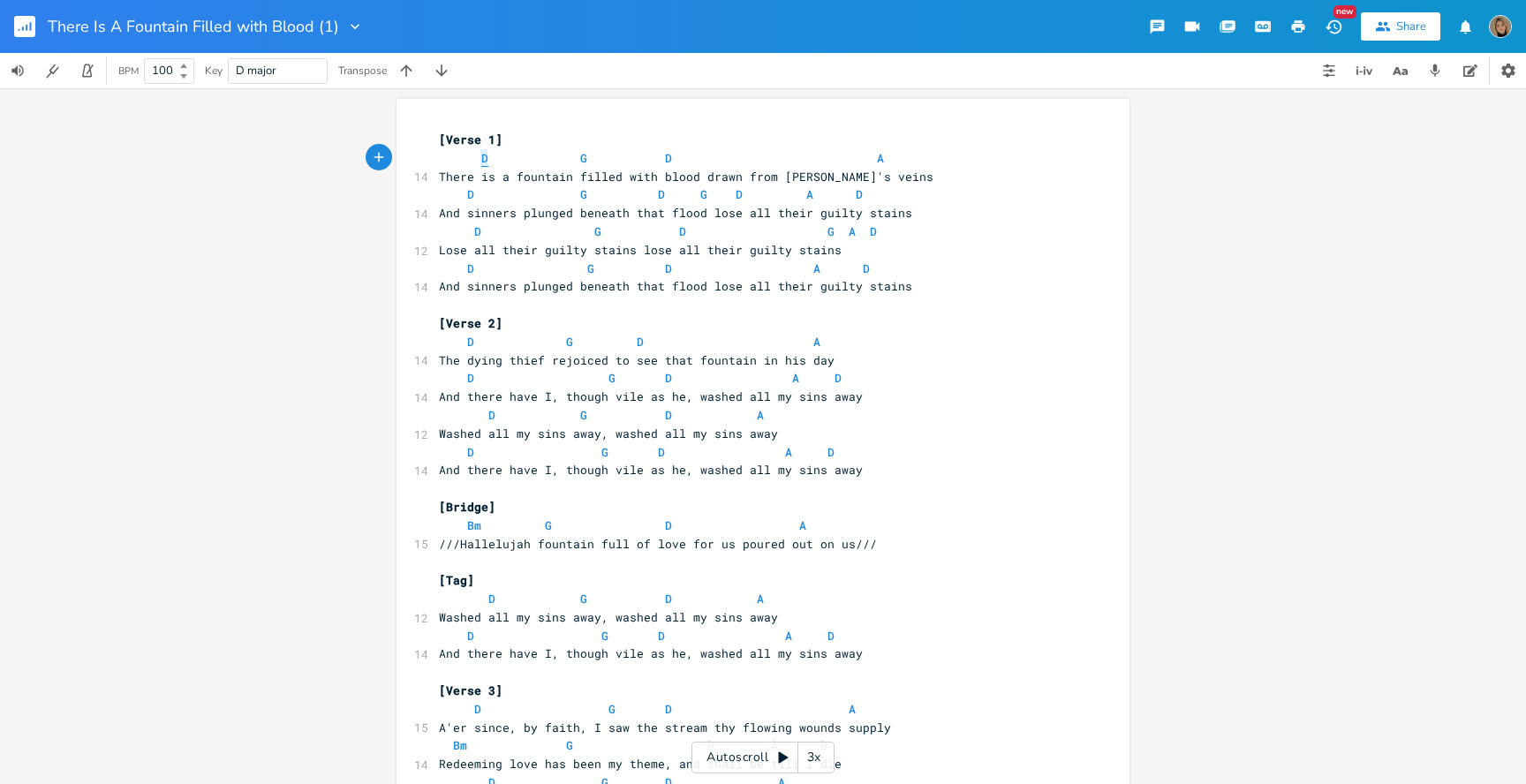 click on "D" at bounding box center (485, 158) 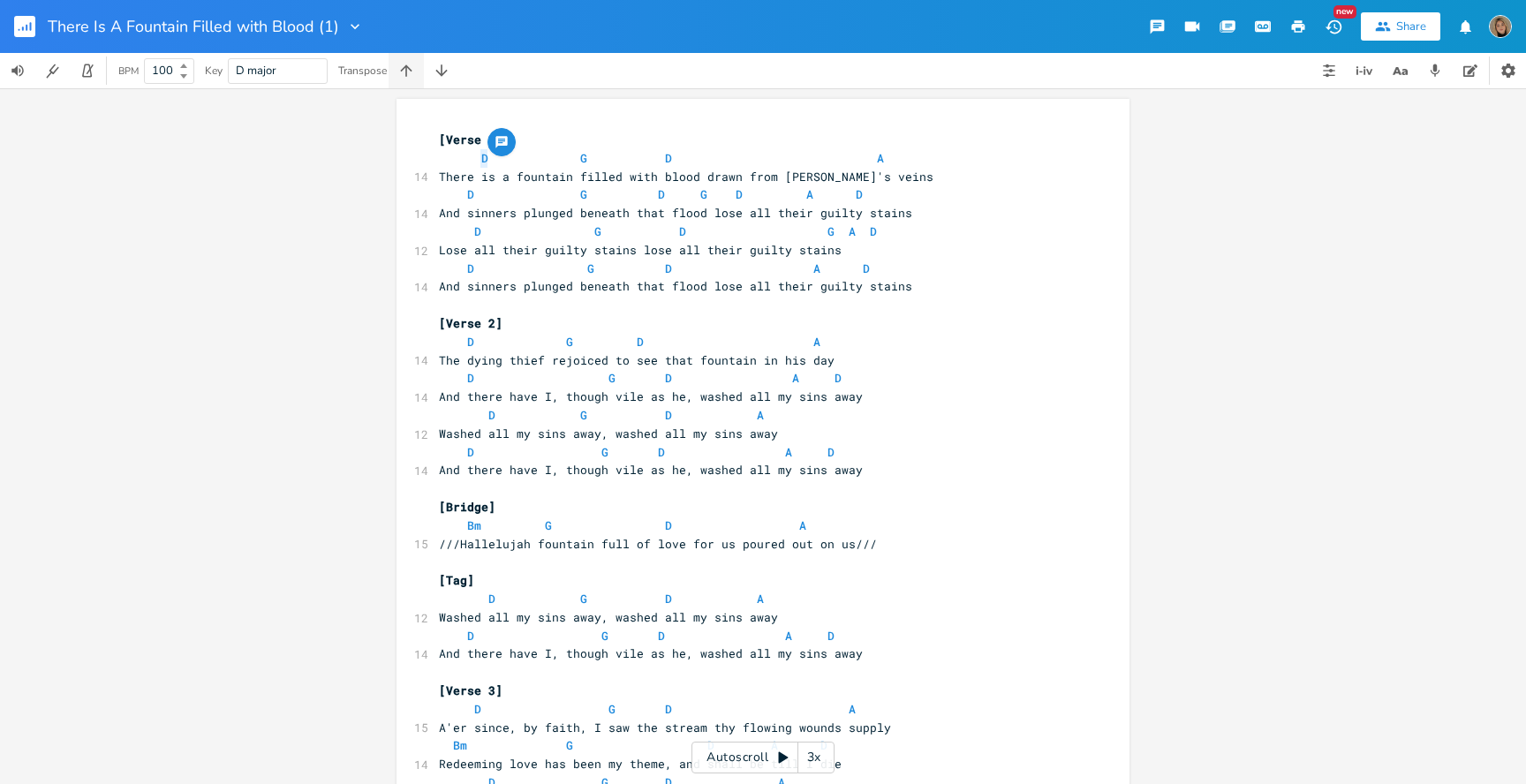 click 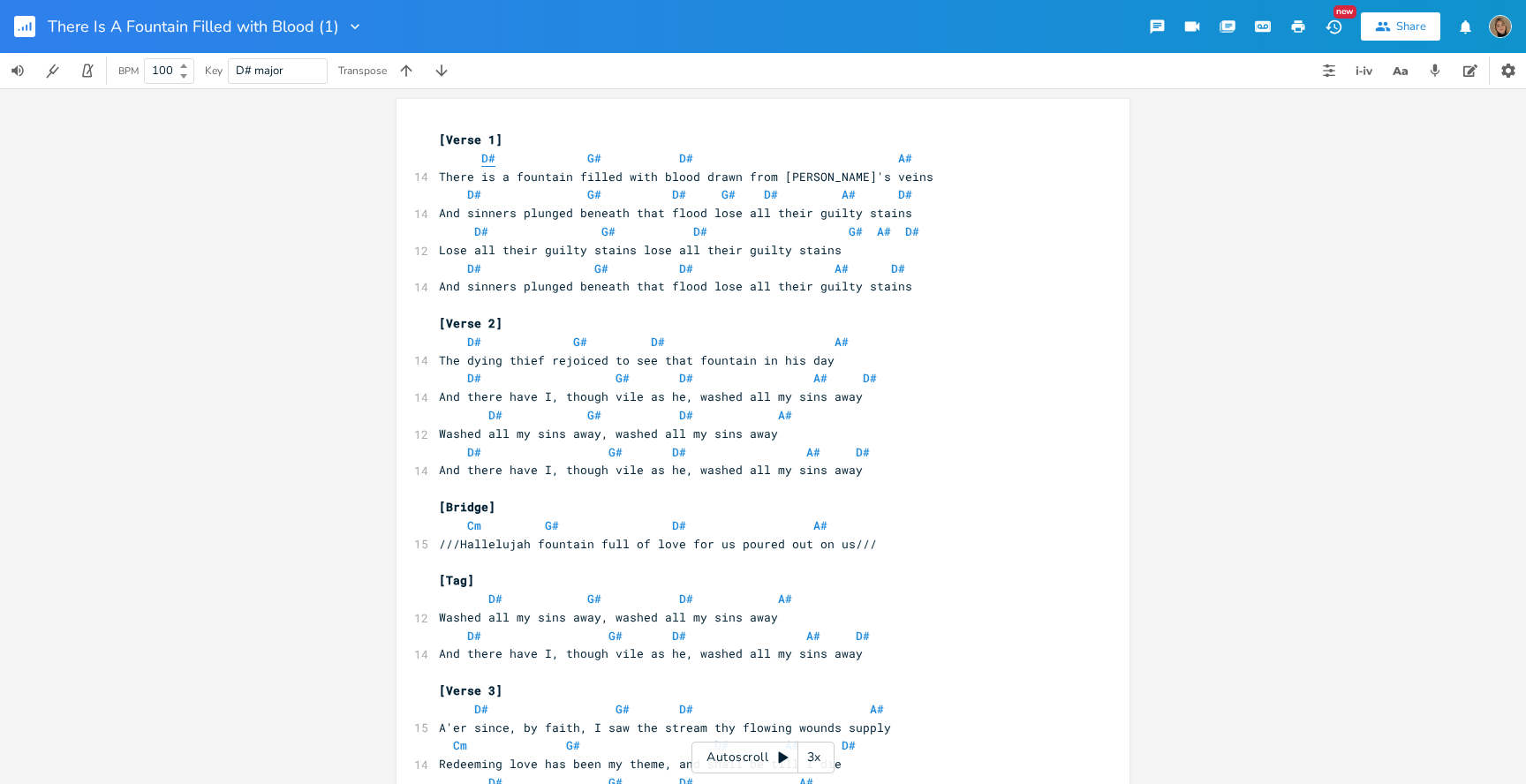 click on "D#" at bounding box center [488, 158] 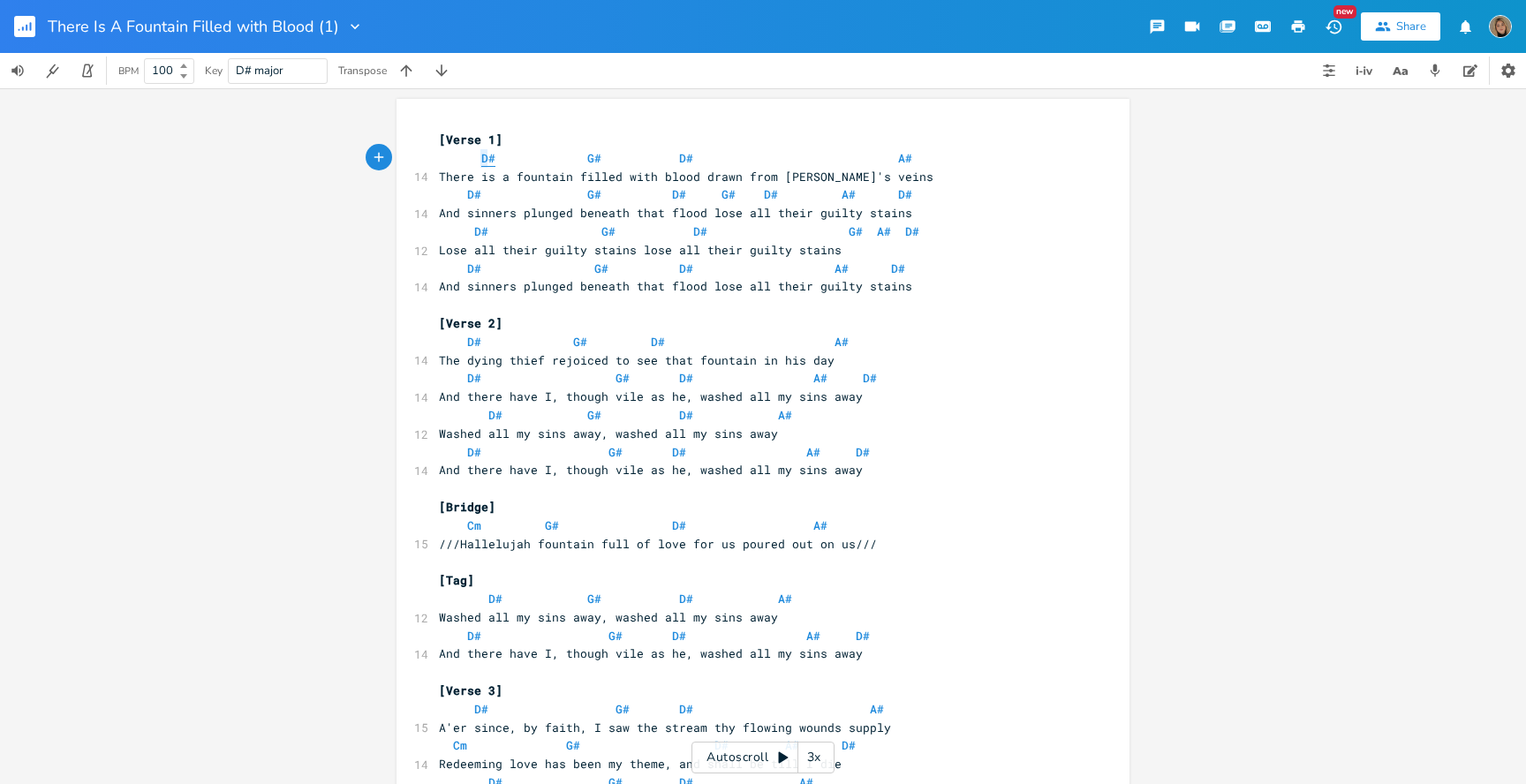 click on "D#" at bounding box center [488, 158] 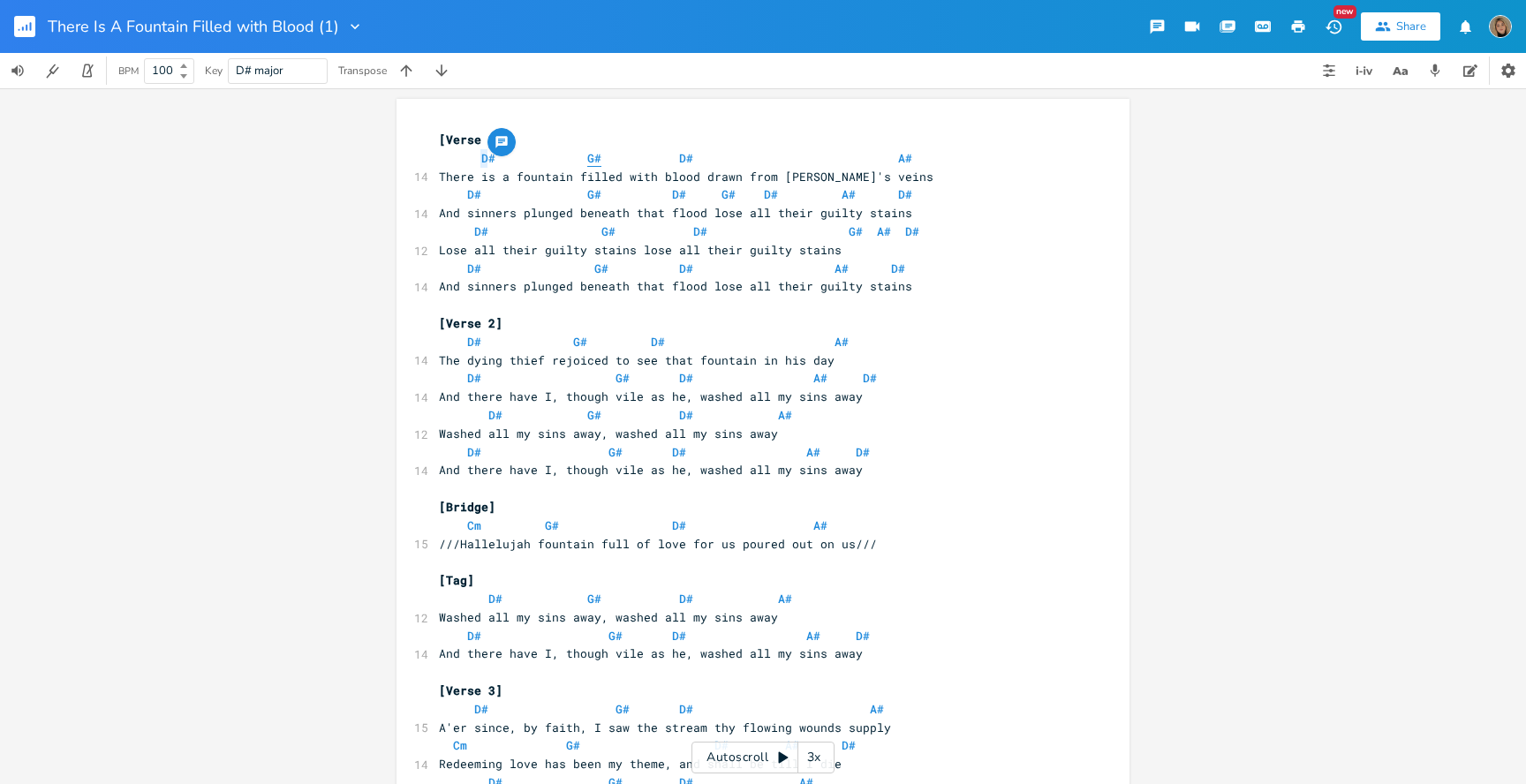 click on "G#" at bounding box center (594, 158) 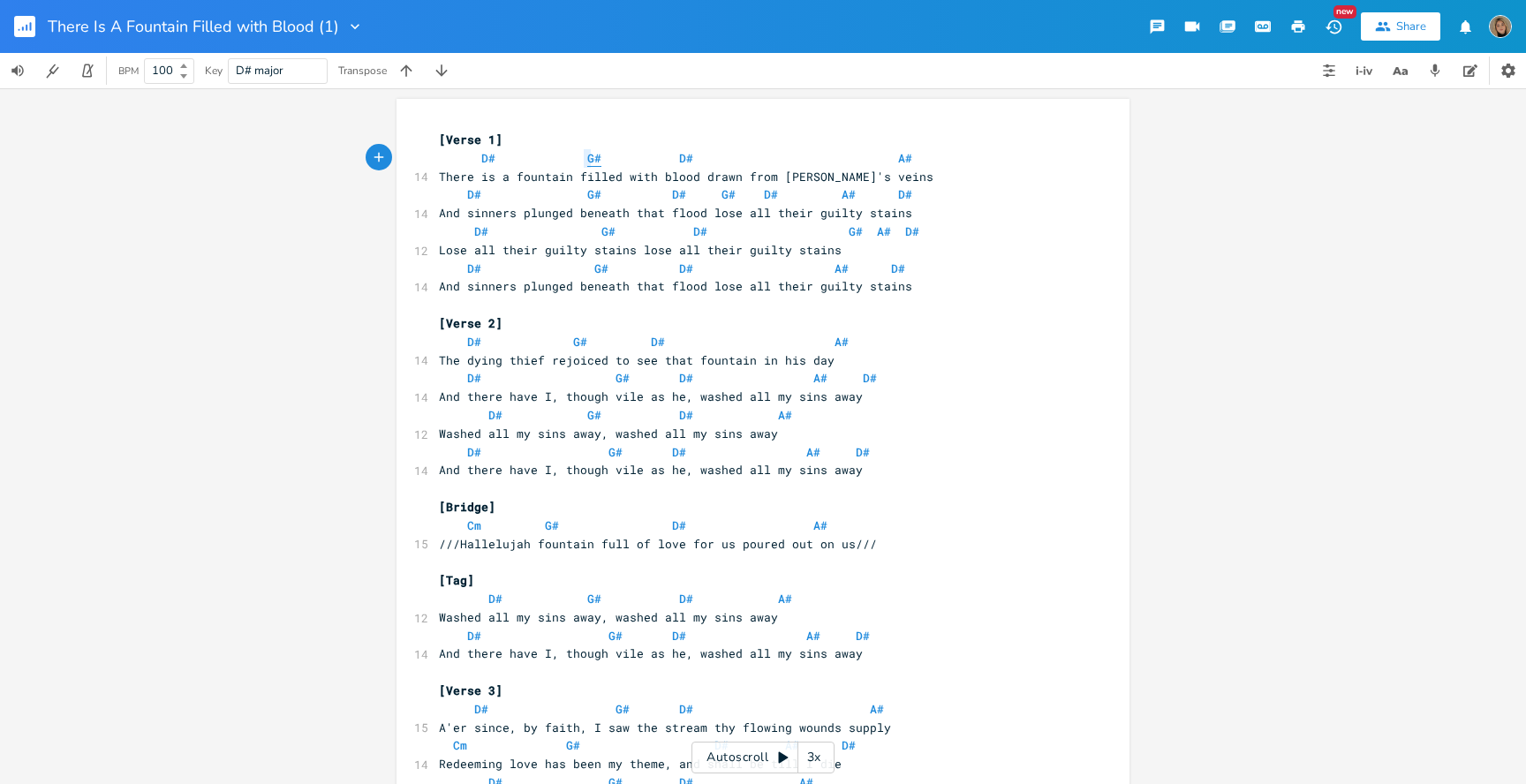click on "G#" at bounding box center (594, 158) 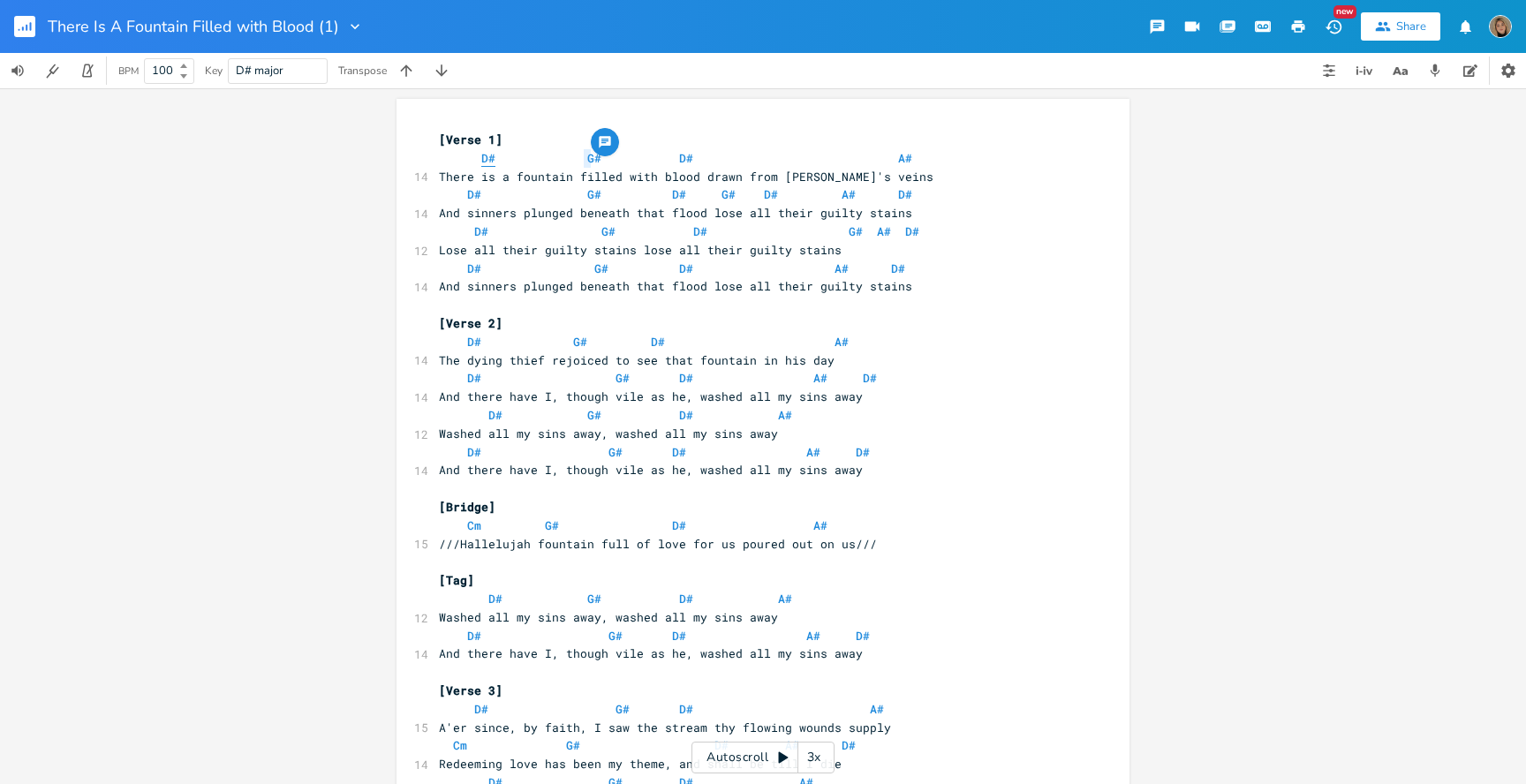 click on "D#" at bounding box center [488, 158] 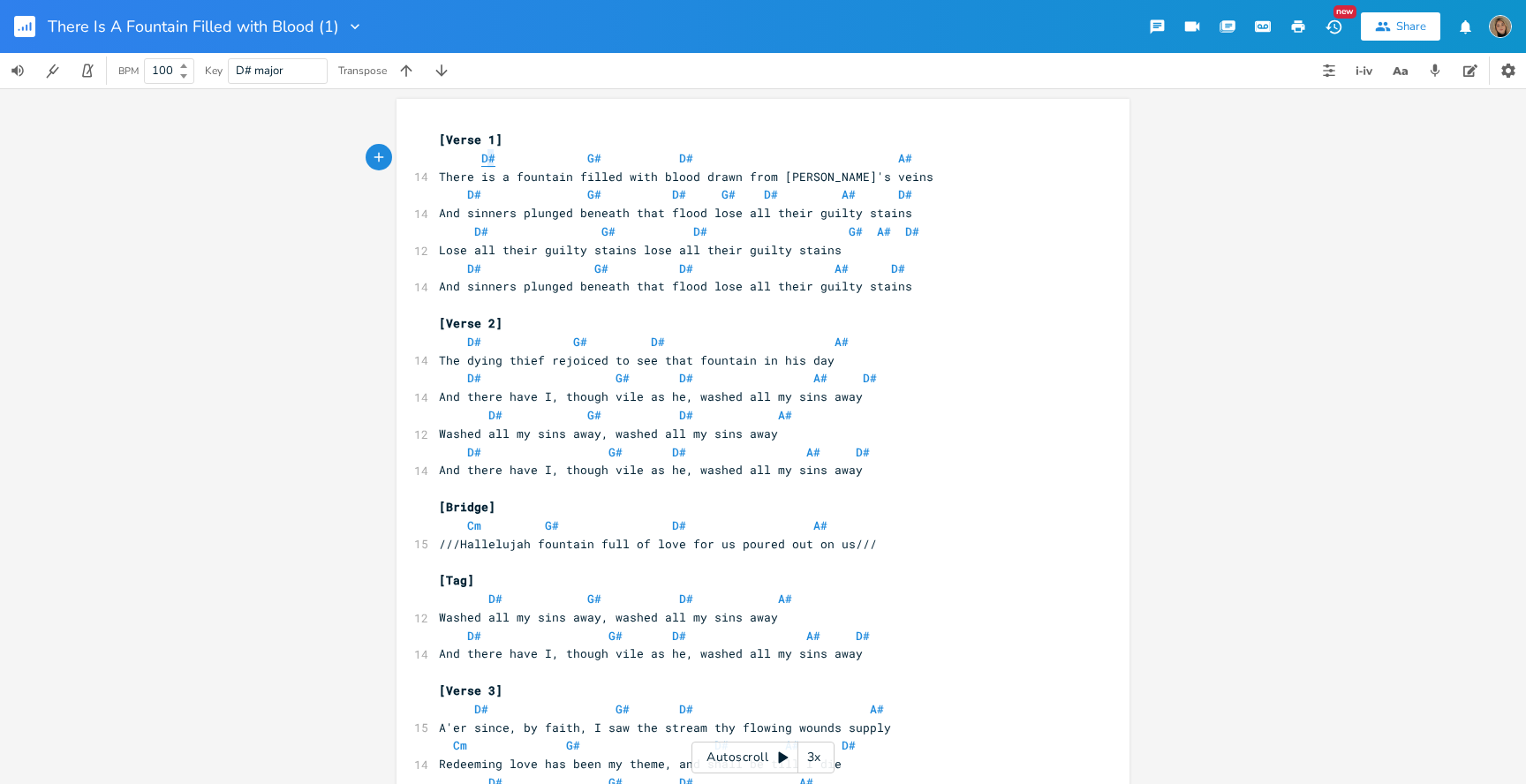 click on "D#" at bounding box center [488, 158] 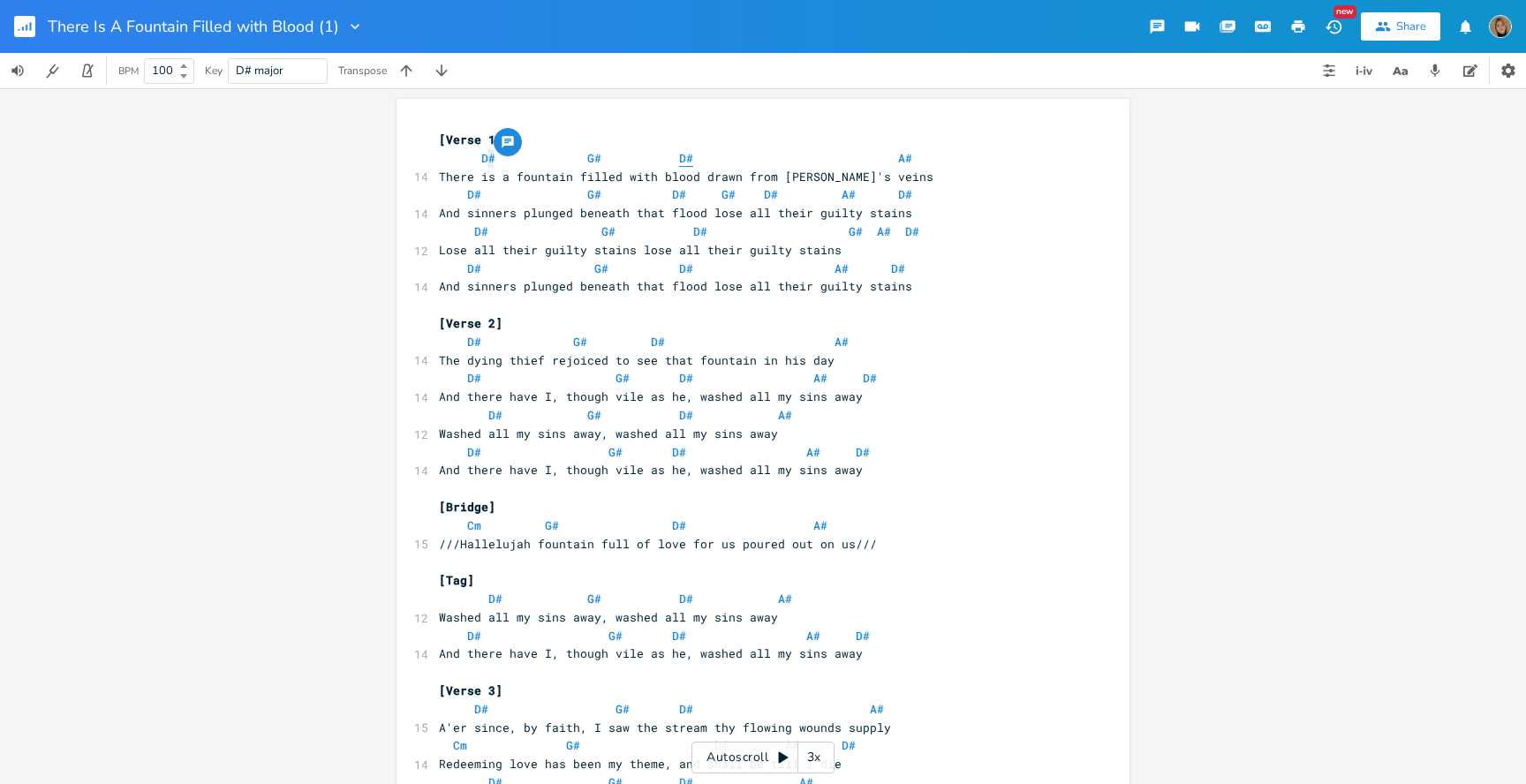 click on "D#" at bounding box center [686, 158] 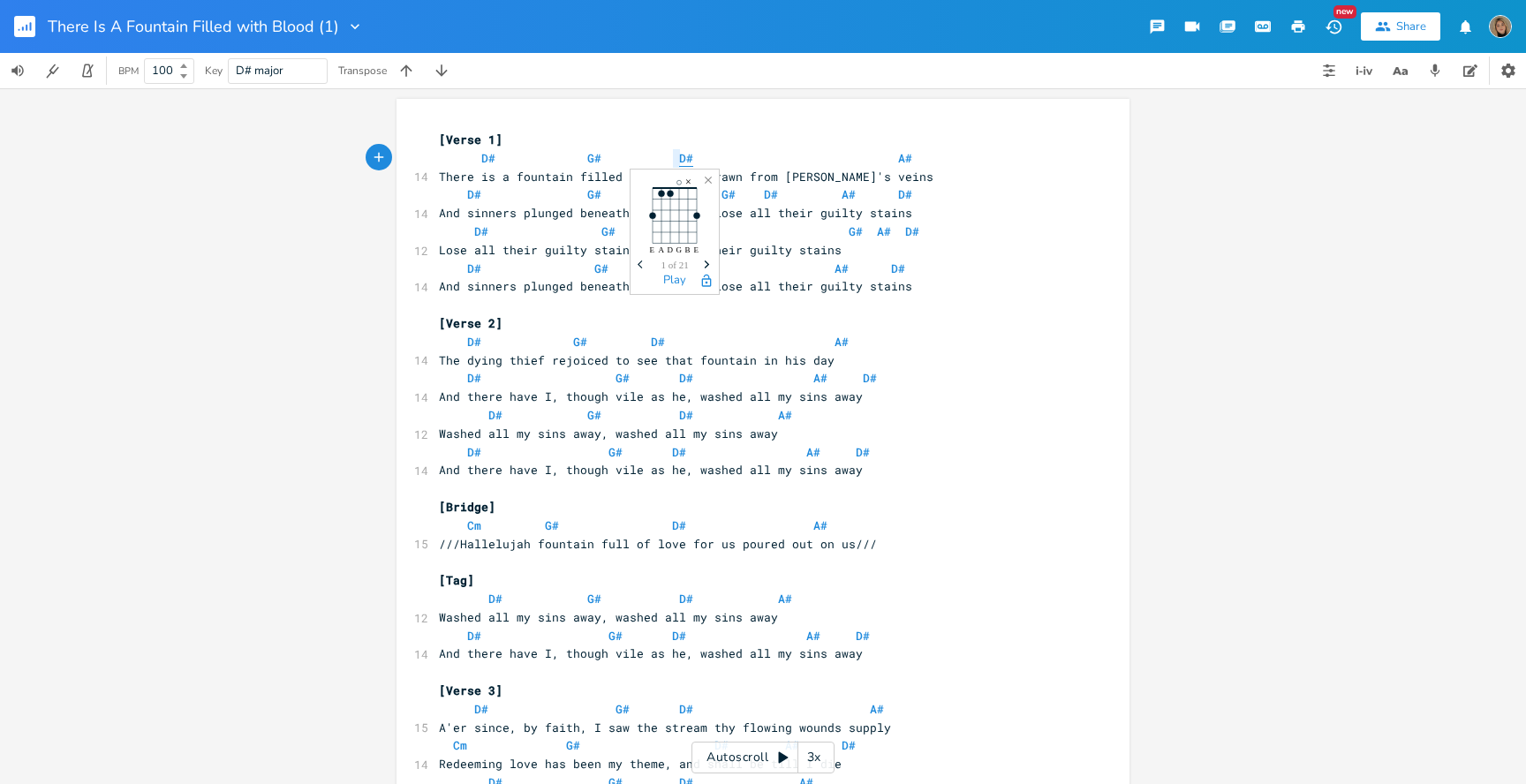 click on "D#" at bounding box center (686, 158) 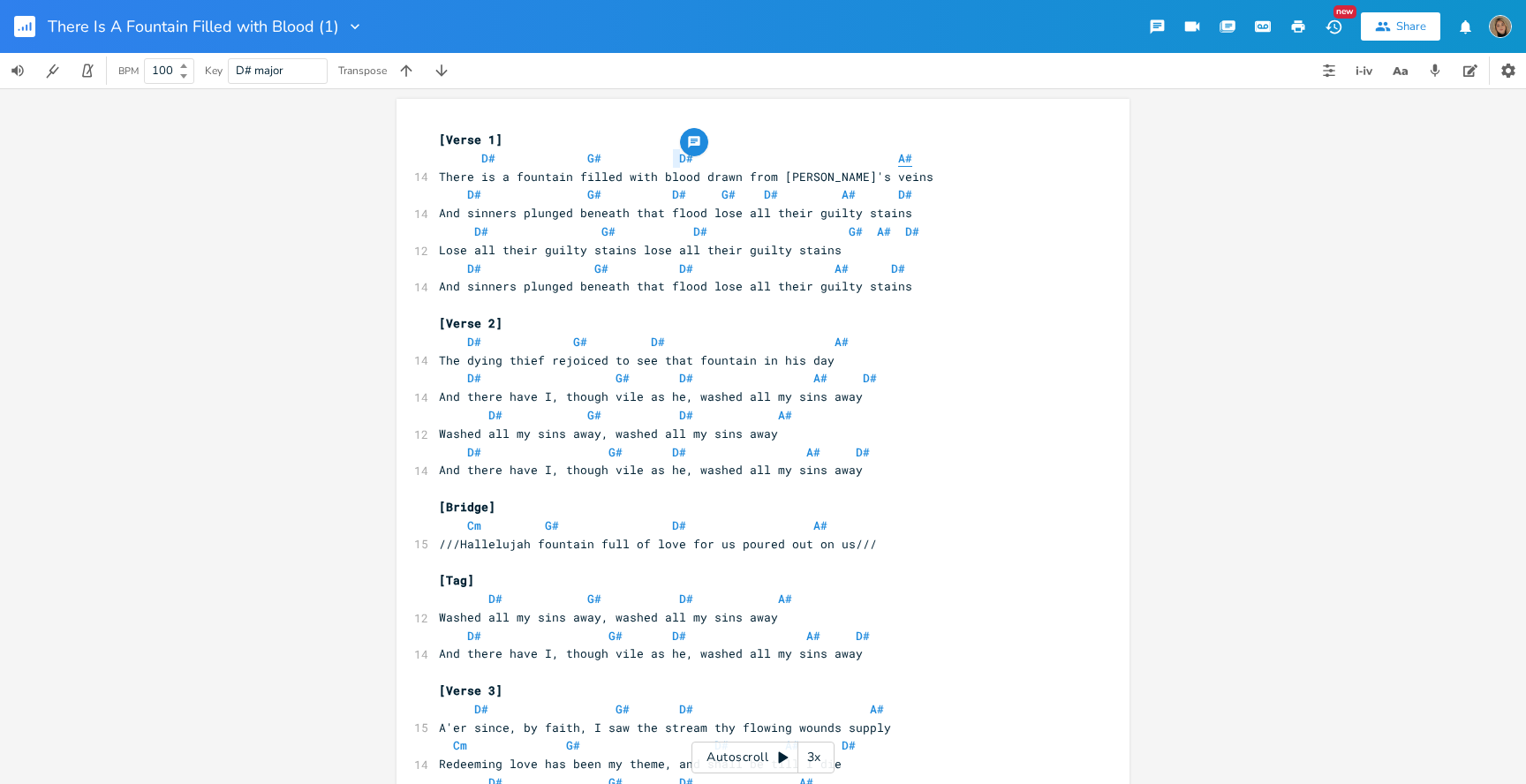 click on "A#" at bounding box center (905, 158) 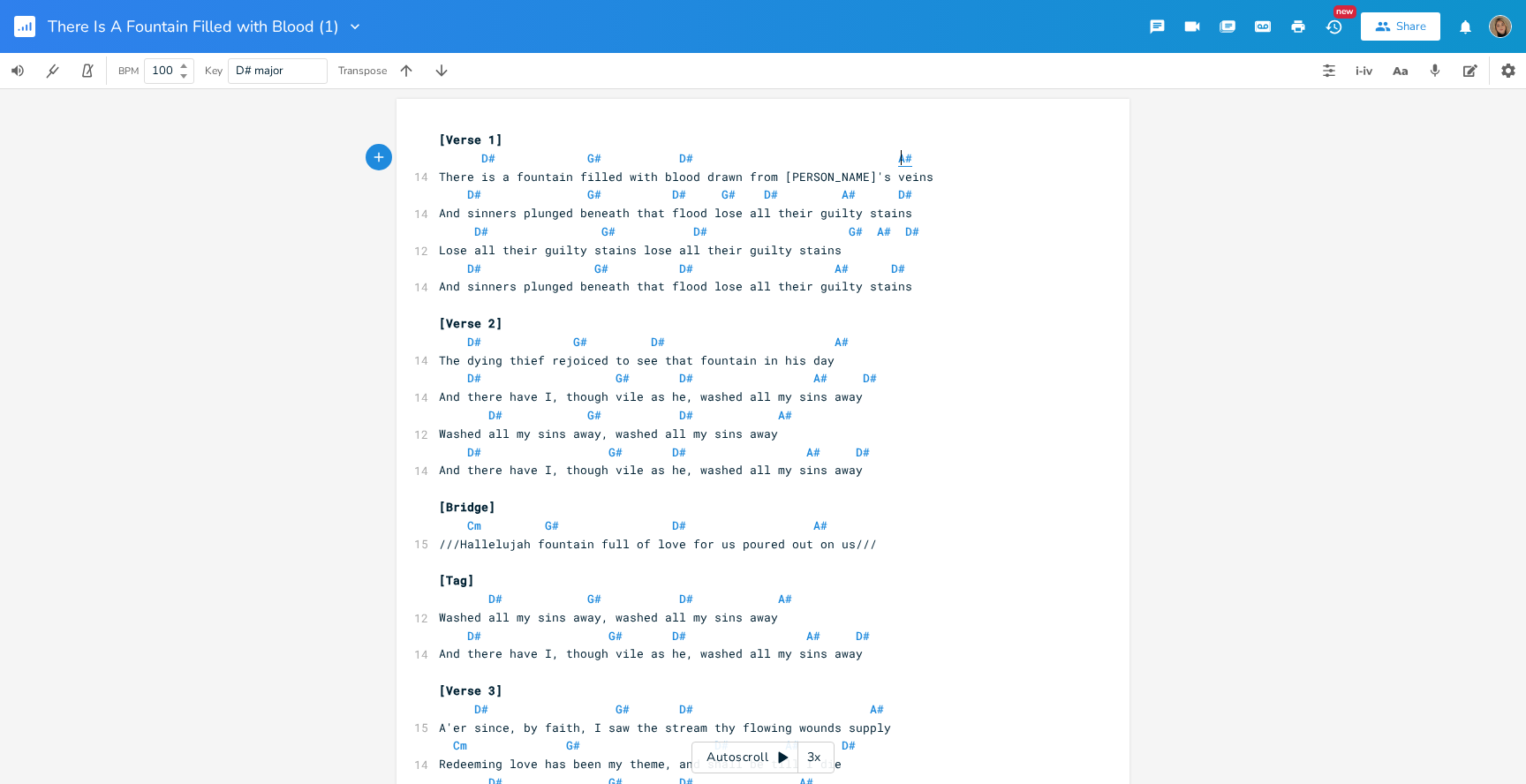 type on "#" 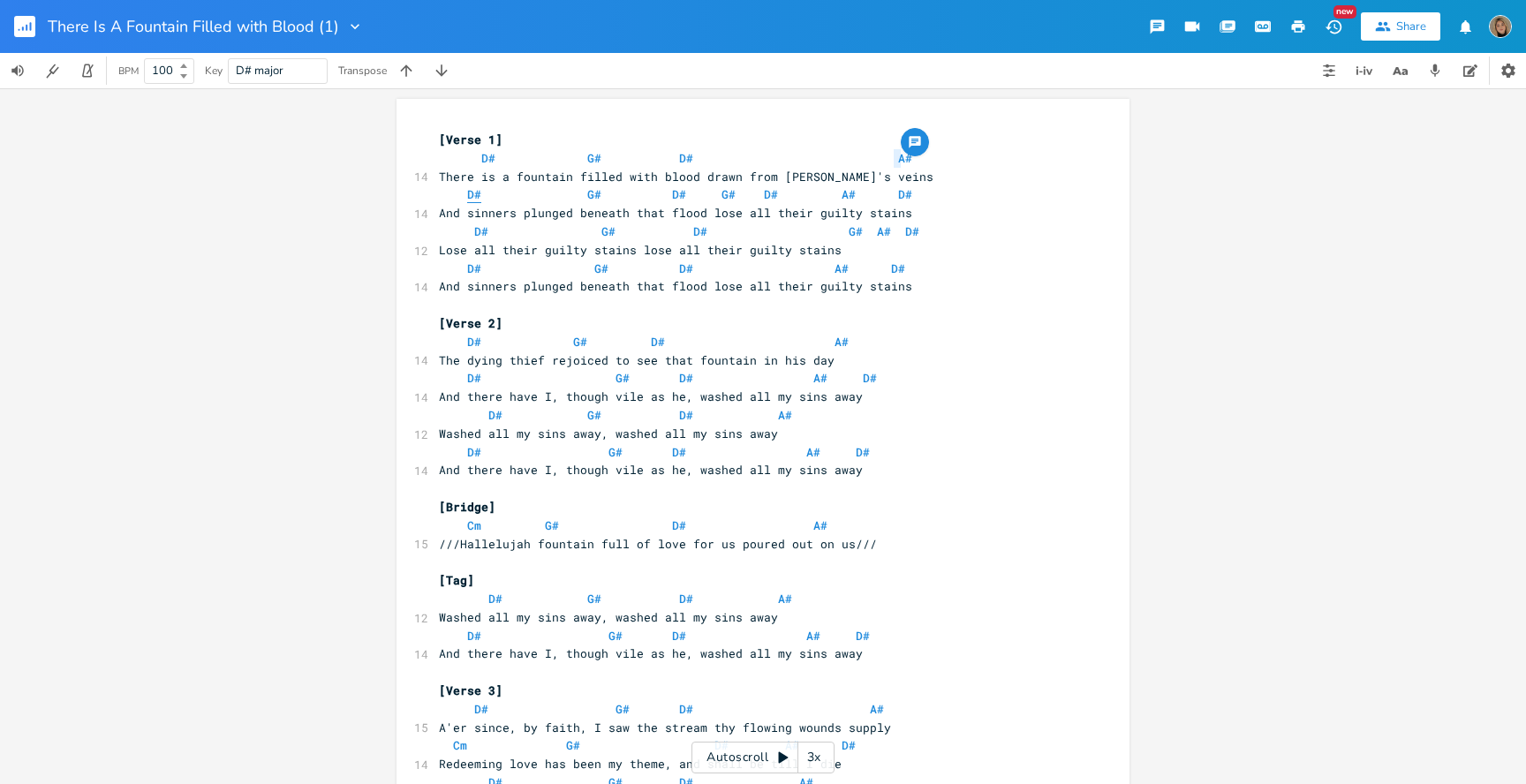 click on "D#" at bounding box center [474, 194] 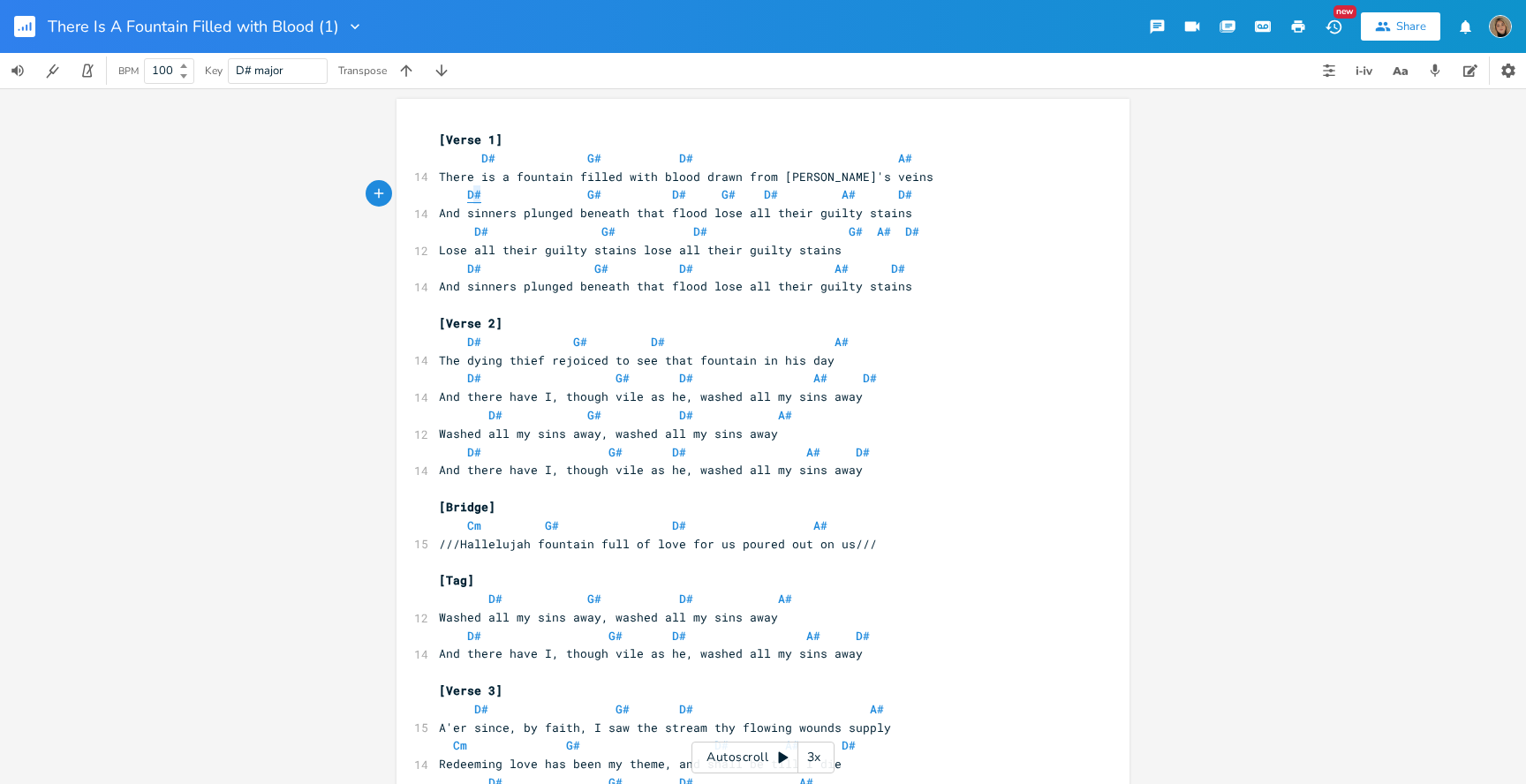 click on "D#" at bounding box center (474, 194) 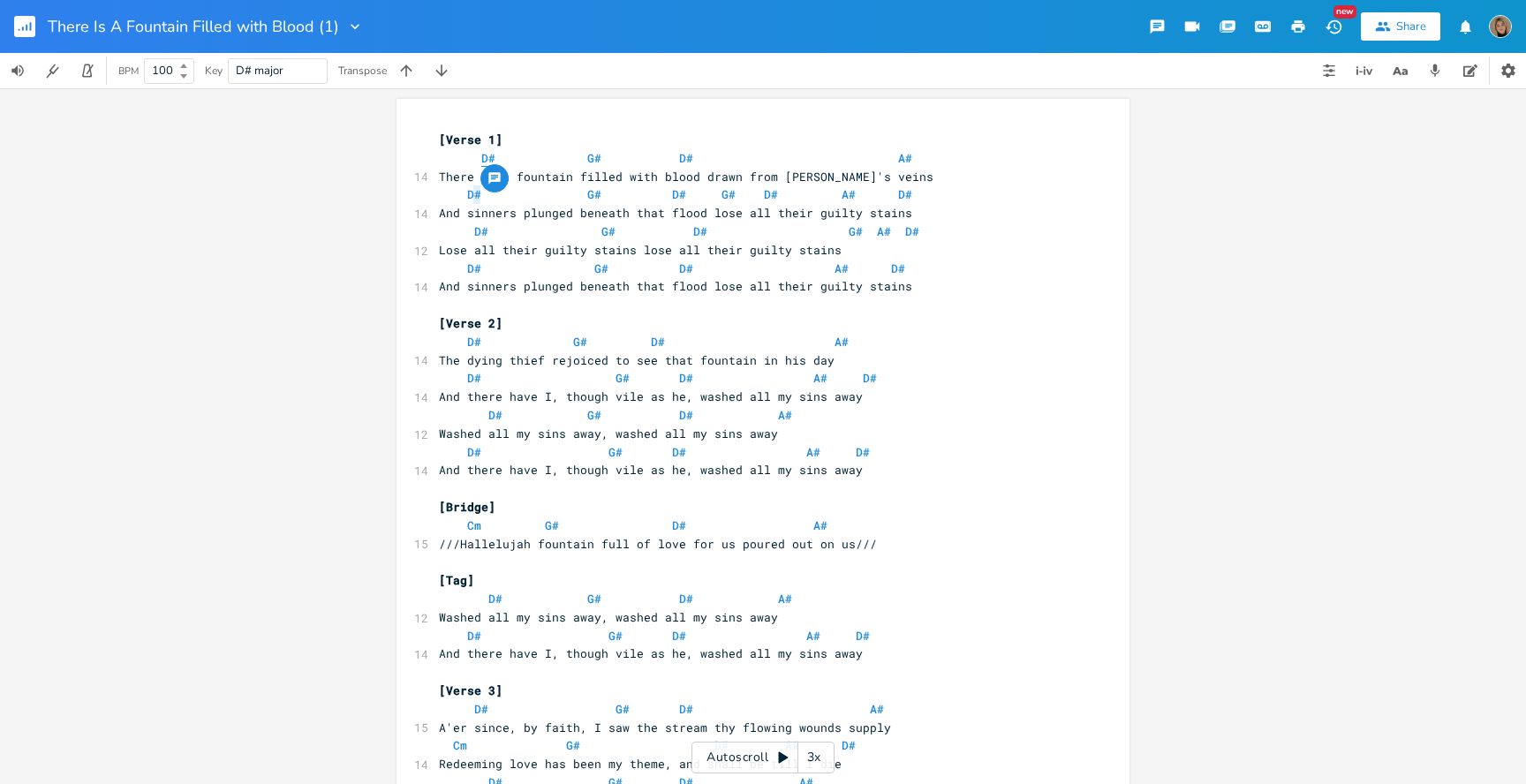 click on "D#" at bounding box center [488, 158] 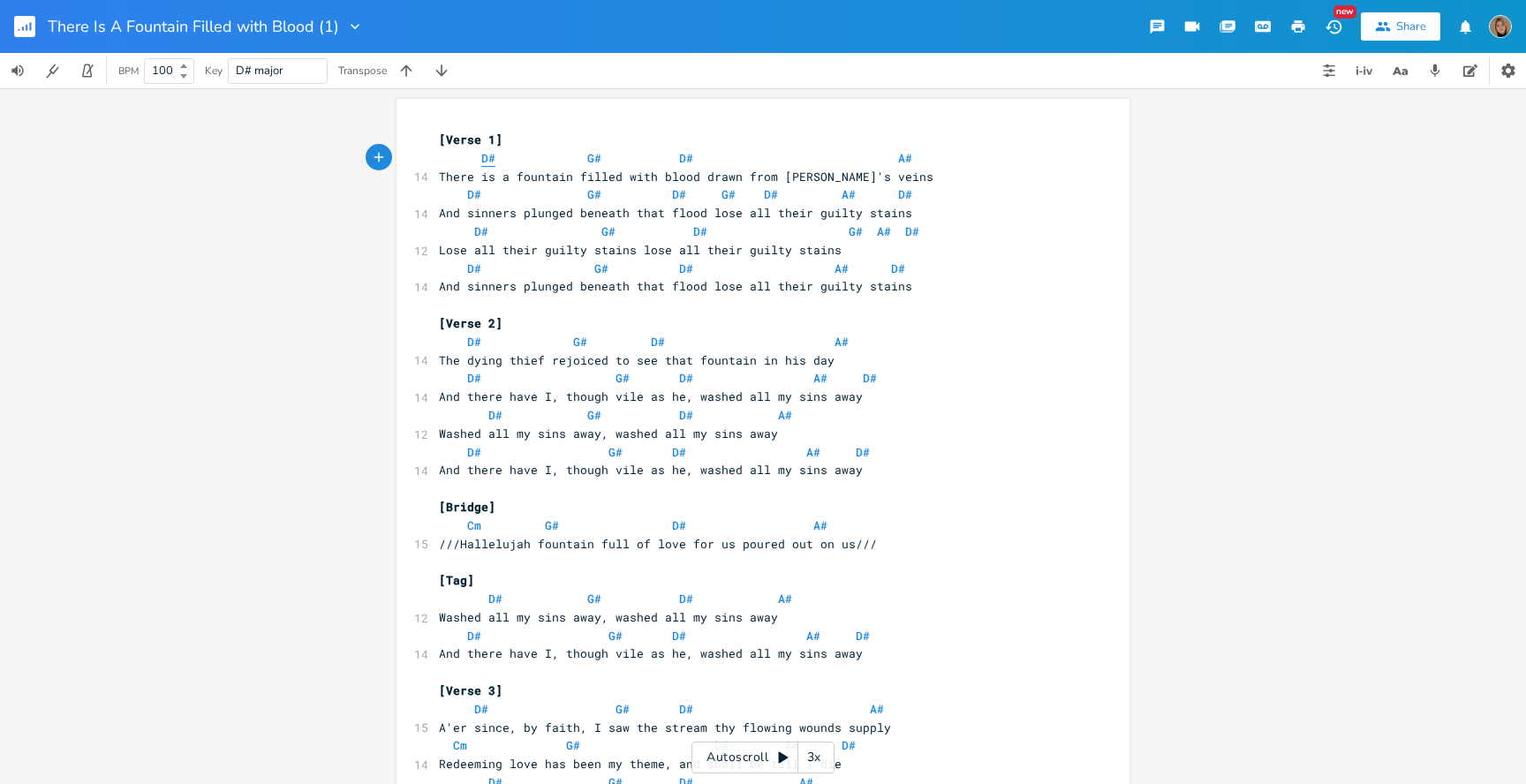 click on "D#" at bounding box center (488, 158) 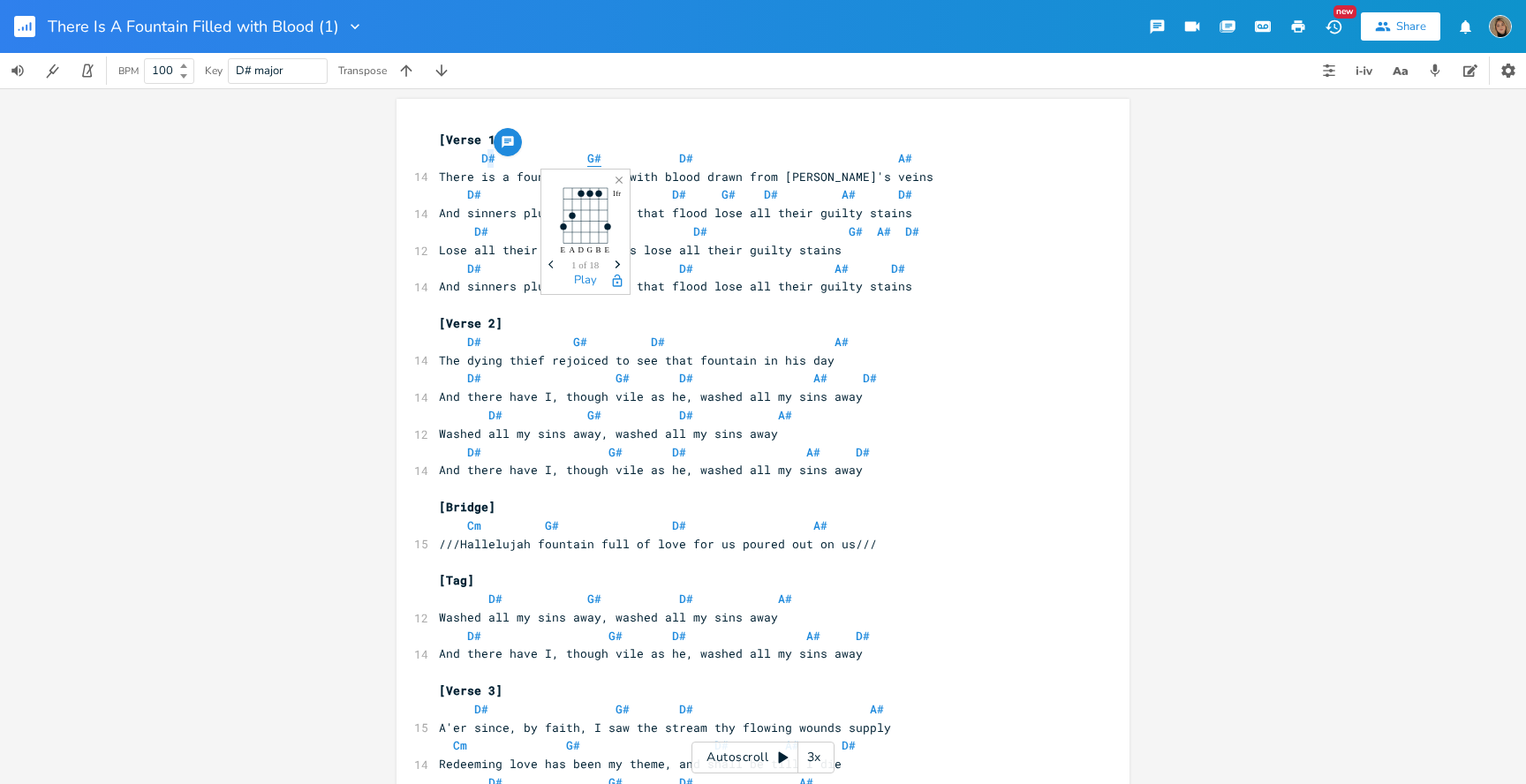 click on "G#" at bounding box center [594, 158] 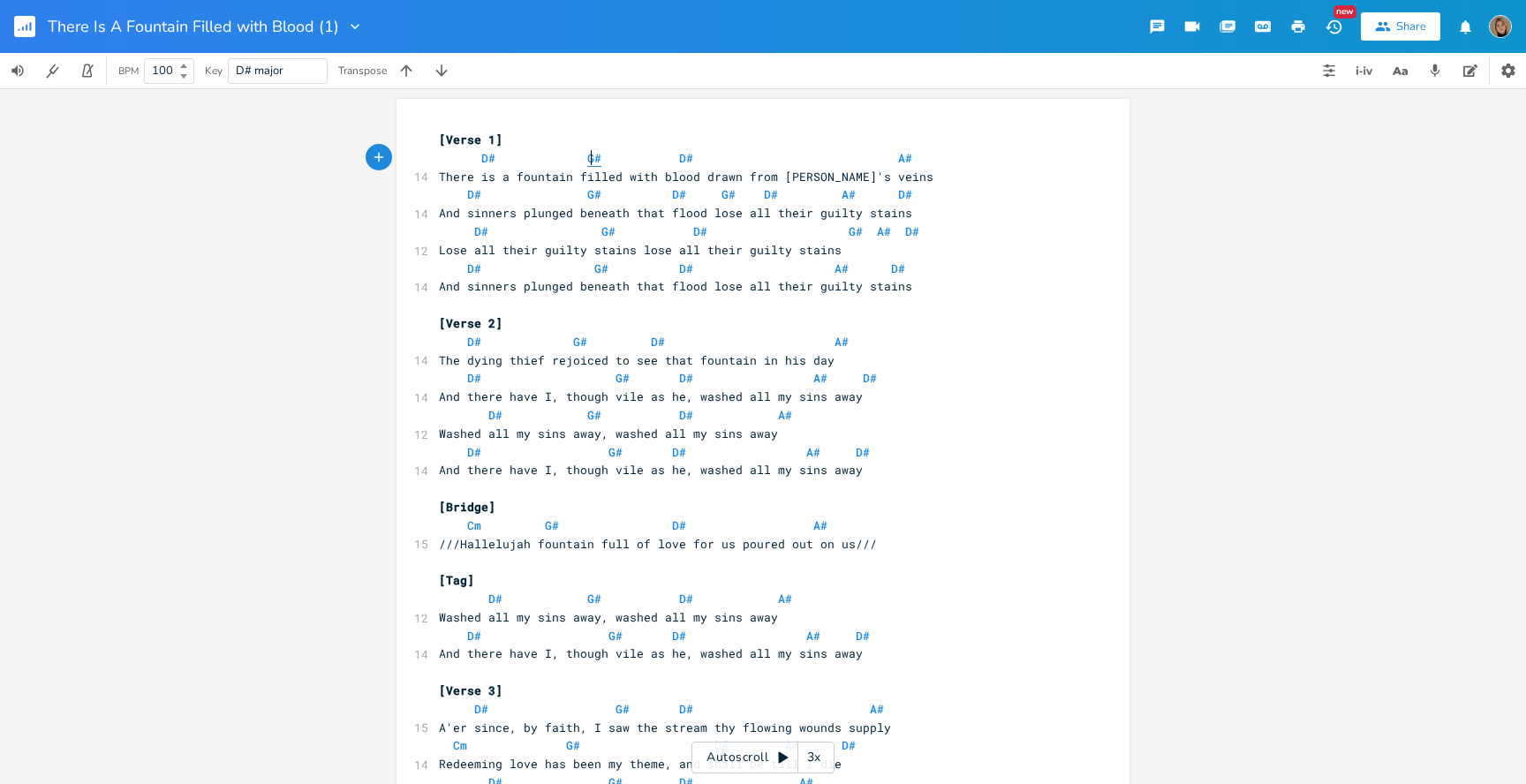 click on "G#" at bounding box center (594, 158) 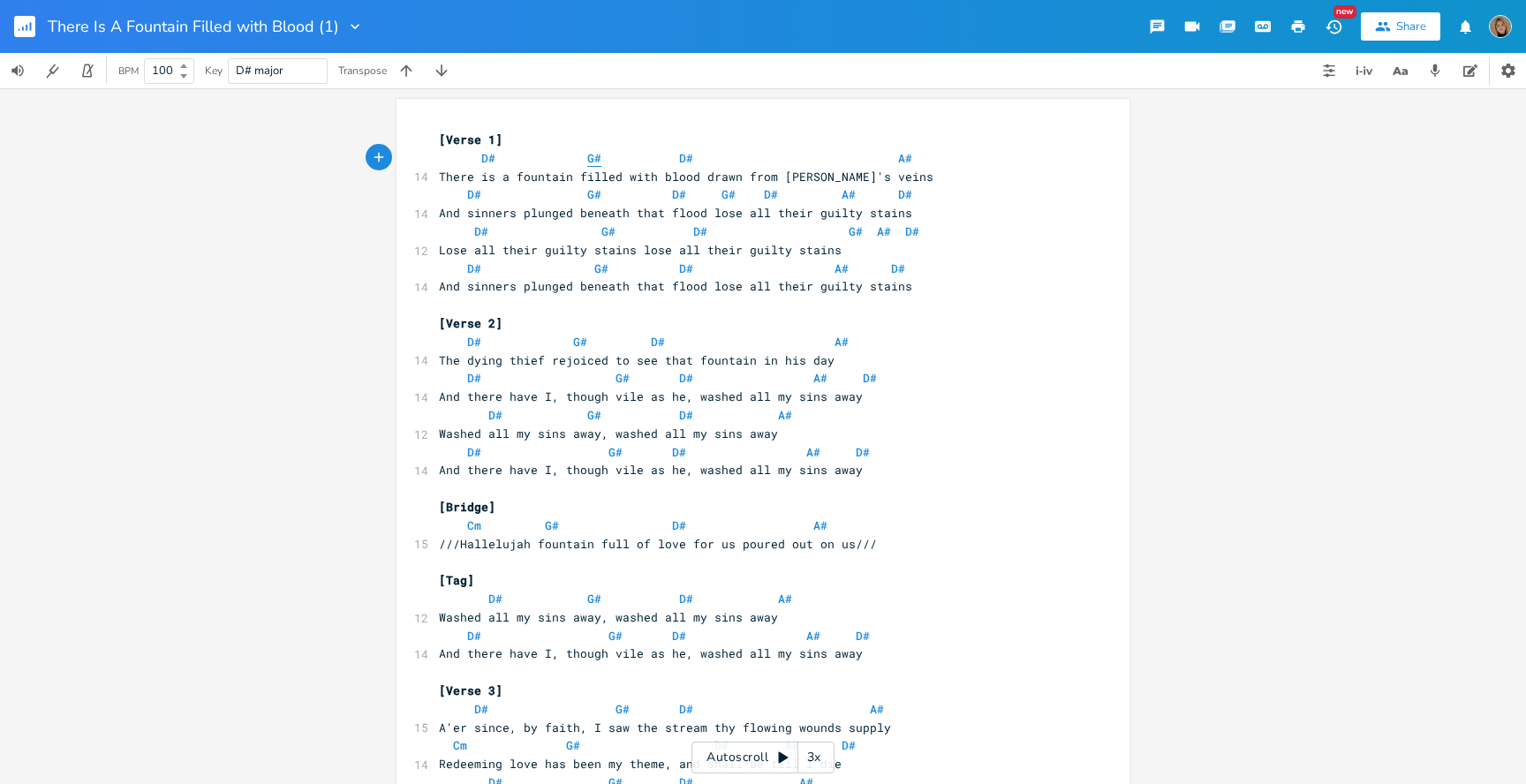 type on "#" 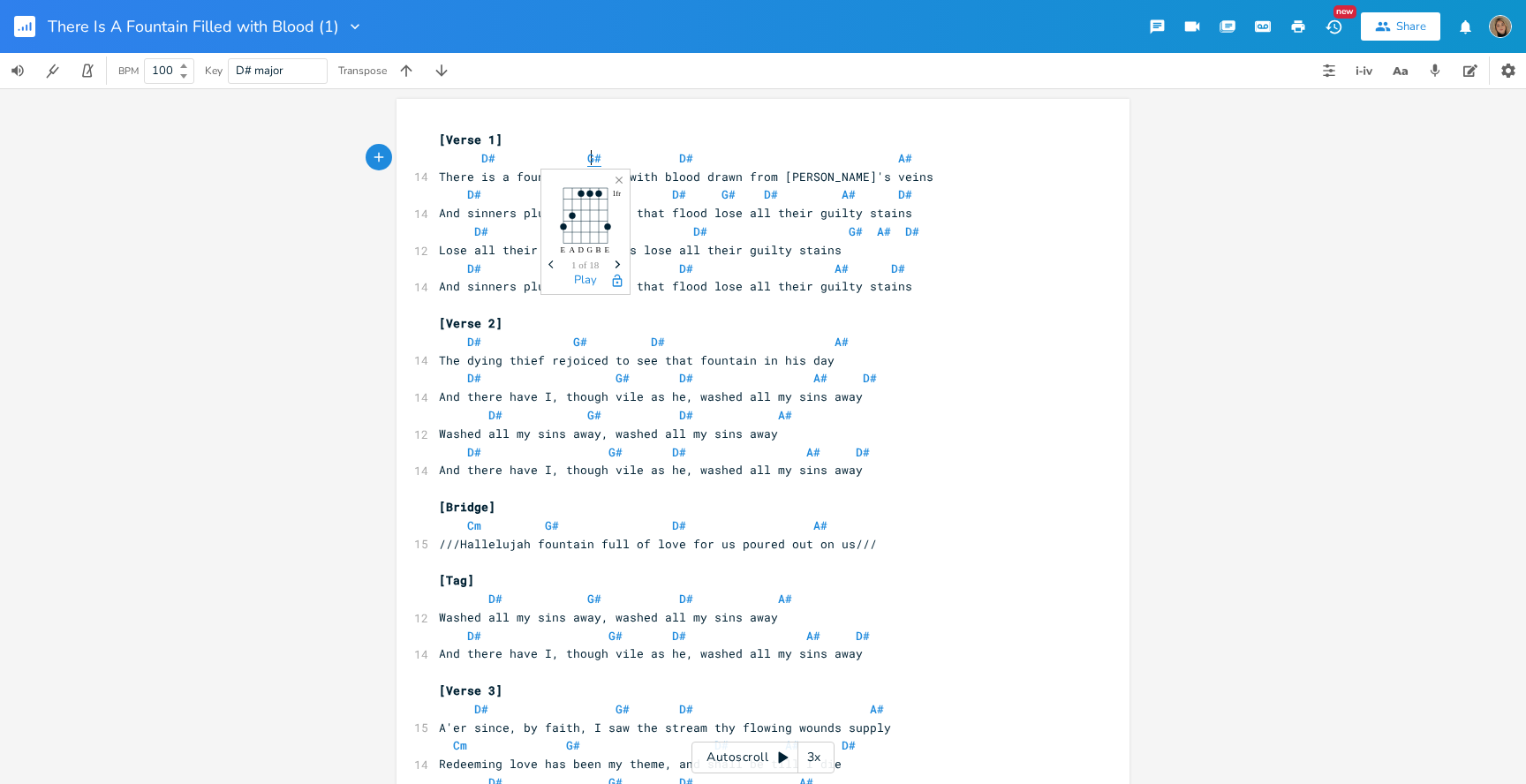 click on "G#" at bounding box center [594, 158] 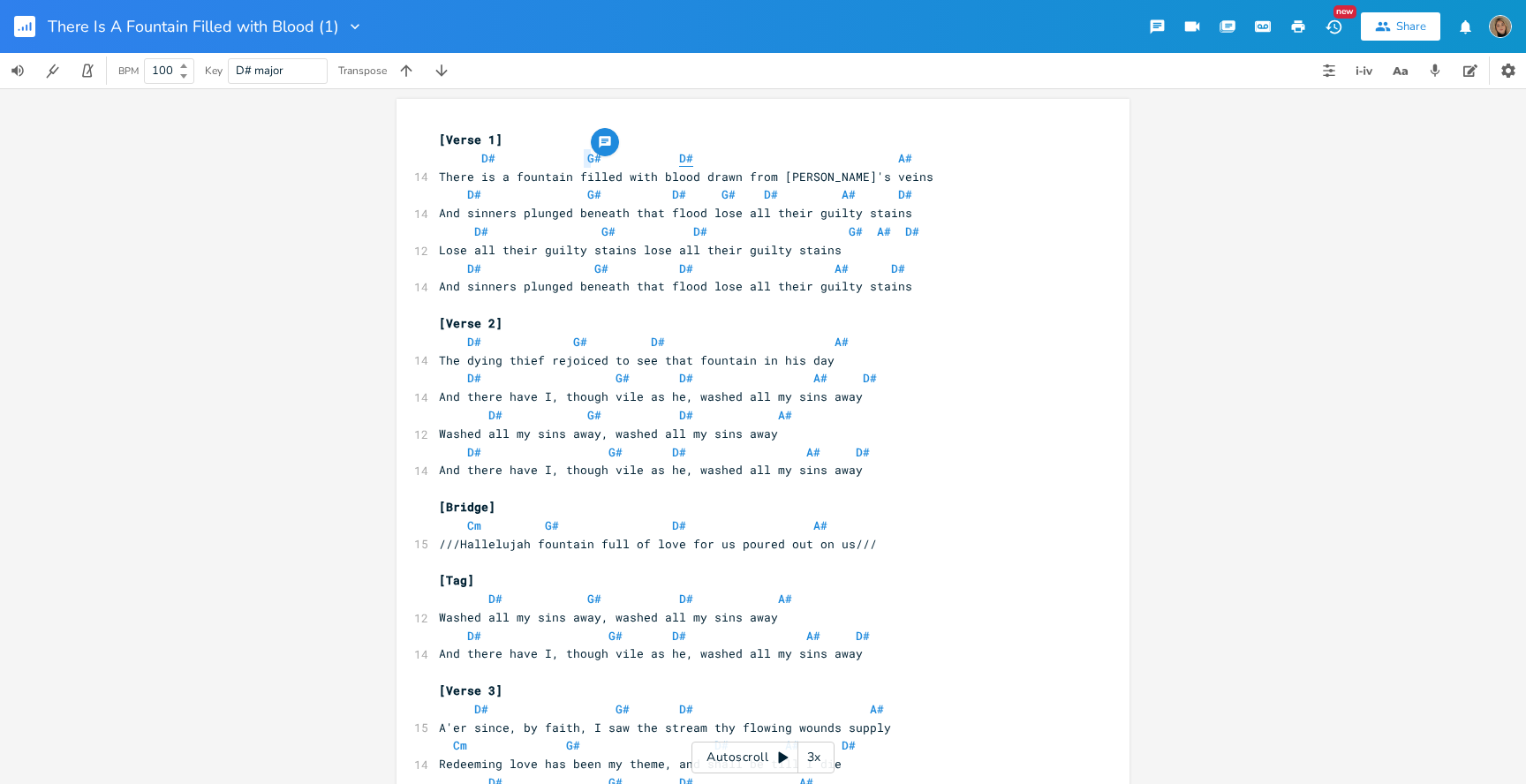 click on "D#" at bounding box center [686, 158] 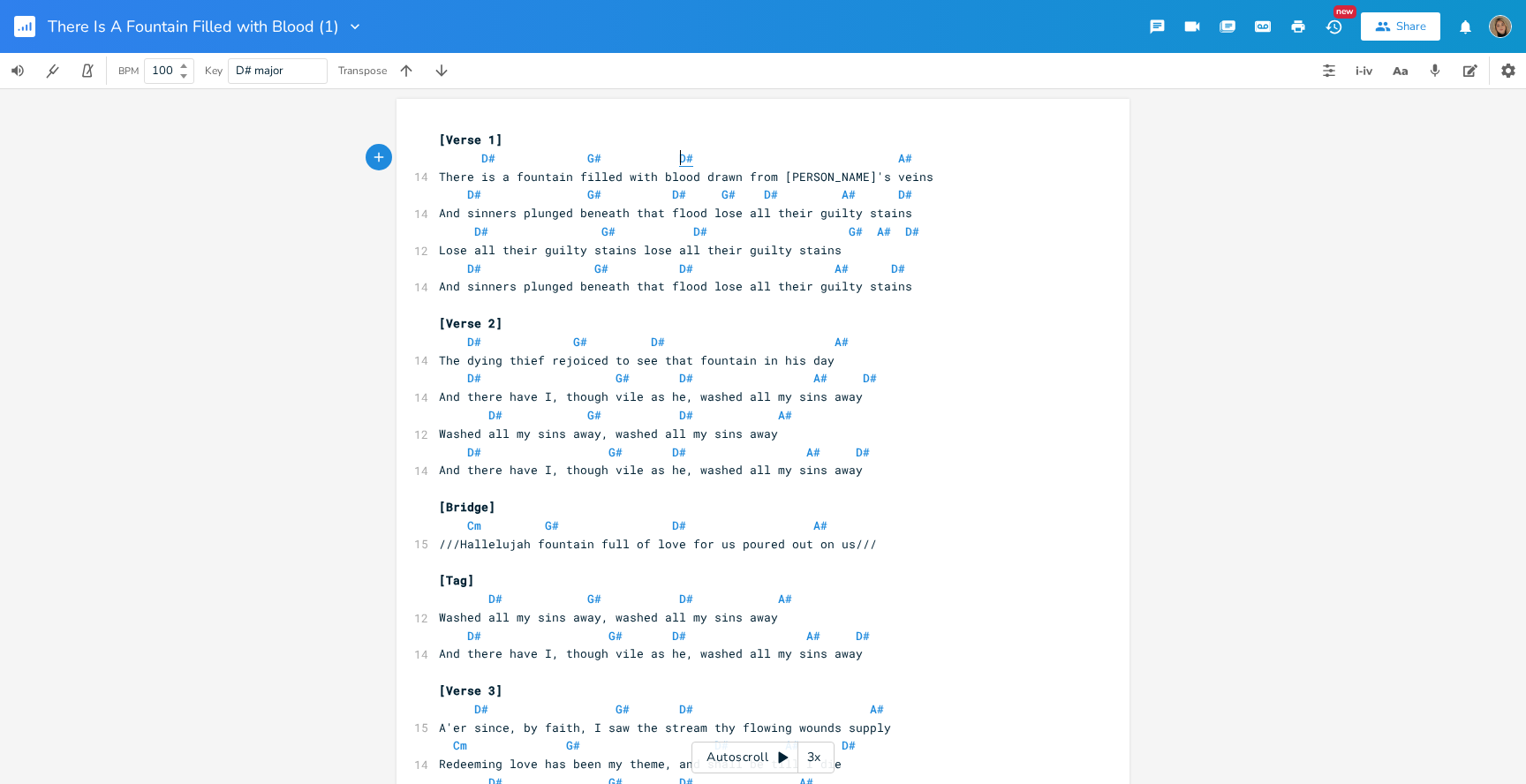type on "#" 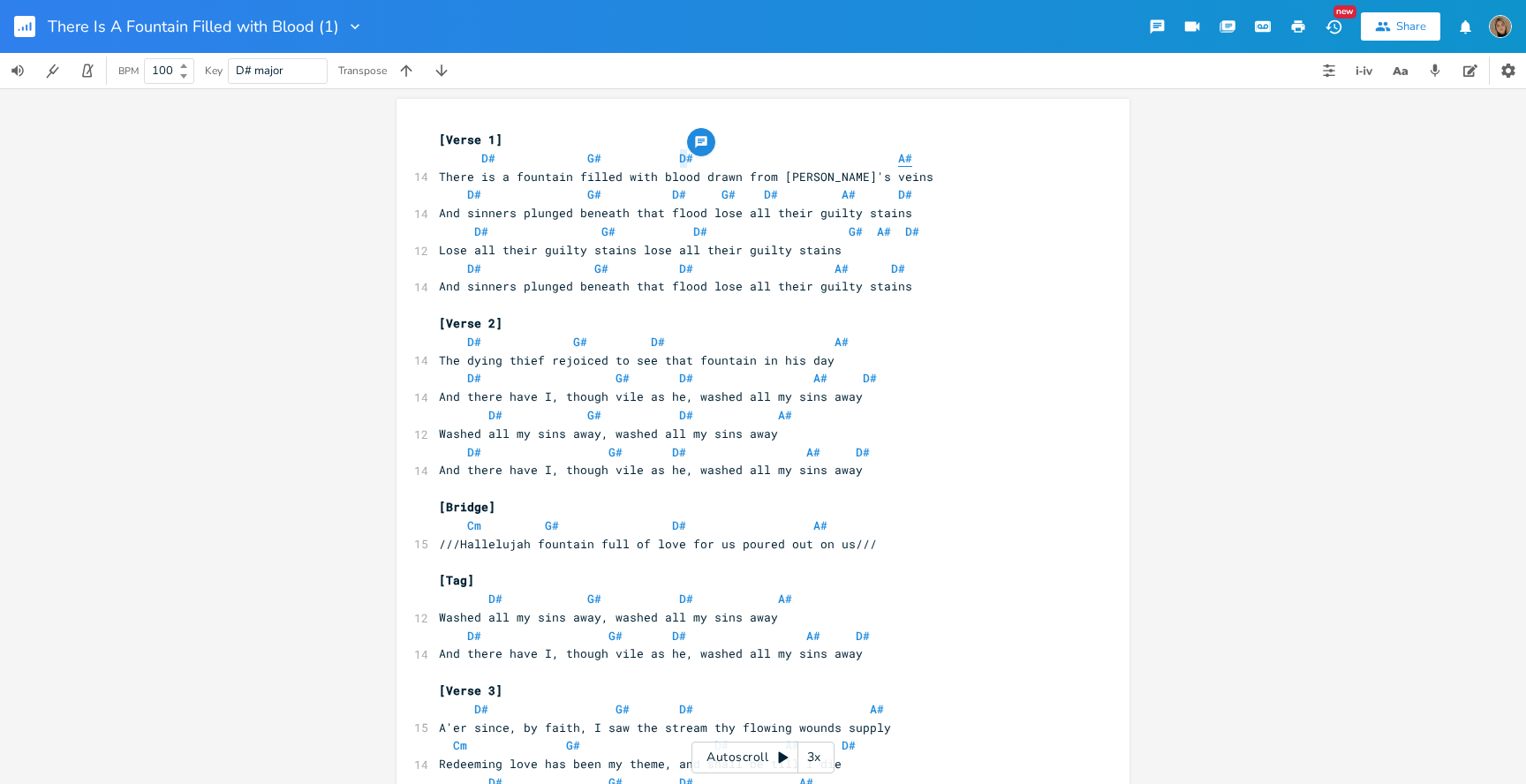 click on "A#" at bounding box center [905, 158] 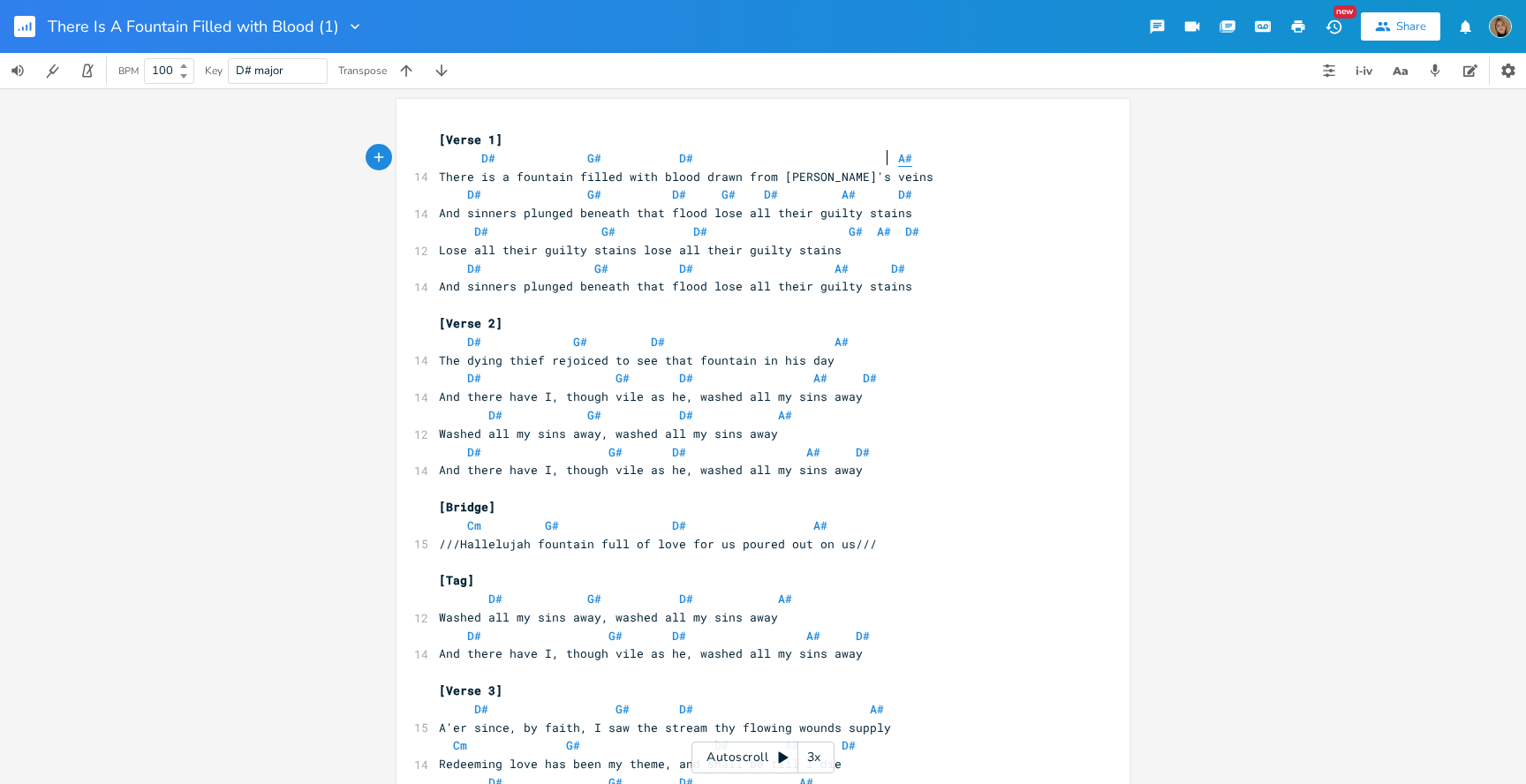 type on "A" 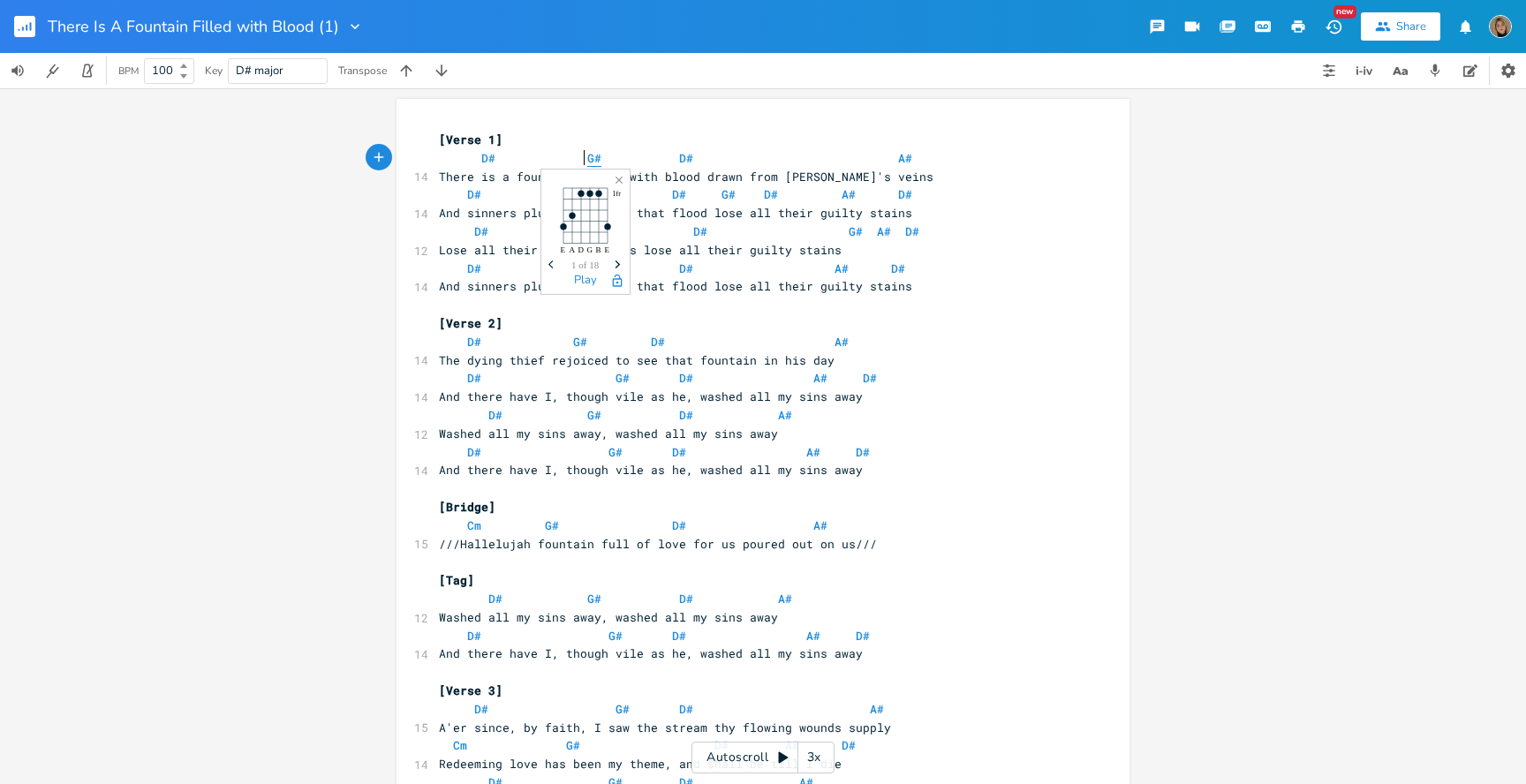 click on "G#" at bounding box center (594, 158) 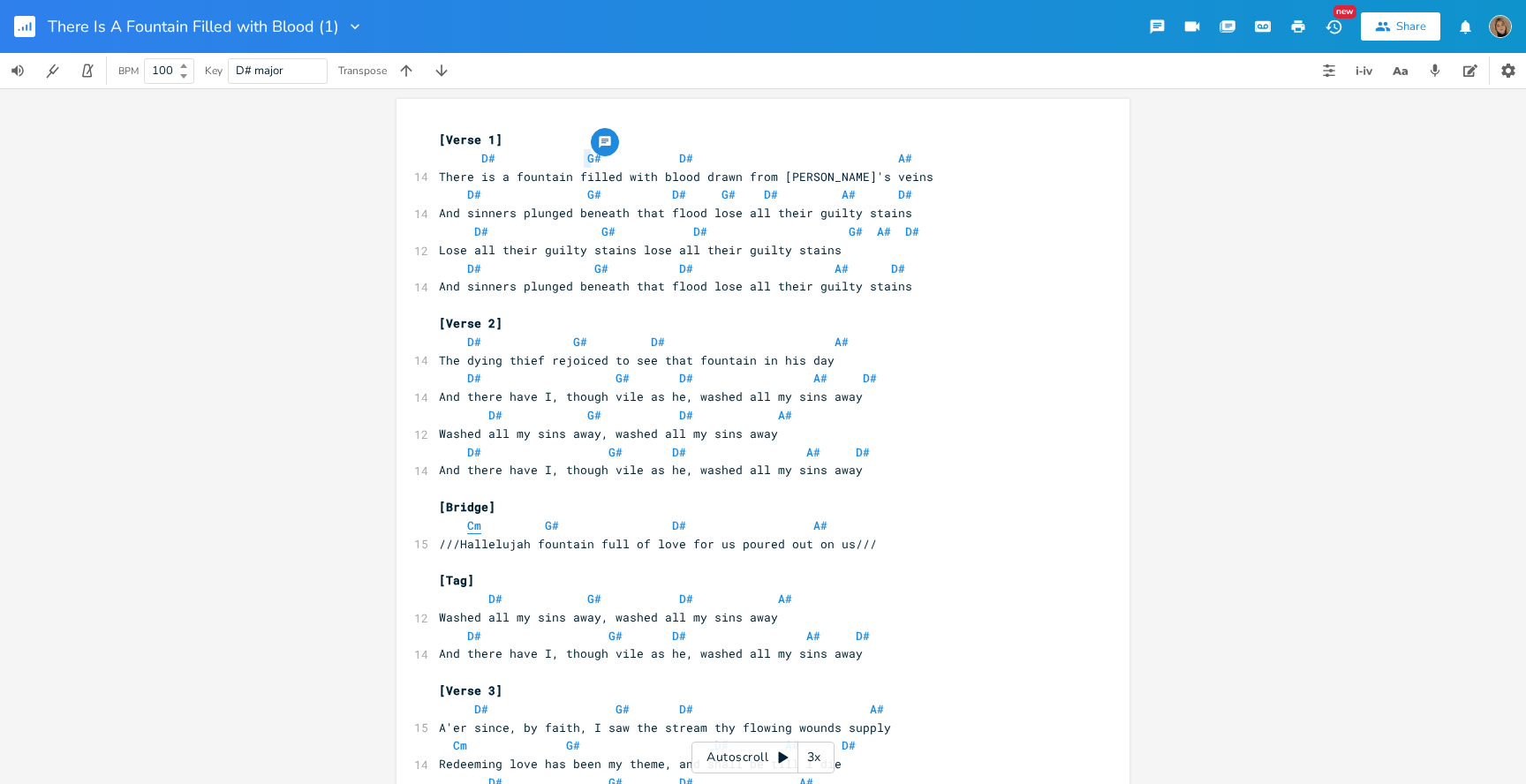 click on "Cm" at bounding box center [474, 525] 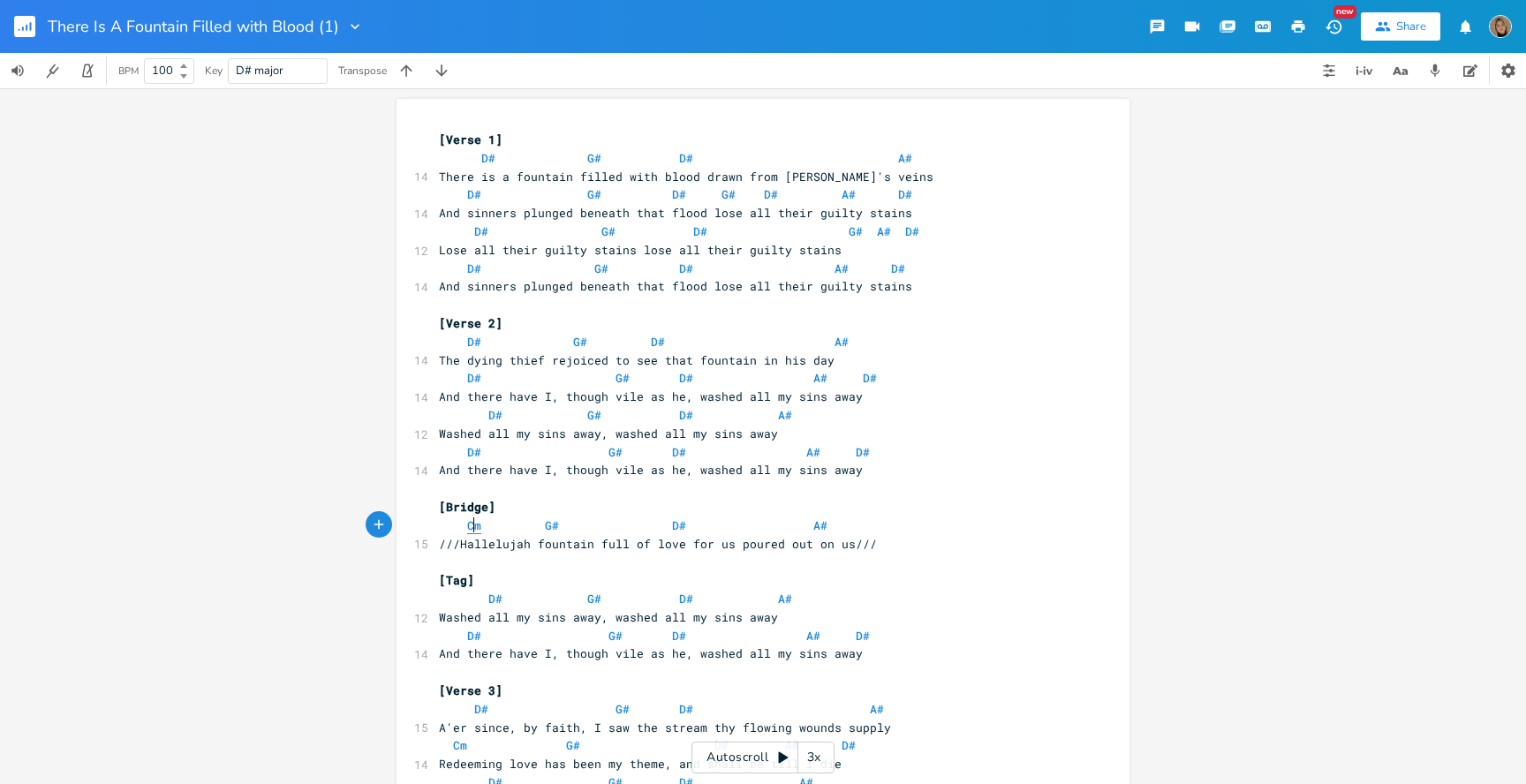 type on "Cm" 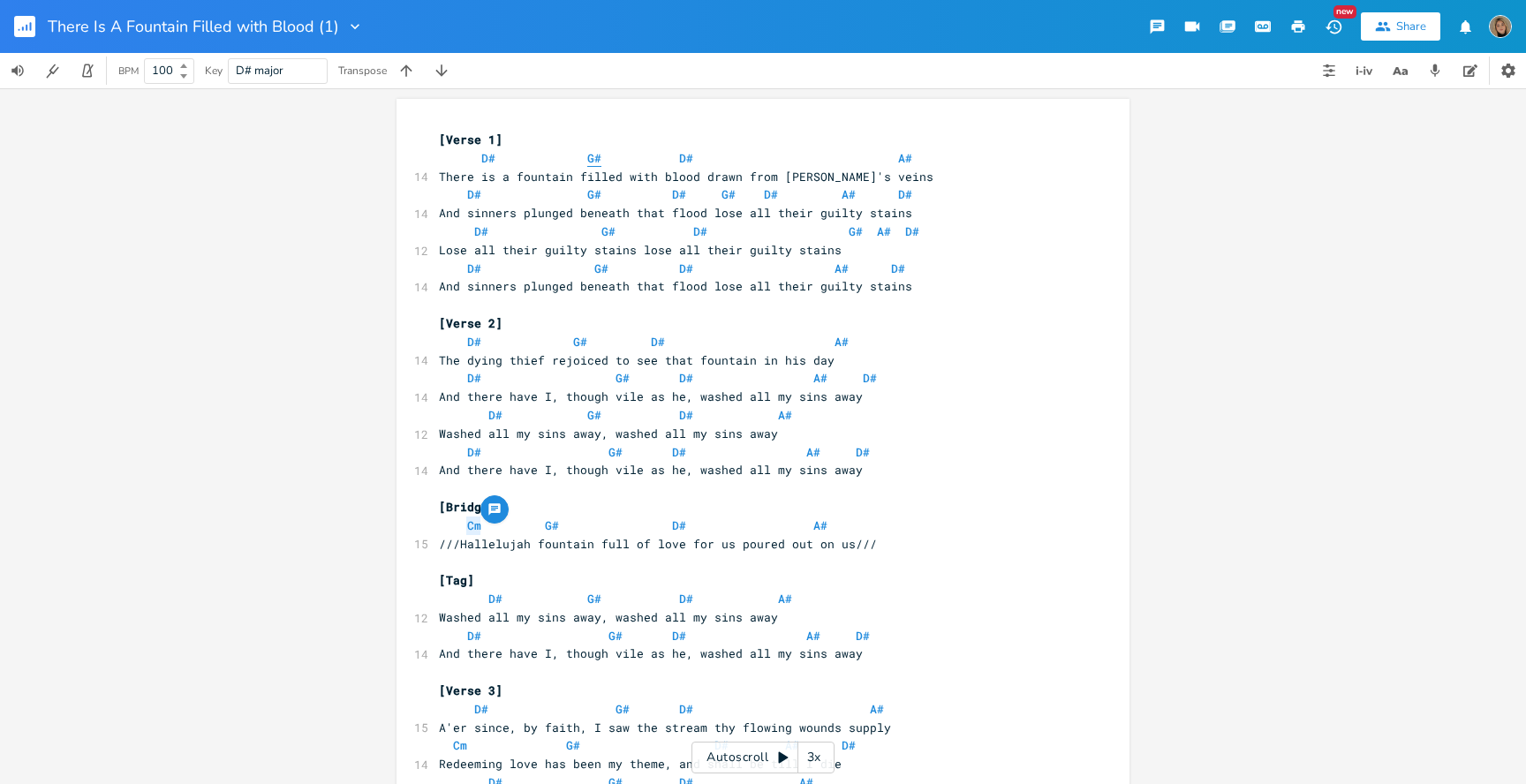 click on "G#" at bounding box center (594, 158) 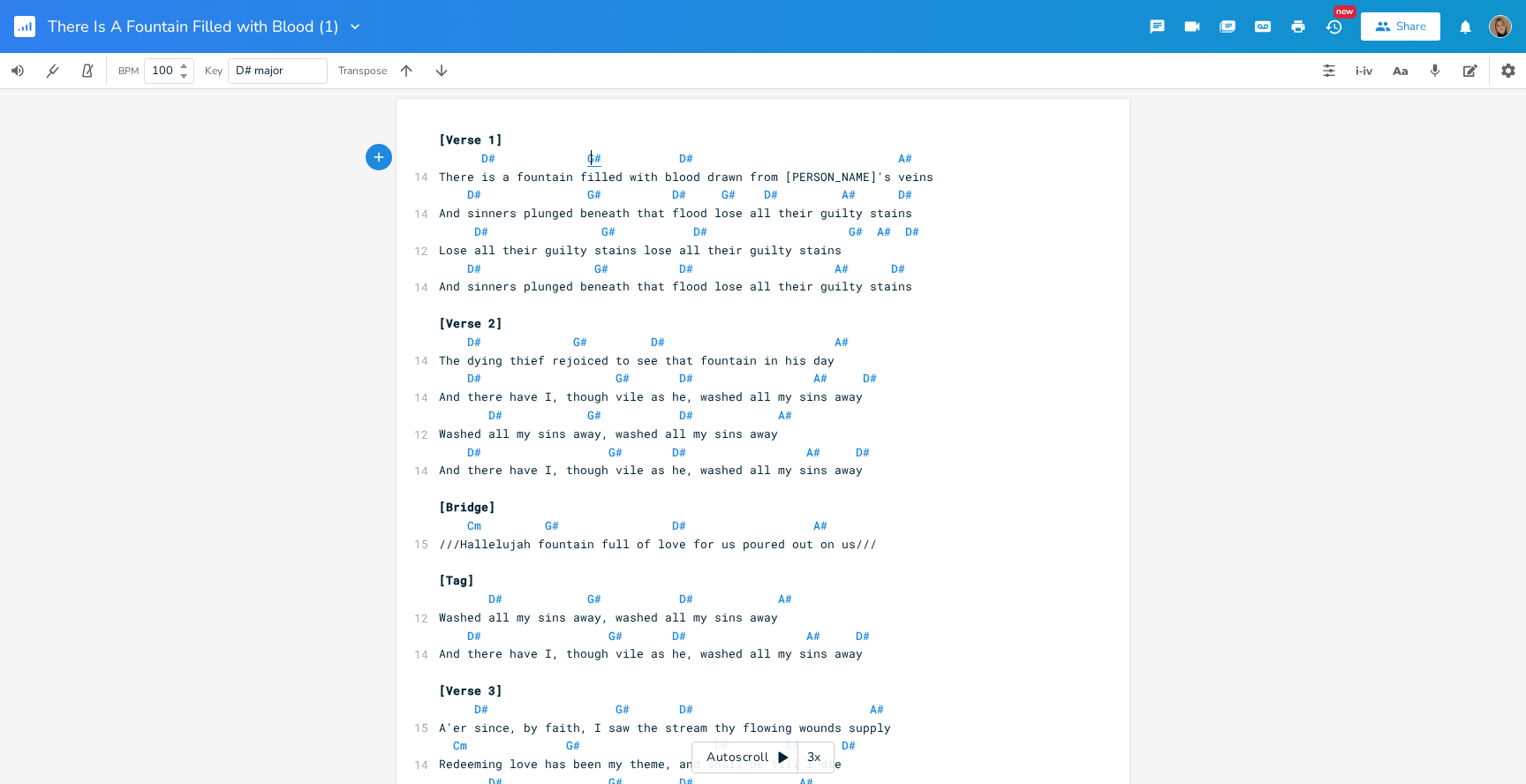 type 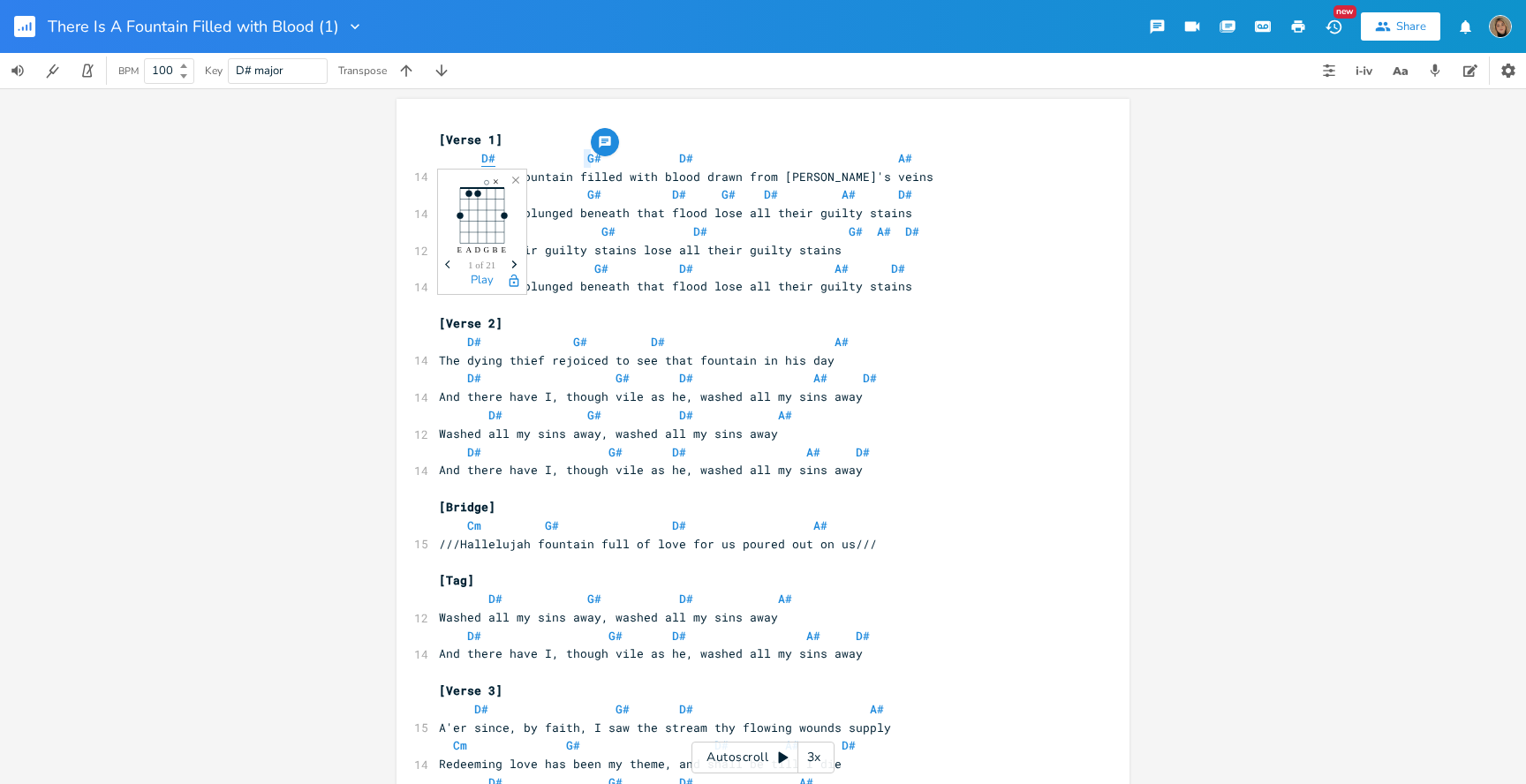 click on "D#" at bounding box center [488, 158] 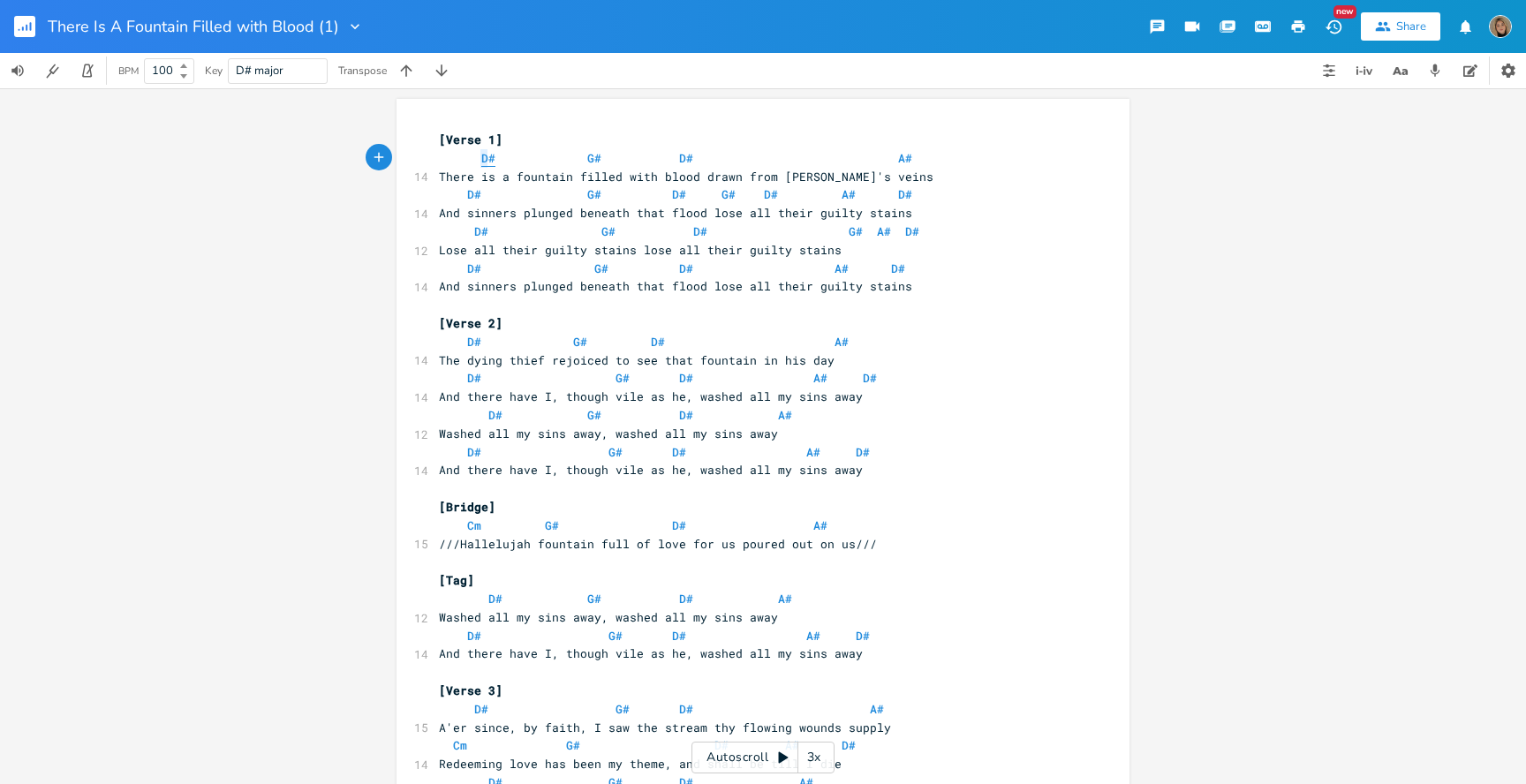 click on "D#" at bounding box center [488, 158] 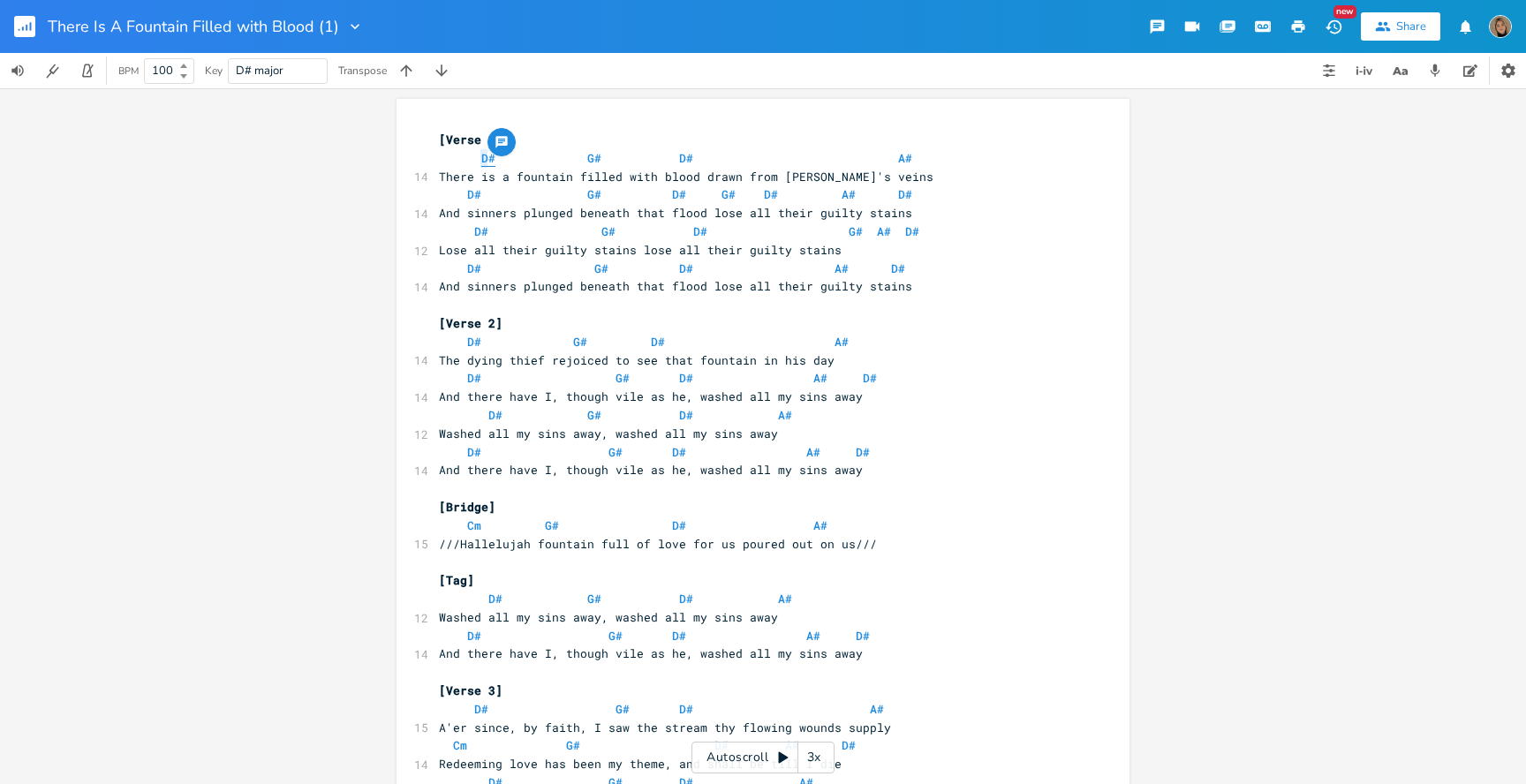 click on "D#" at bounding box center (488, 158) 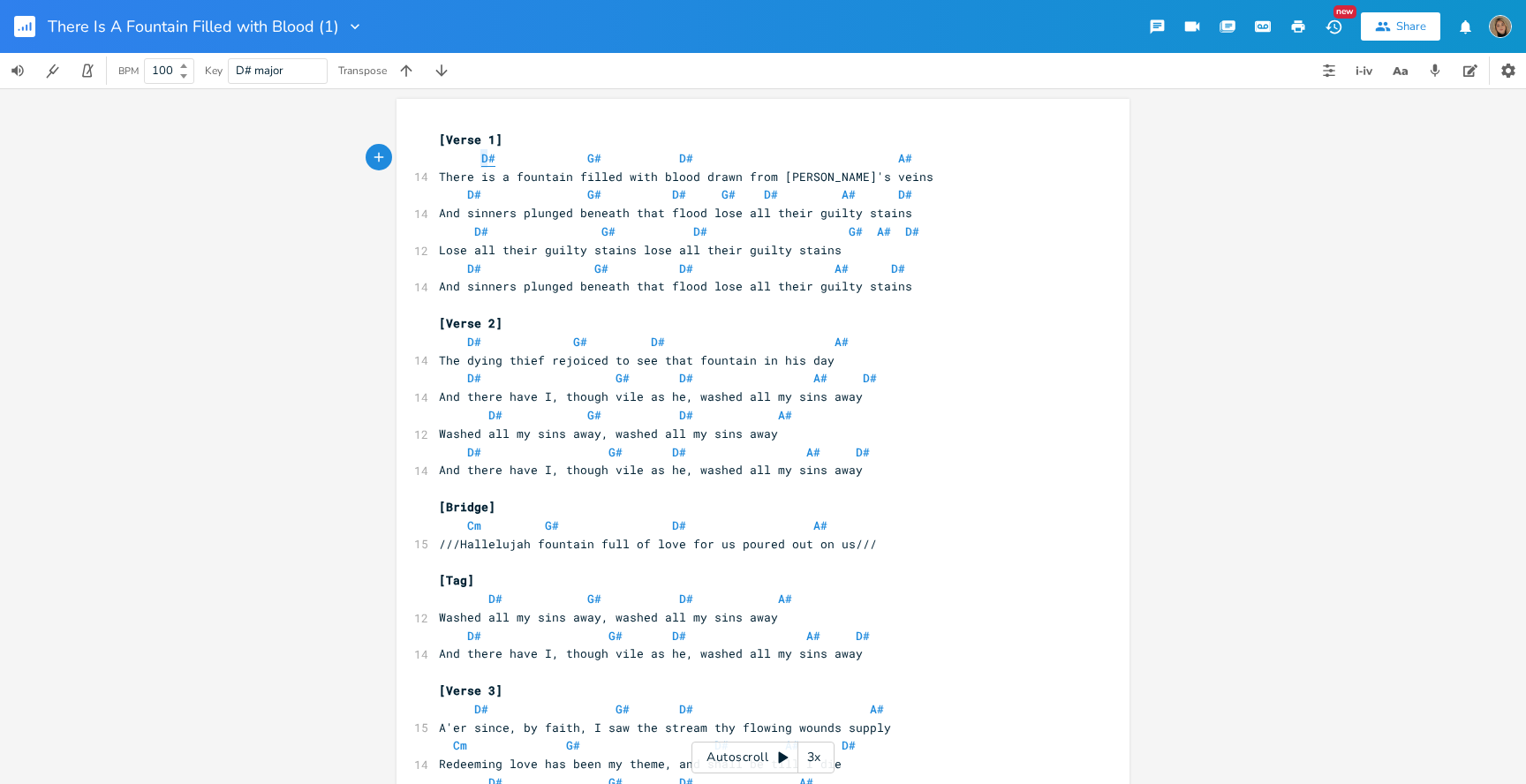 click on "D#" at bounding box center [488, 158] 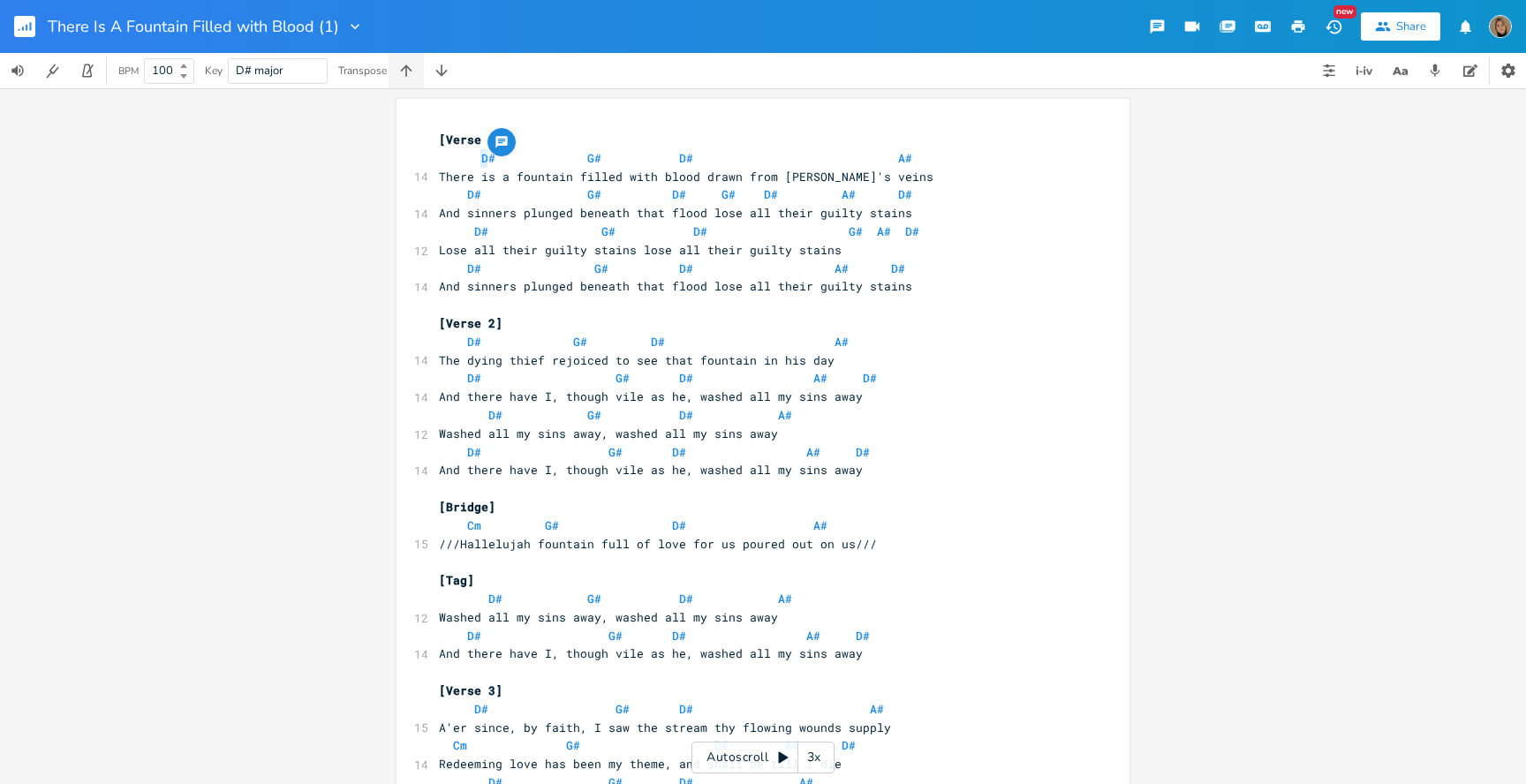 click 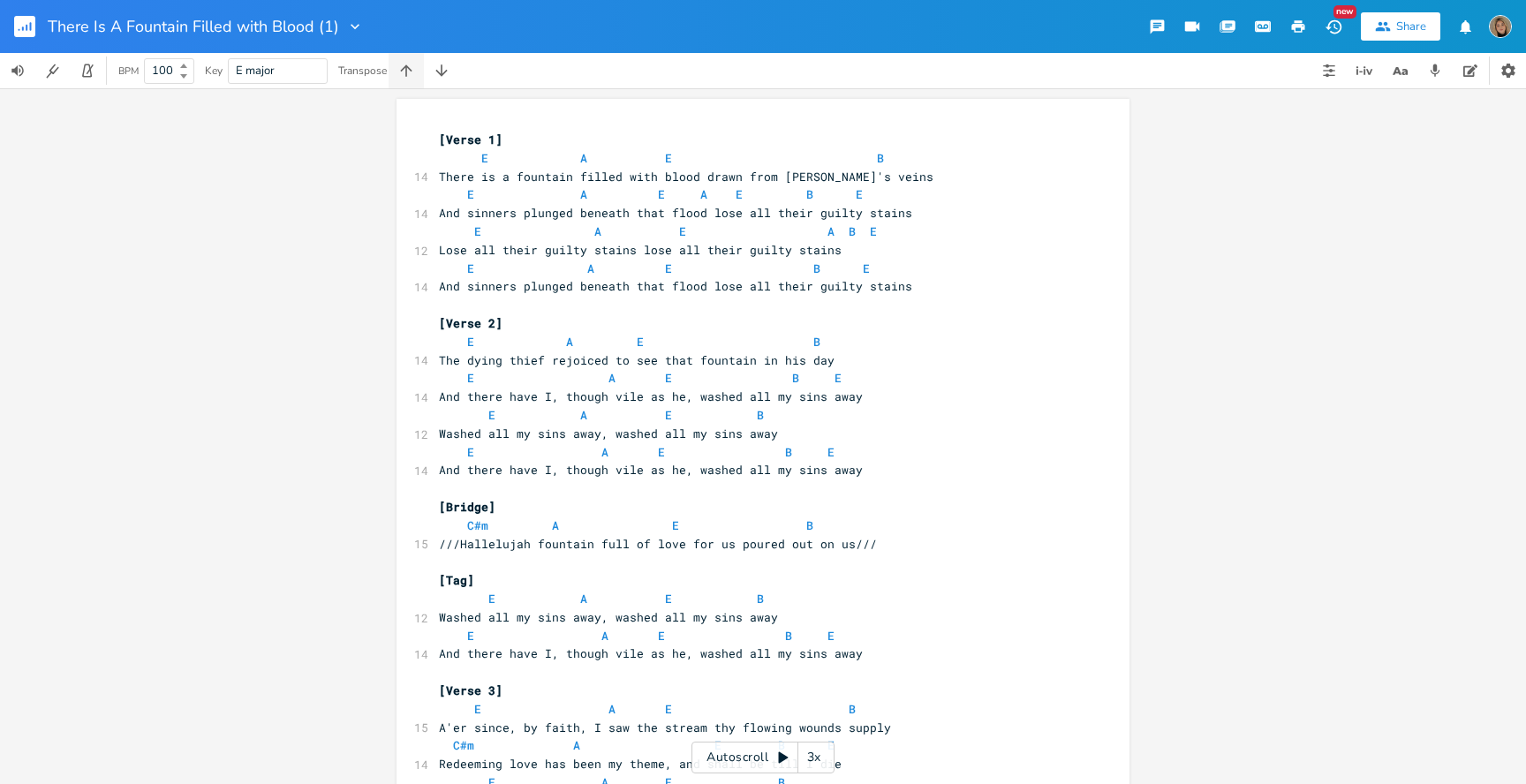 click 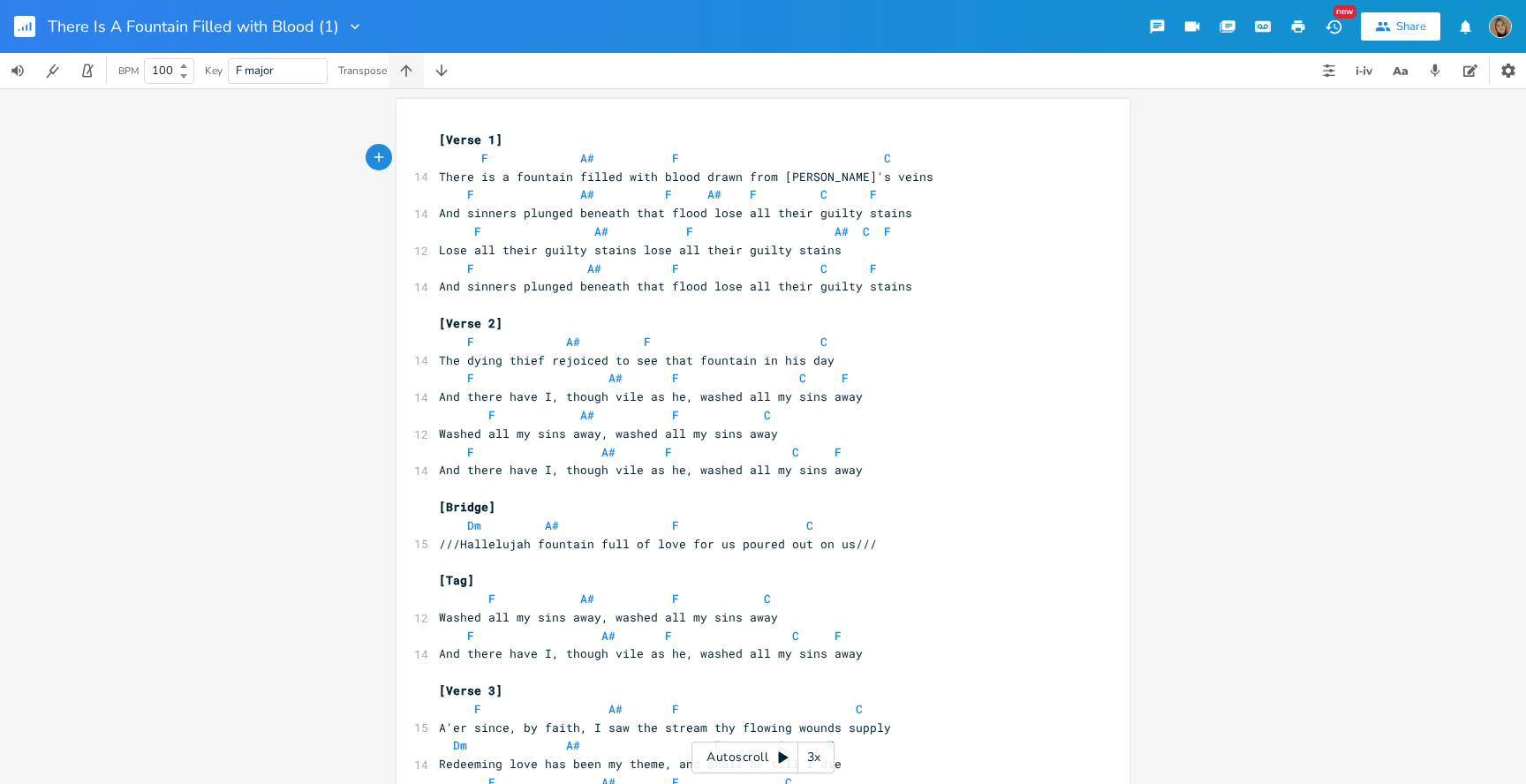 click 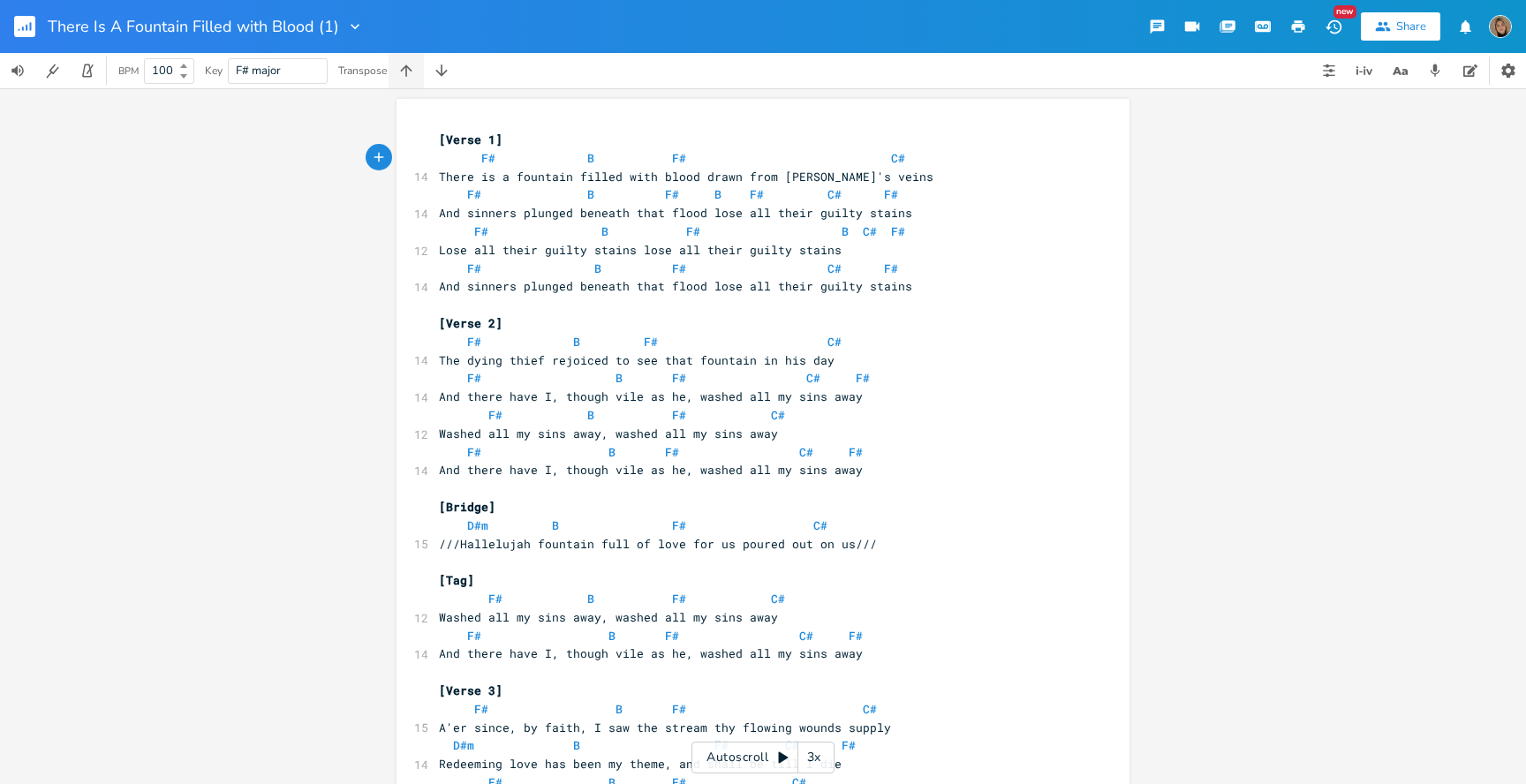 click 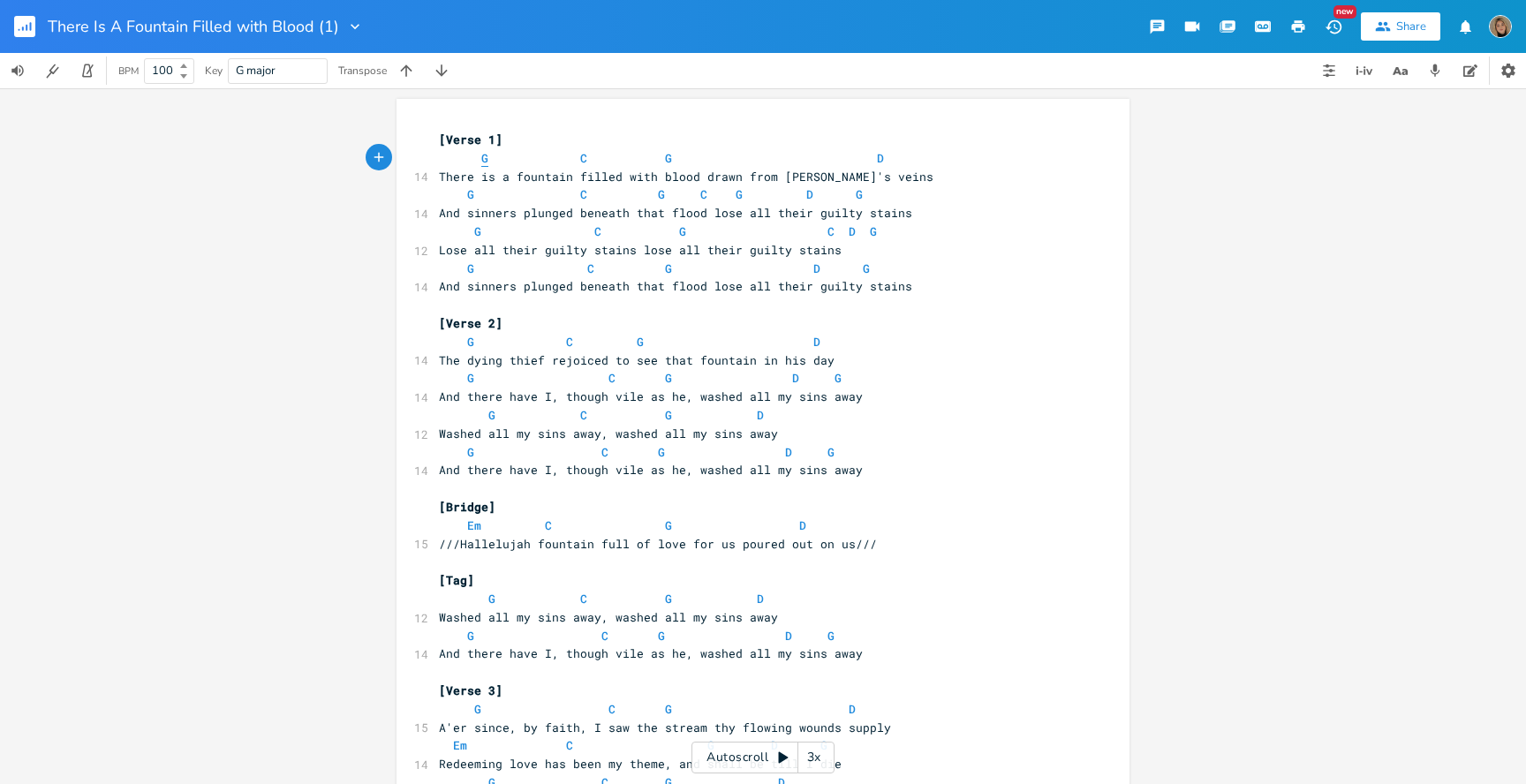 click on "G" at bounding box center [485, 158] 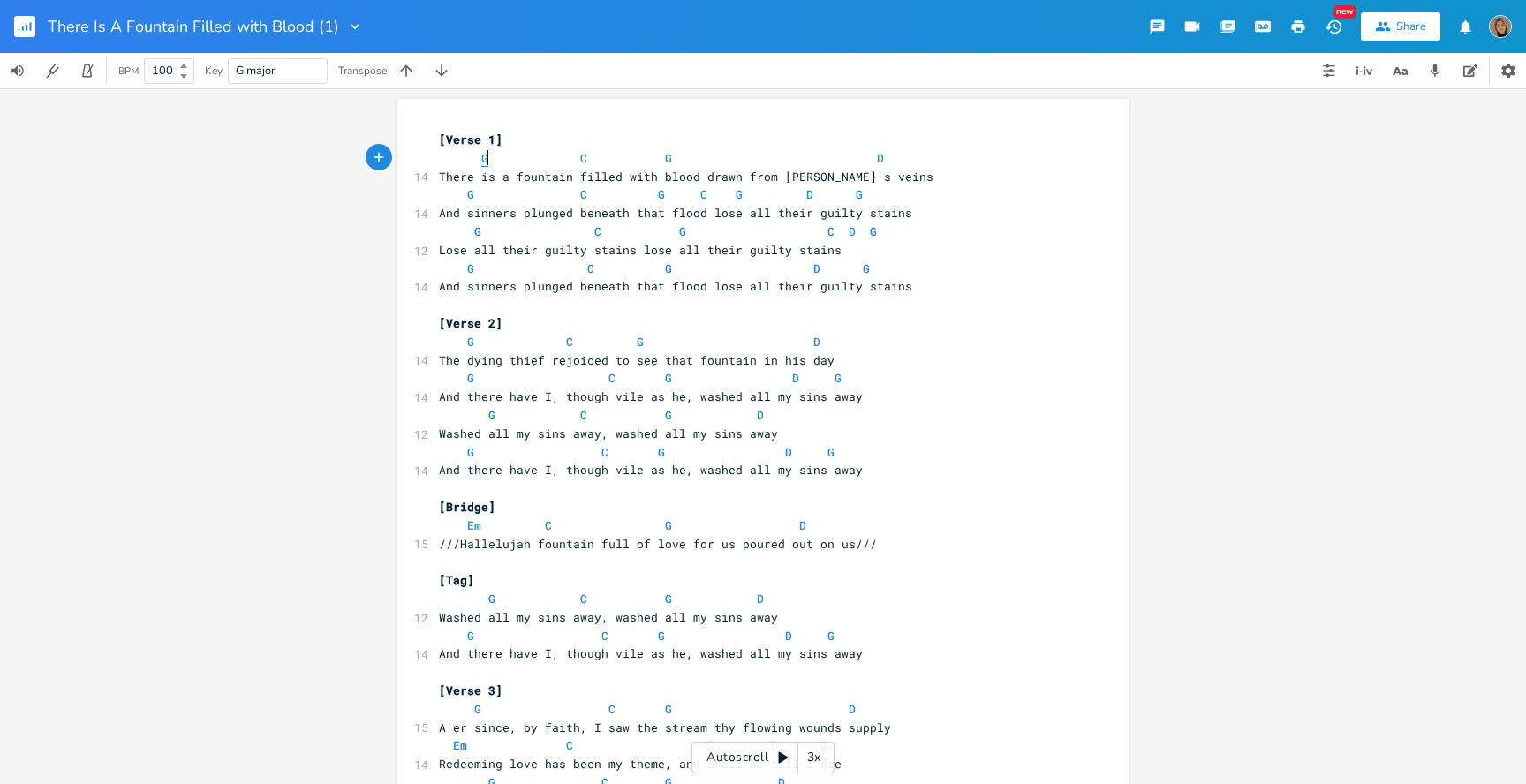 click on "G" at bounding box center [485, 158] 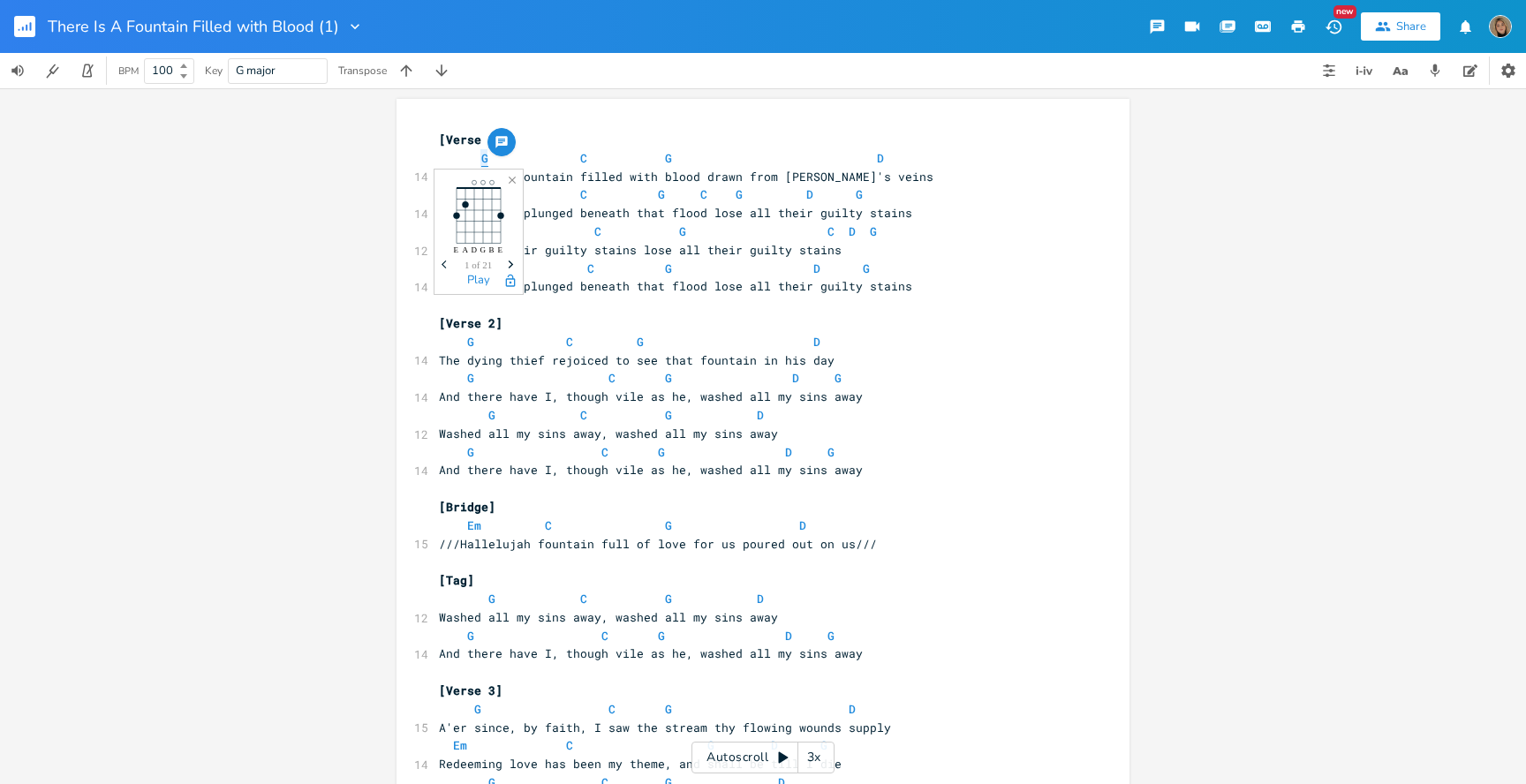 click on "G" at bounding box center (485, 158) 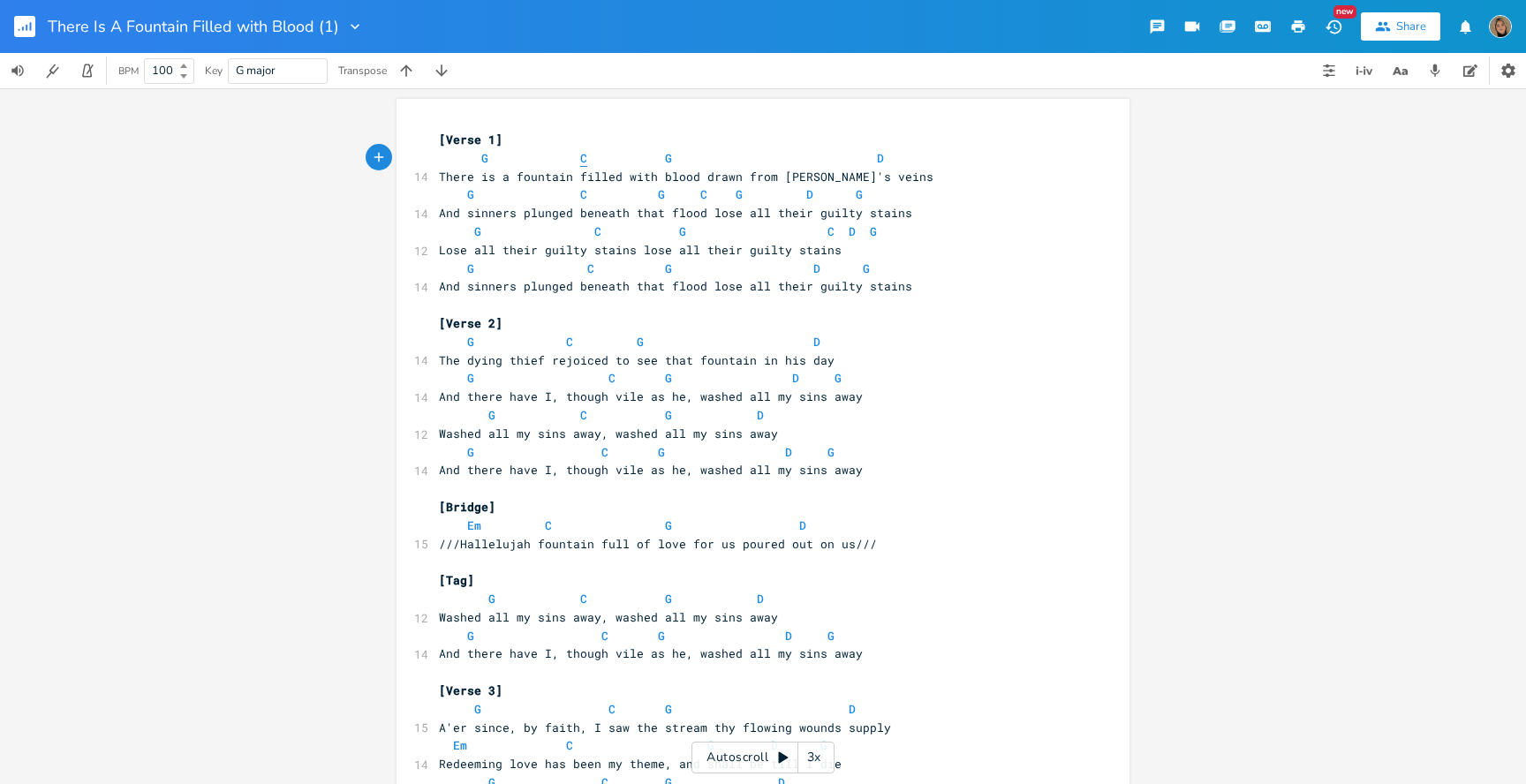 click on "C" at bounding box center (584, 158) 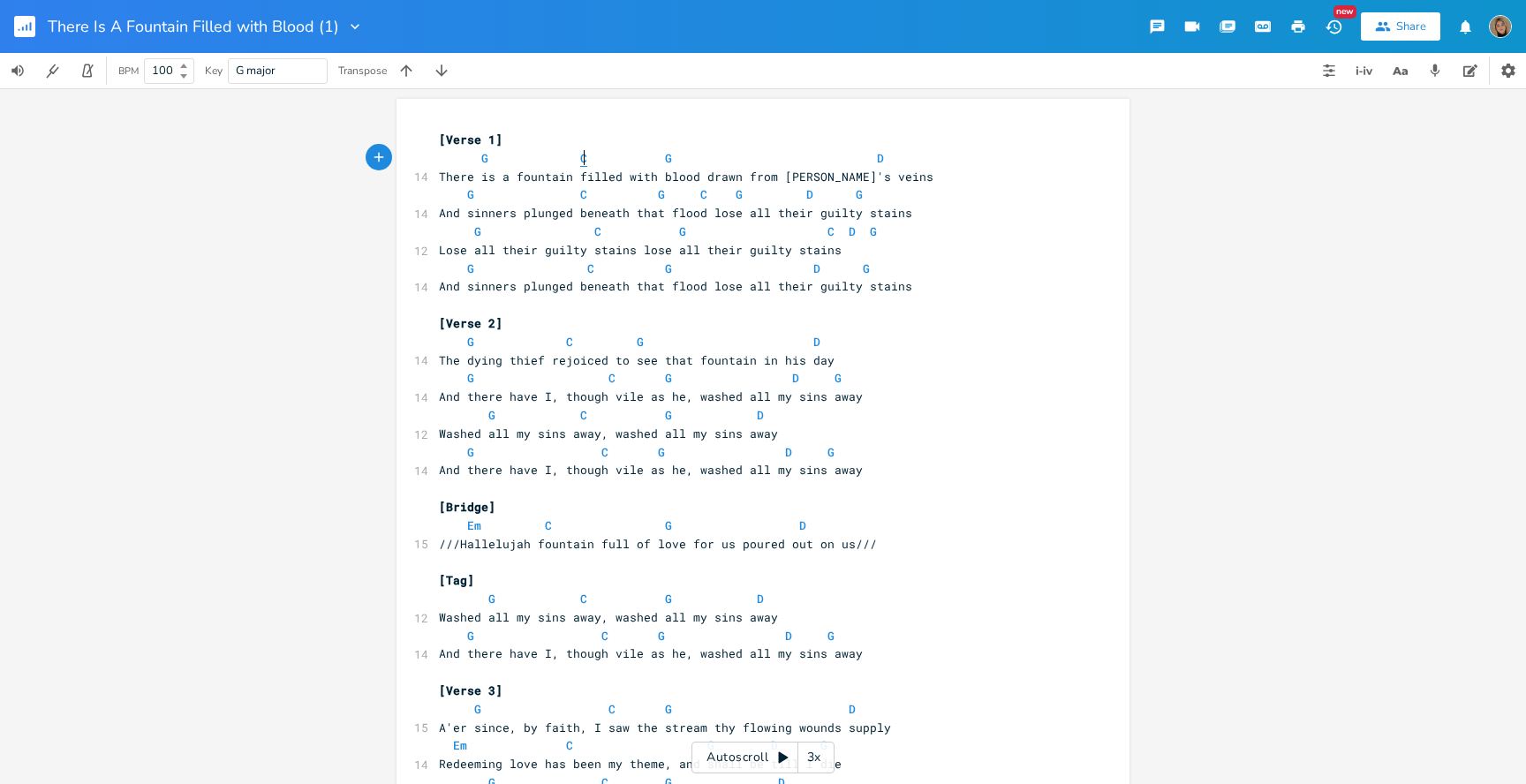 click on "C" at bounding box center (584, 158) 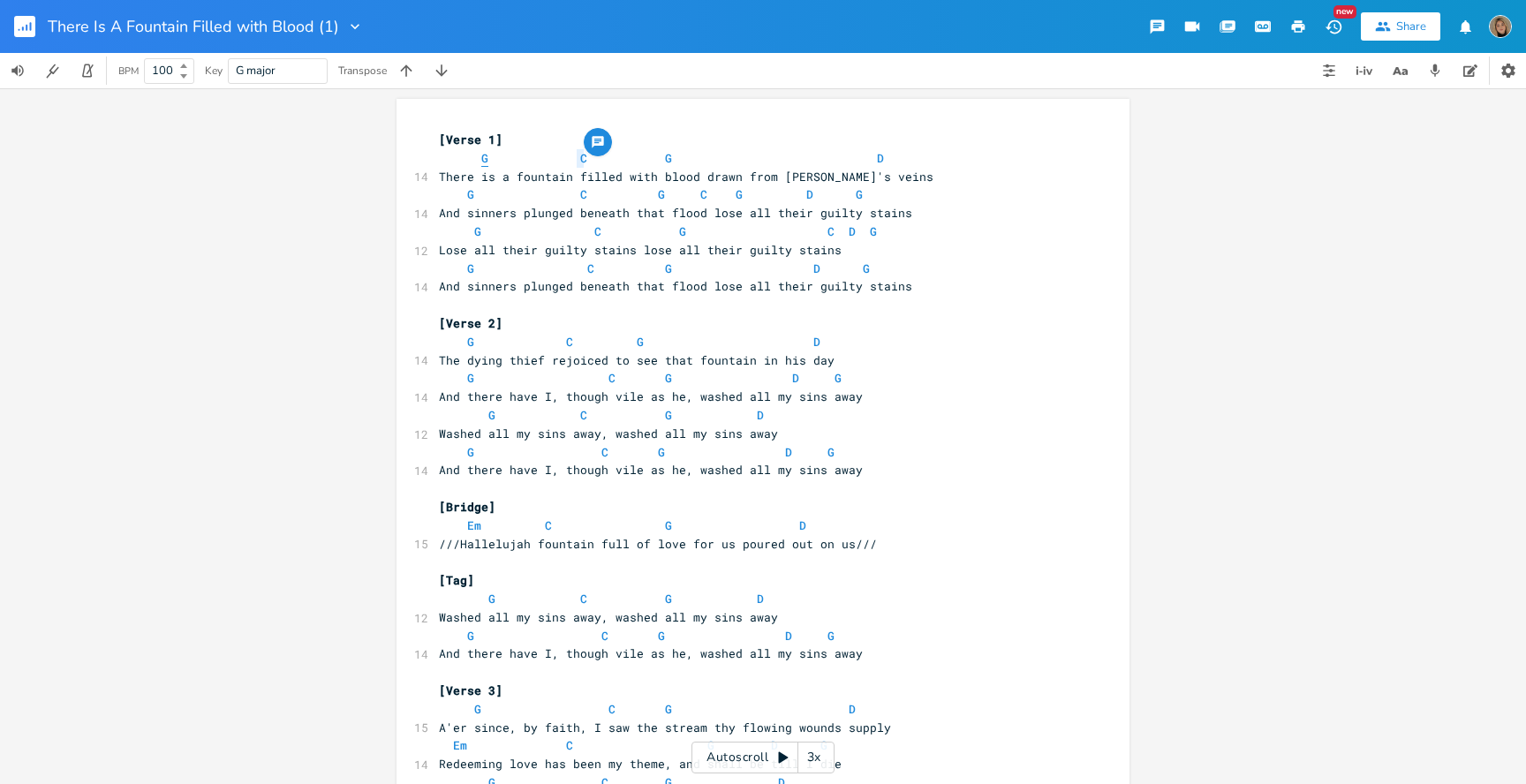 click on "G" at bounding box center (485, 158) 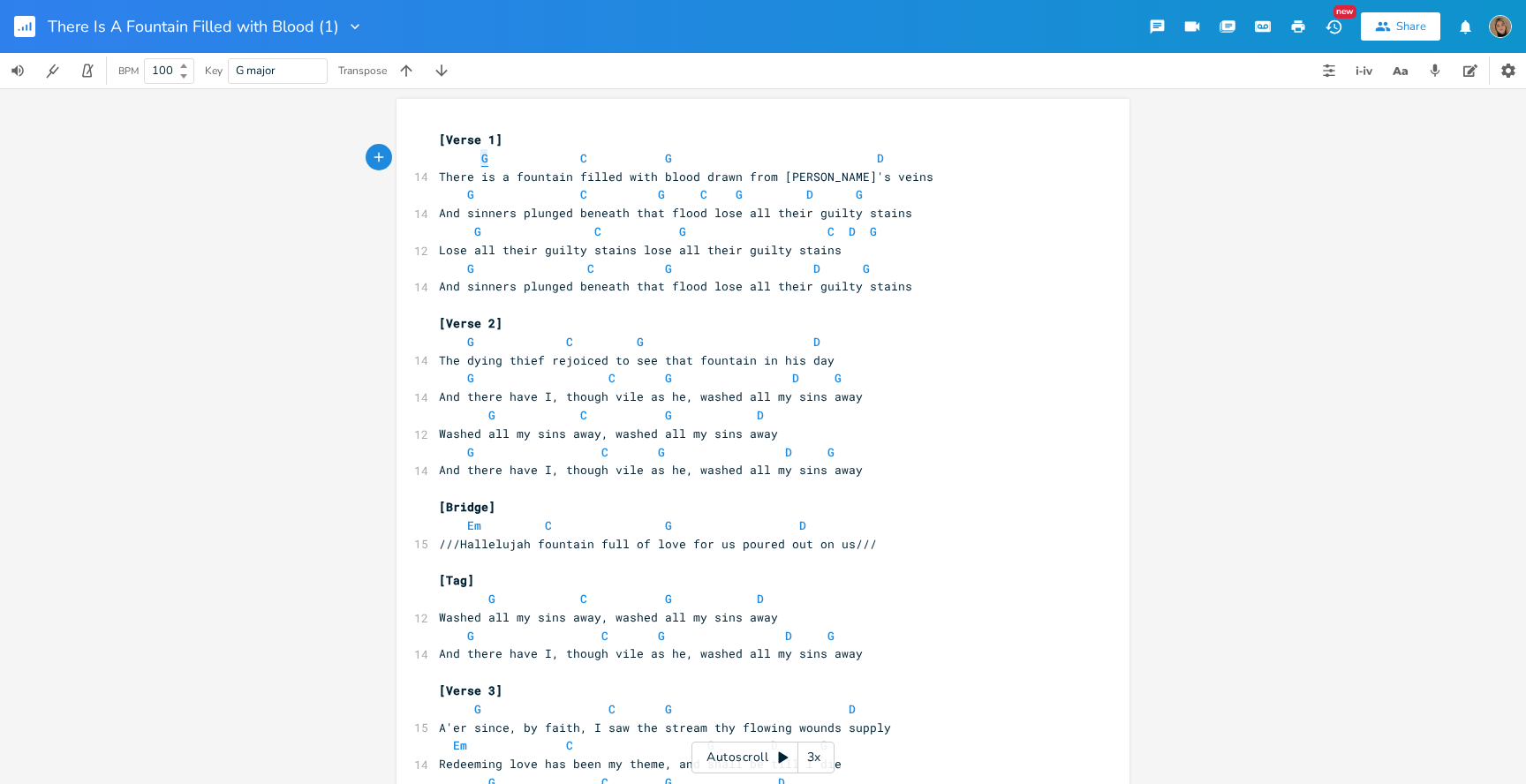 click on "G" at bounding box center (485, 158) 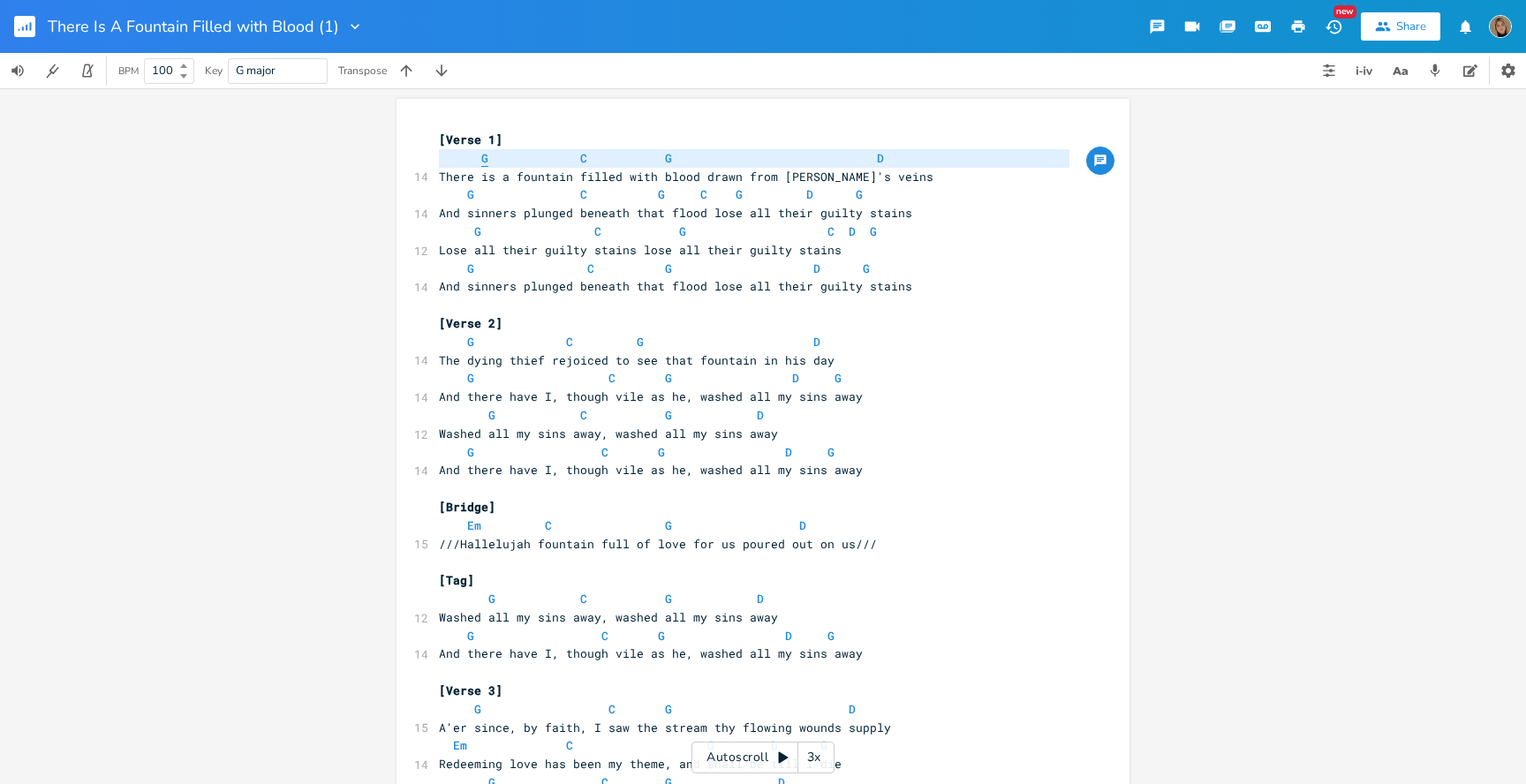 click on "G" at bounding box center [485, 158] 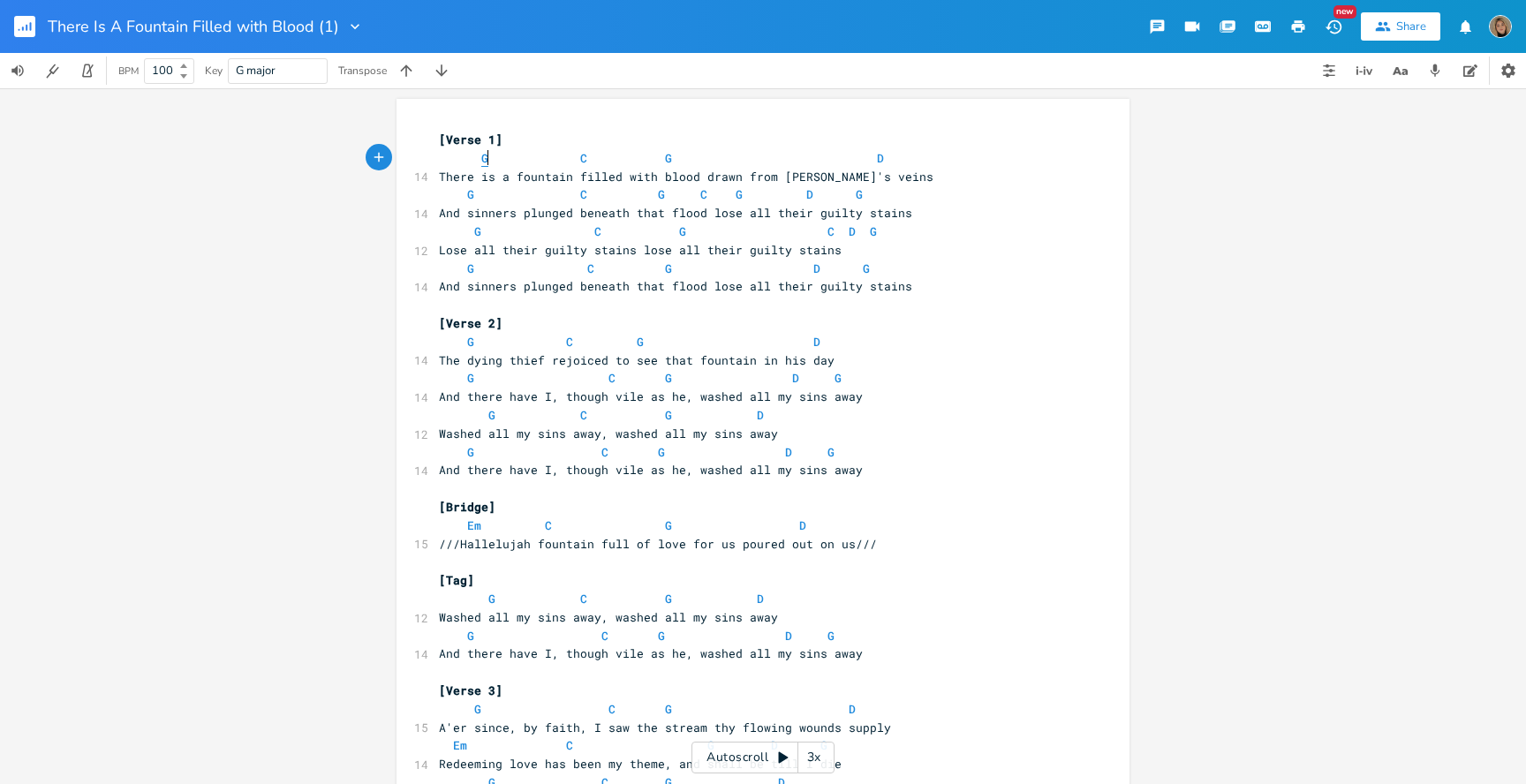click on "G" at bounding box center [485, 158] 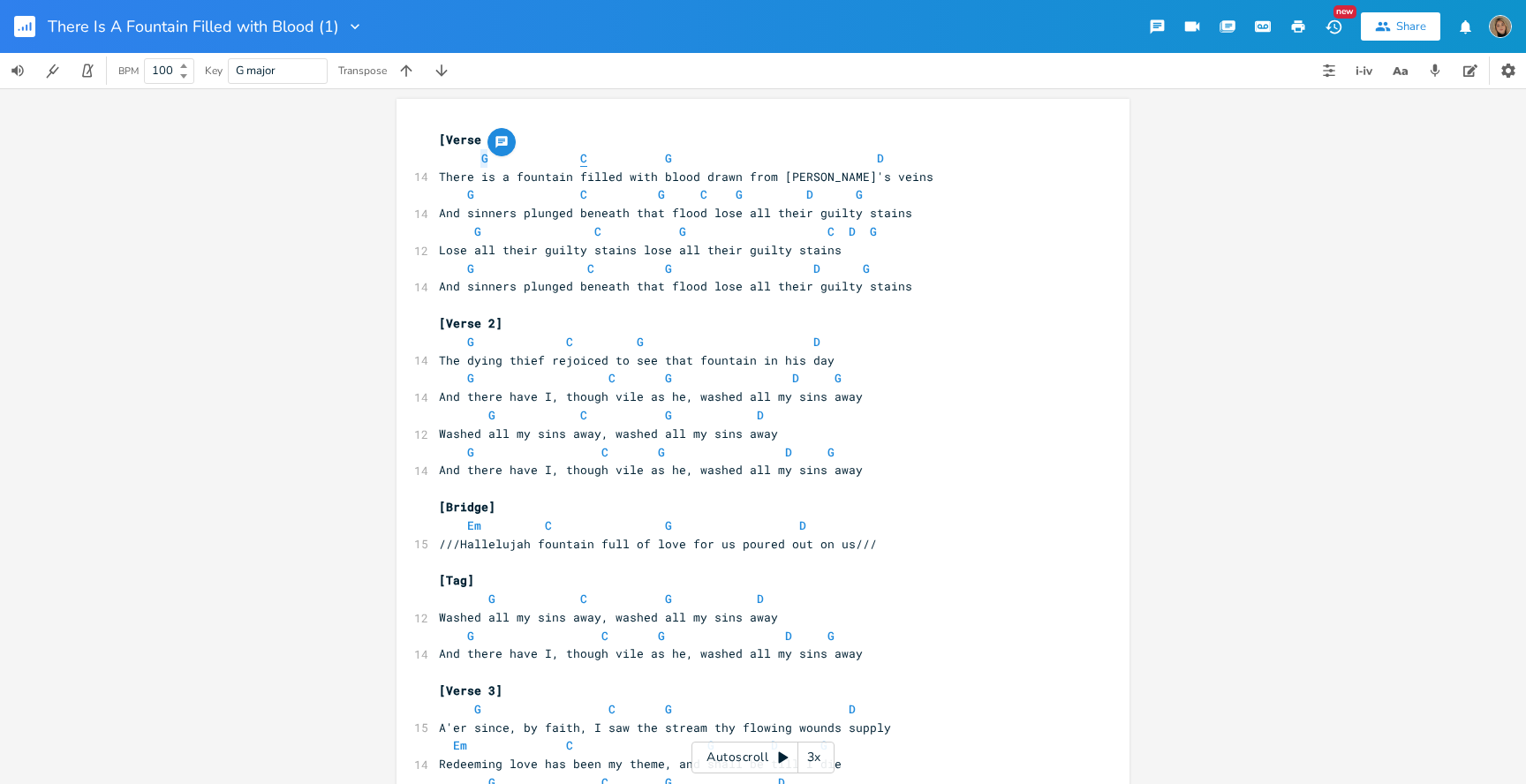 click on "C" at bounding box center (584, 158) 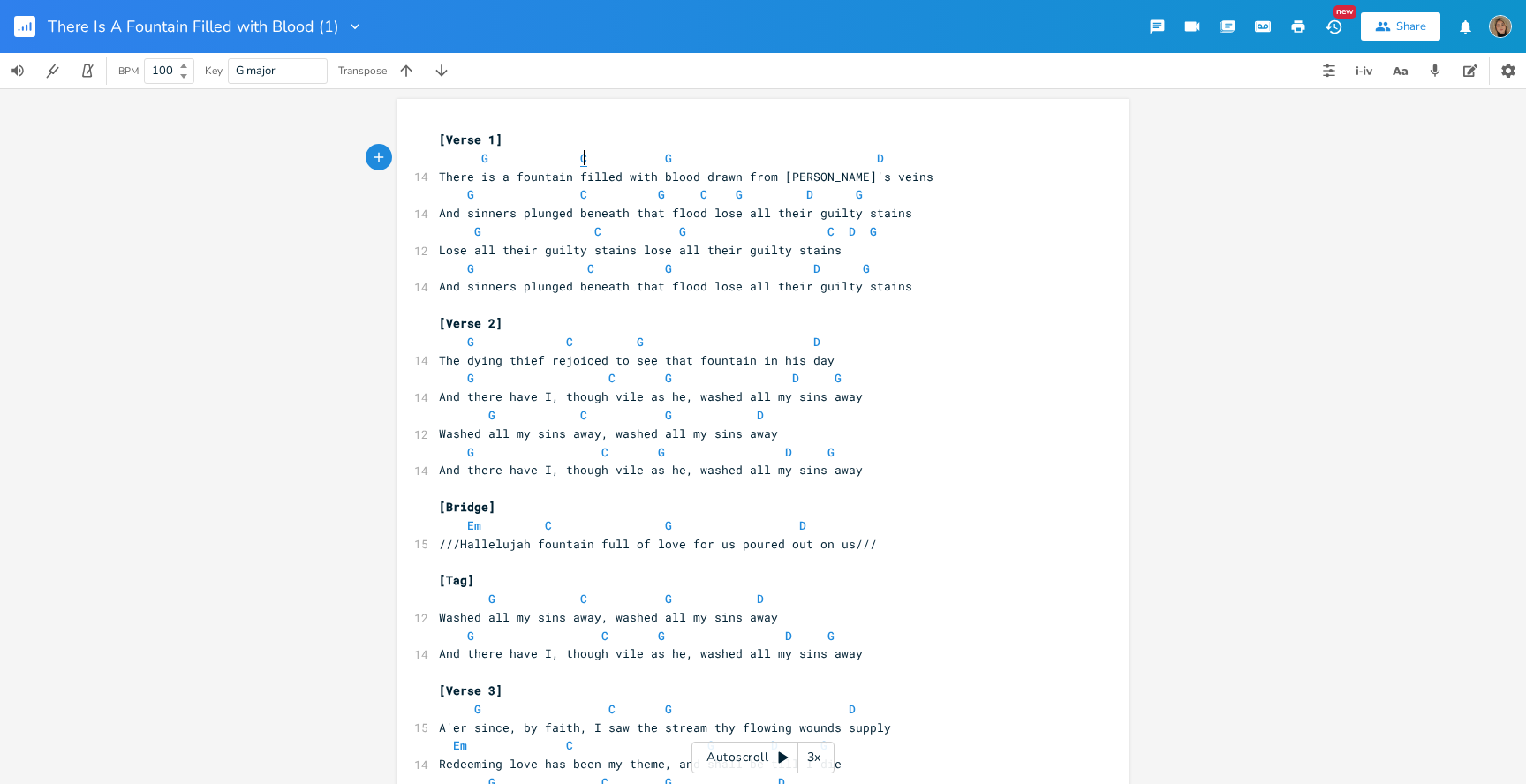 click on "C" at bounding box center [584, 158] 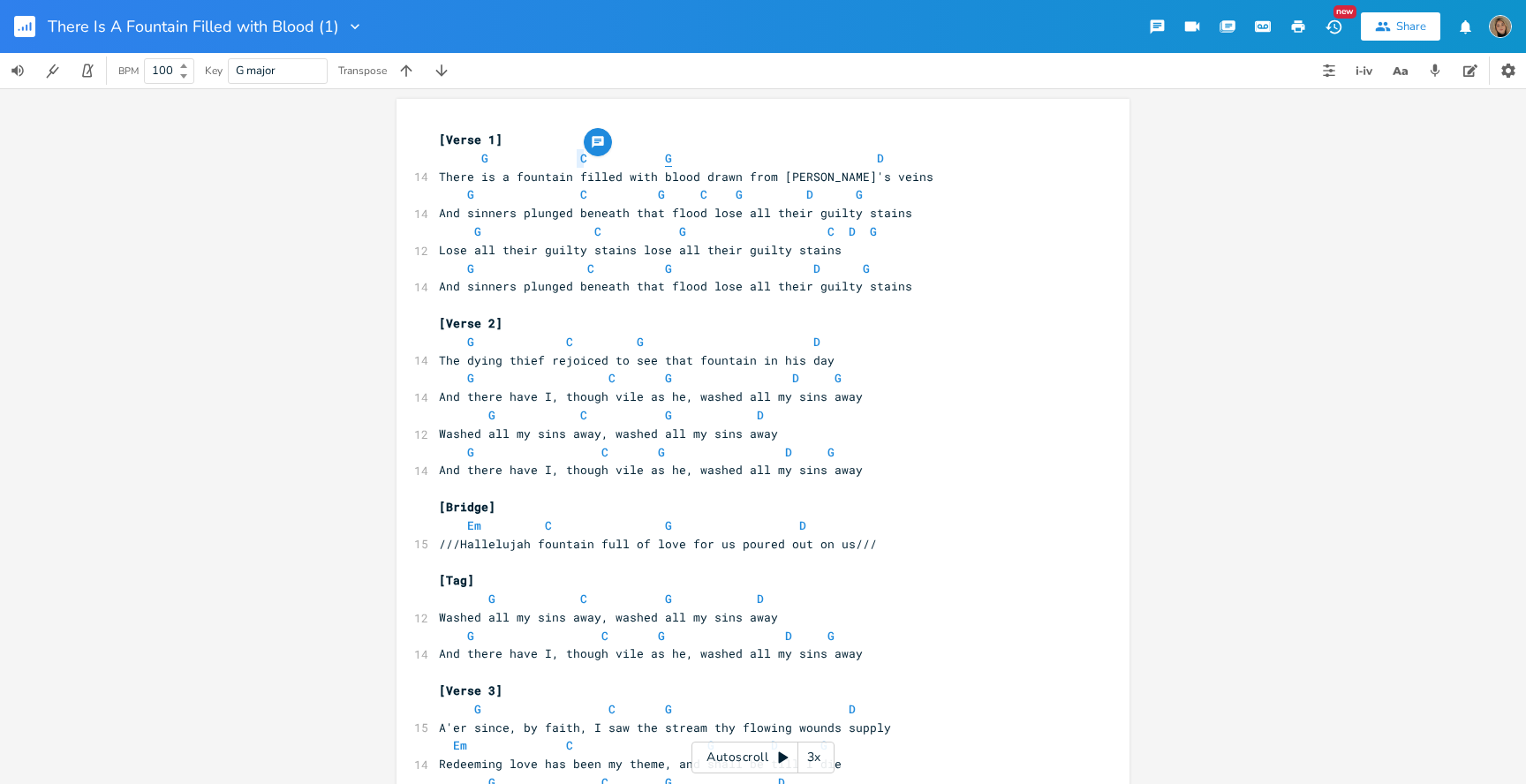 click on "G" at bounding box center (669, 158) 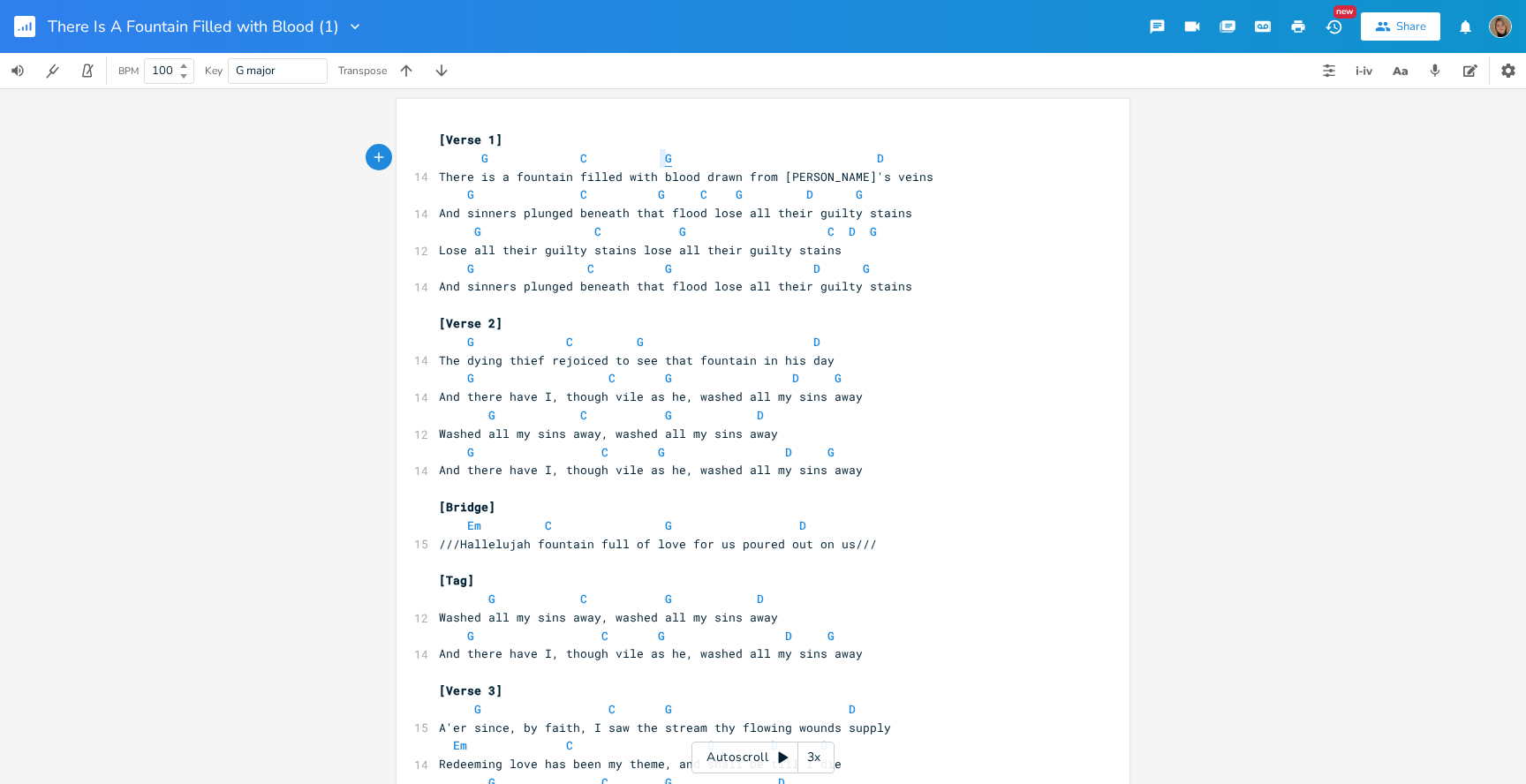 click on "G" at bounding box center (669, 158) 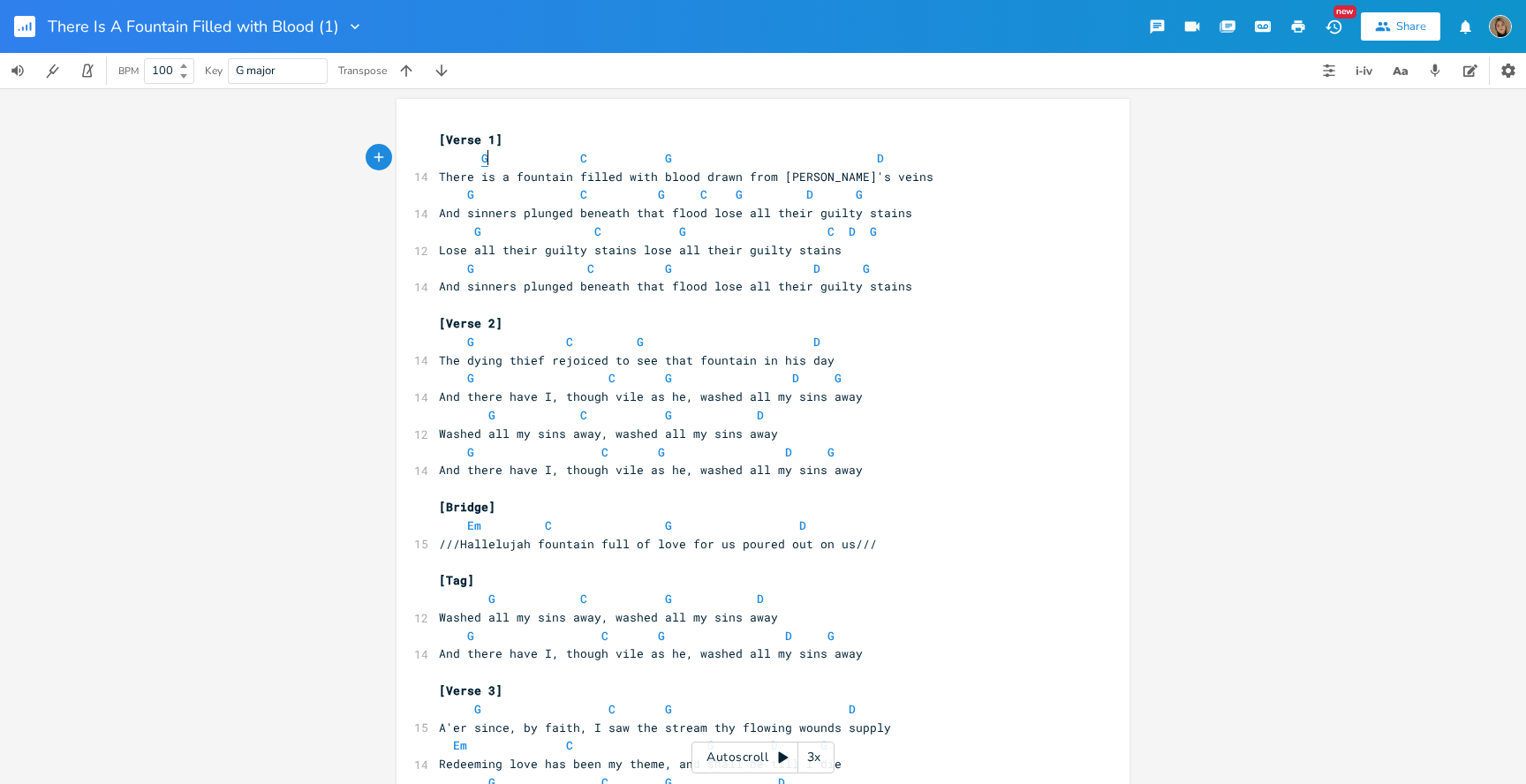 click on "G" at bounding box center (485, 158) 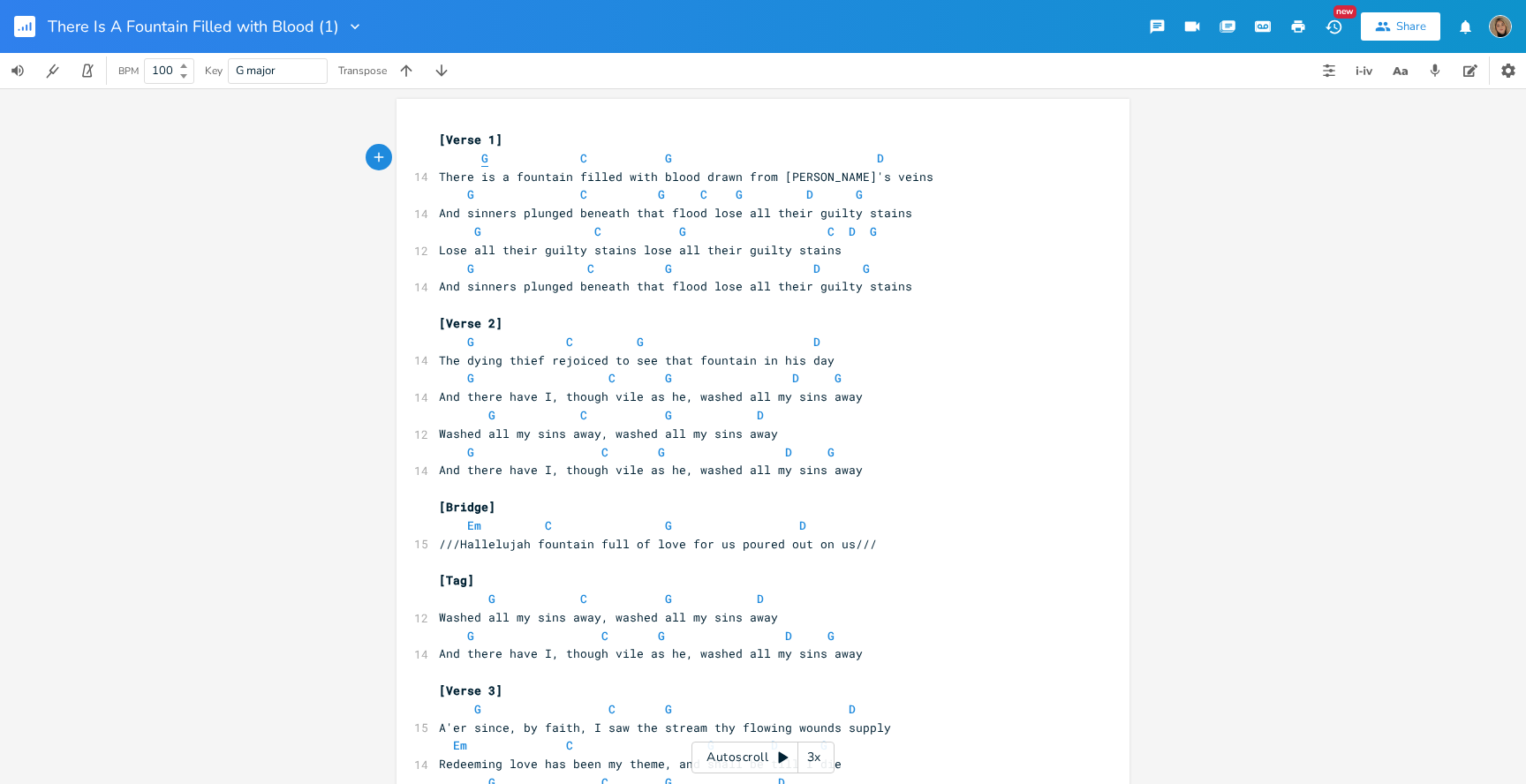 click on "G" at bounding box center [485, 158] 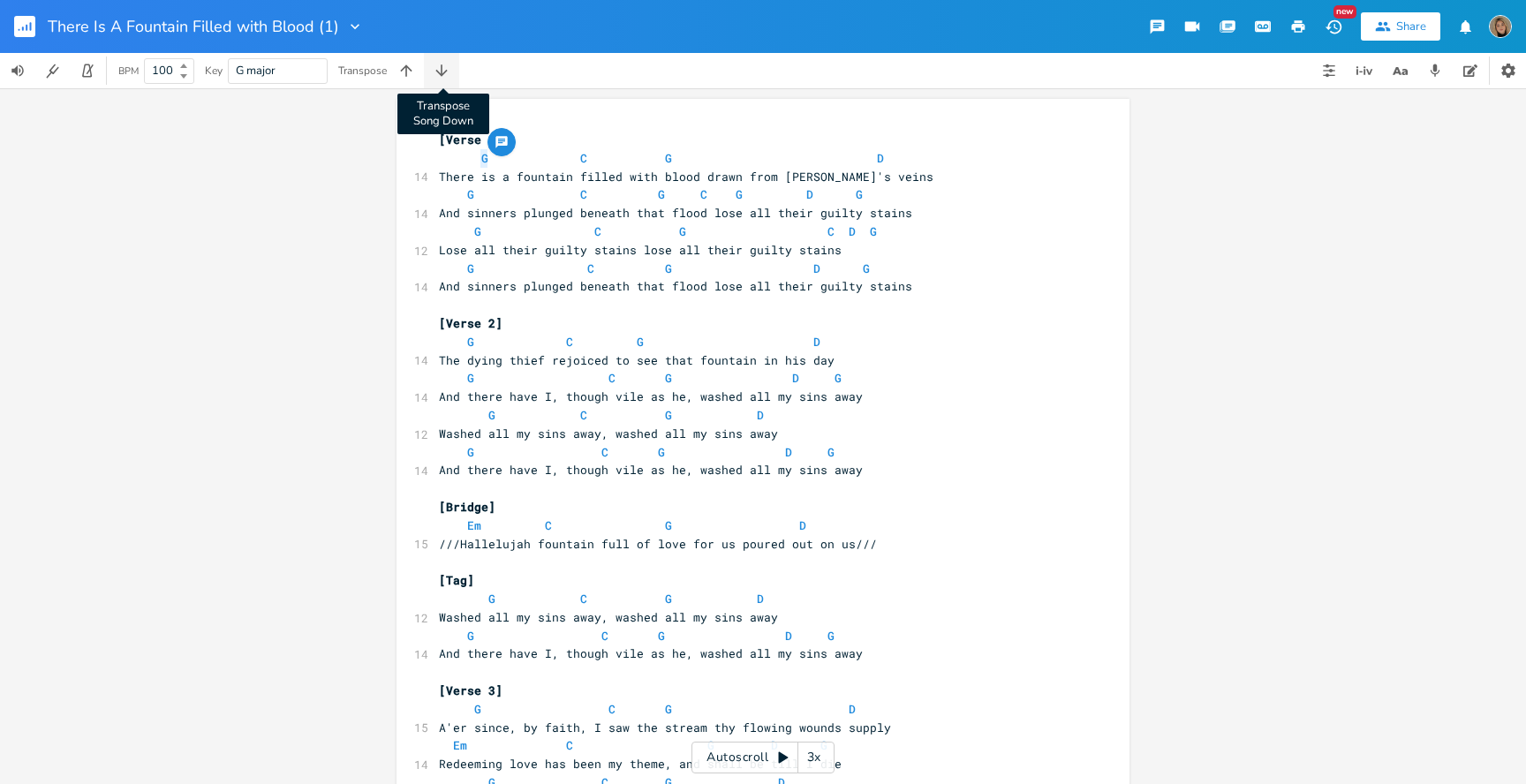 click 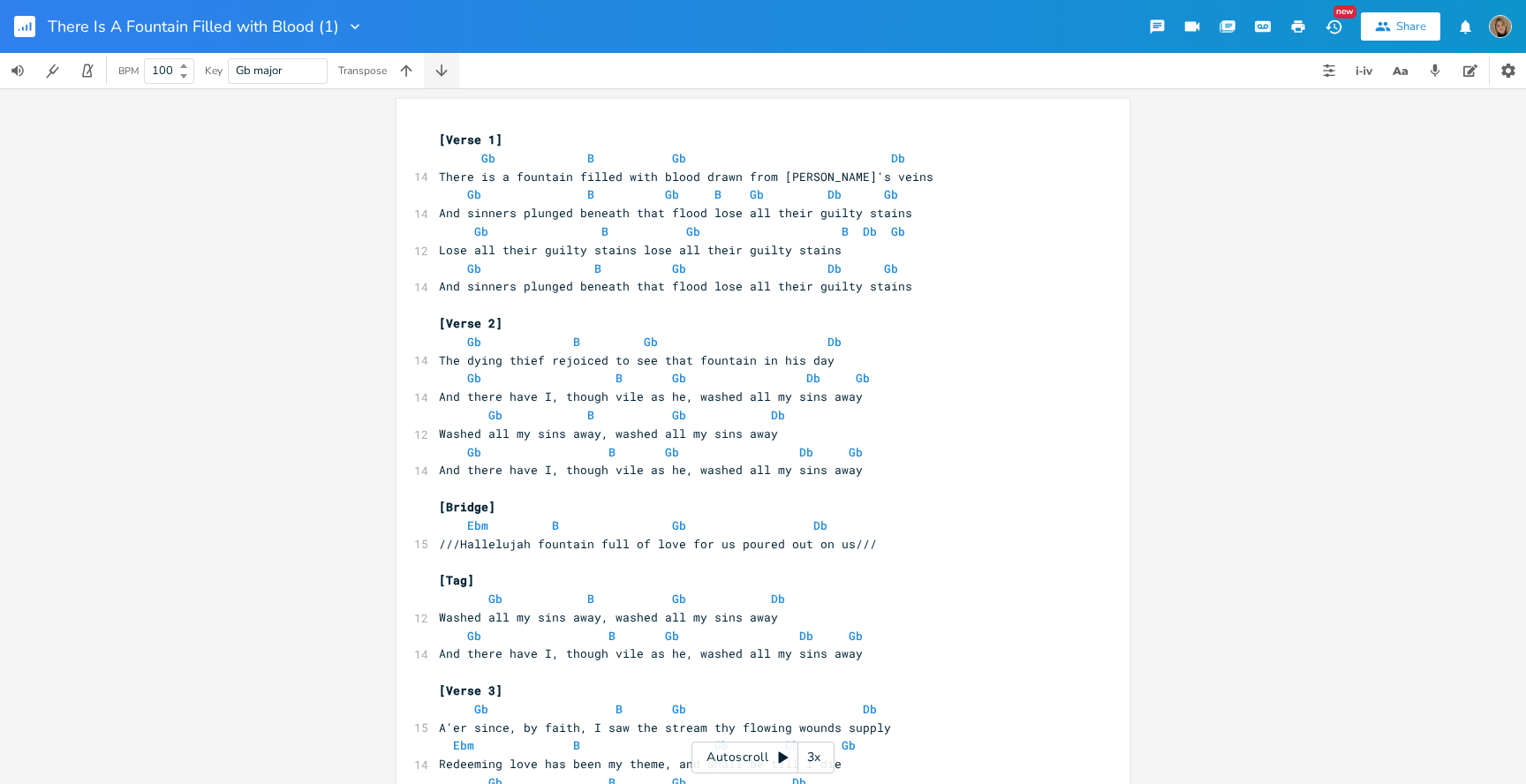 click 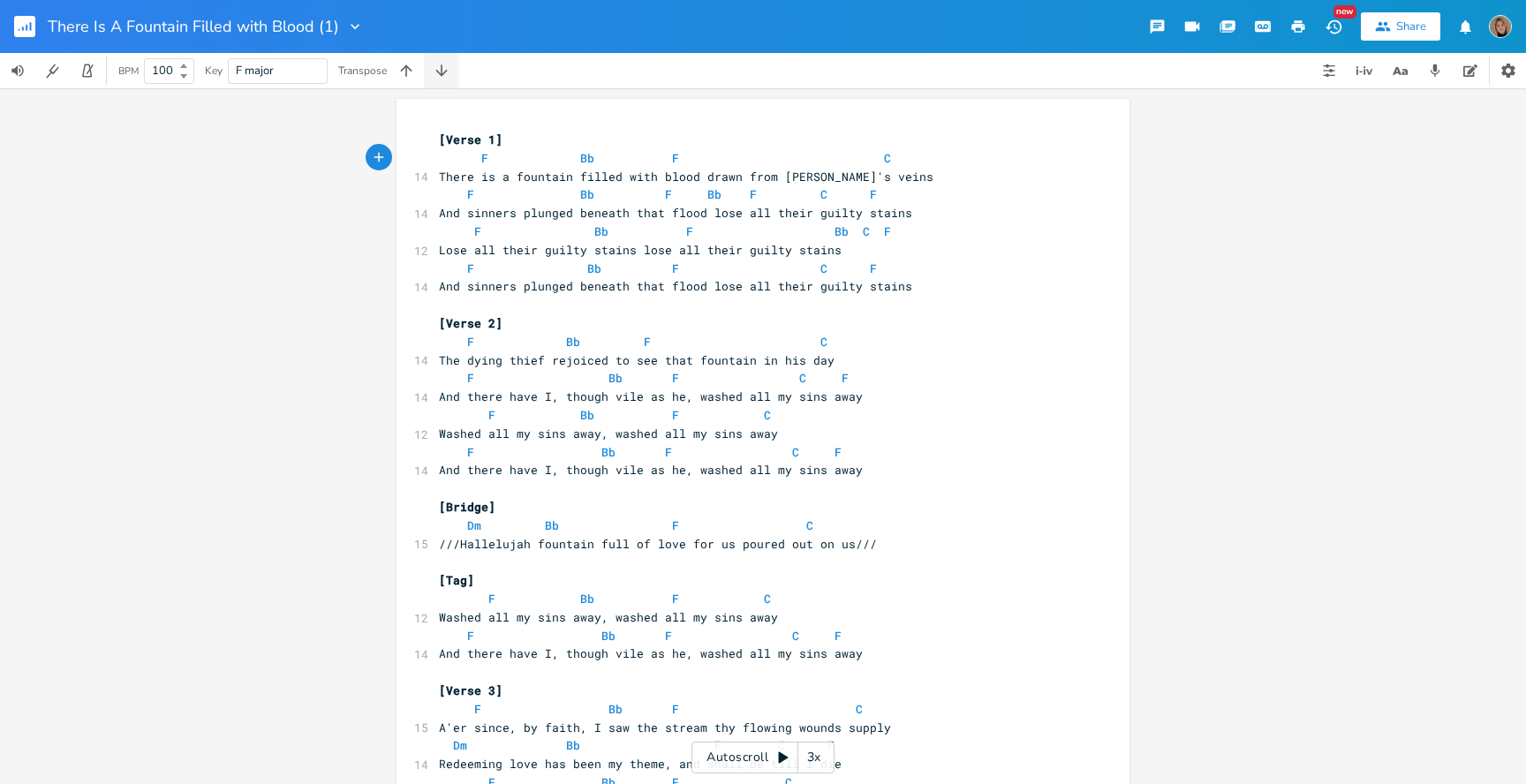click 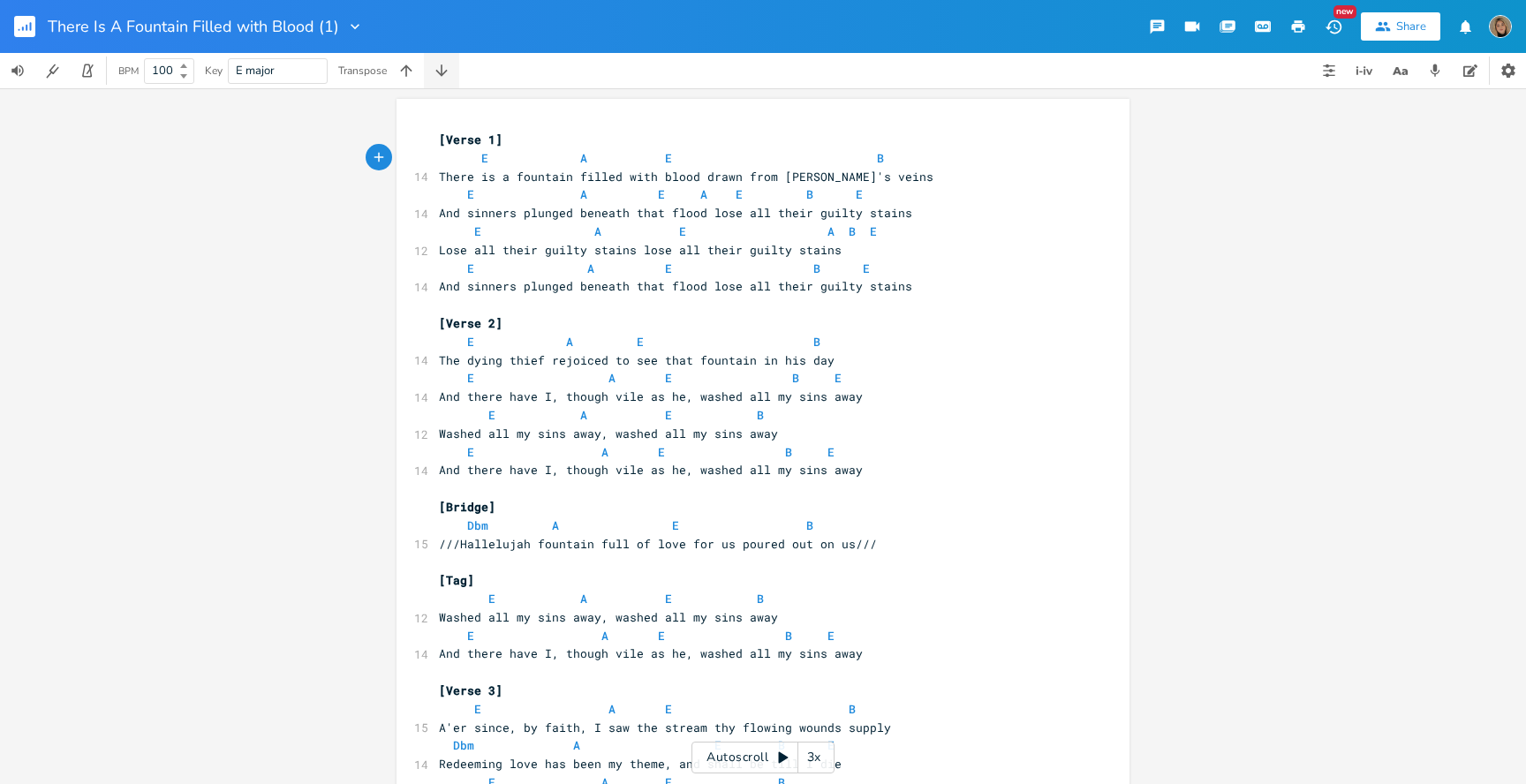 click 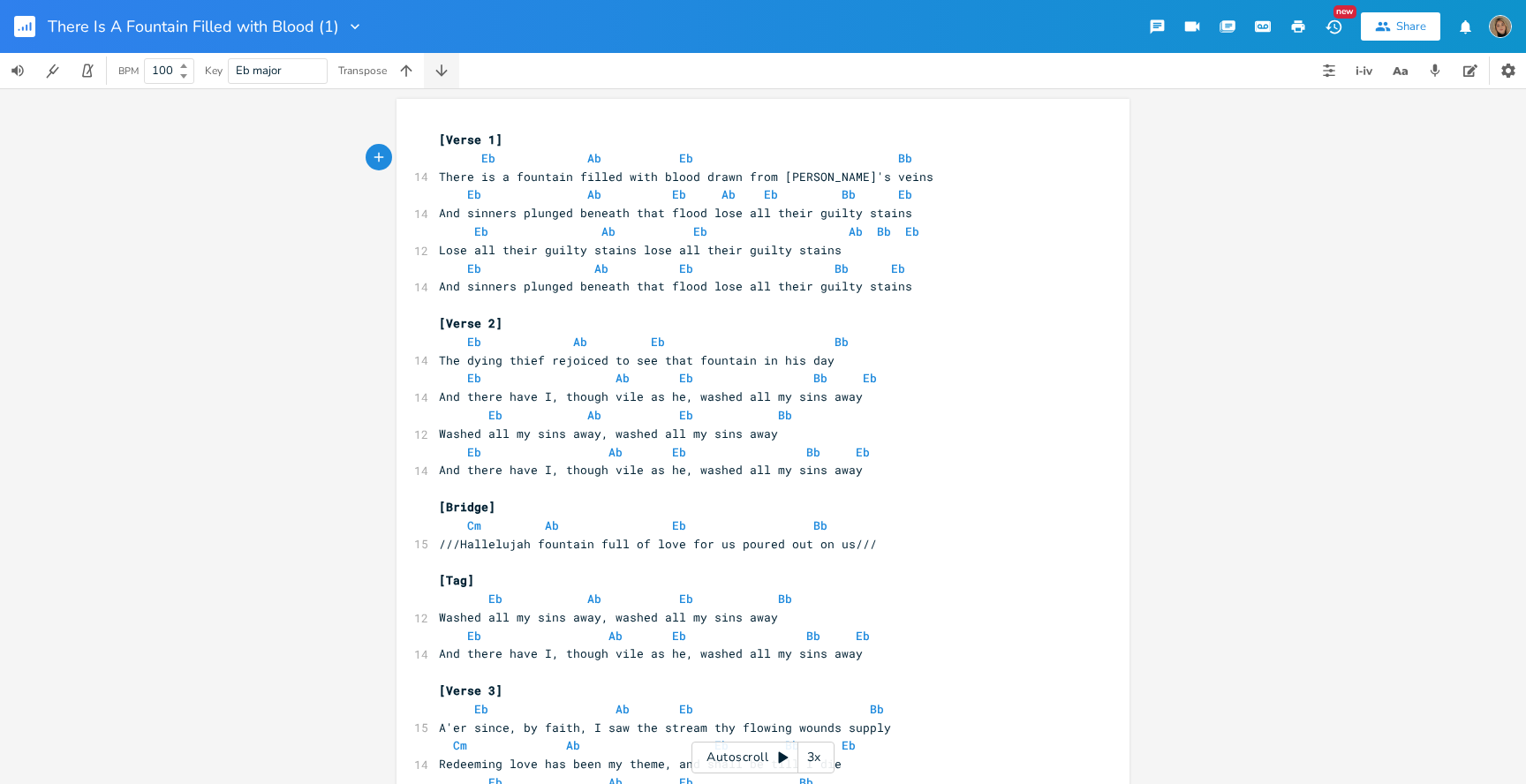 click 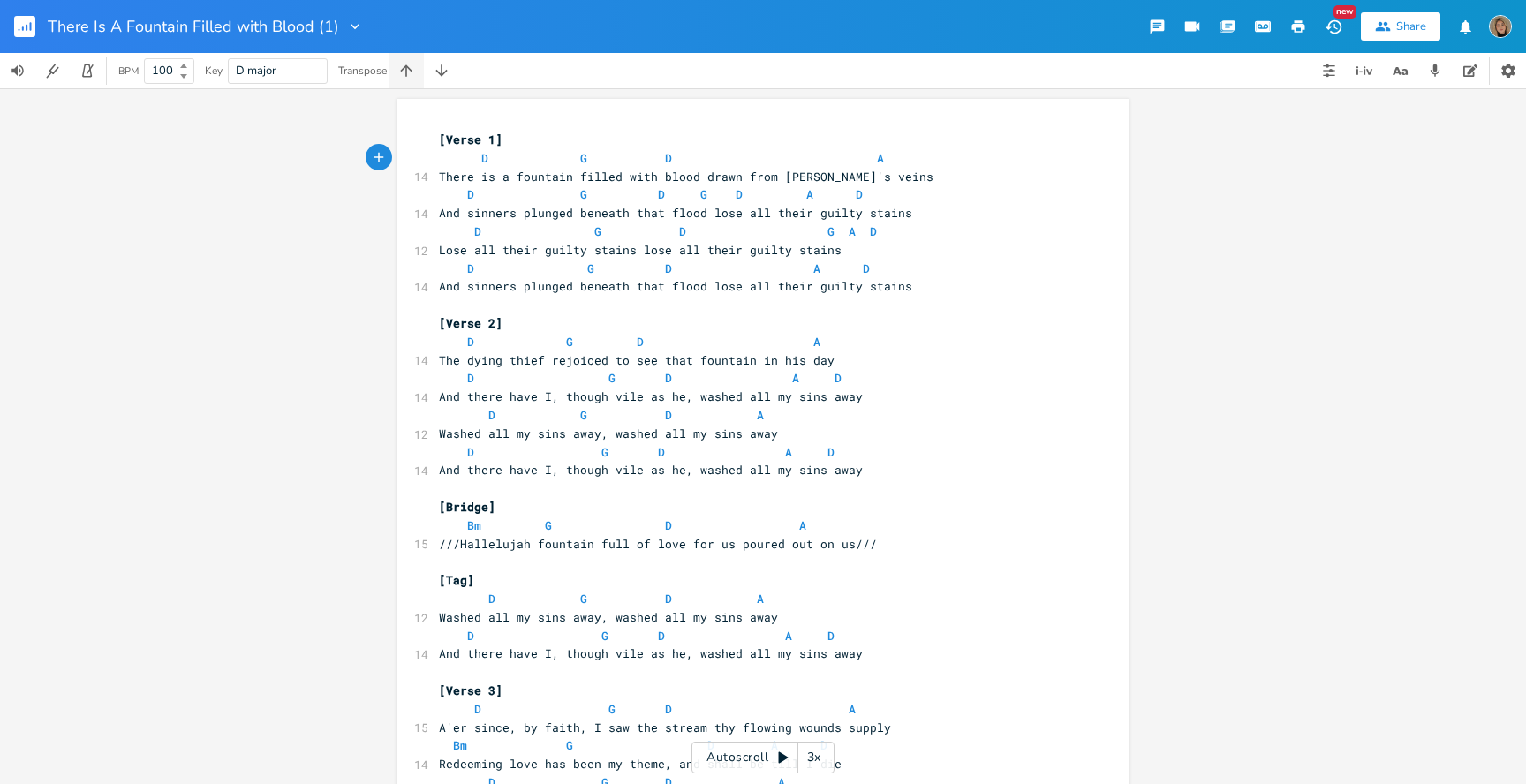 click 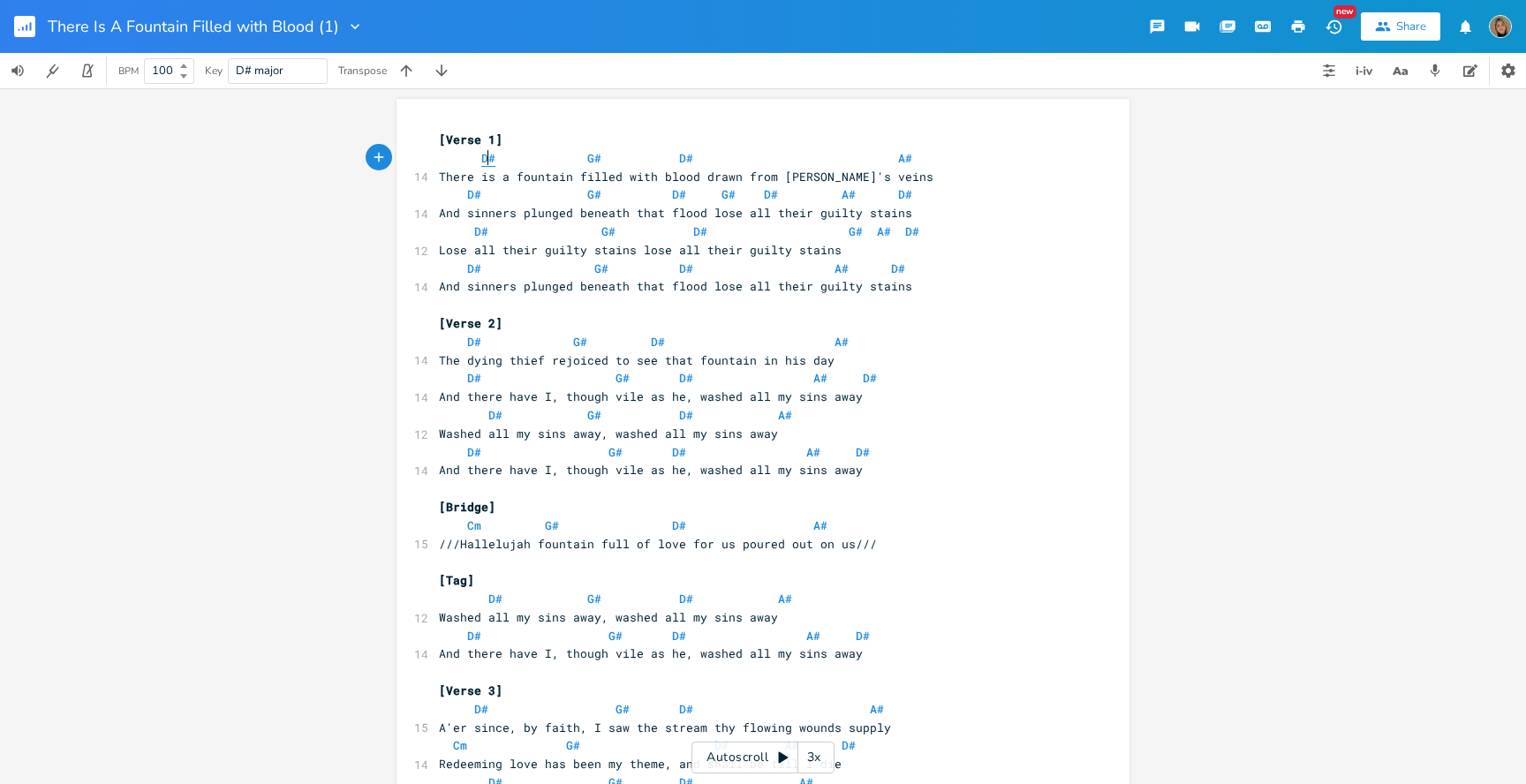 click on "D#" at bounding box center [488, 158] 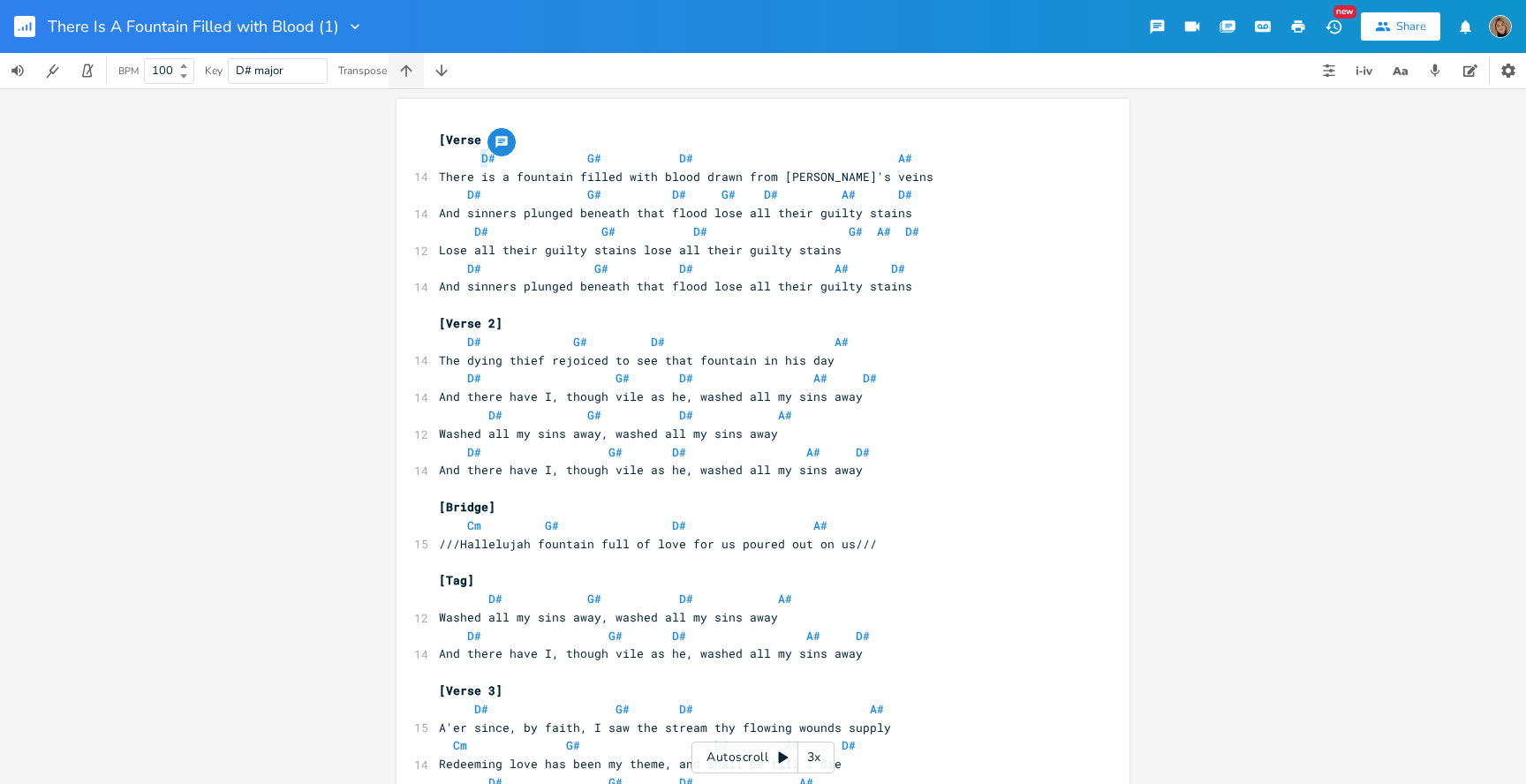click 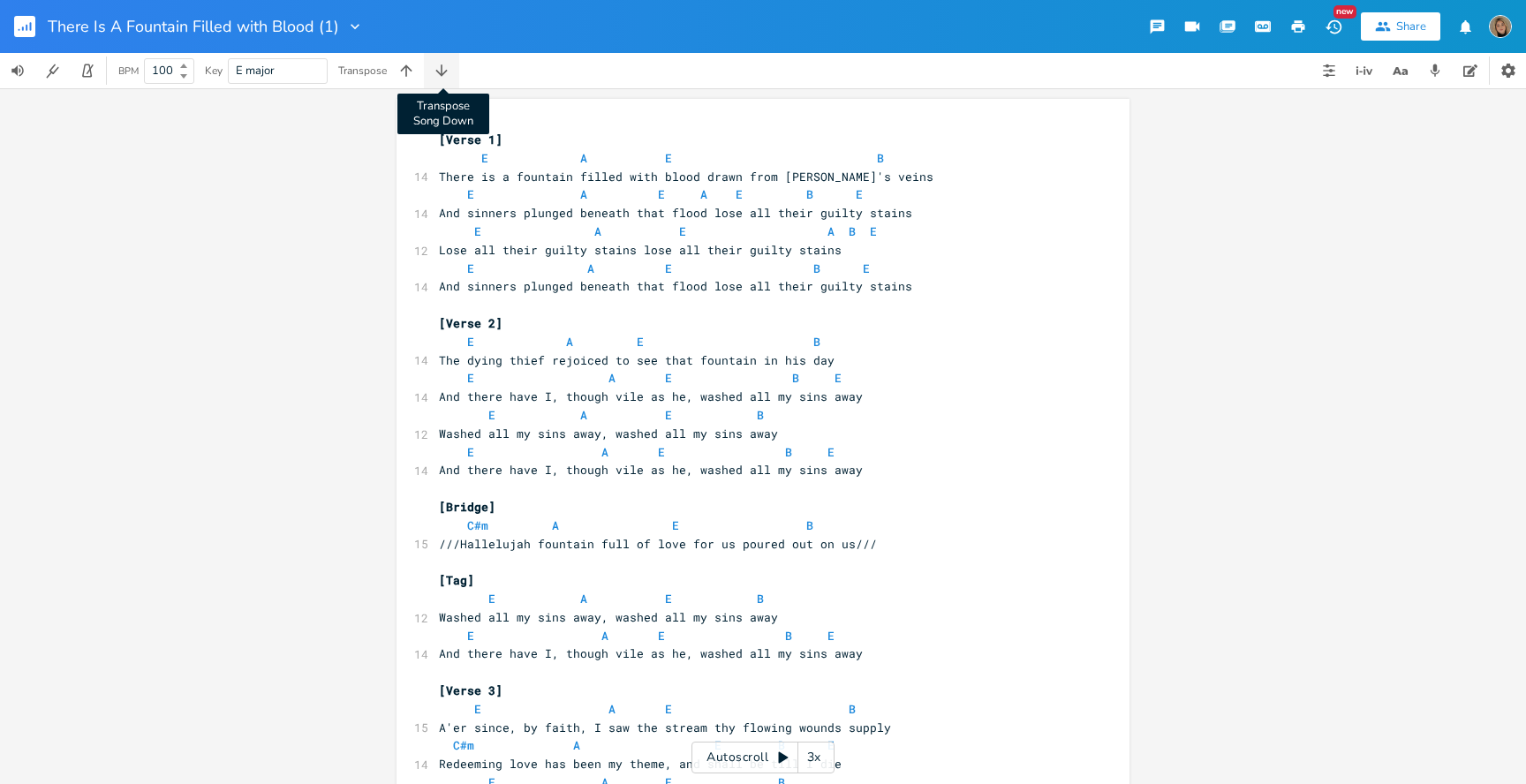 click 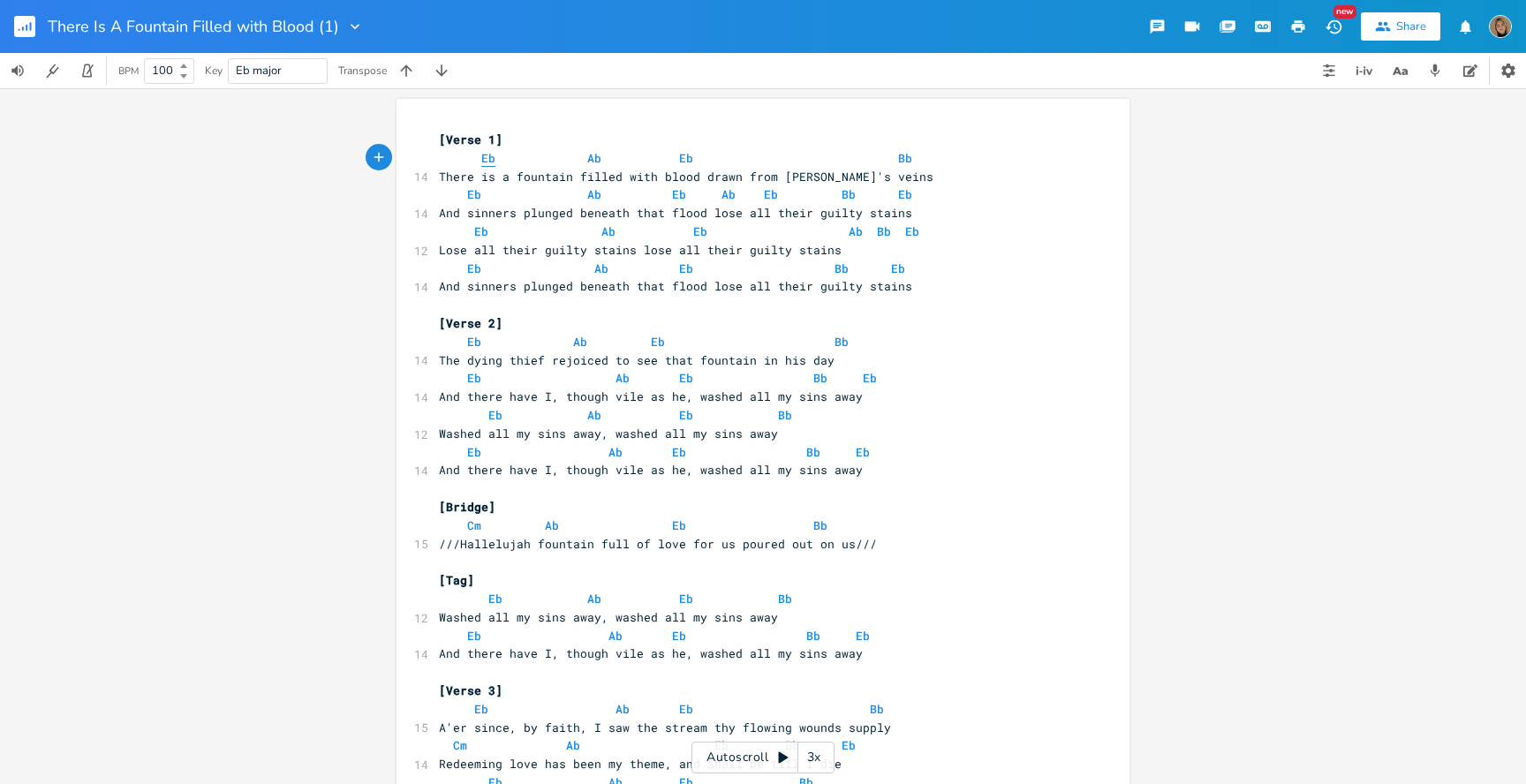 click on "Eb" at bounding box center (488, 158) 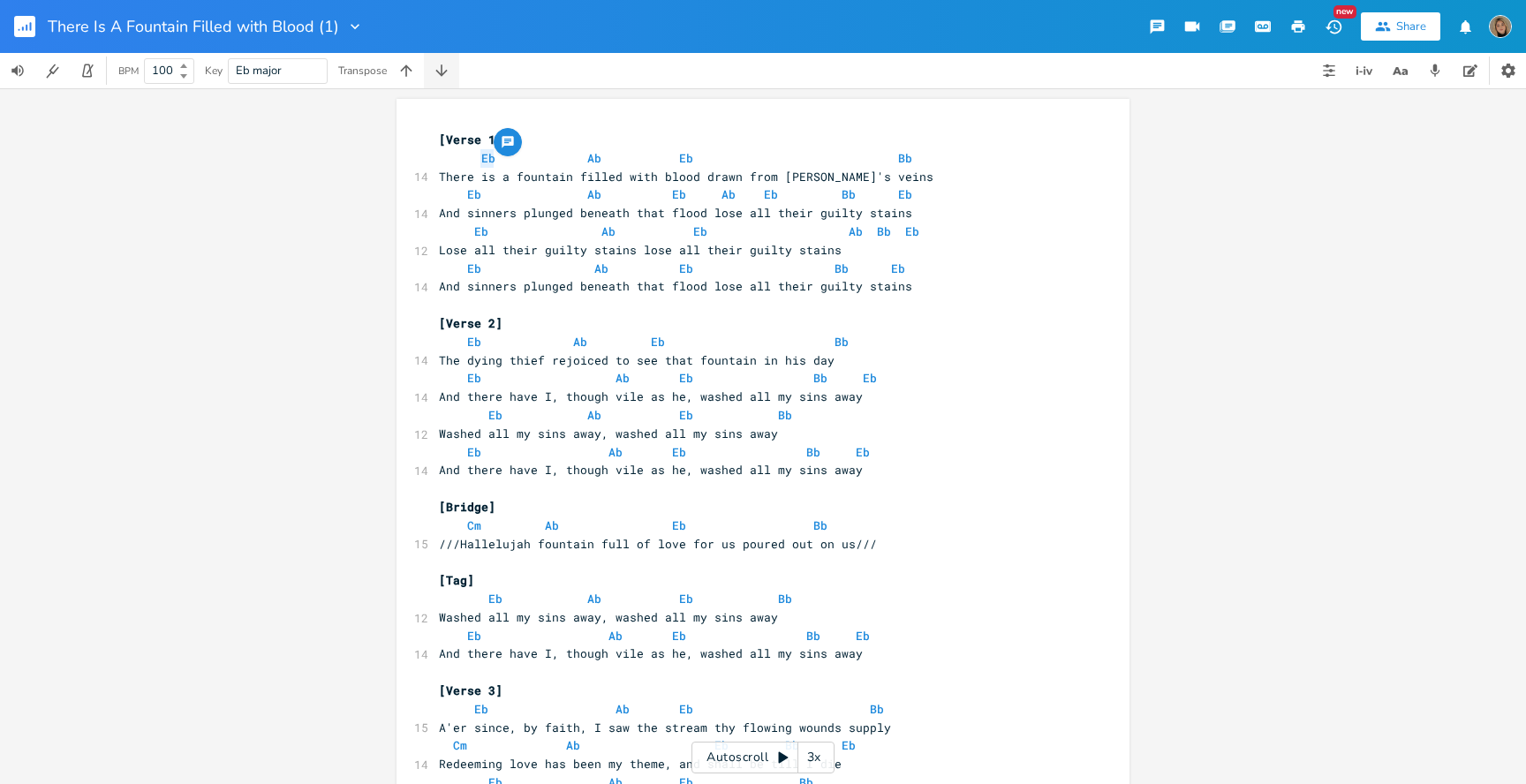 click 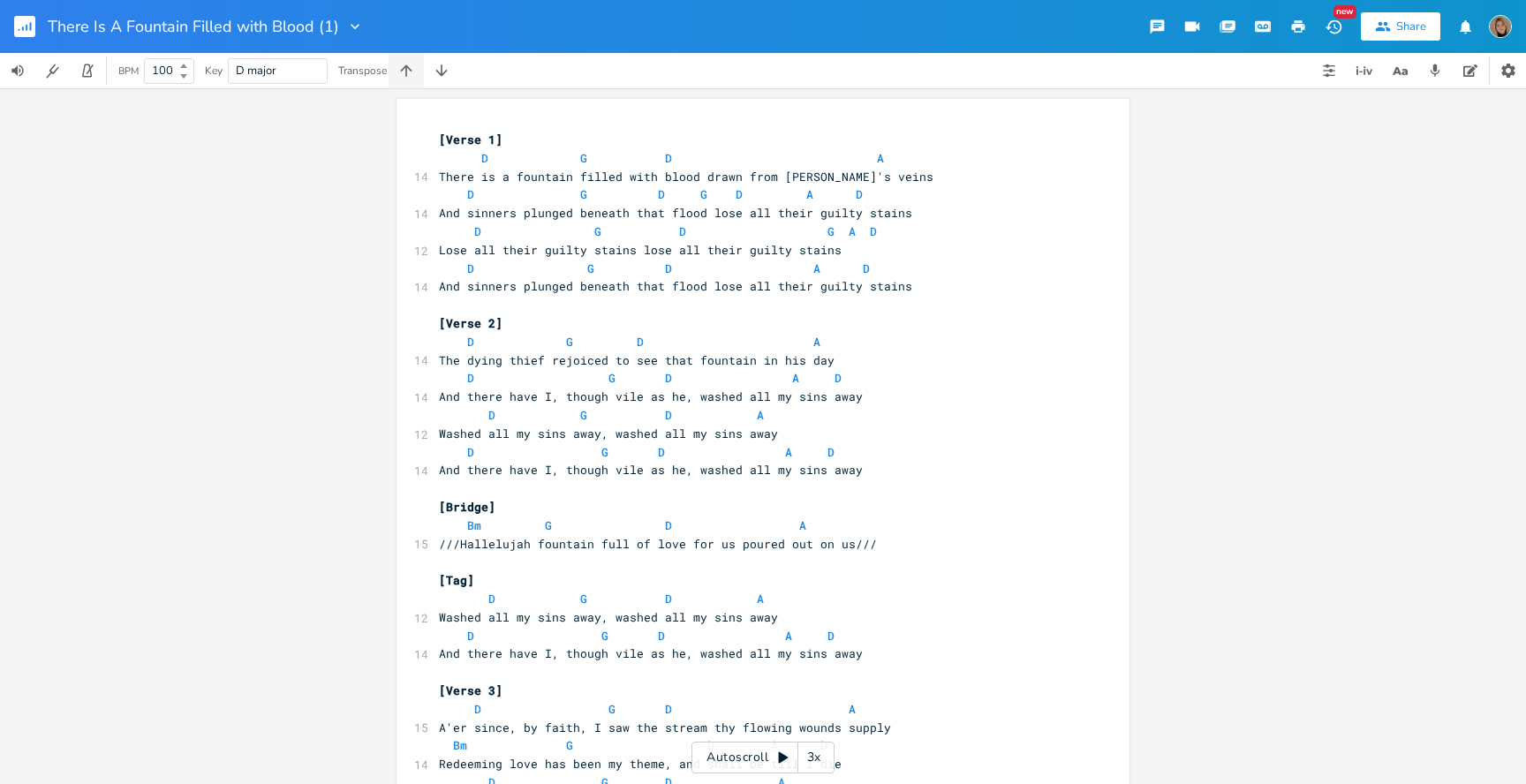 click at bounding box center (406, 71) 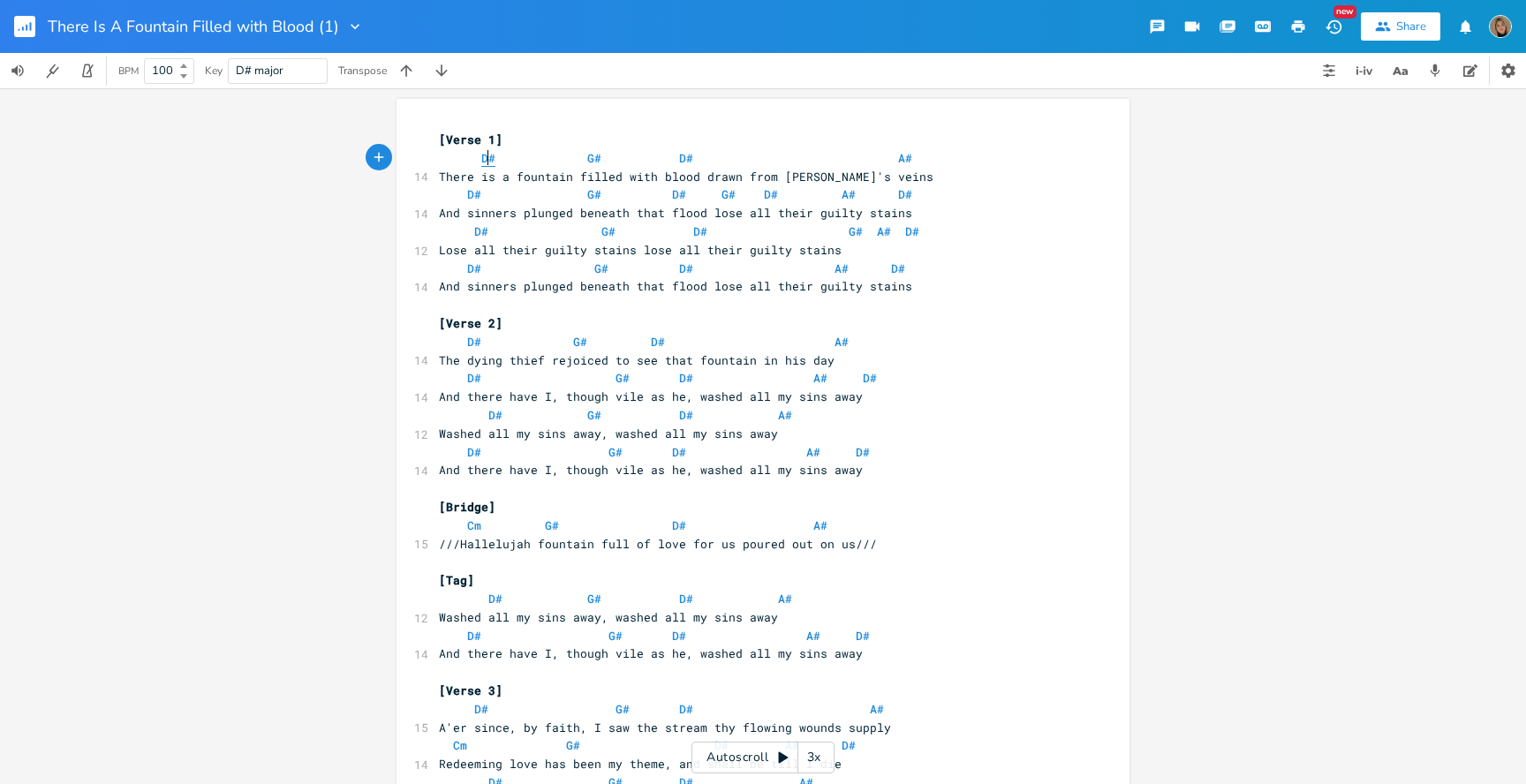 click on "D#" at bounding box center (488, 158) 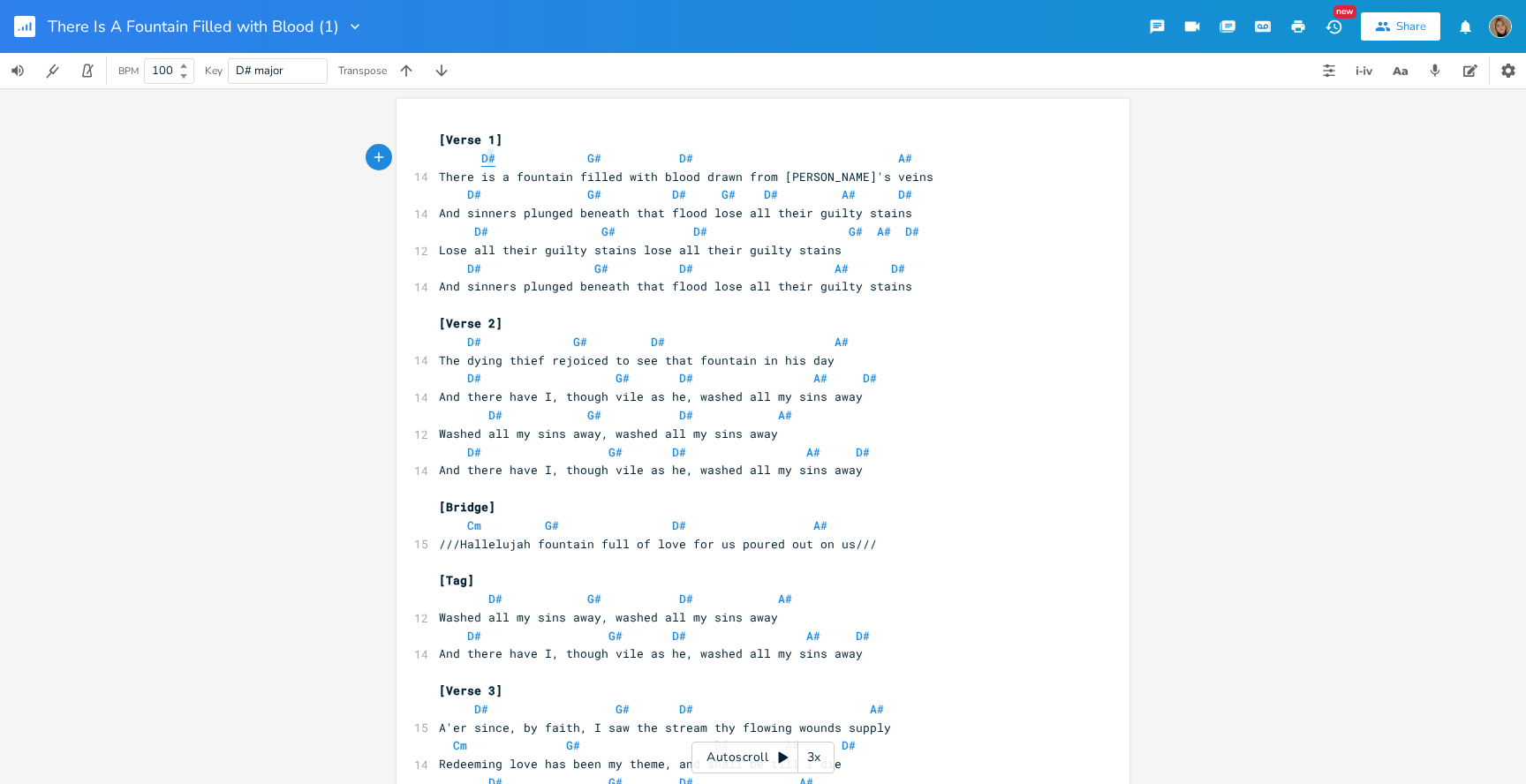 click on "D#" at bounding box center [488, 158] 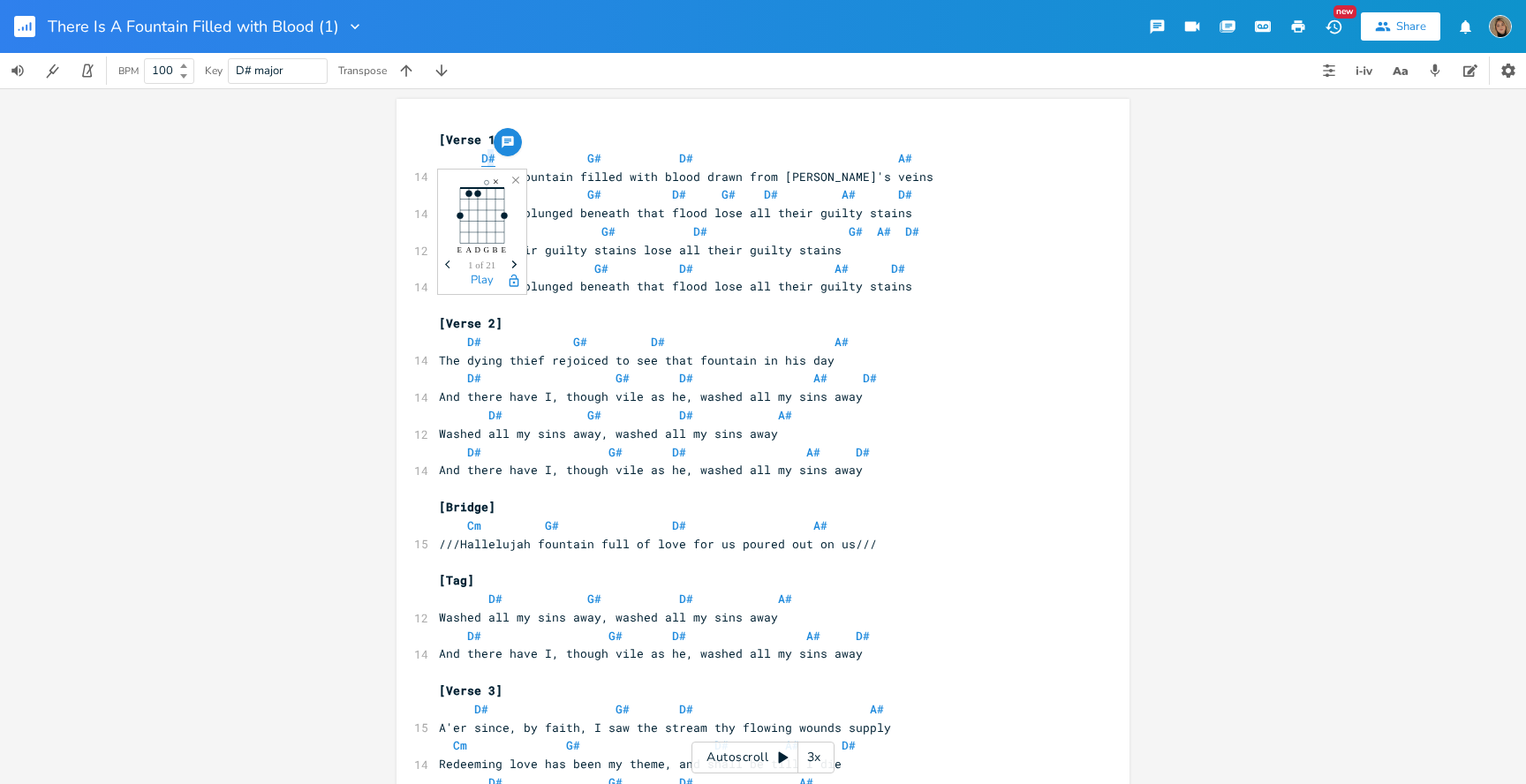 click on "D#" at bounding box center (488, 158) 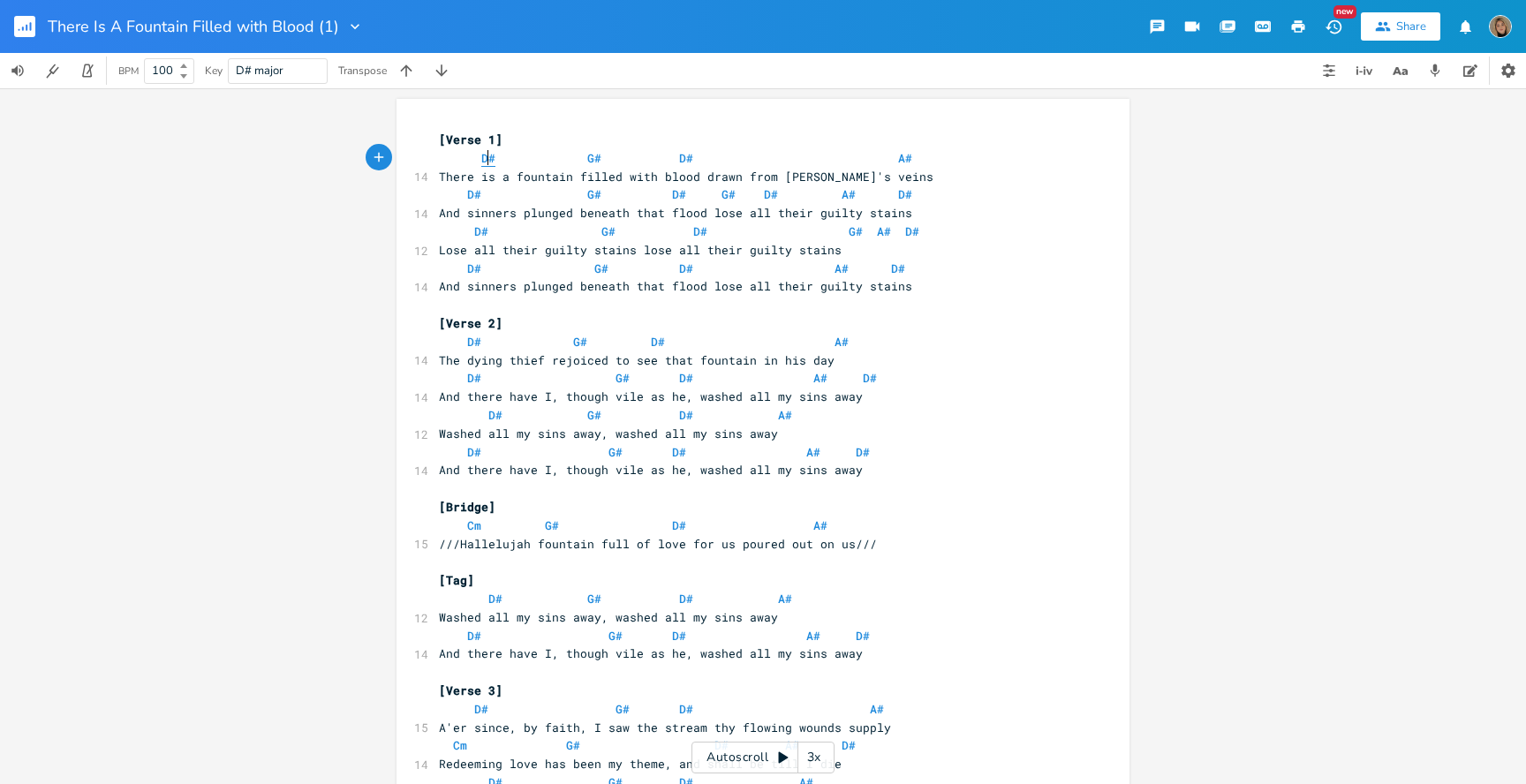 click on "D#" at bounding box center [488, 158] 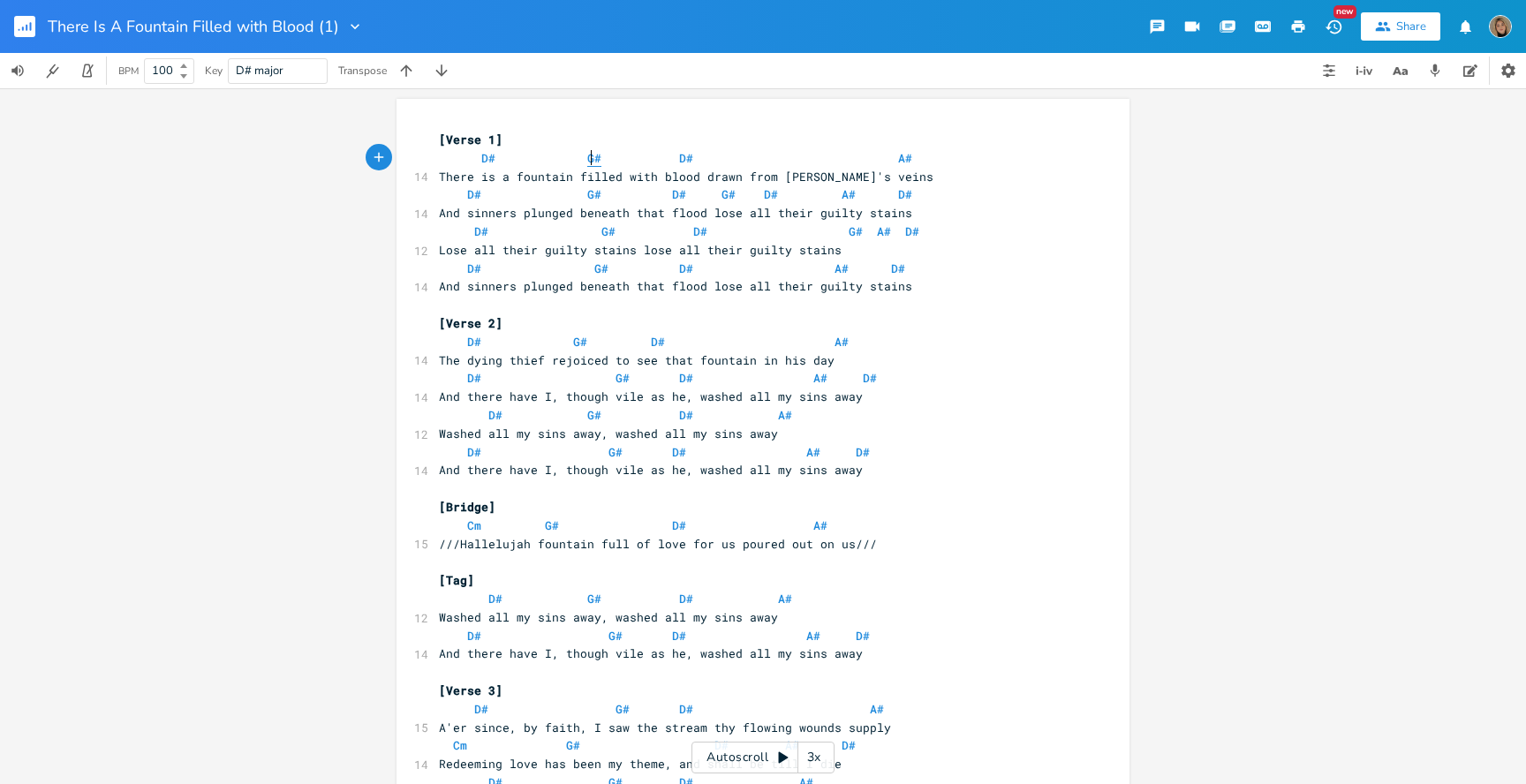 click on "G#" at bounding box center [594, 158] 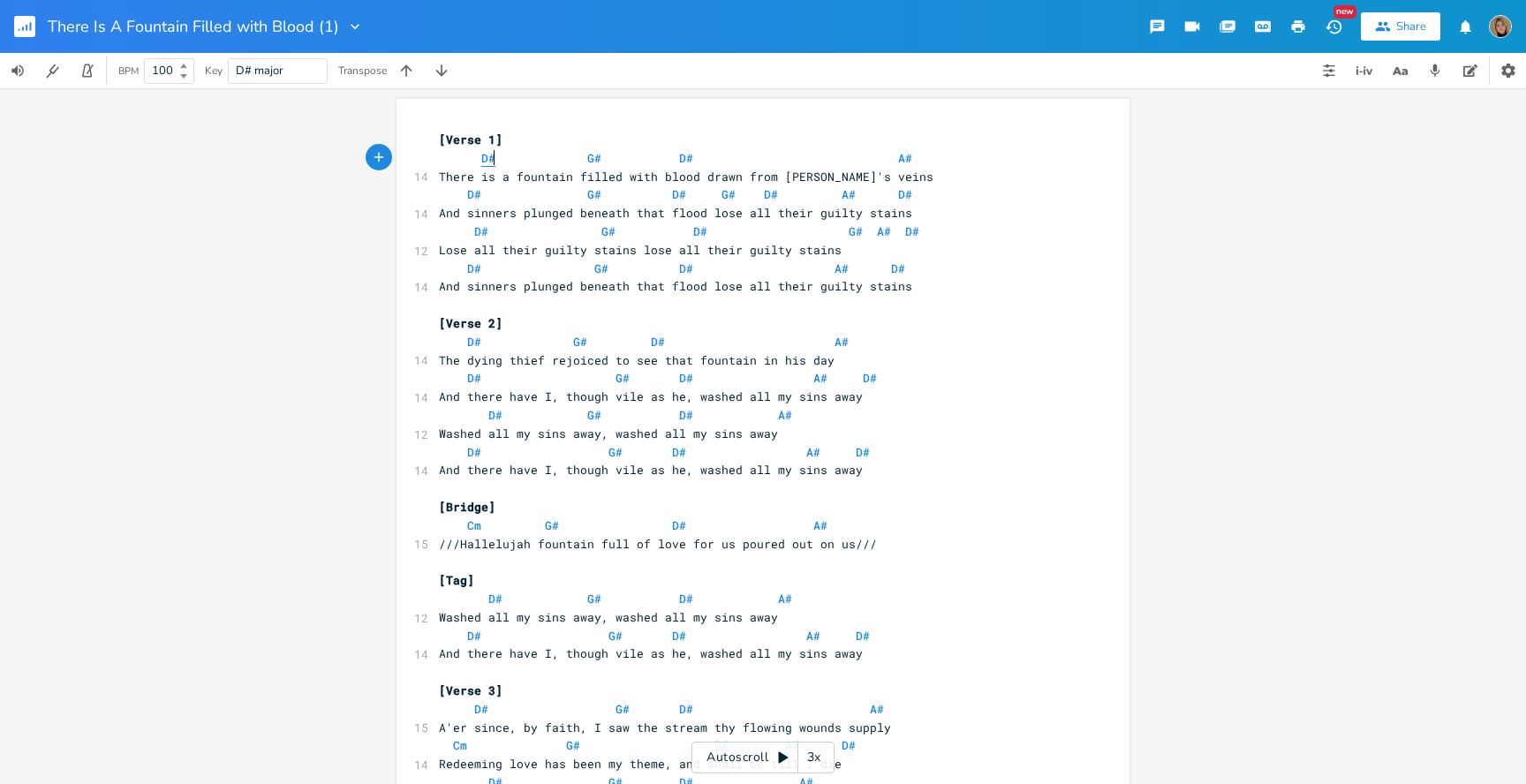 click on "D#" at bounding box center [488, 158] 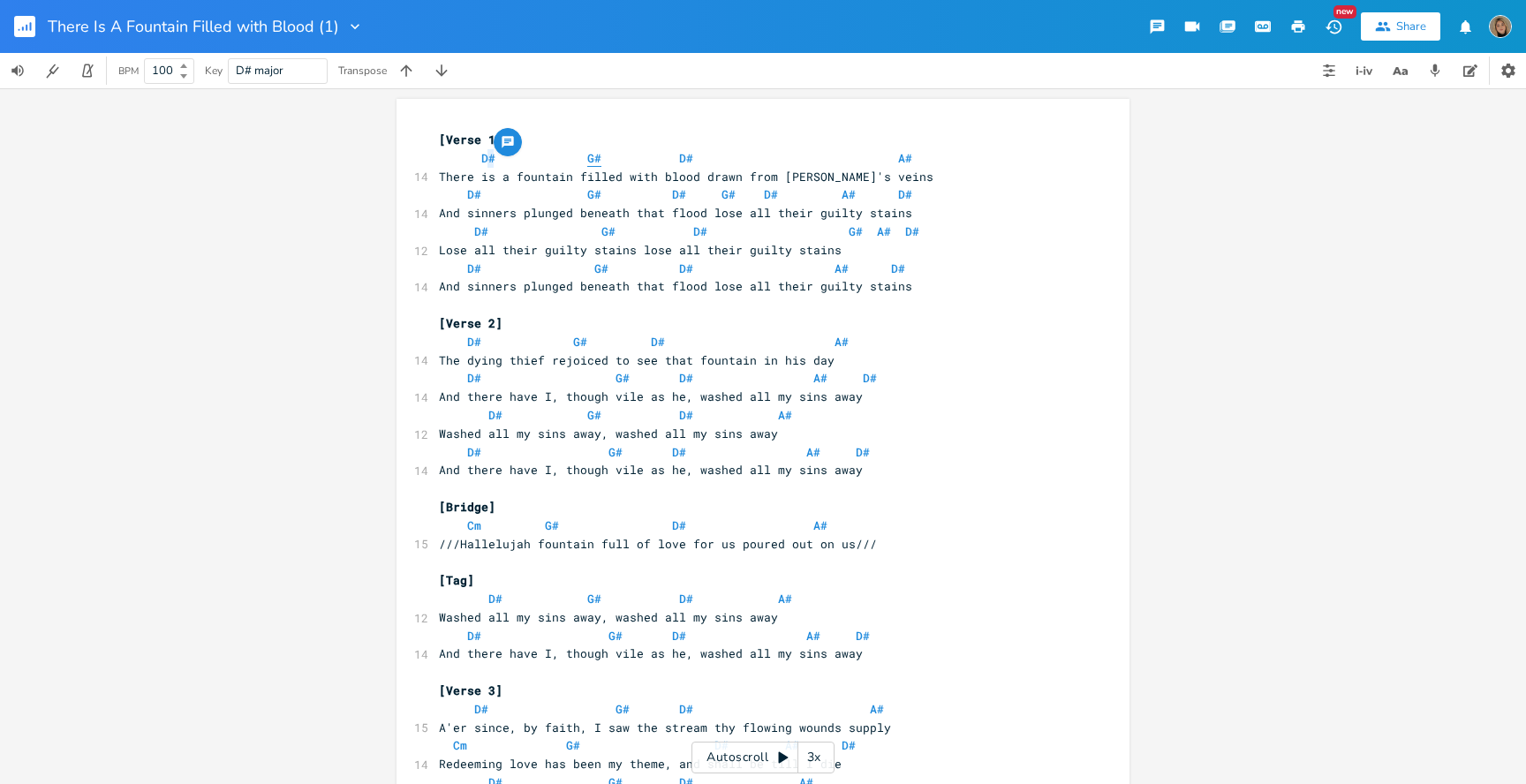 click on "G#" at bounding box center [594, 158] 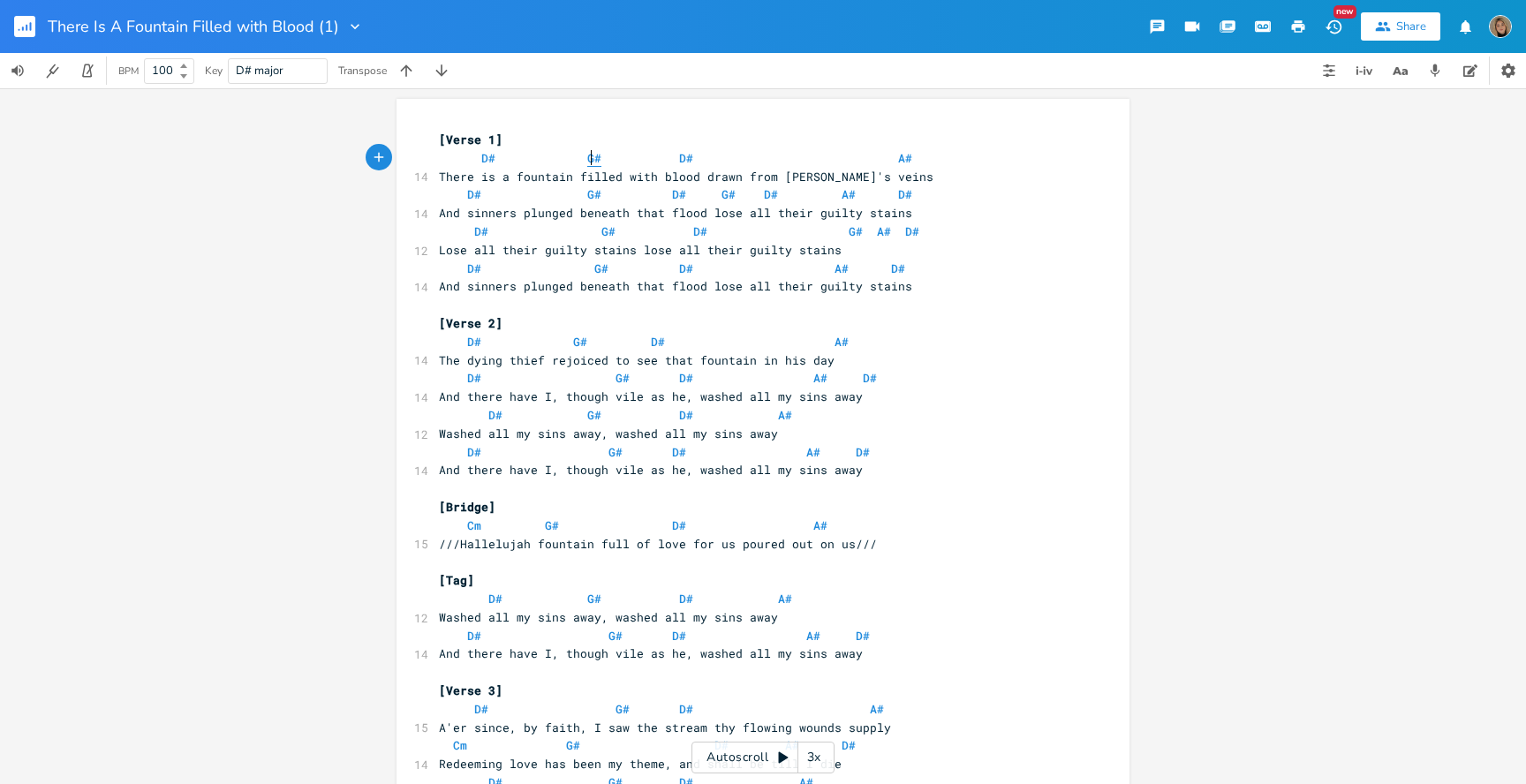 click on "G#" at bounding box center [594, 158] 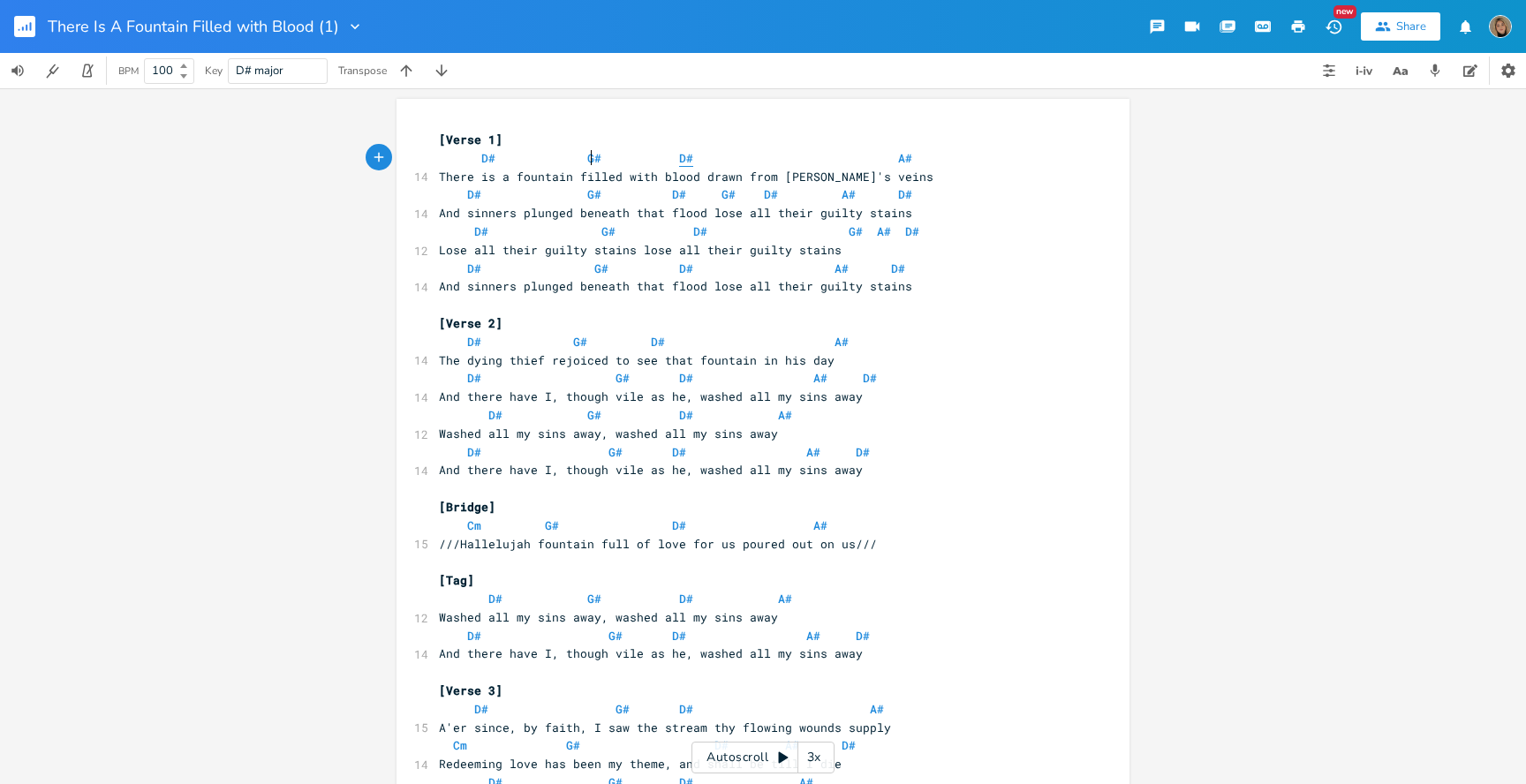 click on "D#" at bounding box center [686, 158] 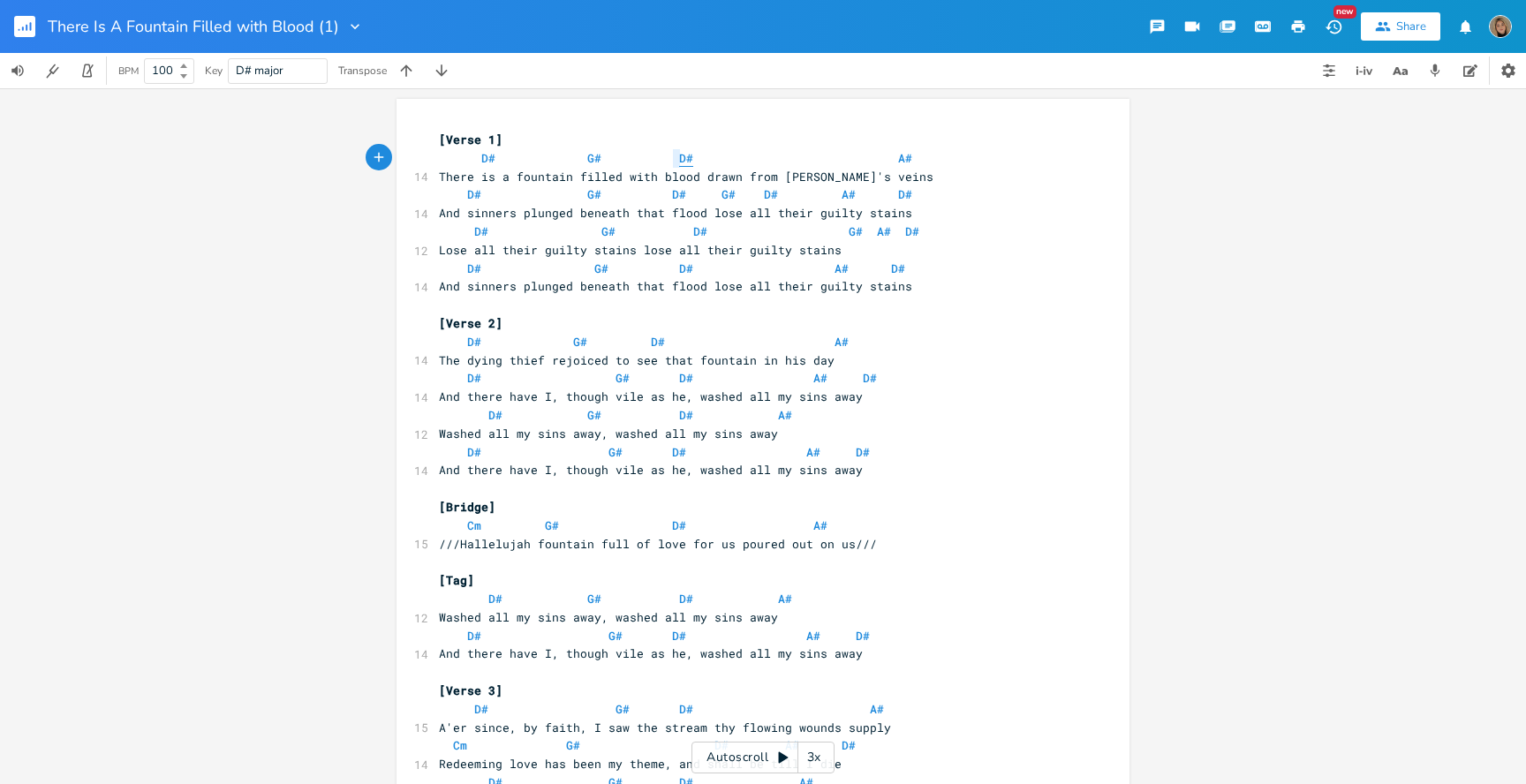 click on "D#" at bounding box center [686, 158] 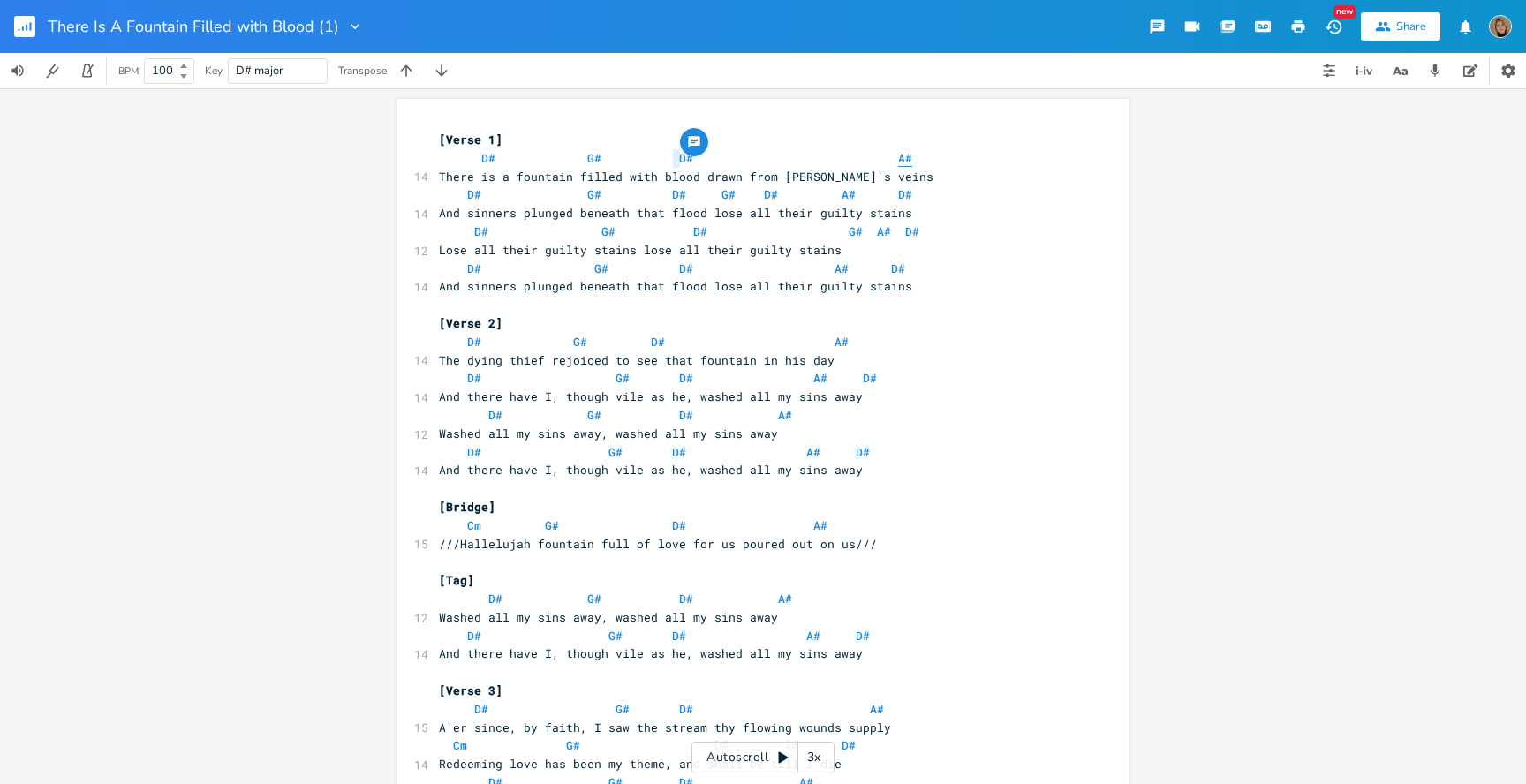 click on "A#" at bounding box center (905, 158) 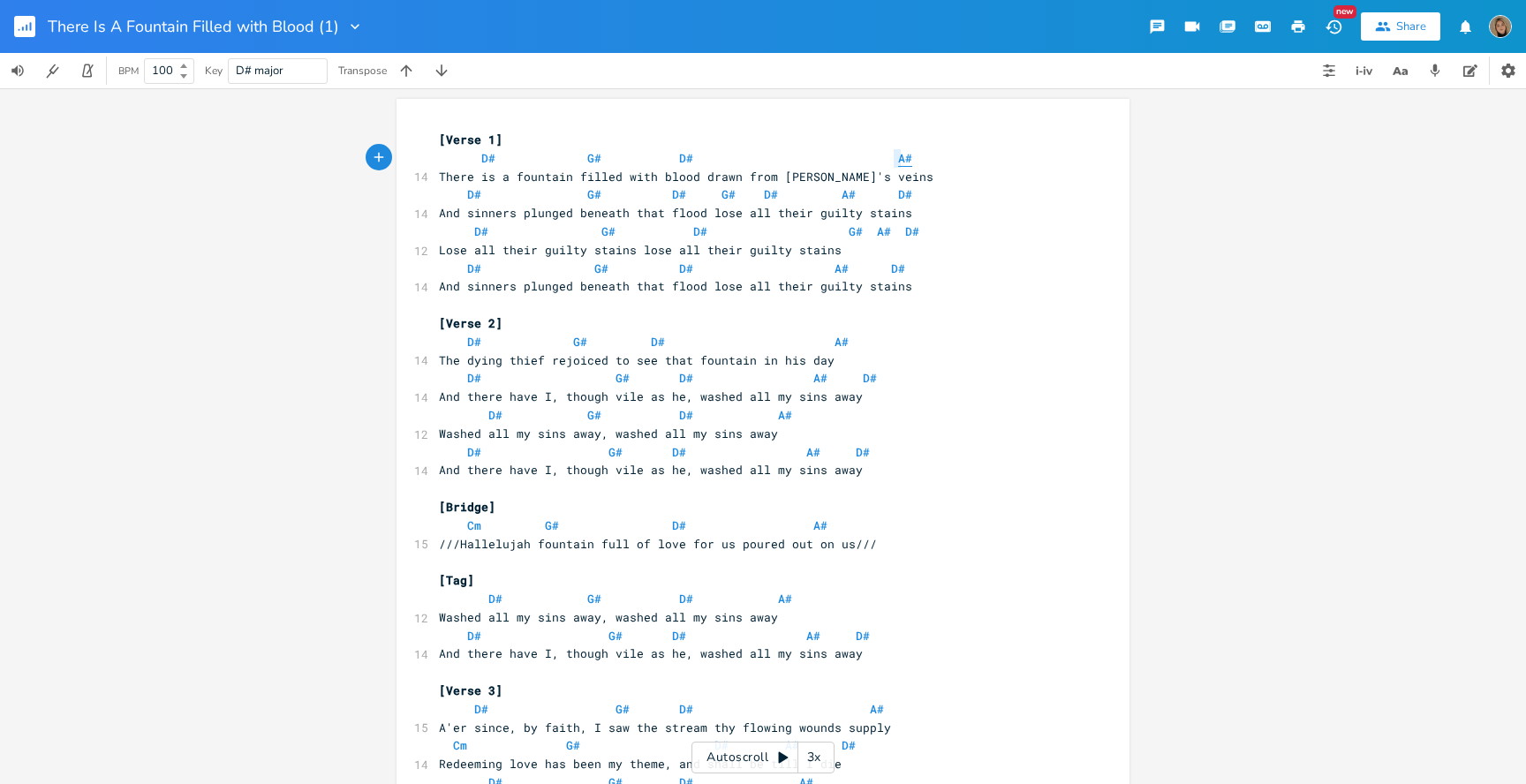 click on "A#" at bounding box center [905, 158] 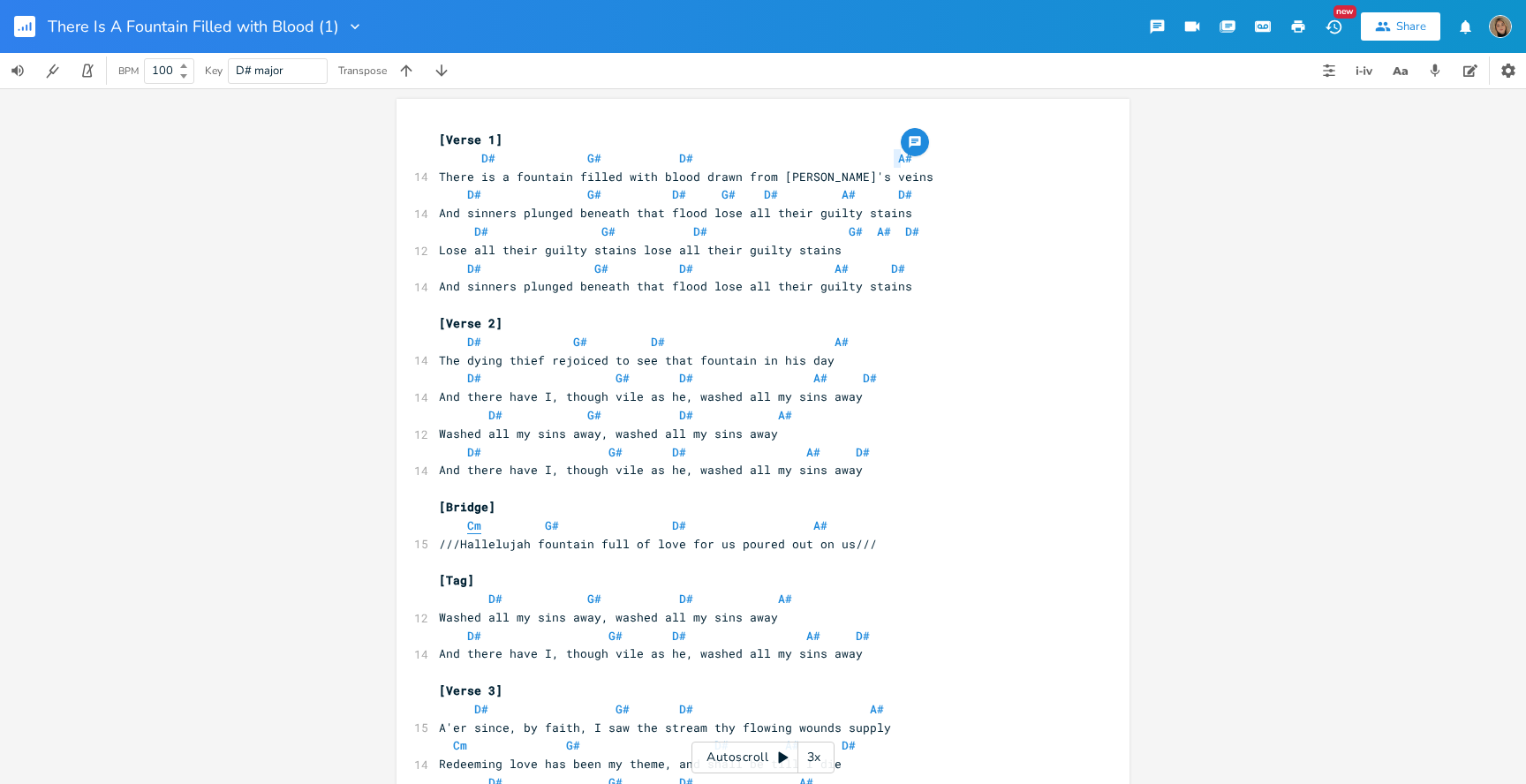 click on "Cm" at bounding box center [474, 525] 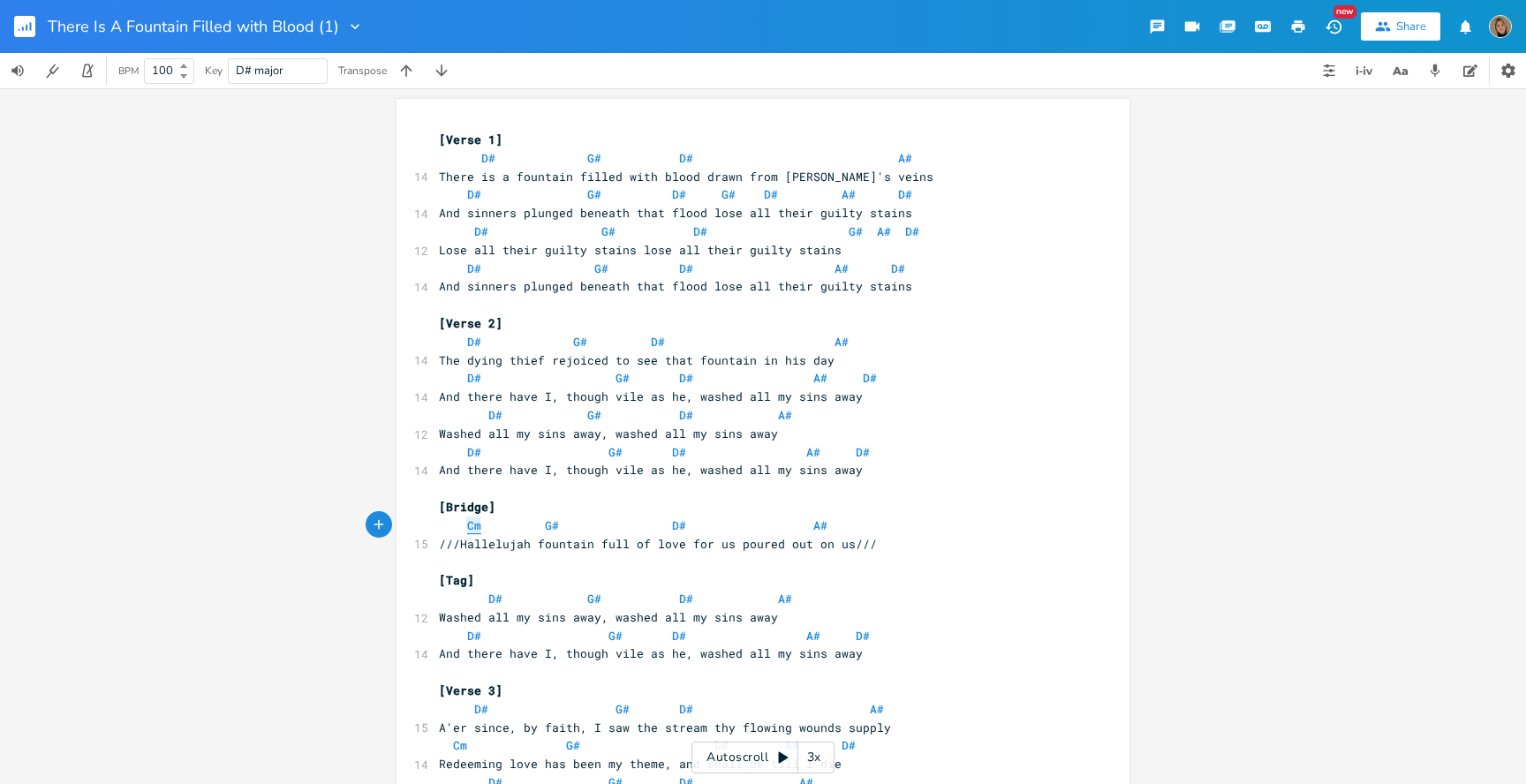 click on "Cm" at bounding box center (474, 525) 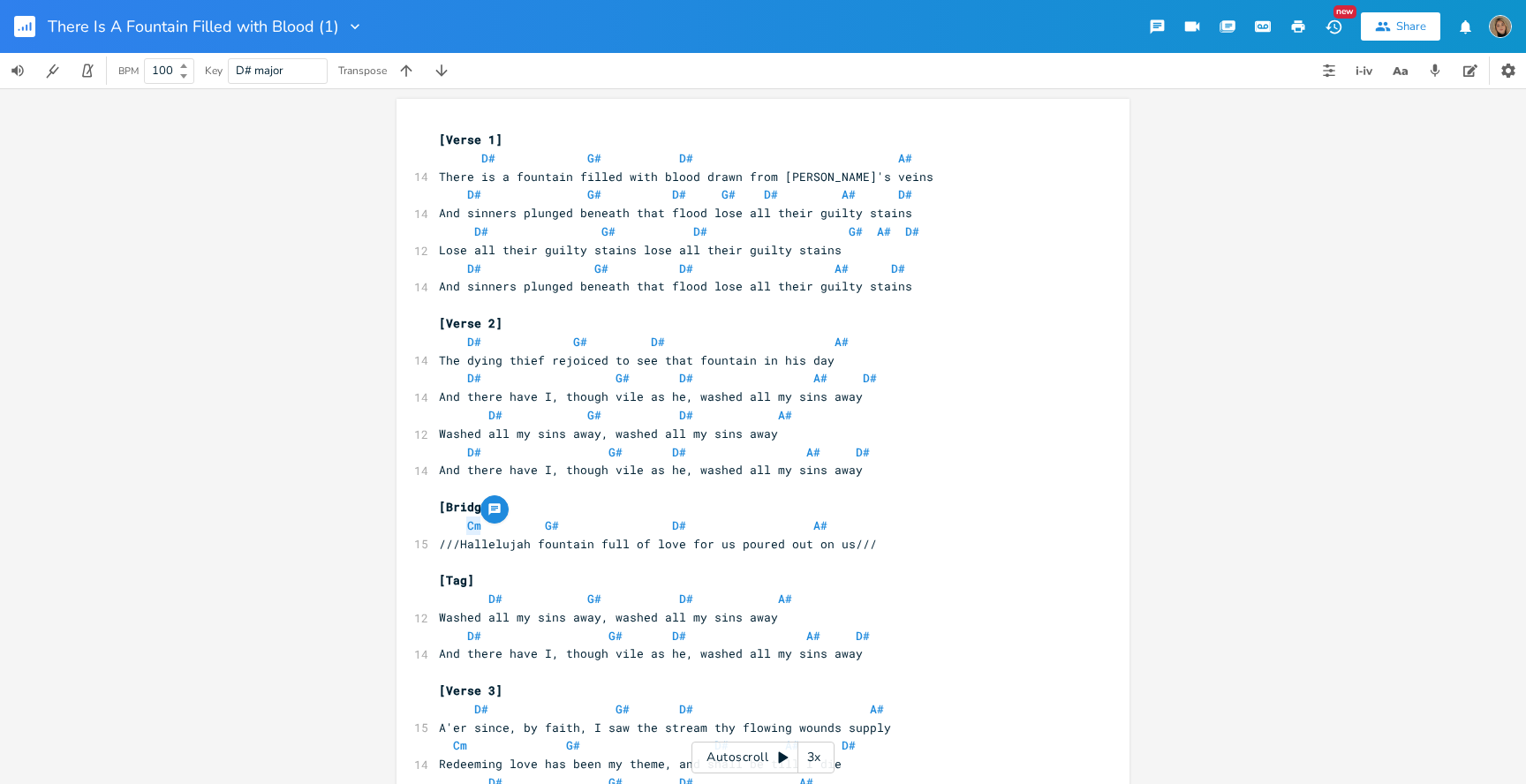 click at bounding box center (1298, 26) 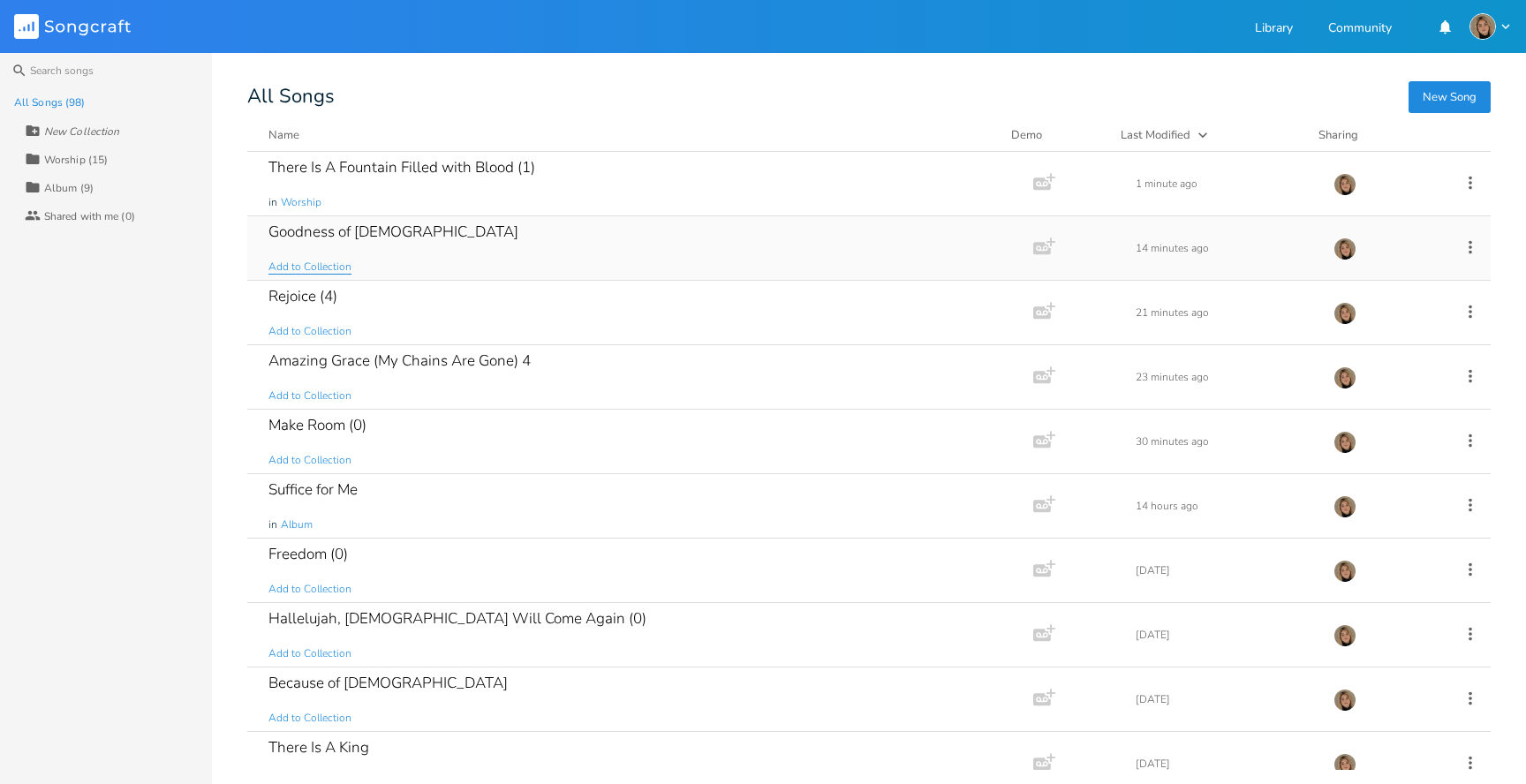 click on "Add to Collection" at bounding box center [310, 267] 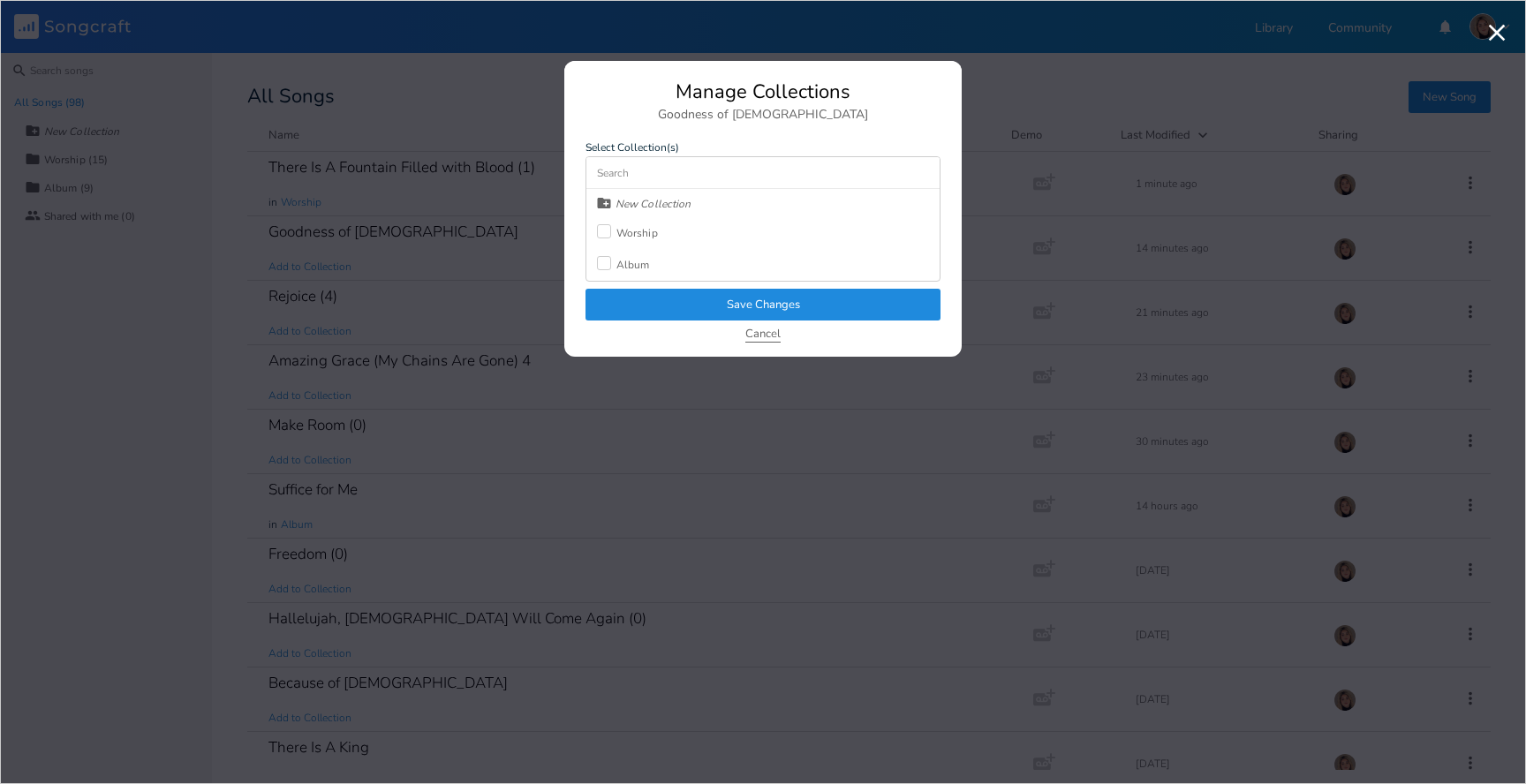 click on "Cancel" at bounding box center [763, 335] 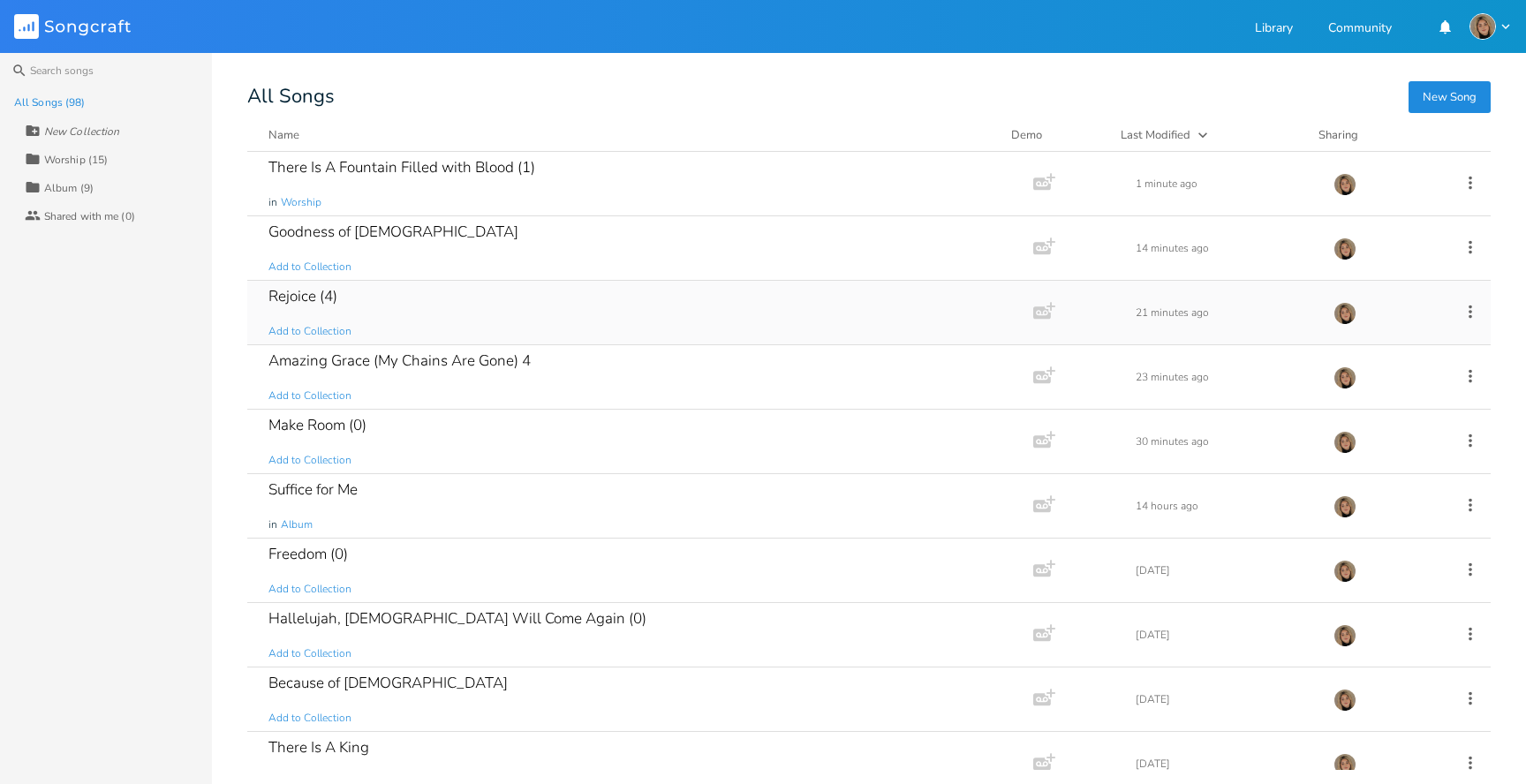 click on "Rejoice (4) Add to Collection" at bounding box center [637, 313] 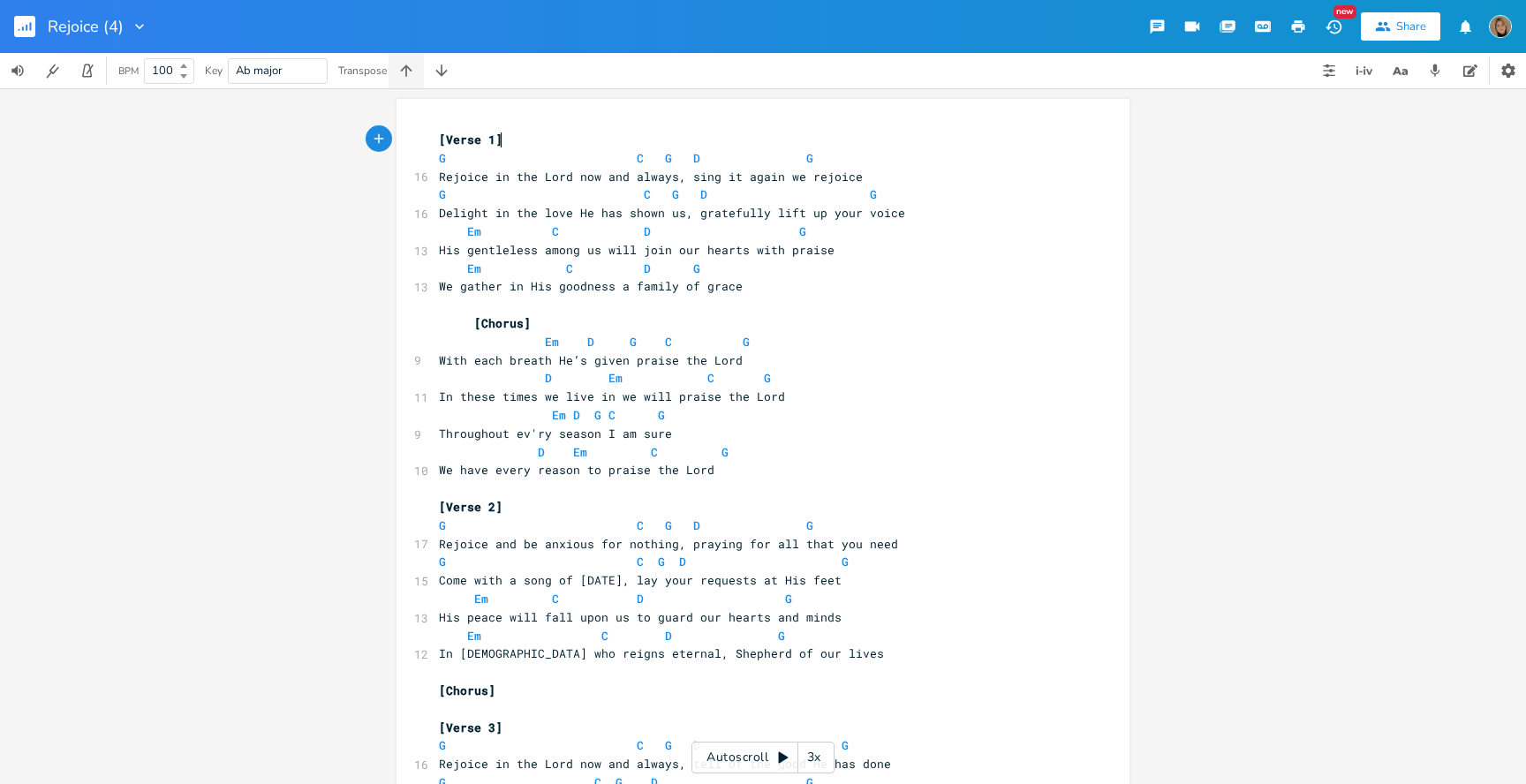 click 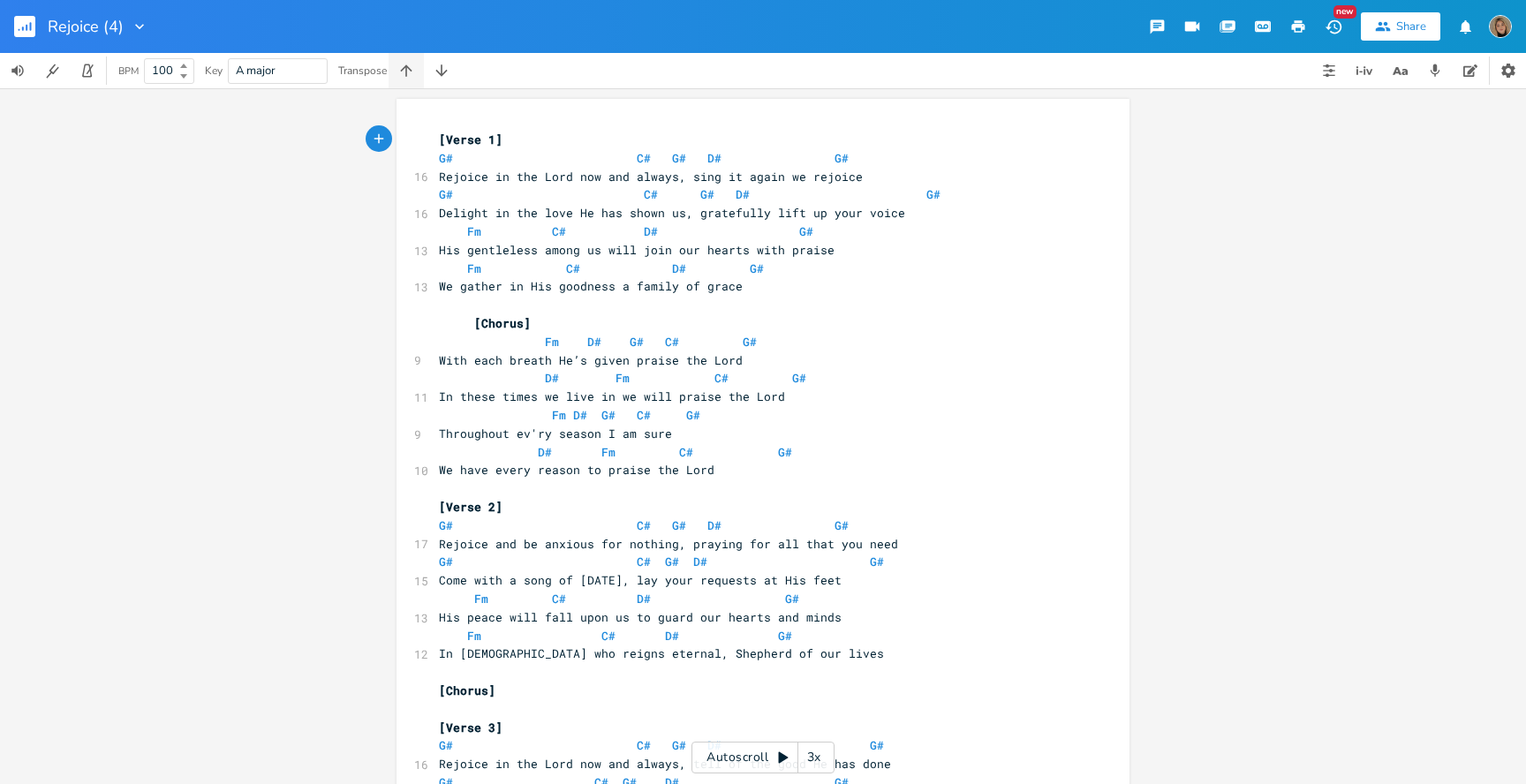 click 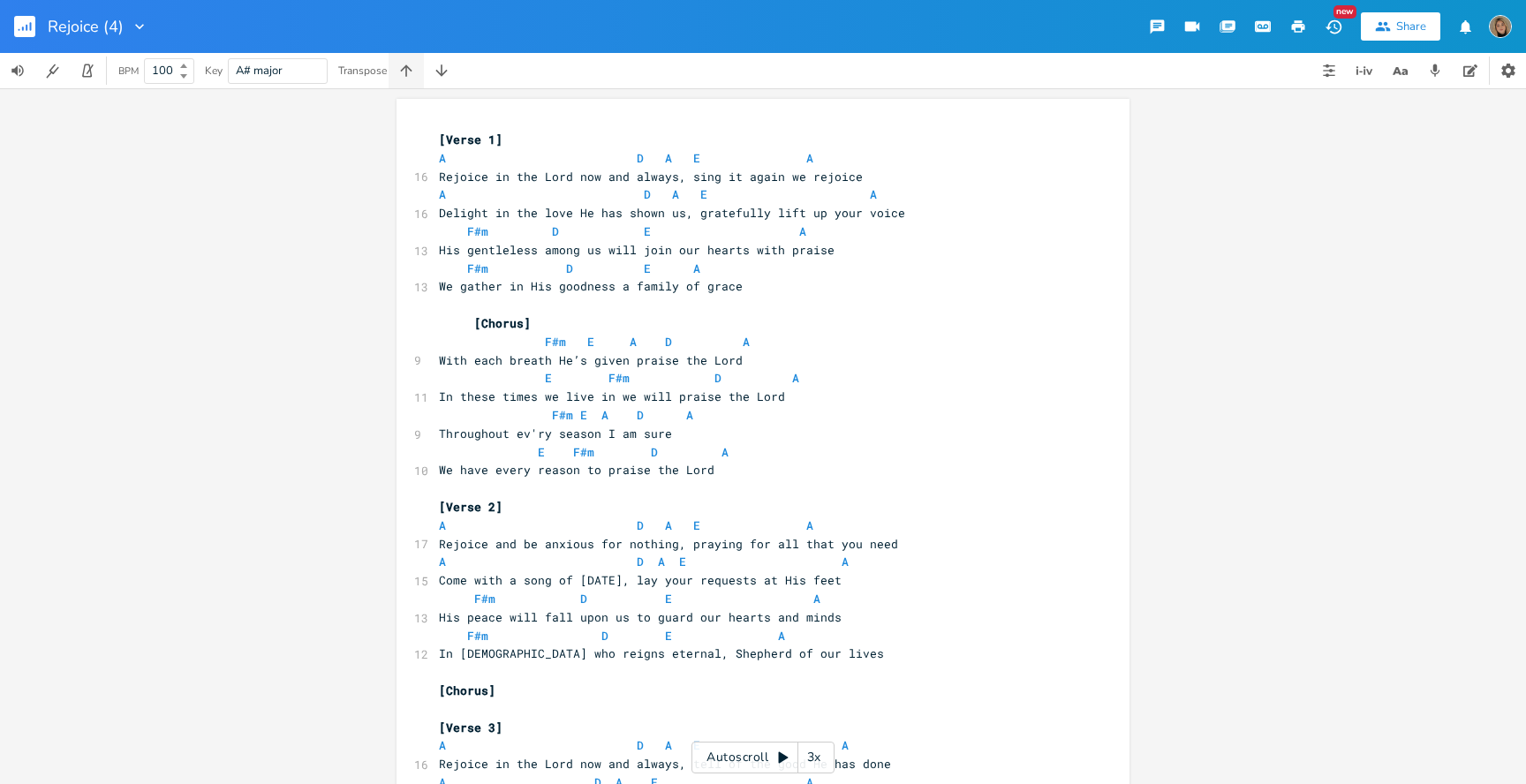 click 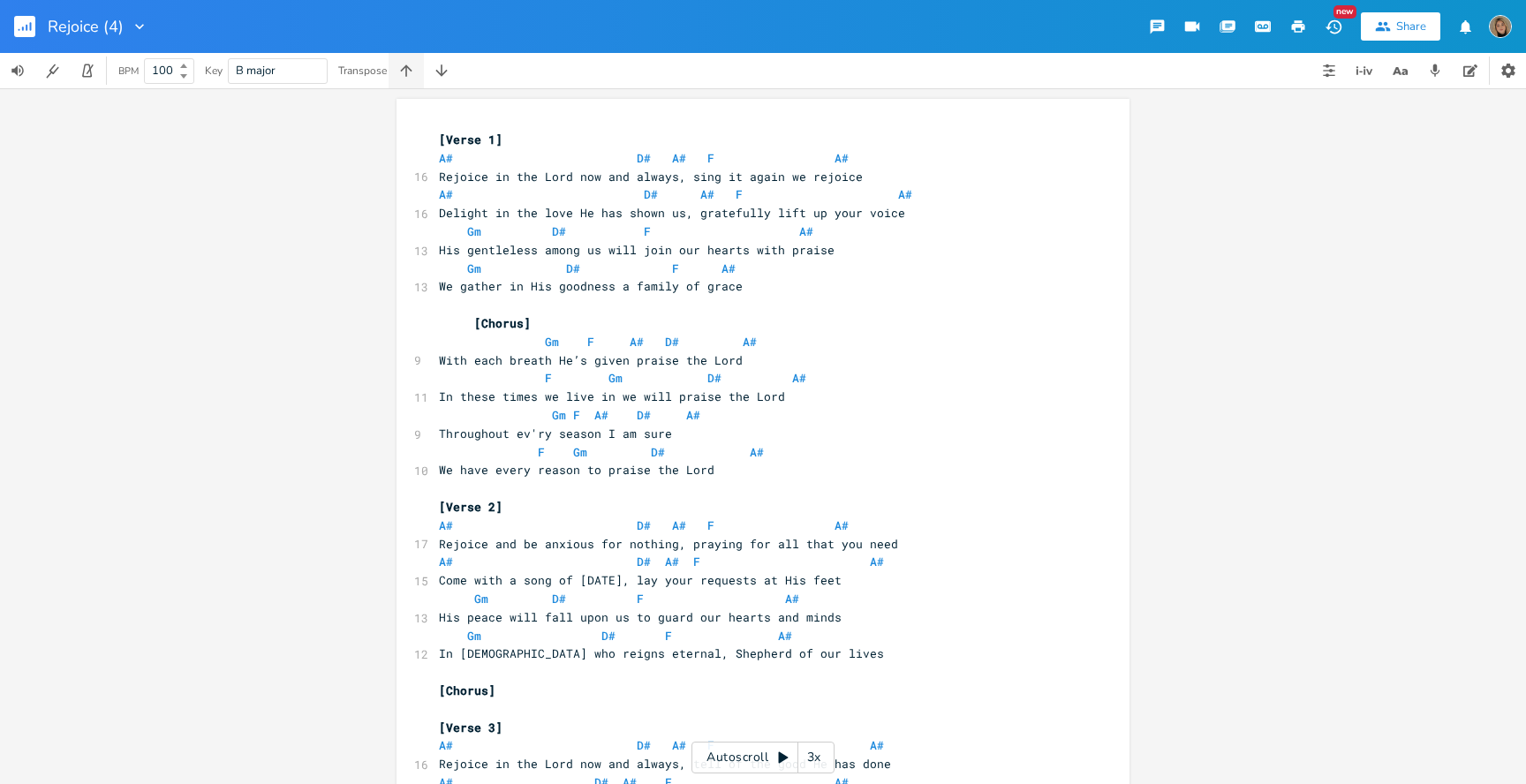 click 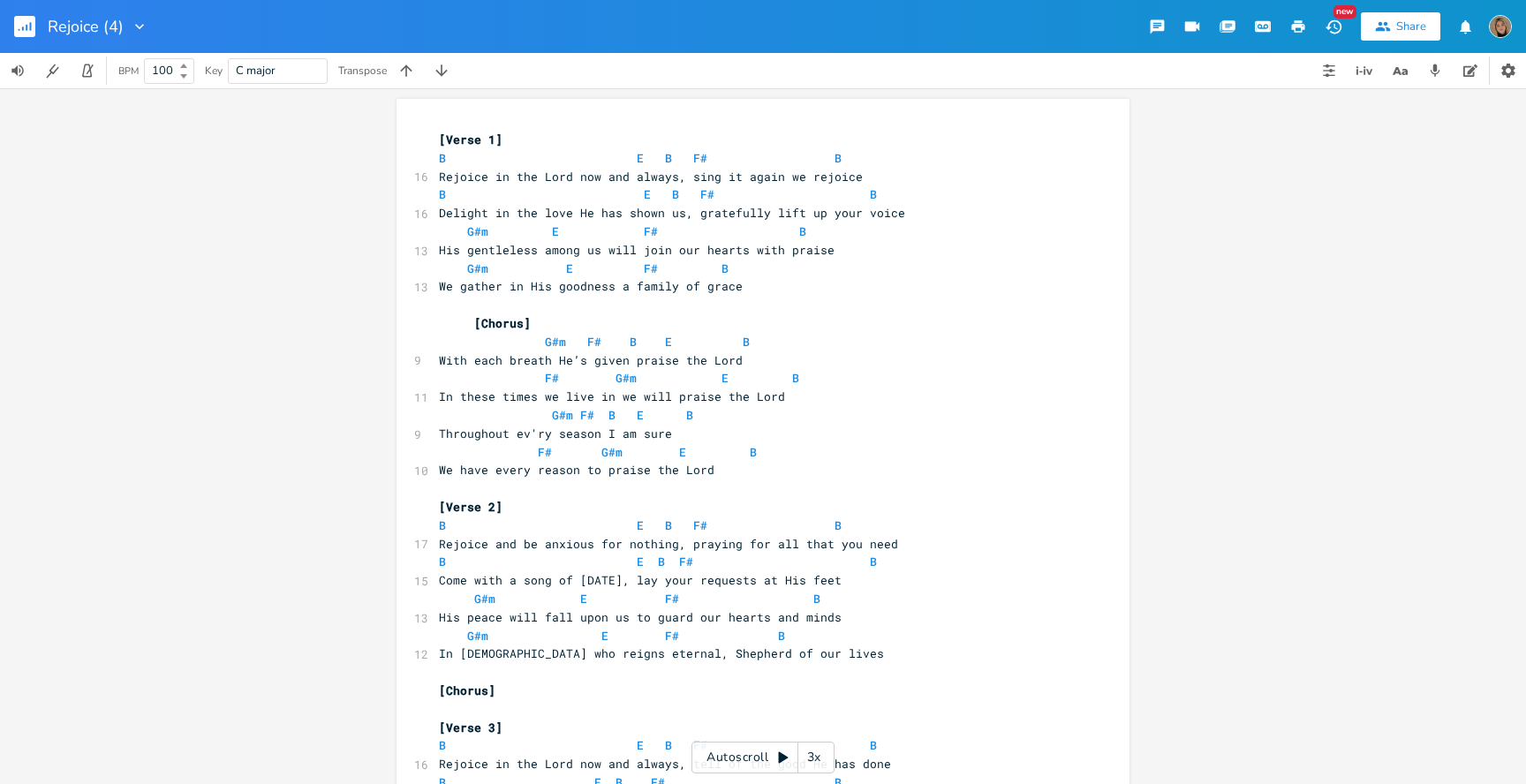 click 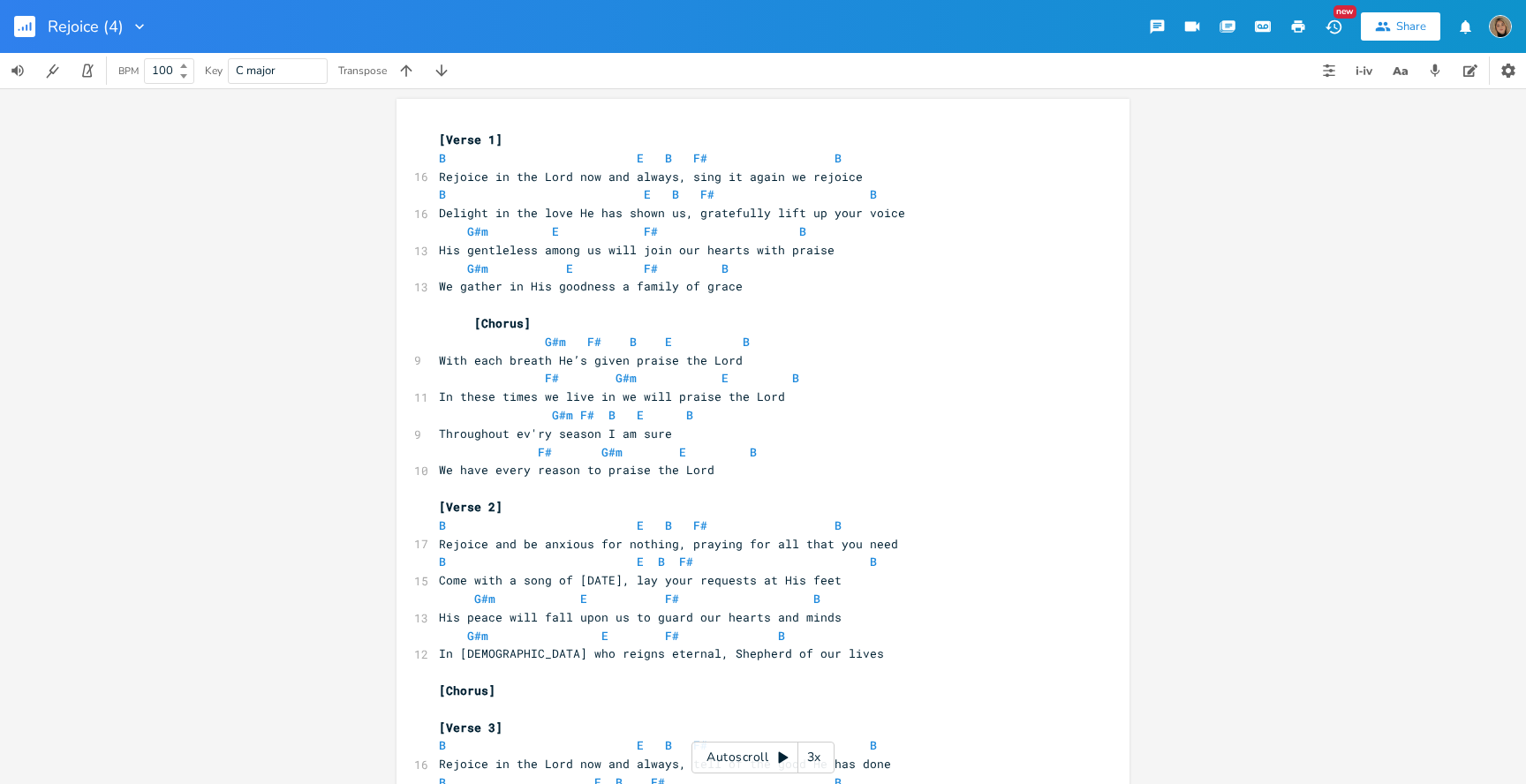 click 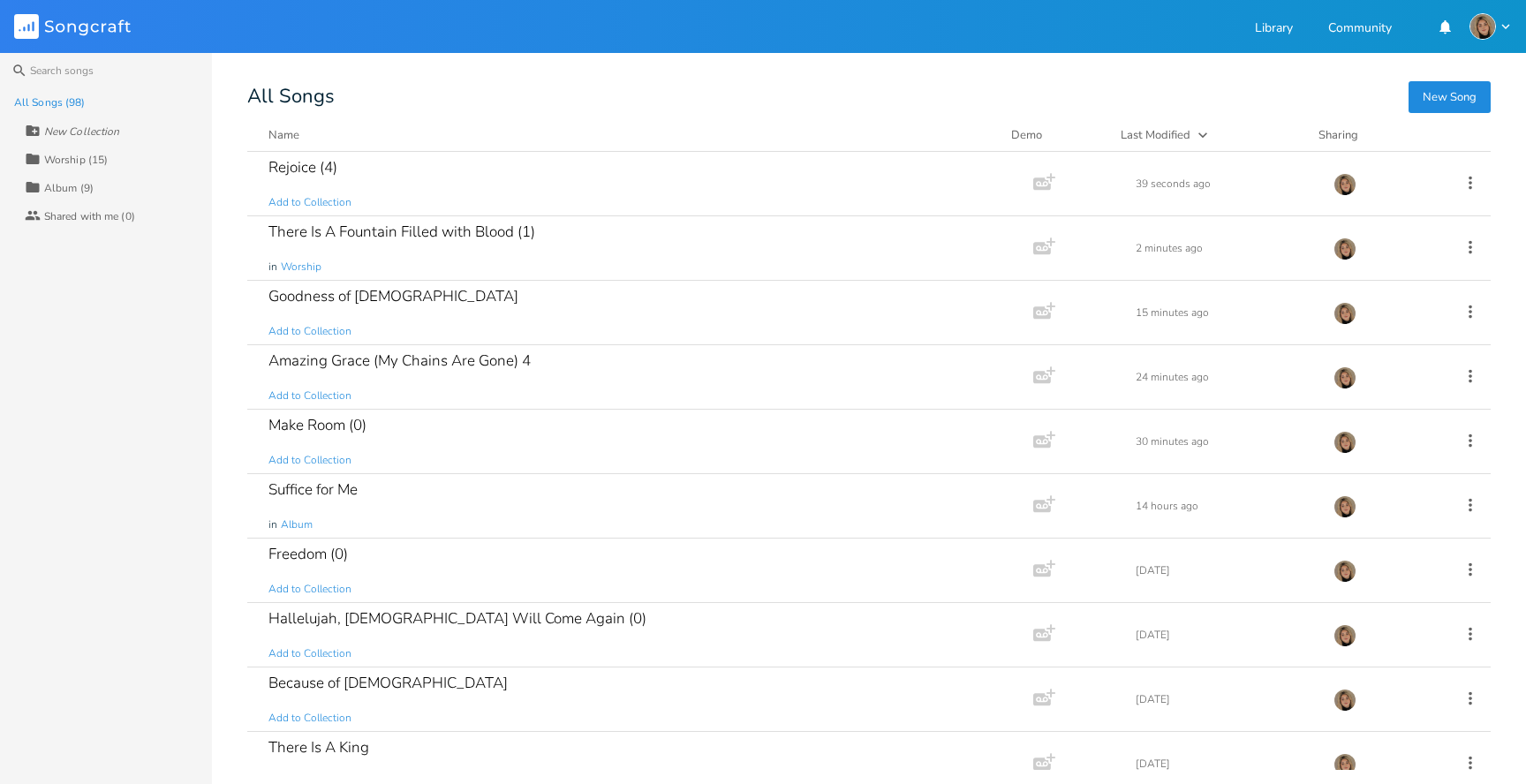 click on "New Song" at bounding box center (1449, 97) 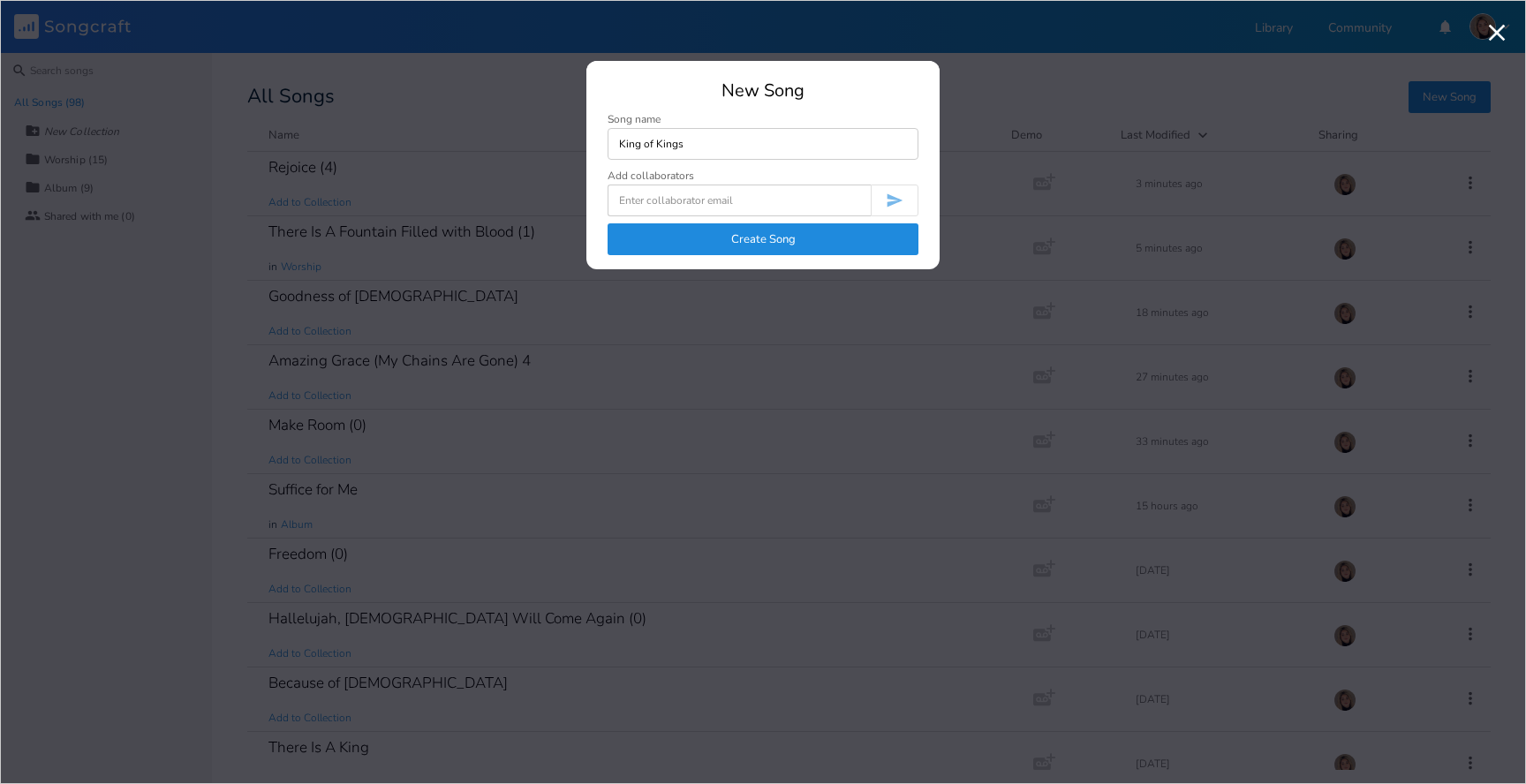 click on "Create Song" at bounding box center (763, 239) 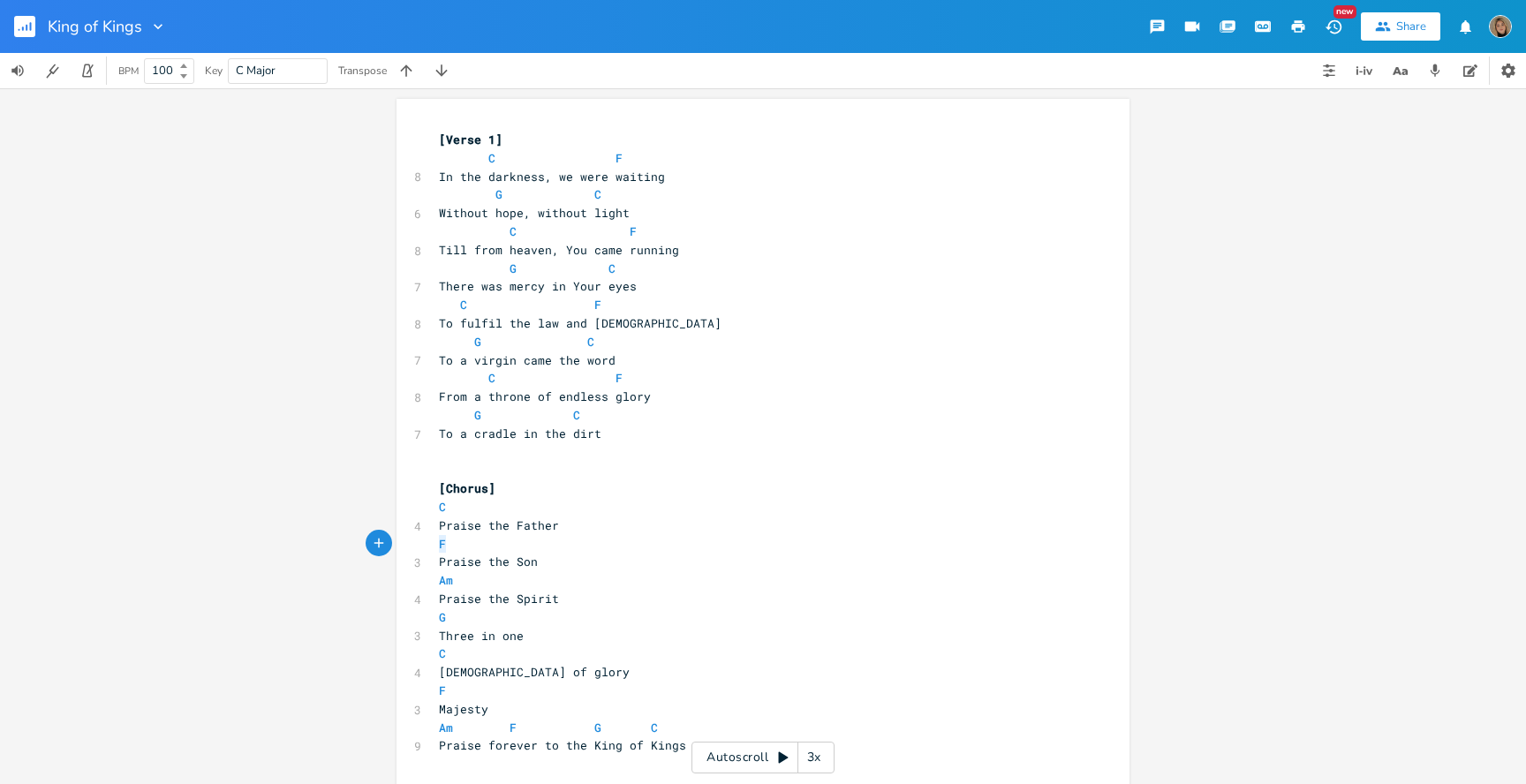 drag, startPoint x: 454, startPoint y: 544, endPoint x: 408, endPoint y: 547, distance: 46.097722 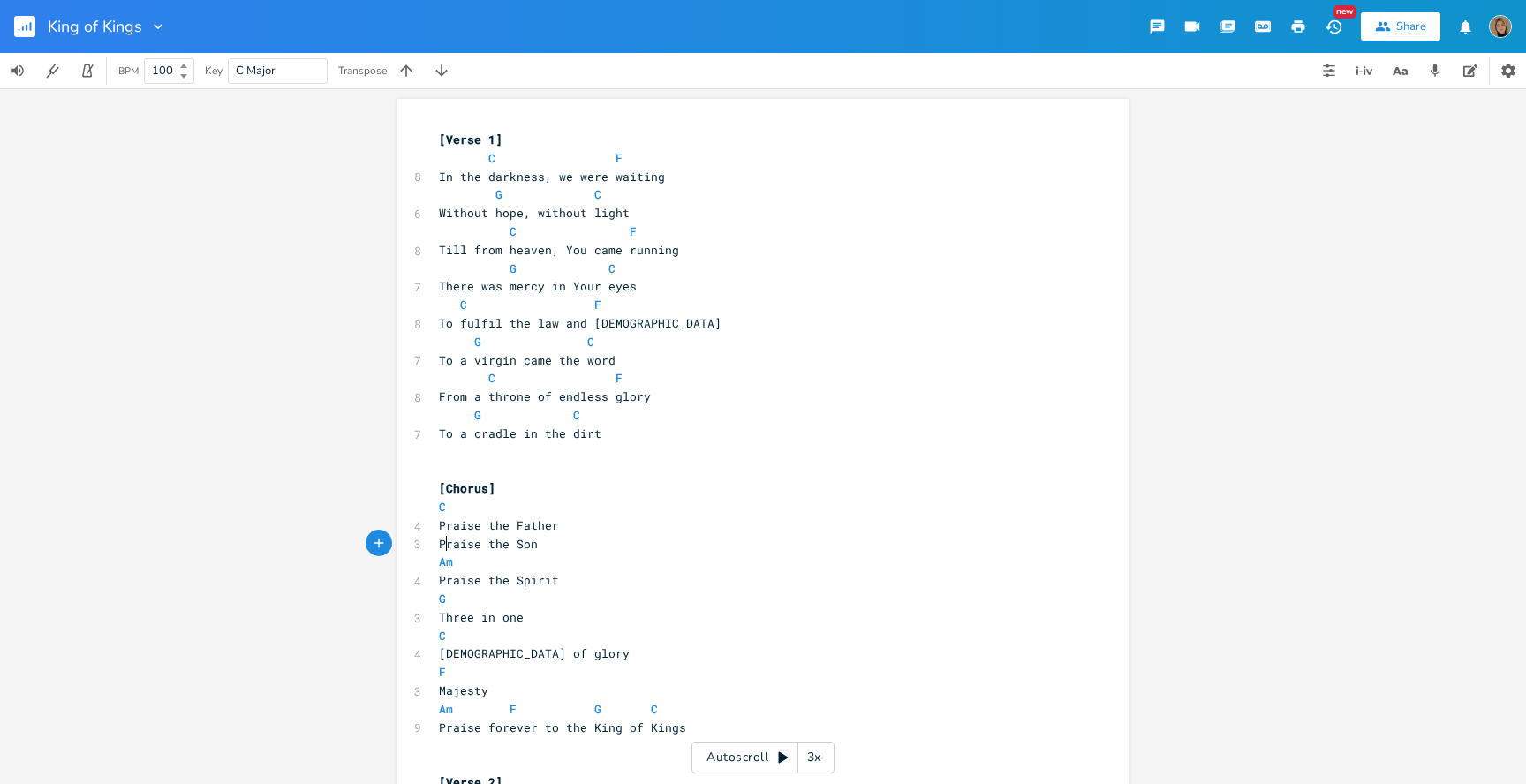 click on "Praise the Son" at bounding box center (488, 544) 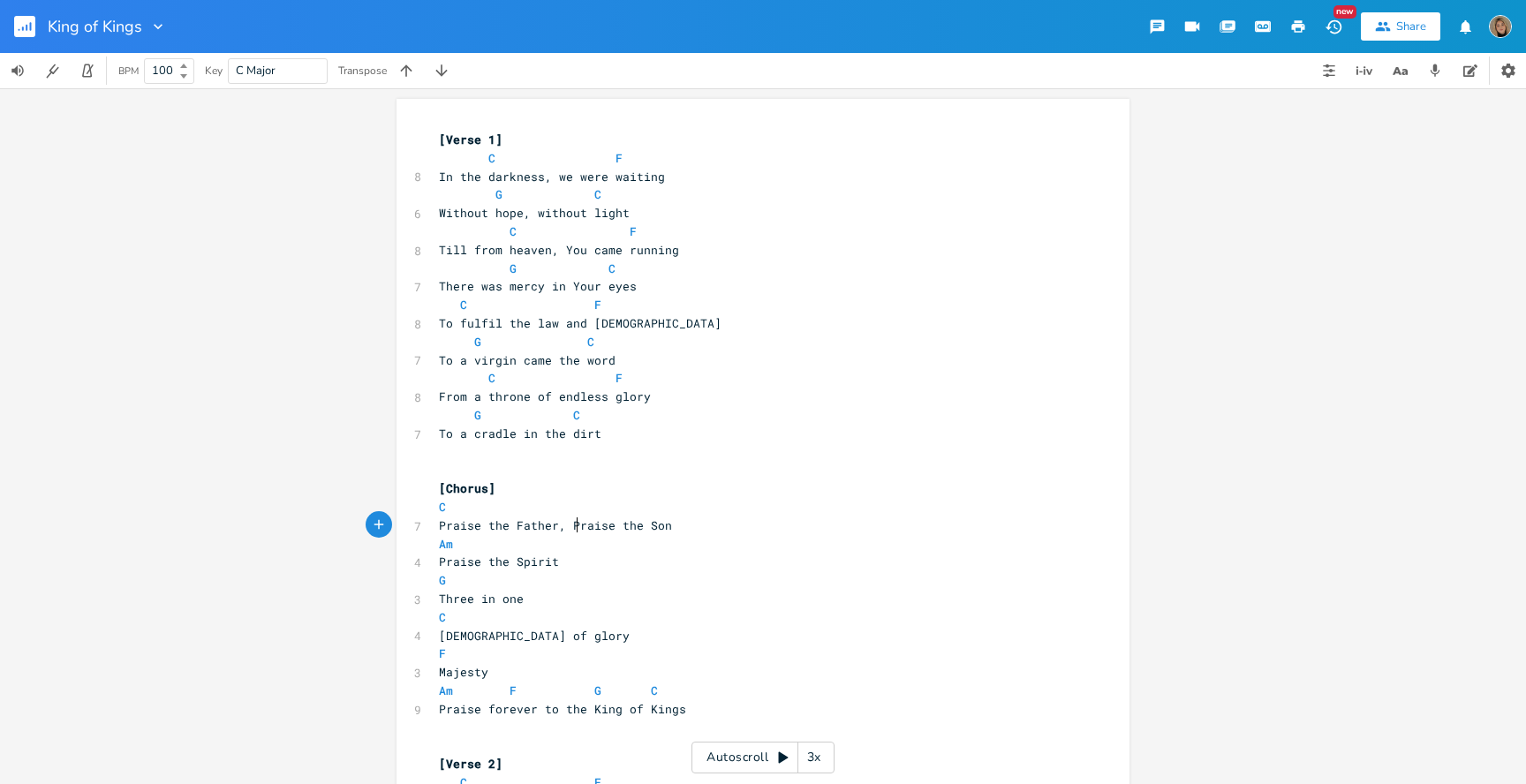 click on "C" at bounding box center [754, 507] 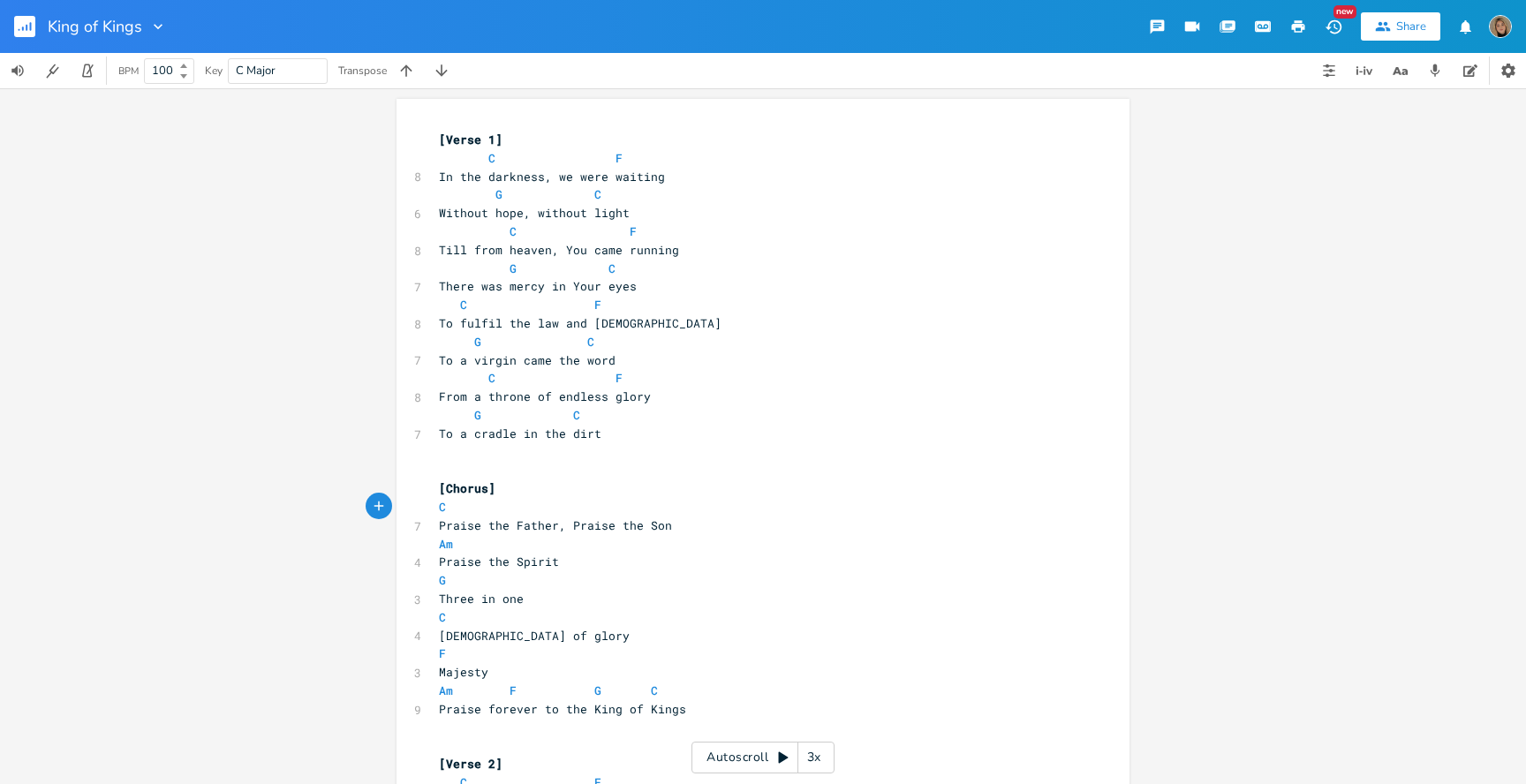 click on "C" at bounding box center [754, 507] 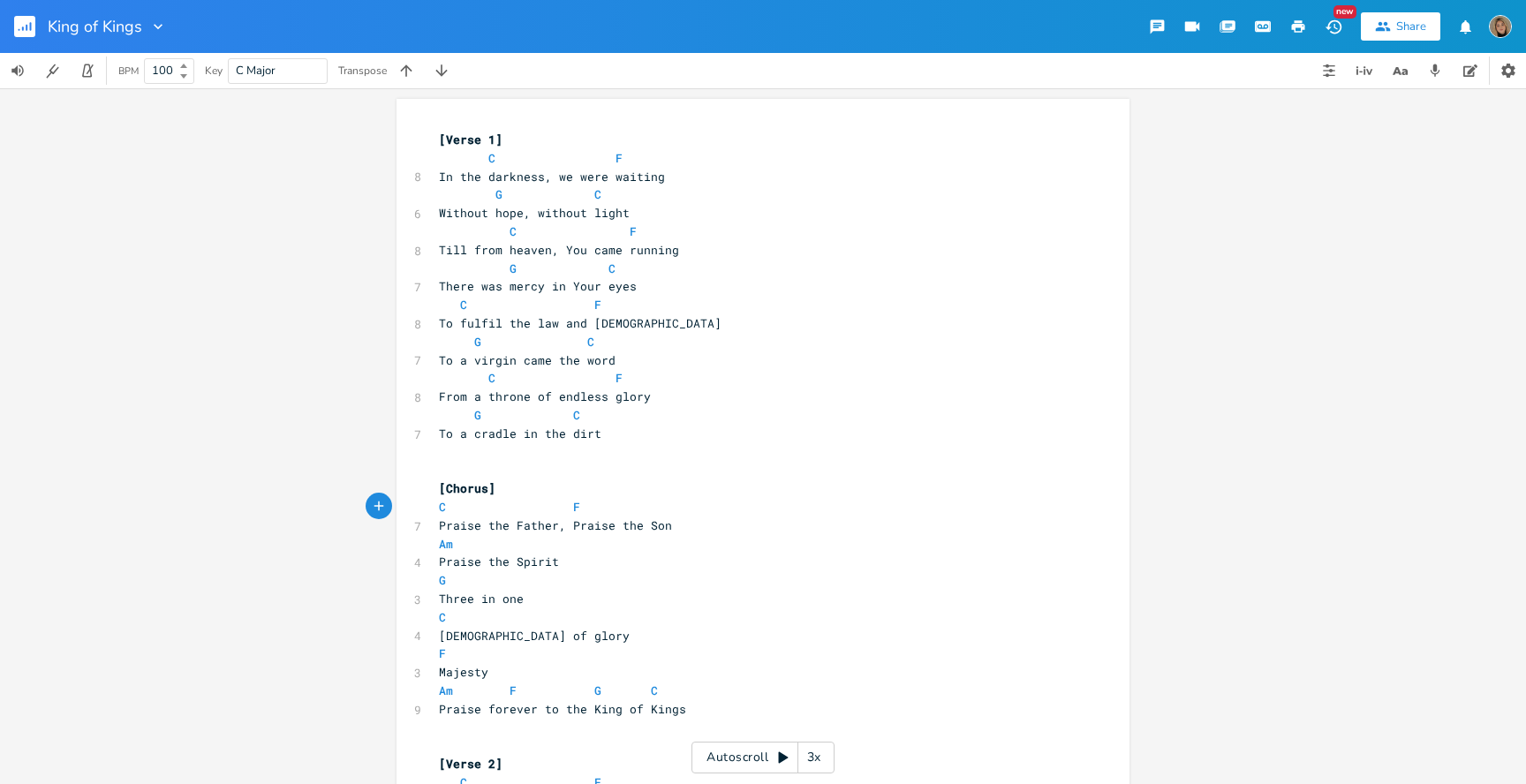drag, startPoint x: 446, startPoint y: 577, endPoint x: 412, endPoint y: 580, distance: 34.132096 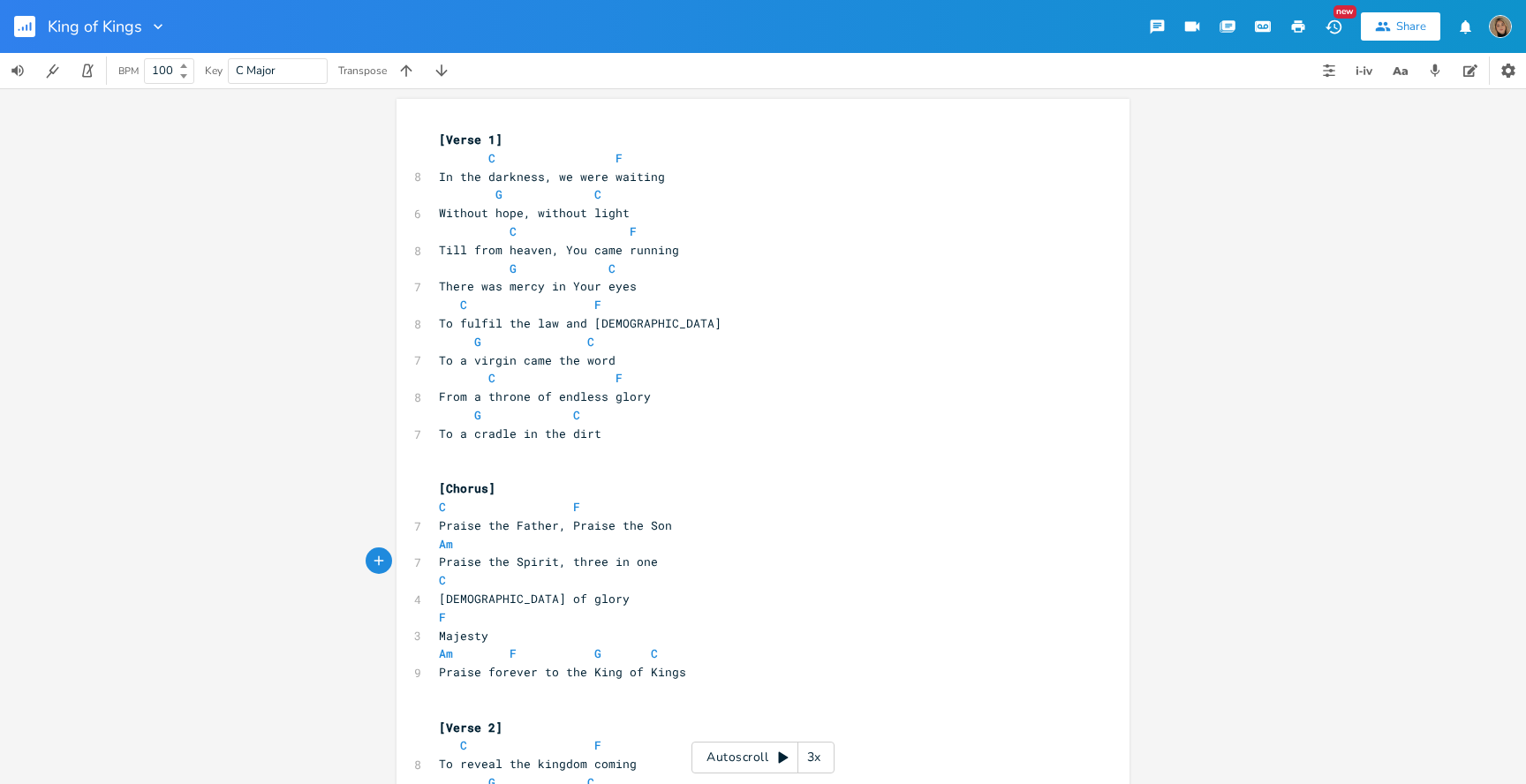 click on "Am" at bounding box center [754, 544] 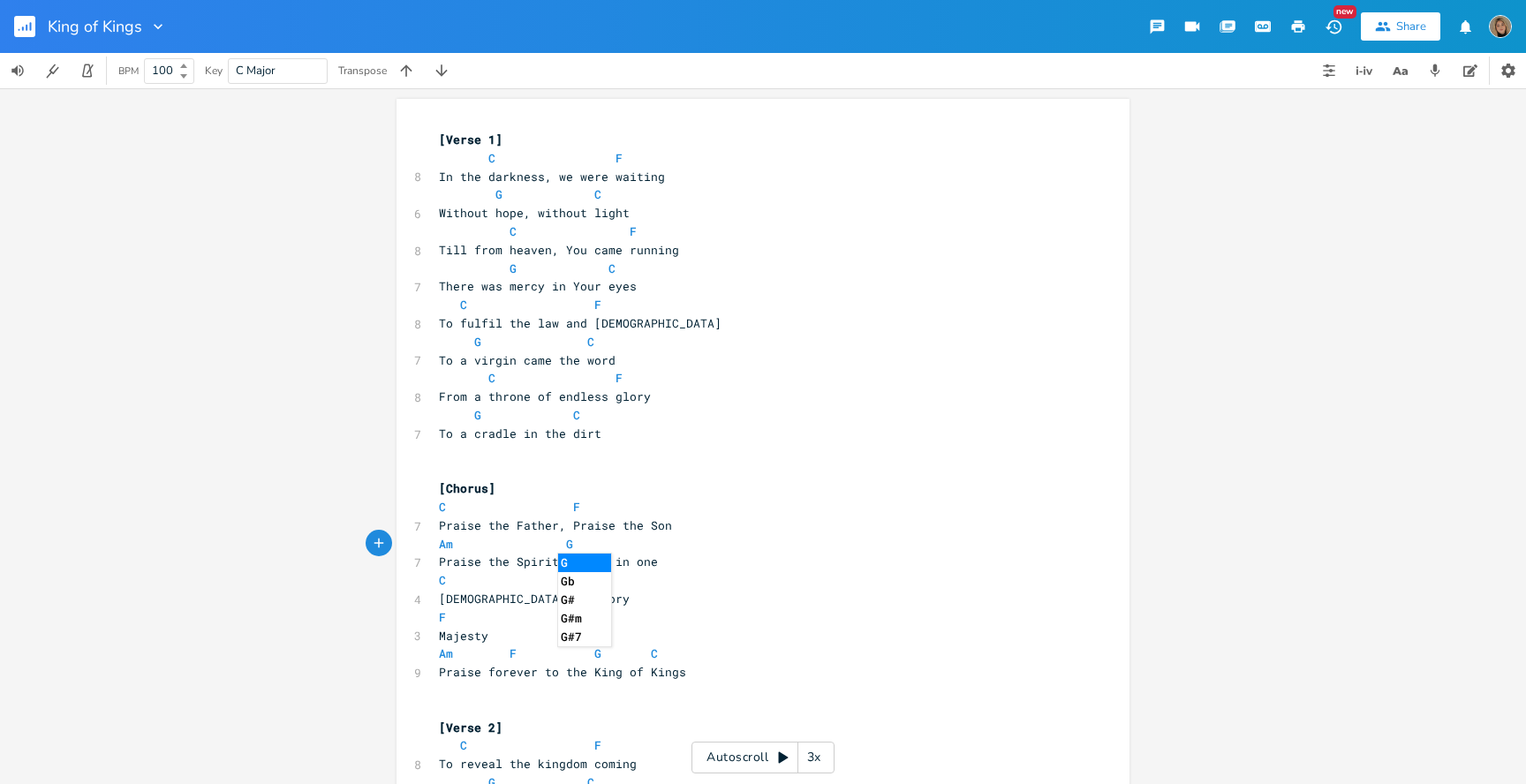 click on "F" at bounding box center (754, 617) 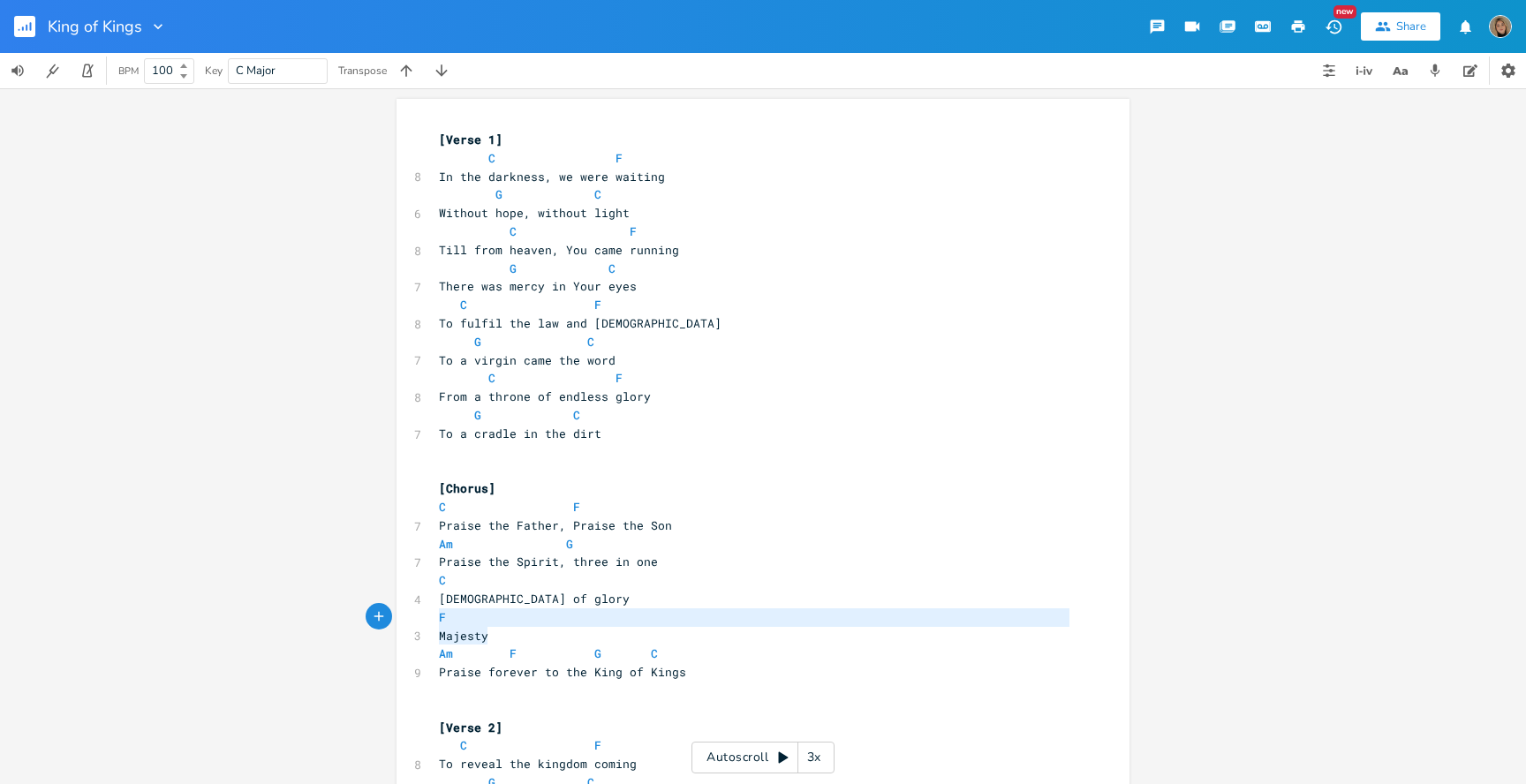 drag, startPoint x: 487, startPoint y: 554, endPoint x: 416, endPoint y: 540, distance: 72.36712 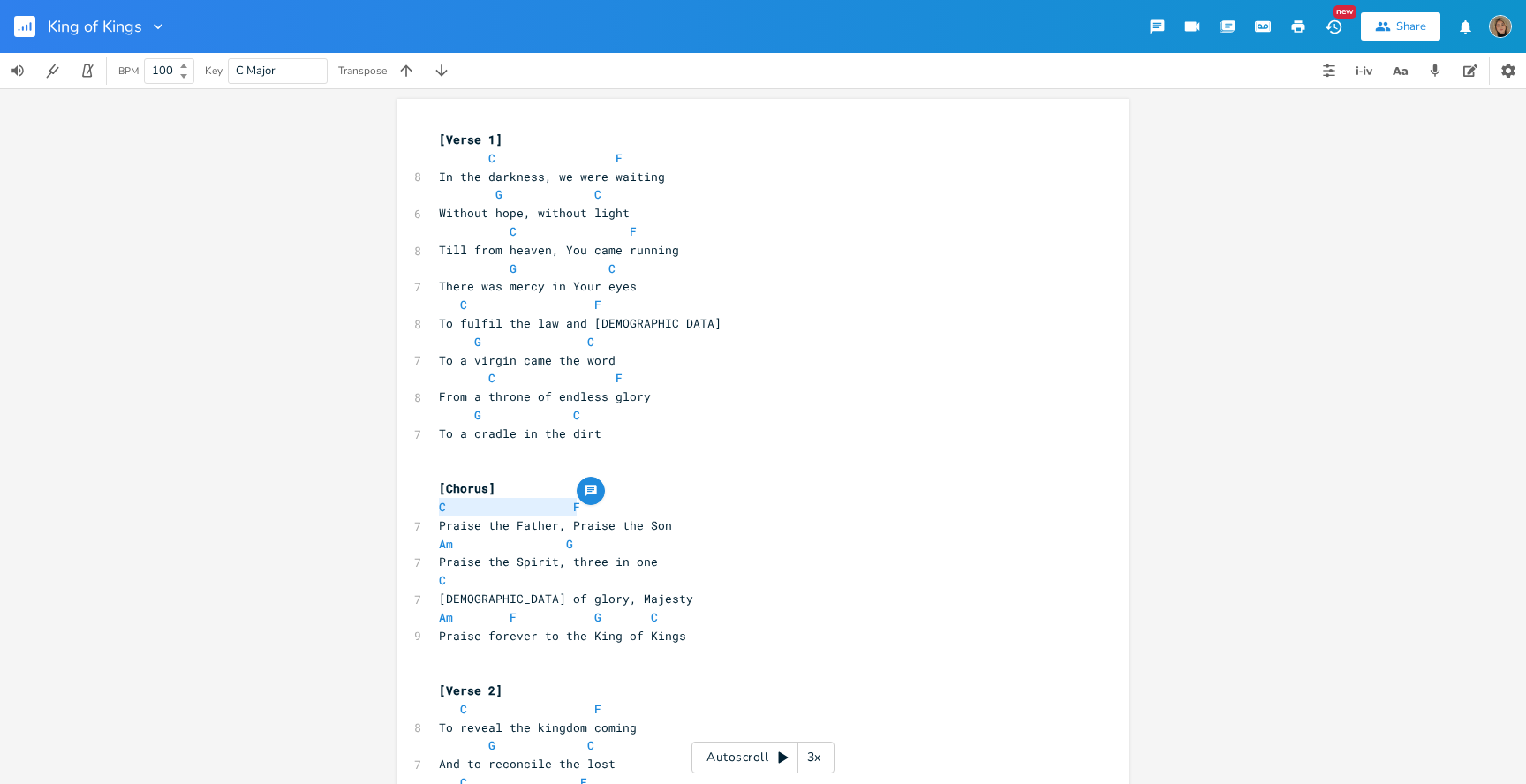 drag, startPoint x: 631, startPoint y: 429, endPoint x: 378, endPoint y: 429, distance: 253 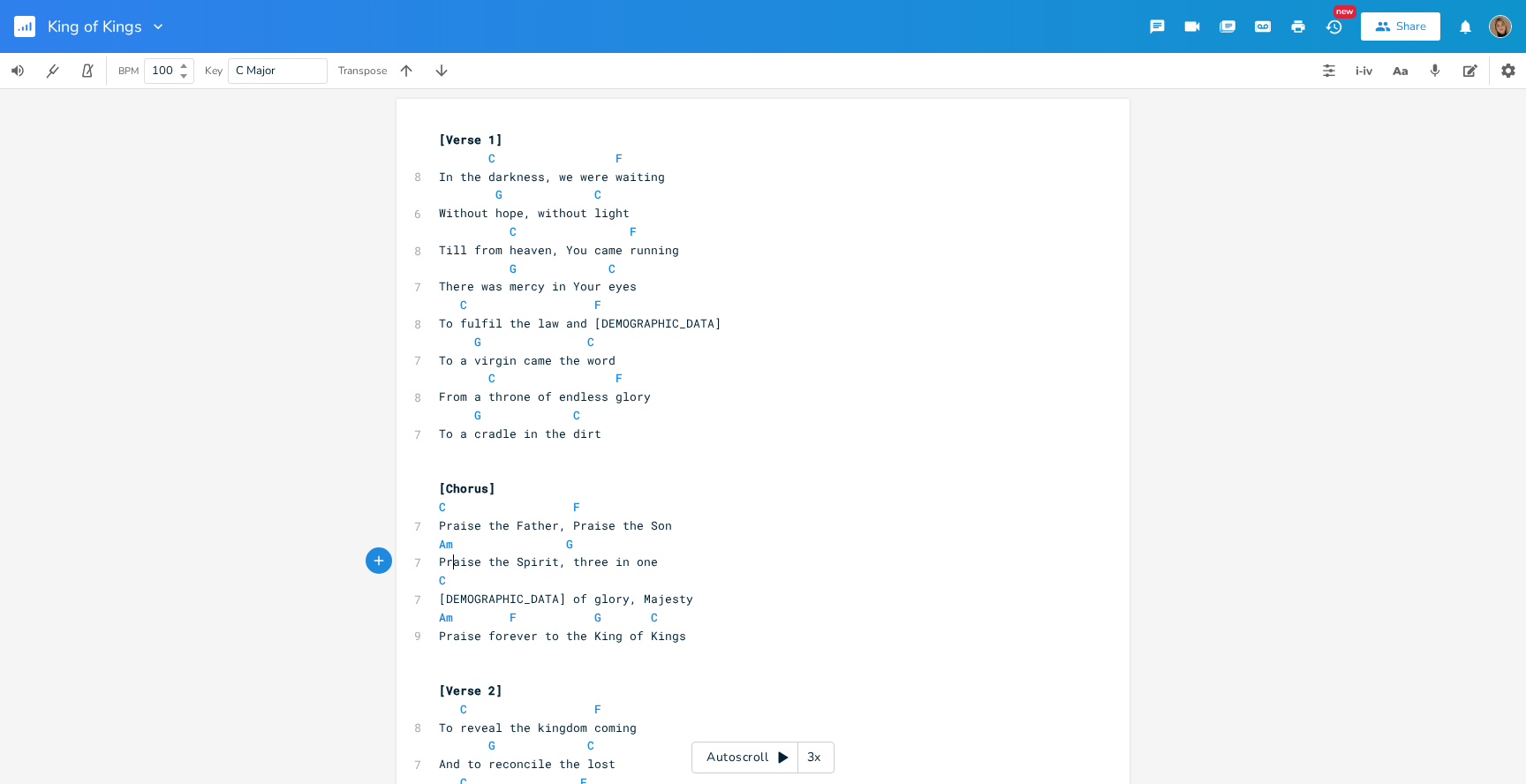 click on "C" at bounding box center (754, 580) 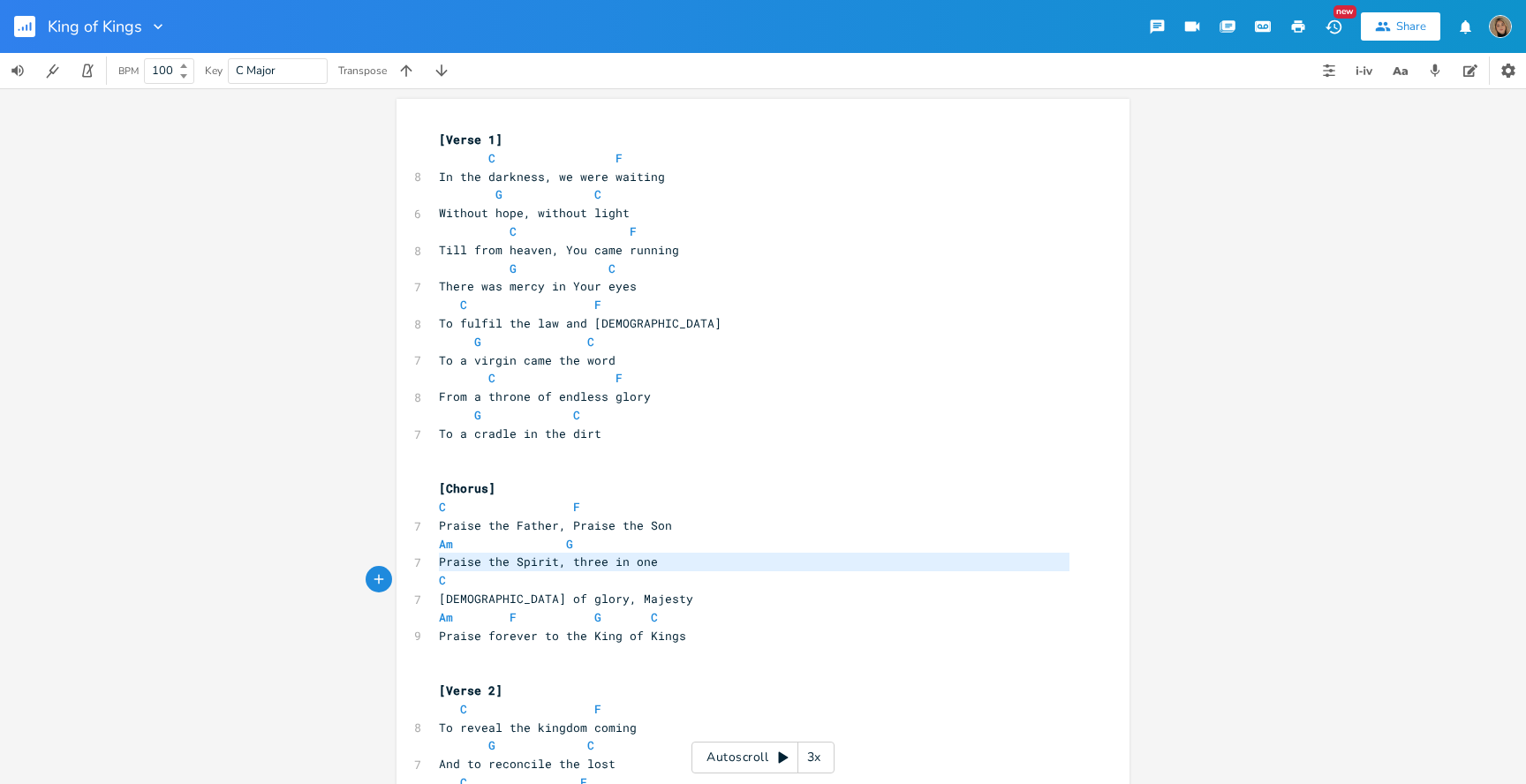 click on "C" at bounding box center (754, 580) 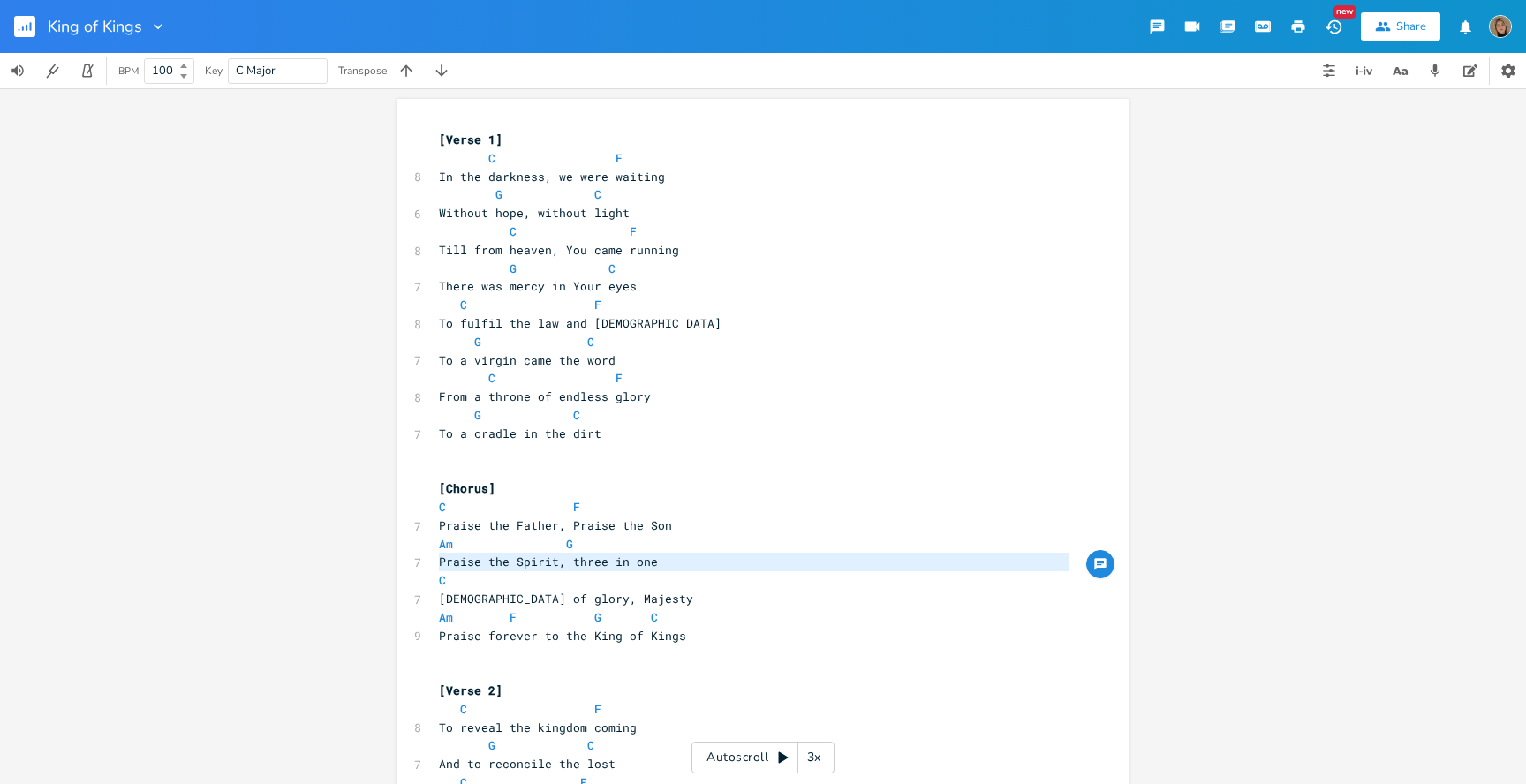 click on "C" at bounding box center (754, 580) 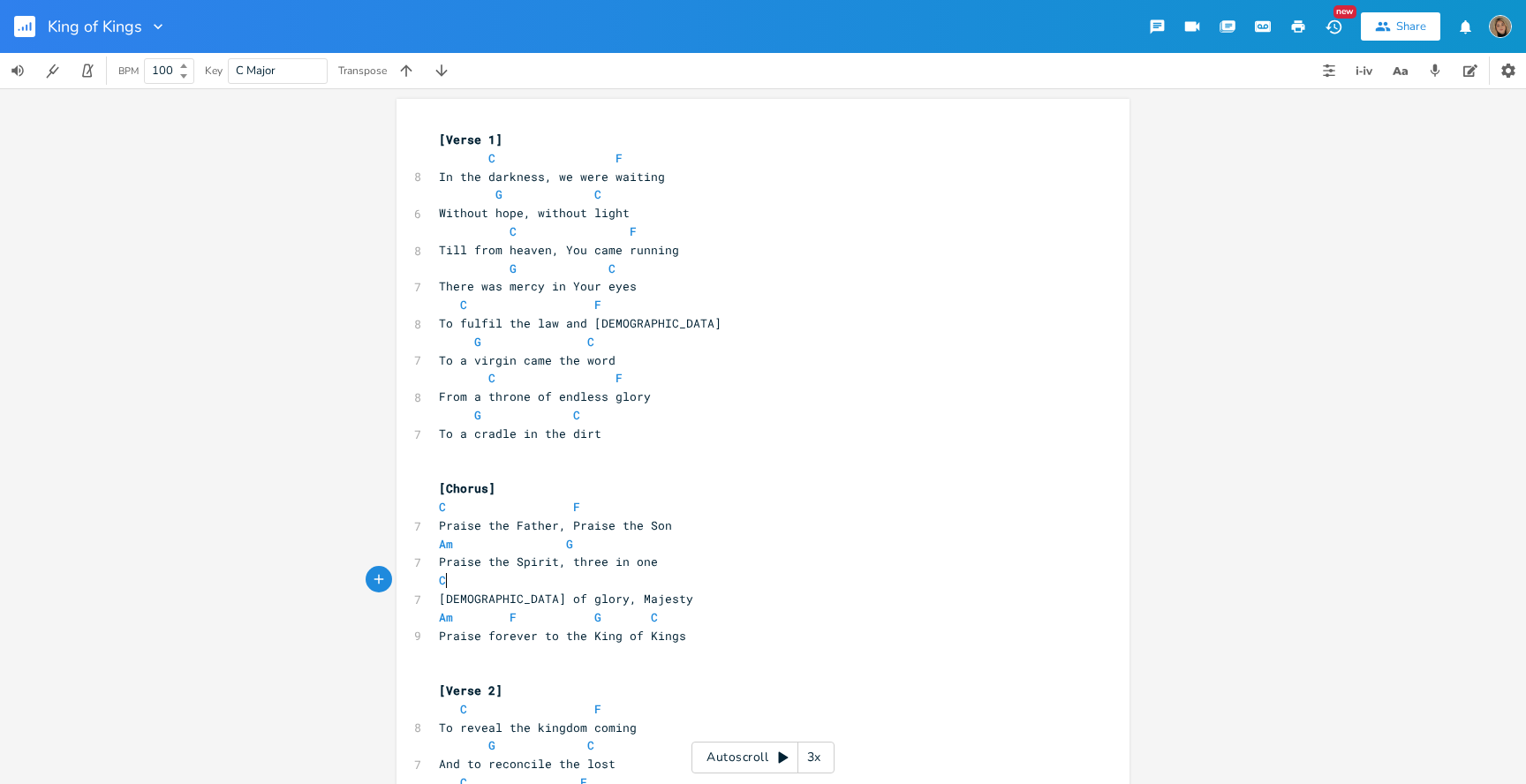 click on "C" at bounding box center (754, 580) 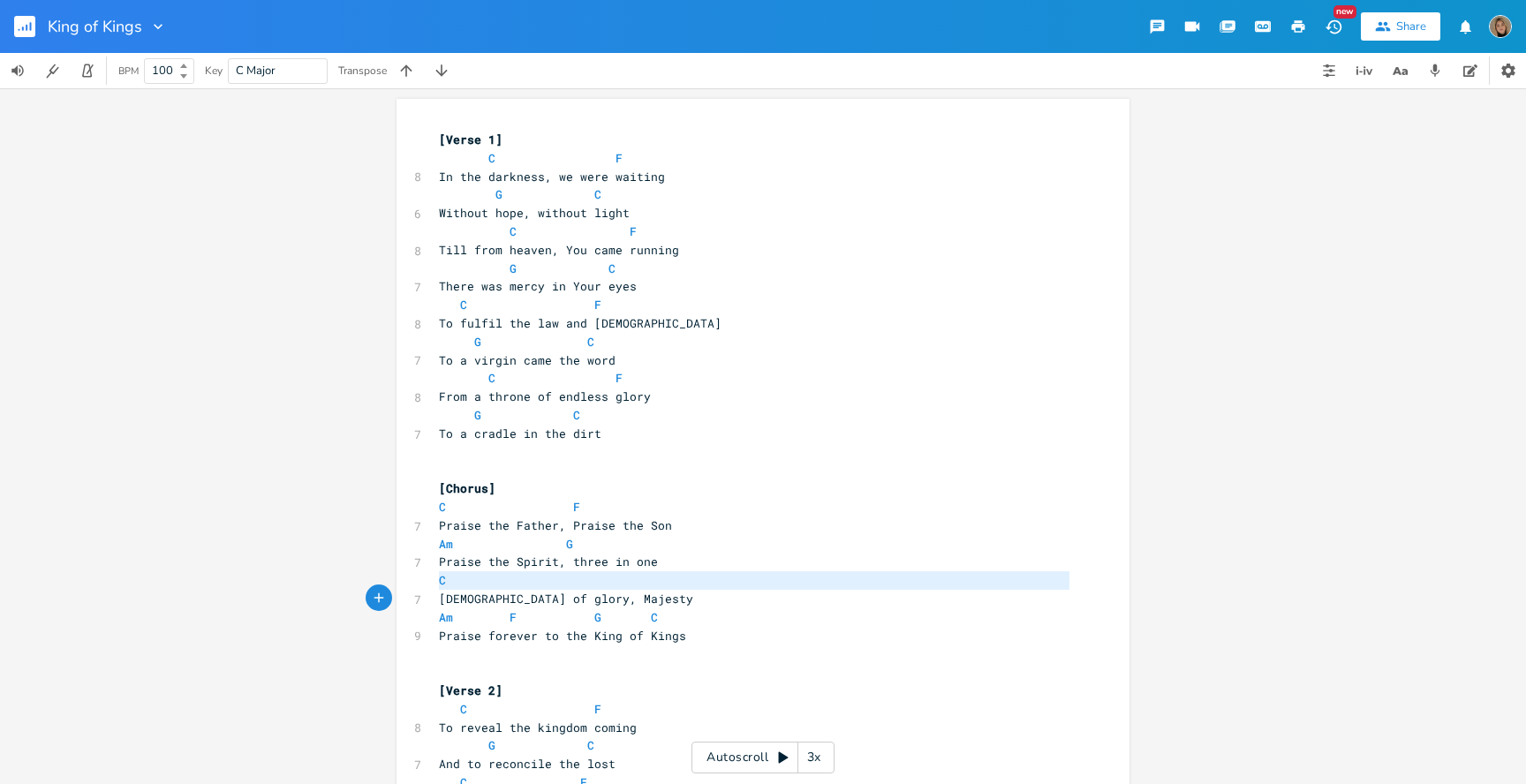 paste 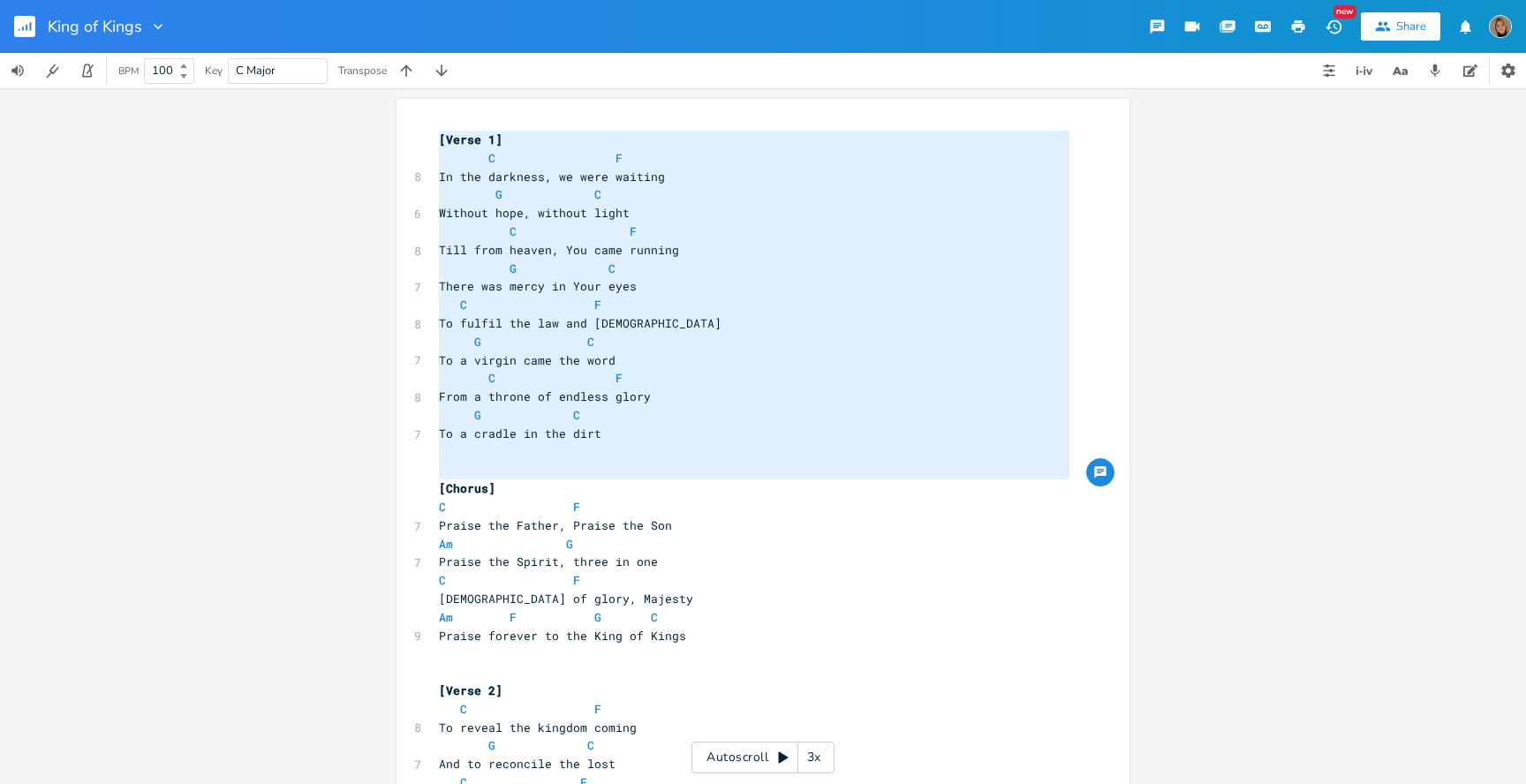 drag, startPoint x: 434, startPoint y: 485, endPoint x: 382, endPoint y: 137, distance: 351.86361 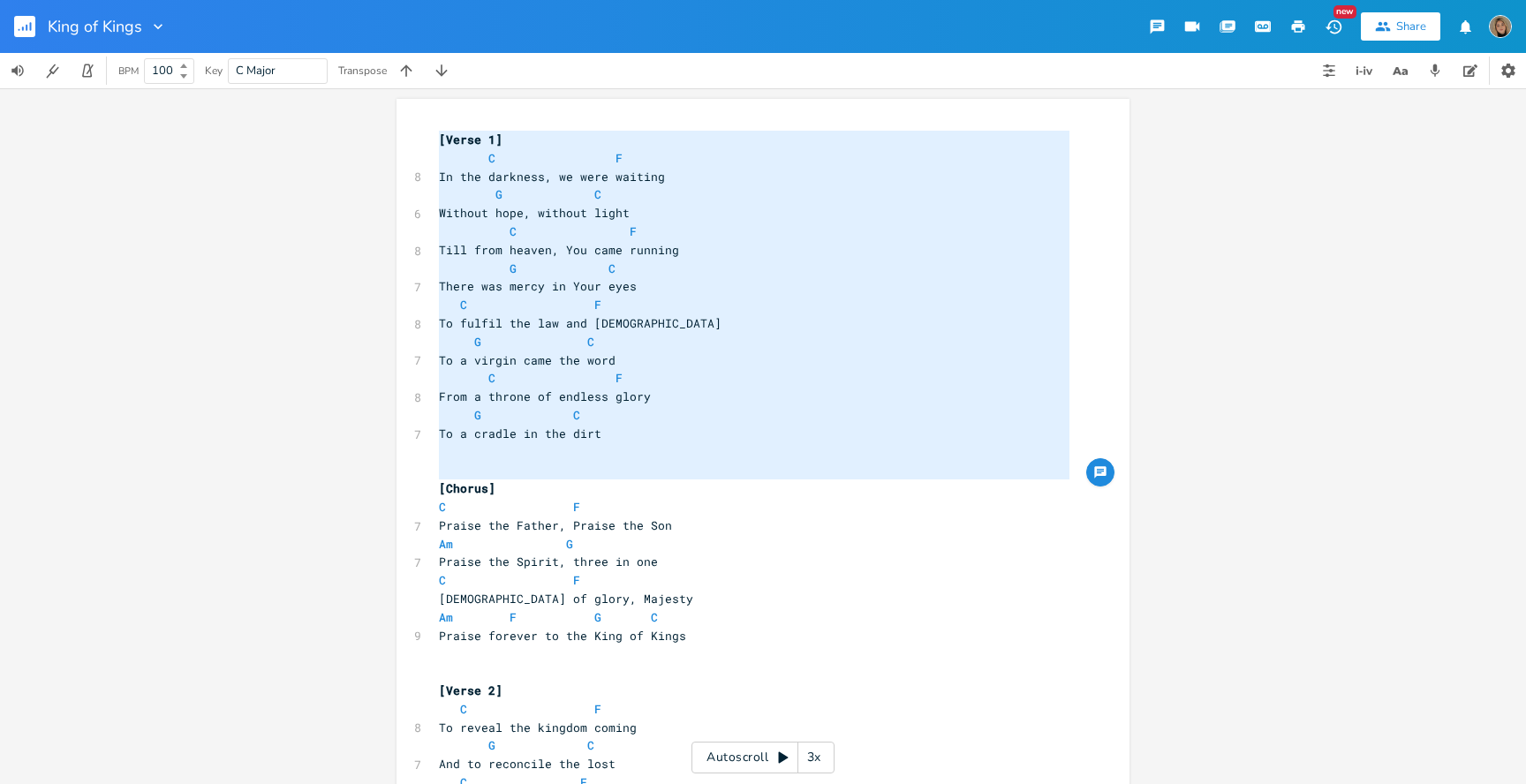 click on "To a cradle in the dirt" at bounding box center [754, 433] 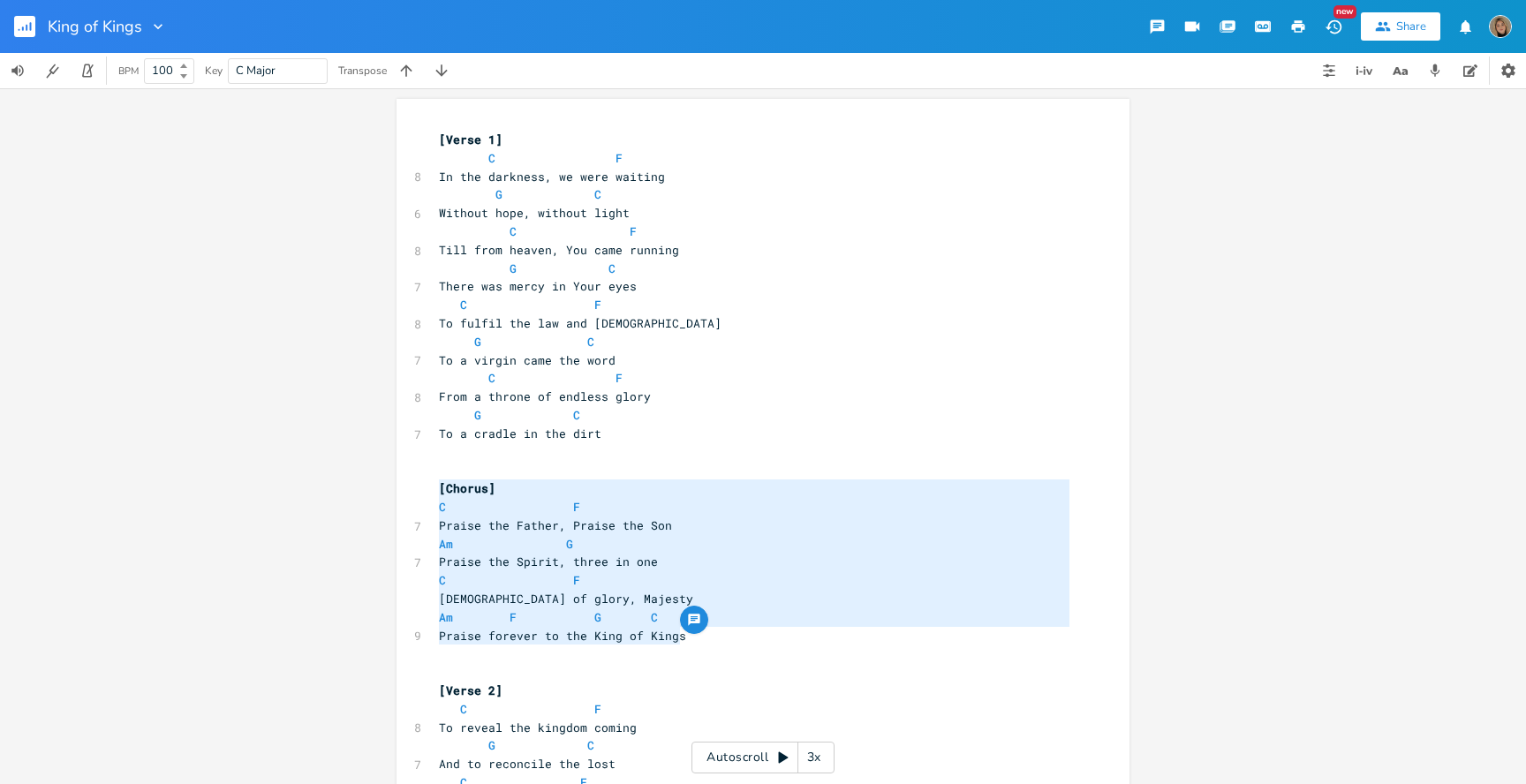 drag, startPoint x: 690, startPoint y: 465, endPoint x: 357, endPoint y: 313, distance: 366.05054 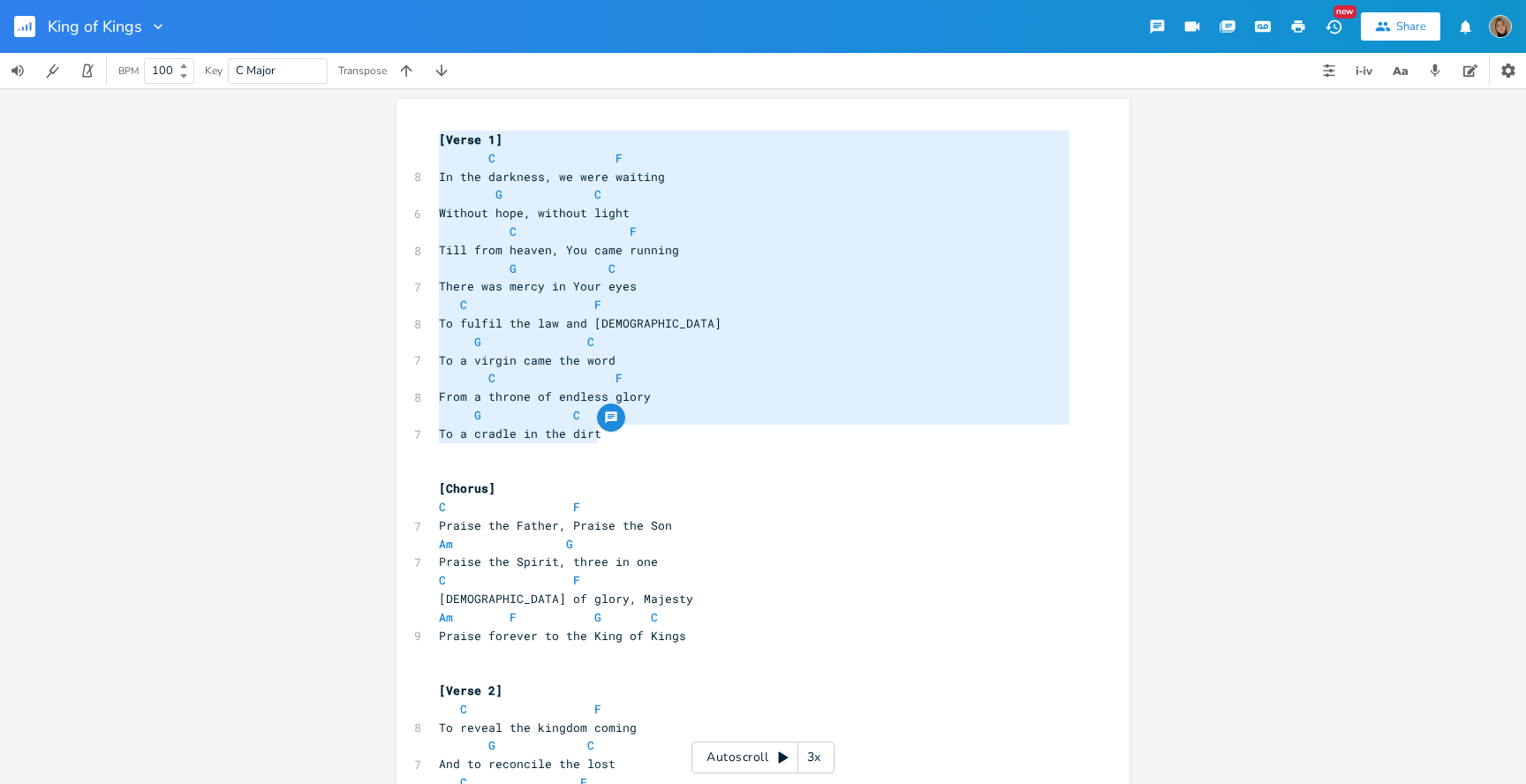 drag, startPoint x: 433, startPoint y: 137, endPoint x: 618, endPoint y: 441, distance: 355.86655 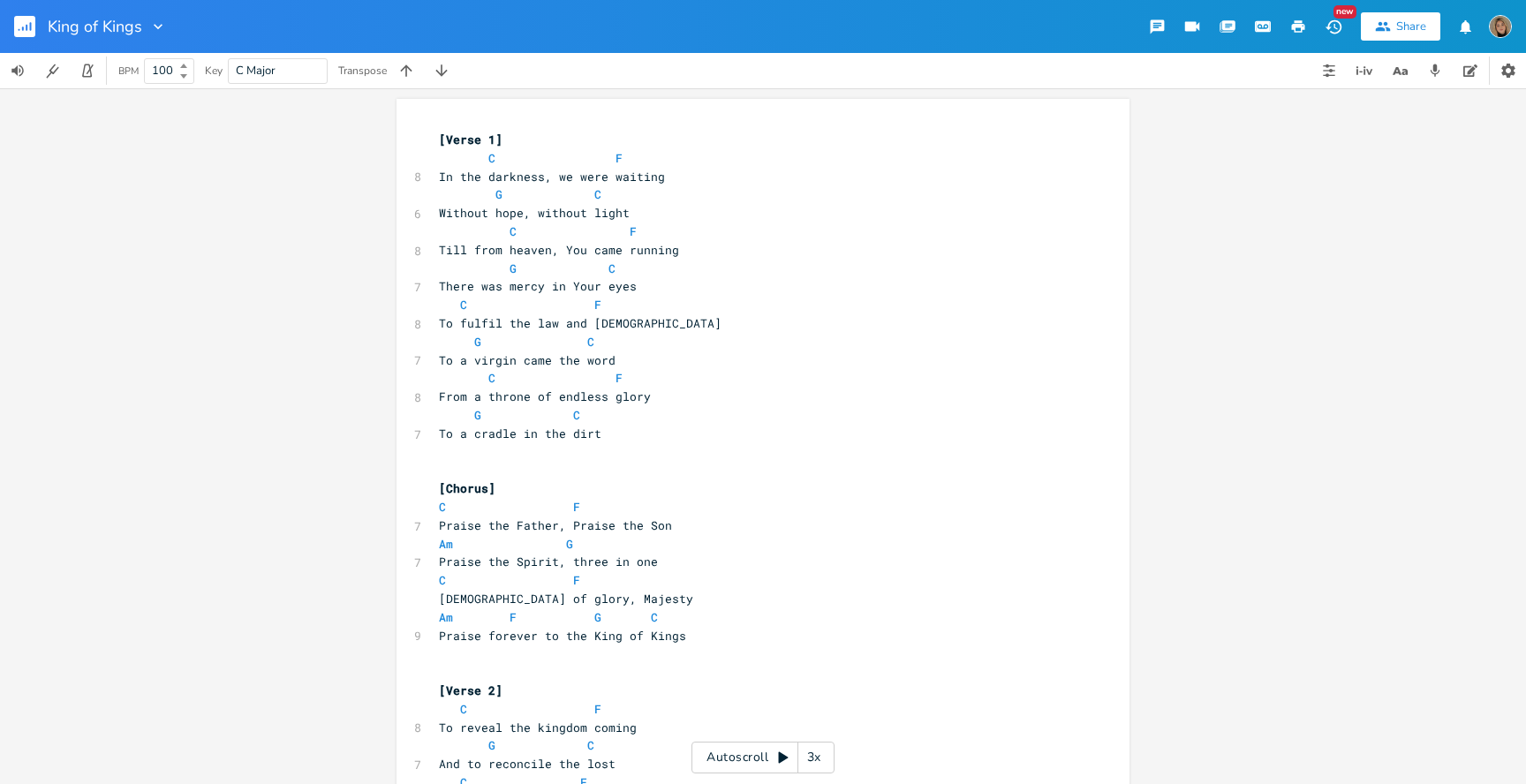 drag, startPoint x: 688, startPoint y: 389, endPoint x: 431, endPoint y: 248, distance: 293.13819 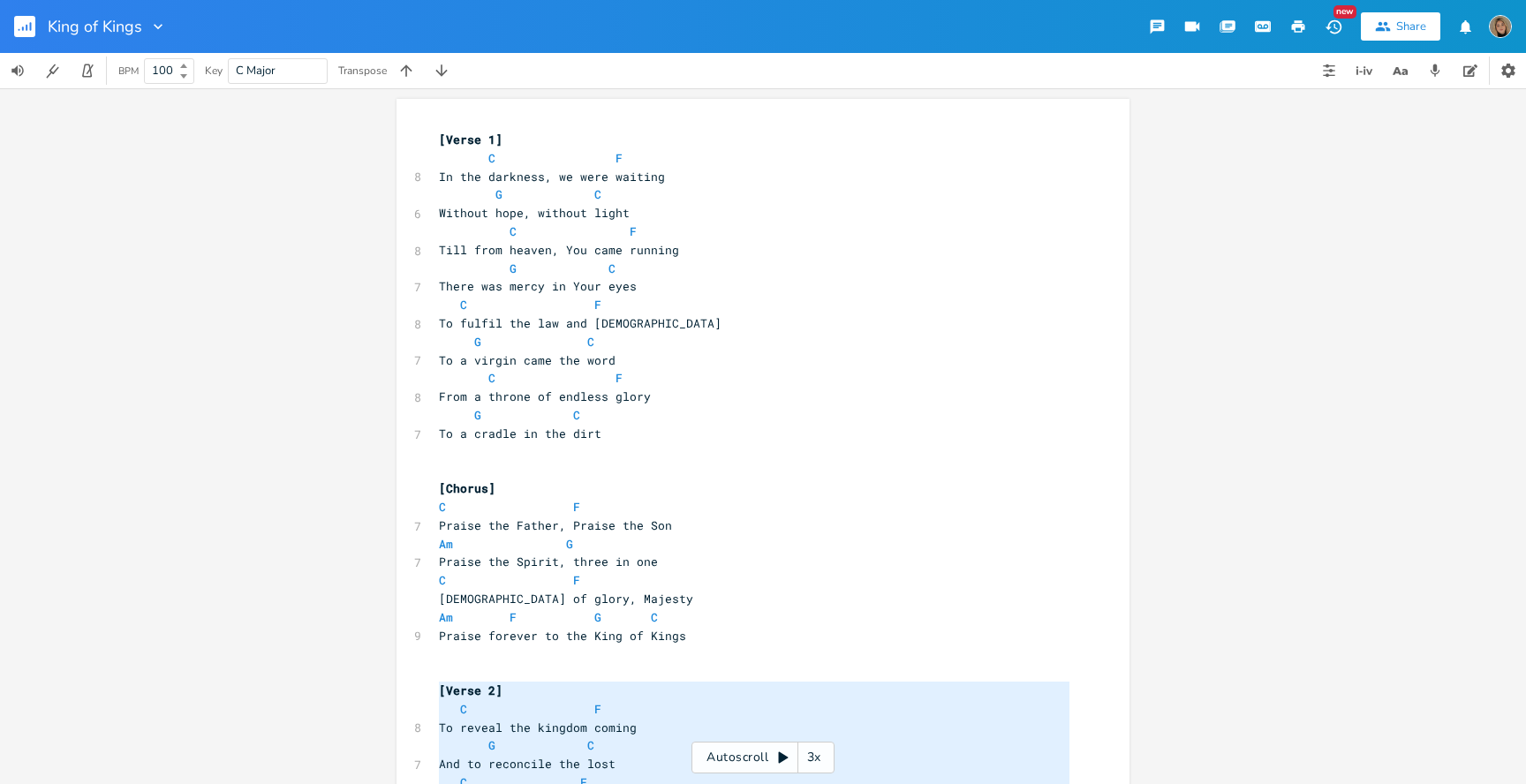 drag, startPoint x: 584, startPoint y: 461, endPoint x: 420, endPoint y: 170, distance: 334.0314 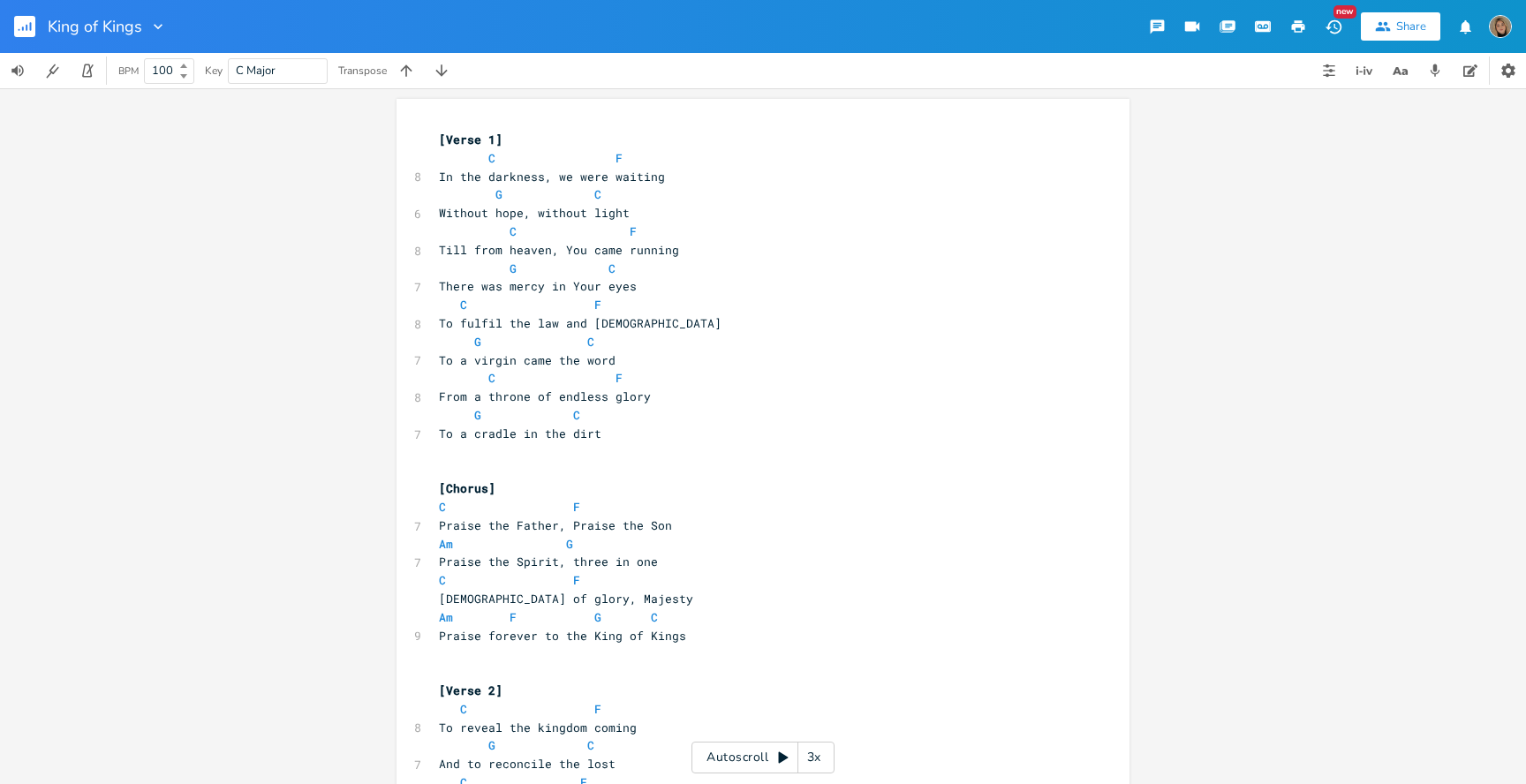 click on "​" at bounding box center [754, 3335] 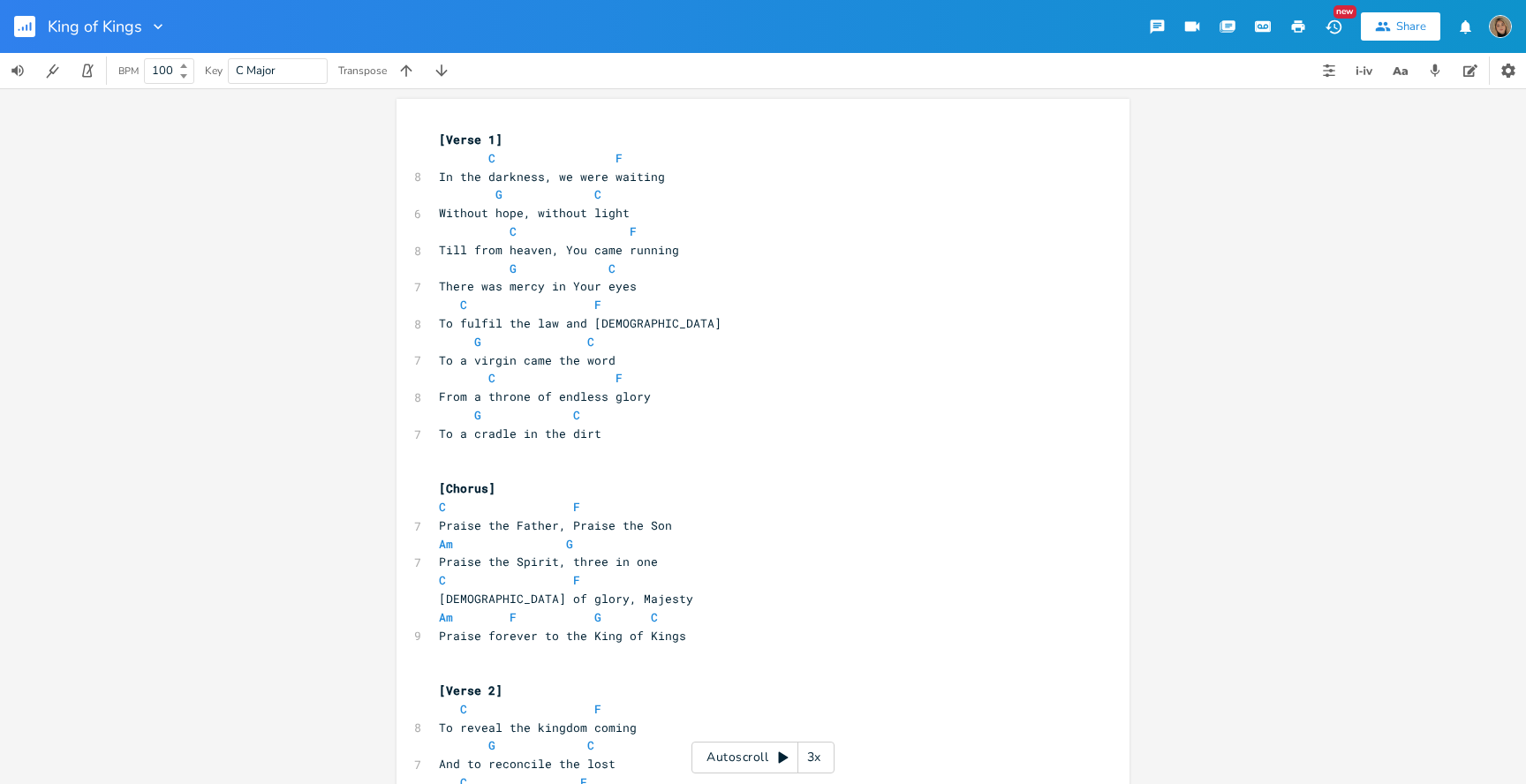 click on "F" at bounding box center (577, 2930) 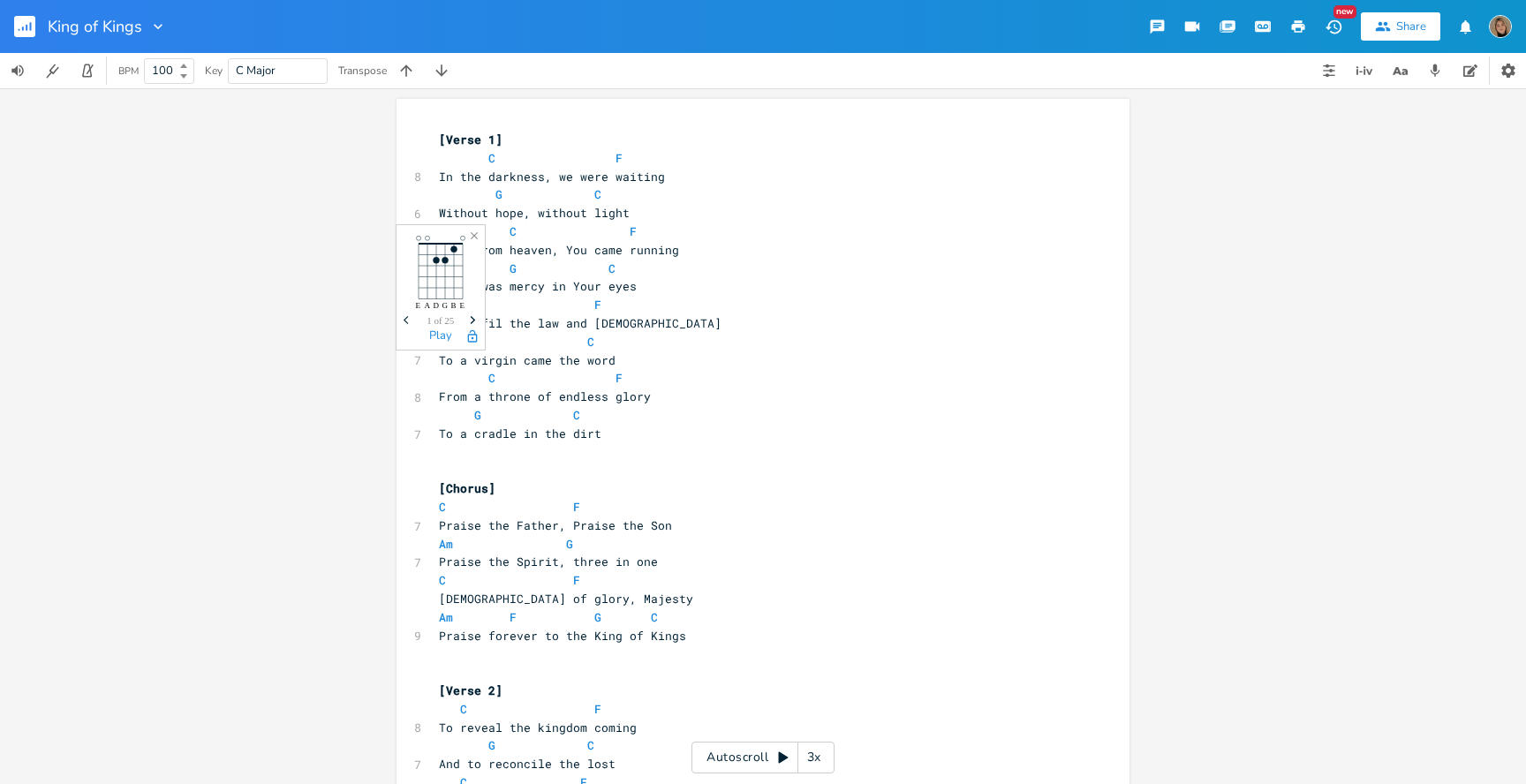 click on "Am" at bounding box center [446, 2967] 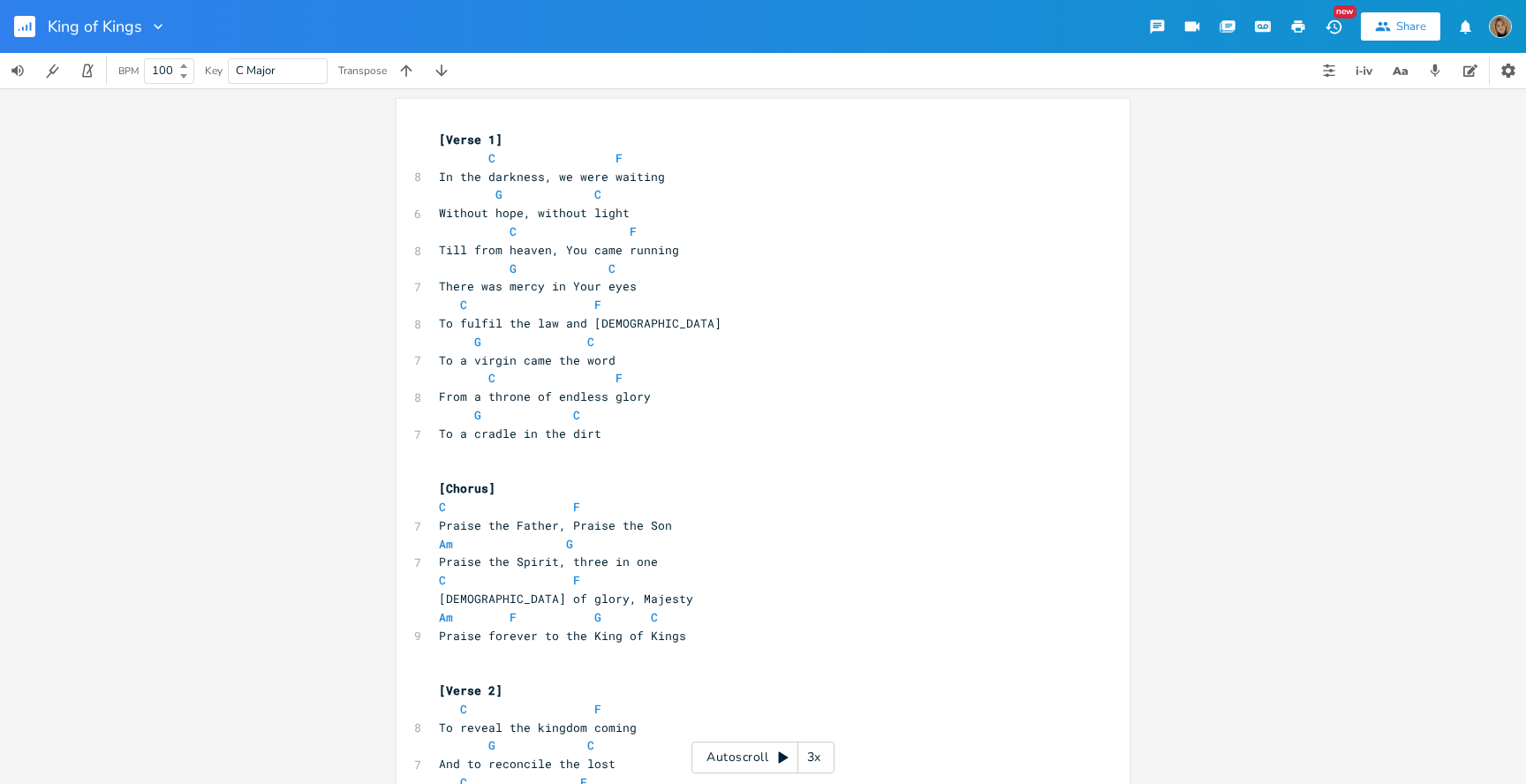 click on "Am" at bounding box center [446, 2967] 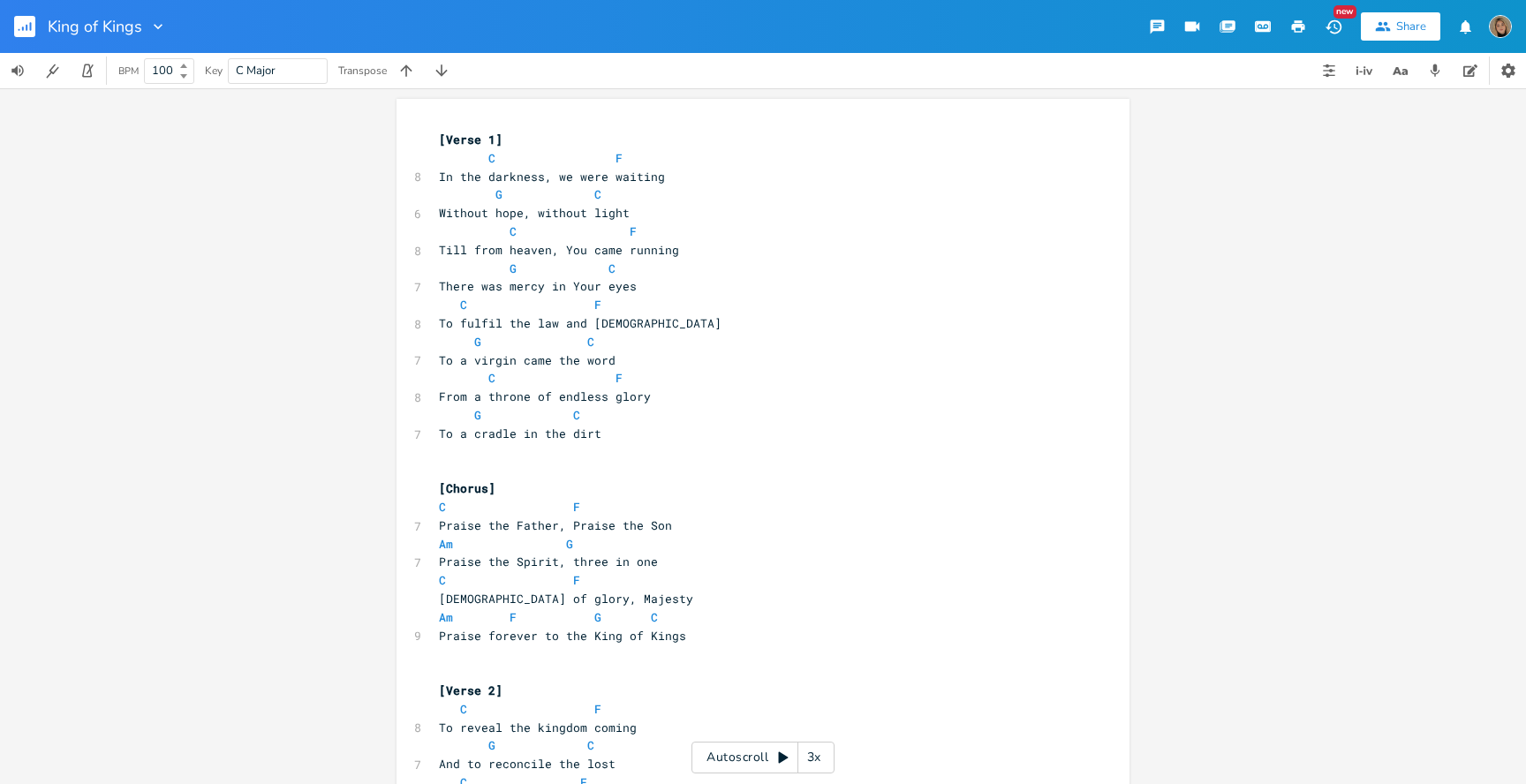click on "C" at bounding box center (442, 3004) 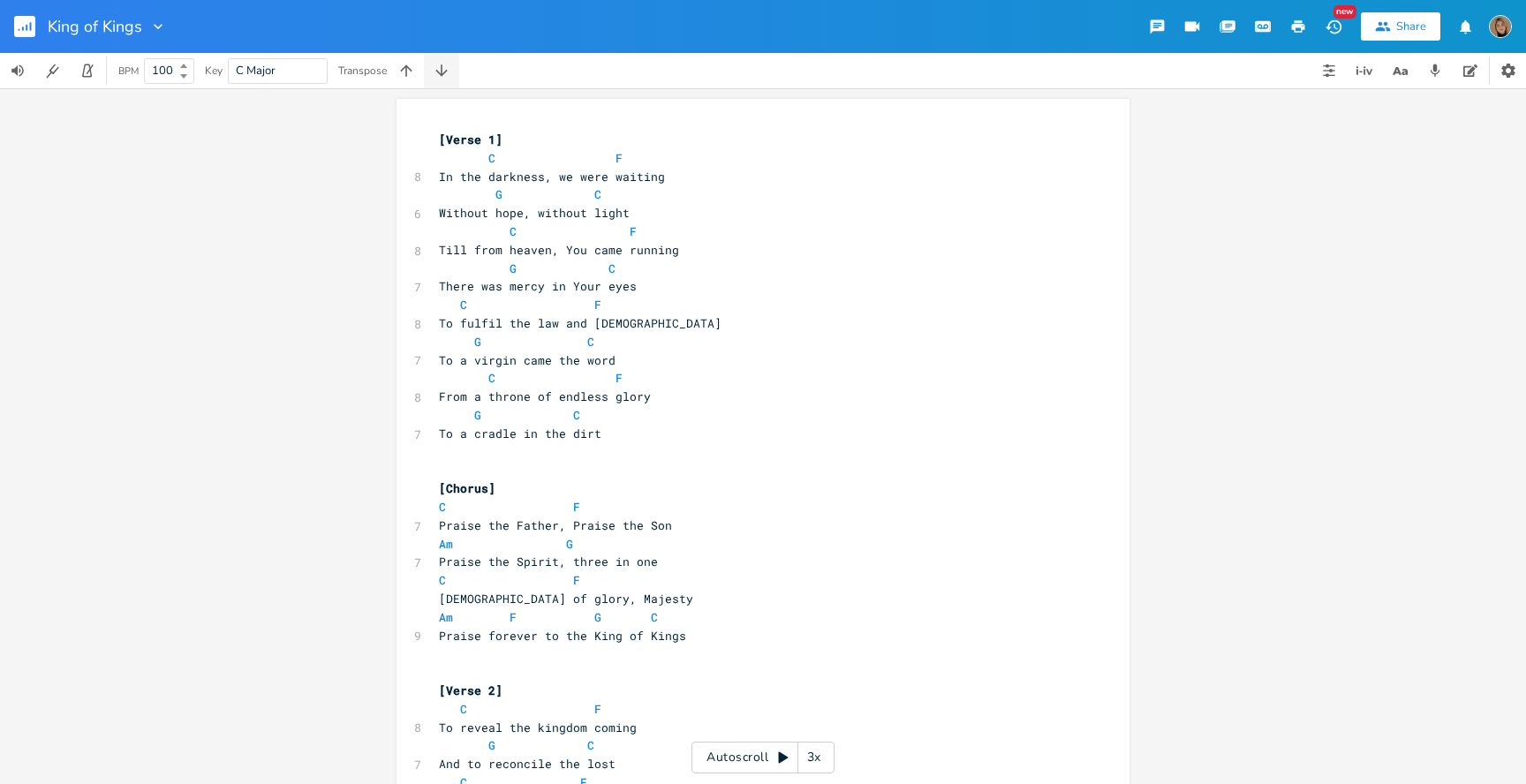 click 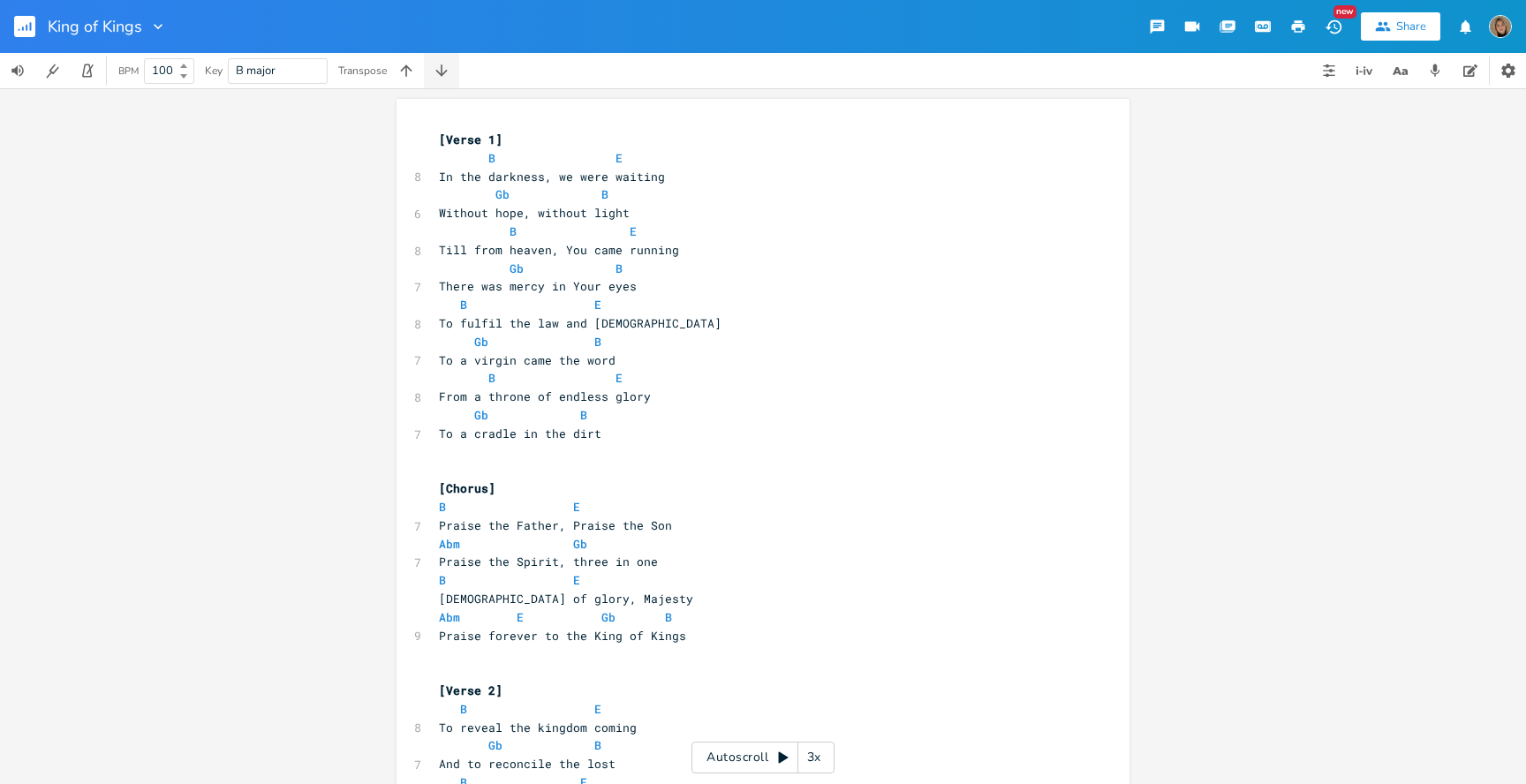 click 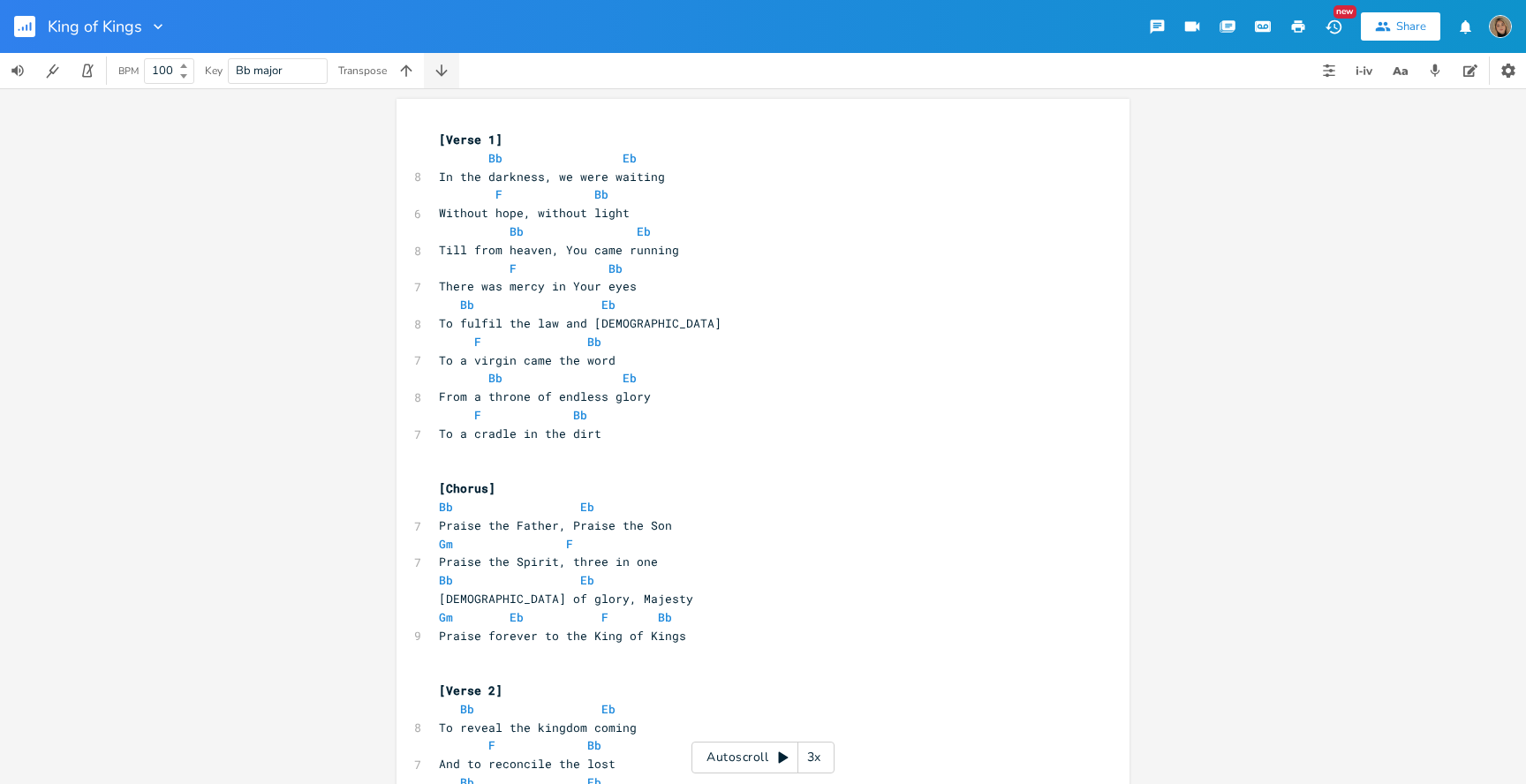 click 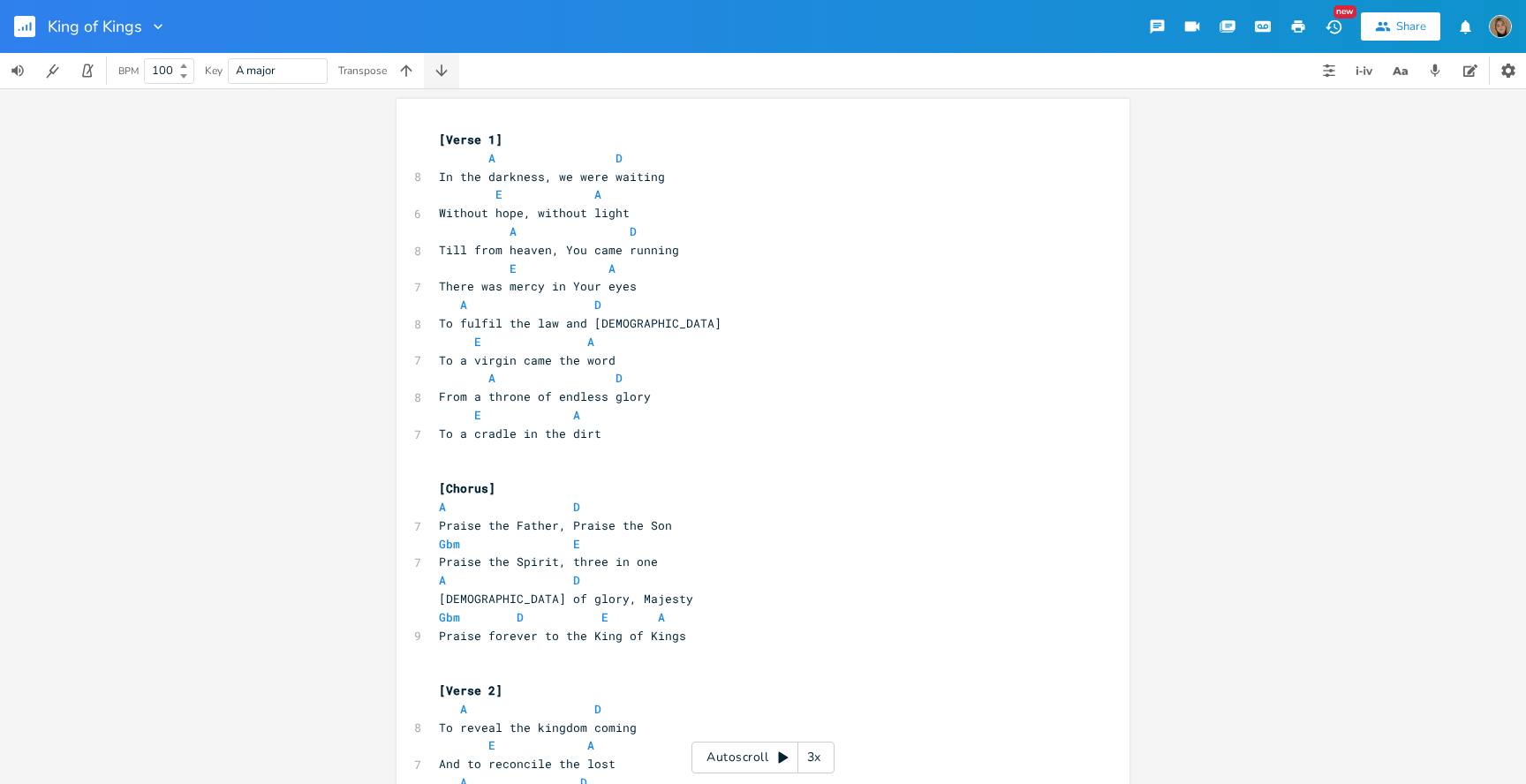 click 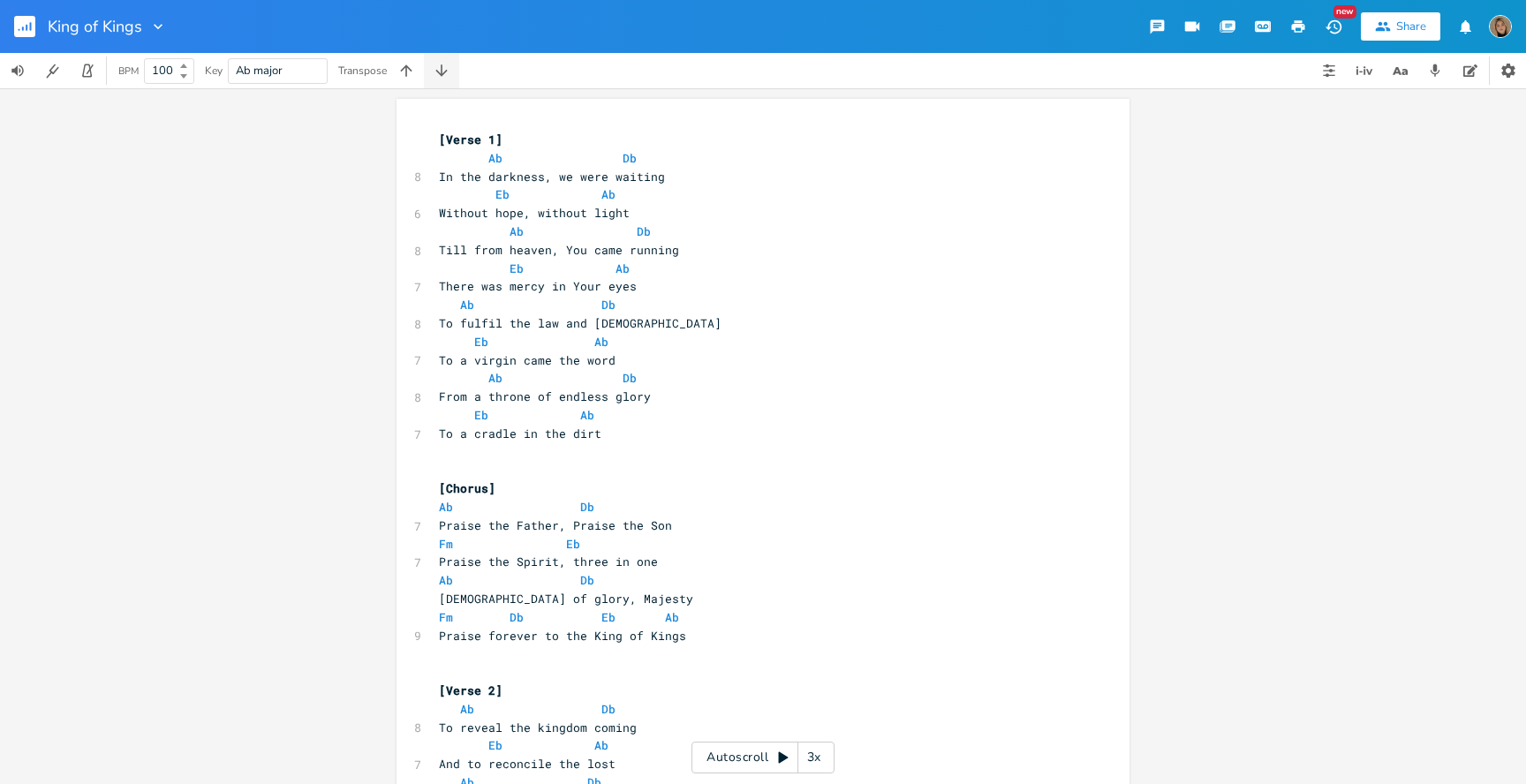 click 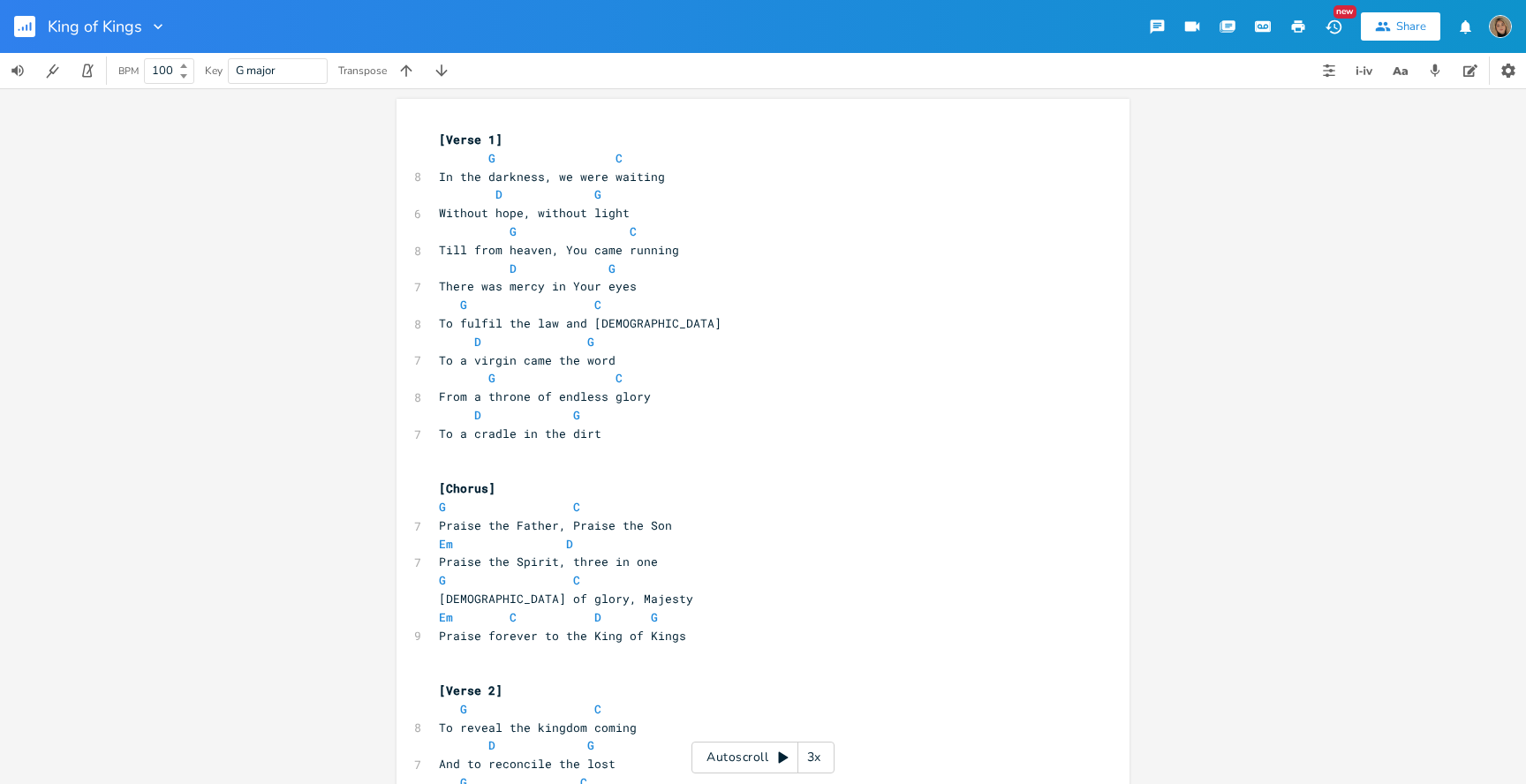 click on "G" at bounding box center (442, 2930) 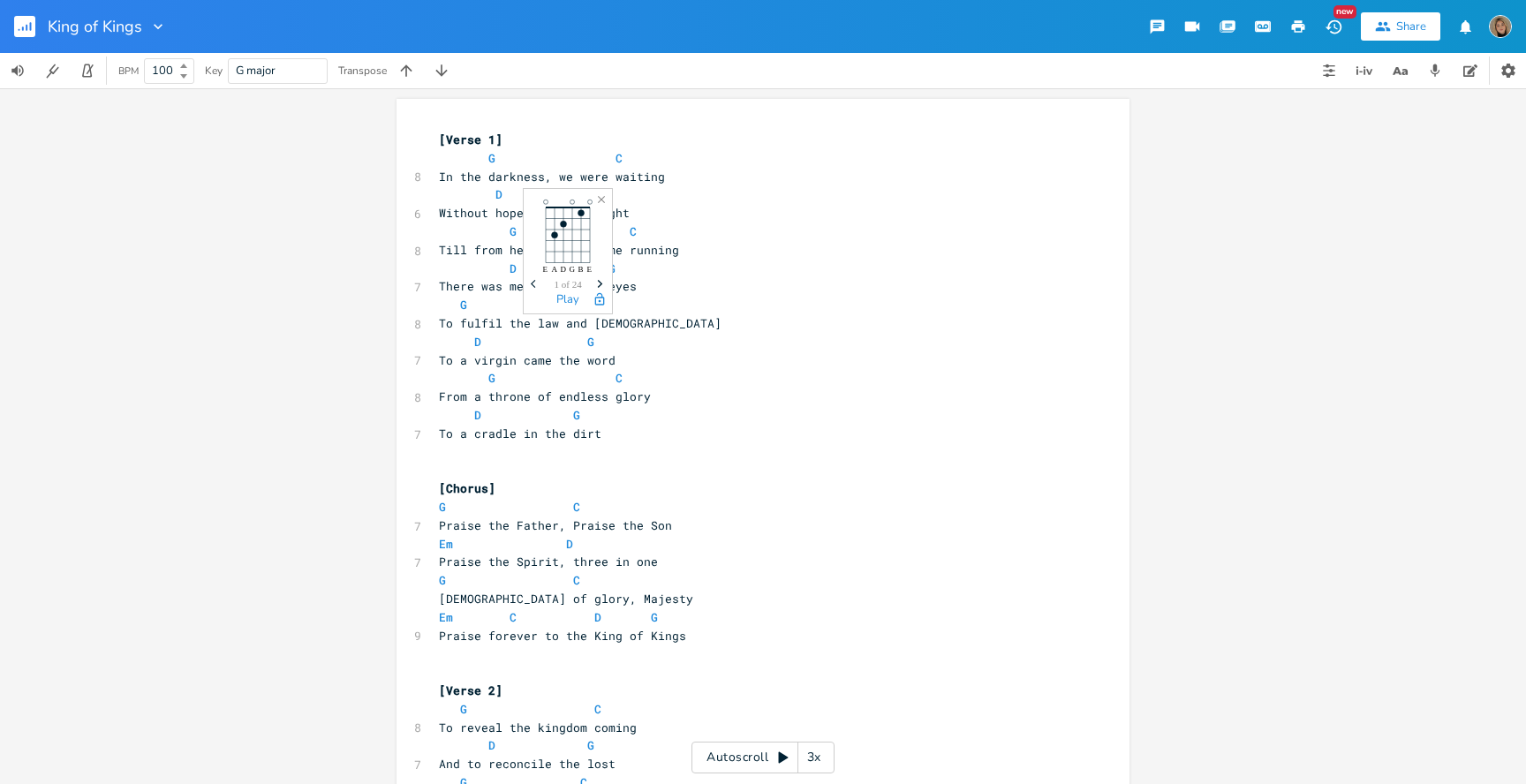 click on "C" at bounding box center (577, 2930) 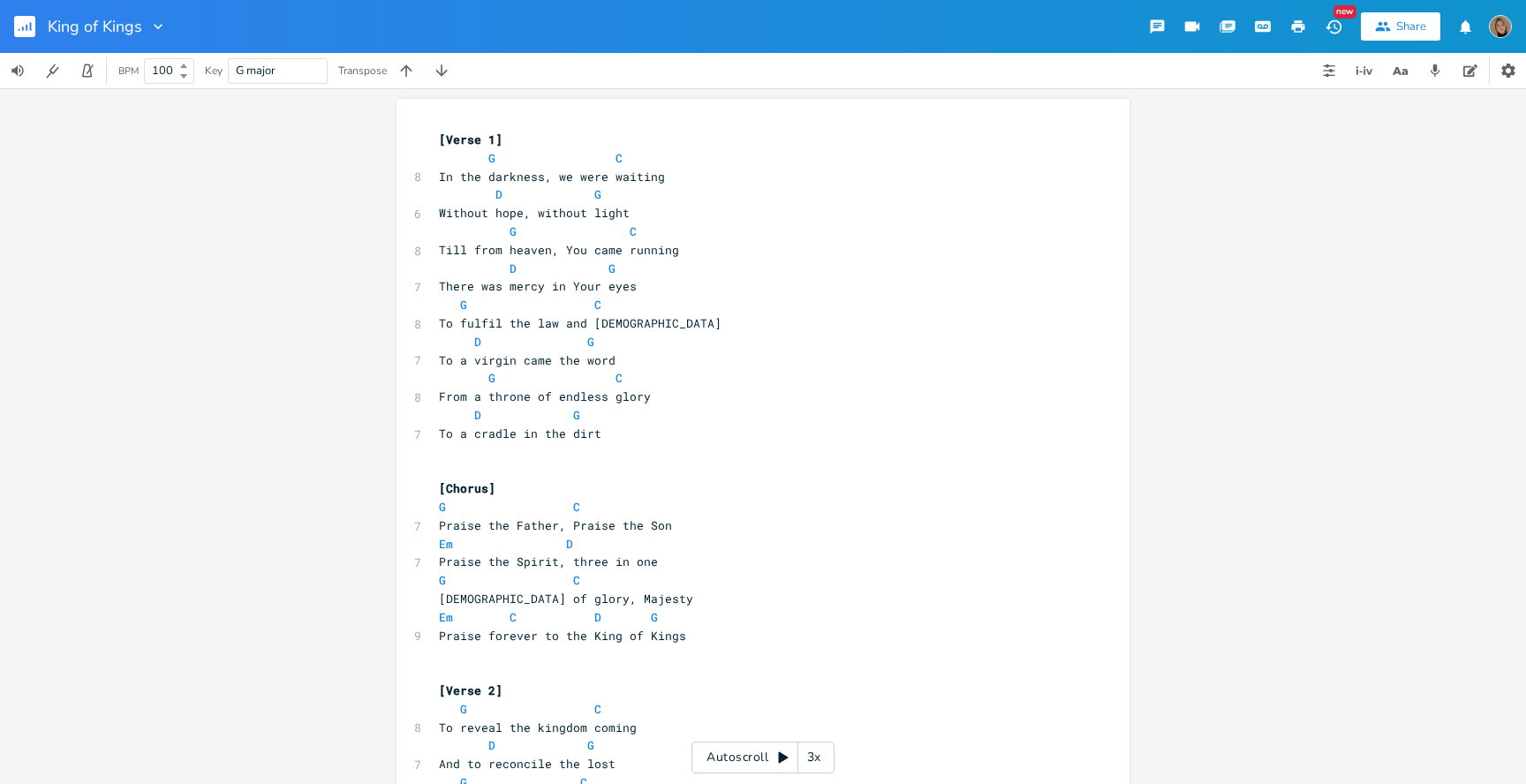 click on "C" at bounding box center [577, 2930] 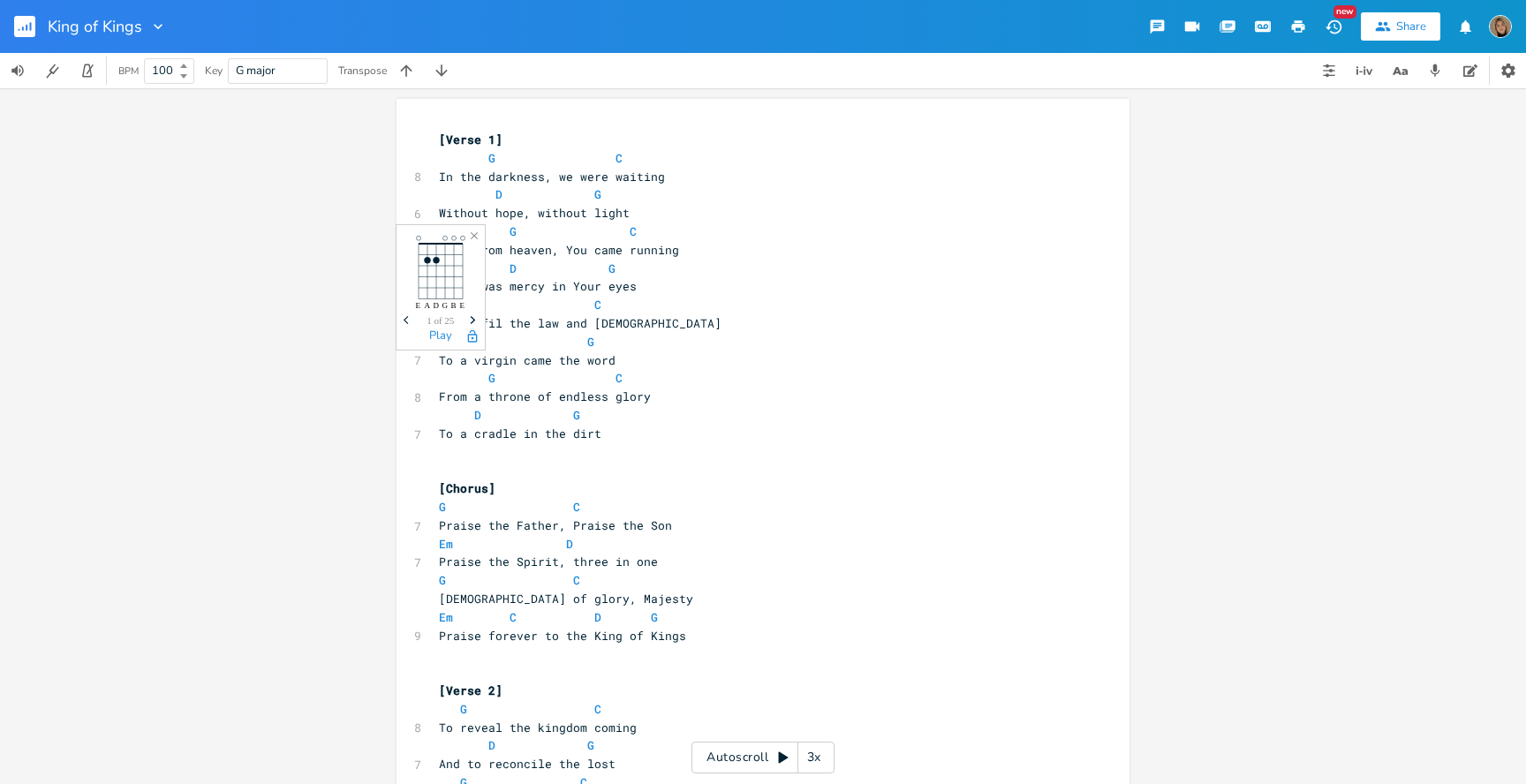click on "Em" at bounding box center [446, 2967] 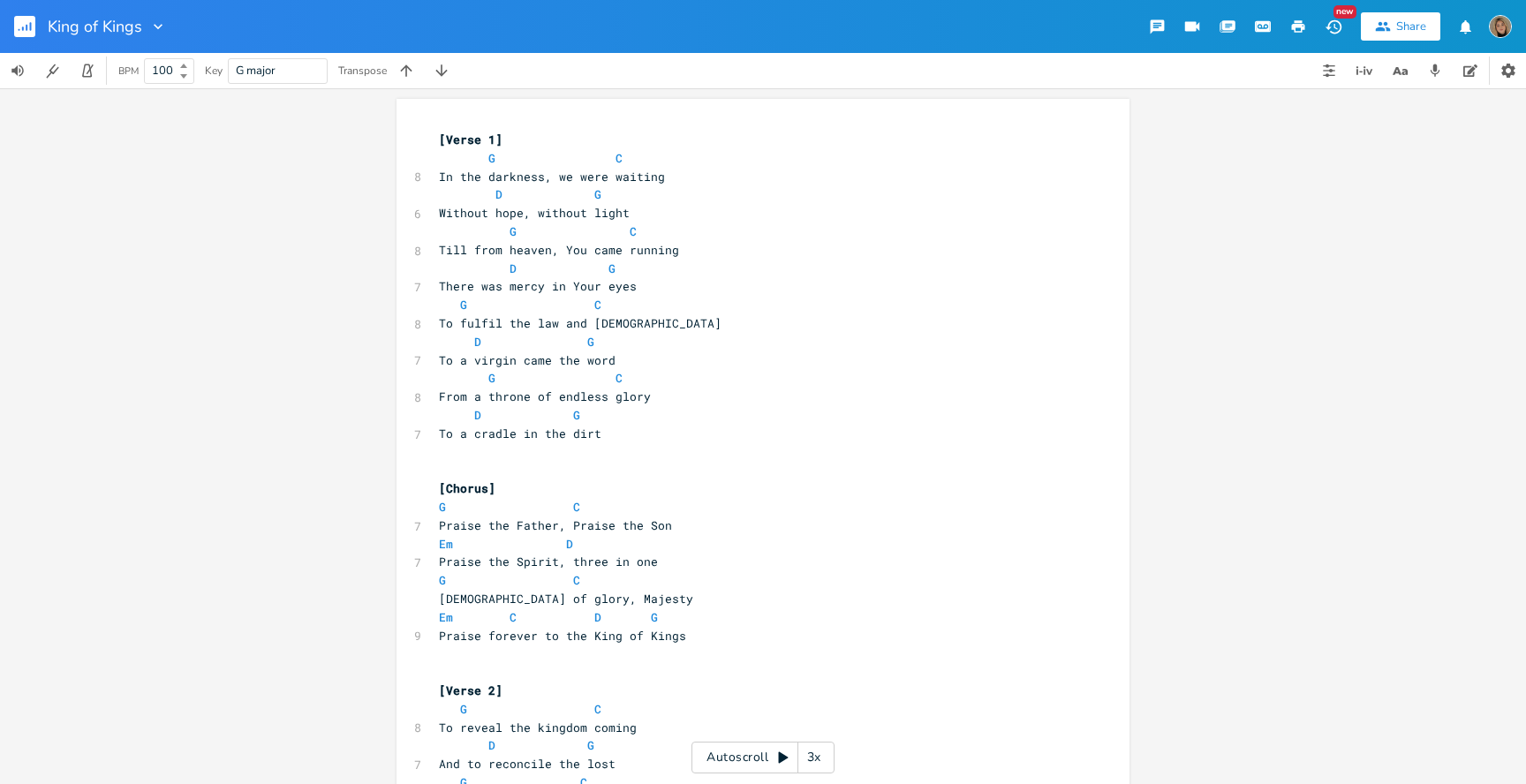 click on "D" at bounding box center [570, 2967] 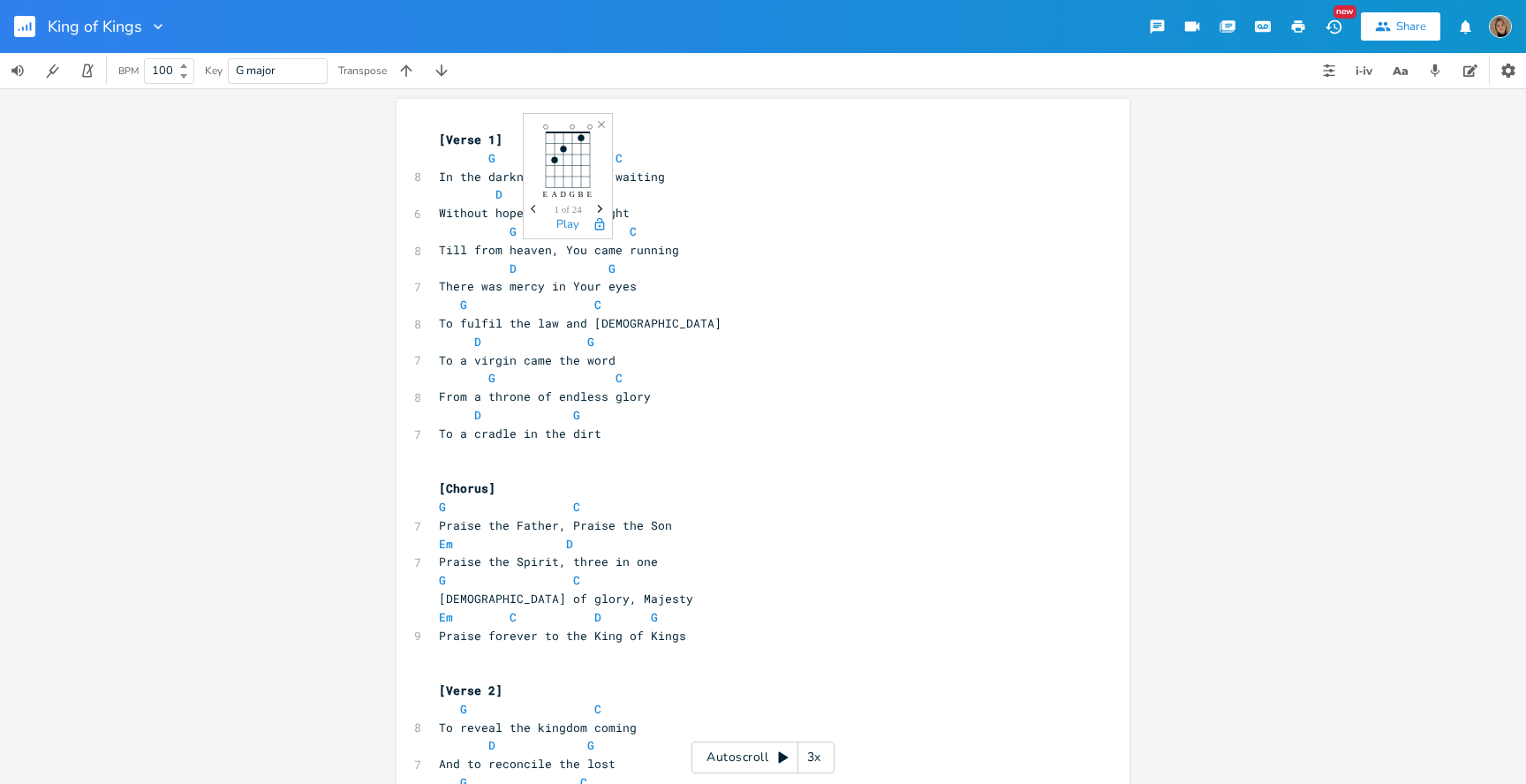 click on "C" at bounding box center (577, 3004) 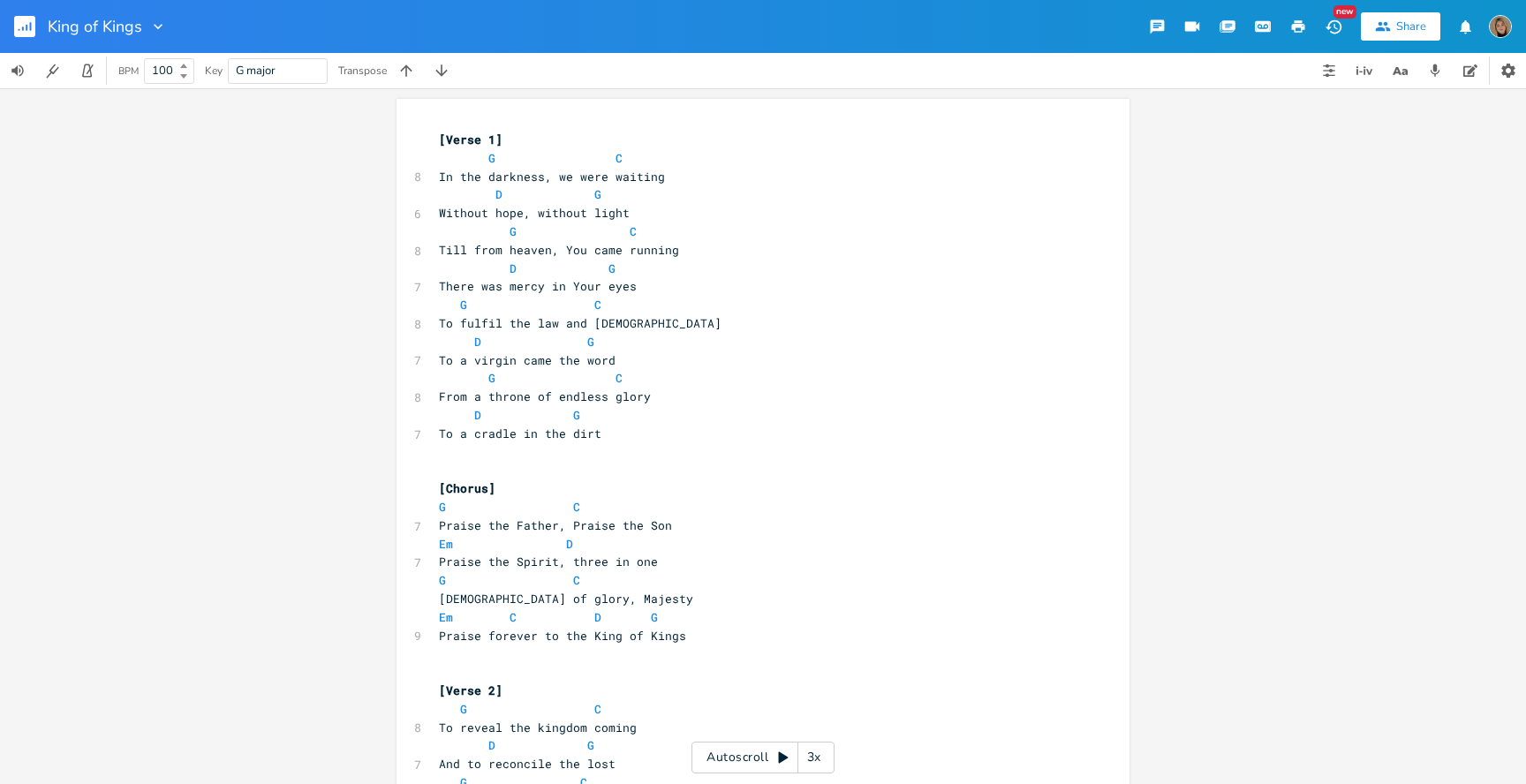 click on "C" at bounding box center (577, 3004) 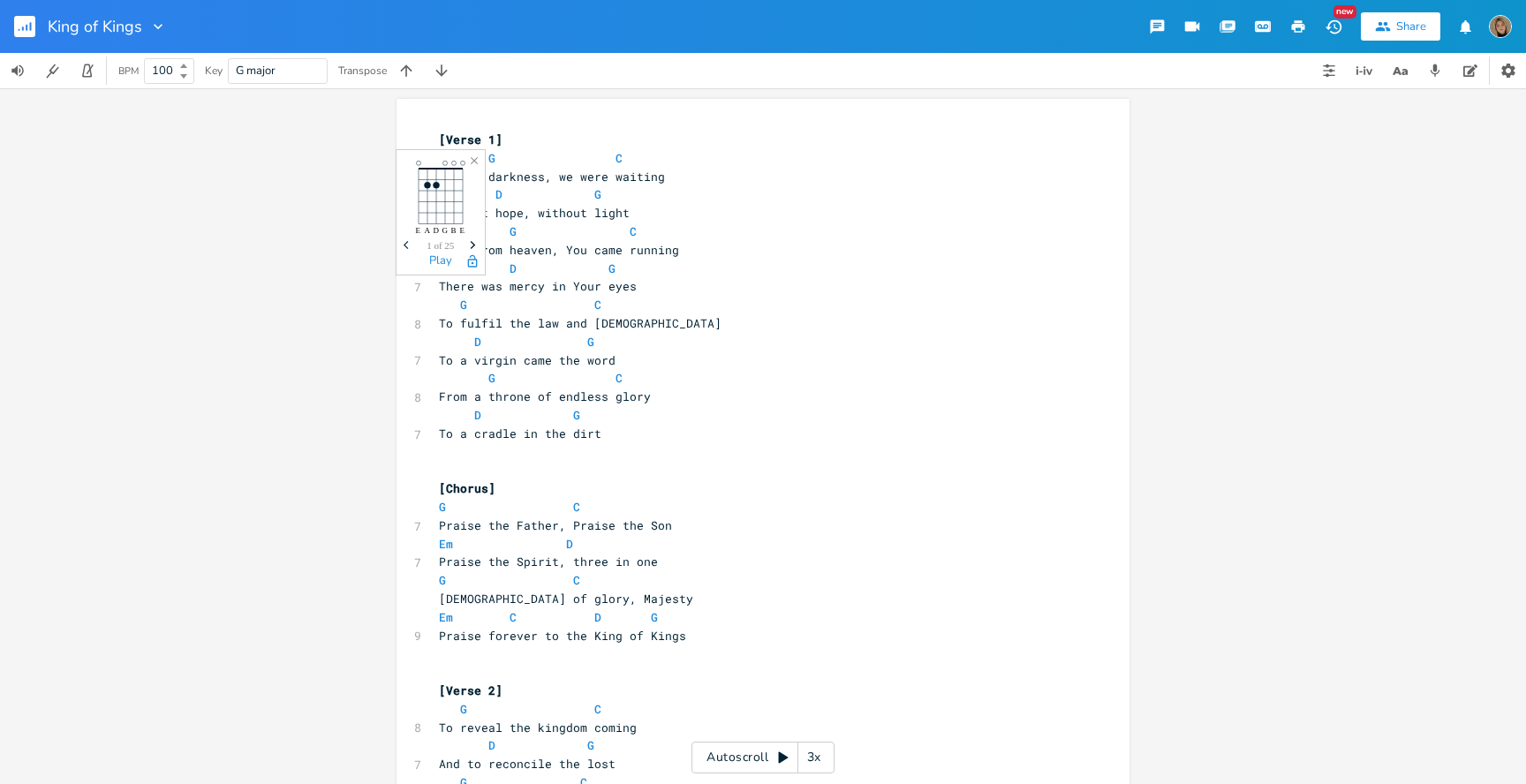 click on "Em" at bounding box center [446, 3041] 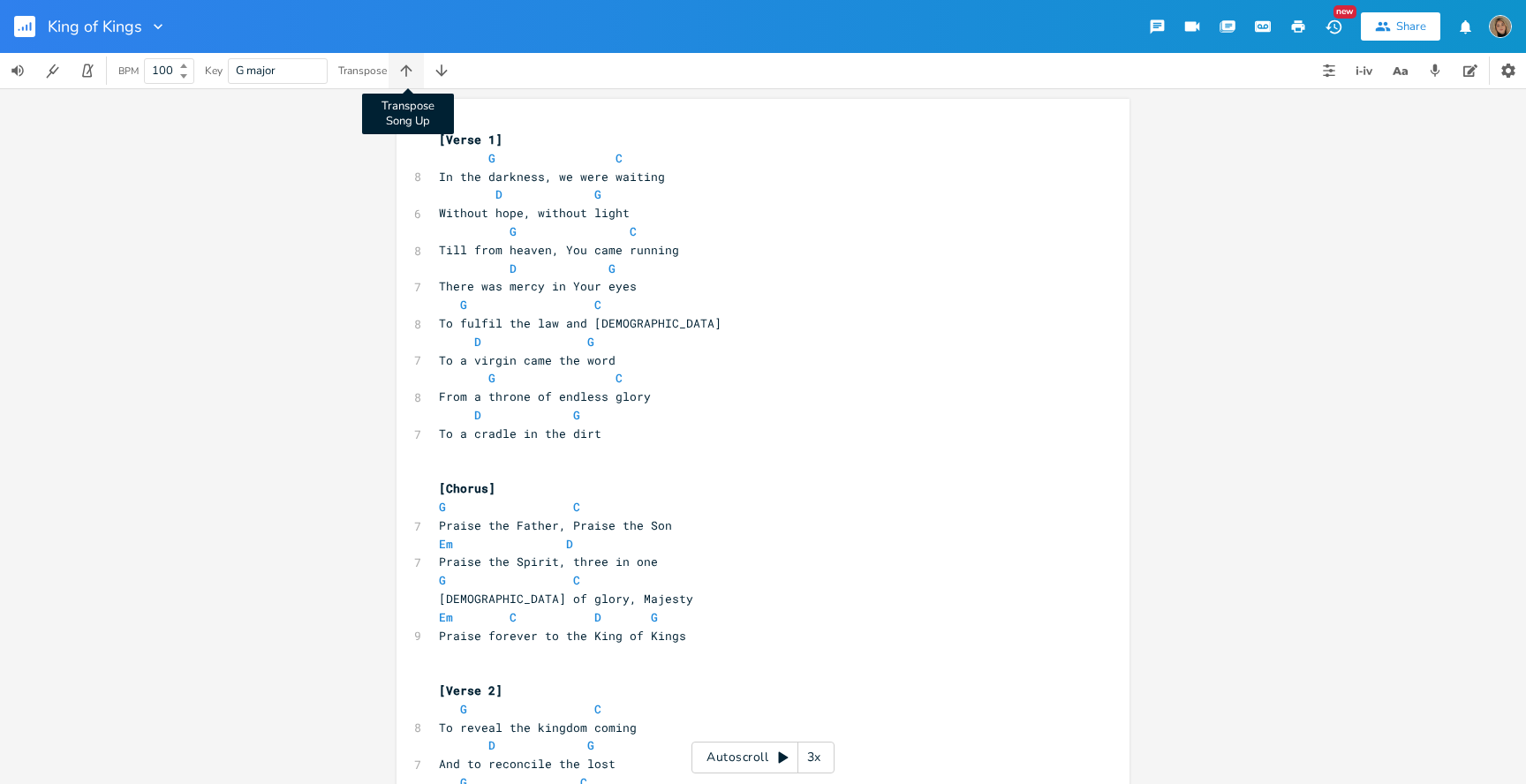click 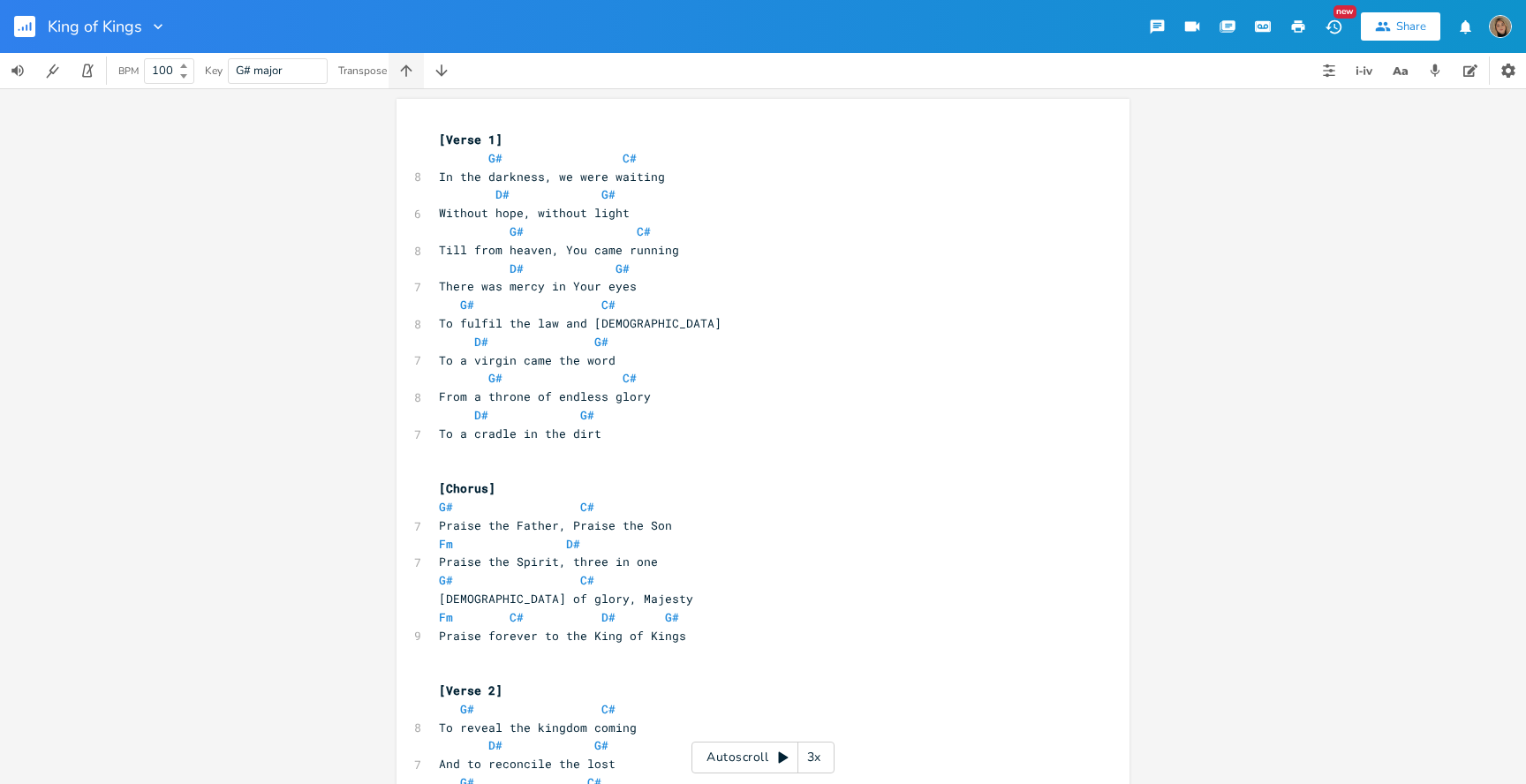 click 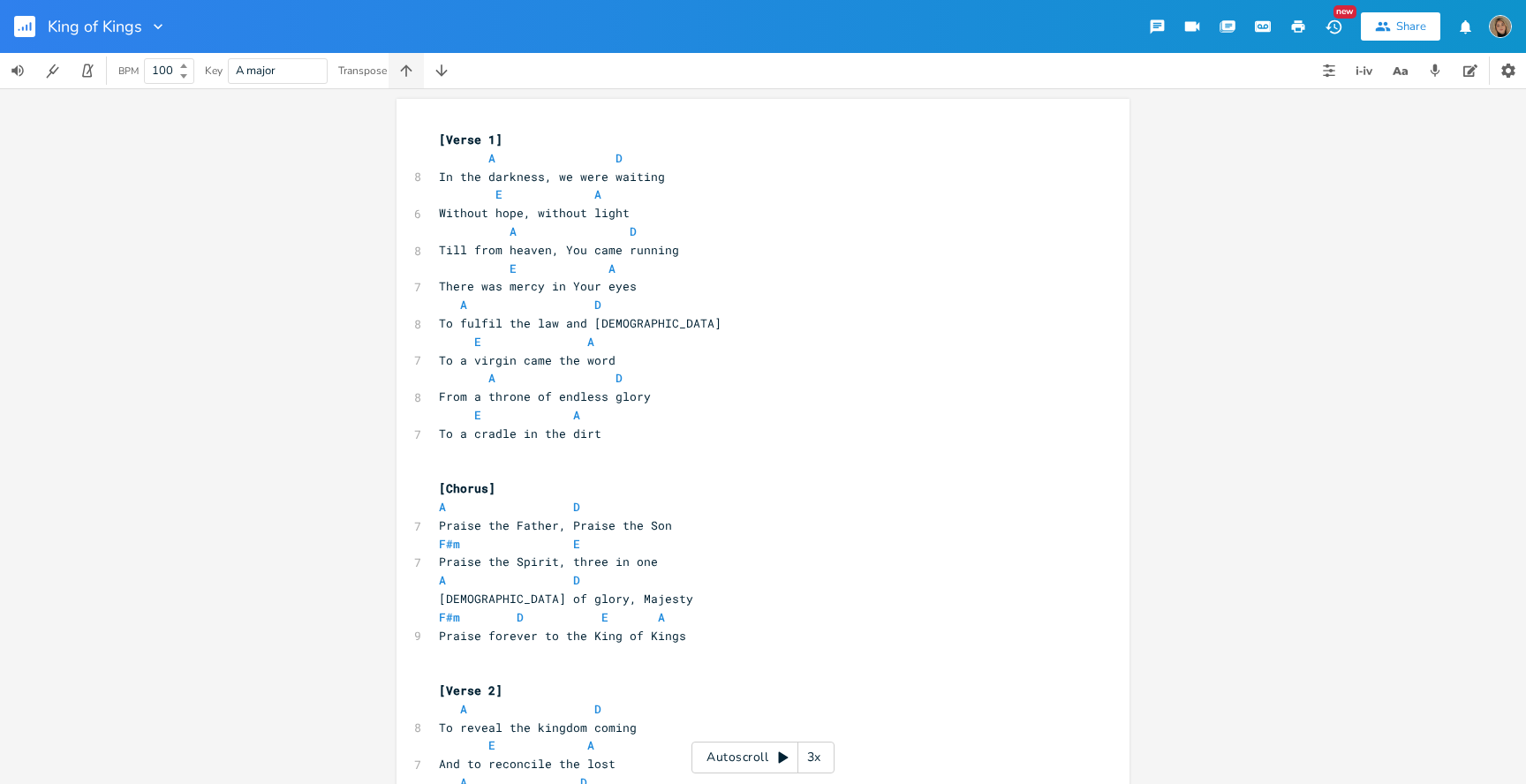 click 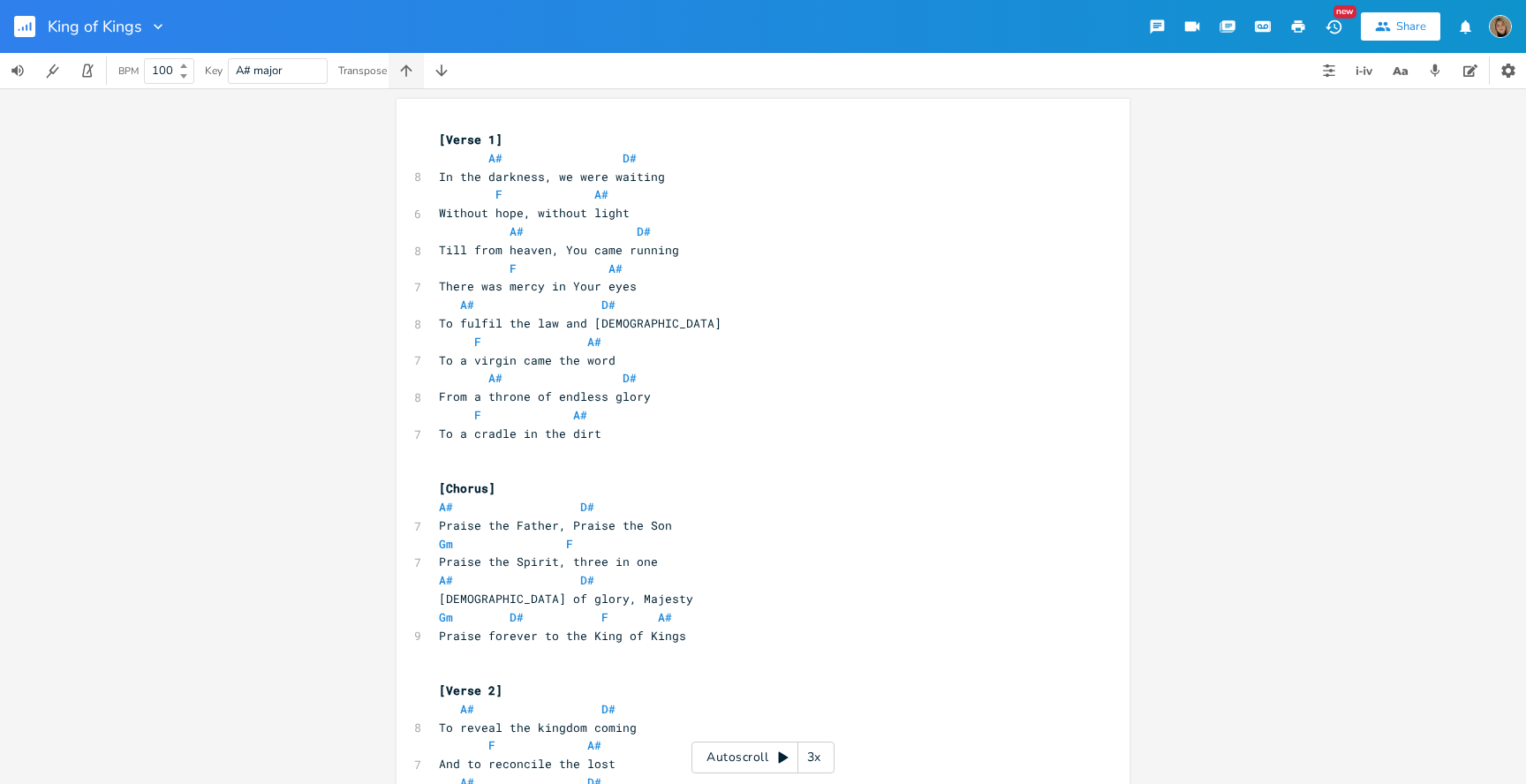 click 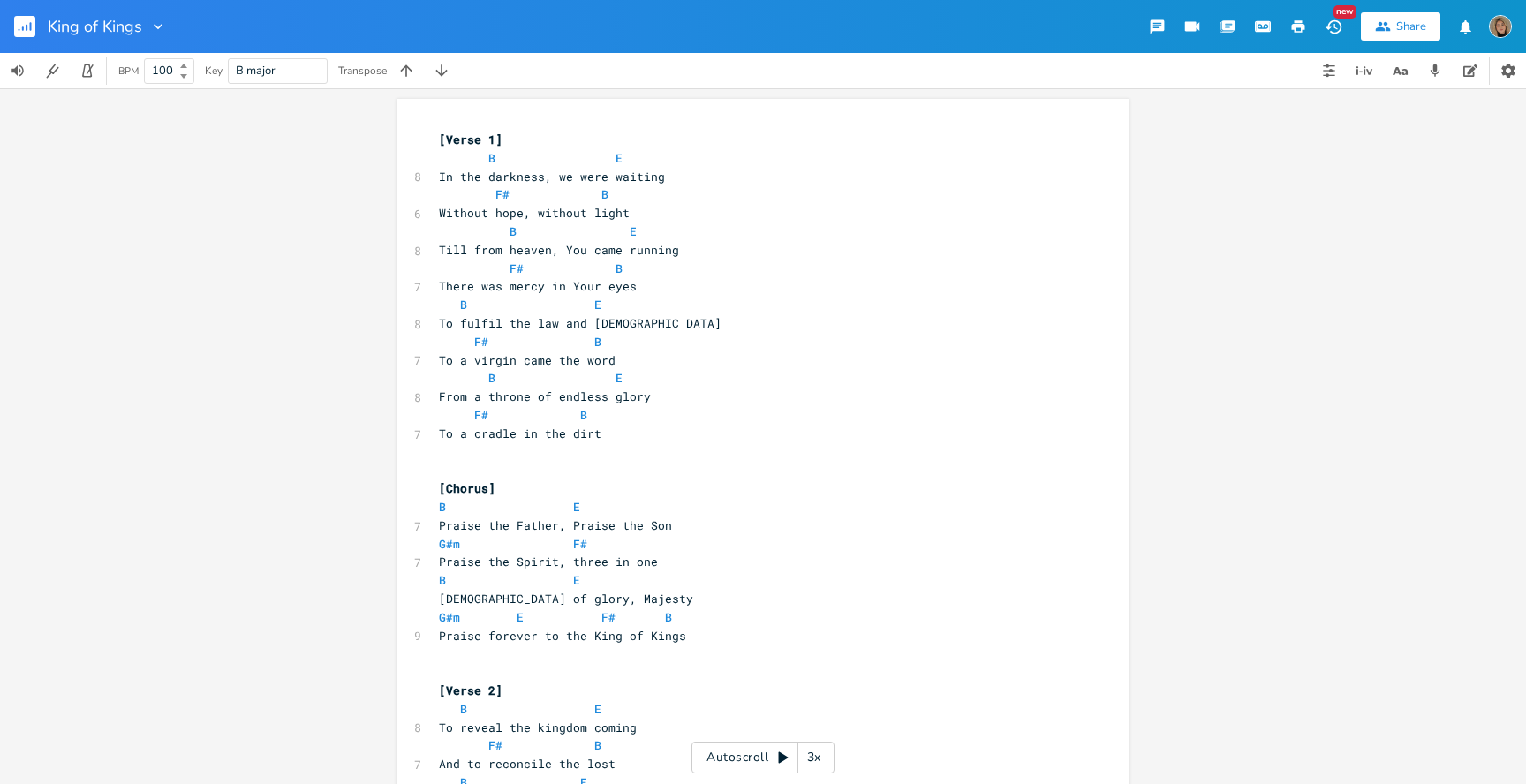 click on "B" at bounding box center (442, 2930) 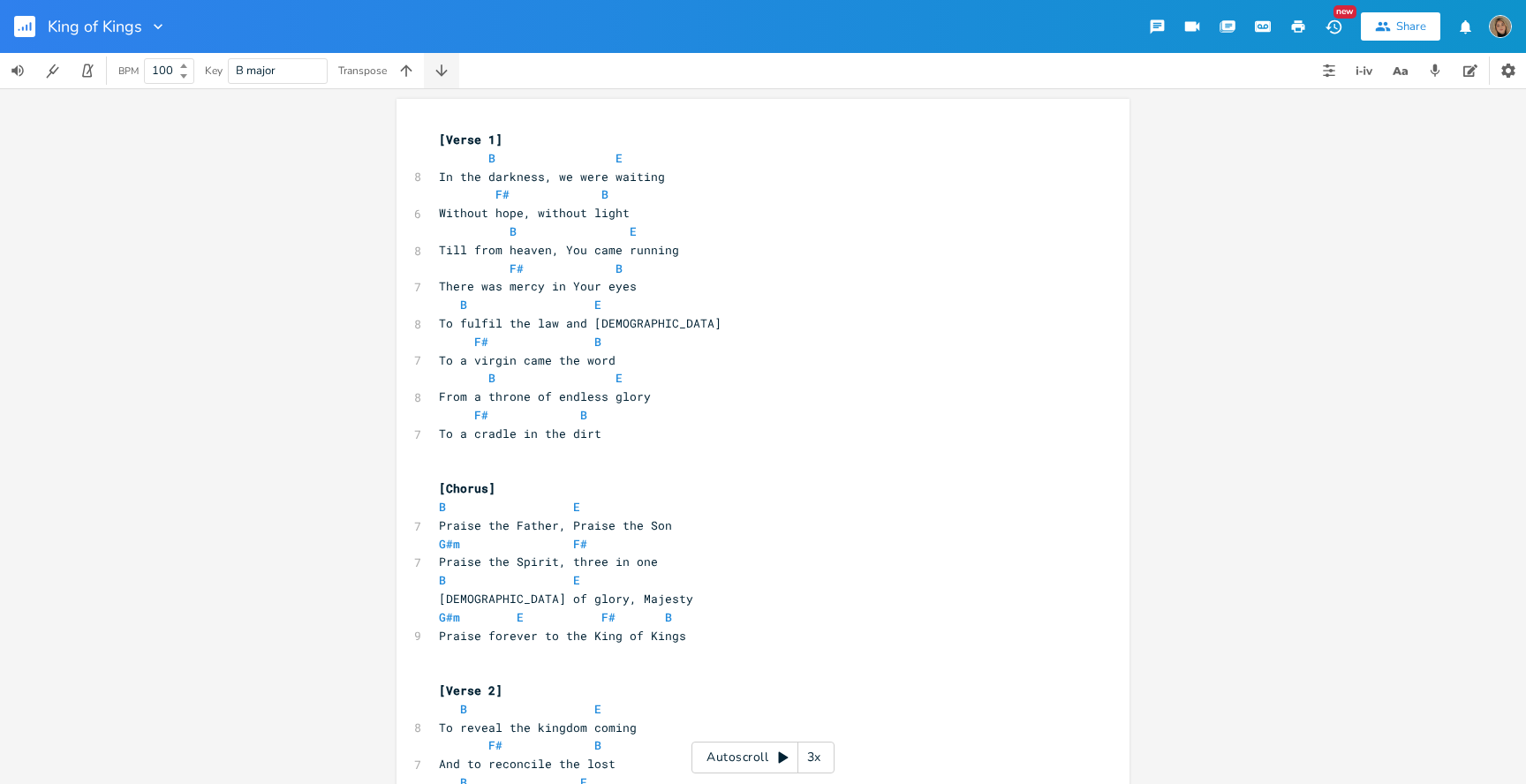 click 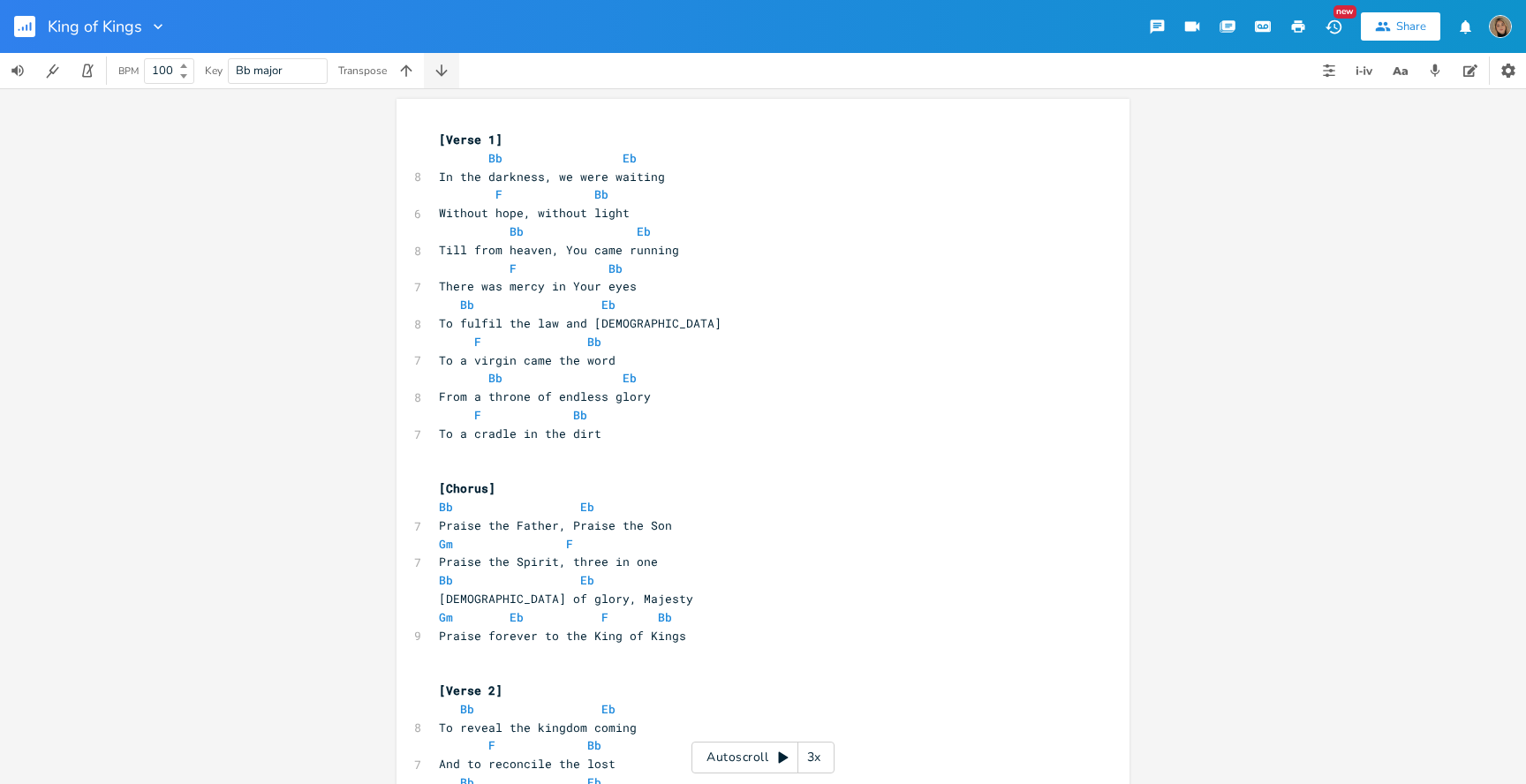 click 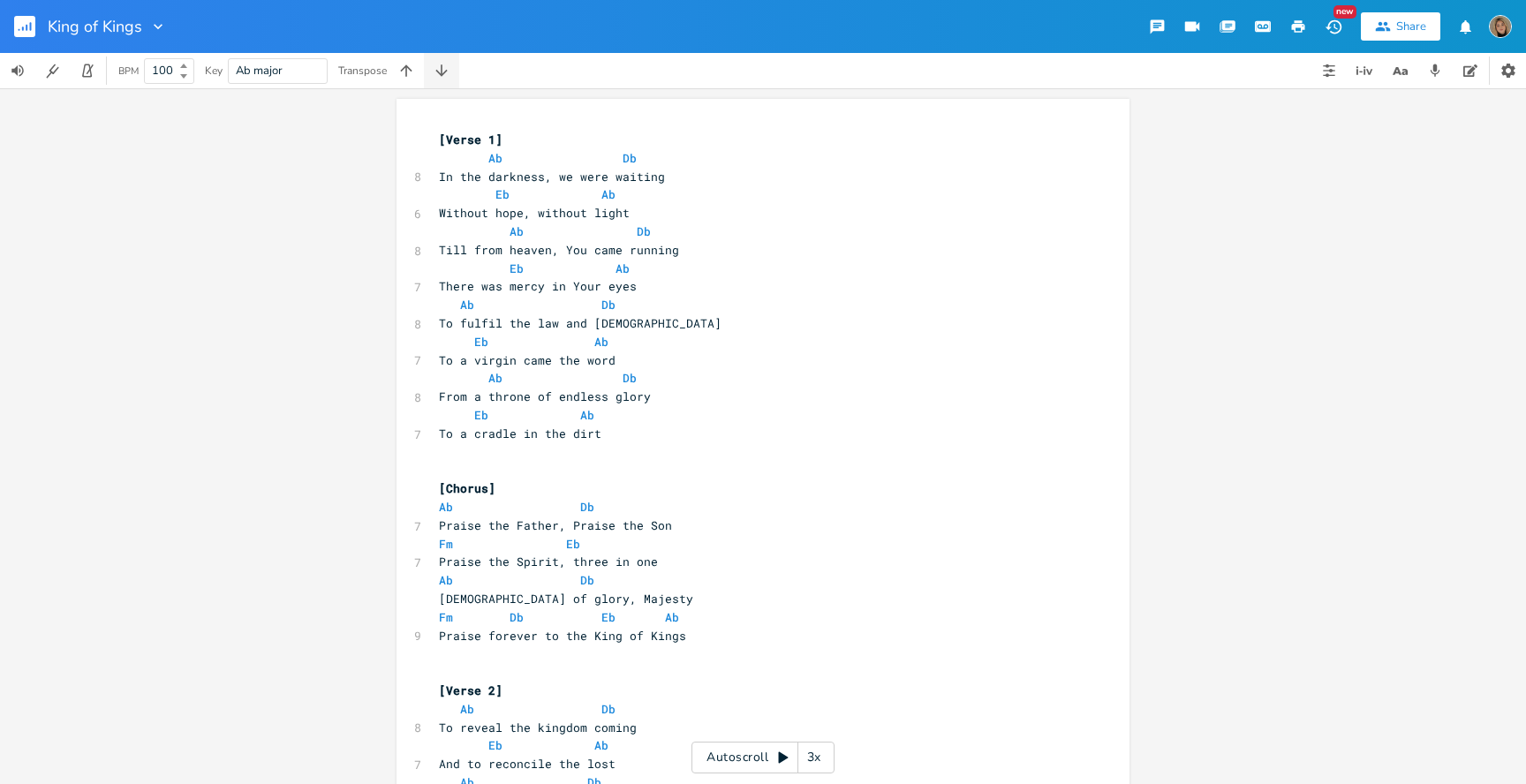 click 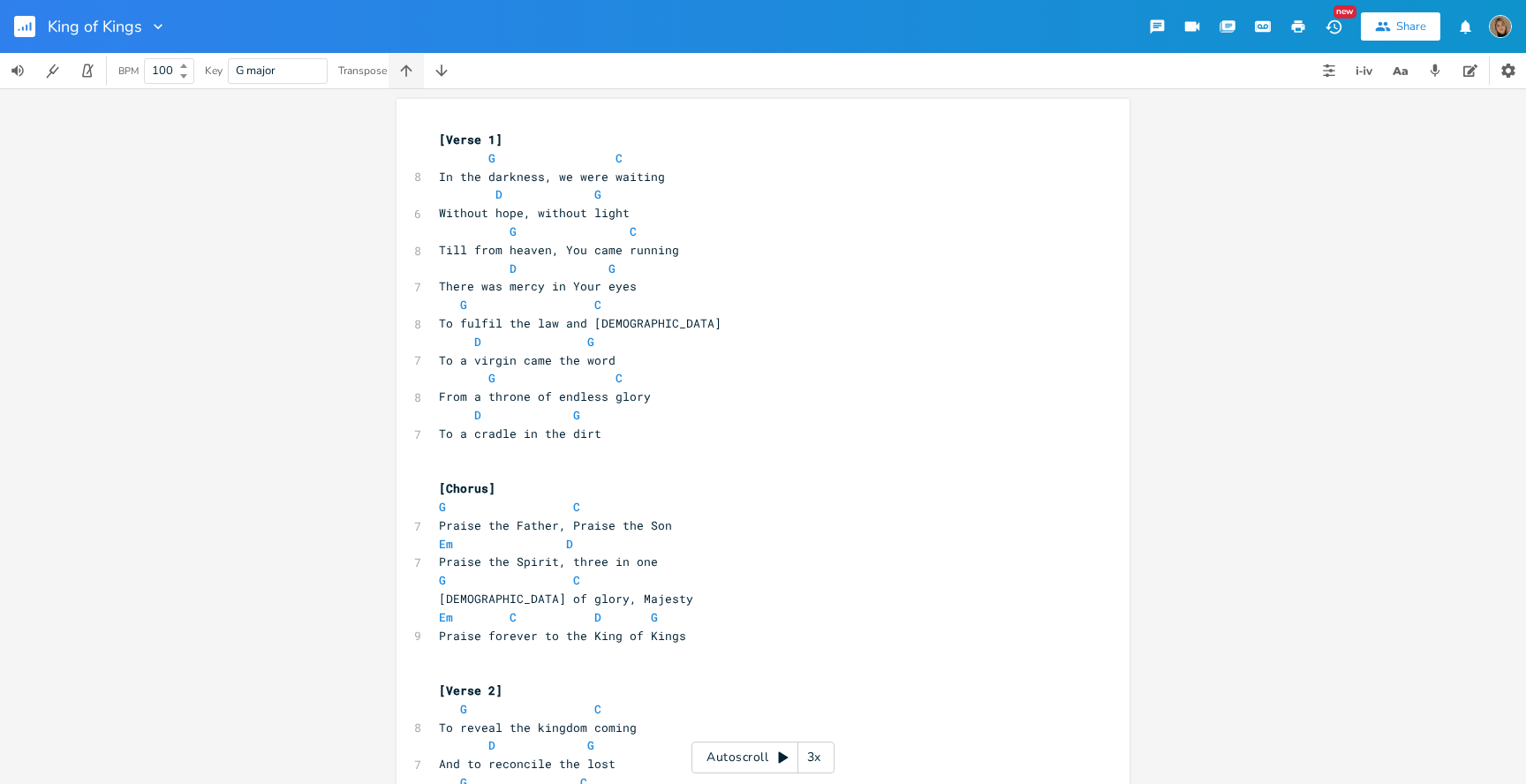 click at bounding box center (406, 71) 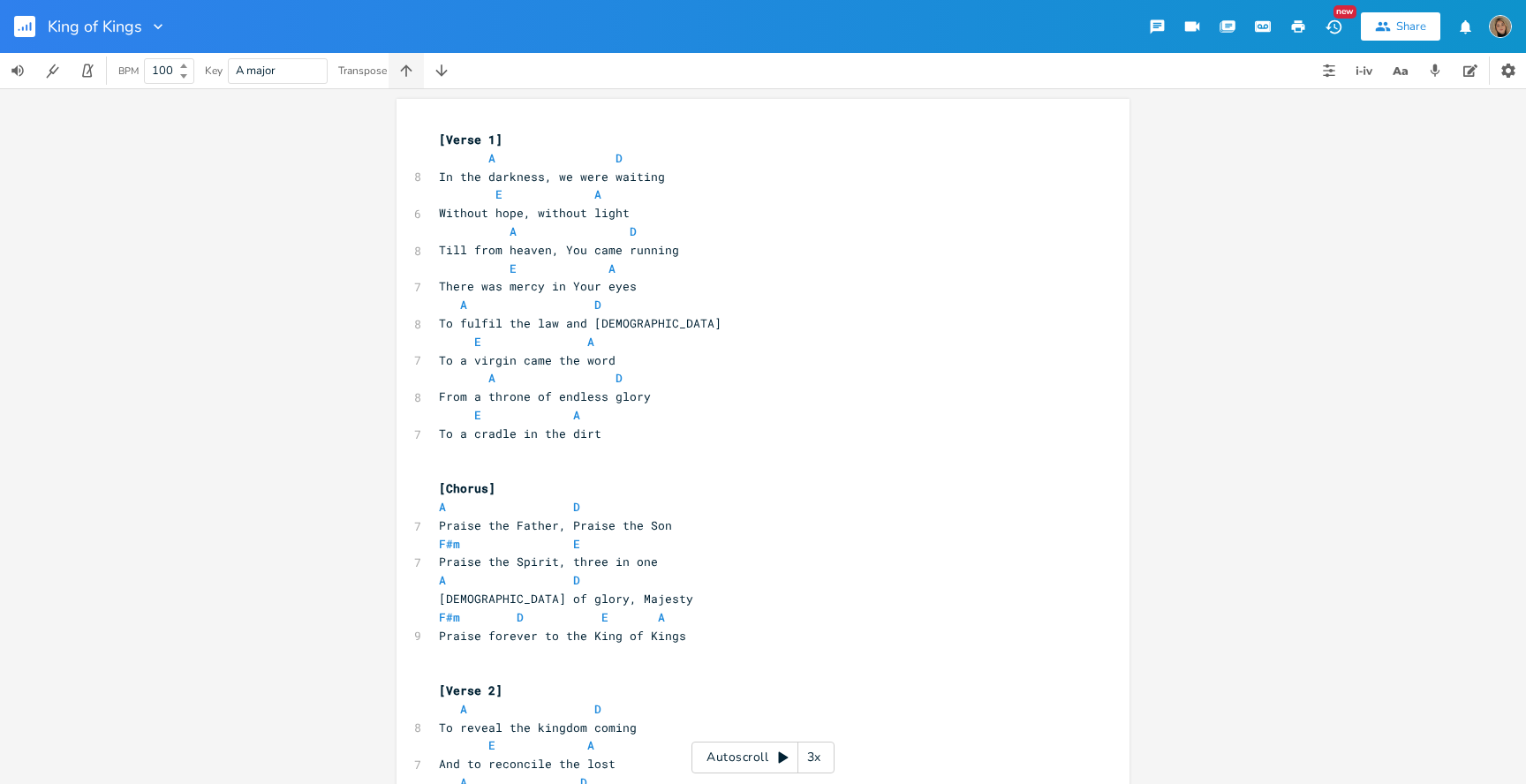 click at bounding box center [406, 71] 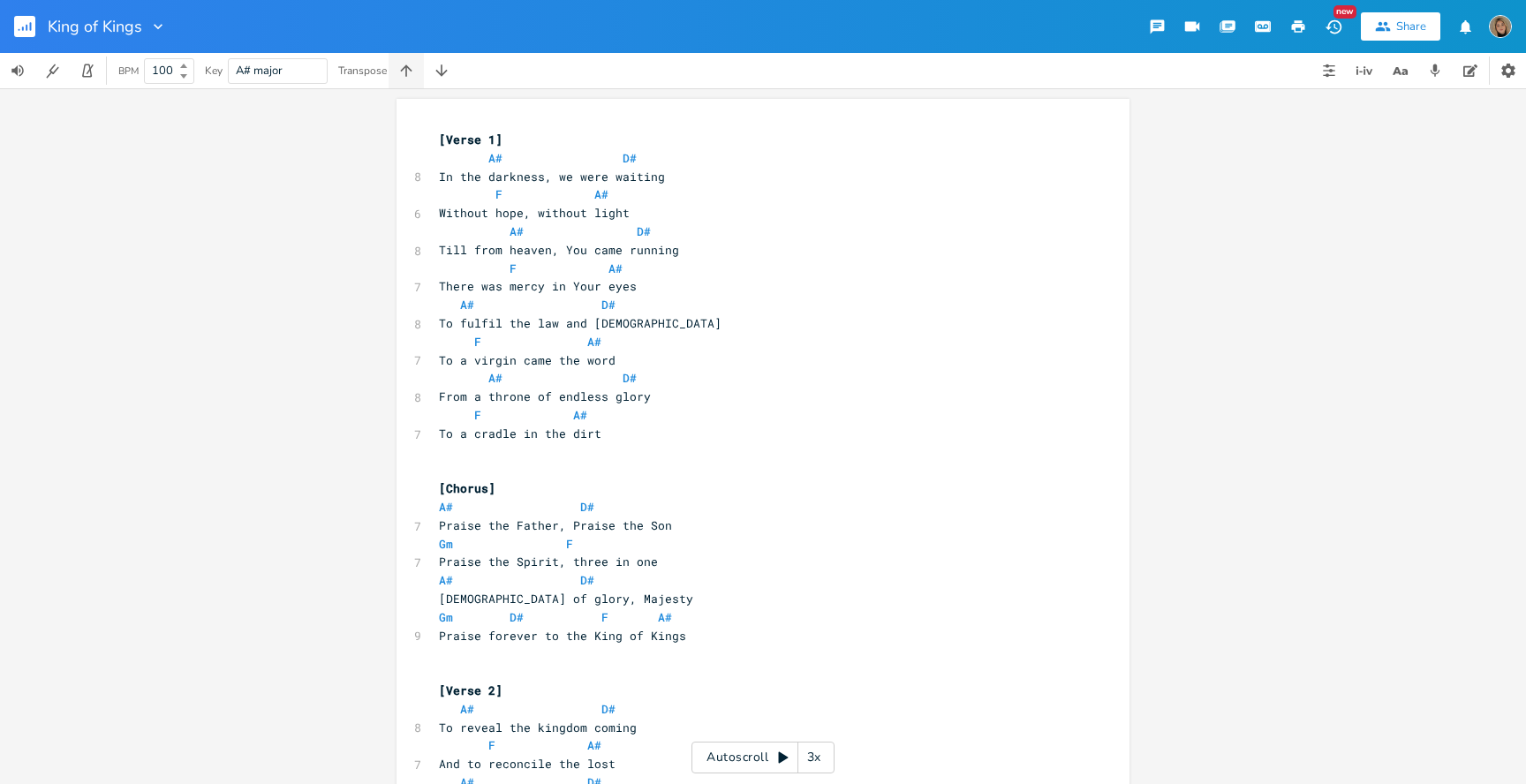 click at bounding box center [406, 71] 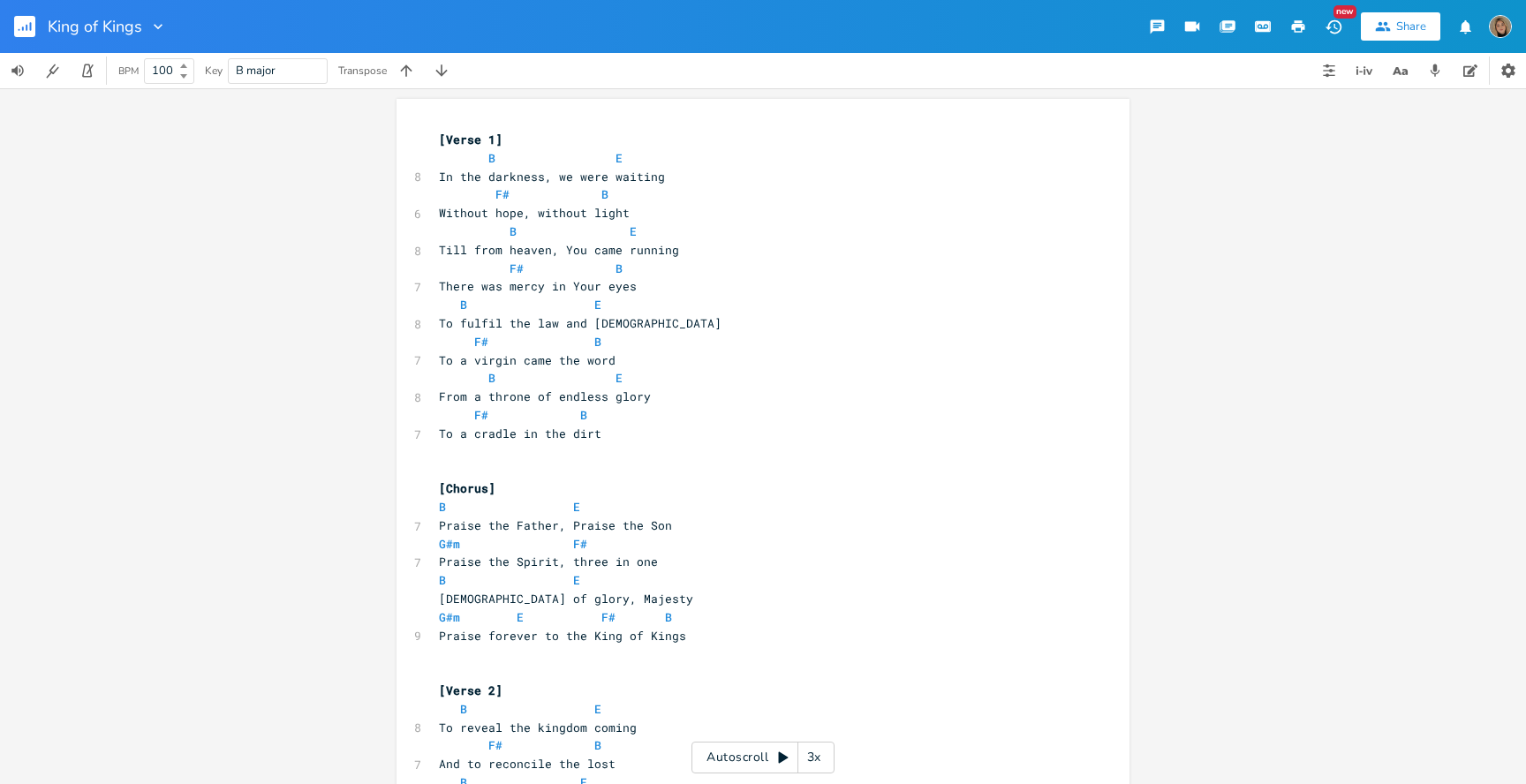 click on "B" at bounding box center [442, 2930] 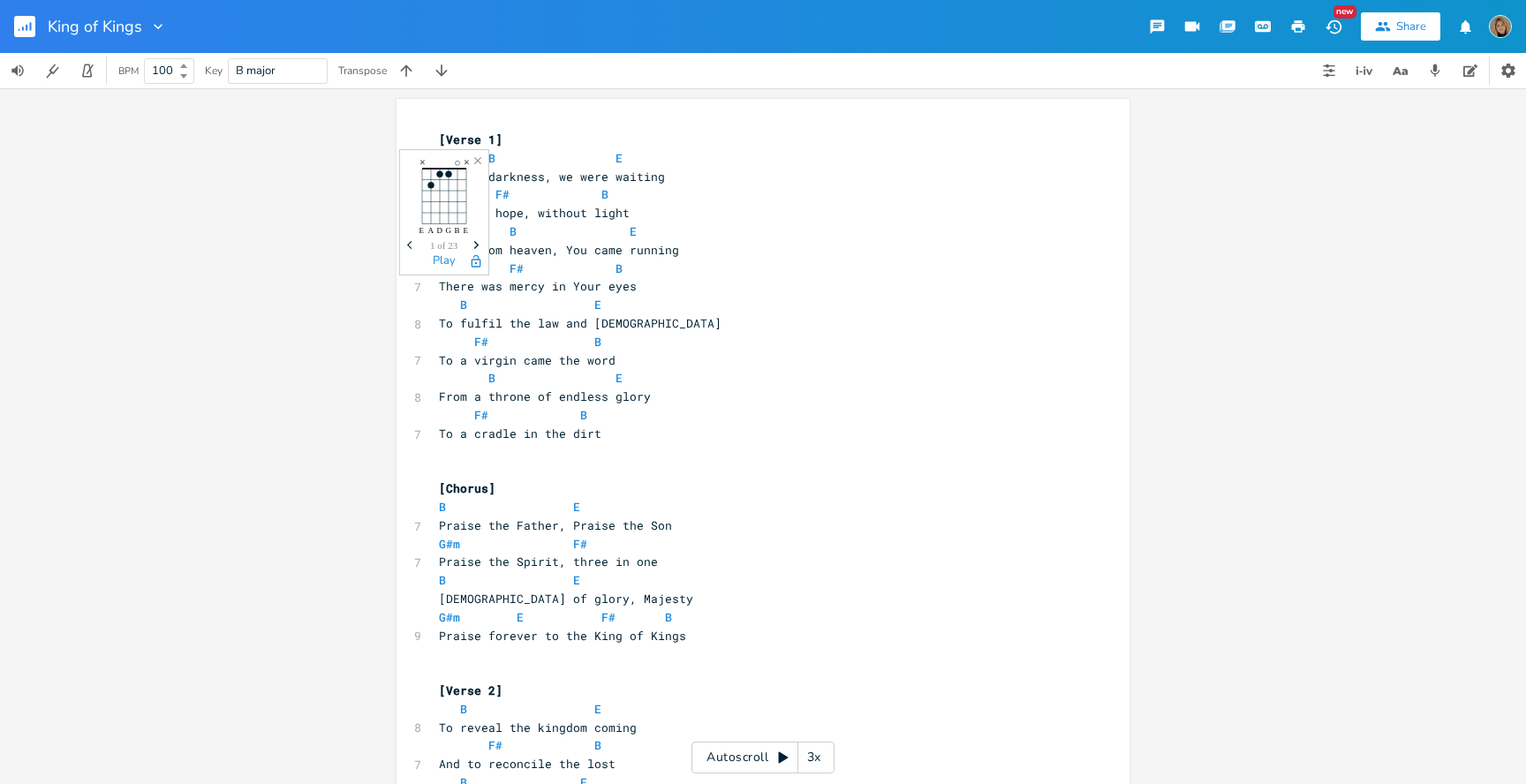 click on "G#m" at bounding box center (449, 3041) 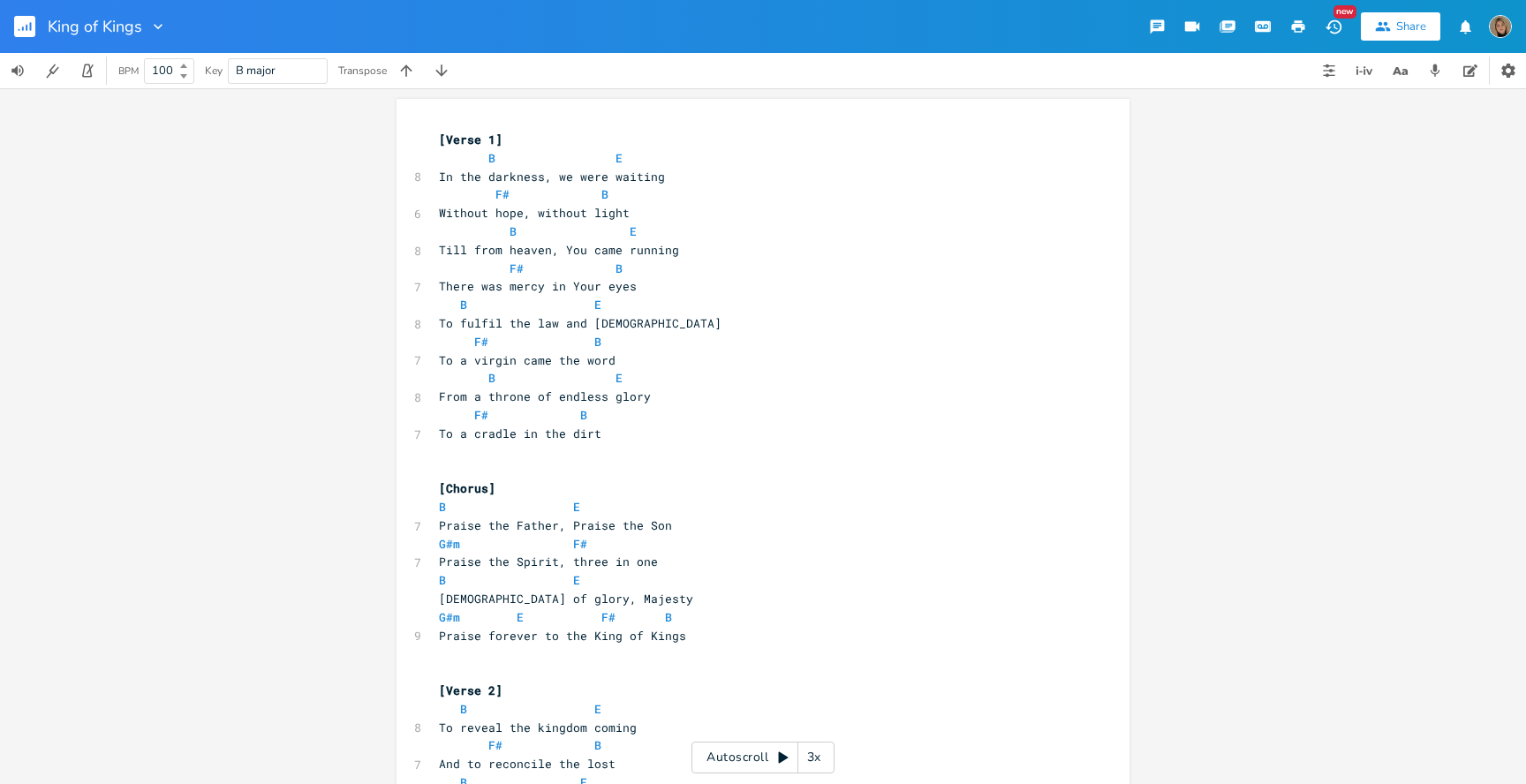 click on "G#m" at bounding box center (449, 3041) 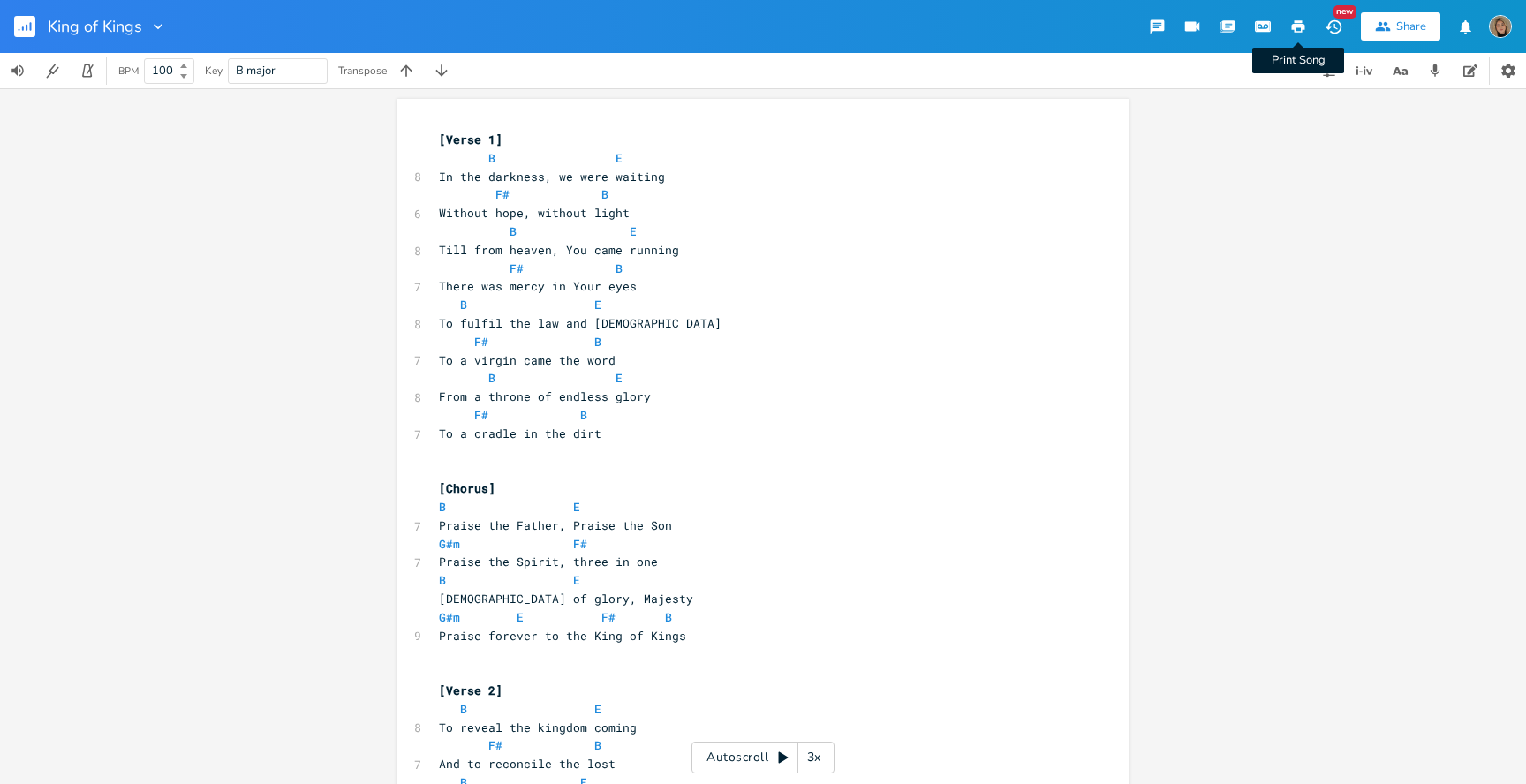 click 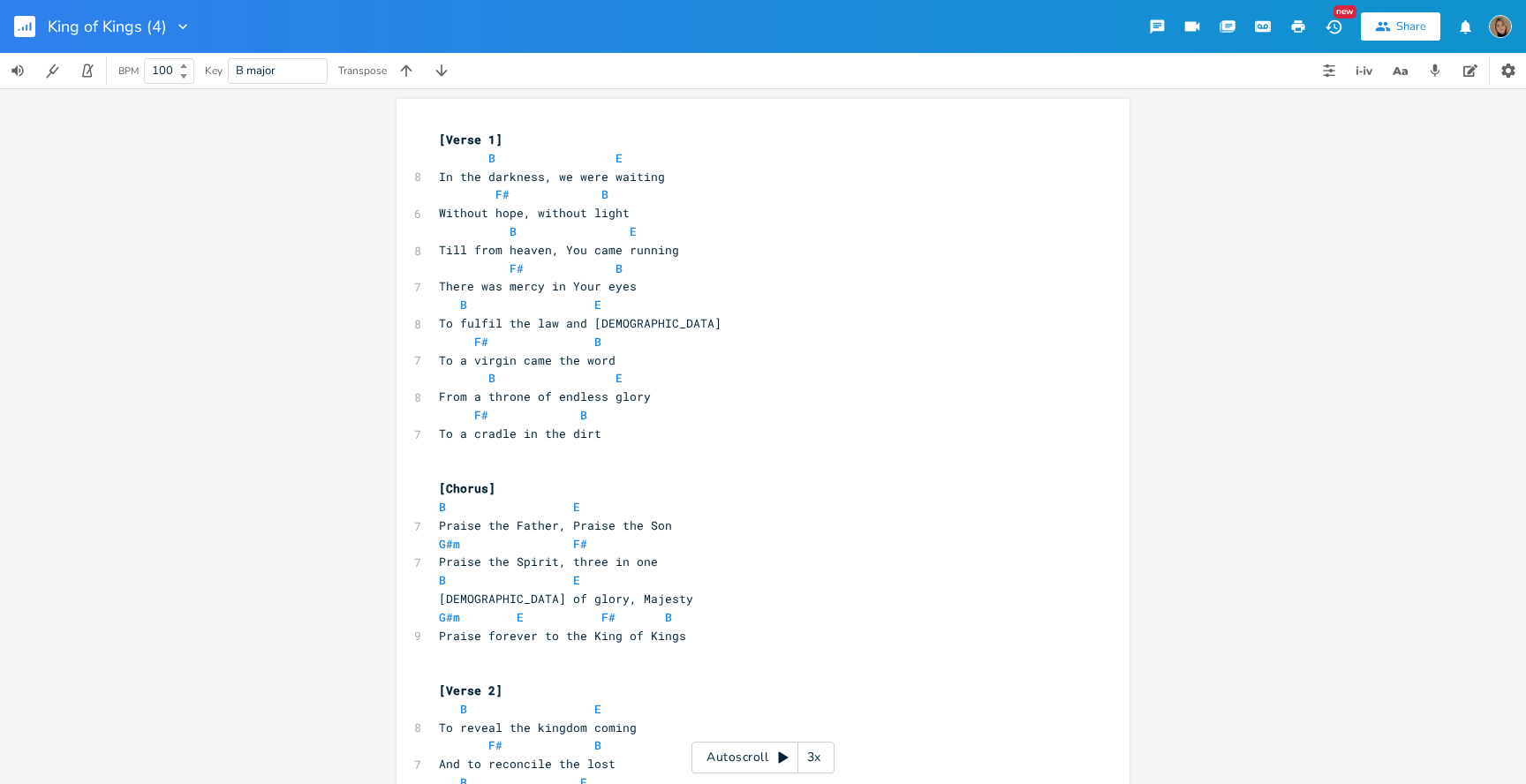 click 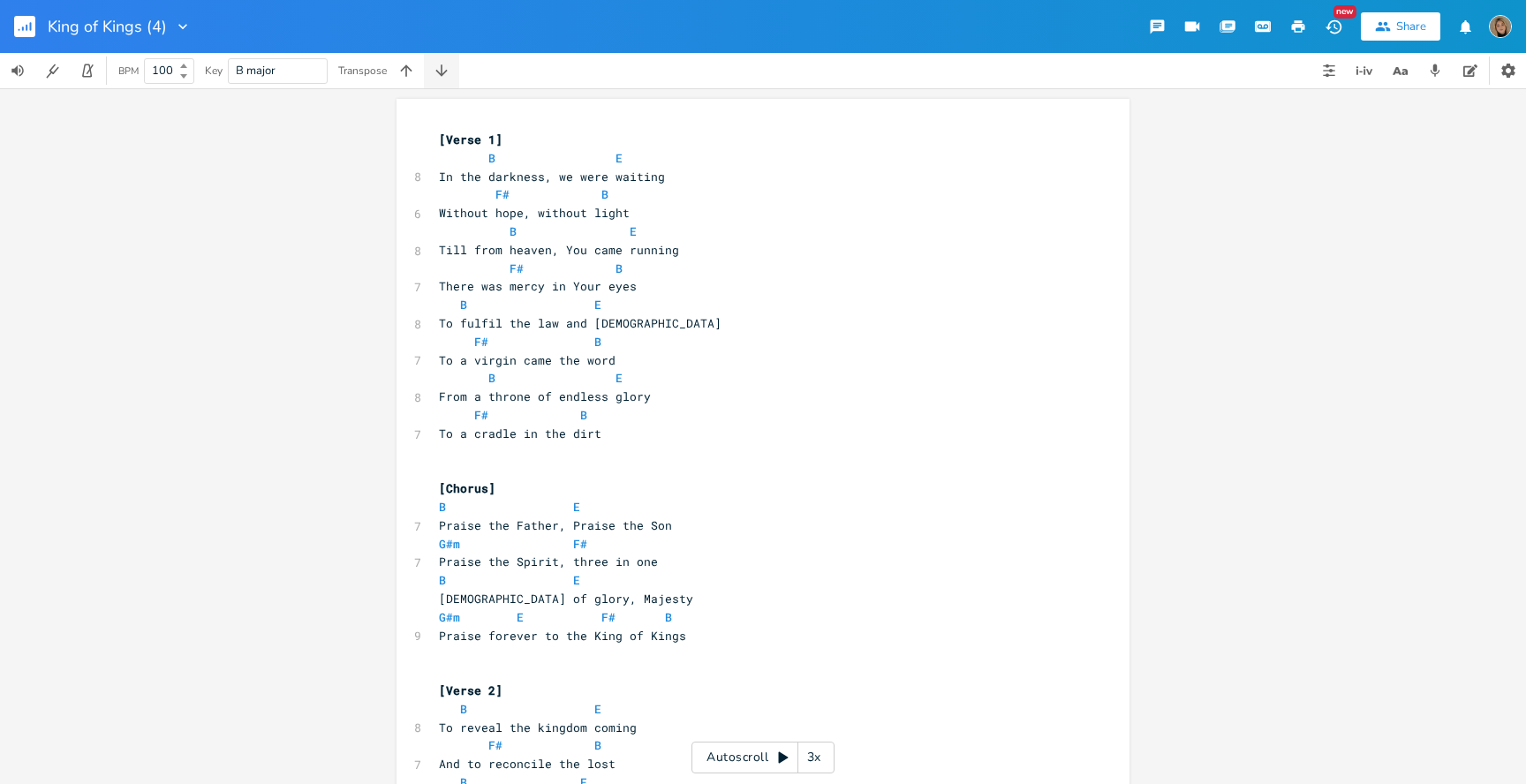 click 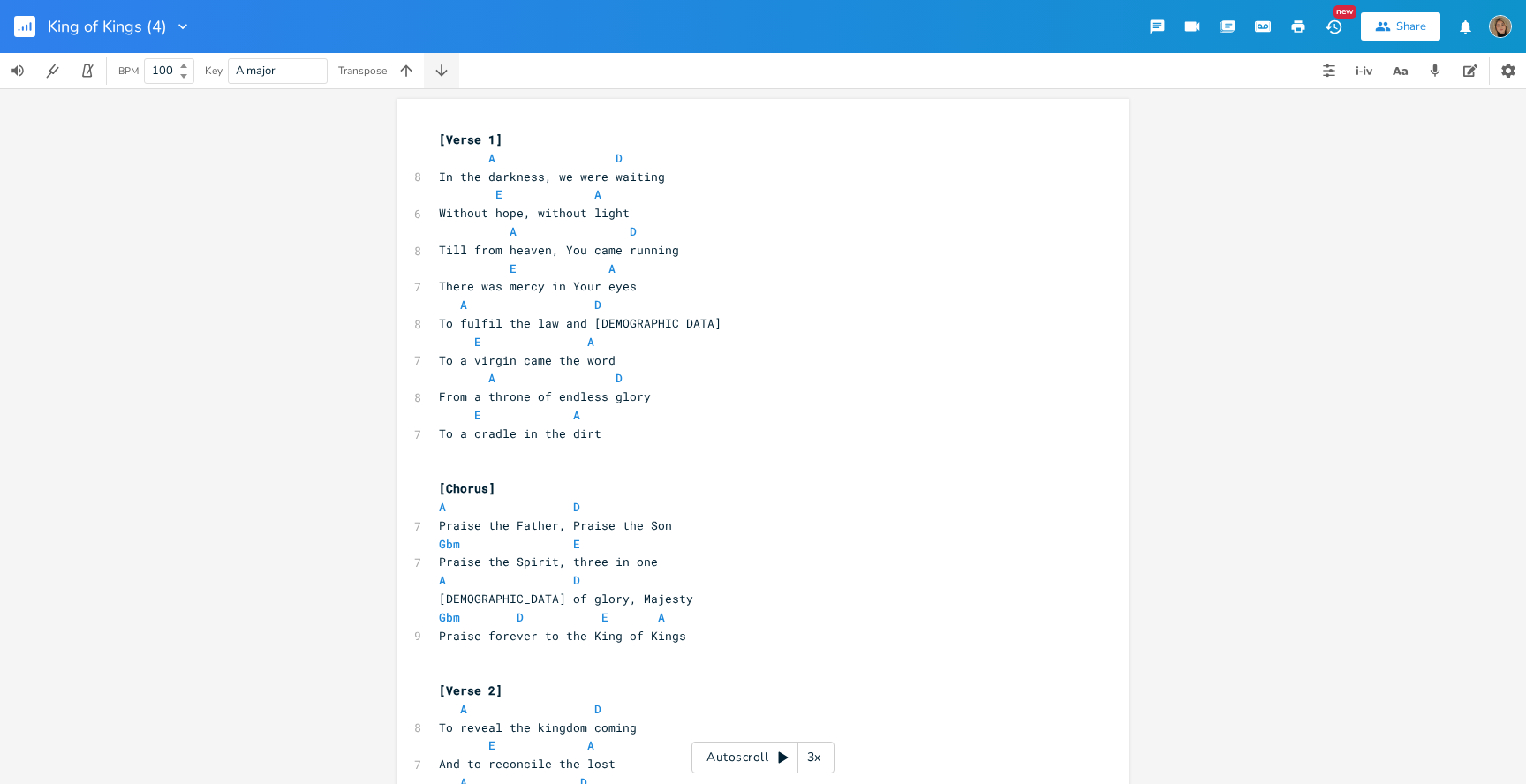 click 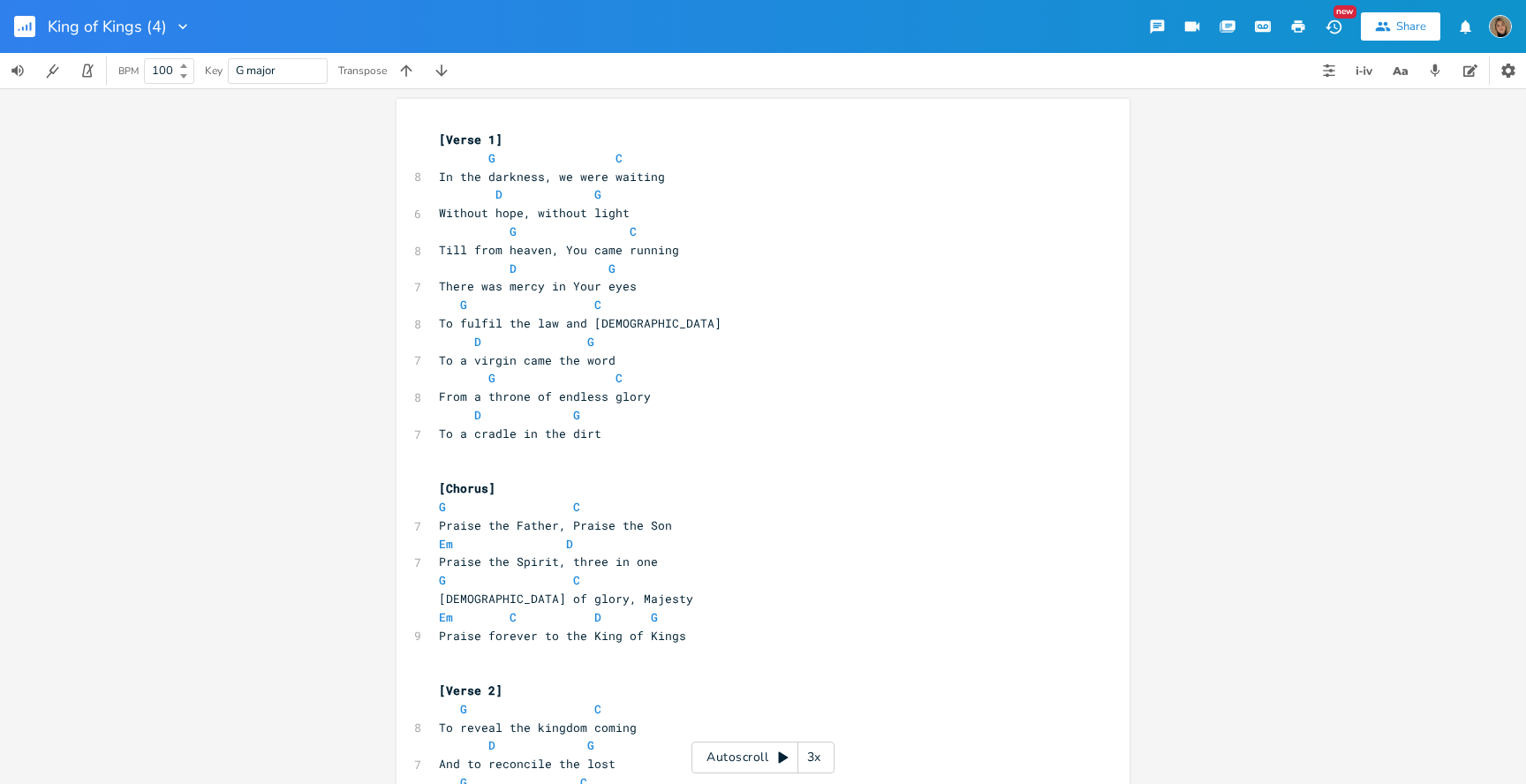 click at bounding box center [1298, 26] 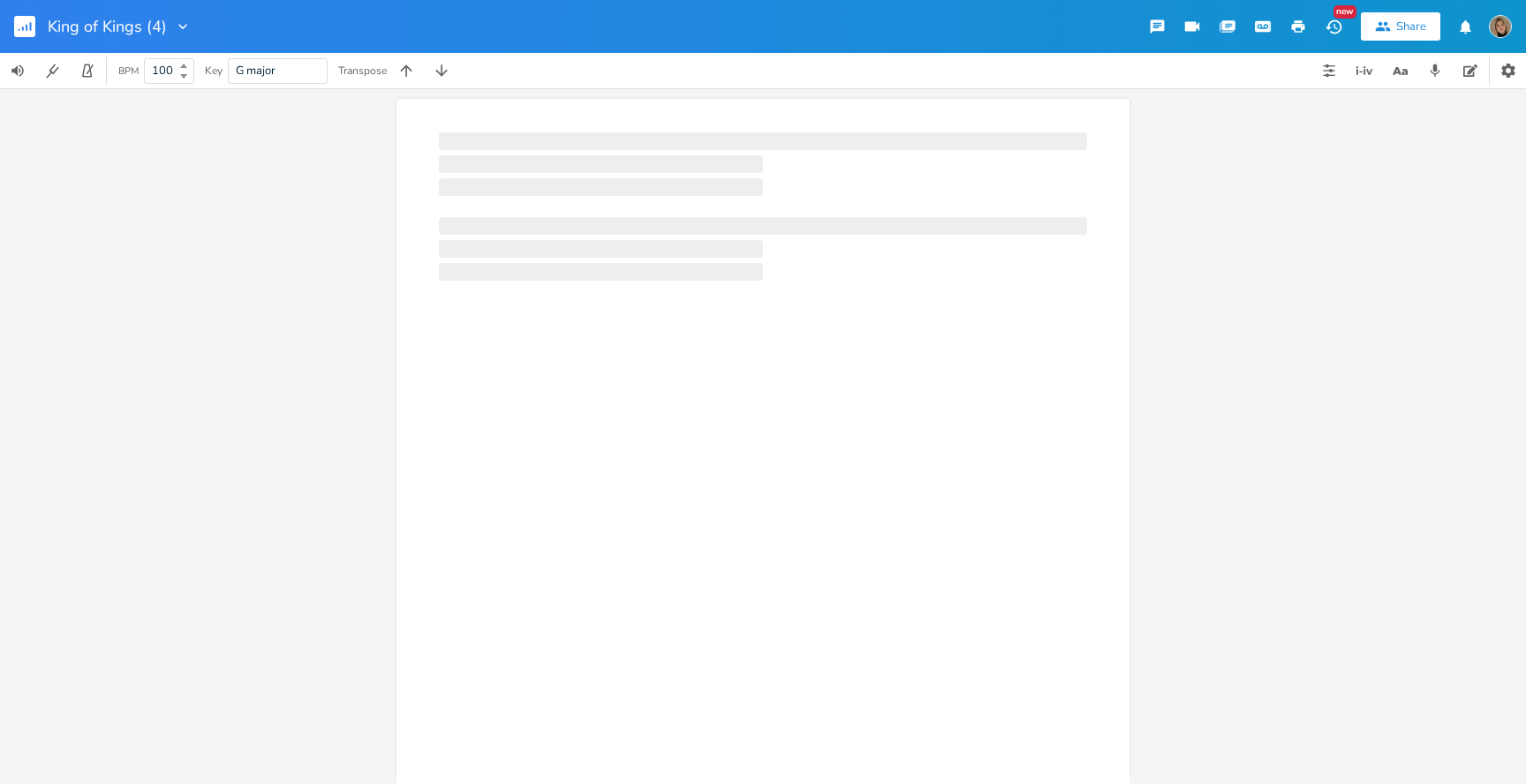 scroll, scrollTop: 0, scrollLeft: 0, axis: both 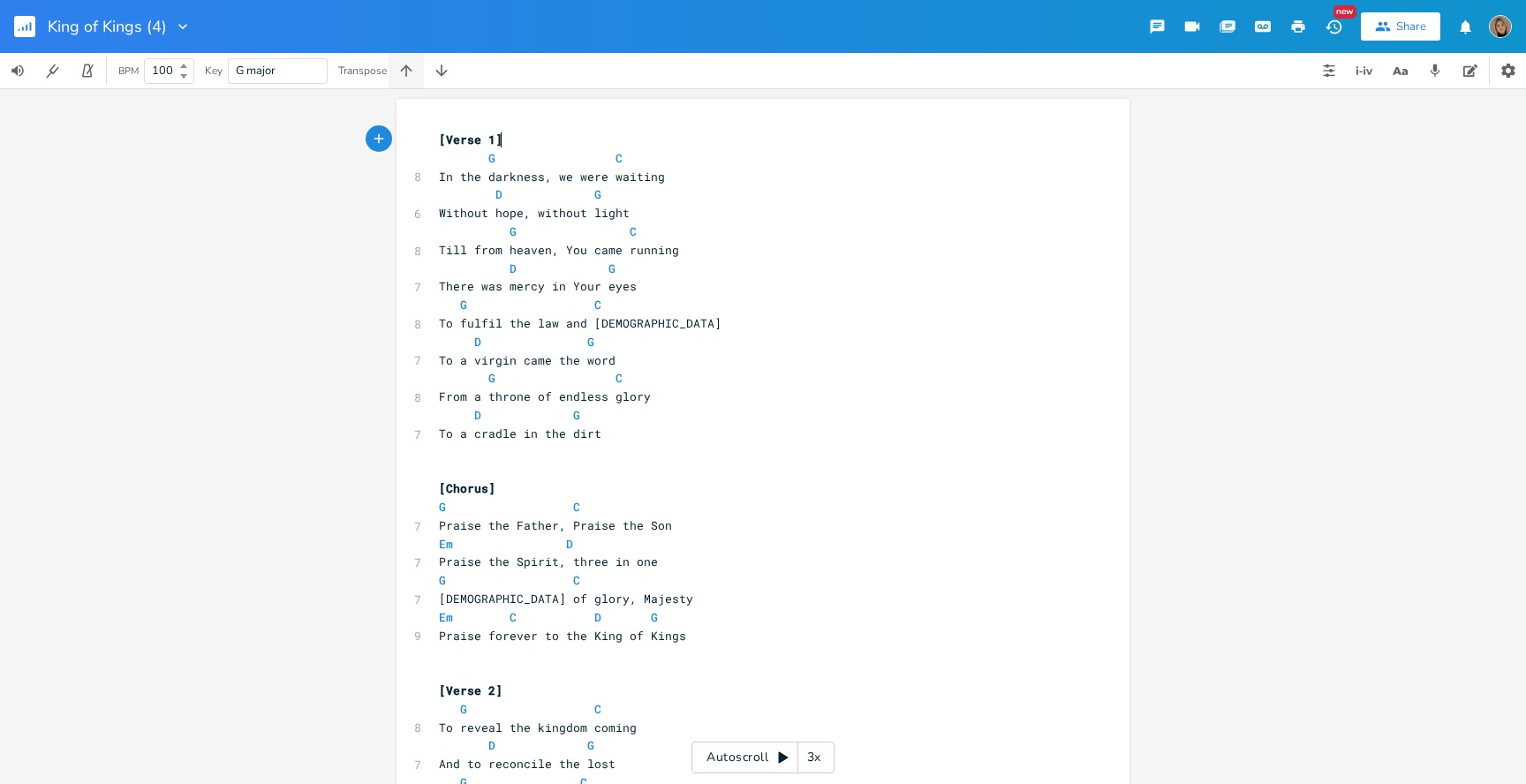 click at bounding box center [406, 71] 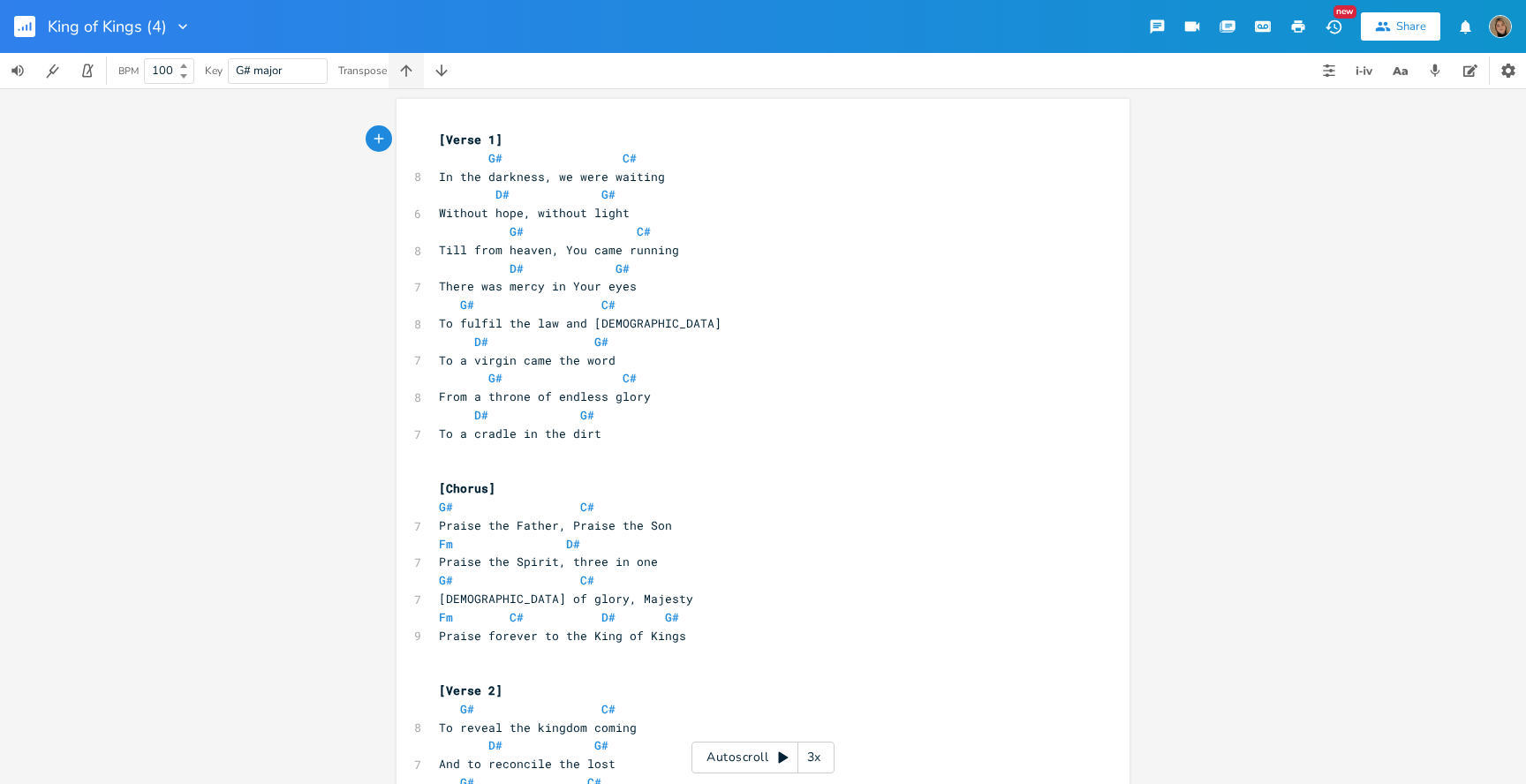 click at bounding box center [406, 71] 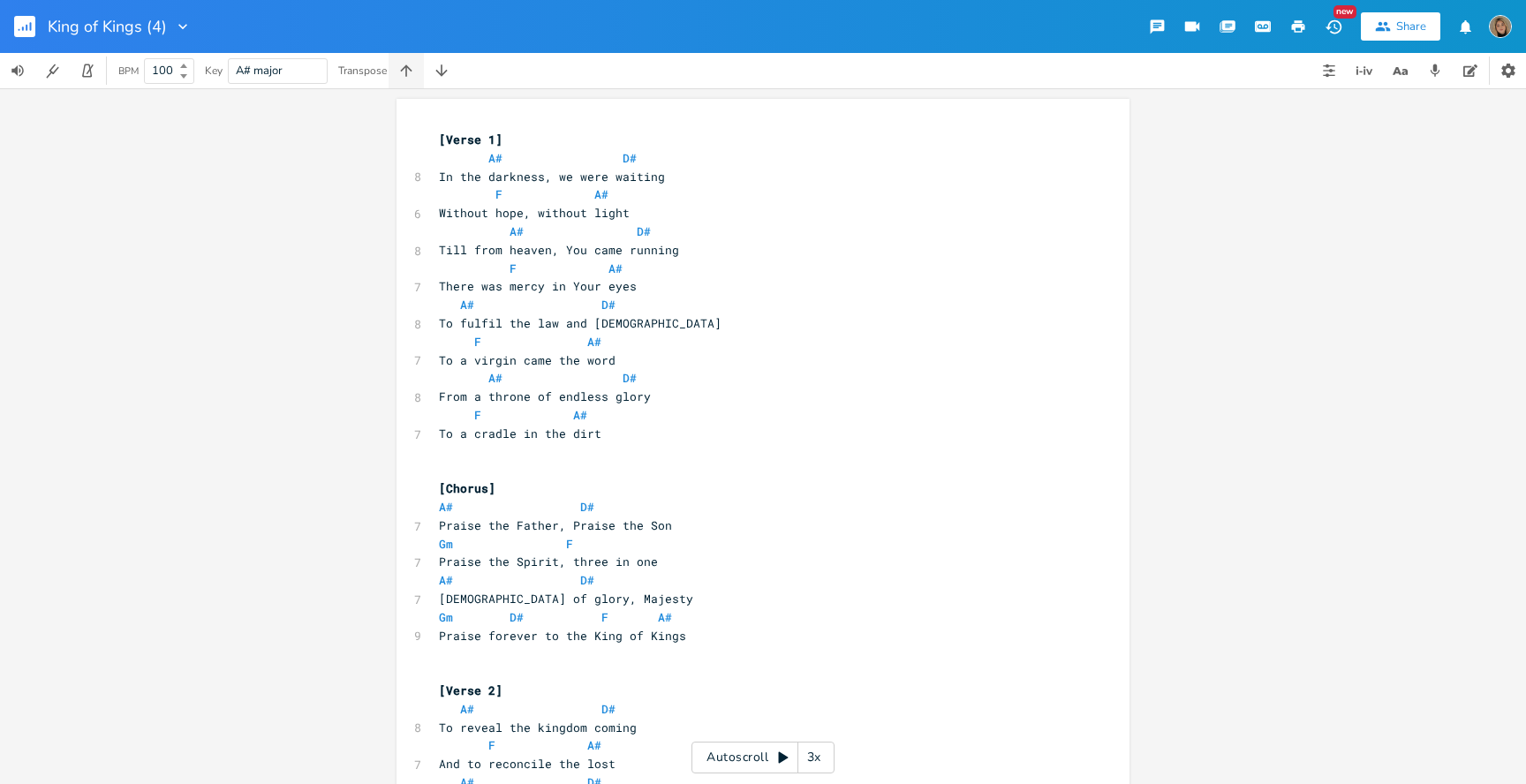 click at bounding box center (406, 71) 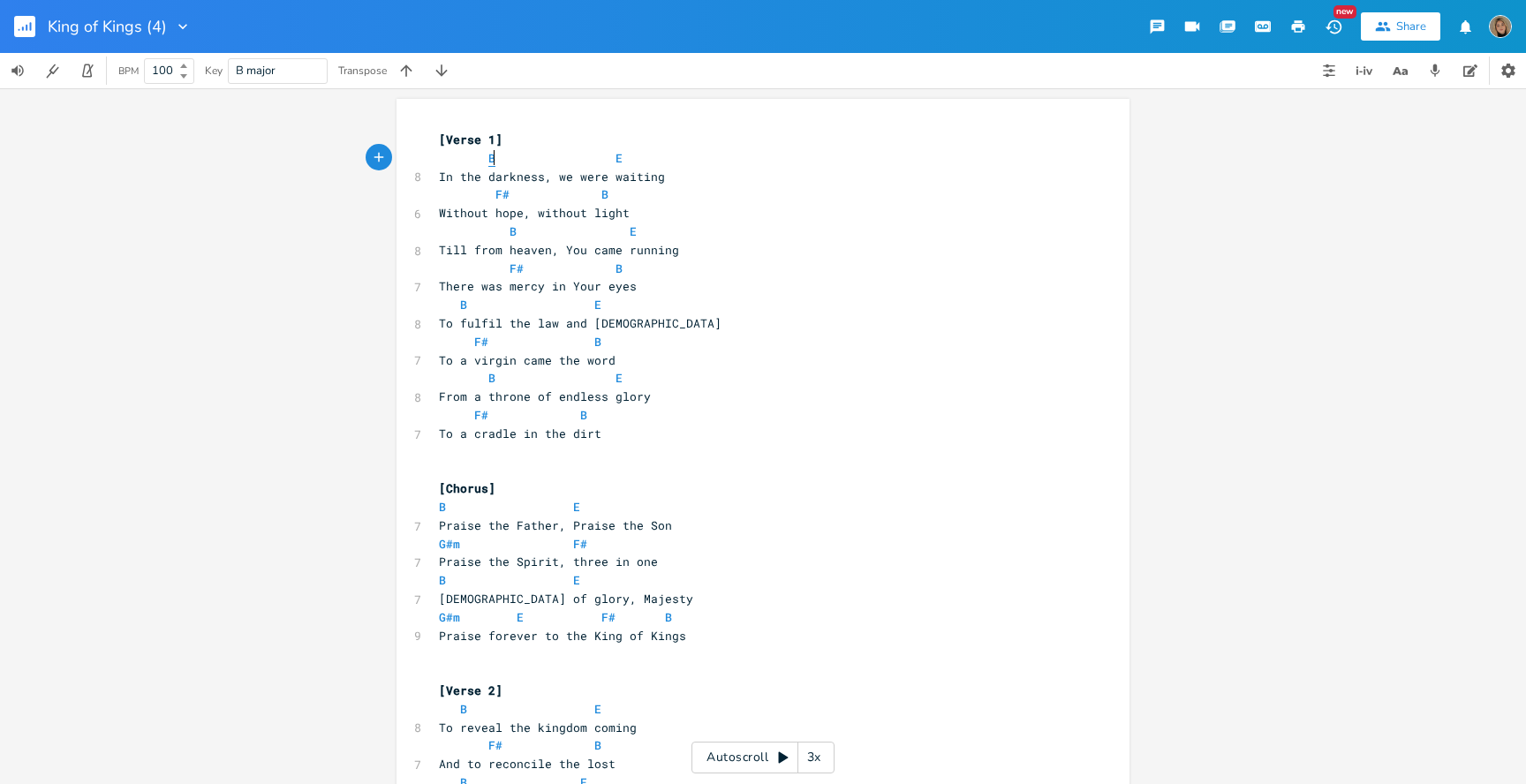 click on "B" at bounding box center (492, 158) 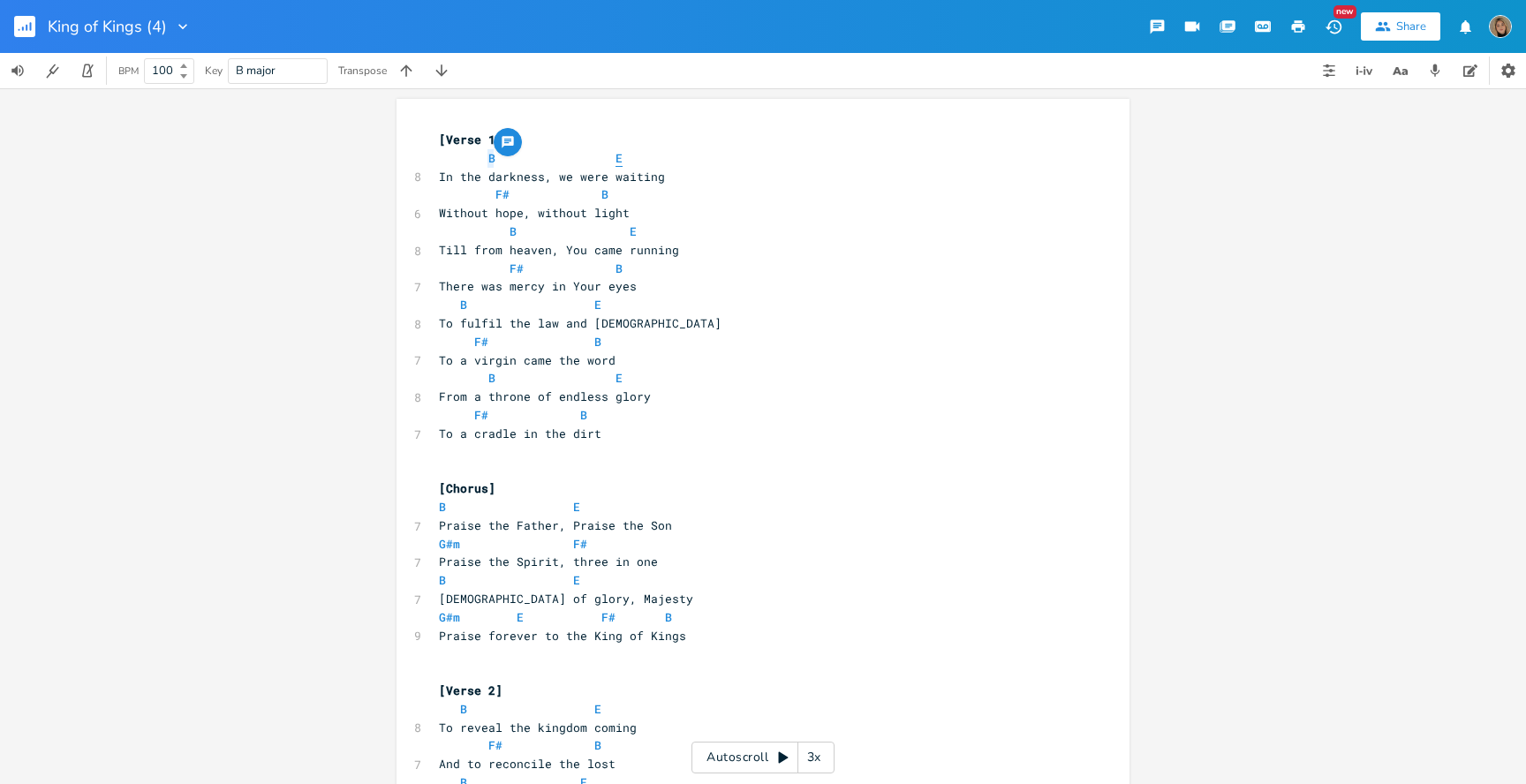 click on "E" at bounding box center [619, 158] 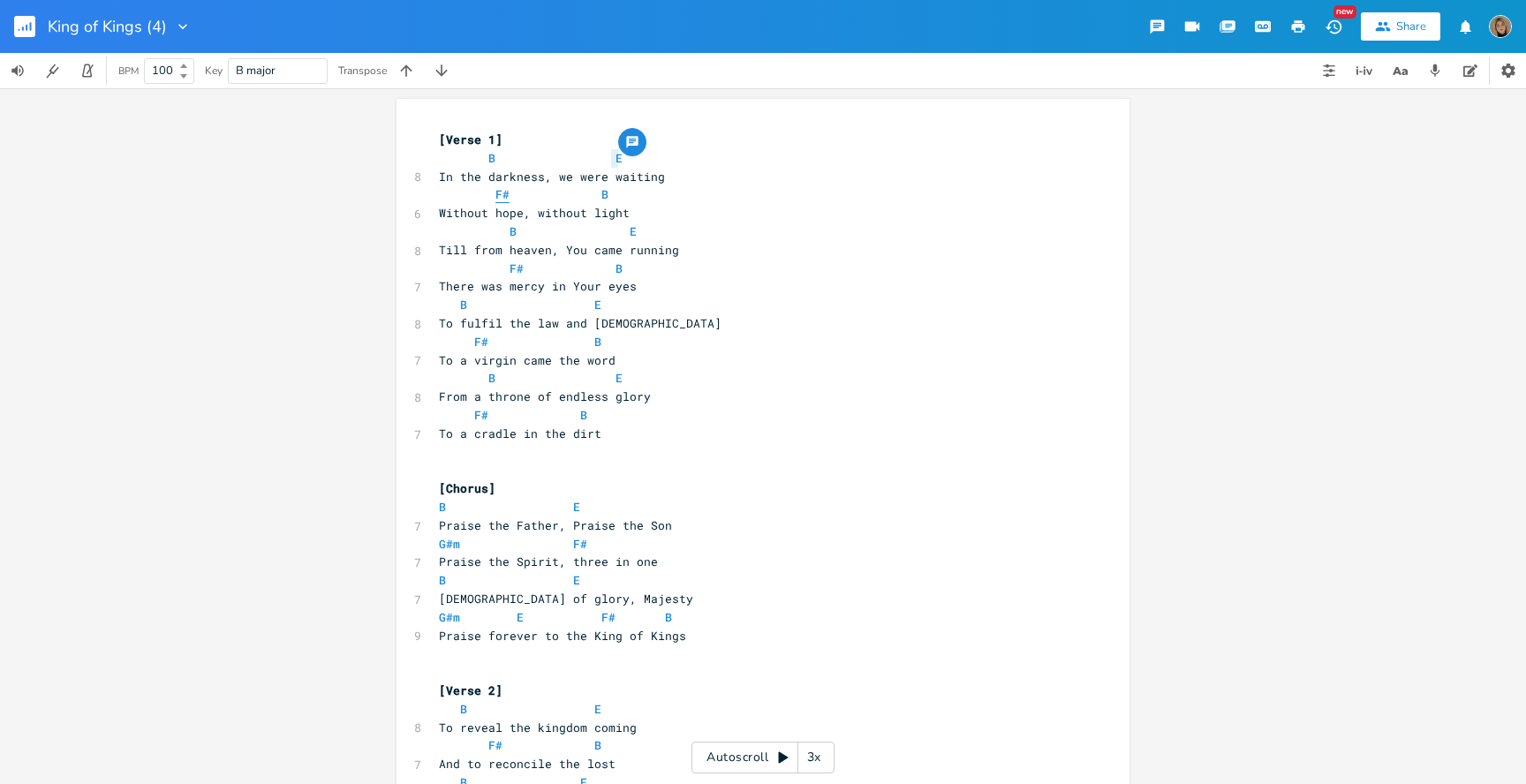 click on "F#" at bounding box center [502, 194] 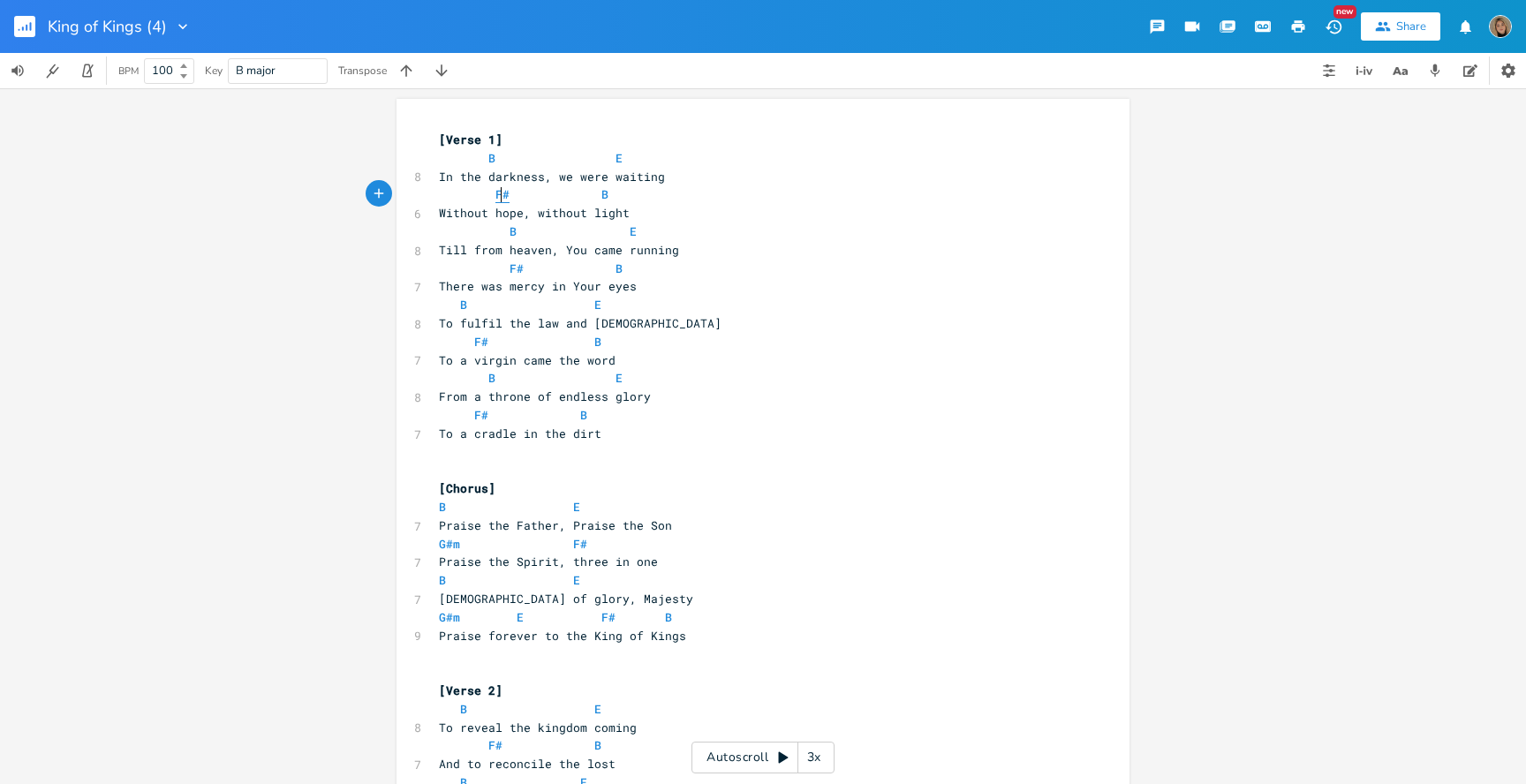 type on "F" 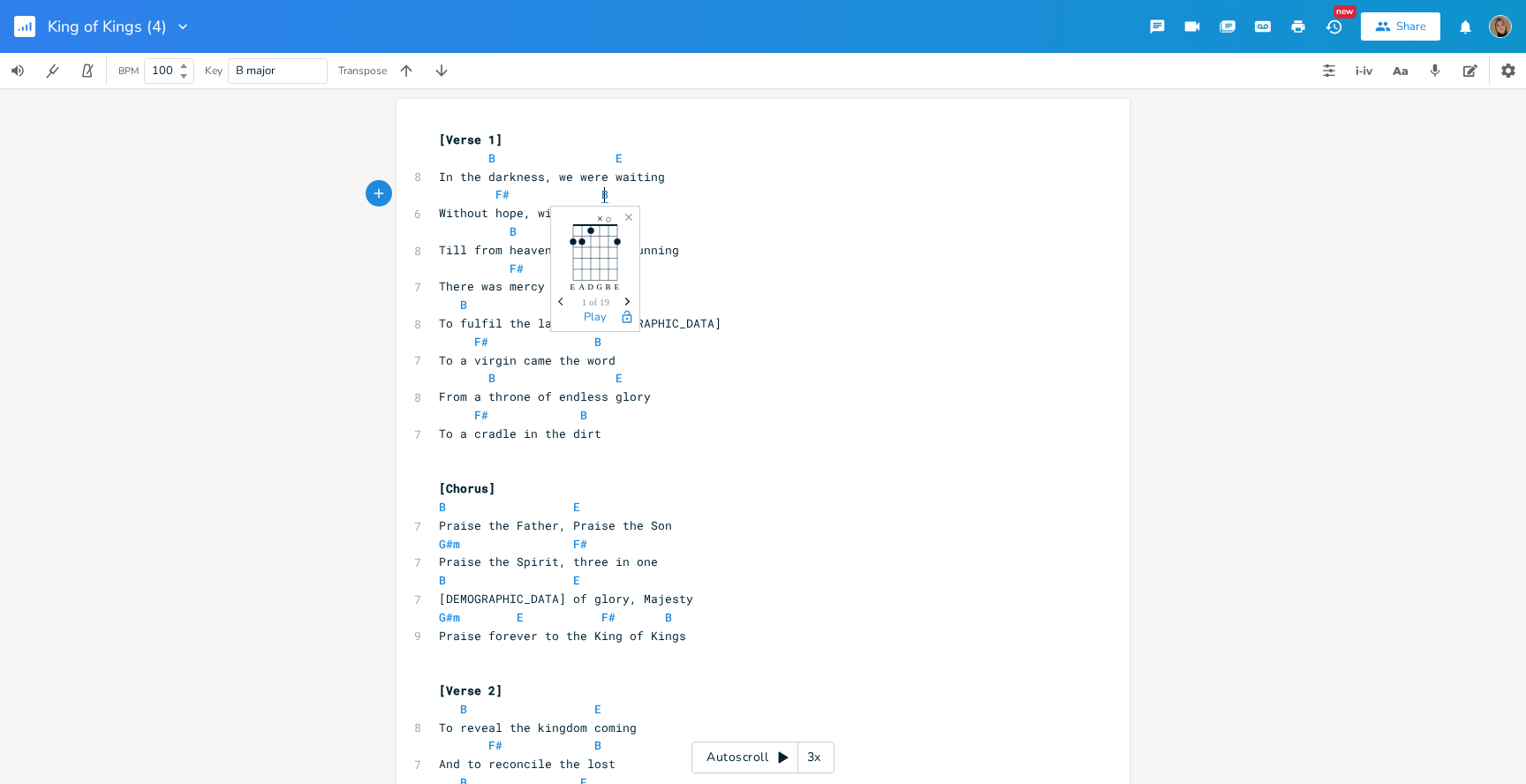 click on "B" at bounding box center [605, 194] 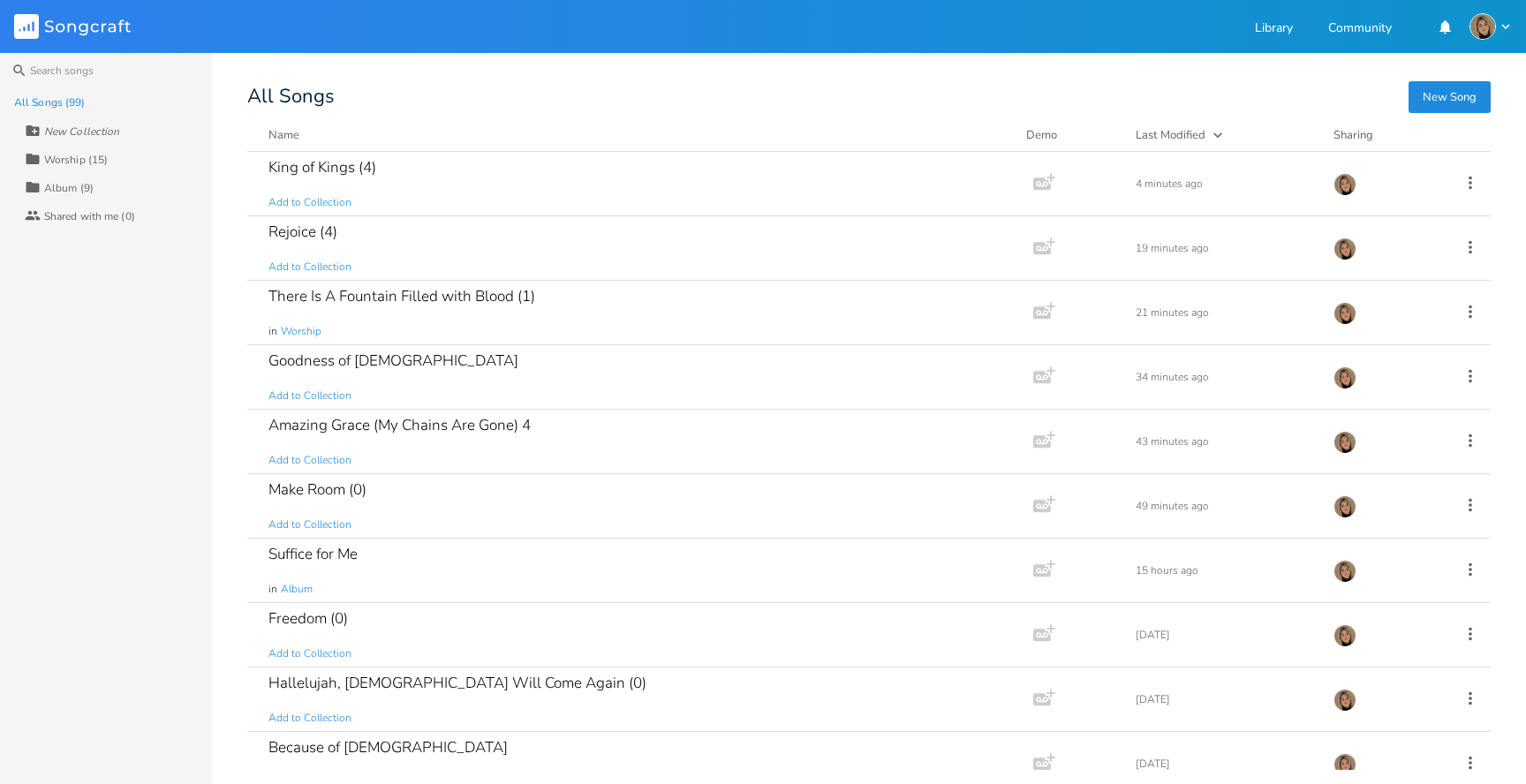 scroll, scrollTop: 0, scrollLeft: 0, axis: both 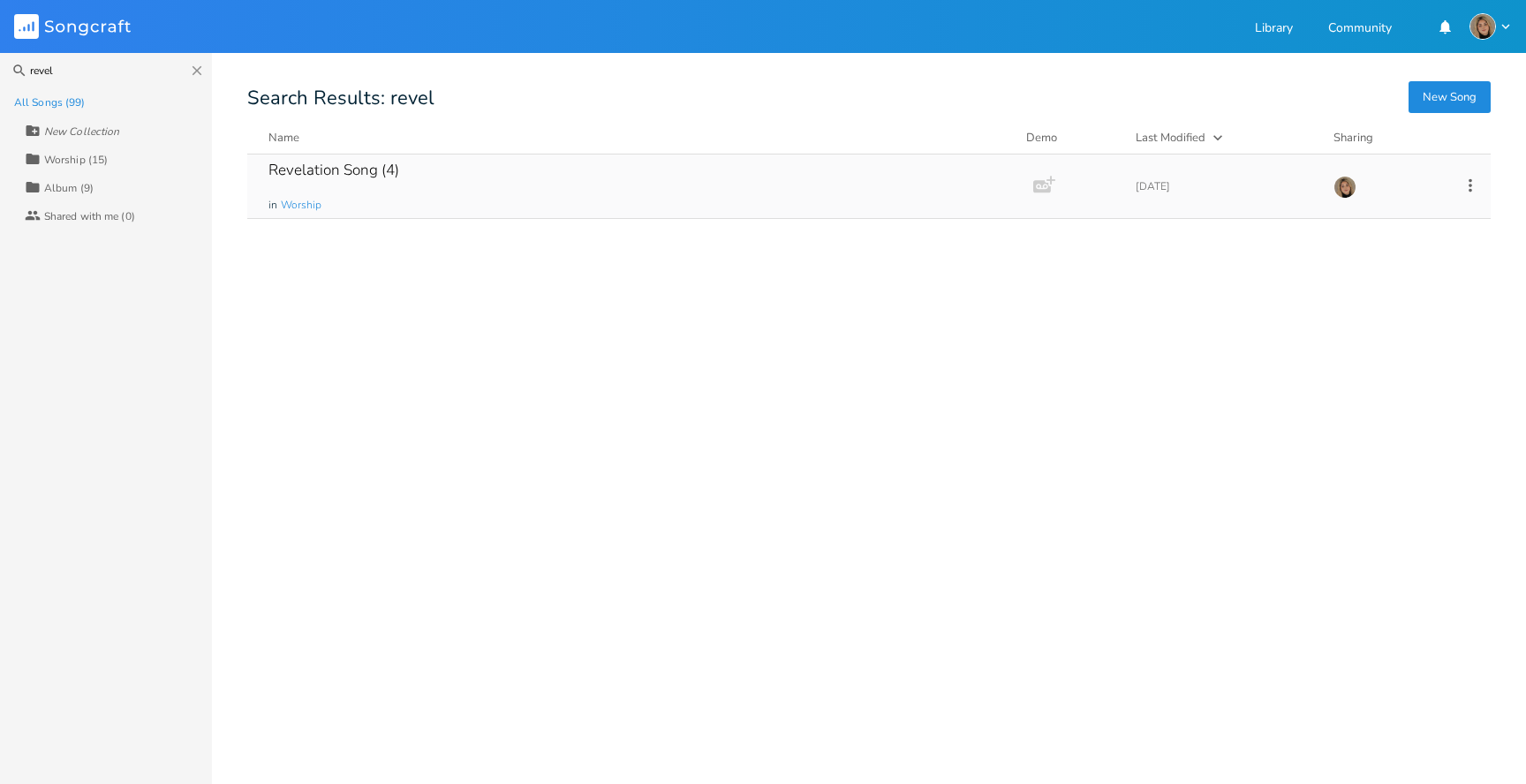 type on "revel" 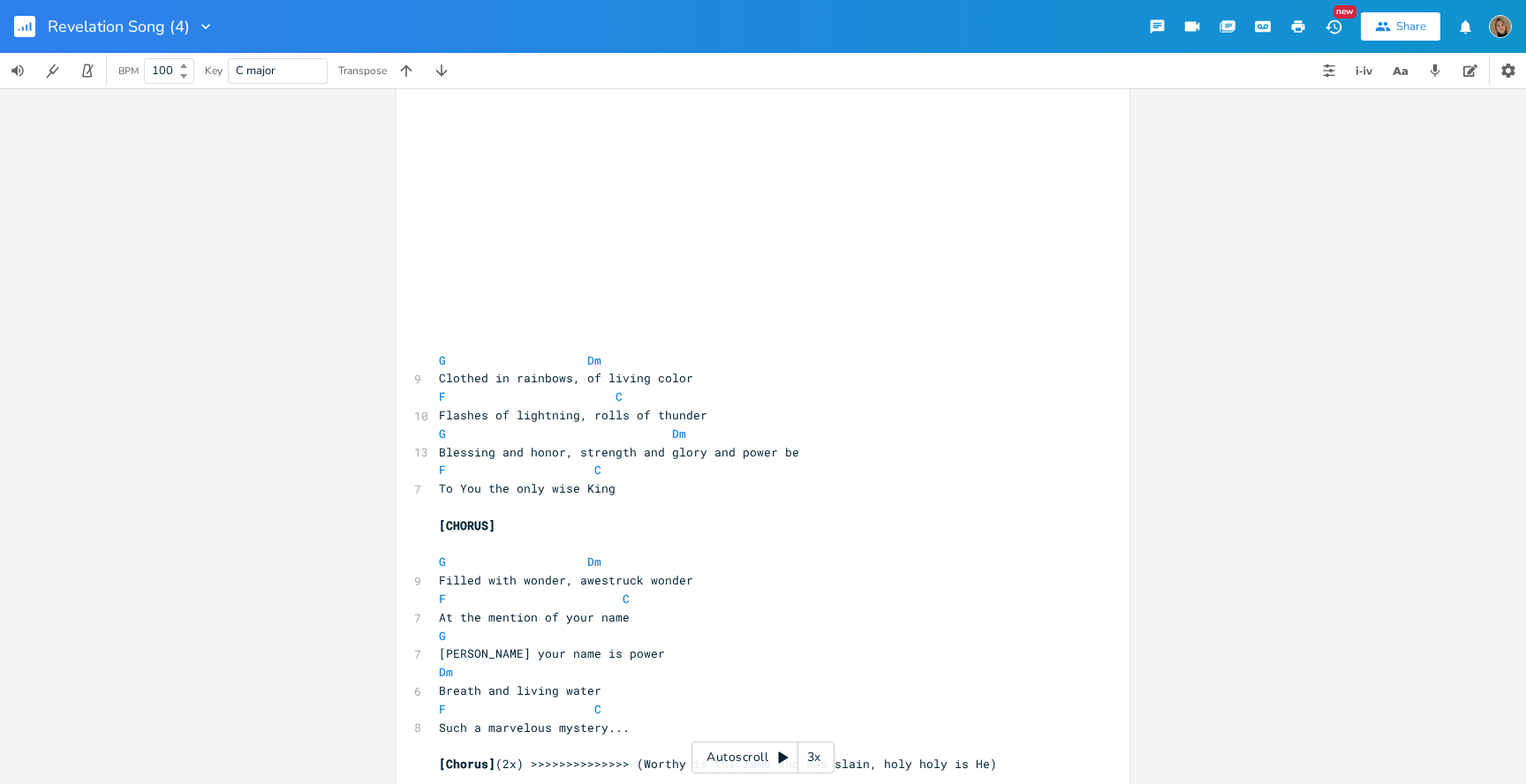 scroll, scrollTop: 741, scrollLeft: 0, axis: vertical 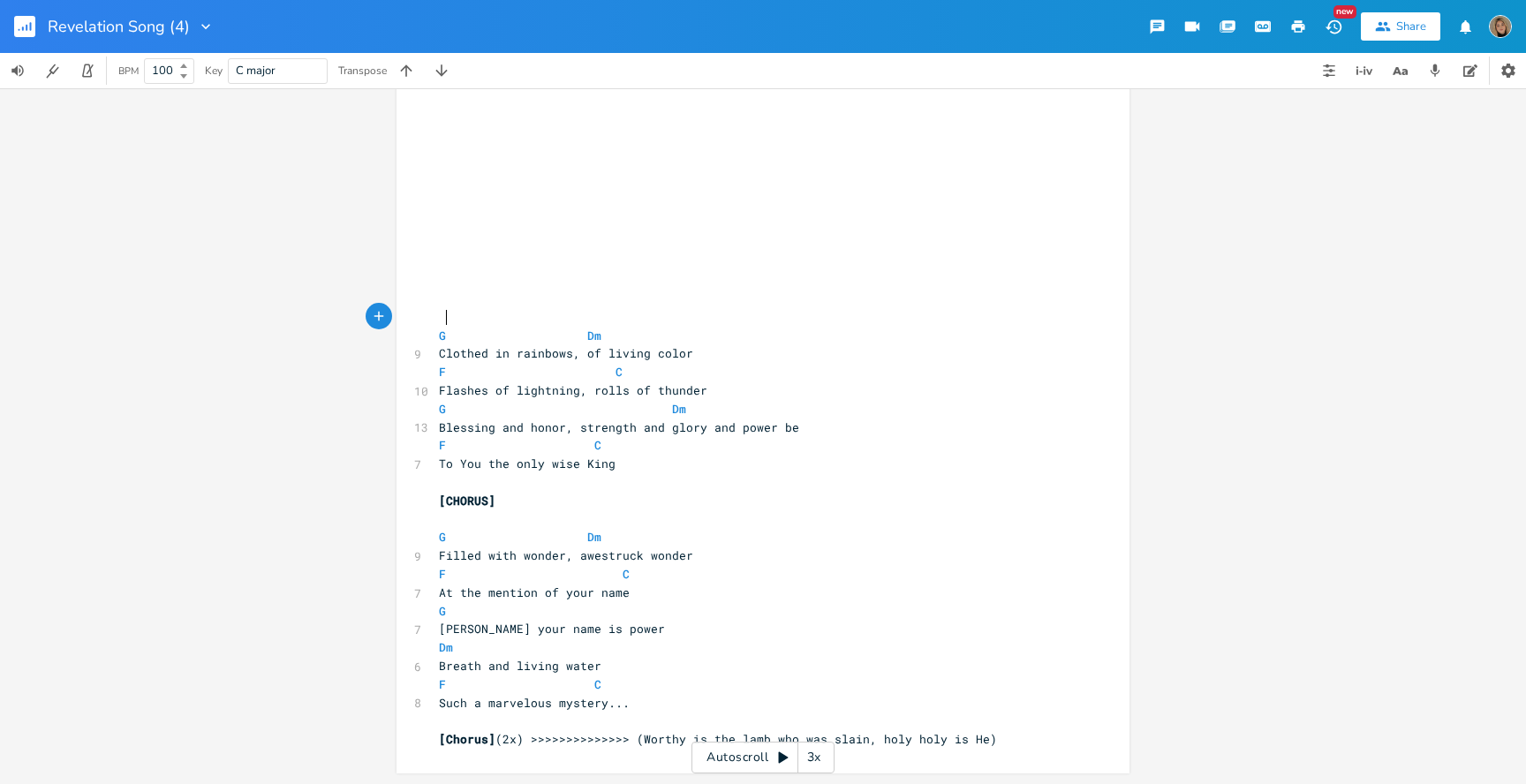 click at bounding box center (442, 317) 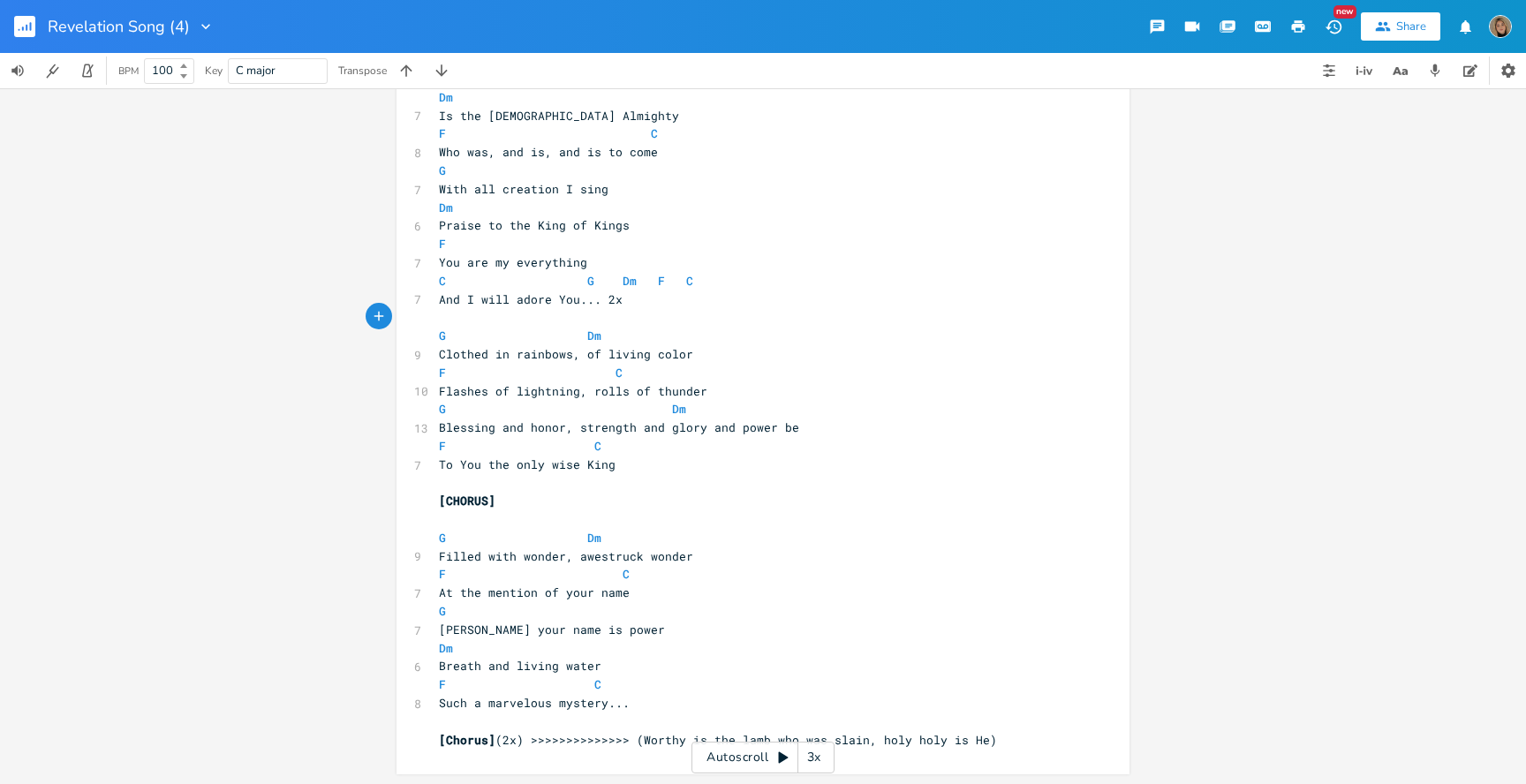 scroll, scrollTop: 0, scrollLeft: 0, axis: both 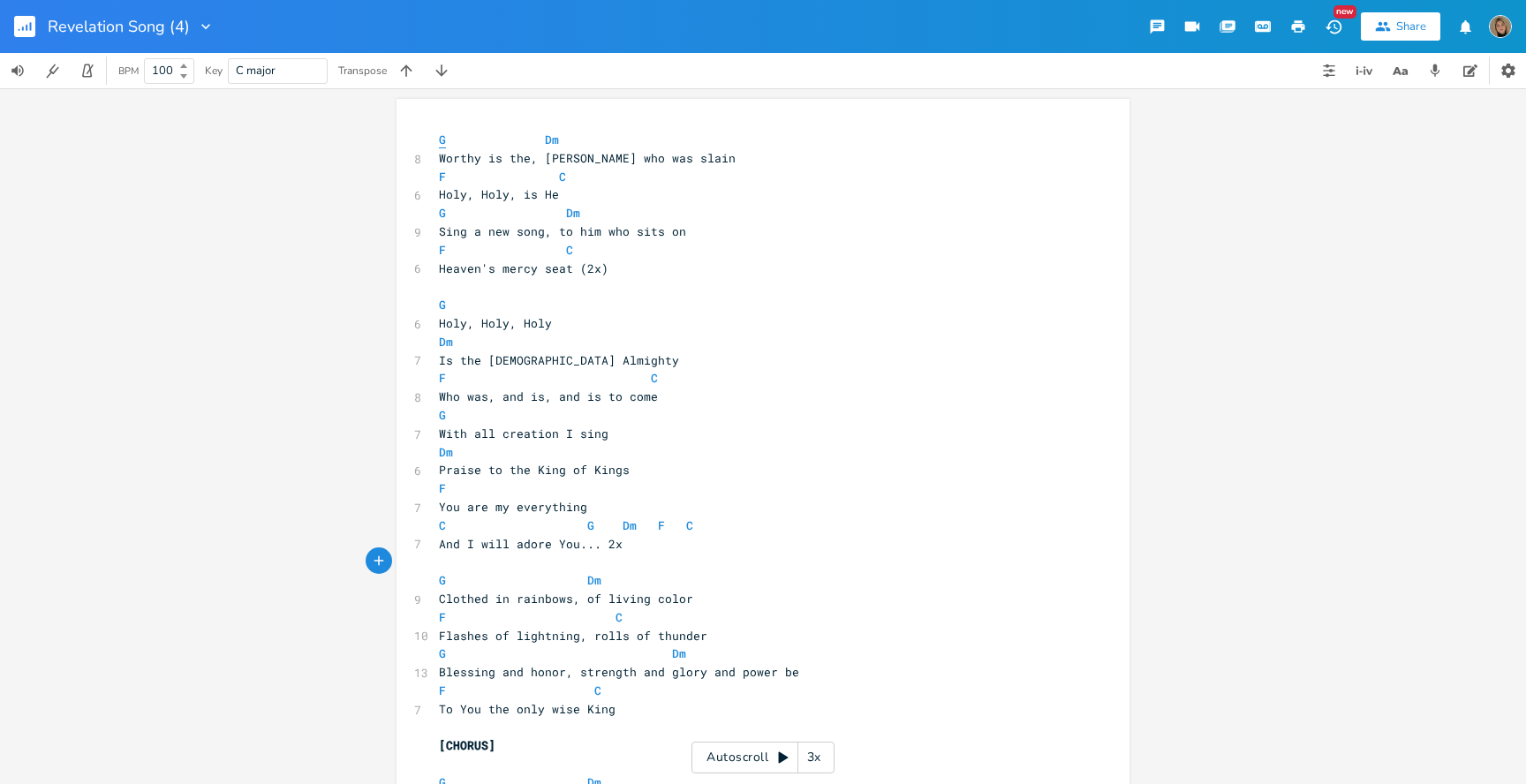 click on "G" at bounding box center [442, 139] 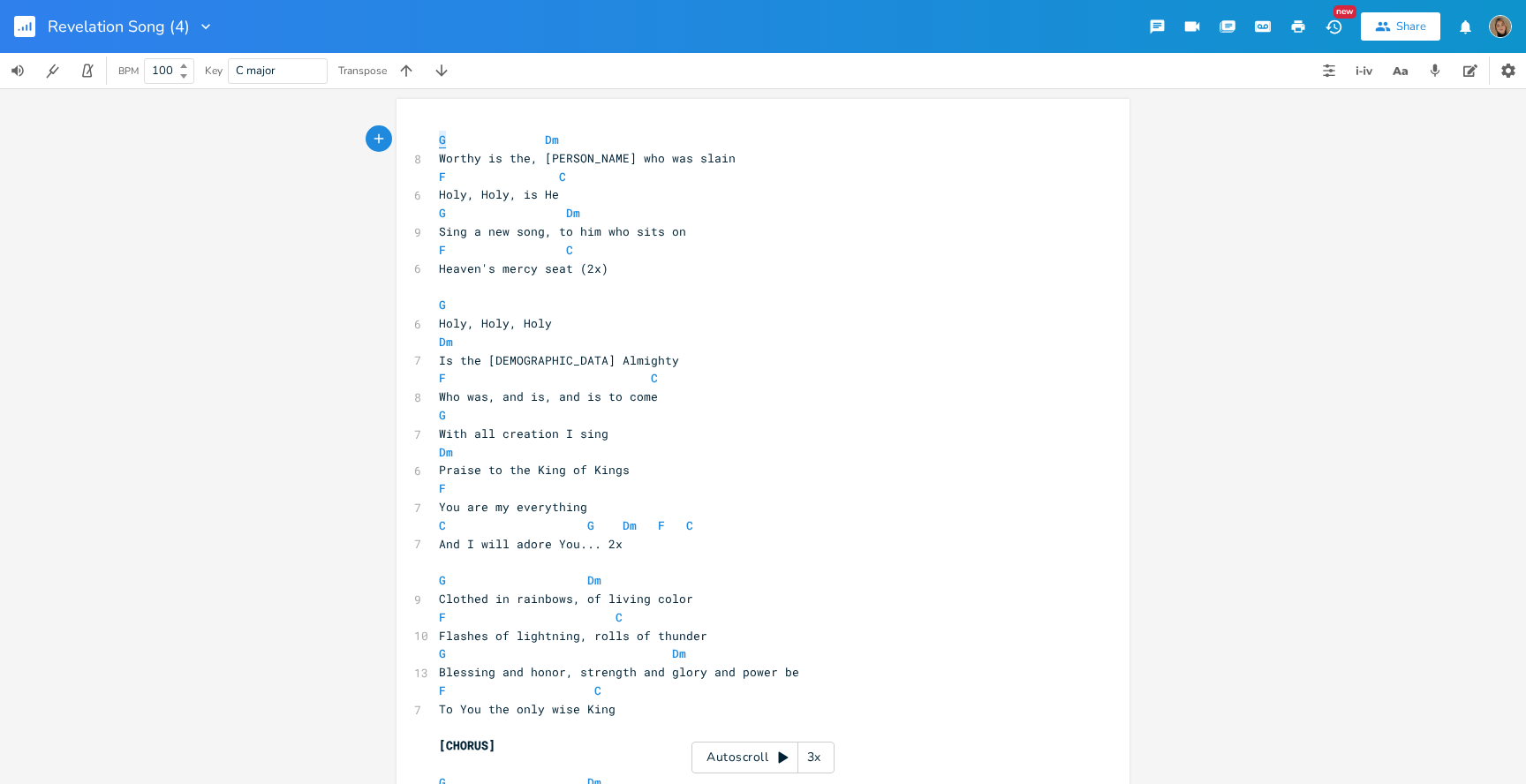 click on "G" at bounding box center (442, 139) 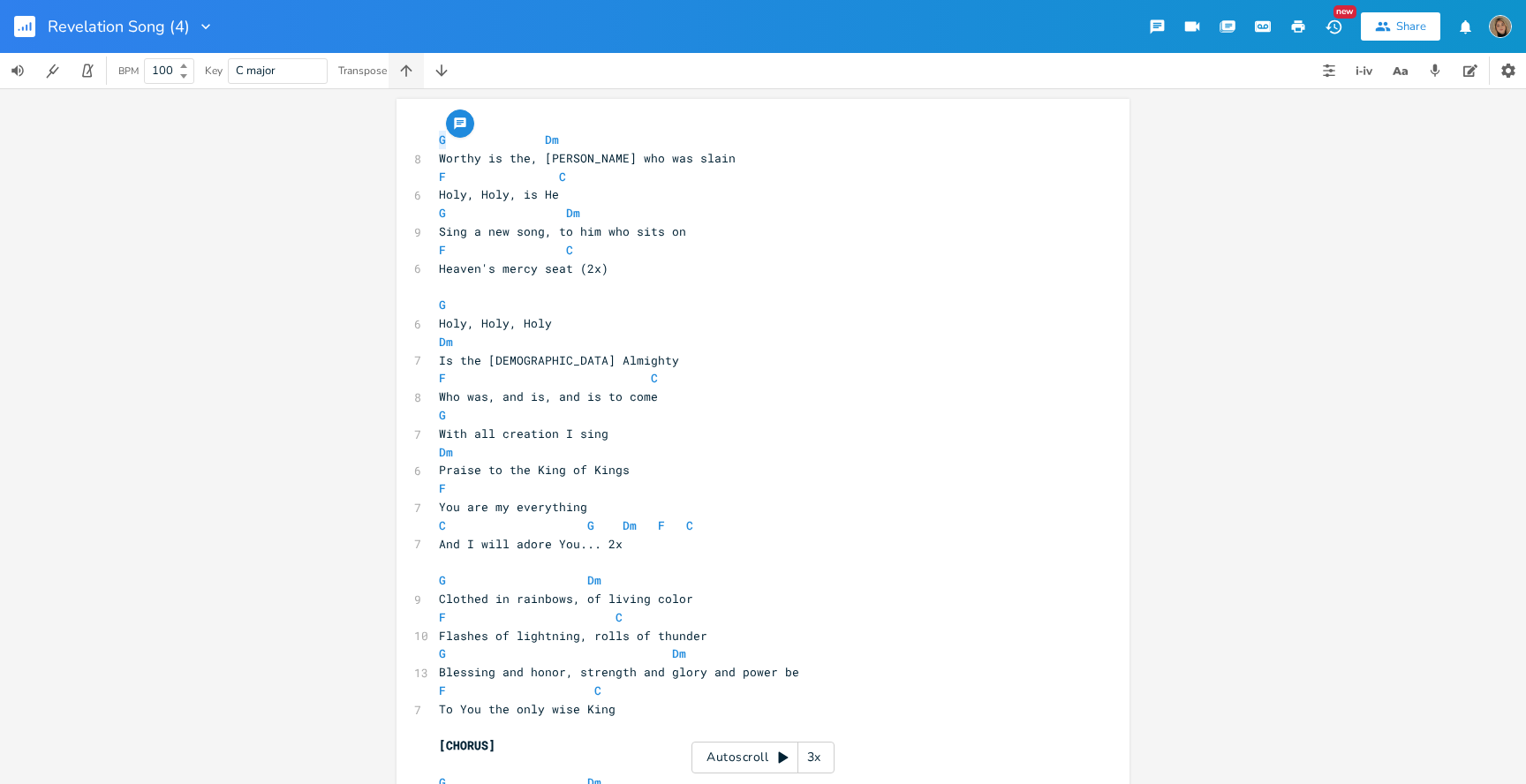 click 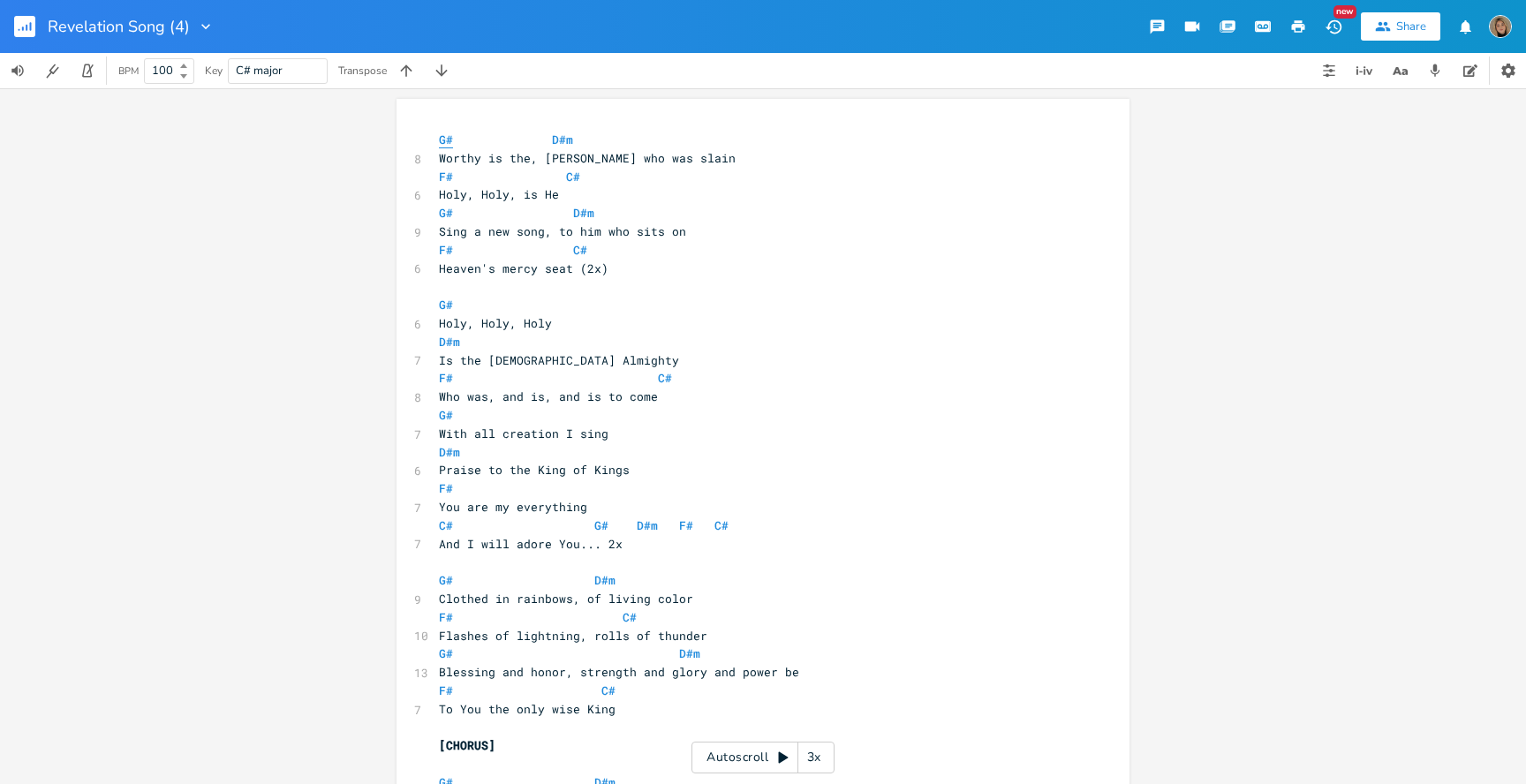 click on "G#" at bounding box center (446, 139) 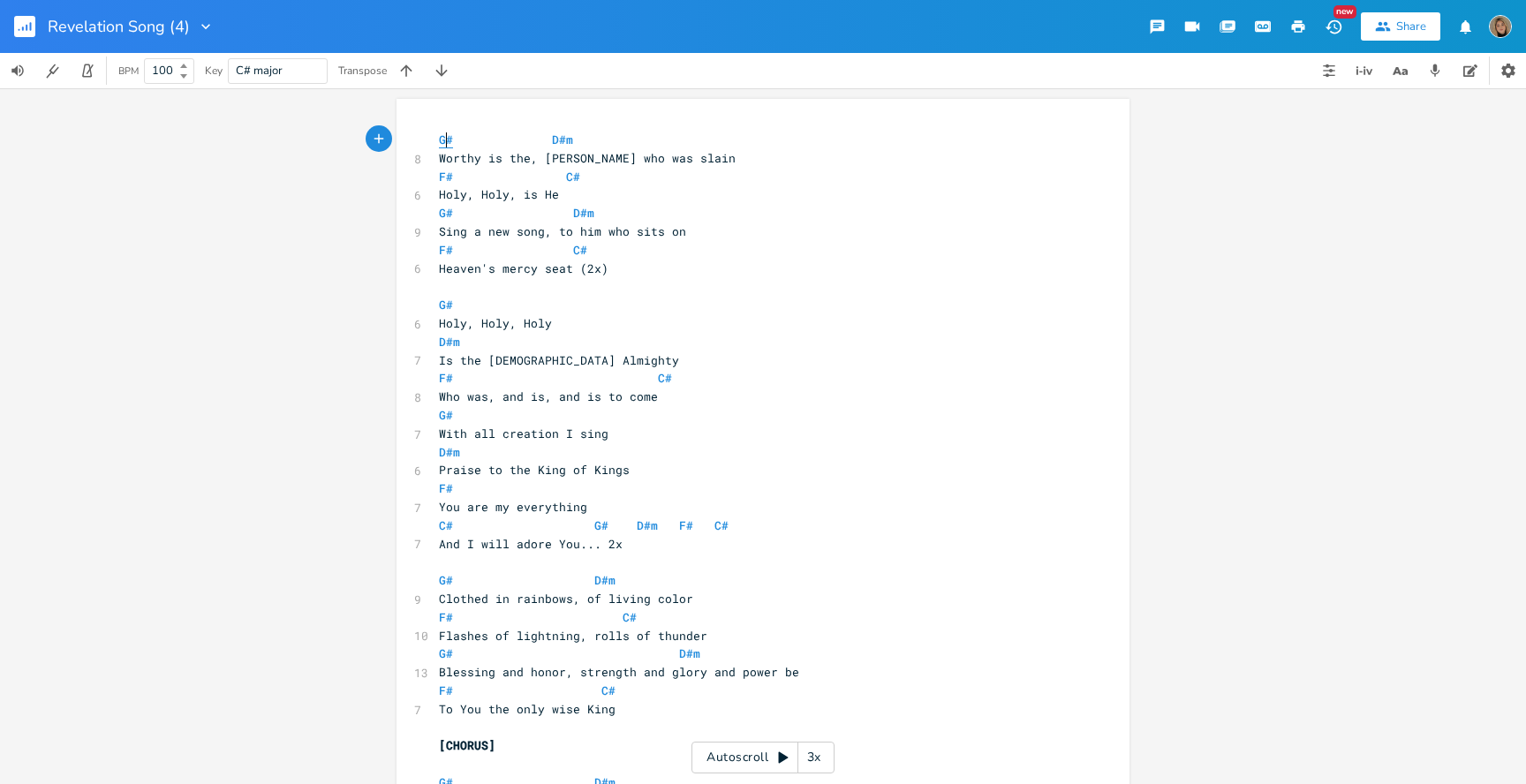 type on "#" 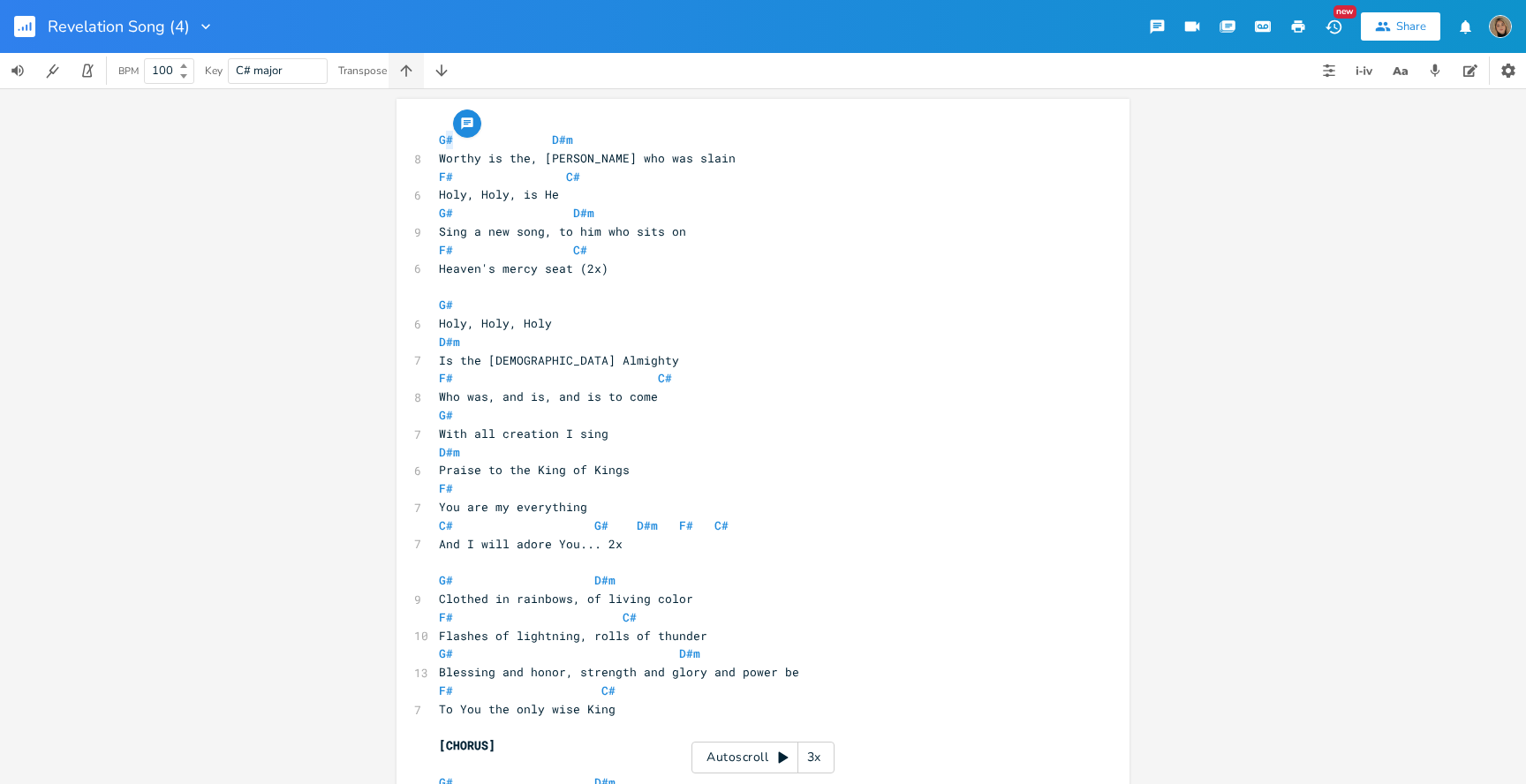 click 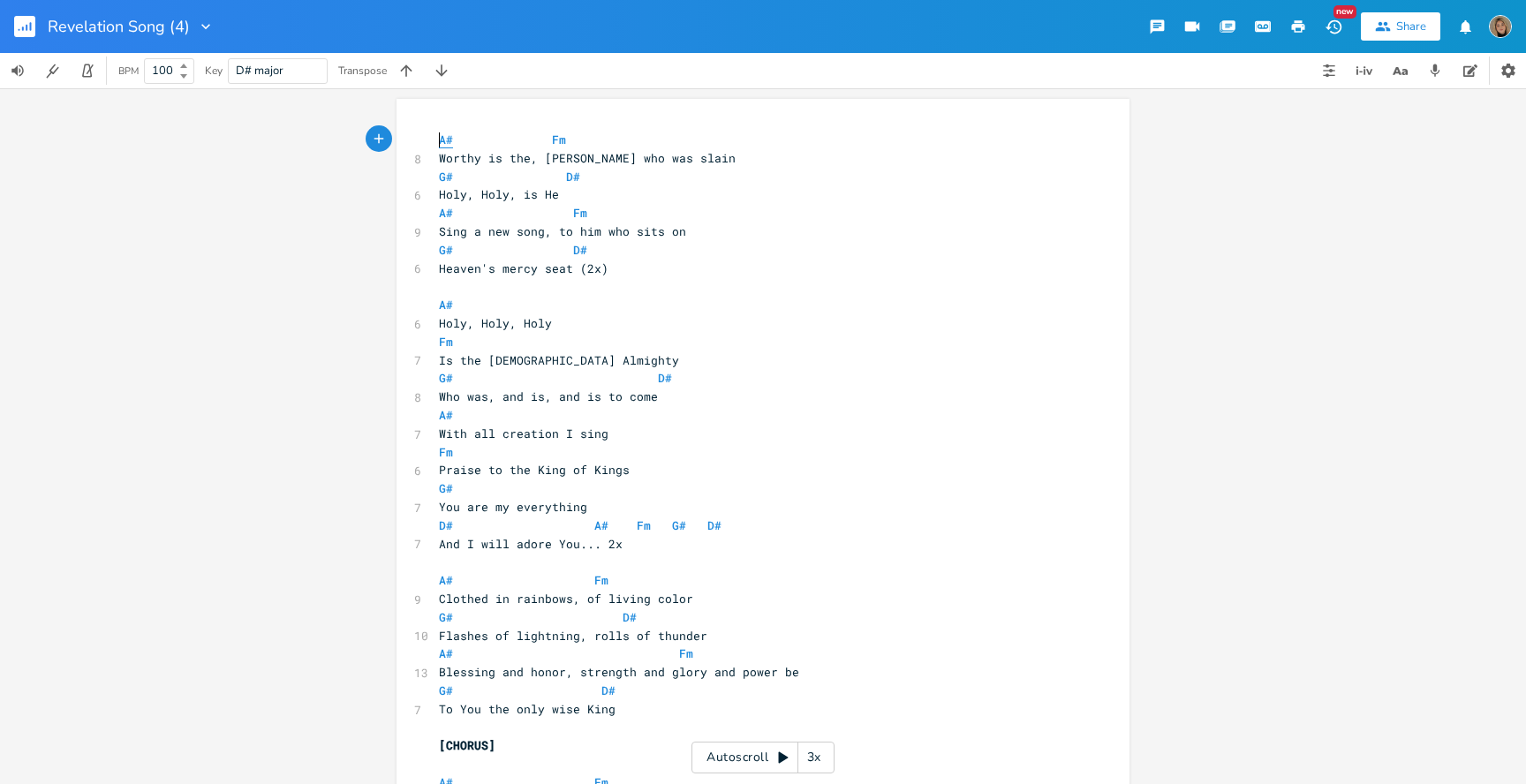 click on "A#" at bounding box center (446, 139) 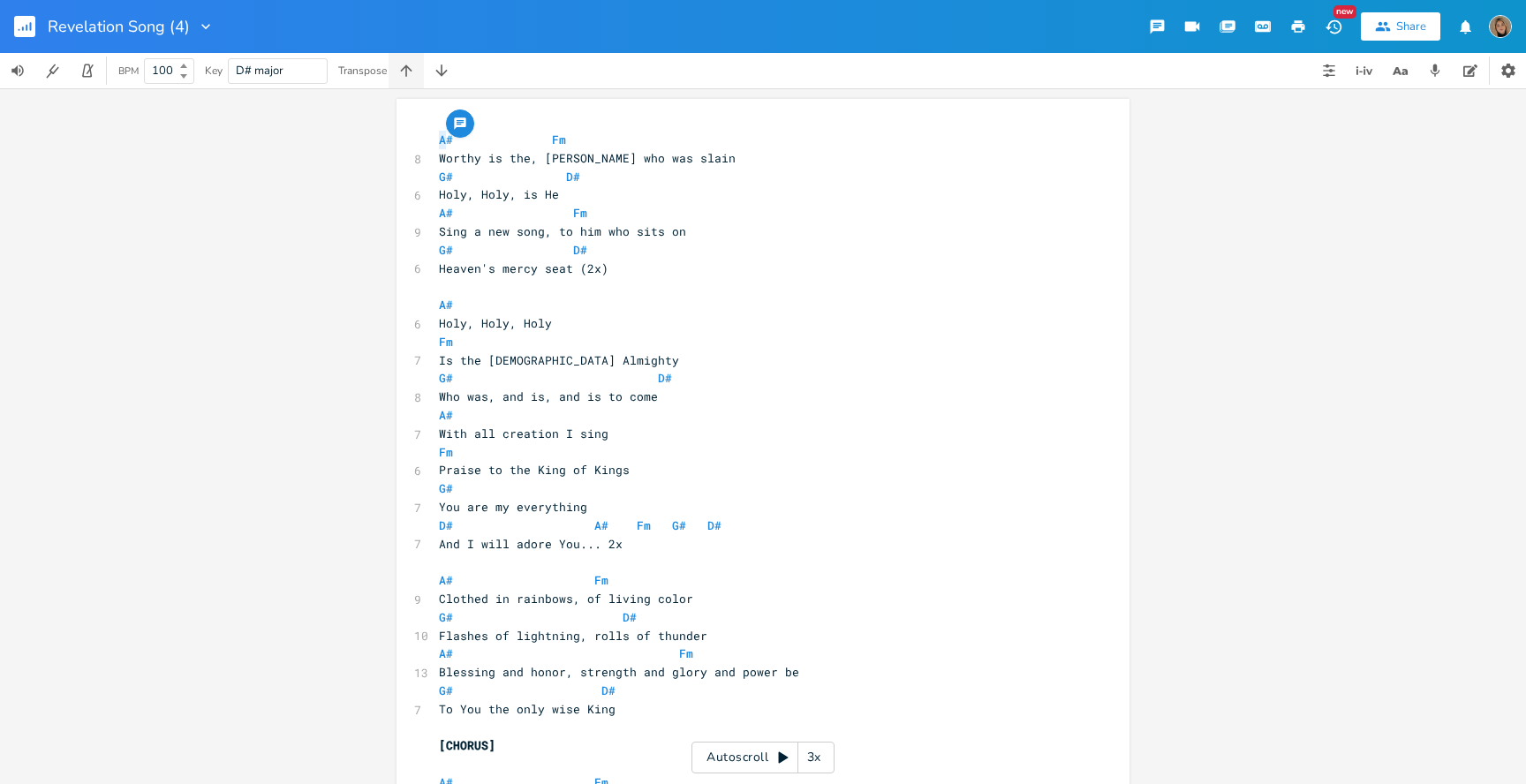 click 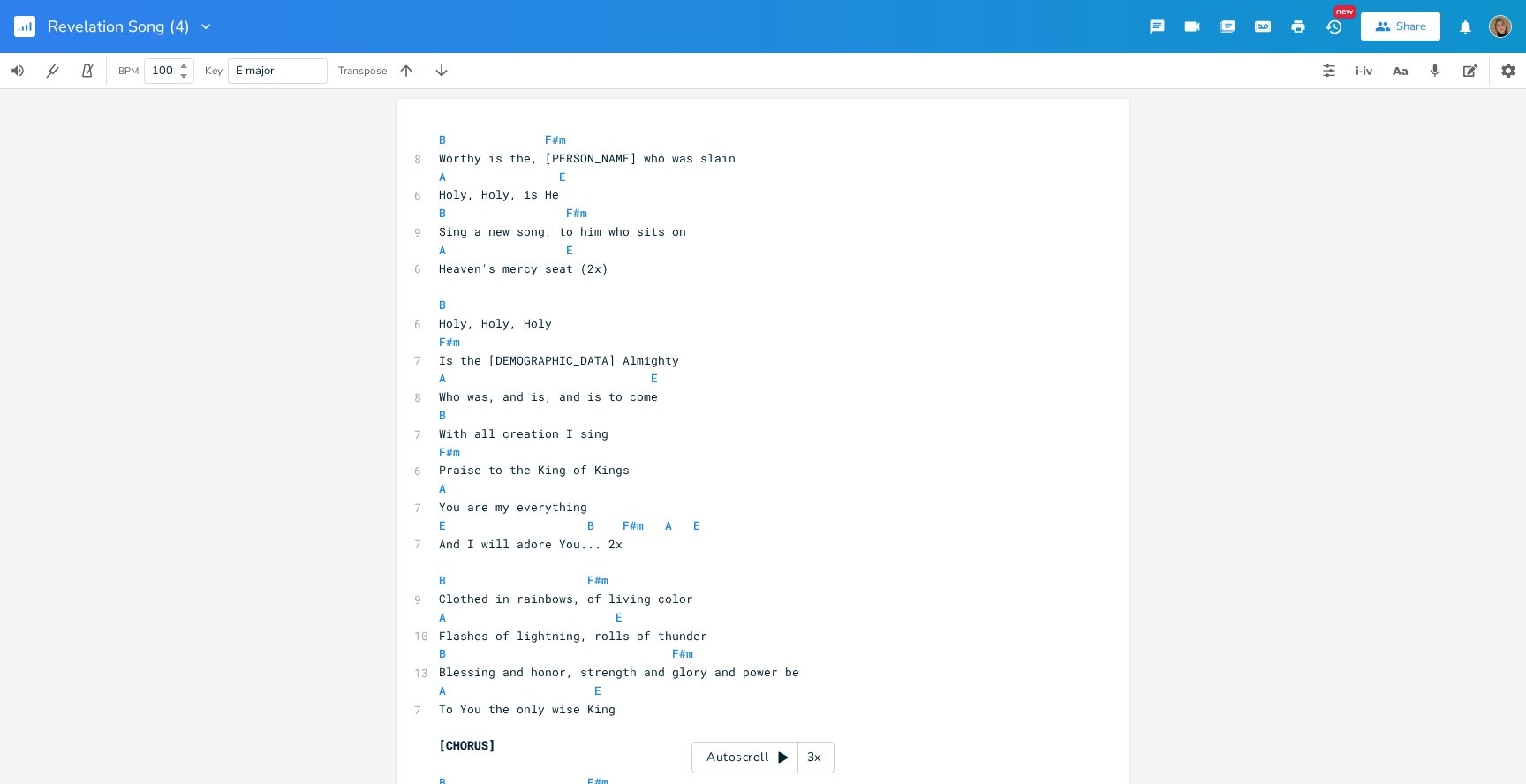 click on "B                F#m" at bounding box center [754, 139] 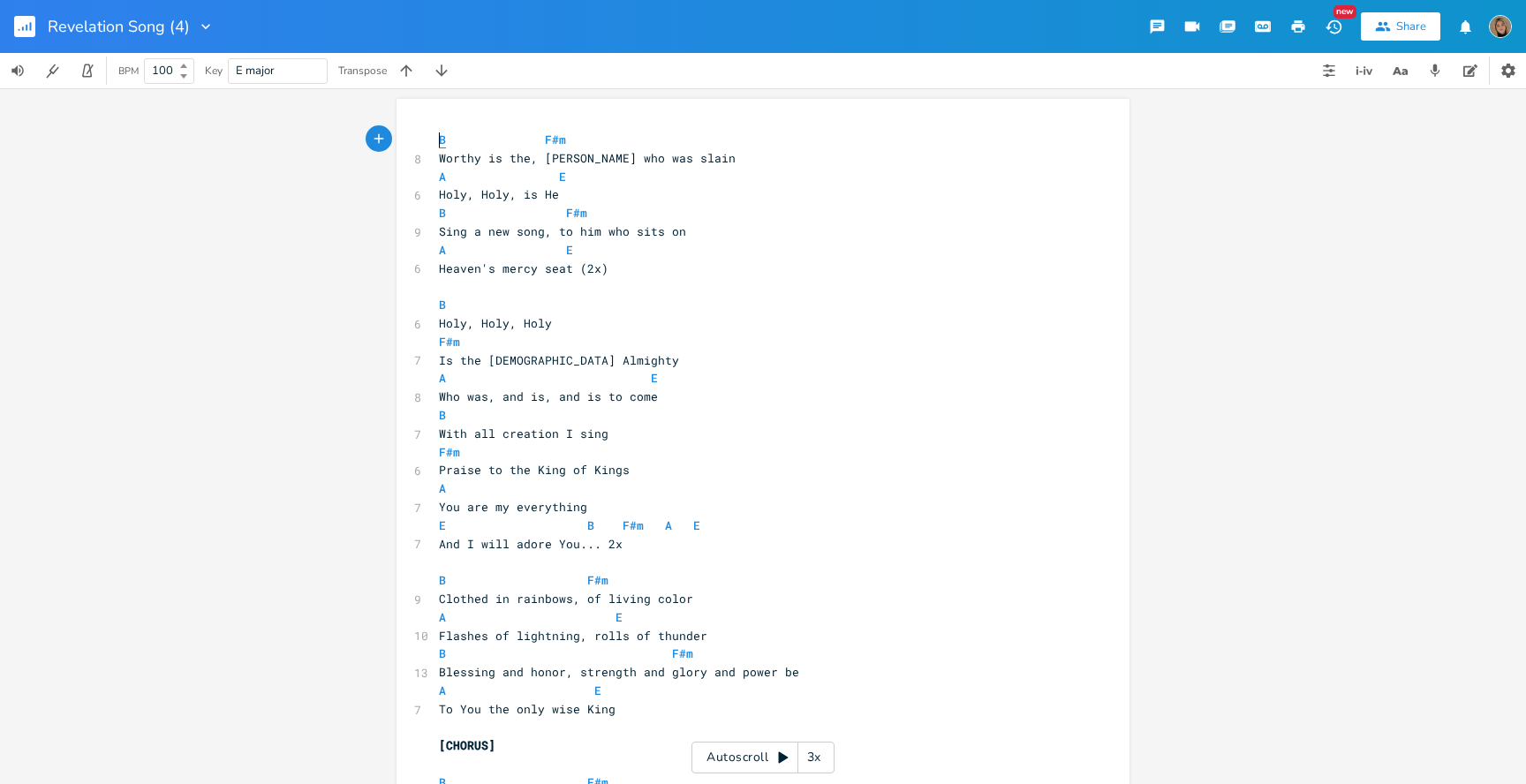 click on "B" at bounding box center [442, 139] 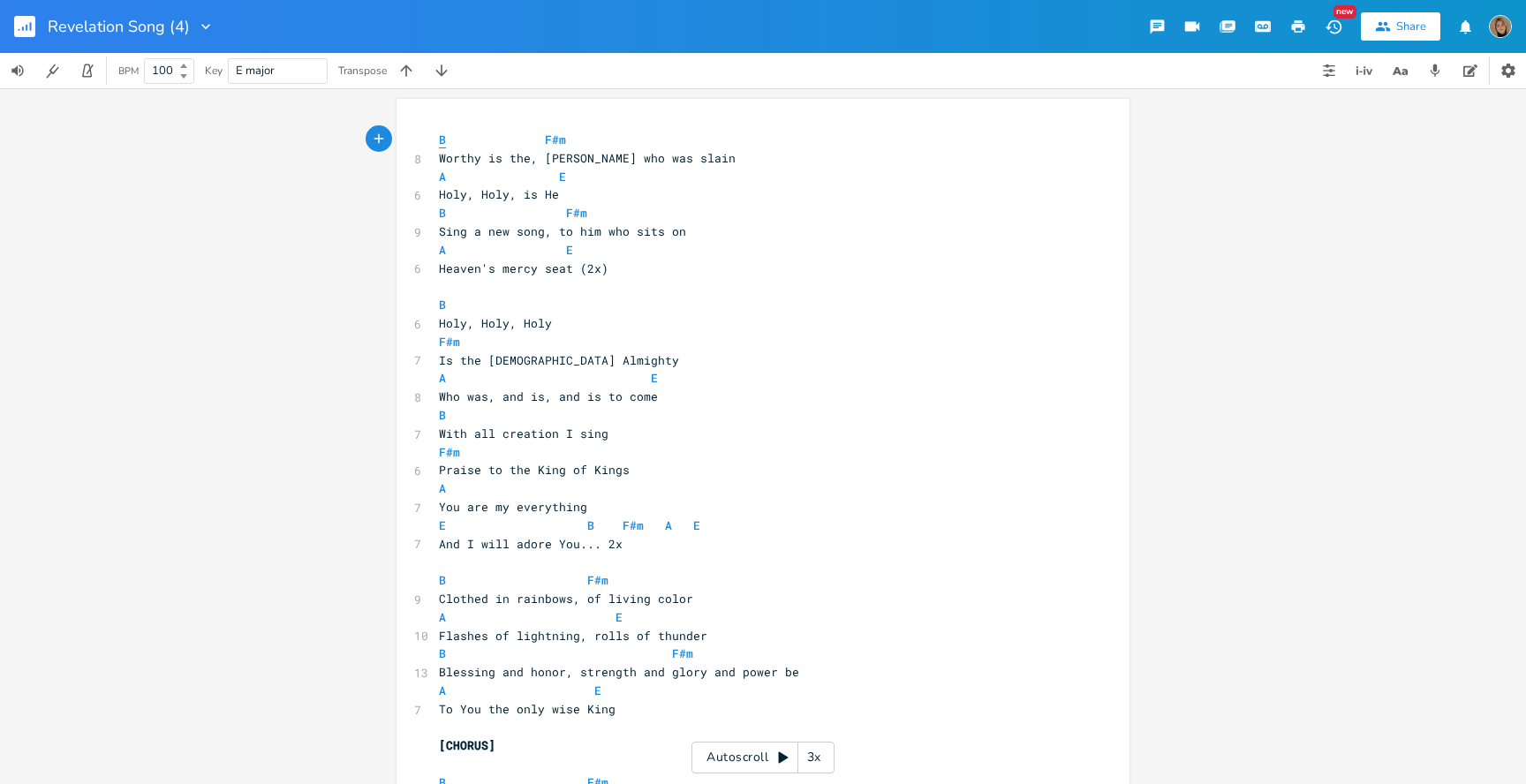 type on "B" 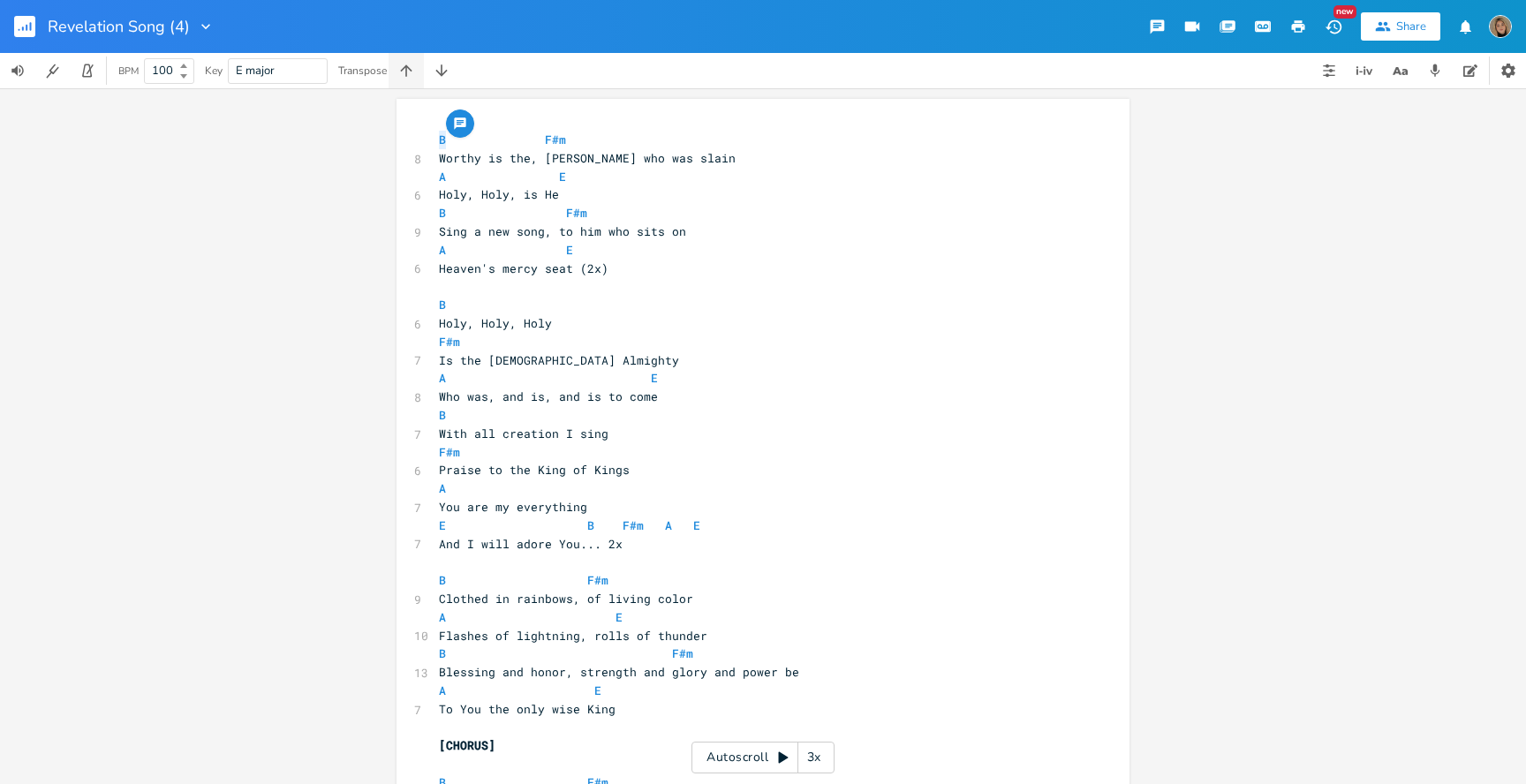 click 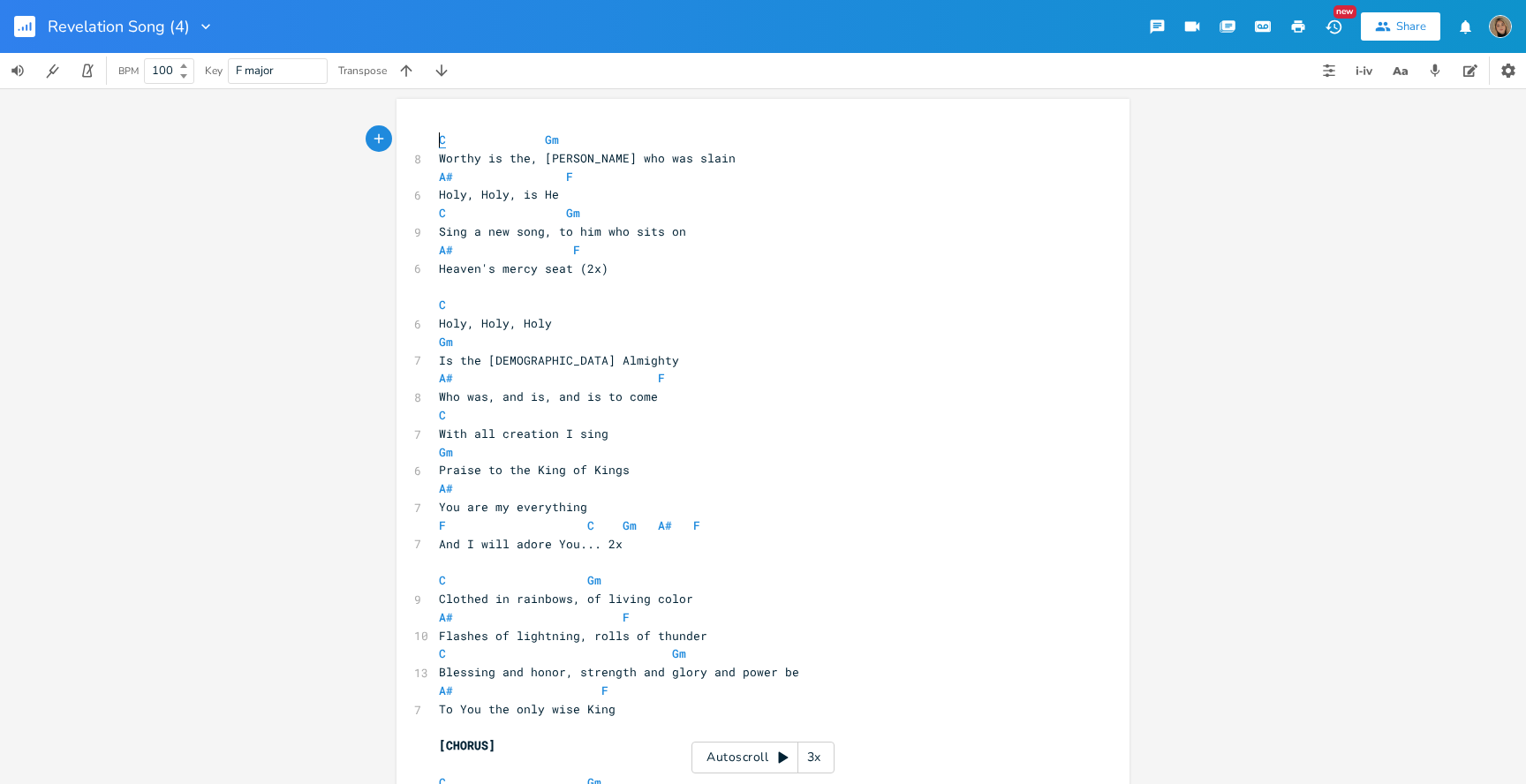 click on "C" at bounding box center (442, 139) 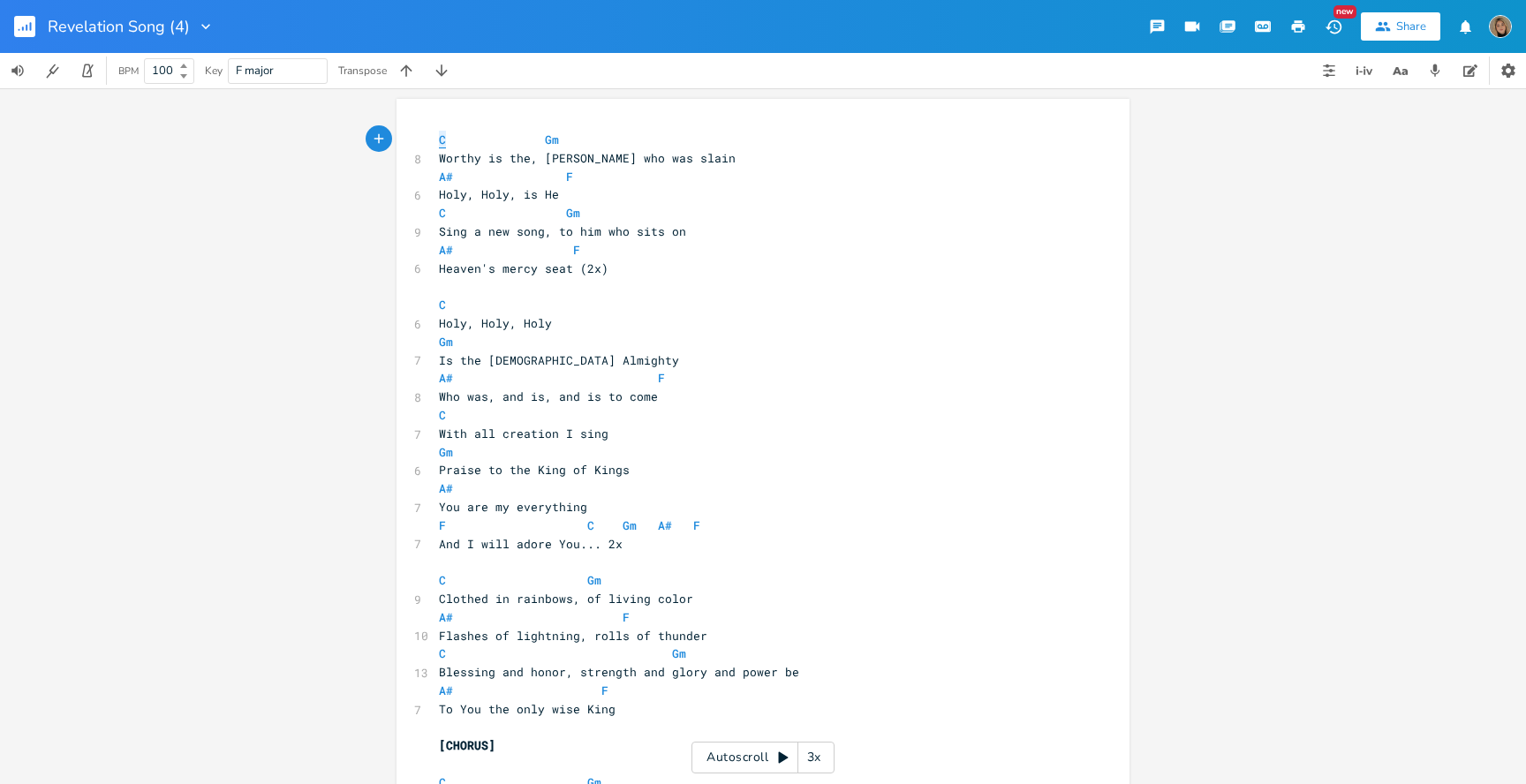 click on "C" at bounding box center [442, 139] 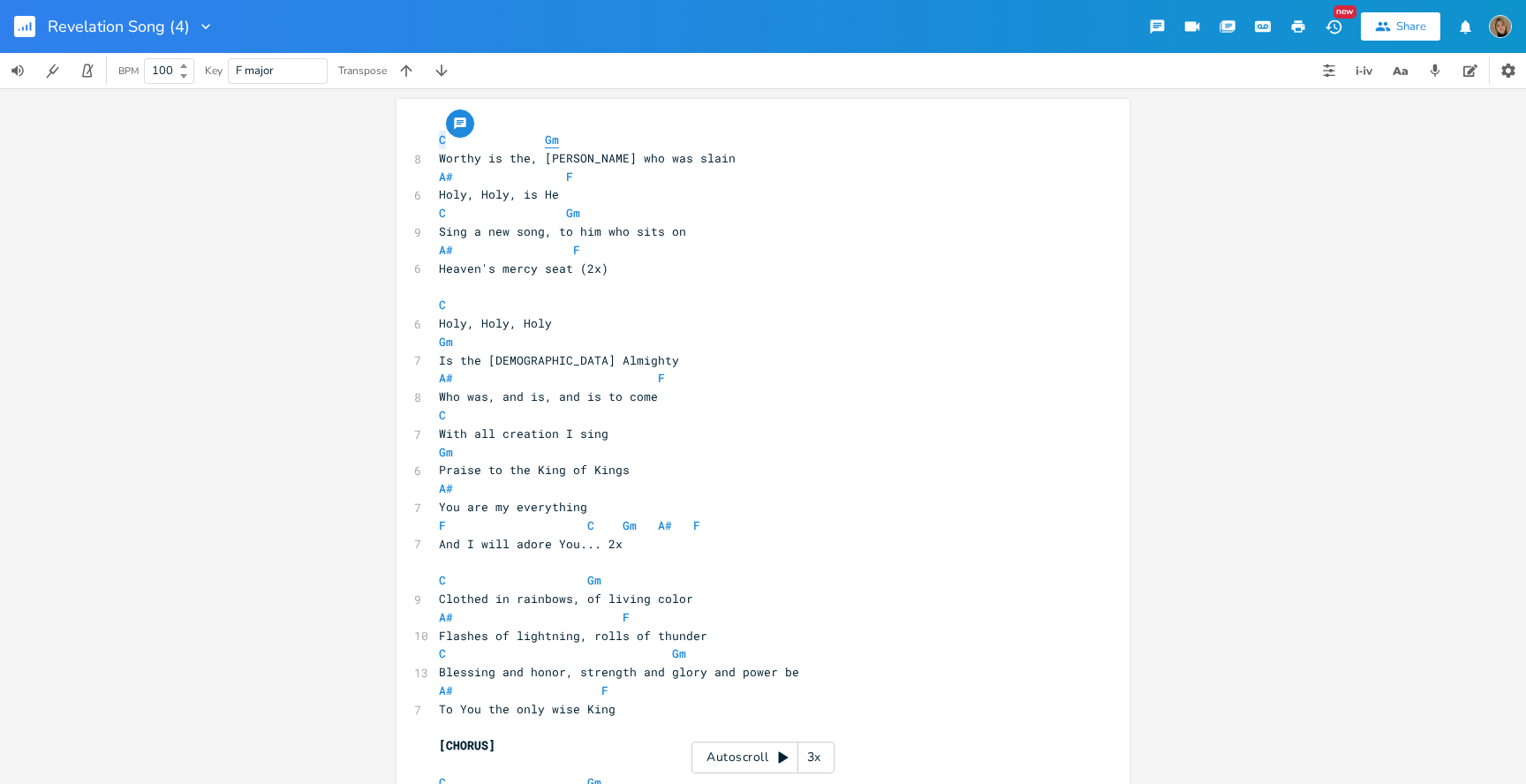 click on "Gm" at bounding box center (552, 139) 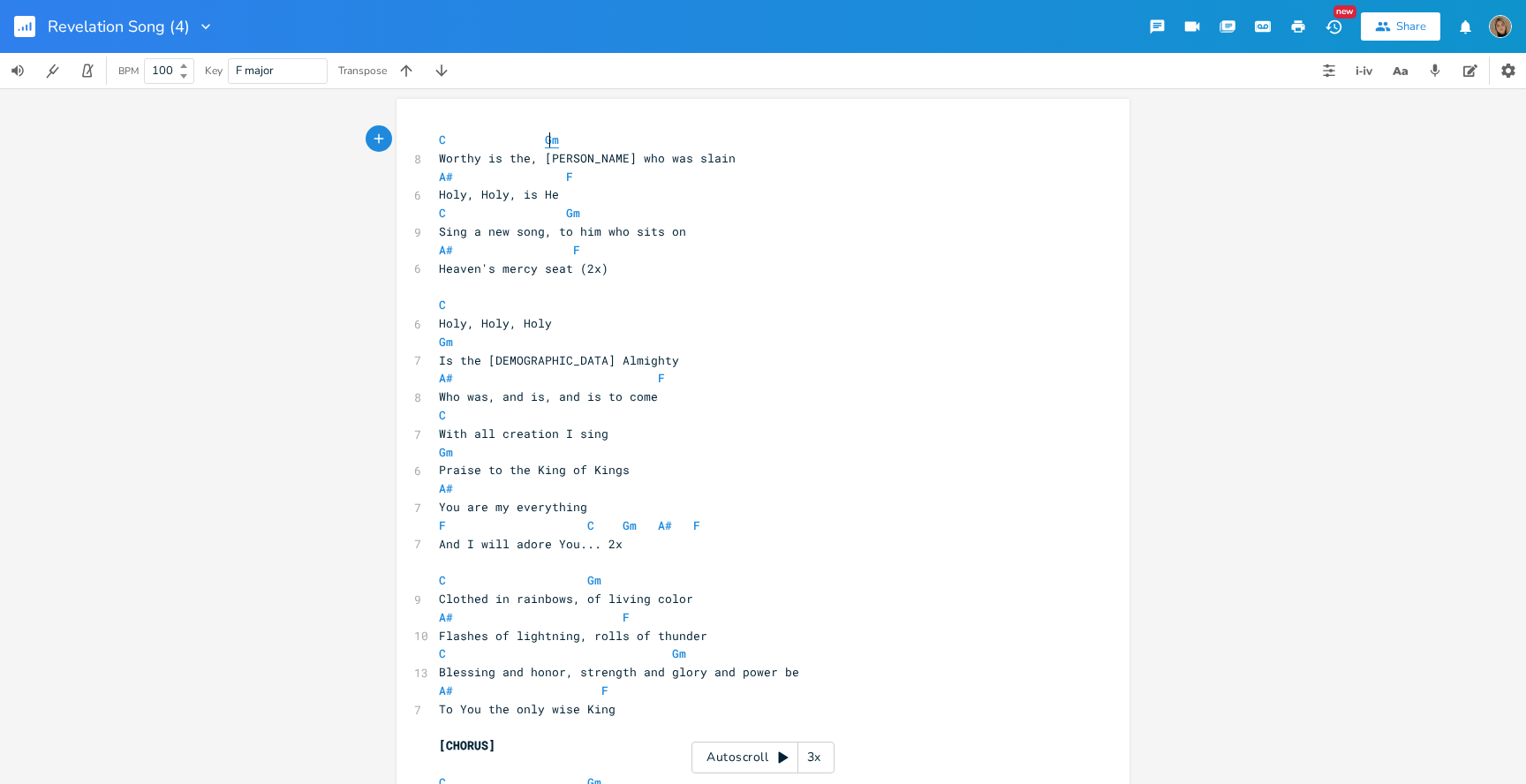 type on "Gm" 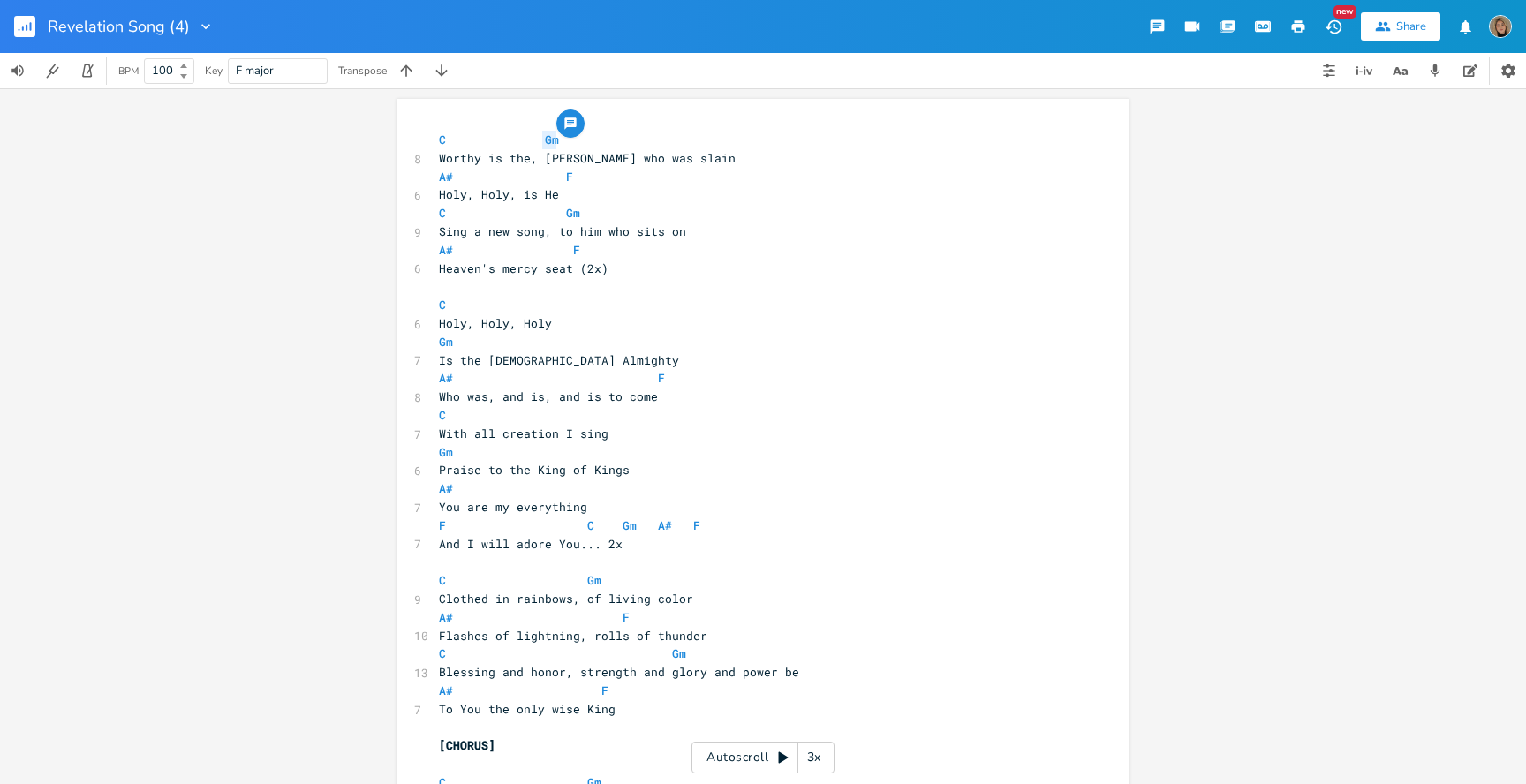 click on "A#" at bounding box center (446, 177) 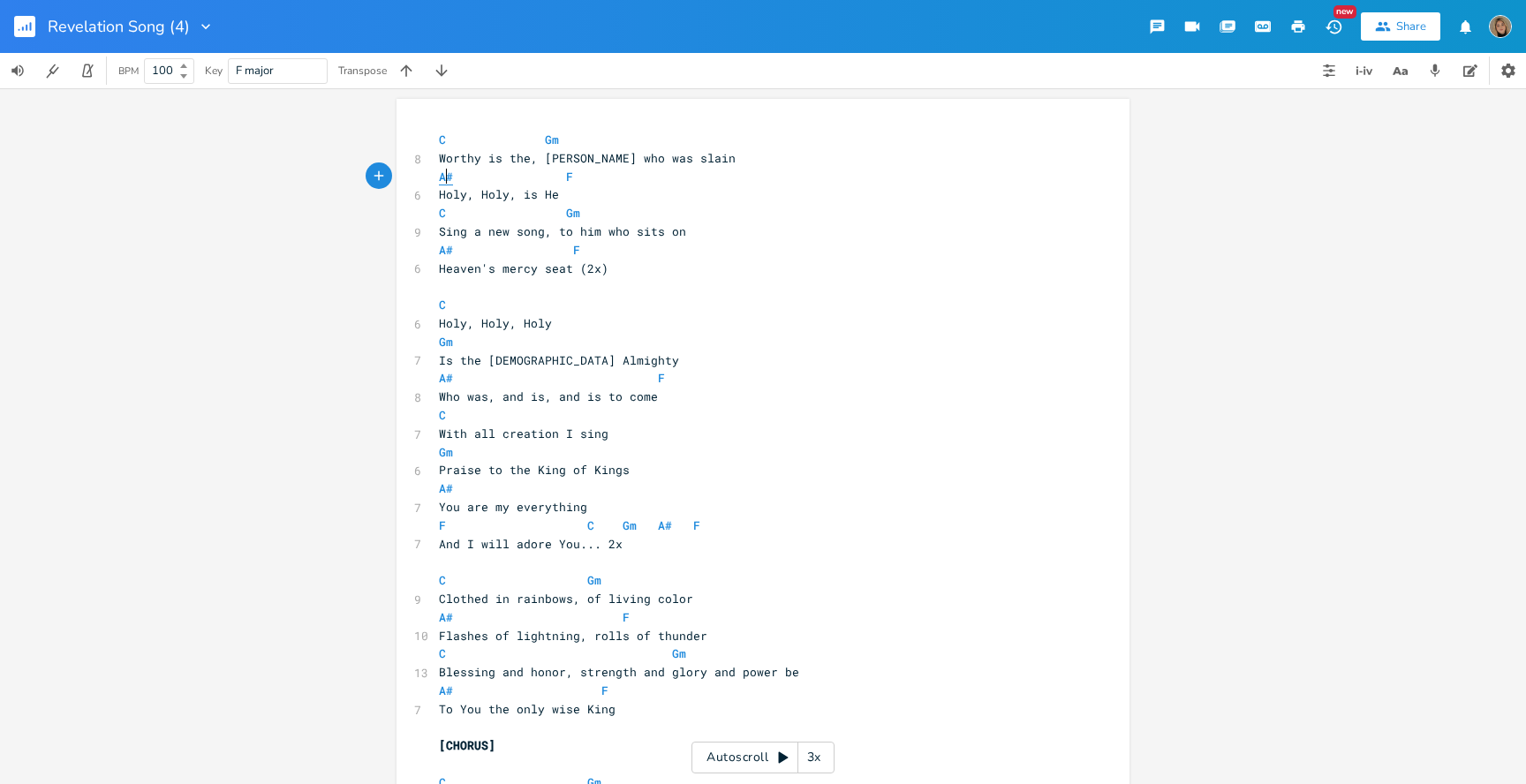 type on "#" 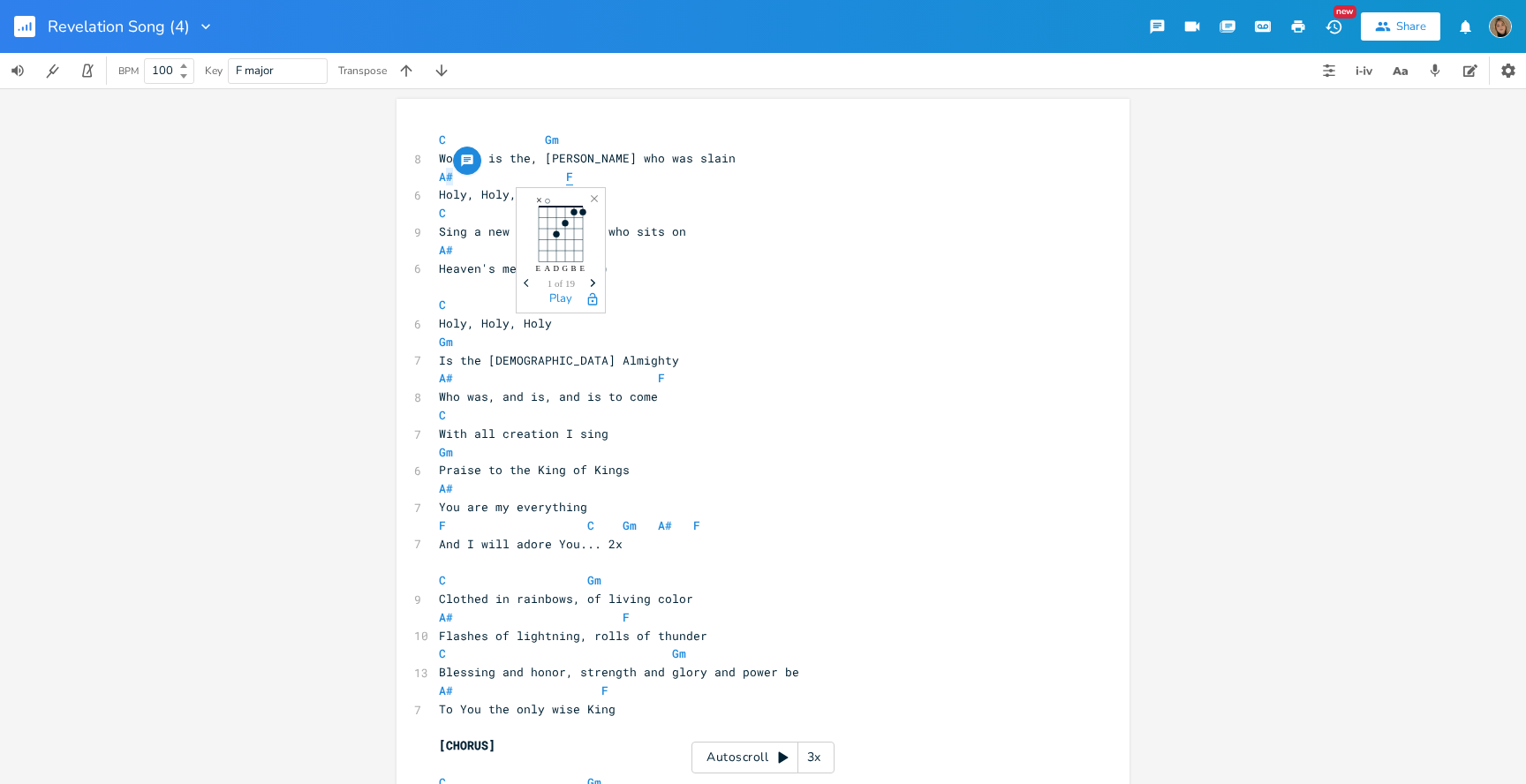 click on "F" at bounding box center (570, 177) 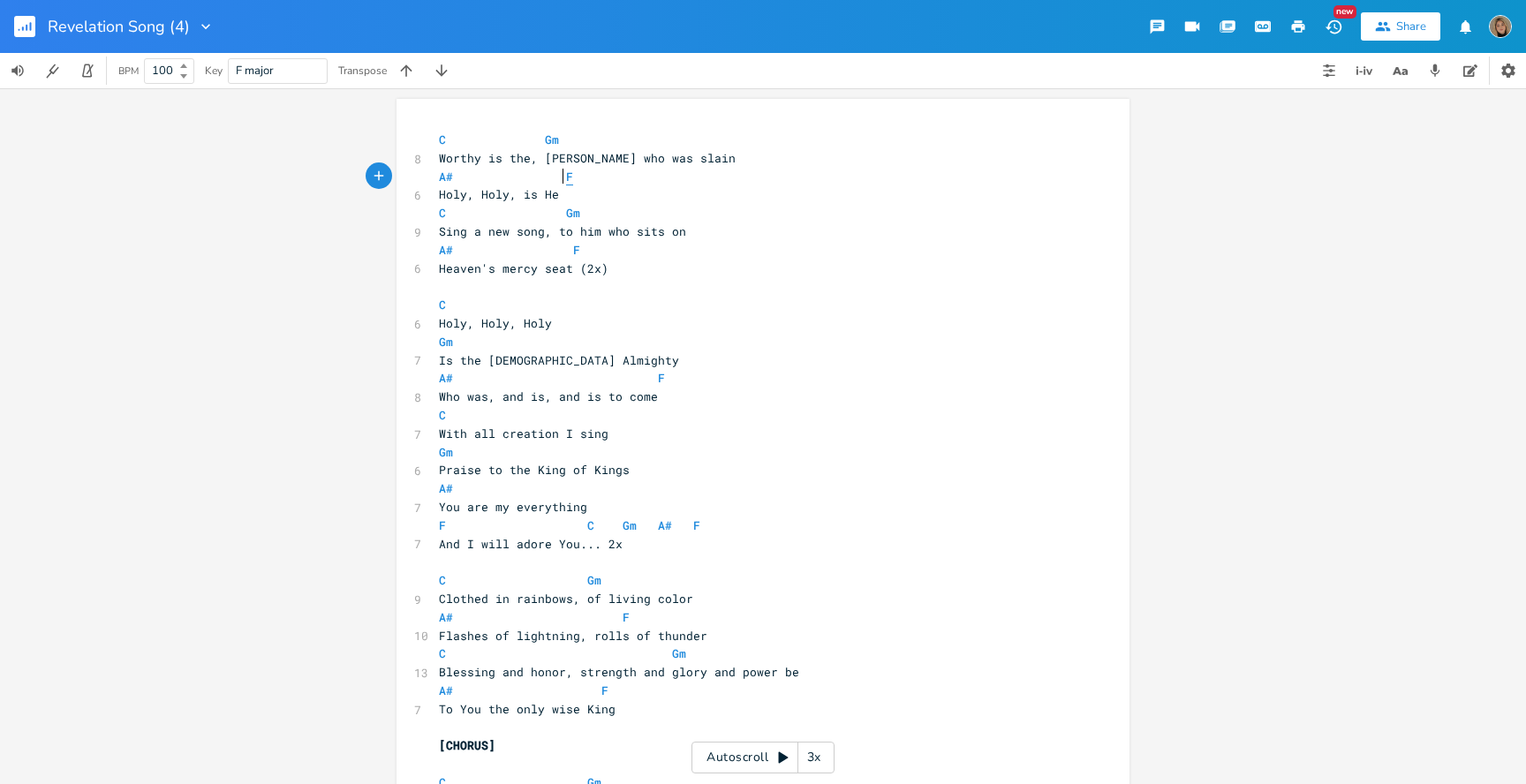 type on "F" 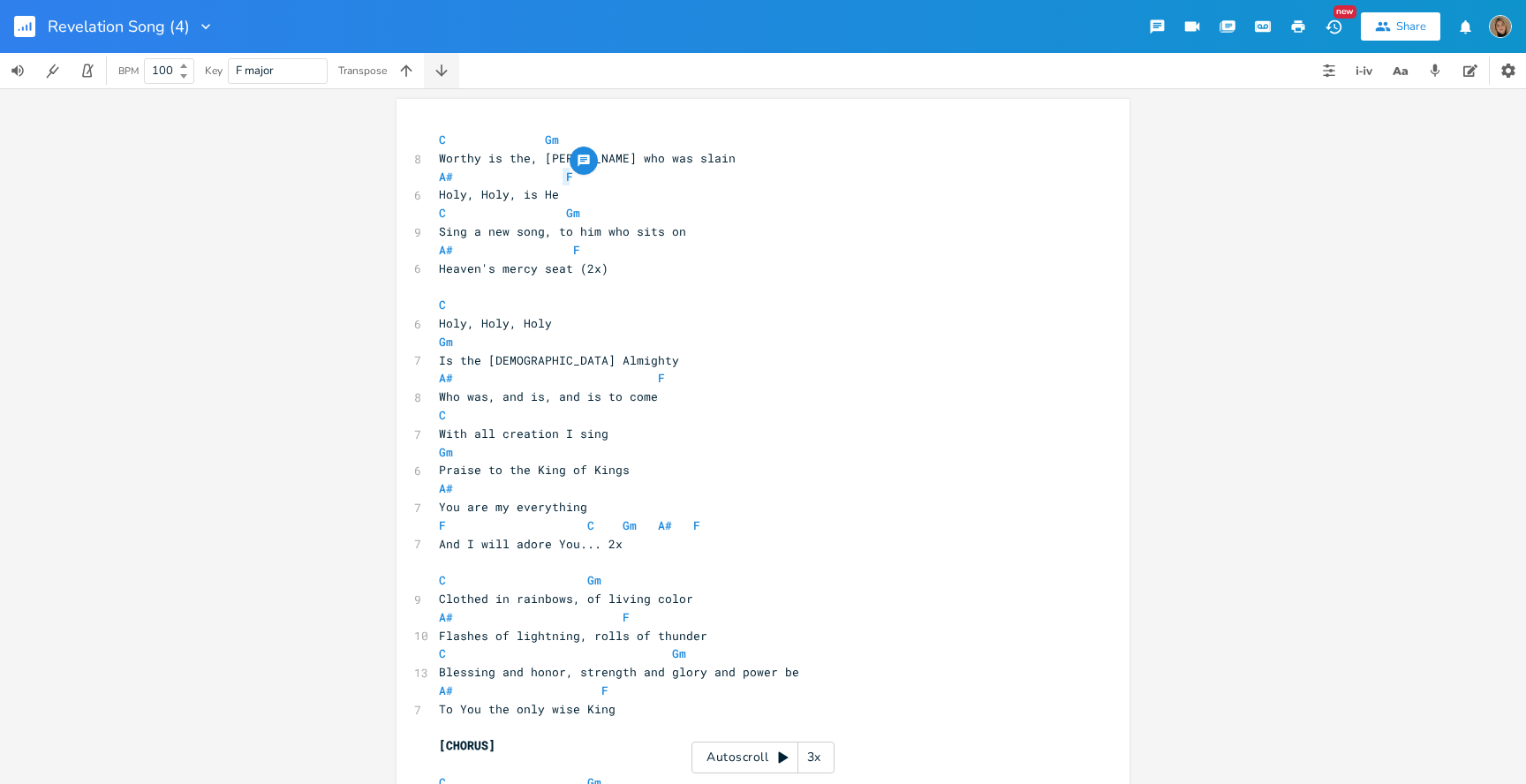 click 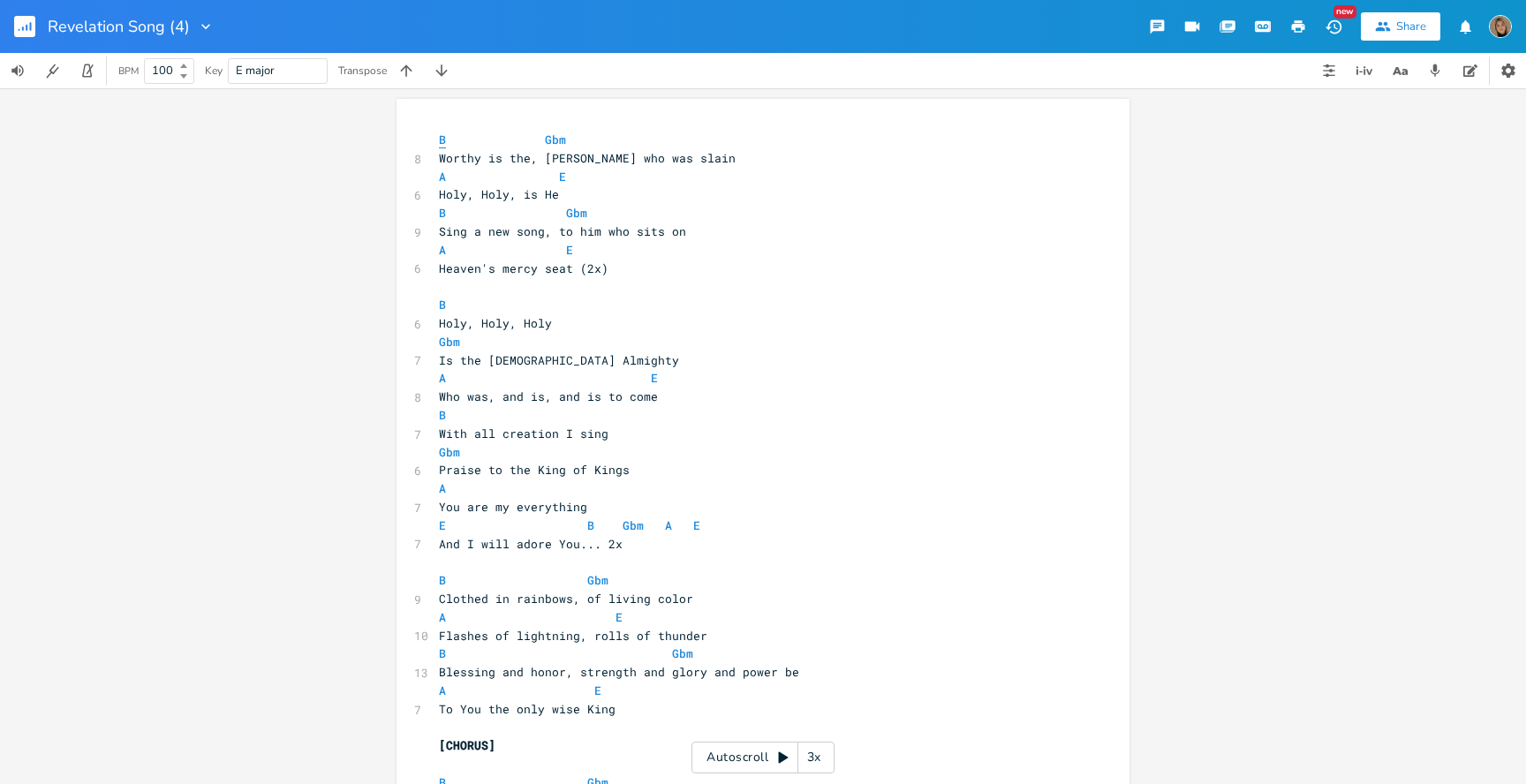 click on "B" at bounding box center [442, 139] 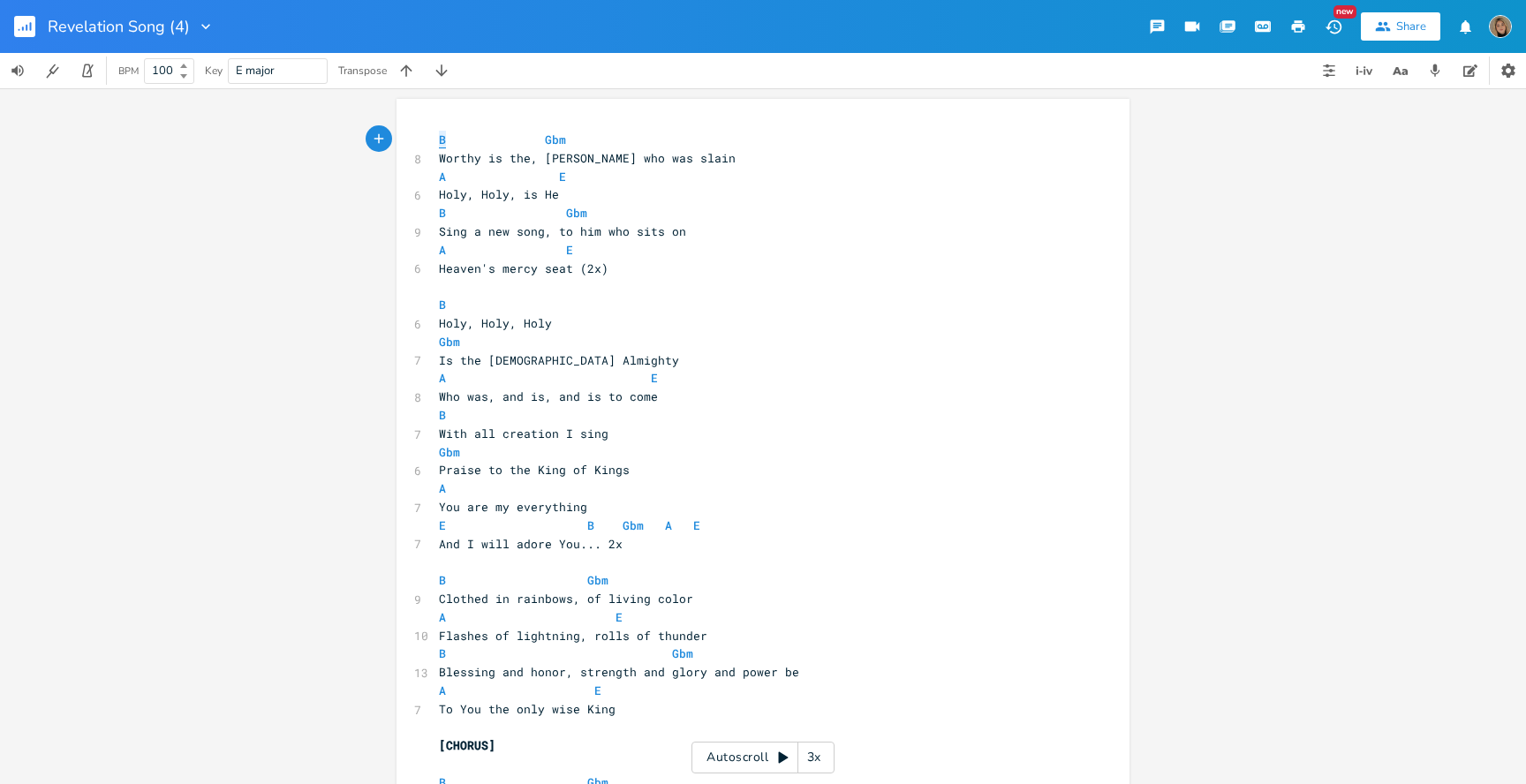 click on "B" at bounding box center [442, 139] 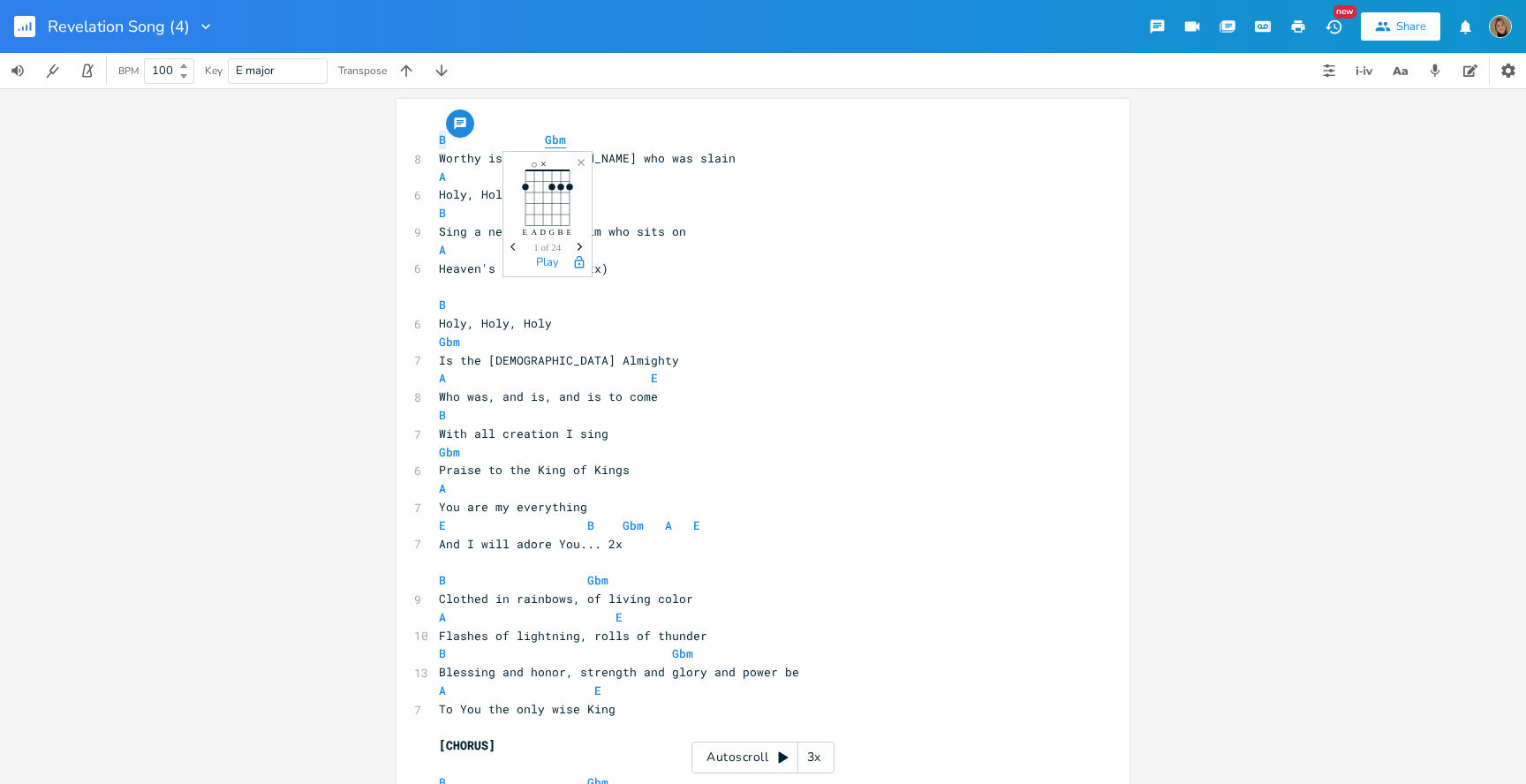 click on "Gbm" at bounding box center (555, 139) 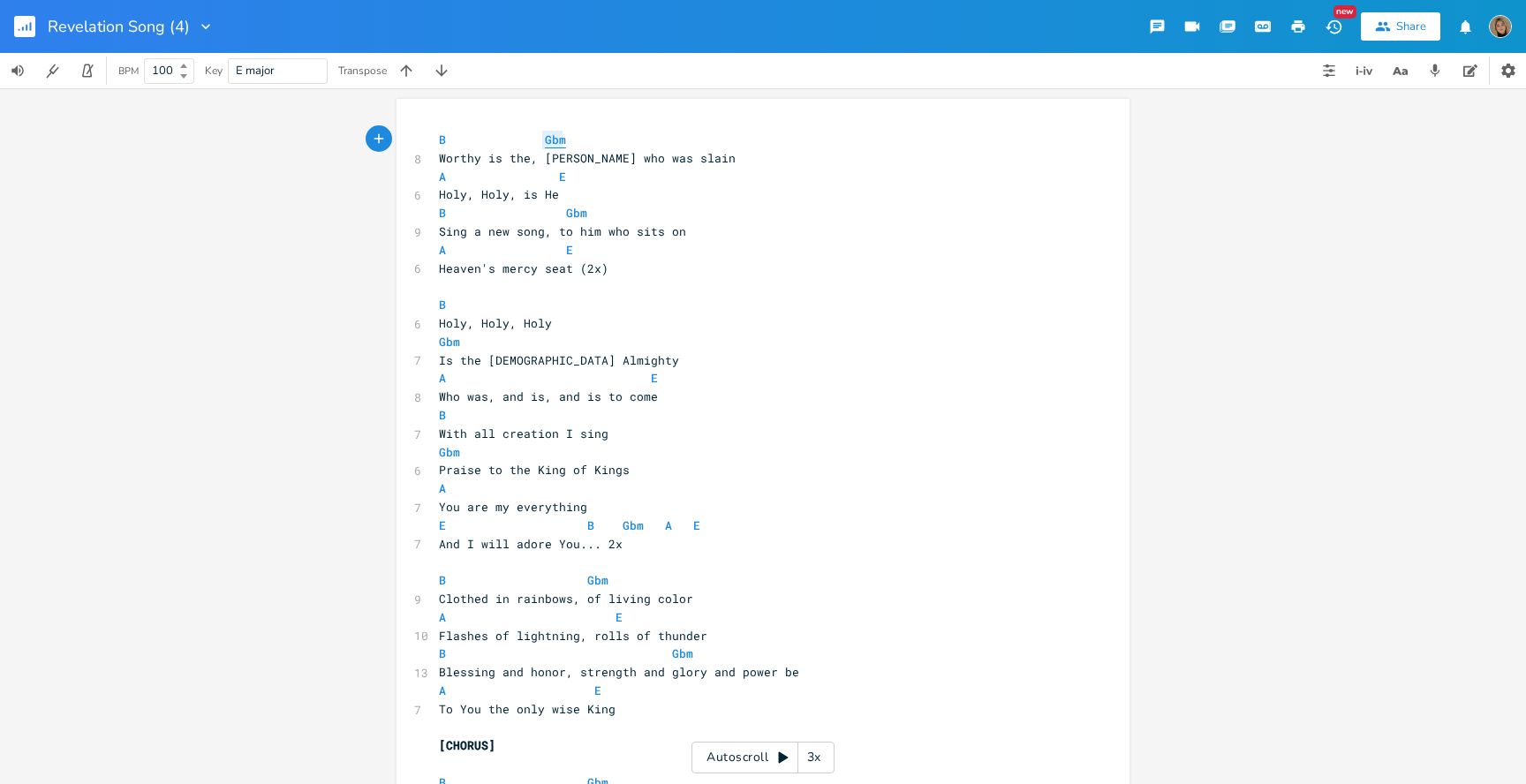 click on "Gbm" at bounding box center (555, 139) 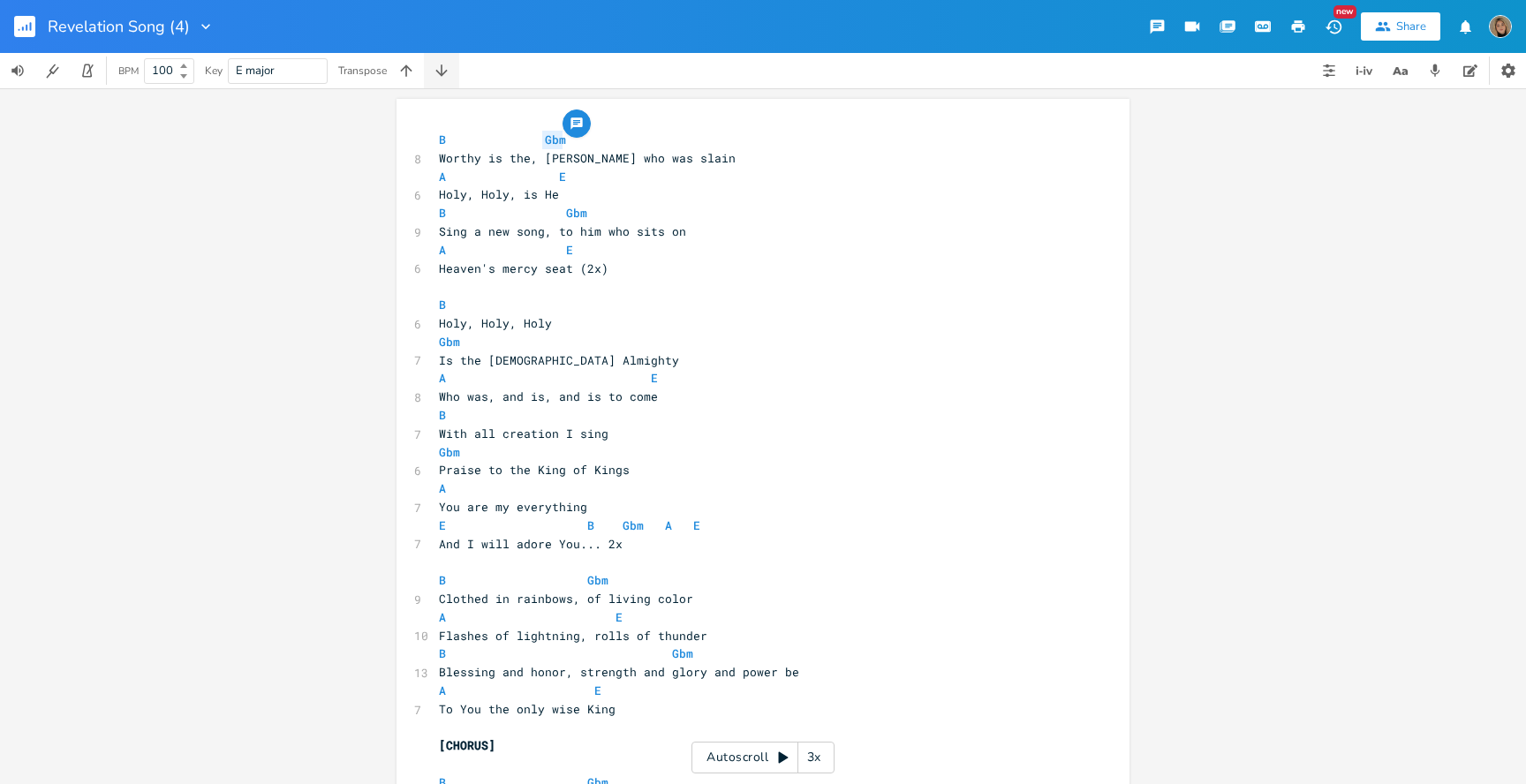 click 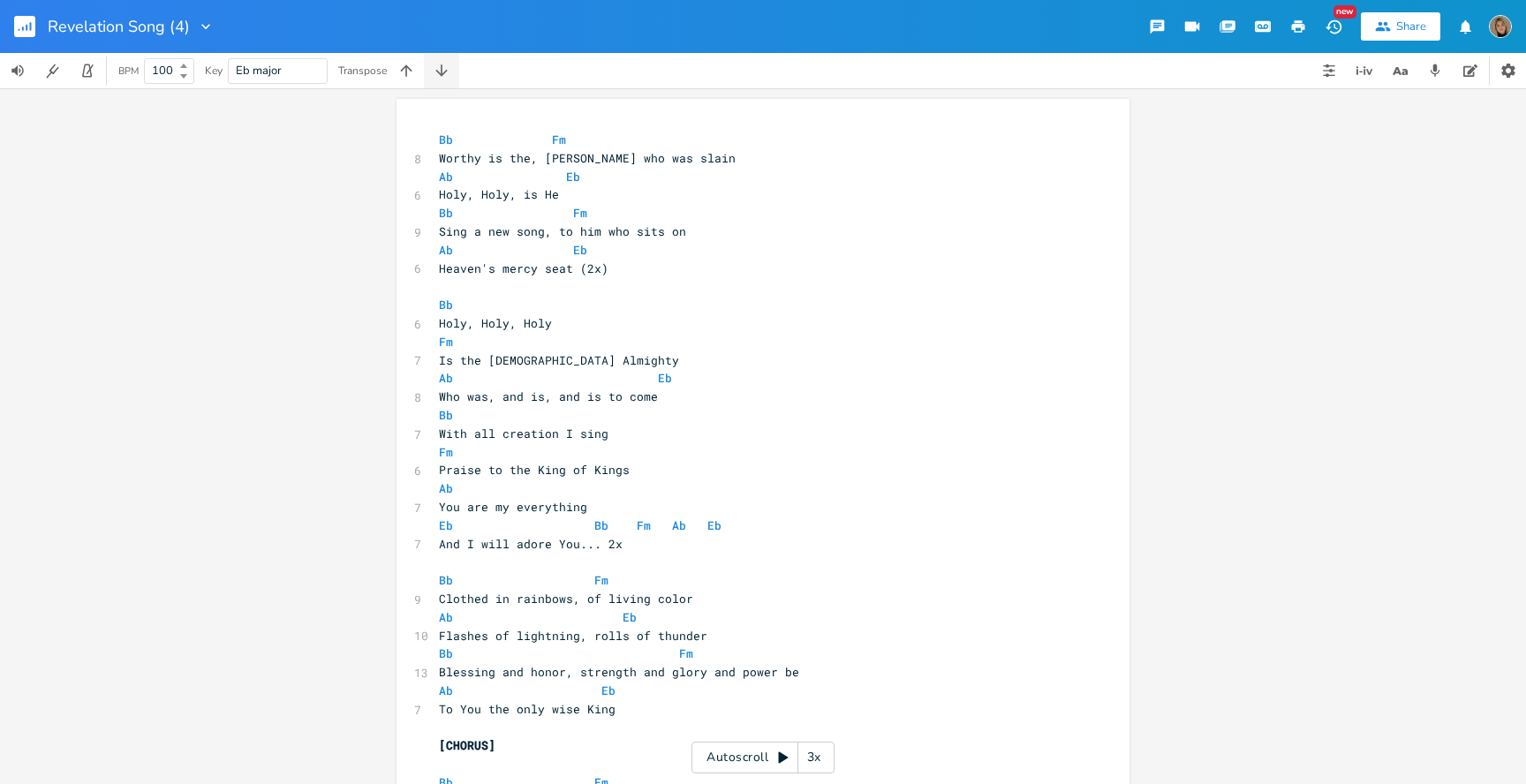click 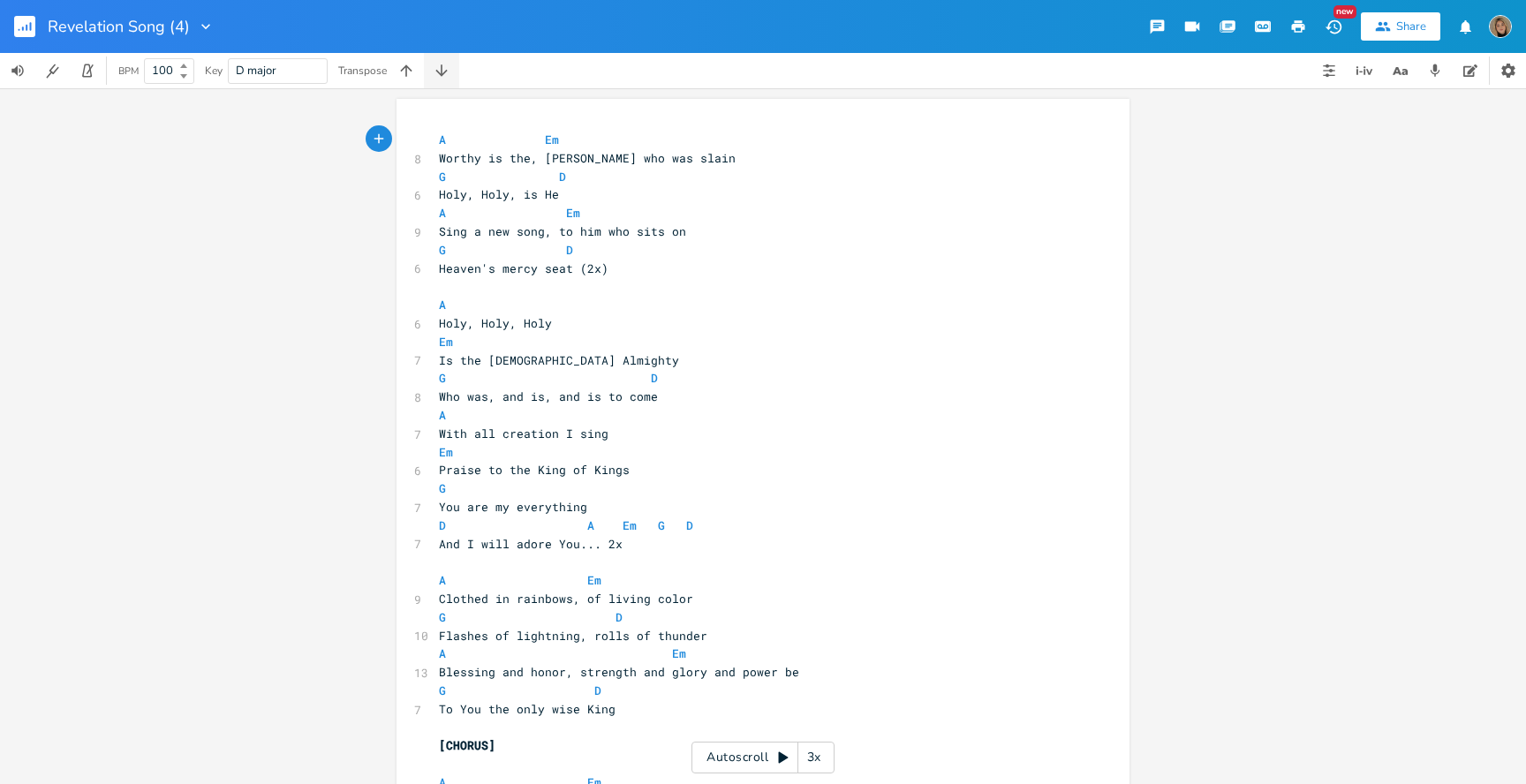 click 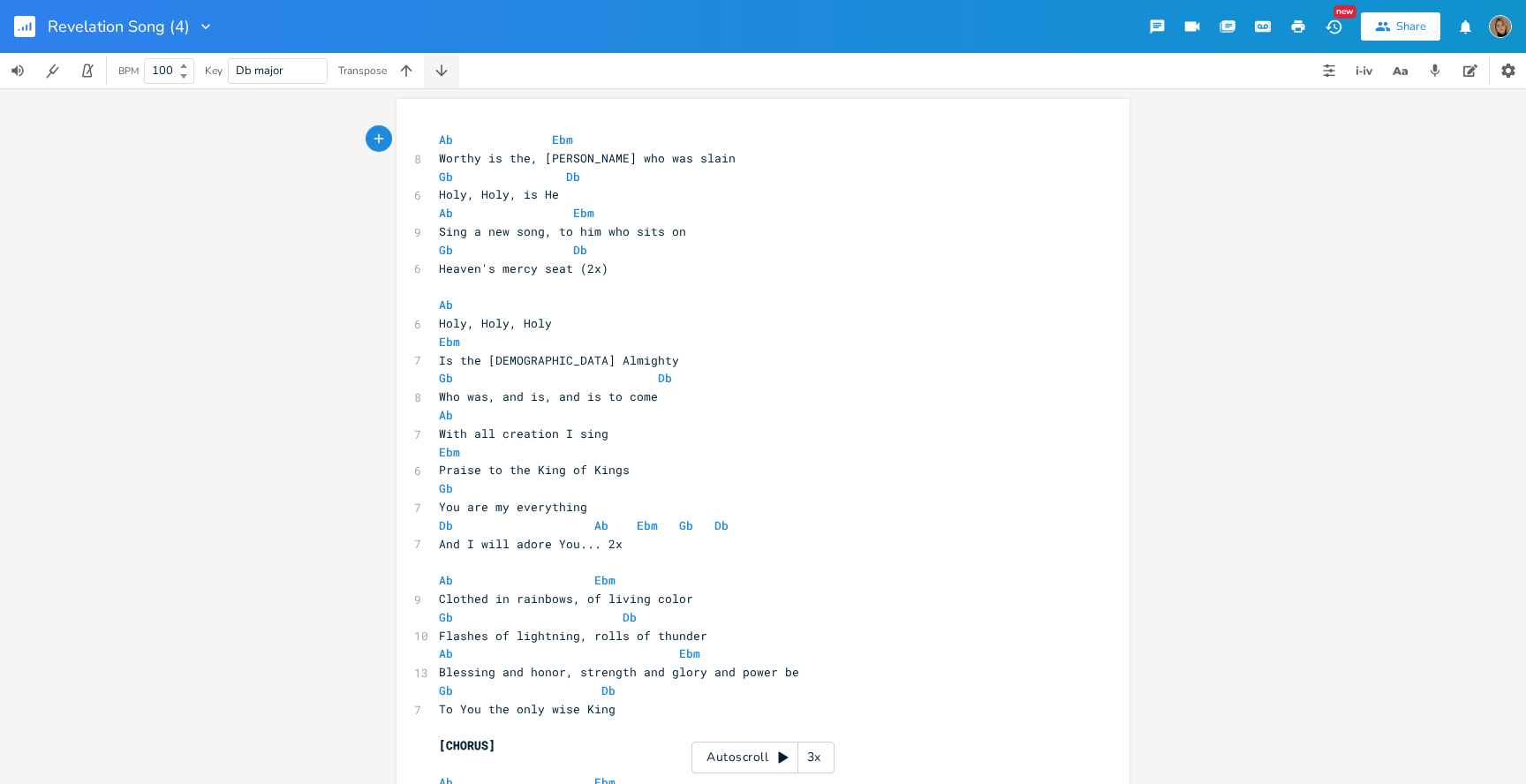 click 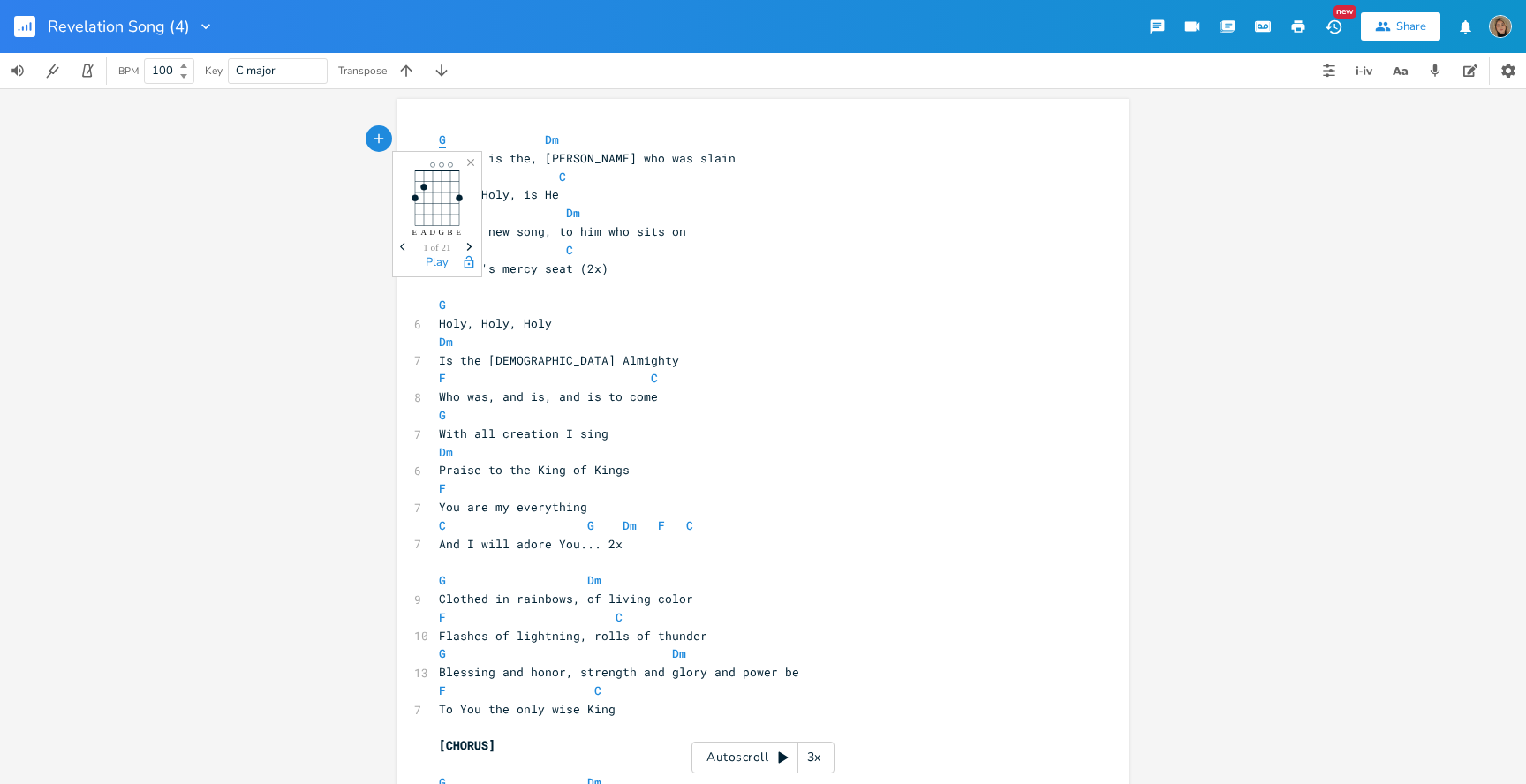 click on "G" at bounding box center (442, 139) 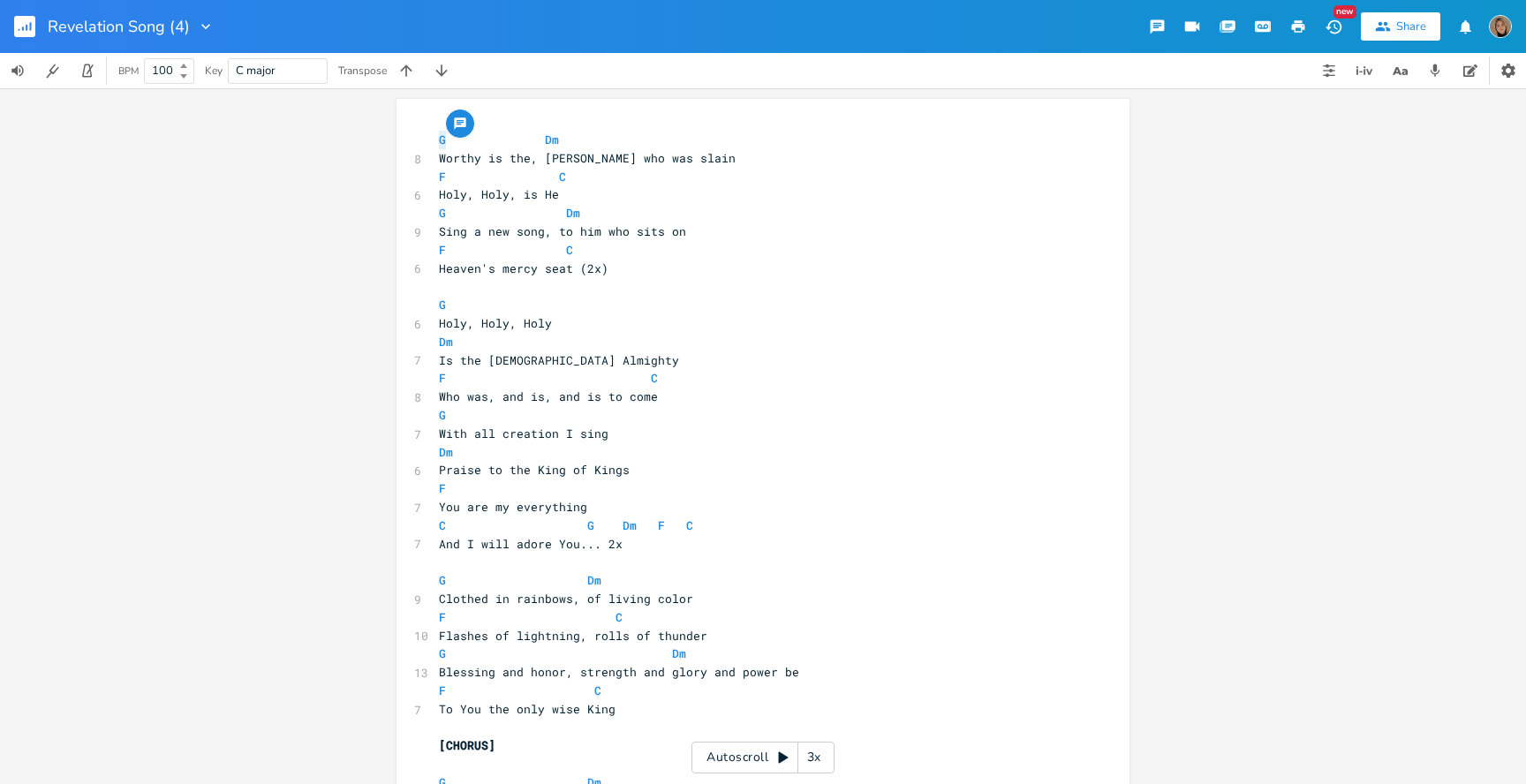 click on "G x G                Dm 8   Worthy is the, Lamb who was slain F                  C 6   Holy, Holy, is He G                   Dm 9   Sing a new song, to him who sits on F                   C 6   Heaven's mercy seat (2x) ​ G 6   Holy, Holy, Holy Dm 7   Is the Lord God Almighty F                               C 8   Who was, and is, and is to come G 7   With all creation I sing Dm 6   Praise to the King of Kings F 7   You are my everything C                      G      Dm     F     C 7   And I will adore You... 2x   G                      Dm 9  Clothed in rainbows, of living color F                          C 10  Flashes of lightning, rolls of thunder G                                  Dm 13  Blessing and honor, strength and glory and power be F                       C 7  To You the only wise King ​ [CHORUS] ​ G                      Dm 9   Filled with wonder, awestruck wonder F C 7 G 7 Dm 6 F" at bounding box center (763, 559) 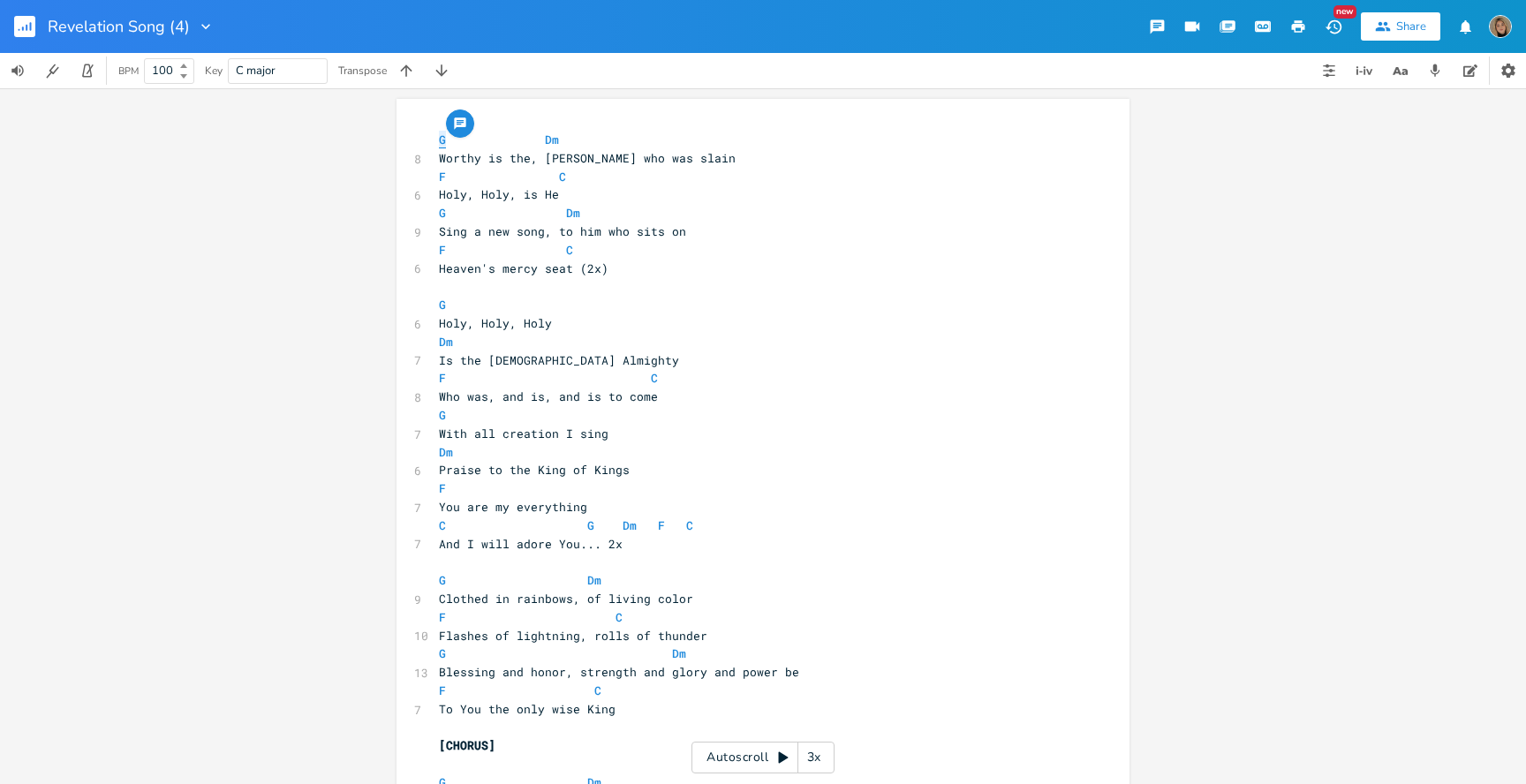 click on "G" at bounding box center [442, 139] 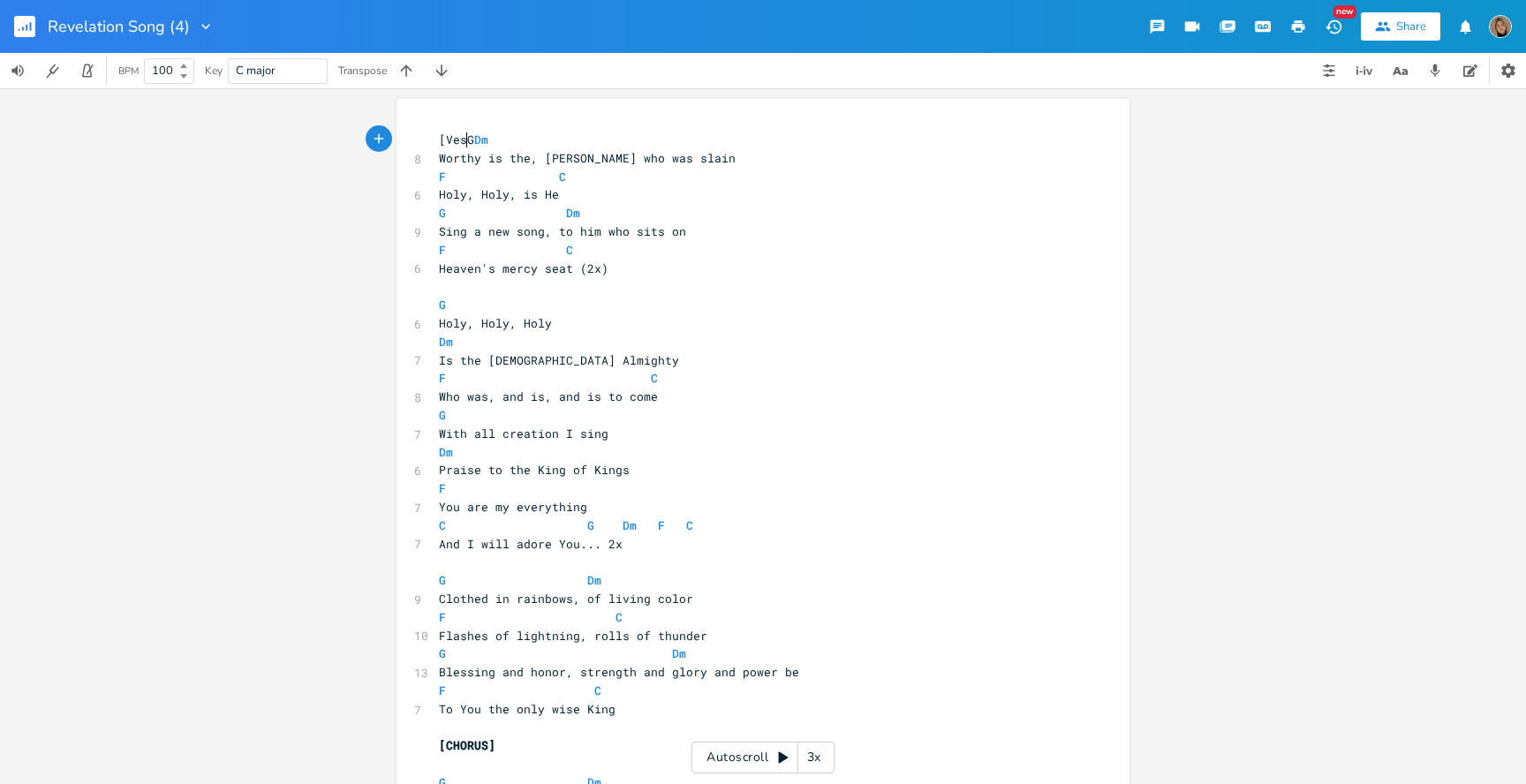 type on "[Vesres" 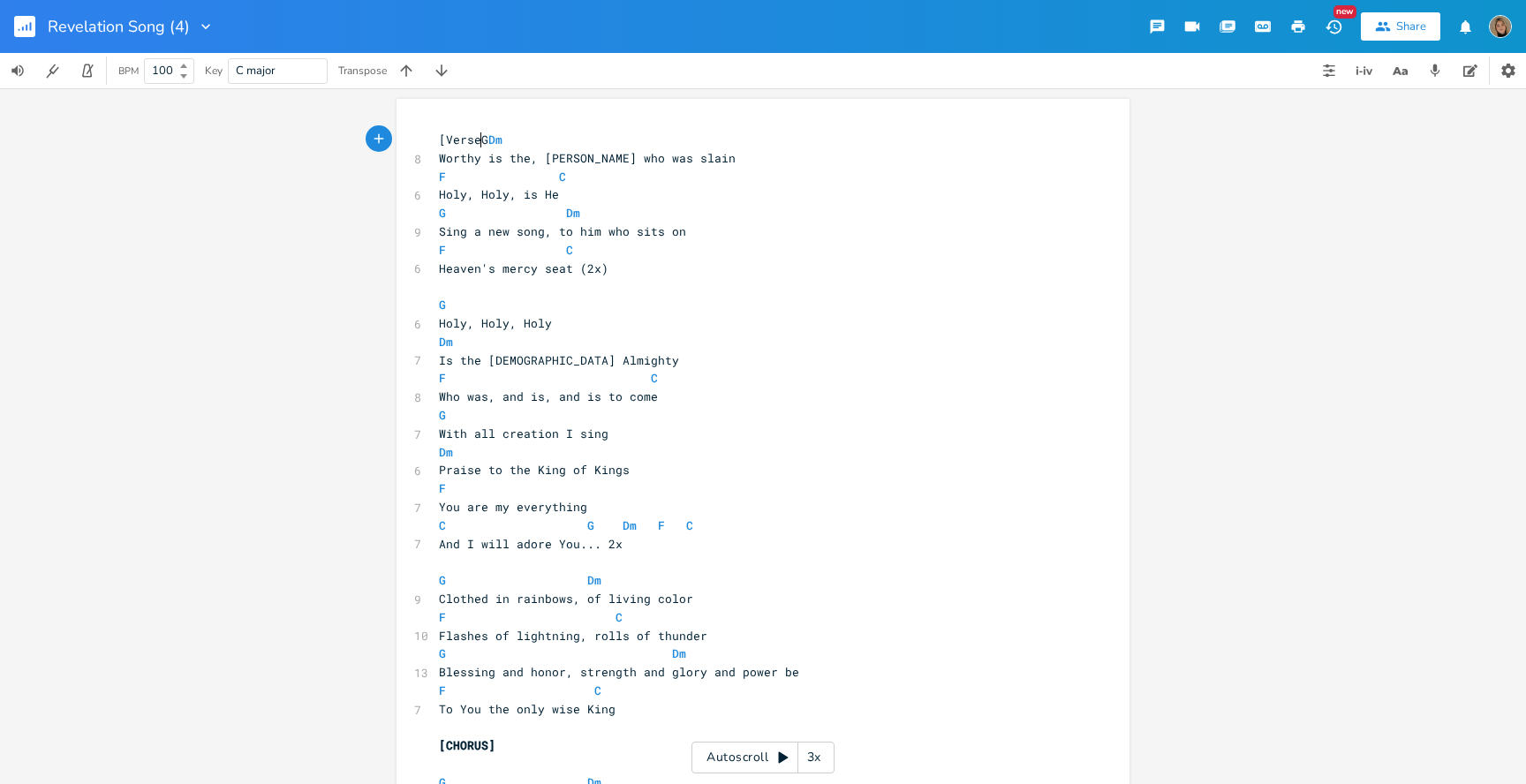 scroll, scrollTop: 0, scrollLeft: 18, axis: horizontal 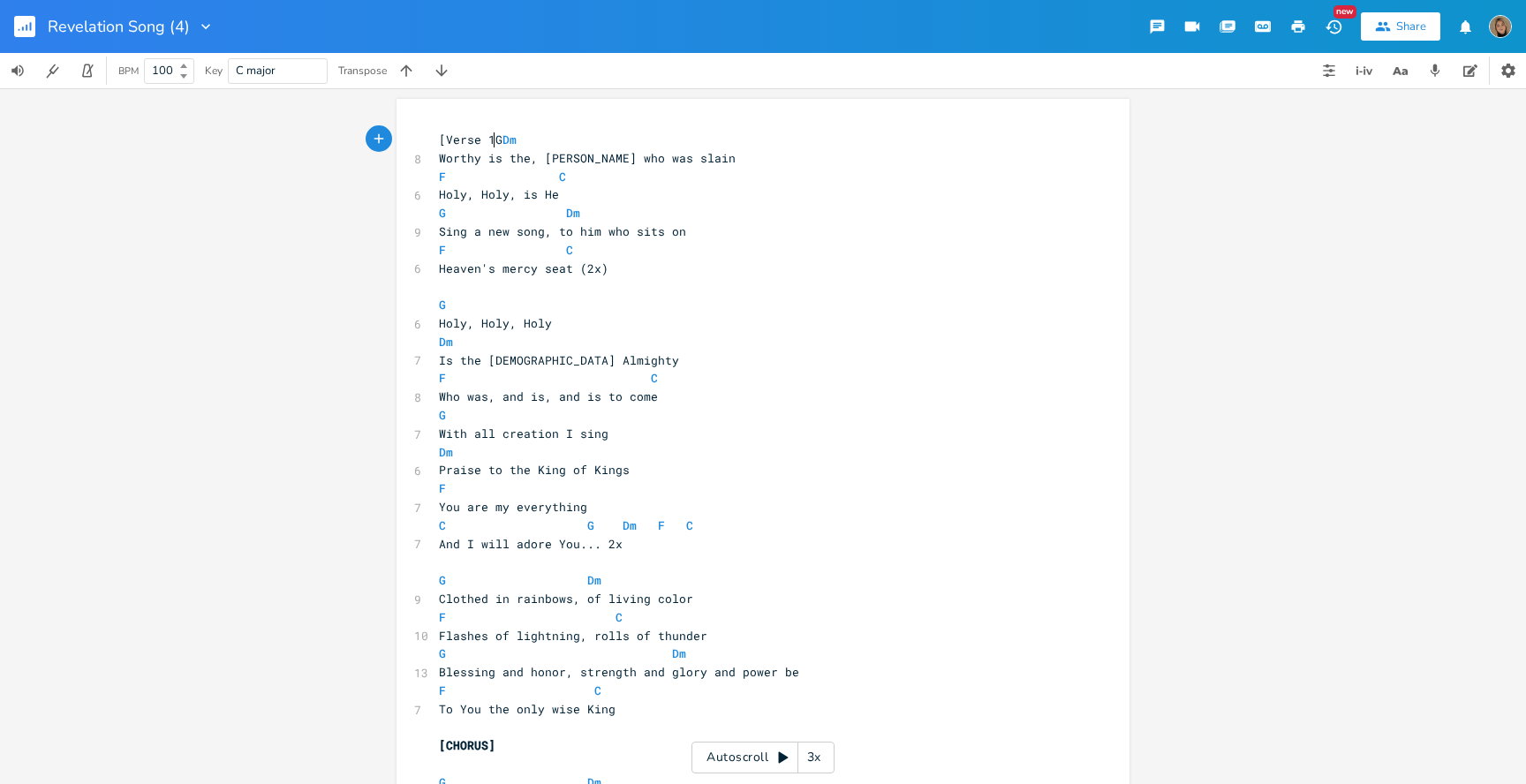 type on "rse 1]" 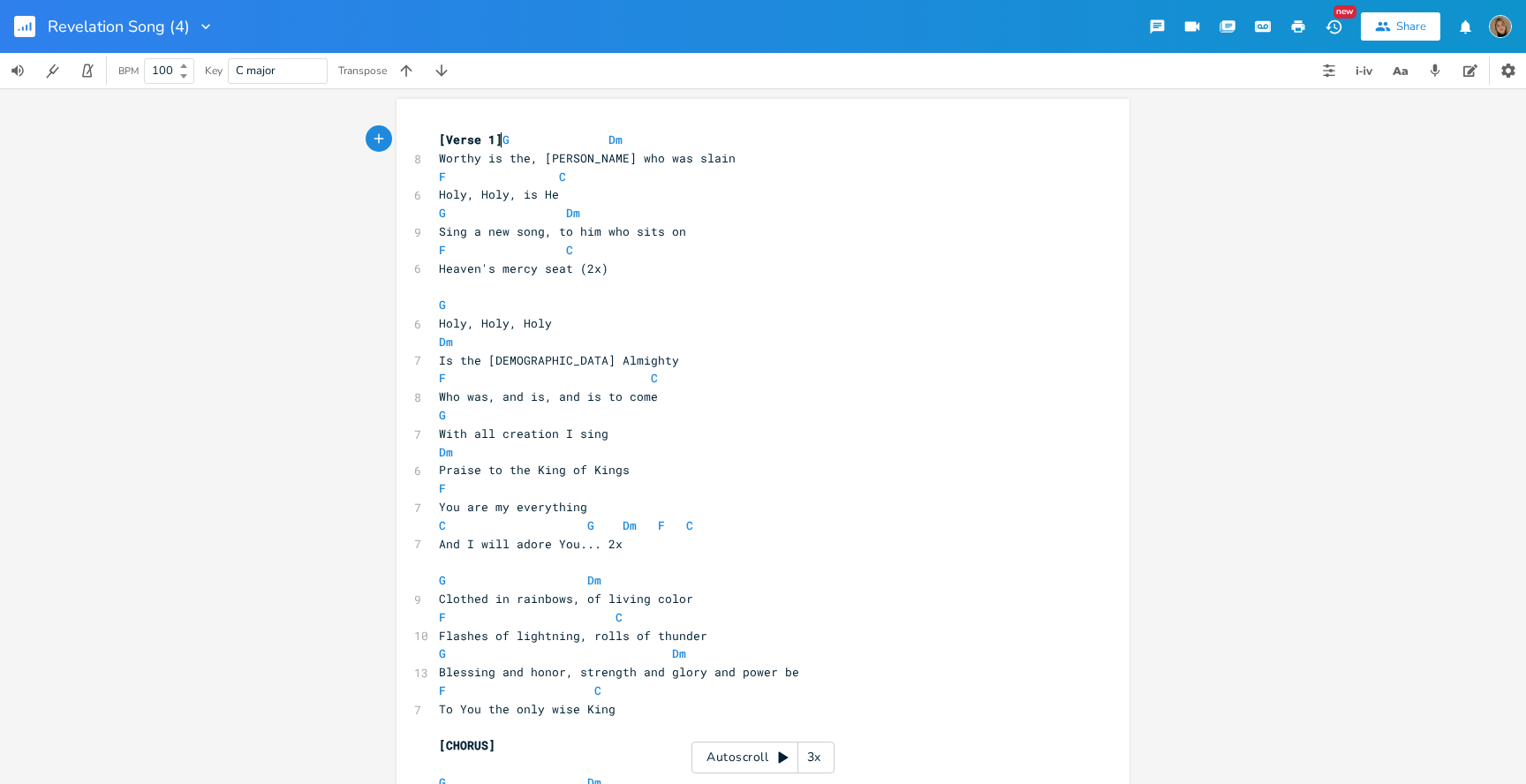 scroll, scrollTop: 0, scrollLeft: 29, axis: horizontal 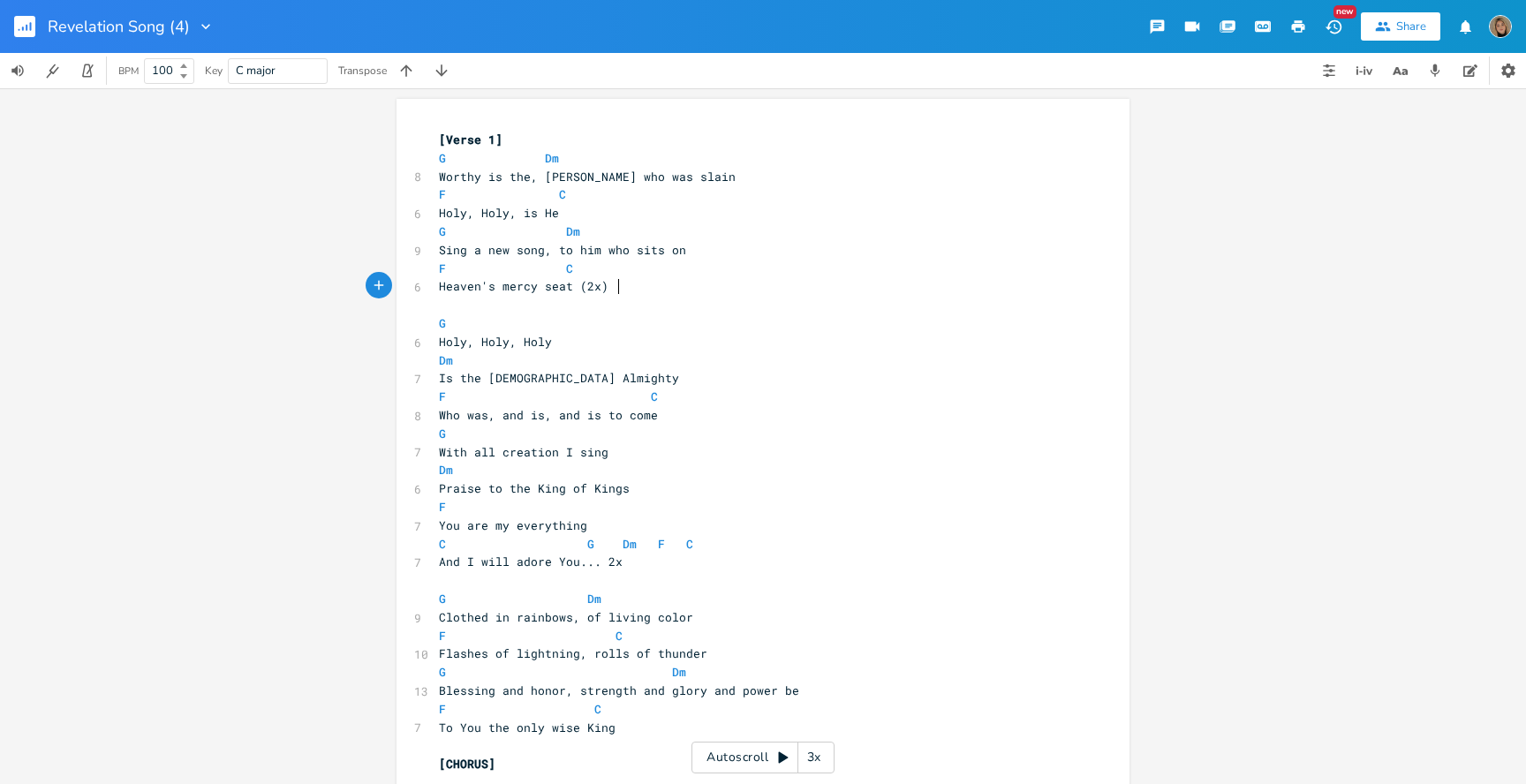 click on "Heaven's mercy seat (2x)" at bounding box center [754, 286] 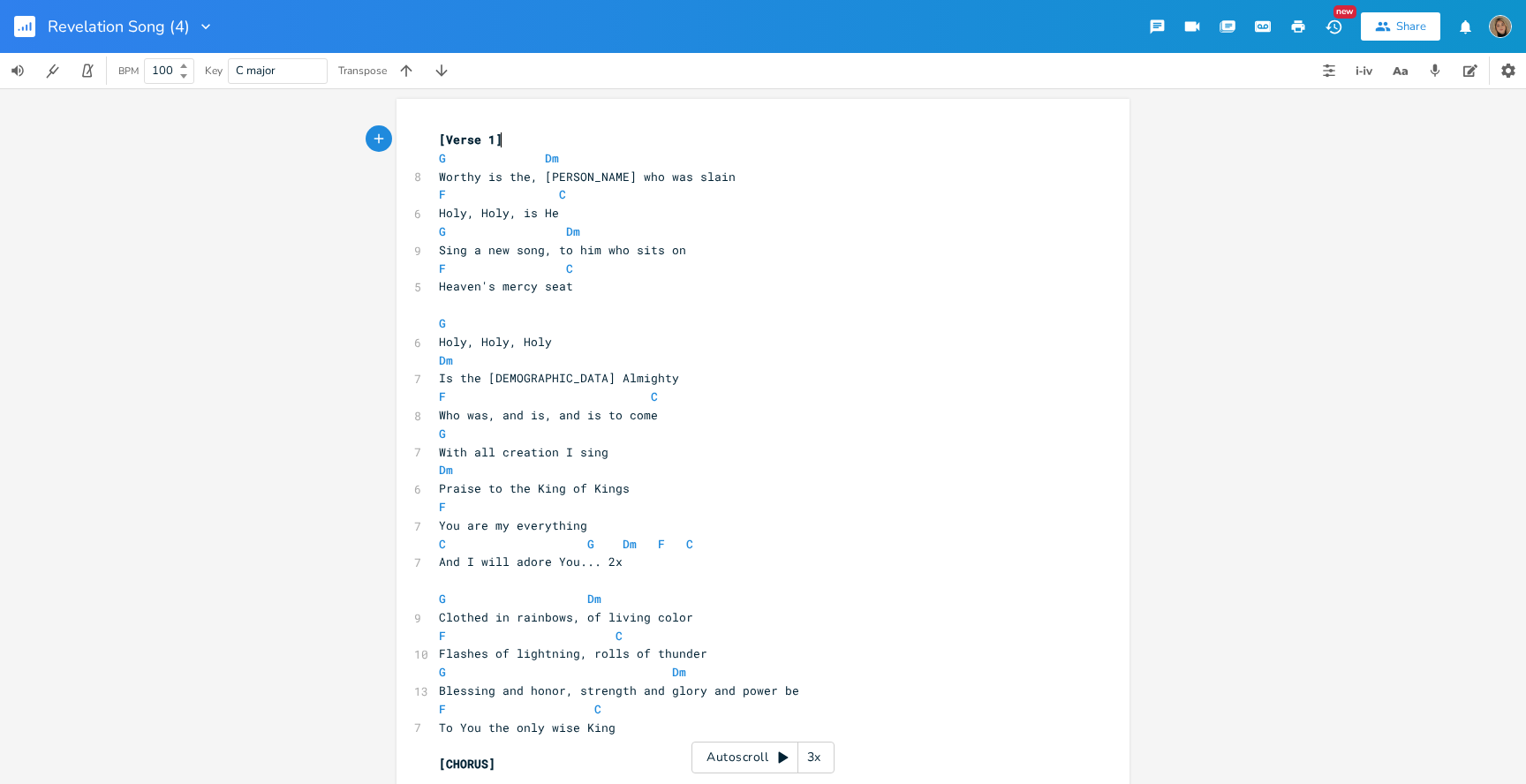 click on "[Verse 1]" at bounding box center (754, 139) 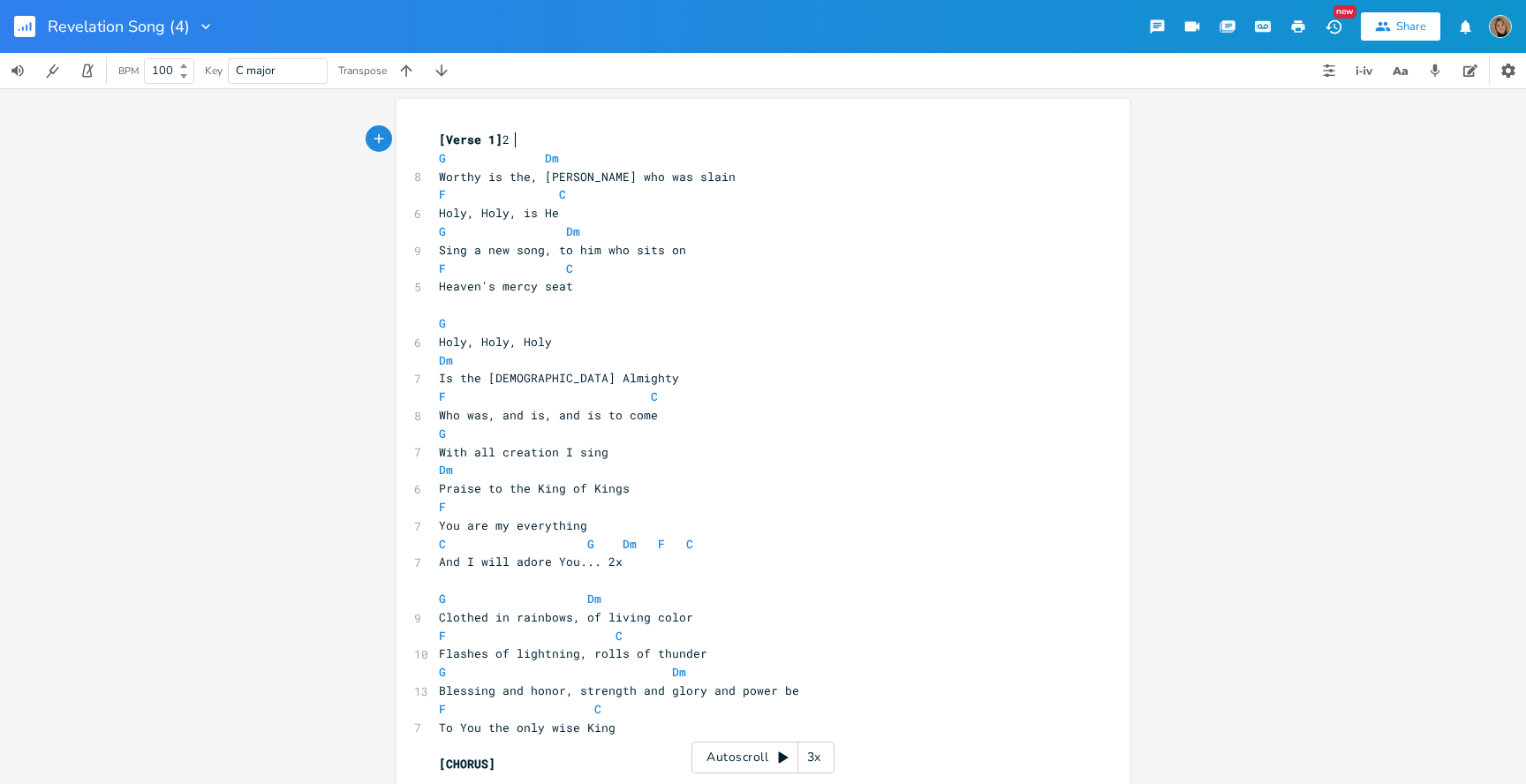 type on "2x" 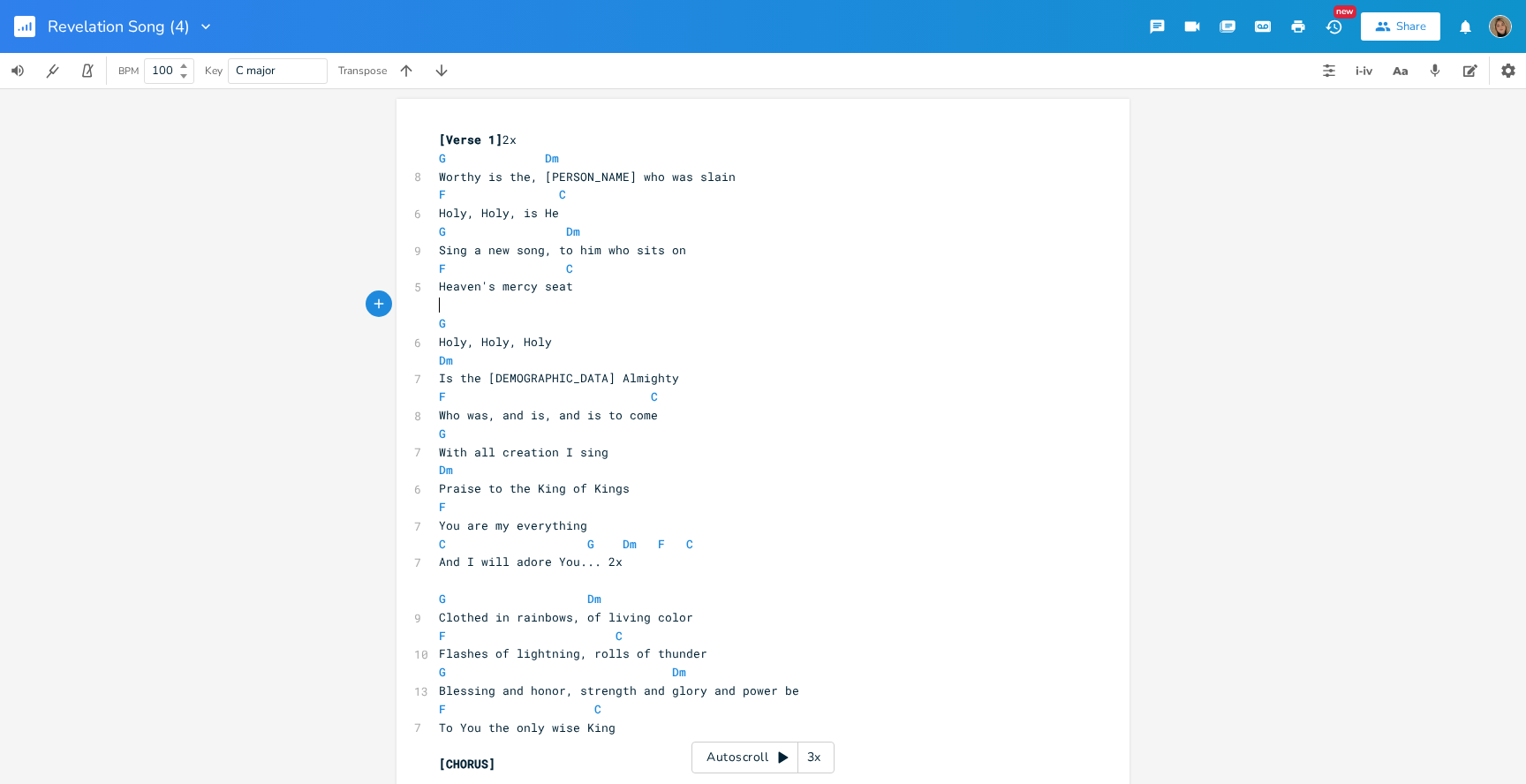 click on "​" at bounding box center [754, 305] 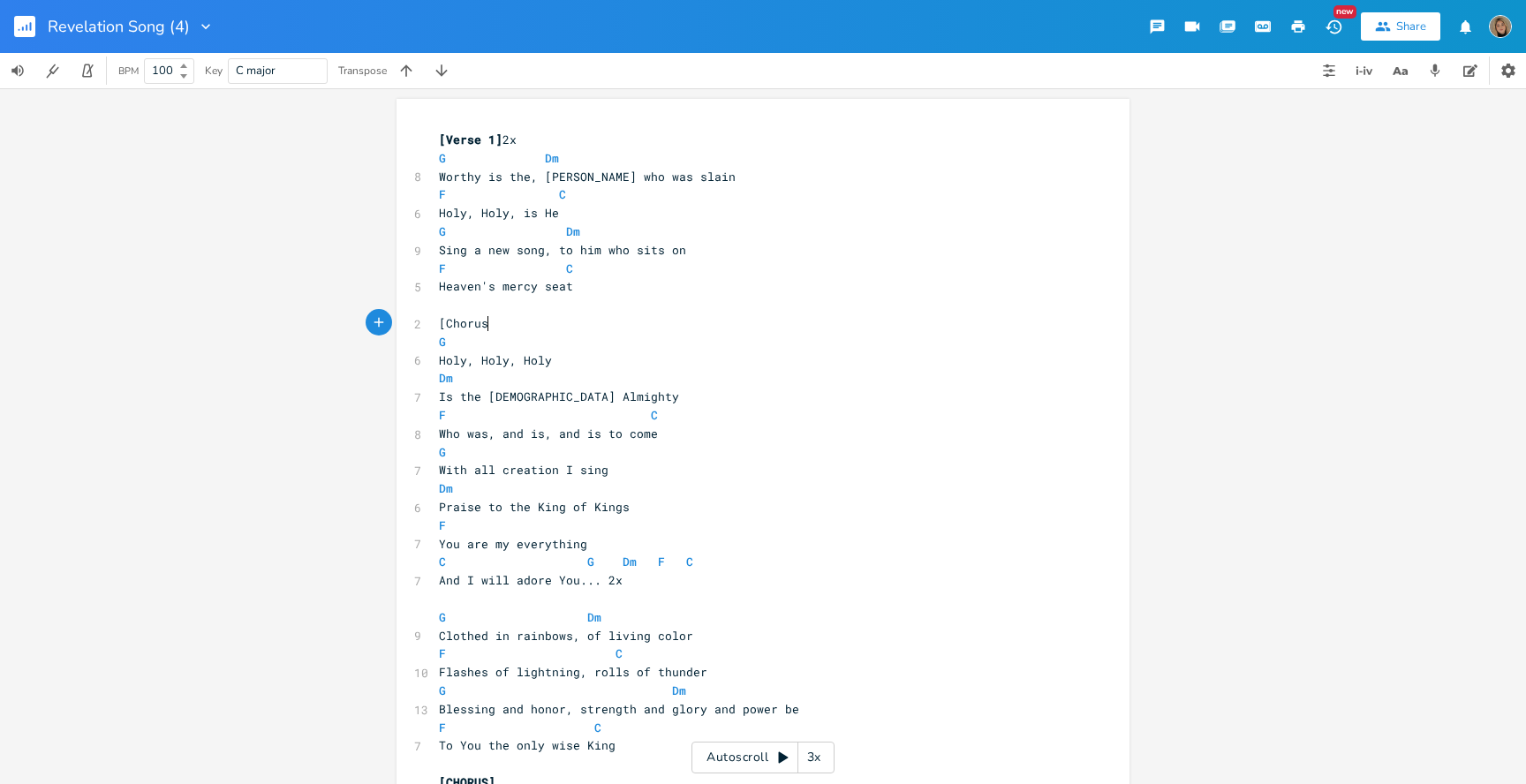 type on "[Chorus[" 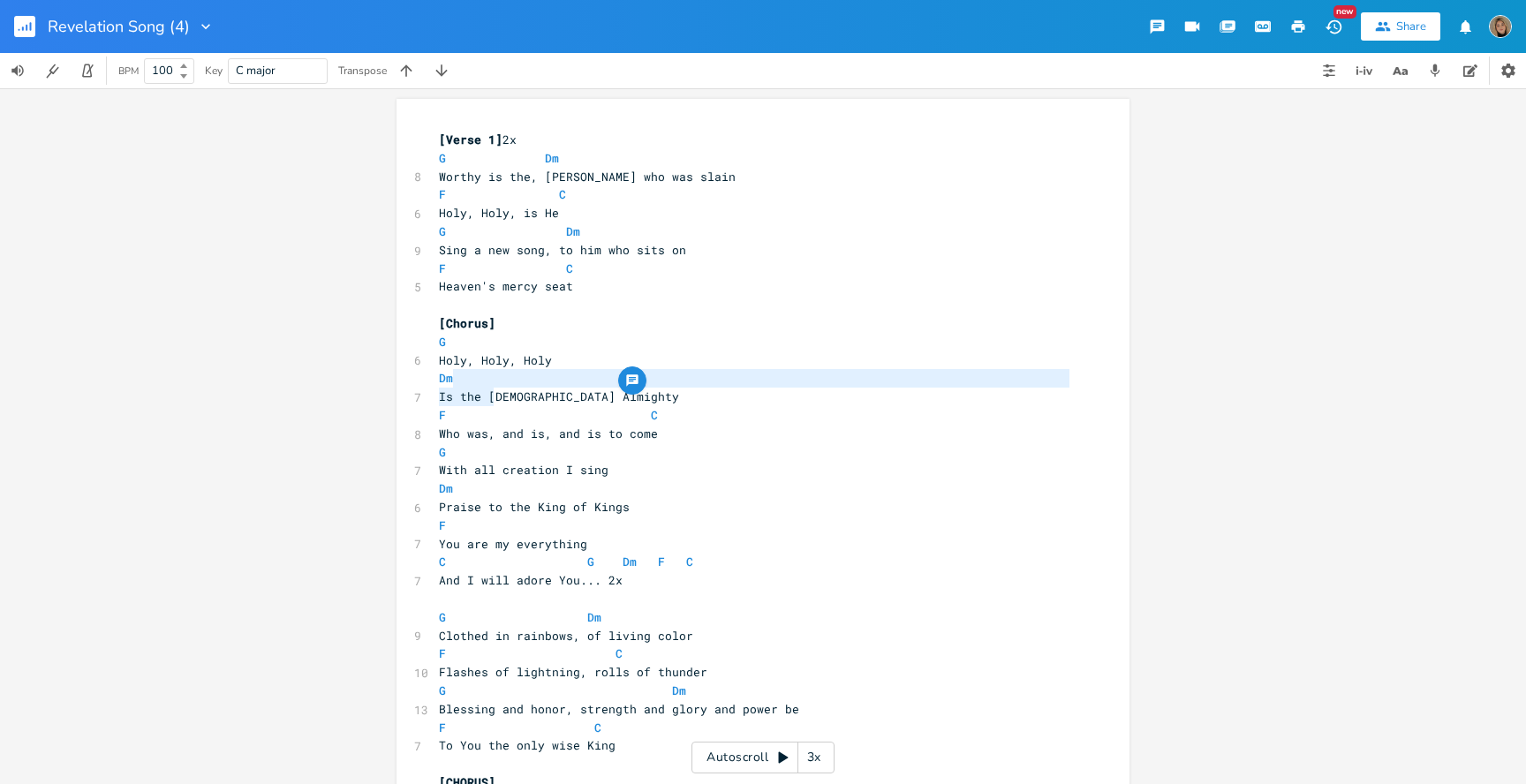 drag, startPoint x: 444, startPoint y: 406, endPoint x: 458, endPoint y: 377, distance: 32.20248 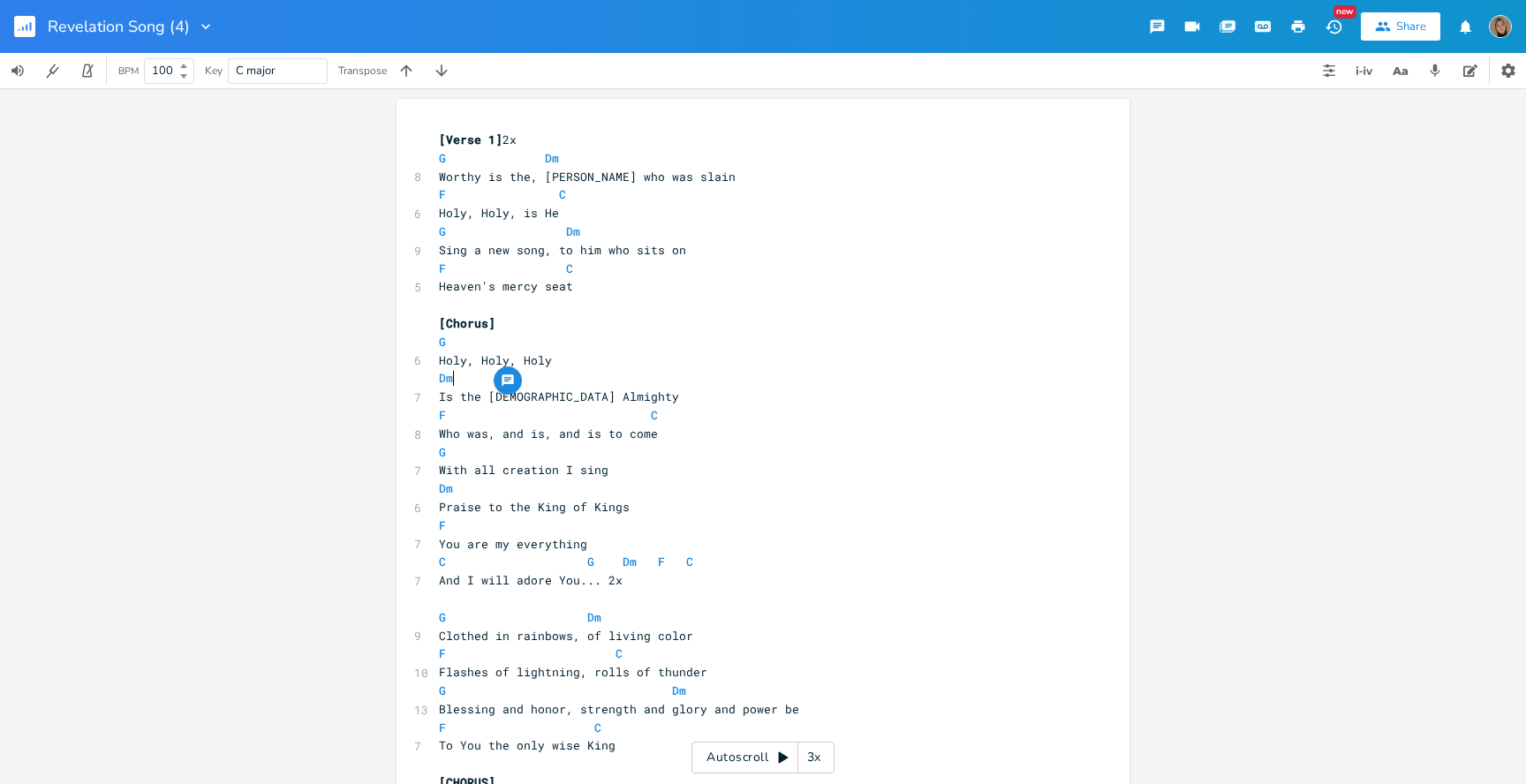 type on "Dm" 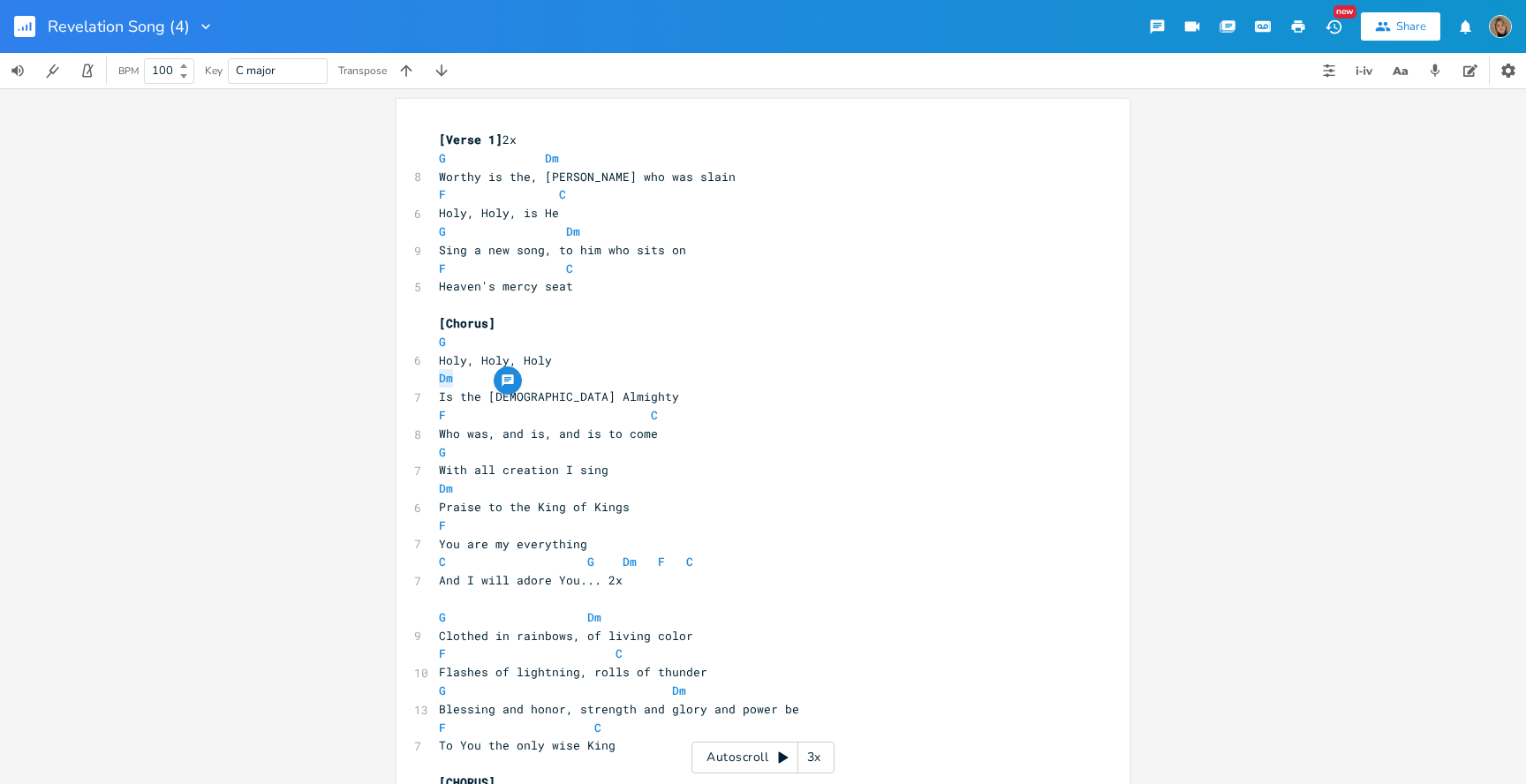drag, startPoint x: 481, startPoint y: 378, endPoint x: 416, endPoint y: 378, distance: 65 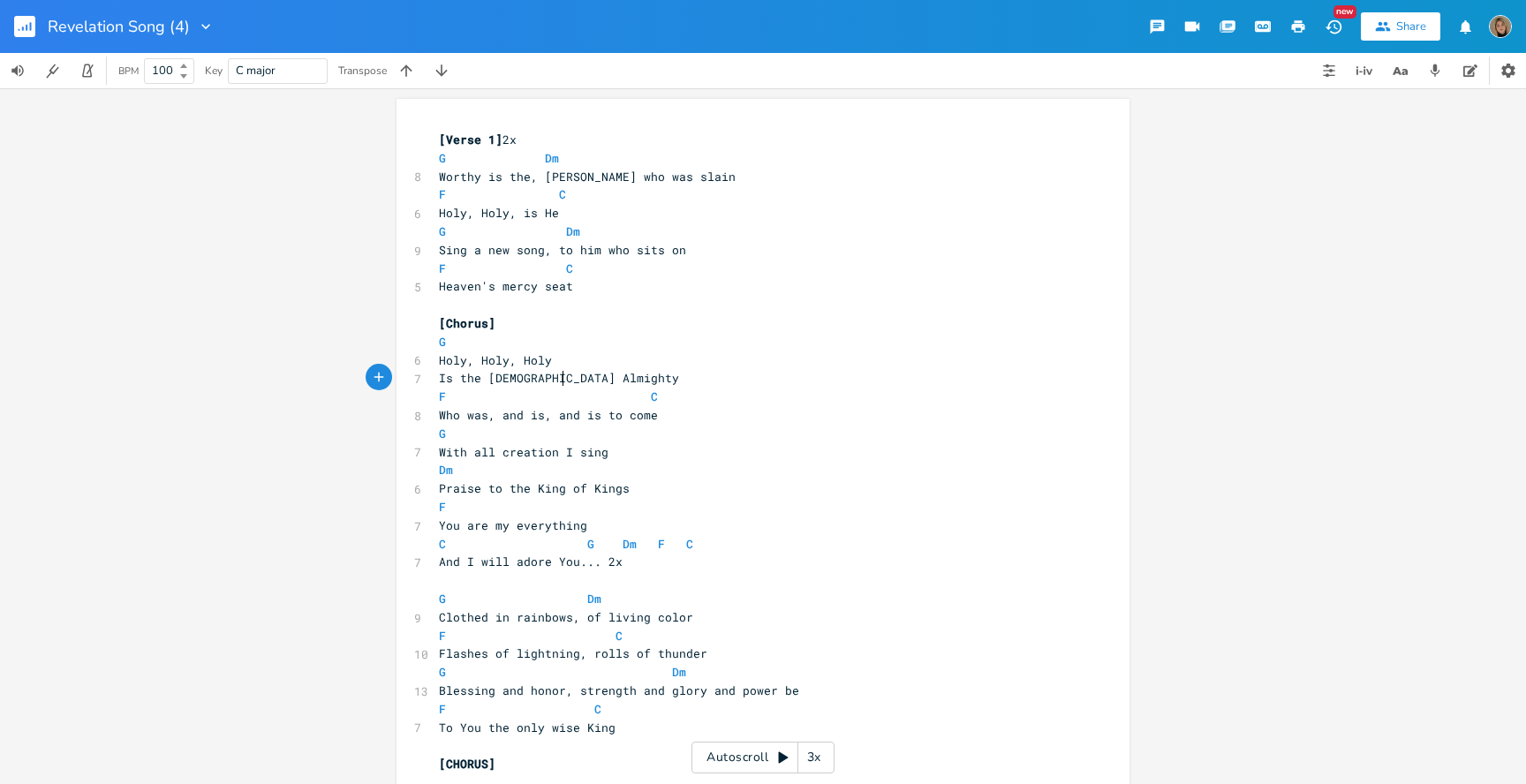 click on "Is the Lord God Almighty" at bounding box center [559, 378] 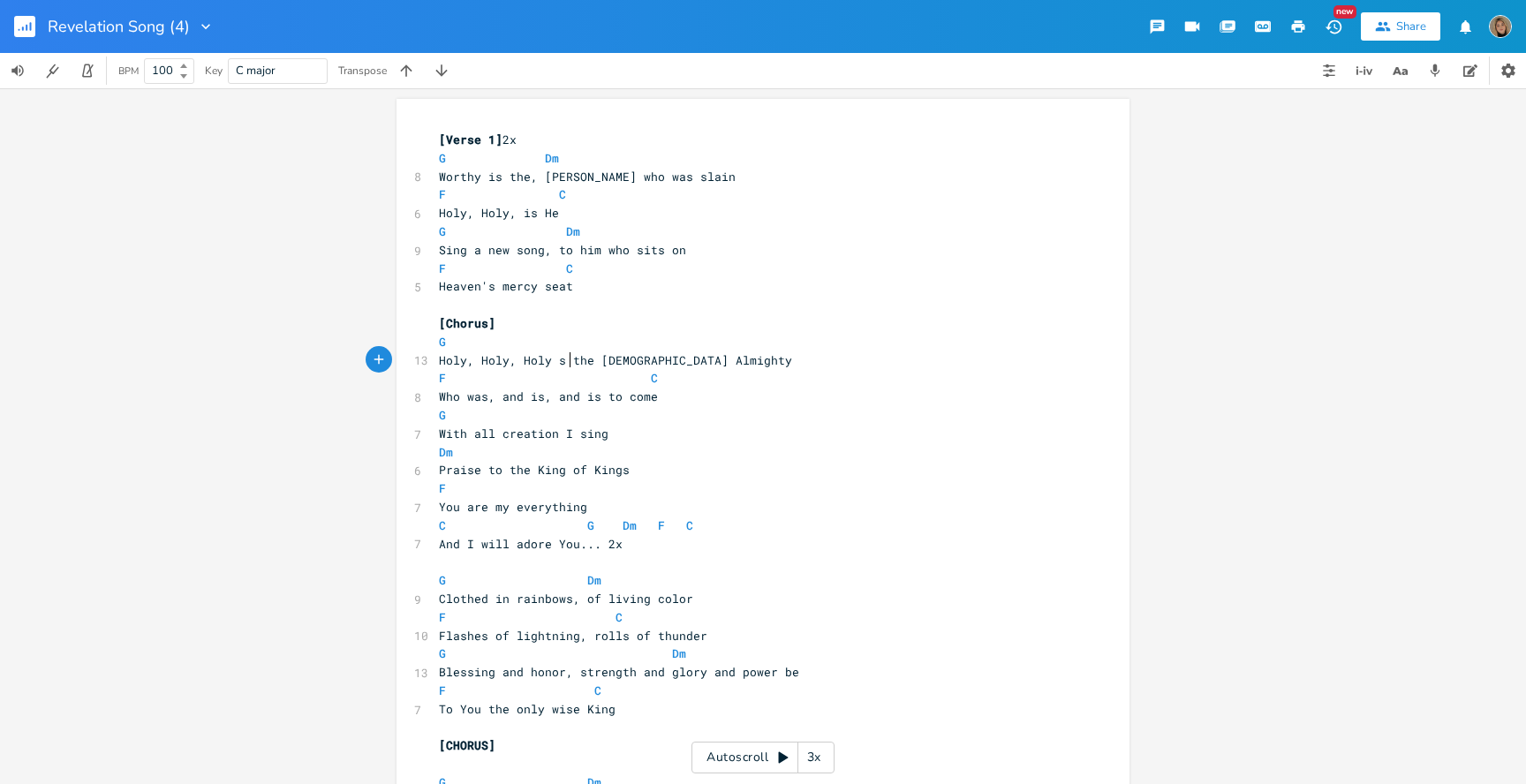 type on "i" 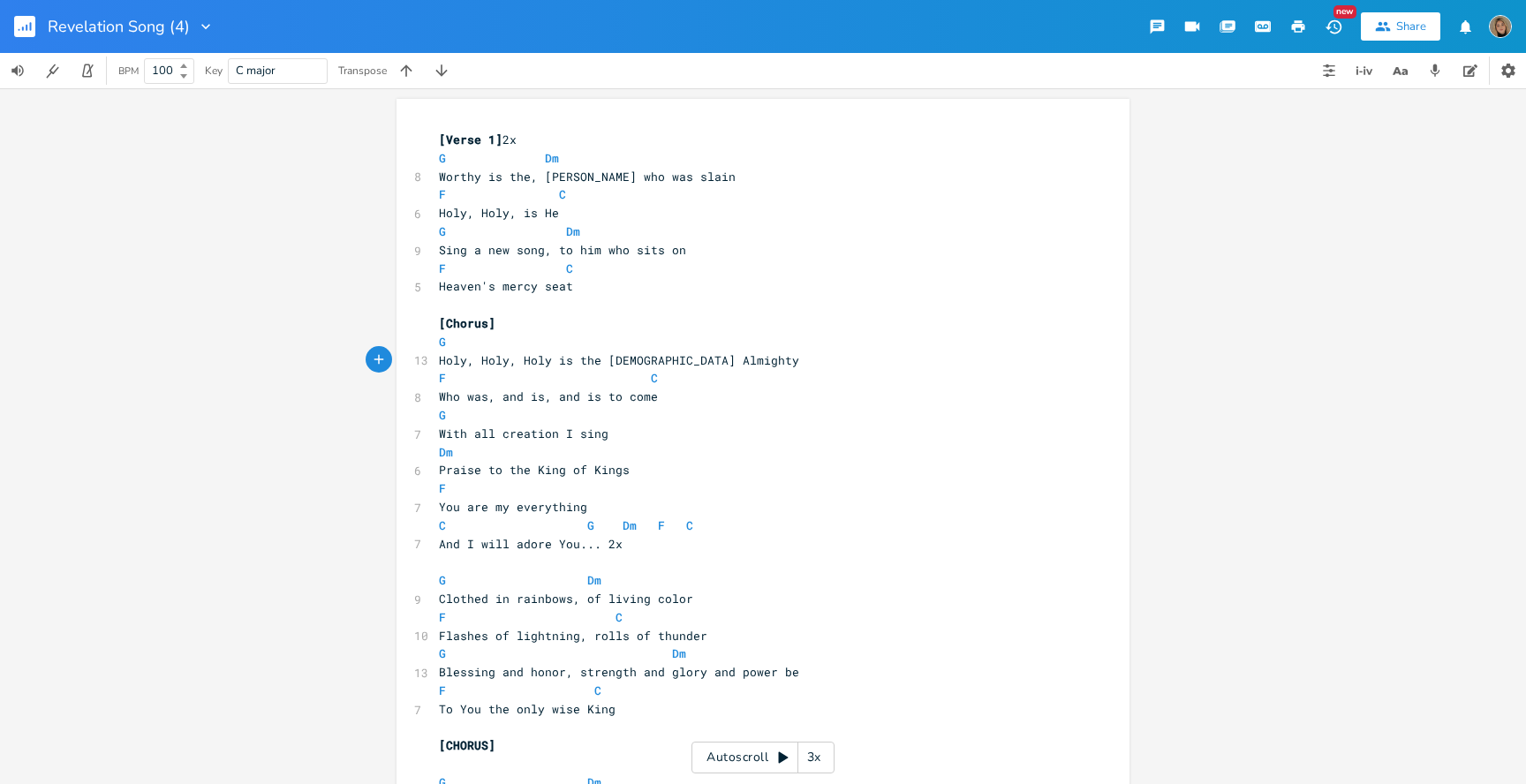 click on "G" at bounding box center (754, 342) 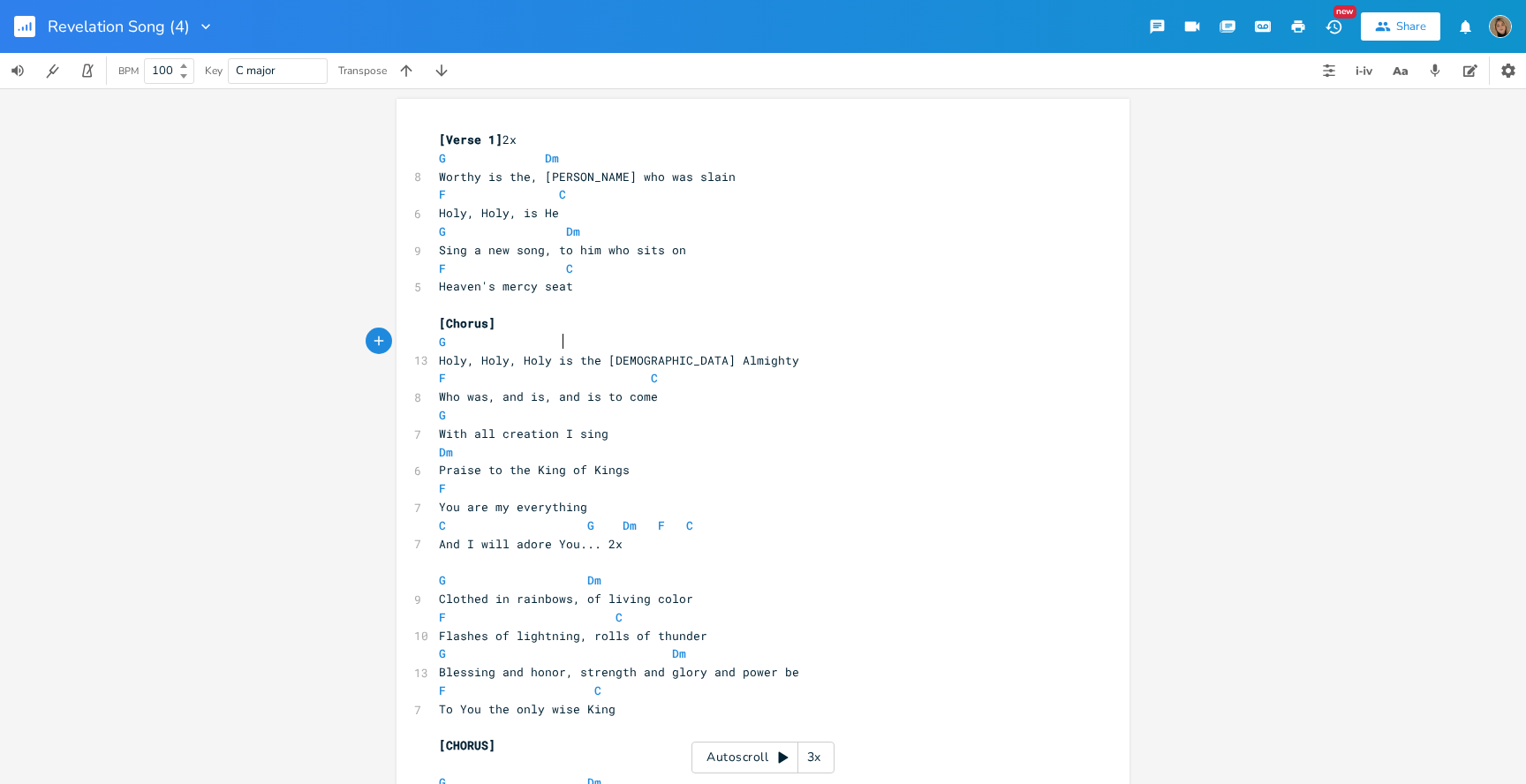 scroll, scrollTop: 0, scrollLeft: 54, axis: horizontal 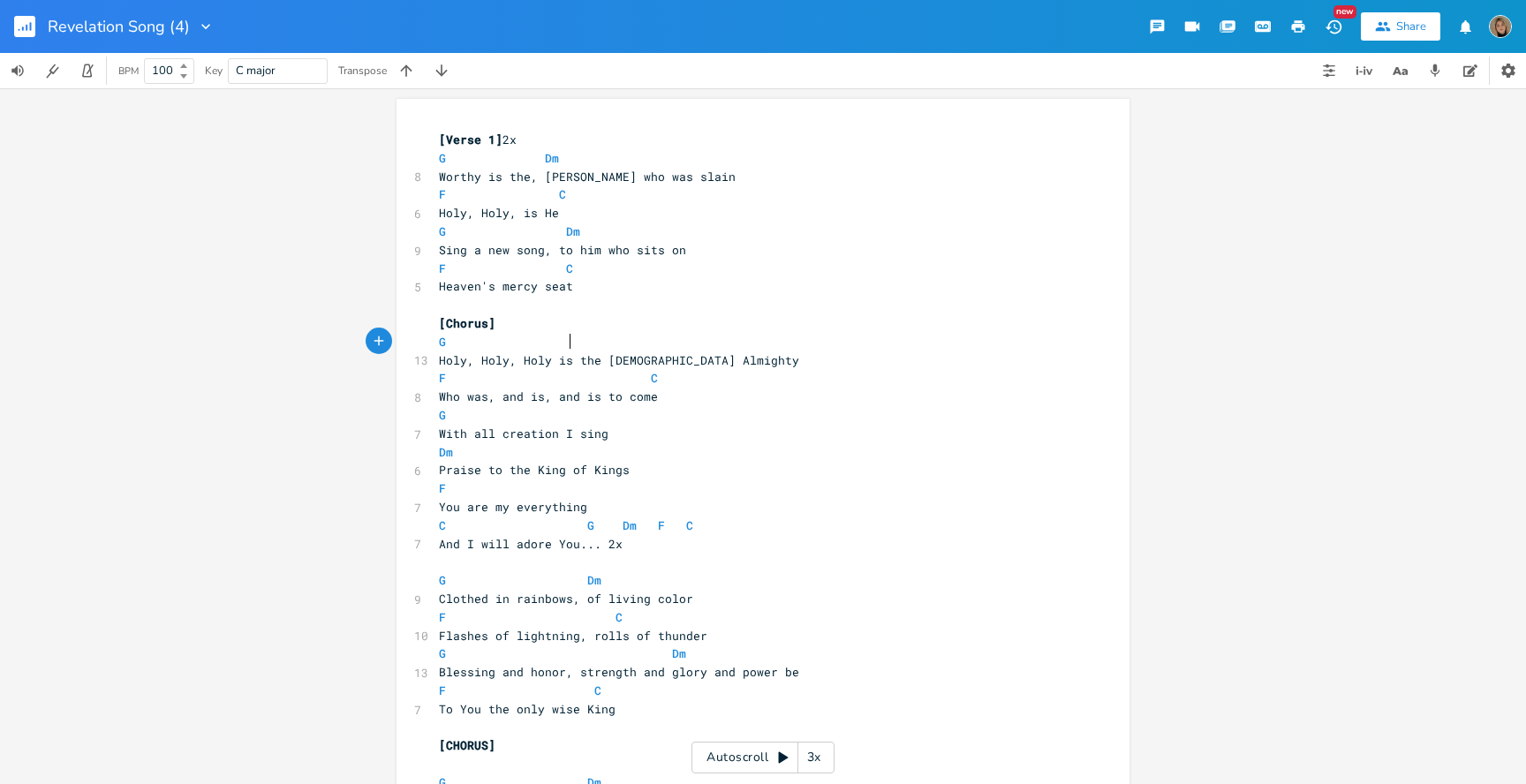 paste 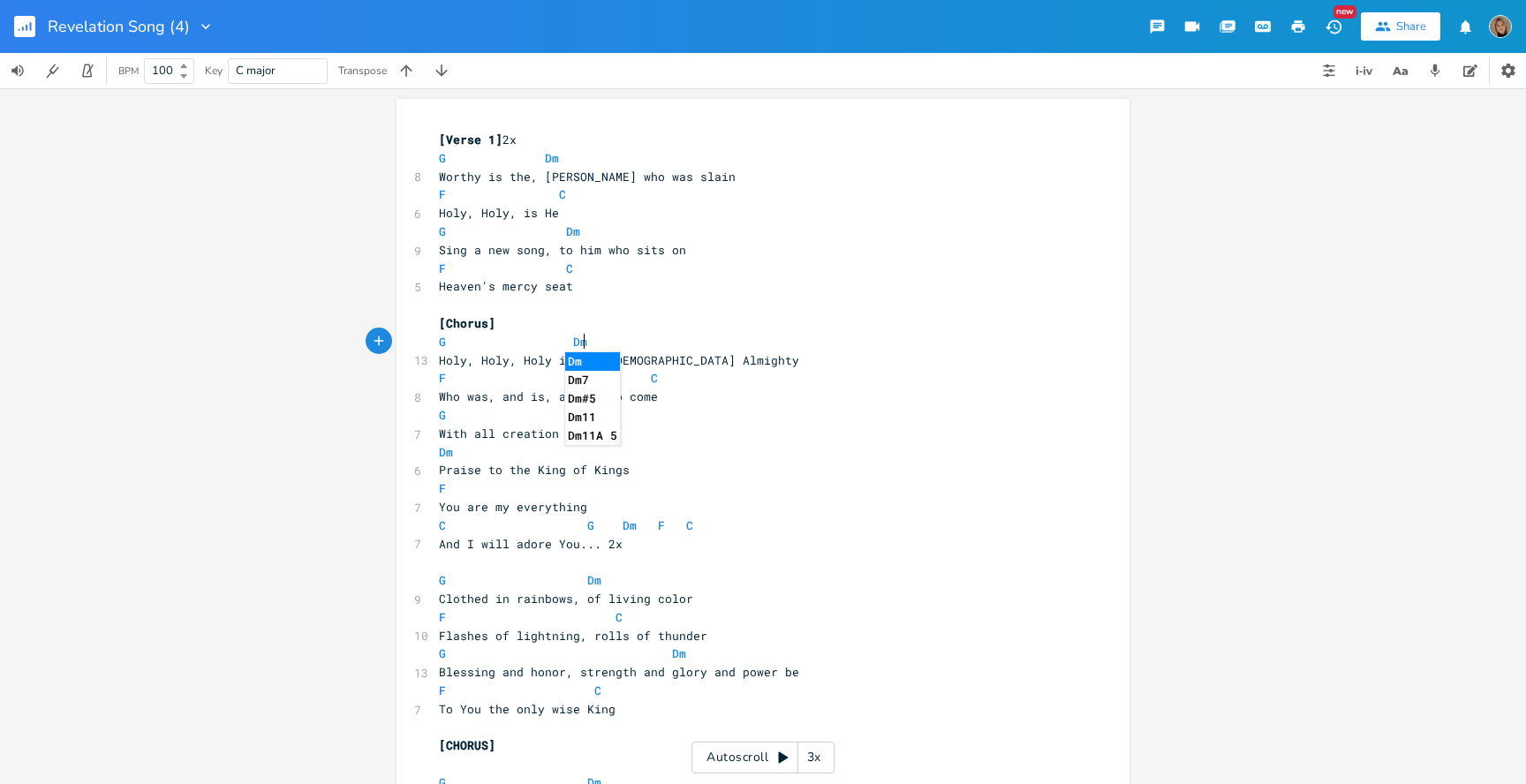 click on "Holy, Holy, Holy is the Lord God Almighty" at bounding box center [619, 360] 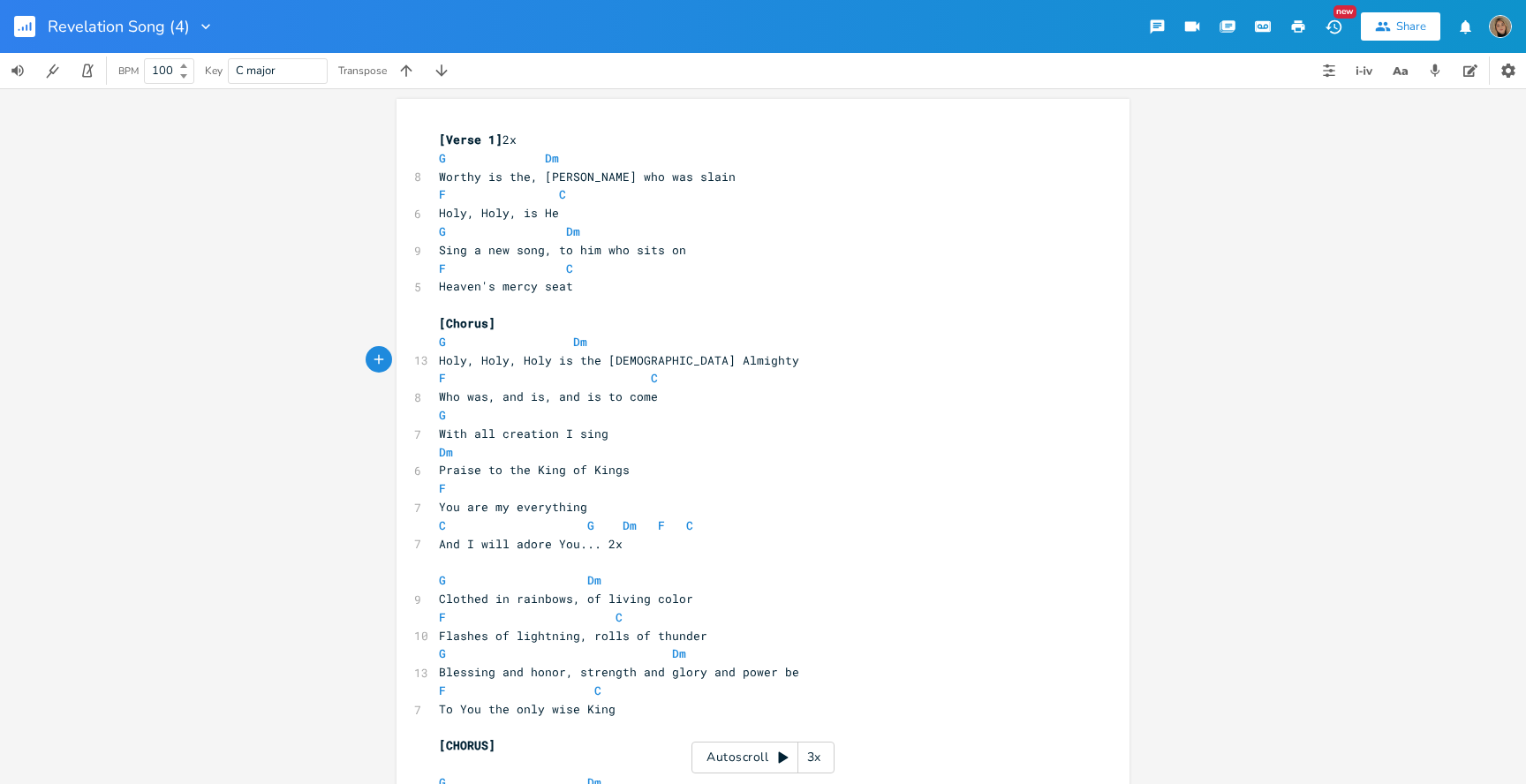 click on "G                    Dm" at bounding box center [513, 342] 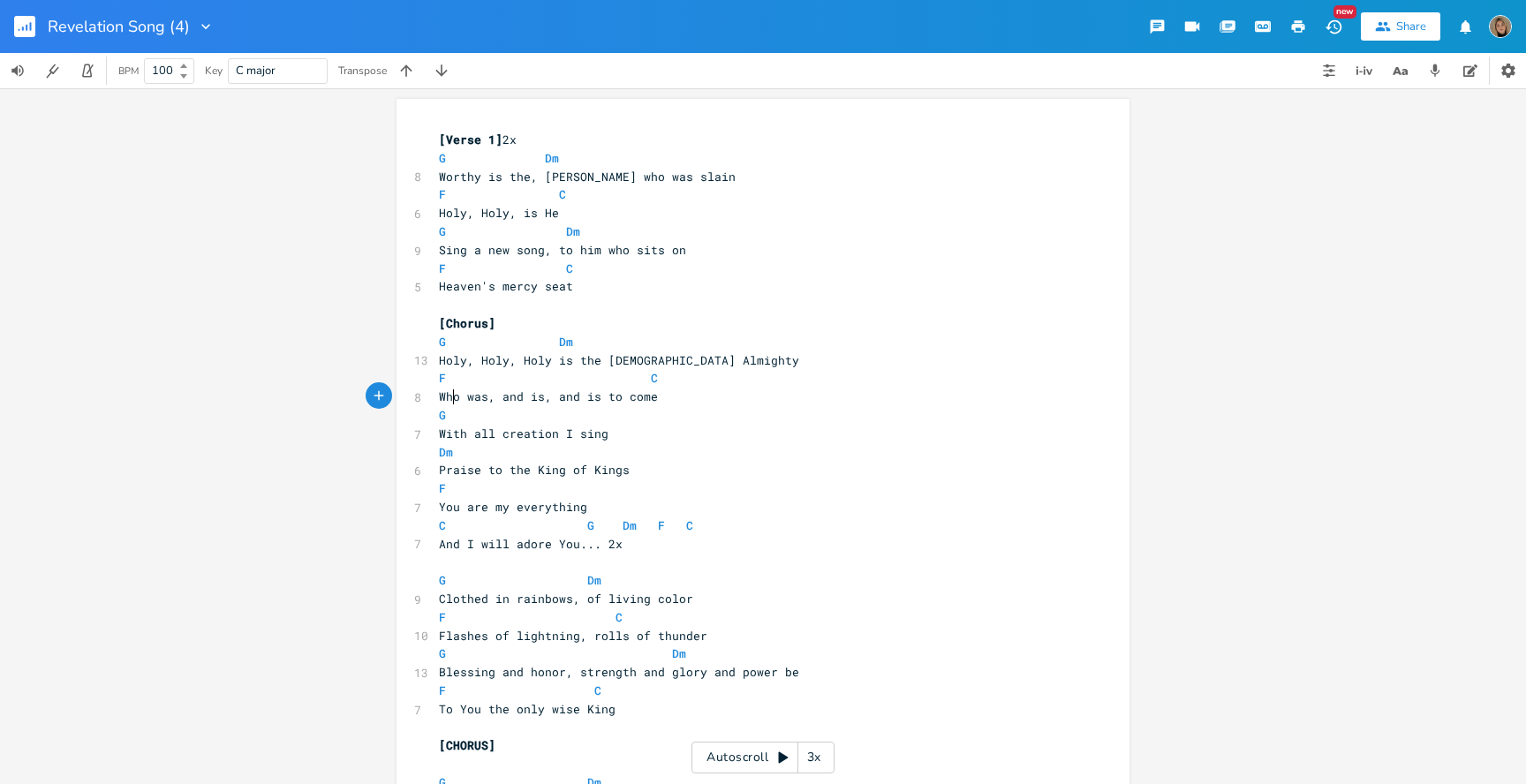 click on "Who was, and is, and is to come" at bounding box center [548, 396] 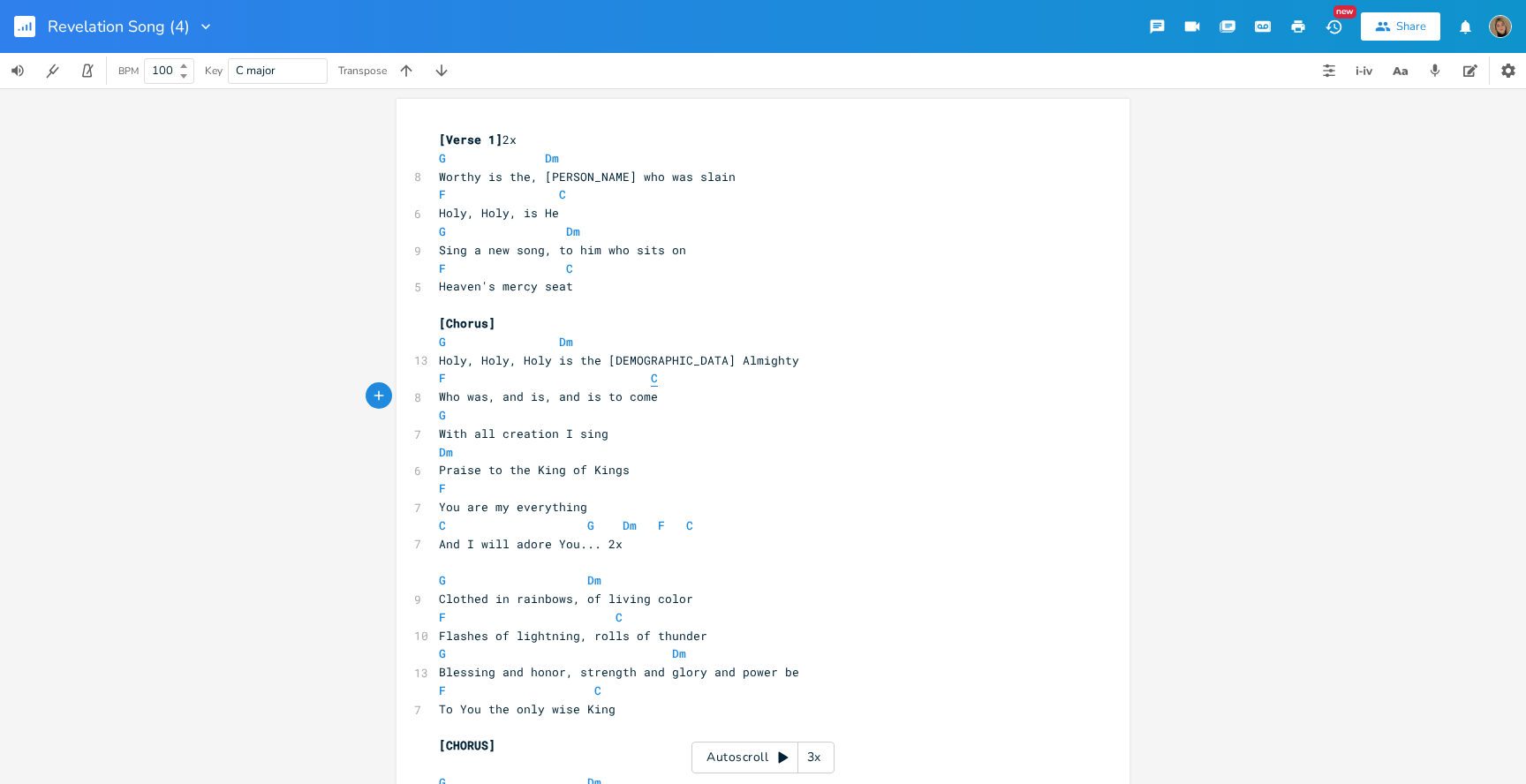 click on "C" at bounding box center [654, 378] 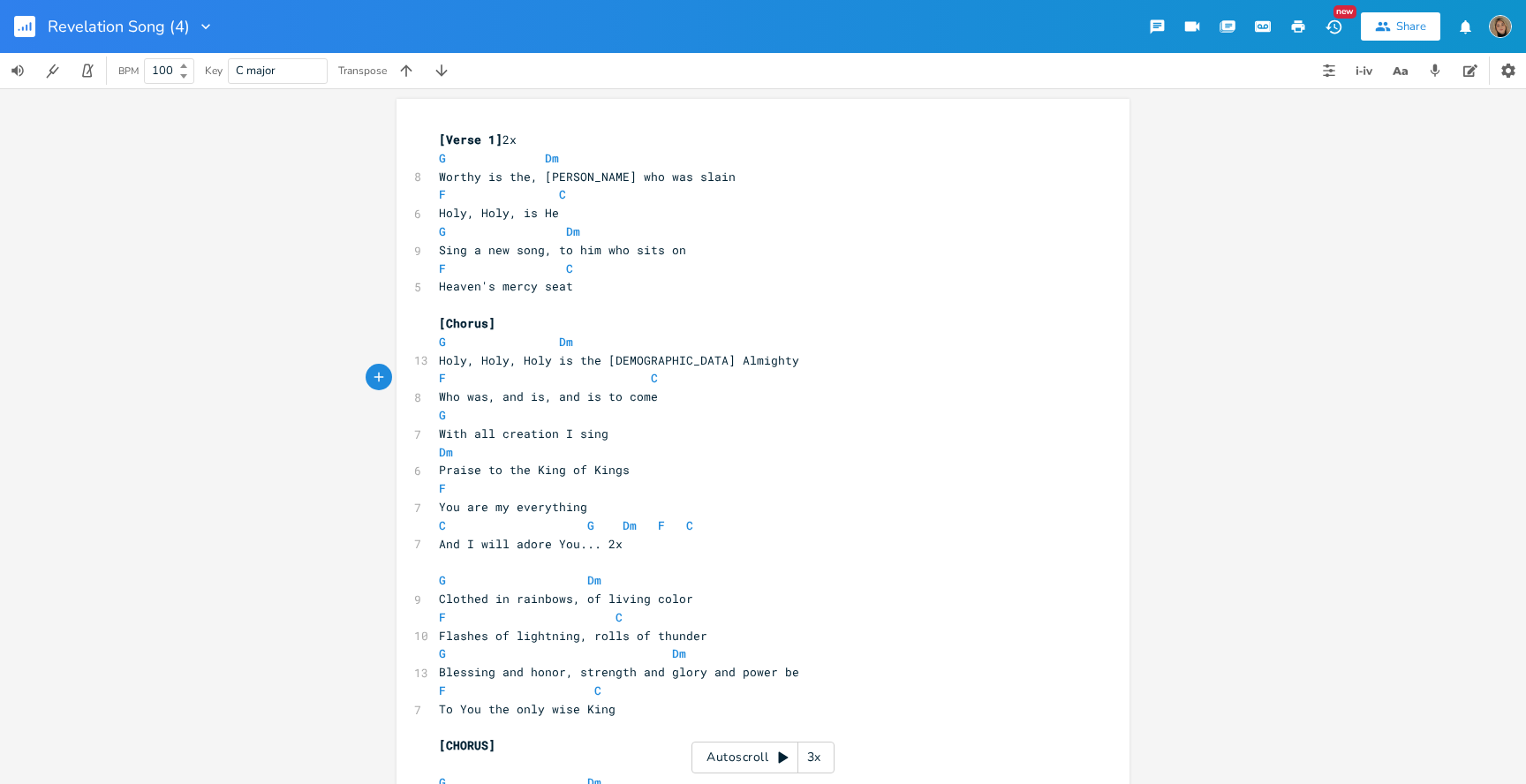 click on "With all creation I sing" at bounding box center (524, 433) 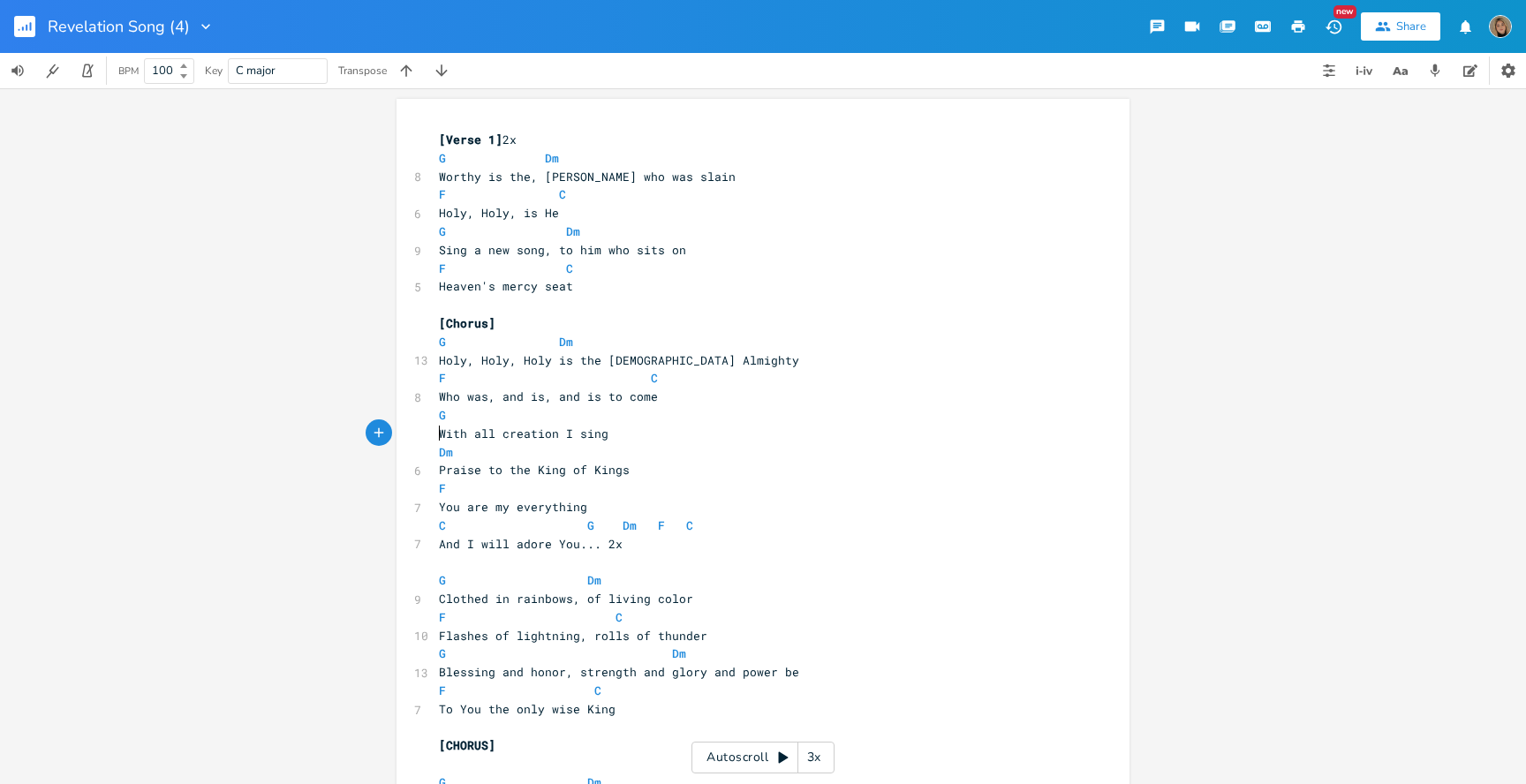 click on "Praise to the King of Kings" at bounding box center [534, 470] 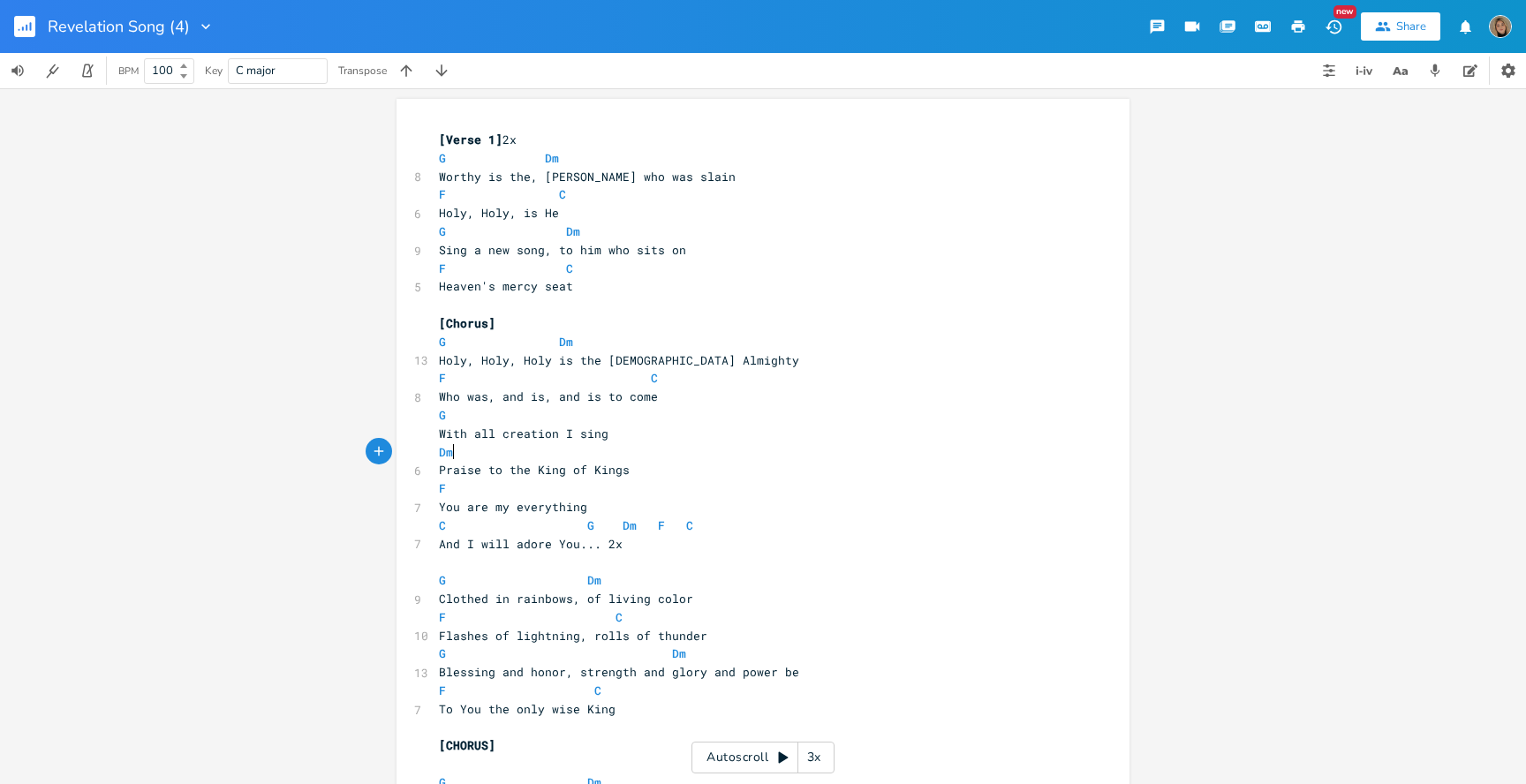 type on "Dm" 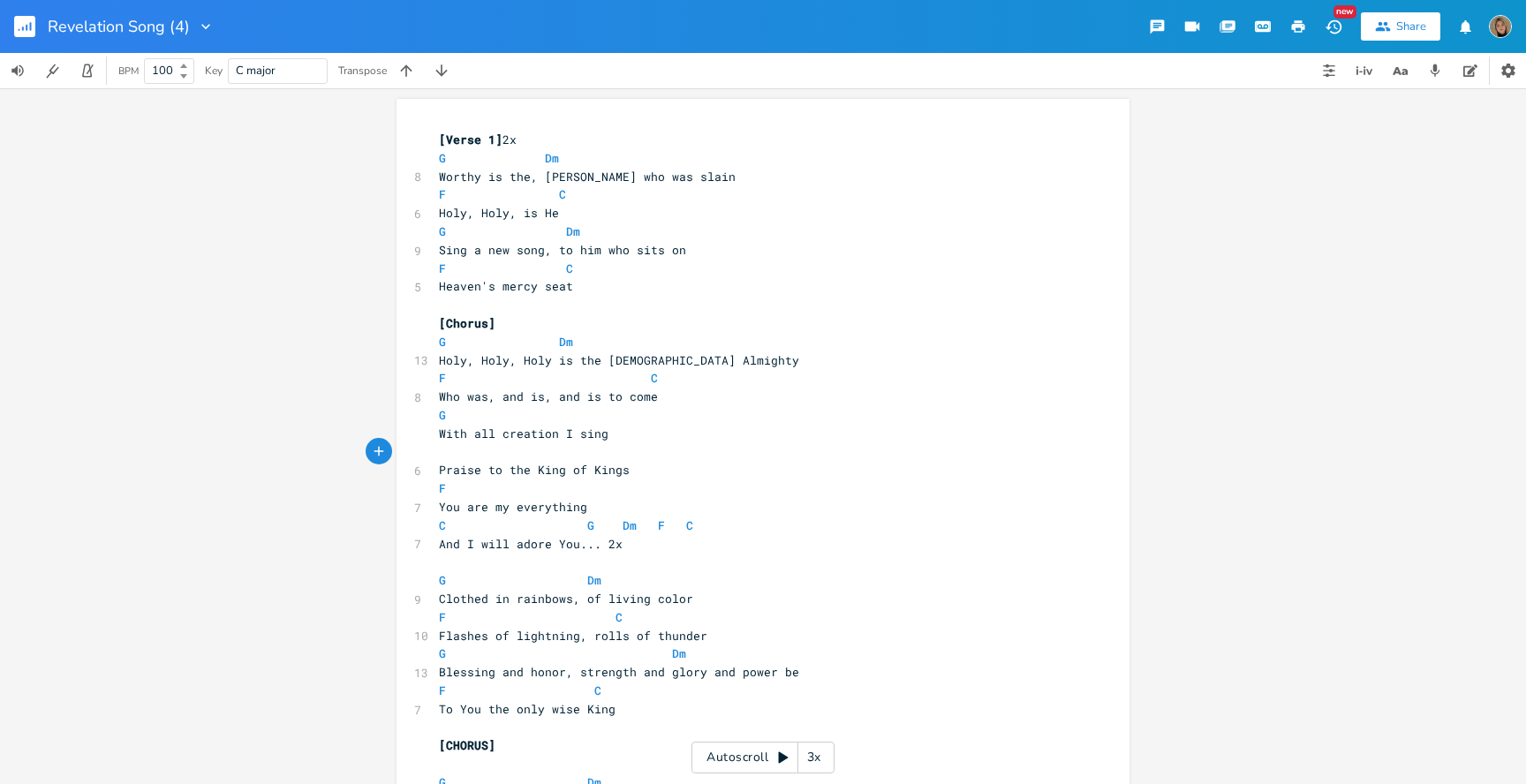 click on "Praise to the King of Kings" at bounding box center [534, 470] 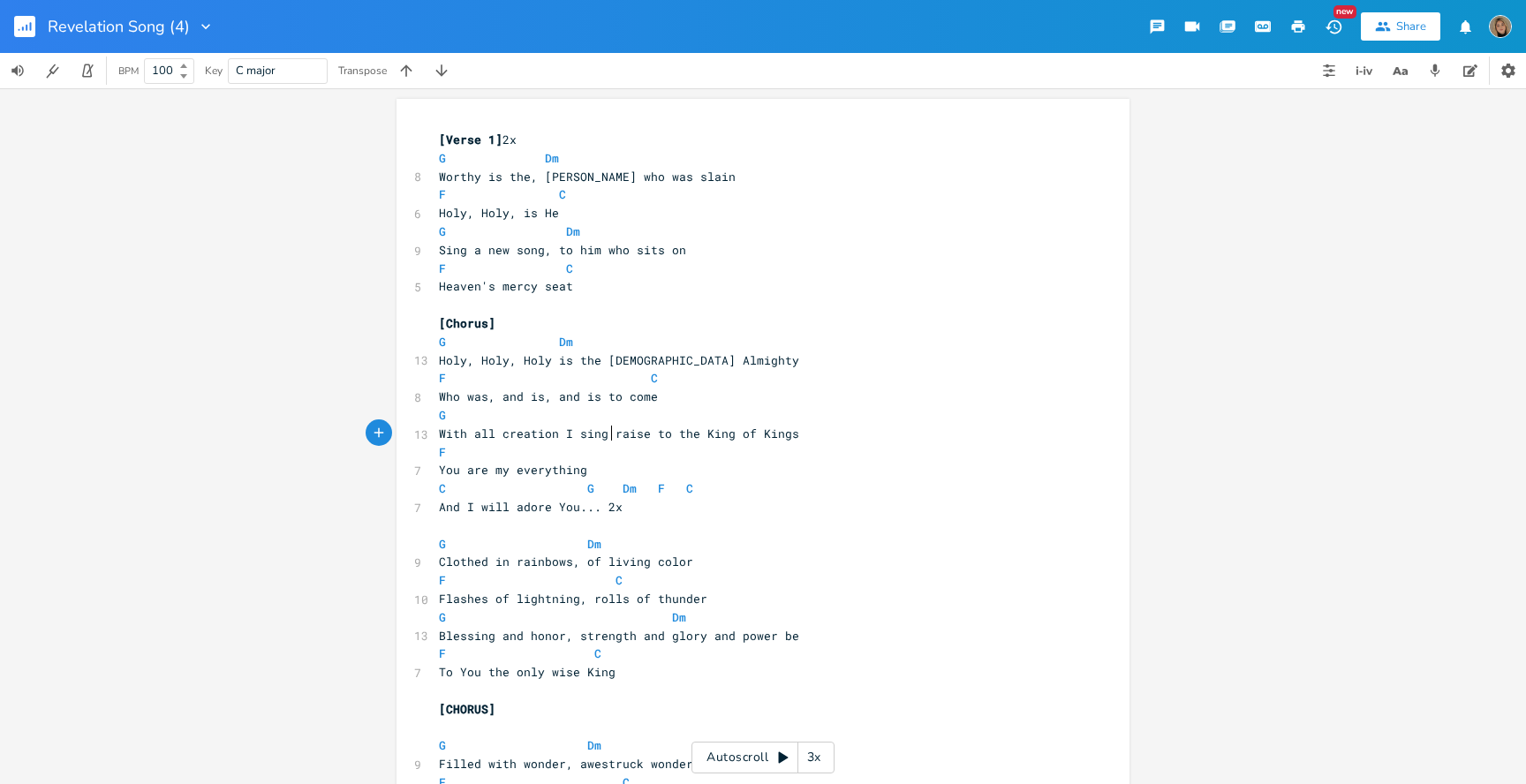 type on "P" 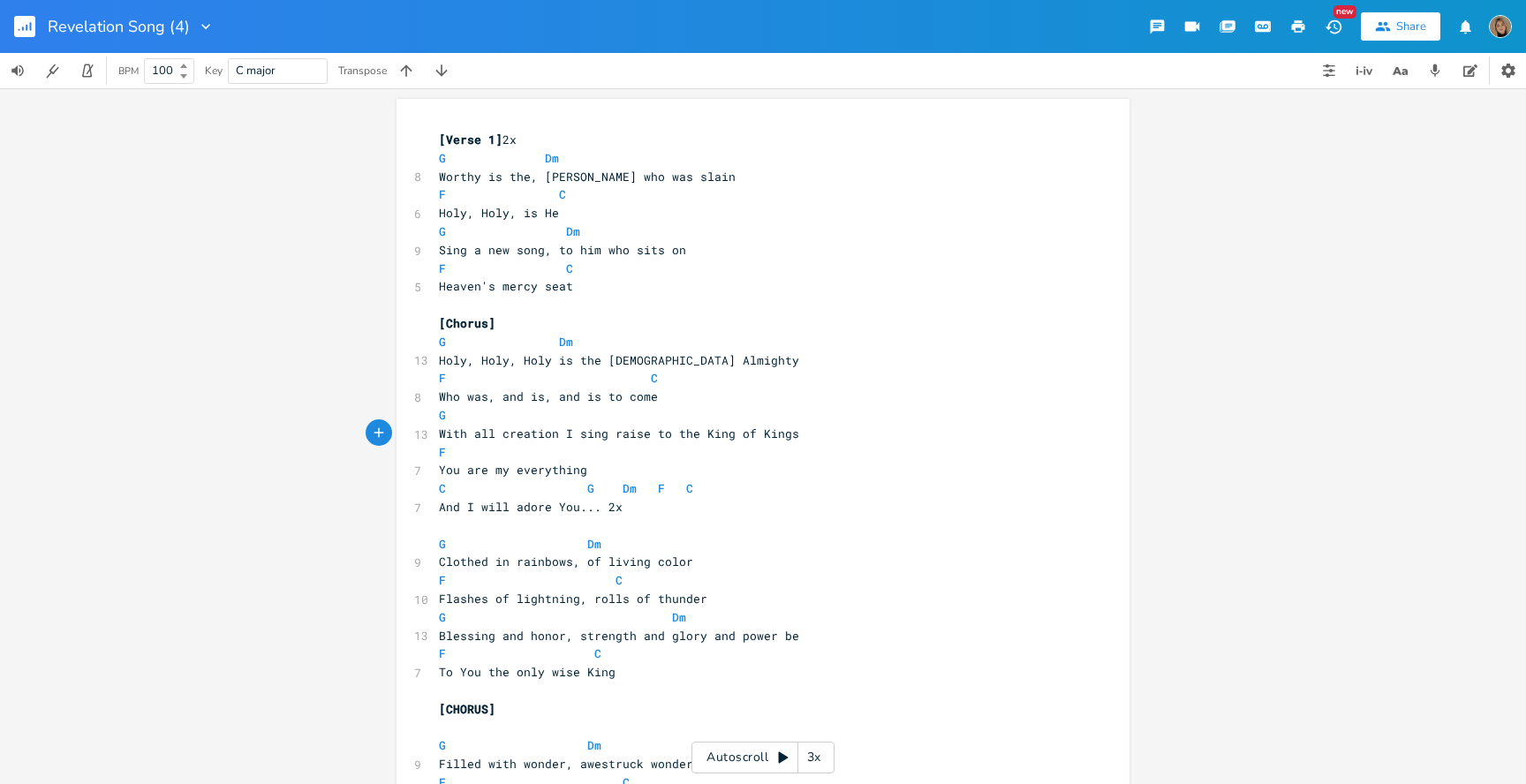 type on "p" 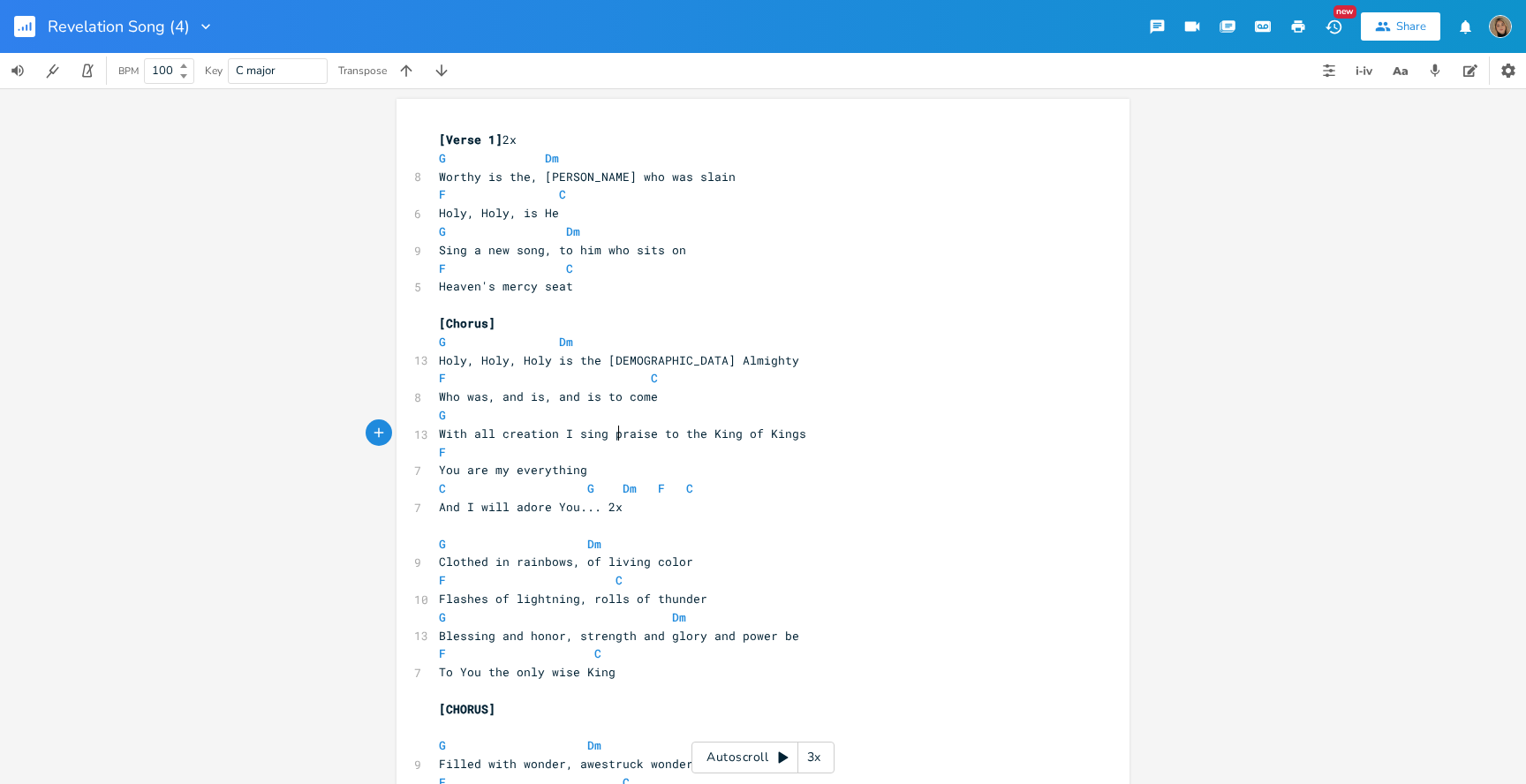 click on "G" at bounding box center (754, 415) 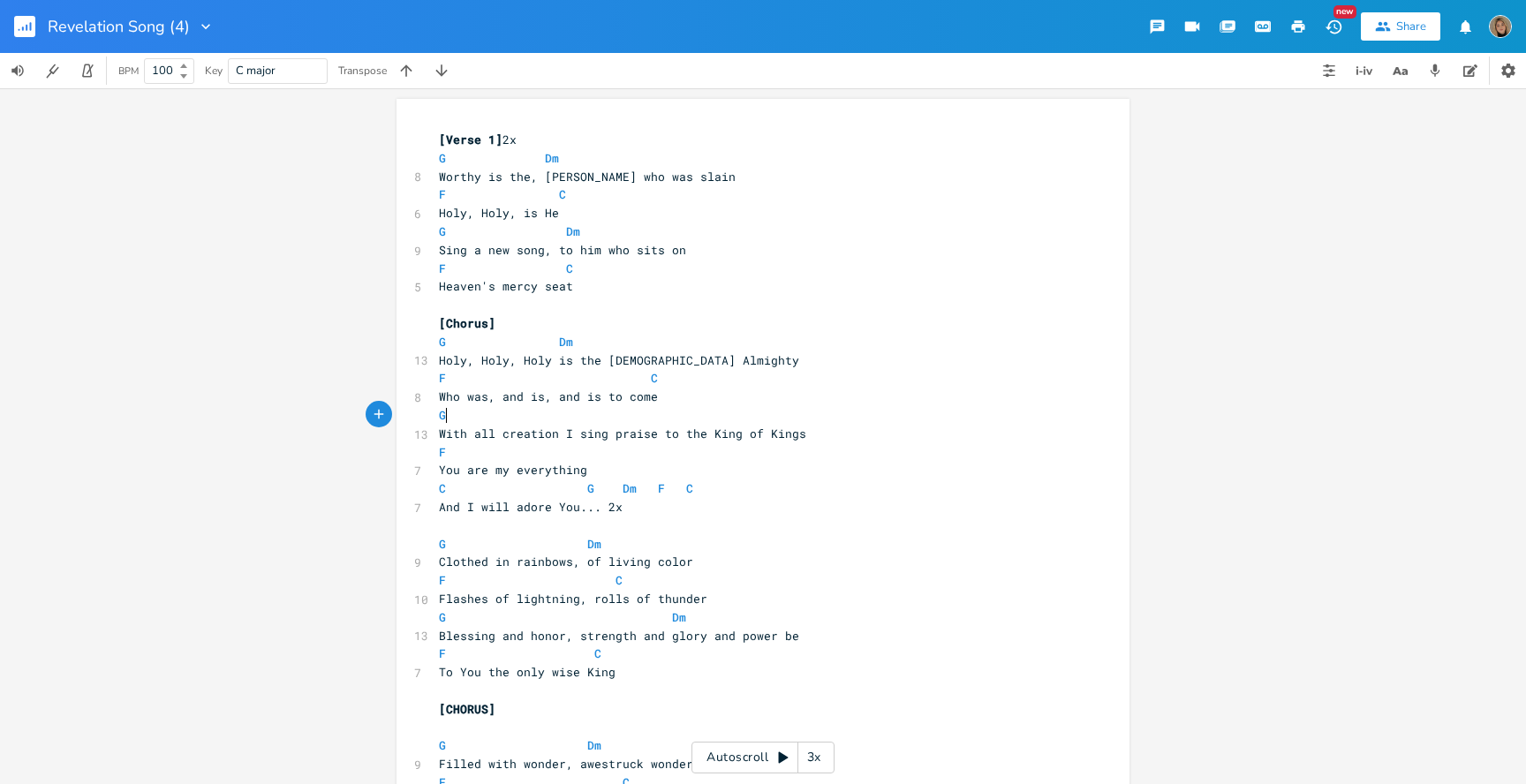 paste 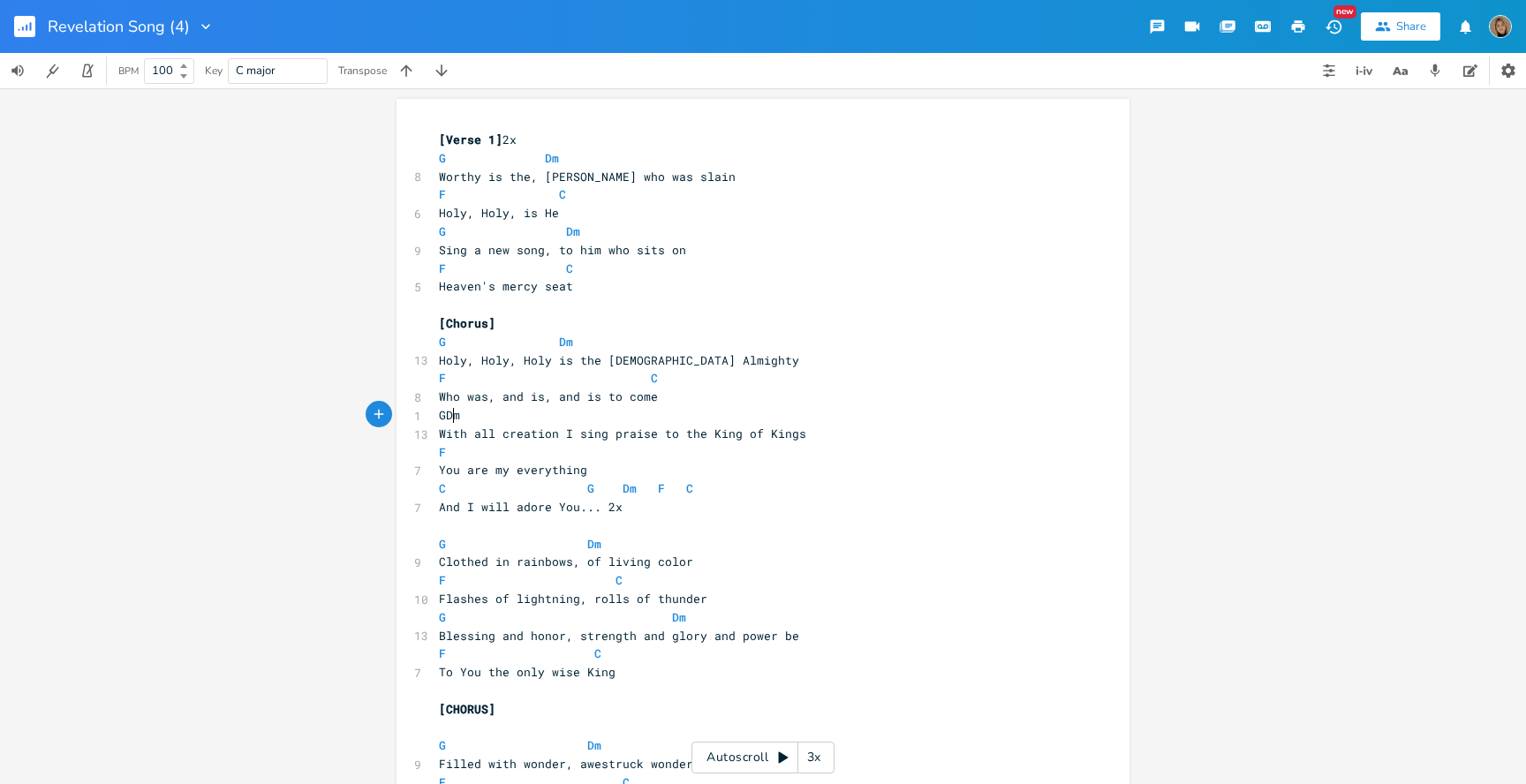 click on "GDm" at bounding box center (449, 415) 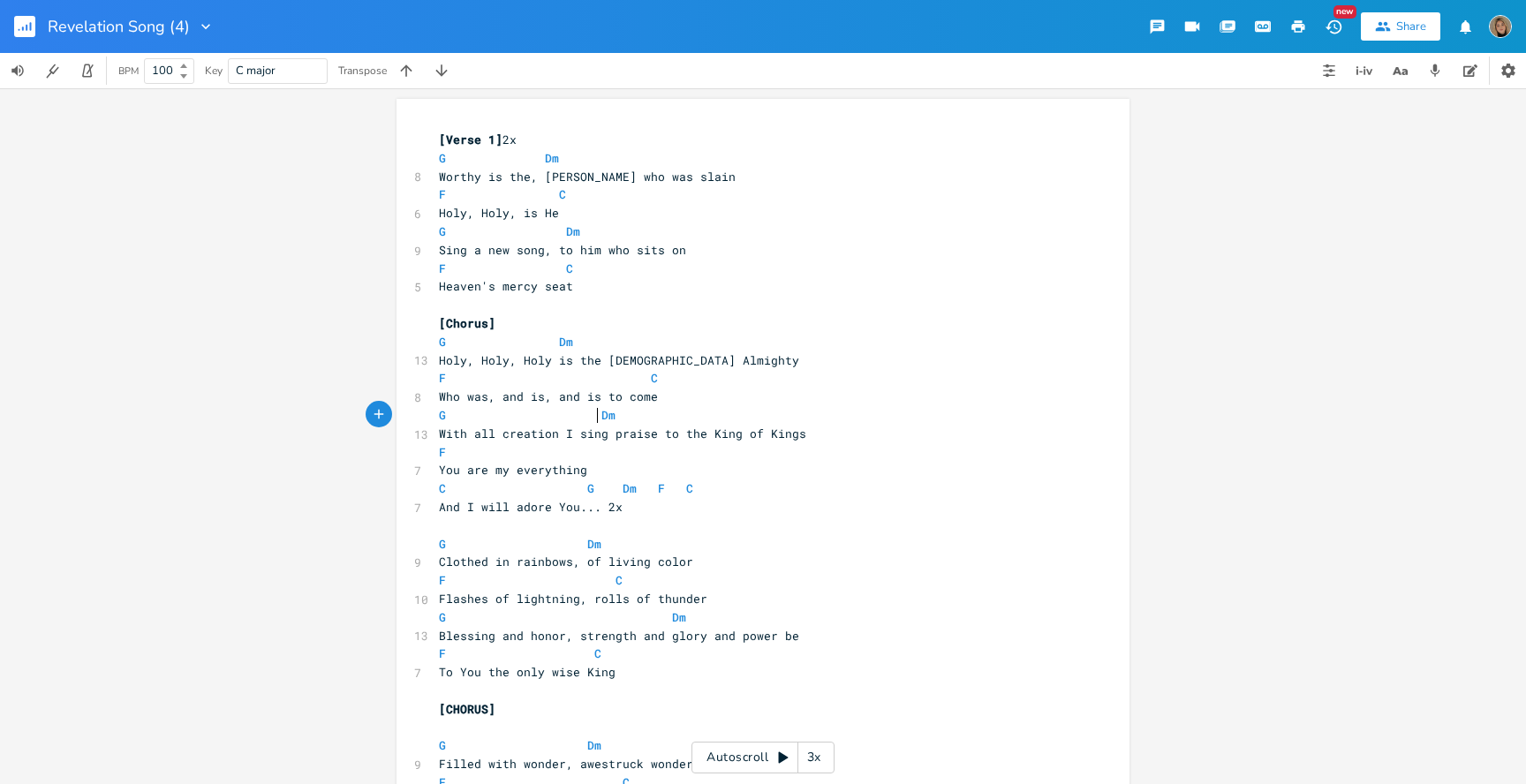 scroll, scrollTop: 0, scrollLeft: 72, axis: horizontal 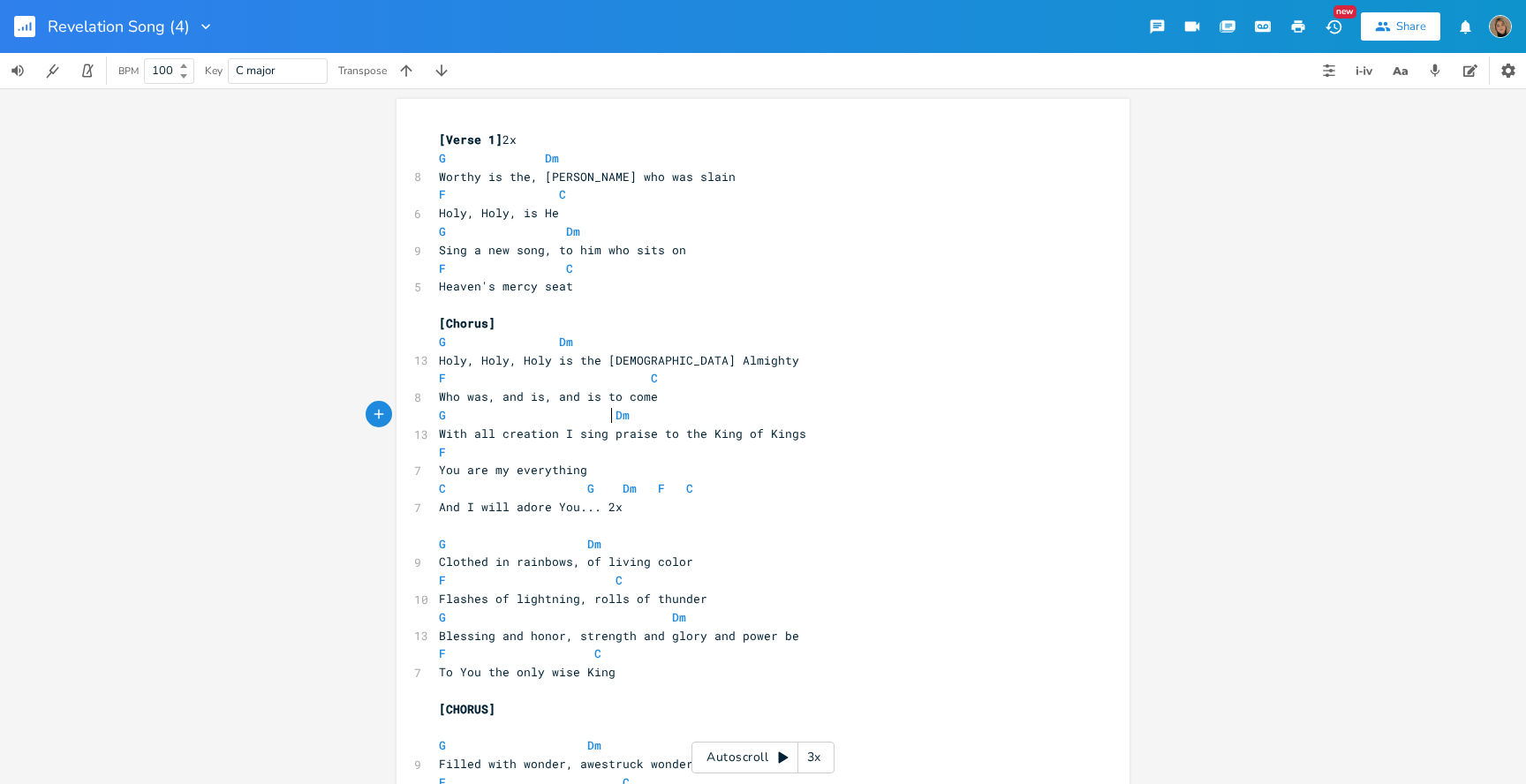 click on "You are my everything" at bounding box center (513, 470) 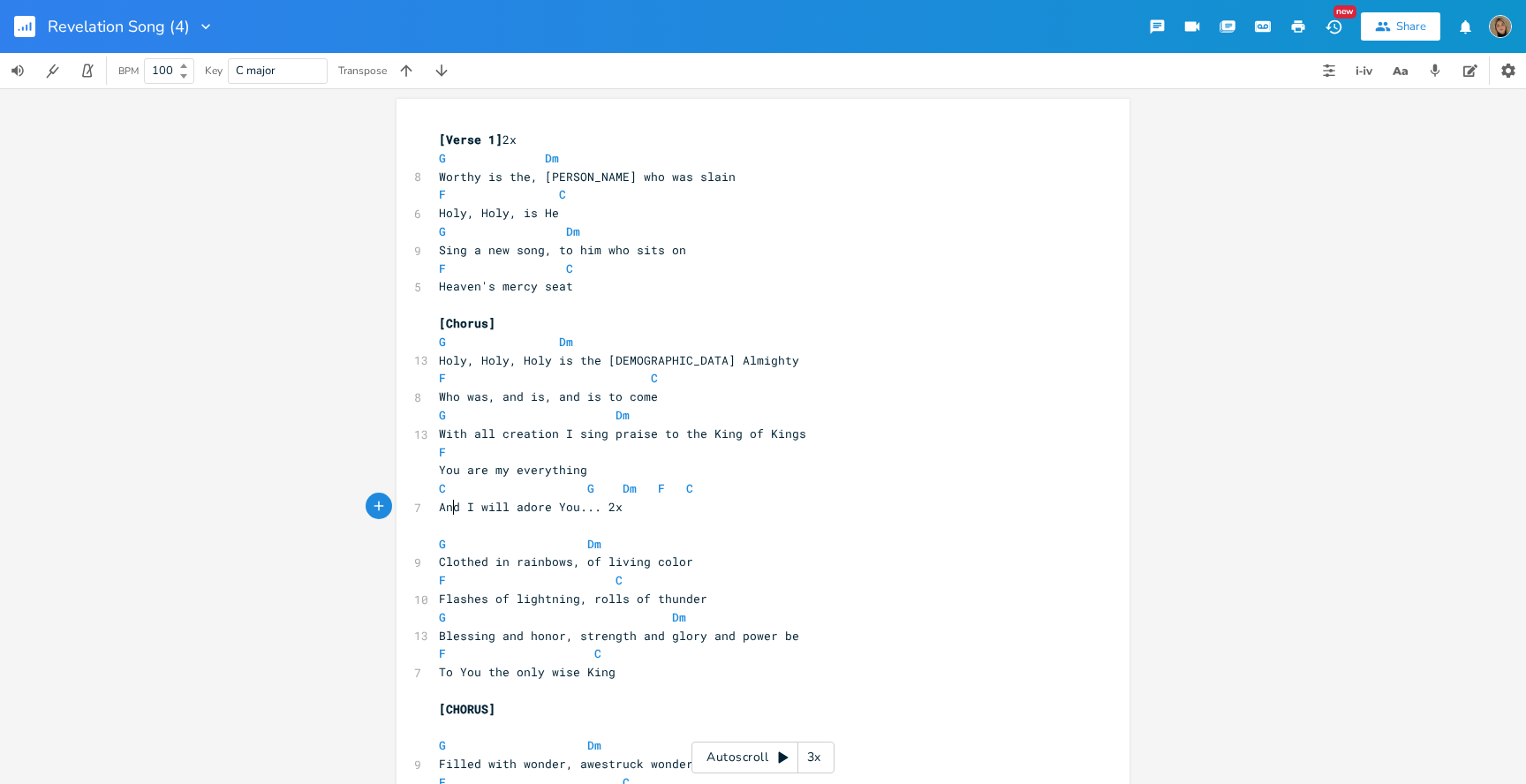 click on "And I will adore You... 2x" at bounding box center [531, 507] 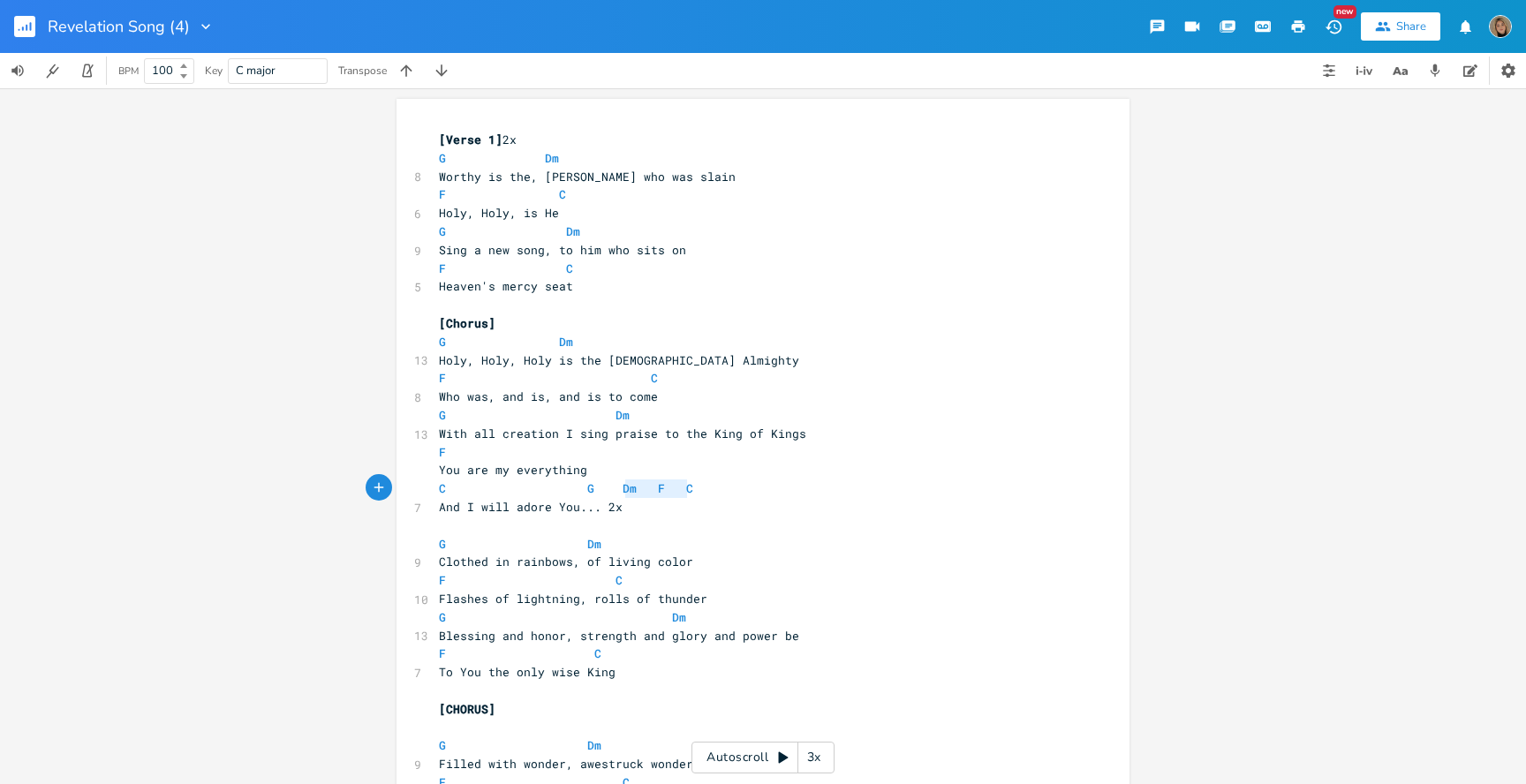 type on "C                    G    Dm   F   C" 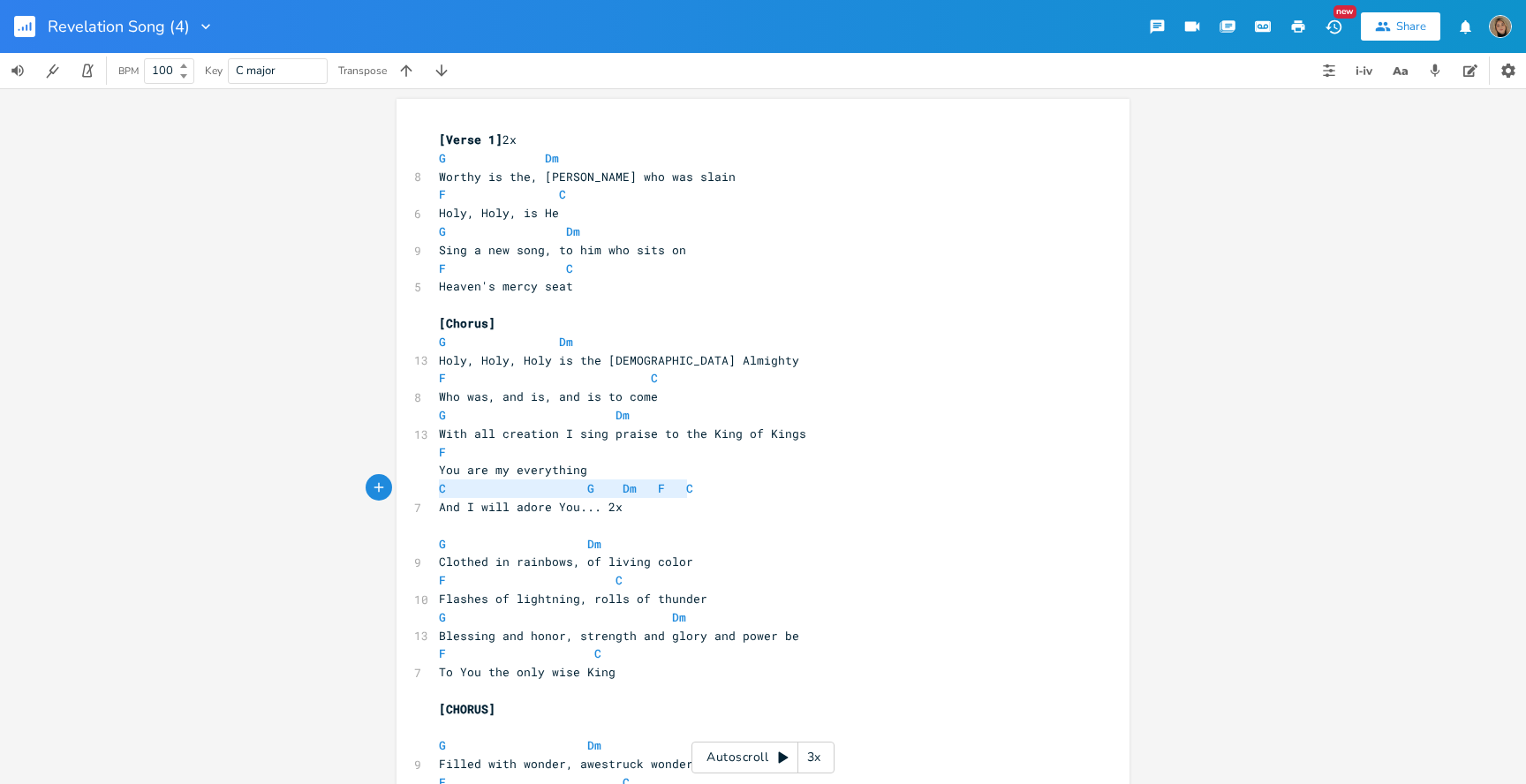 drag, startPoint x: 693, startPoint y: 492, endPoint x: 397, endPoint y: 486, distance: 296.0608 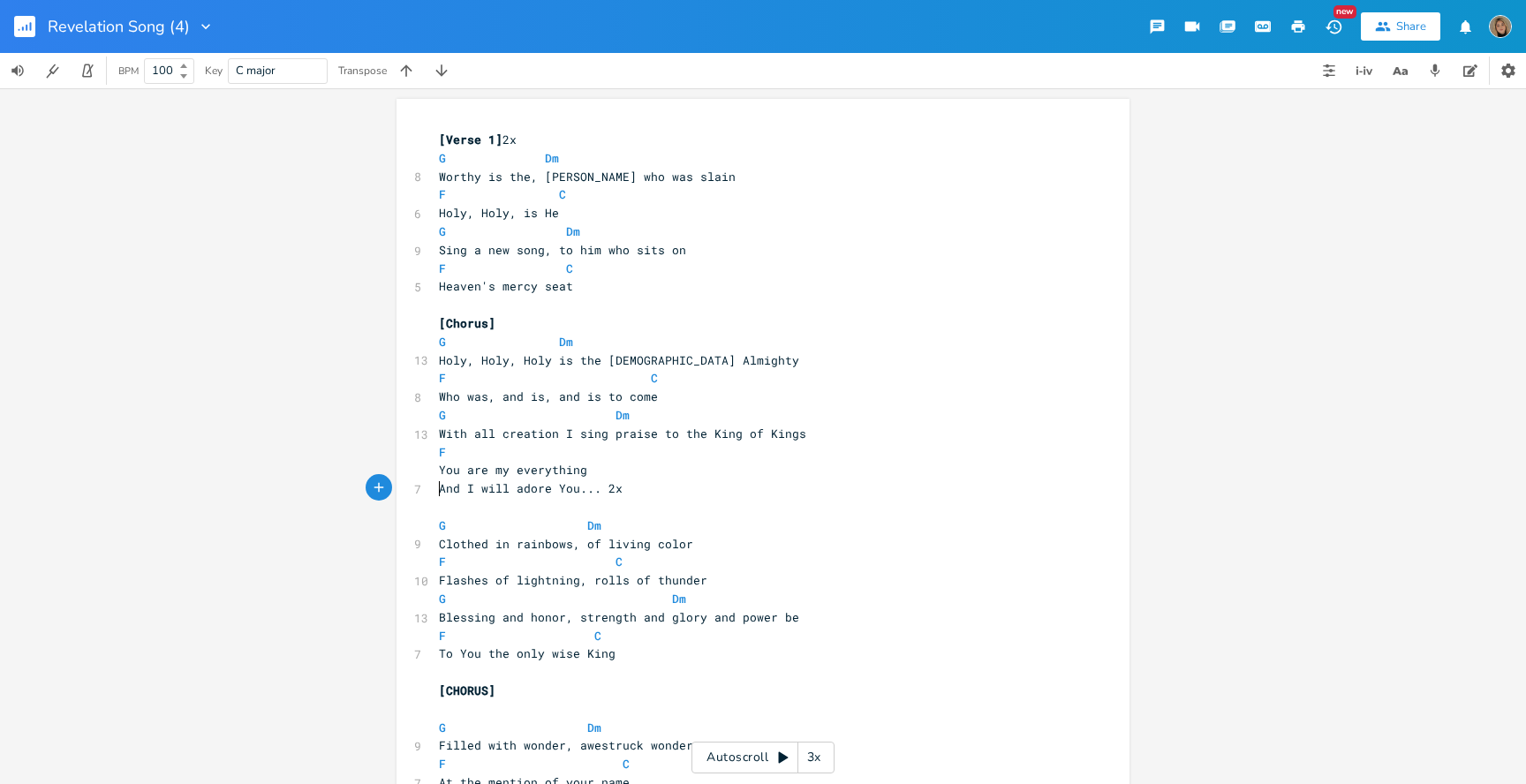 click on "And I will adore You... 2x" at bounding box center [531, 488] 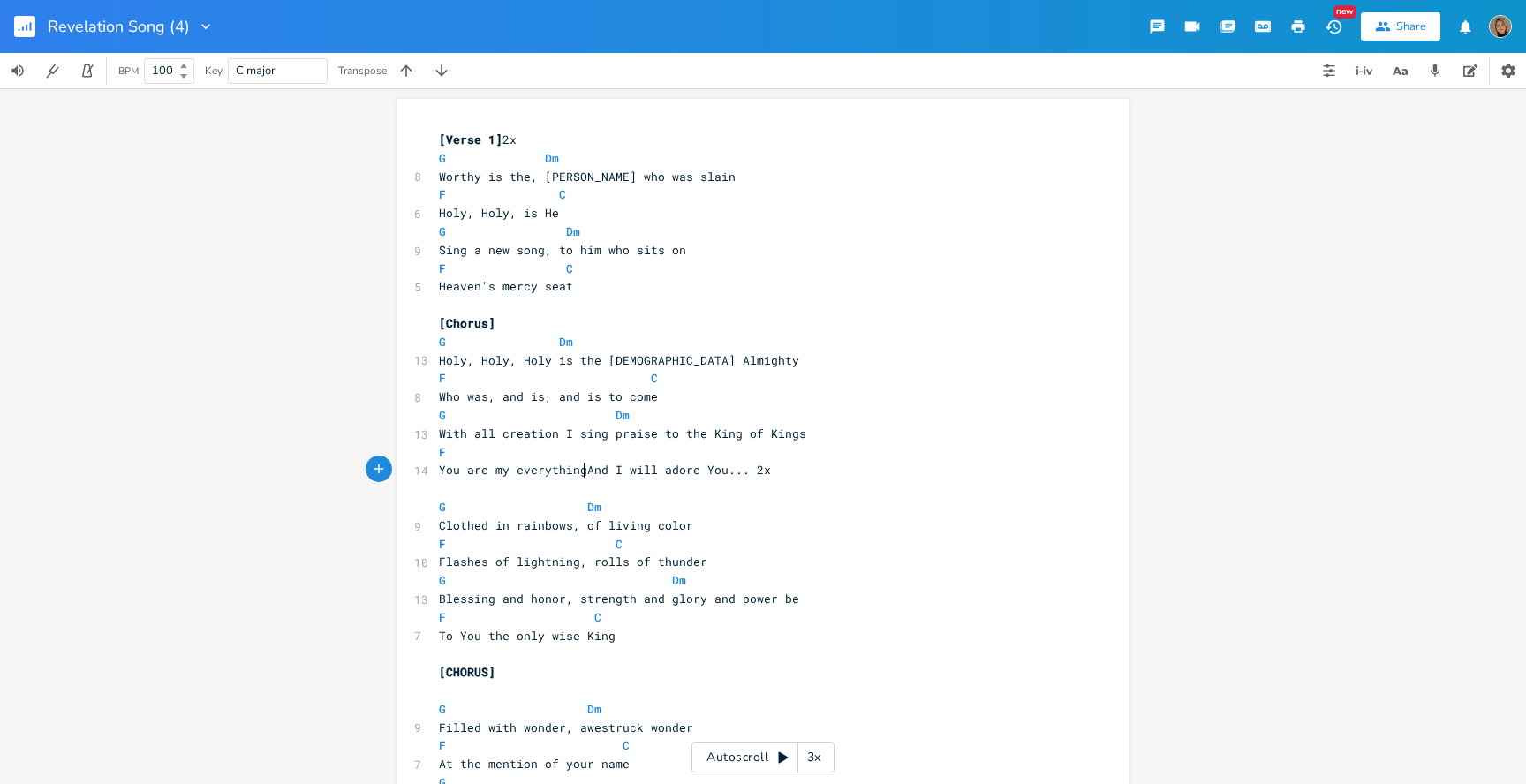 type on "=" 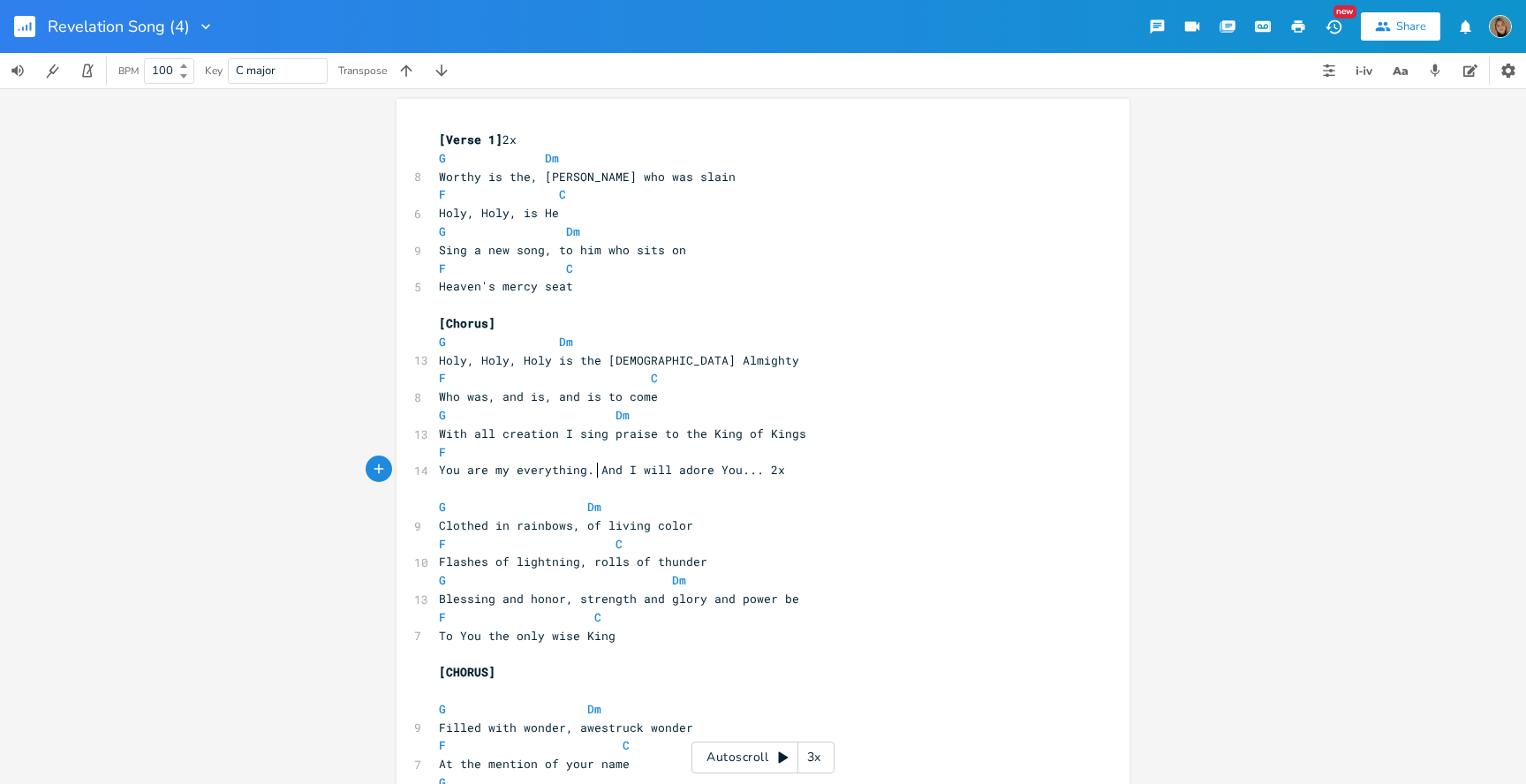 scroll, scrollTop: 0, scrollLeft: 4, axis: horizontal 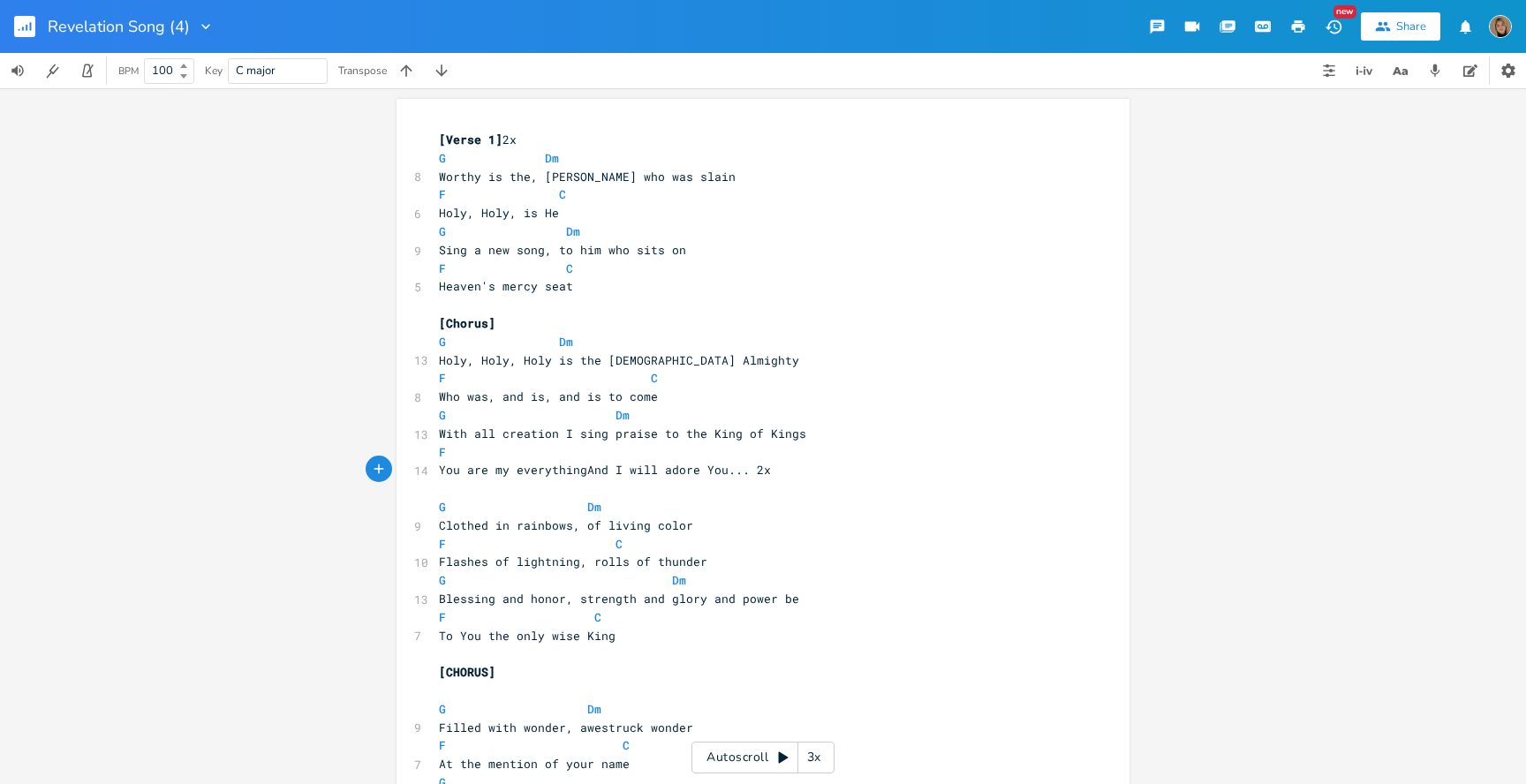 type on "," 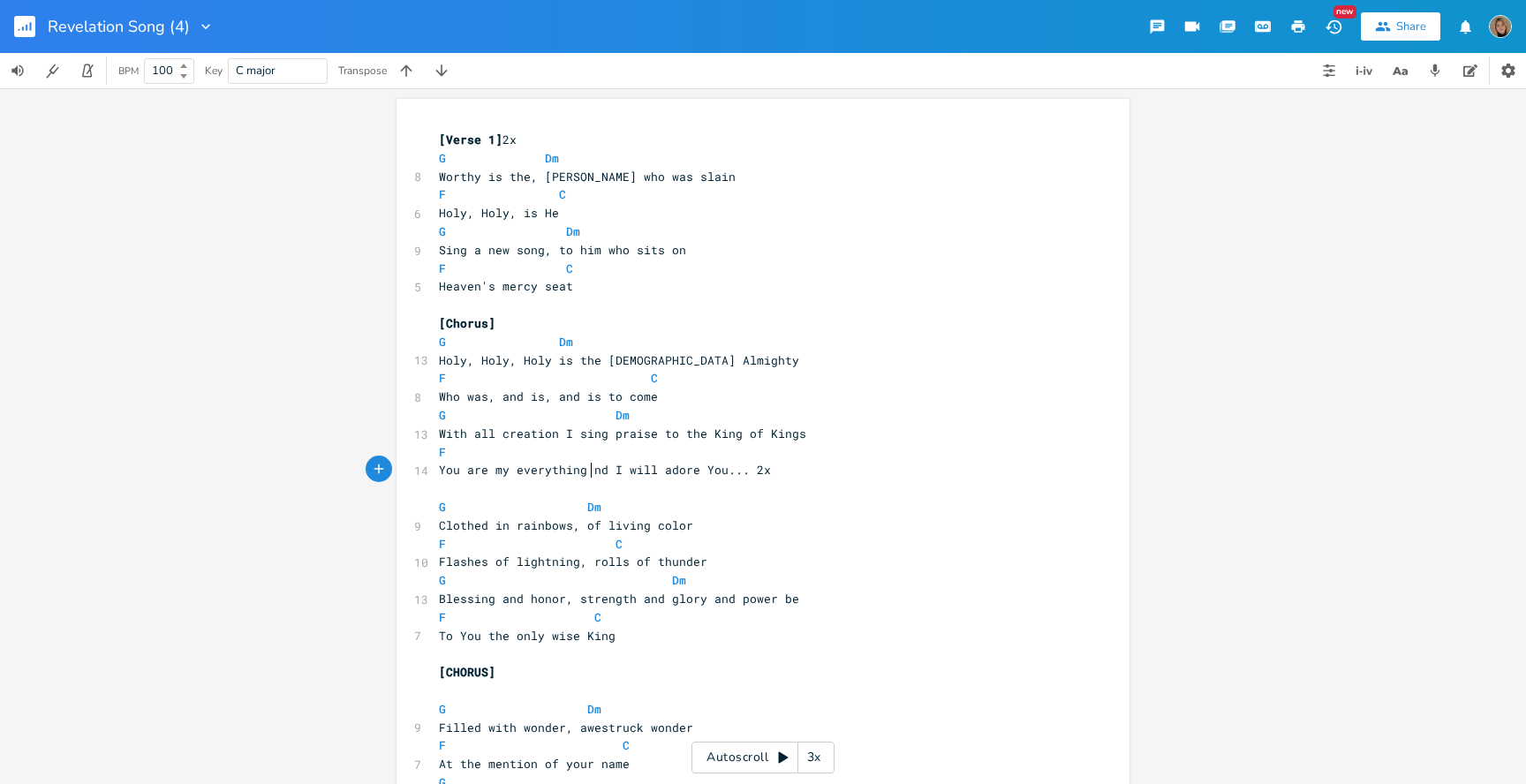 type on "a" 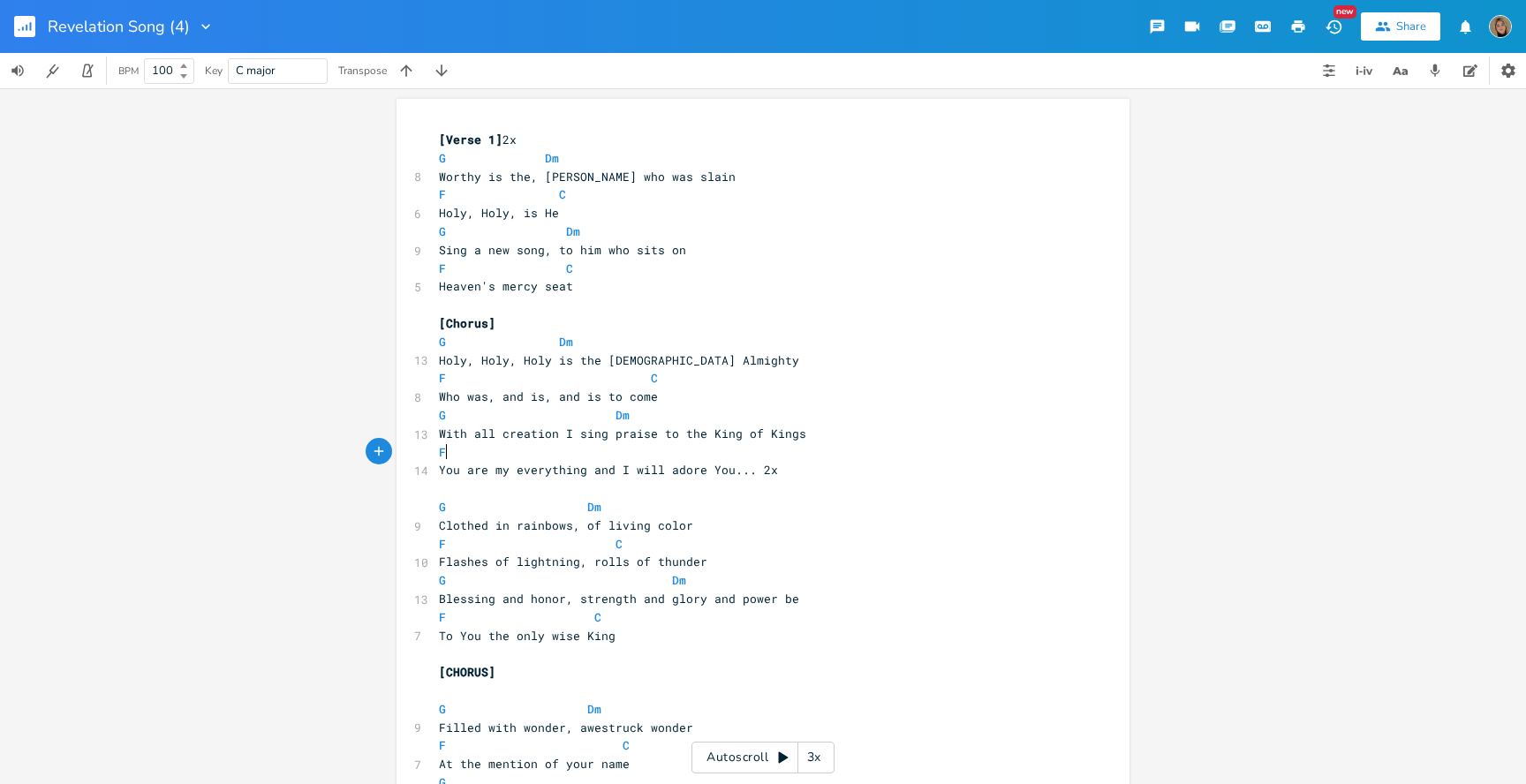 click on "F" at bounding box center (754, 452) 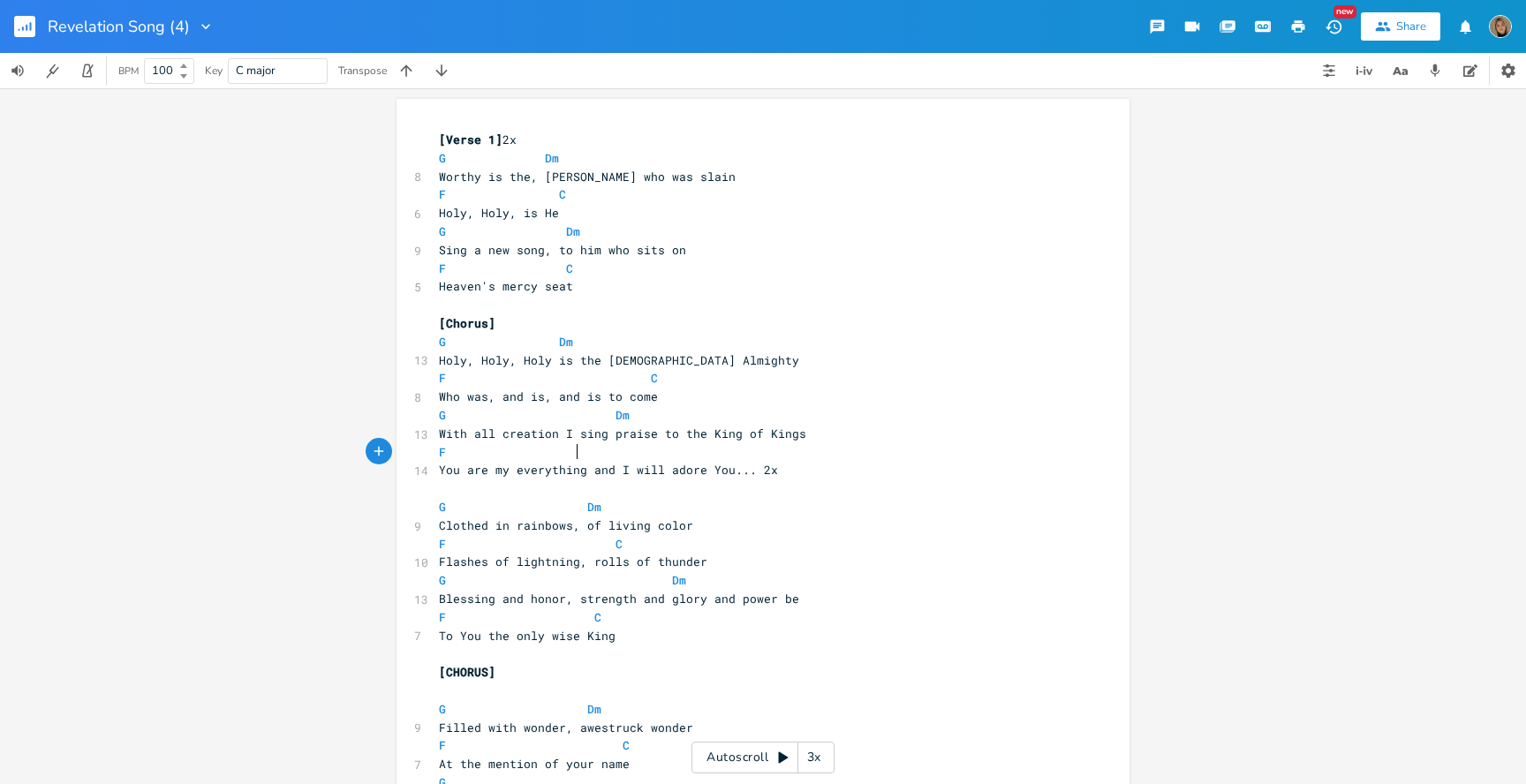 scroll, scrollTop: 0, scrollLeft: 63, axis: horizontal 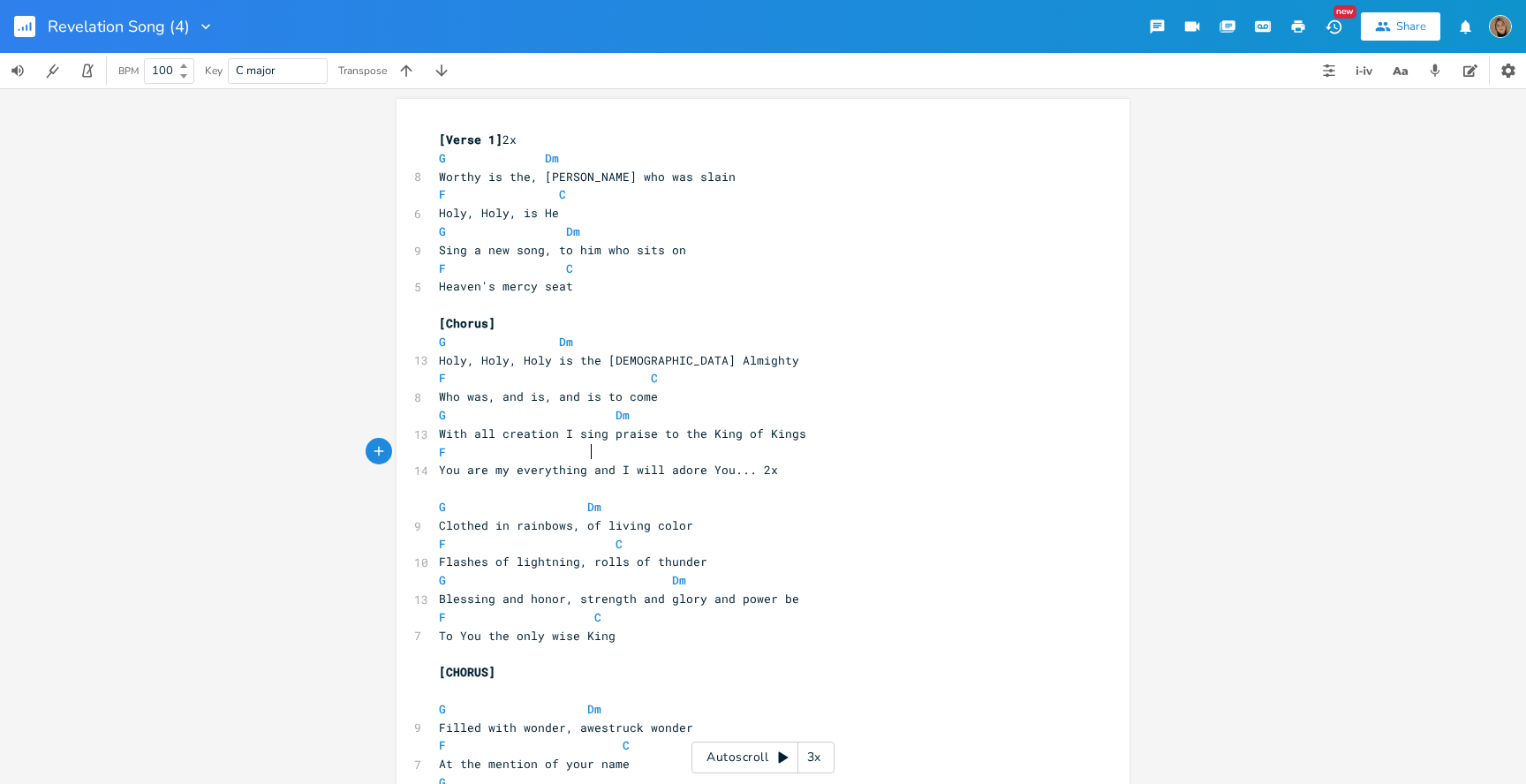 type on "F" 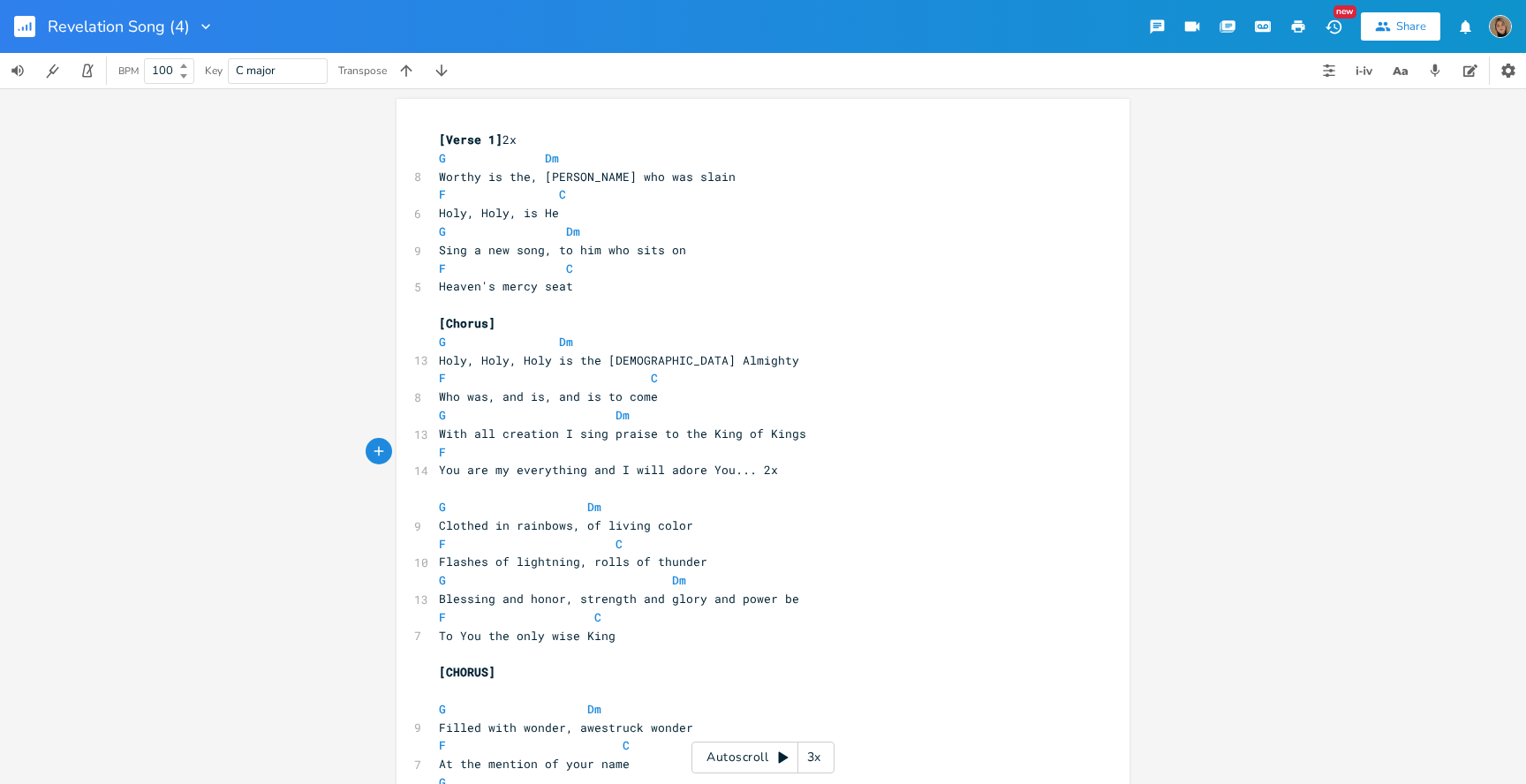 paste 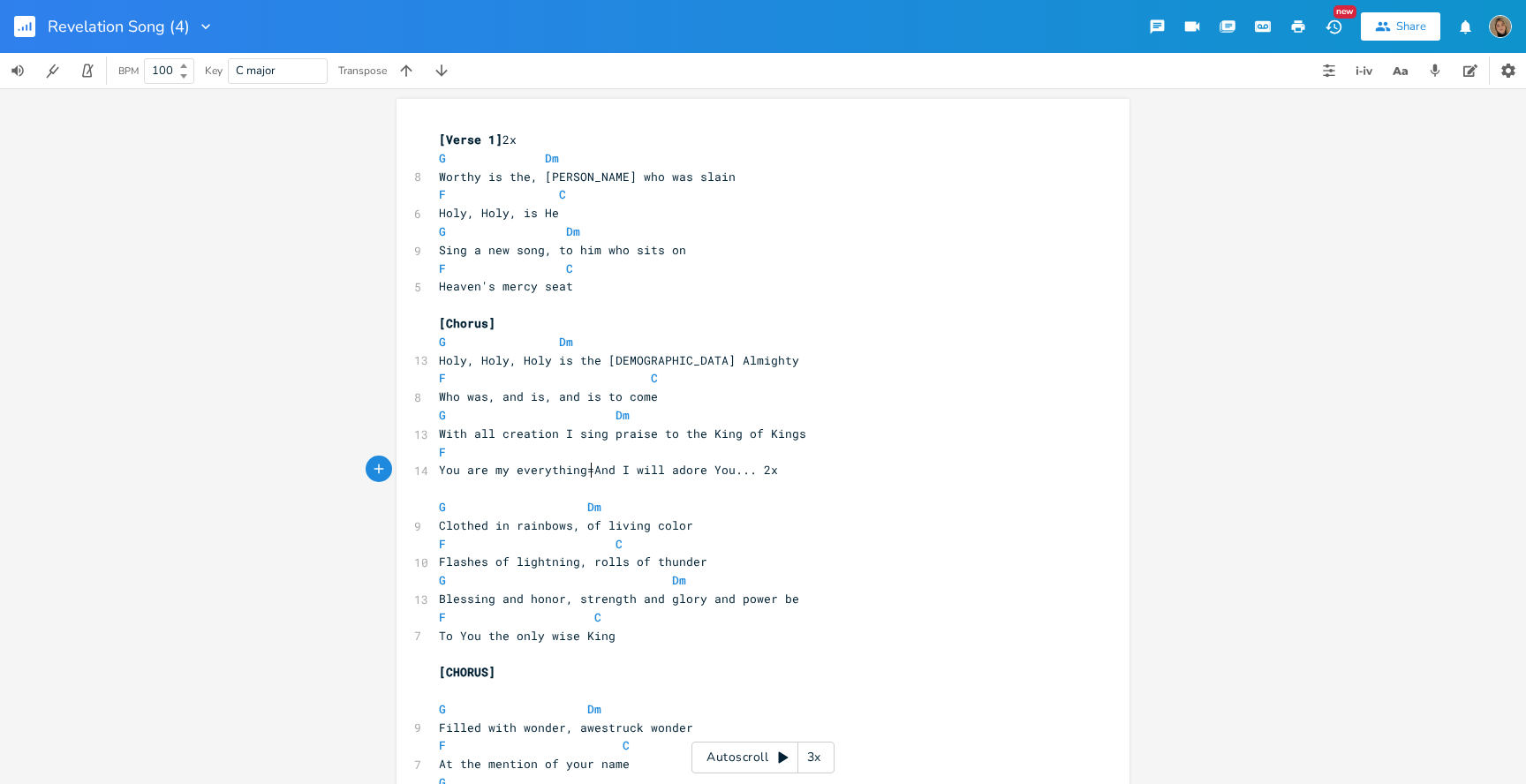 type on "[Verse 1] 2x
G              Dm
Worthy is the, Lamb who was slain
F                C
Holy, Holy, is He
G                 Dm
Sing a new song, to him who sits on
F                 C
Heaven's mercy seat
[Chorus]
G                Dm
Holy, Holy, Holy is the Lord God Almighty
F                             C
Who was, and is, and is to come
G                        Dm
With all creation I sing praise to the King of Kings
F
You are my everything=And I will adore You... 2x
G                    Dm
Clothed in rainbows, of living color
F                        C
Flashes of lightning, rolls of thunder
G                                Dm
Blessing and honor, strength and glory and power be
F                     C
To You the only wise King
[CHORUS]
G                    Dm
Filled with wonder, awestruck wonder
F                         C
At the mention of your name
G
Jesus your name is power
Dm
Breath and living water
F                     C
Such a marvelous mystery...
[Chorus] (2x) >>>>>>>>>>>>>> (..." 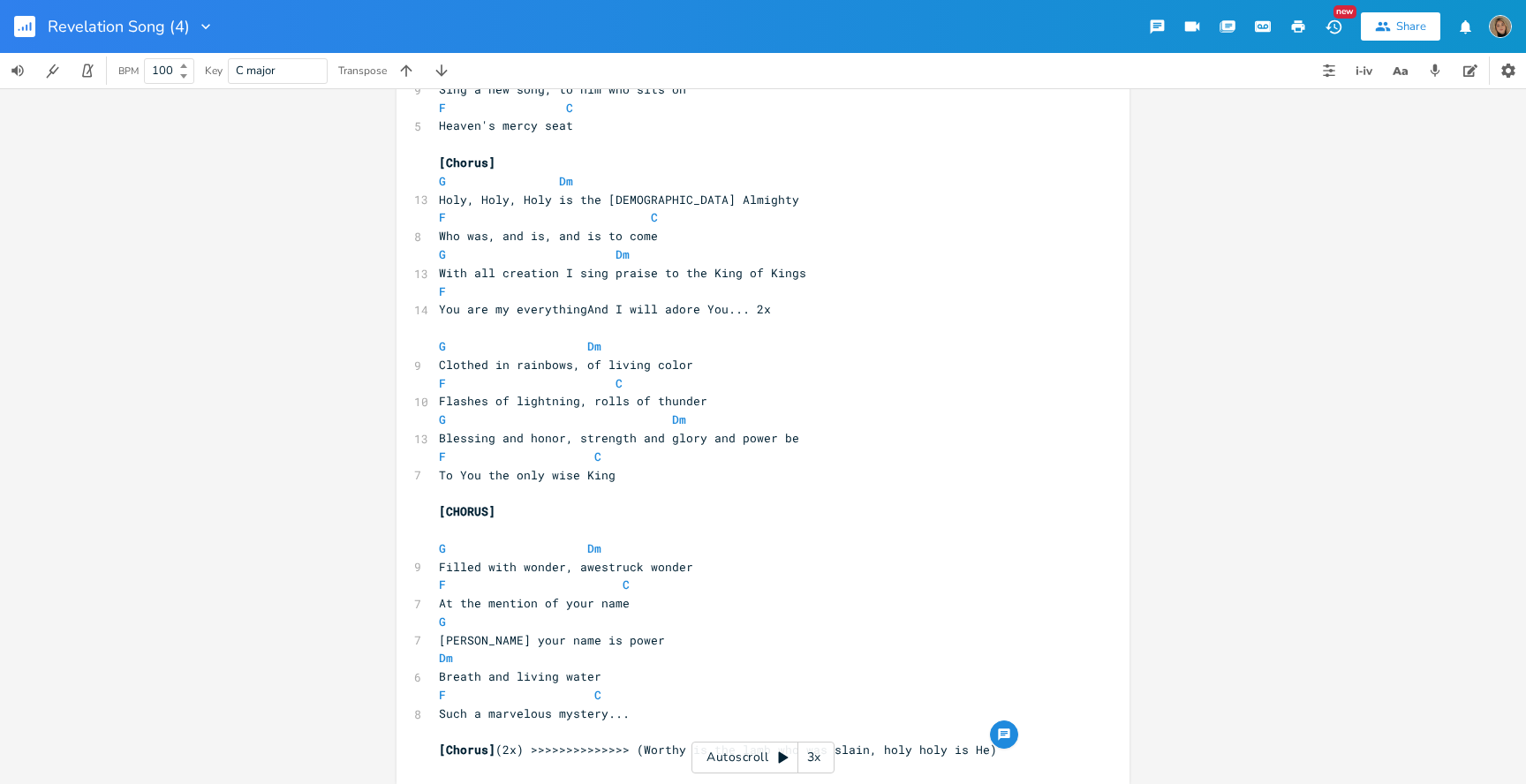 scroll, scrollTop: 0, scrollLeft: 0, axis: both 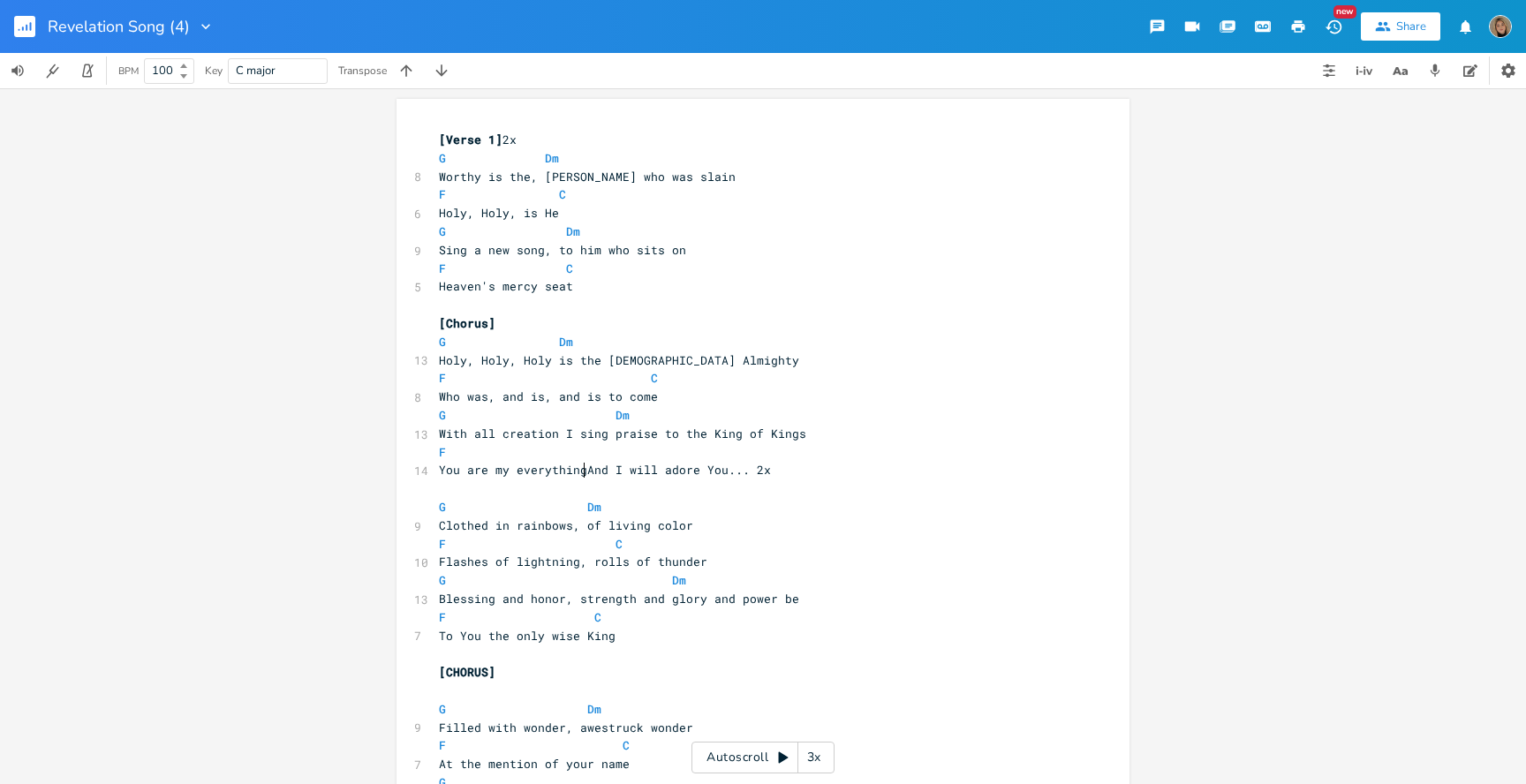 type on "C                    G    Dm   F   C" 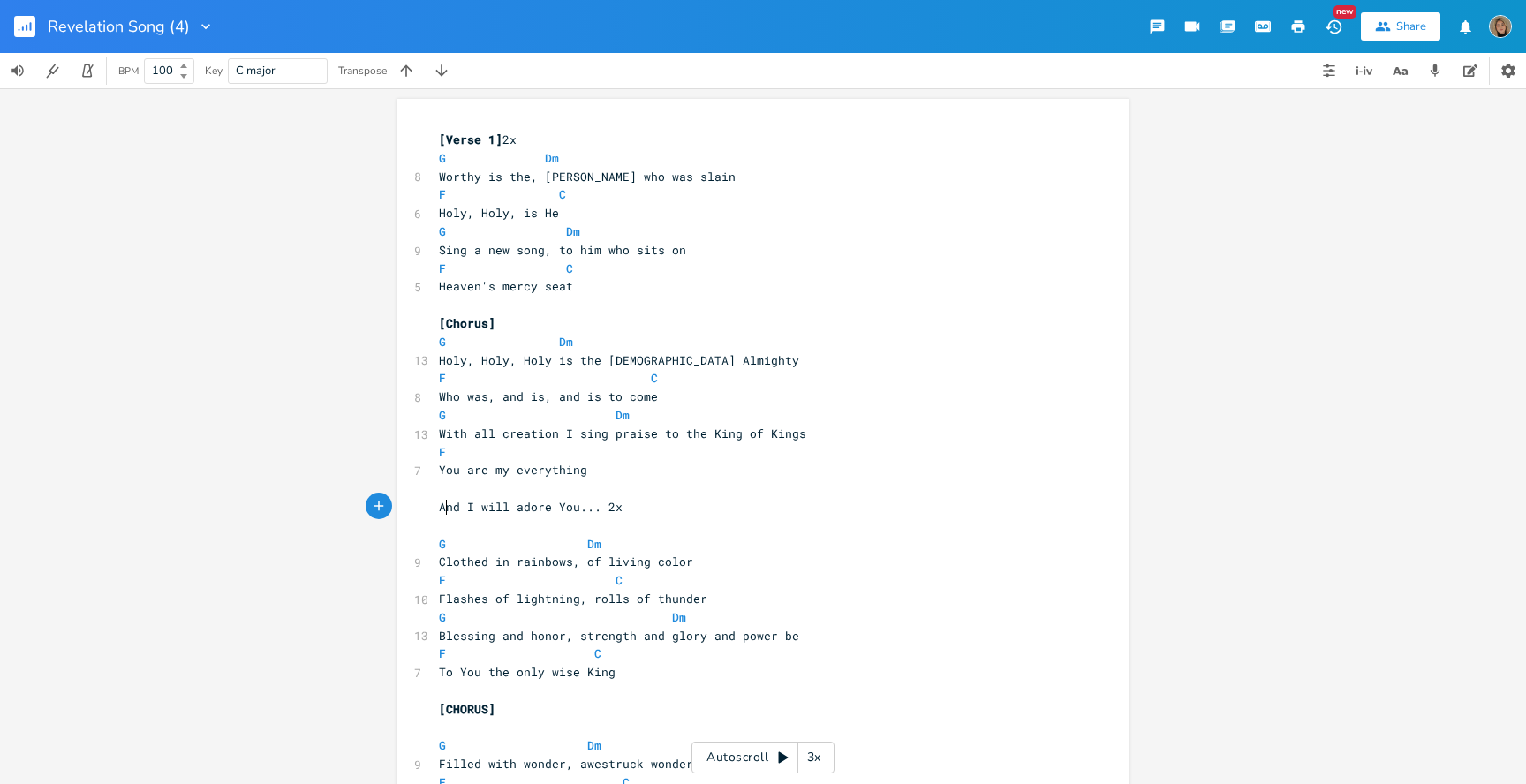 type on "A" 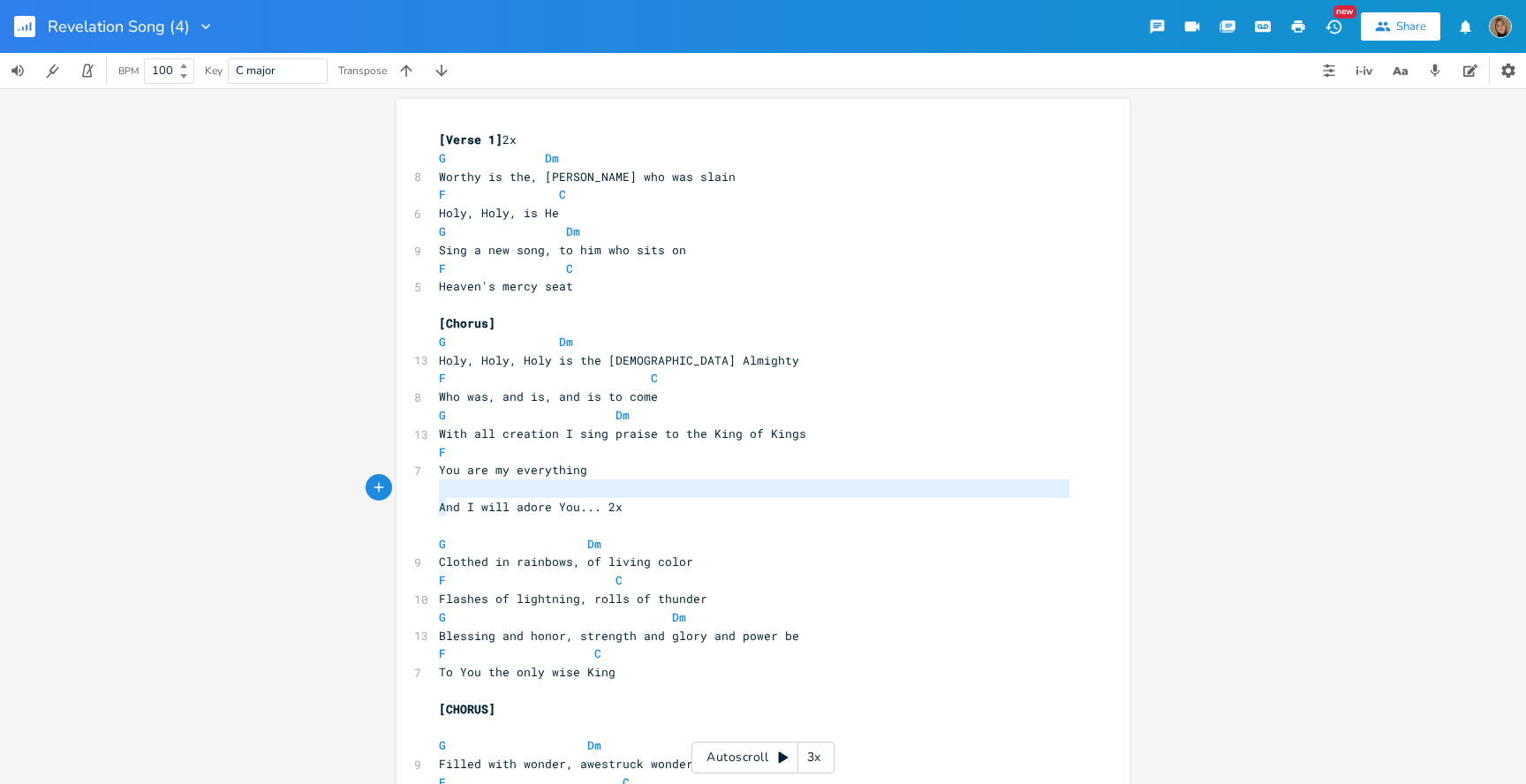 drag, startPoint x: 437, startPoint y: 506, endPoint x: 427, endPoint y: 493, distance: 16.401219 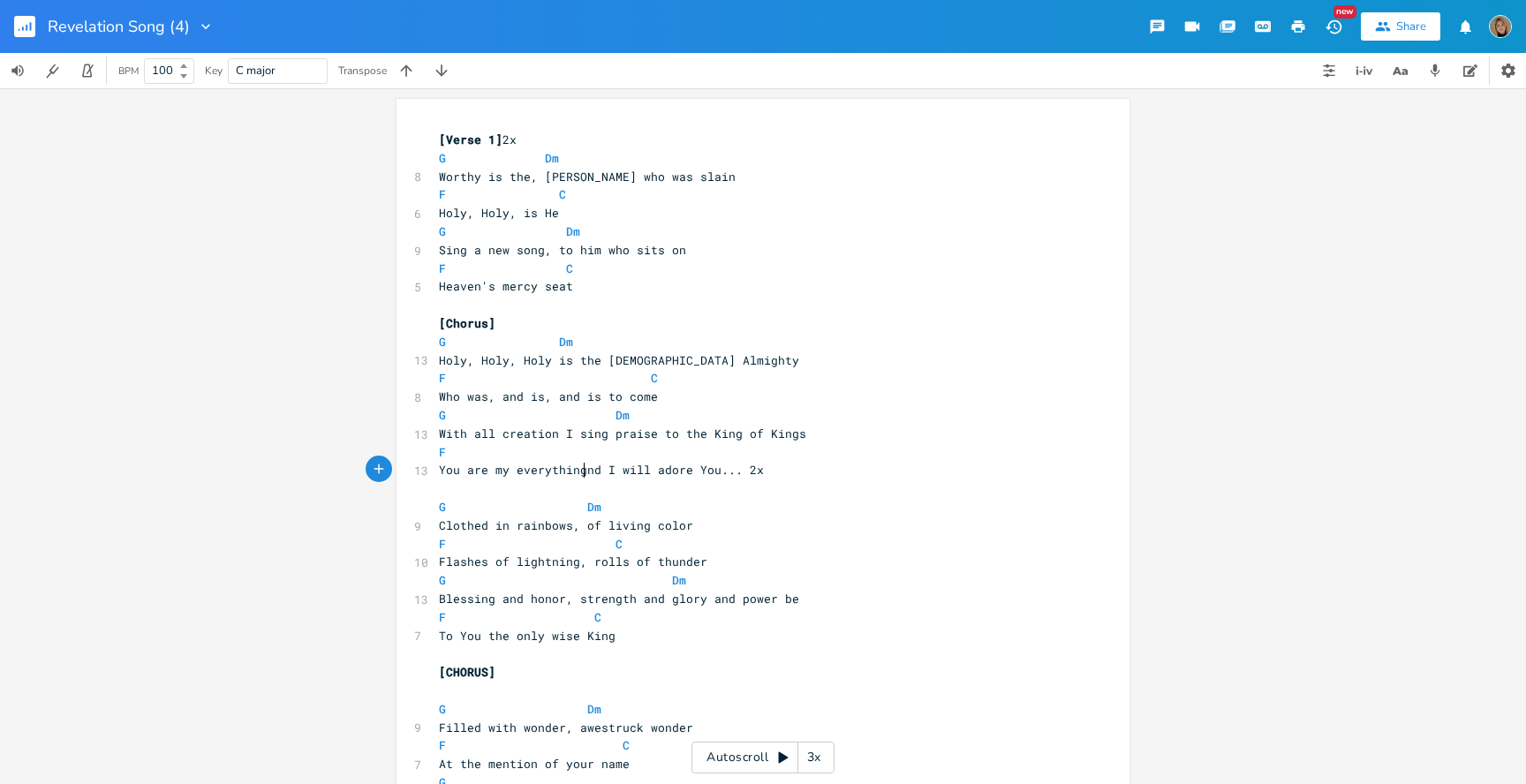 type on "a" 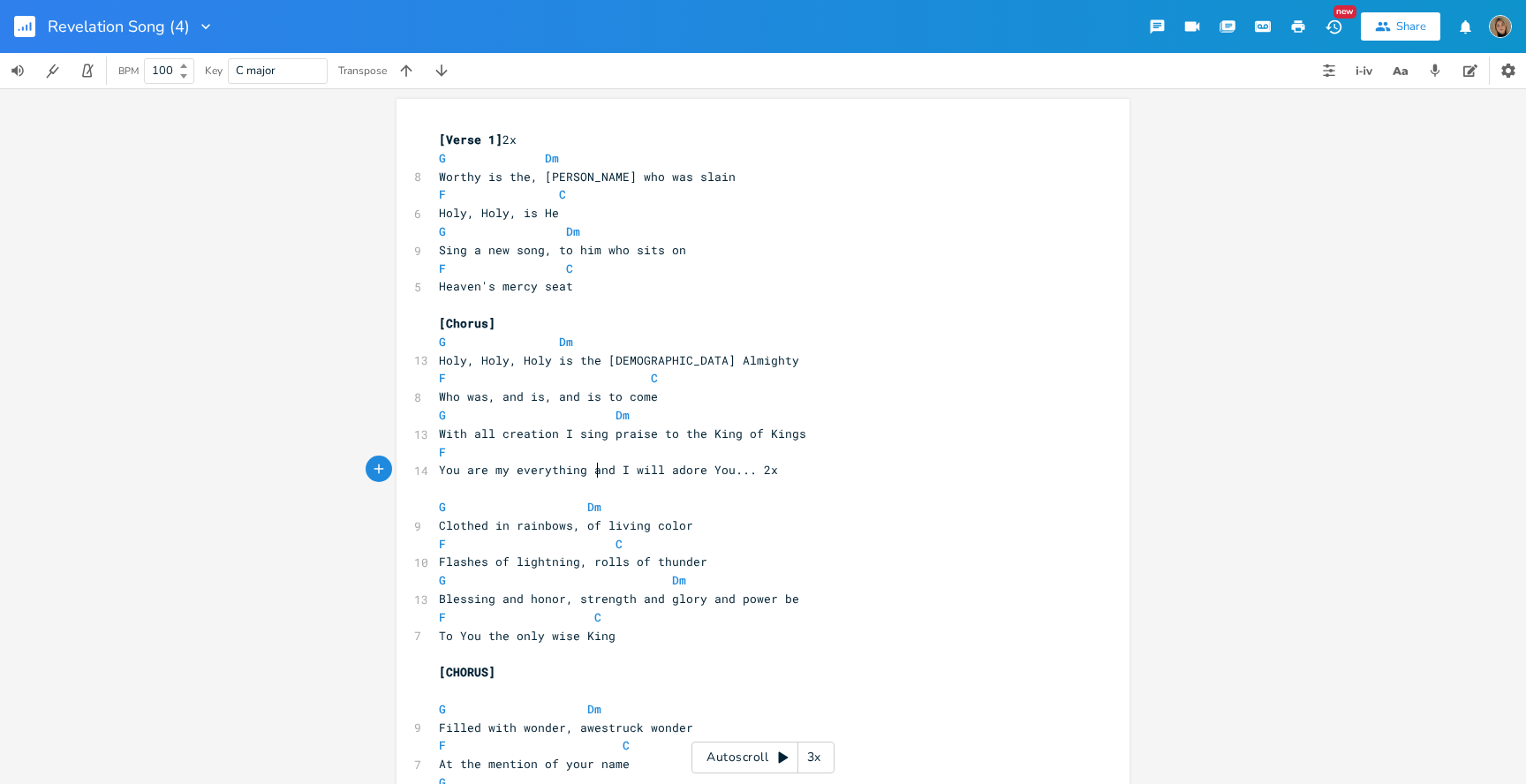 scroll, scrollTop: 0, scrollLeft: 8, axis: horizontal 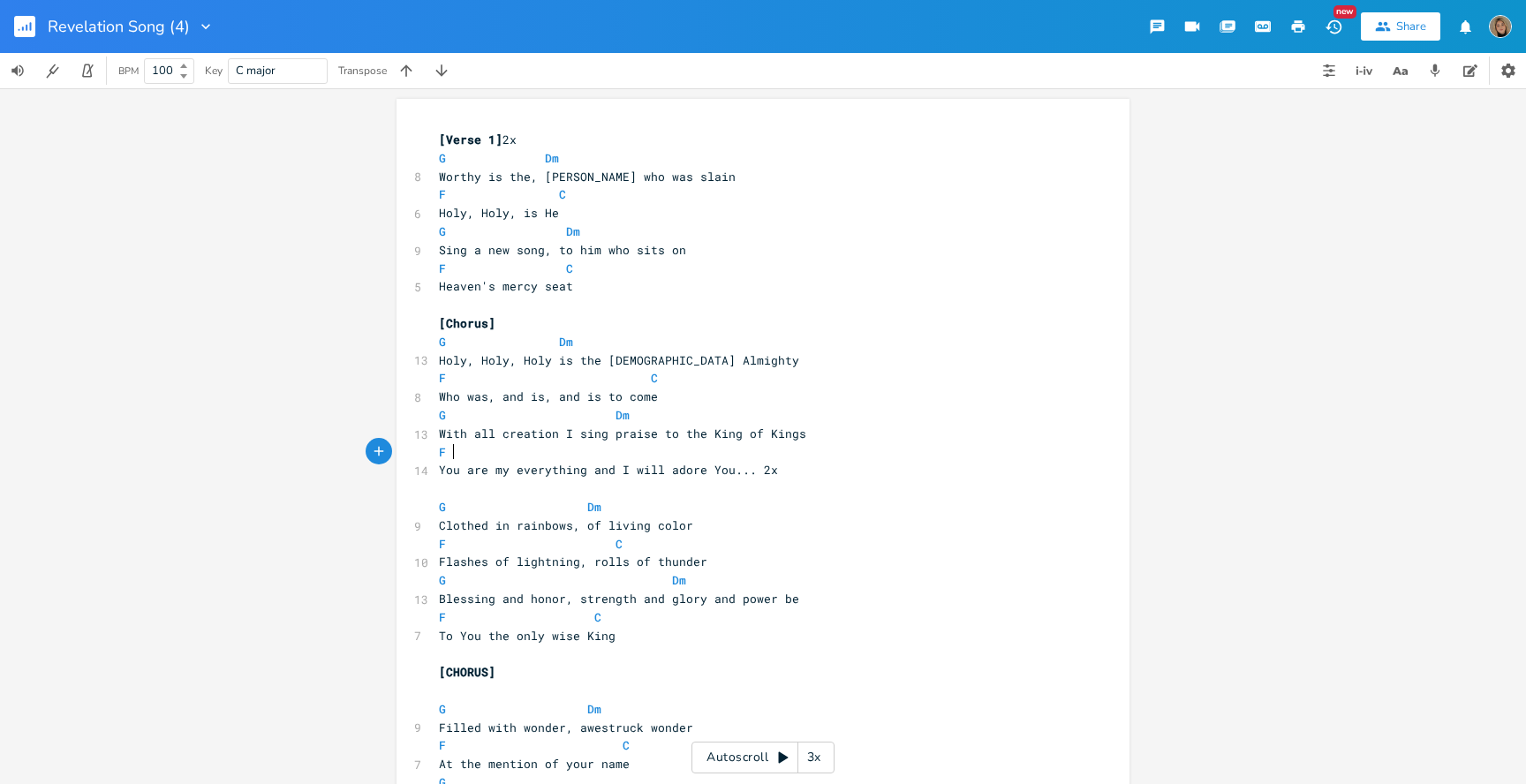 paste 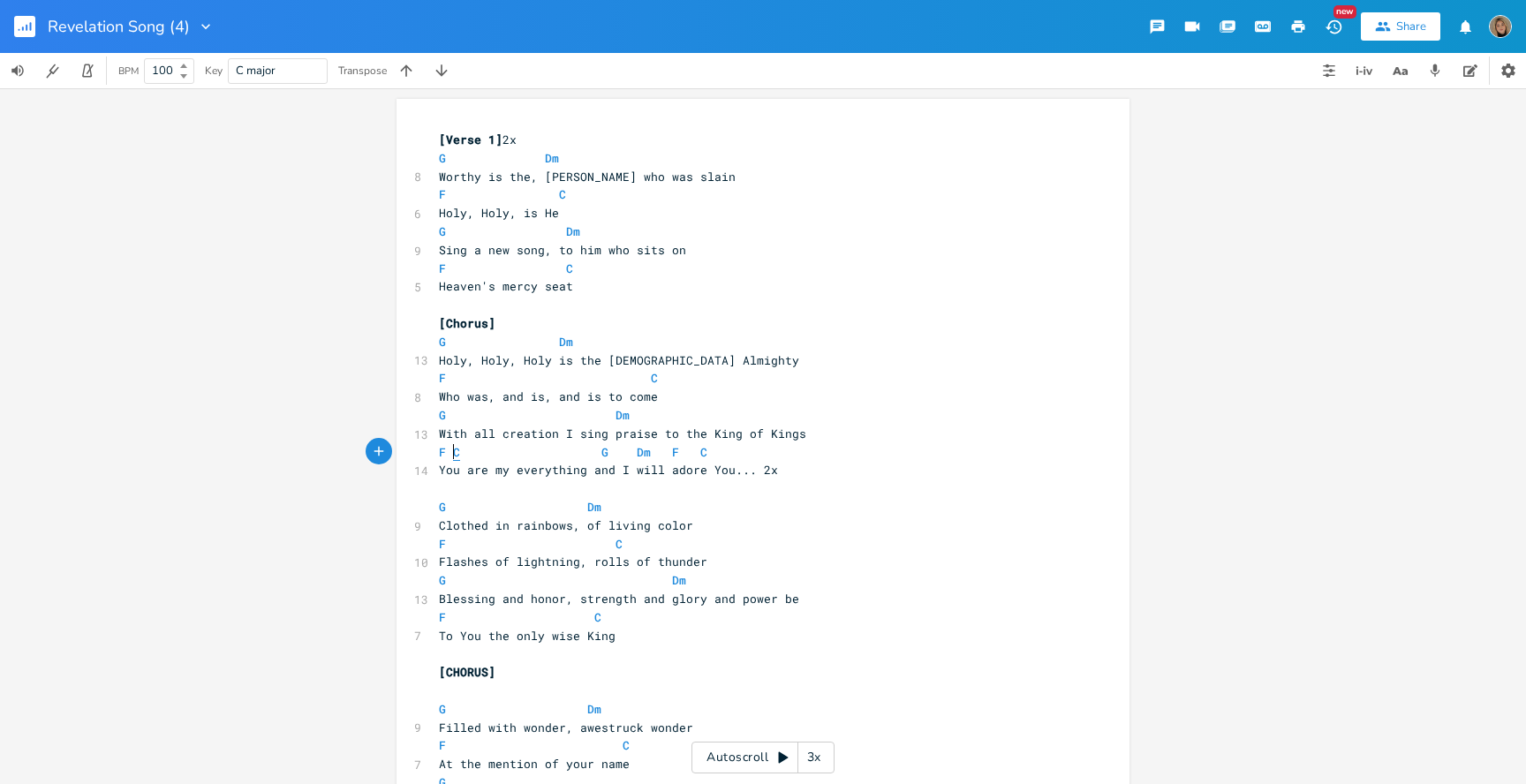 click on "C" at bounding box center [457, 452] 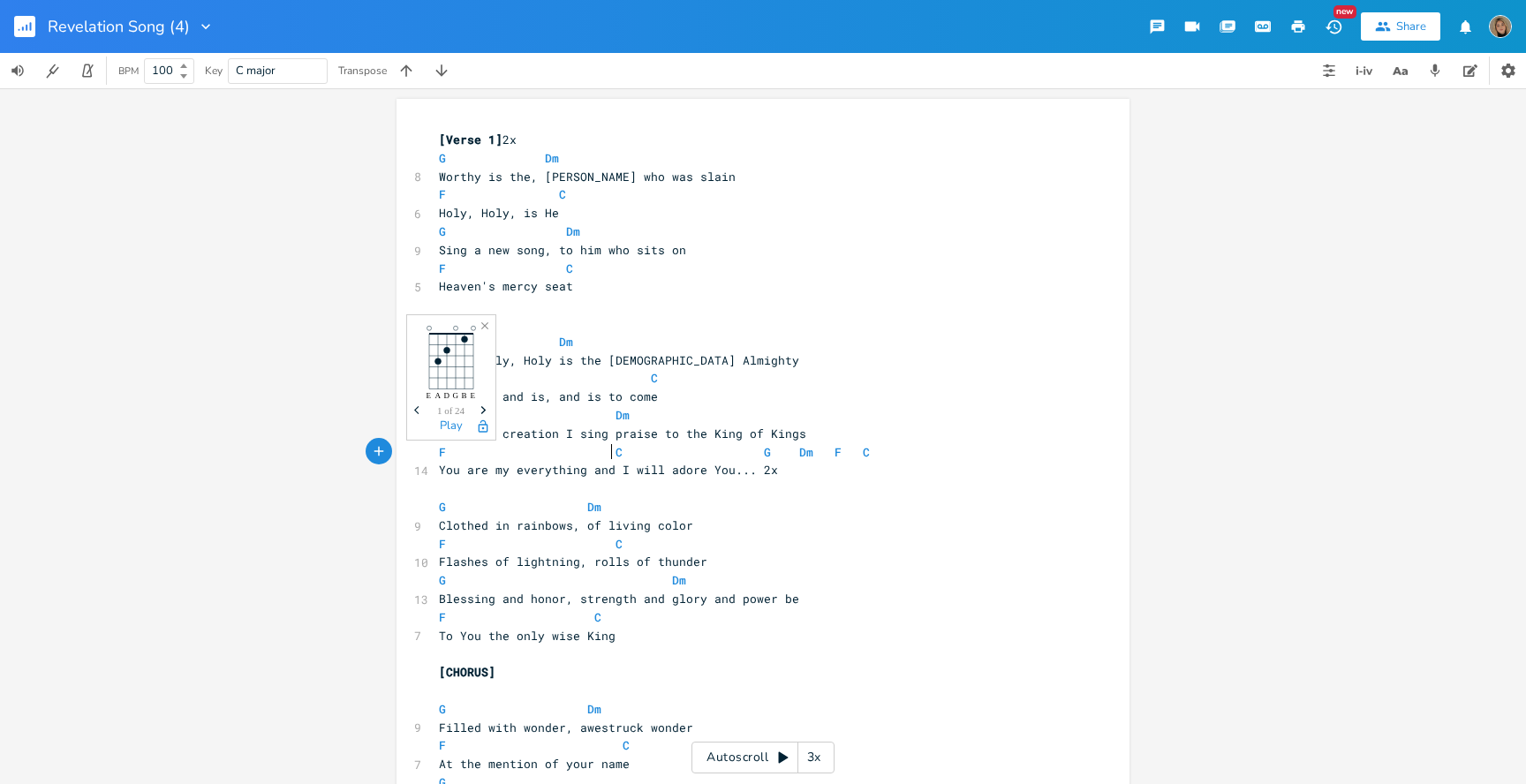 scroll, scrollTop: 0, scrollLeft: 72, axis: horizontal 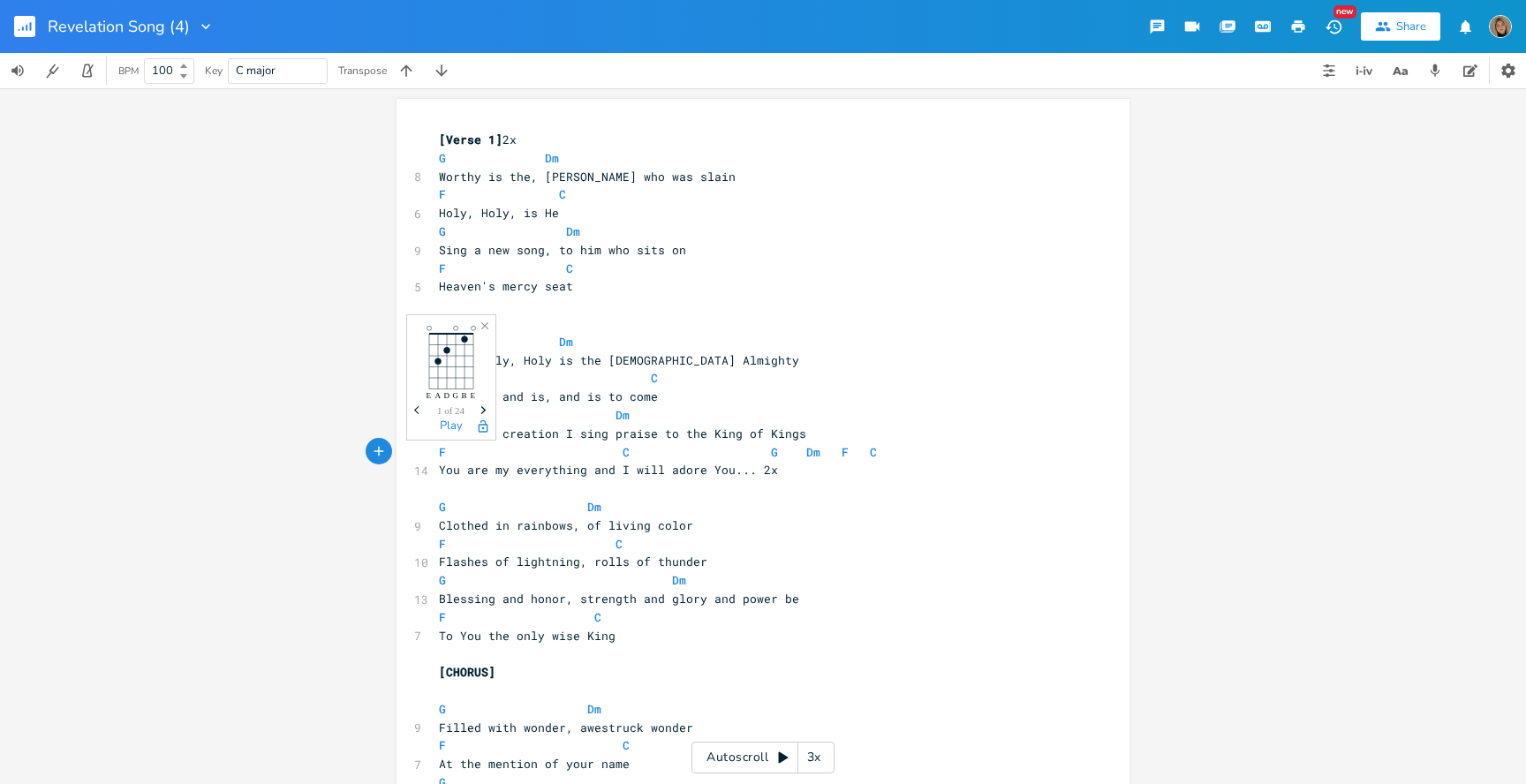 click on "F                           C                      G      Dm     F     C" at bounding box center [658, 452] 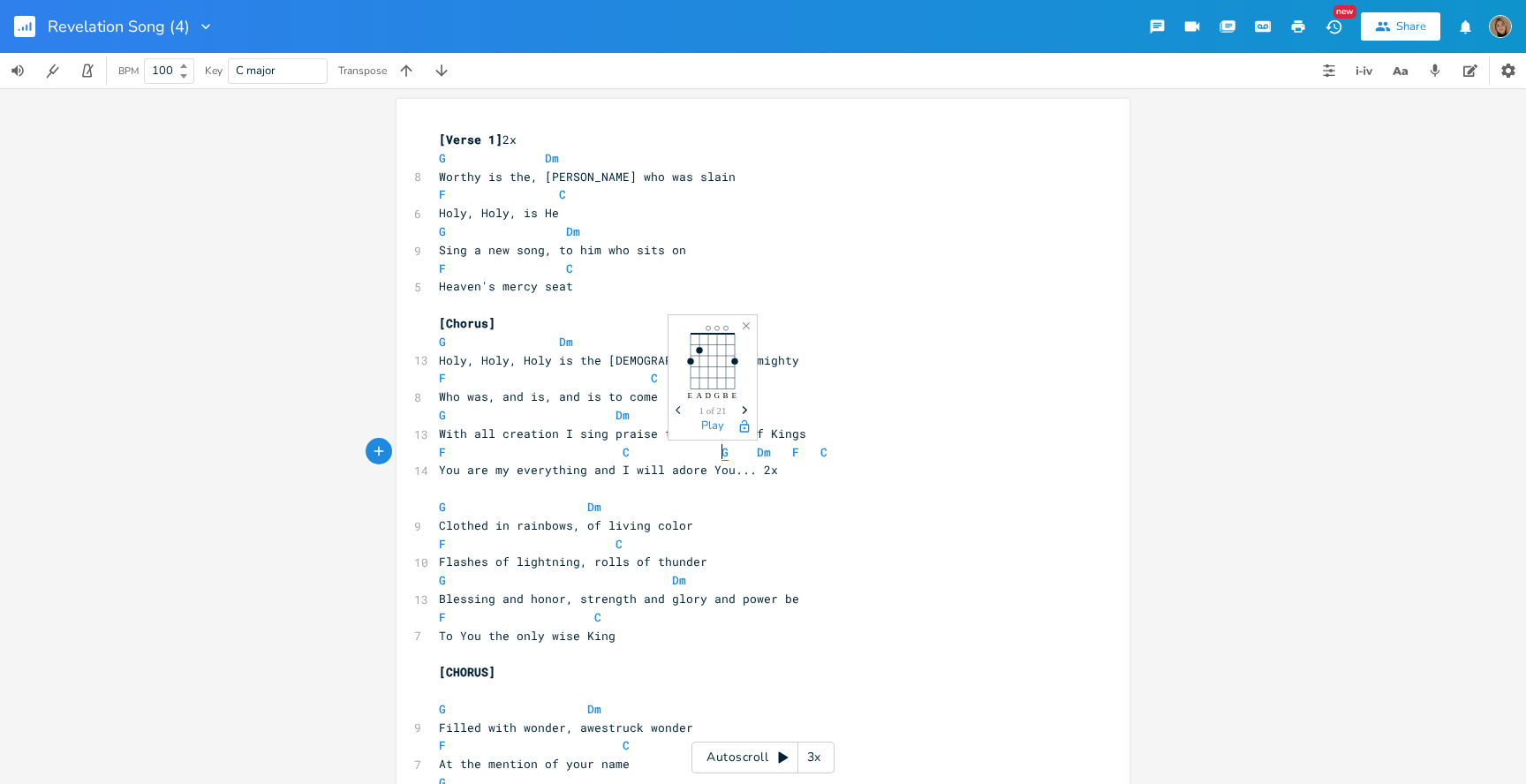 click on "G" at bounding box center [725, 452] 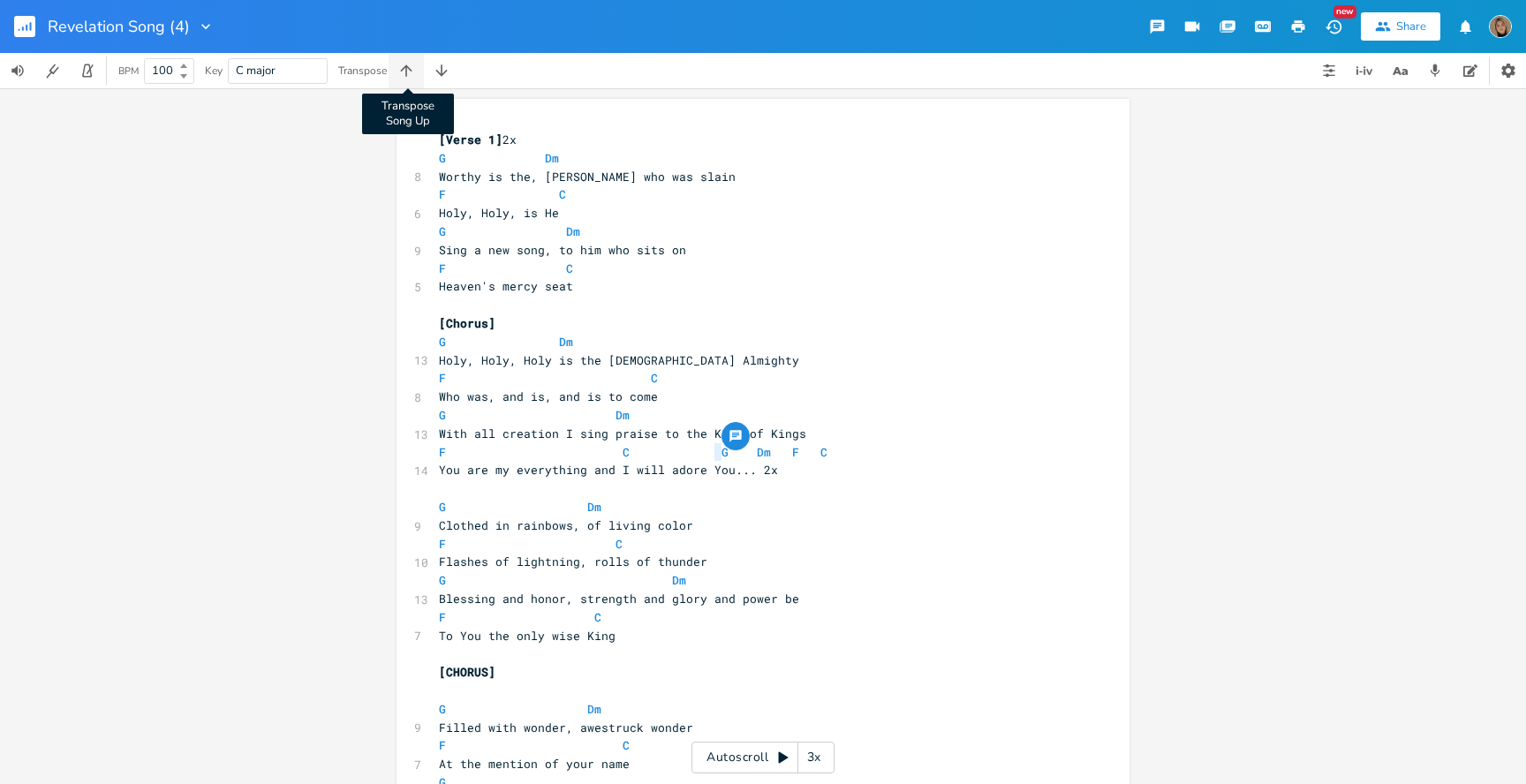 type on "G" 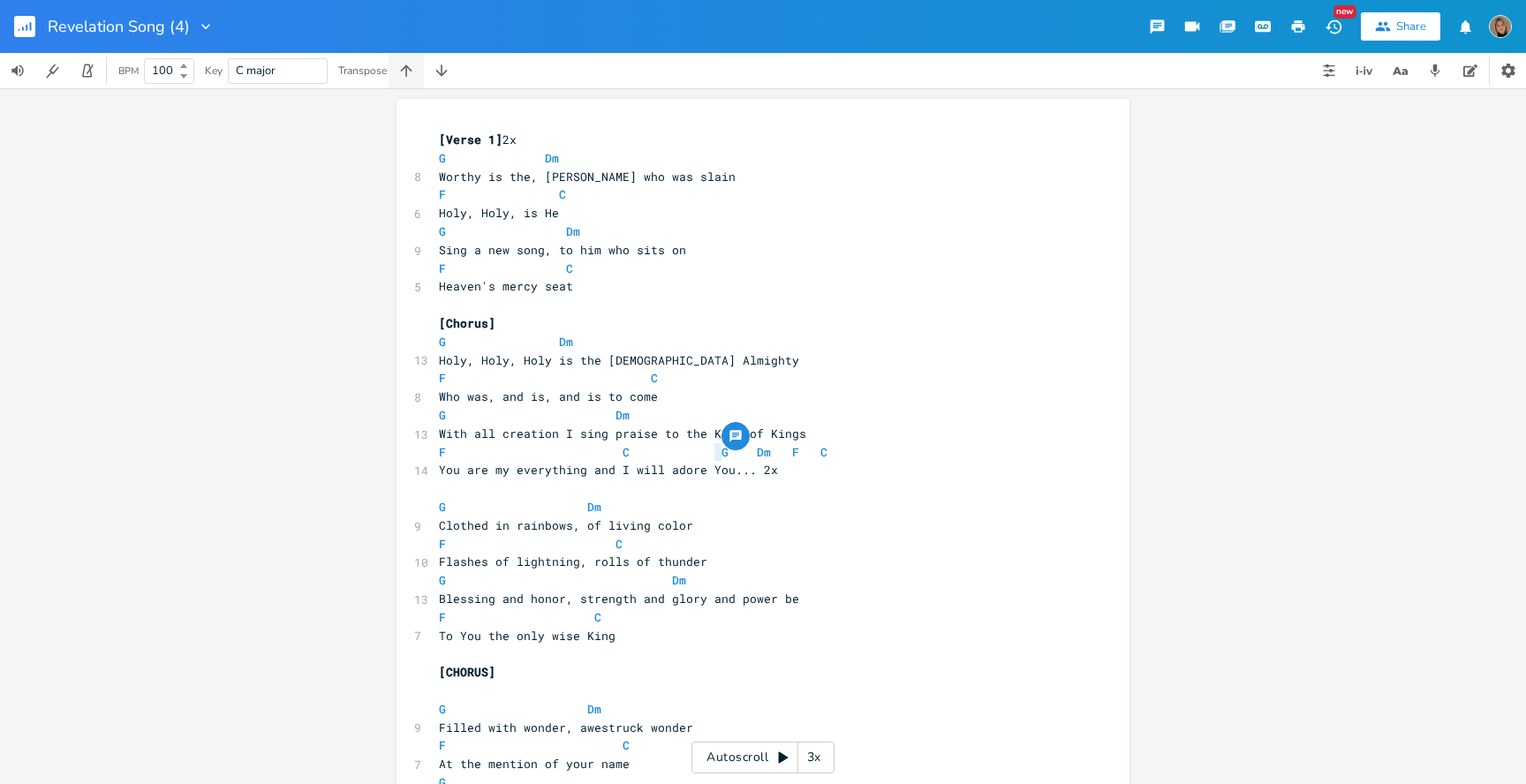 click 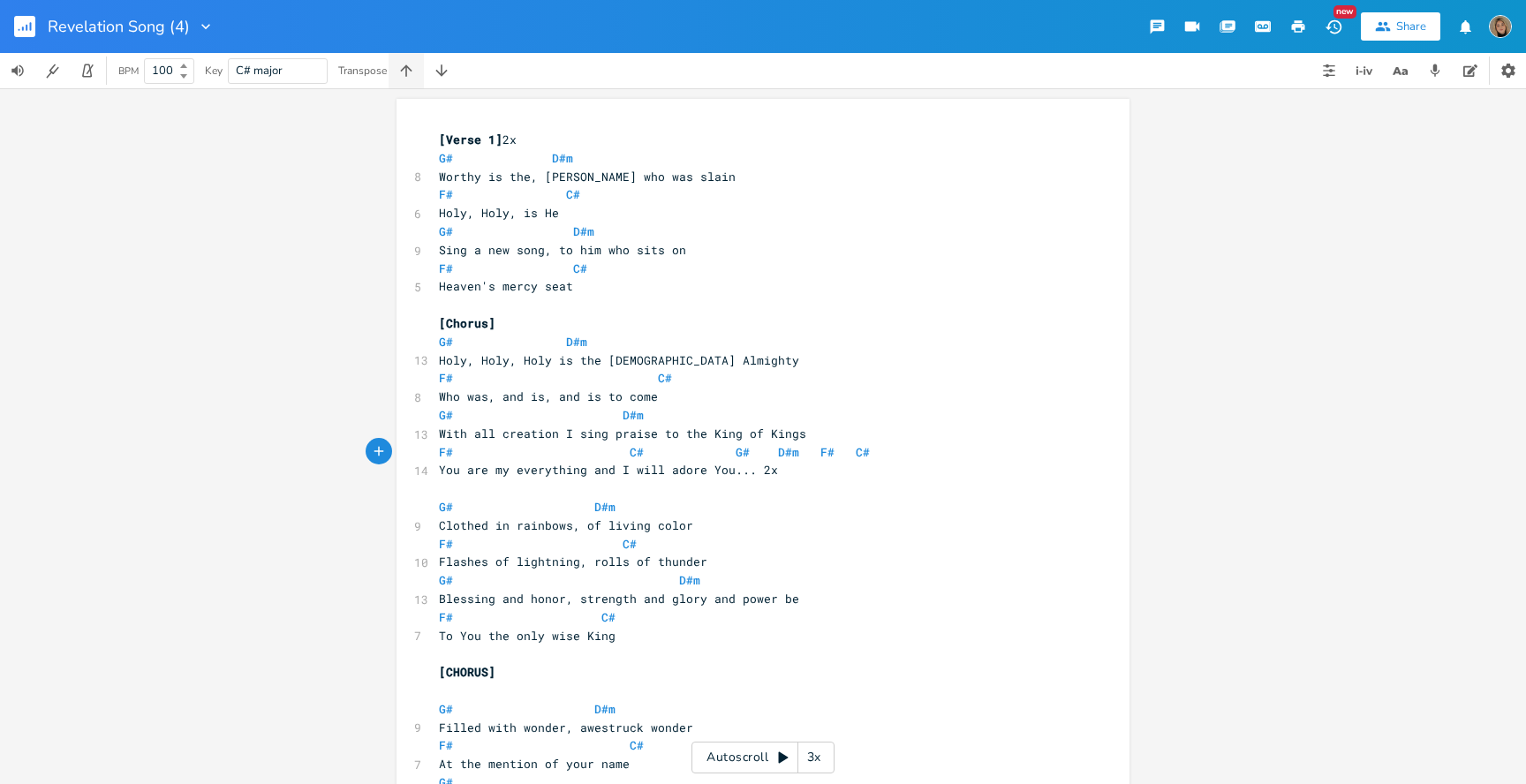 click 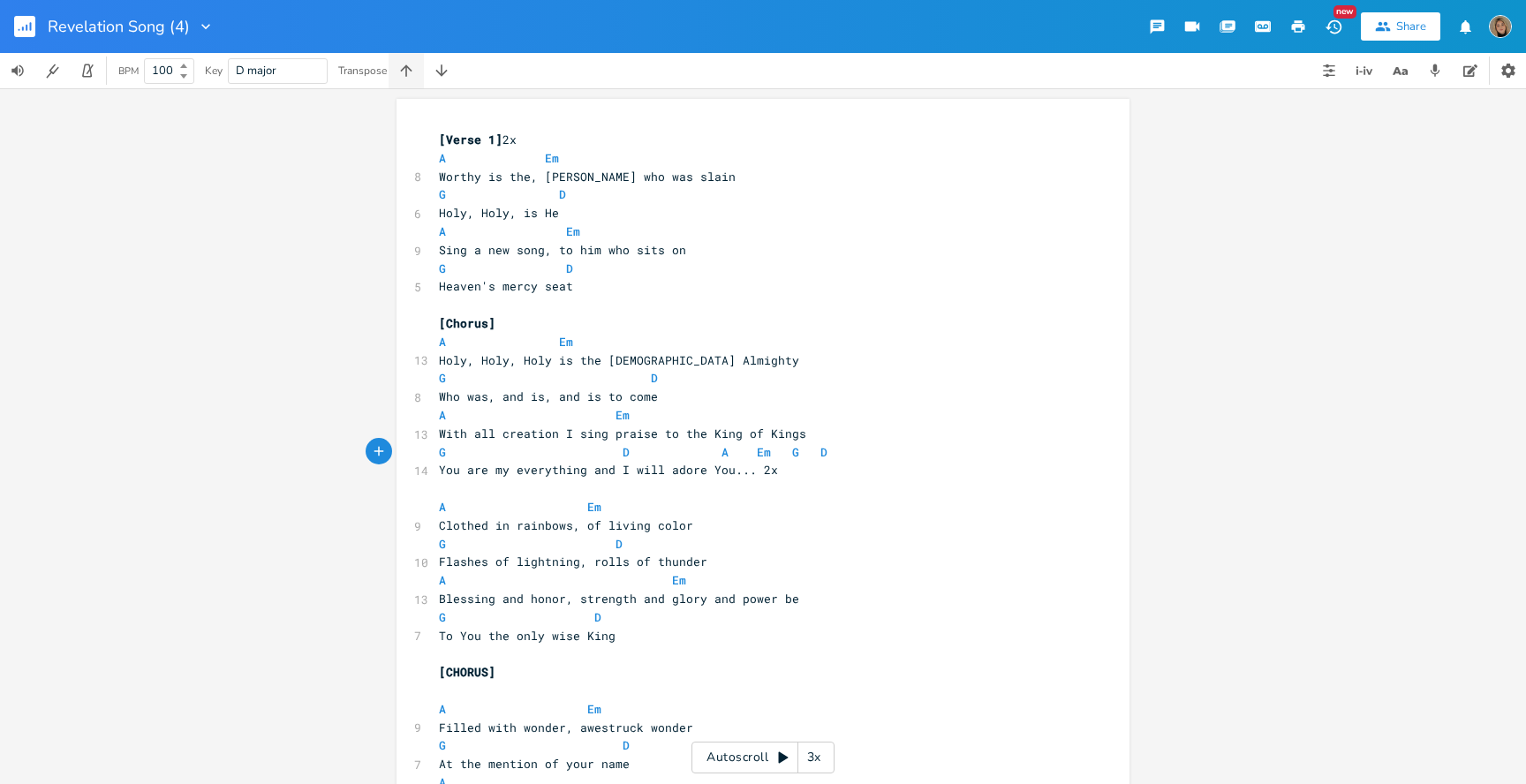 click 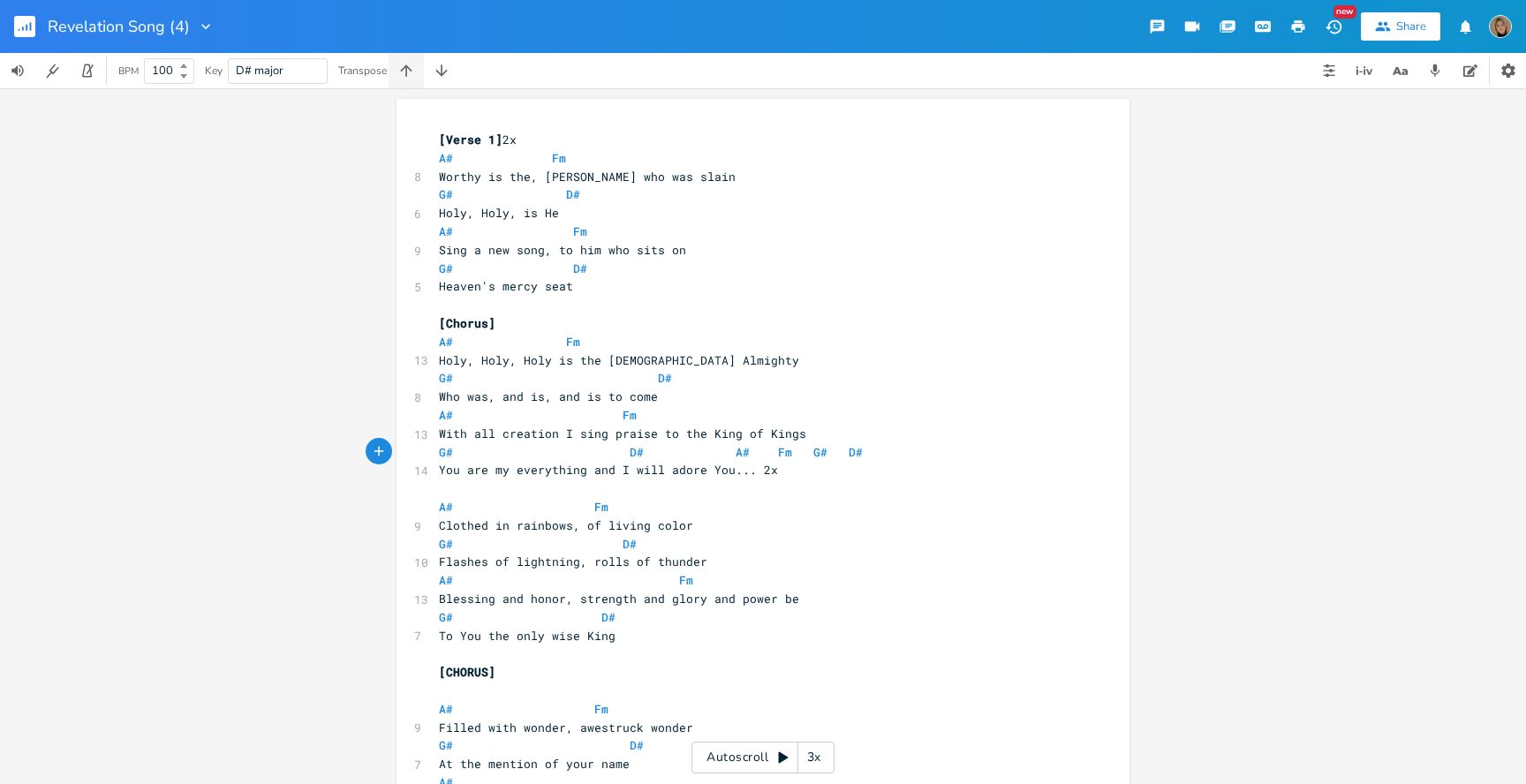 click 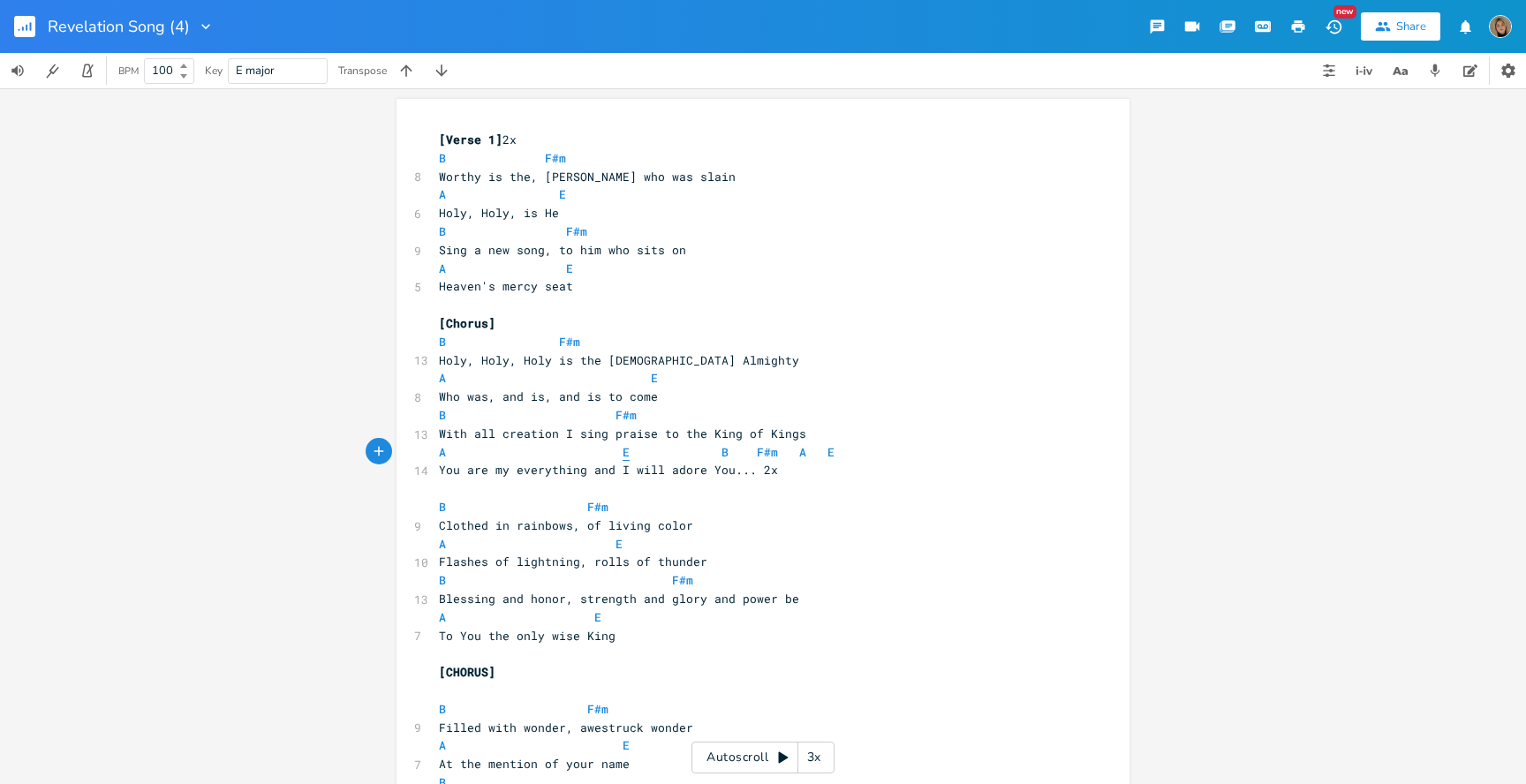 click on "E" at bounding box center [626, 452] 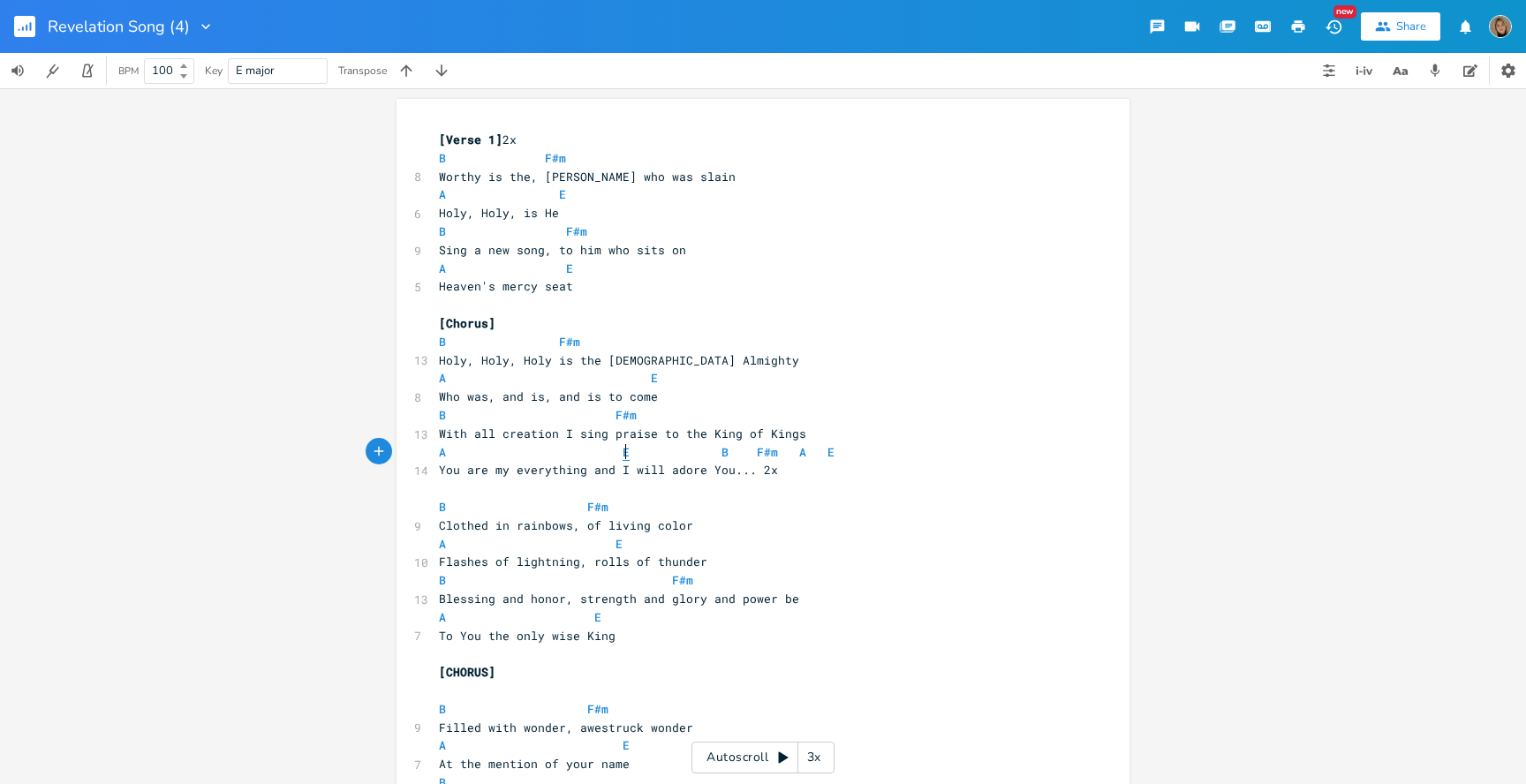 type on "E" 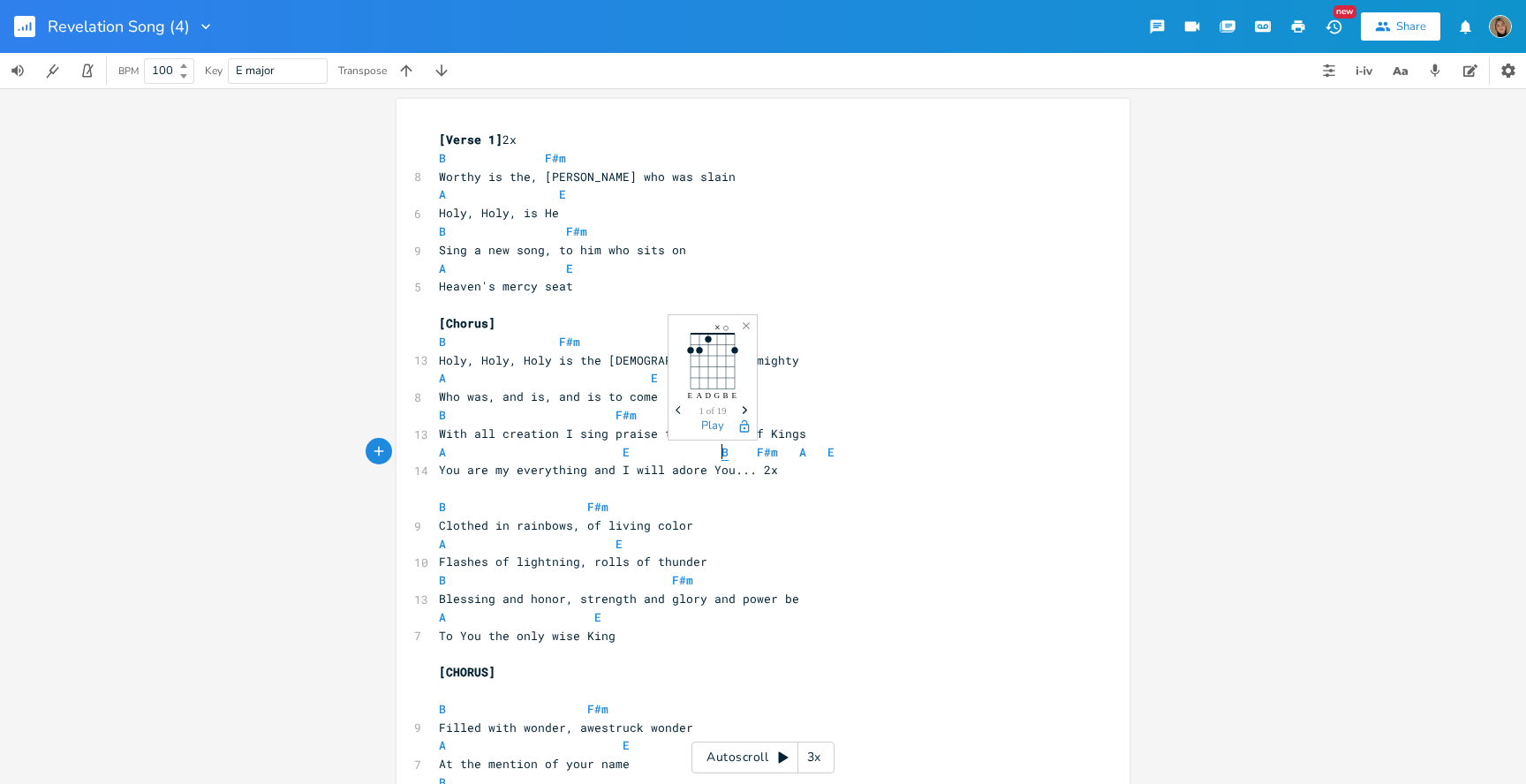 click on "B" at bounding box center (725, 452) 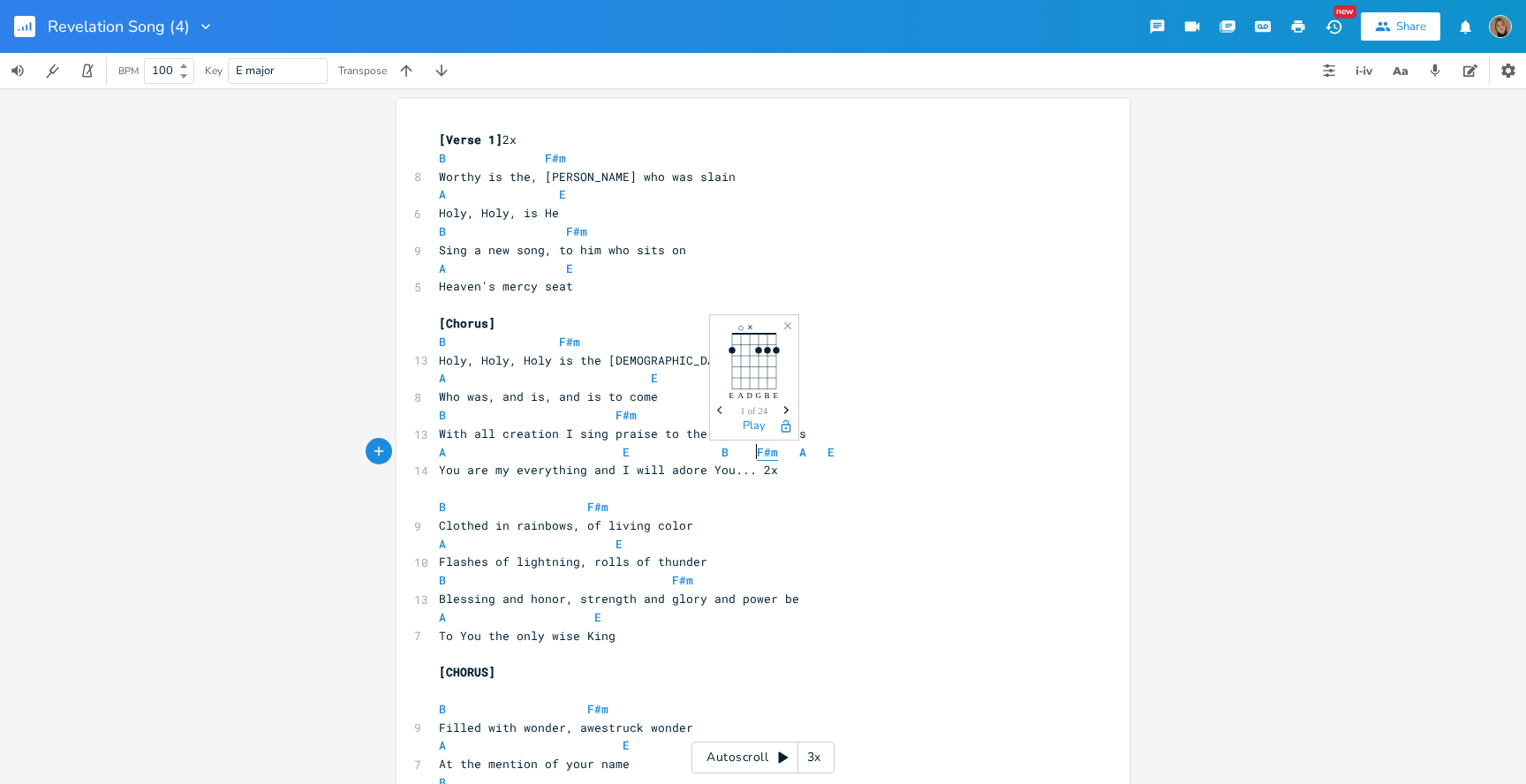 click on "F#m" at bounding box center (767, 452) 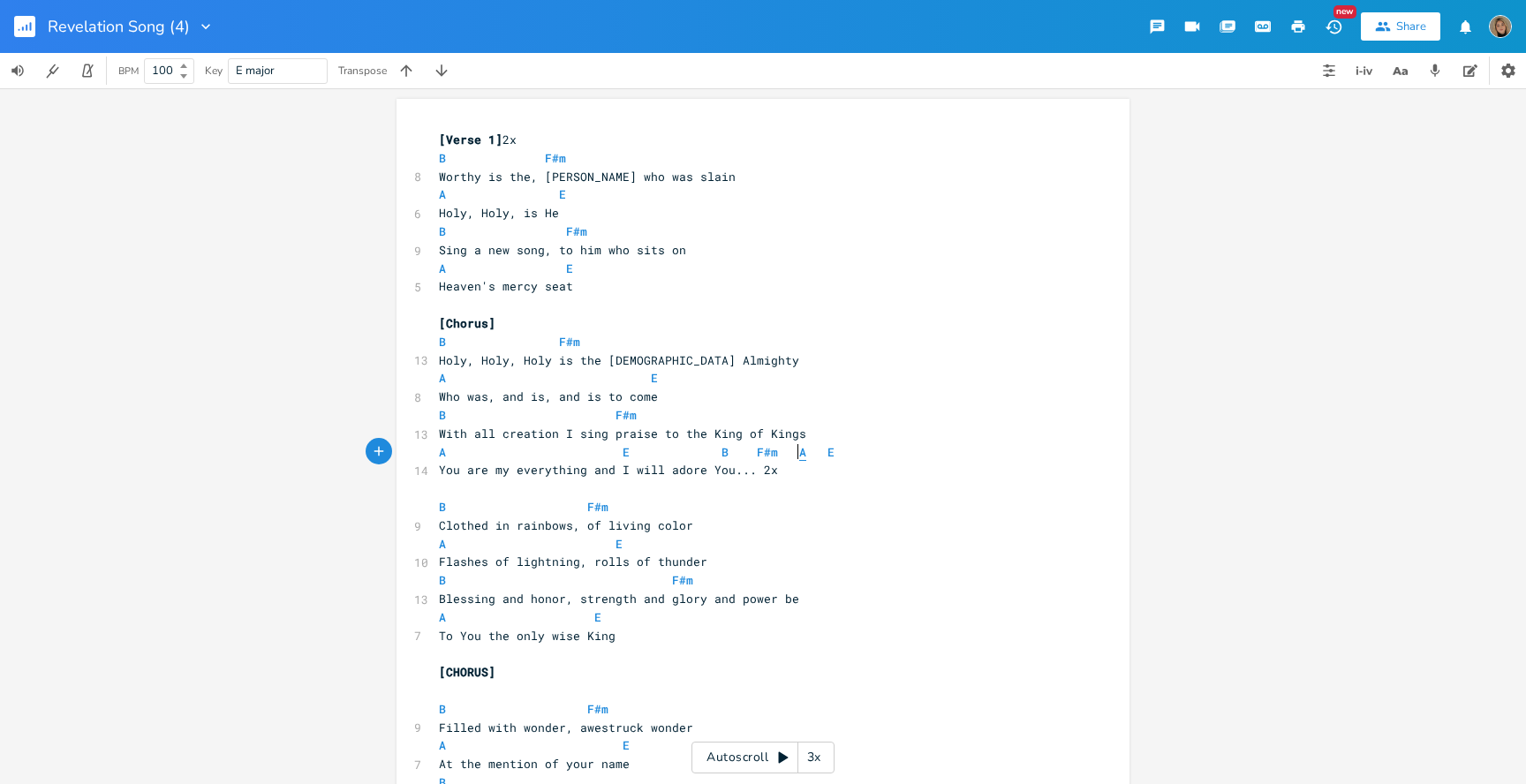 click on "A" at bounding box center (803, 452) 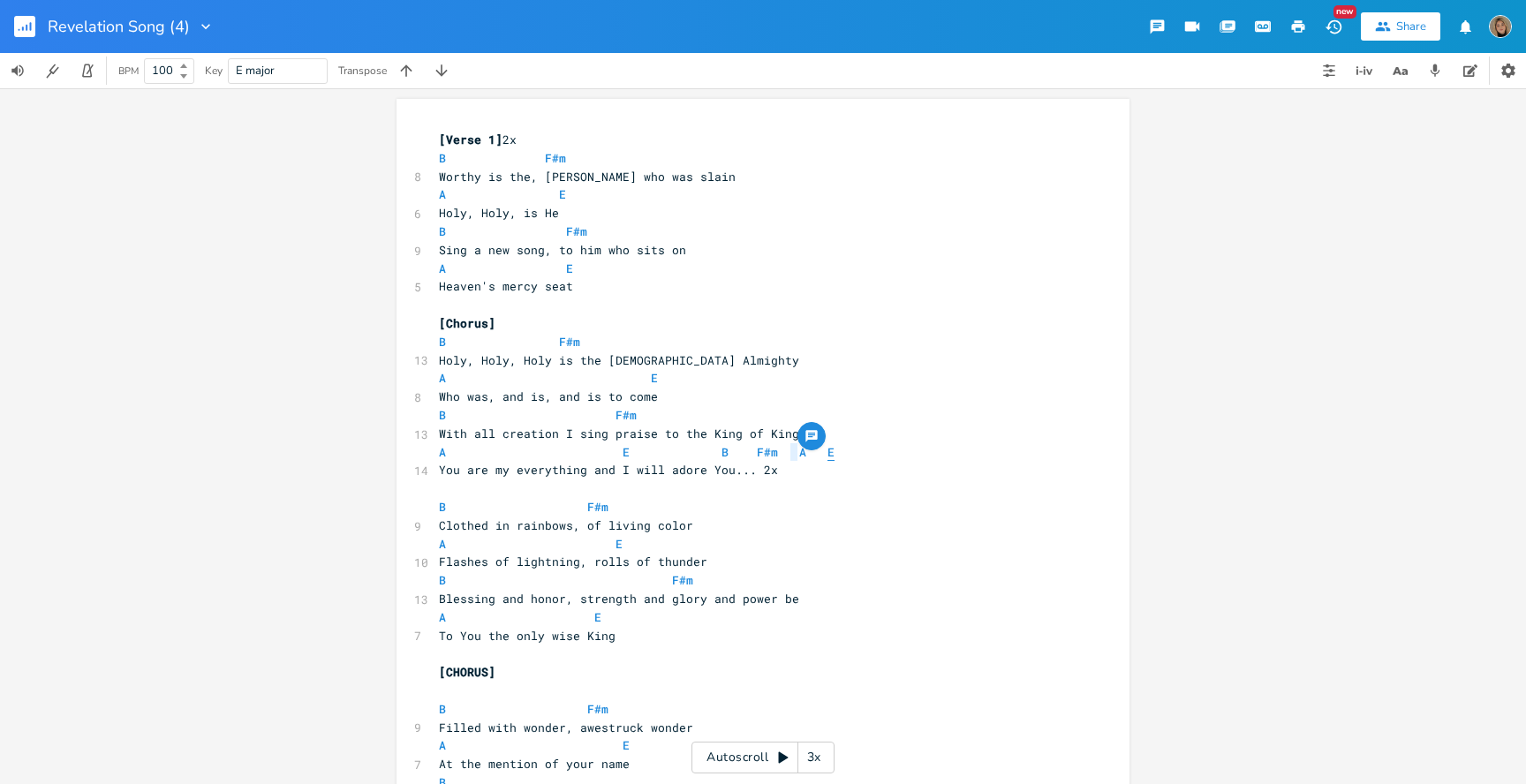 click on "E" at bounding box center [831, 452] 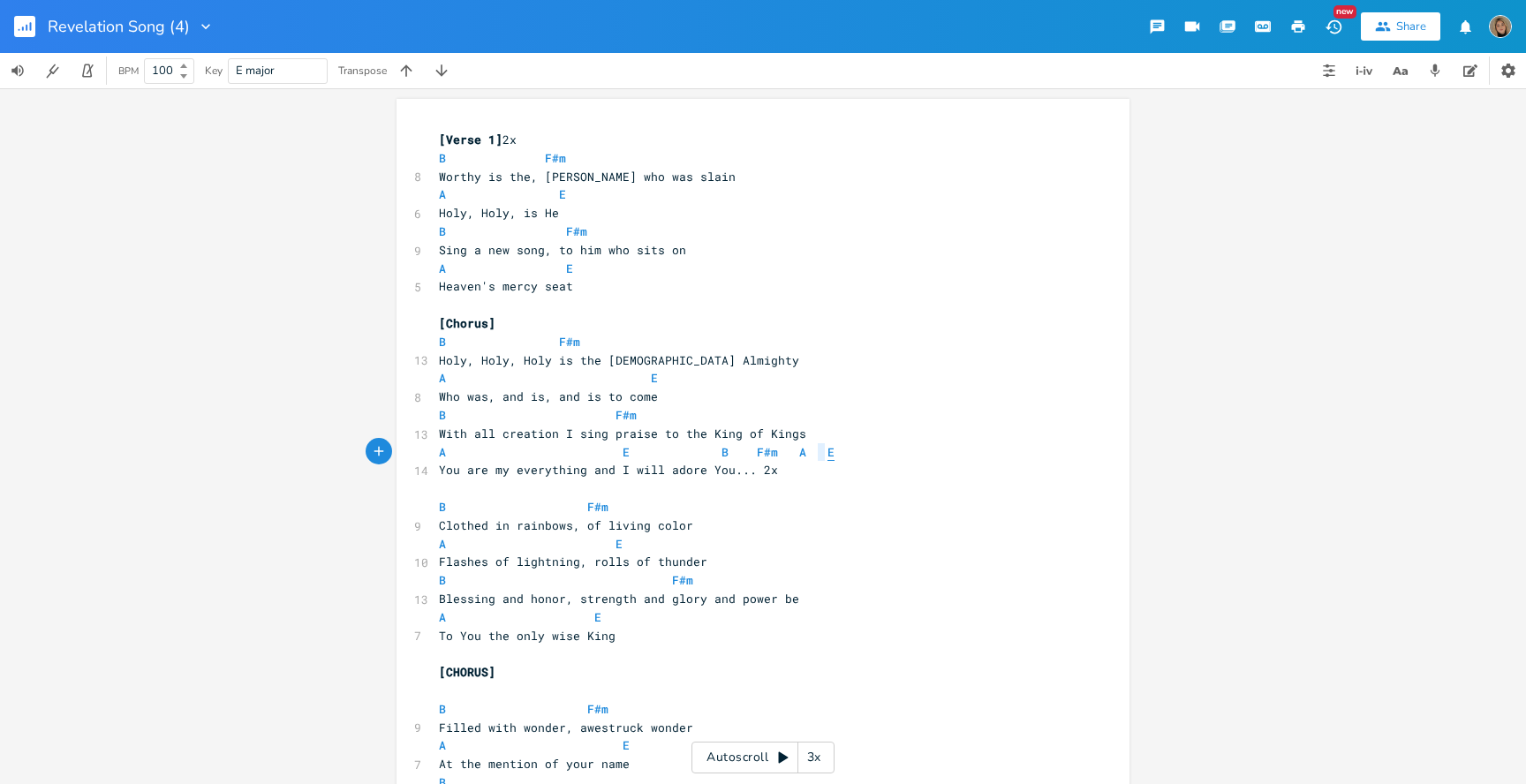 click on "E" at bounding box center [831, 452] 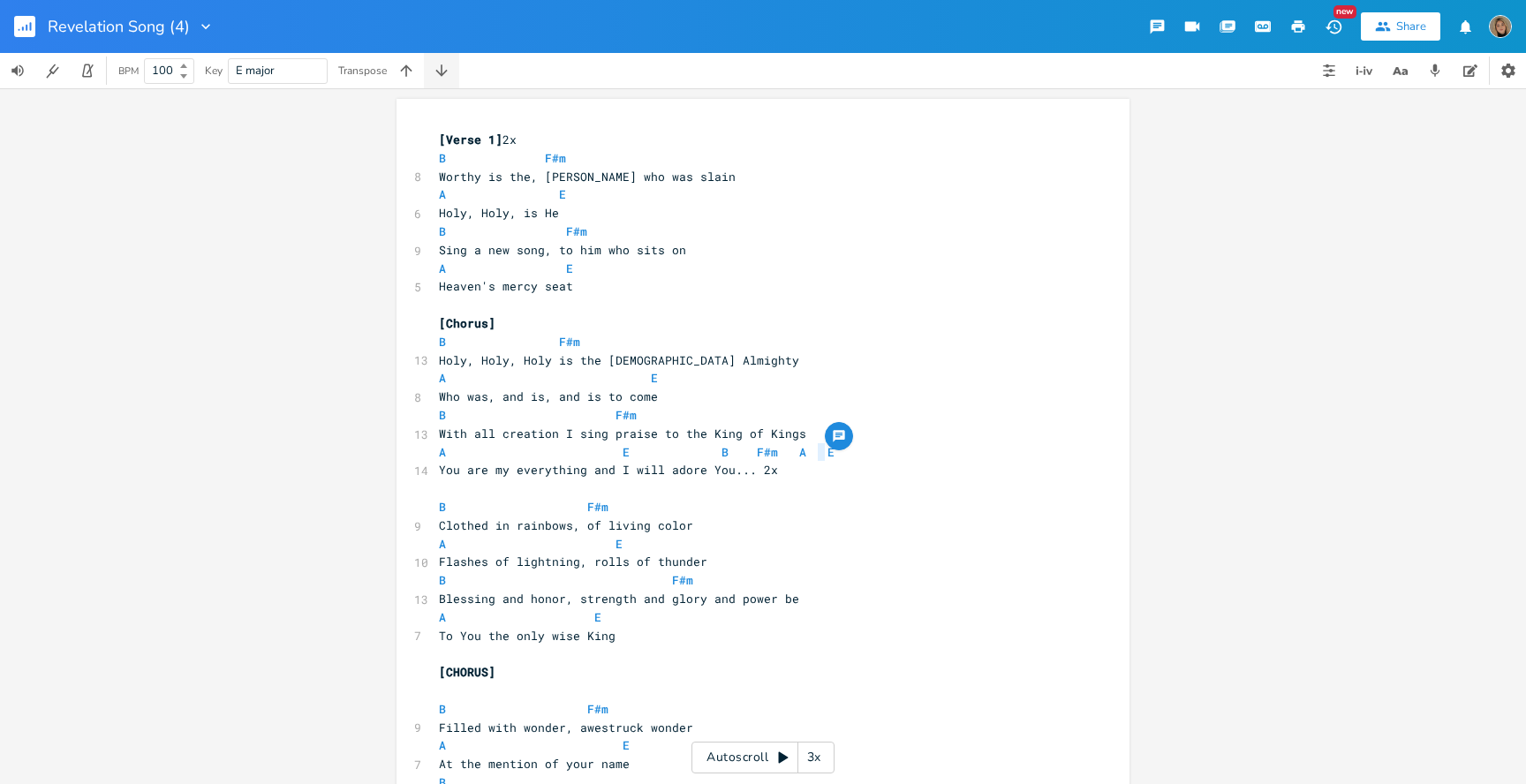 click 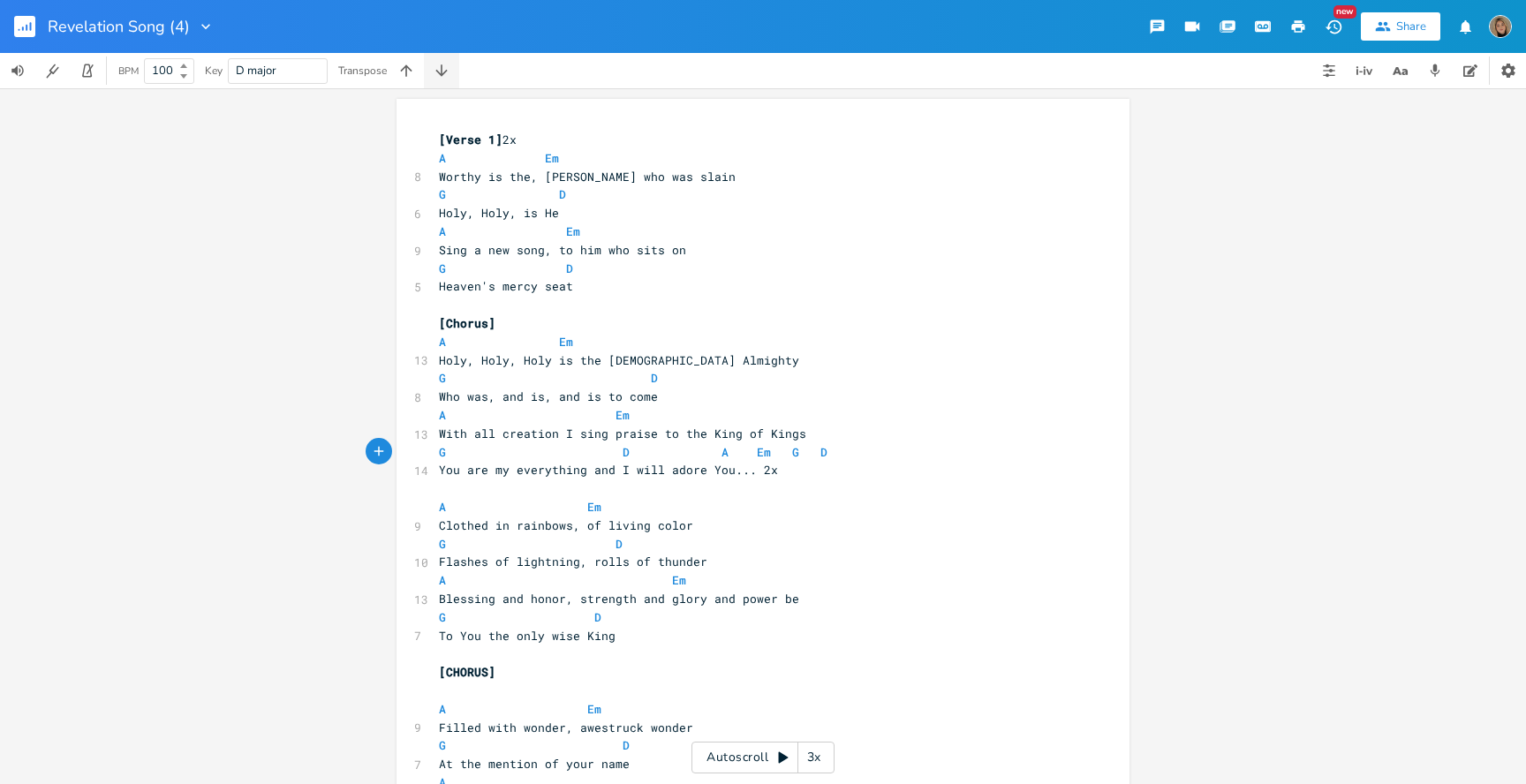 click 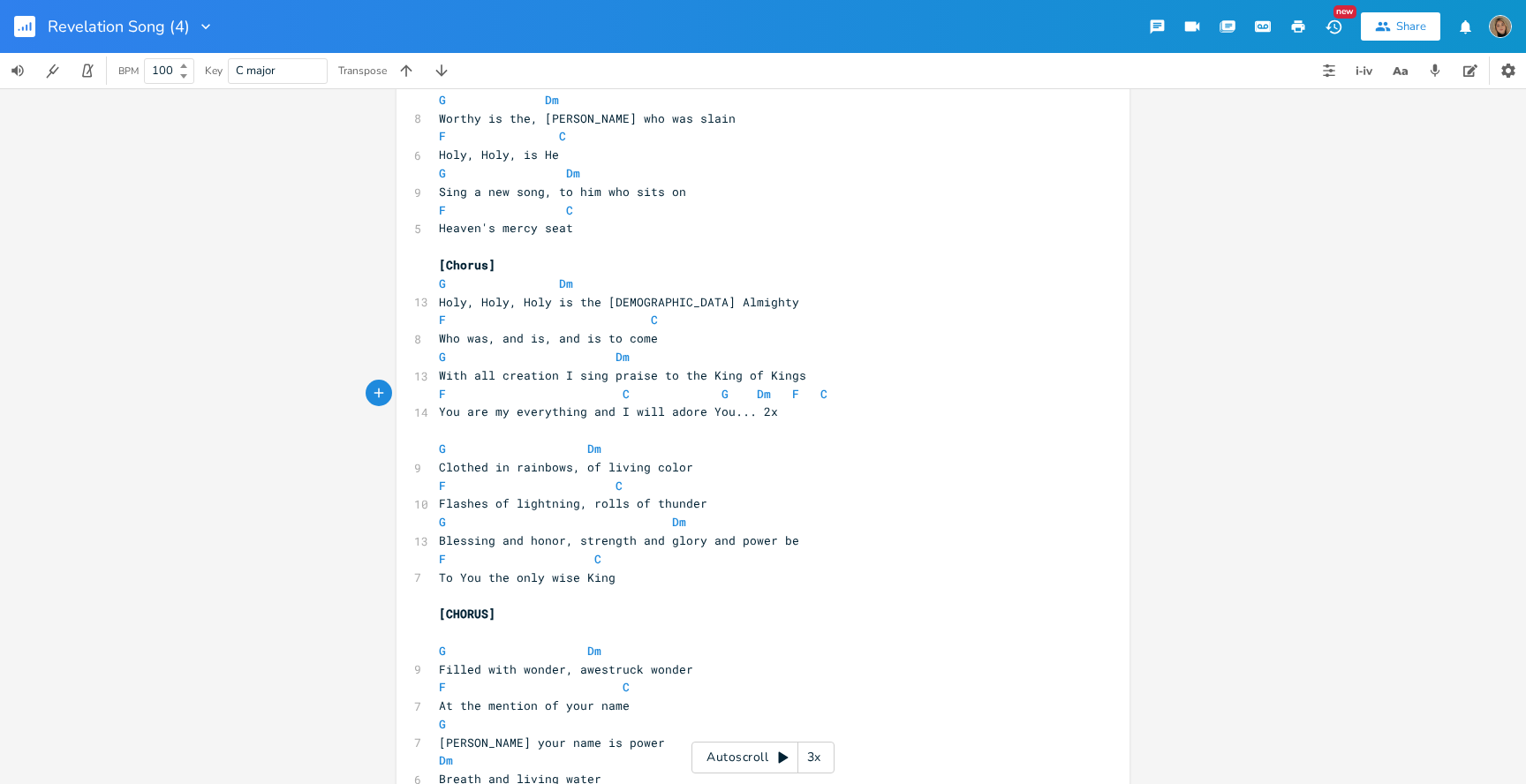 scroll, scrollTop: 64, scrollLeft: 0, axis: vertical 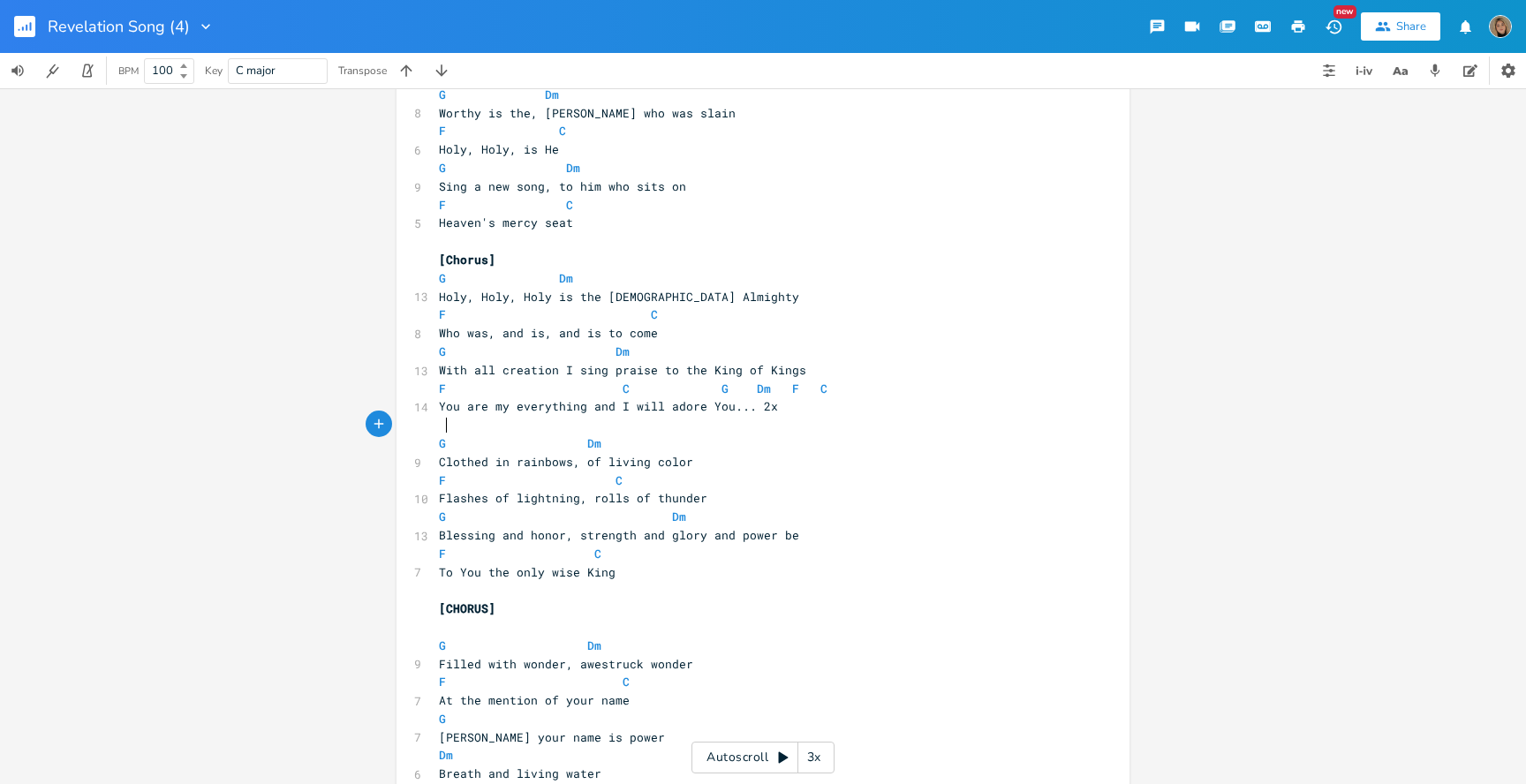 click at bounding box center (754, 425) 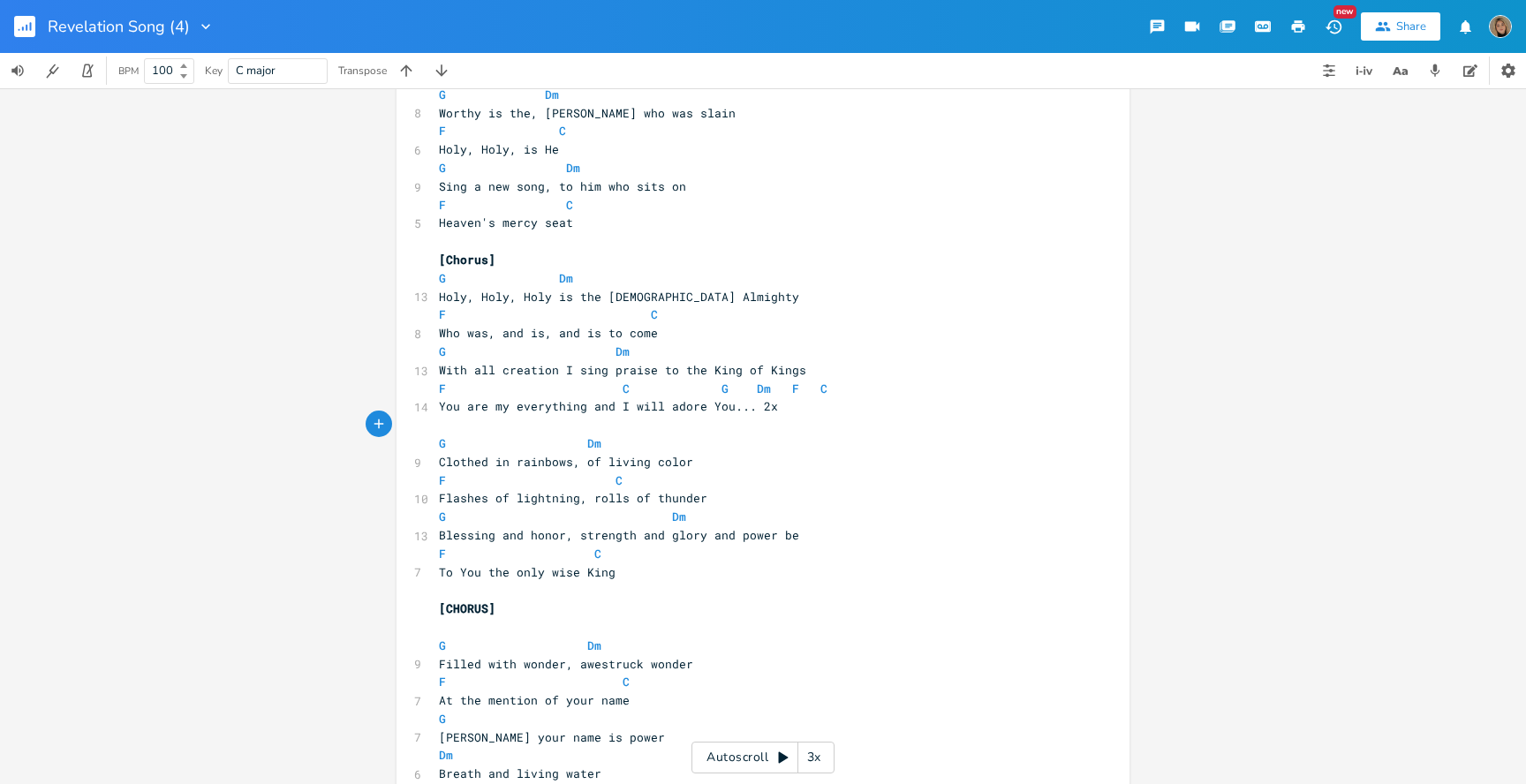 click at bounding box center [442, 425] 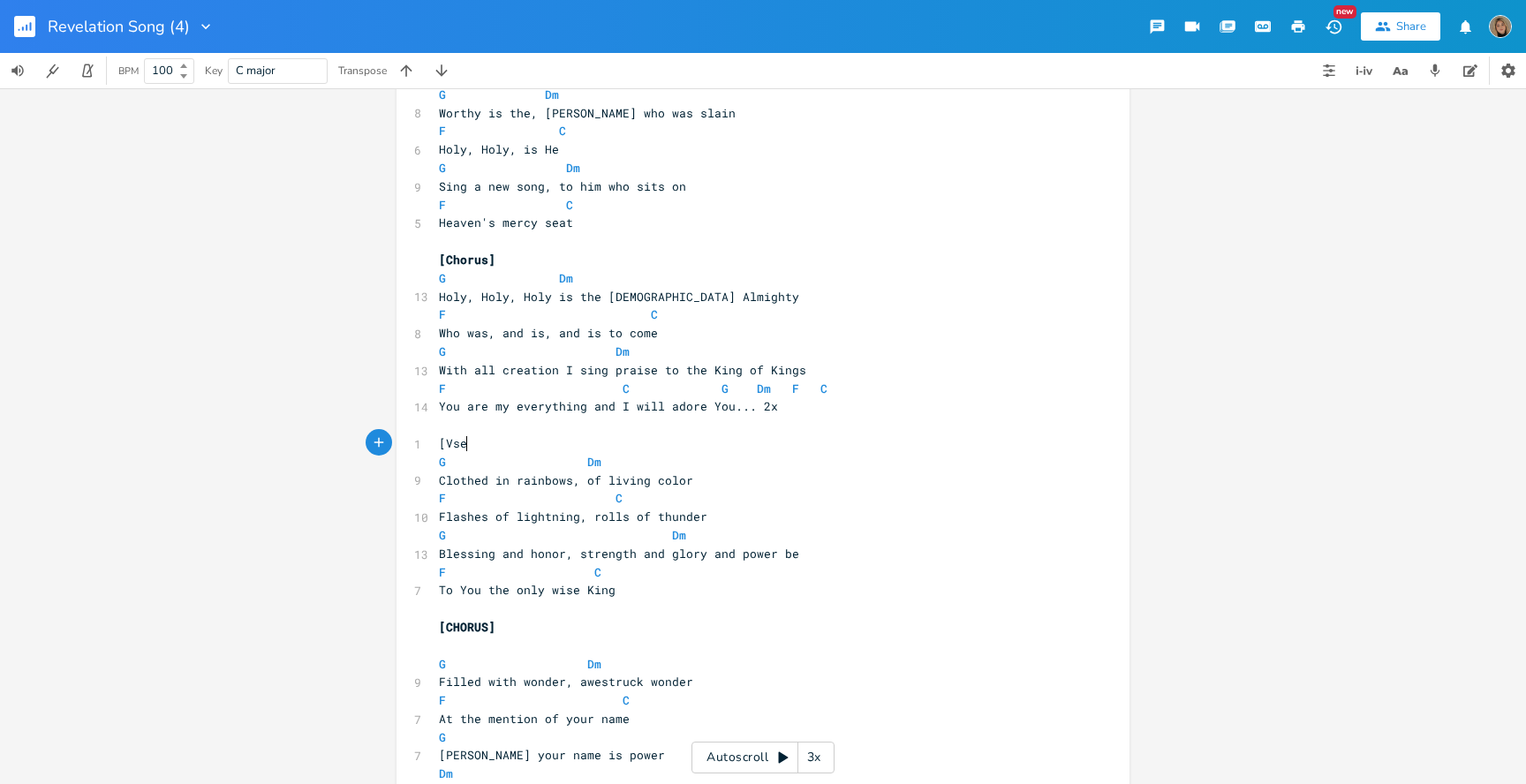 type on "[Vser" 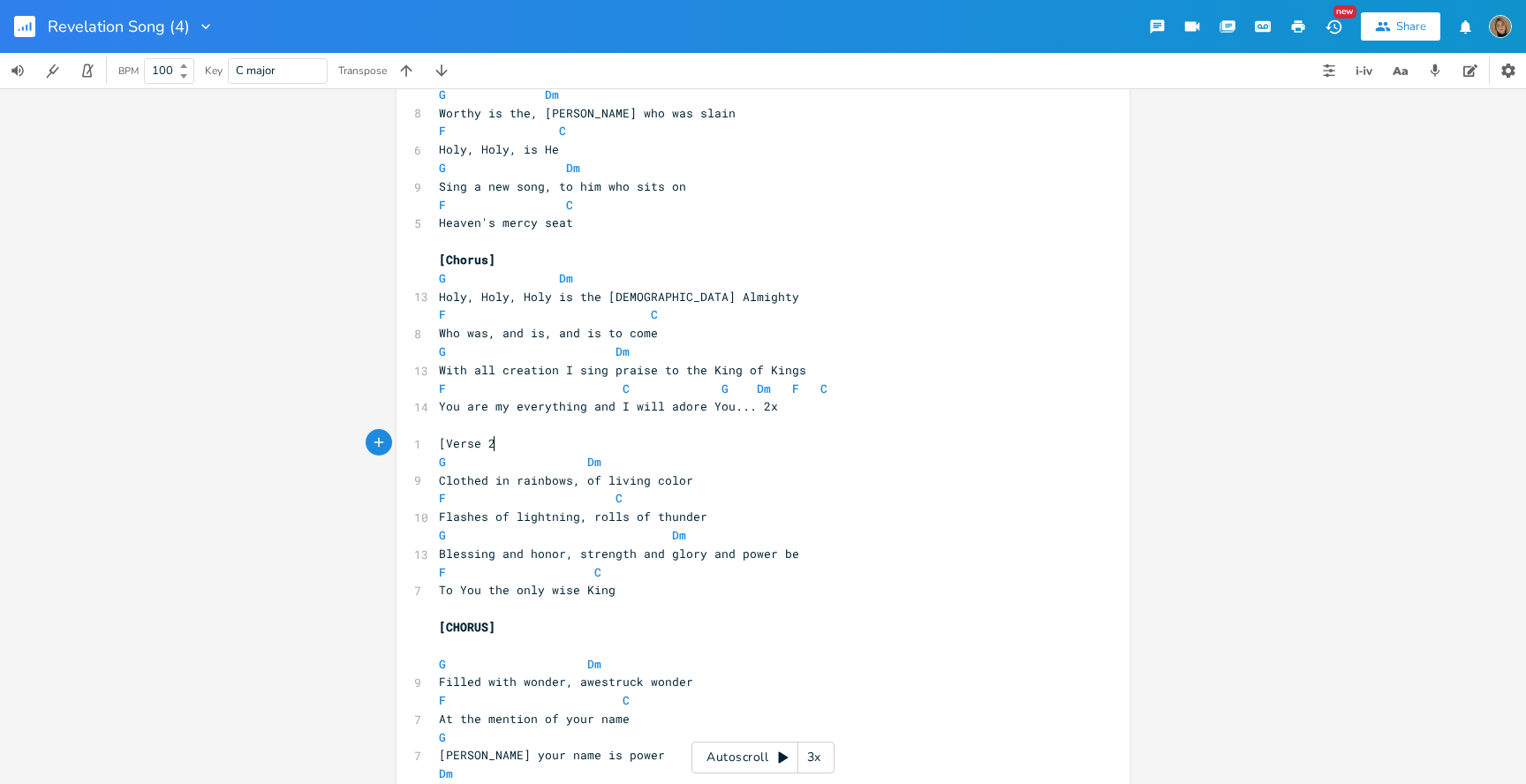 type on "erse 20" 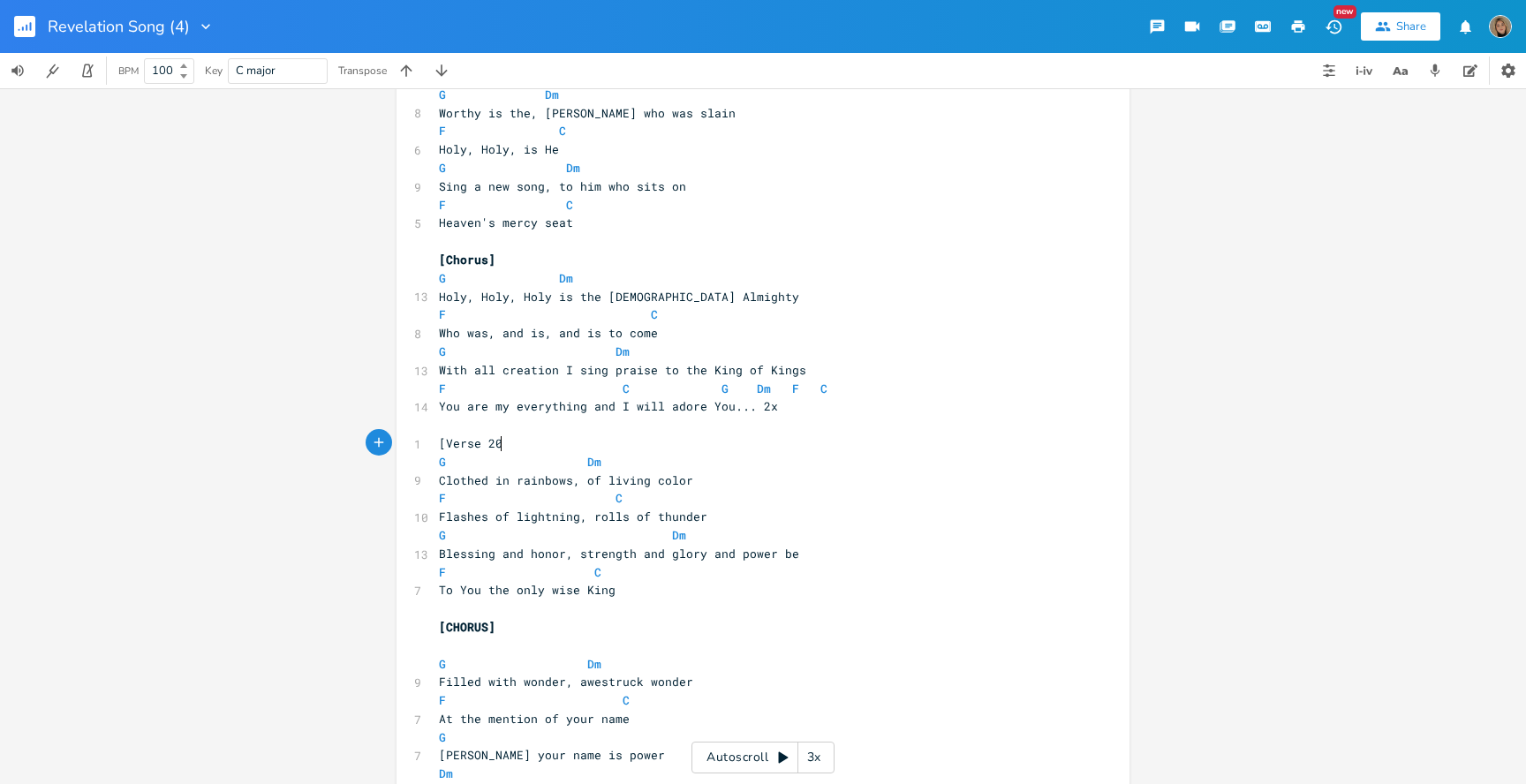 scroll, scrollTop: 0, scrollLeft: 38, axis: horizontal 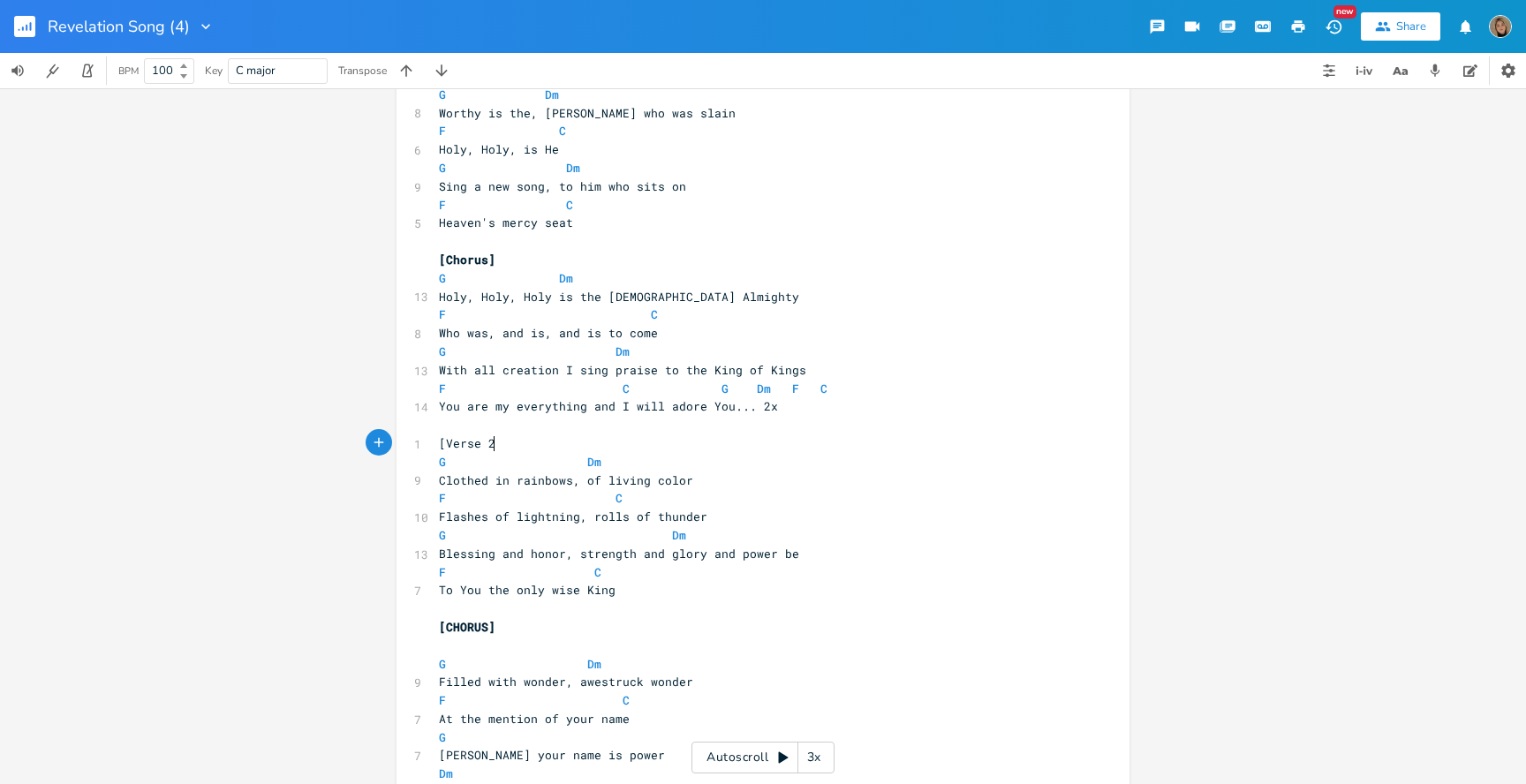 type on "]" 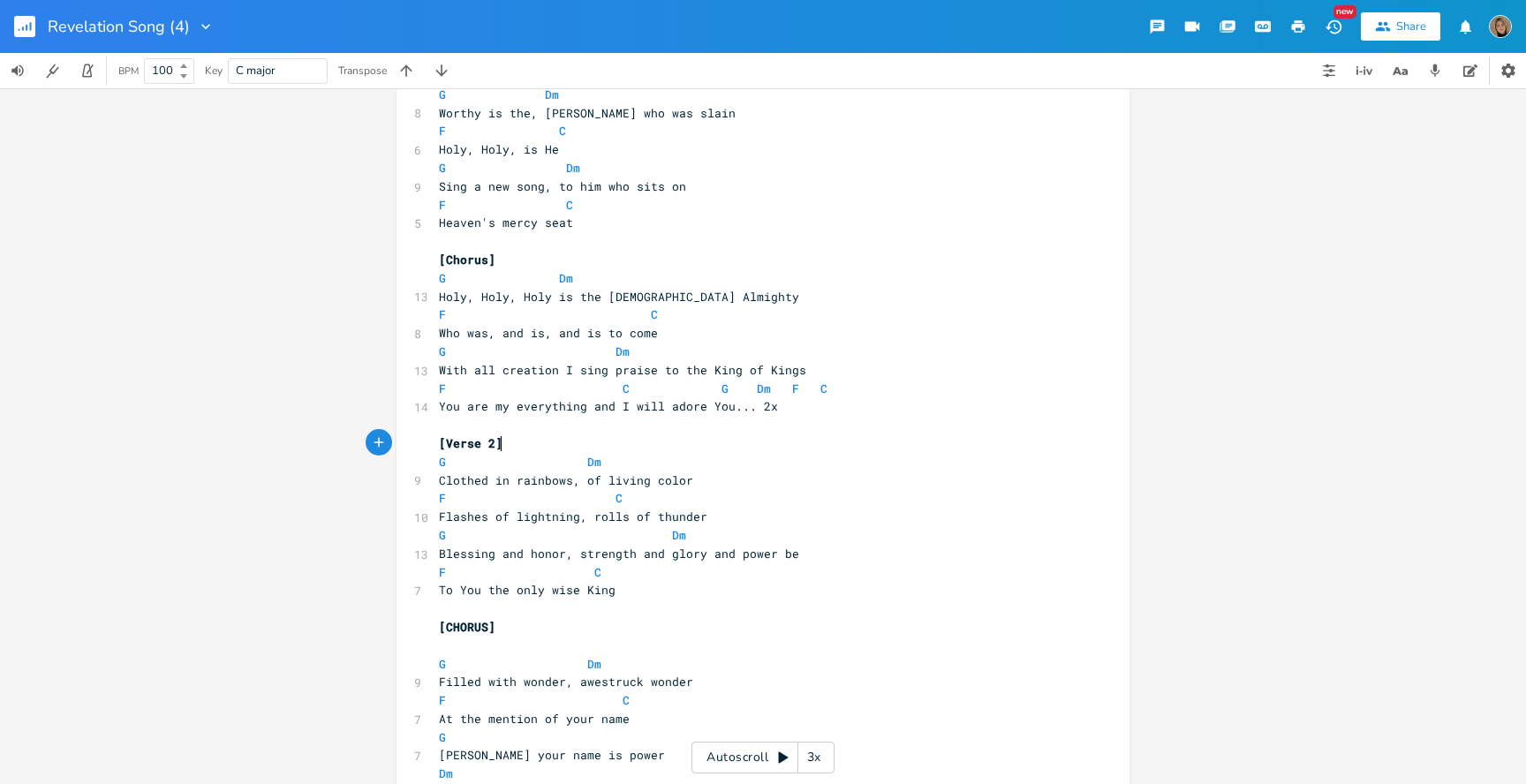 scroll, scrollTop: 0, scrollLeft: 4, axis: horizontal 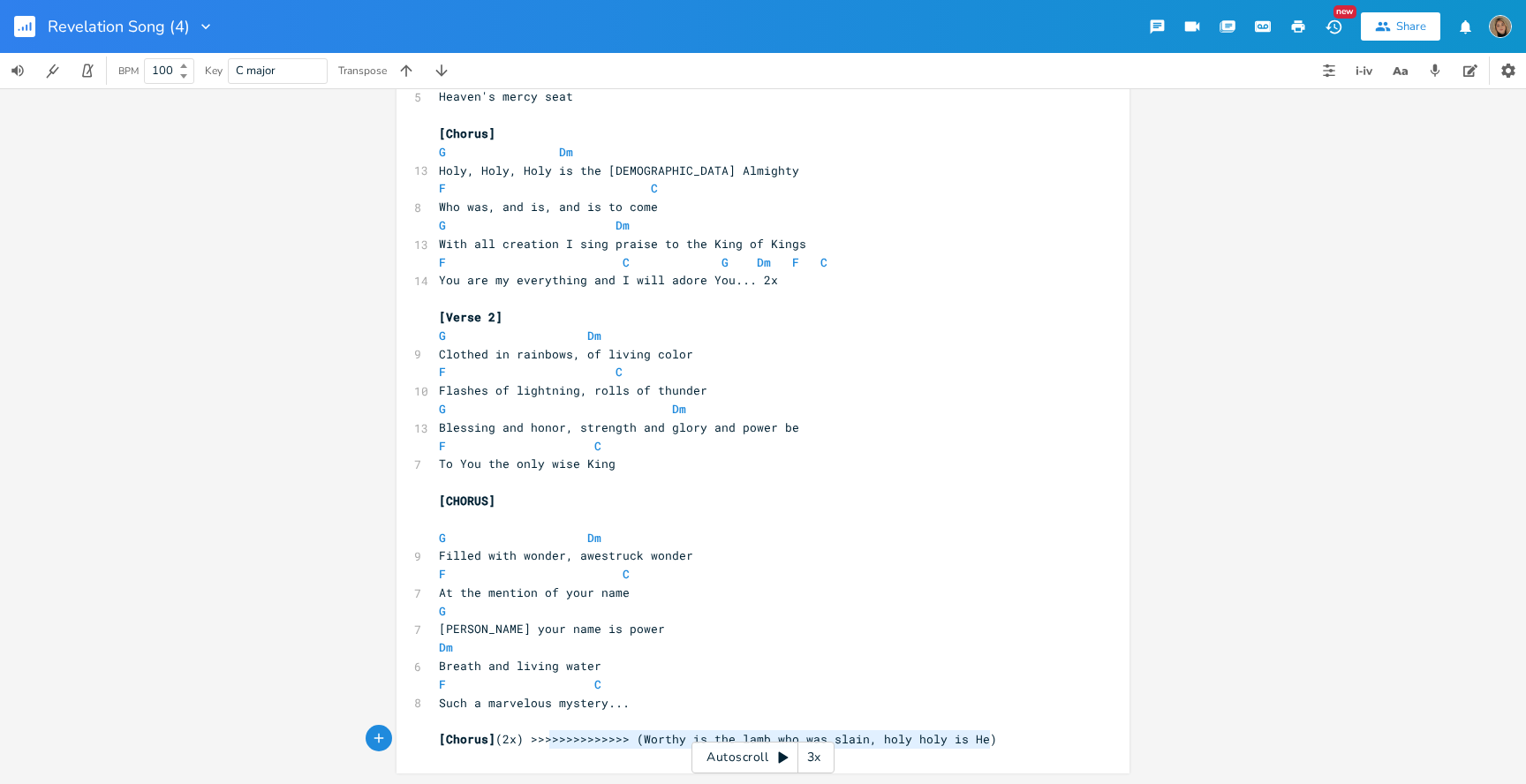 type on ">>>>>>>>>>>>>> (Worthy is the lamb who was slain, holy holy is He)" 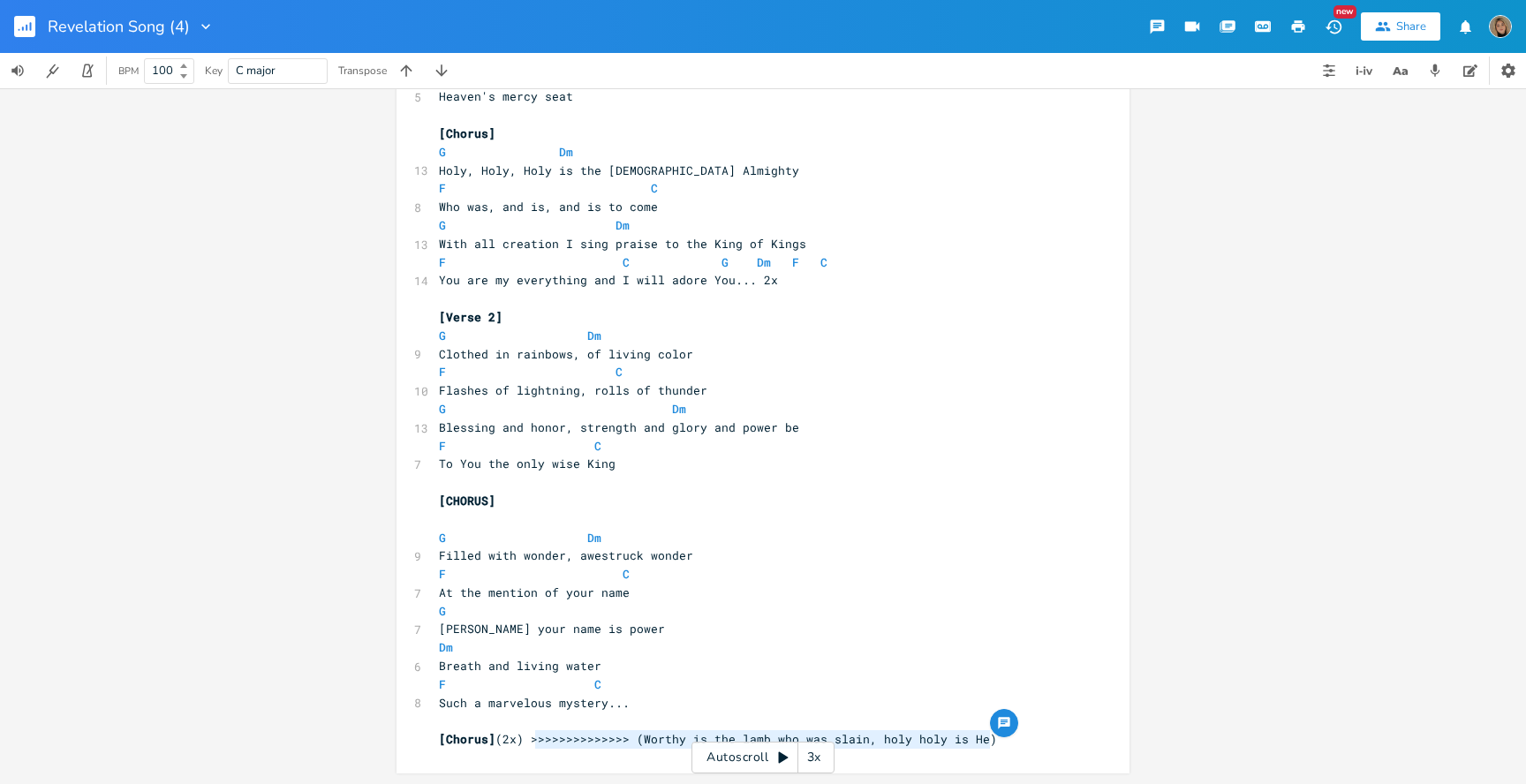 drag, startPoint x: 993, startPoint y: 736, endPoint x: 531, endPoint y: 737, distance: 462.001 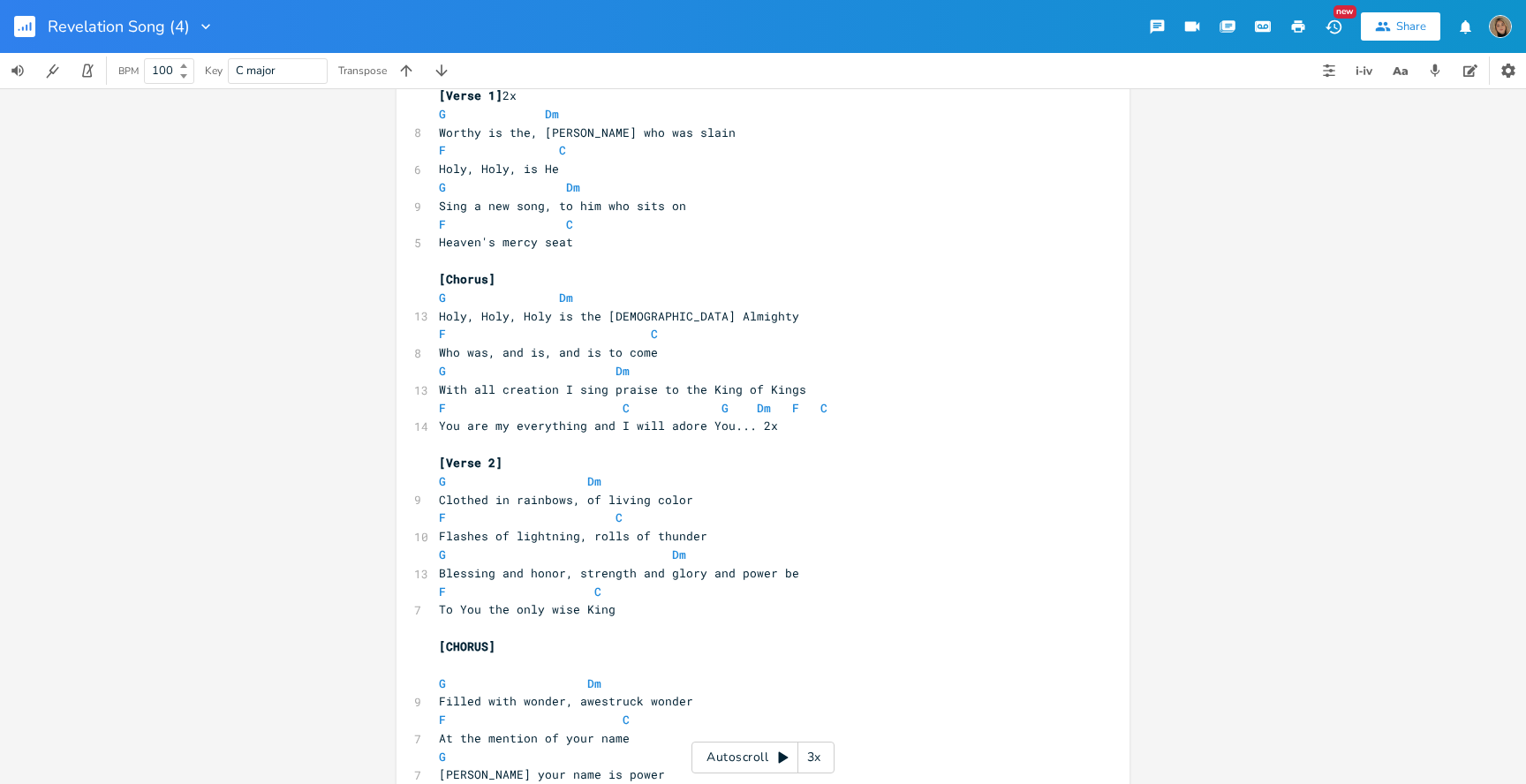 scroll, scrollTop: 0, scrollLeft: 0, axis: both 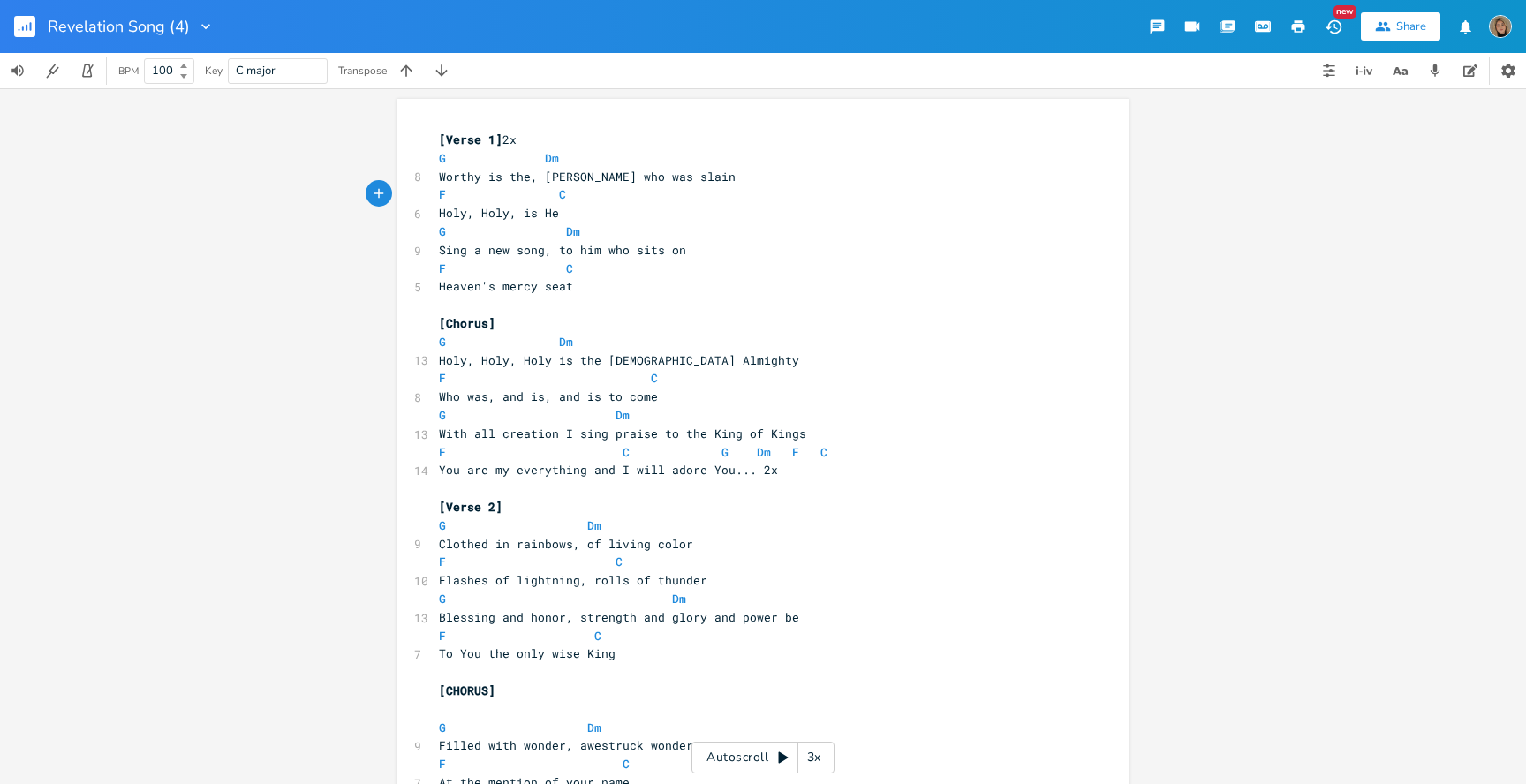 type on "F                C" 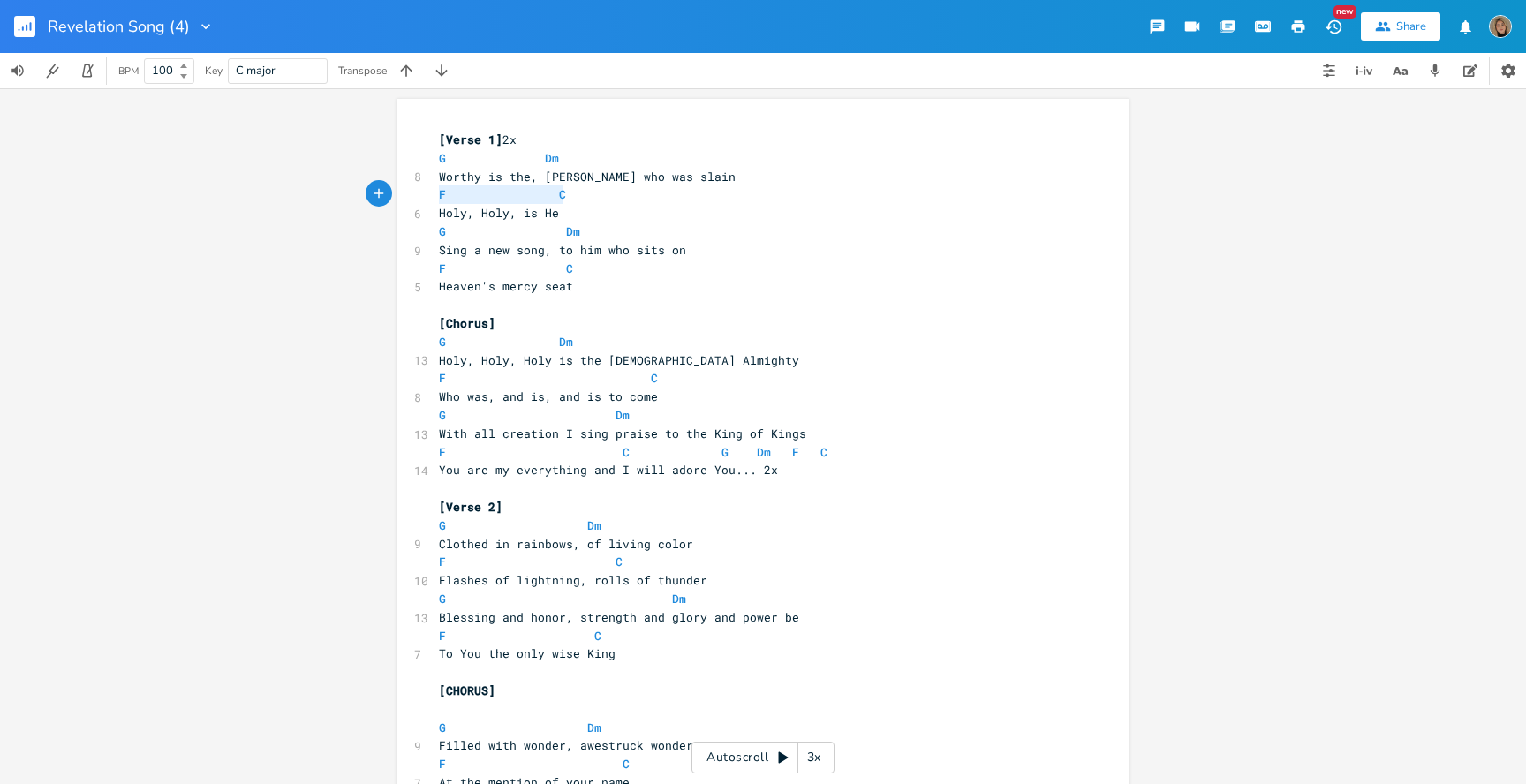 drag, startPoint x: 566, startPoint y: 194, endPoint x: 385, endPoint y: 195, distance: 181.00276 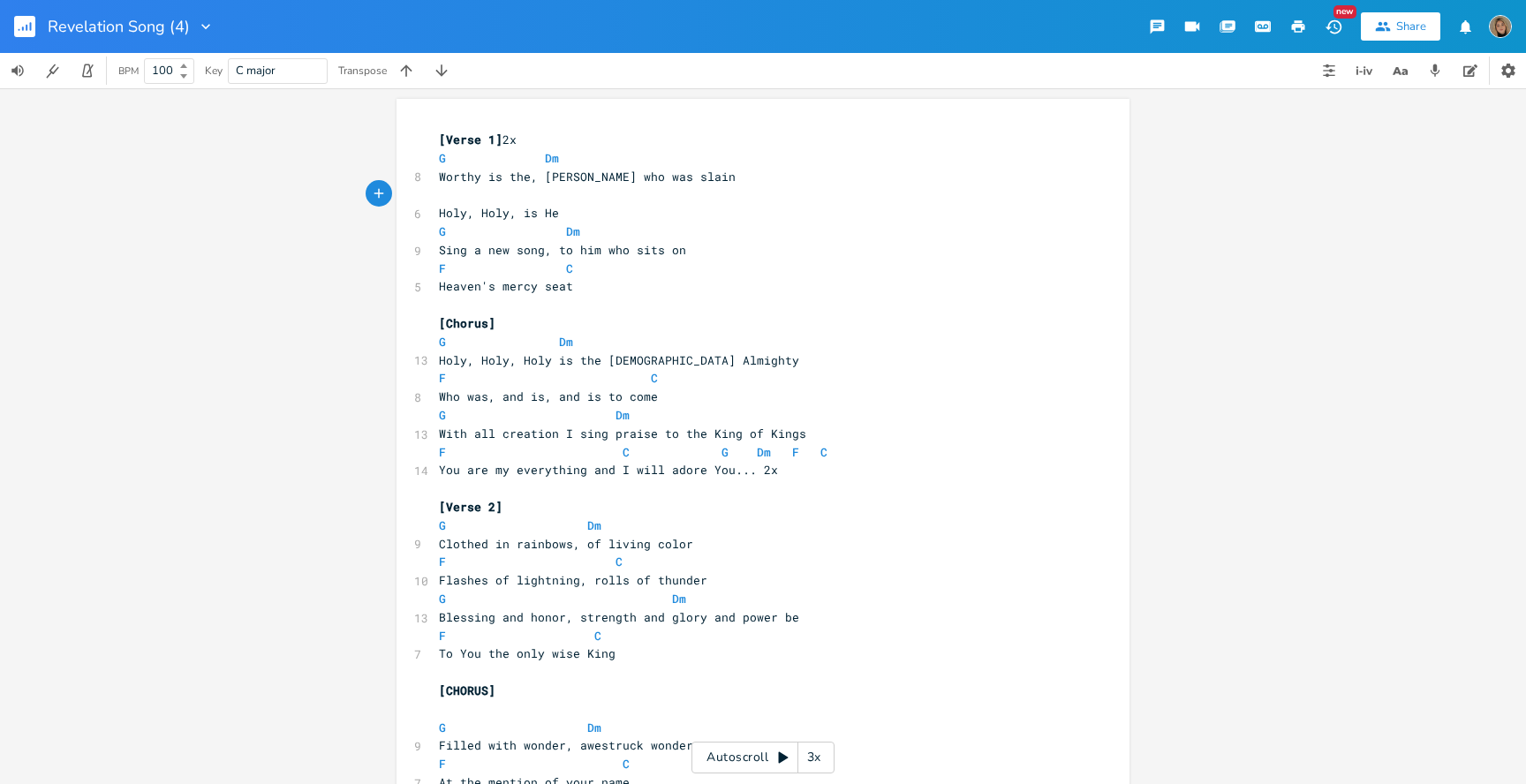 click on "Holy, Holy, is He" at bounding box center (499, 213) 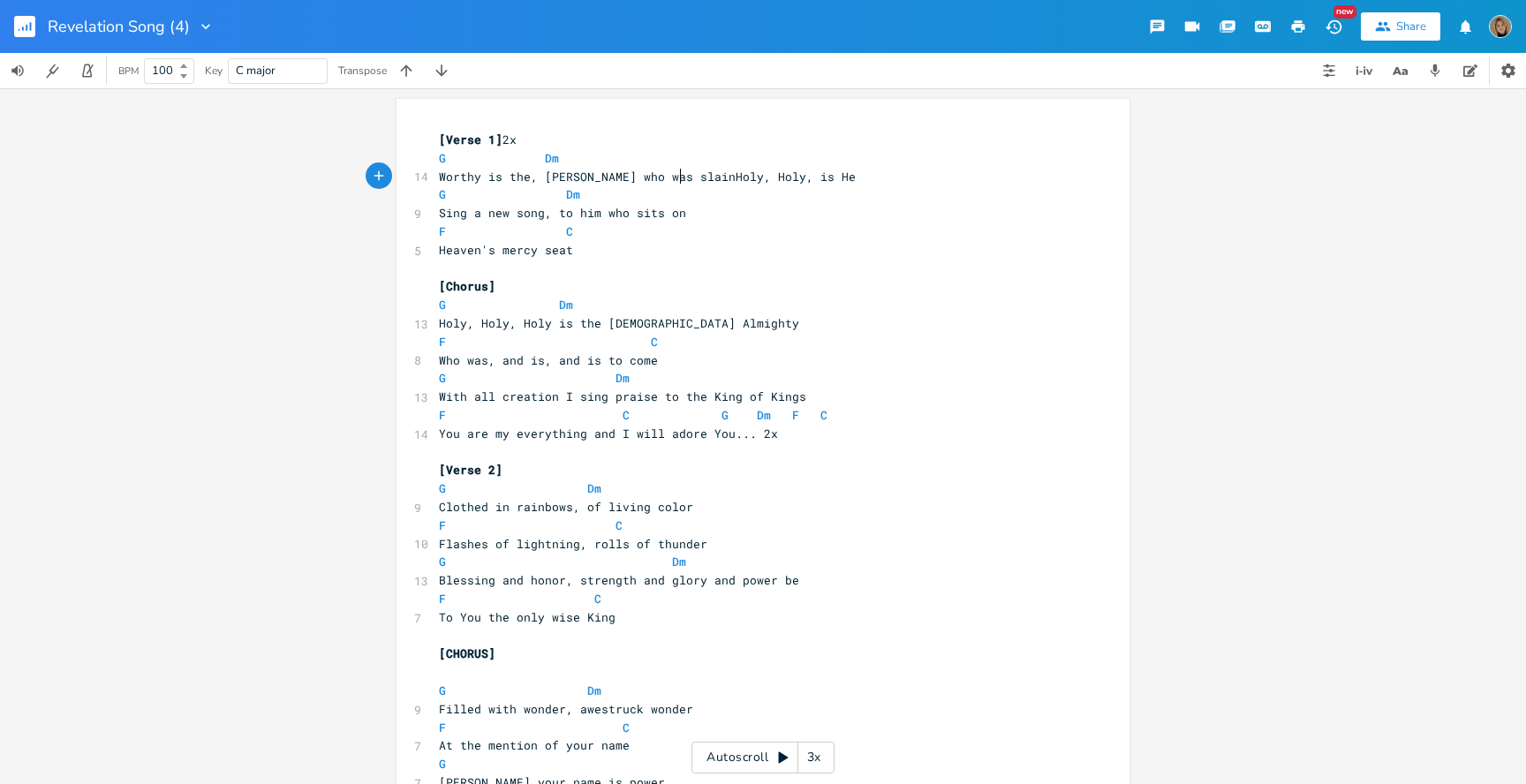 type on "," 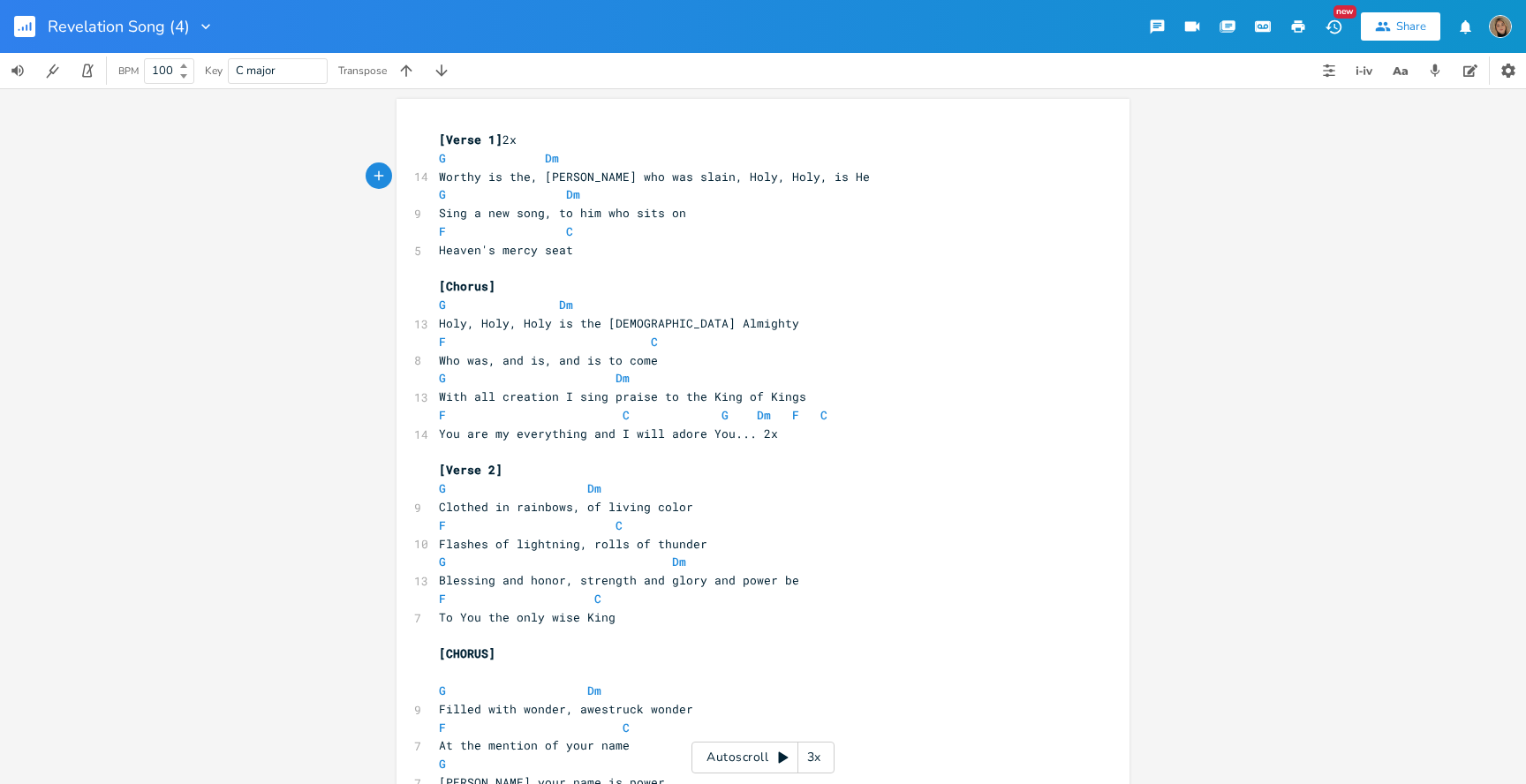 click on "G                Dm" at bounding box center (754, 158) 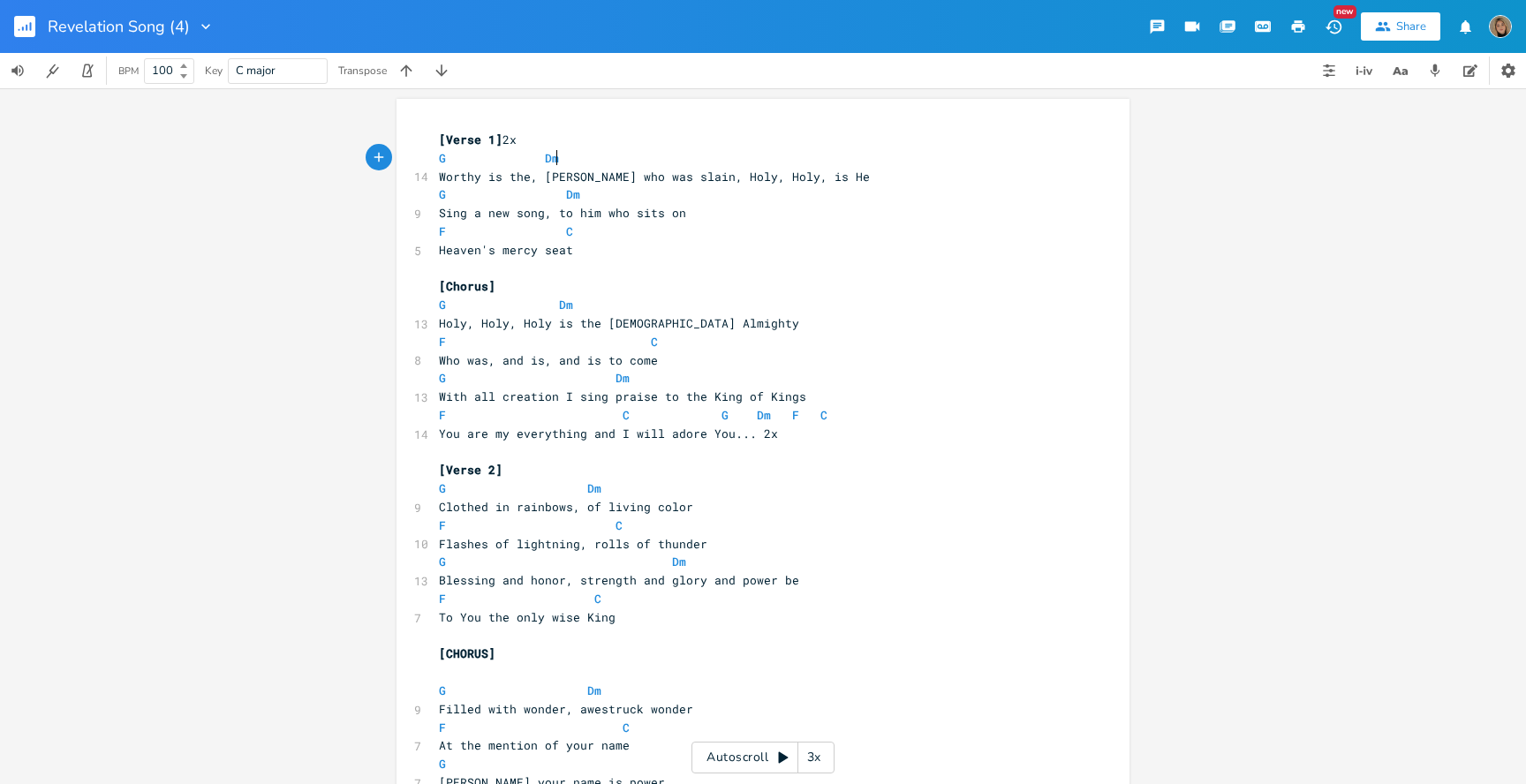 paste 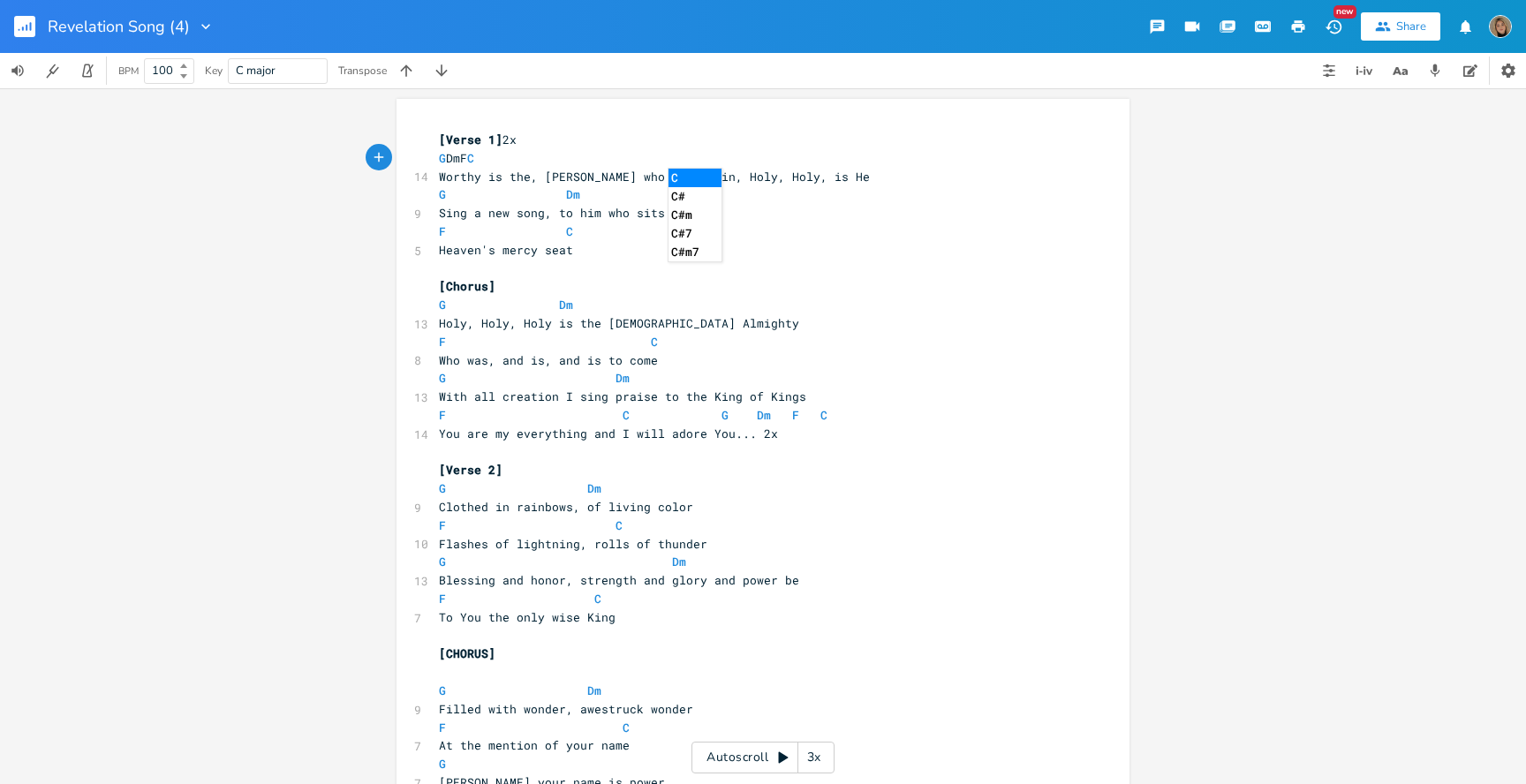 click on "G               DmF                 C" at bounding box center (457, 158) 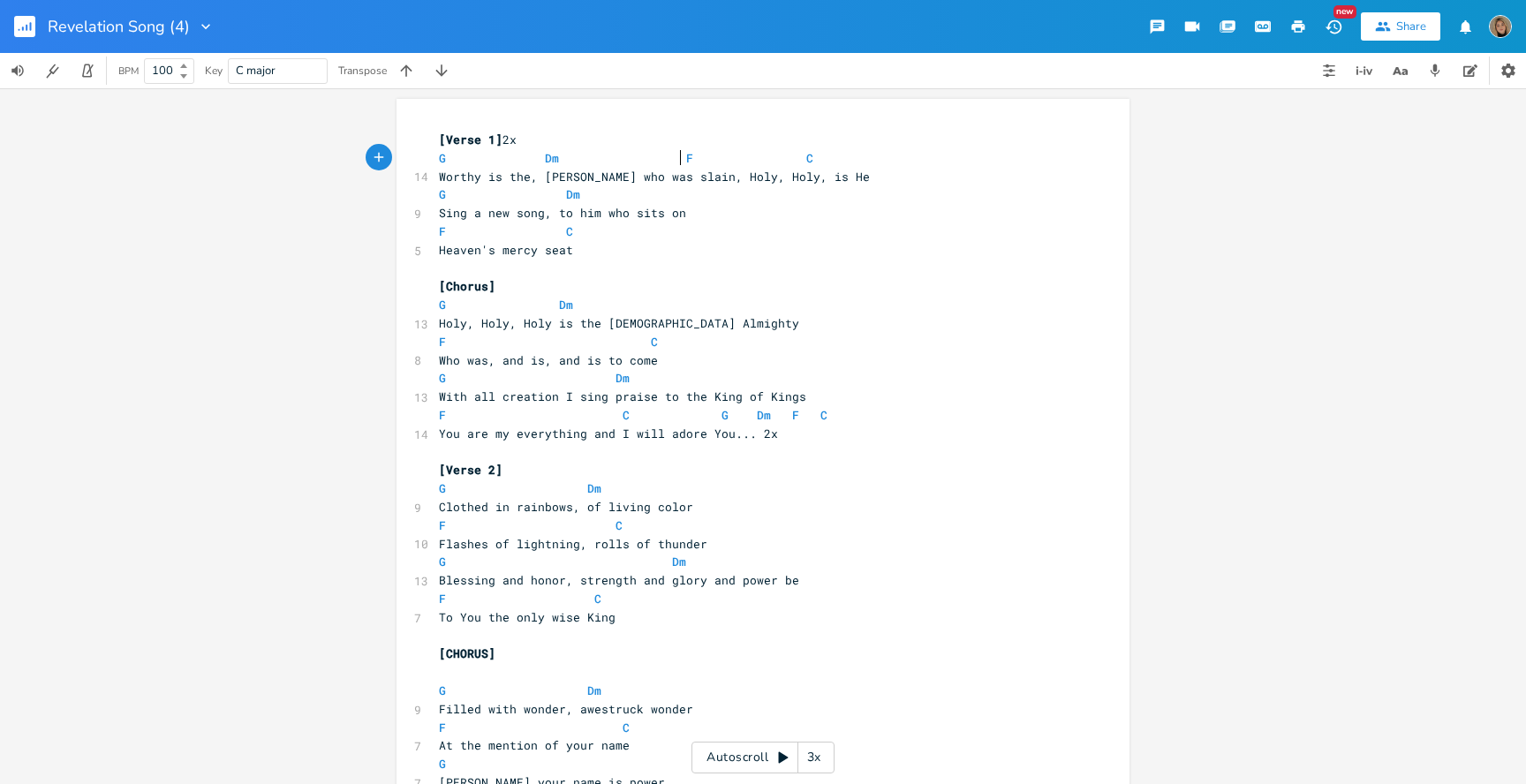 scroll, scrollTop: 0, scrollLeft: 57, axis: horizontal 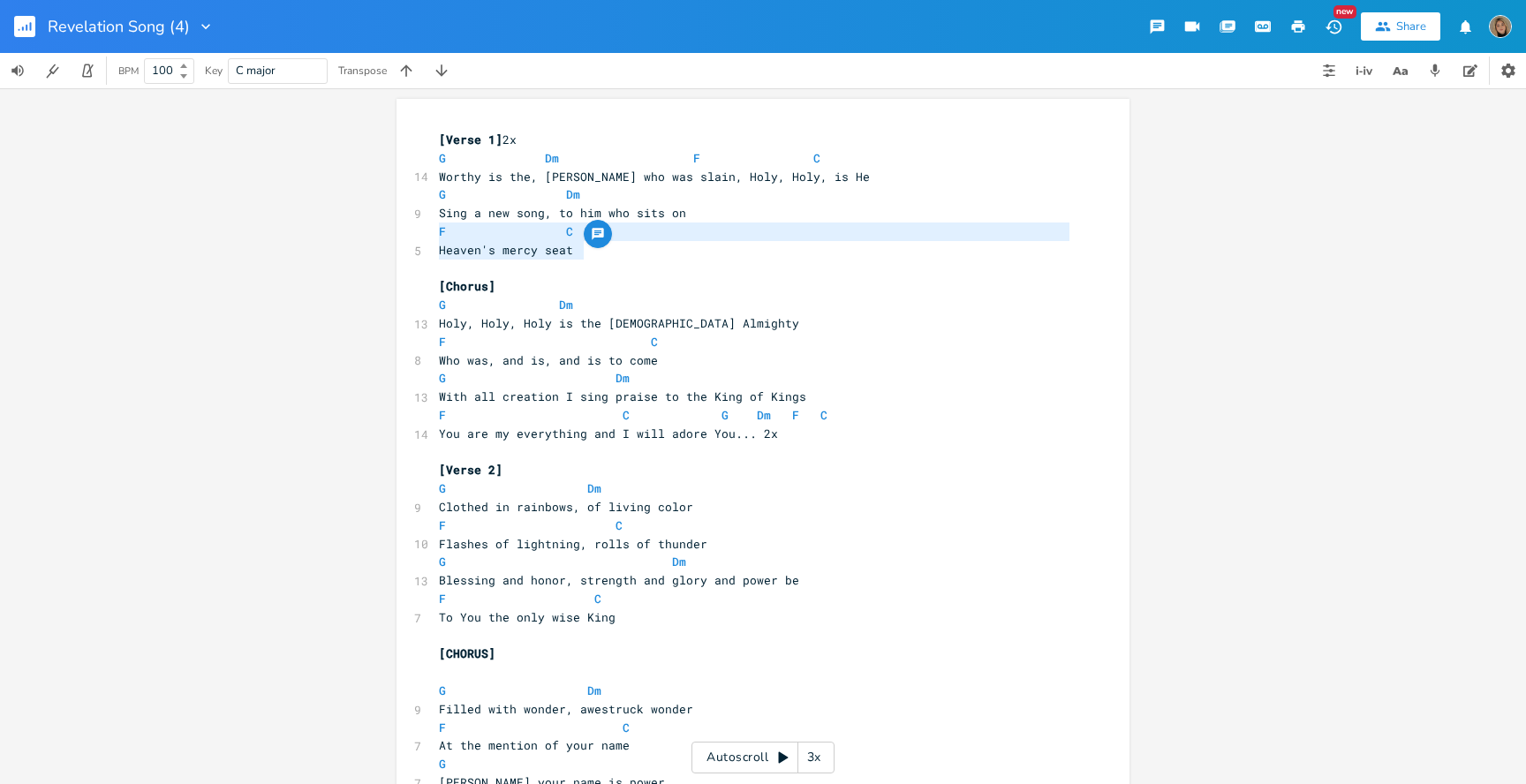 drag, startPoint x: 585, startPoint y: 250, endPoint x: 422, endPoint y: 235, distance: 163.68873 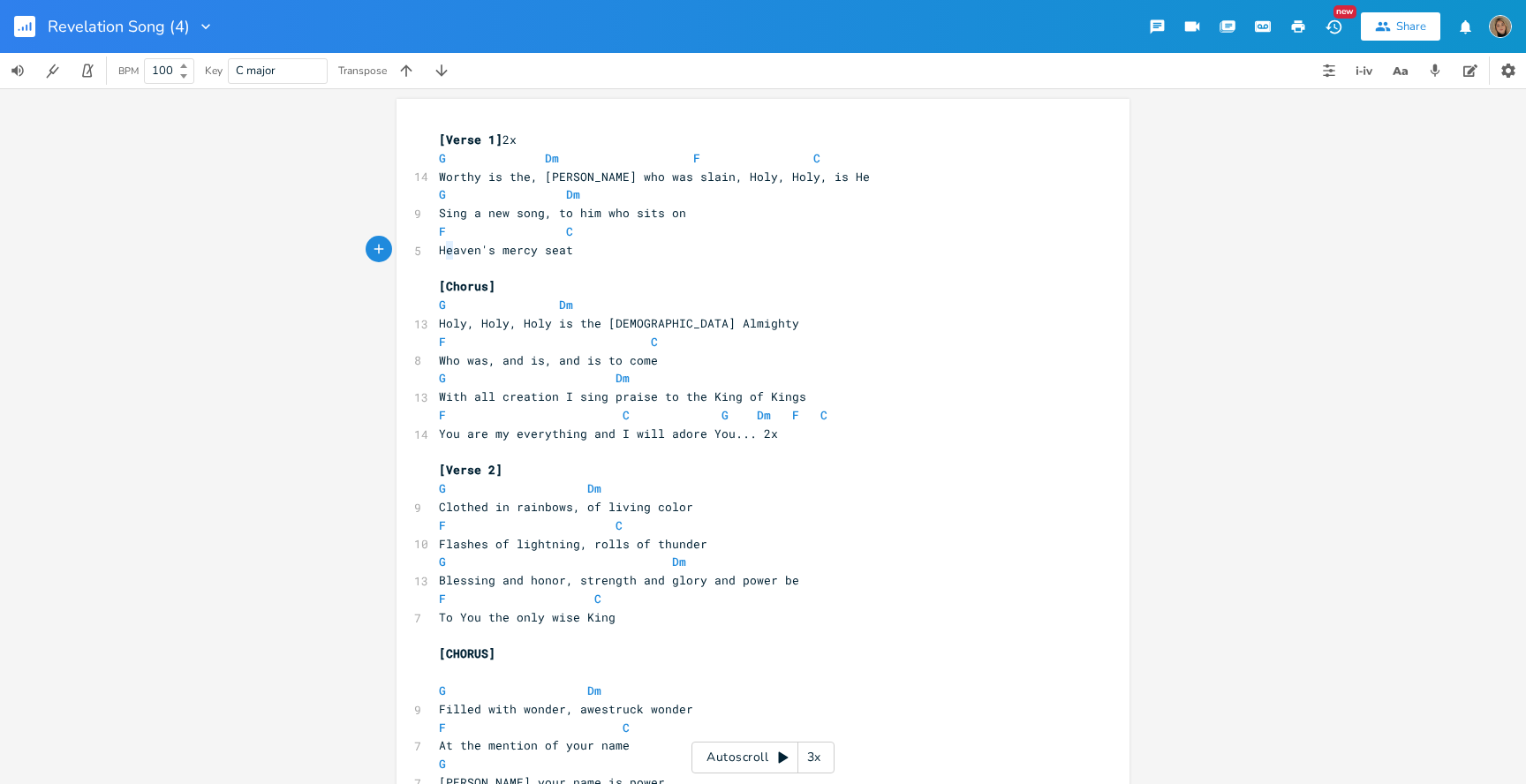 type on "F                 C" 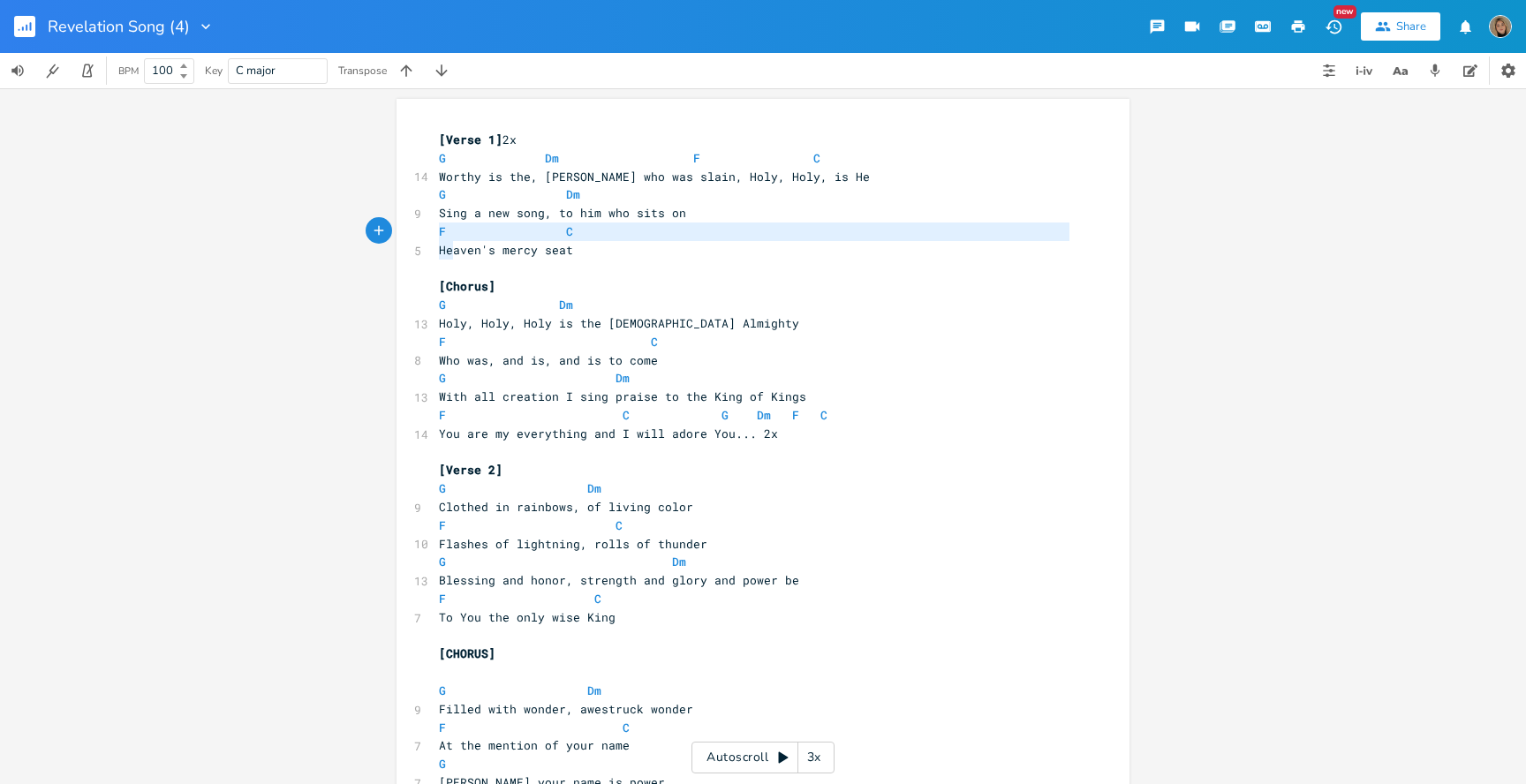 drag, startPoint x: 446, startPoint y: 249, endPoint x: 431, endPoint y: 239, distance: 18.027756 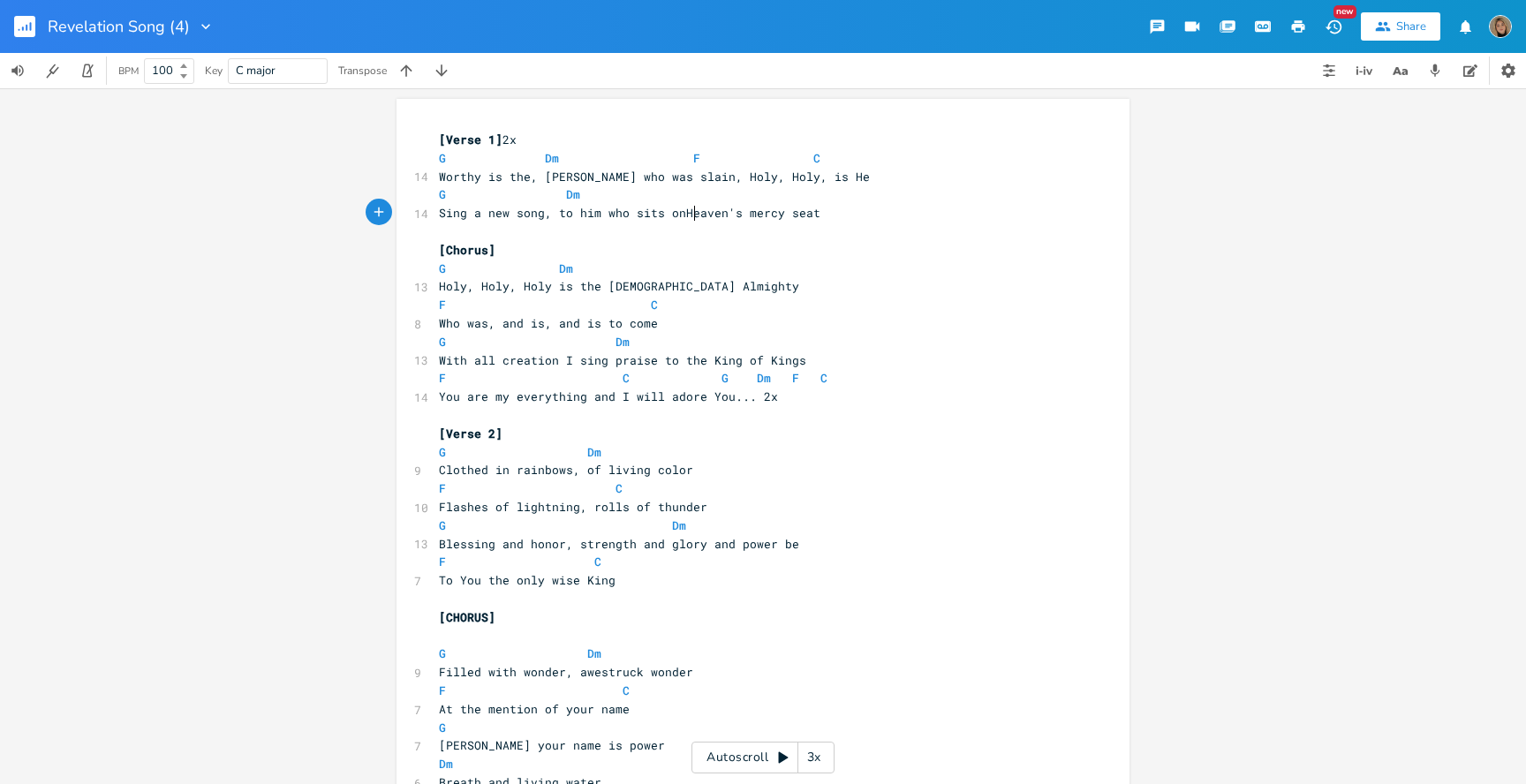 scroll, scrollTop: 0, scrollLeft: 3, axis: horizontal 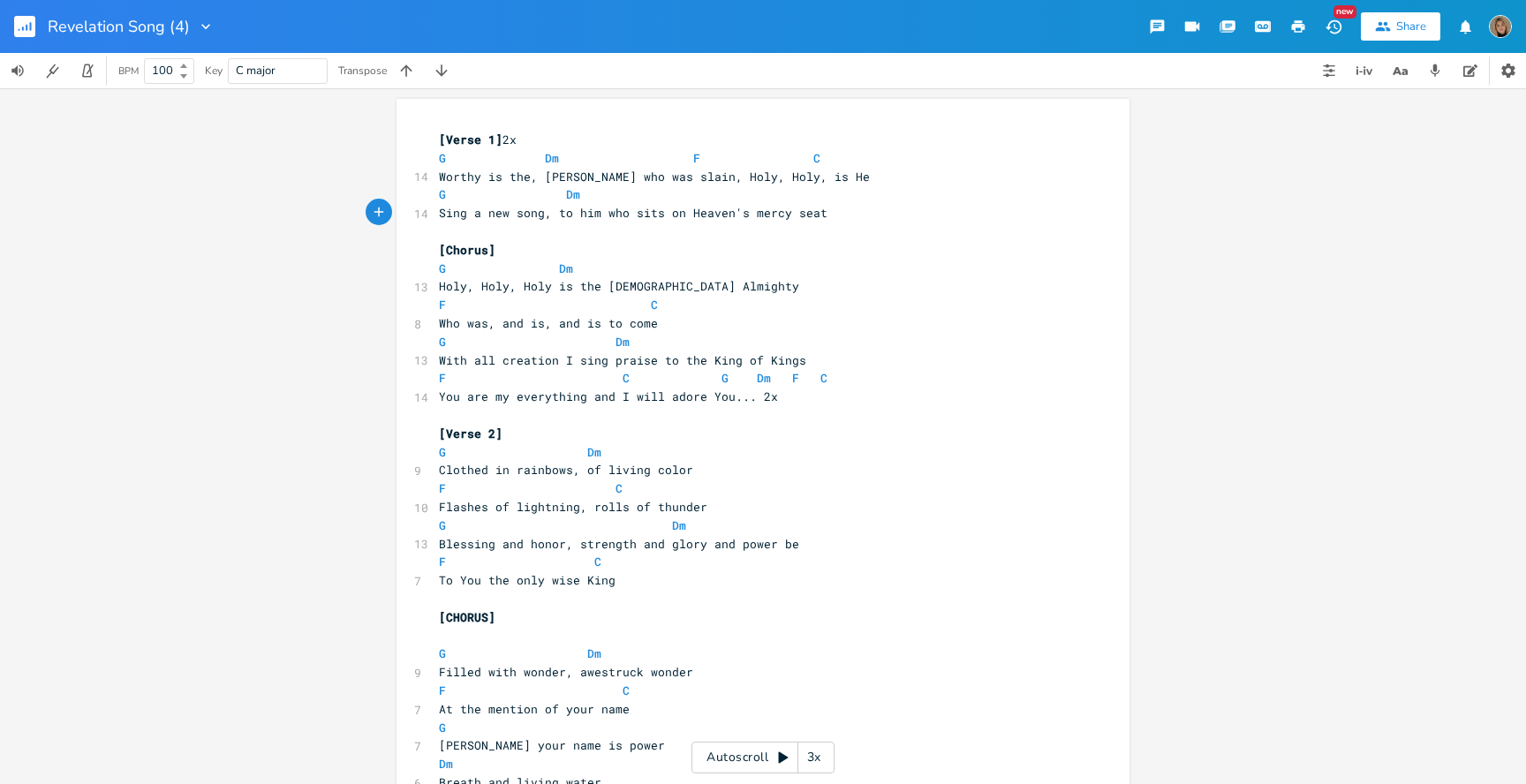 click on "G                   Dm" at bounding box center (754, 194) 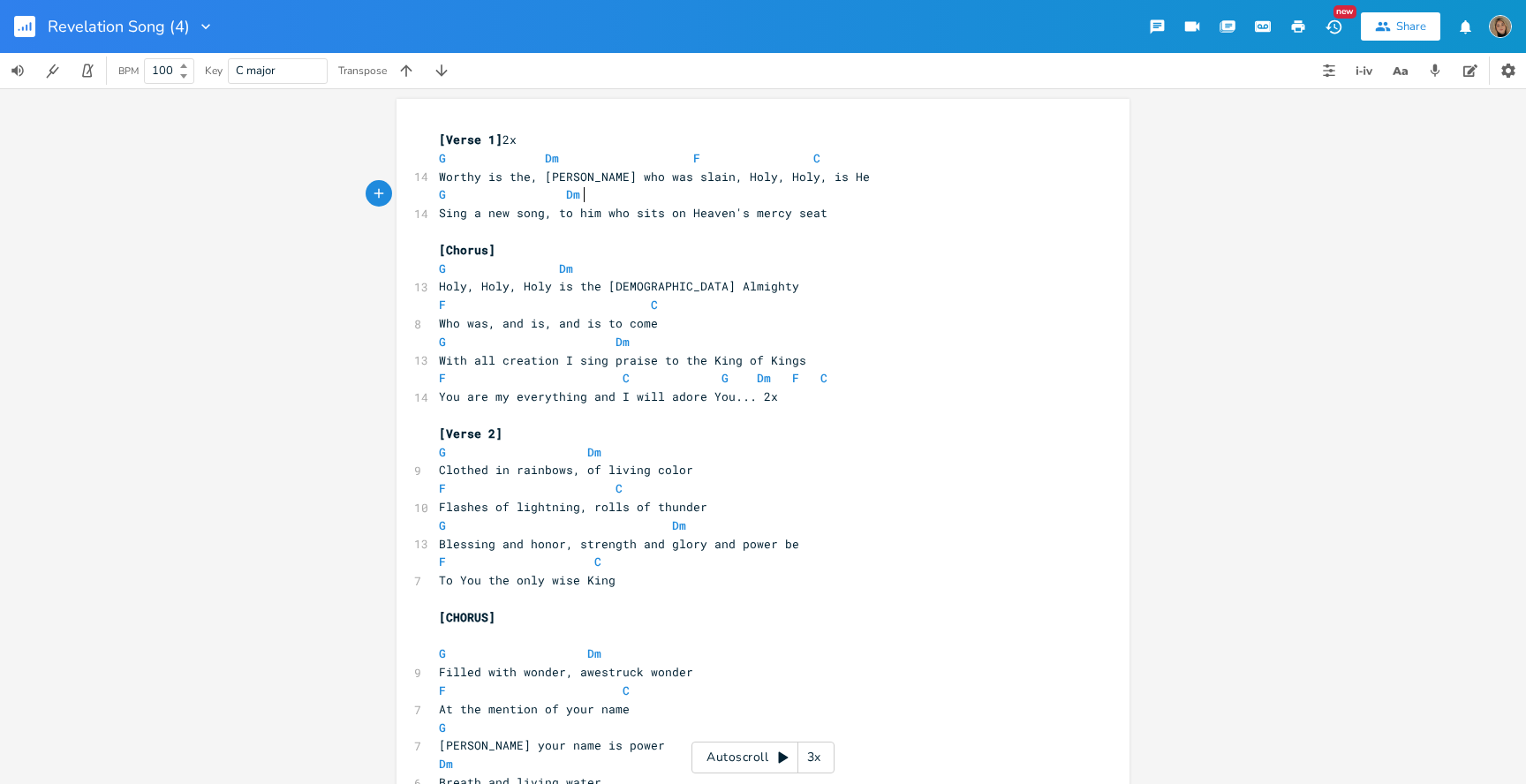 paste 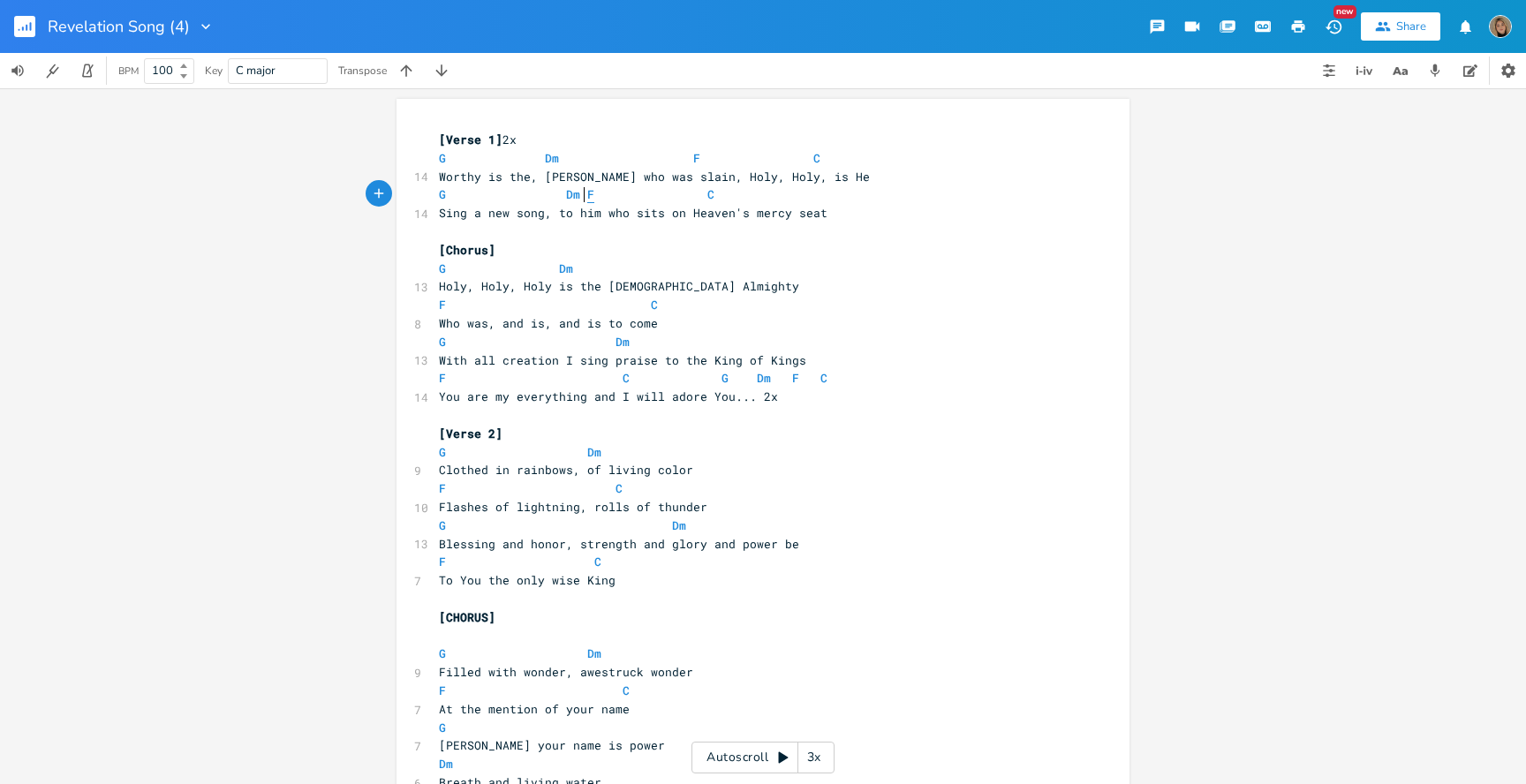 click on "F" at bounding box center (591, 194) 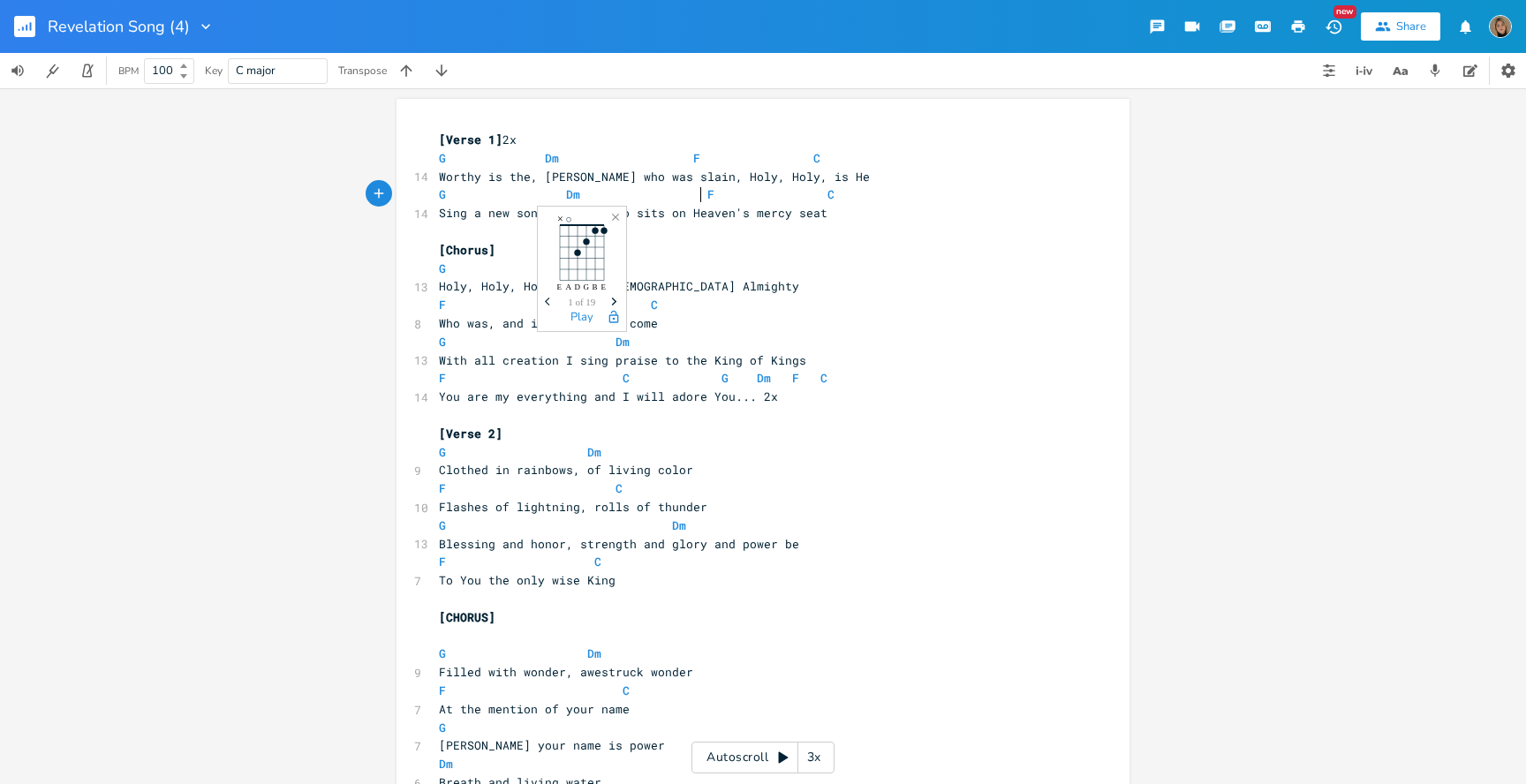 scroll, scrollTop: 0, scrollLeft: 50, axis: horizontal 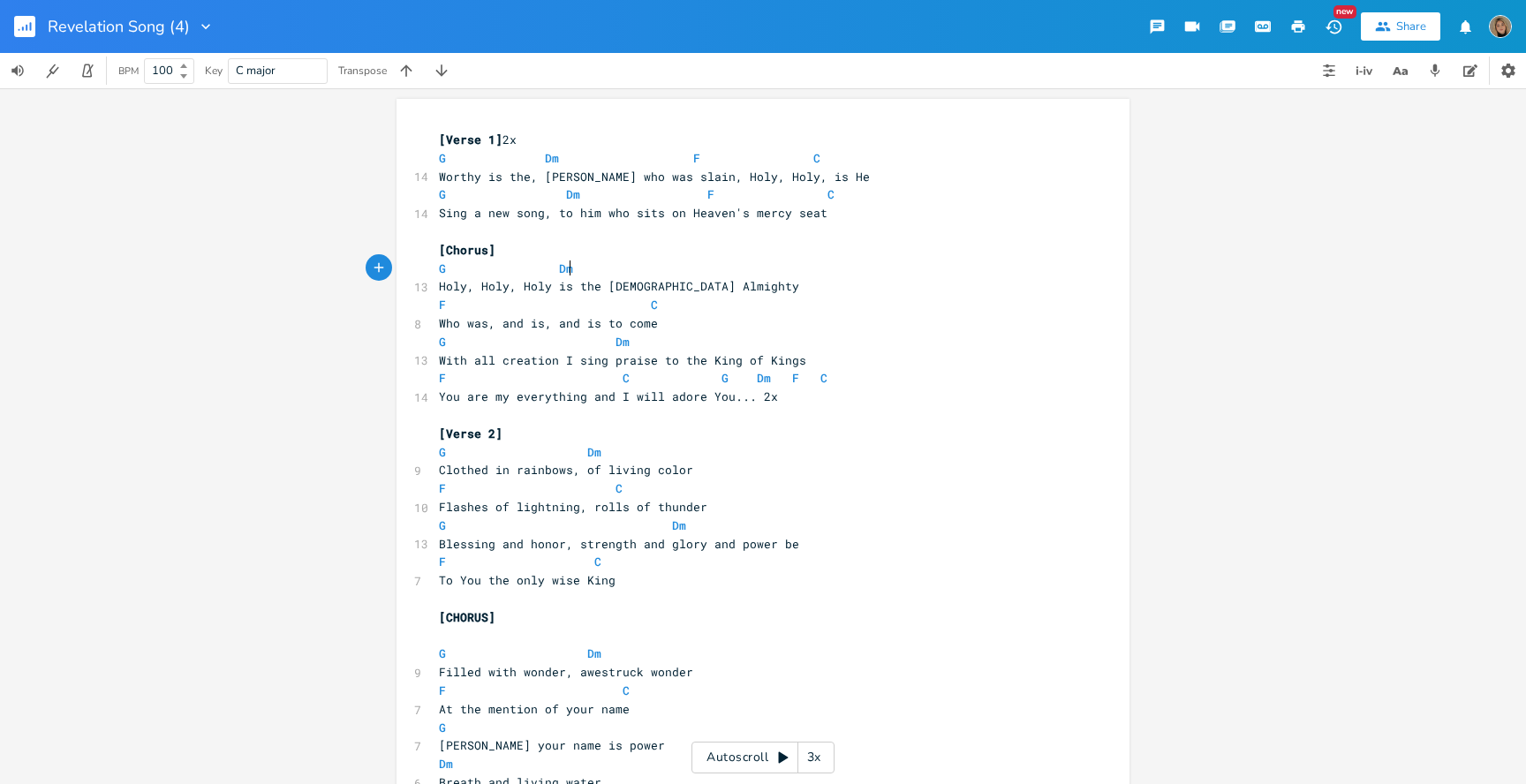 click on "G                  Dm" at bounding box center [754, 268] 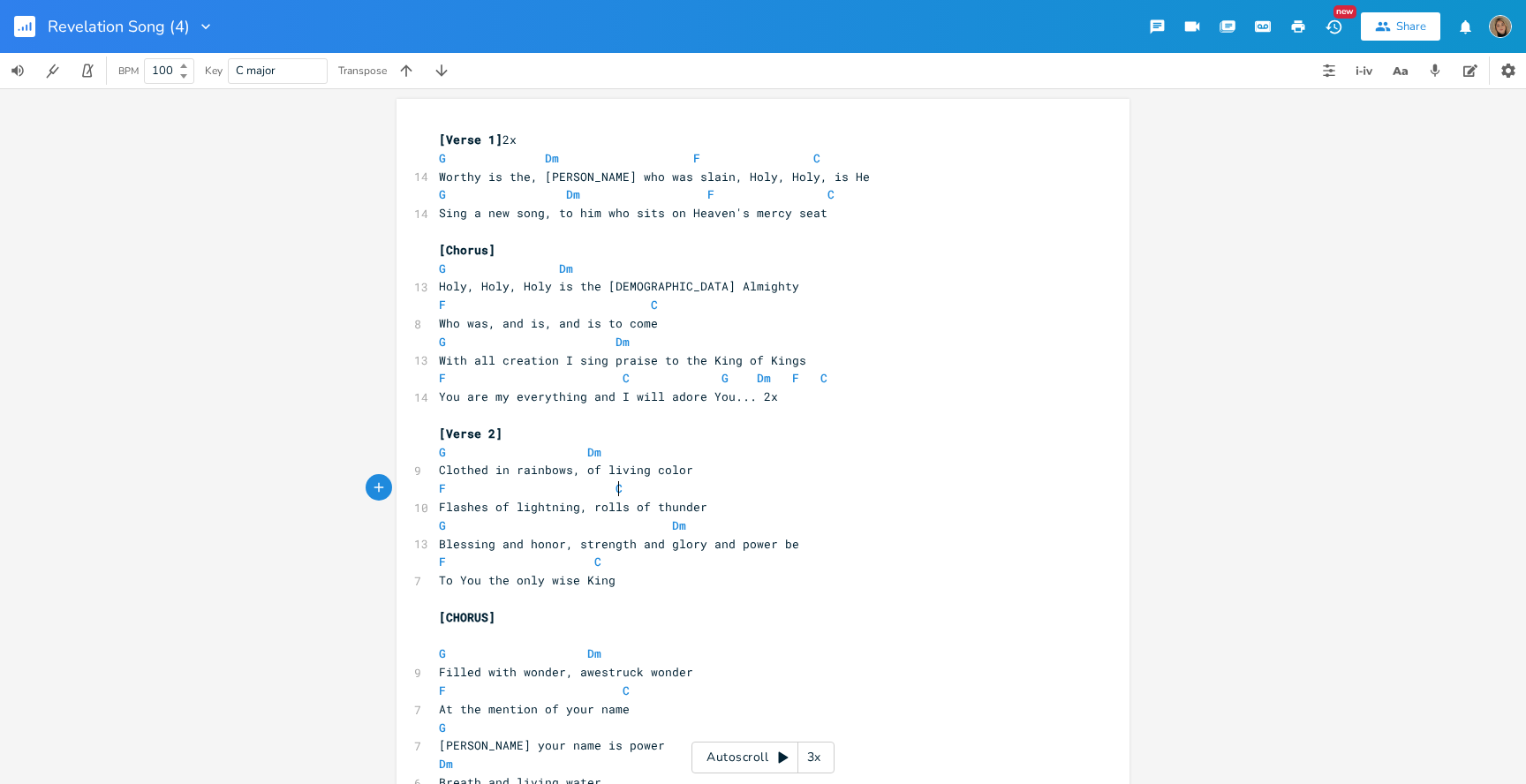 type on "F                        C" 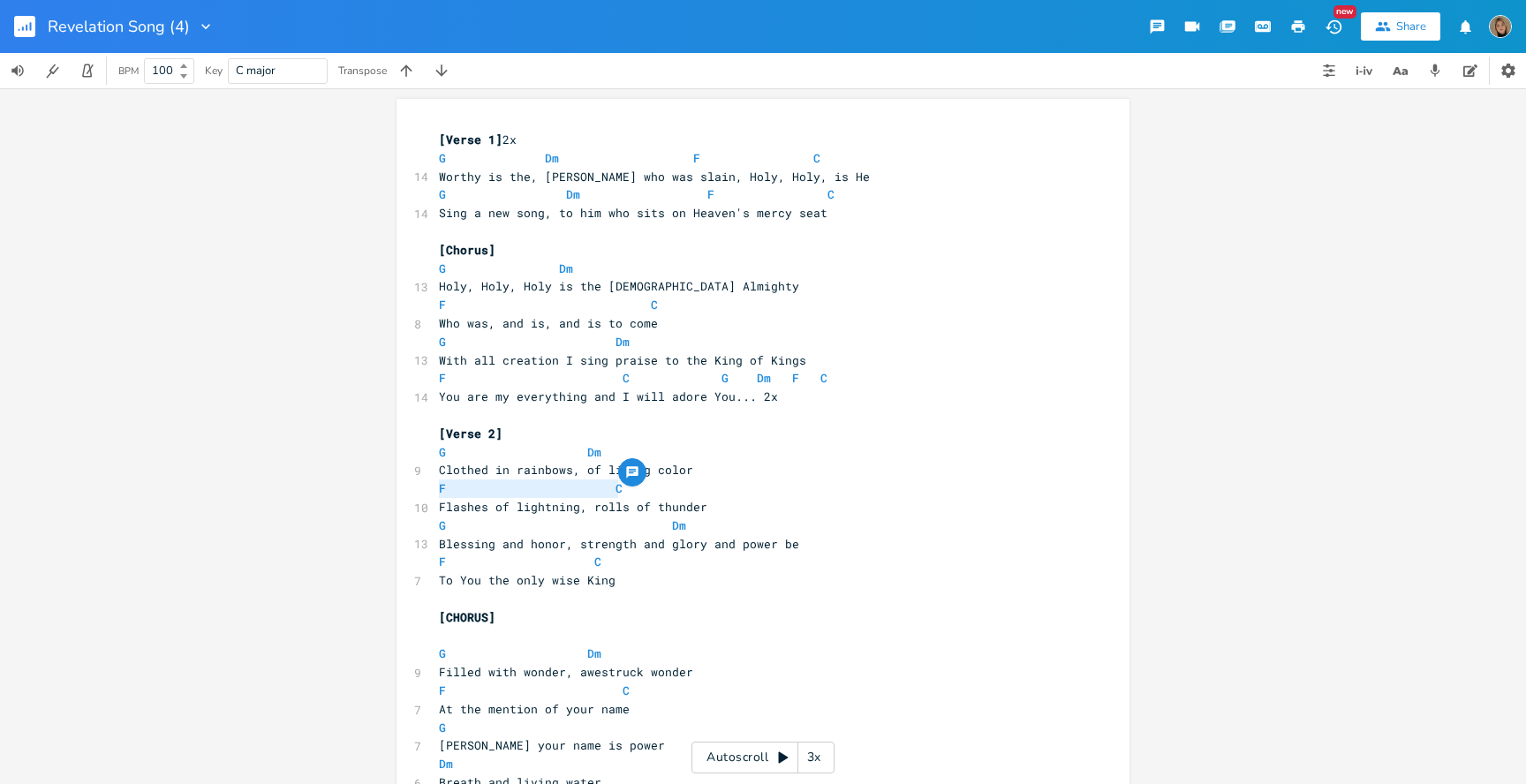 drag, startPoint x: 635, startPoint y: 488, endPoint x: 357, endPoint y: 487, distance: 278.0018 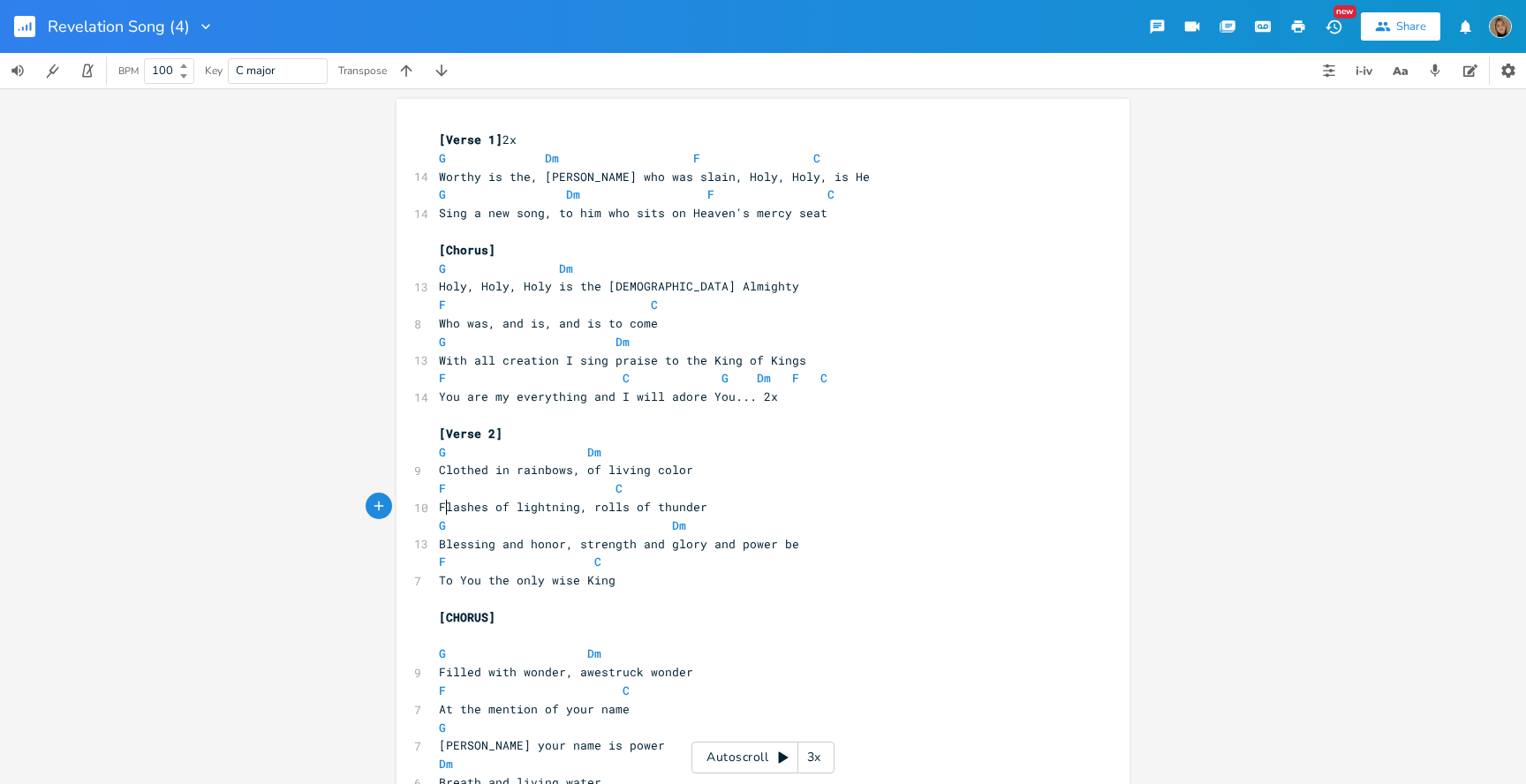type on "F                        C" 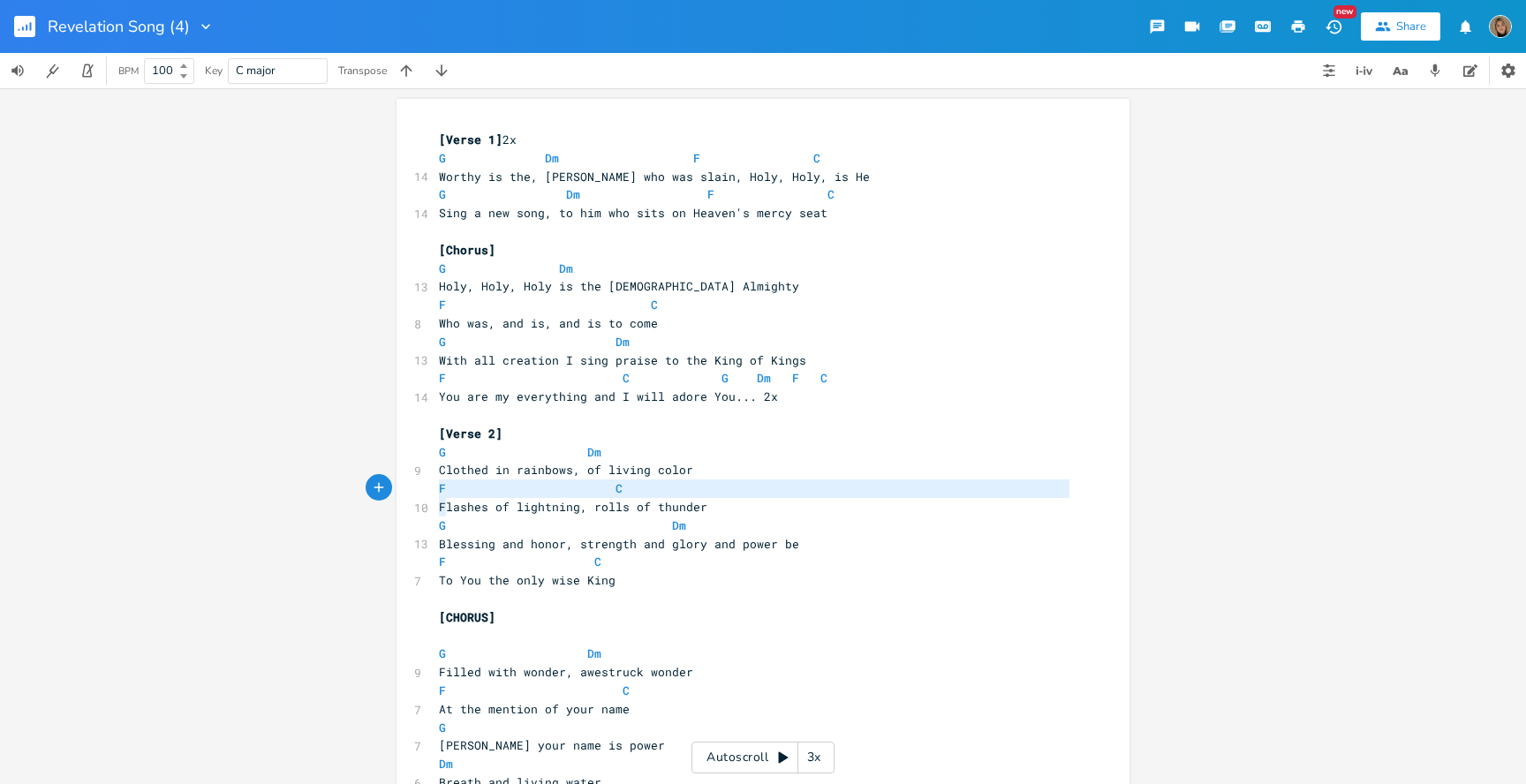drag, startPoint x: 440, startPoint y: 503, endPoint x: 427, endPoint y: 489, distance: 19.104973 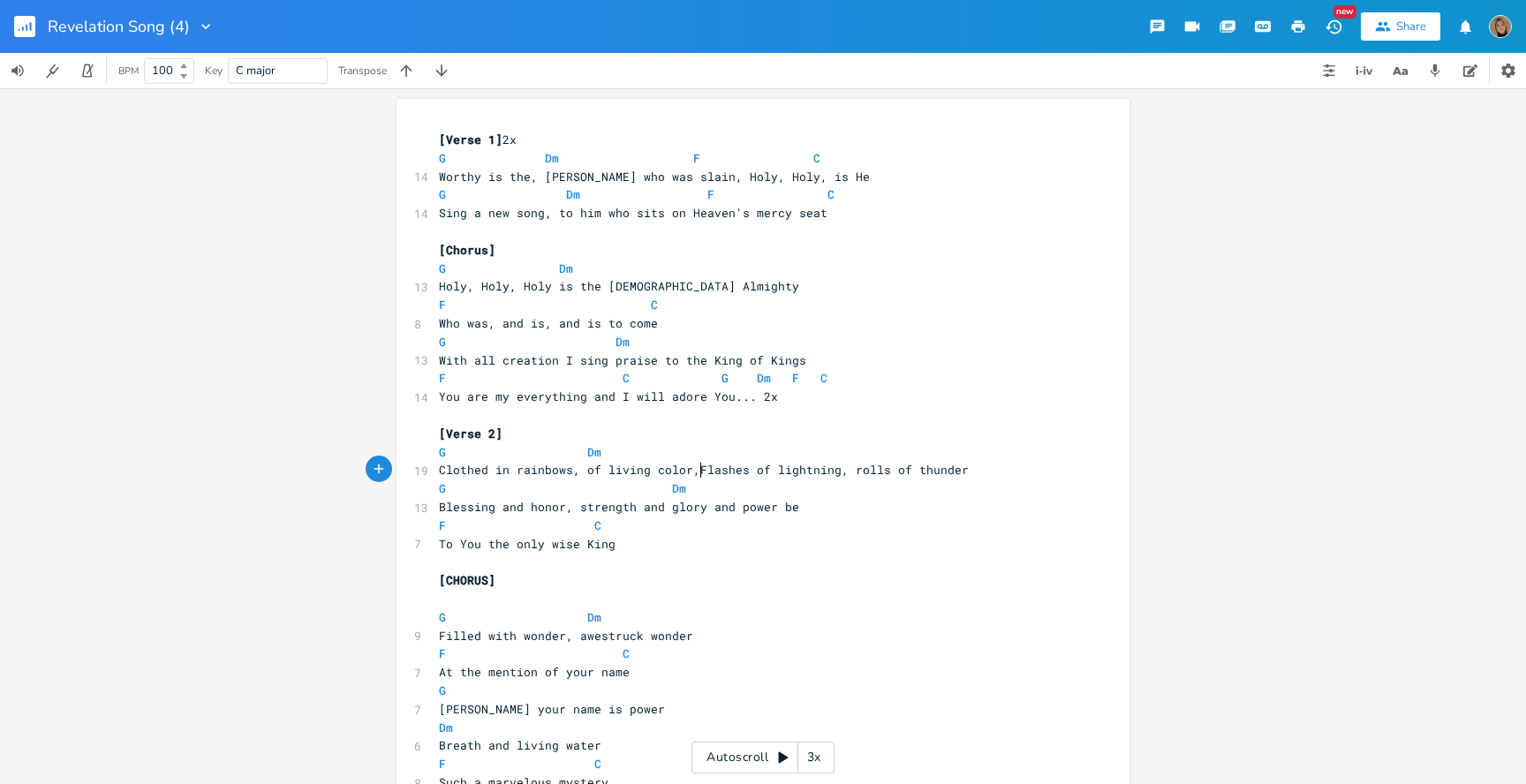 type on "," 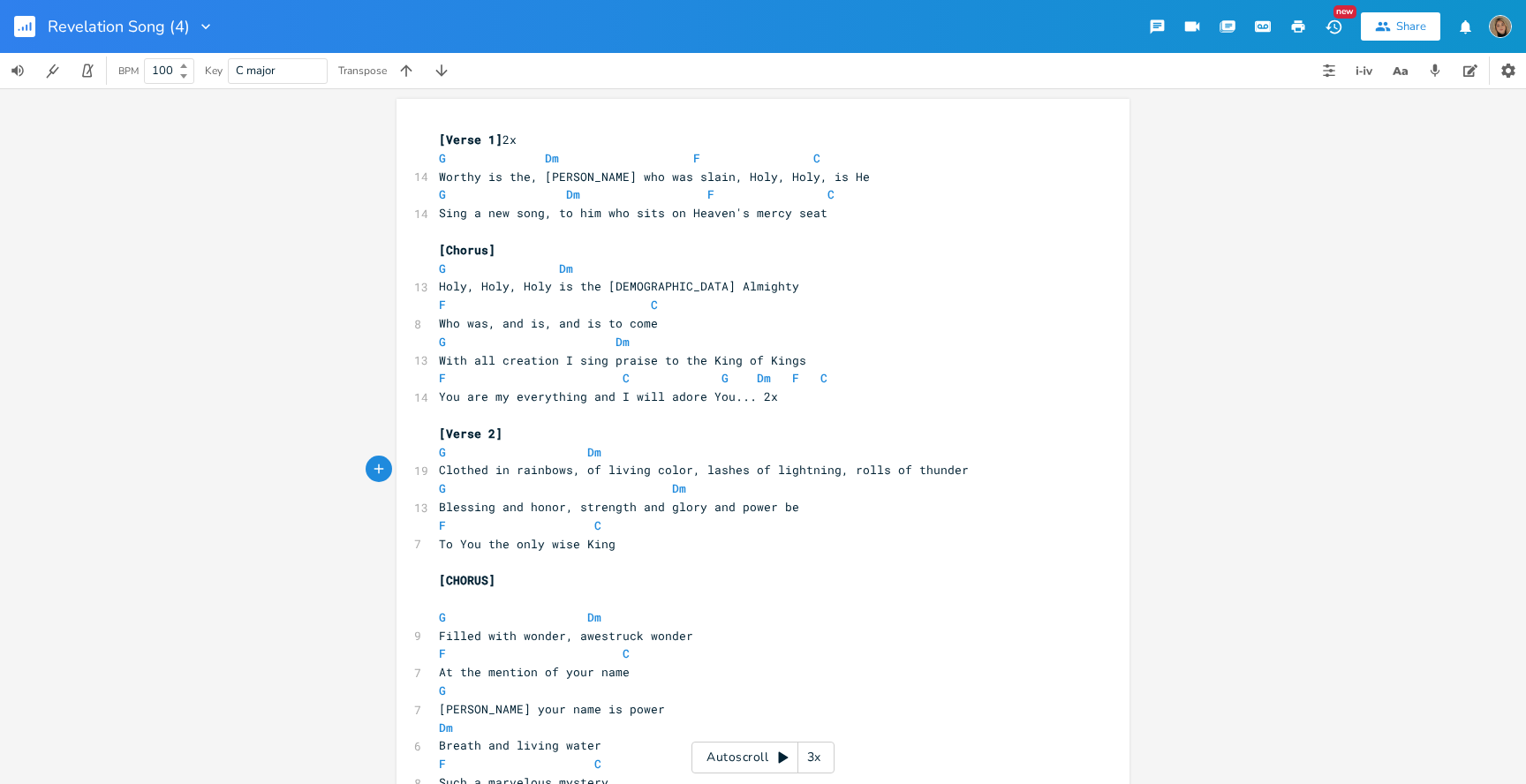 type on "f" 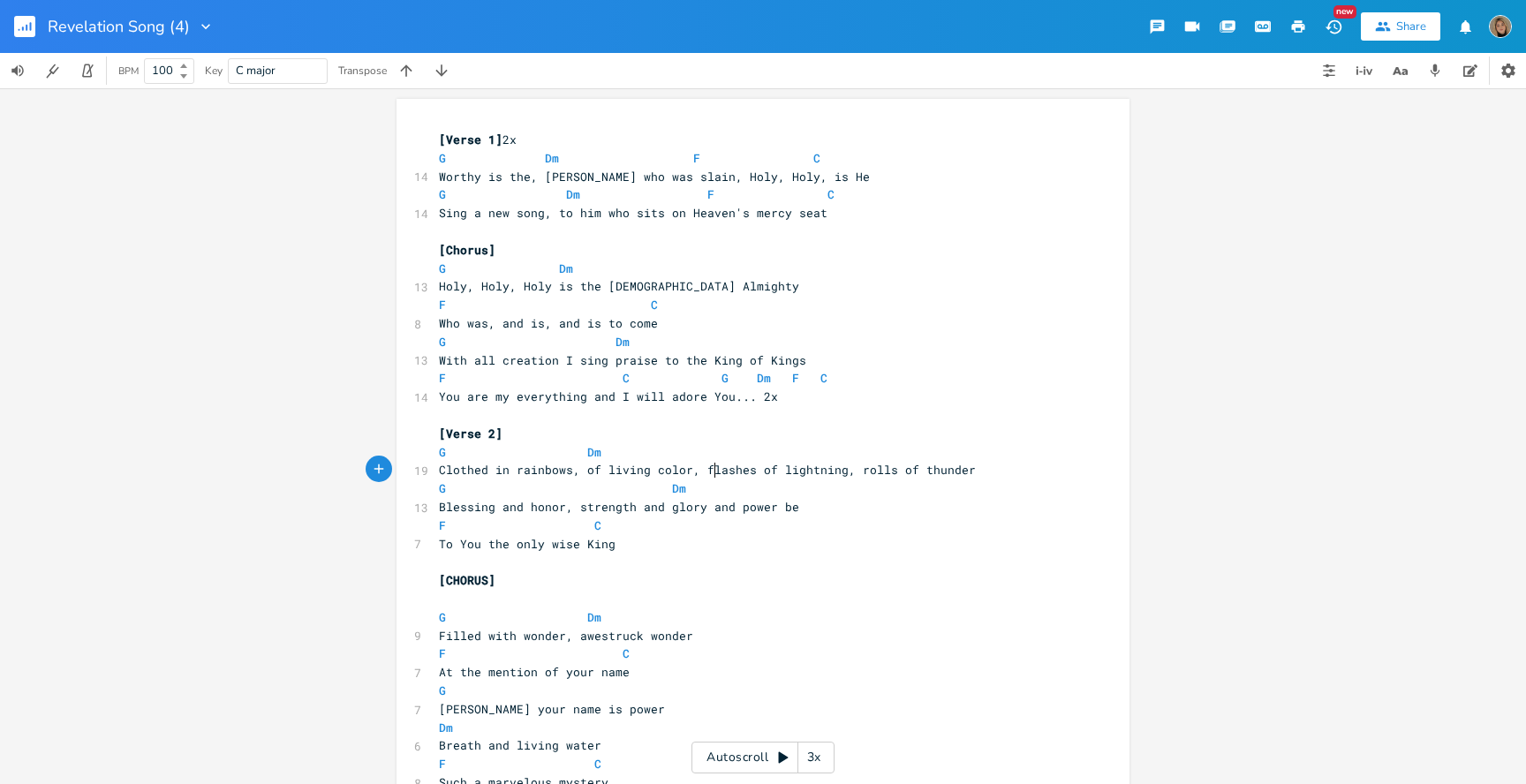 scroll, scrollTop: 0, scrollLeft: 4, axis: horizontal 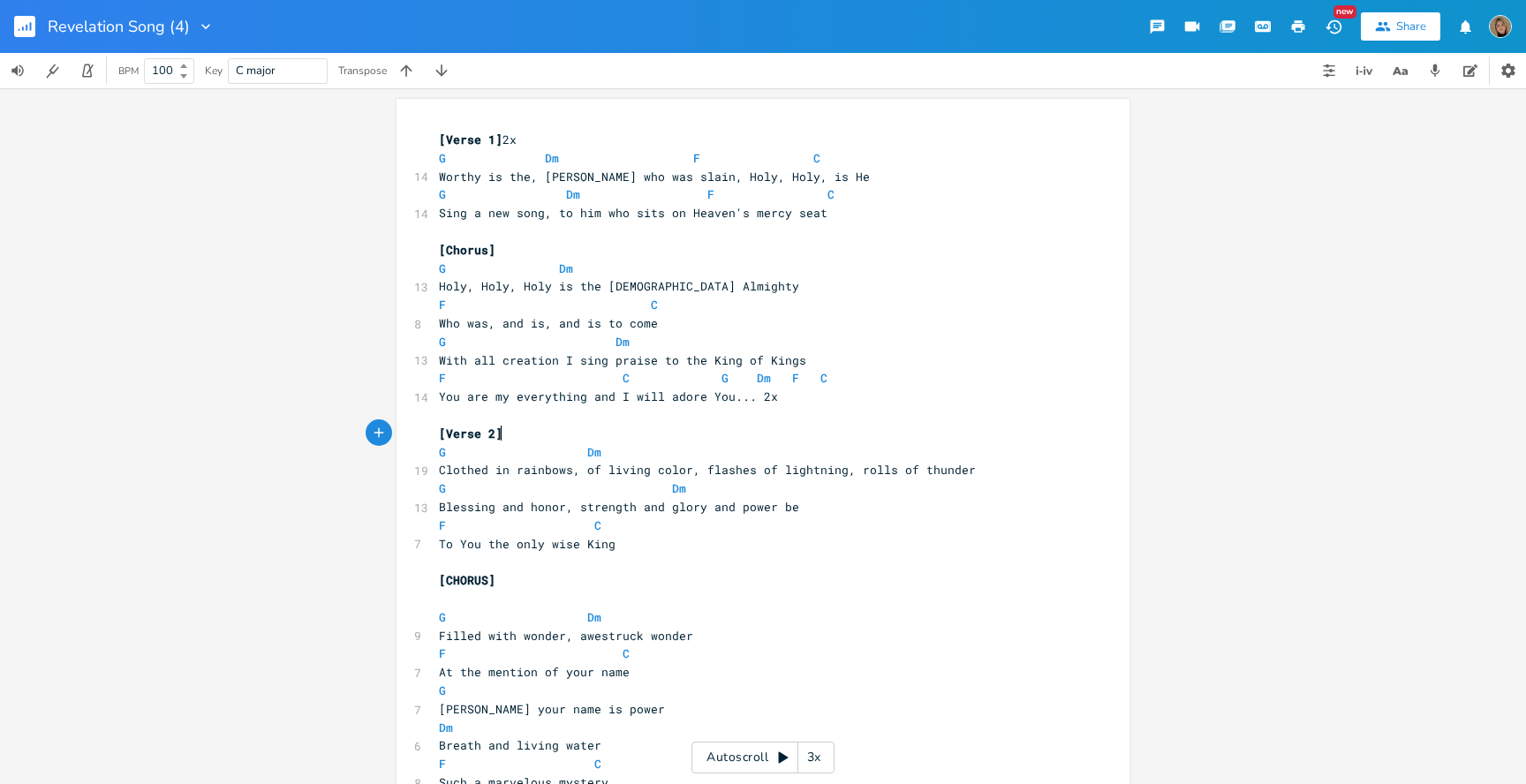 click on "[Verse 2]" at bounding box center (754, 433) 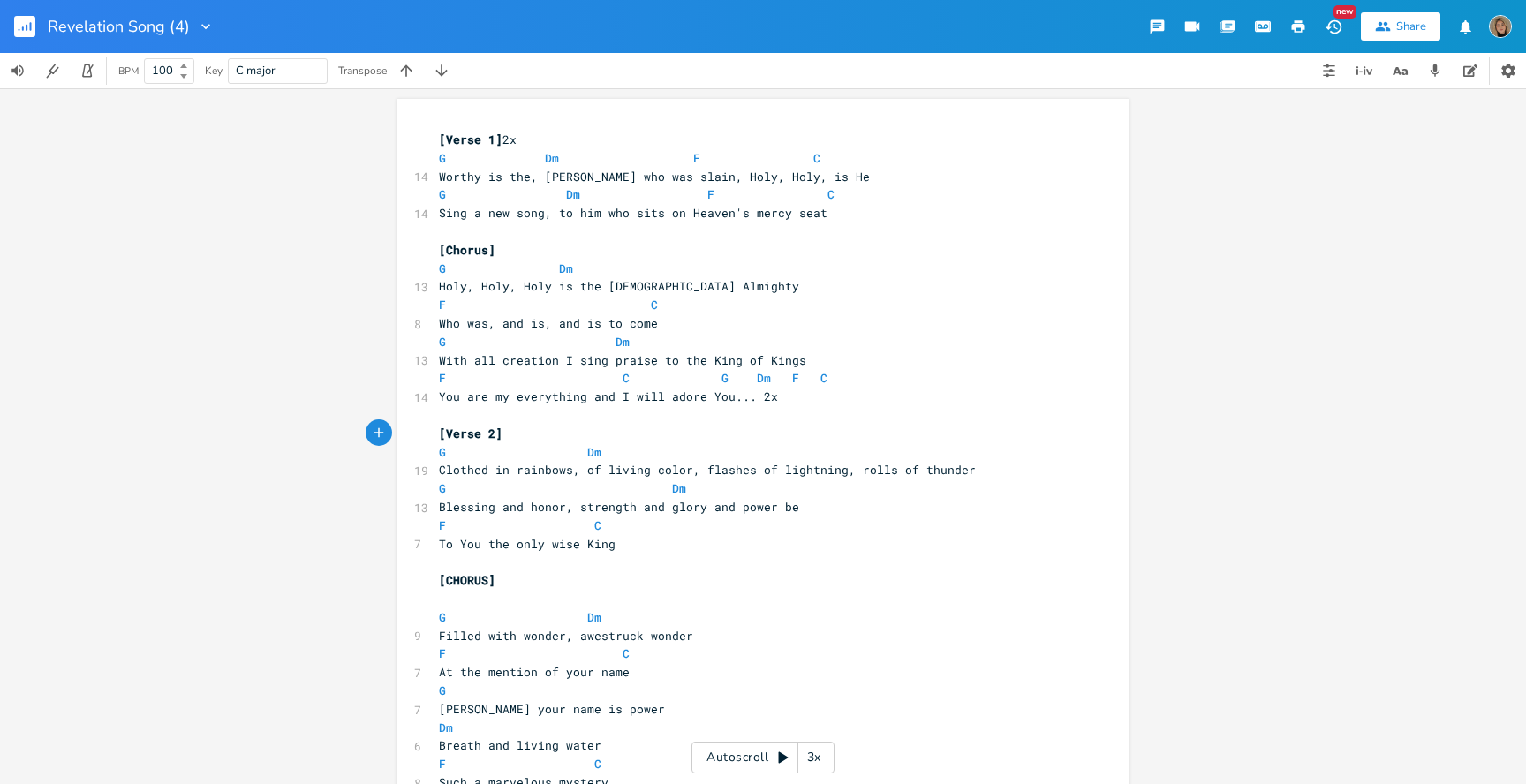 click on "[Verse 2]" at bounding box center [754, 433] 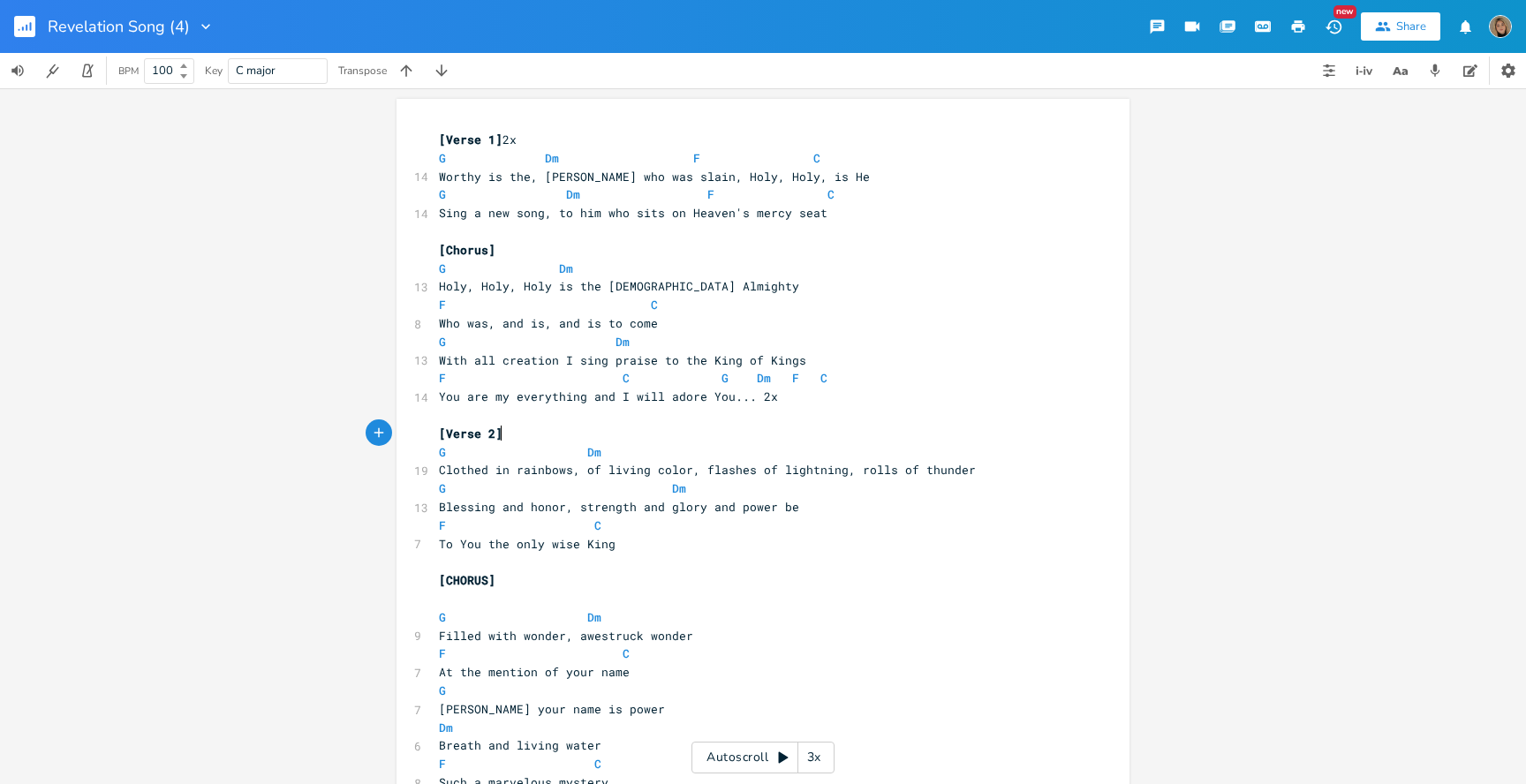 click on "G                      Dm" at bounding box center (754, 452) 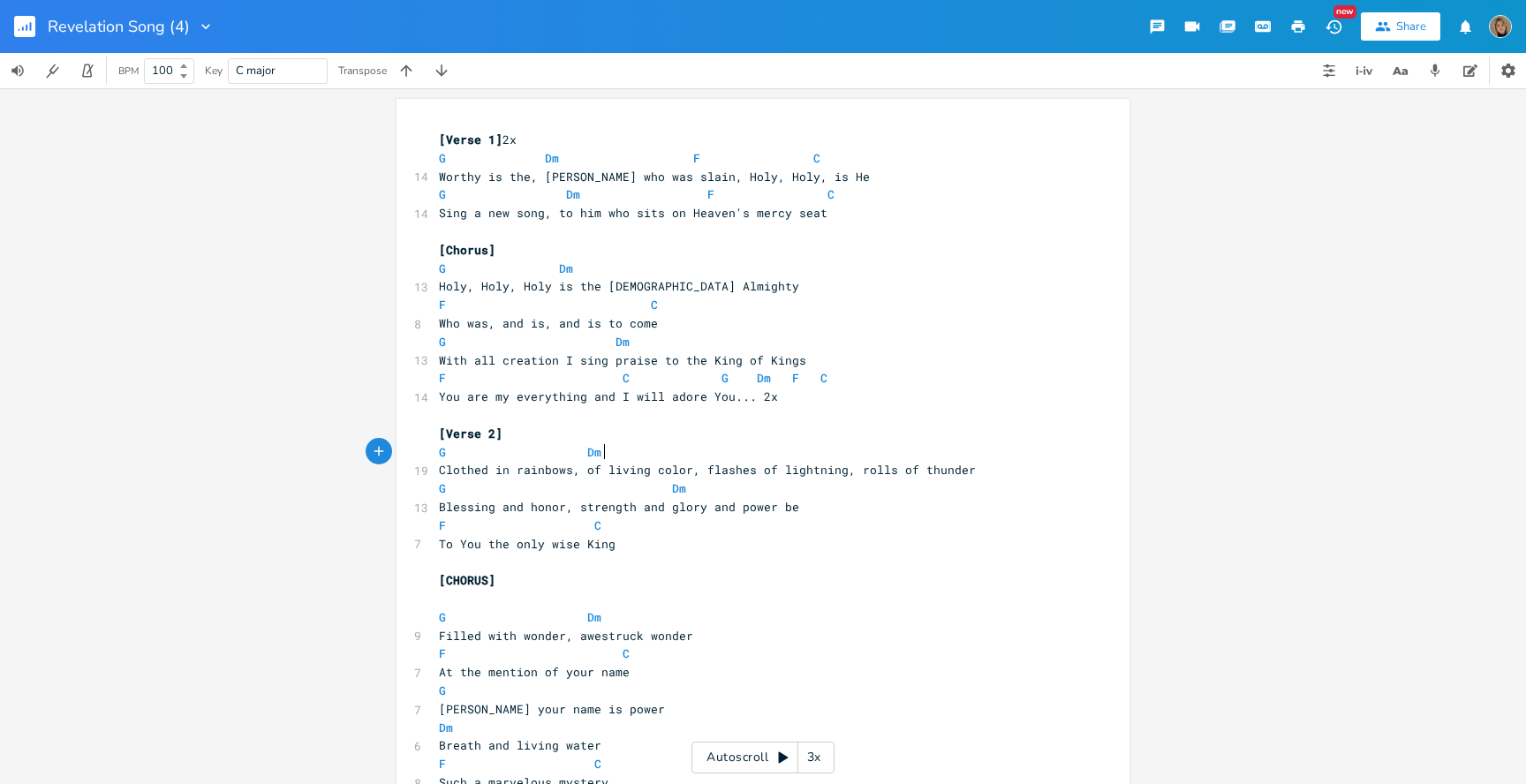 scroll, scrollTop: 0, scrollLeft: 4, axis: horizontal 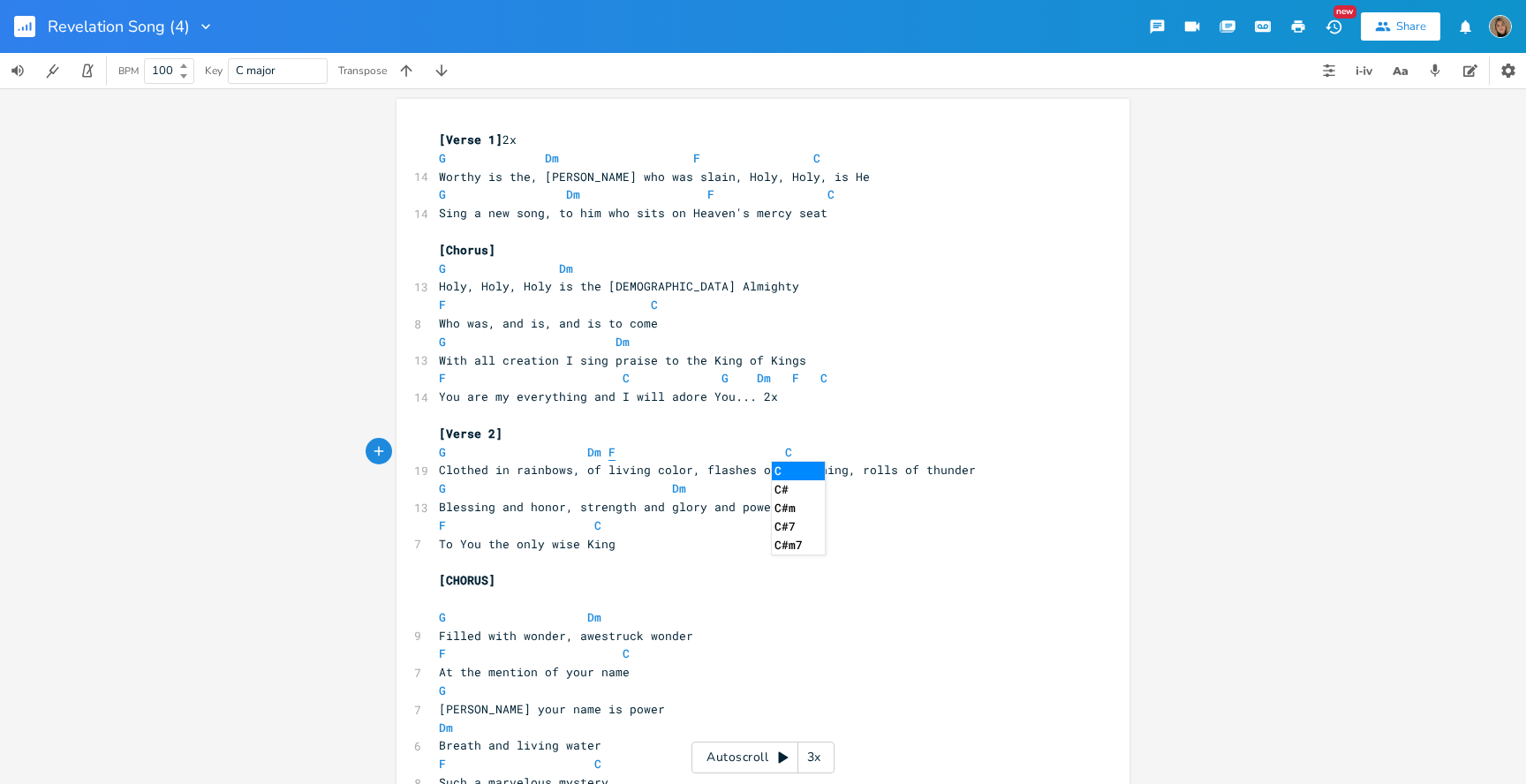 click on "F" at bounding box center [612, 452] 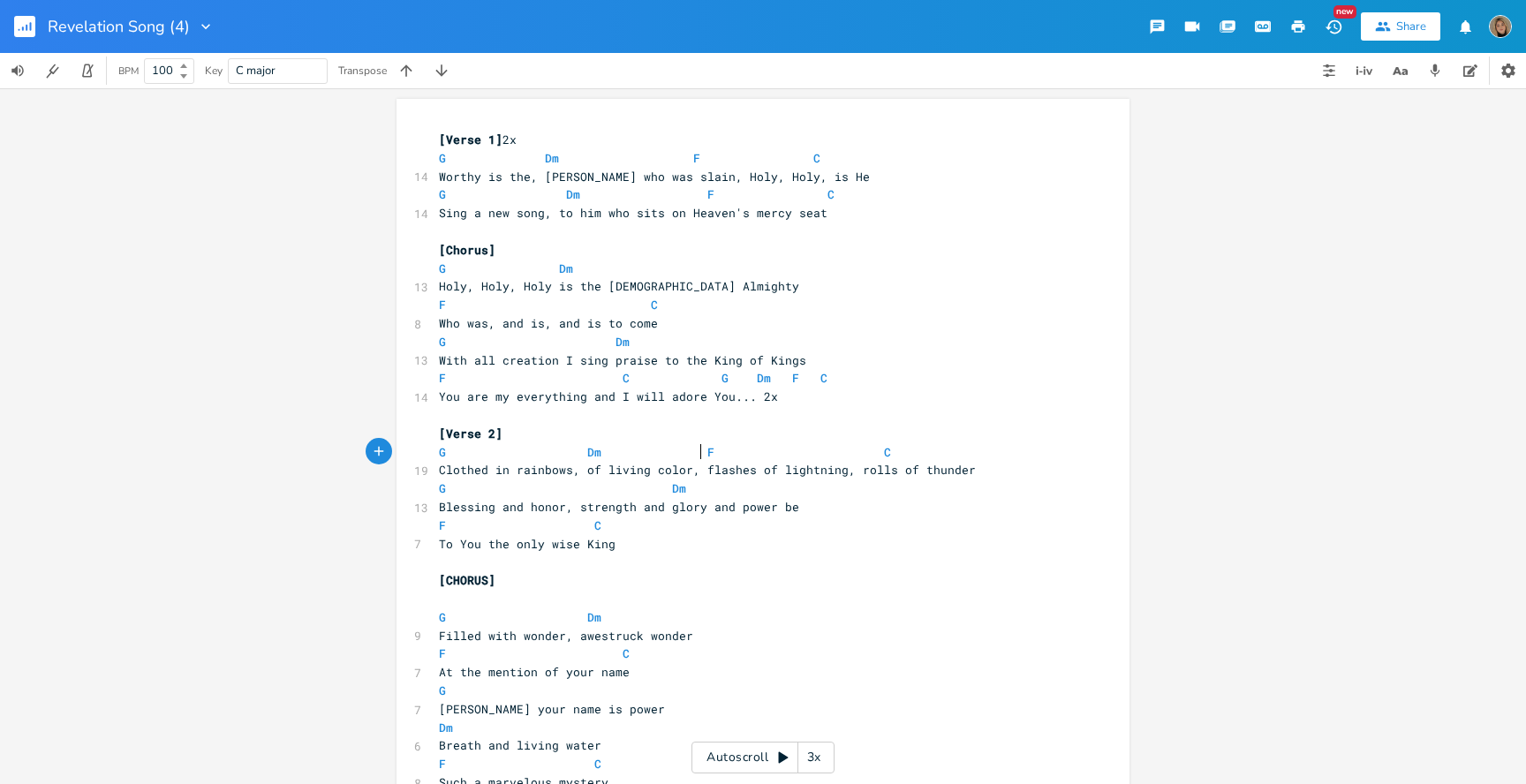 scroll, scrollTop: 0, scrollLeft: 44, axis: horizontal 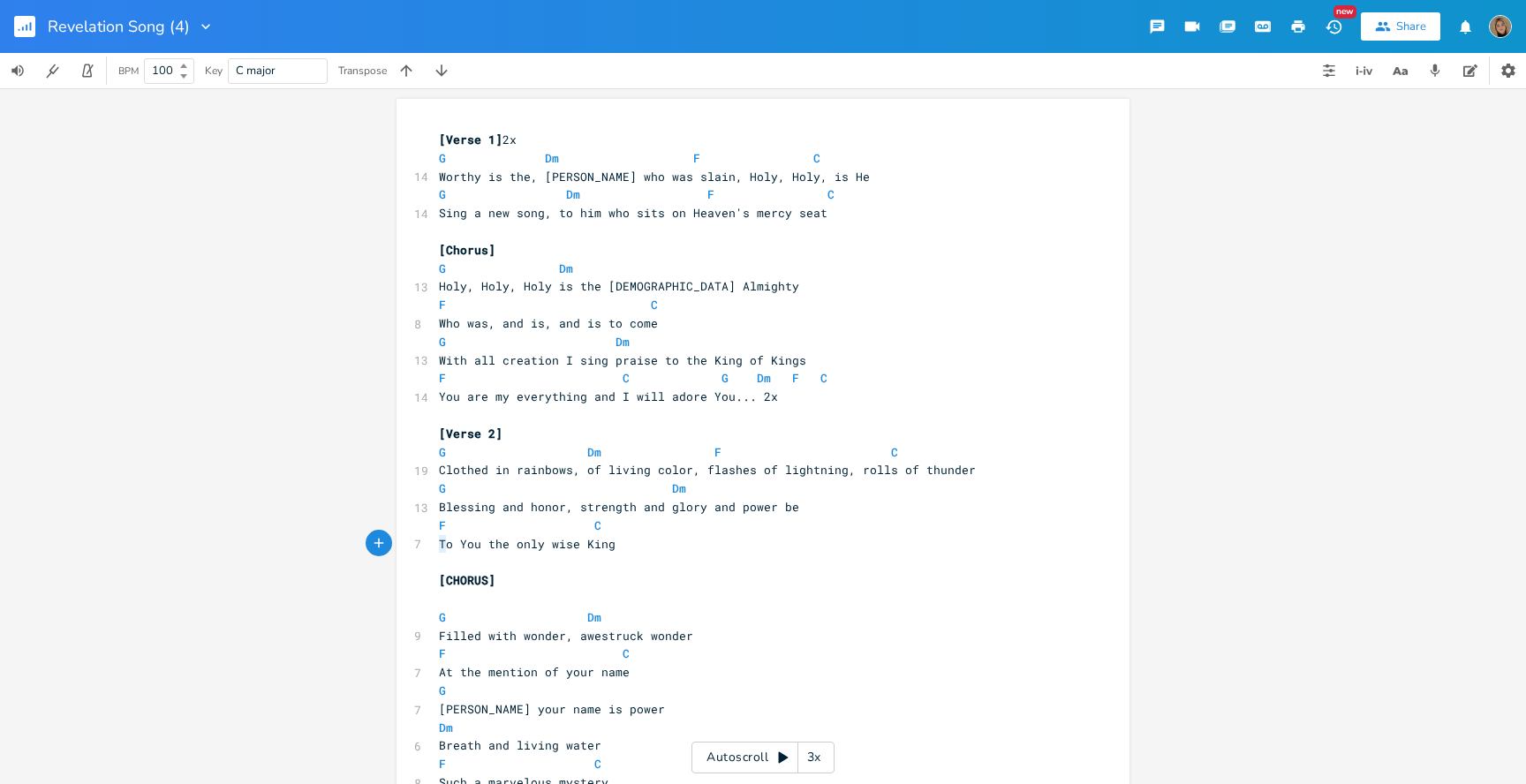 type on "F                     C" 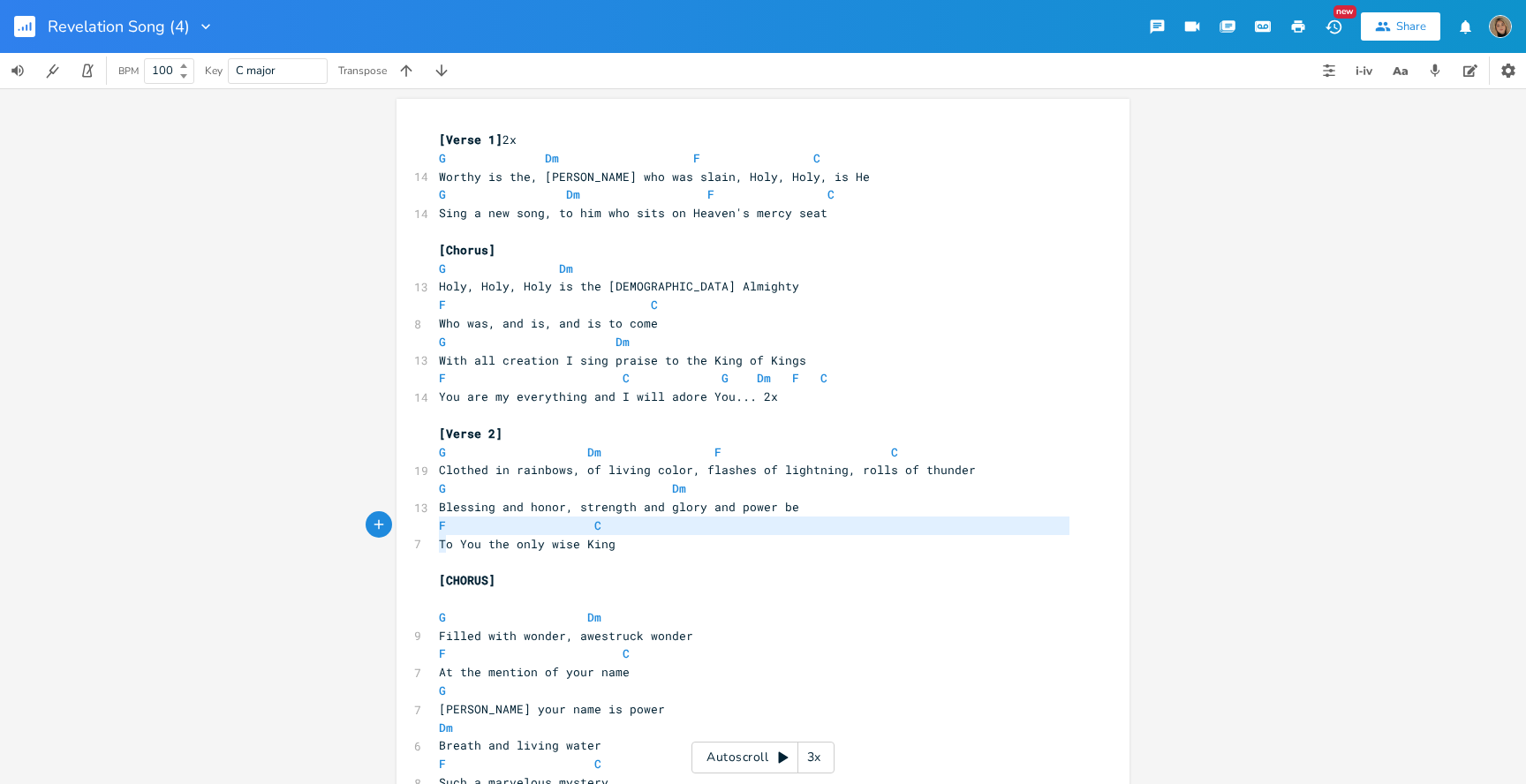 drag, startPoint x: 440, startPoint y: 545, endPoint x: 428, endPoint y: 533, distance: 16.970563 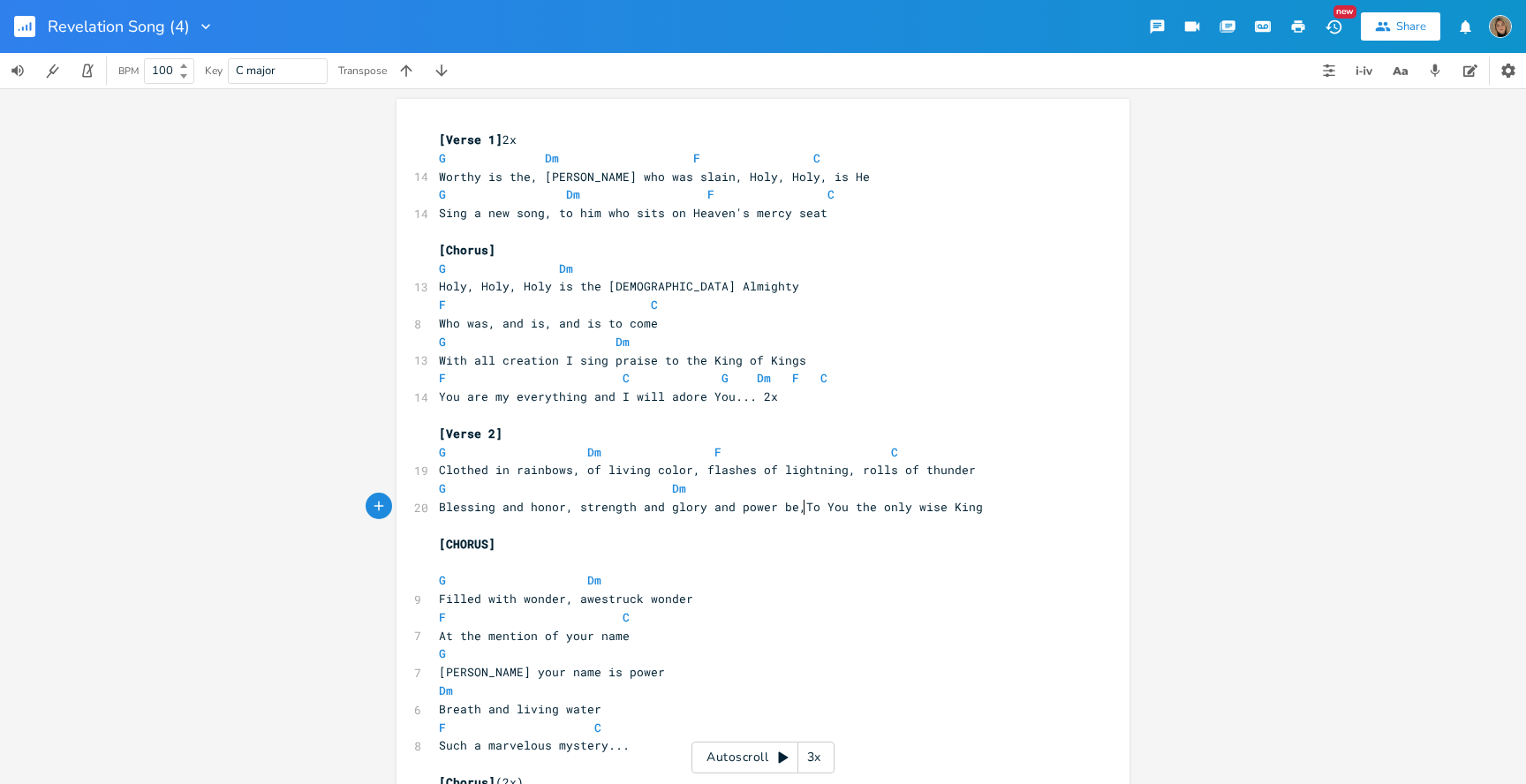 scroll, scrollTop: 0, scrollLeft: 4, axis: horizontal 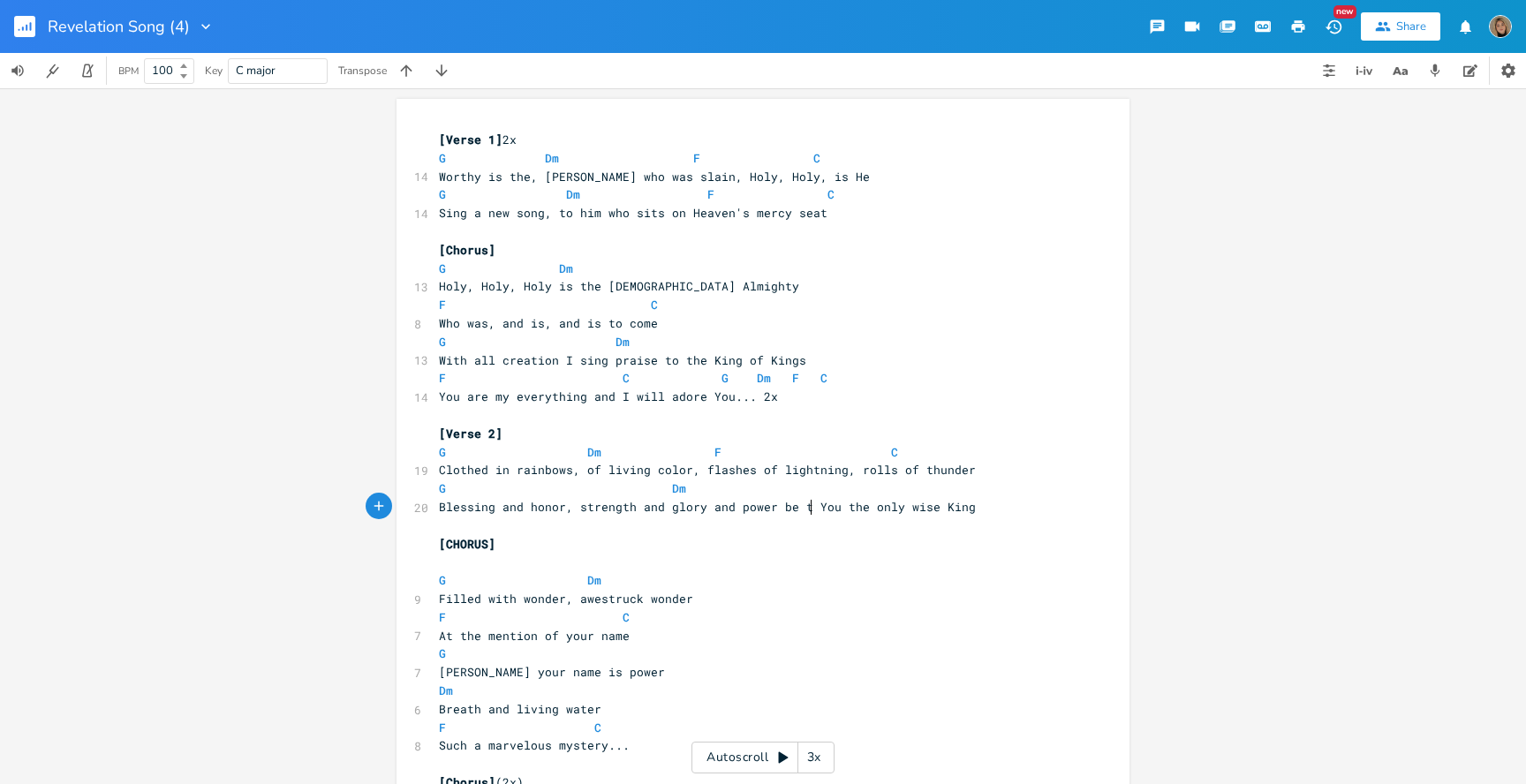 type on "to" 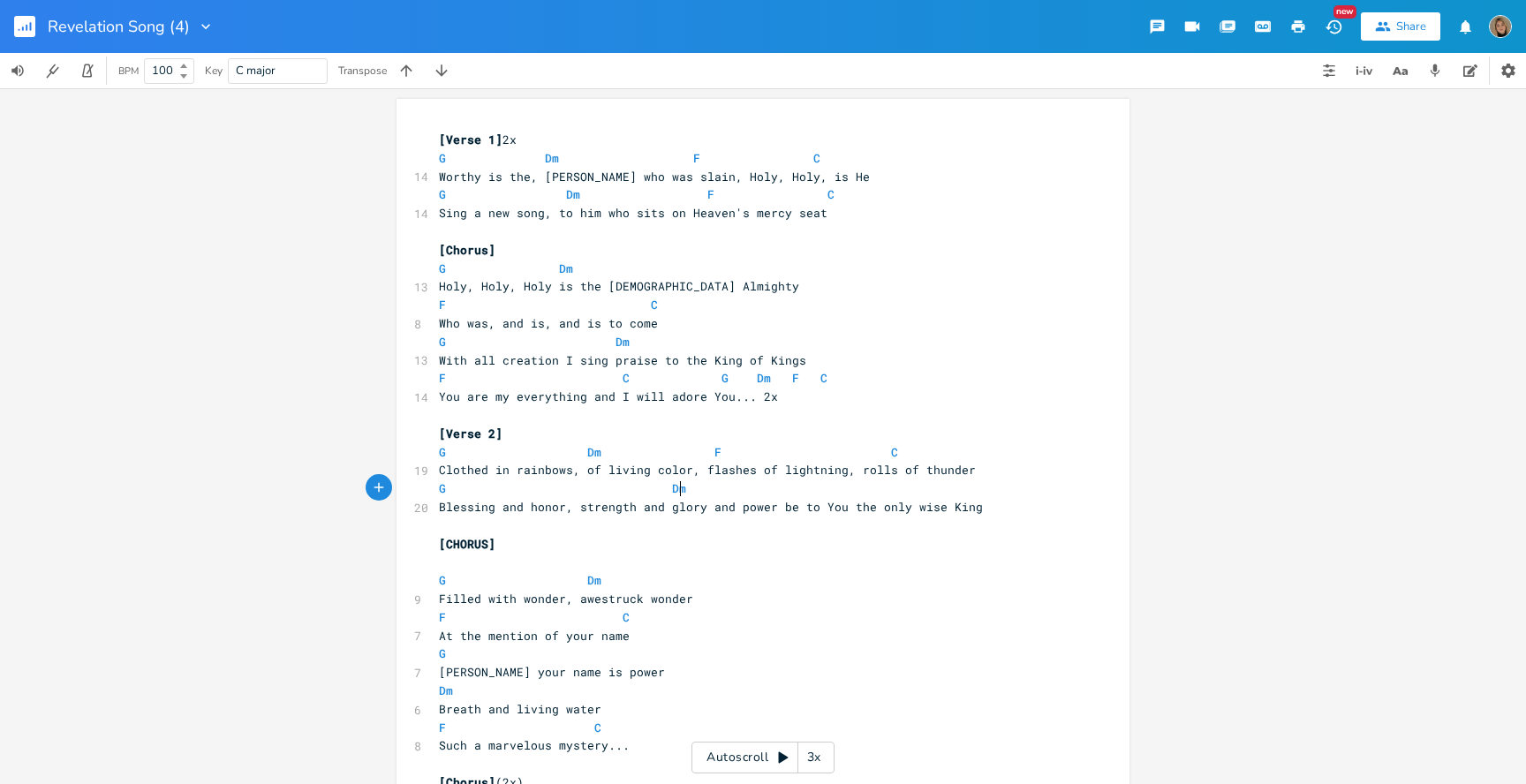 click on "G                                  Dm" at bounding box center [754, 488] 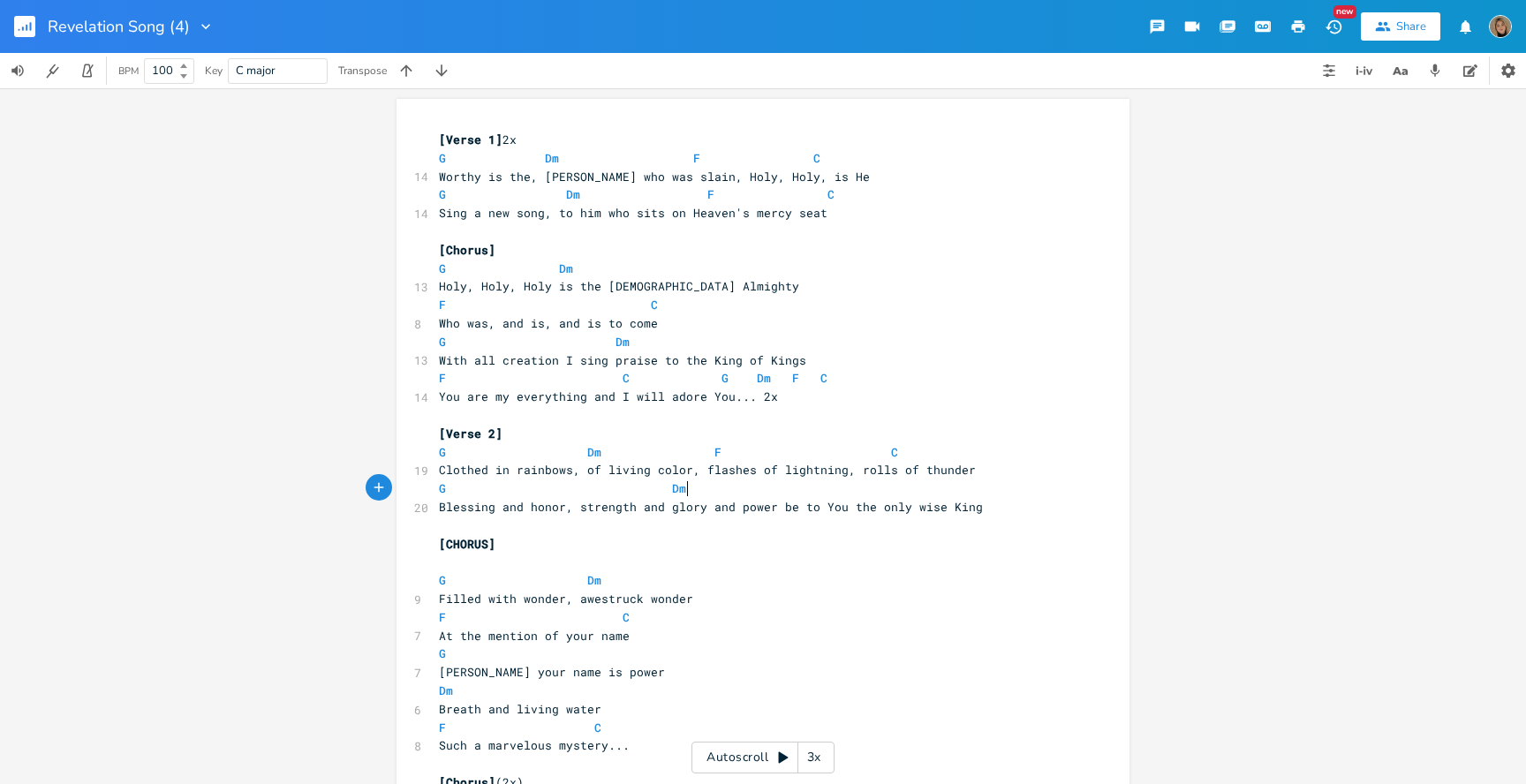 paste 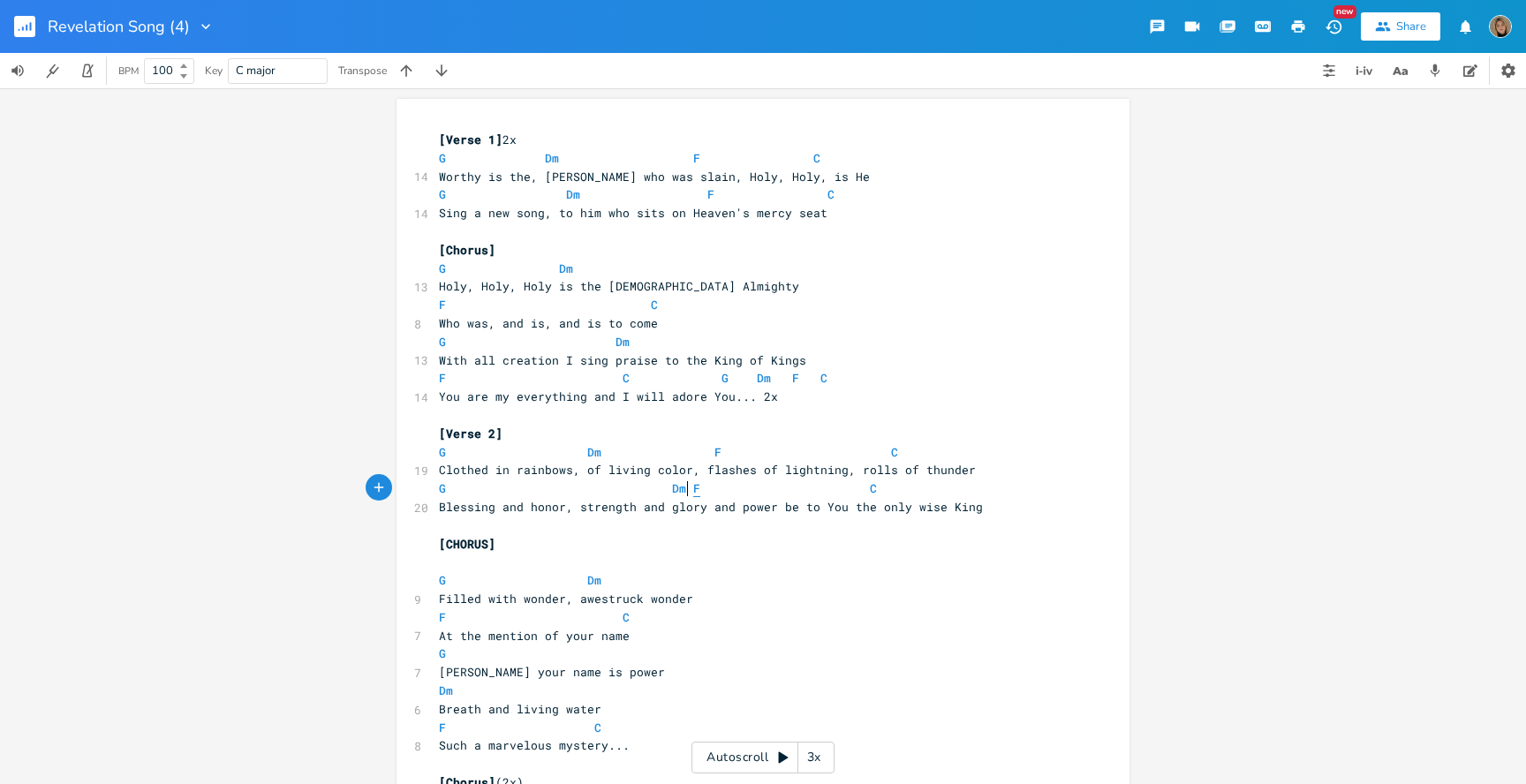 click on "F" at bounding box center (697, 488) 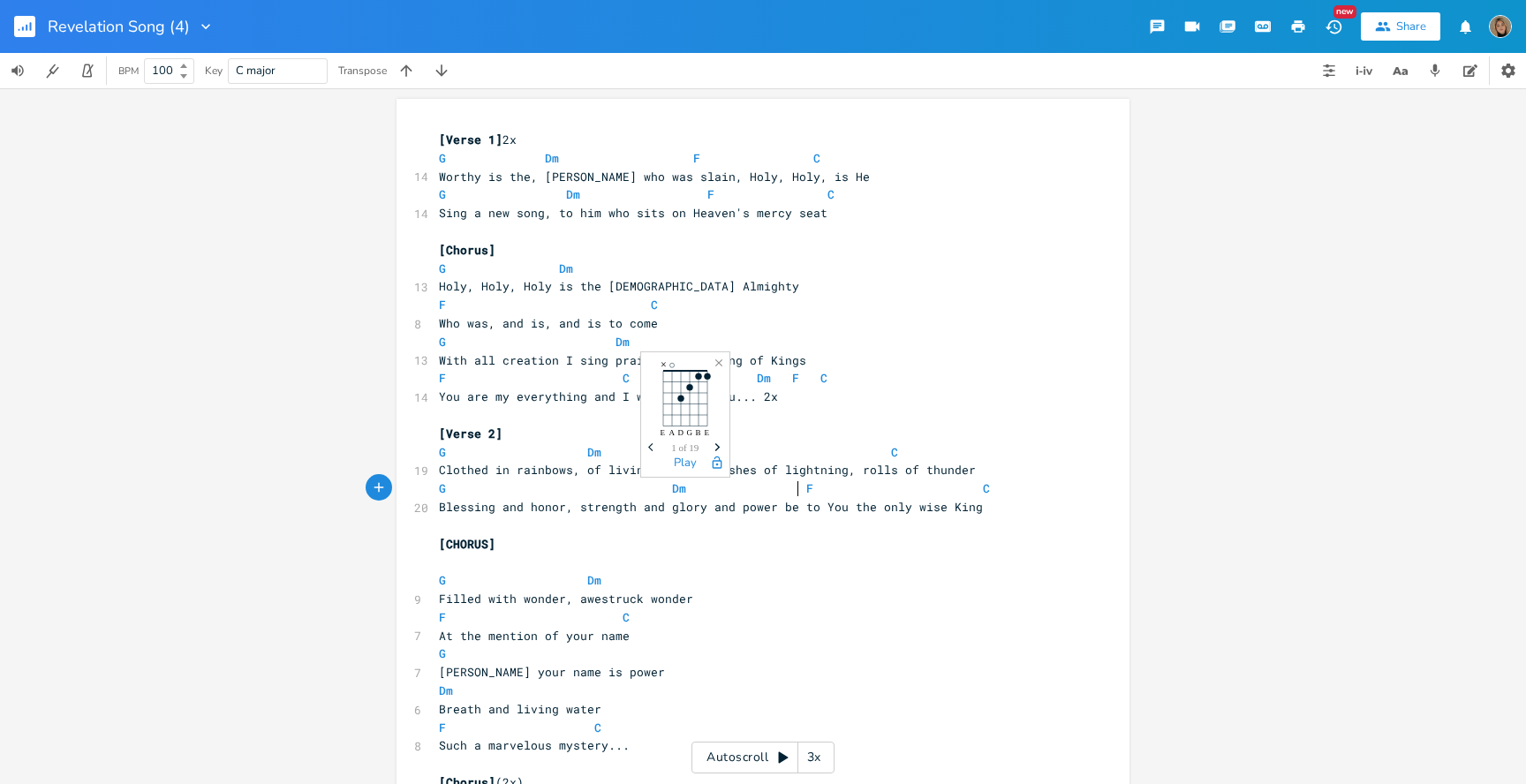 scroll, scrollTop: 0, scrollLeft: 53, axis: horizontal 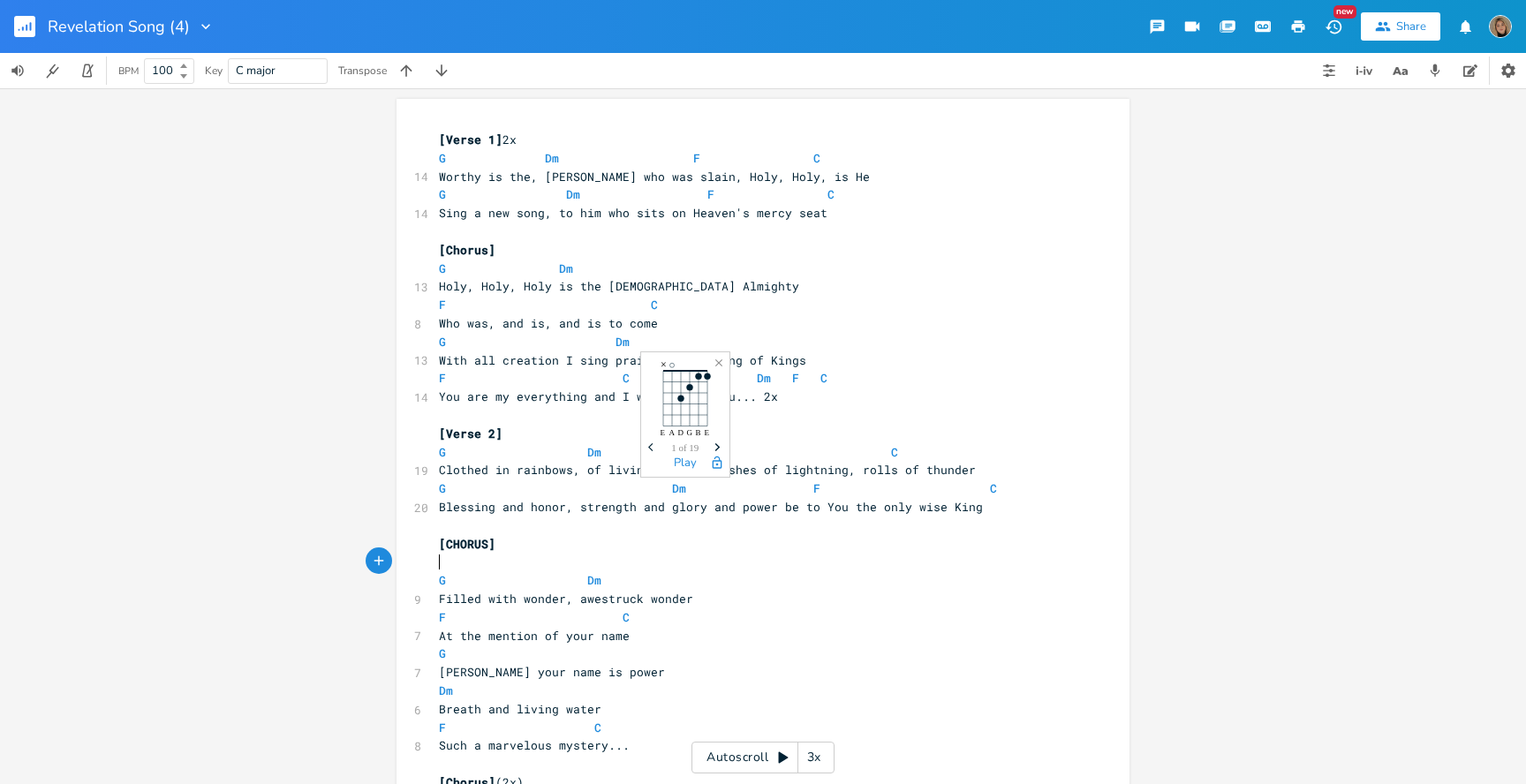 click on "​" at bounding box center [754, 562] 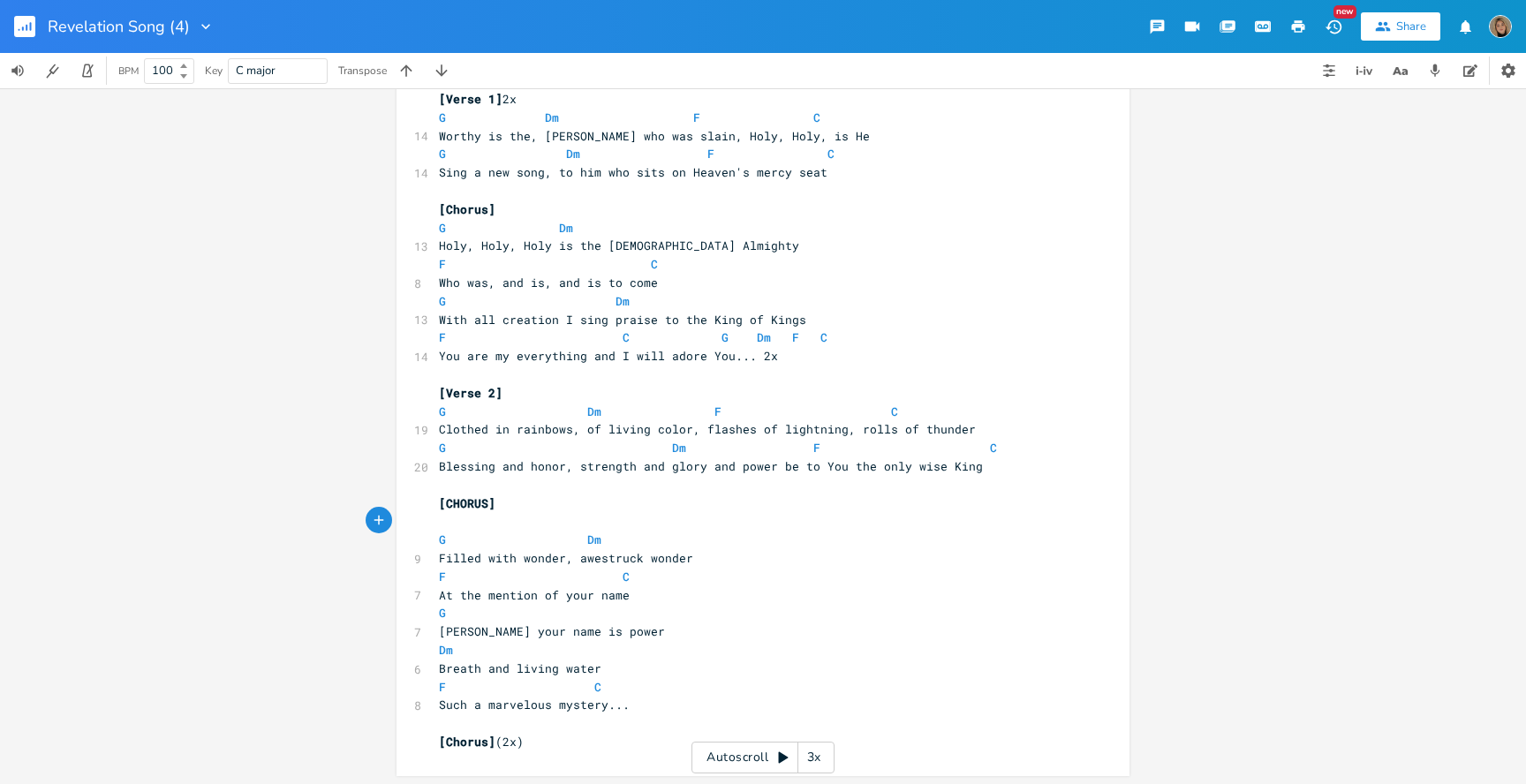 scroll, scrollTop: 43, scrollLeft: 0, axis: vertical 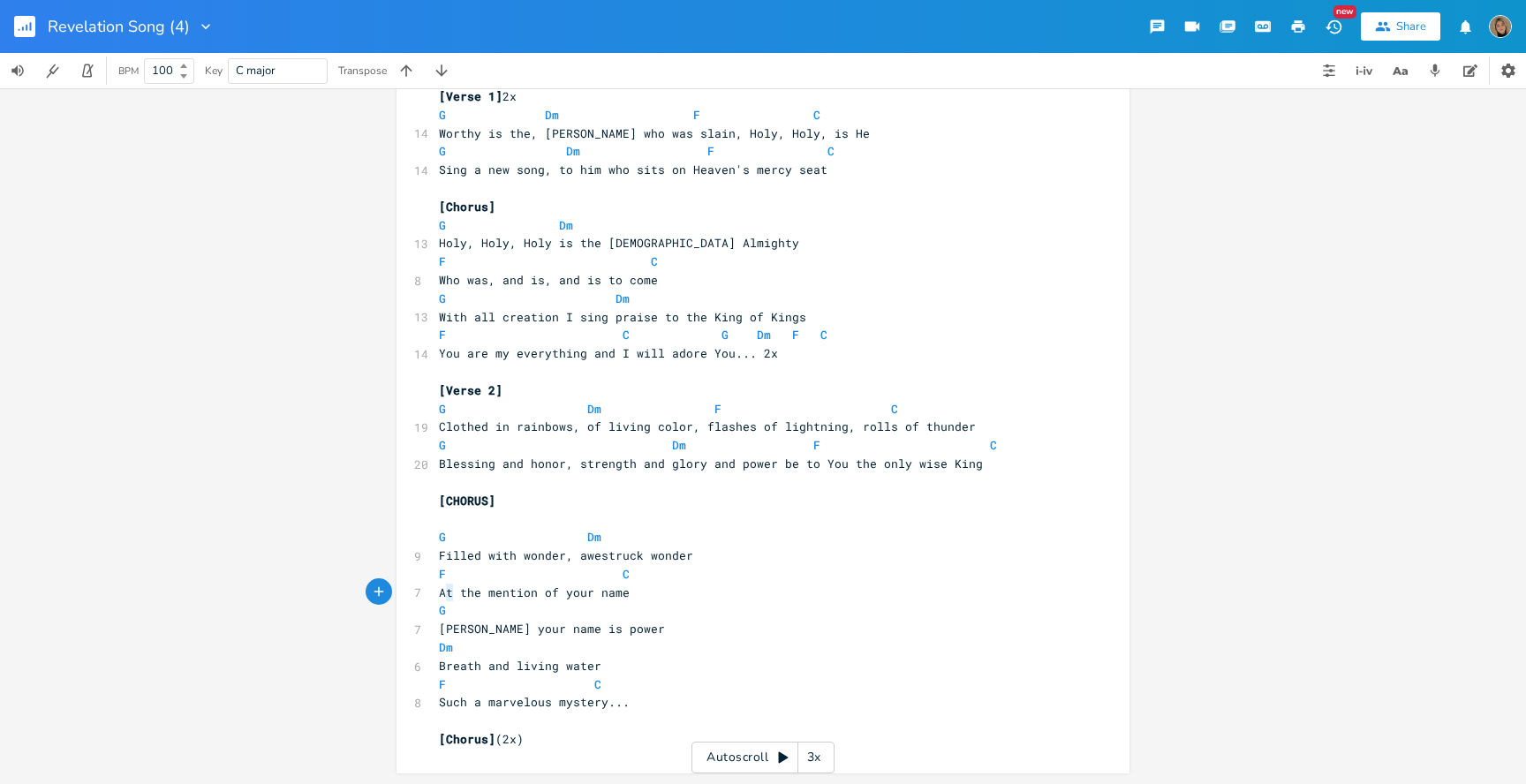 type on "F                         C" 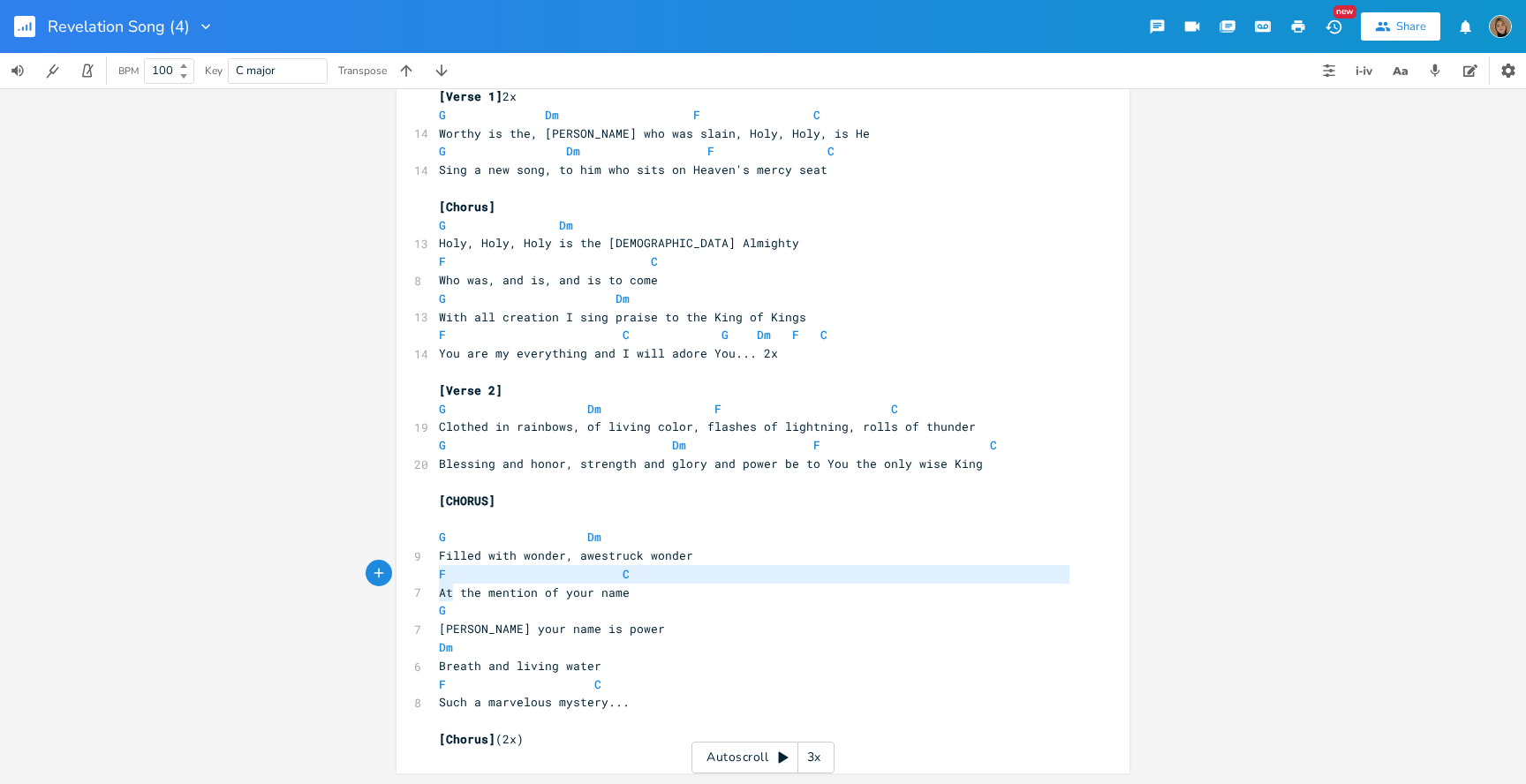 drag, startPoint x: 446, startPoint y: 587, endPoint x: 424, endPoint y: 577, distance: 24.166 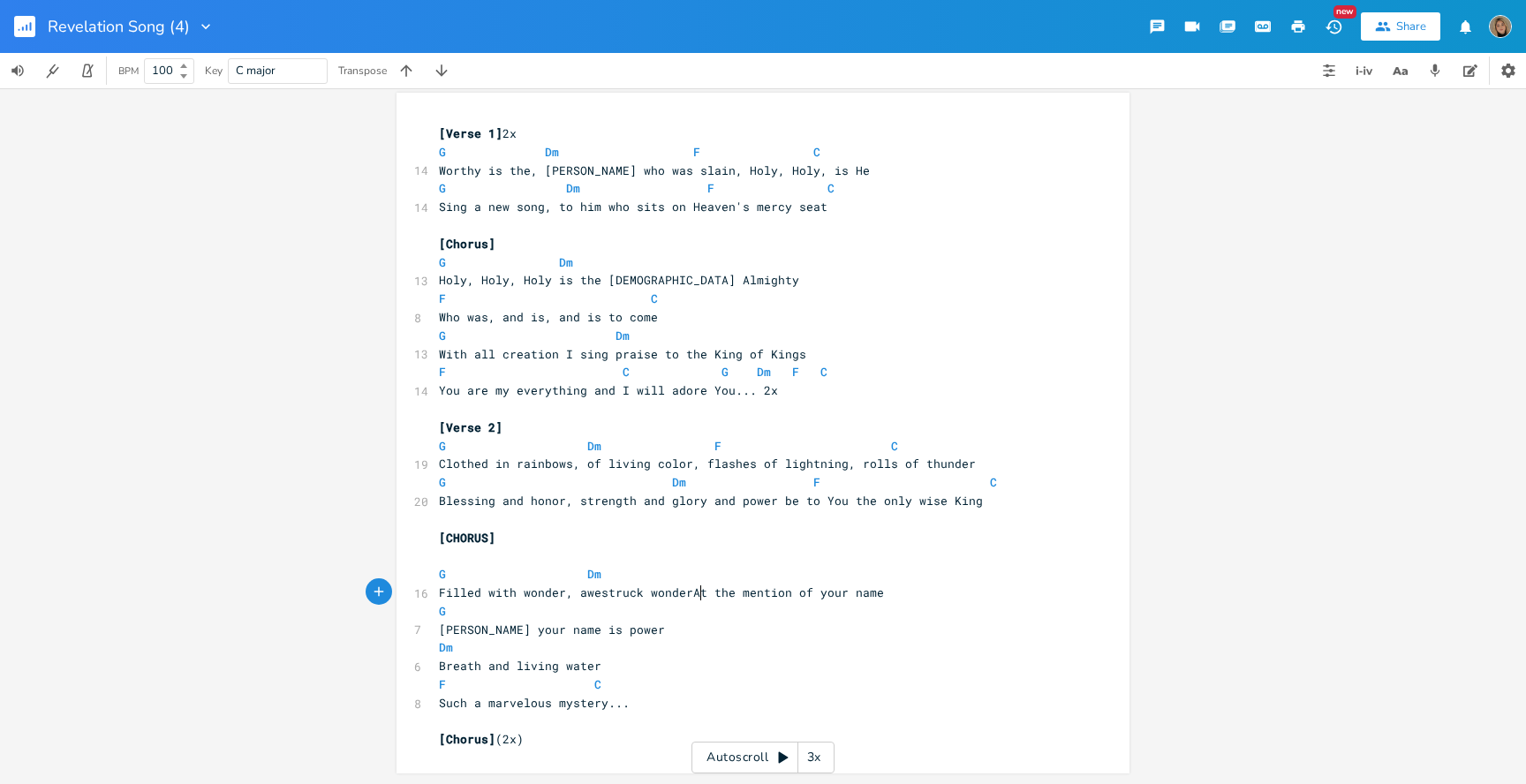 scroll, scrollTop: 6, scrollLeft: 0, axis: vertical 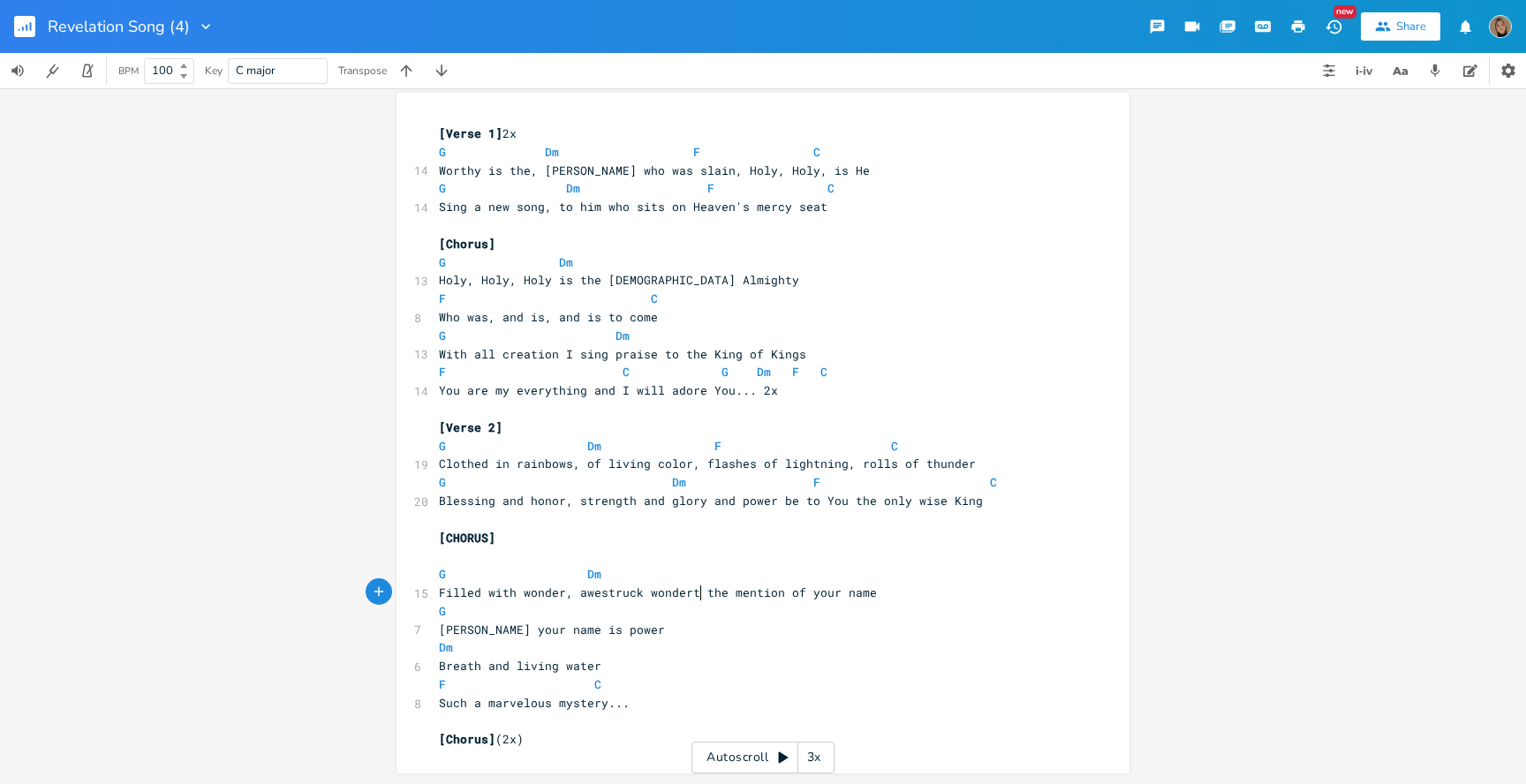 type on "a" 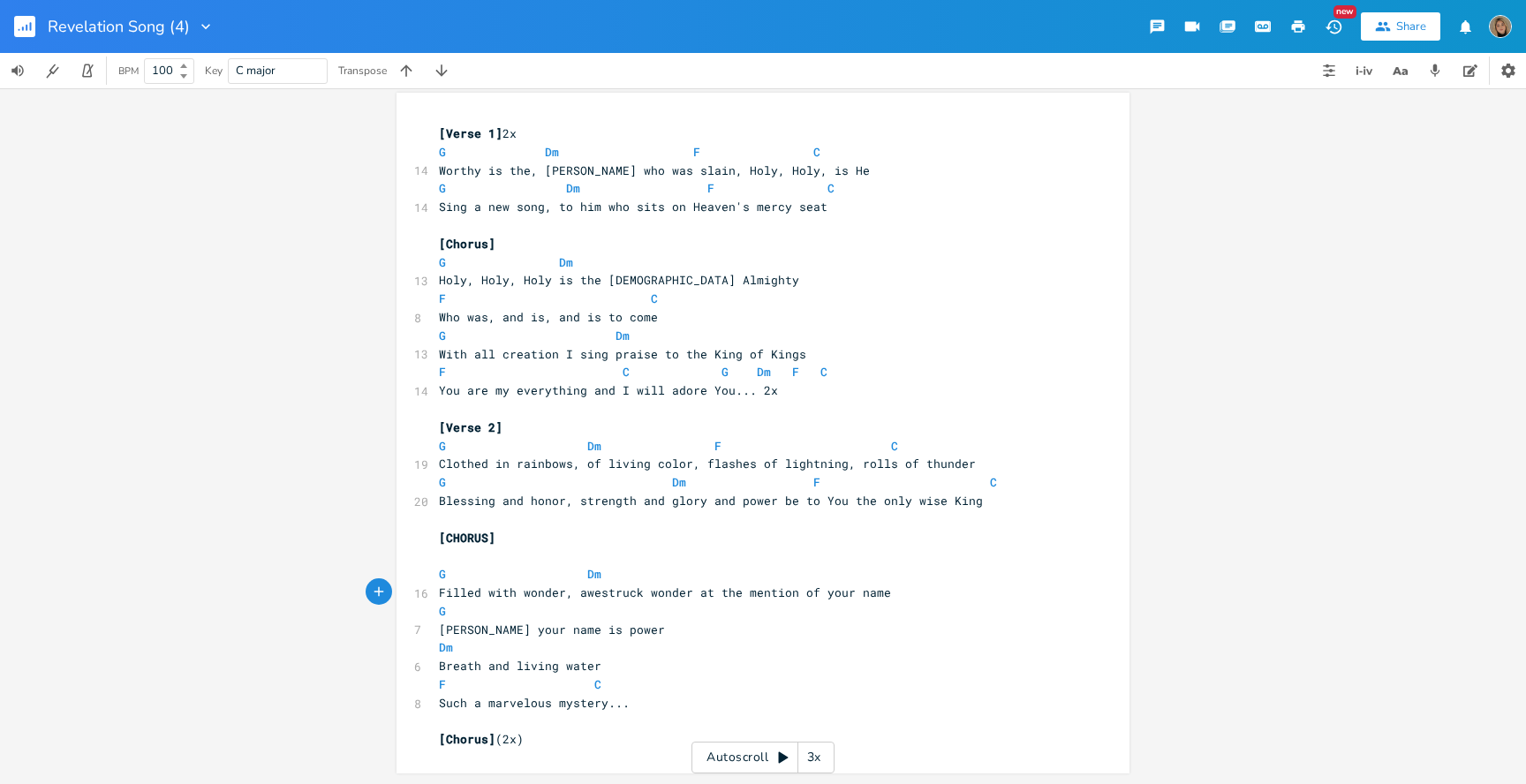 click on "G                      Dm" at bounding box center (754, 574) 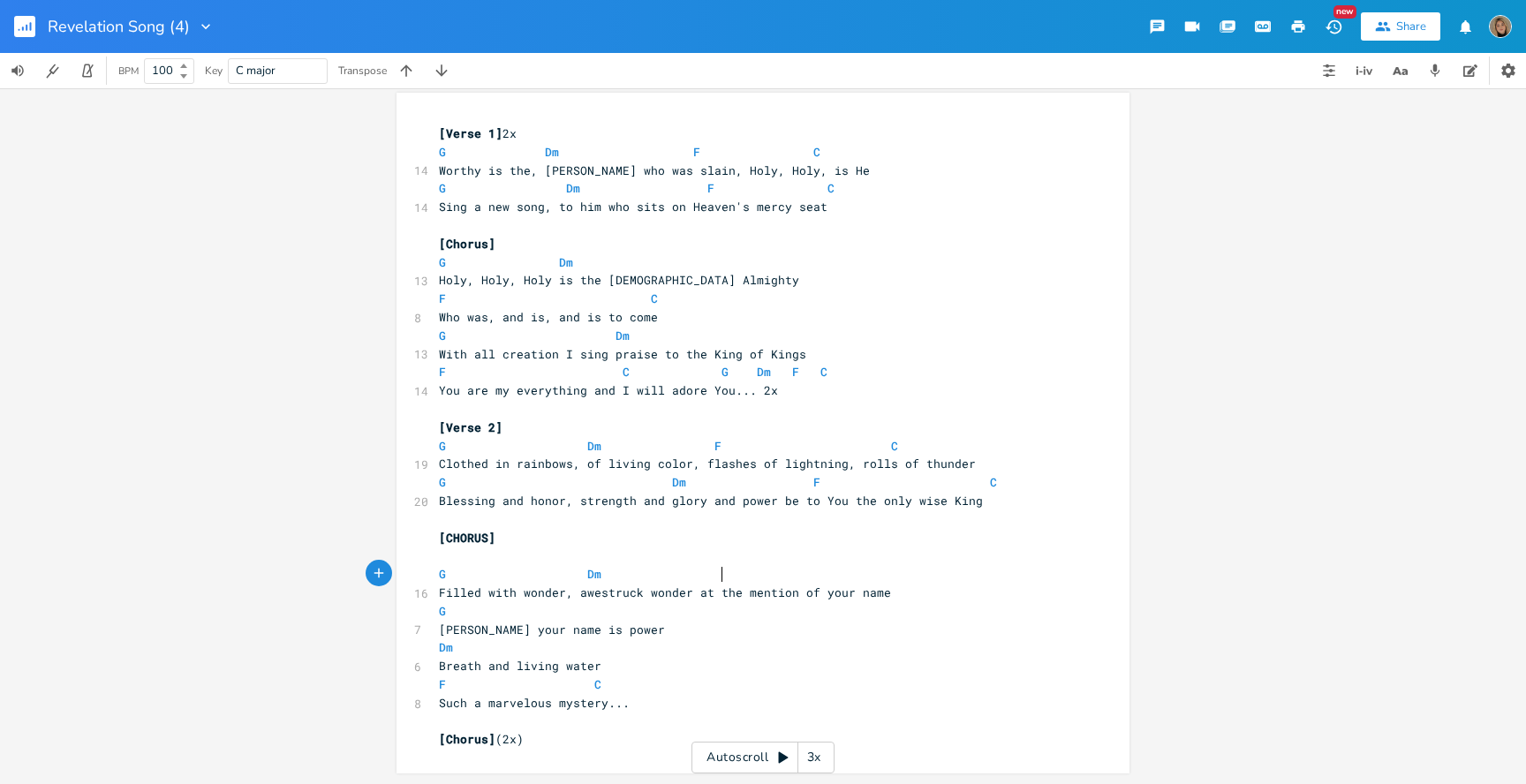scroll, scrollTop: 0, scrollLeft: 53, axis: horizontal 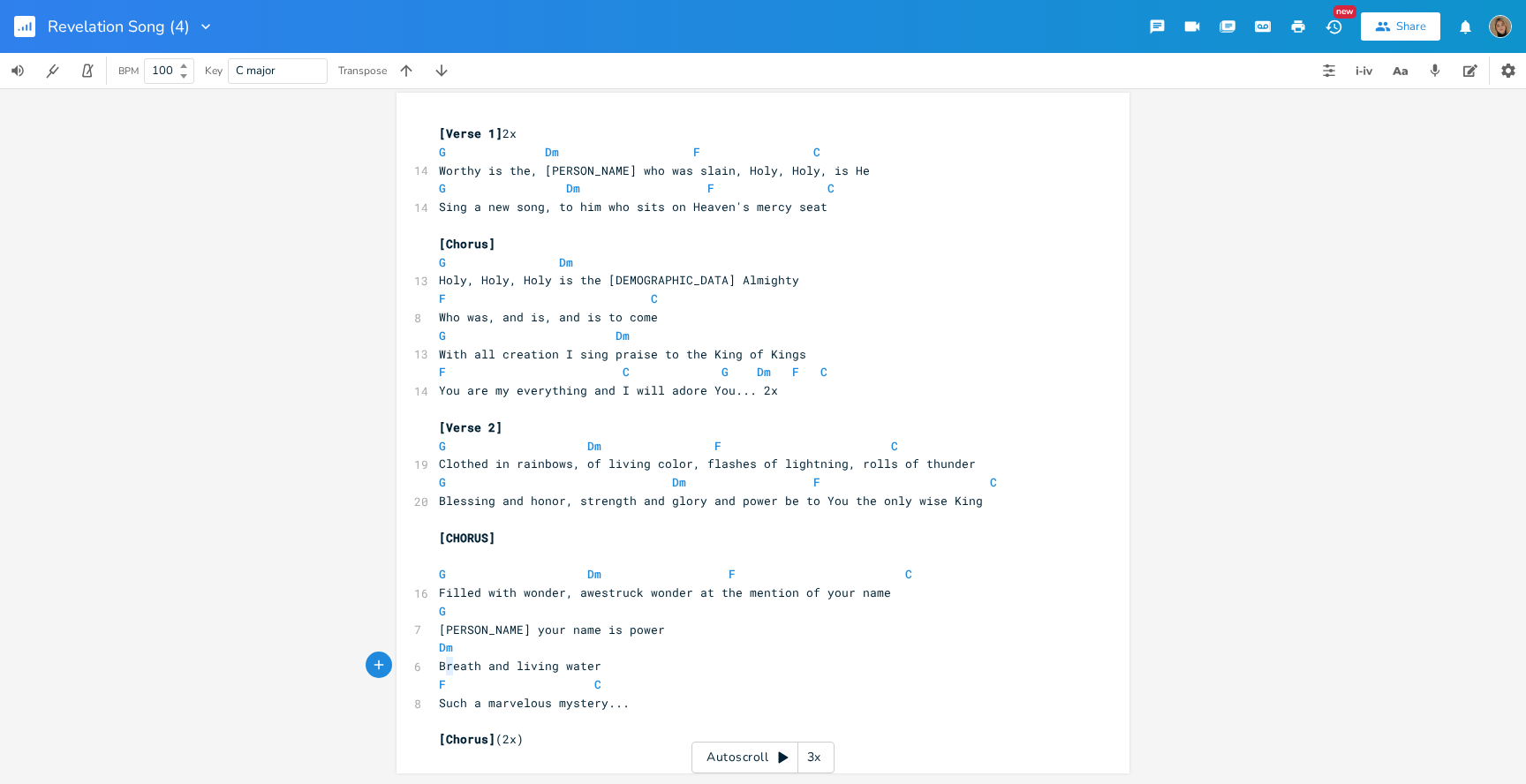 type on "Dm" 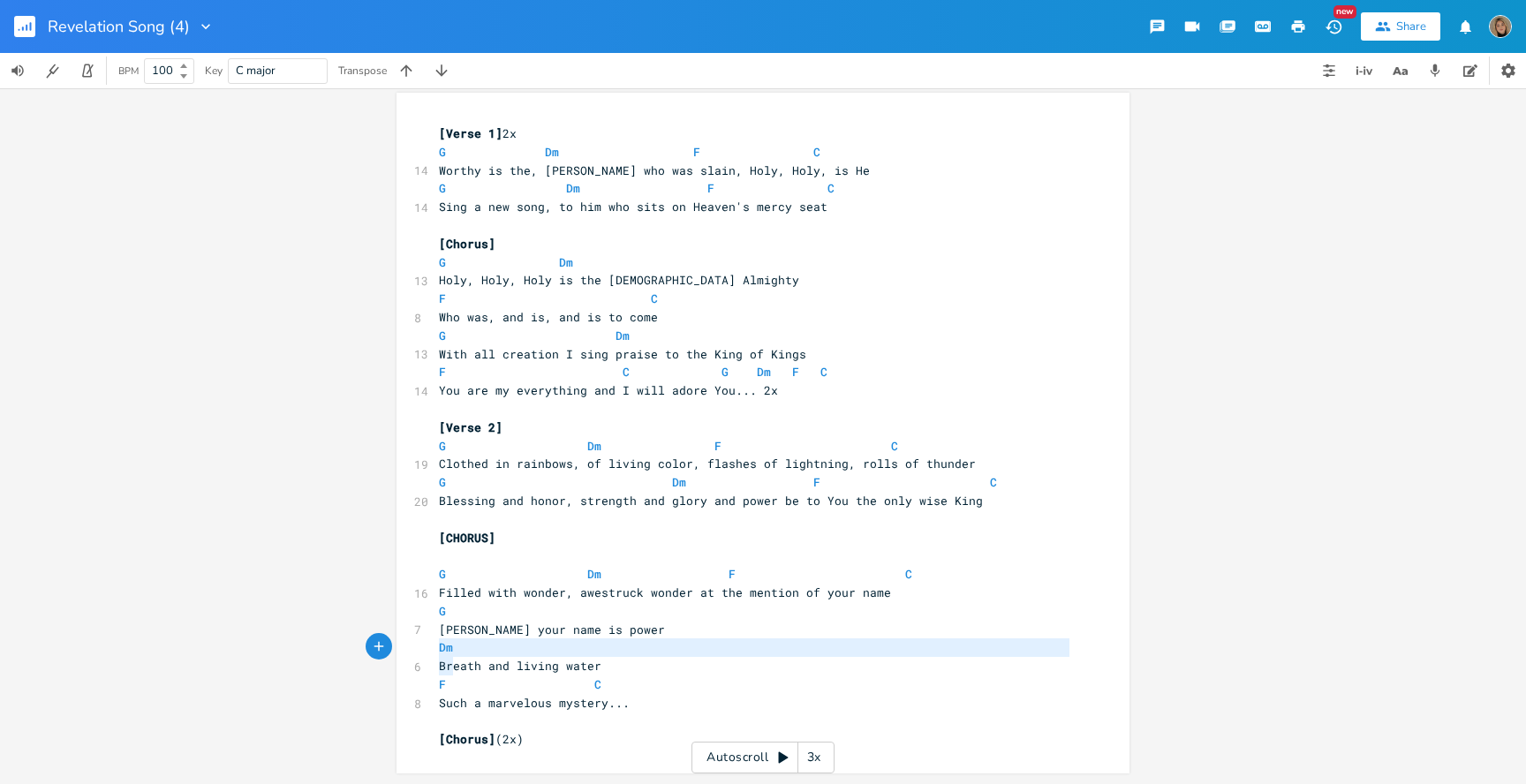 drag, startPoint x: 446, startPoint y: 664, endPoint x: 426, endPoint y: 652, distance: 23.32381 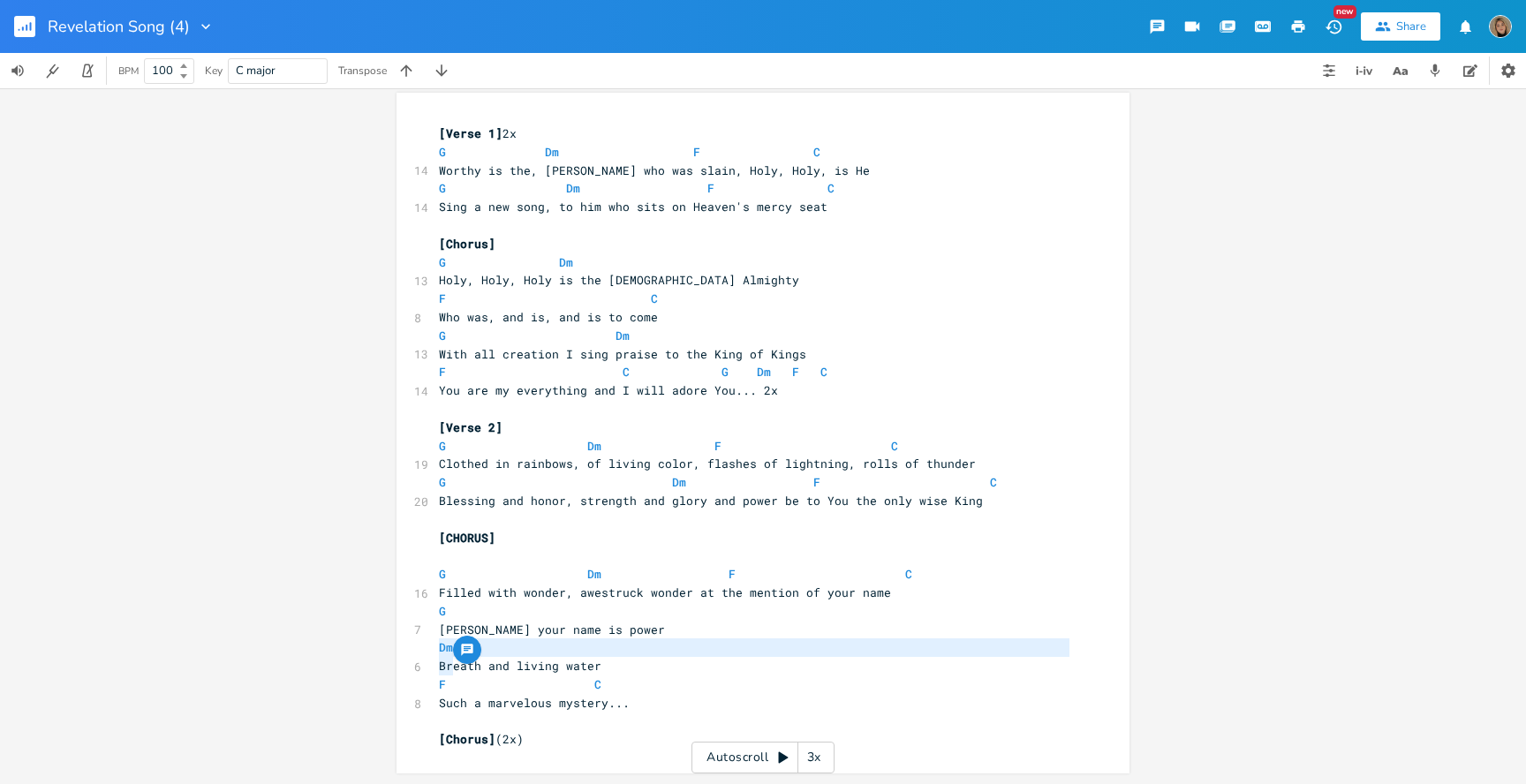 scroll, scrollTop: 2, scrollLeft: 0, axis: vertical 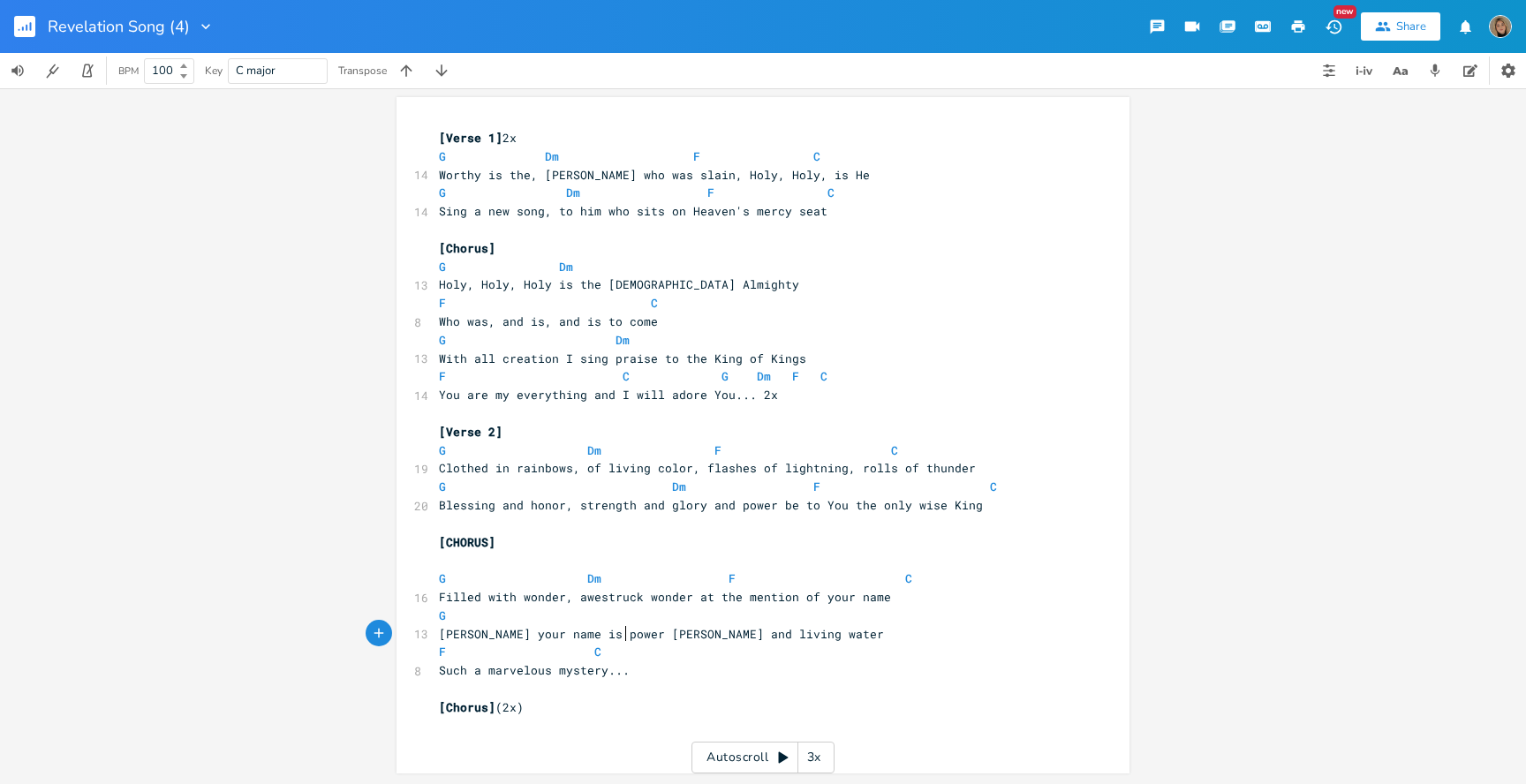 type on "b" 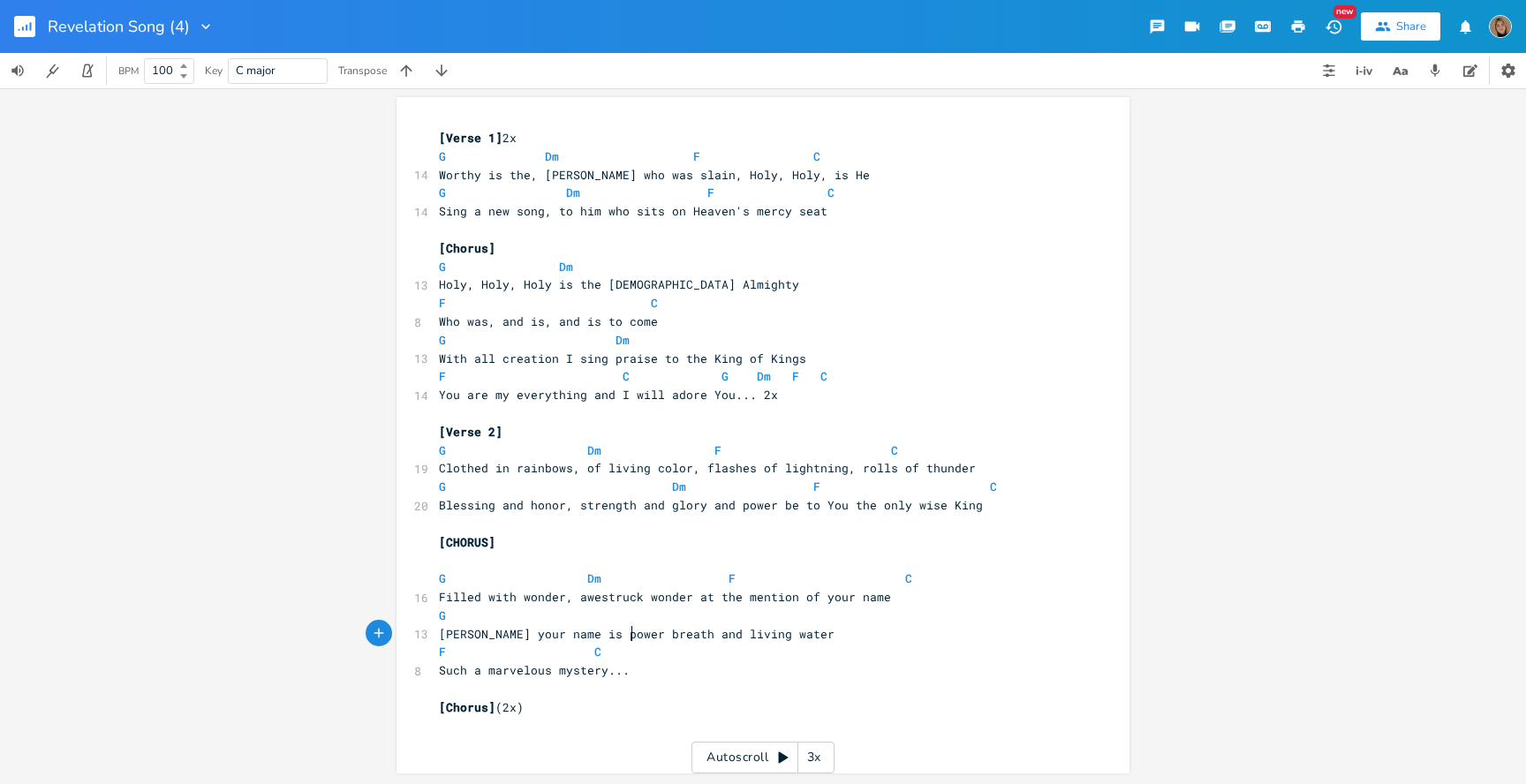 scroll, scrollTop: 0, scrollLeft: 5, axis: horizontal 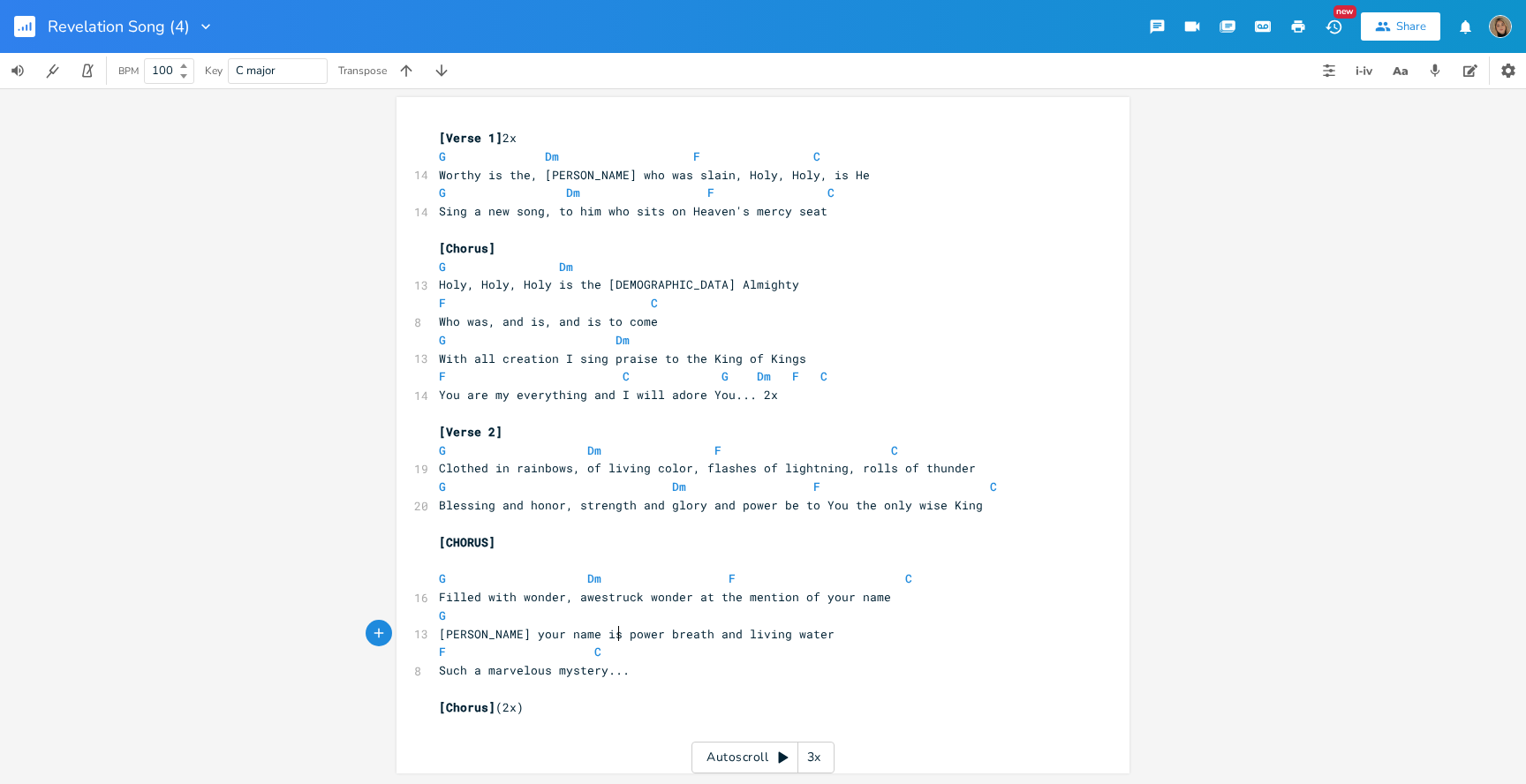 click on "Jesus your name is power breath and living water" at bounding box center (637, 634) 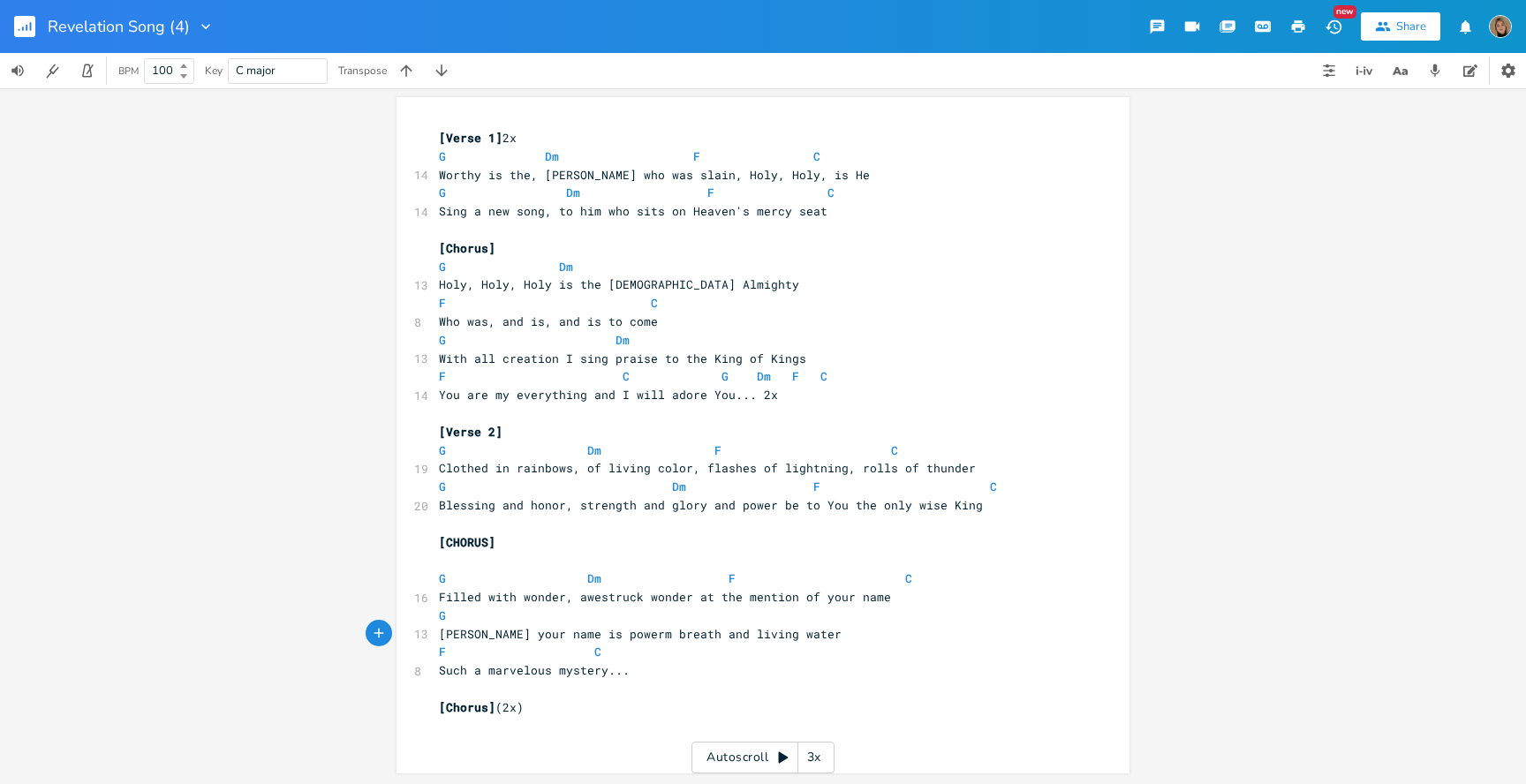type on "m," 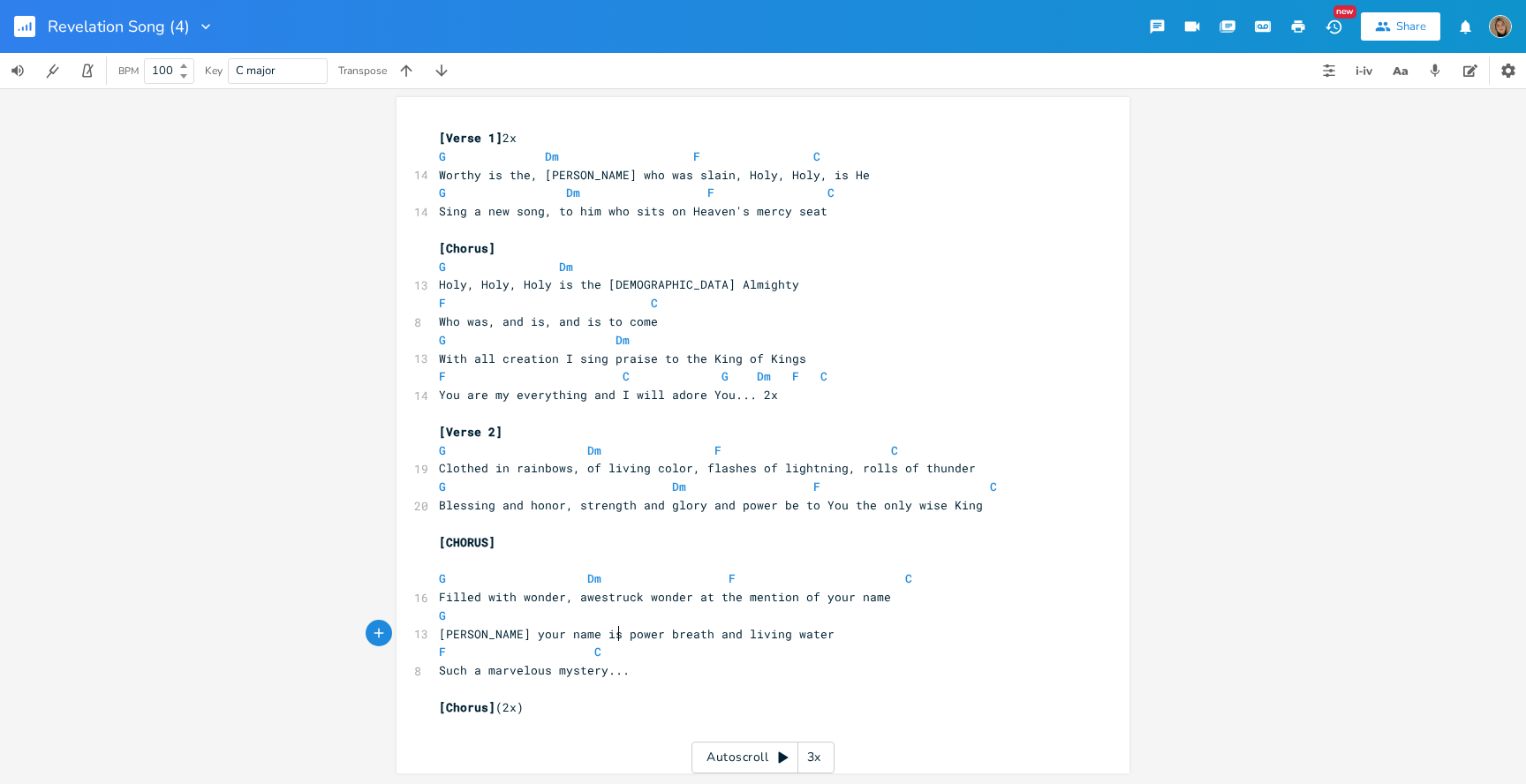 type on "," 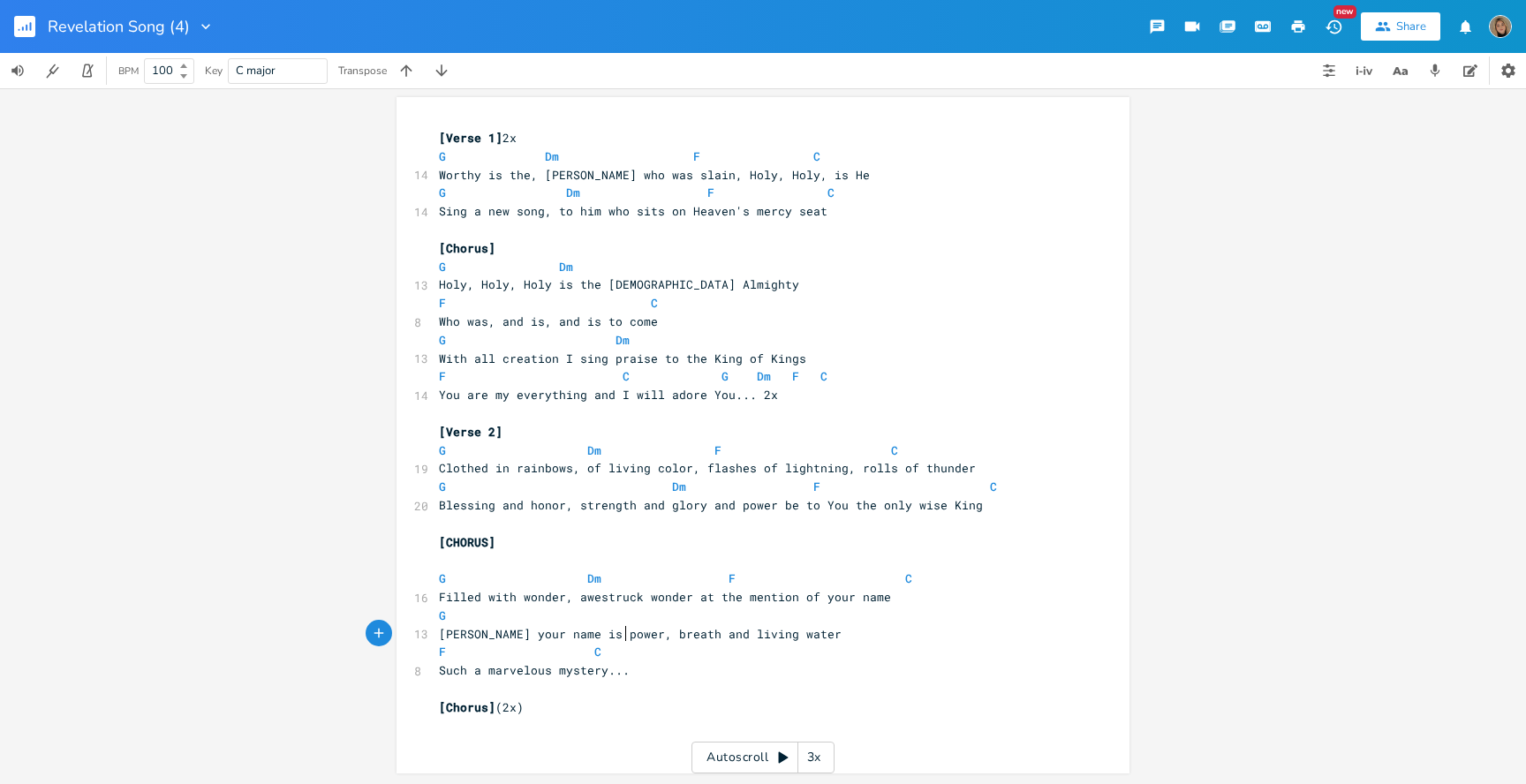 scroll, scrollTop: 0, scrollLeft: 3, axis: horizontal 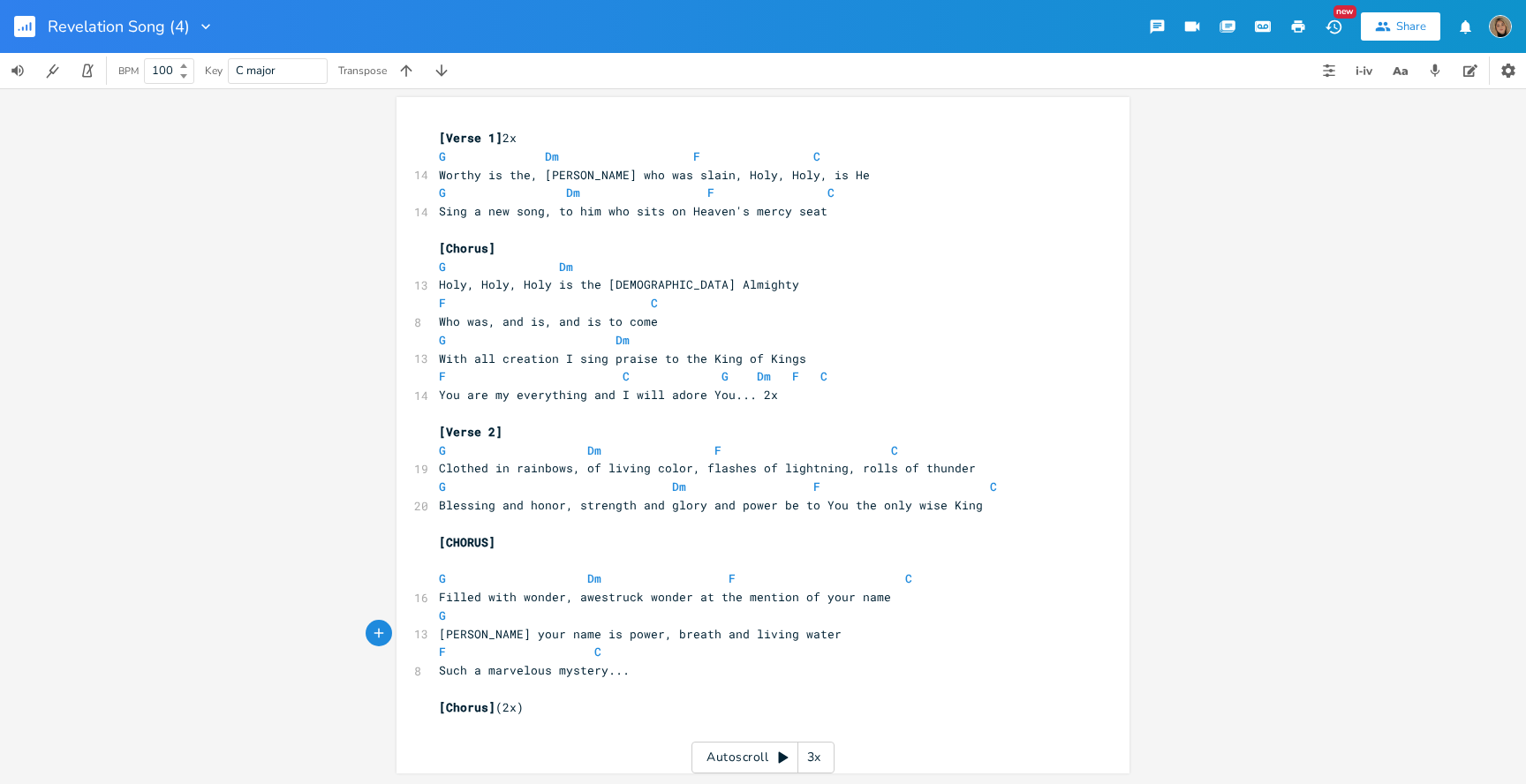 click on "Jesus your name is power, breath and living water" at bounding box center (640, 634) 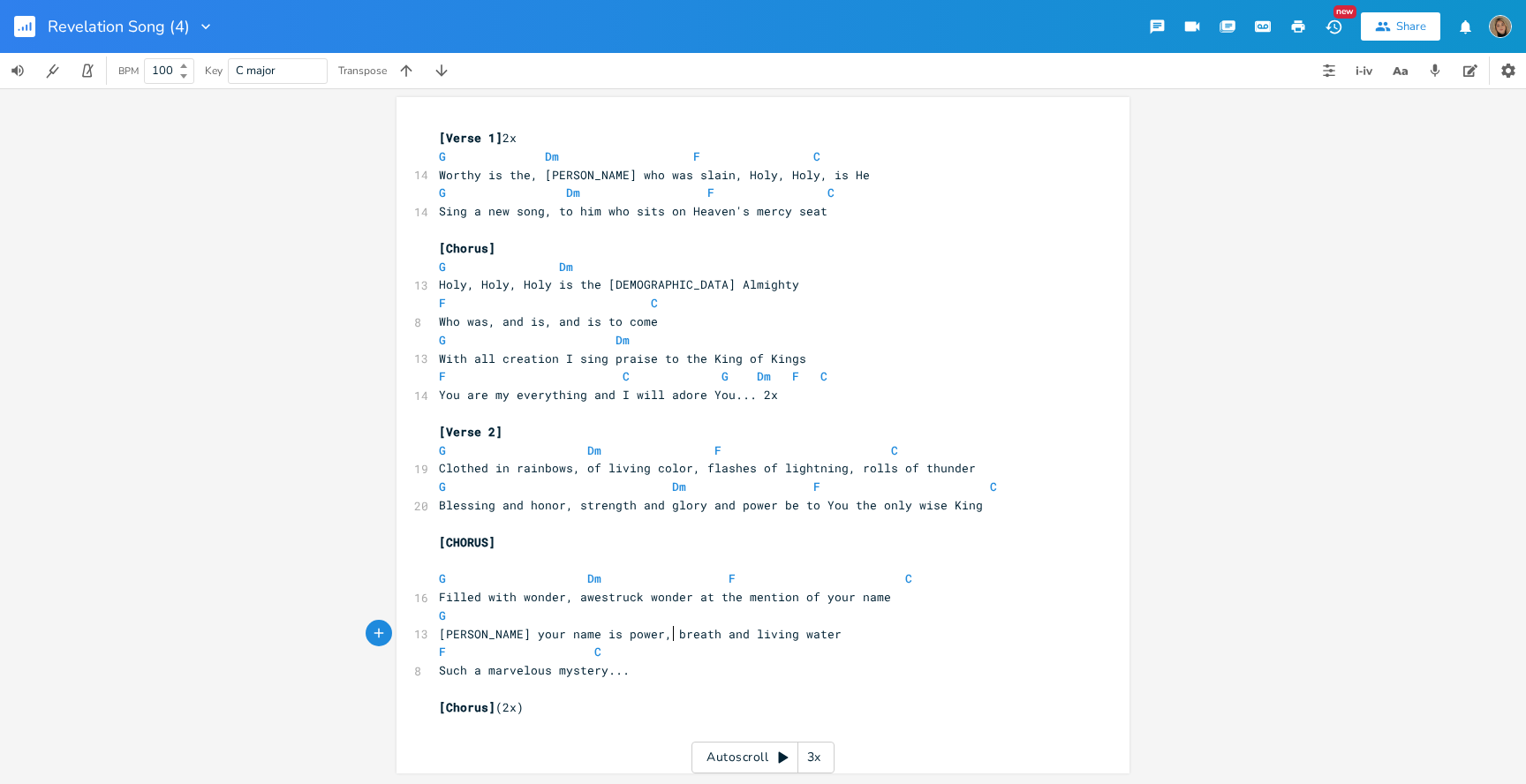 type on "," 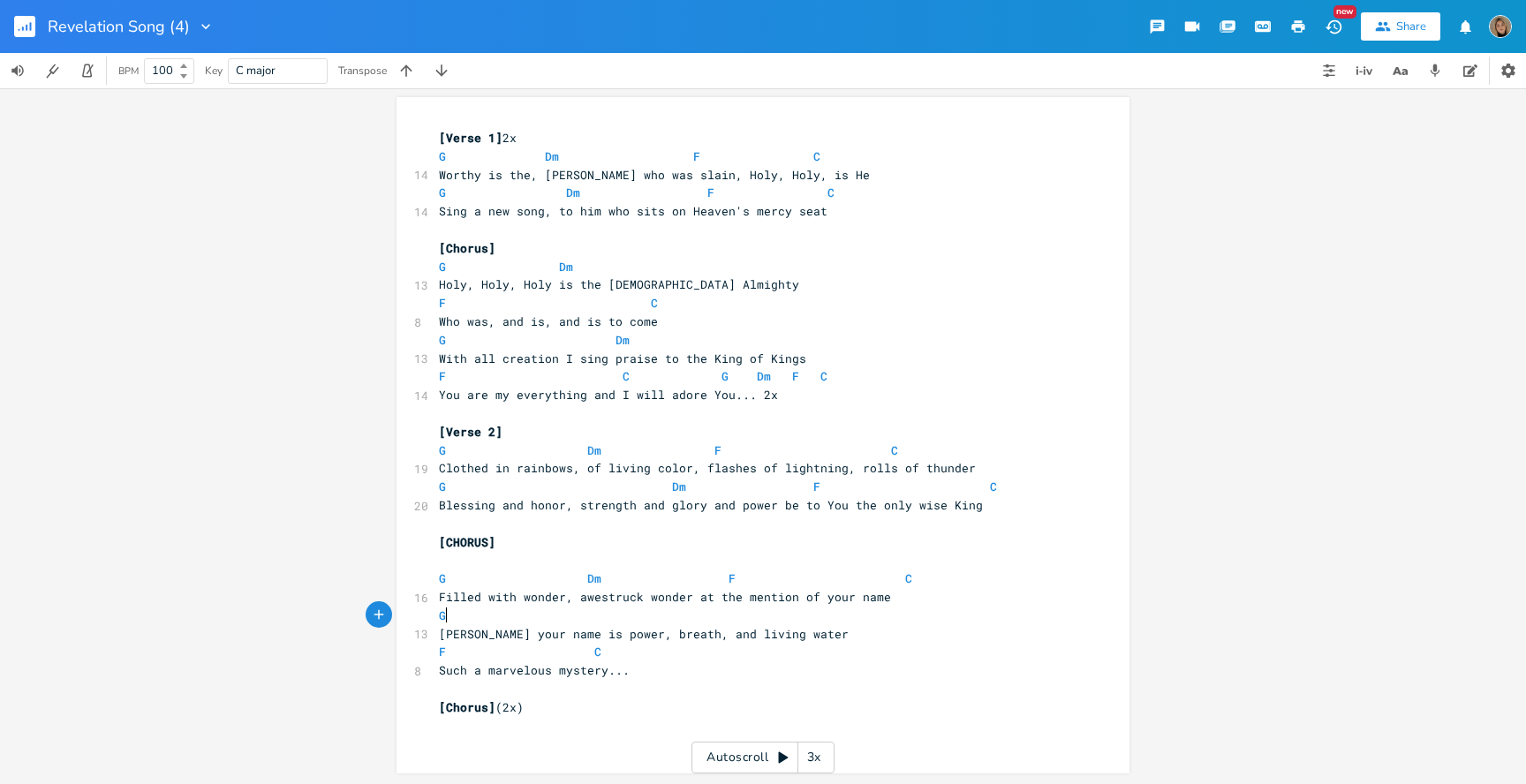 click on "Jesus your name is power, breath, and living water" at bounding box center (754, 634) 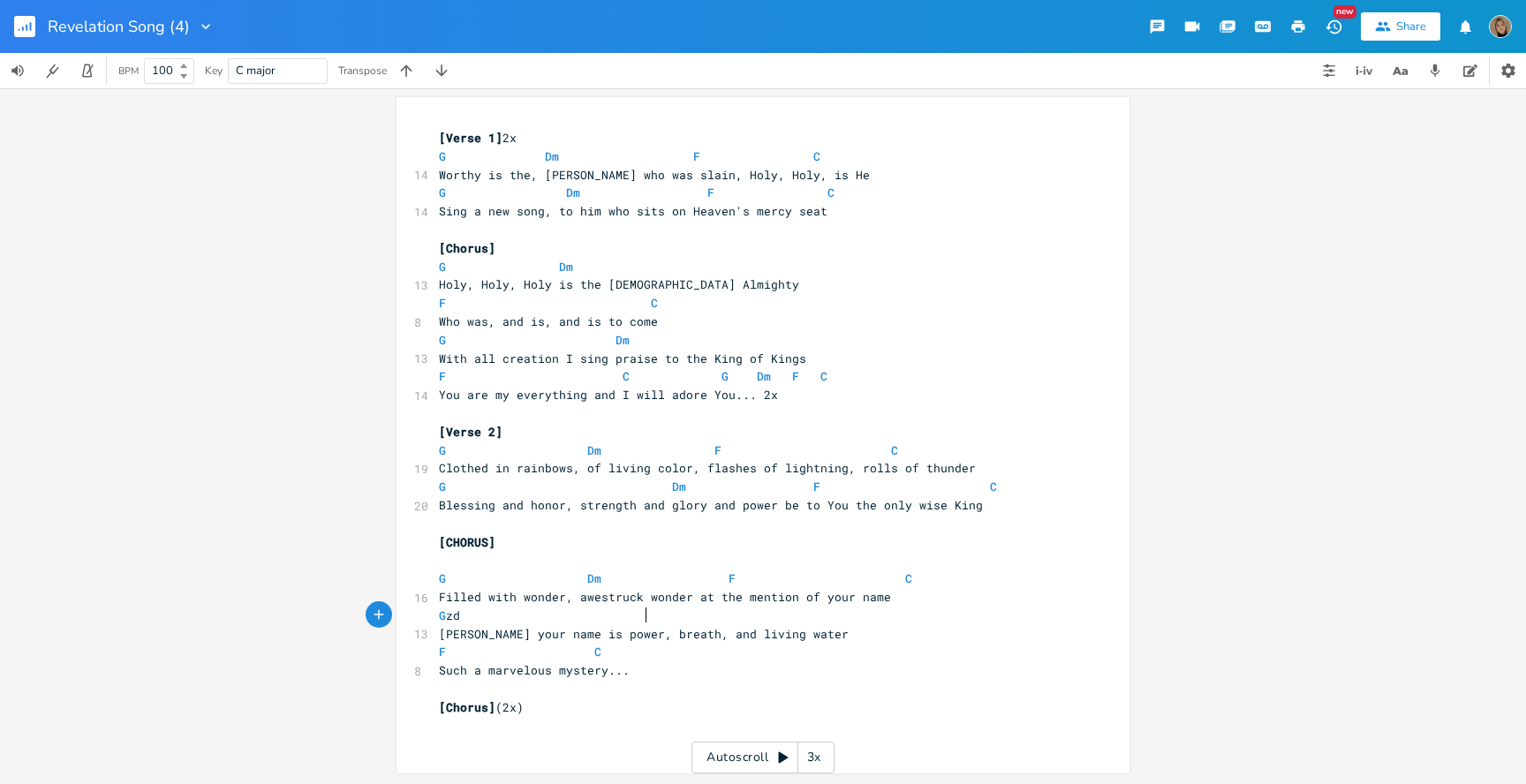 type on "zdm" 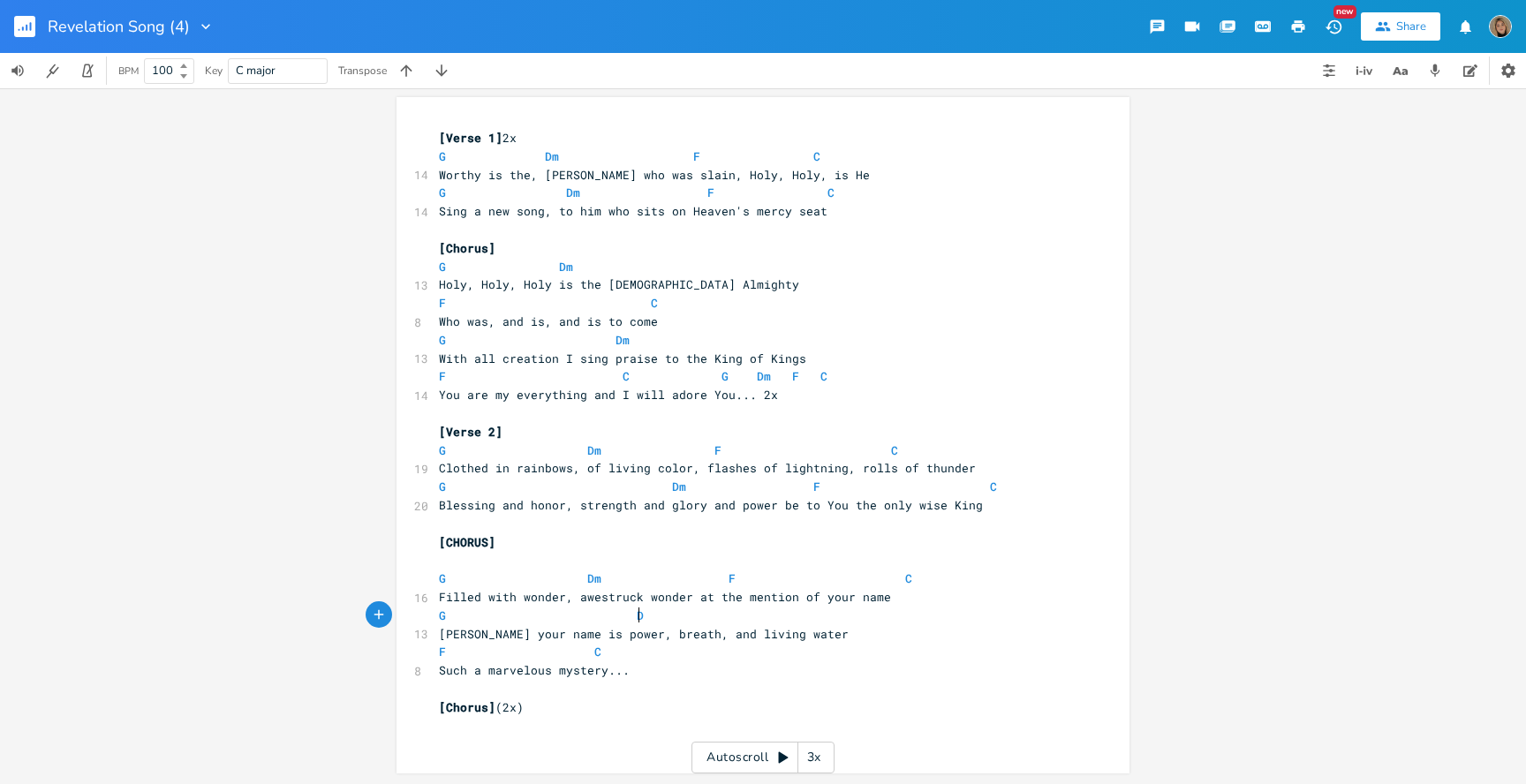 type on "Dm" 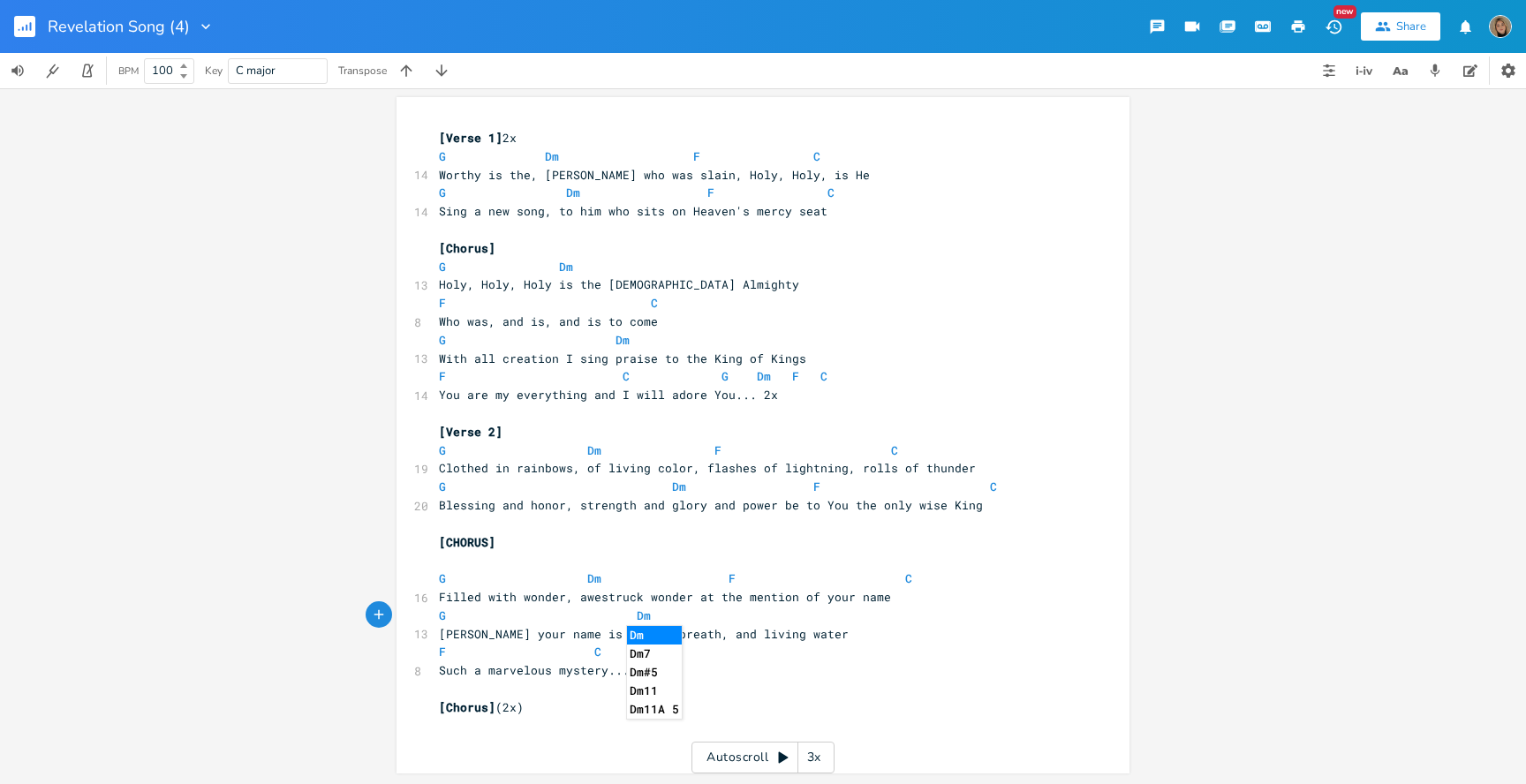 click on "F                       C" at bounding box center (754, 652) 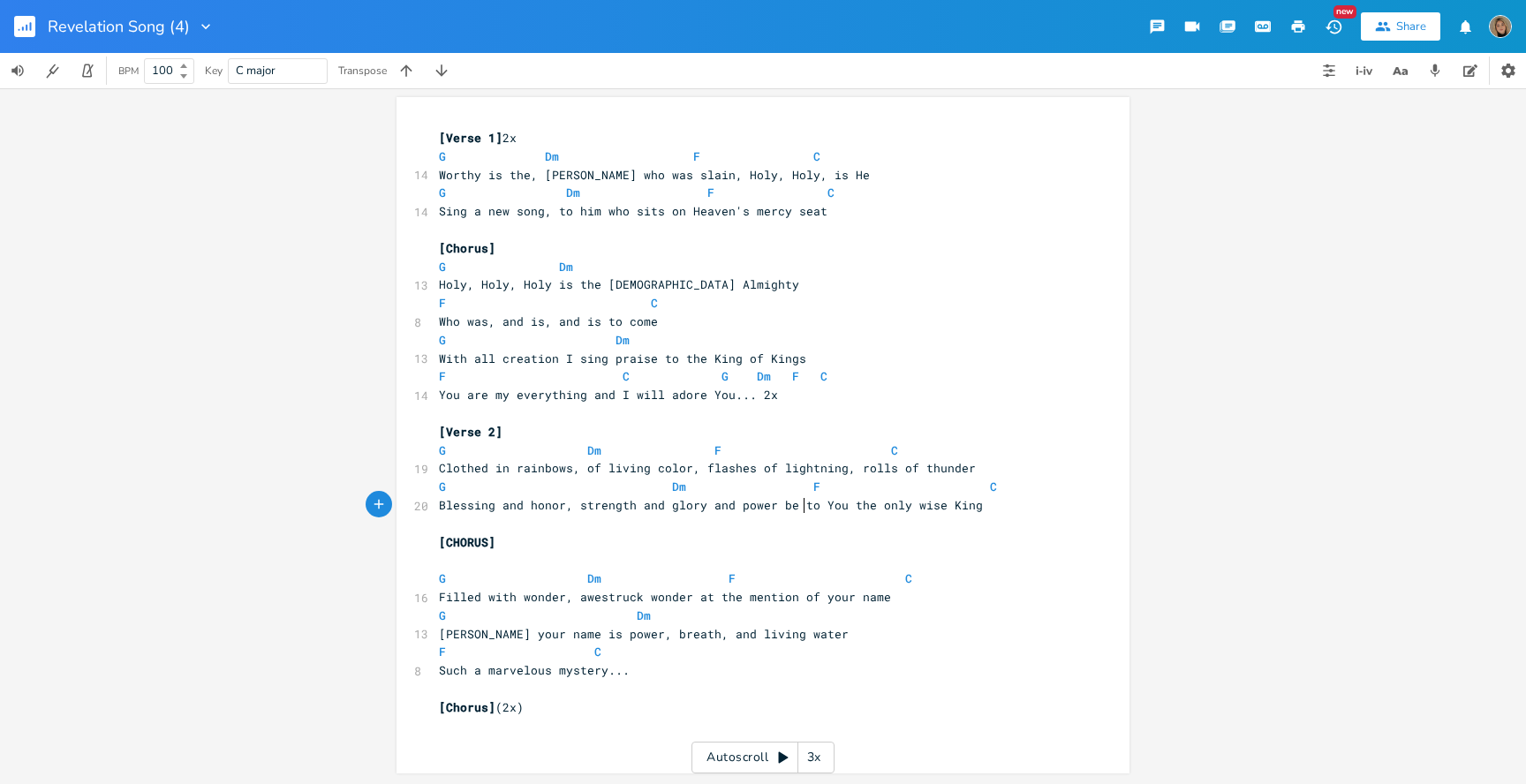 click on "Blessing and honor, strength and glory and power be to You the only wise King" at bounding box center (711, 505) 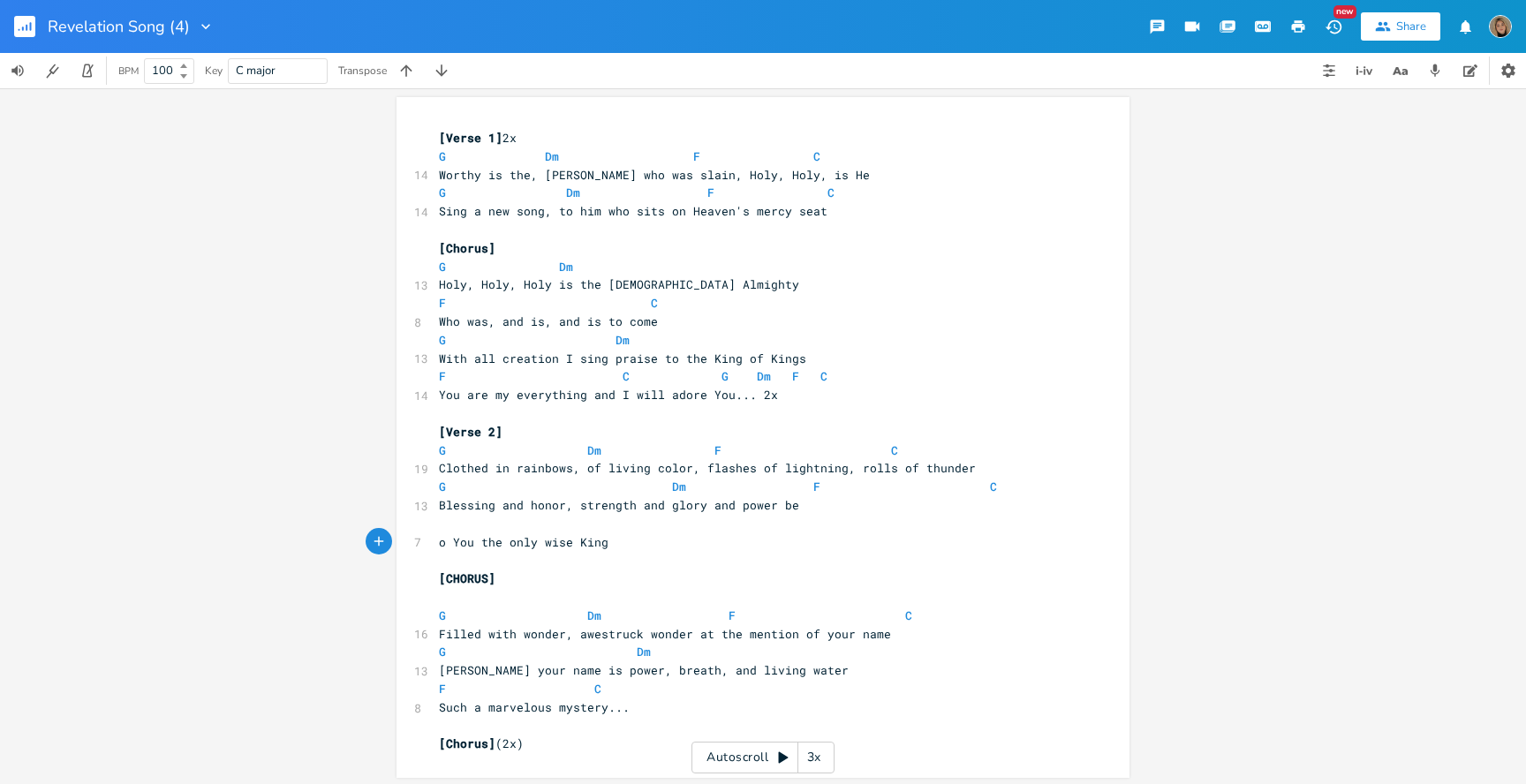 type on "T" 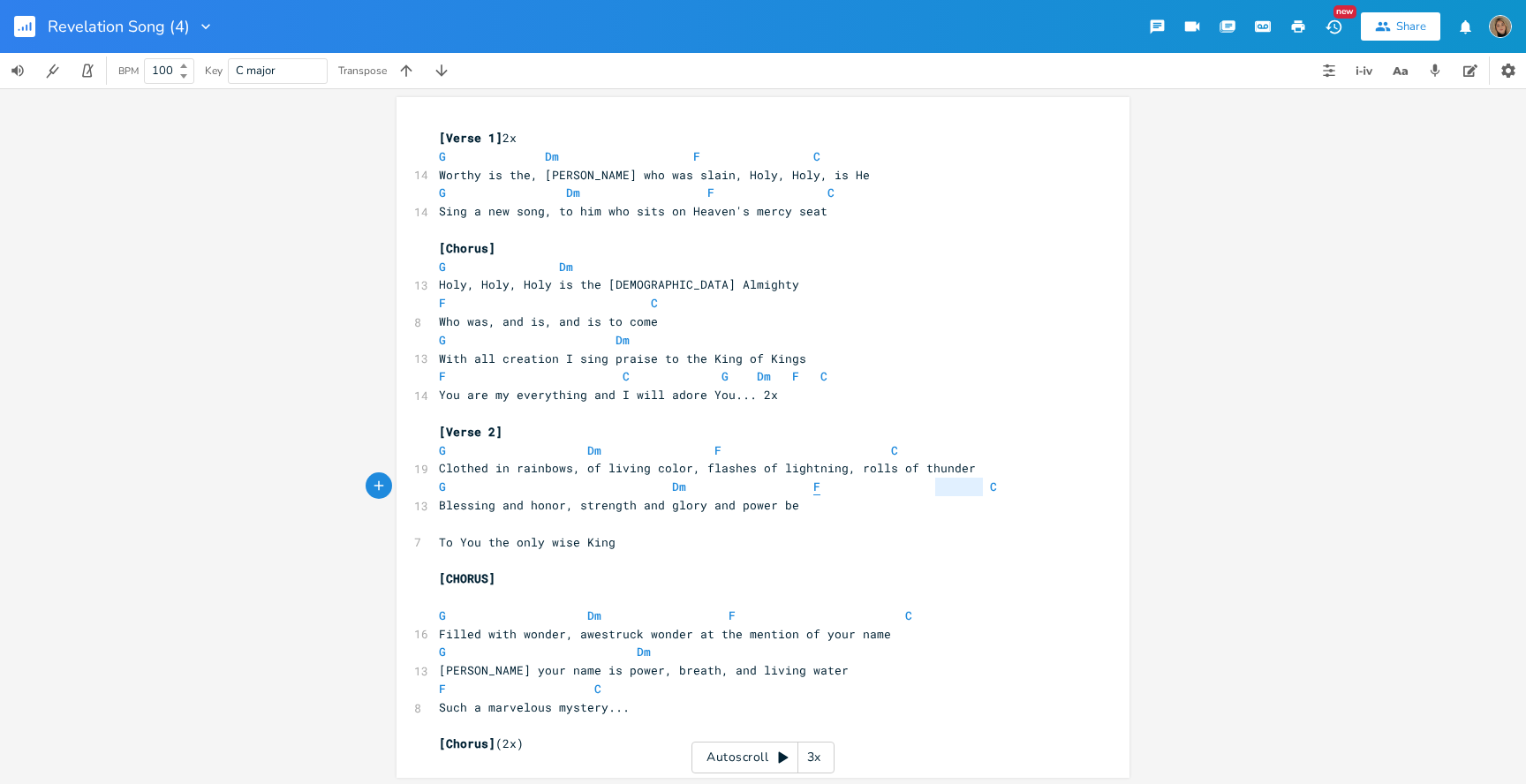 type on "F                        C" 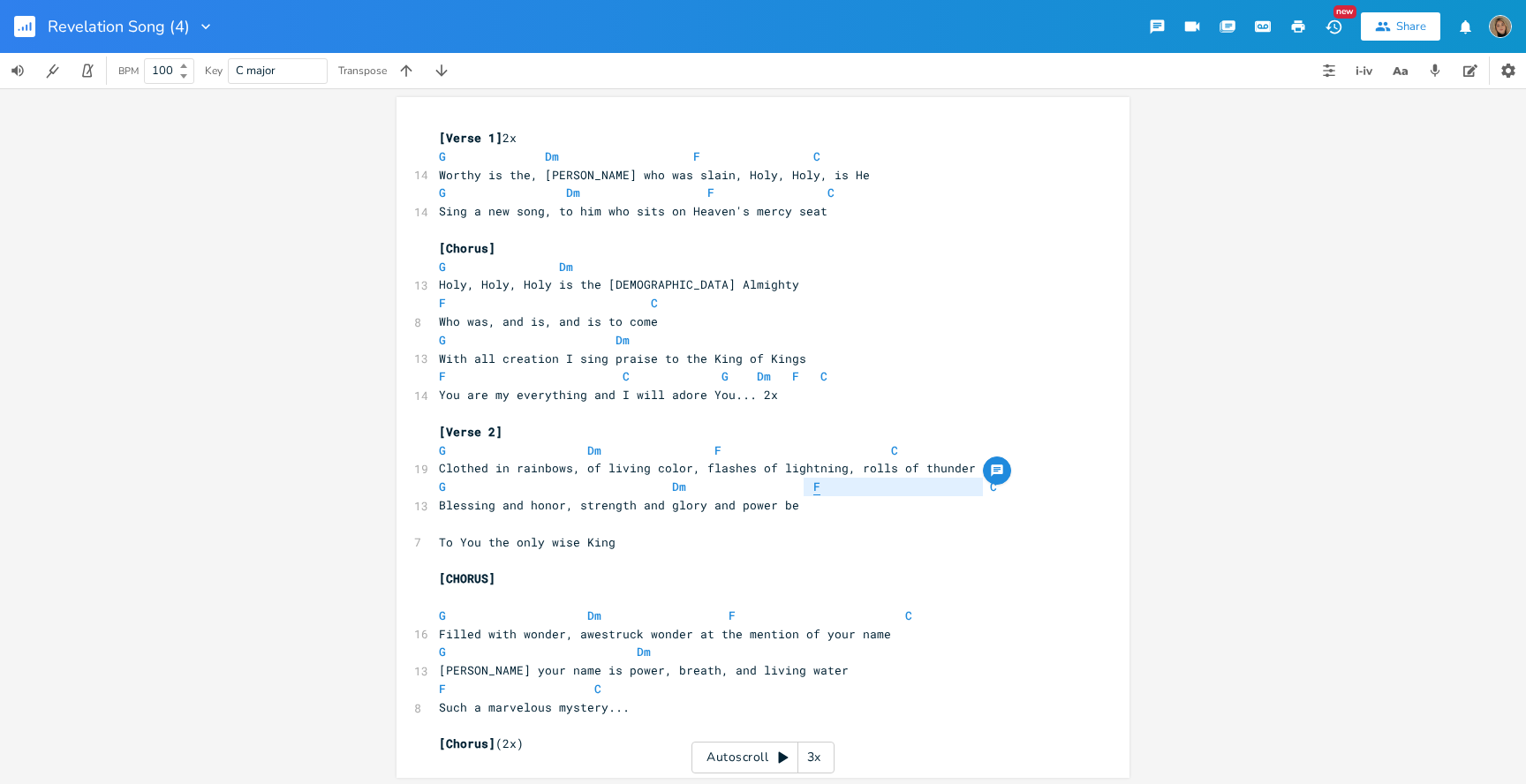 drag, startPoint x: 948, startPoint y: 489, endPoint x: 798, endPoint y: 484, distance: 150.08331 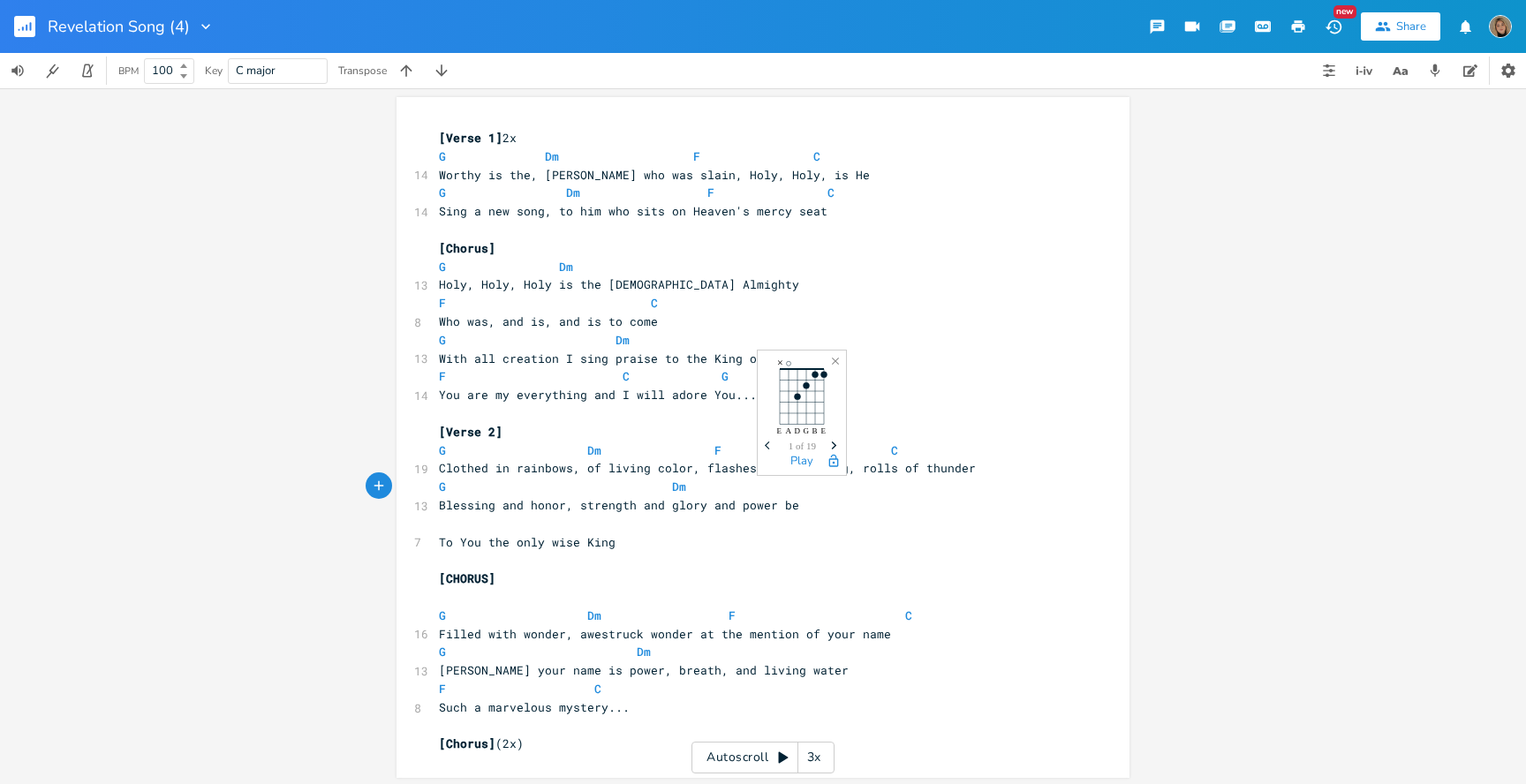 click on "To You the only wise King" at bounding box center [754, 542] 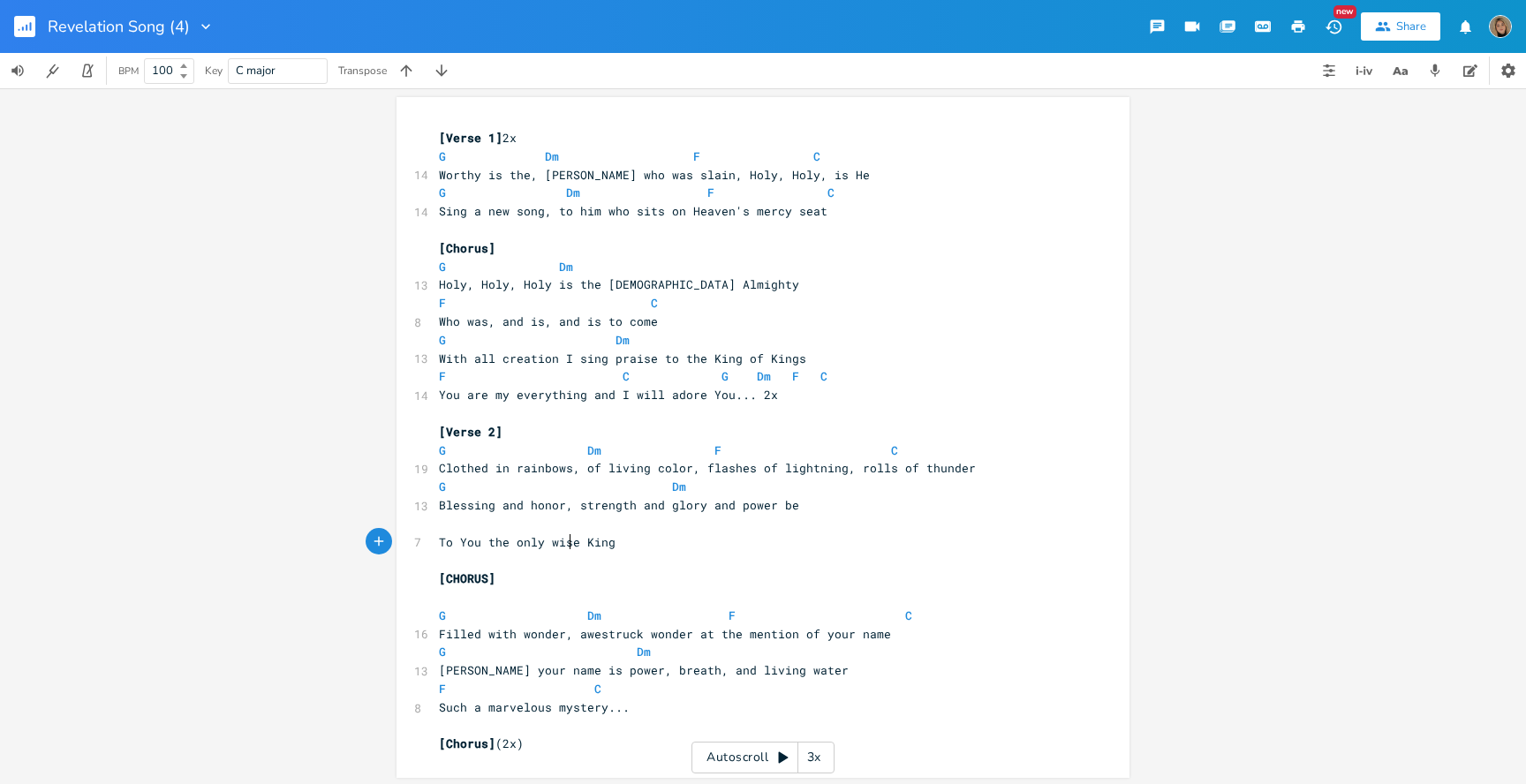click at bounding box center (754, 524) 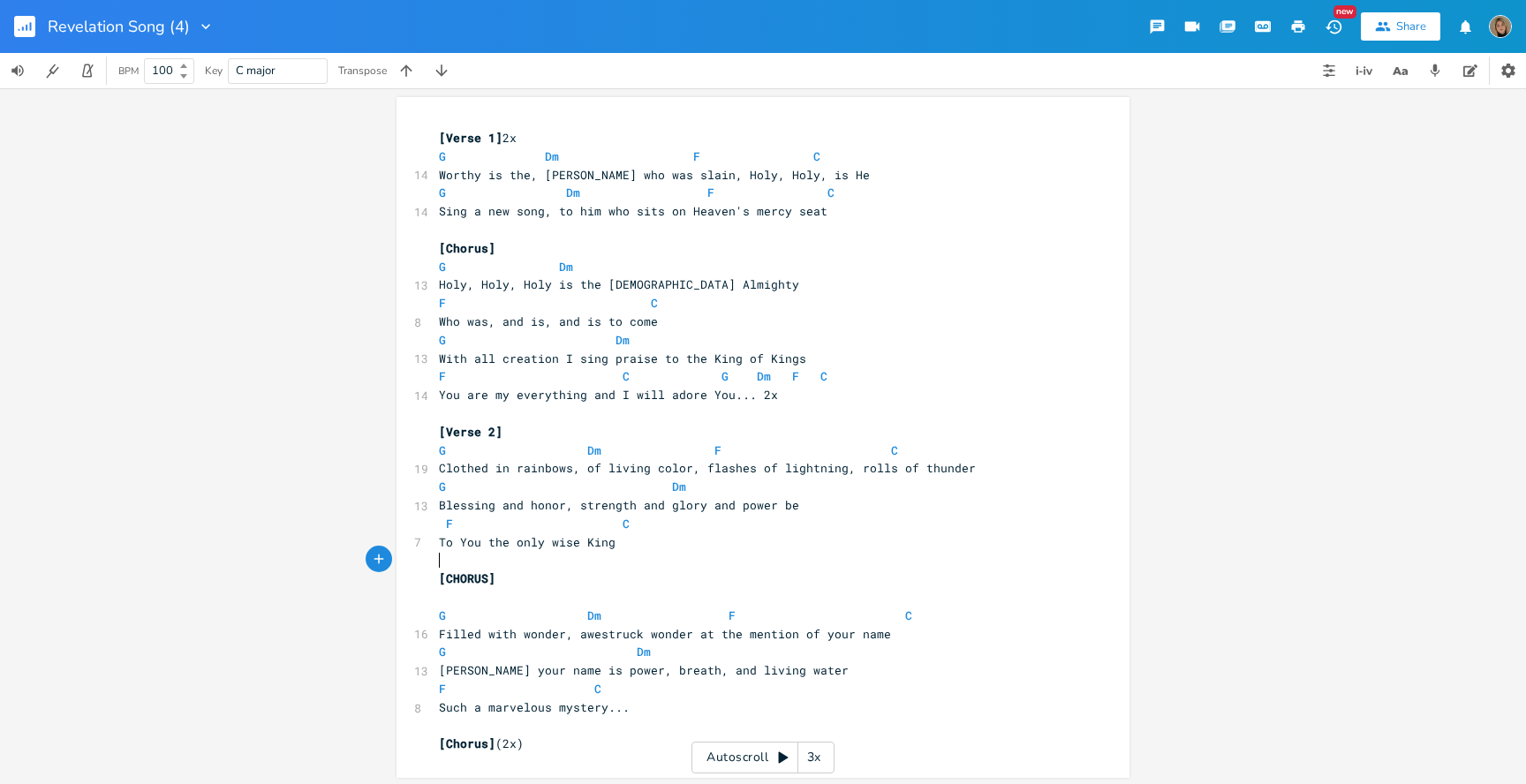click on "​" at bounding box center (754, 560) 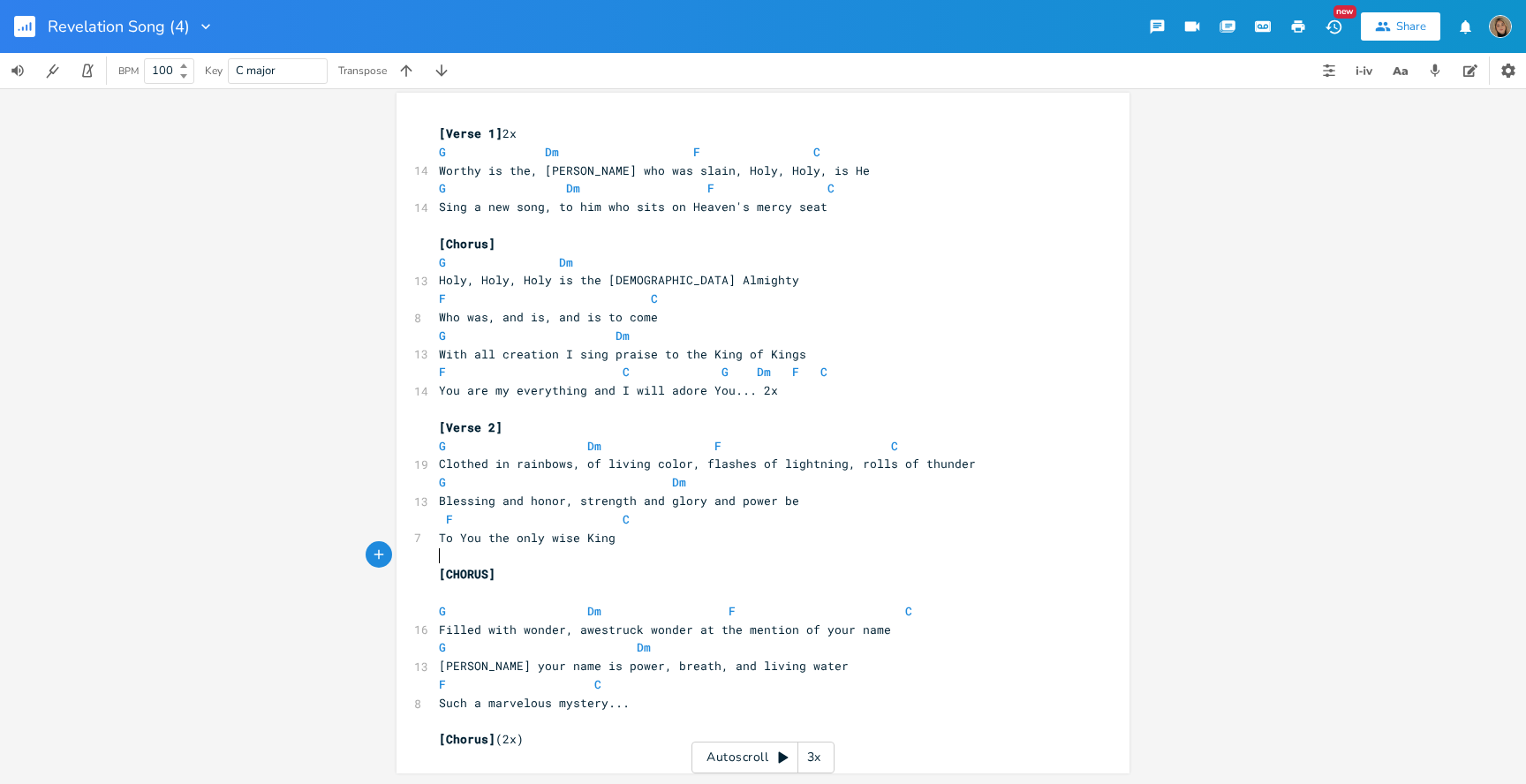 click on "Such a marvelous mystery..." at bounding box center (754, 703) 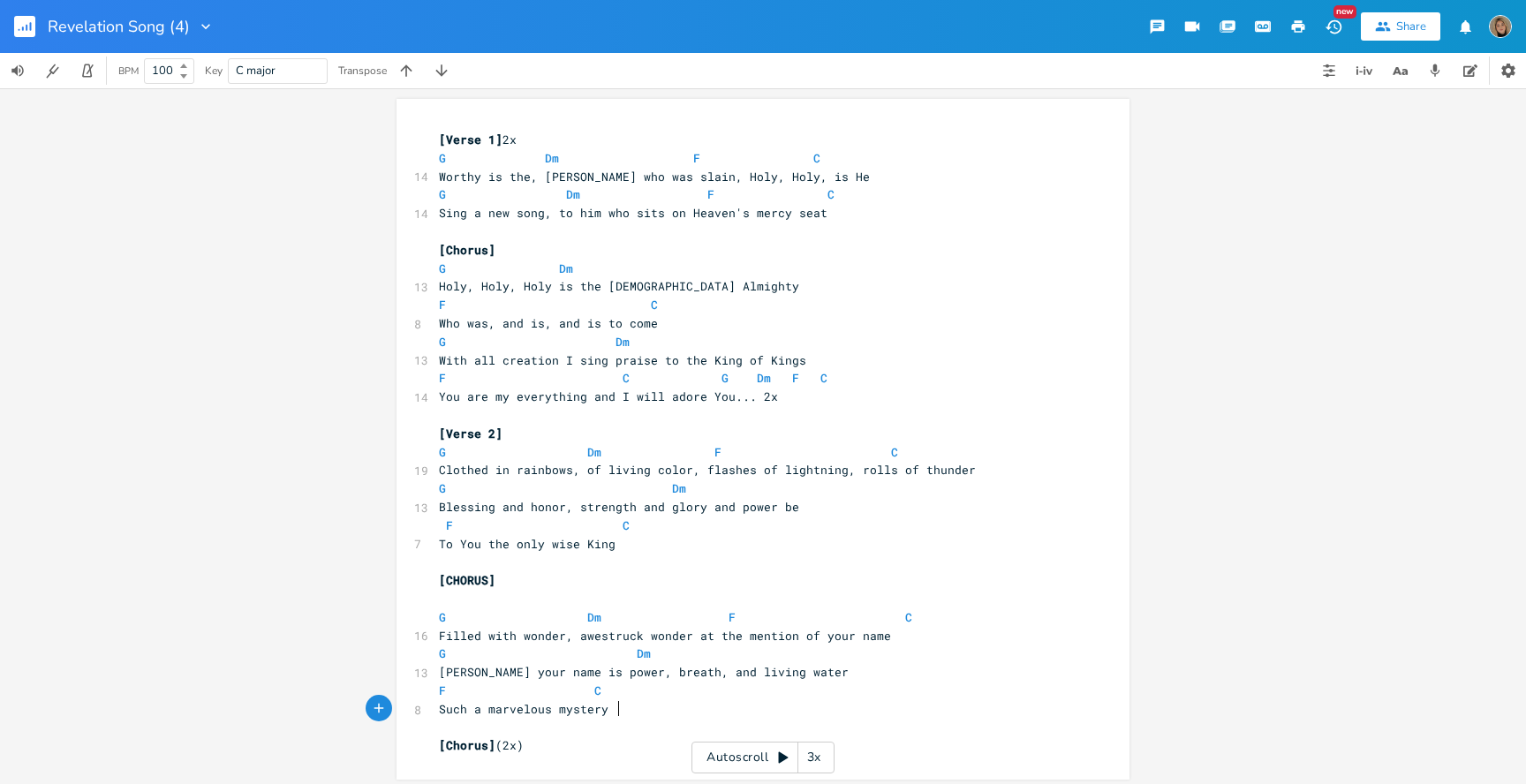scroll, scrollTop: 6, scrollLeft: 0, axis: vertical 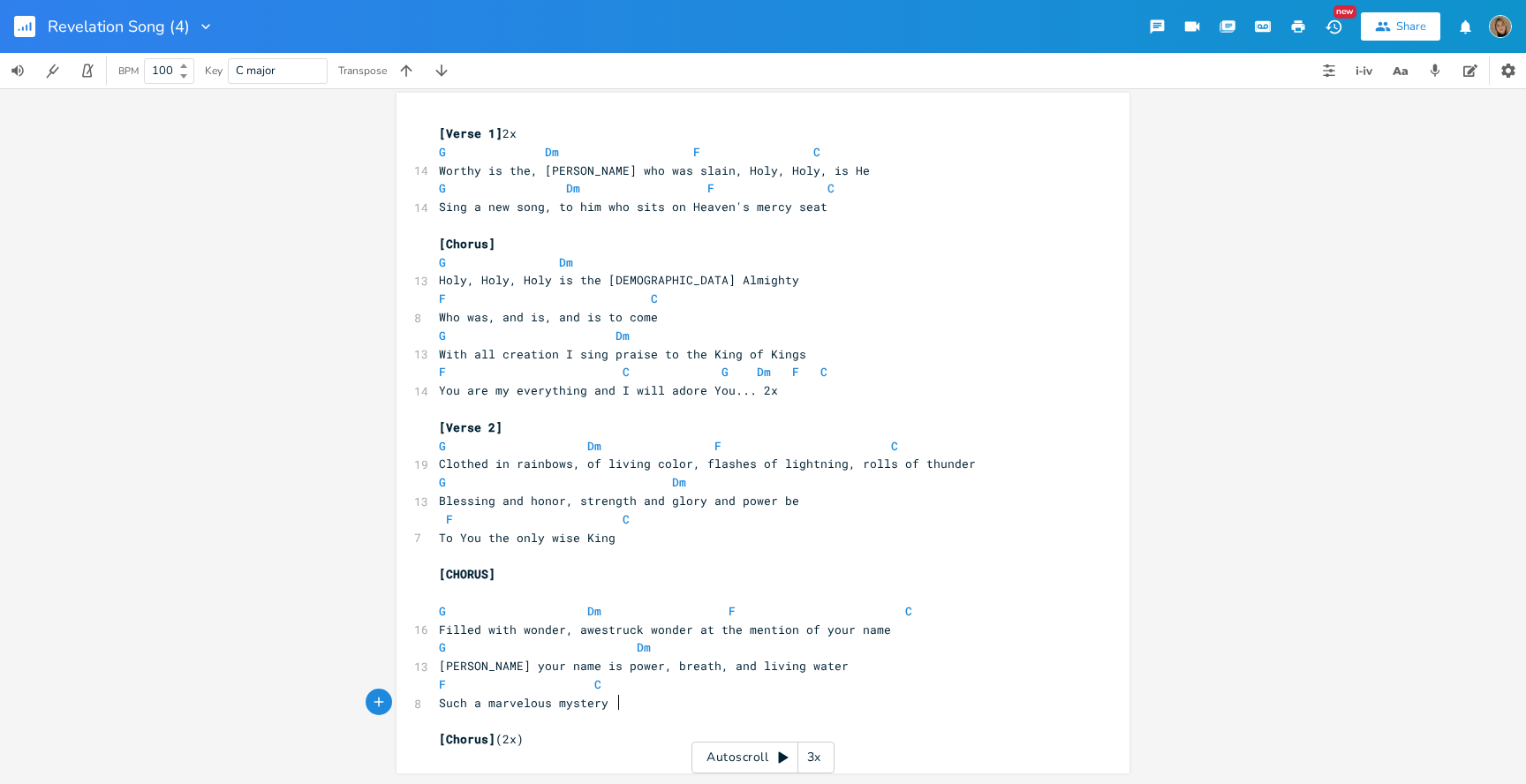 click on "[Chorus]  (2x)" at bounding box center (754, 739) 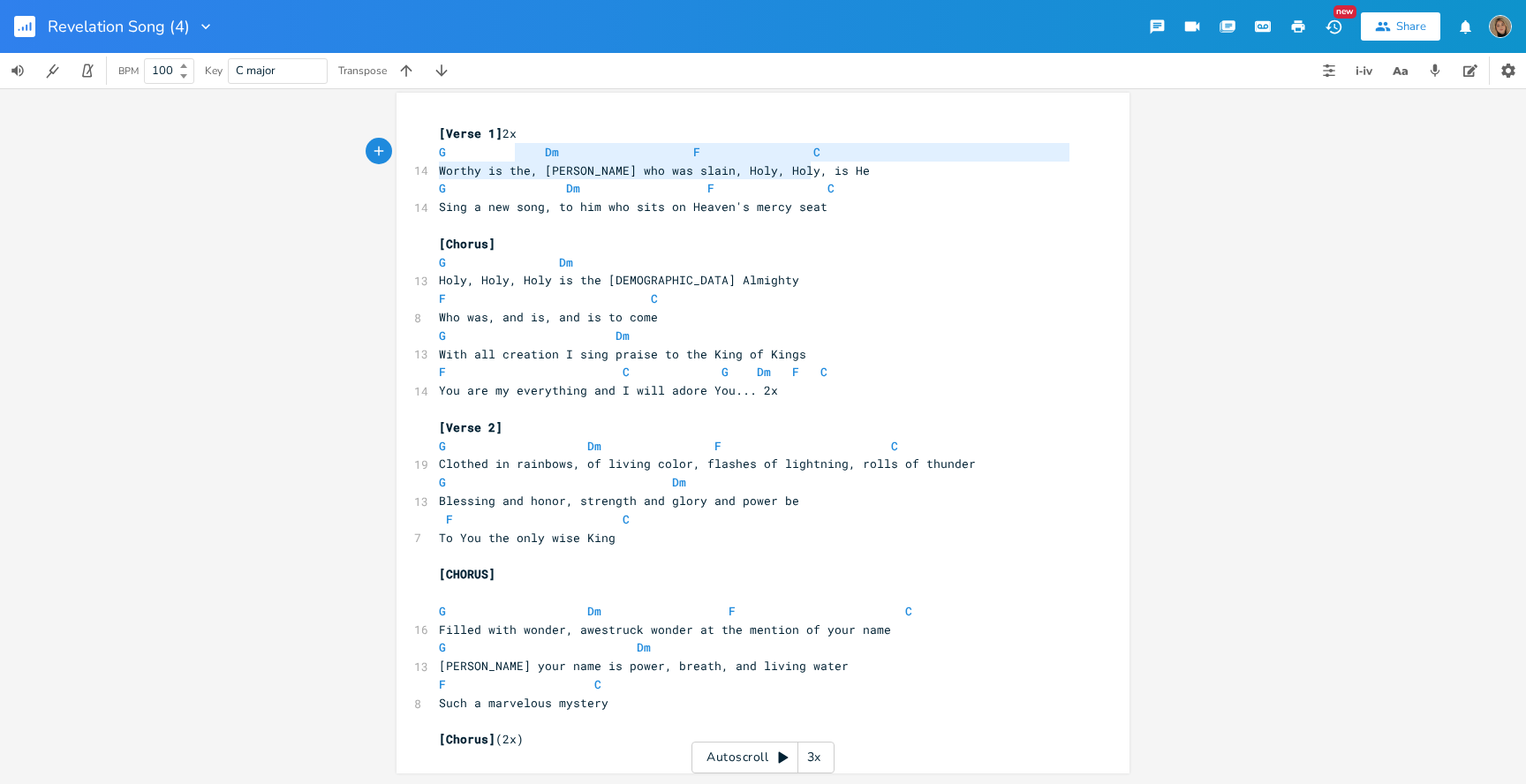 type on "G              Dm                   F                C
Worthy is the, Lamb who was slain, Holy, Holy, is He" 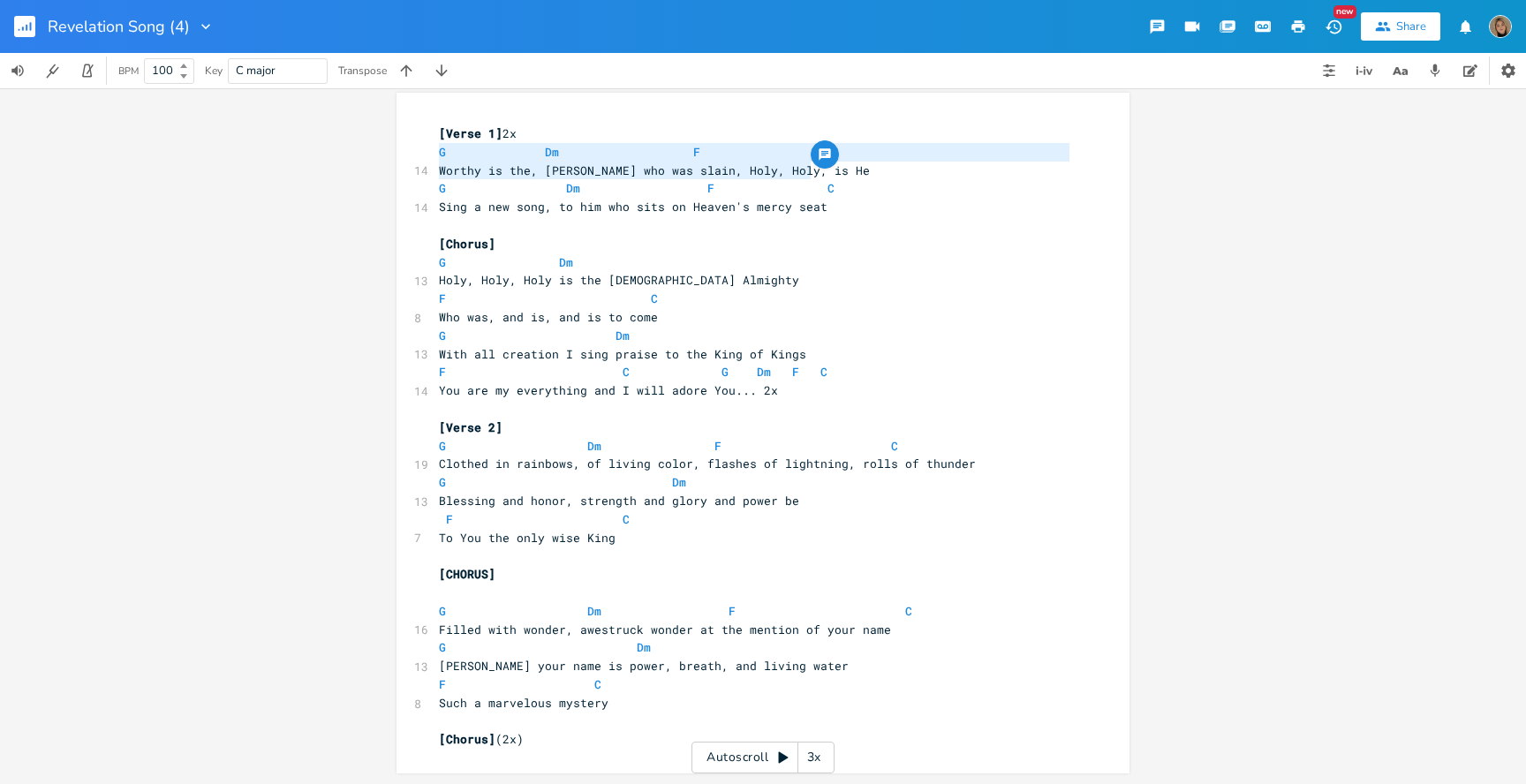 drag, startPoint x: 815, startPoint y: 171, endPoint x: 422, endPoint y: 144, distance: 393.92639 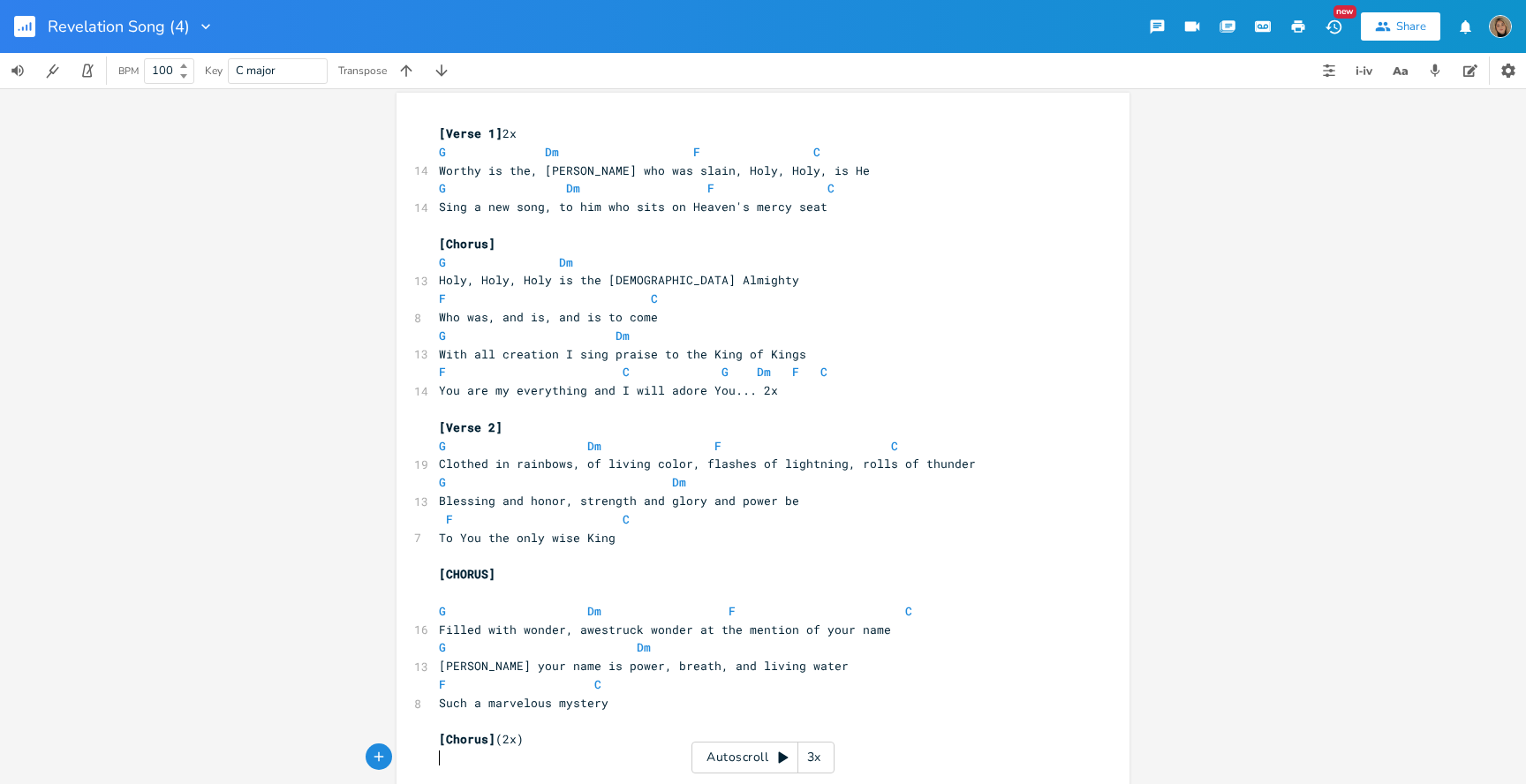 type on "\" 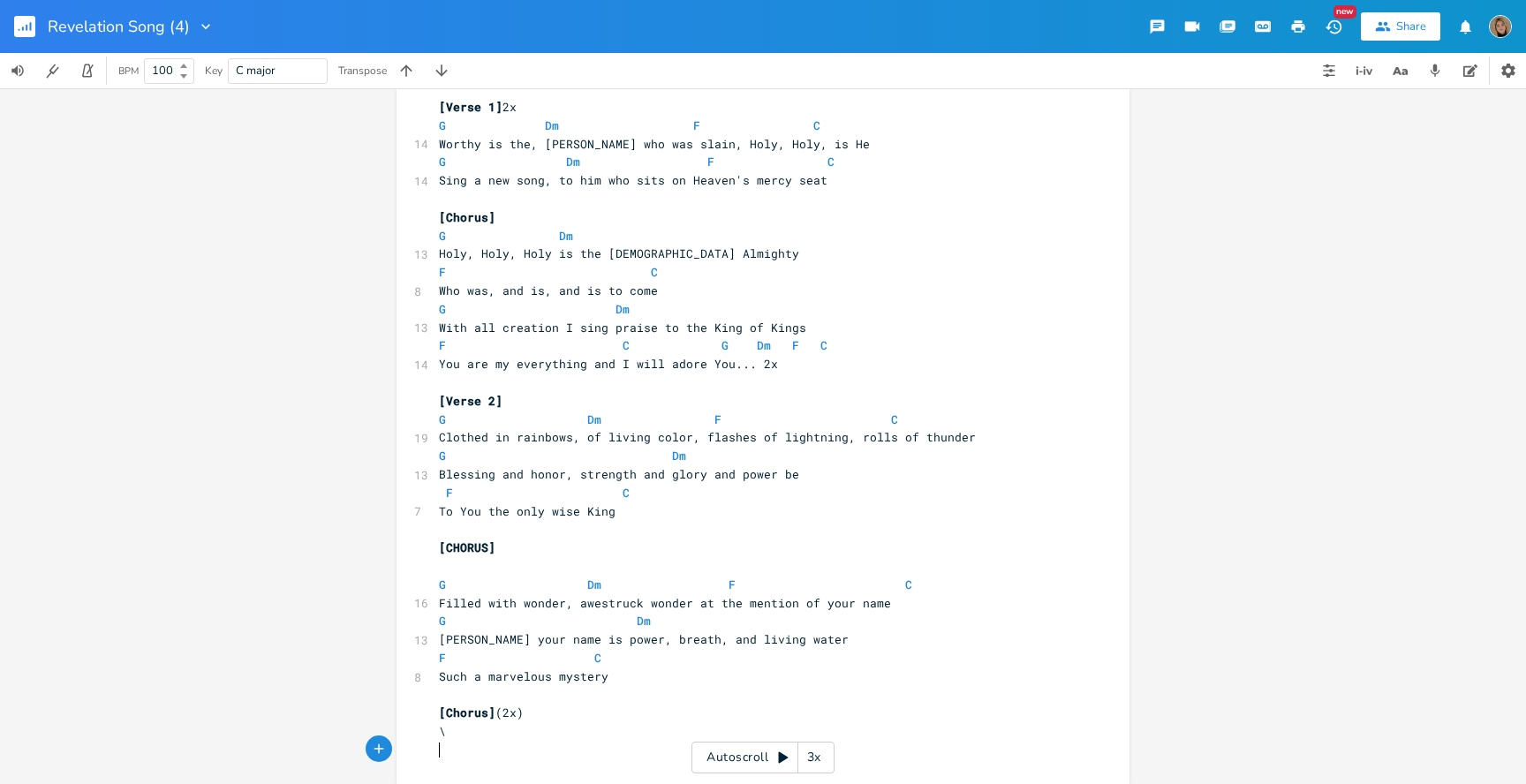 scroll, scrollTop: 25, scrollLeft: 0, axis: vertical 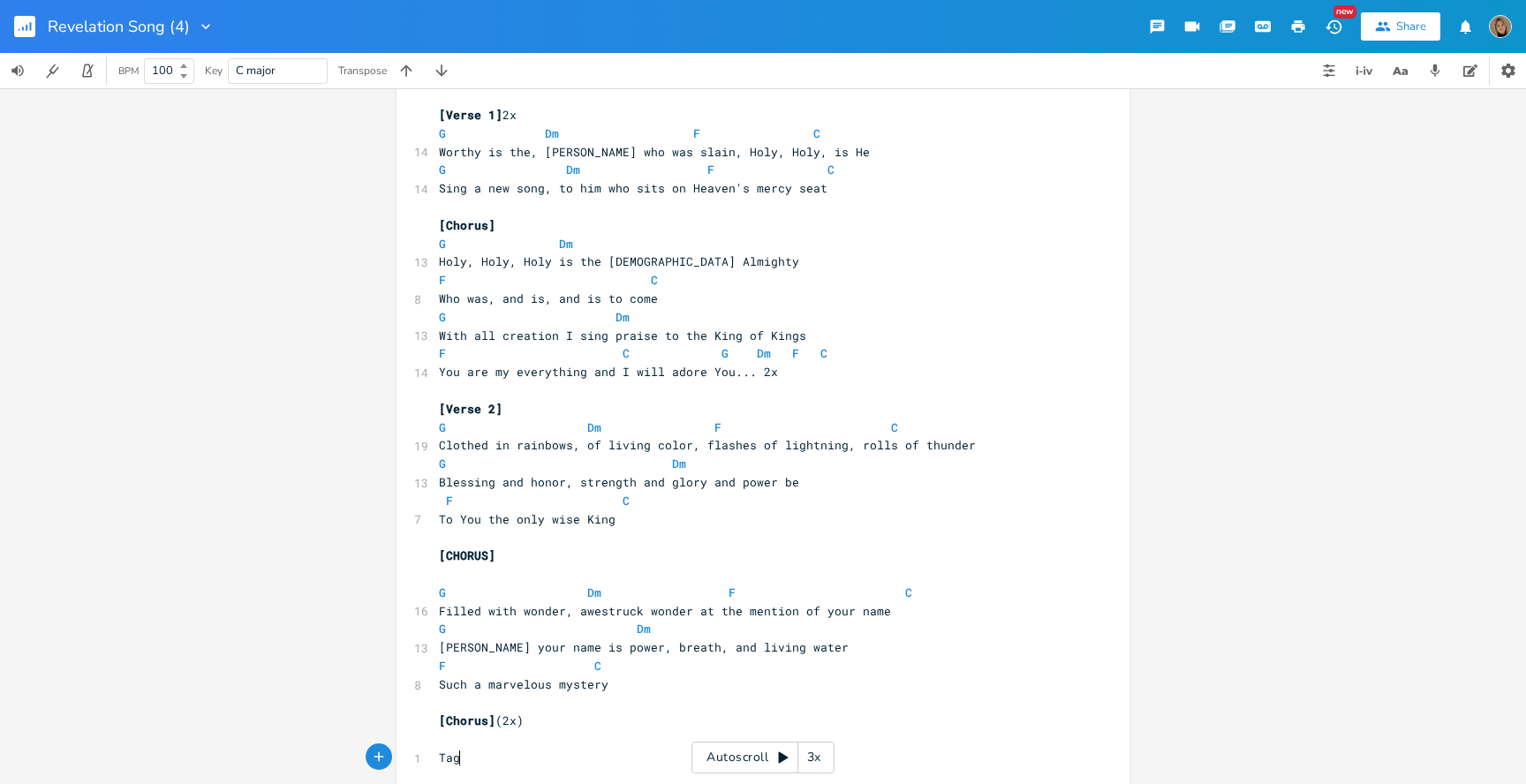 type on "Tag=" 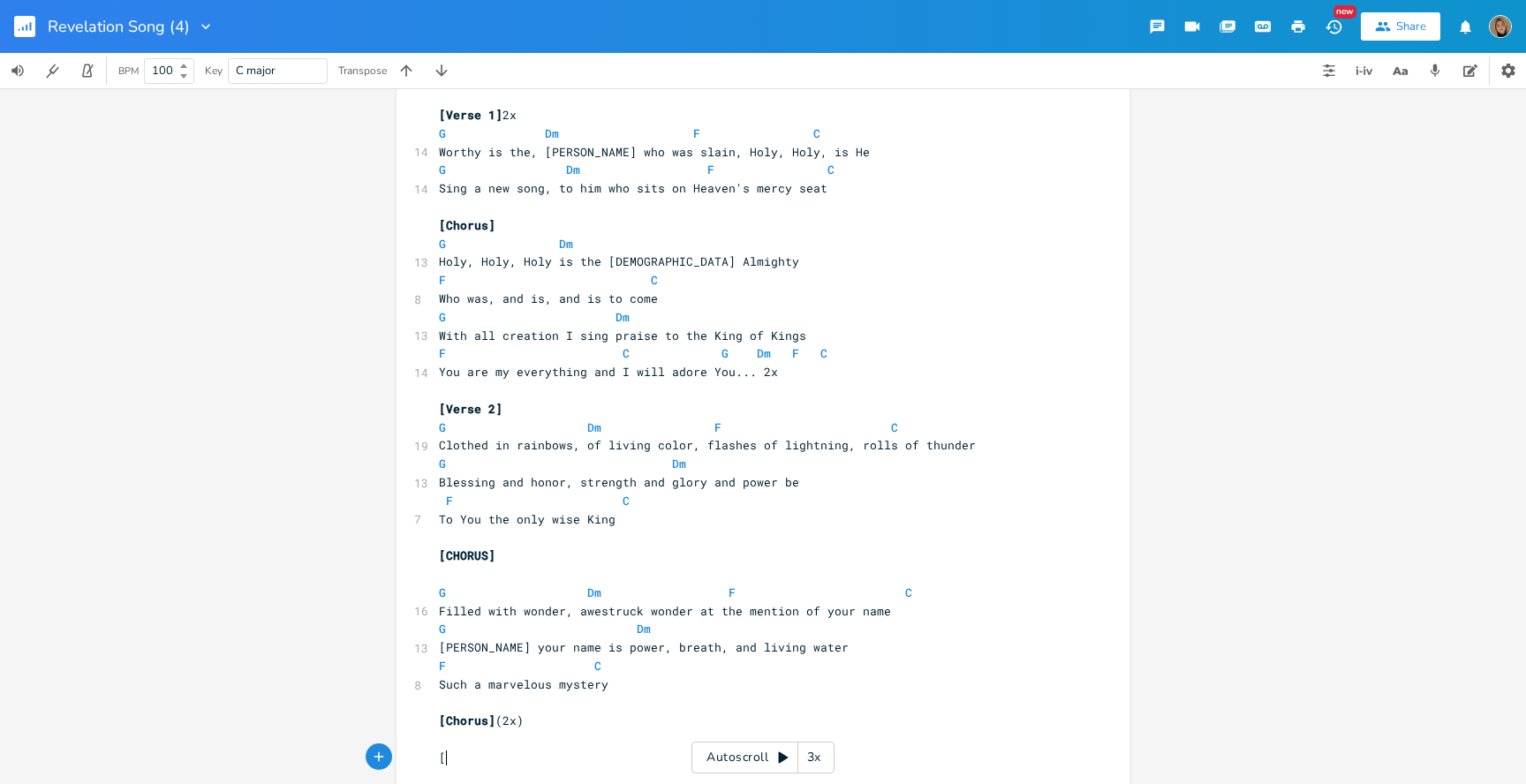 type on "[Y" 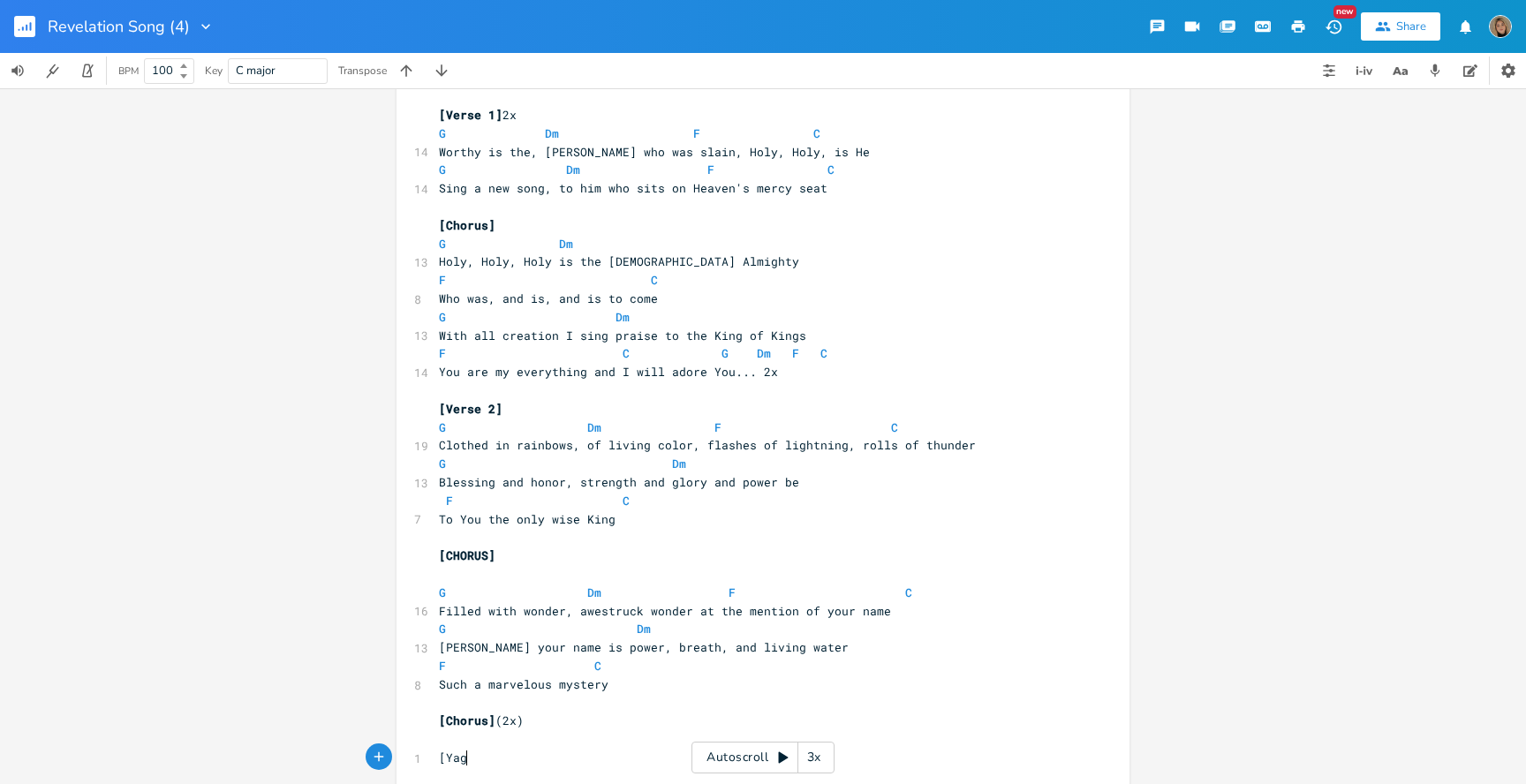 type on "Yag" 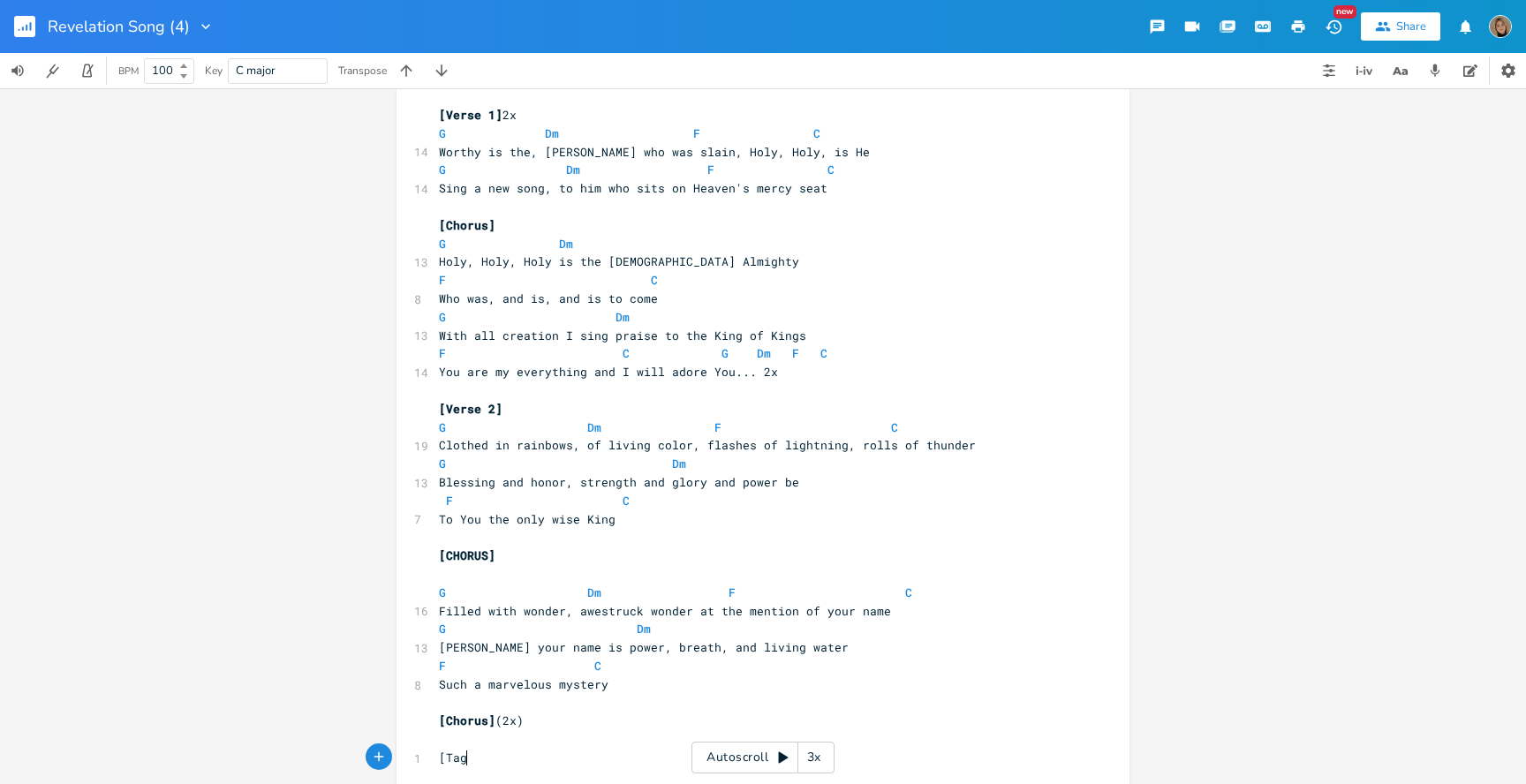 type on "Tag]" 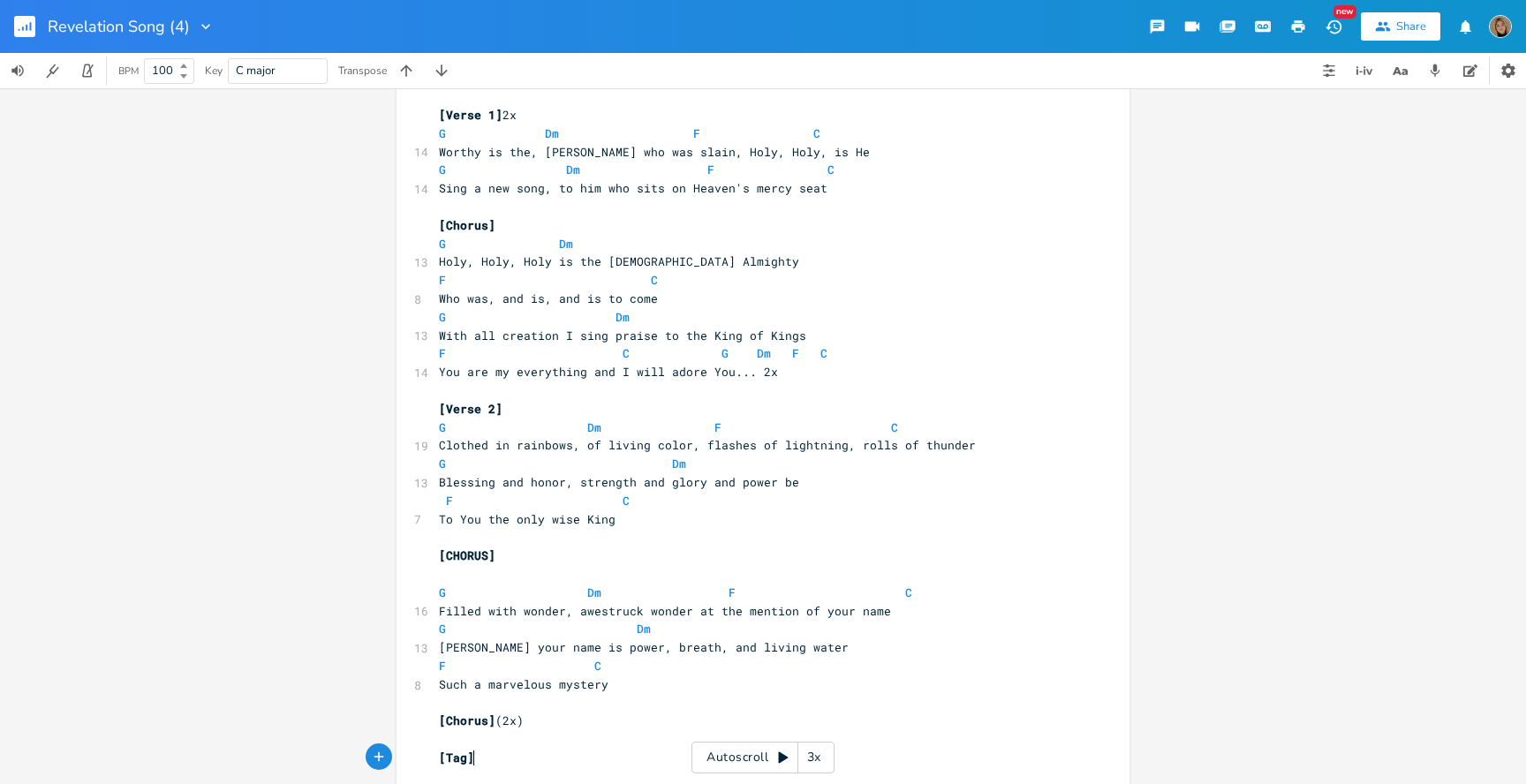 type 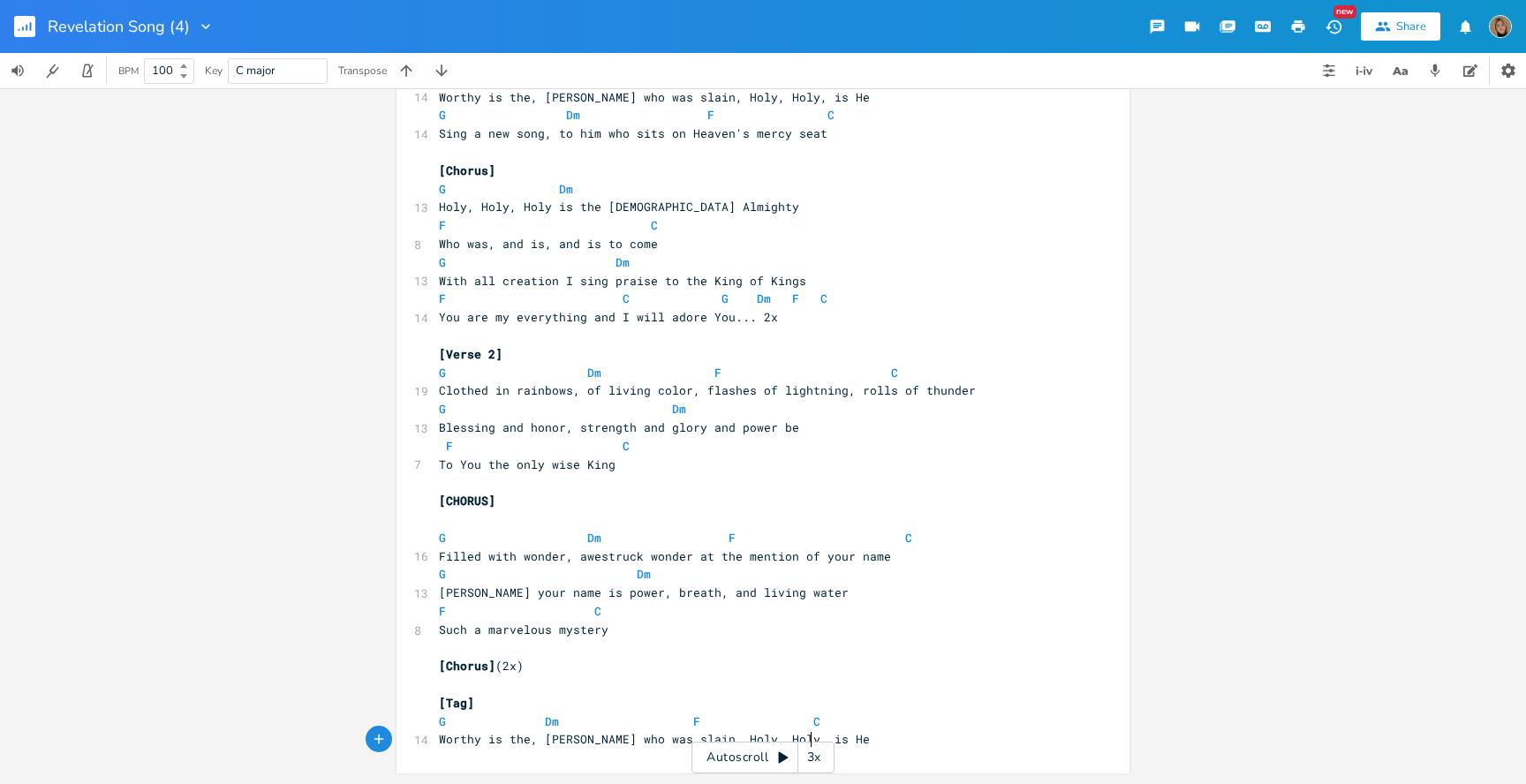 scroll, scrollTop: 0, scrollLeft: 0, axis: both 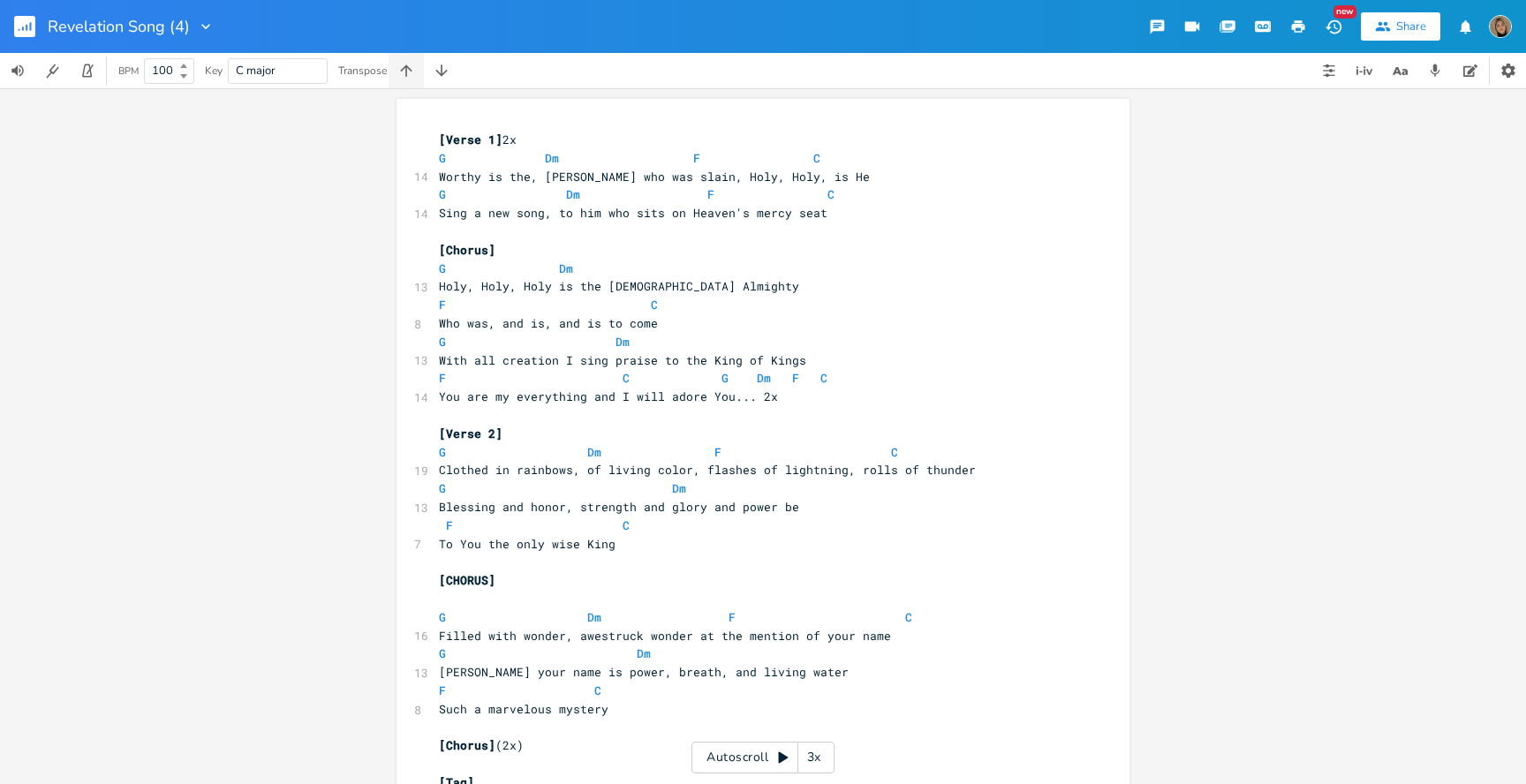 click 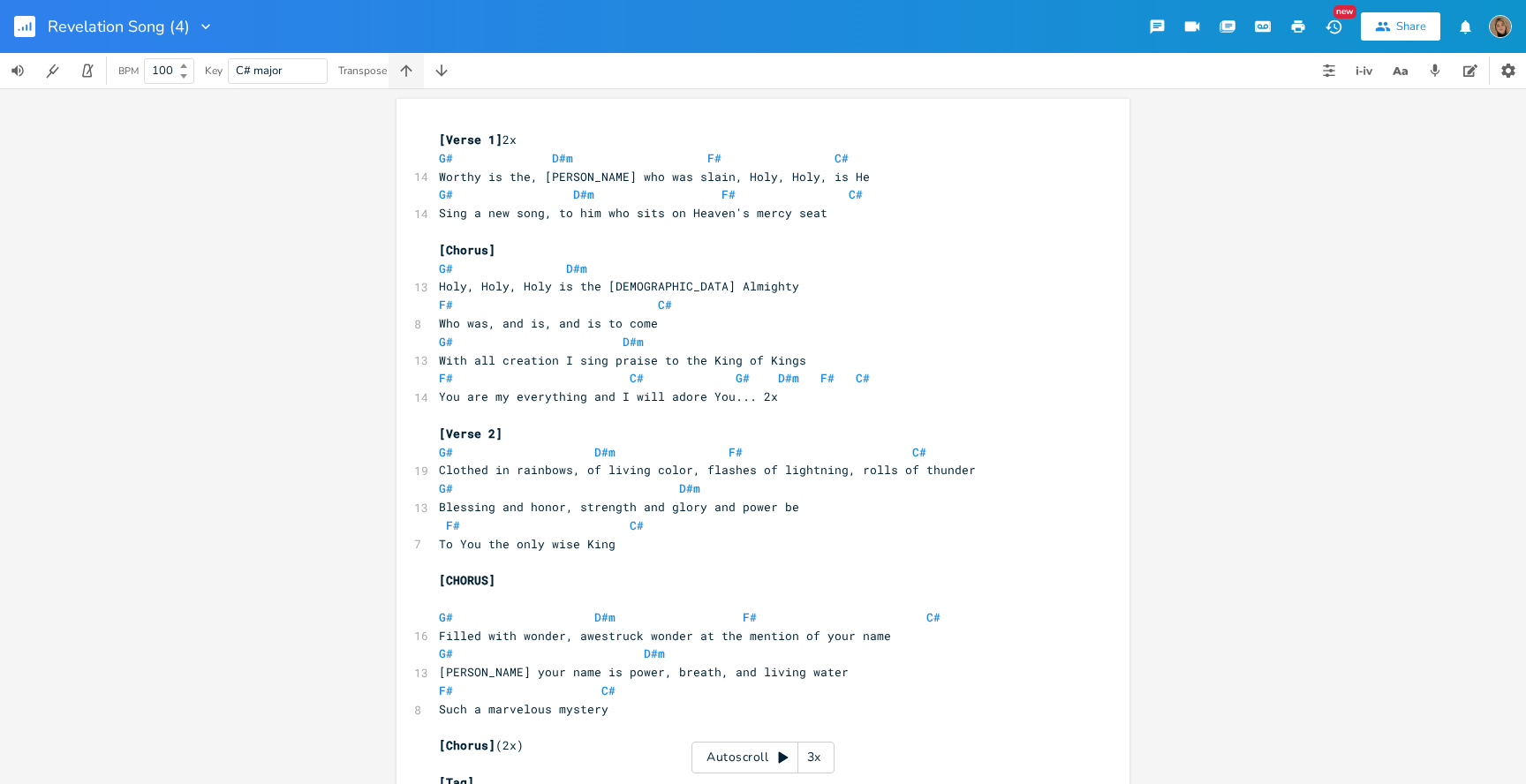 click 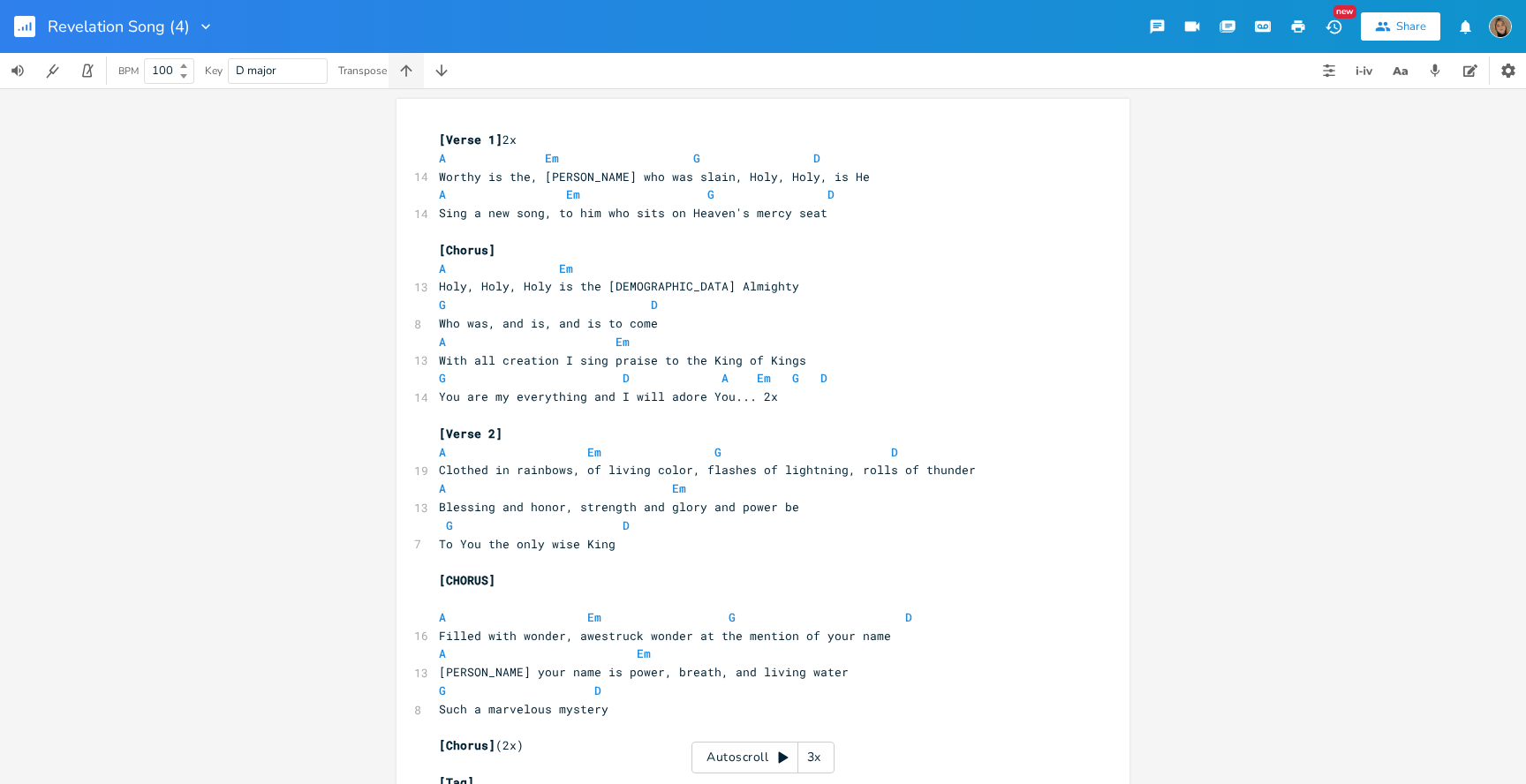click 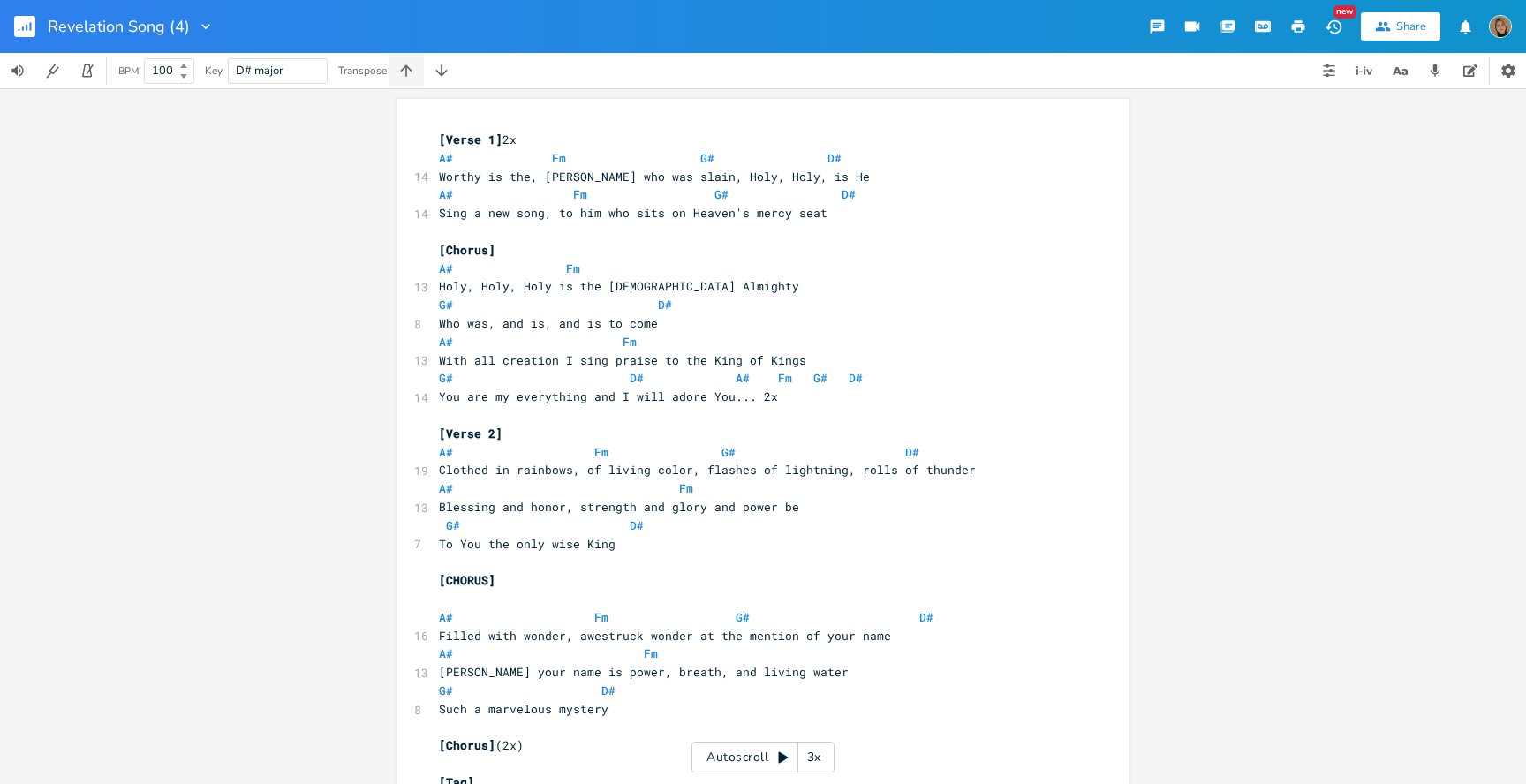 click 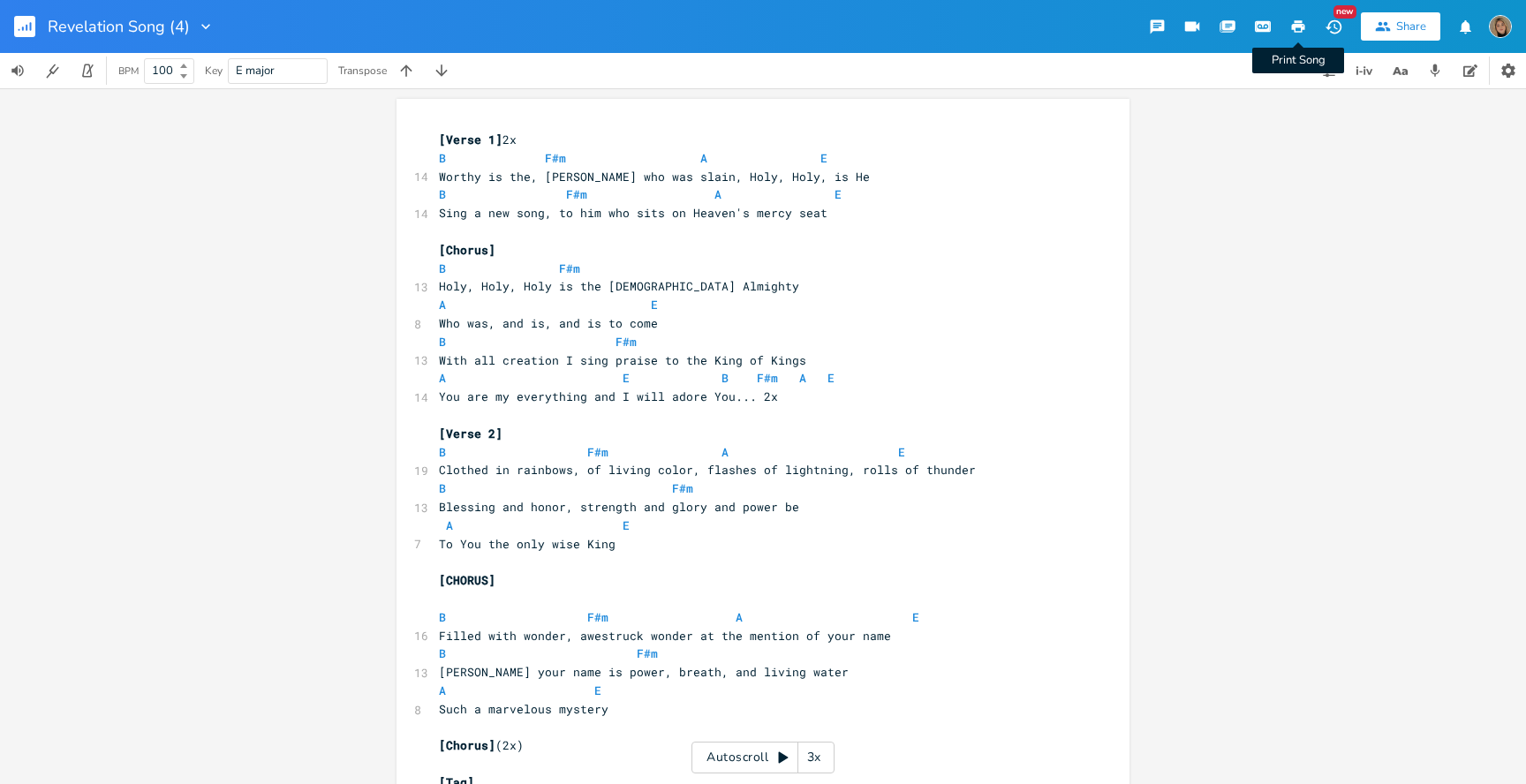 click on "Print Song" at bounding box center [1298, 26] 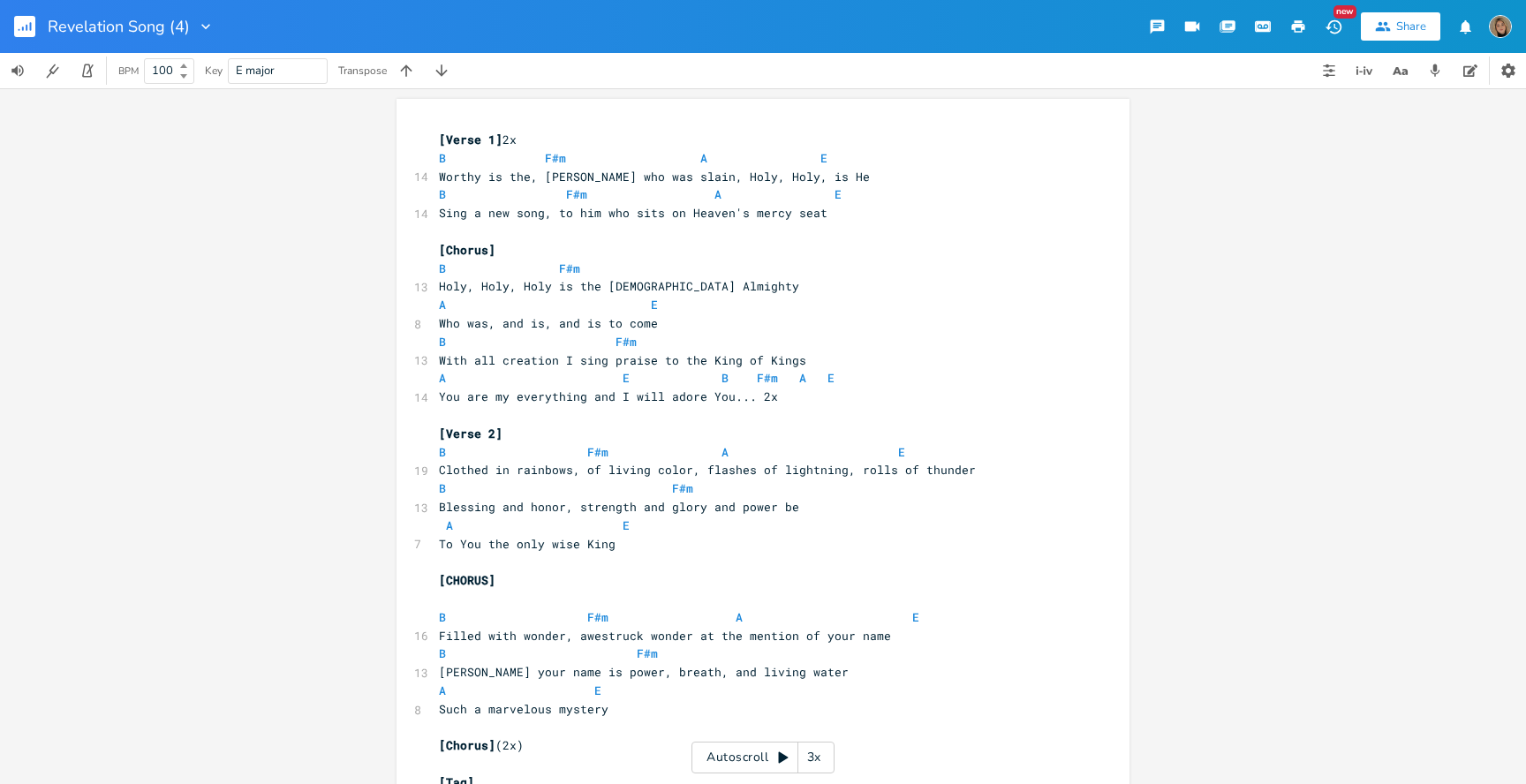 scroll, scrollTop: 0, scrollLeft: 0, axis: both 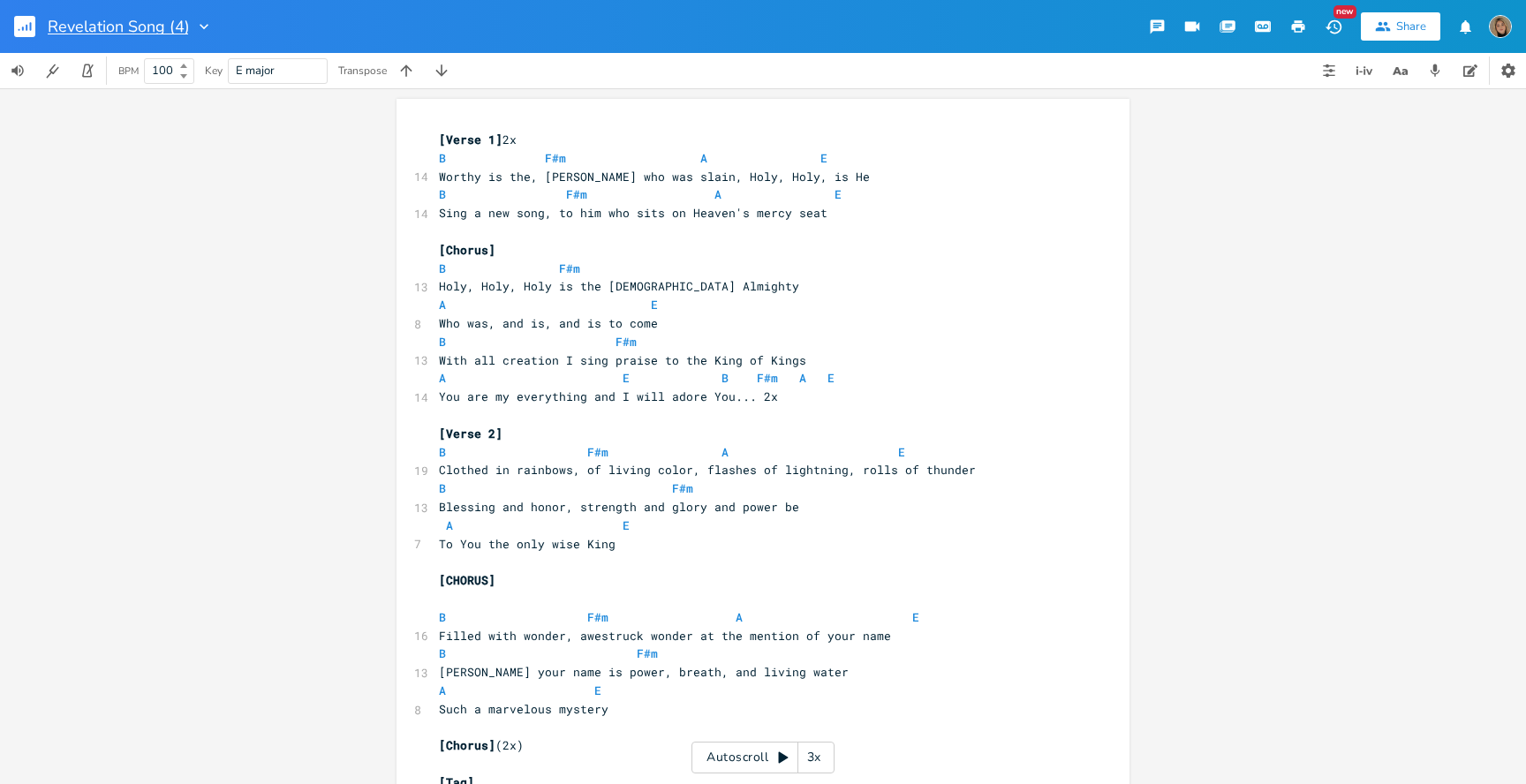 click on "Revelation Song (4)" at bounding box center (117, 26) 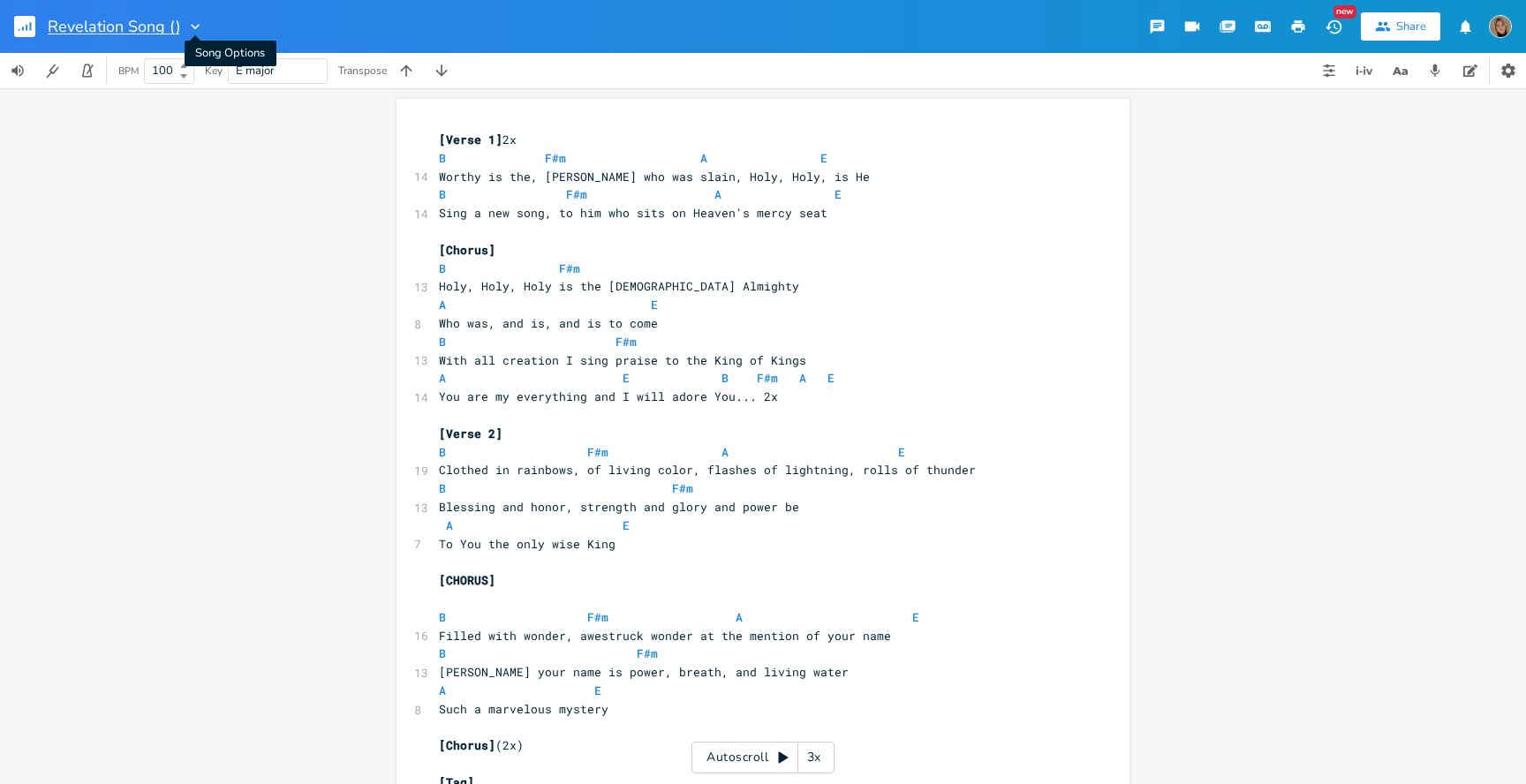 type on "Revelation Song (B)" 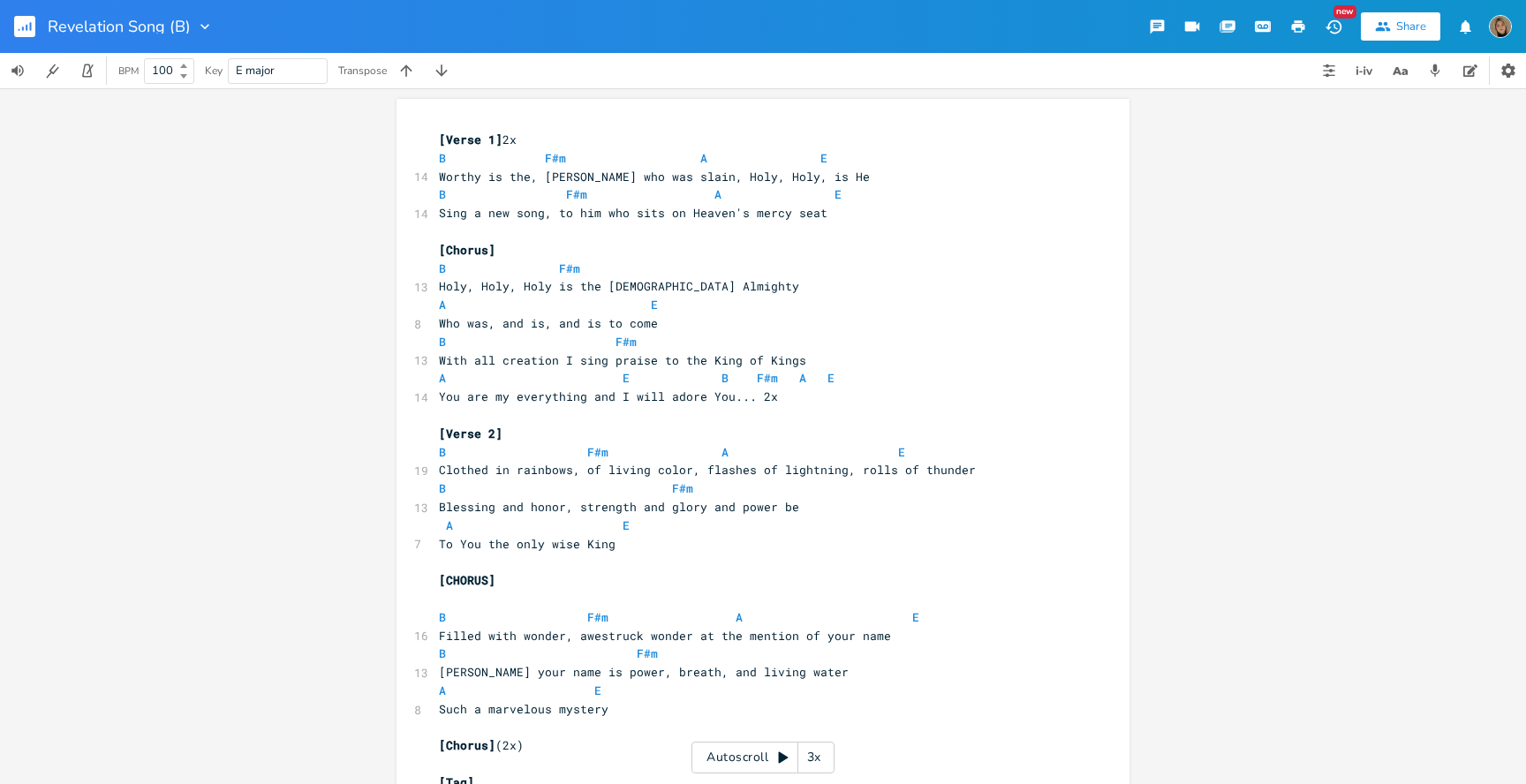 click on "Holy, Holy, Holy is the Lord God Almighty" at bounding box center [754, 286] 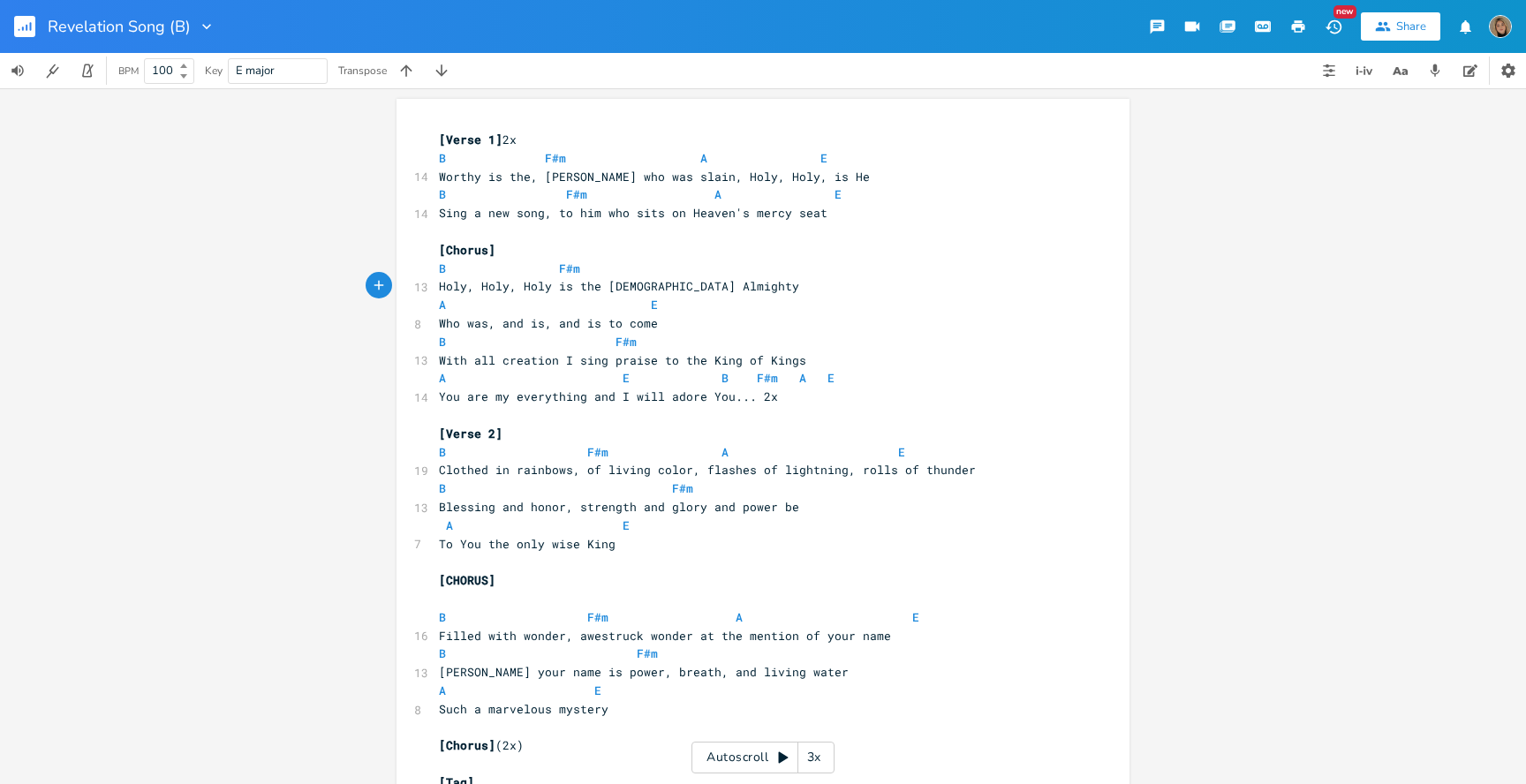 click 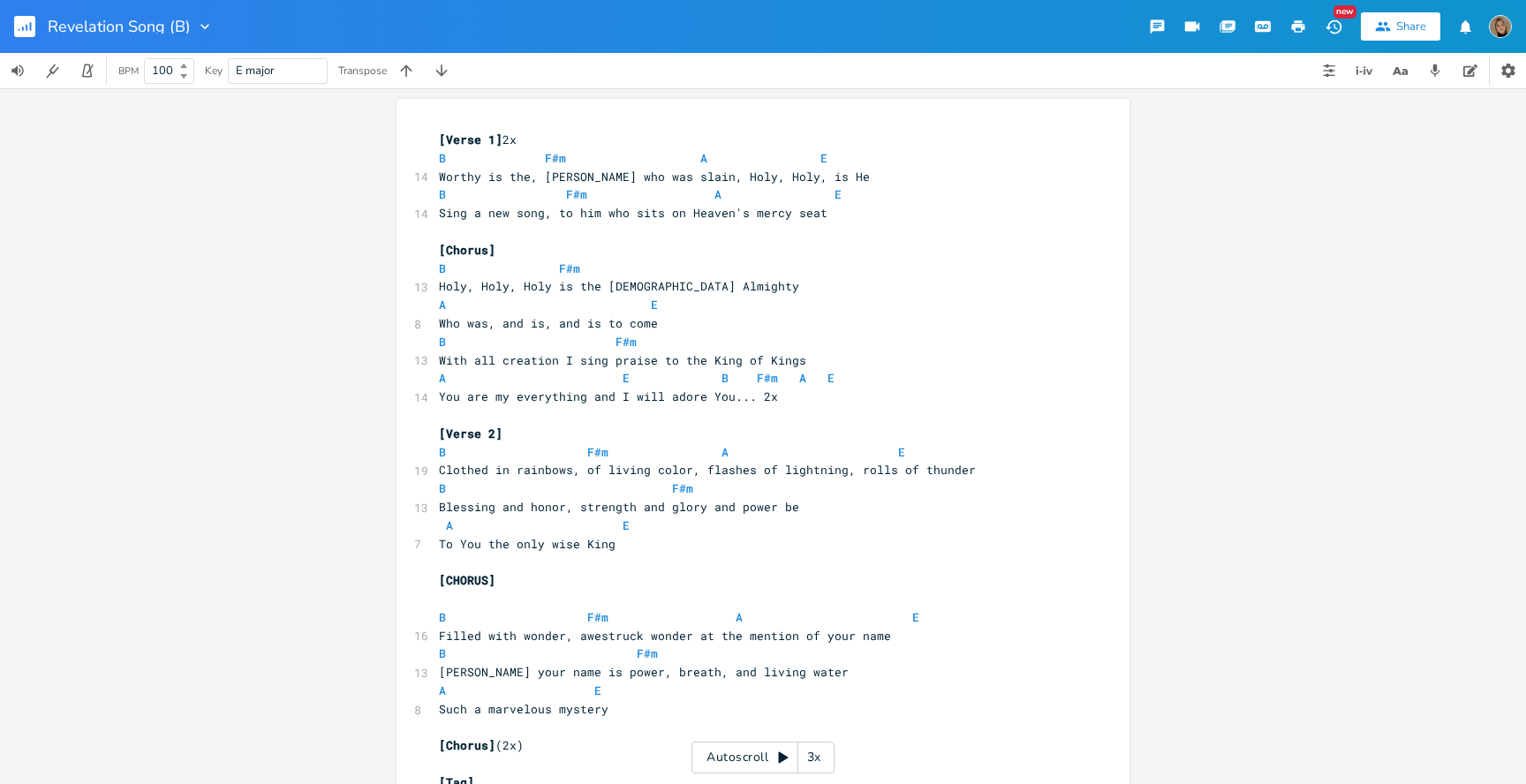 click on "Revelation Song (B)" at bounding box center [118, 26] 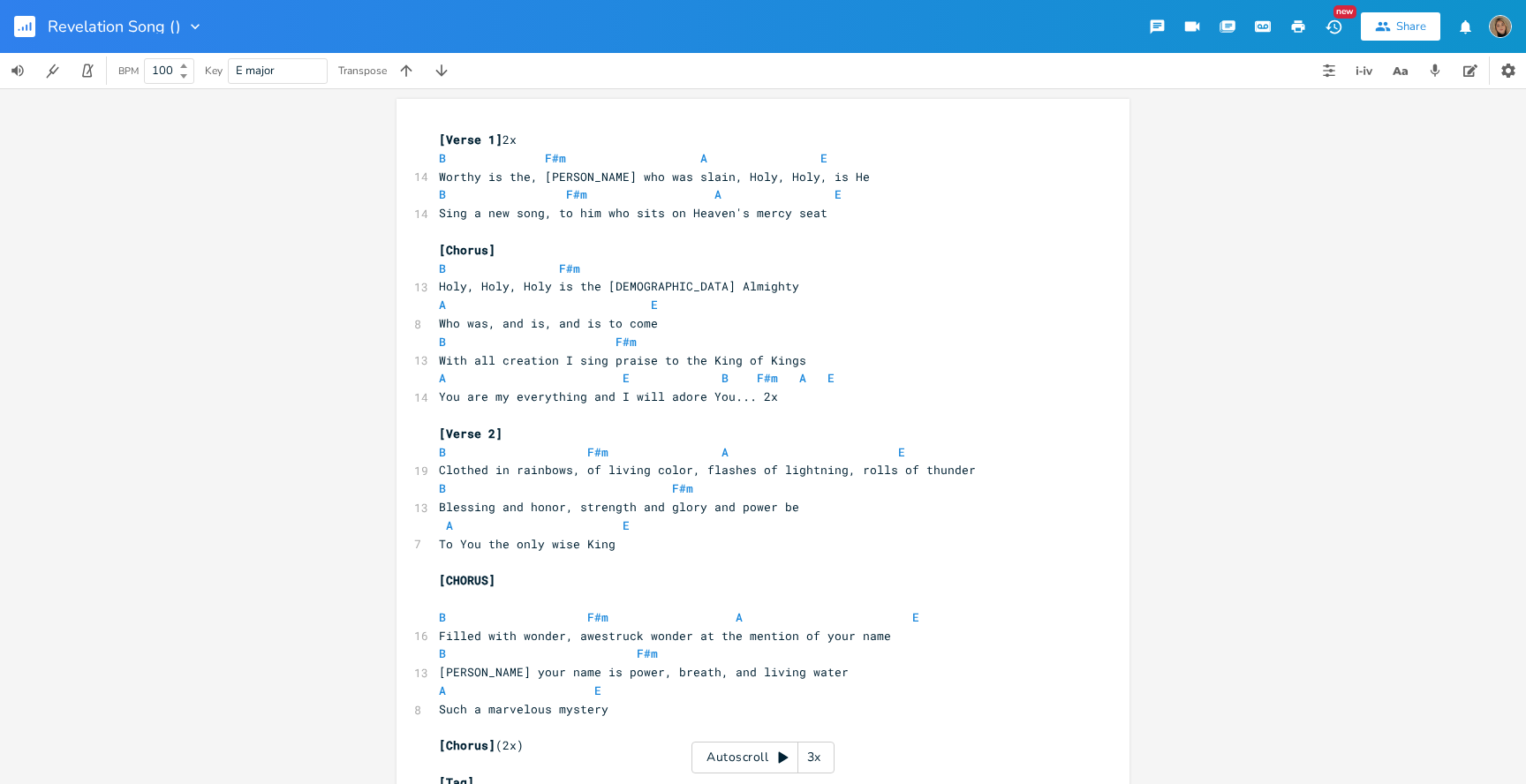 type on "Revelation Song (4)" 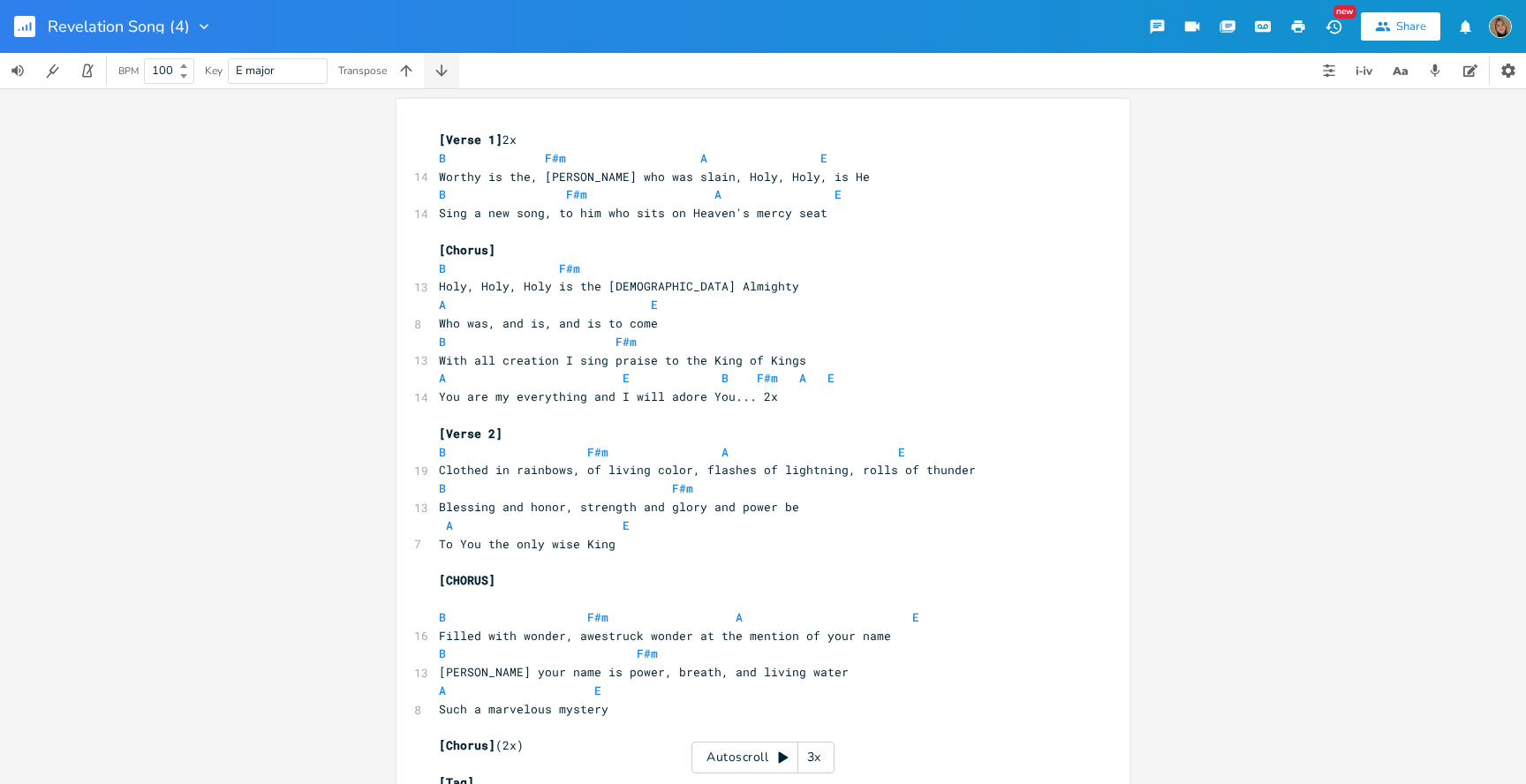click 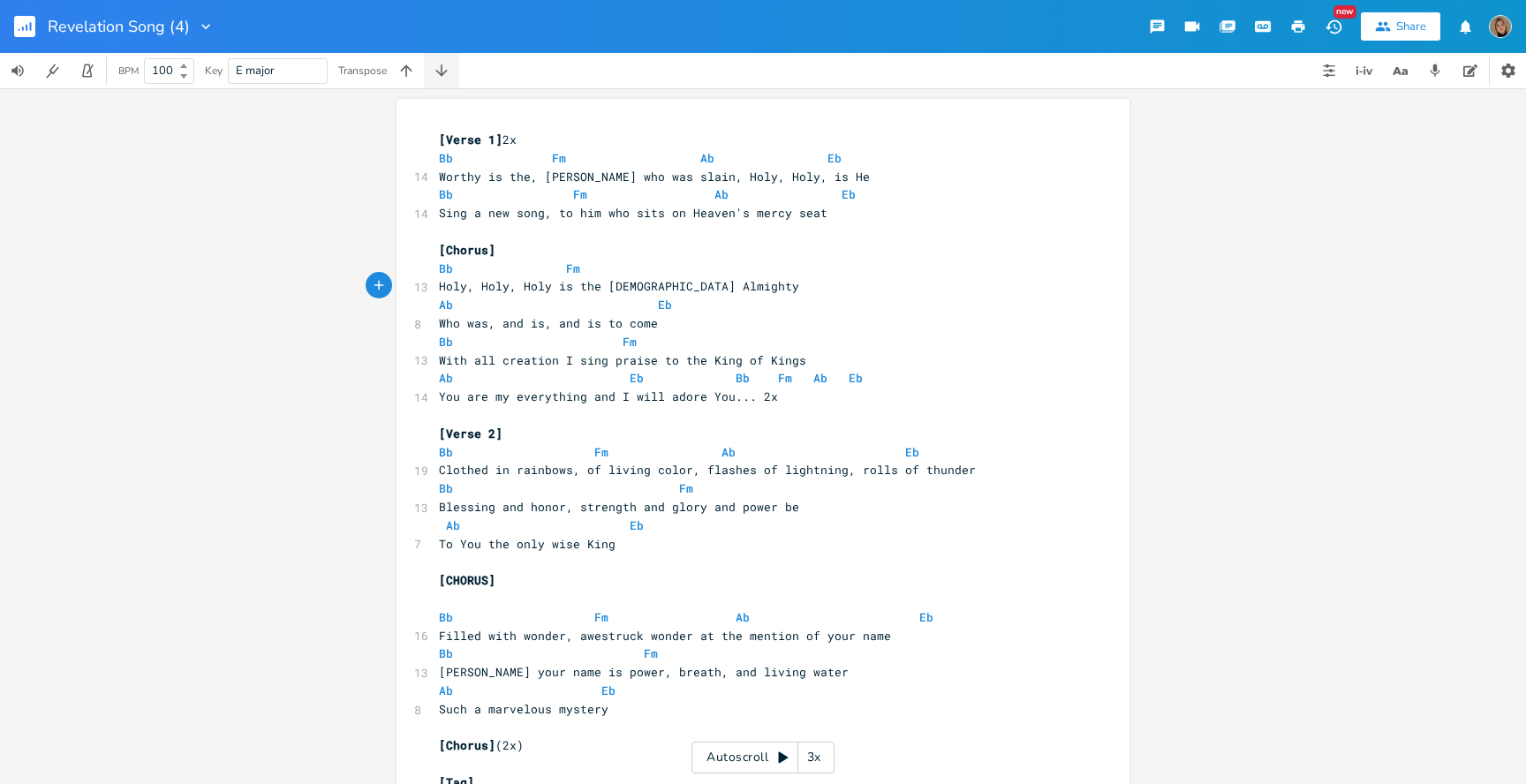 click 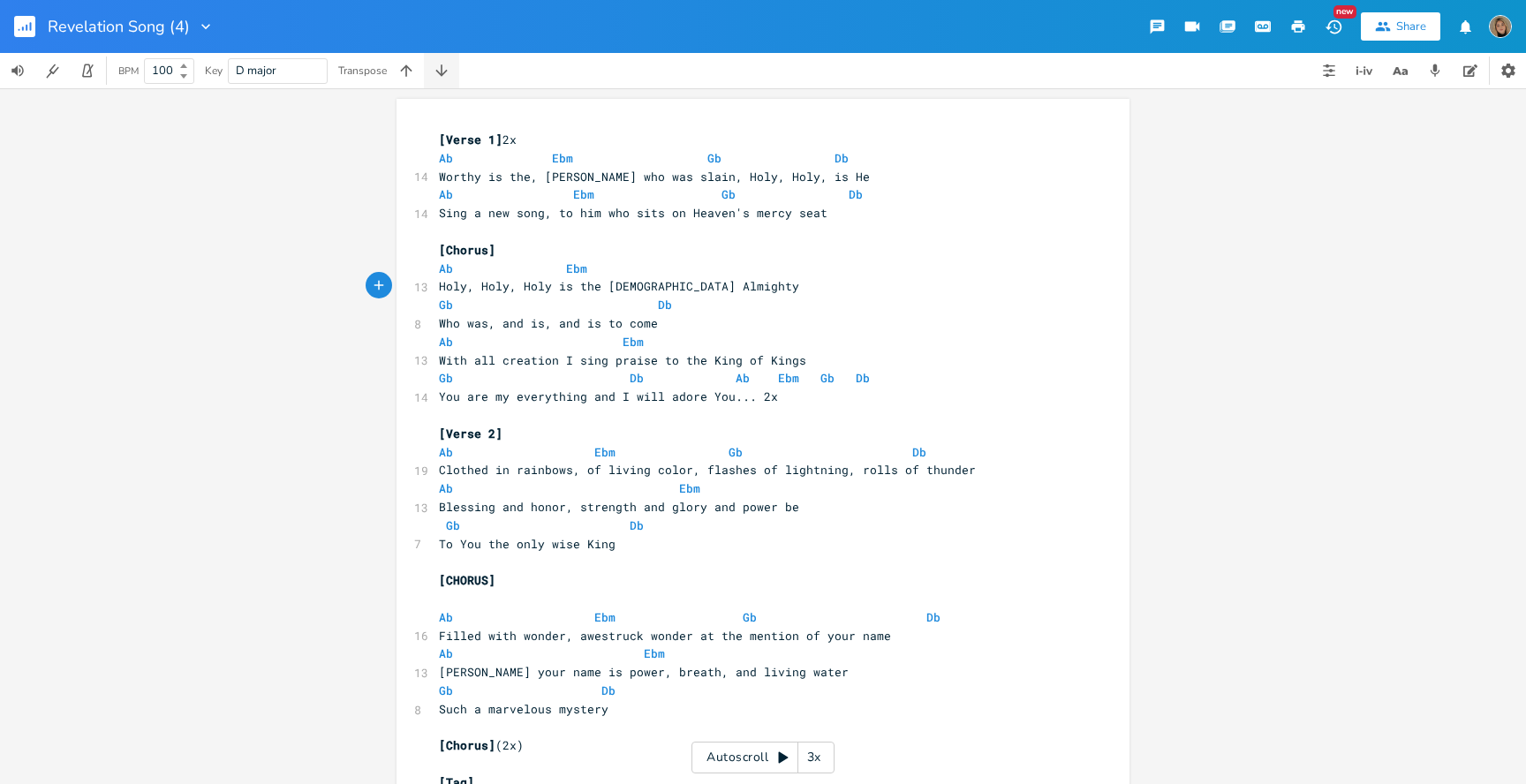 click 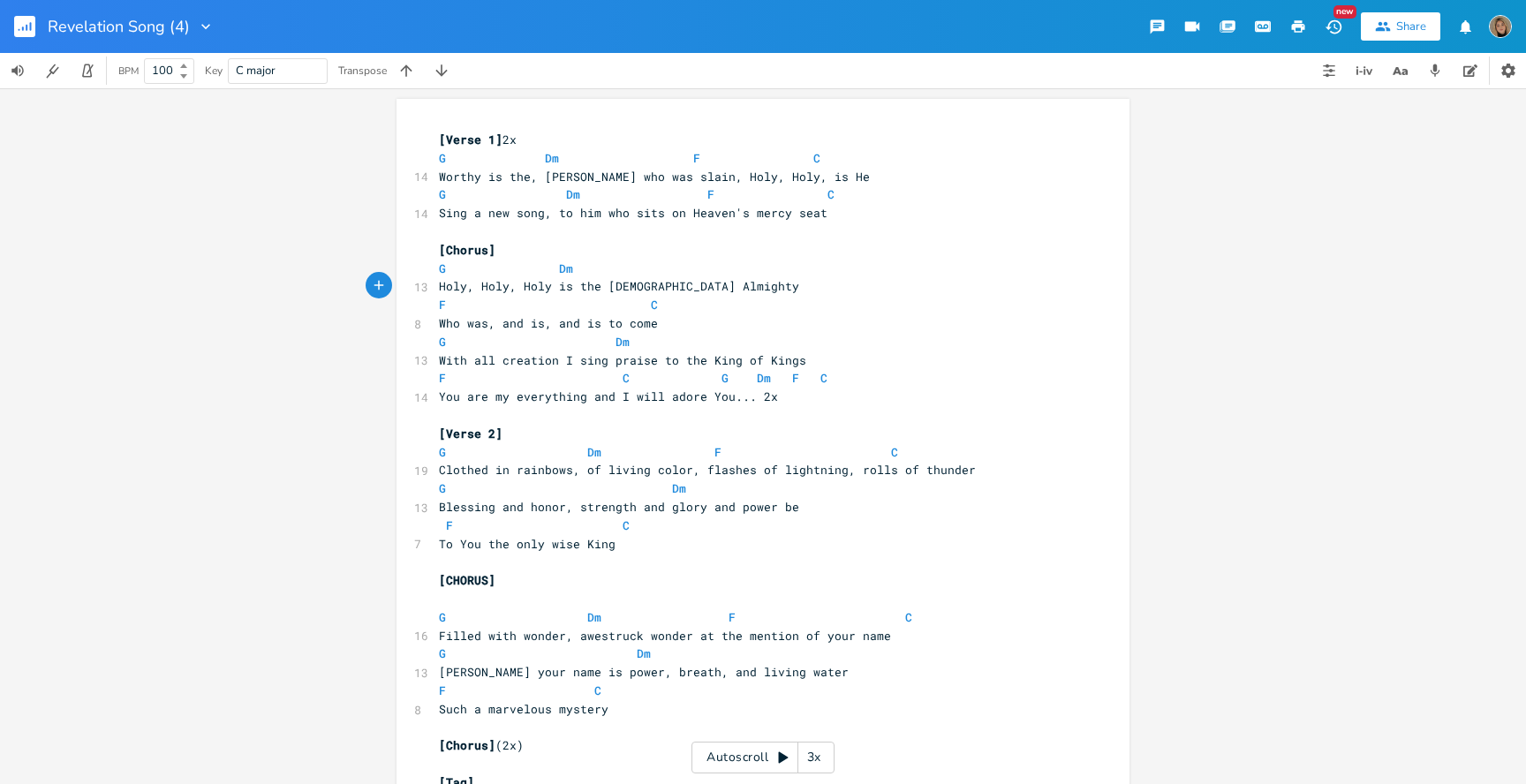 click 